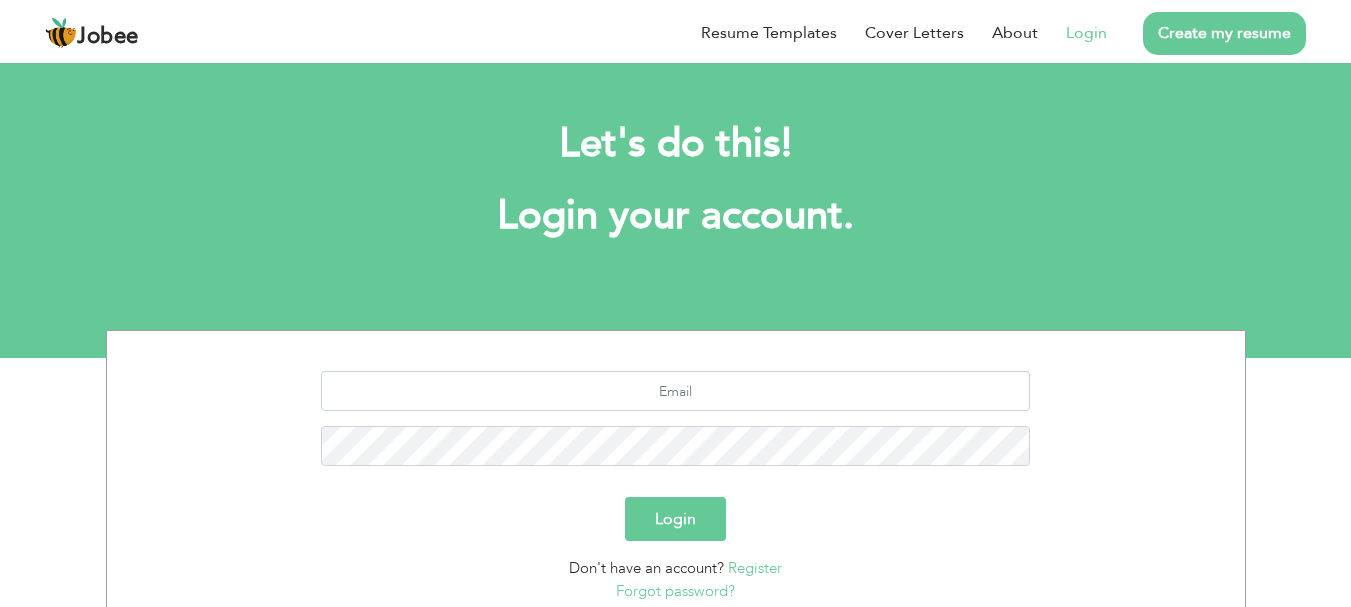 scroll, scrollTop: 0, scrollLeft: 0, axis: both 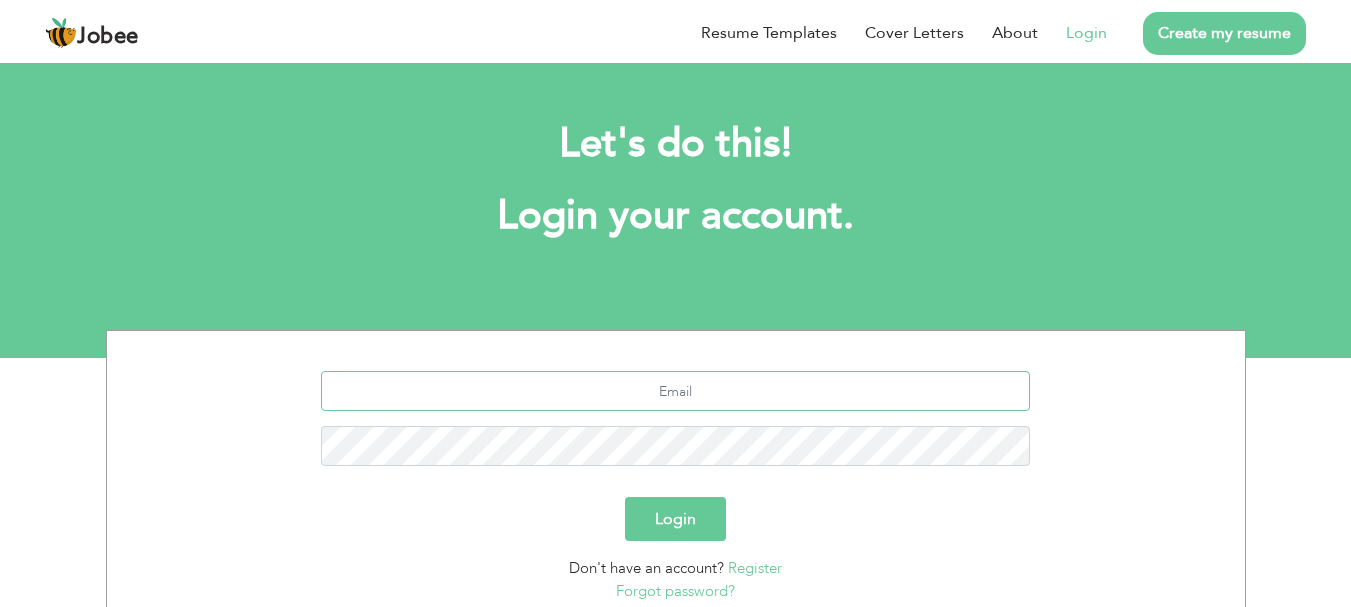 click at bounding box center [675, 391] 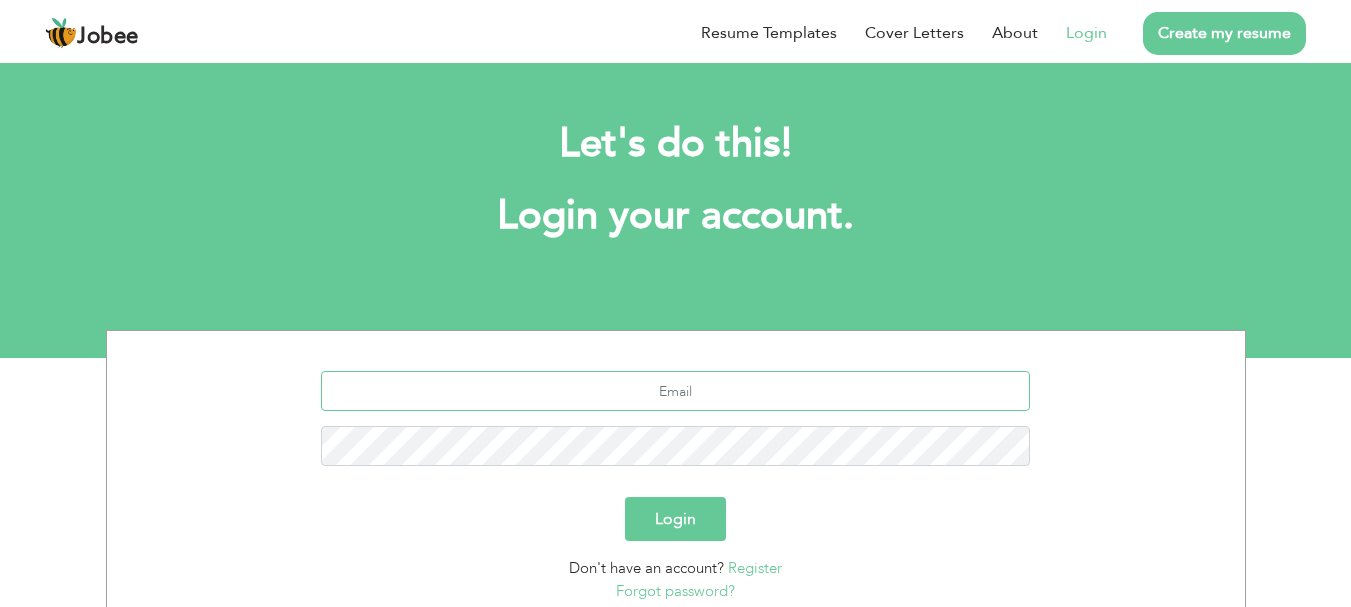 type on "[EMAIL_ADDRESS][DOMAIN_NAME]" 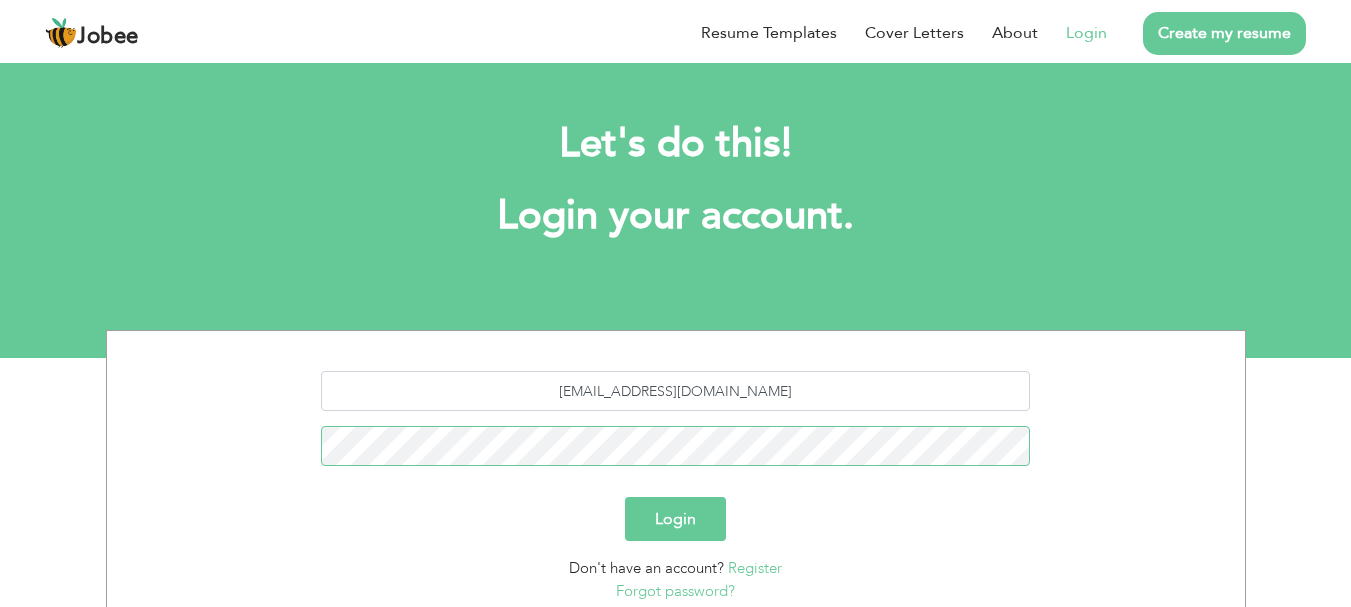 click on "Login" at bounding box center [675, 519] 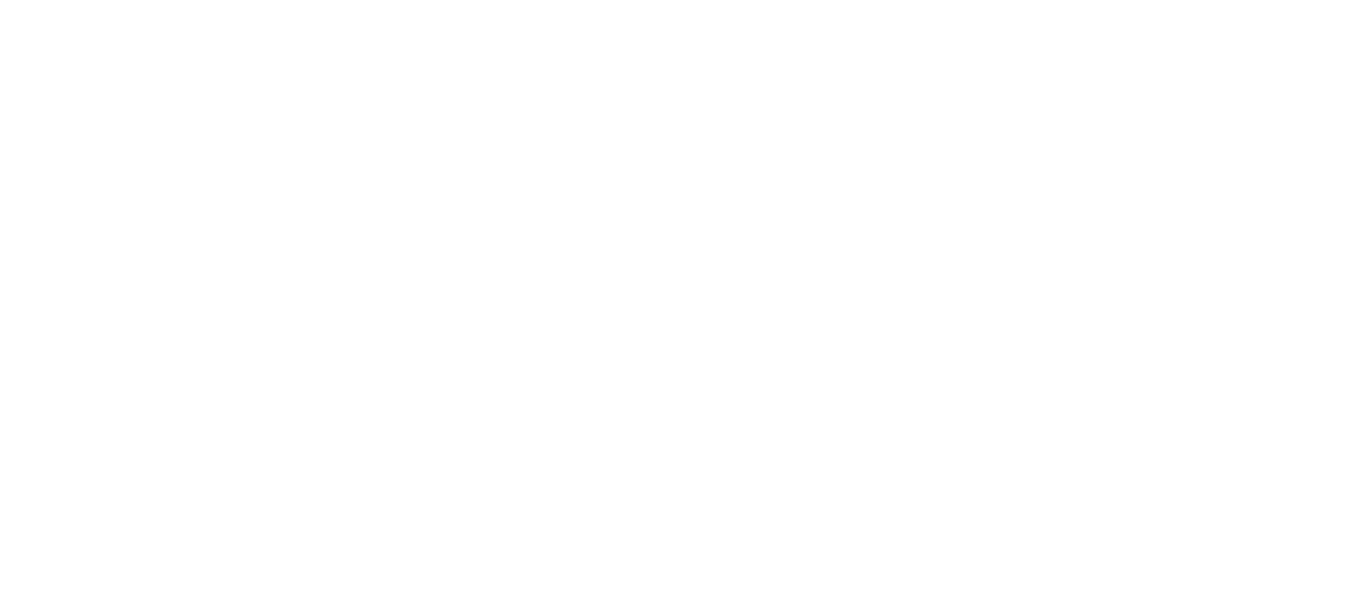 scroll, scrollTop: 0, scrollLeft: 0, axis: both 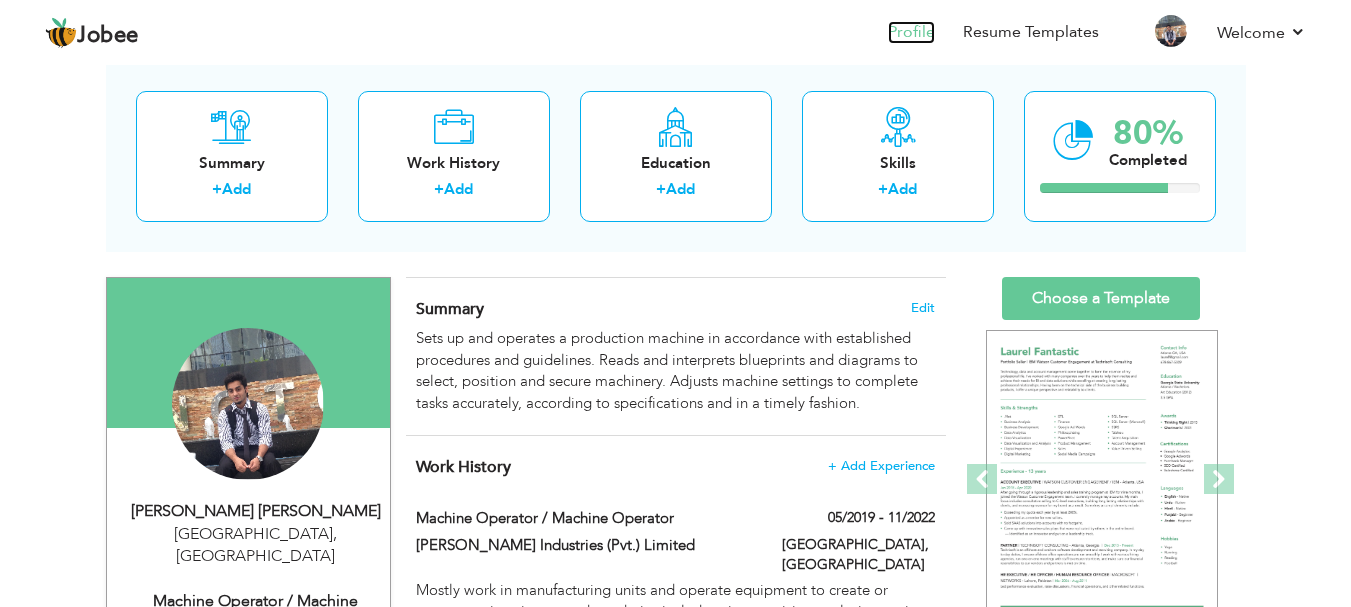 click on "Profile" at bounding box center (911, 32) 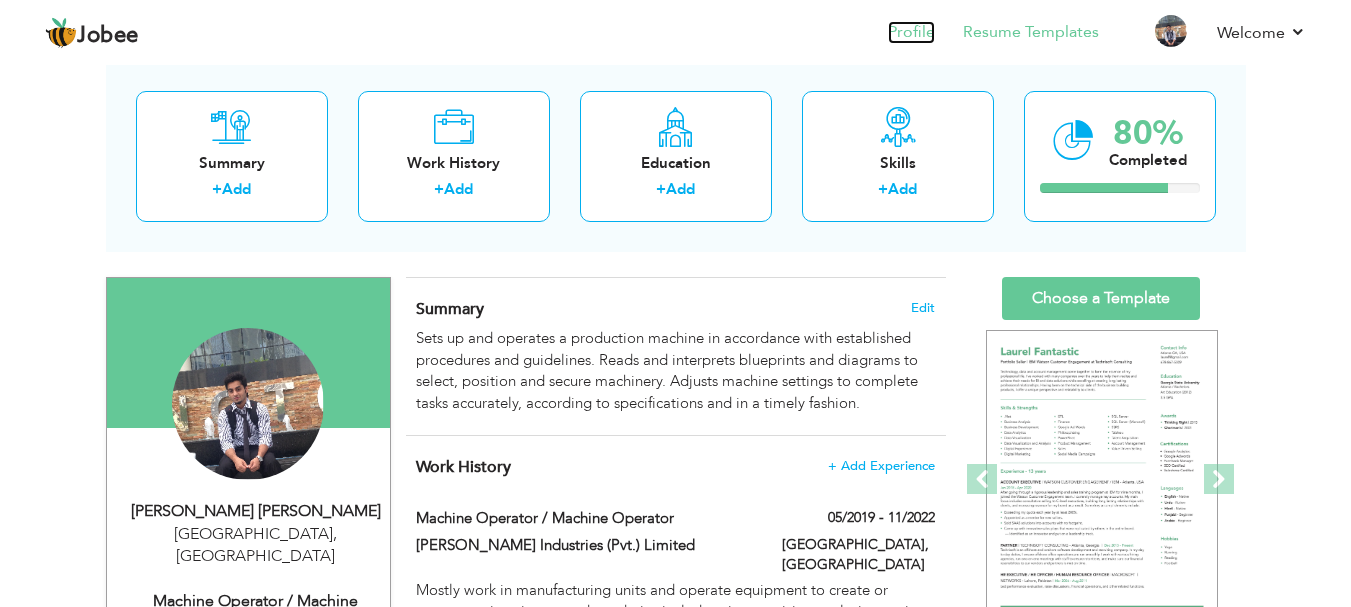 scroll, scrollTop: 20, scrollLeft: 0, axis: vertical 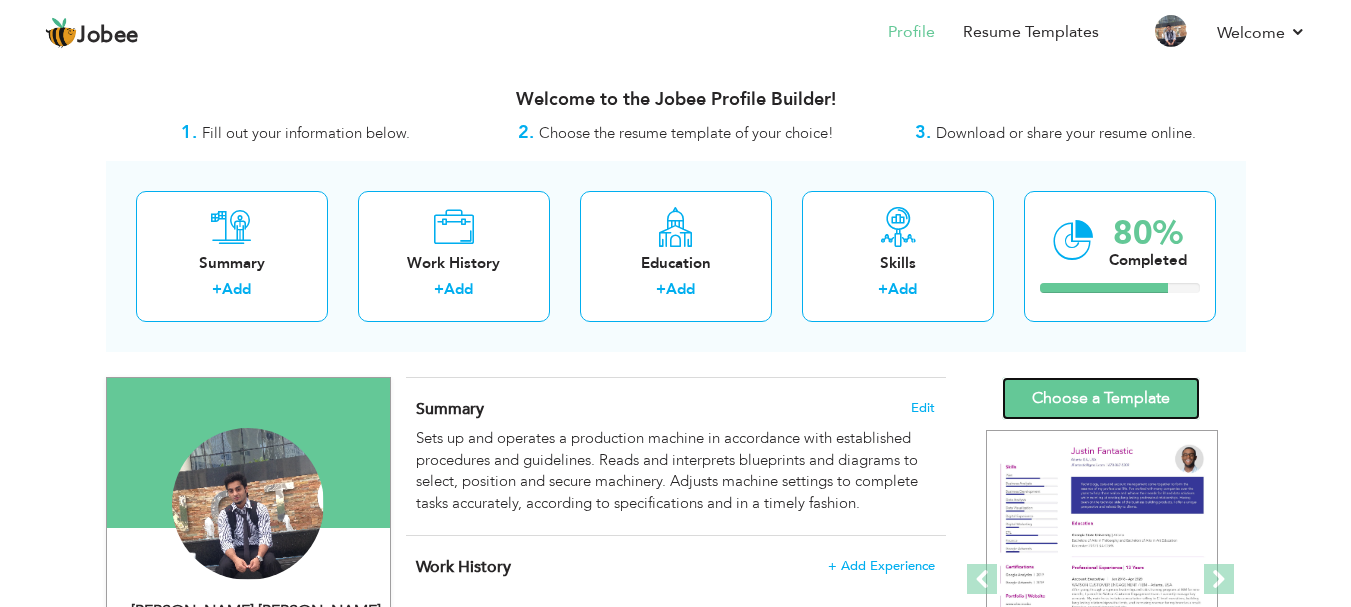 click on "Choose a Template" at bounding box center [1101, 398] 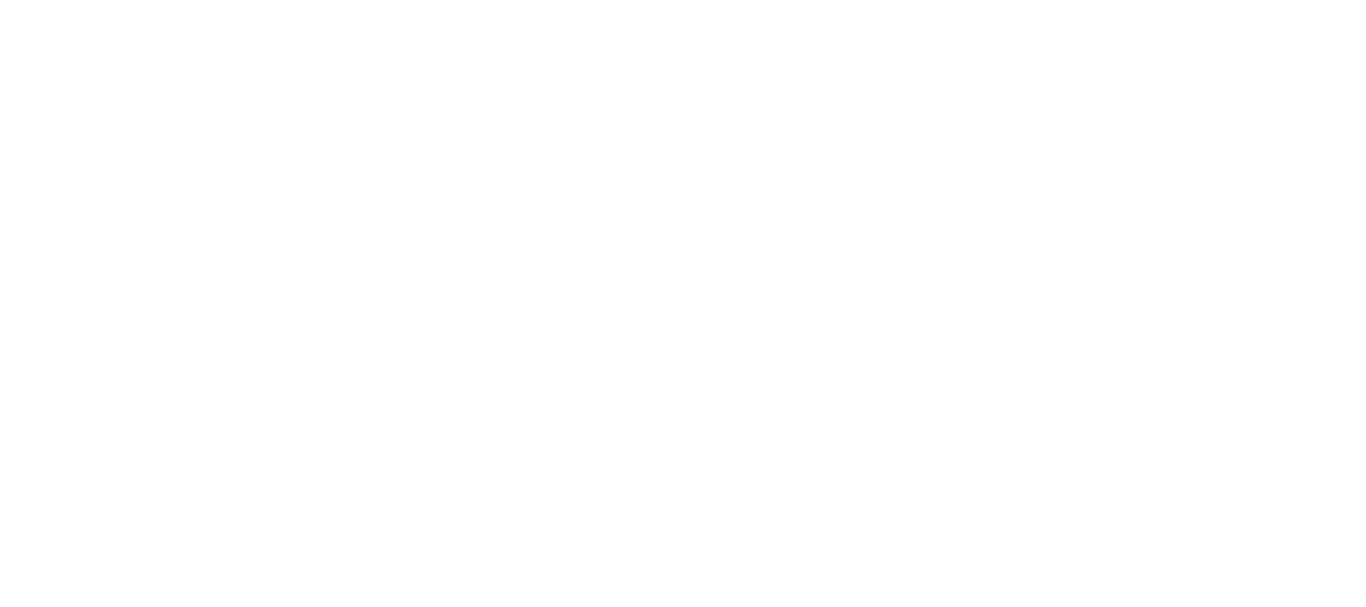 scroll, scrollTop: 0, scrollLeft: 0, axis: both 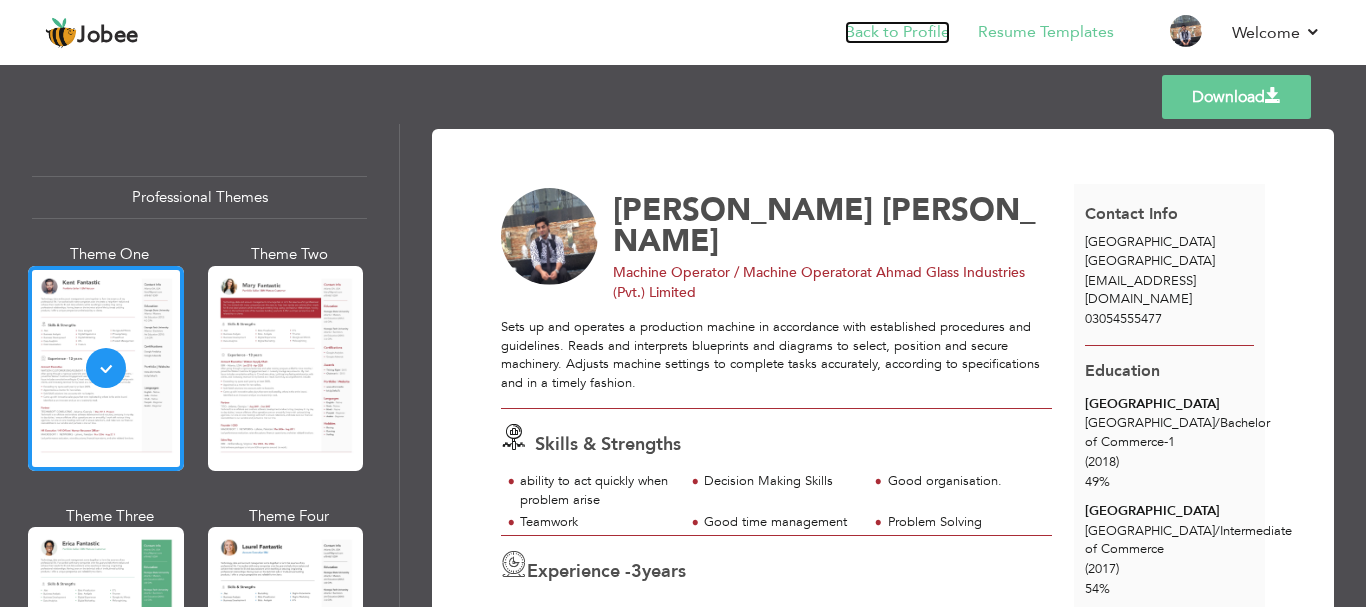 click on "Back to Profile" at bounding box center [897, 32] 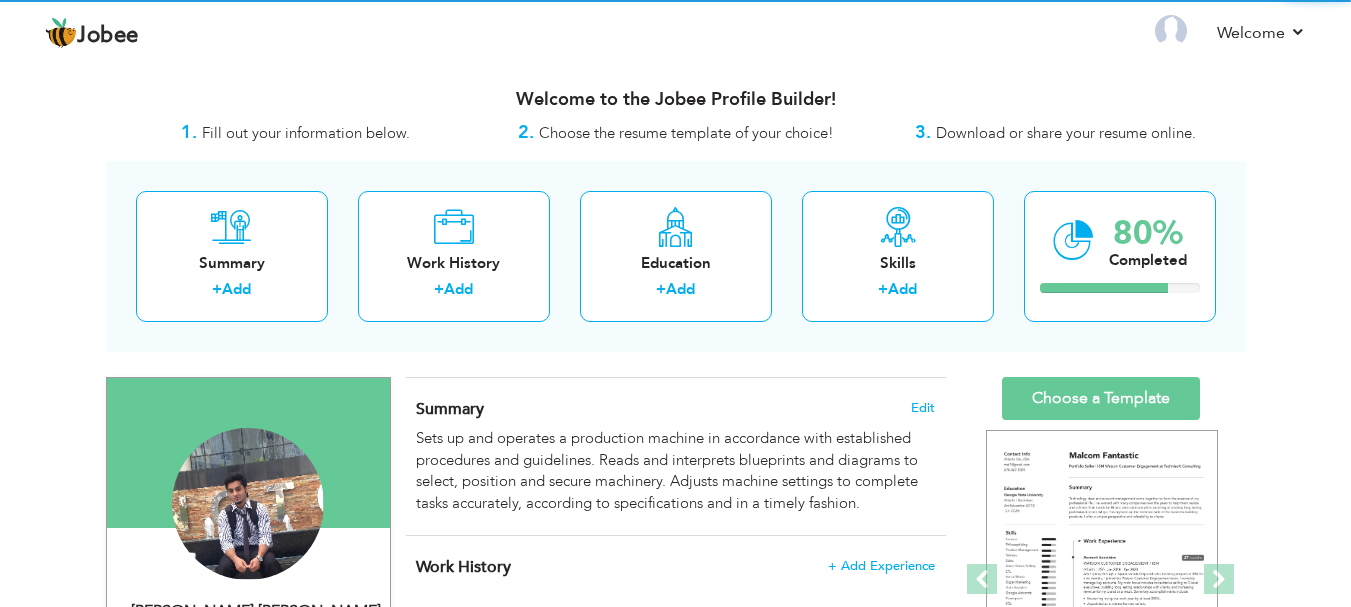 scroll, scrollTop: 0, scrollLeft: 0, axis: both 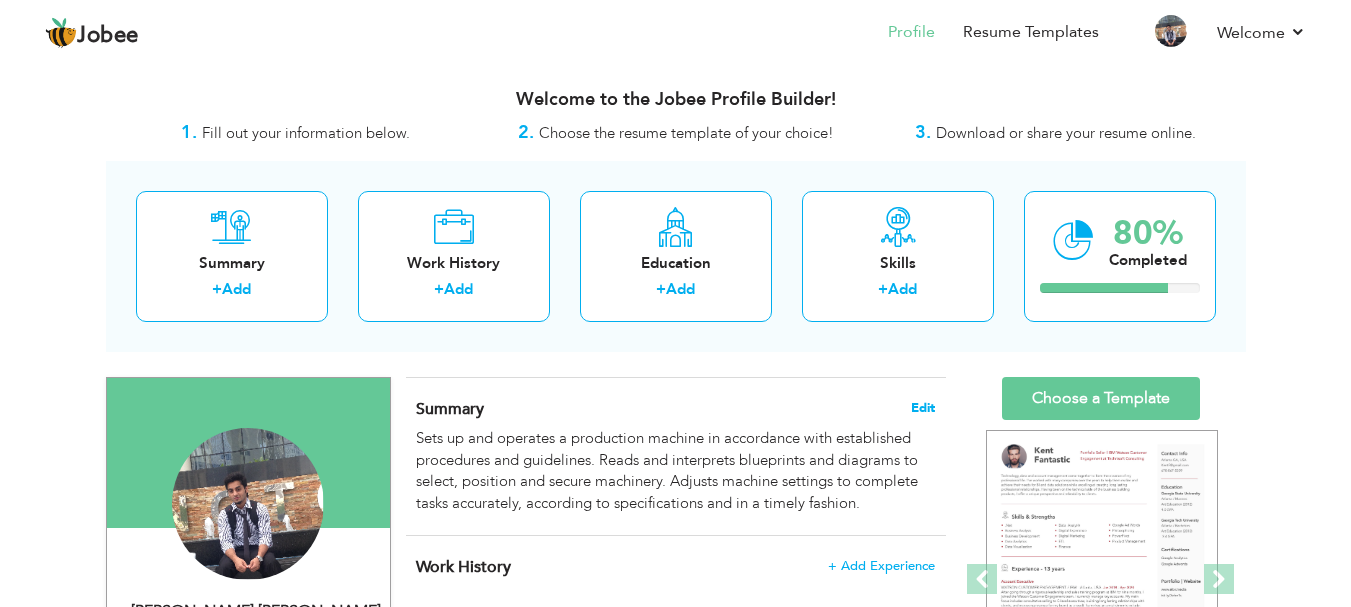 click on "Edit" at bounding box center (923, 408) 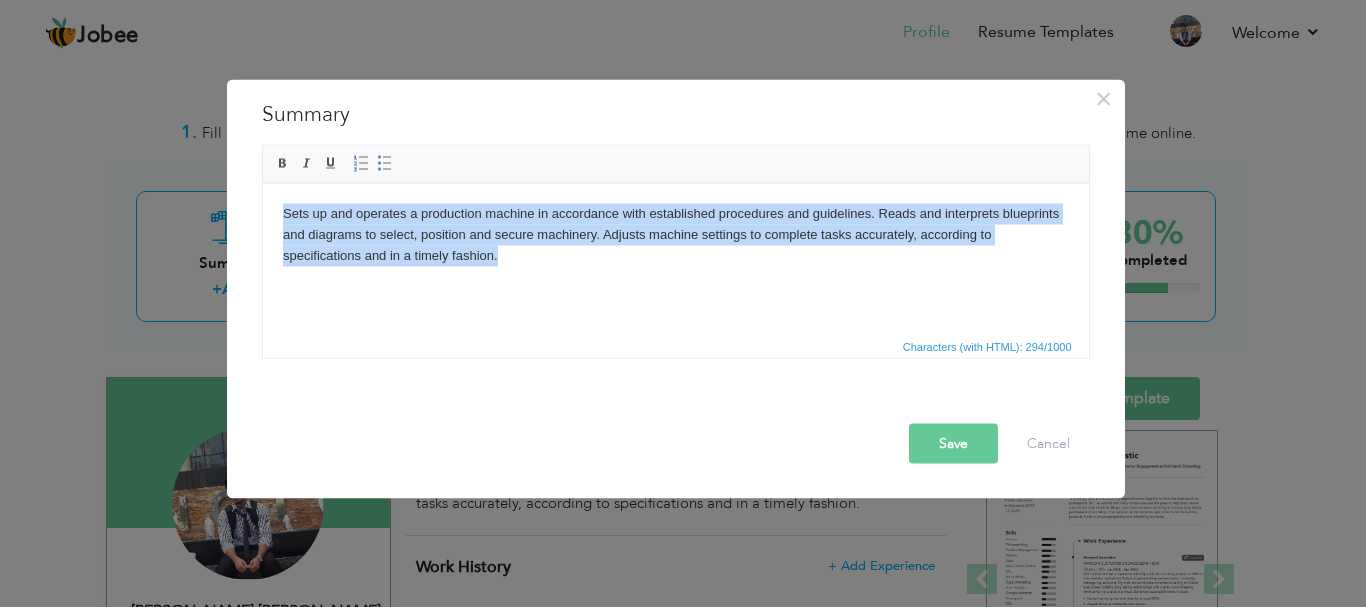 drag, startPoint x: 513, startPoint y: 254, endPoint x: 194, endPoint y: 185, distance: 326.37708 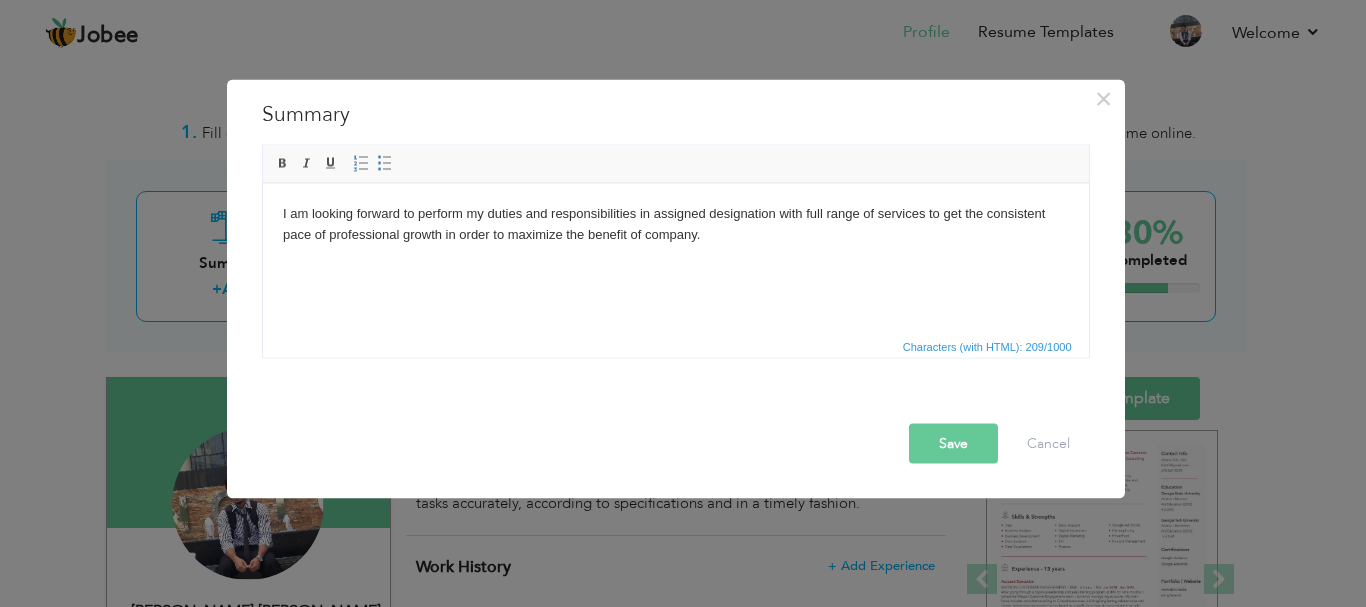 click on "Save" at bounding box center (953, 443) 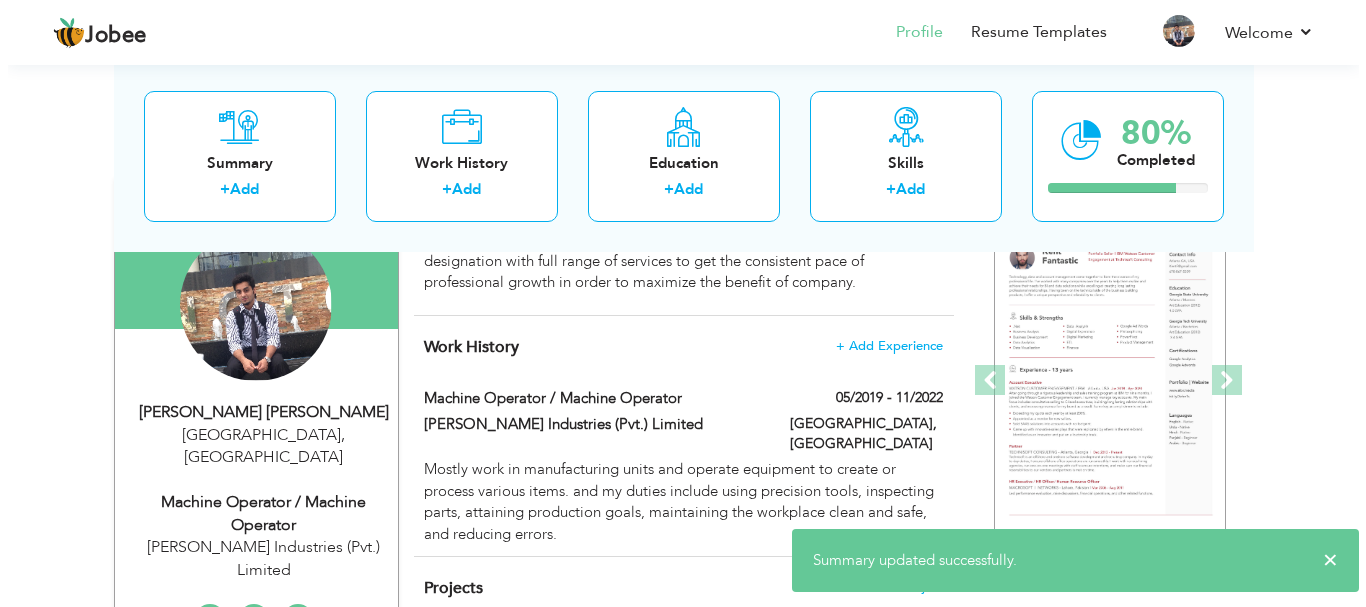 scroll, scrollTop: 200, scrollLeft: 0, axis: vertical 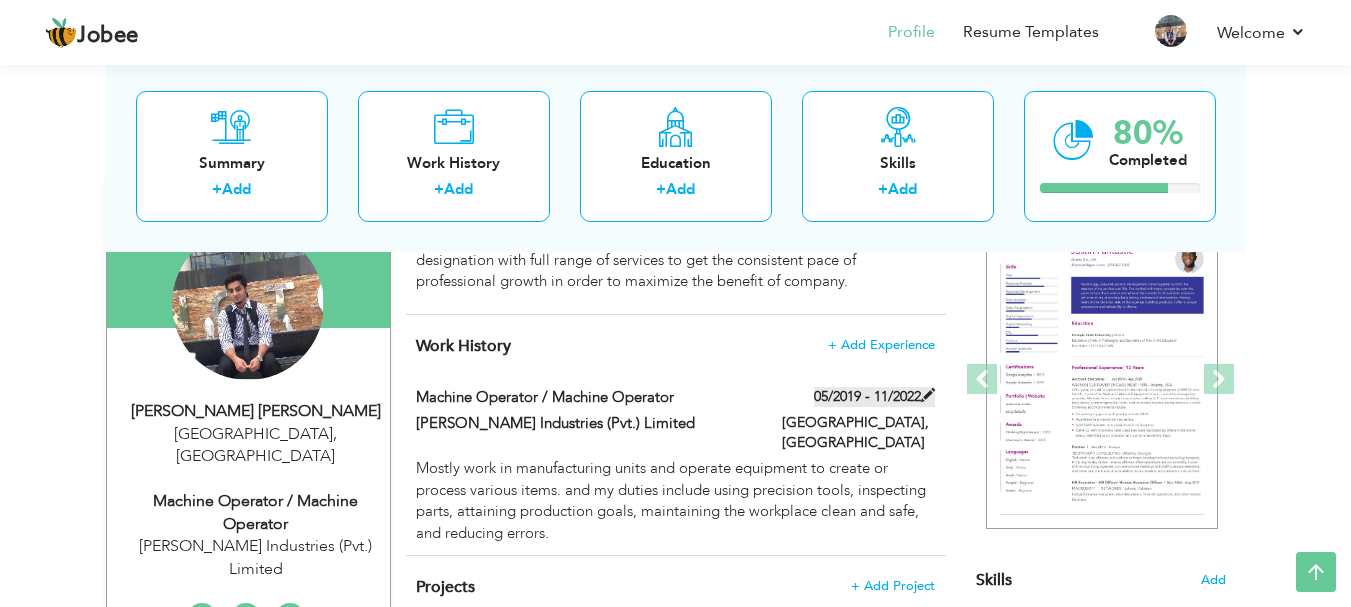 click at bounding box center [928, 395] 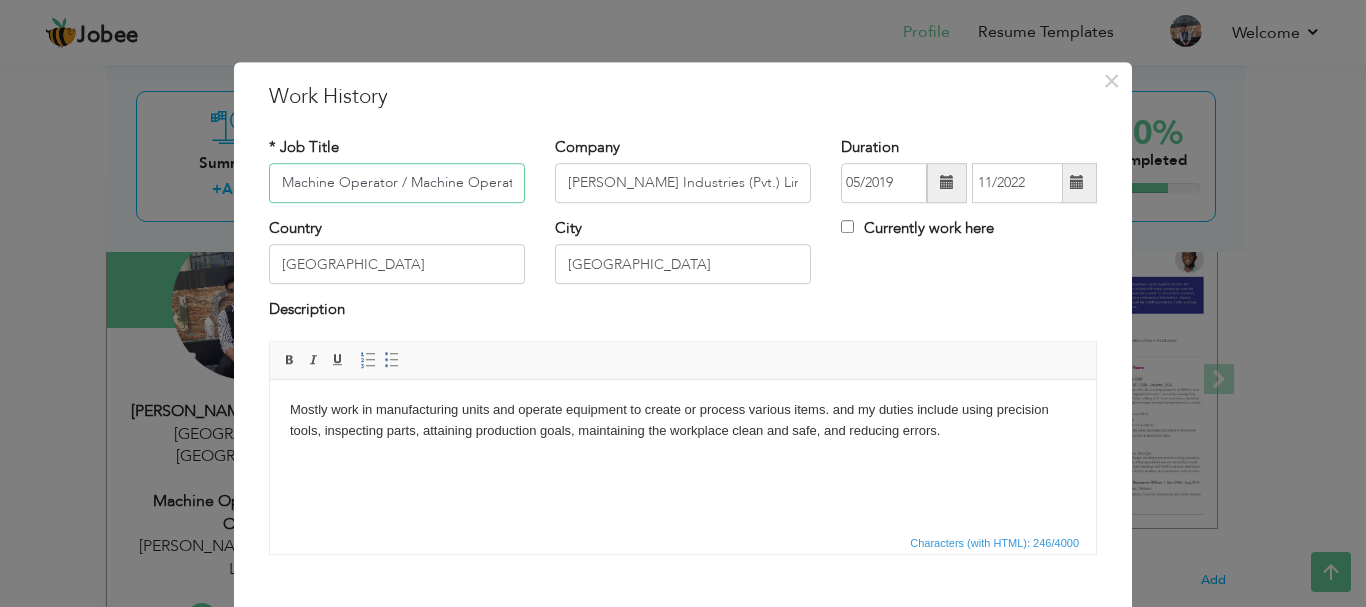 scroll, scrollTop: 0, scrollLeft: 11, axis: horizontal 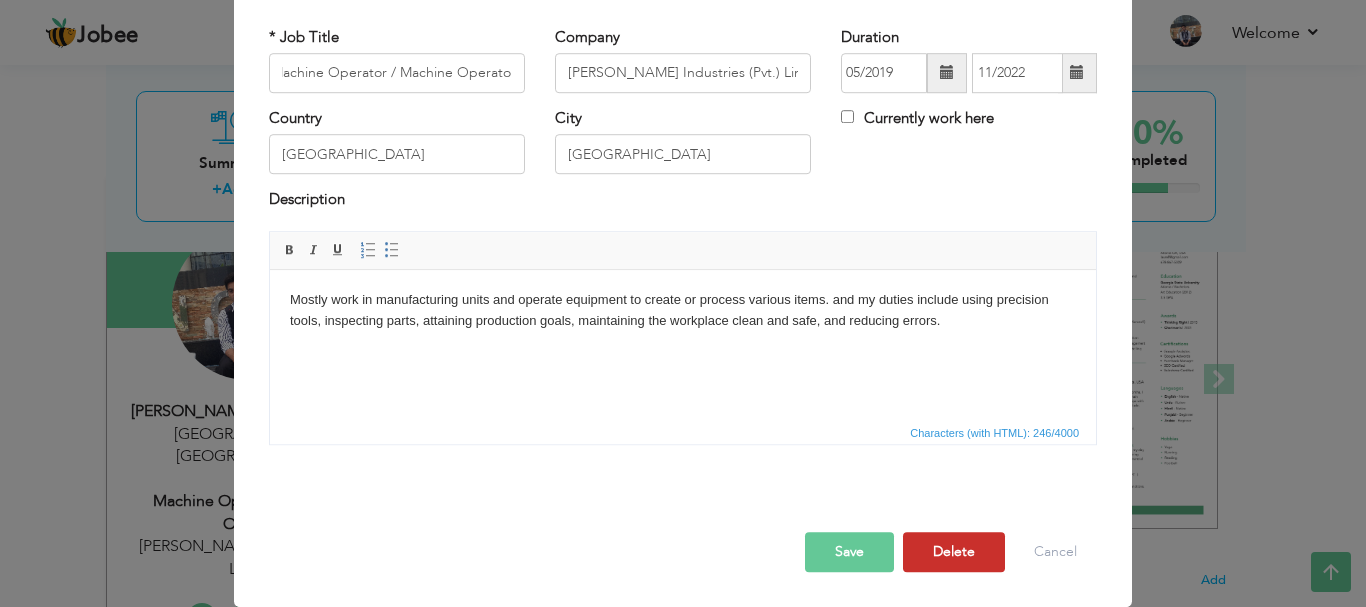 click on "Delete" at bounding box center [954, 552] 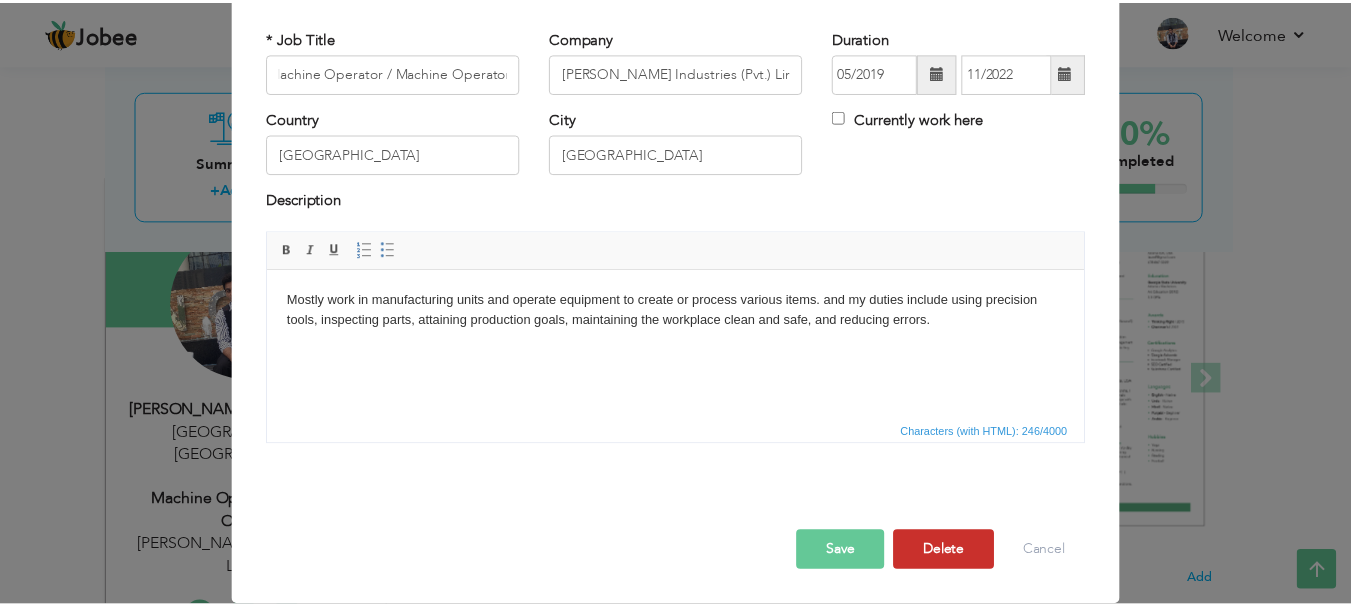 scroll, scrollTop: 0, scrollLeft: 0, axis: both 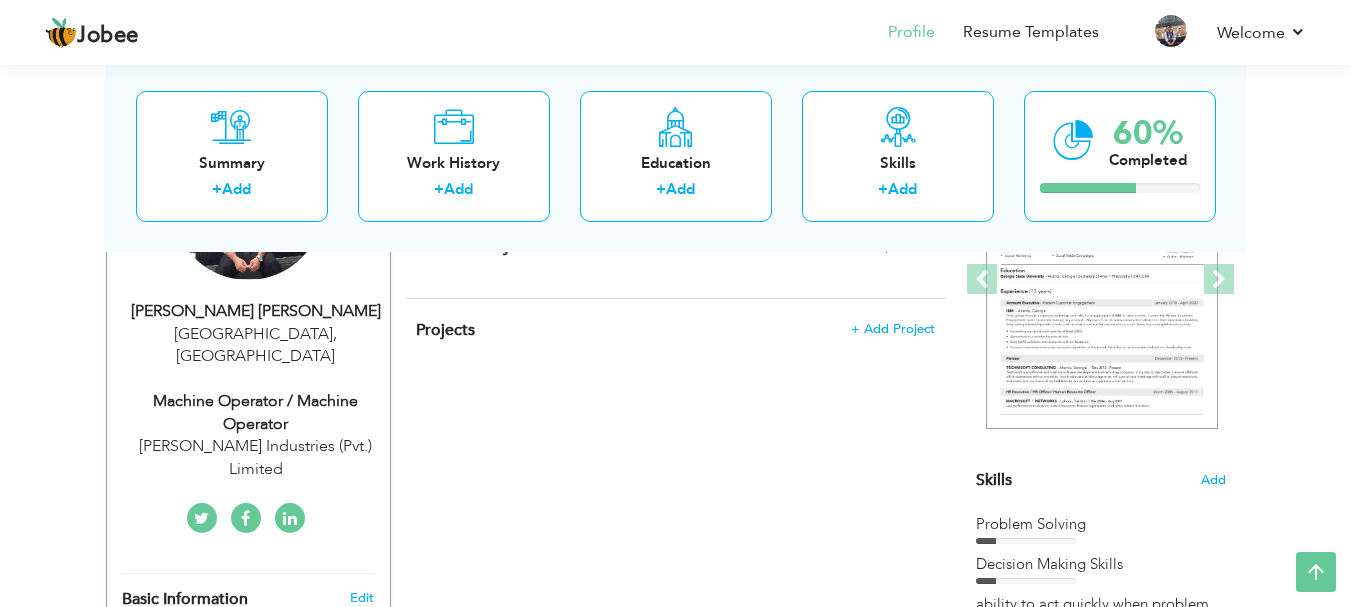 click on "Machine Operator / Machine Operator" at bounding box center [256, 413] 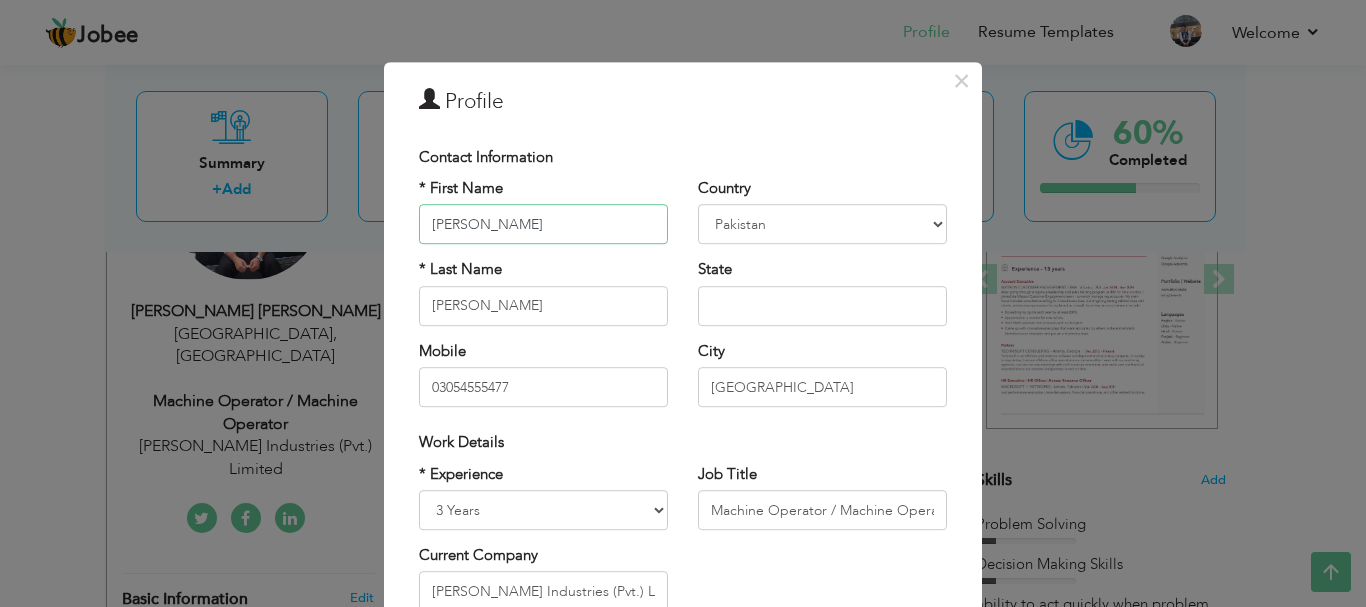 type on "[PERSON_NAME]" 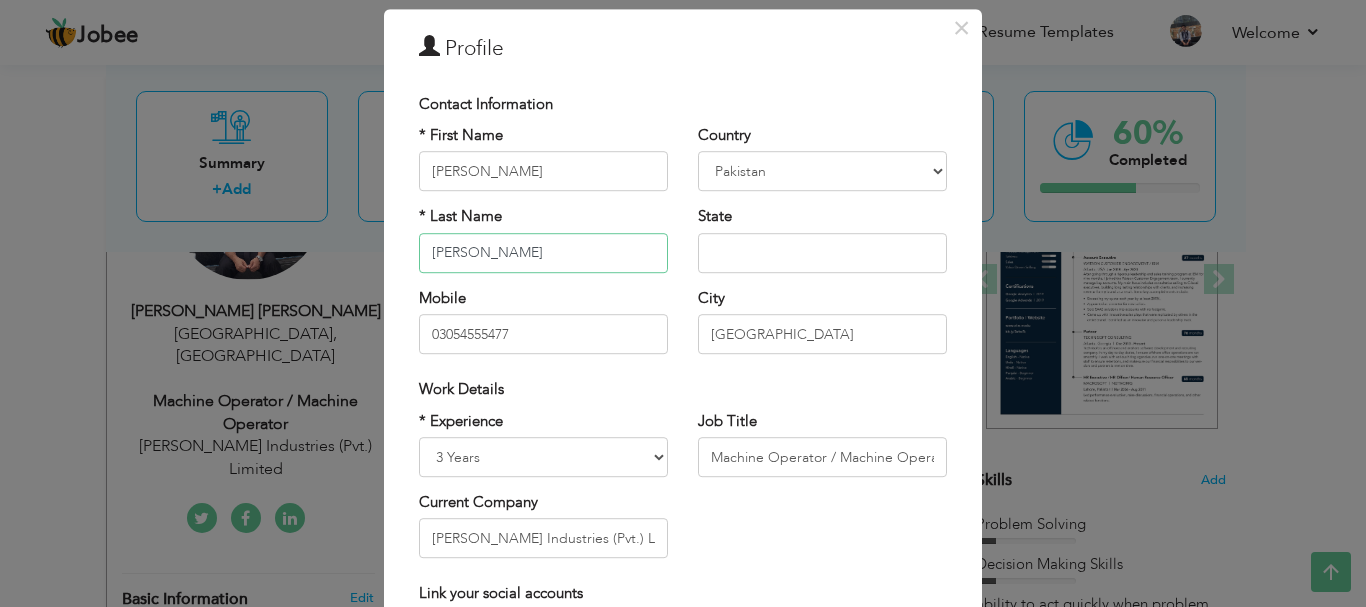 scroll, scrollTop: 100, scrollLeft: 0, axis: vertical 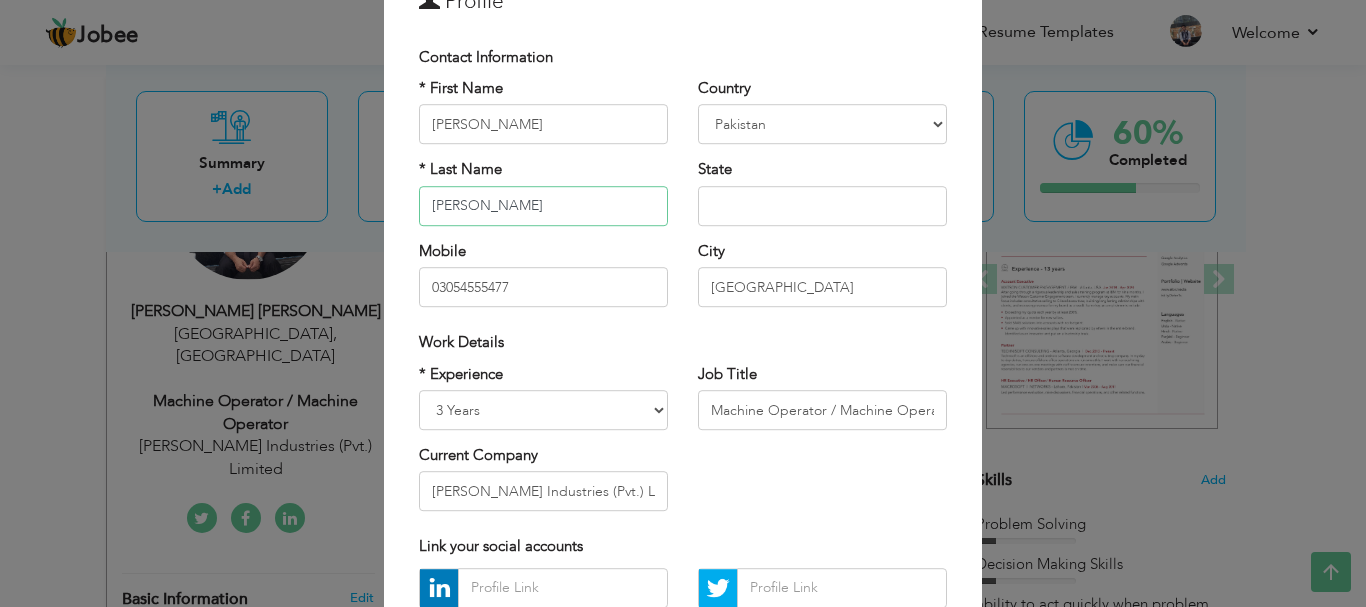 type on "[PERSON_NAME]" 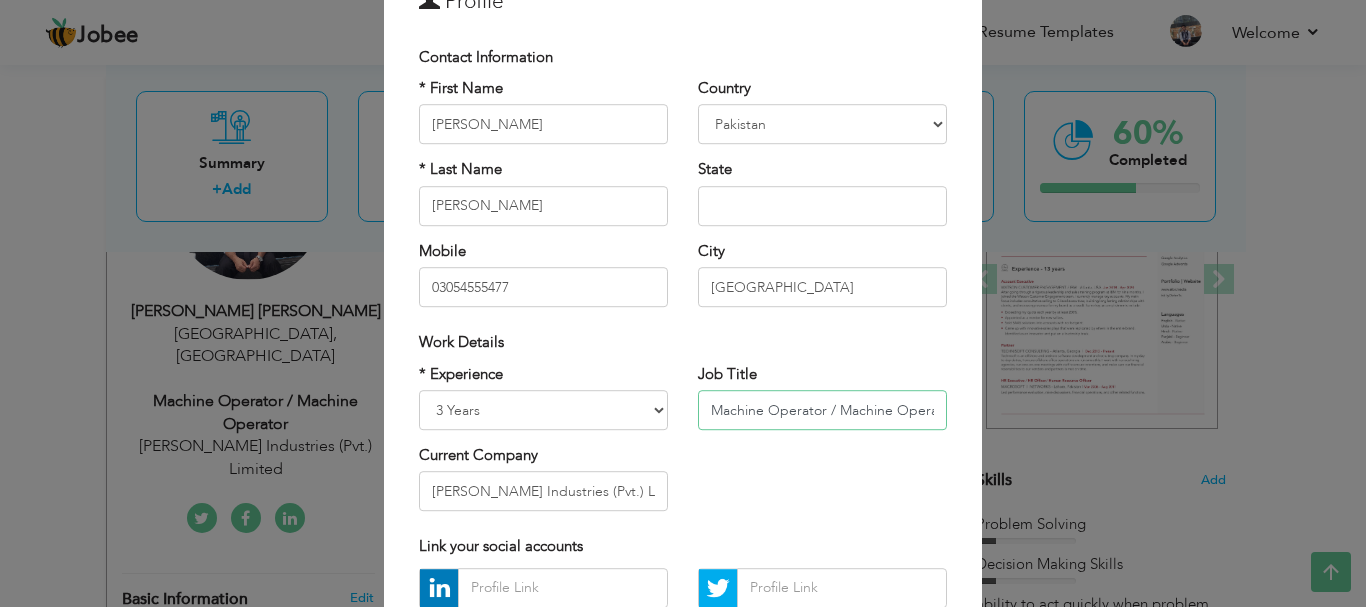 click on "Machine Operator / Machine Operator" at bounding box center (822, 410) 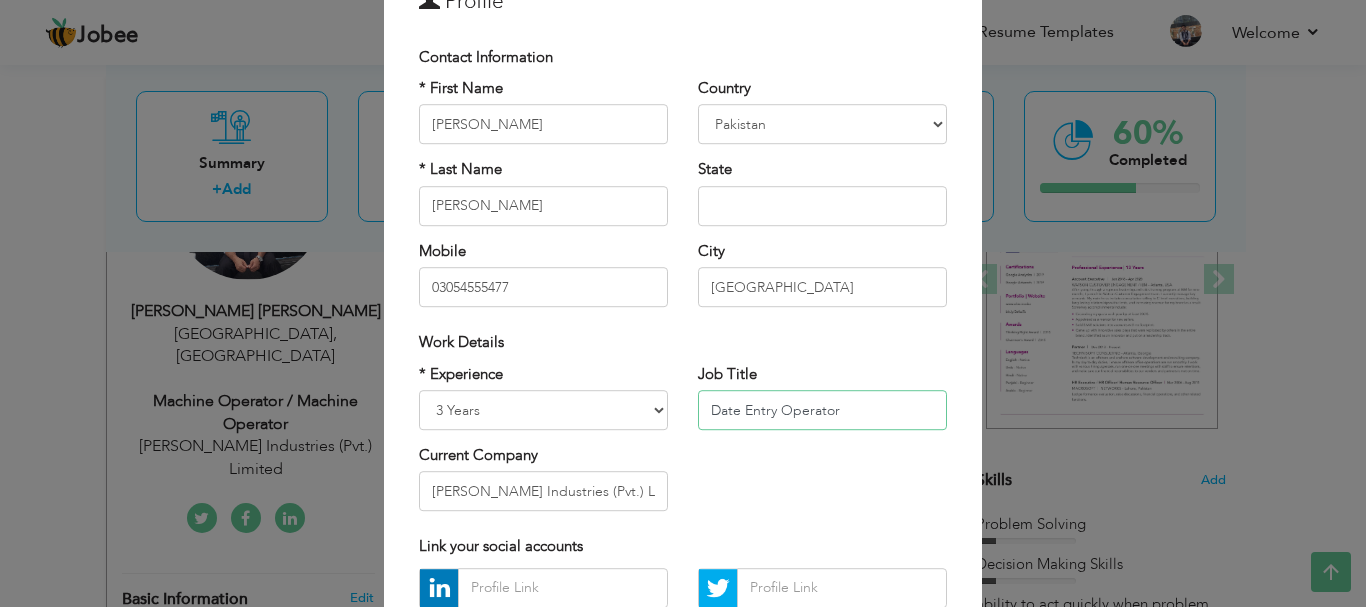 type on "Date Entry Operator" 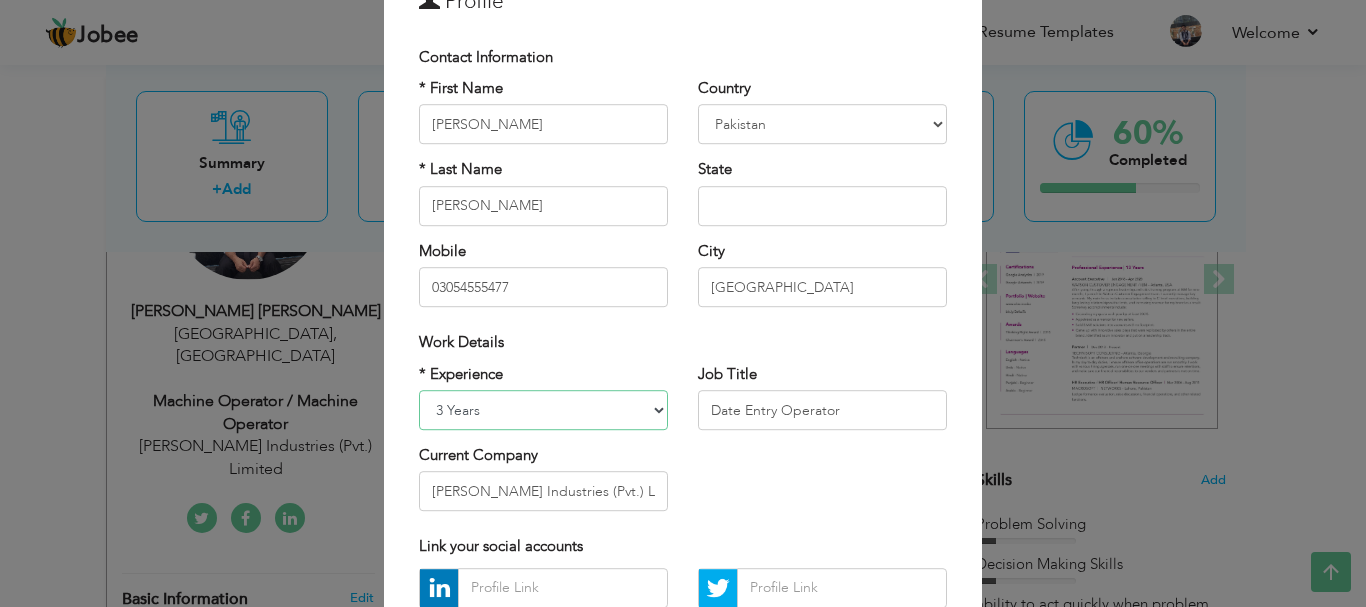 click on "Entry Level Less than 1 Year 1 Year 2 Years 3 Years 4 Years 5 Years 6 Years 7 Years 8 Years 9 Years 10 Years 11 Years 12 Years 13 Years 14 Years 15 Years 16 Years 17 Years 18 Years 19 Years 20 Years 21 Years 22 Years 23 Years 24 Years 25 Years 26 Years 27 Years 28 Years 29 Years 30 Years 31 Years 32 Years 33 Years 34 Years 35 Years More than 35 Years" at bounding box center [543, 410] 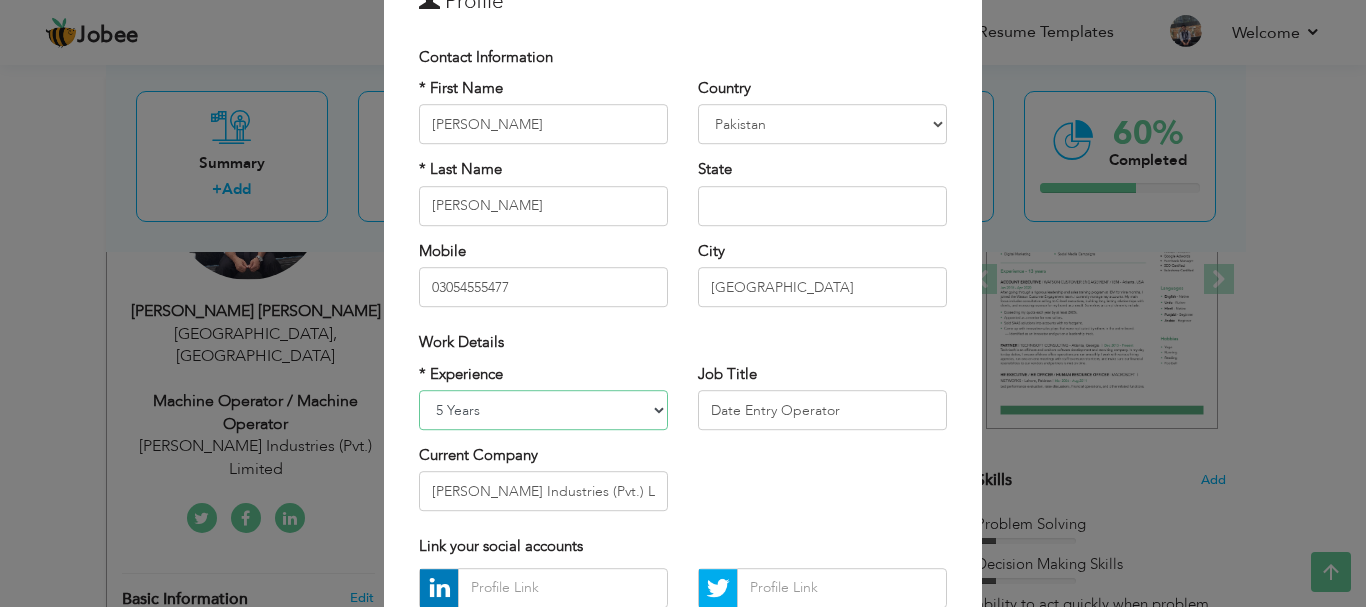 click on "Entry Level Less than 1 Year 1 Year 2 Years 3 Years 4 Years 5 Years 6 Years 7 Years 8 Years 9 Years 10 Years 11 Years 12 Years 13 Years 14 Years 15 Years 16 Years 17 Years 18 Years 19 Years 20 Years 21 Years 22 Years 23 Years 24 Years 25 Years 26 Years 27 Years 28 Years 29 Years 30 Years 31 Years 32 Years 33 Years 34 Years 35 Years More than 35 Years" at bounding box center (543, 410) 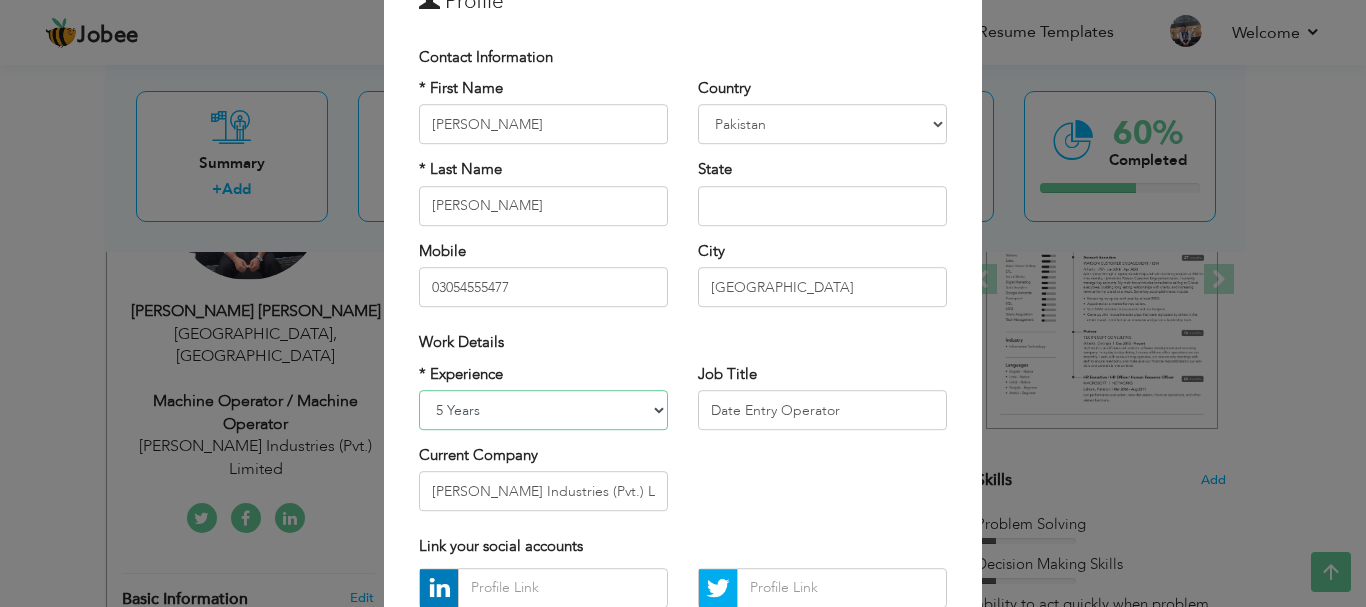select on "number:9" 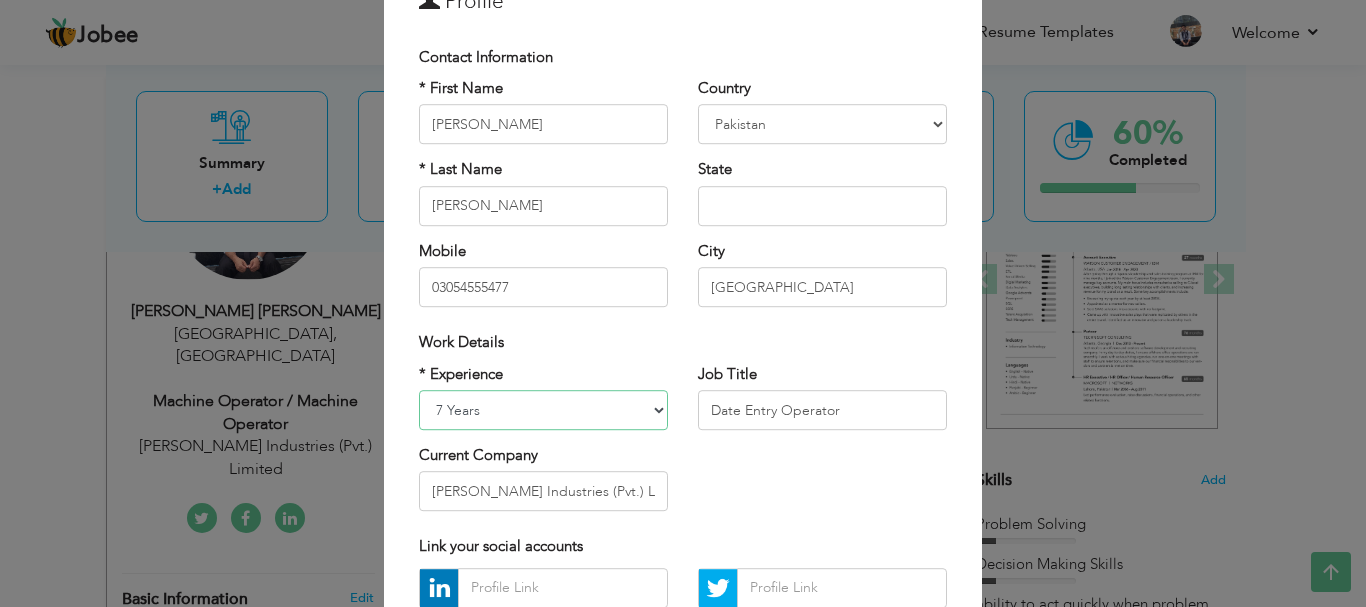 click on "Entry Level Less than 1 Year 1 Year 2 Years 3 Years 4 Years 5 Years 6 Years 7 Years 8 Years 9 Years 10 Years 11 Years 12 Years 13 Years 14 Years 15 Years 16 Years 17 Years 18 Years 19 Years 20 Years 21 Years 22 Years 23 Years 24 Years 25 Years 26 Years 27 Years 28 Years 29 Years 30 Years 31 Years 32 Years 33 Years 34 Years 35 Years More than 35 Years" at bounding box center (543, 410) 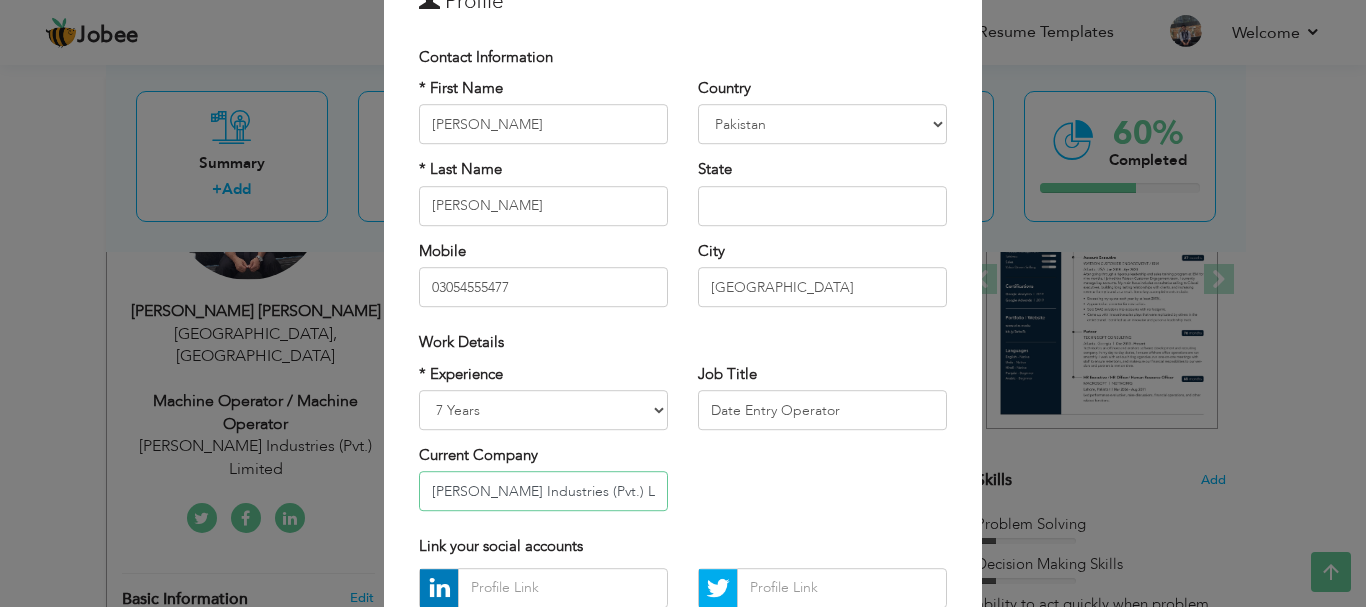 click on "Ahmad Glass Industries (Pvt.) Limited" at bounding box center [543, 492] 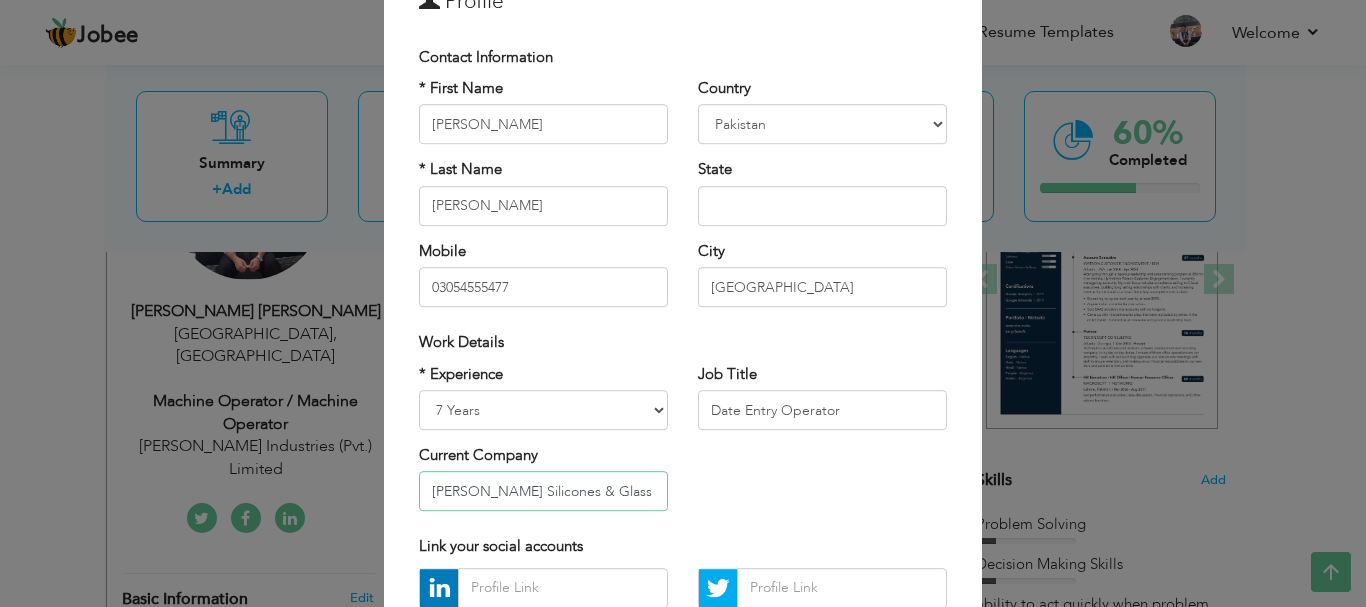 scroll, scrollTop: 0, scrollLeft: 87, axis: horizontal 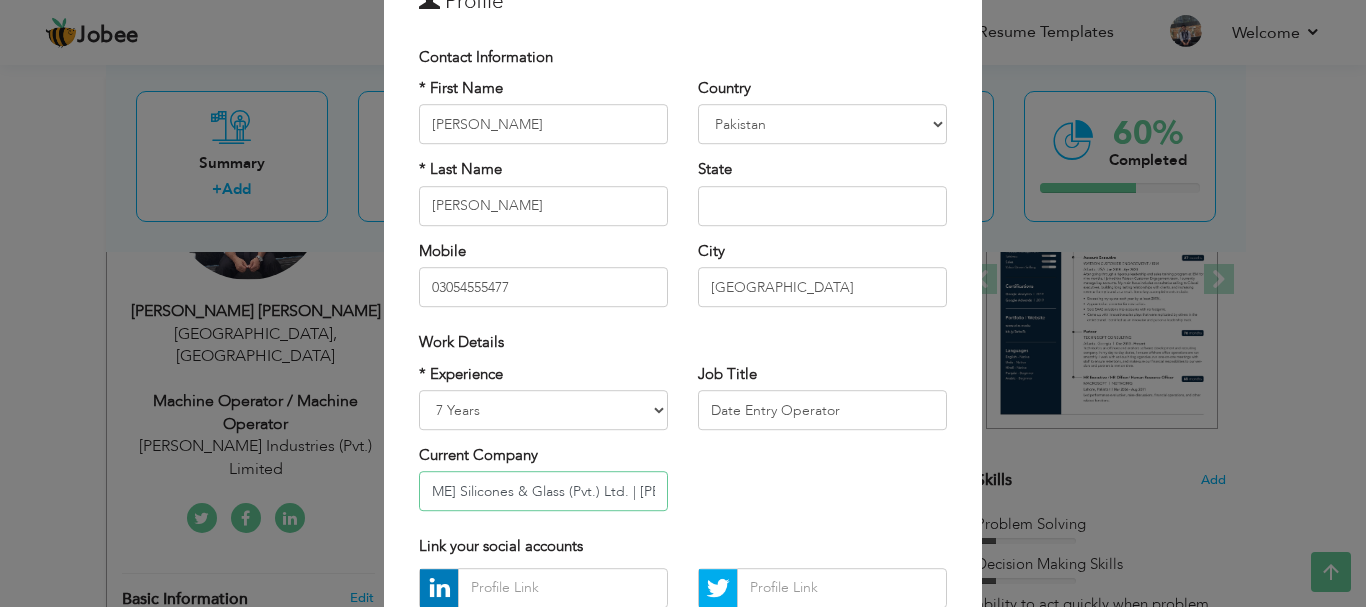 drag, startPoint x: 544, startPoint y: 492, endPoint x: 764, endPoint y: 491, distance: 220.00227 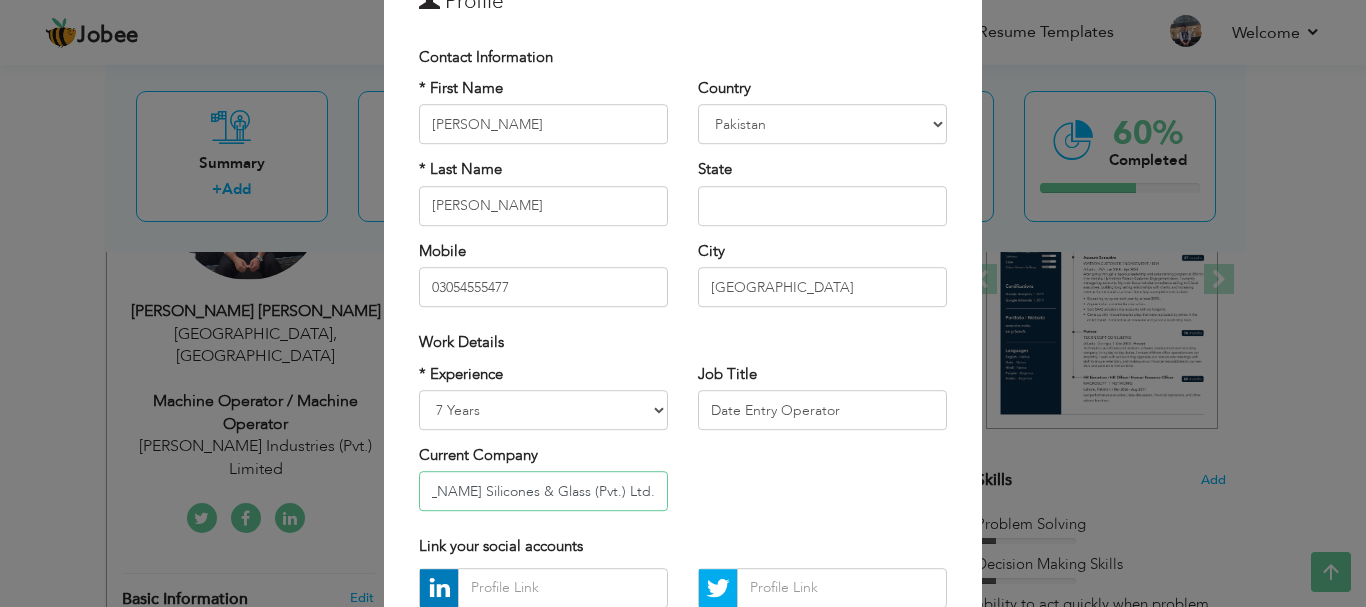 scroll, scrollTop: 0, scrollLeft: 0, axis: both 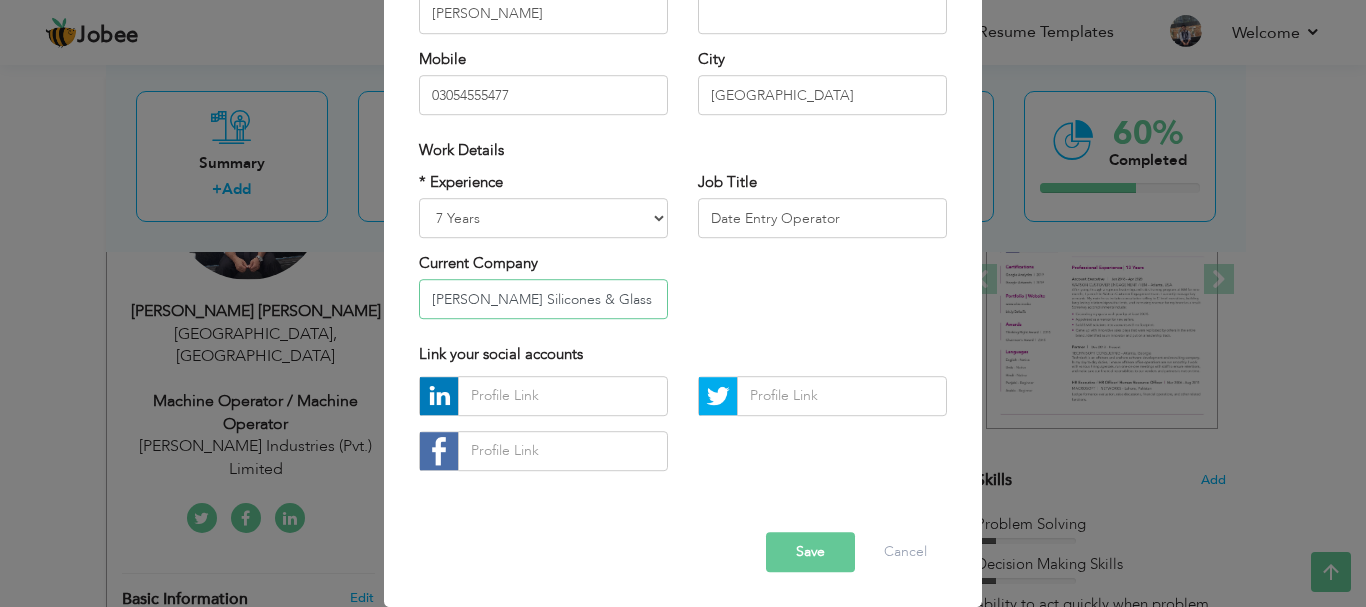 type on "Harris Silicones & Glass (Pvt.) Ltd." 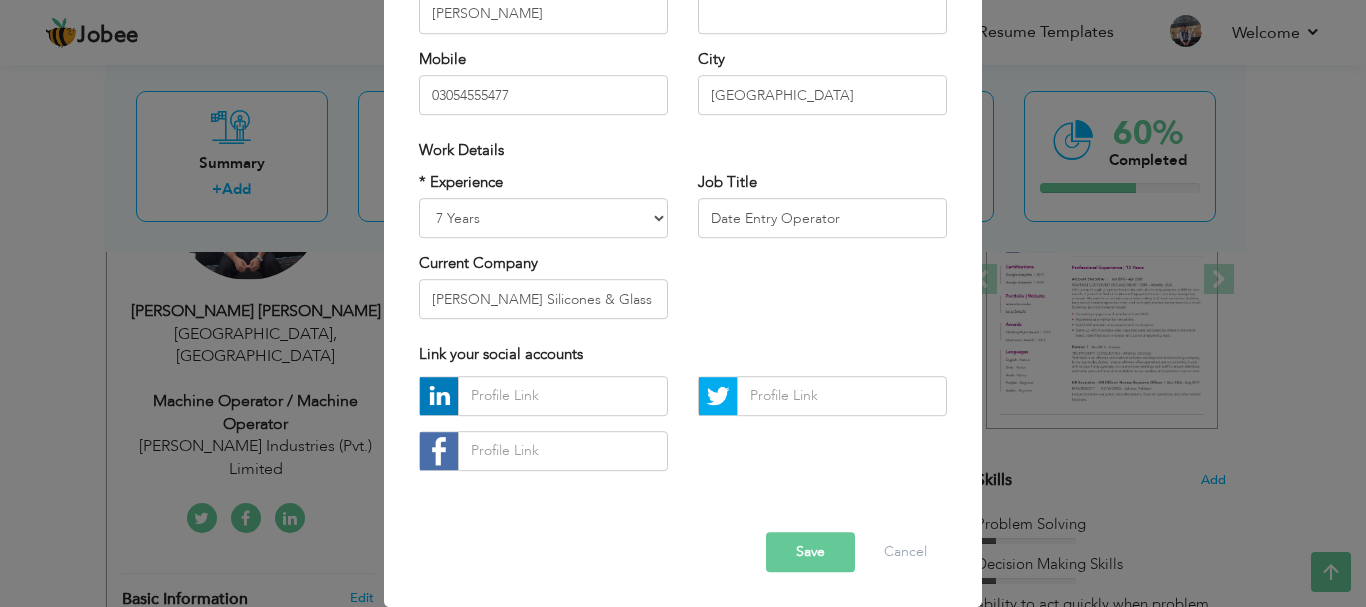 click on "Save" at bounding box center (810, 552) 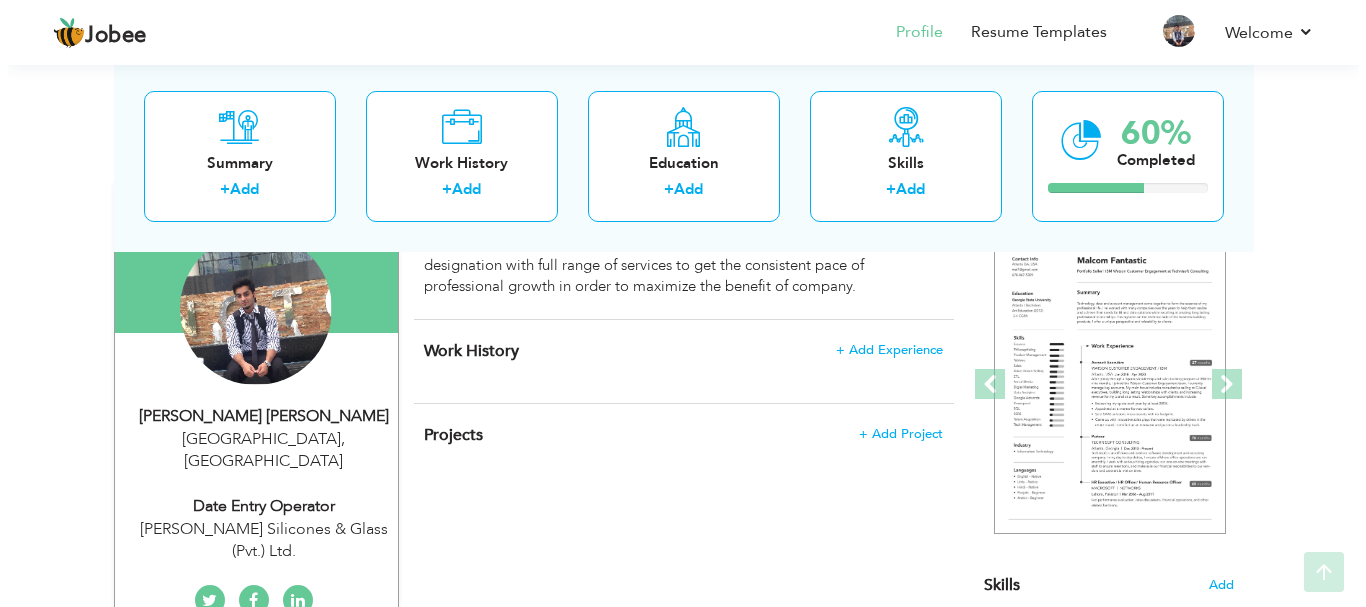 scroll, scrollTop: 200, scrollLeft: 0, axis: vertical 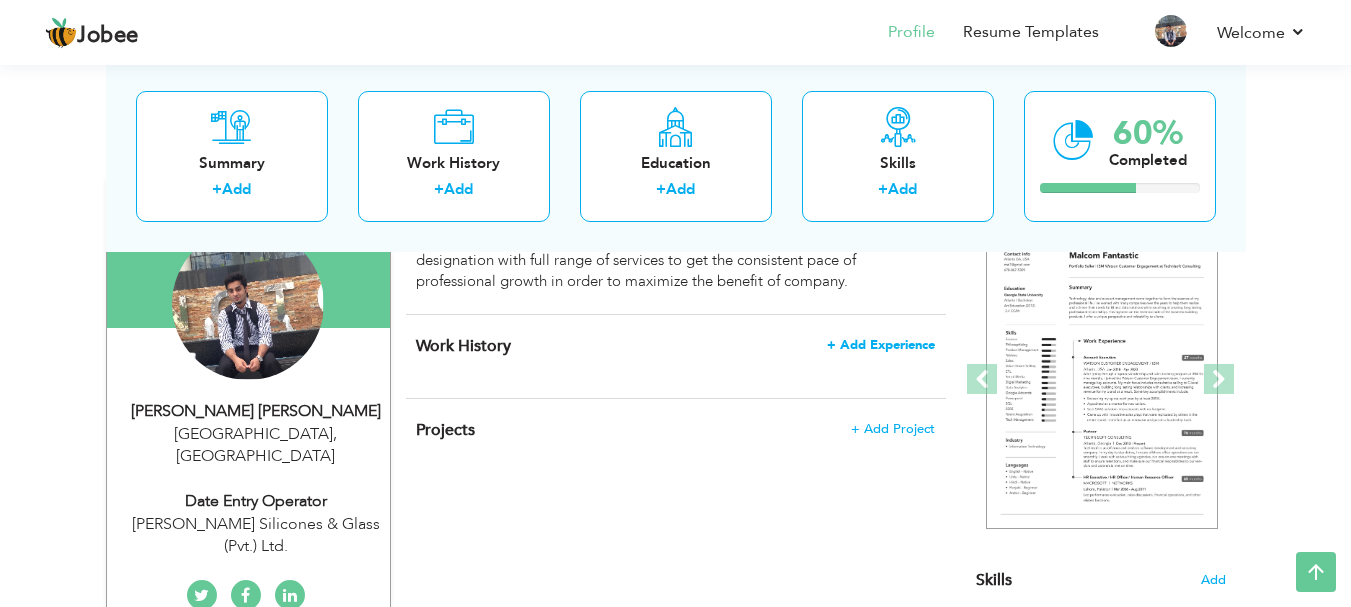click on "+ Add Experience" at bounding box center [881, 345] 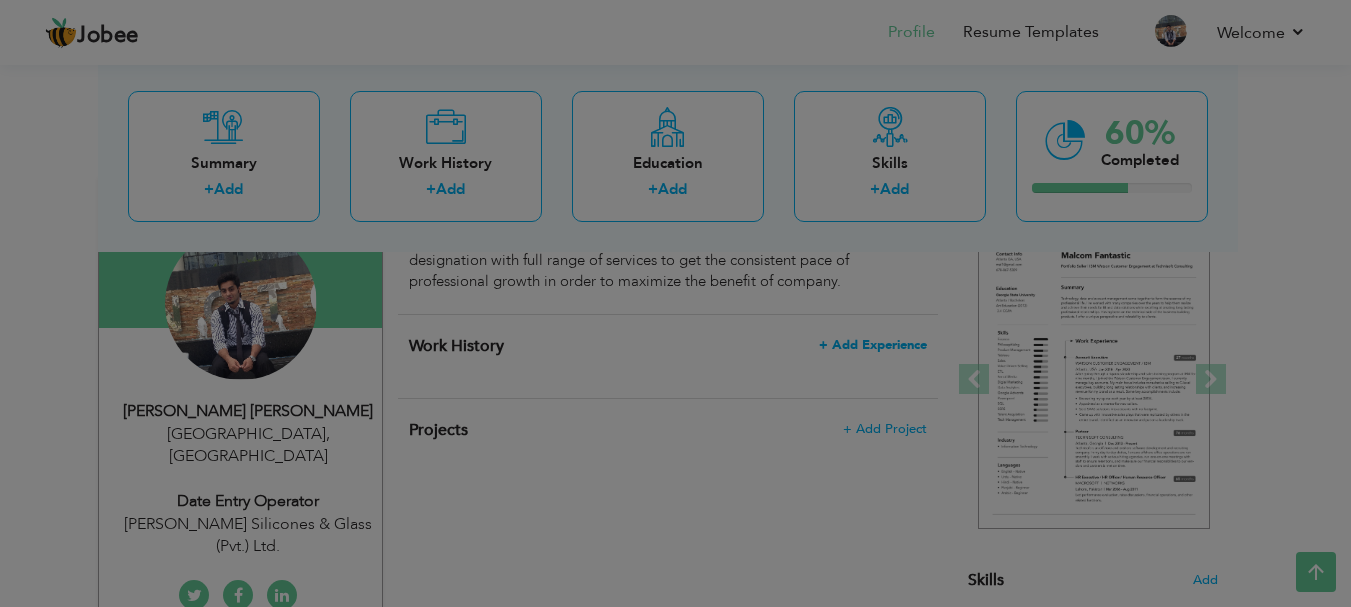 type 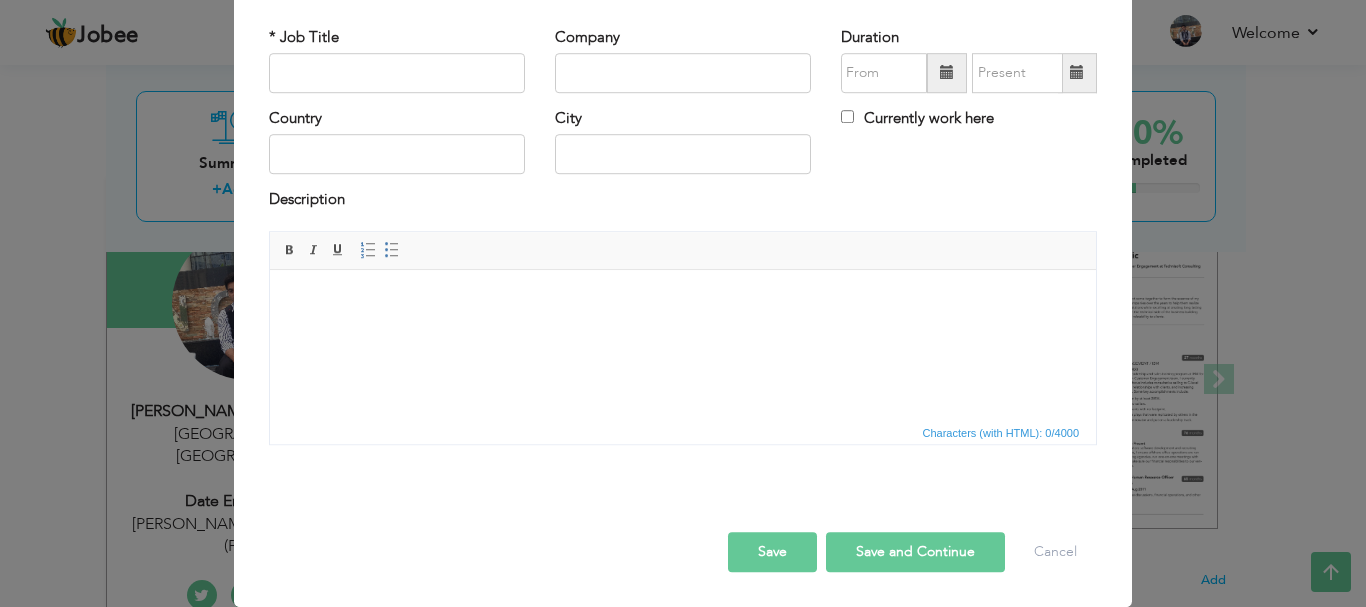 scroll, scrollTop: 0, scrollLeft: 0, axis: both 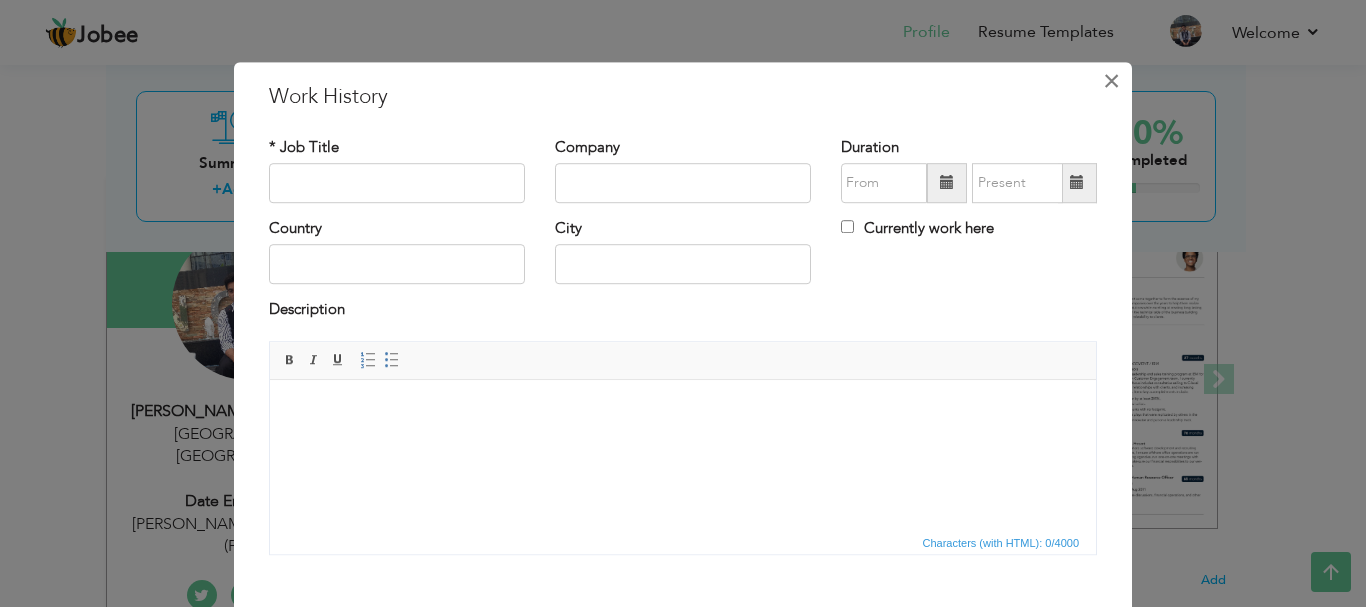 click on "×" at bounding box center (1111, 81) 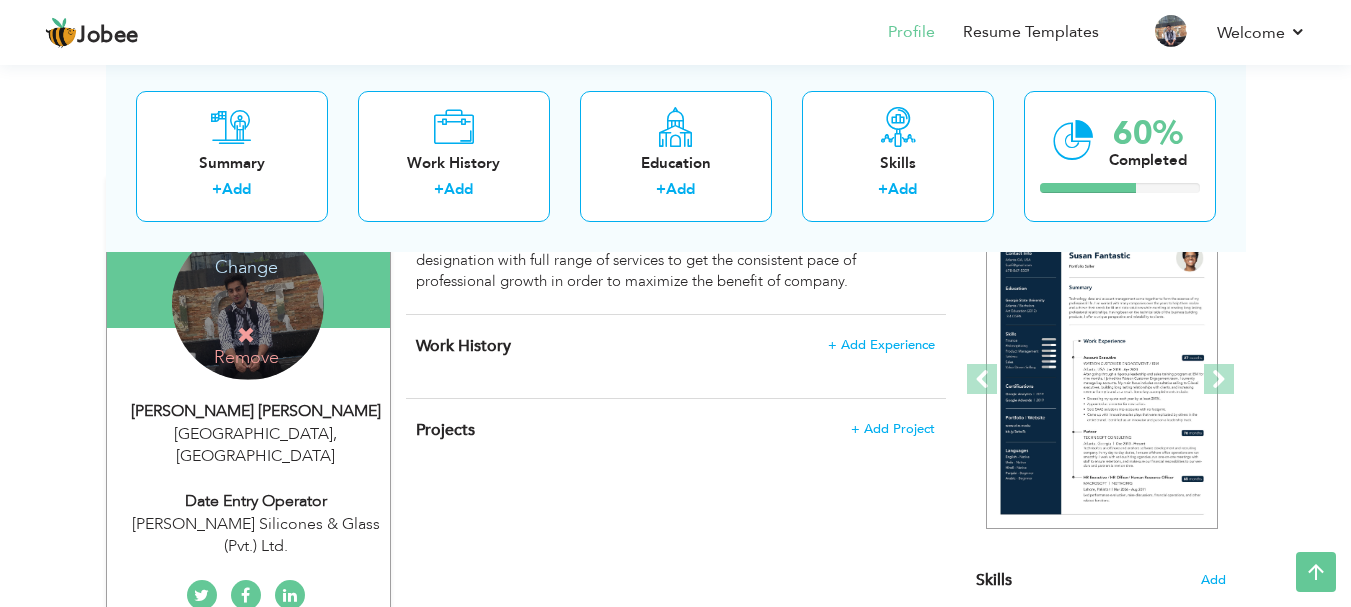 click on "Change" at bounding box center (246, 254) 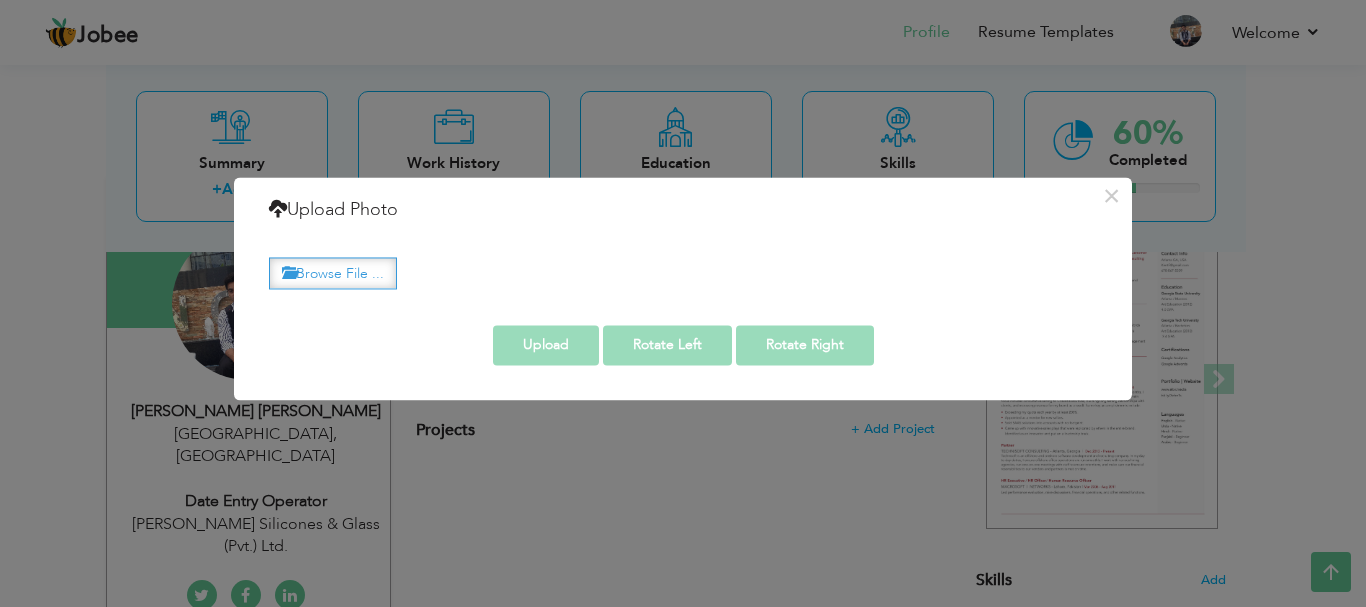 click on "Browse File ..." at bounding box center (333, 273) 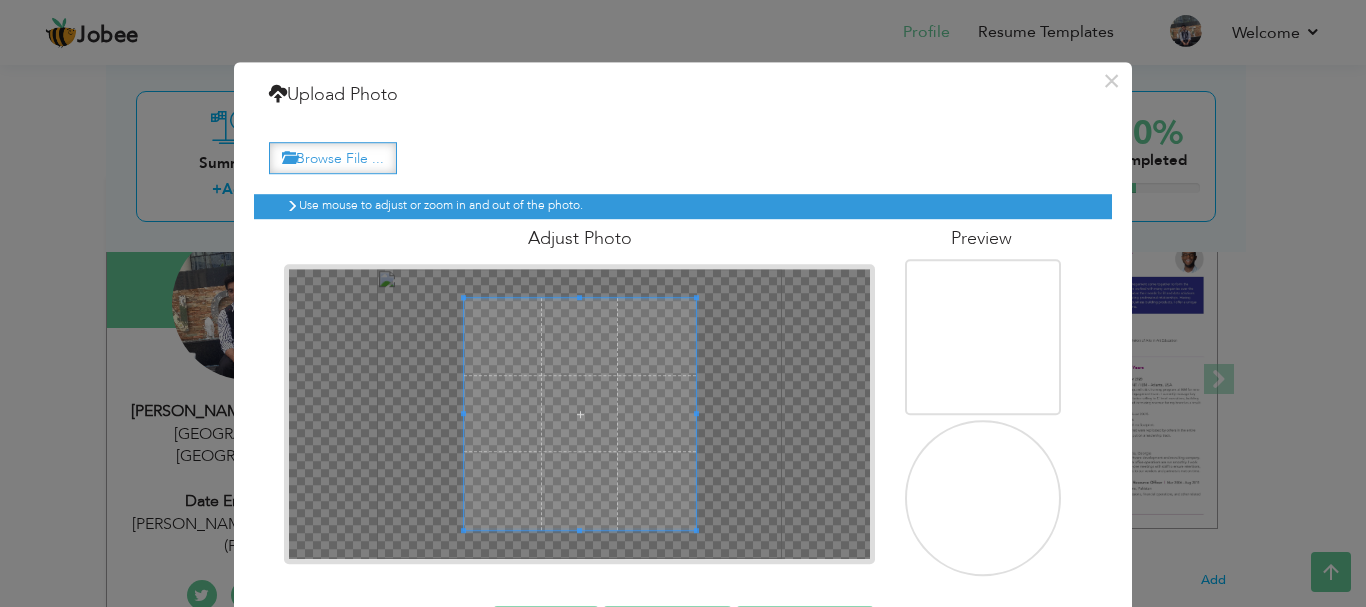 click on "Browse File ..." at bounding box center (333, 157) 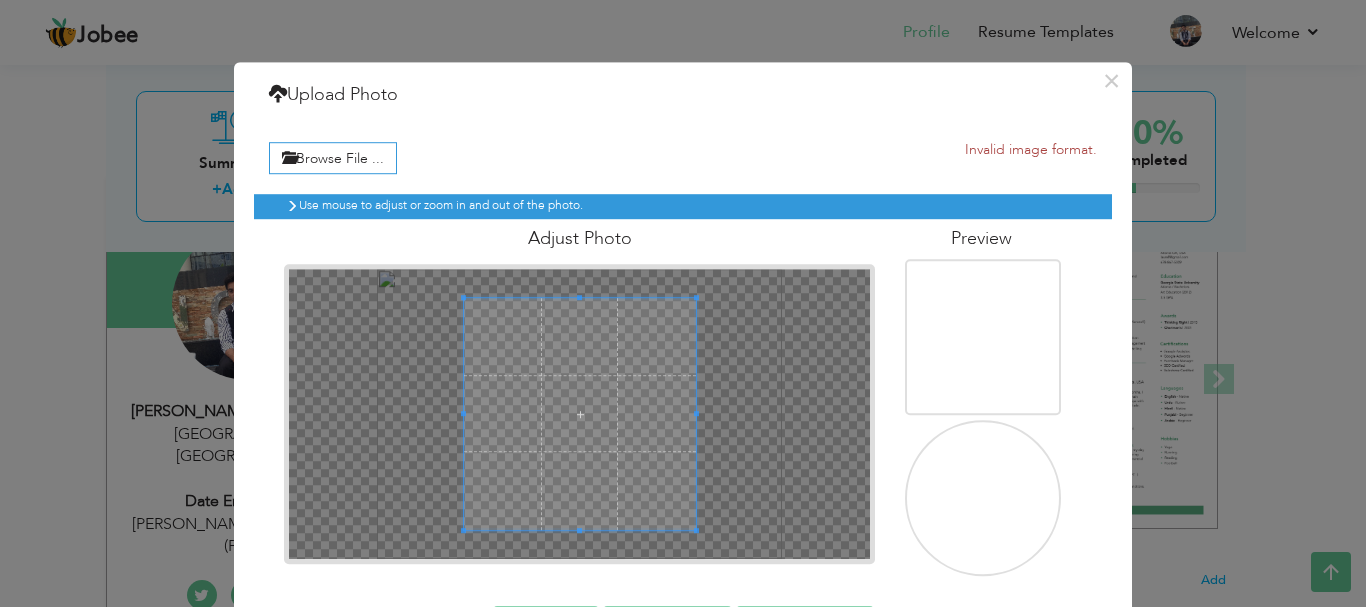 click on "Invalid image format." at bounding box center [1031, 149] 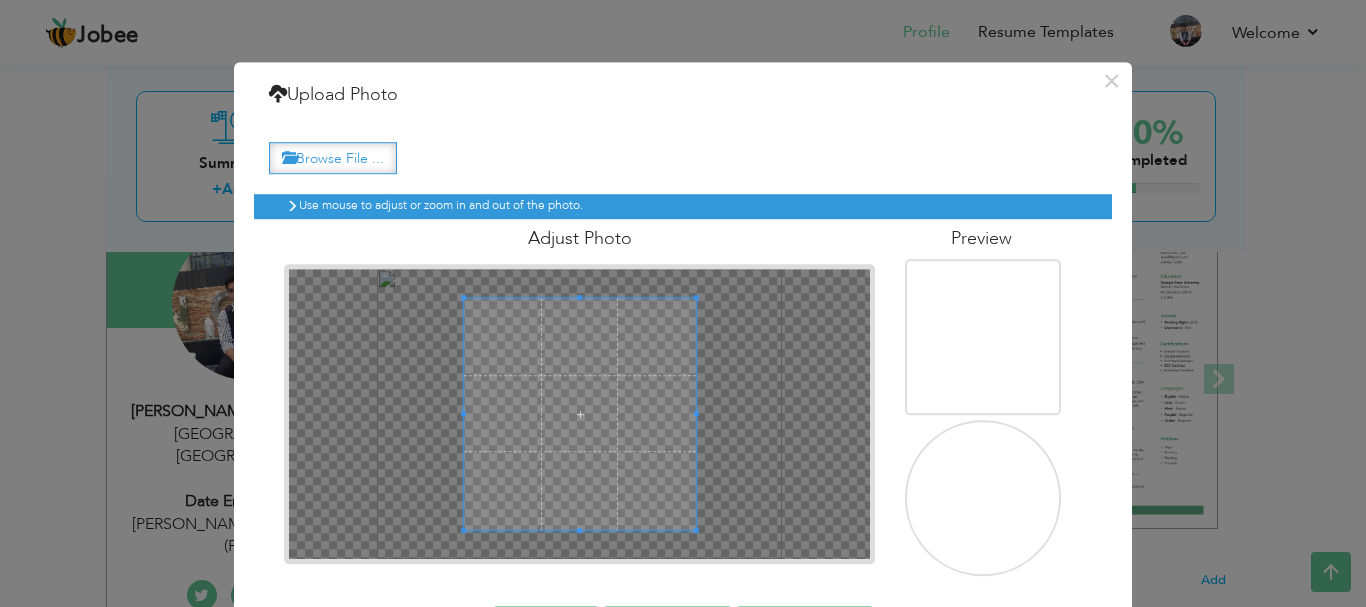 click on "Browse File ..." at bounding box center [333, 157] 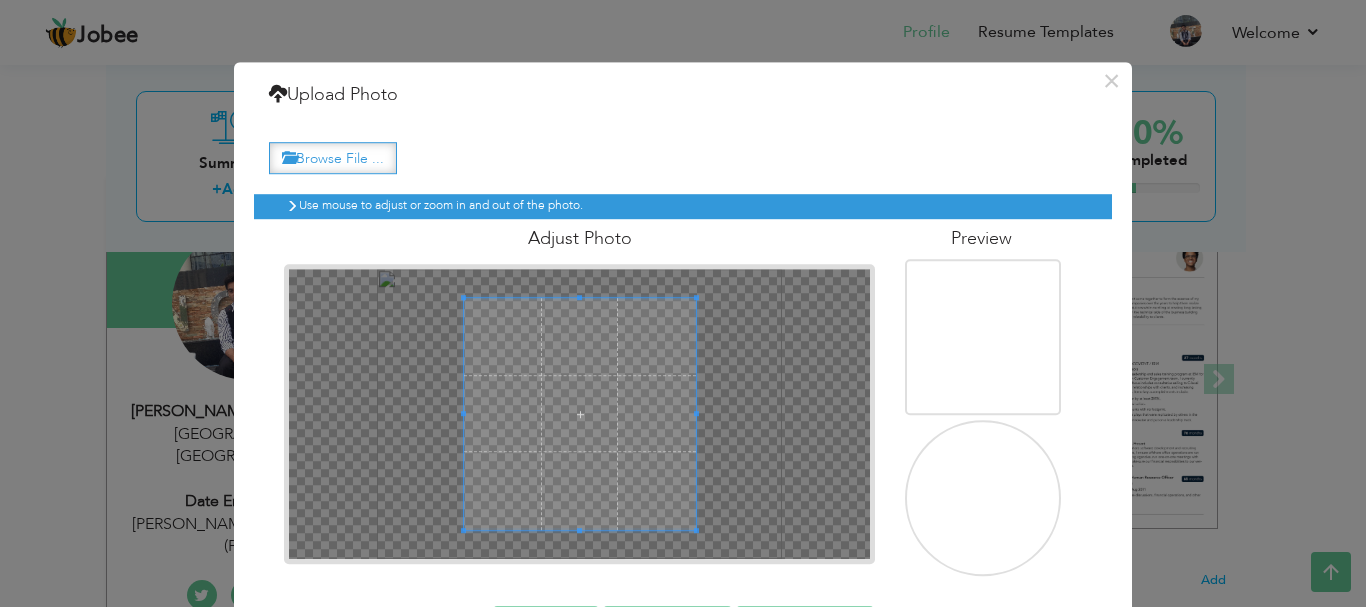 click on "Browse File ..." at bounding box center [333, 157] 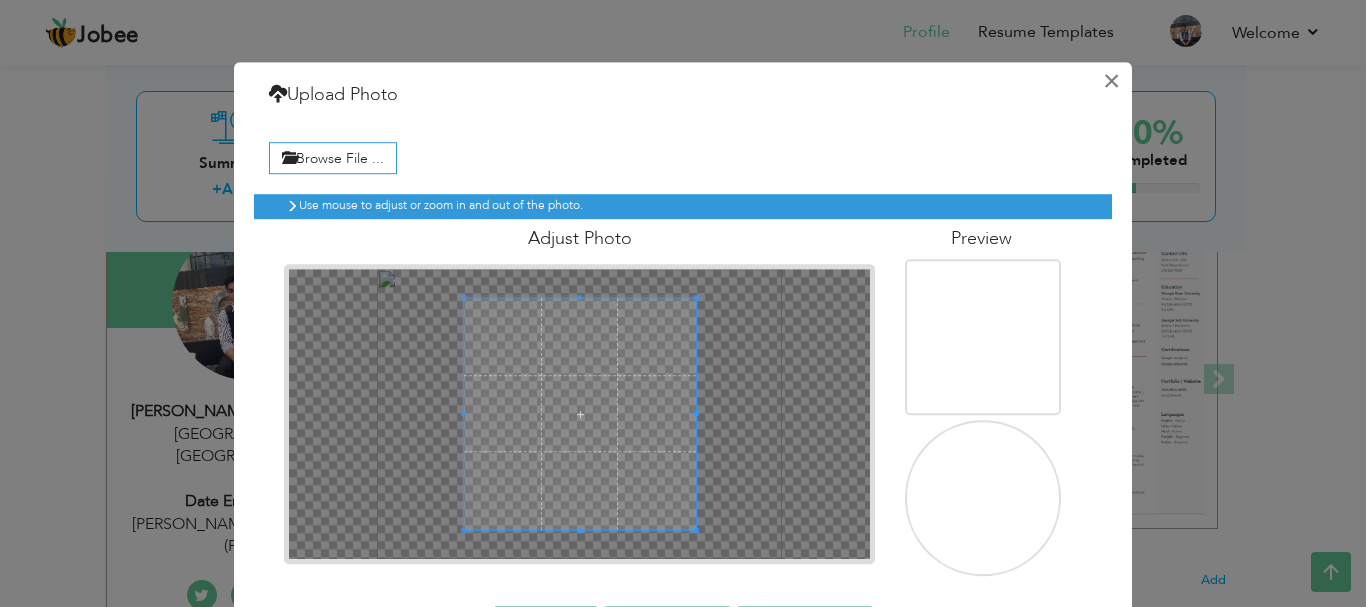 click on "×" at bounding box center (1111, 81) 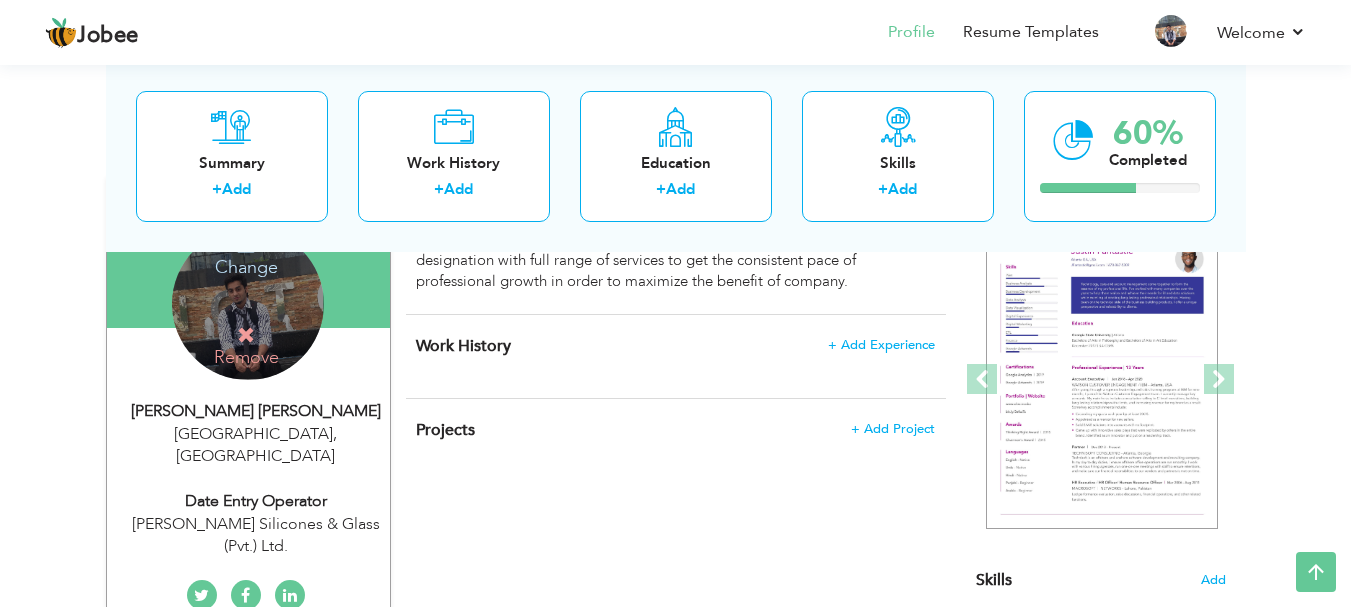 click on "Change" at bounding box center (246, 254) 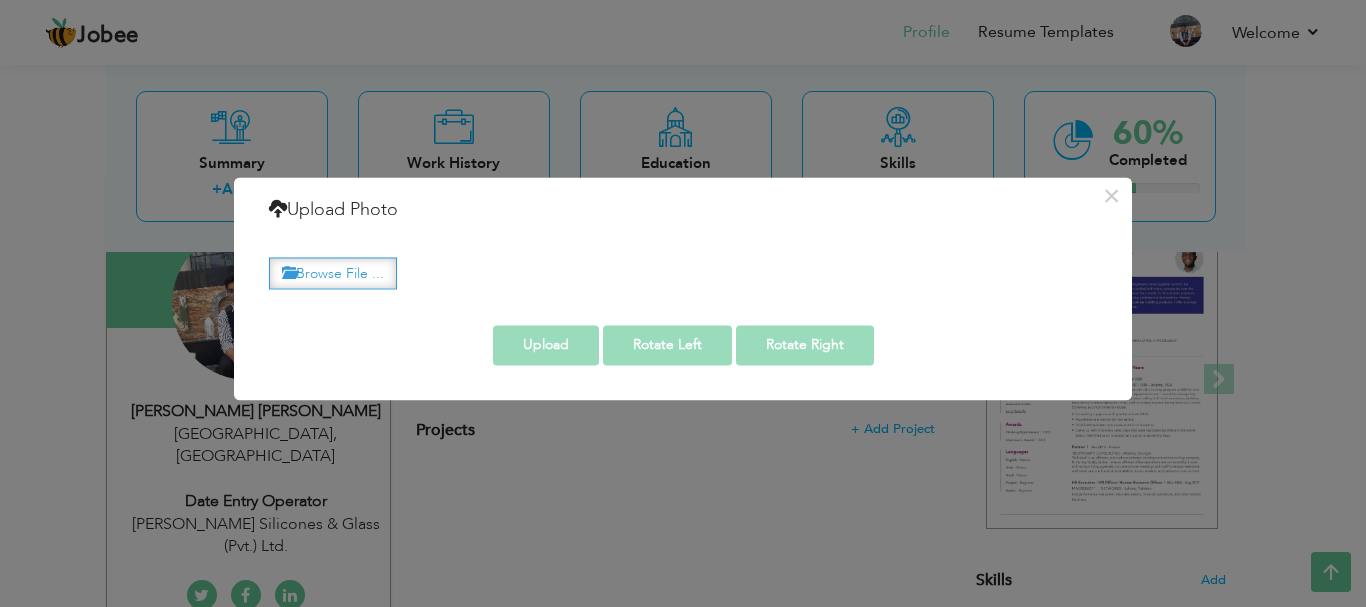 click on "Browse File ..." at bounding box center (333, 273) 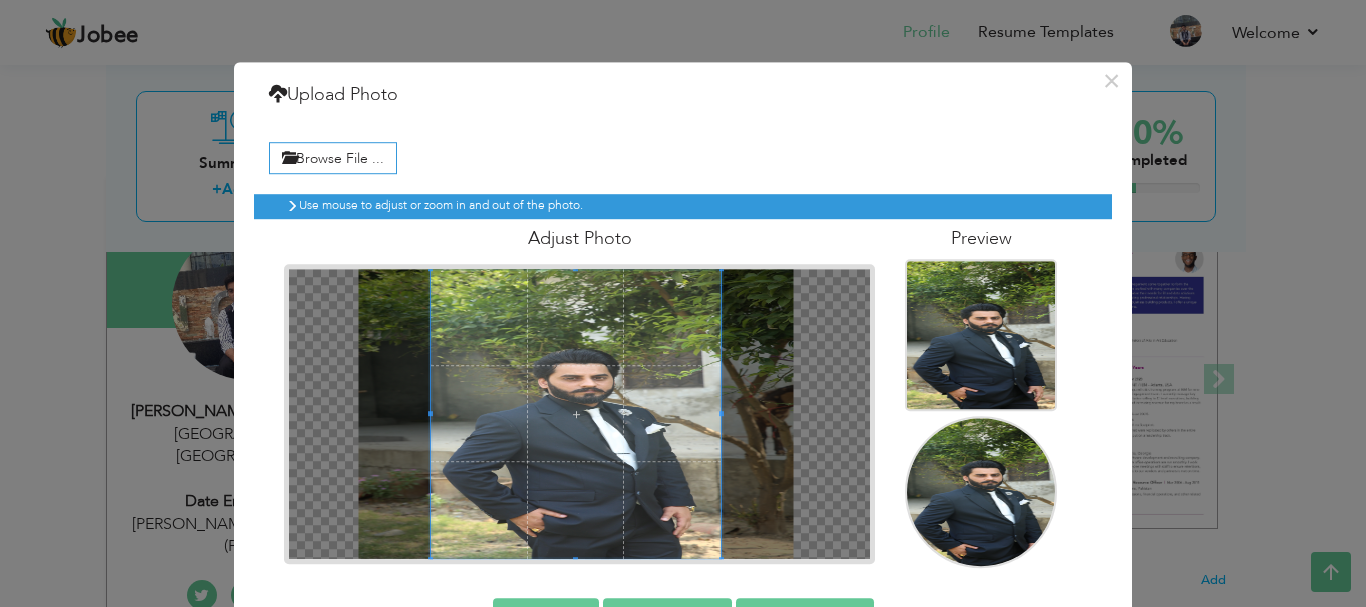 scroll, scrollTop: 0, scrollLeft: 0, axis: both 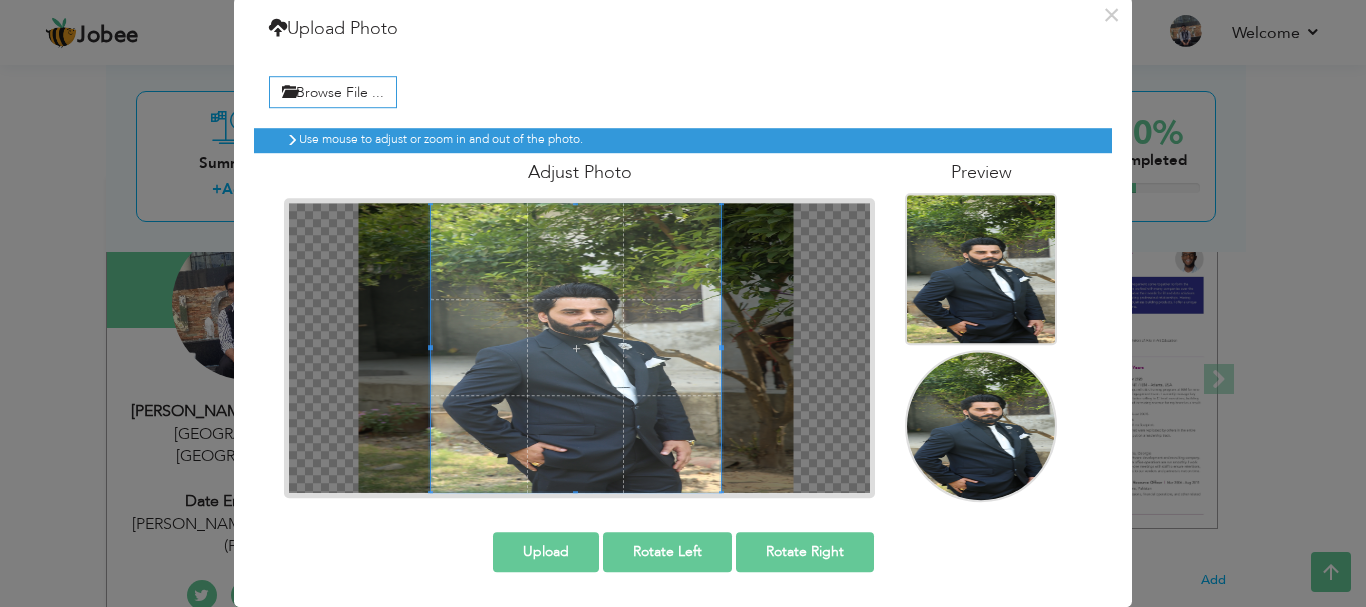 click on "Adjust Photo" at bounding box center [579, 173] 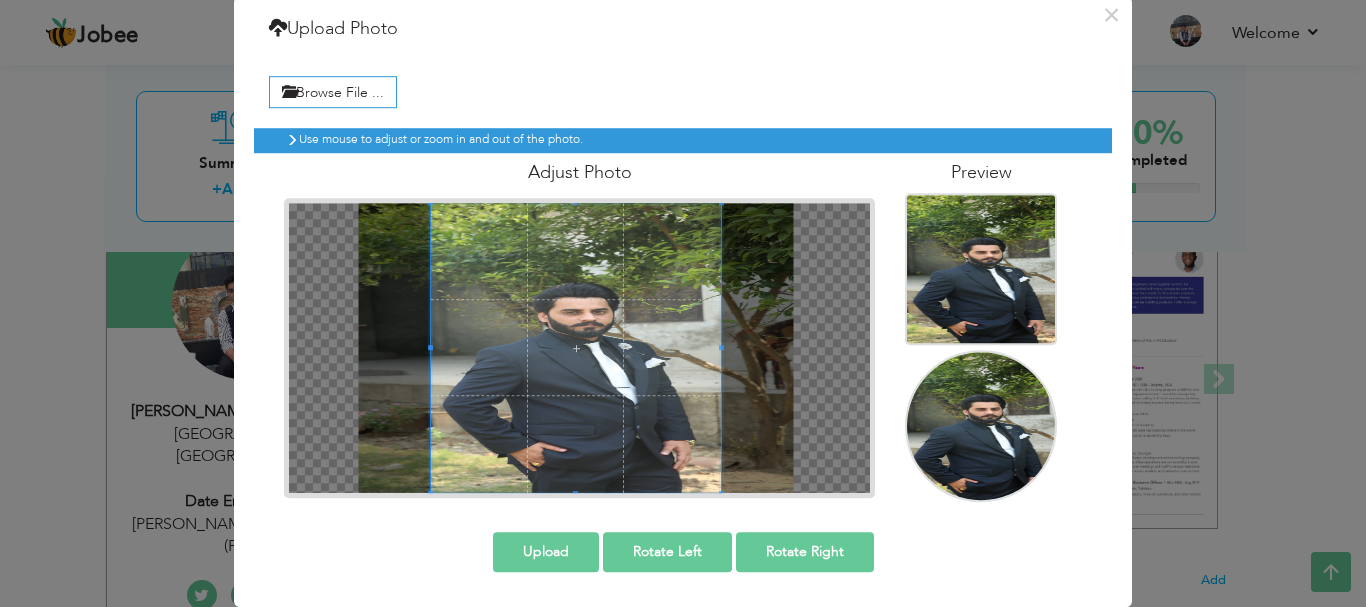click on "Preview" at bounding box center (981, 173) 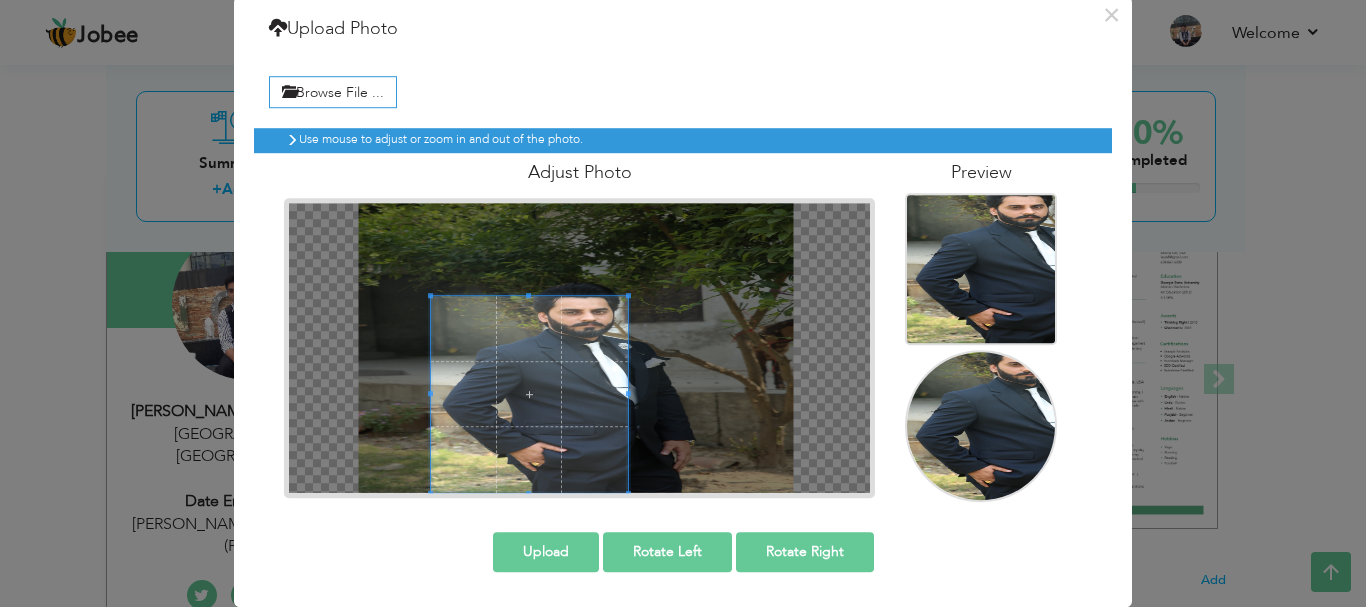 click at bounding box center [529, 394] 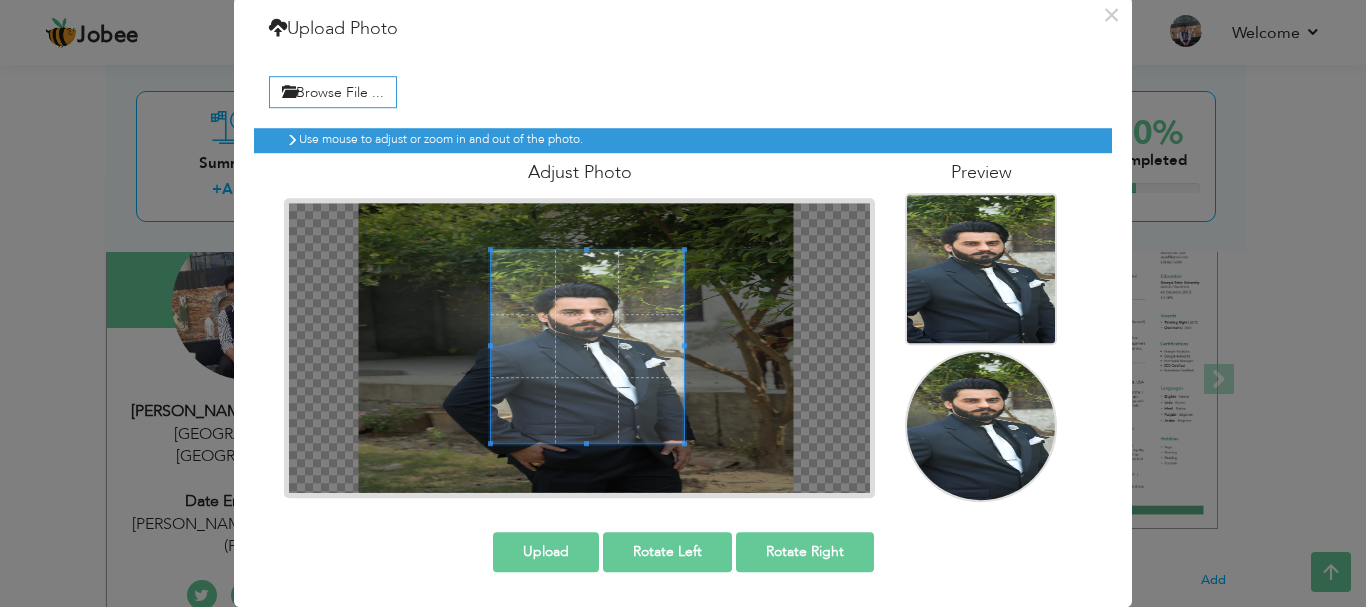 click at bounding box center [587, 346] 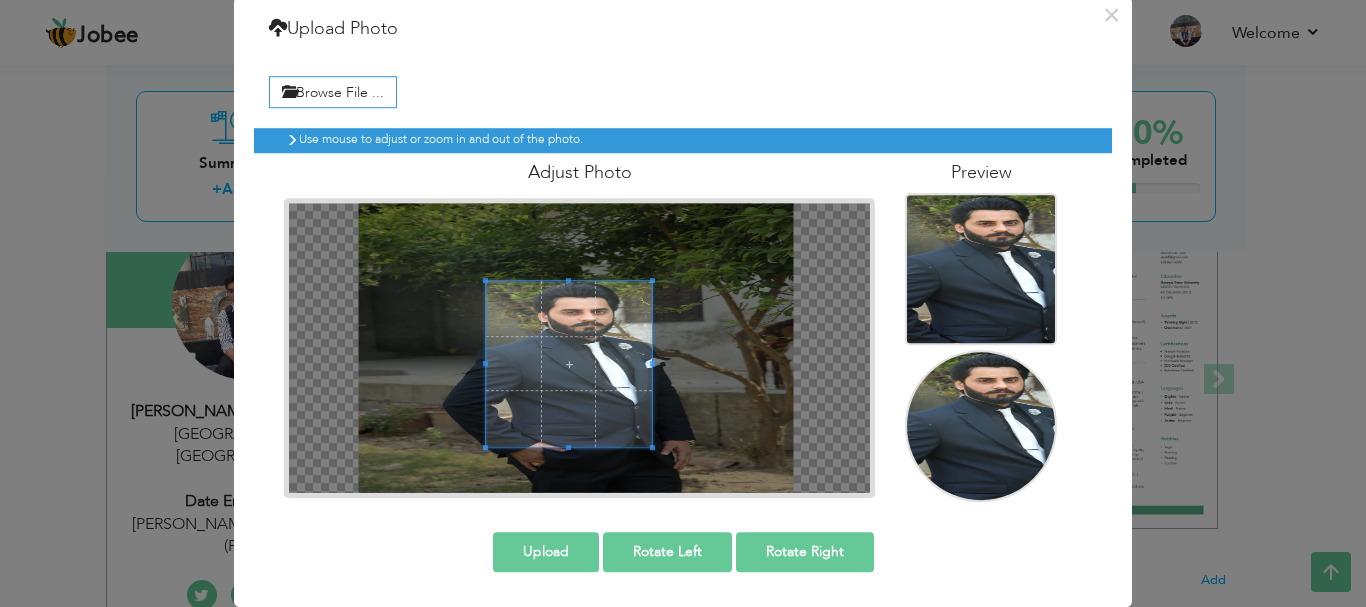 click at bounding box center (579, 348) 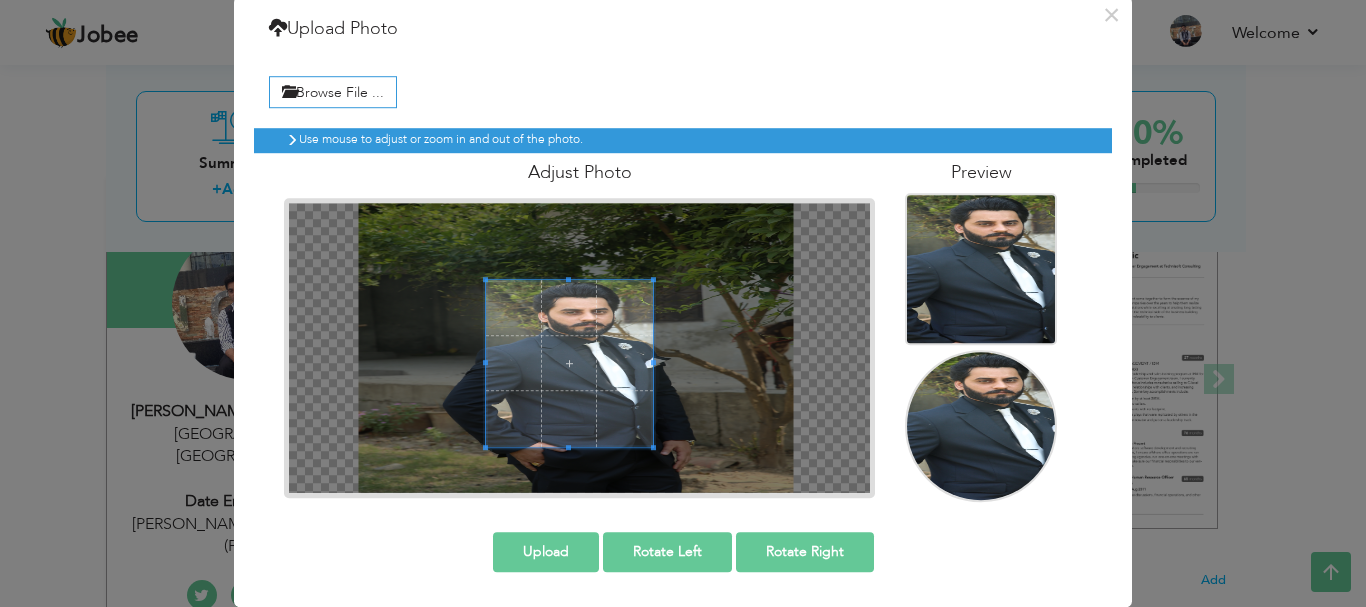 click at bounding box center [579, 348] 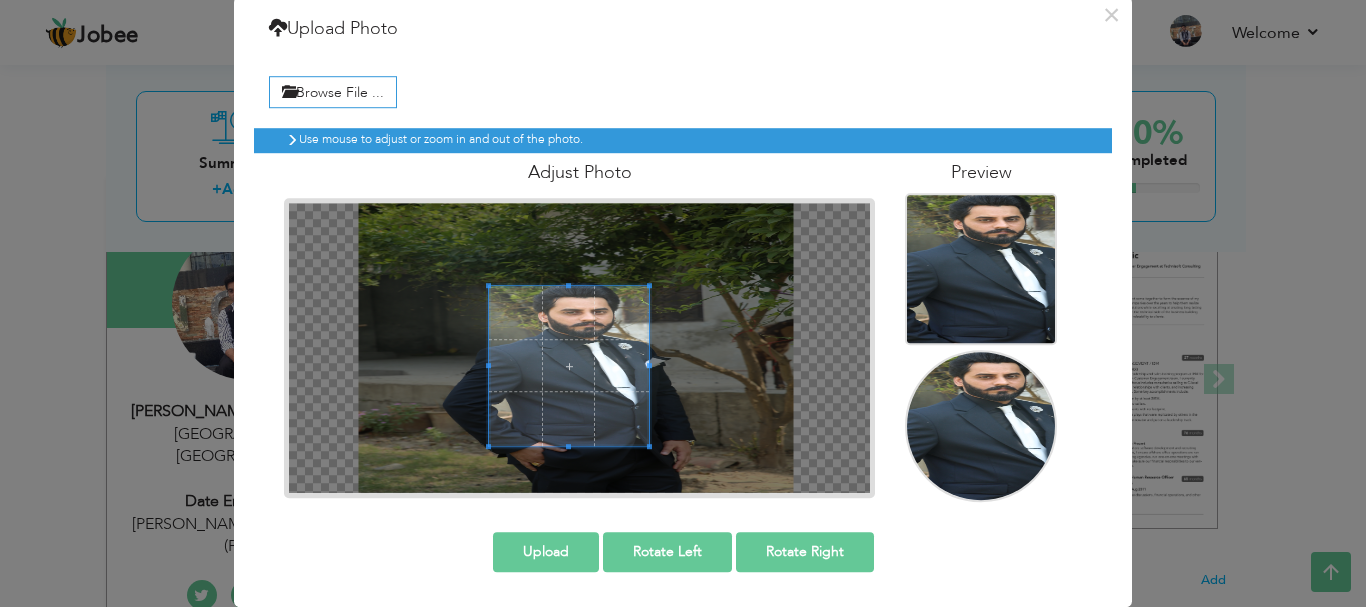 click at bounding box center [569, 366] 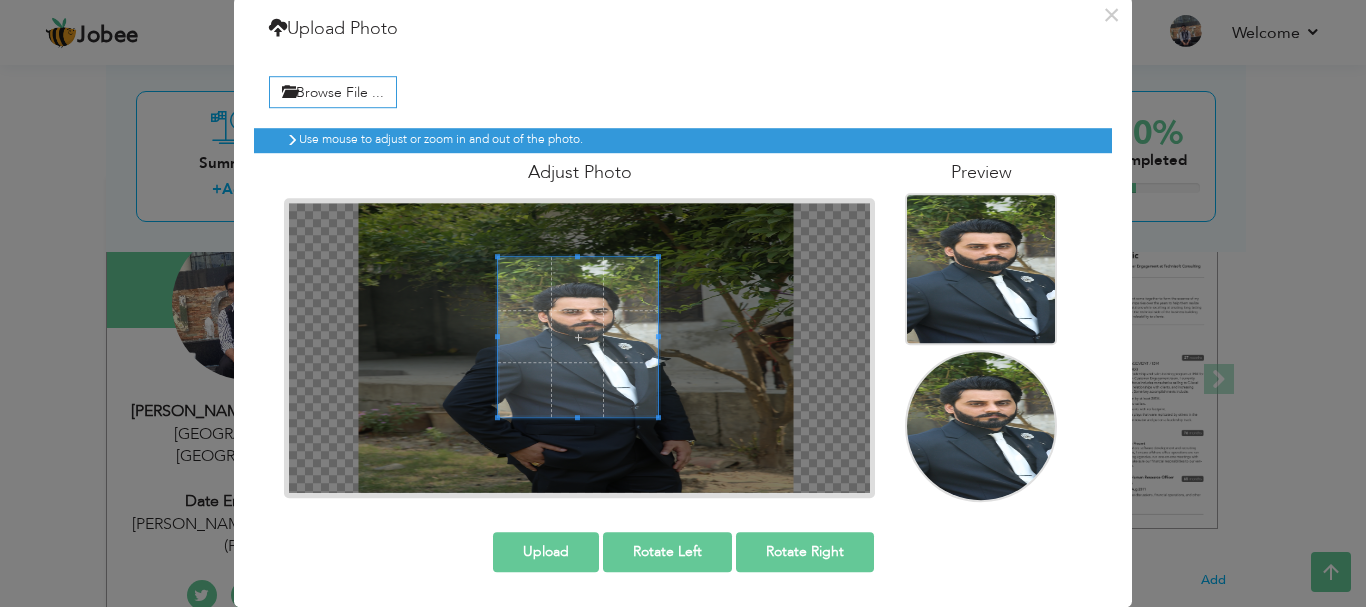 click at bounding box center [578, 337] 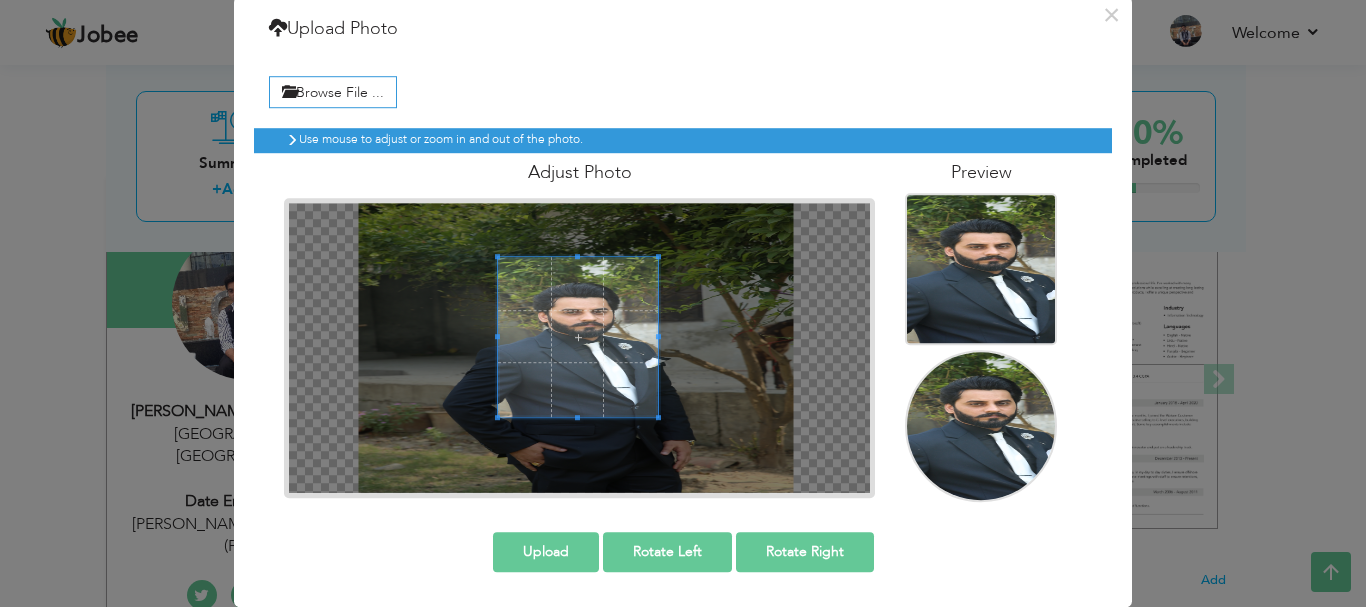click at bounding box center [578, 337] 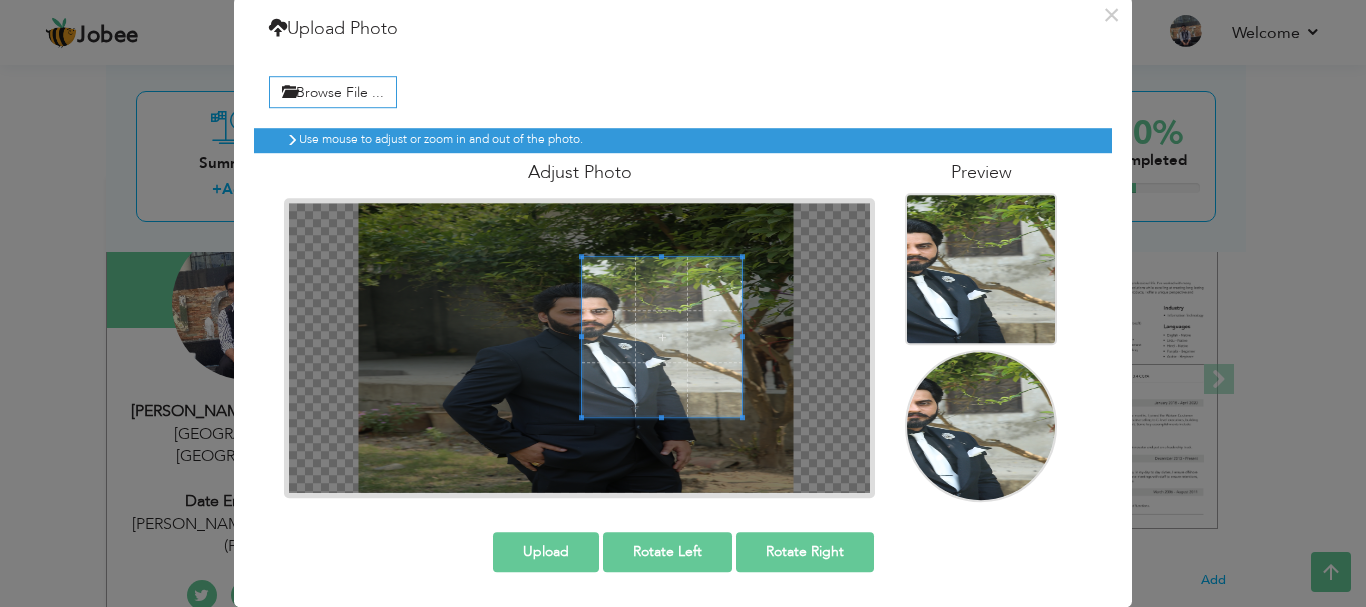 click at bounding box center [579, 348] 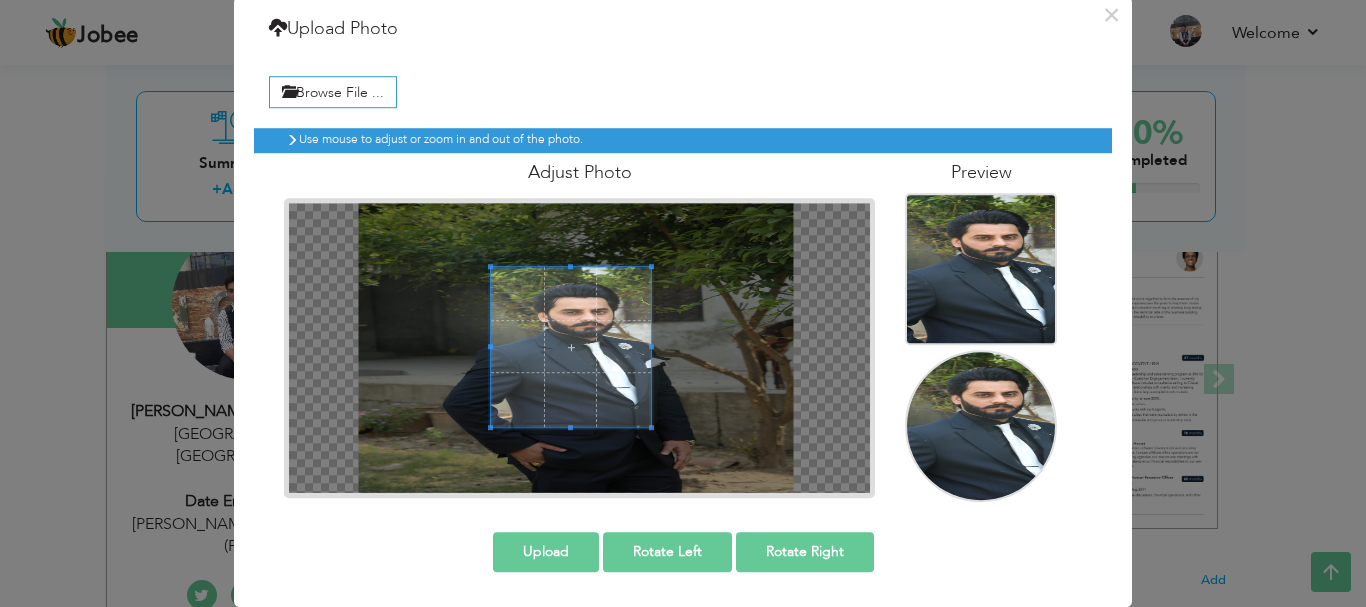 click at bounding box center [571, 347] 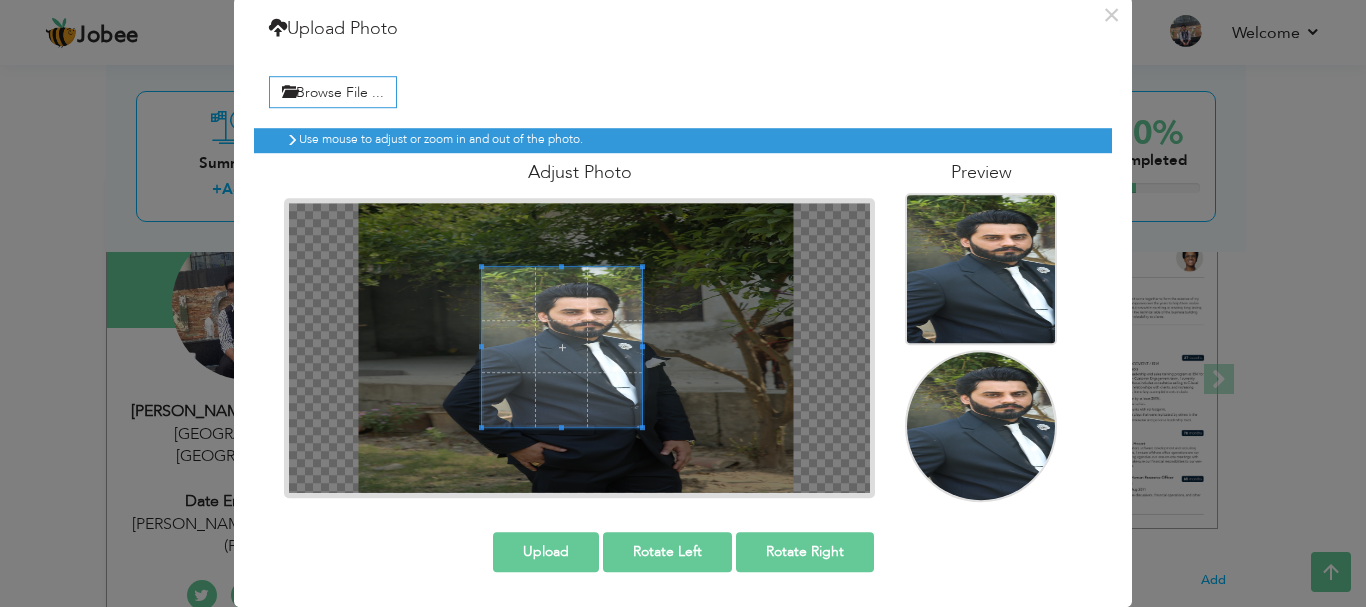 click at bounding box center (562, 347) 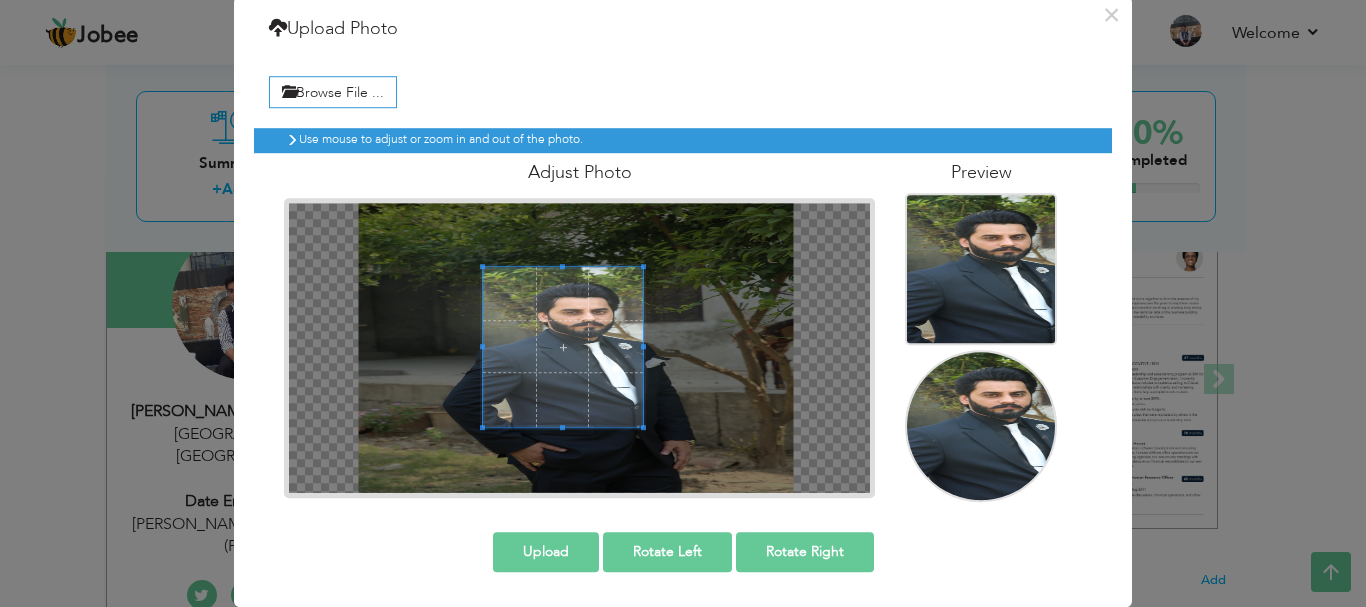 click at bounding box center [563, 347] 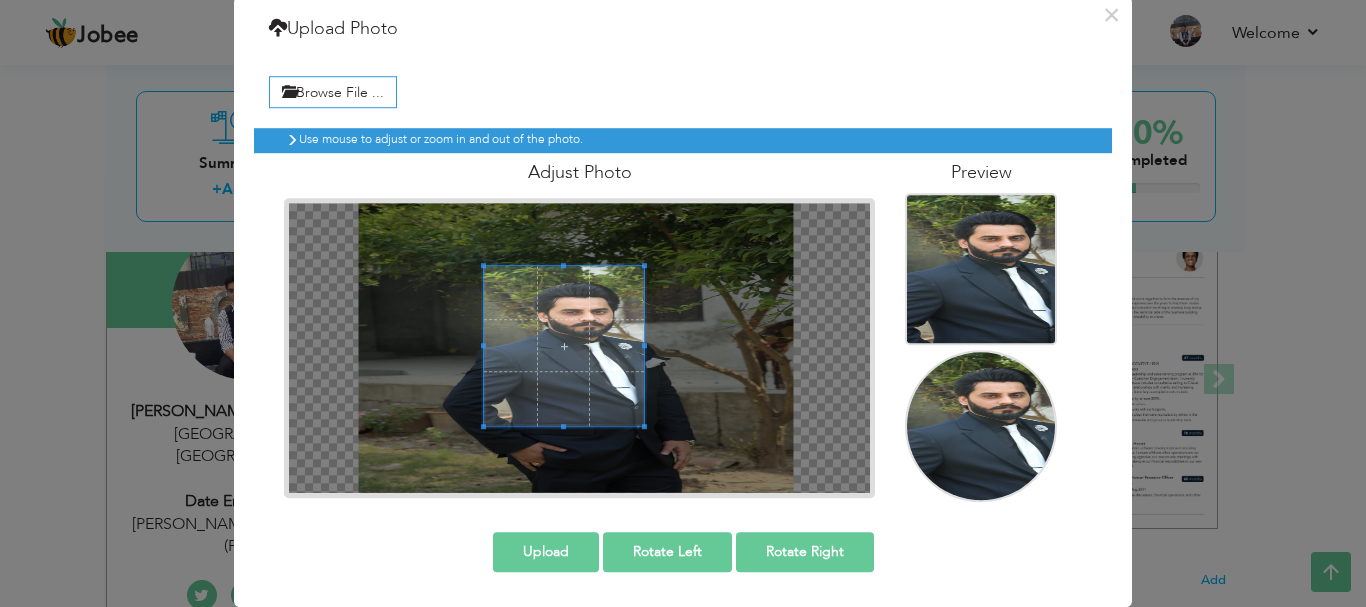 click at bounding box center [564, 346] 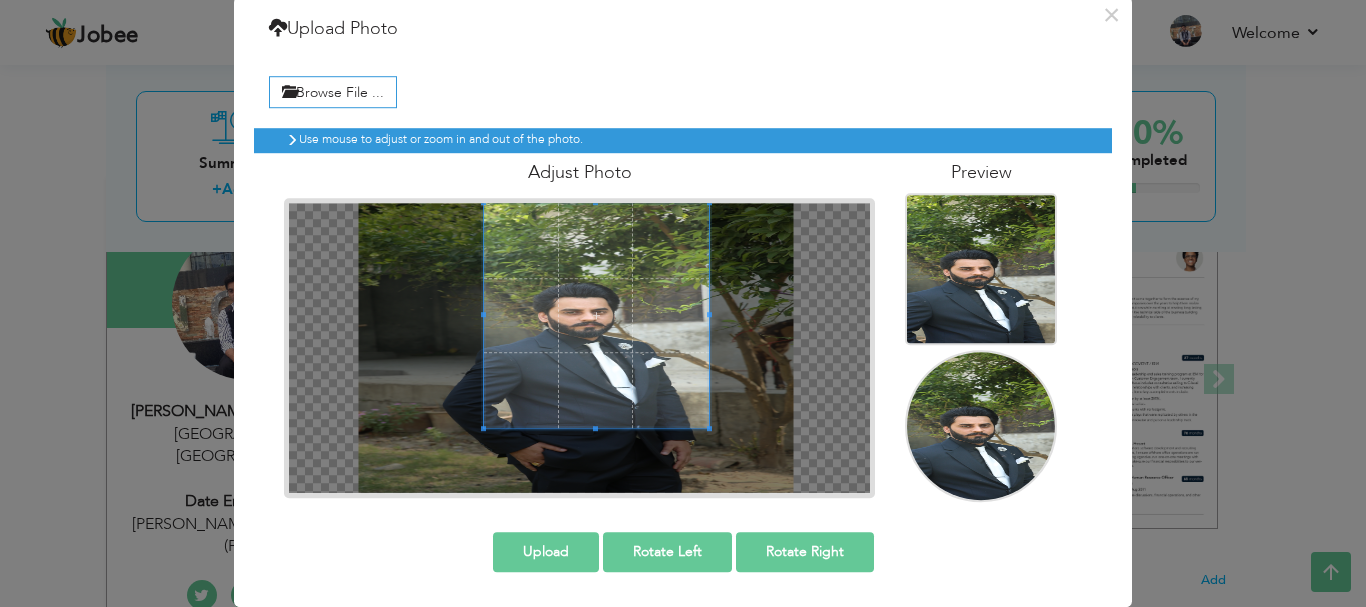 click on "Adjust Photo" at bounding box center [579, 325] 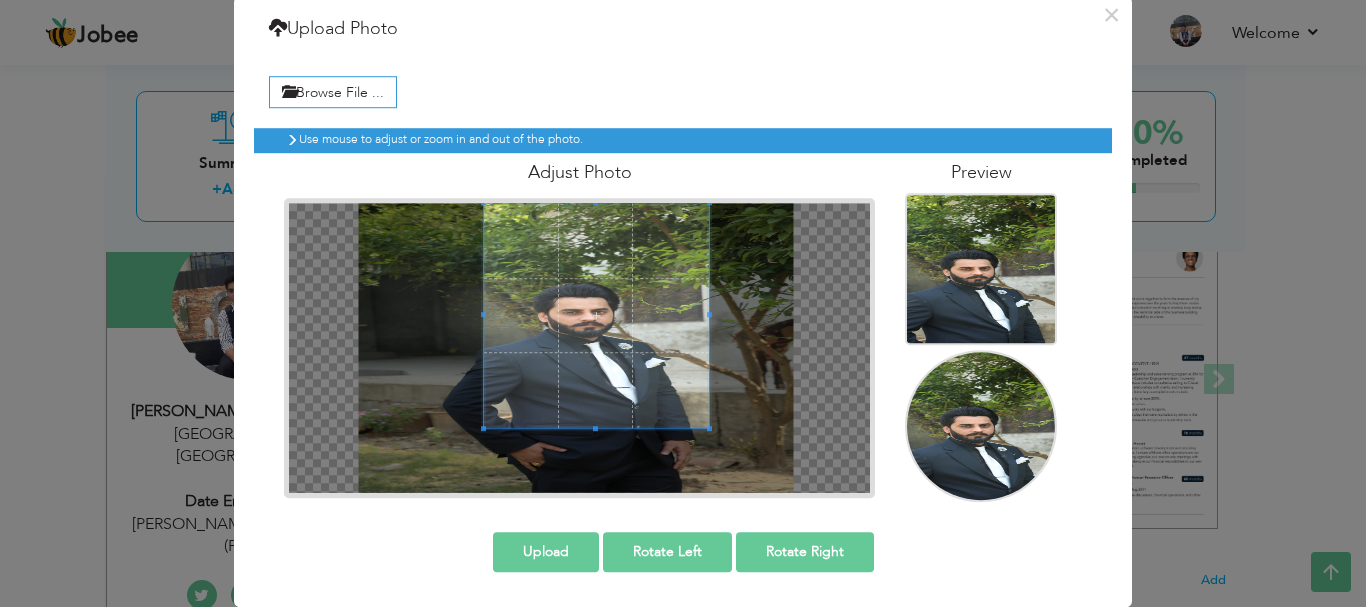 click at bounding box center [579, 348] 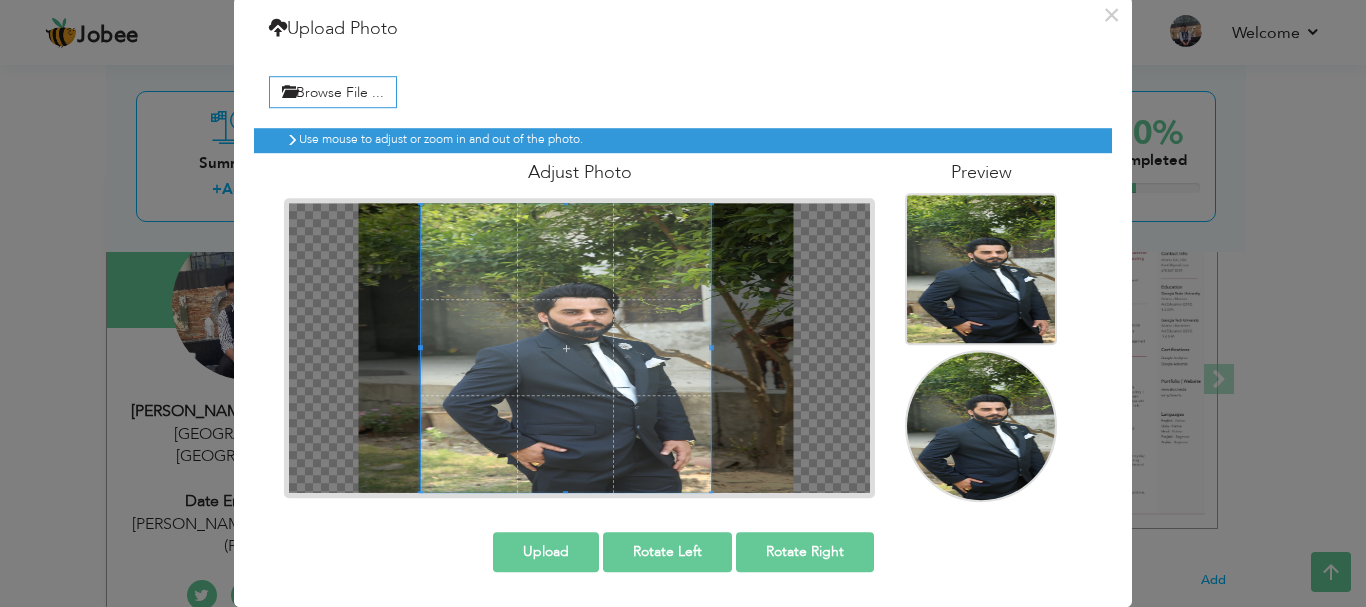 click on "×
Upload Photo
Browse File ...
Invalid image format.
Adjust Photo Preview" at bounding box center (683, 301) 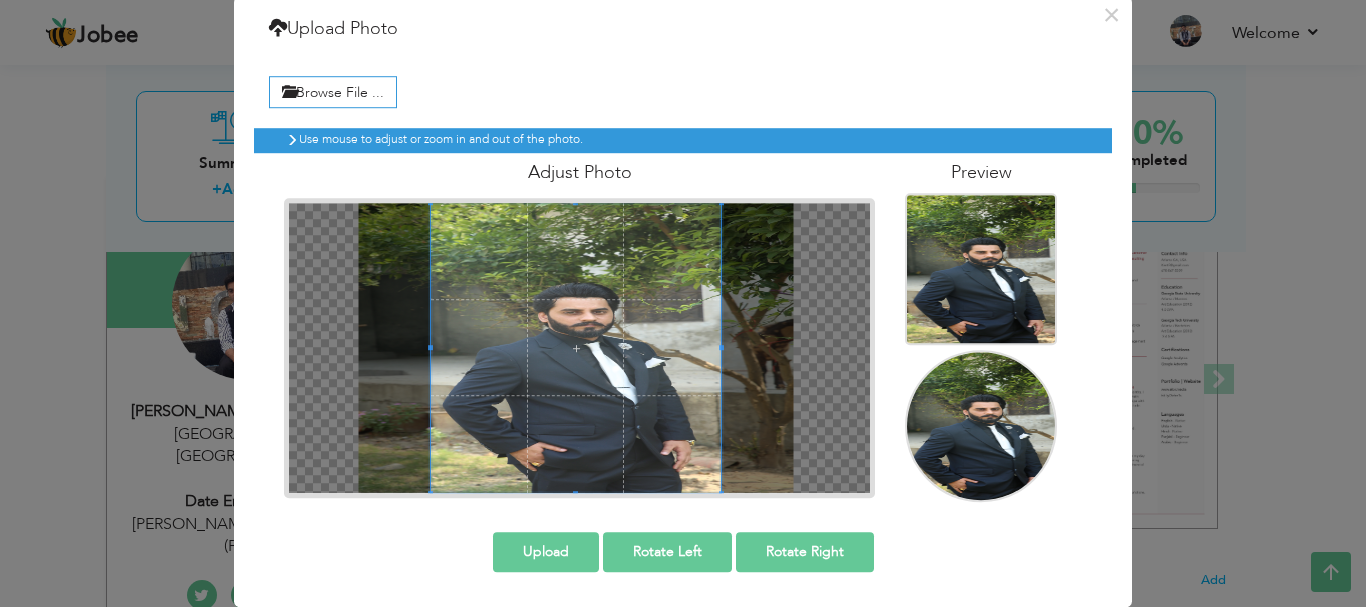 click at bounding box center (576, 348) 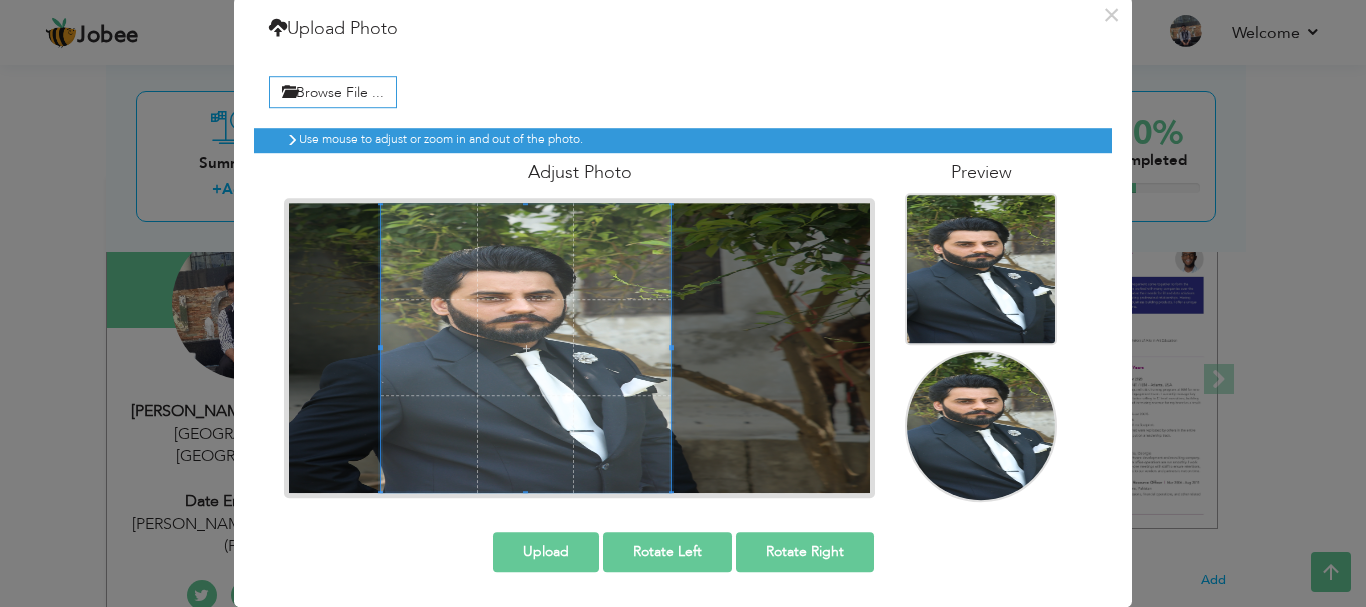 click at bounding box center (526, 348) 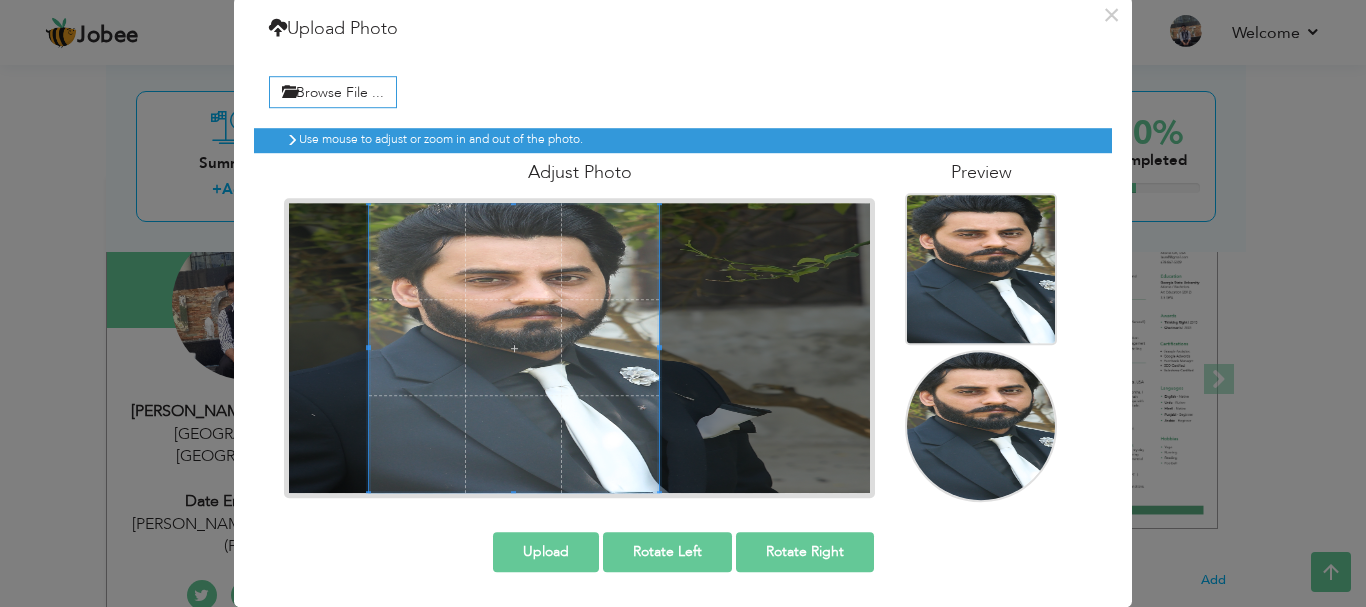 click at bounding box center (514, 348) 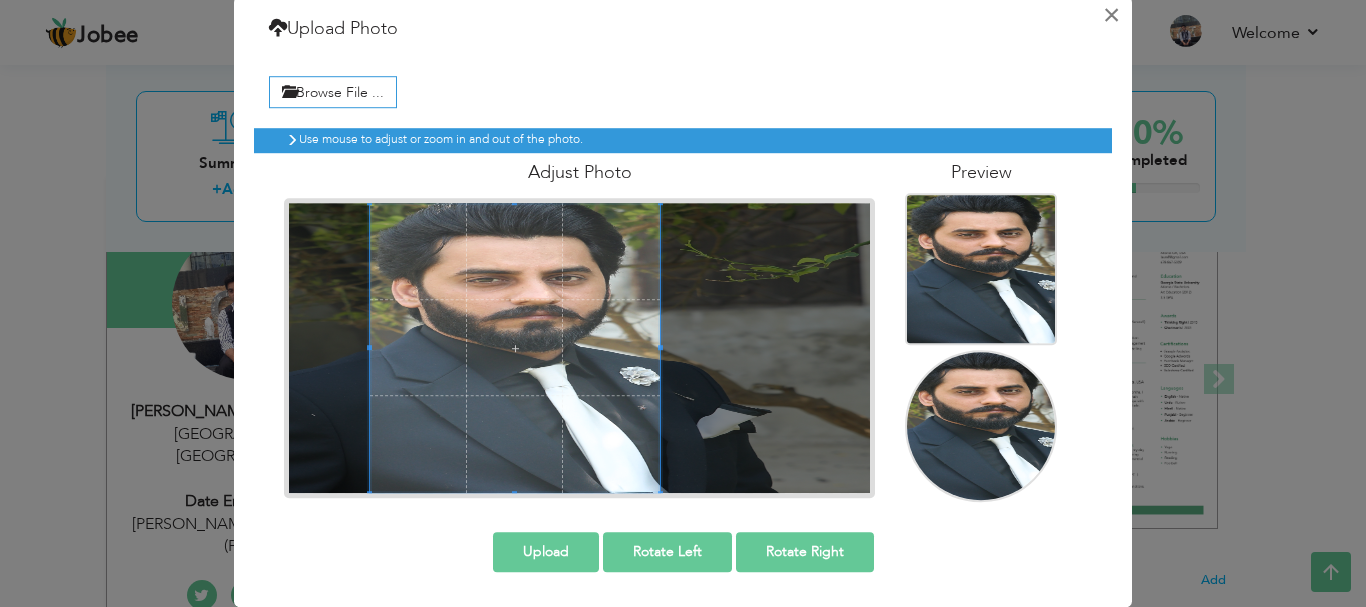 click on "×" at bounding box center [1111, 15] 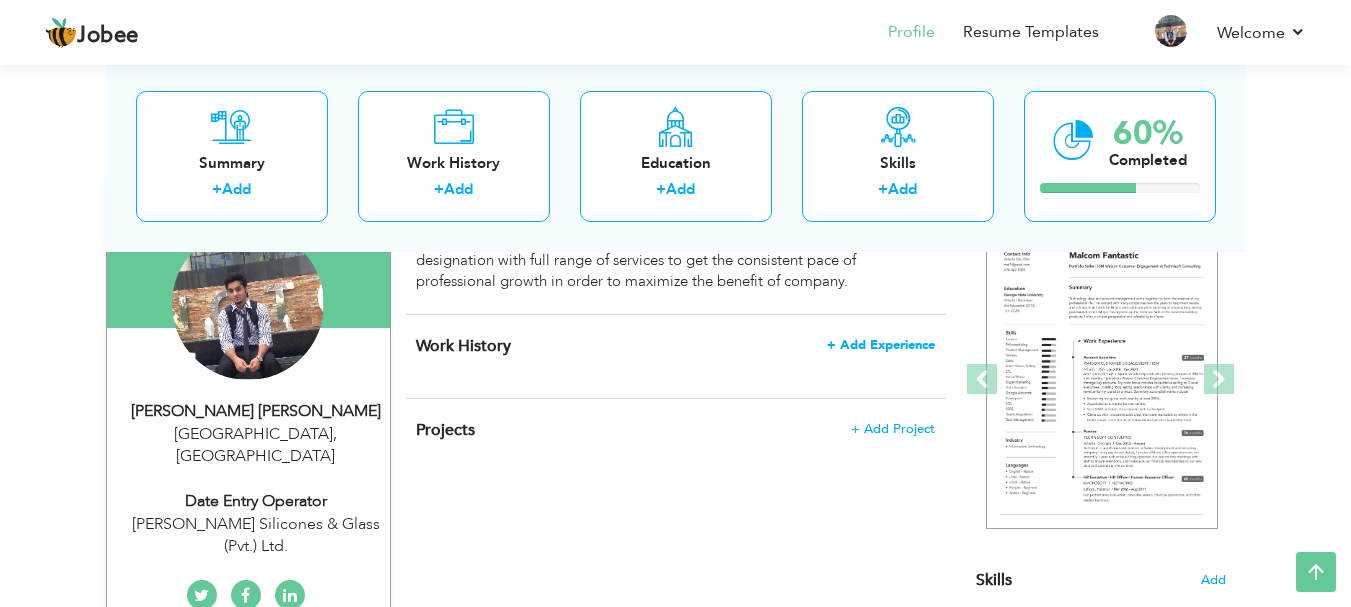 click on "+ Add Experience" at bounding box center (881, 345) 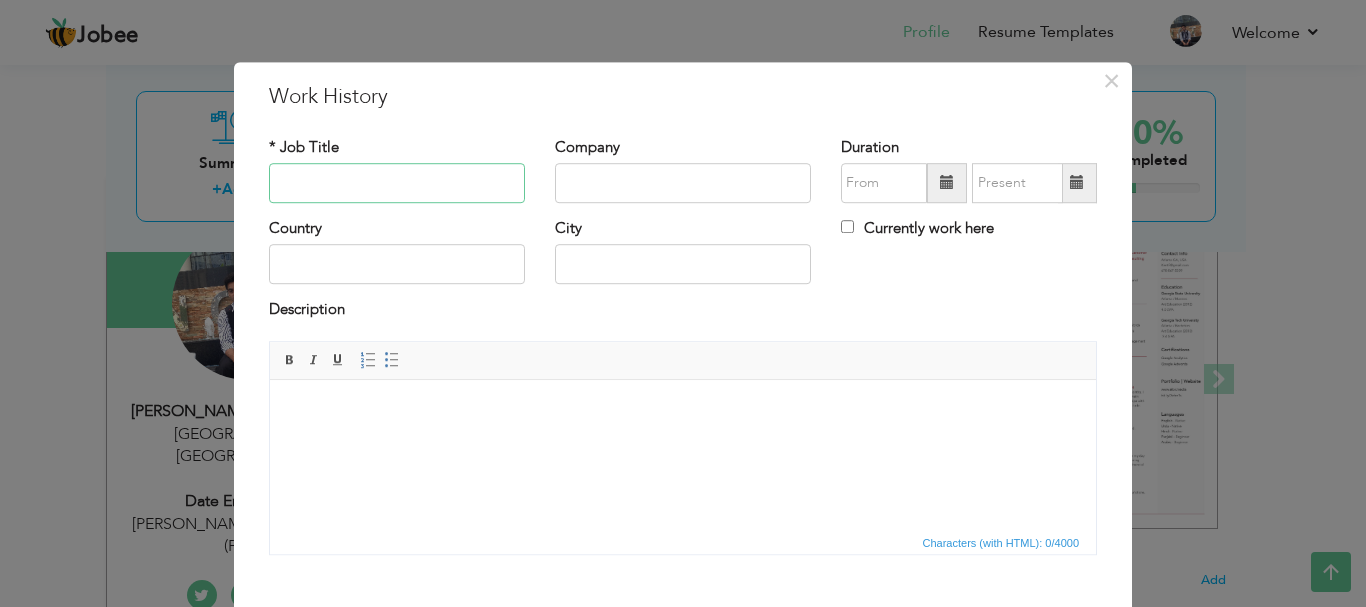 click at bounding box center (397, 183) 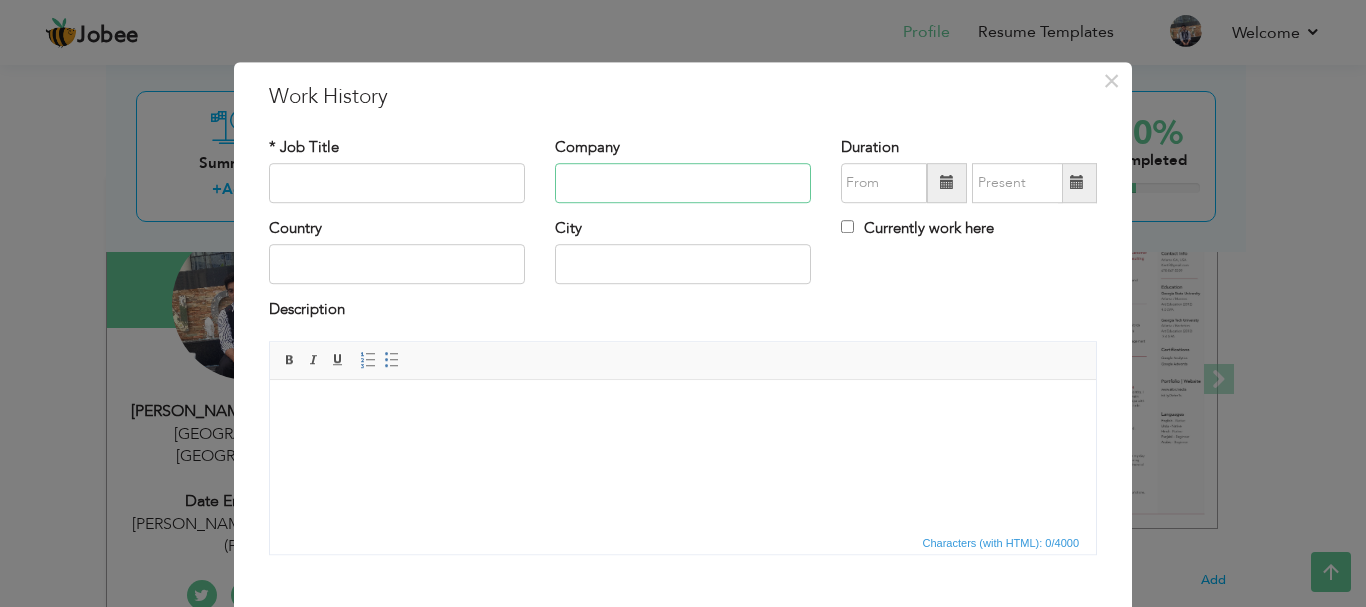 click at bounding box center (683, 183) 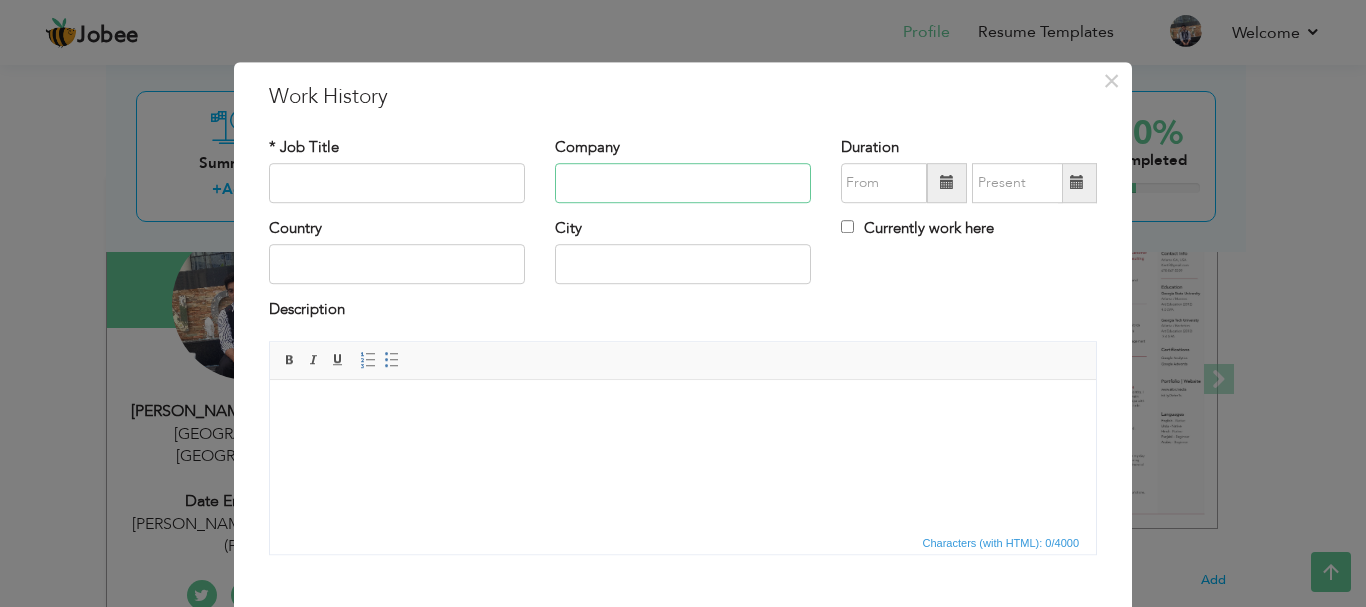 click at bounding box center [683, 183] 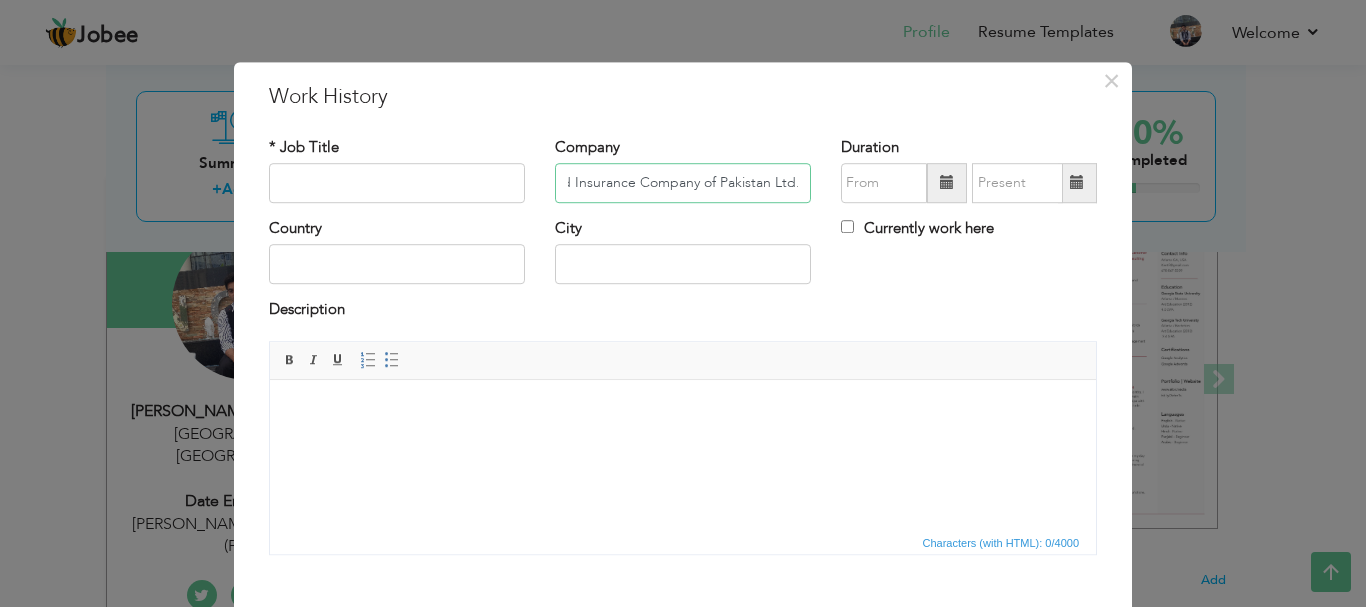paste on "The United Insurance Company of Pakistan Ltd." 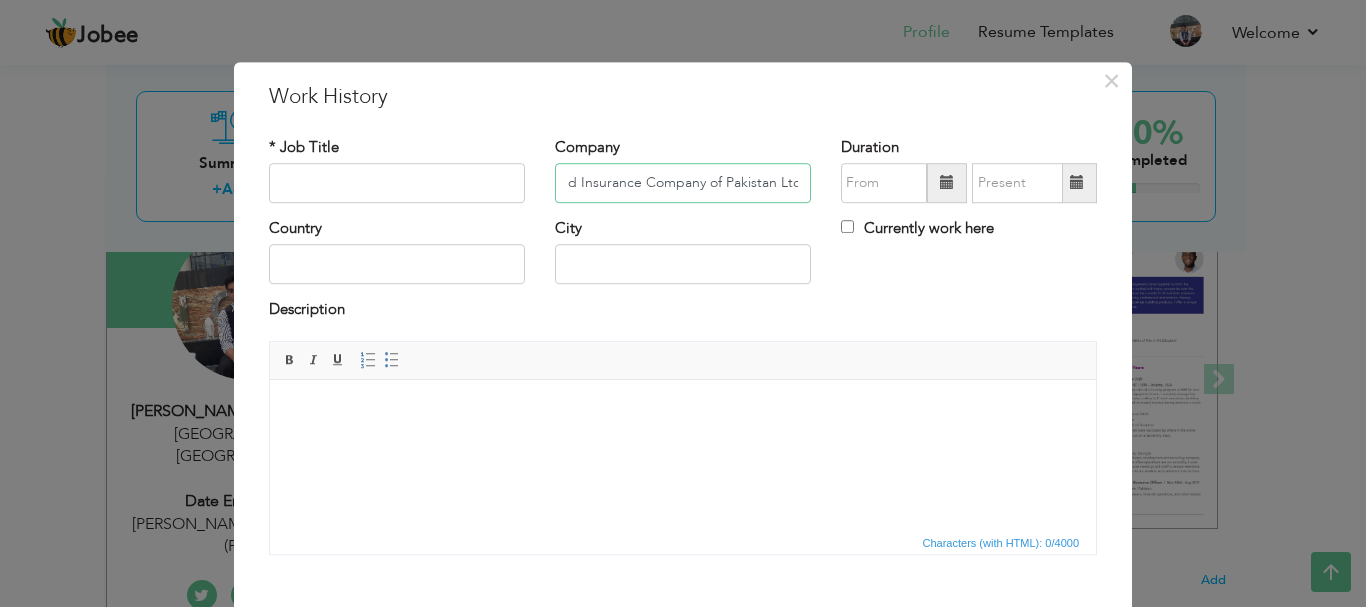 scroll, scrollTop: 0, scrollLeft: 0, axis: both 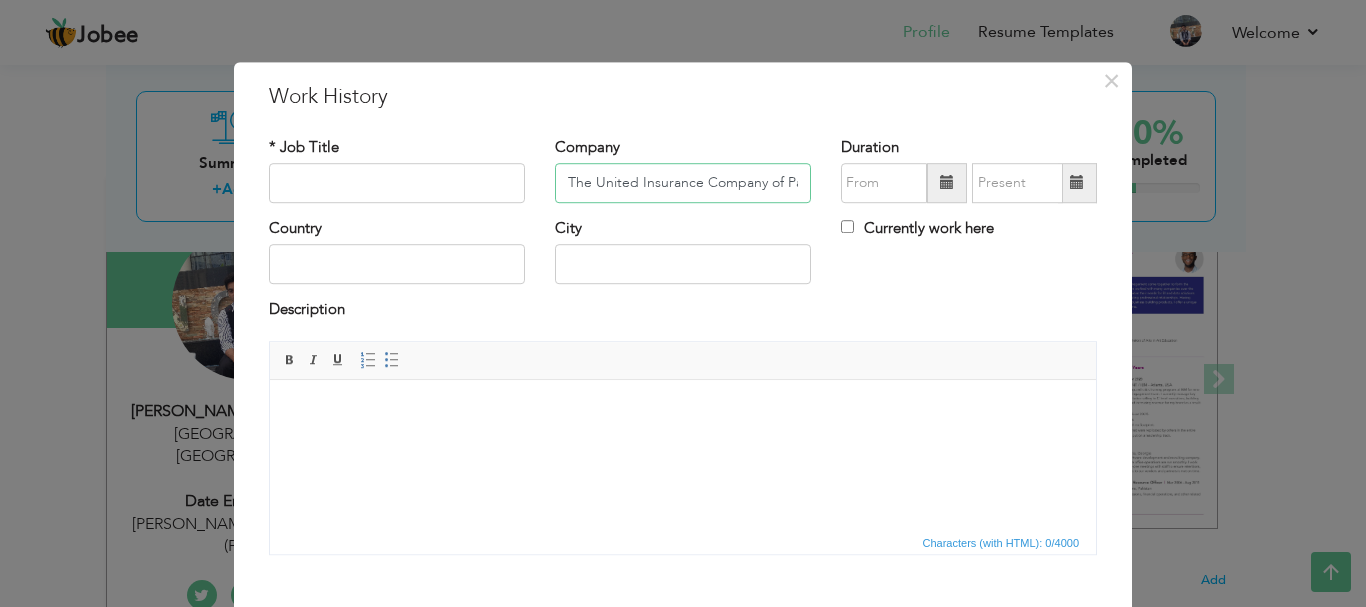 drag, startPoint x: 699, startPoint y: 187, endPoint x: 362, endPoint y: 195, distance: 337.09494 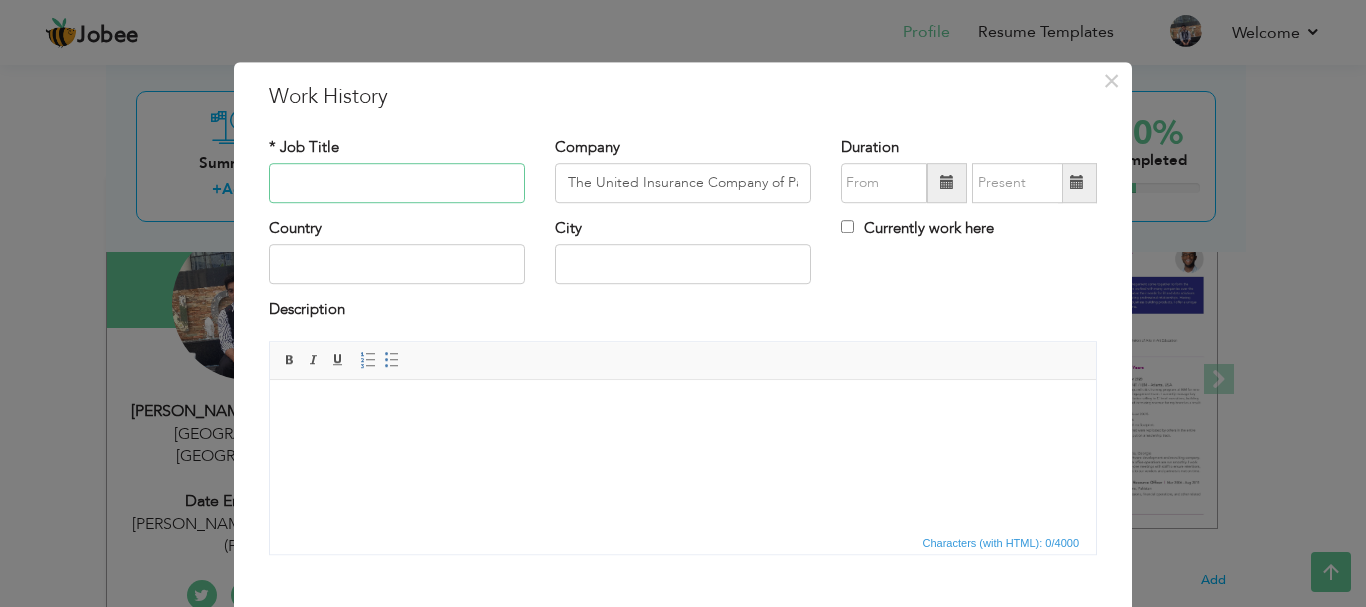 click at bounding box center (397, 183) 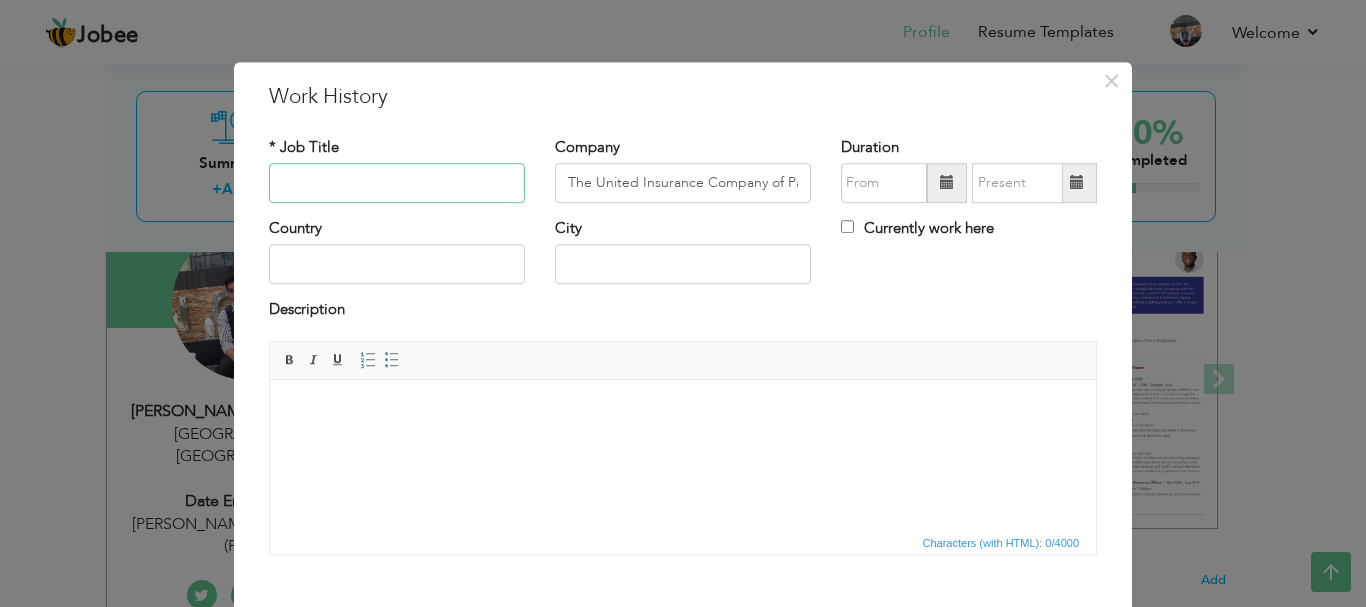 click at bounding box center [397, 183] 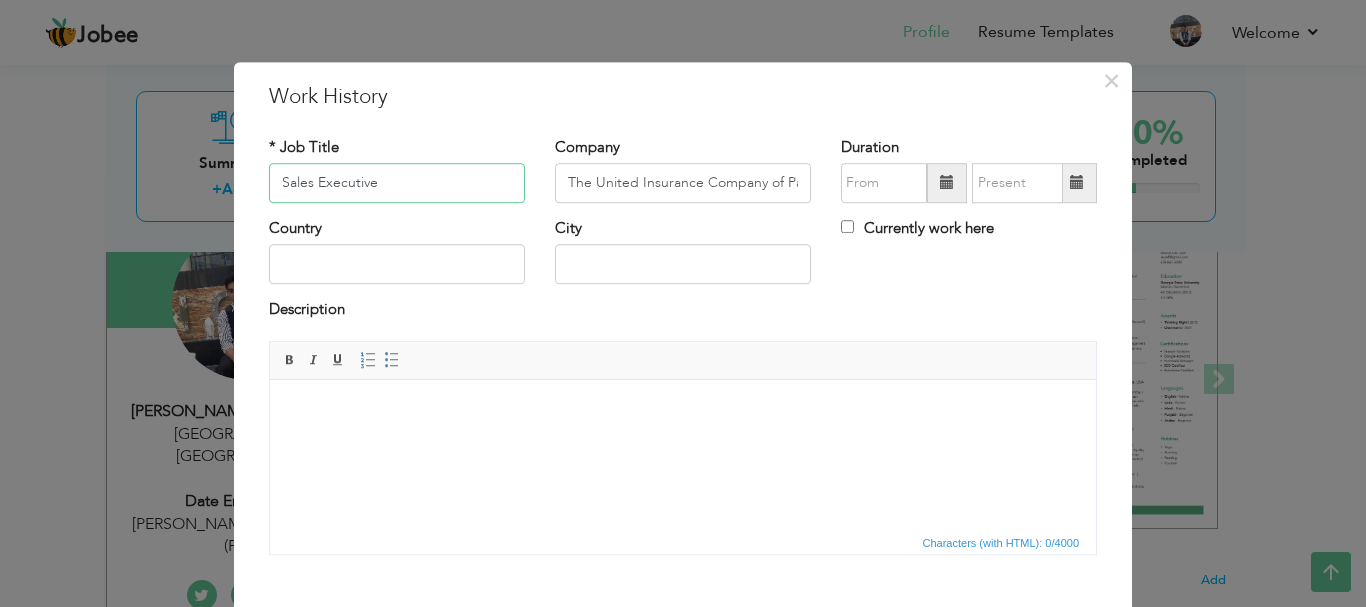 type on "Sales Executive" 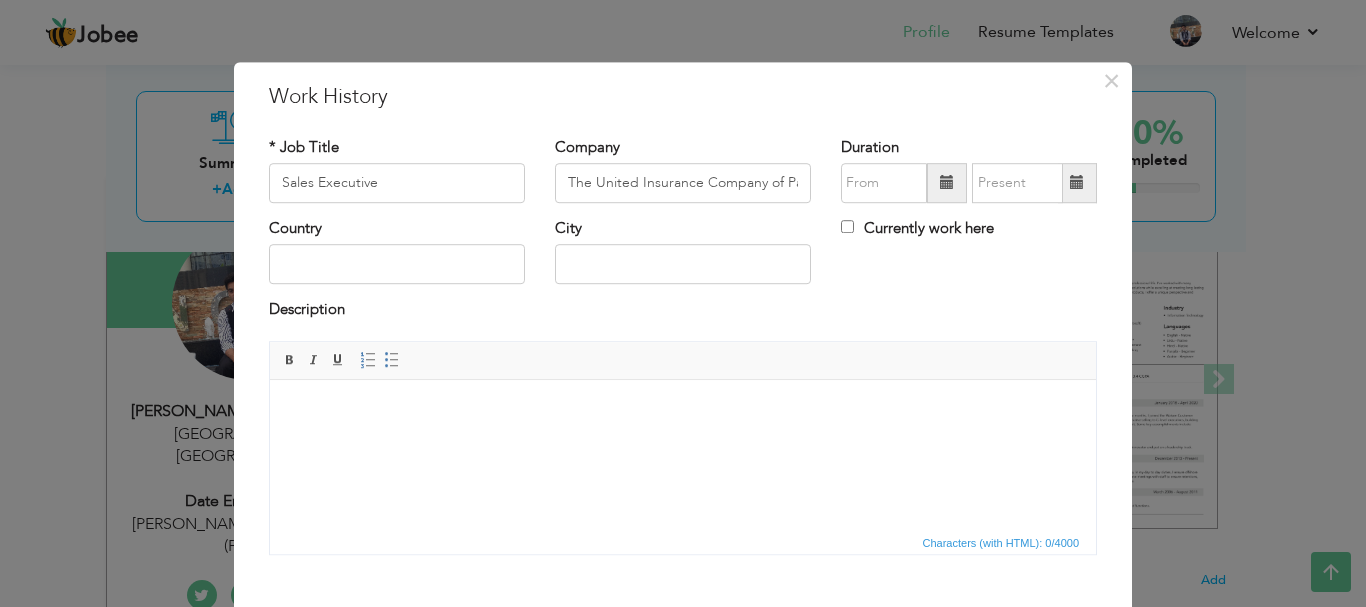 click at bounding box center (683, 409) 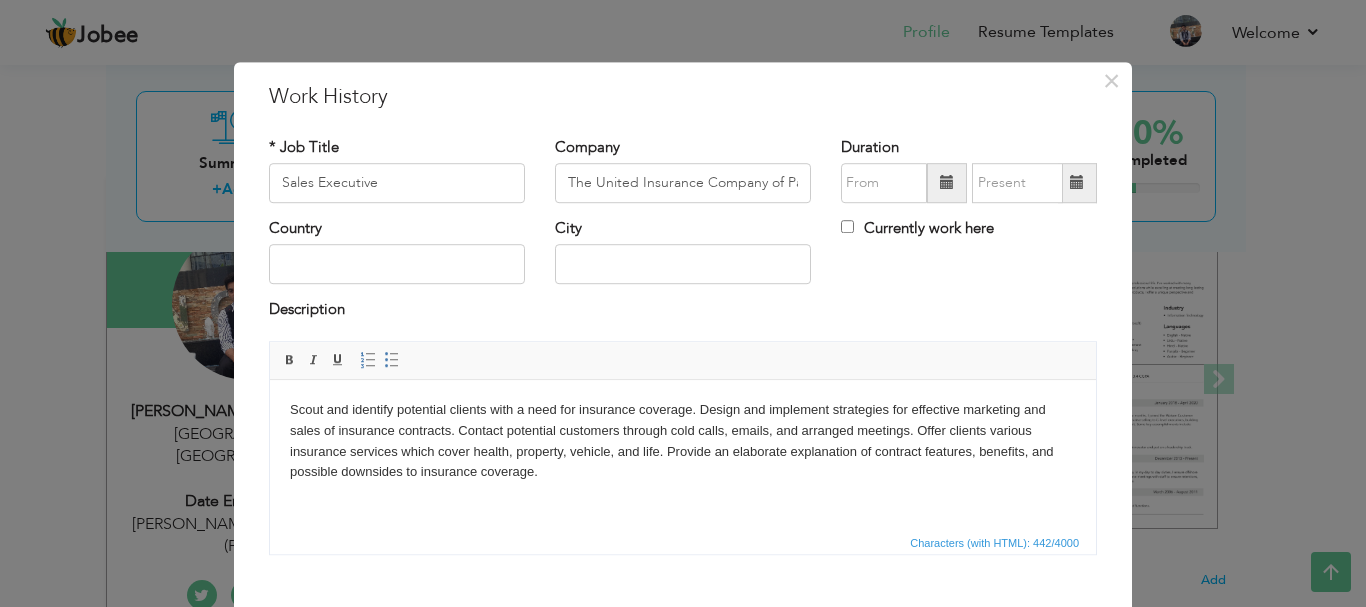 click on "Scout and identify potential clients with a need for insurance coverage. Design and implement strategies for effective marketing and sales of insurance contracts. Contact potential customers through cold calls, emails, and arranged meetings. Offer clients various insurance services which cover health, property, vehicle, and life. Provide an elaborate explanation of contract features, benefits, and possible downsides to insurance coverage." at bounding box center (683, 440) 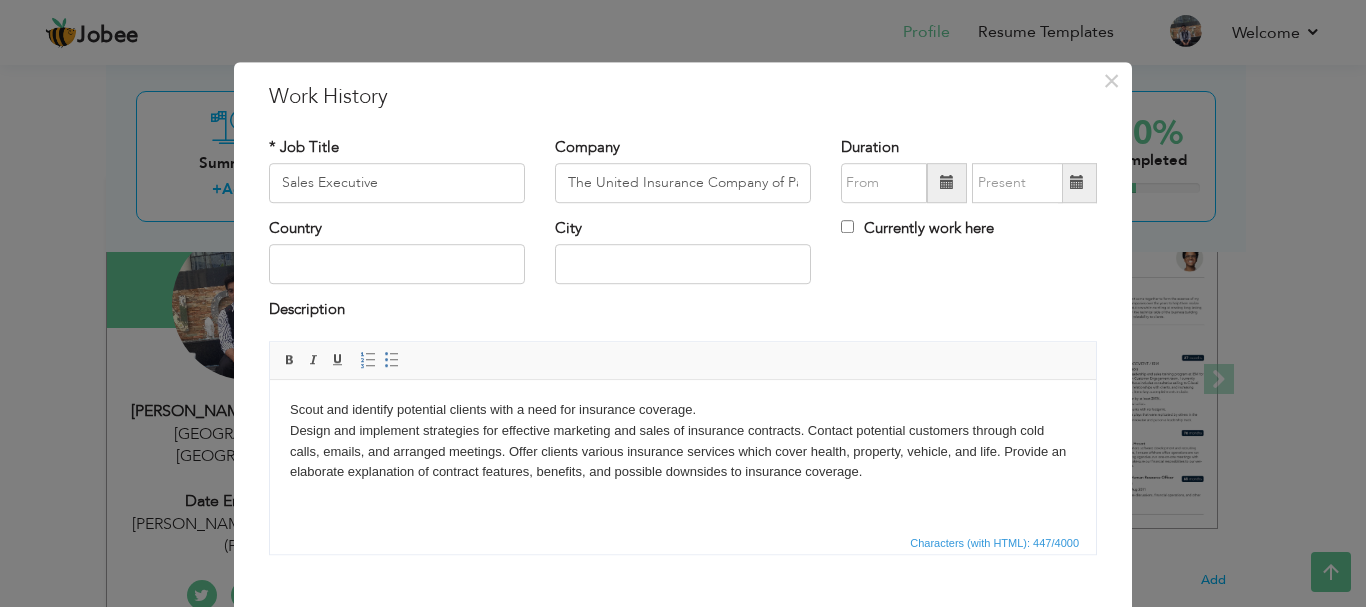 click on "Scout and identify potential clients with a need for insurance coverage.  ​​​​​​​ Design and implement strategies for effective marketing and sales of insurance contracts. Contact potential customers through cold calls, emails, and arranged meetings. Offer clients various insurance services which cover health, property, vehicle, and life. Provide an elaborate explanation of contract features, benefits, and possible downsides to insurance coverage." at bounding box center (683, 440) 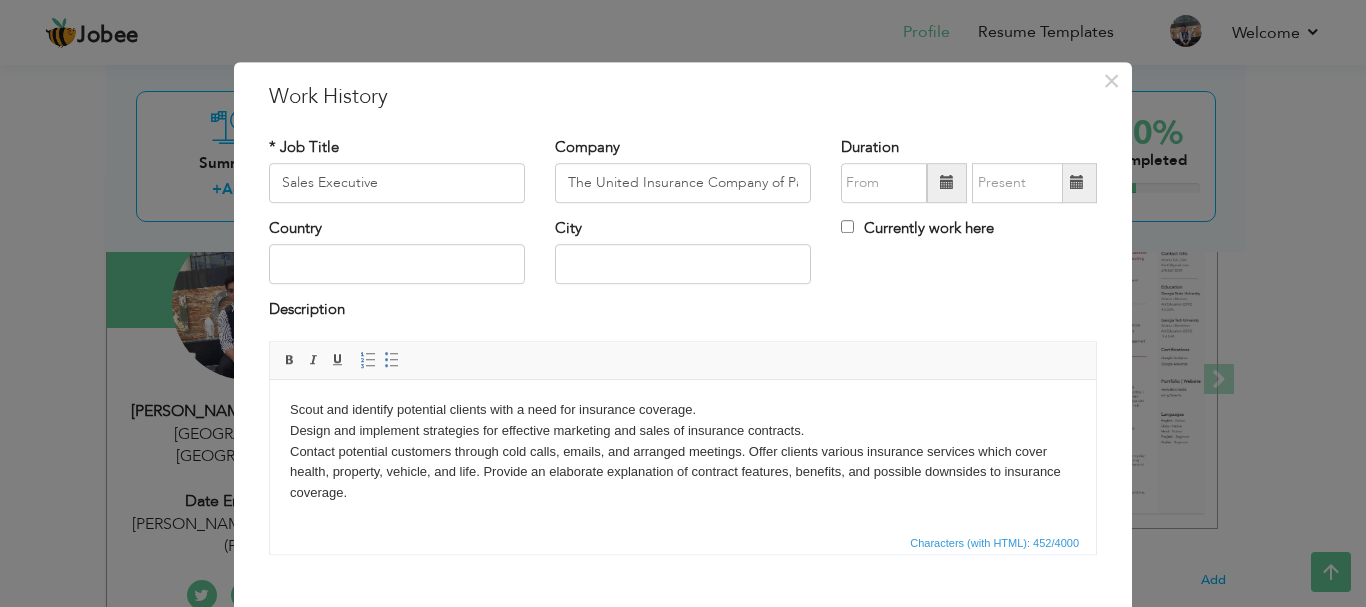 click on "Scout and identify potential clients with a need for insurance coverage.  Design and implement strategies for effective marketing and sales of insurance contracts.  ​​​​​​​ Contact potential customers through cold calls, emails, and arranged meetings. Offer clients various insurance services which cover health, property, vehicle, and life. Provide an elaborate explanation of contract features, benefits, and possible downsides to insurance coverage." at bounding box center [683, 451] 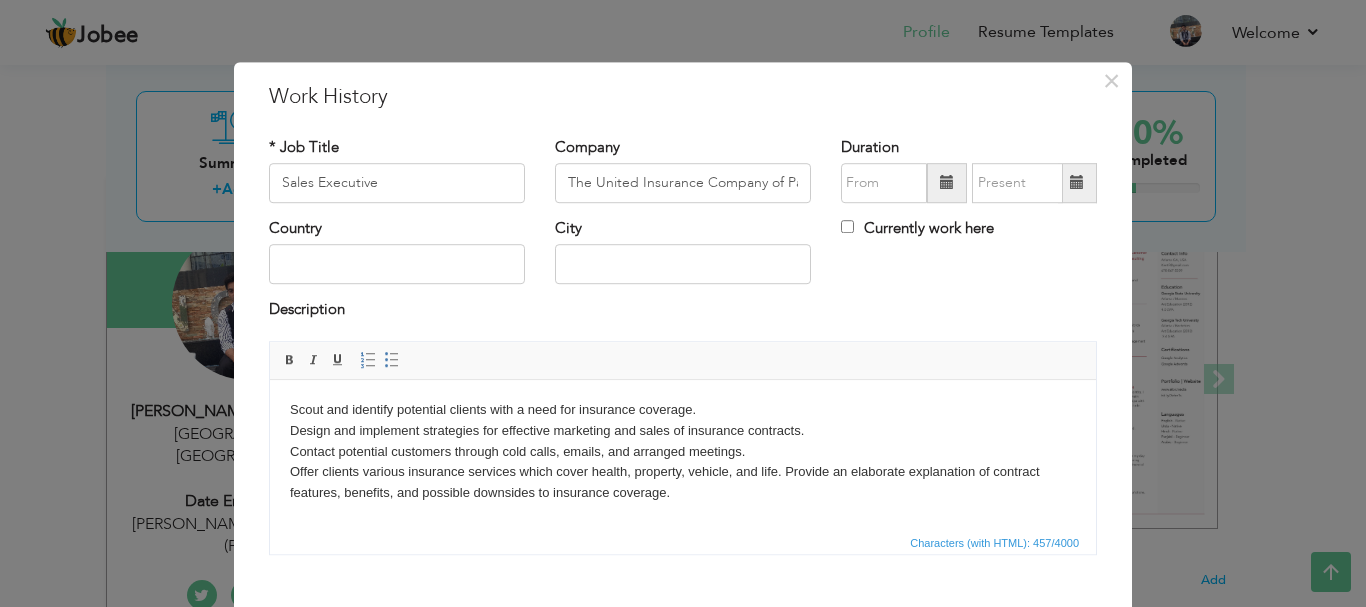 click on "Scout and identify potential clients with a need for insurance coverage.  Design and implement strategies for effective marketing and sales of insurance contracts.  Contact potential customers through cold calls, emails, and arranged meetings.  ​​​​​​​ Offer clients various insurance services which cover health, property, vehicle, and life. Provide an elaborate explanation of contract features, benefits, and possible downsides to insurance coverage." at bounding box center (683, 451) 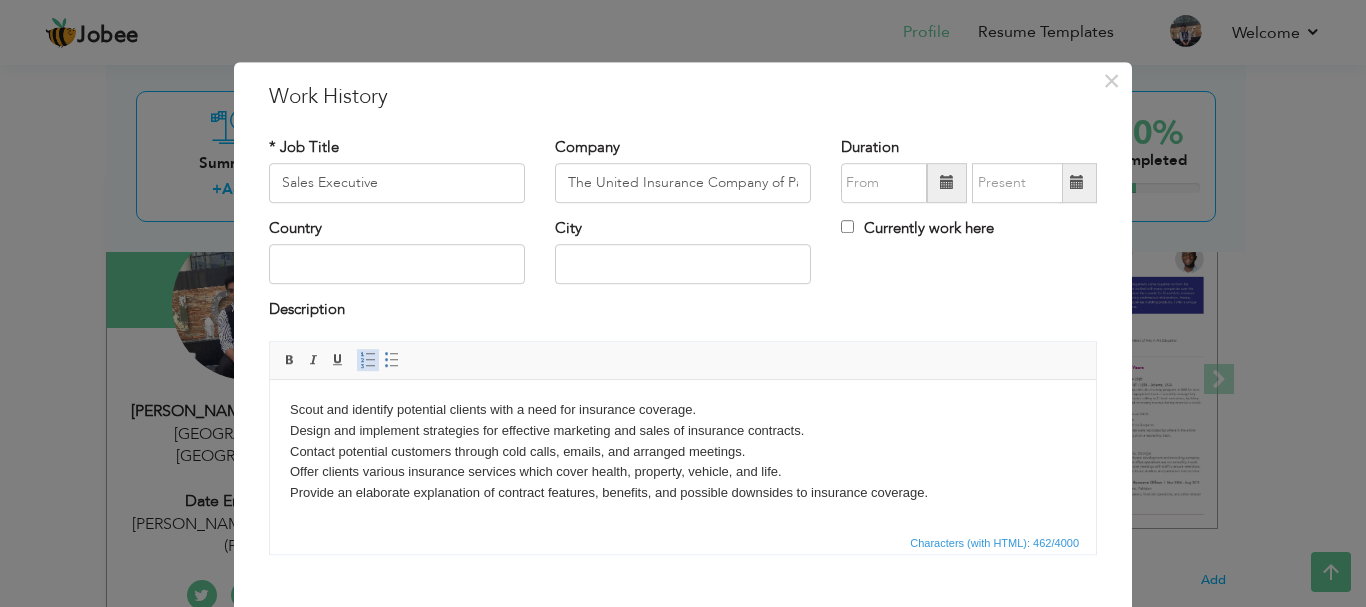 click at bounding box center [368, 360] 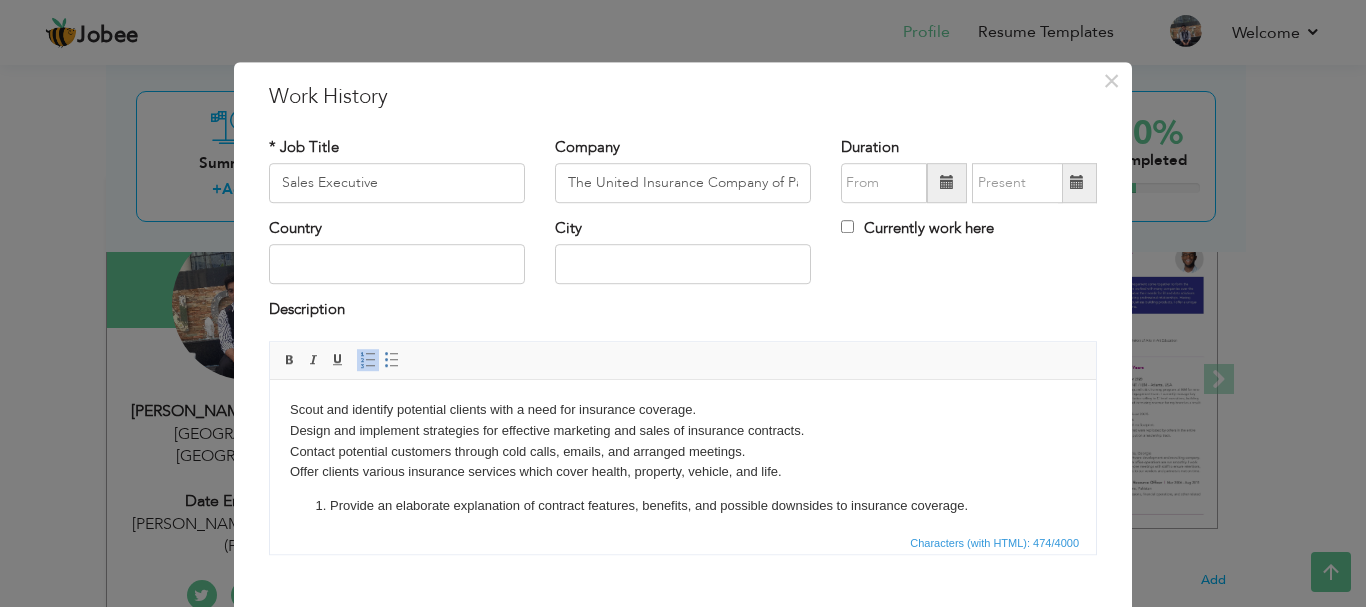click at bounding box center (368, 360) 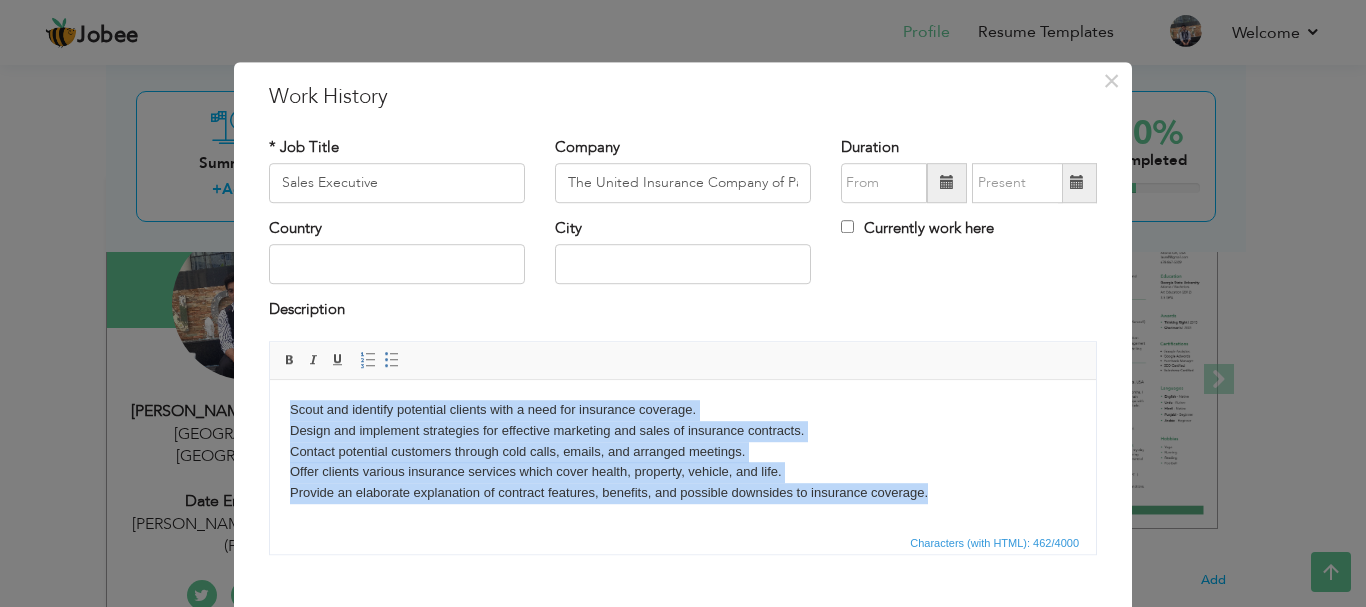 drag, startPoint x: 290, startPoint y: 405, endPoint x: 1032, endPoint y: 500, distance: 748.0568 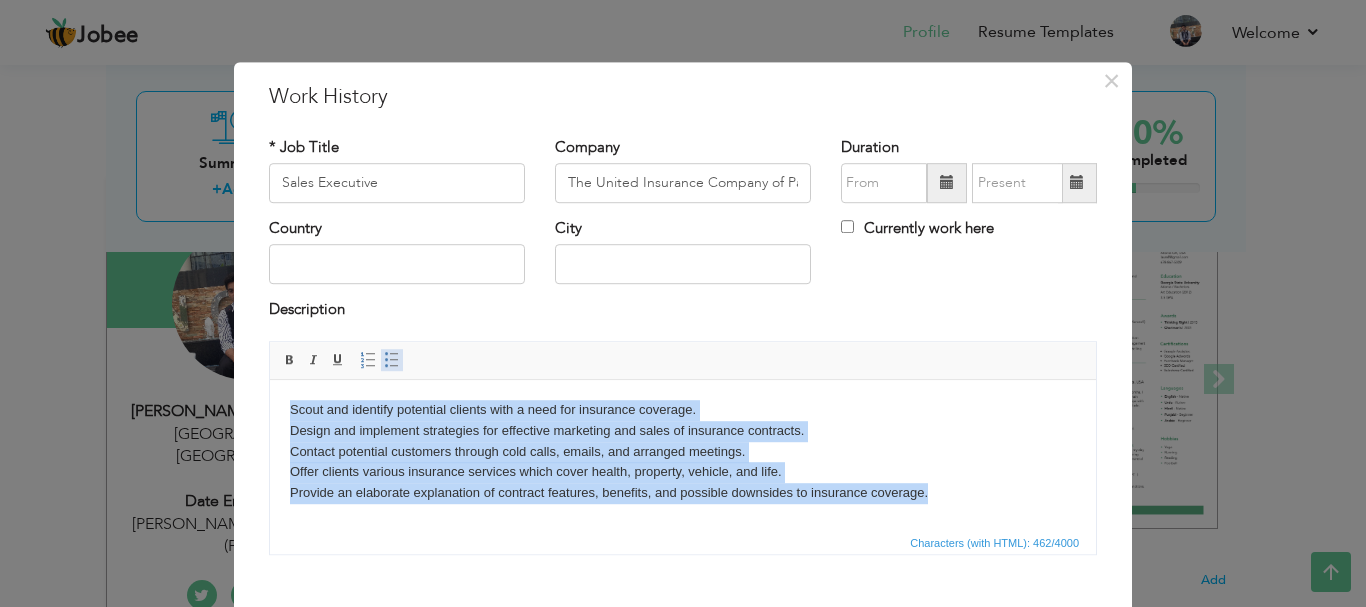 click at bounding box center (392, 360) 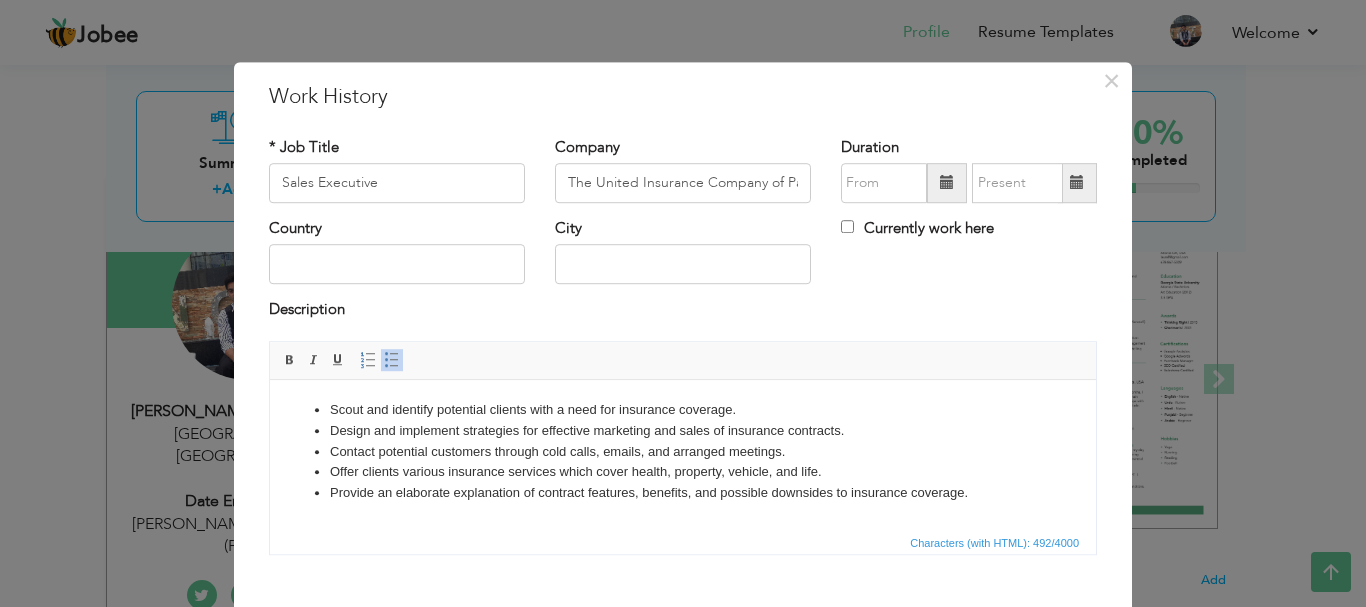 click on "​​​​​​​ Provide an elaborate explanation of contract features, benefits, and possible downsides to insurance coverage." at bounding box center (683, 492) 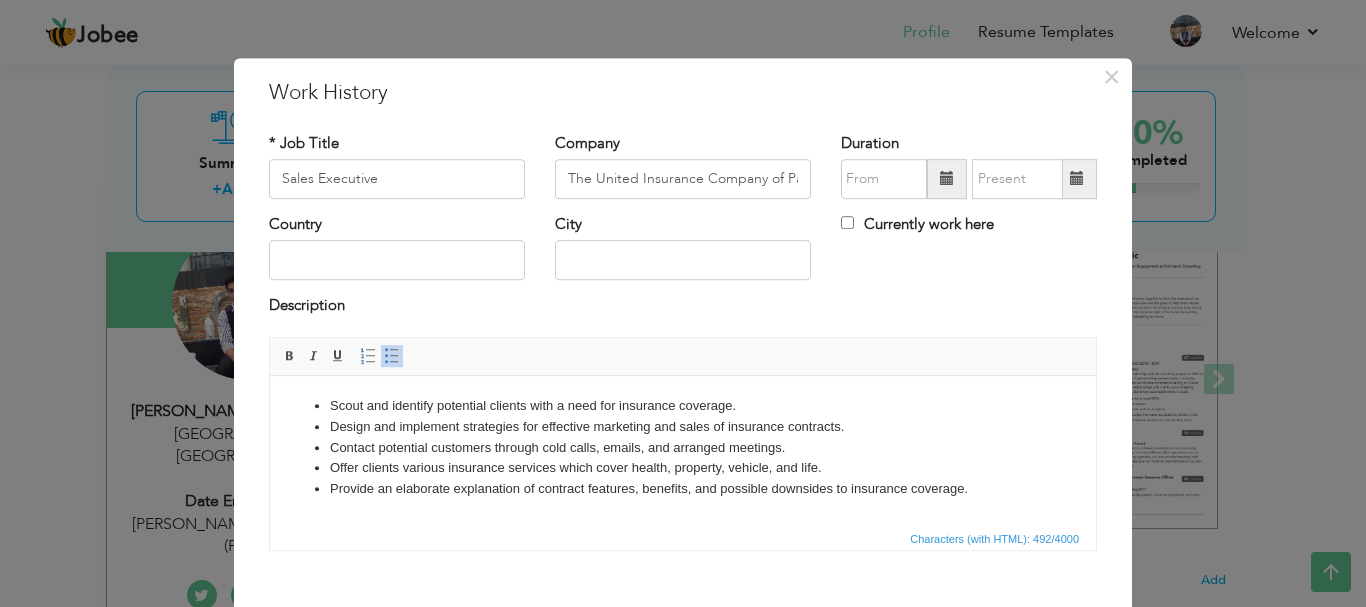 scroll, scrollTop: 0, scrollLeft: 0, axis: both 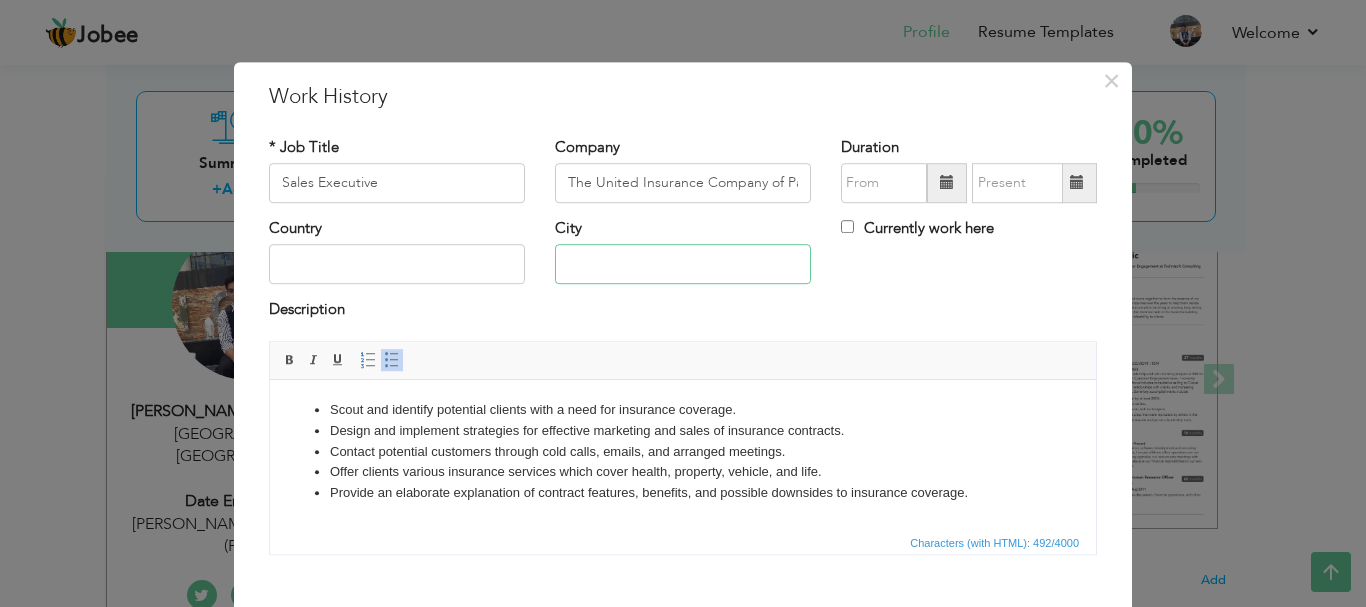click at bounding box center (683, 265) 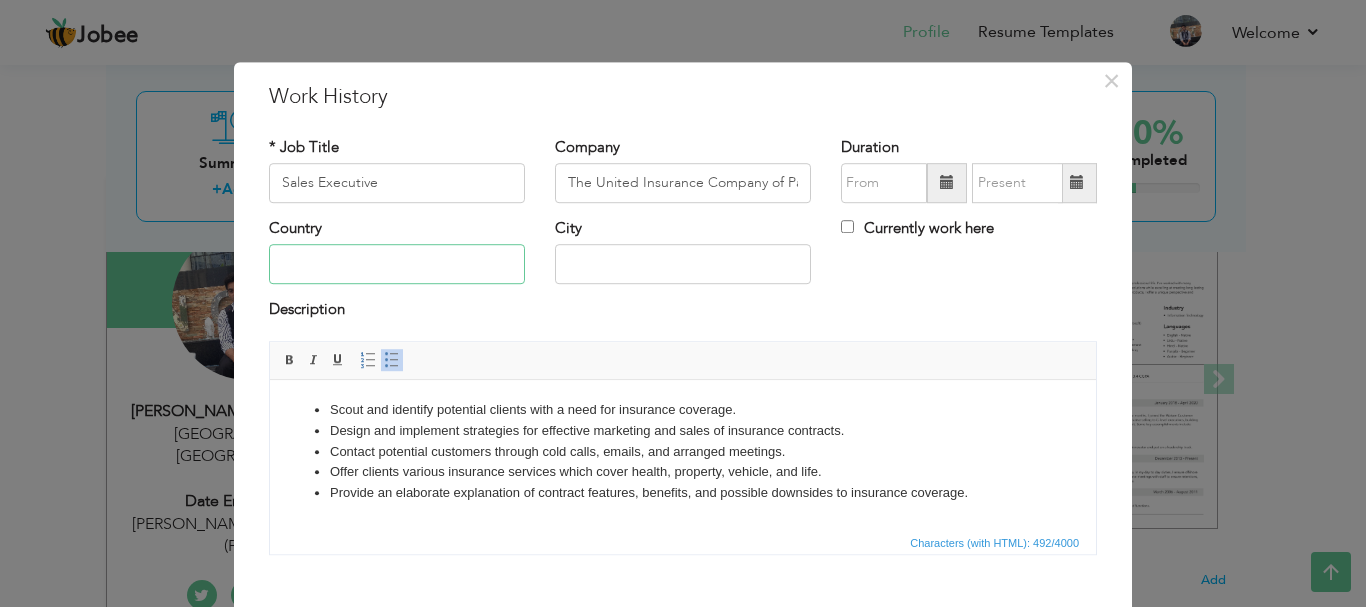click at bounding box center (397, 265) 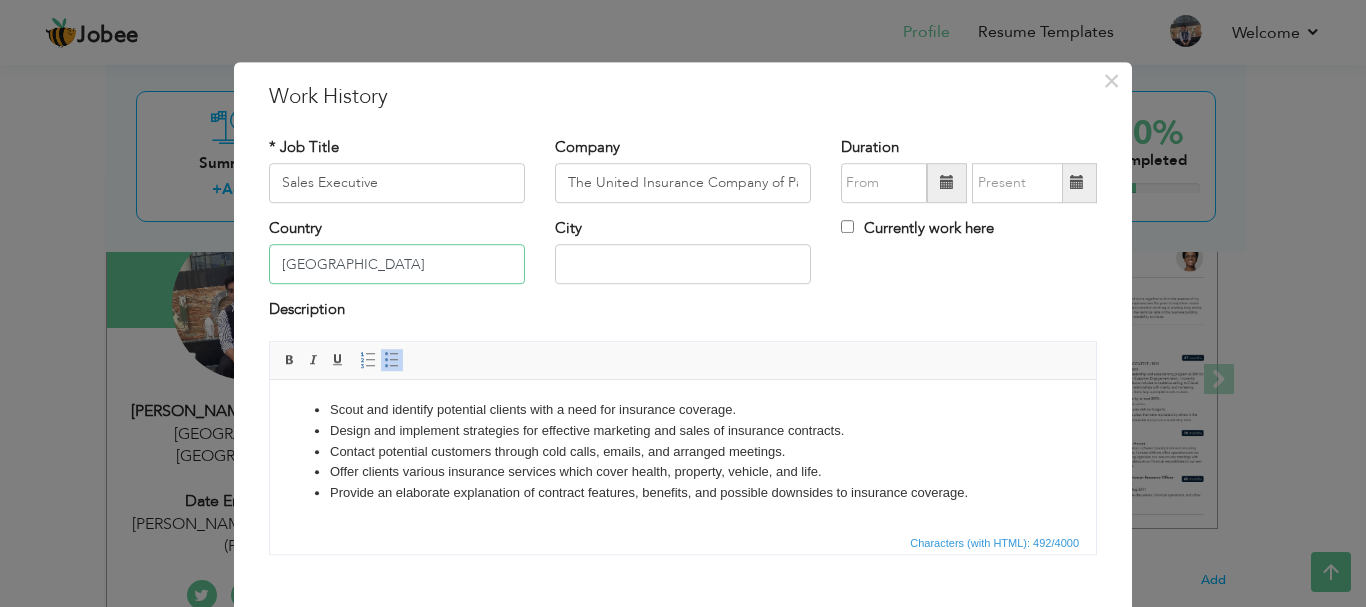 type on "[GEOGRAPHIC_DATA]" 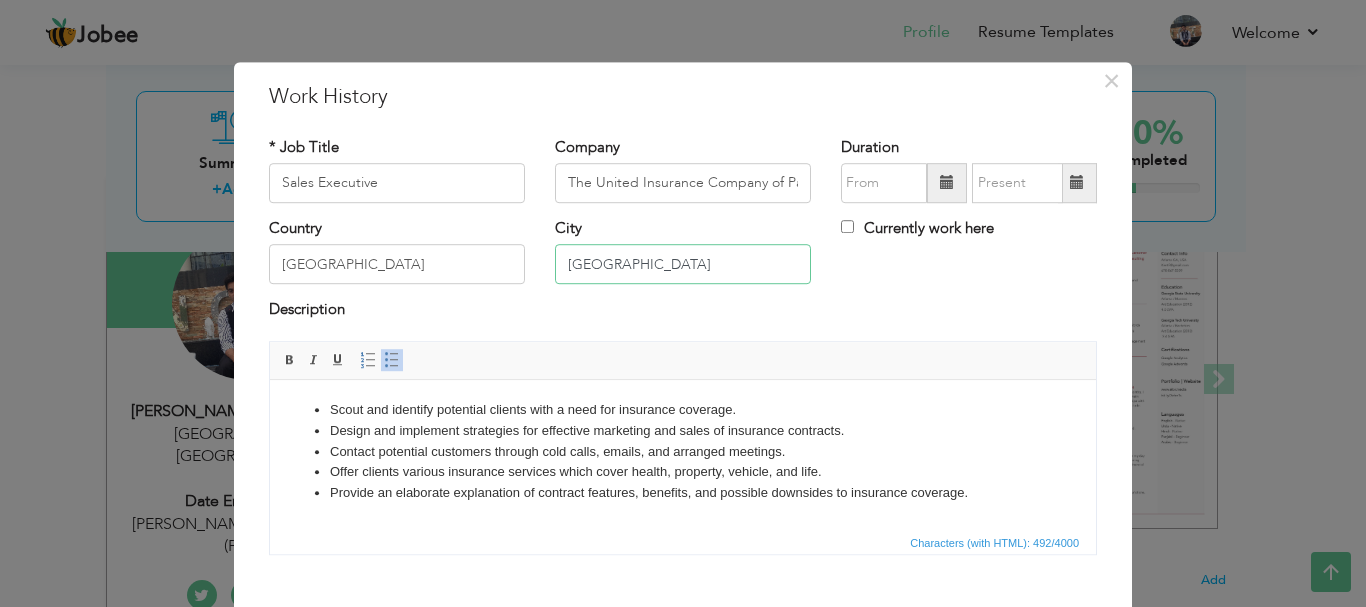 type on "[GEOGRAPHIC_DATA]" 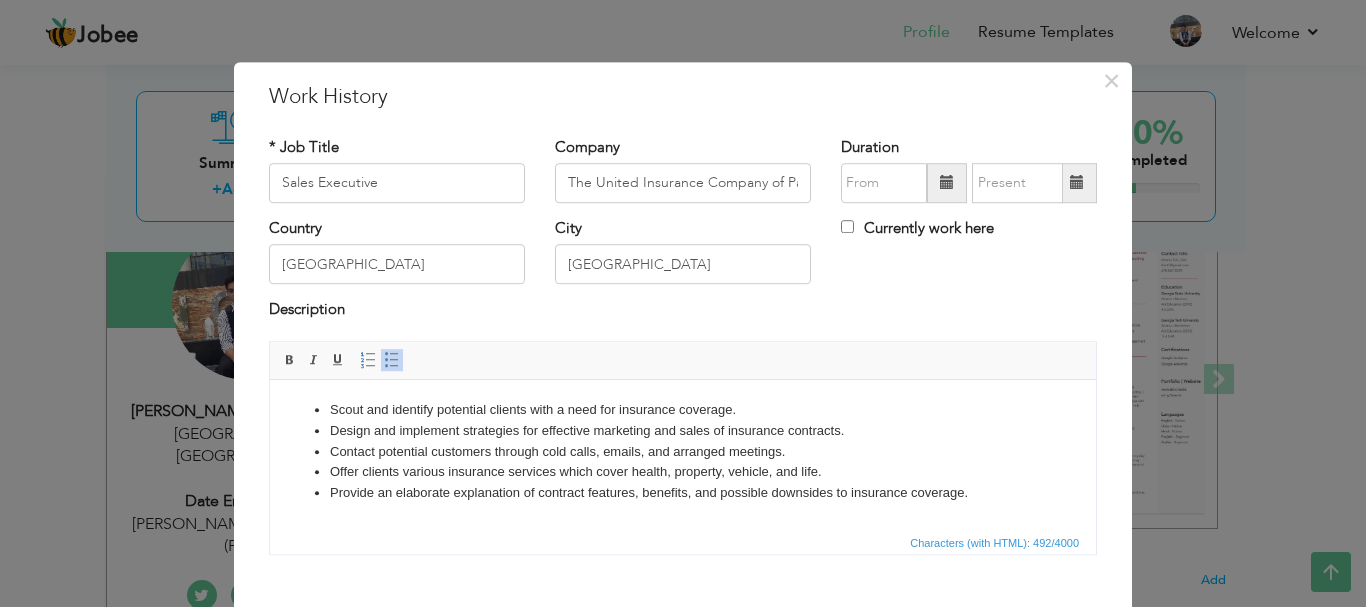 click at bounding box center (947, 183) 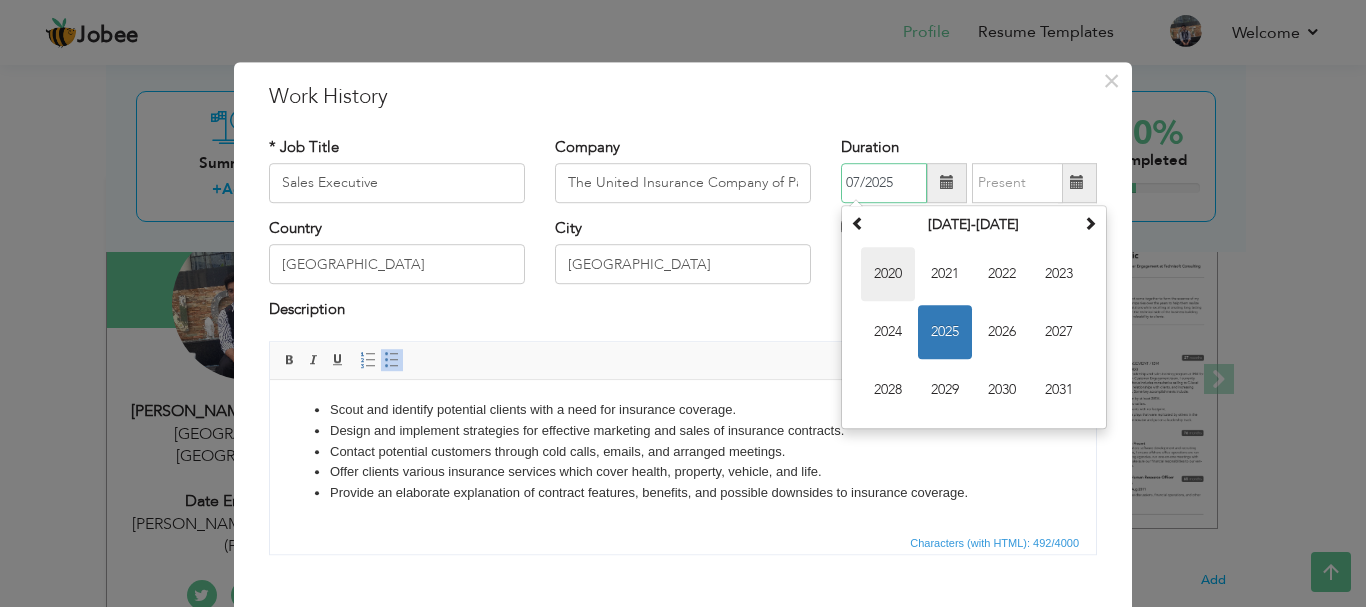 click on "2020" at bounding box center (888, 274) 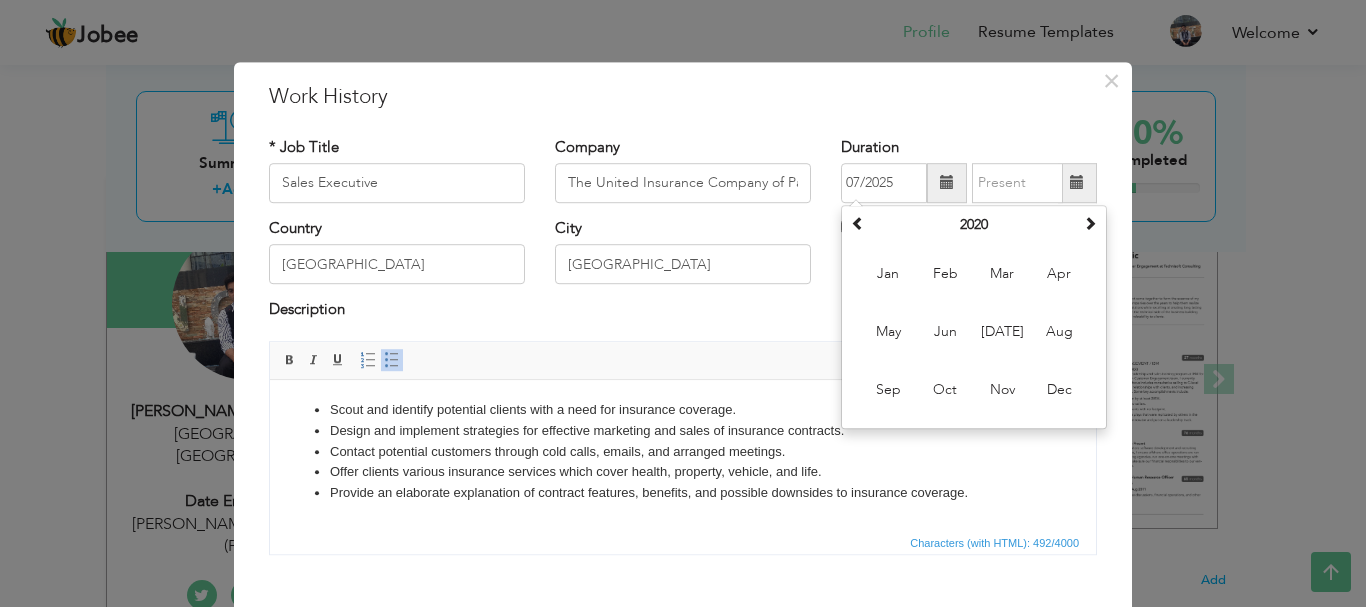 click on "* Job Title
Sales Executive
Company
The United Insurance Company of Pakistan Ltd. The United Insurance Company of Pakistan Ltd.
Duration
07/2025 July 2020 Su Mo Tu We Th Fr Sa 28" at bounding box center (683, 353) 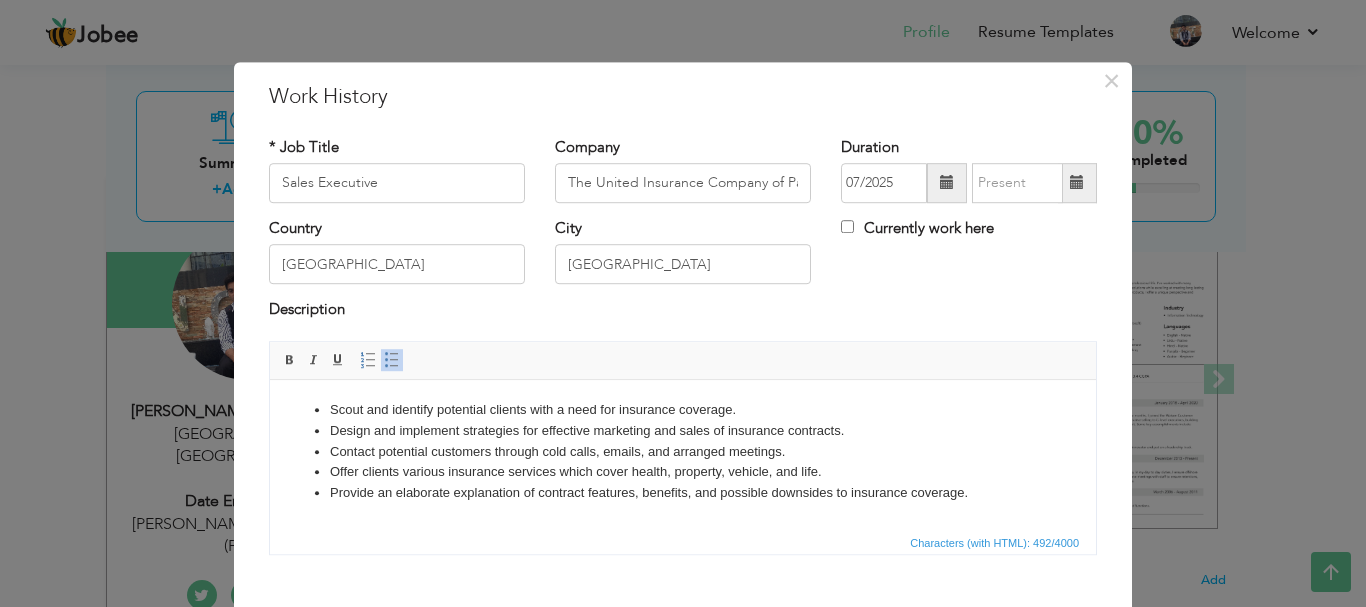 click at bounding box center [947, 183] 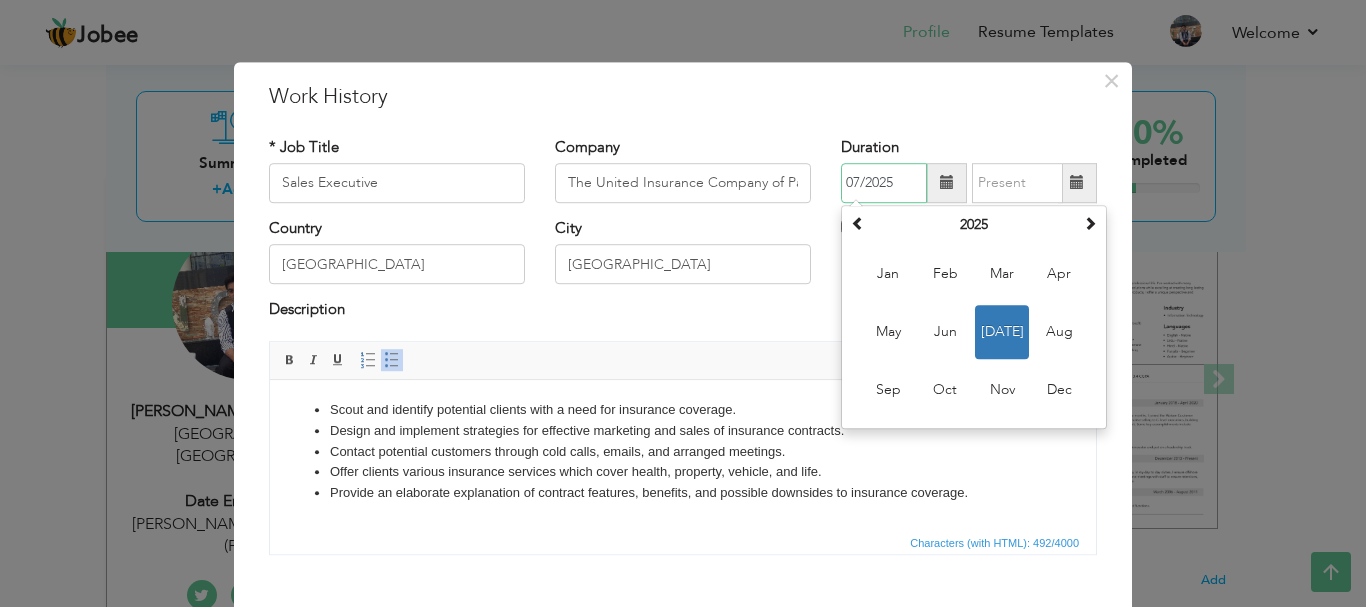 click on "2025" at bounding box center [974, 225] 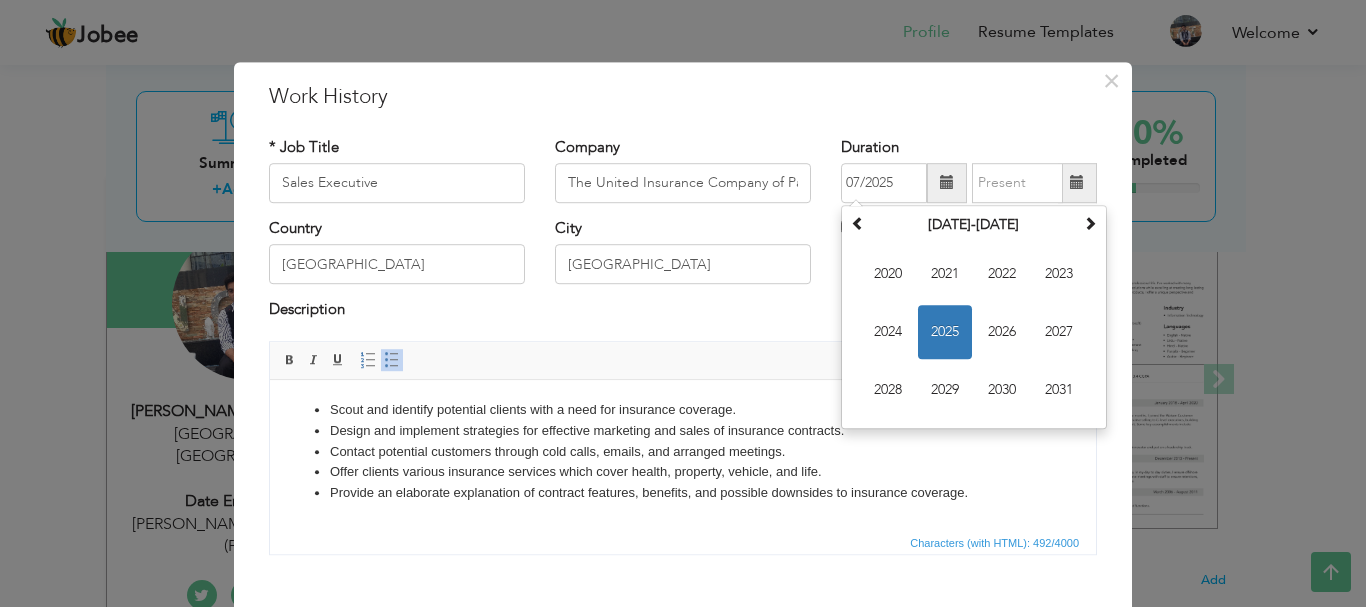 click on "City
Lahore" at bounding box center (683, 258) 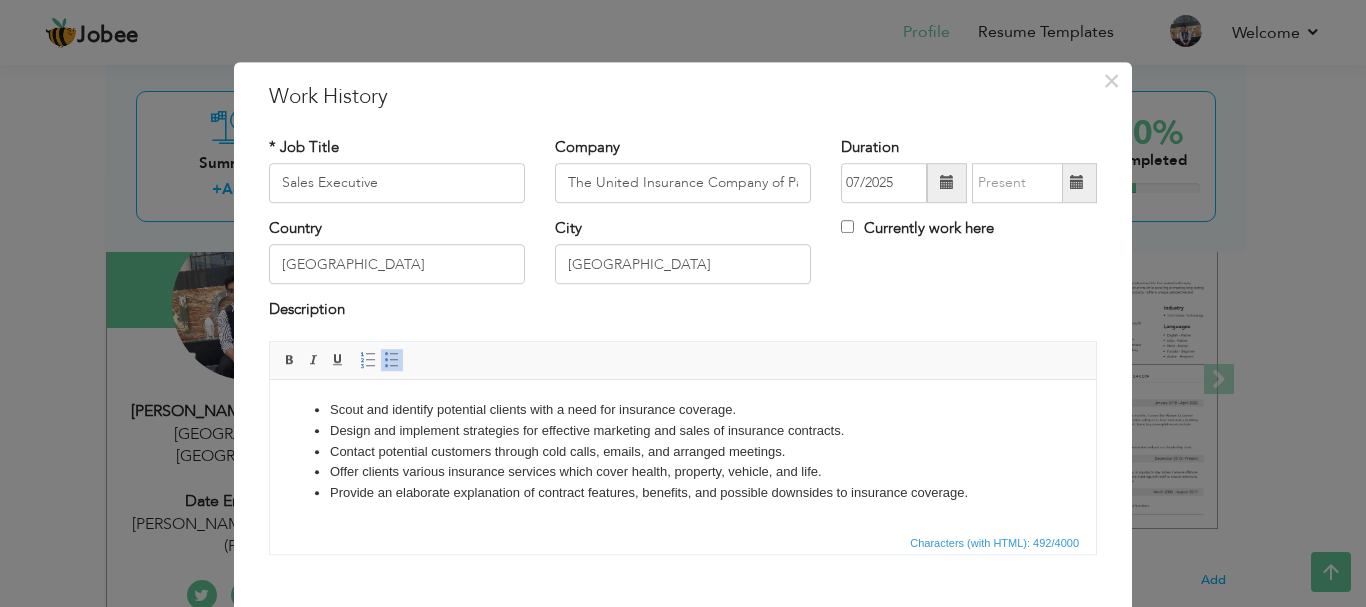 click on "Description" at bounding box center (683, 313) 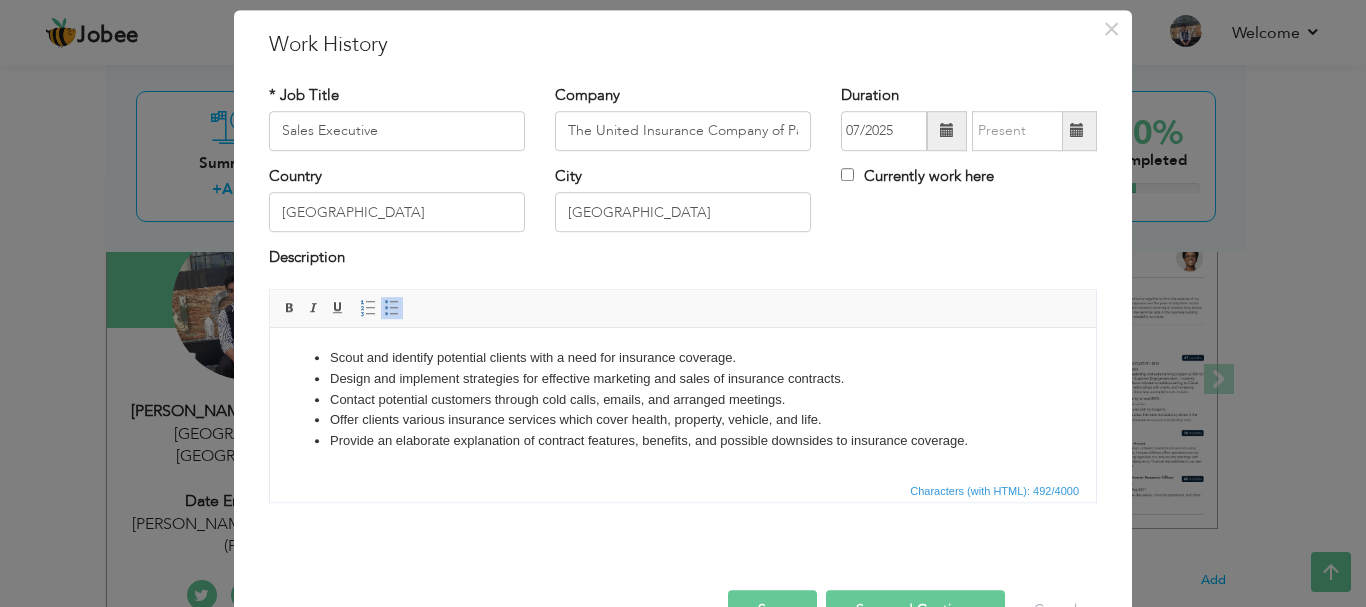 scroll, scrollTop: 0, scrollLeft: 0, axis: both 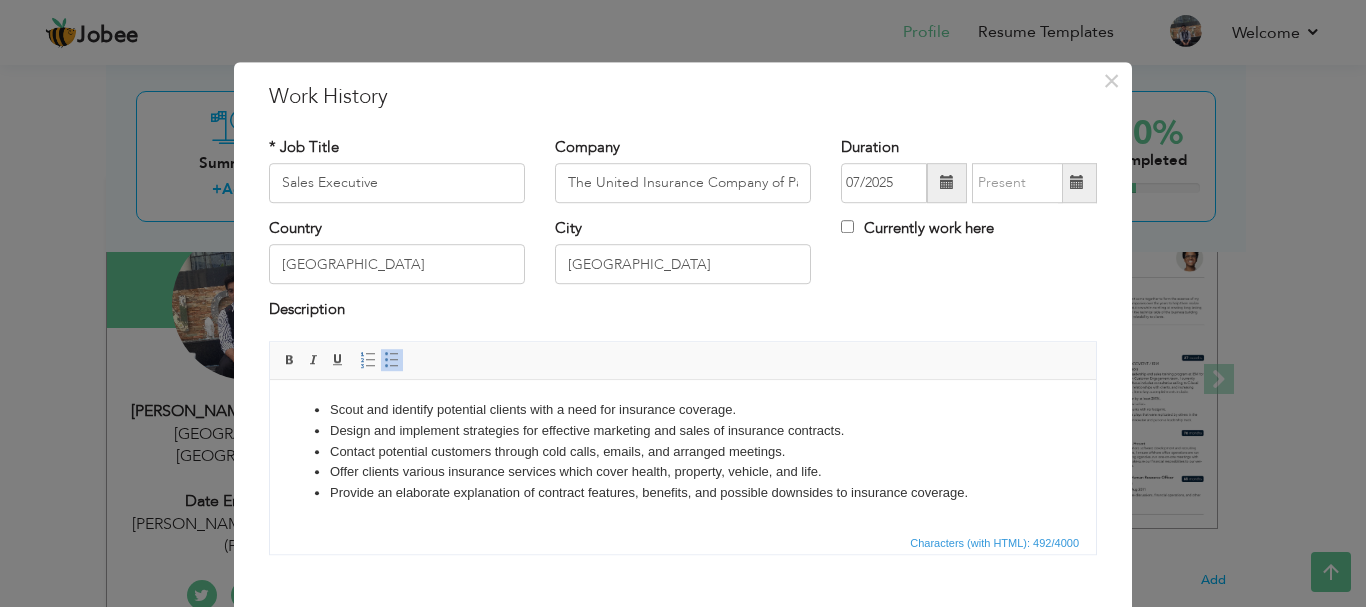 click at bounding box center (947, 183) 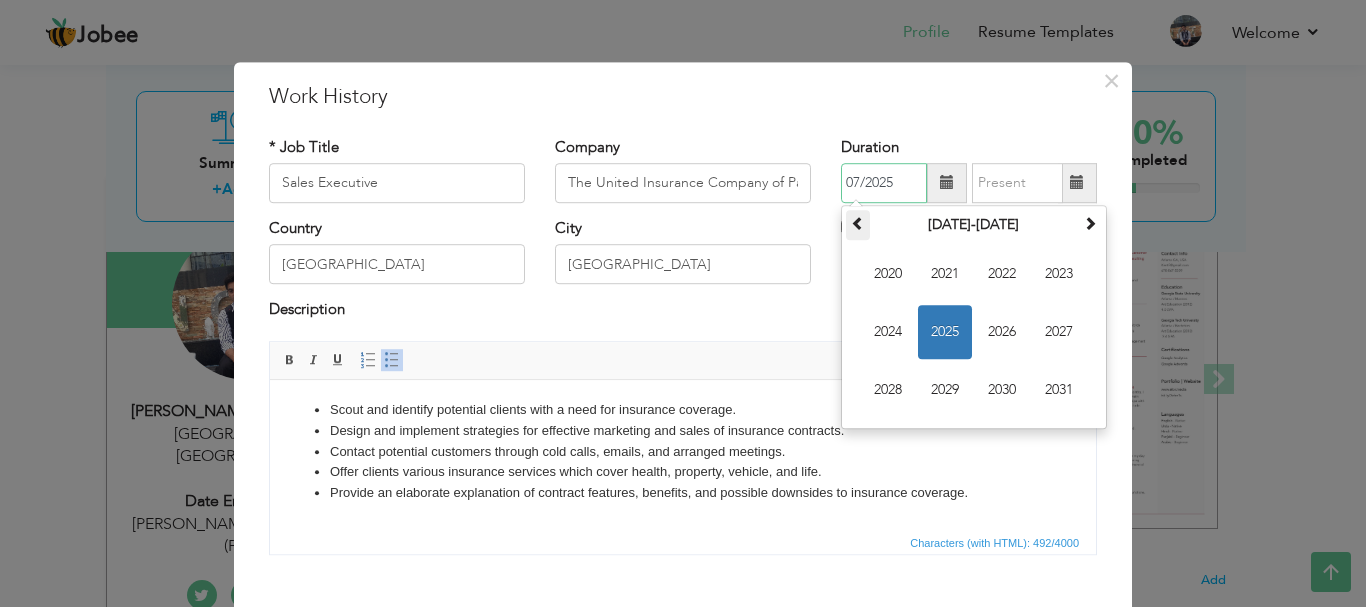 click at bounding box center [858, 223] 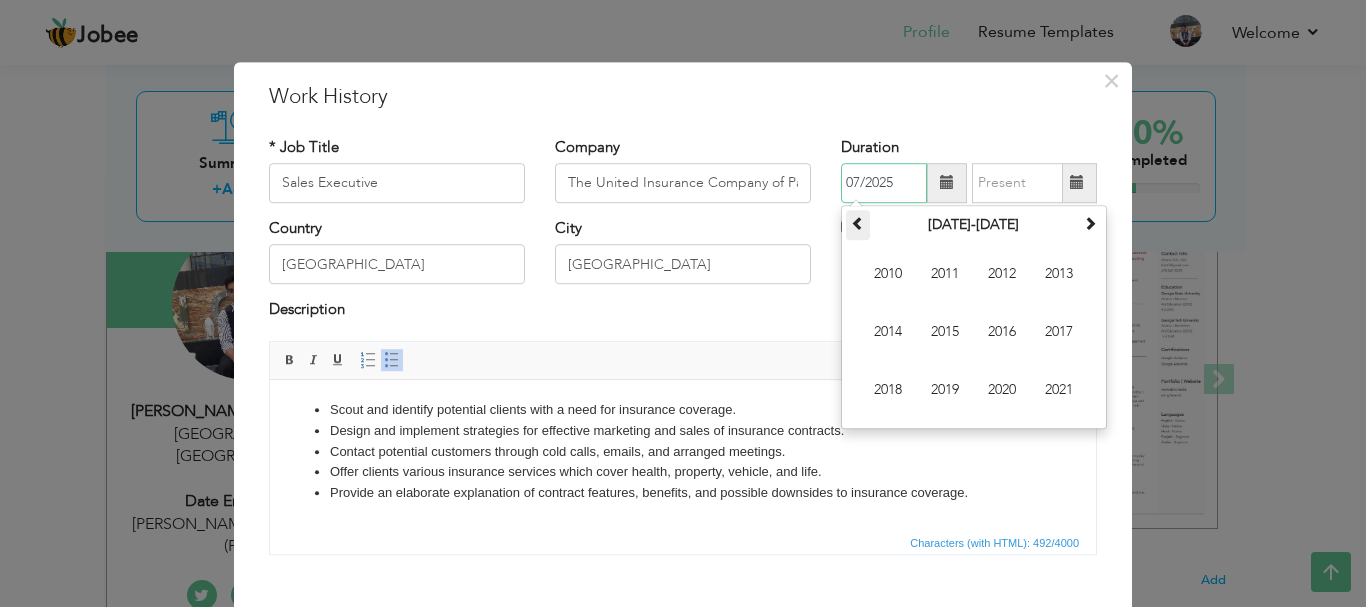 click at bounding box center (858, 223) 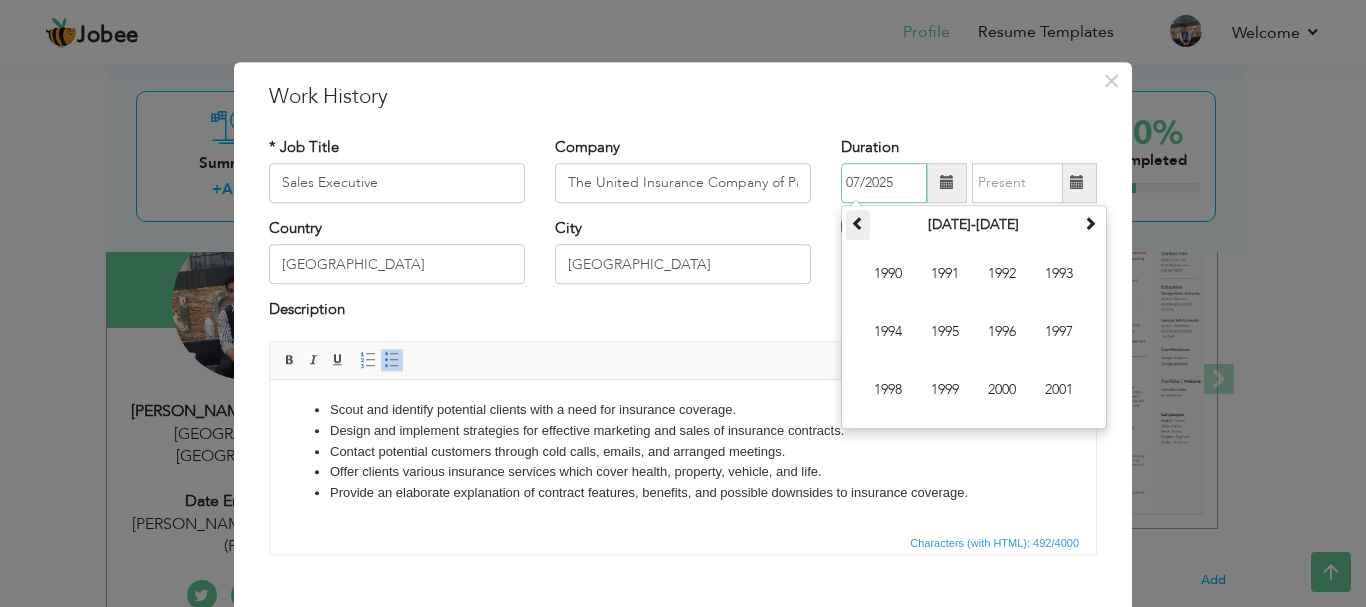 click at bounding box center [858, 223] 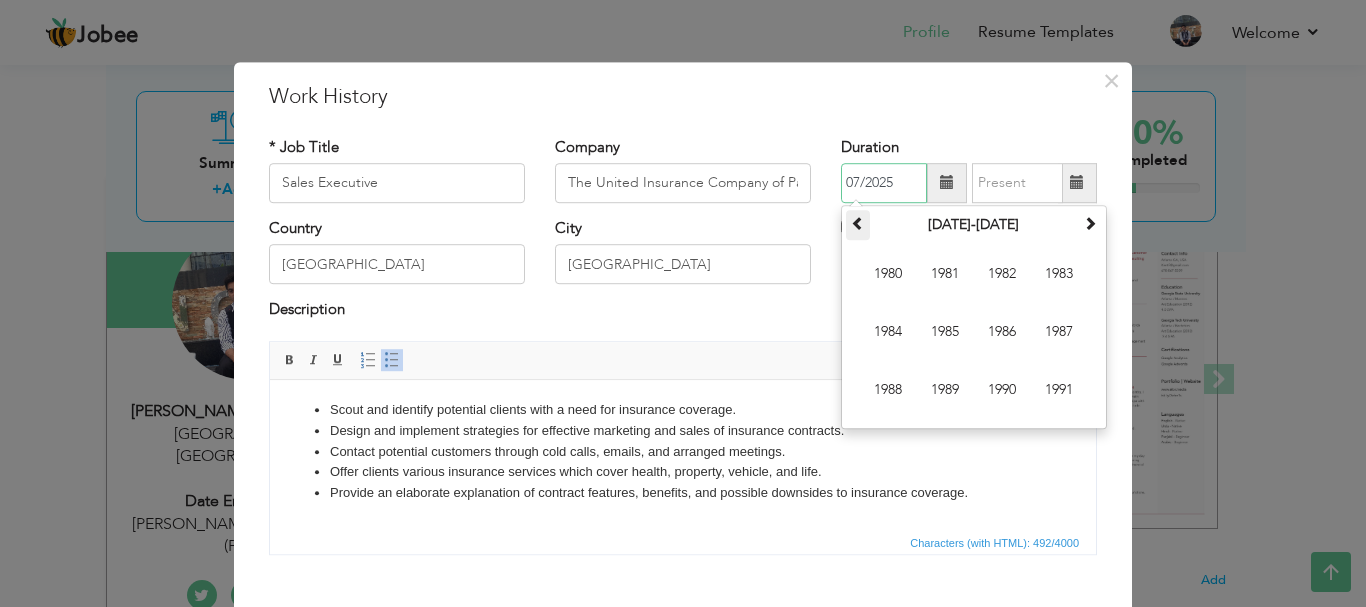 click at bounding box center (858, 223) 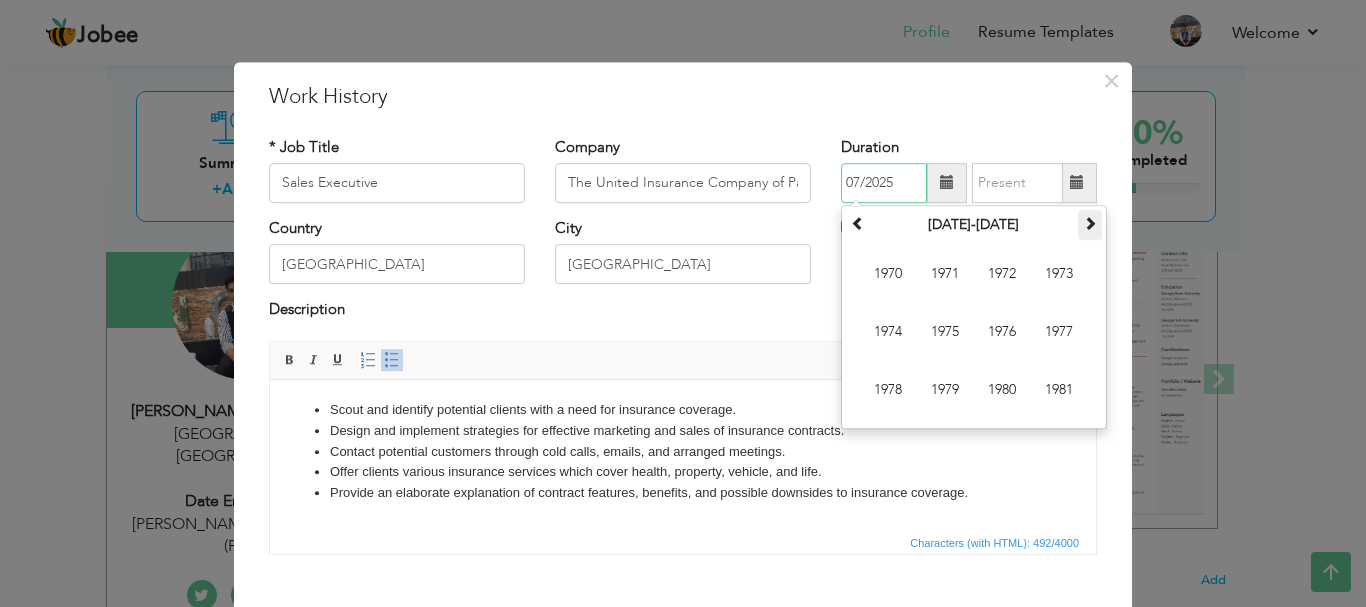 click on "1970-1981" at bounding box center [974, 225] 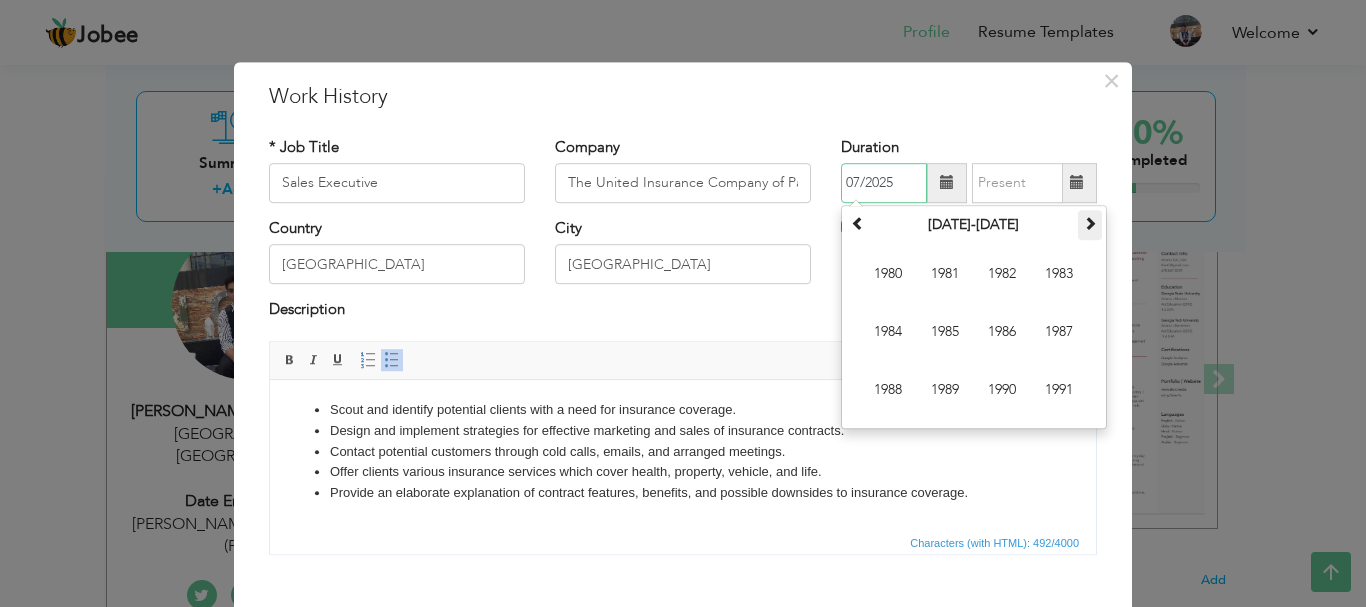 click at bounding box center [1090, 225] 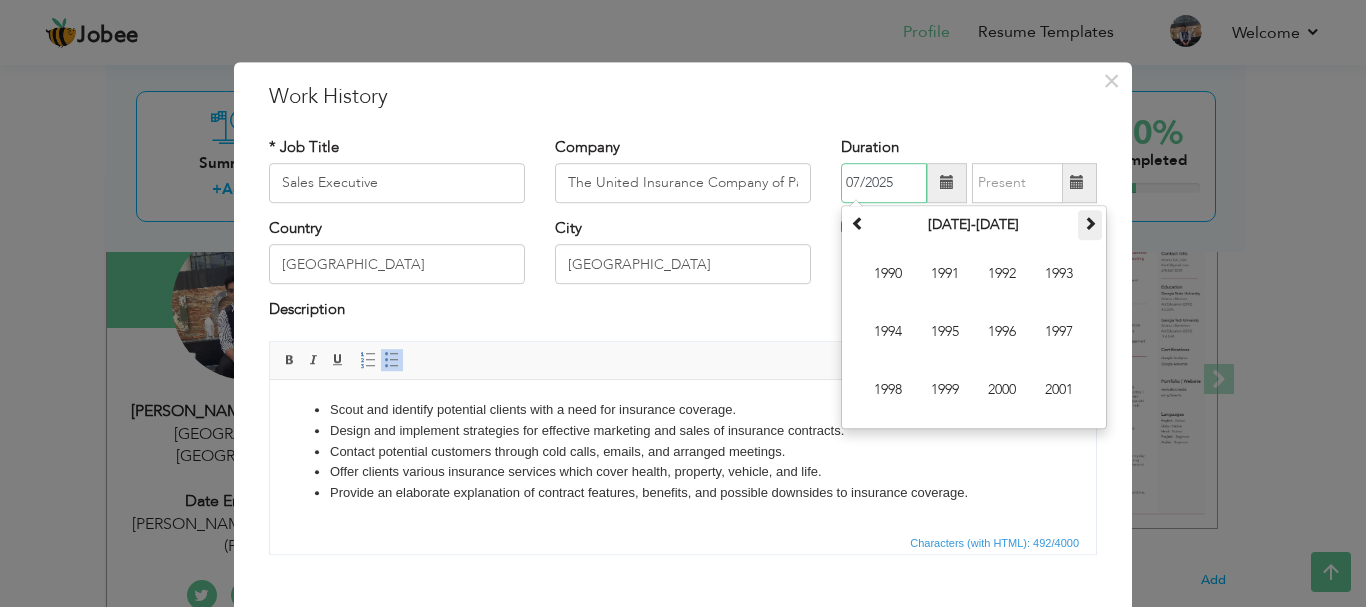 click at bounding box center (1090, 225) 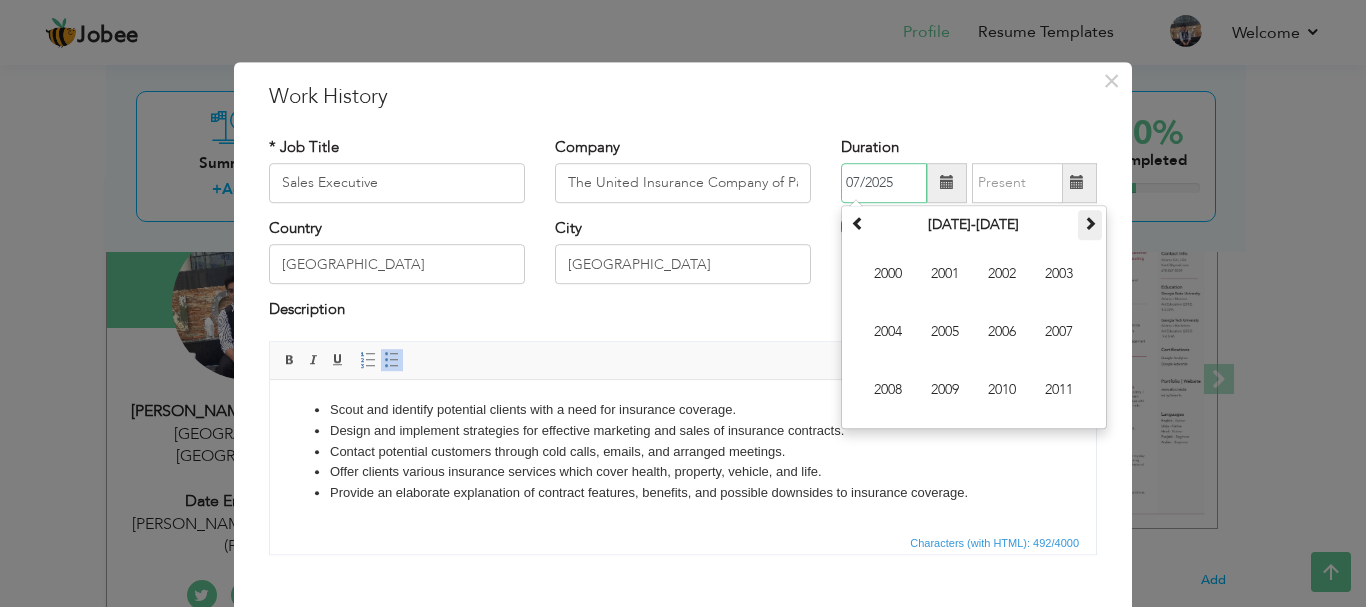 click at bounding box center [1090, 225] 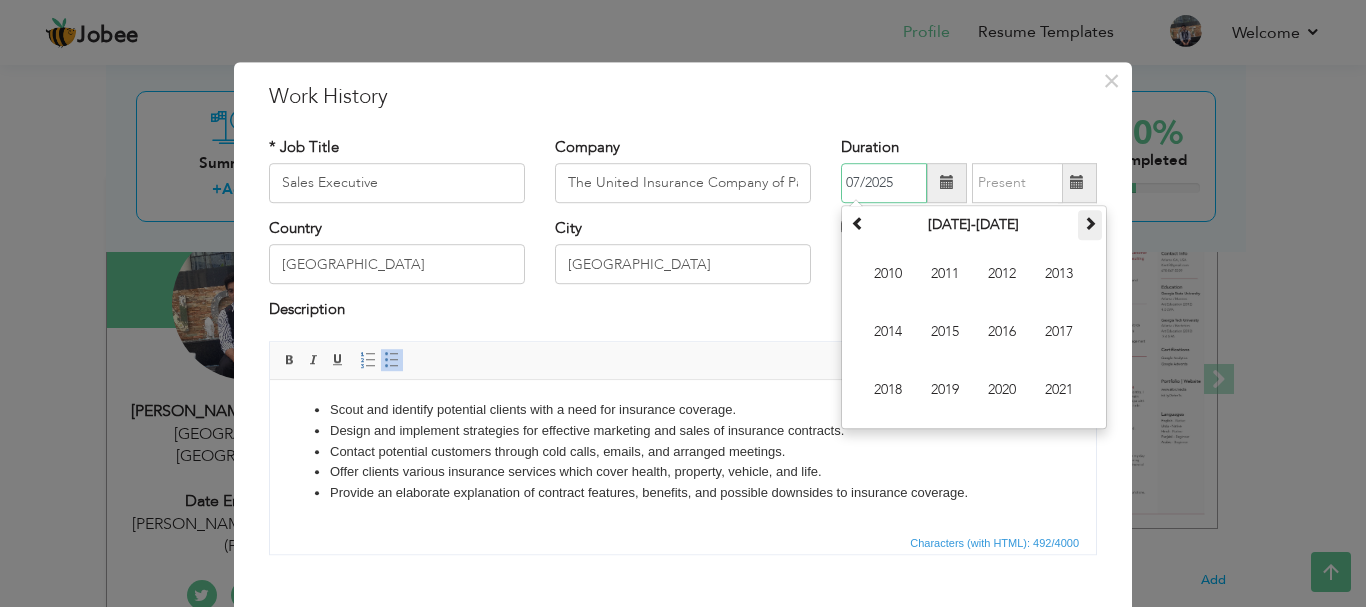 click at bounding box center [1090, 225] 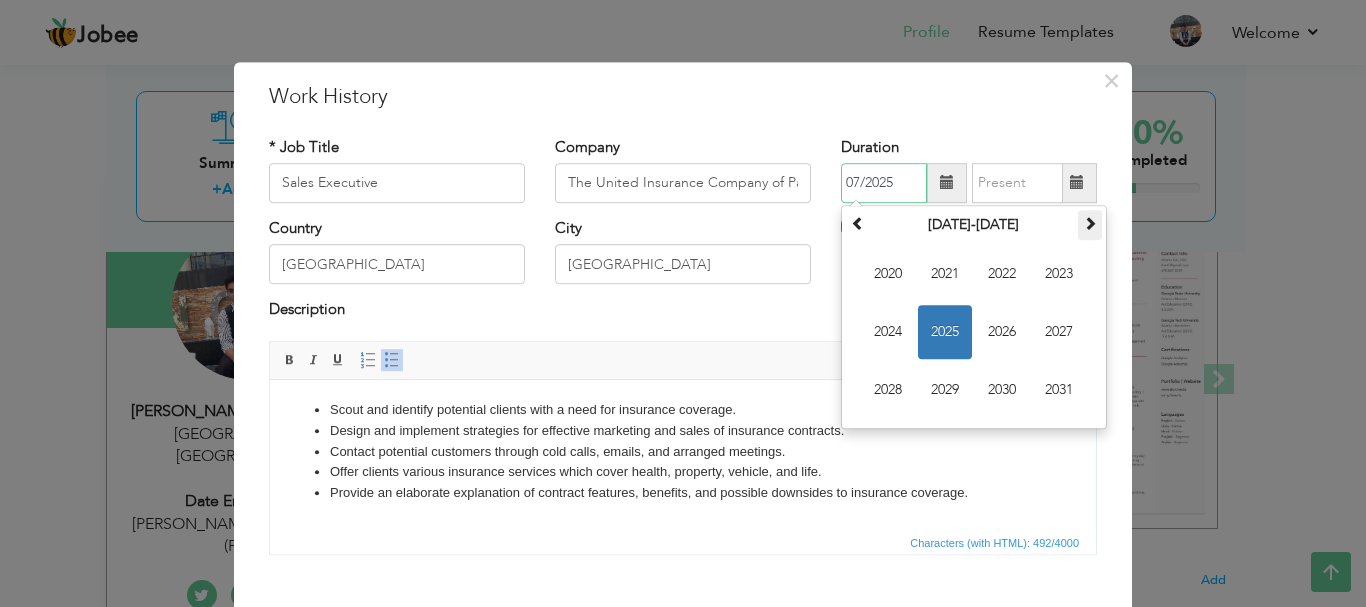 click at bounding box center [1090, 225] 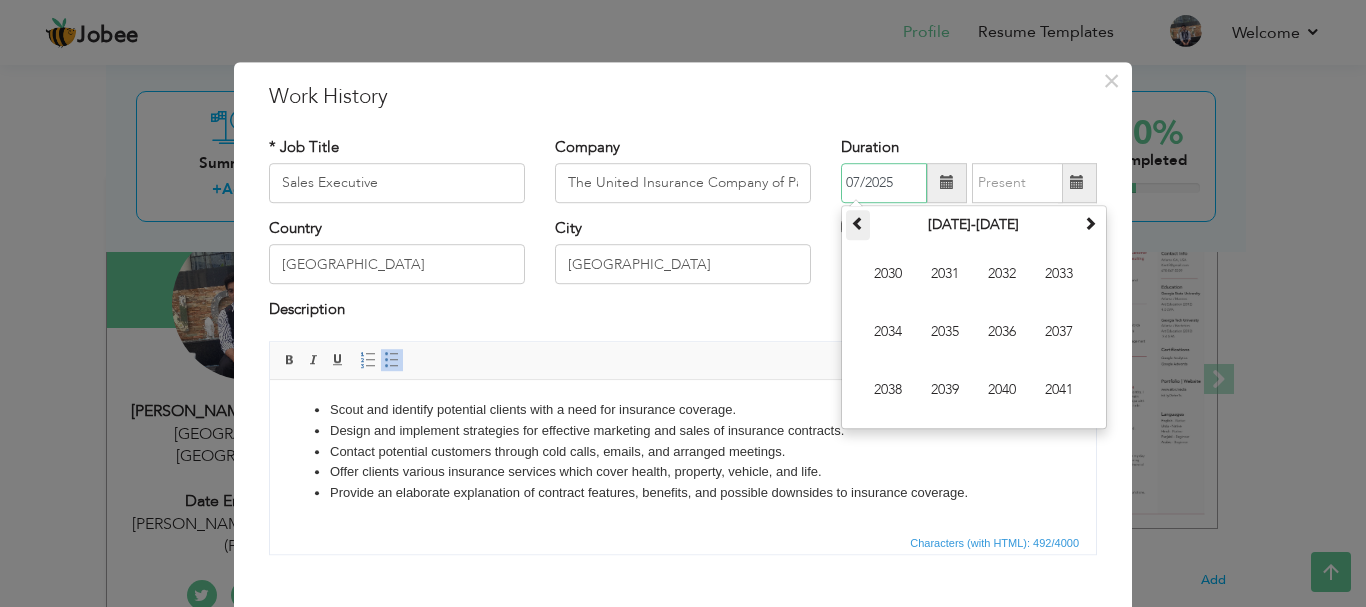 click at bounding box center [858, 223] 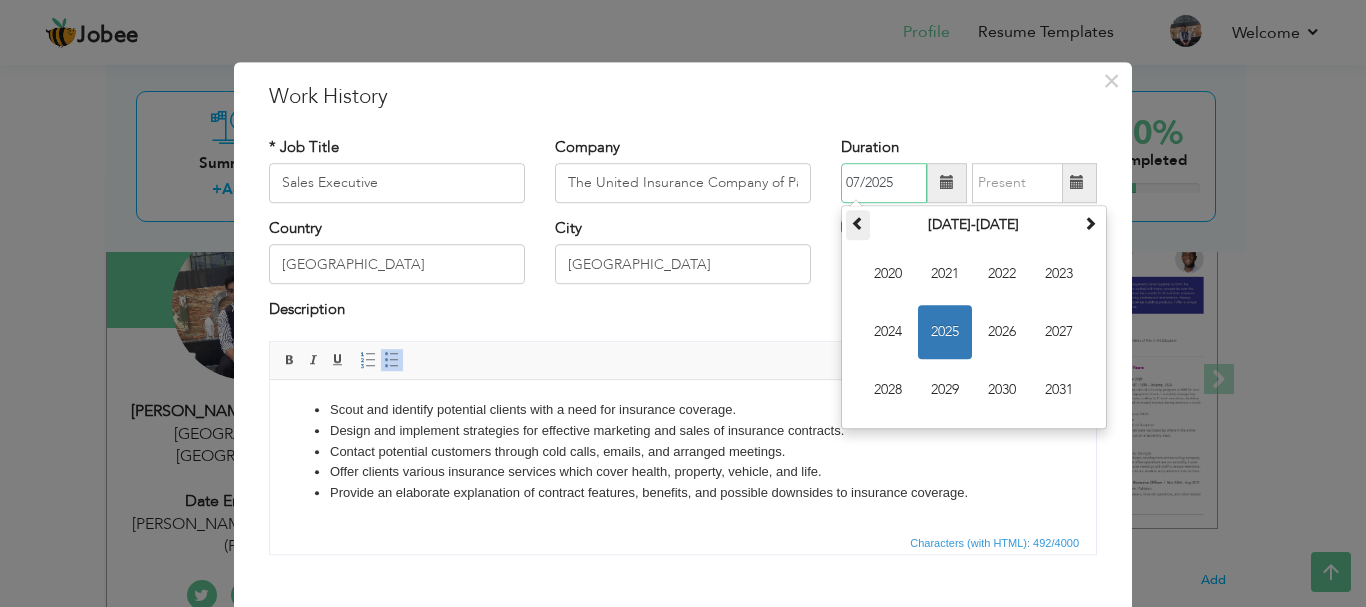 click at bounding box center (858, 223) 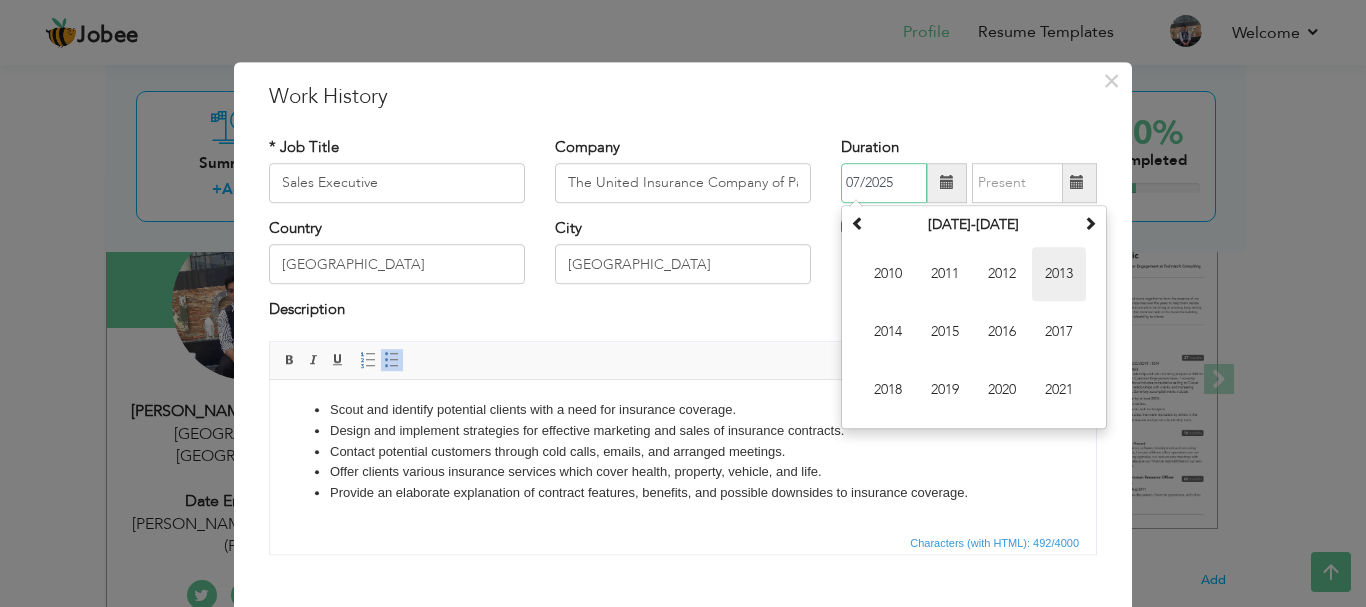 click on "2013" at bounding box center (1059, 274) 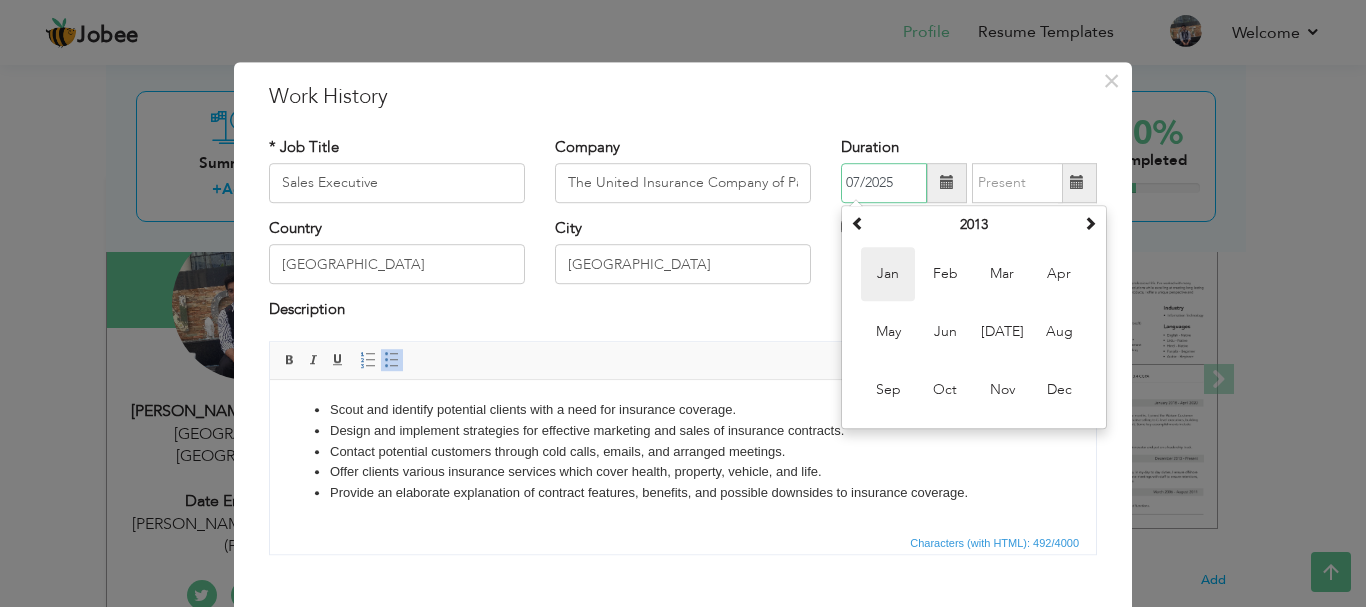click on "Jan" at bounding box center [888, 274] 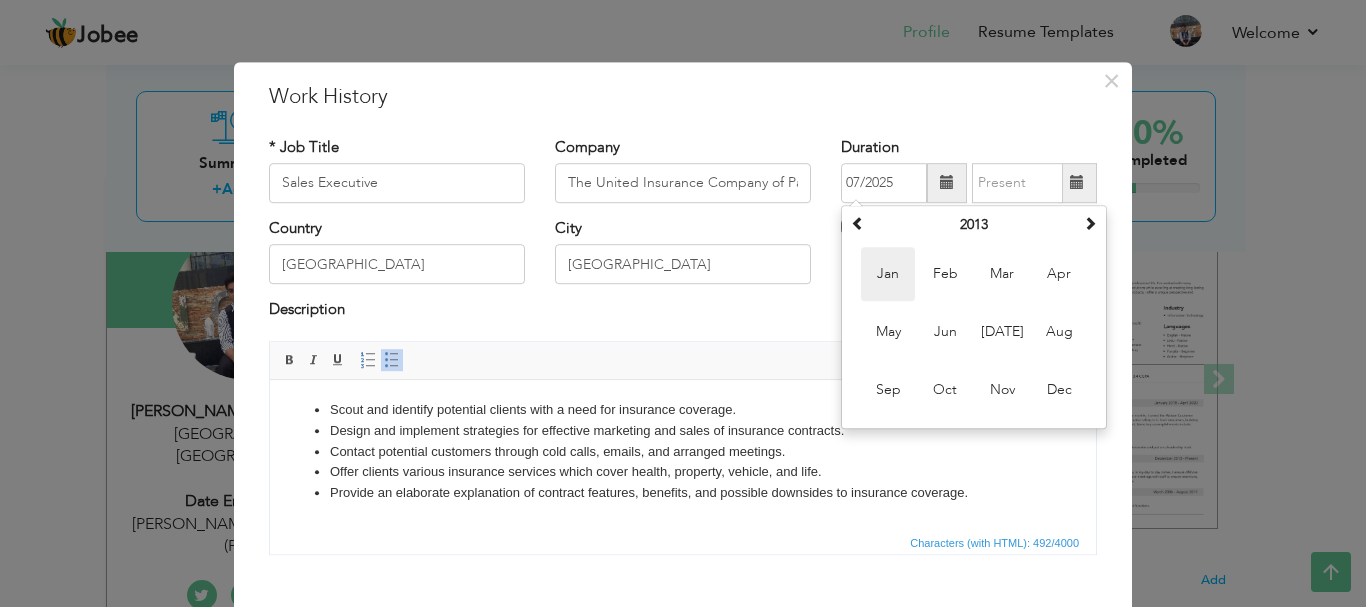 type on "01/2013" 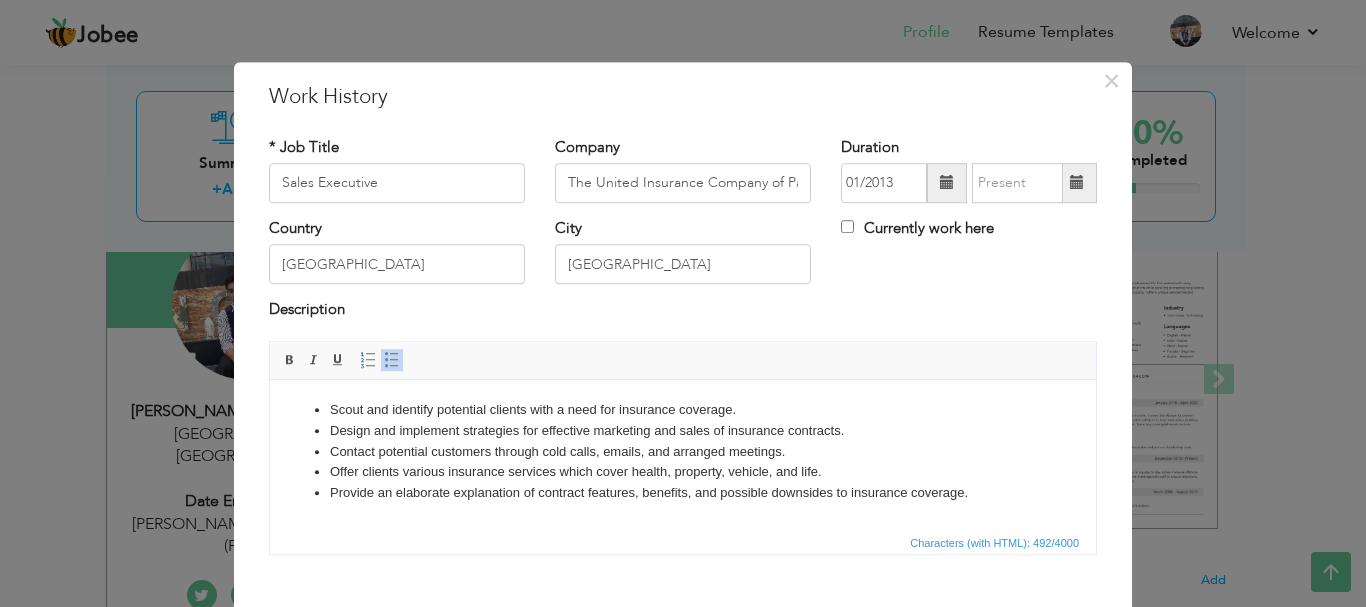 click at bounding box center [1077, 183] 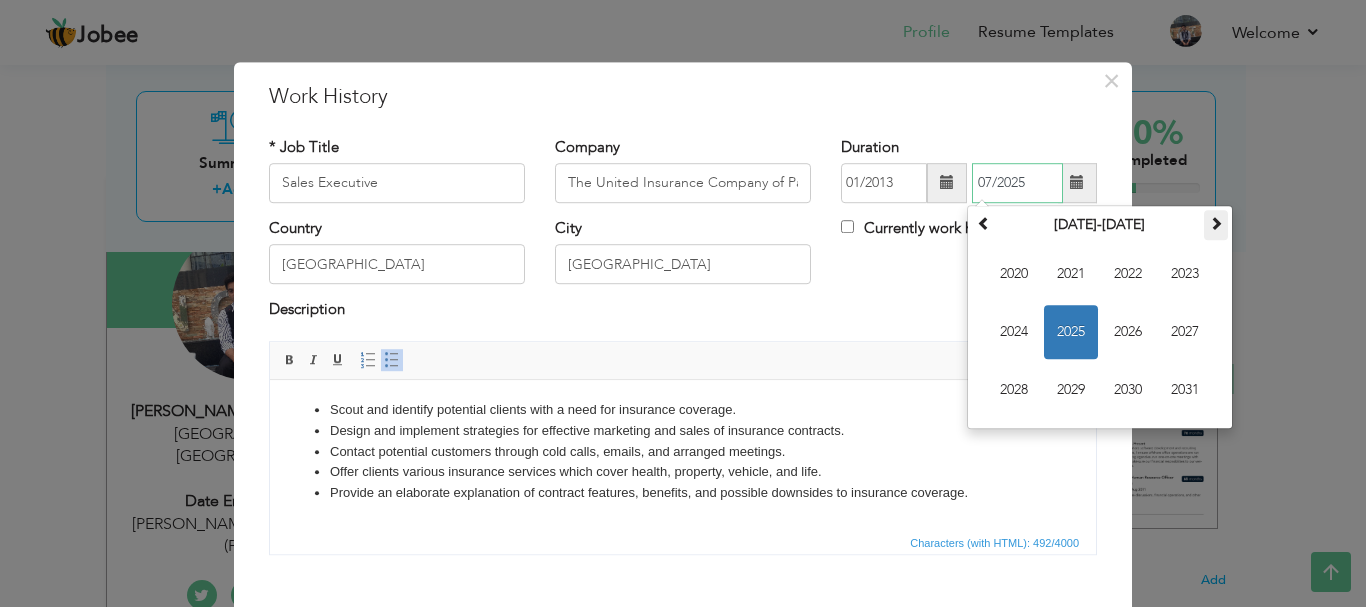 click at bounding box center [1216, 225] 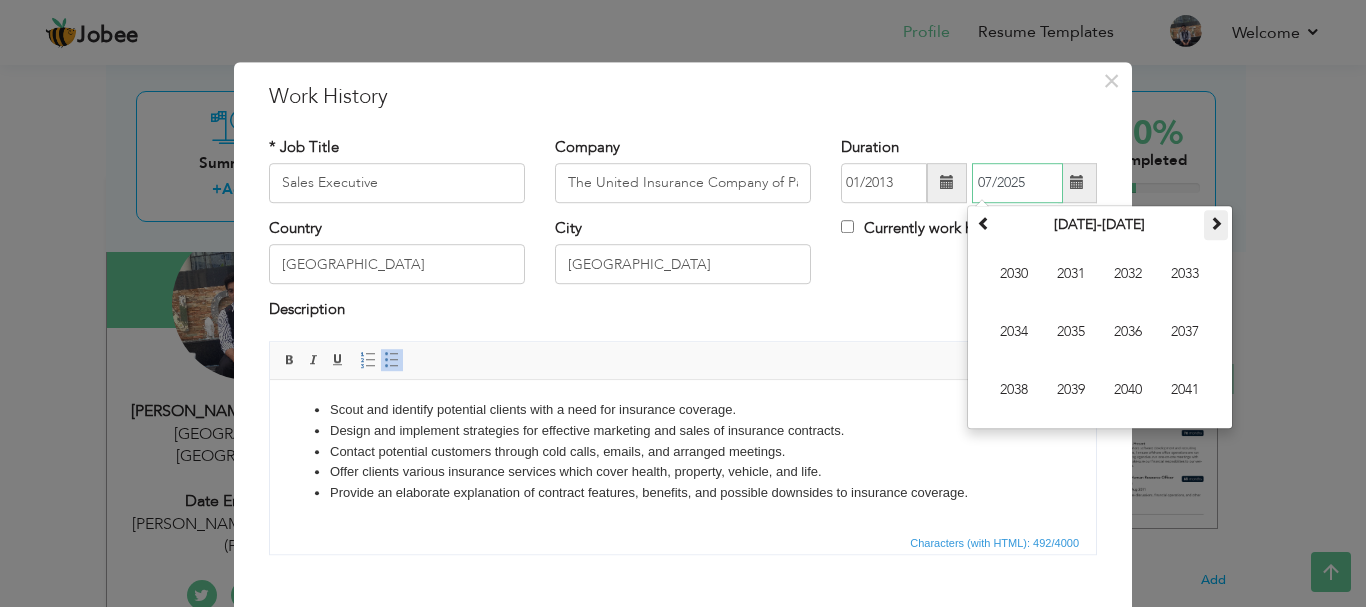 click at bounding box center (1216, 225) 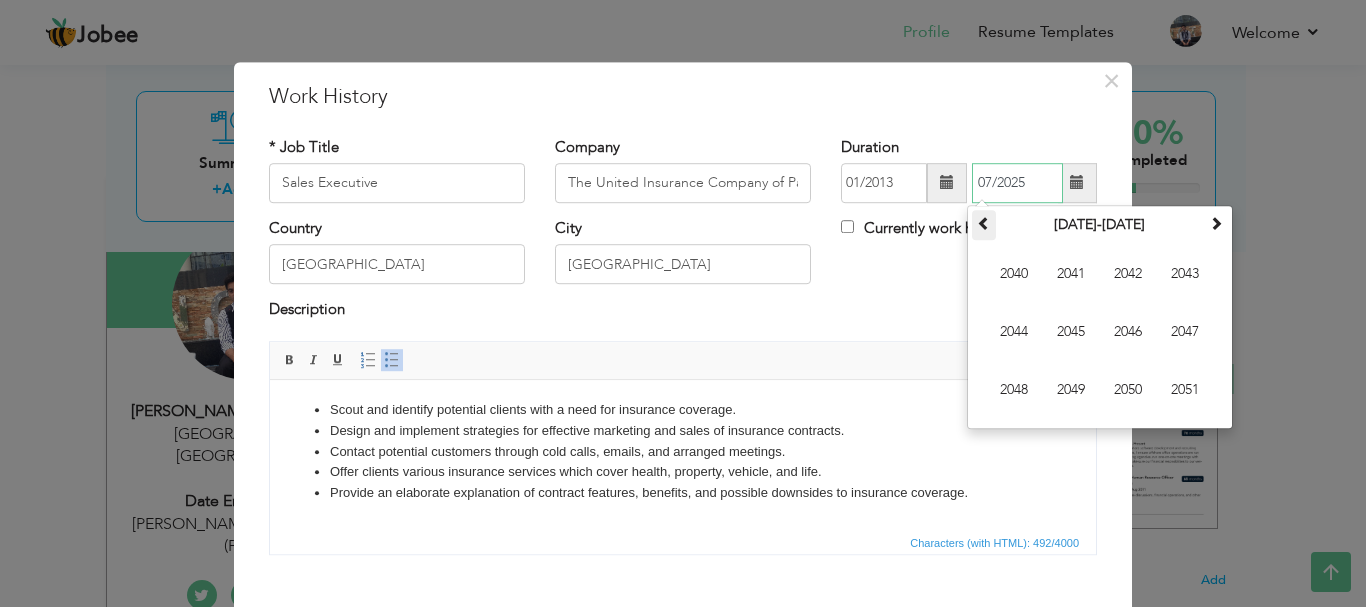 click at bounding box center [984, 225] 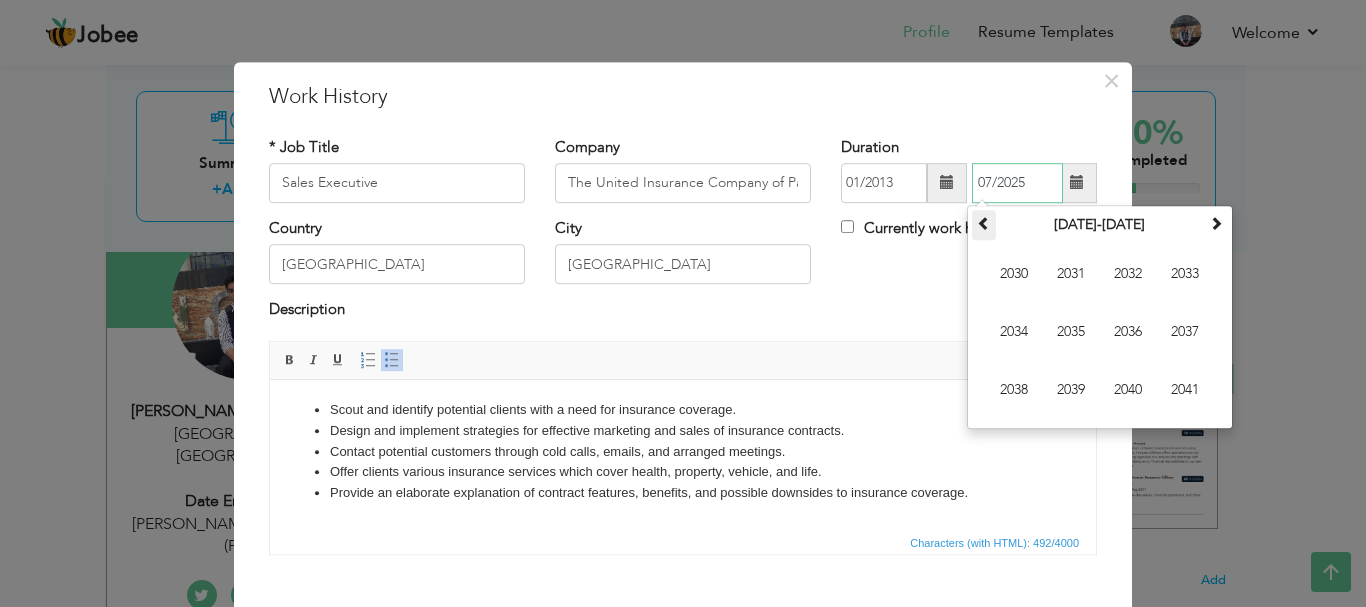 click at bounding box center [984, 225] 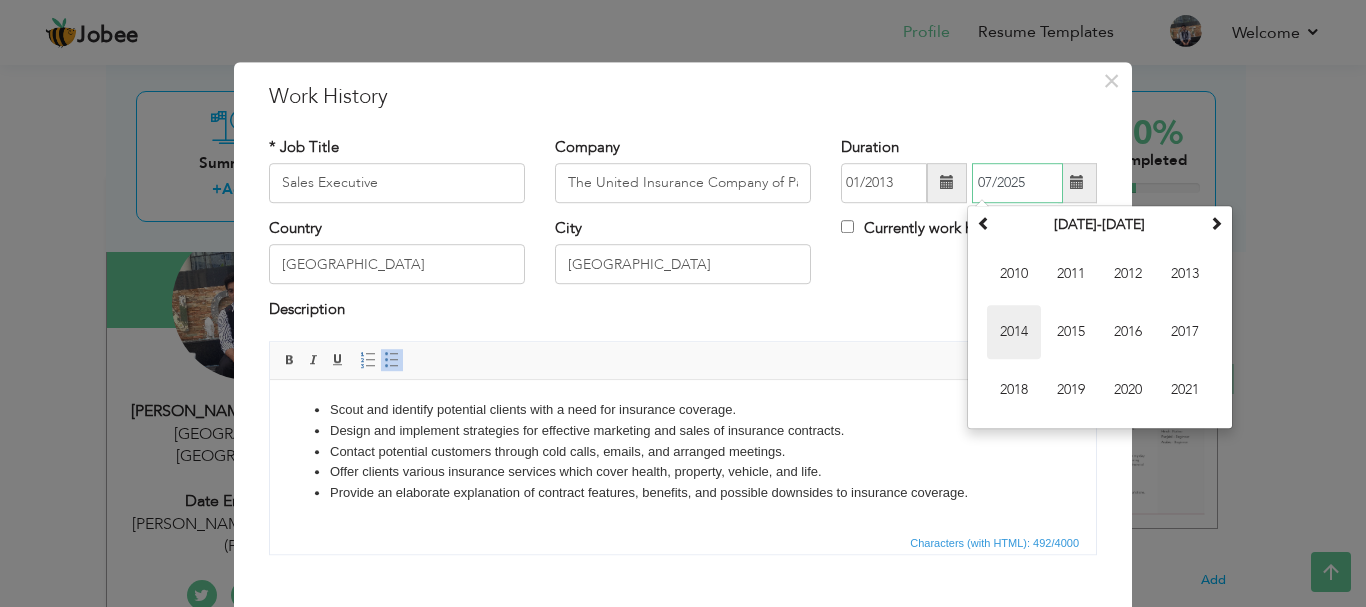 click on "2014" at bounding box center [1014, 332] 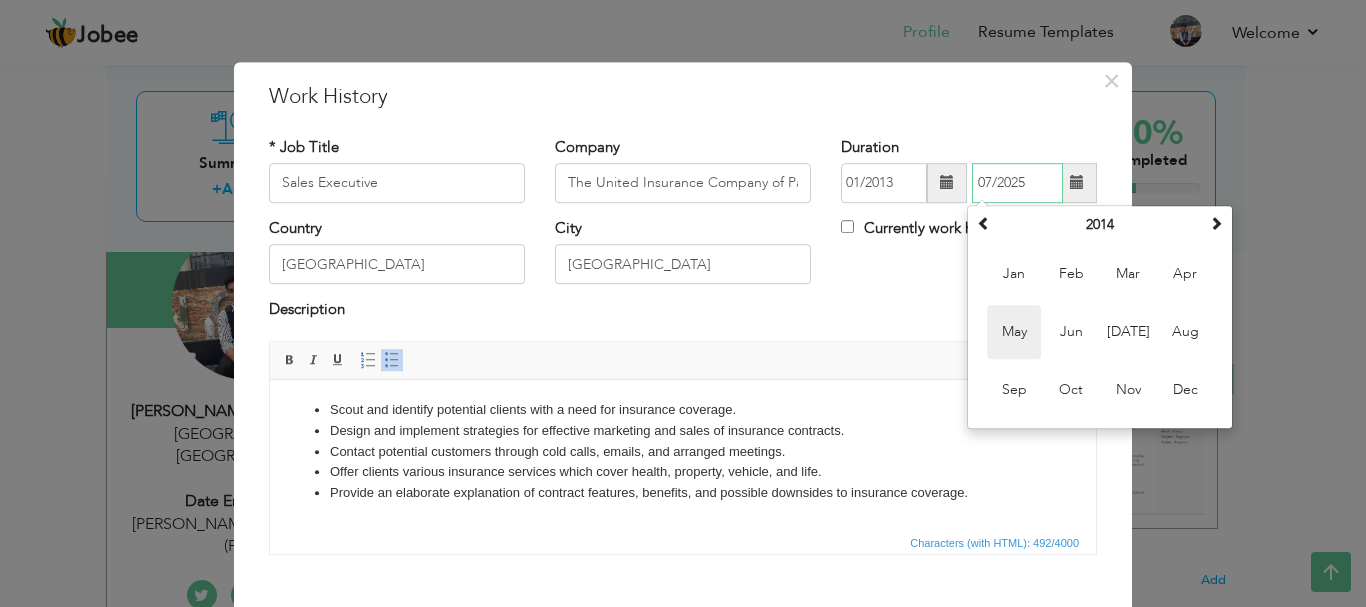 click on "May" at bounding box center [1014, 332] 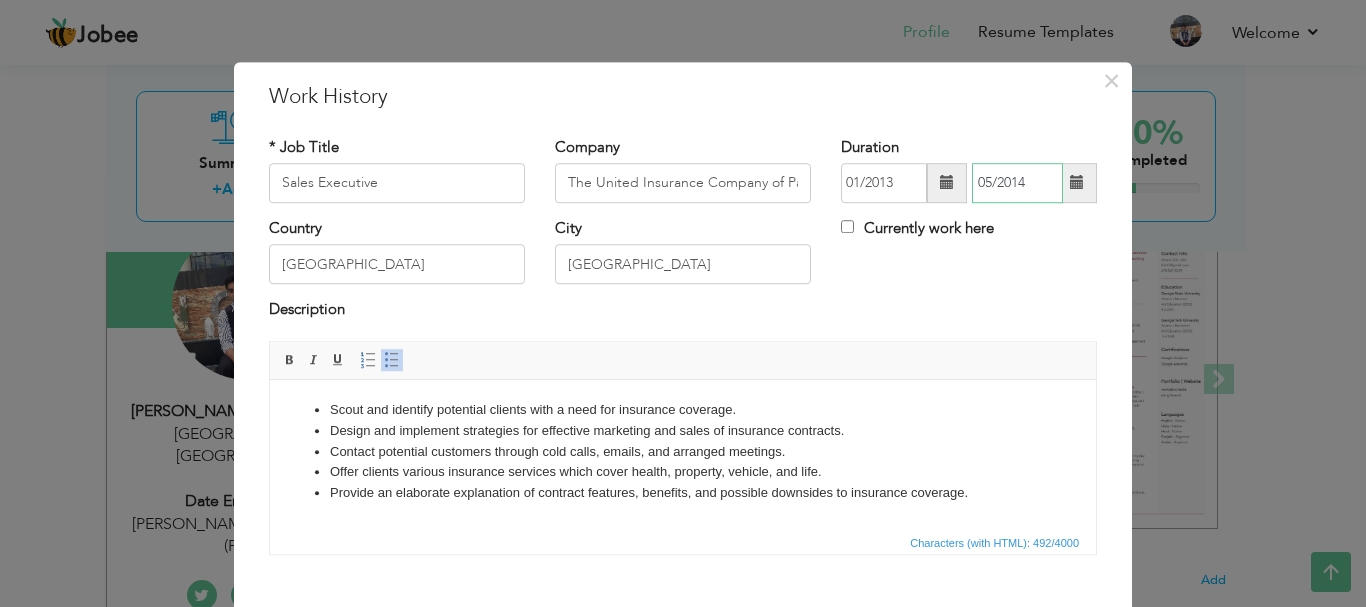 click on "05/2014" at bounding box center [1017, 183] 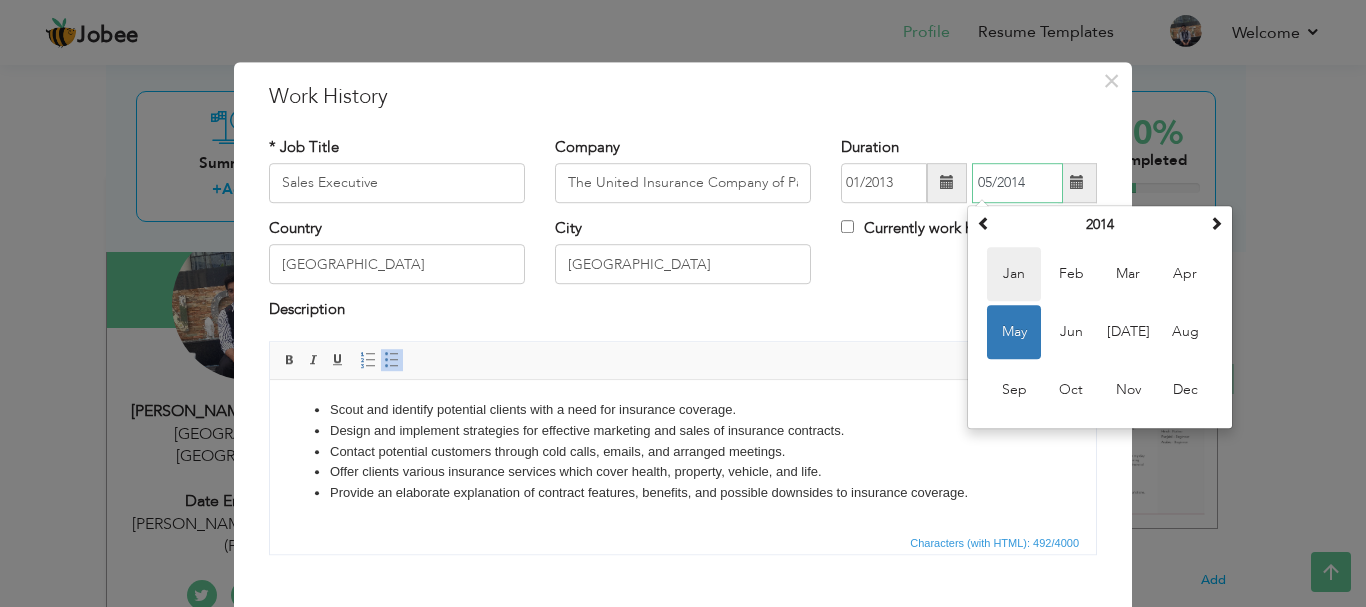 click on "Jan" at bounding box center (1014, 274) 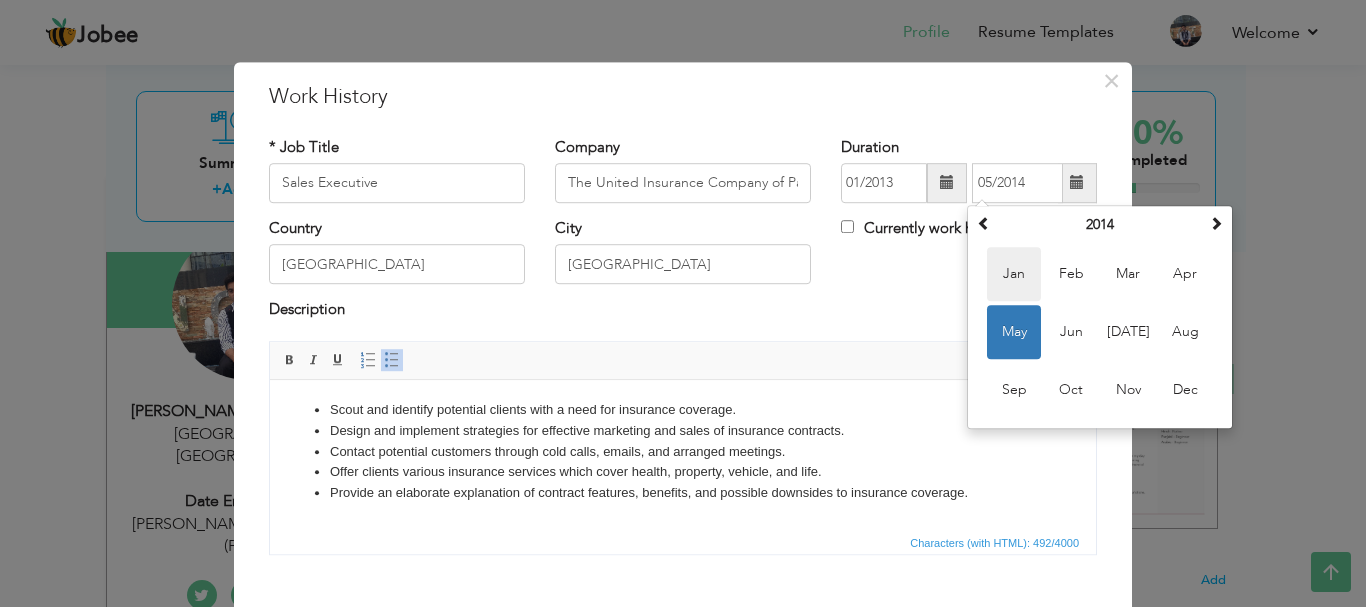 type on "01/2014" 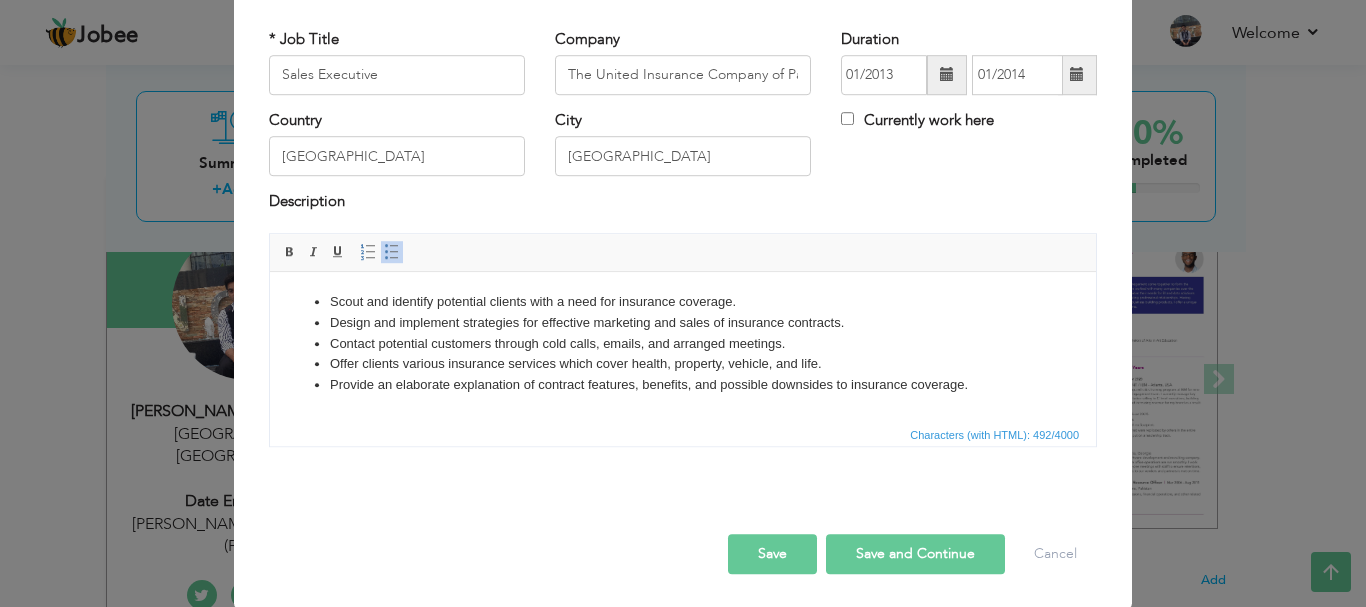 scroll, scrollTop: 110, scrollLeft: 0, axis: vertical 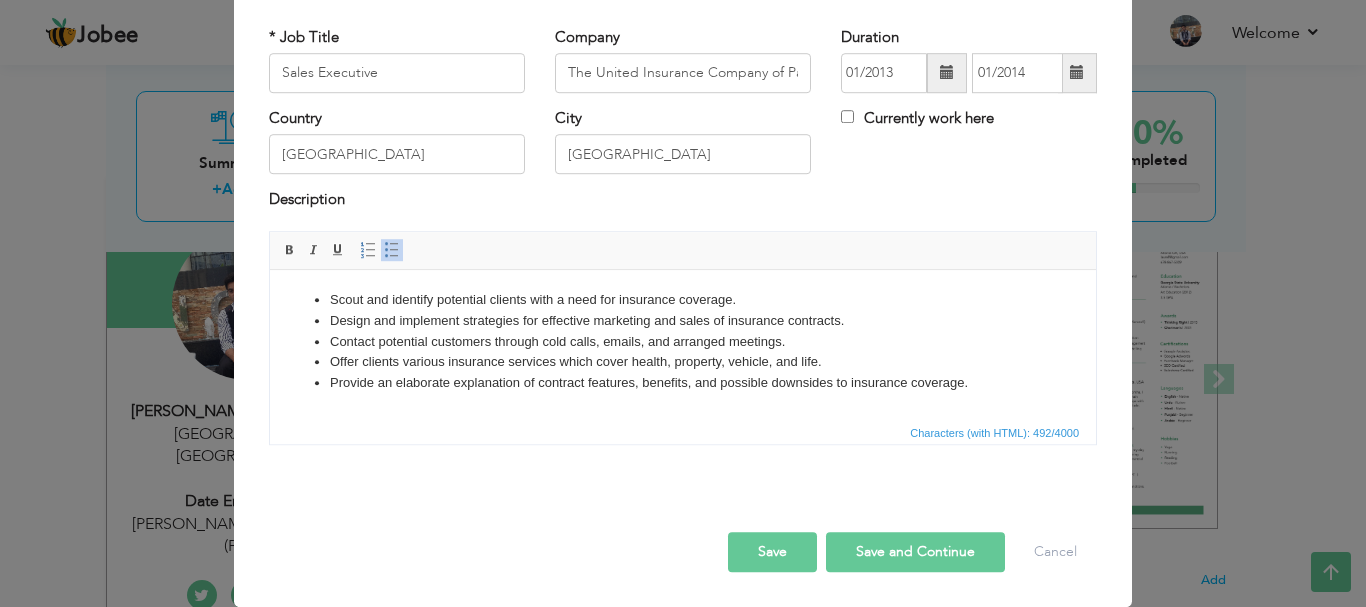 click on "Save and Continue" at bounding box center [915, 552] 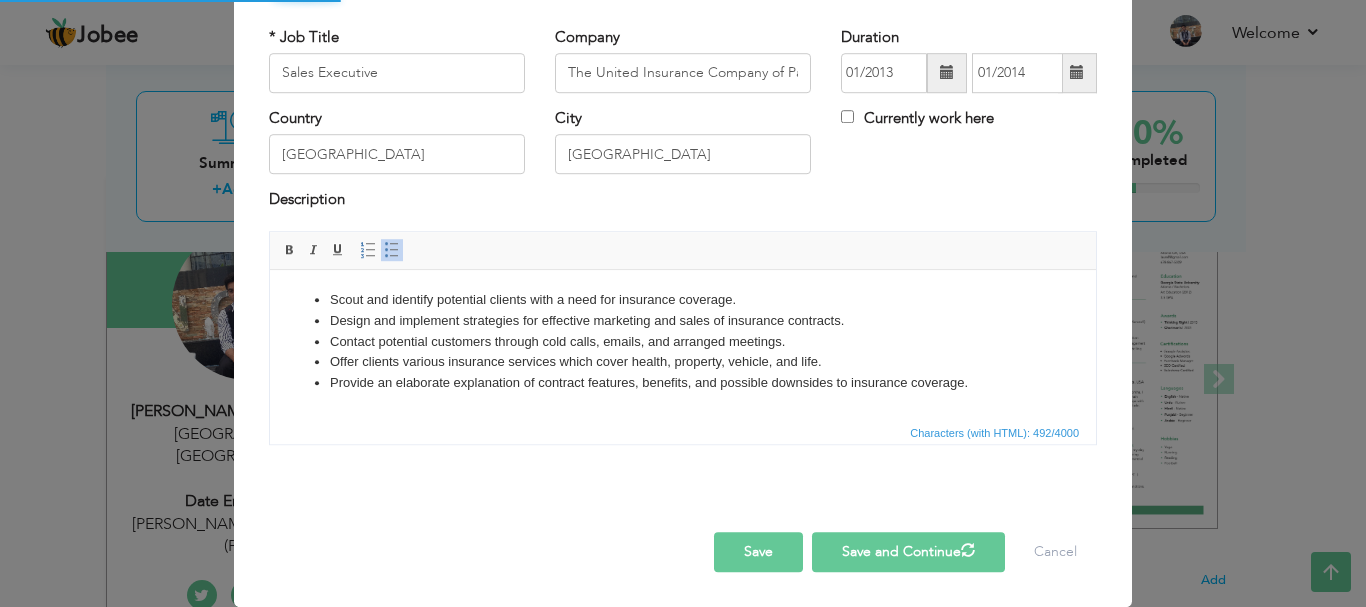 type 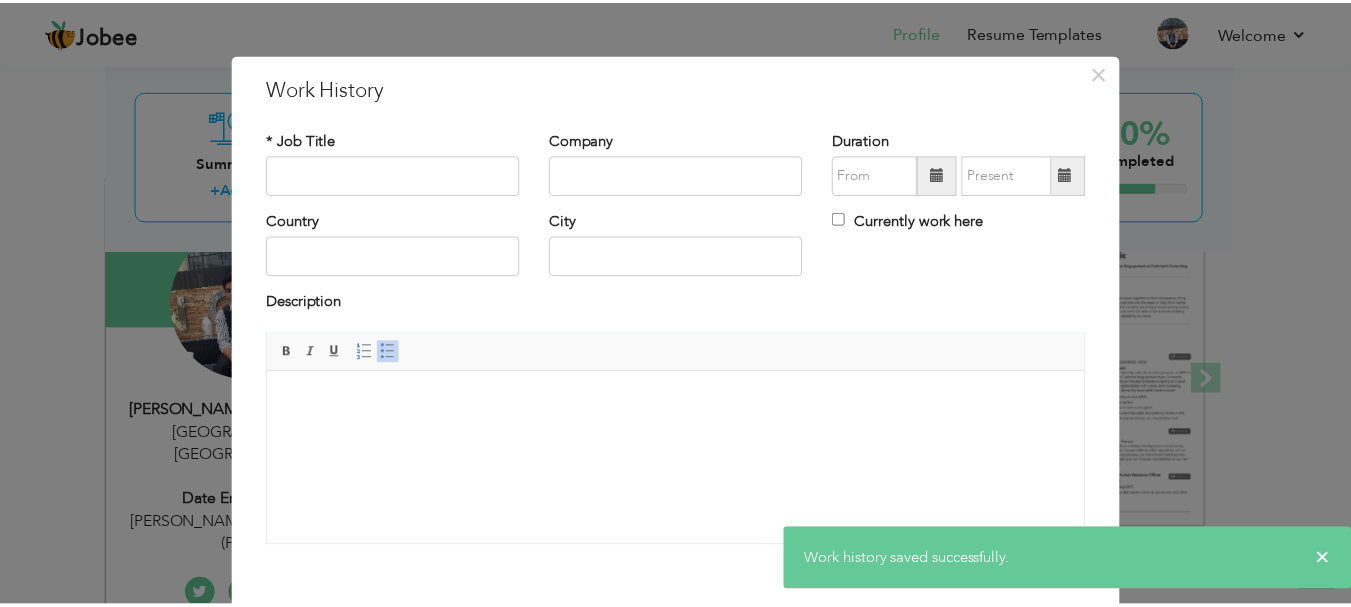 scroll, scrollTop: 0, scrollLeft: 0, axis: both 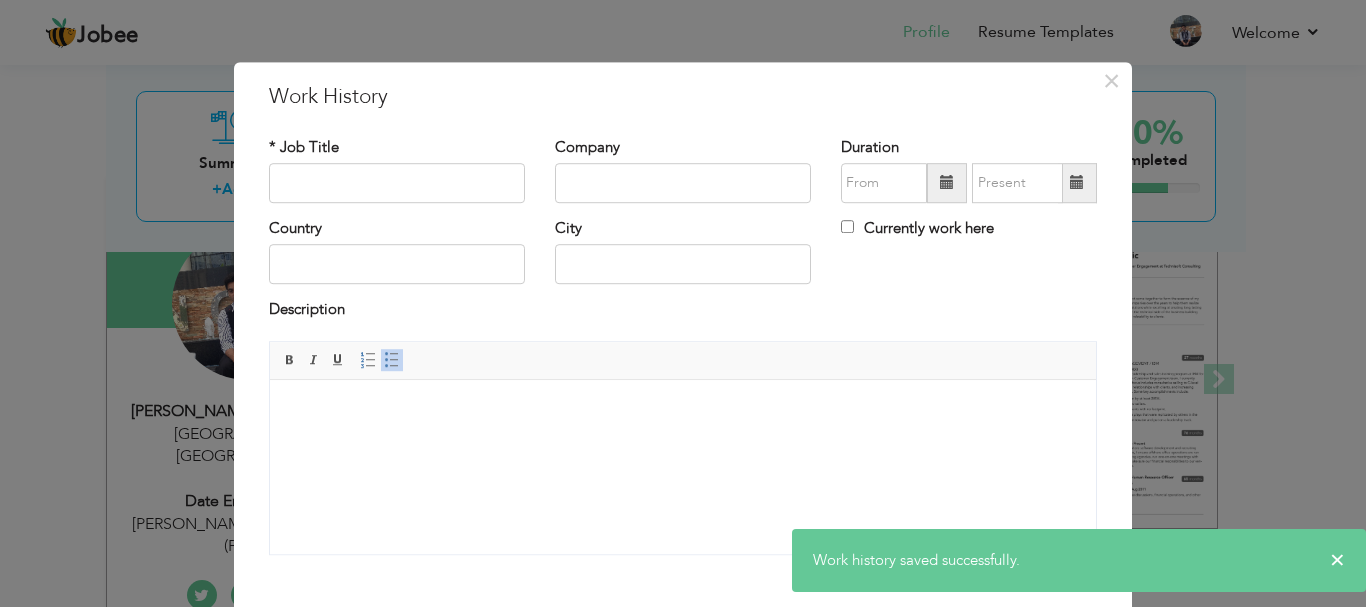 type 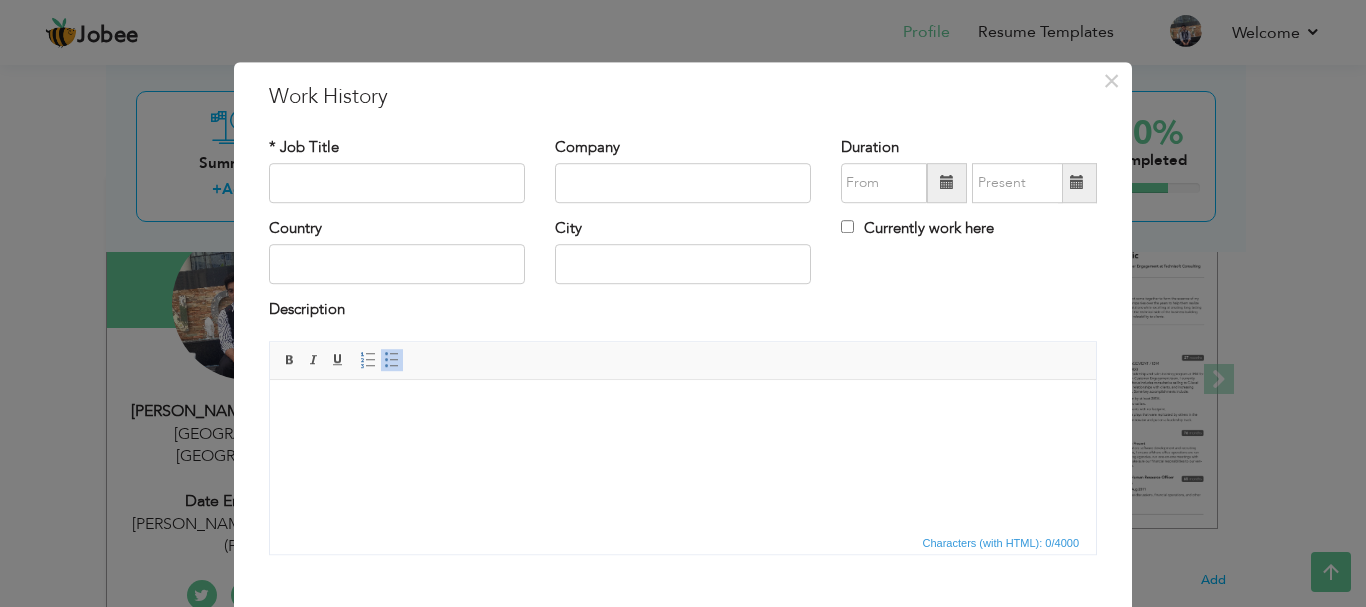 drag, startPoint x: 373, startPoint y: 267, endPoint x: 350, endPoint y: 208, distance: 63.324562 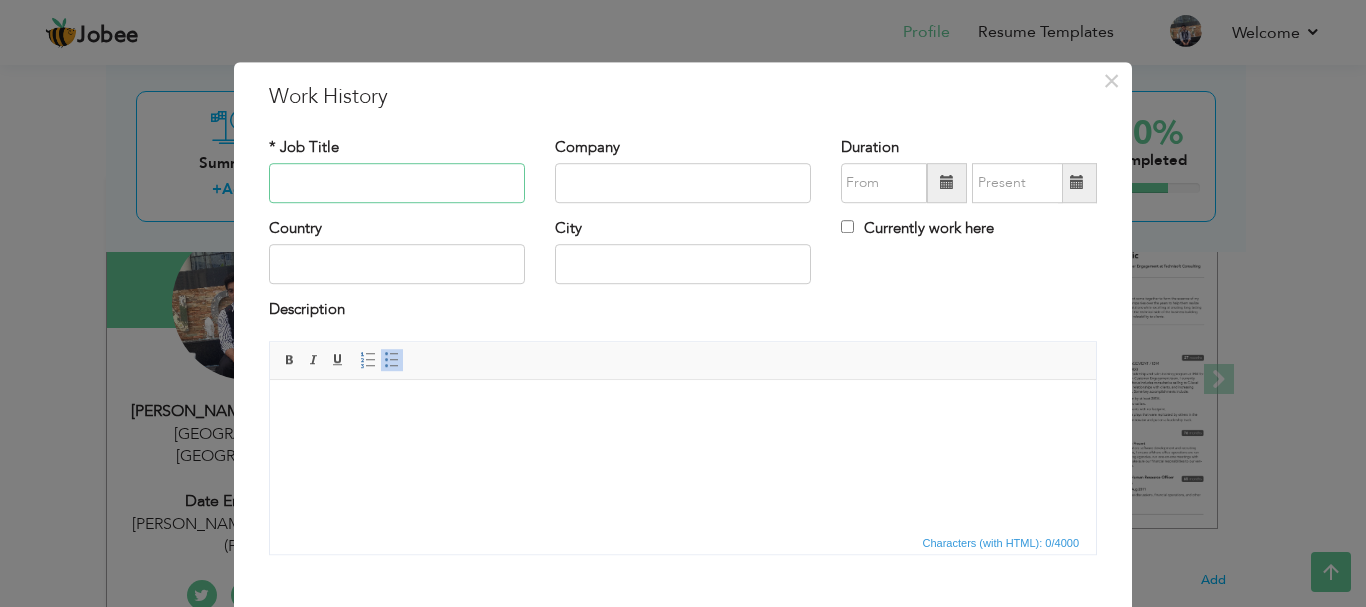 click at bounding box center [397, 183] 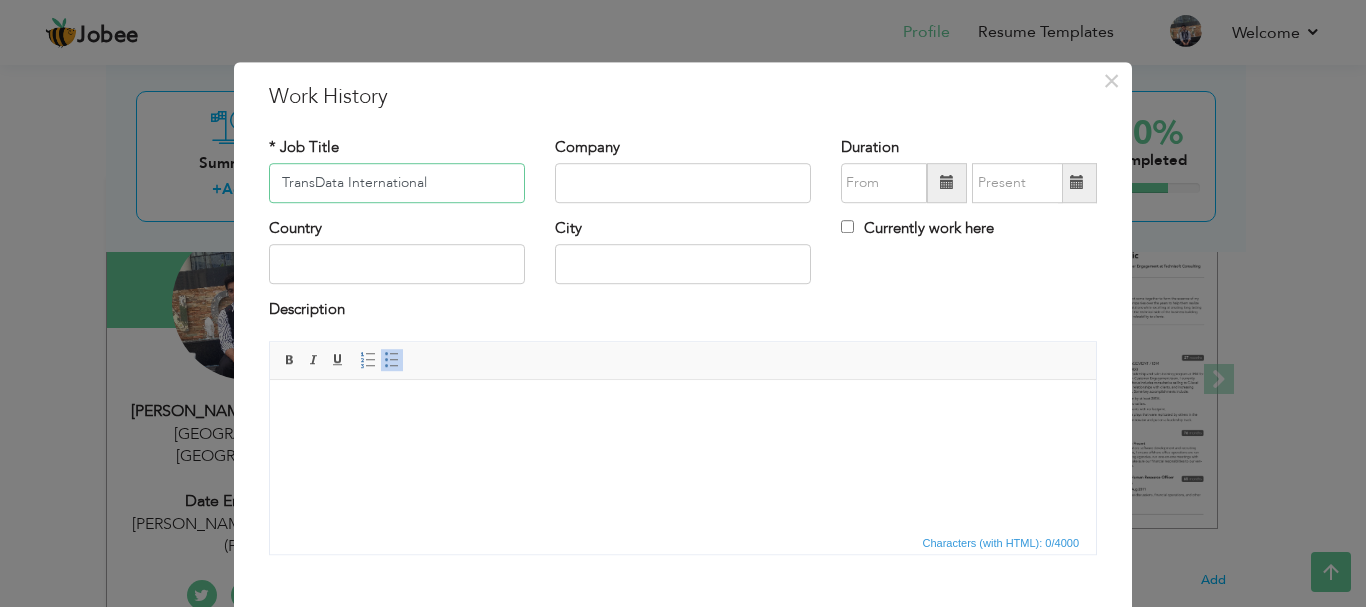type on "TransData International" 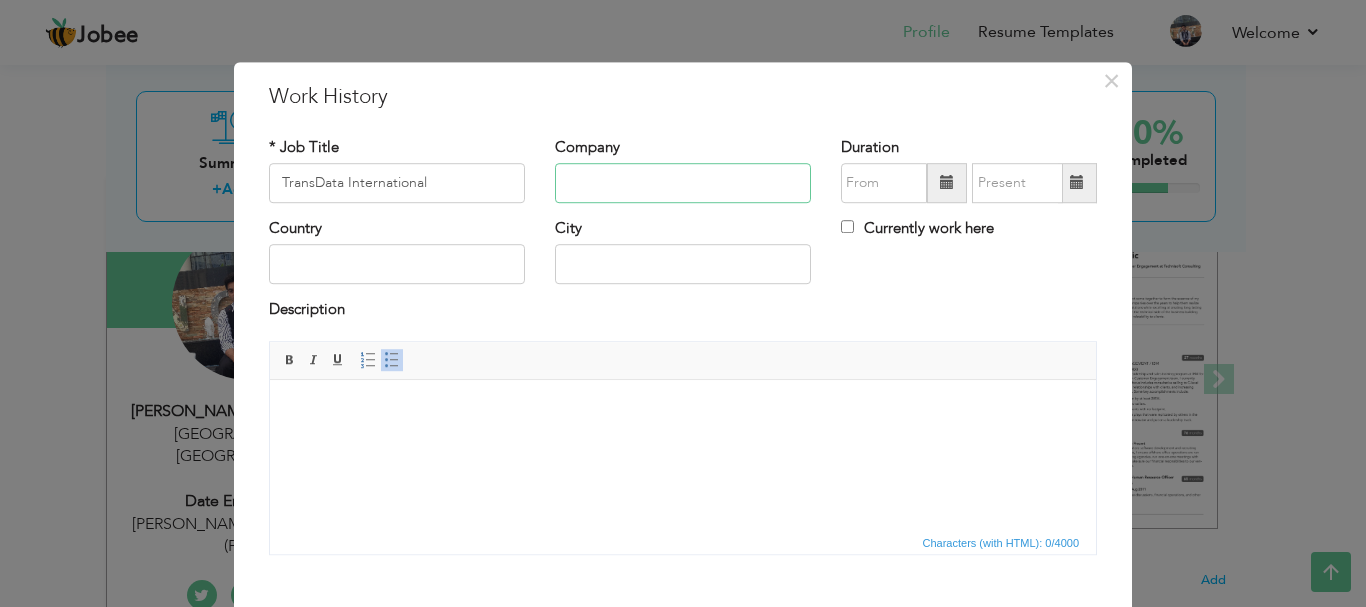 click at bounding box center (683, 183) 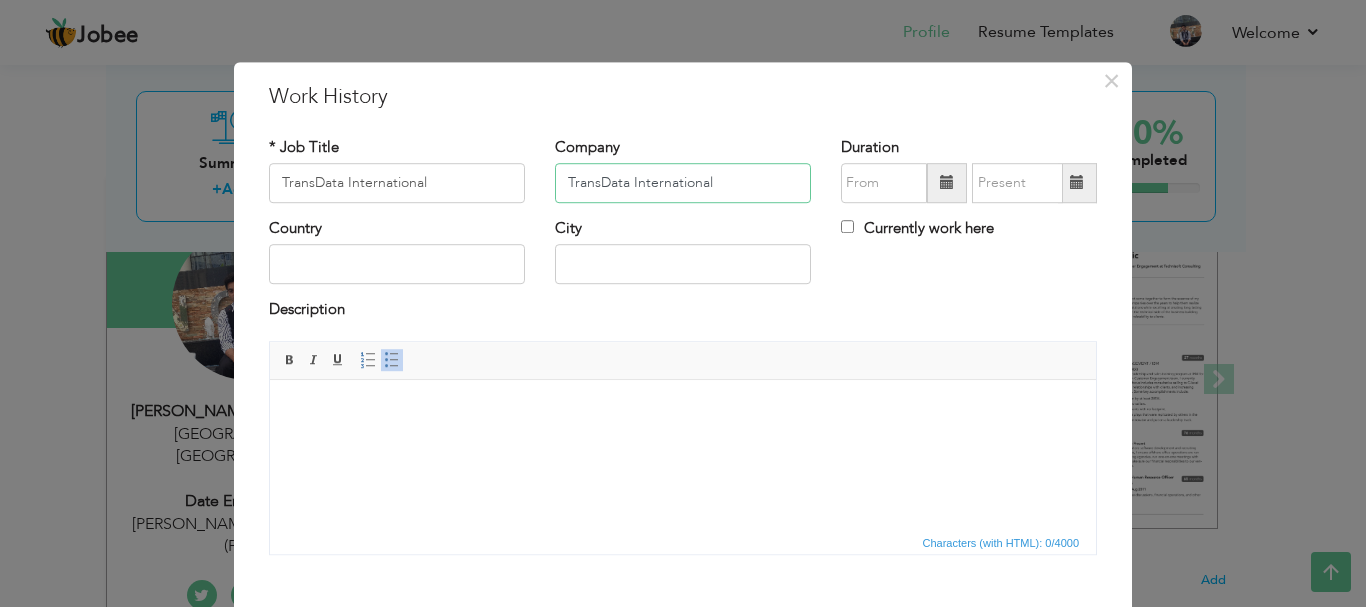 type on "TransData International" 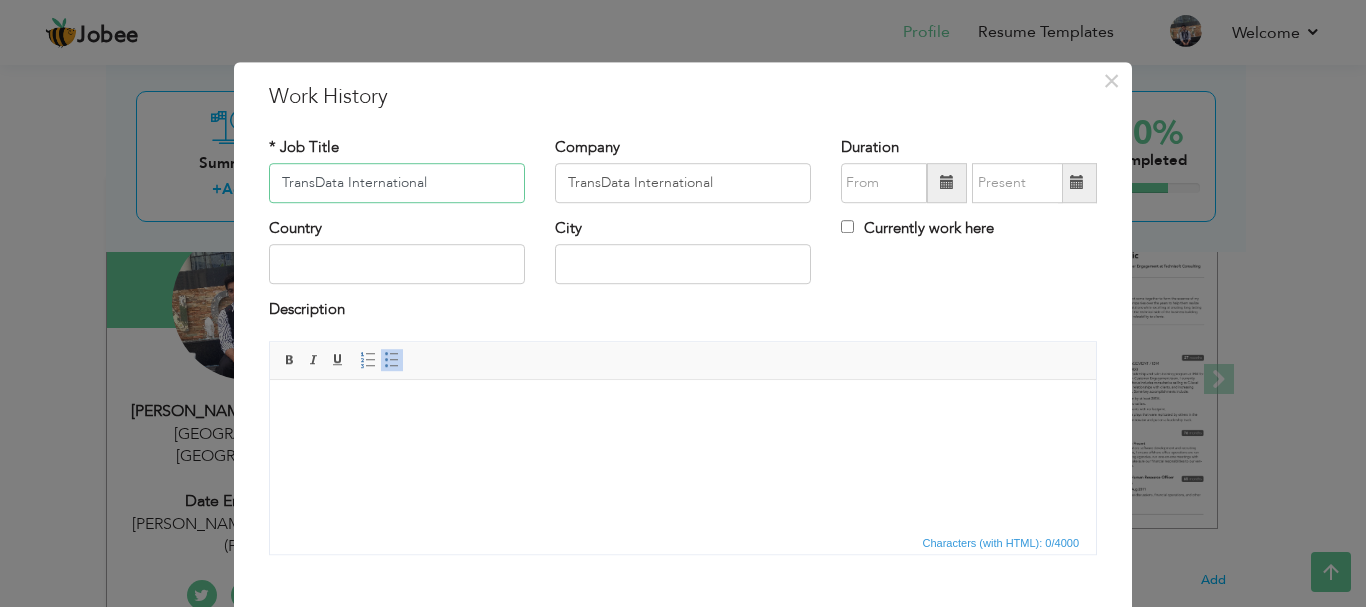 drag, startPoint x: 465, startPoint y: 189, endPoint x: 160, endPoint y: 157, distance: 306.6741 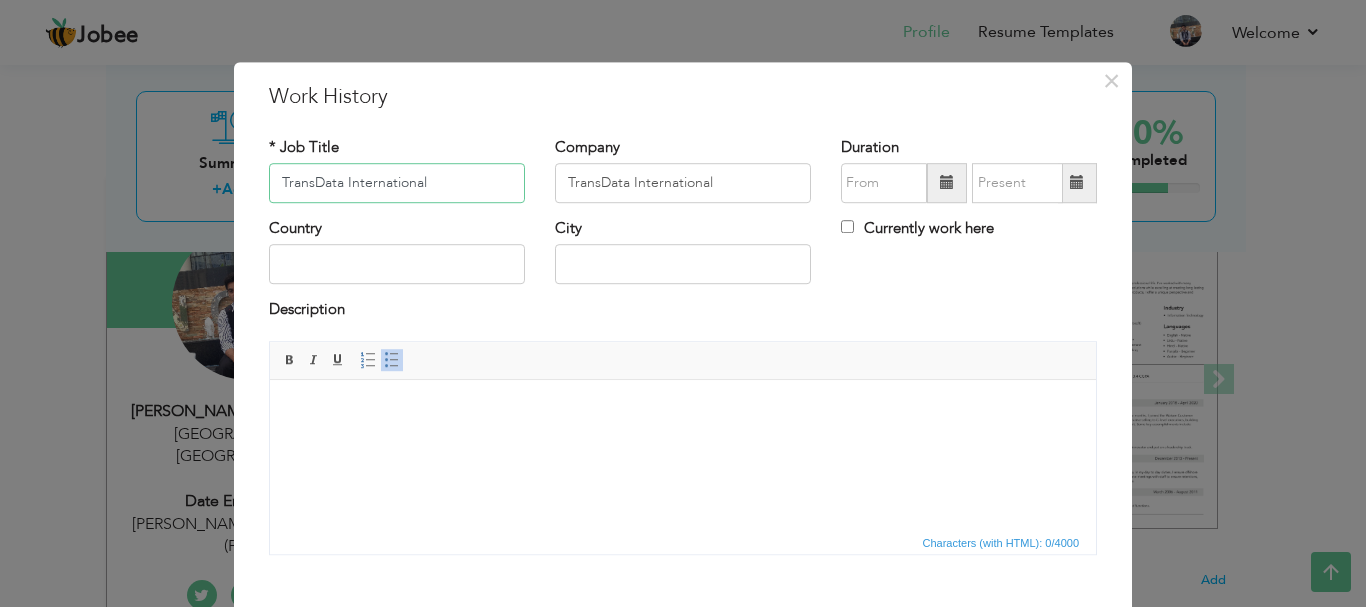 paste on "Sales Executive" 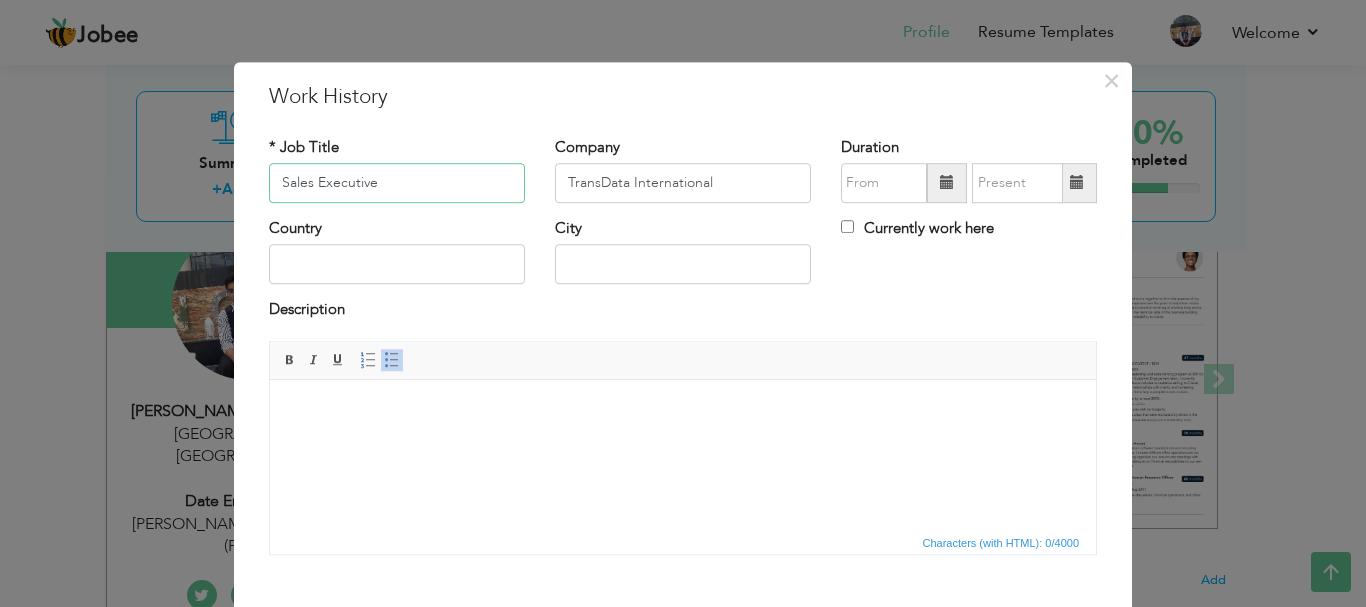 drag, startPoint x: 279, startPoint y: 183, endPoint x: 193, endPoint y: 176, distance: 86.28442 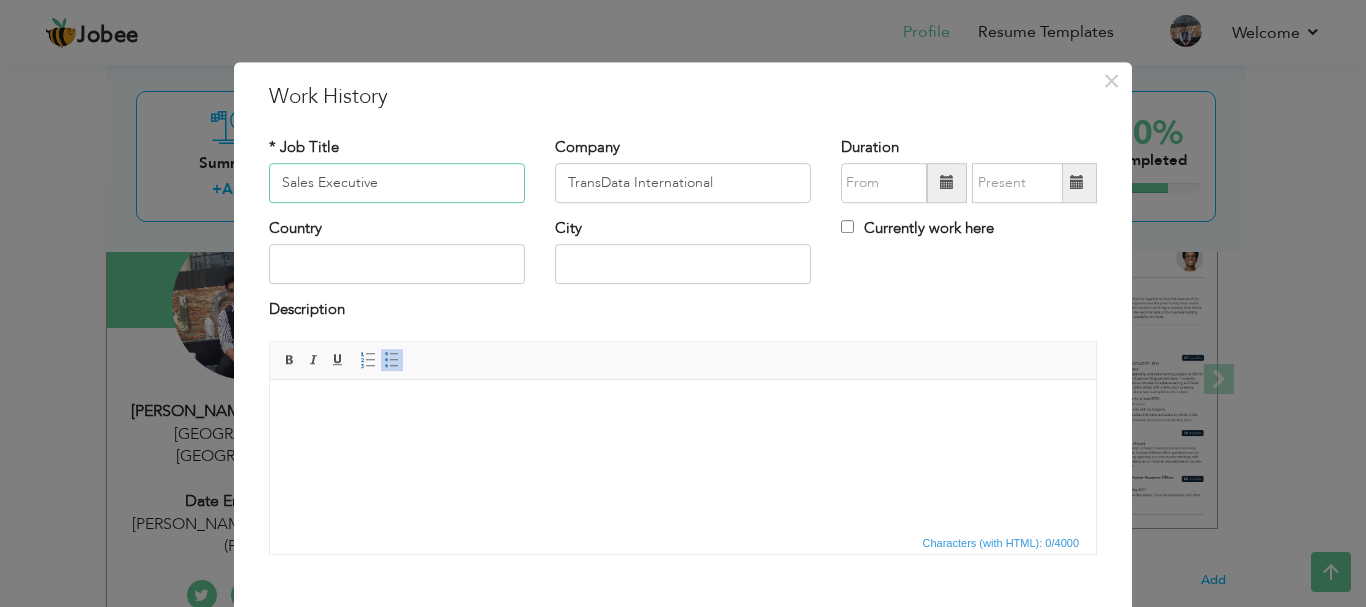 type on "Sales Executive" 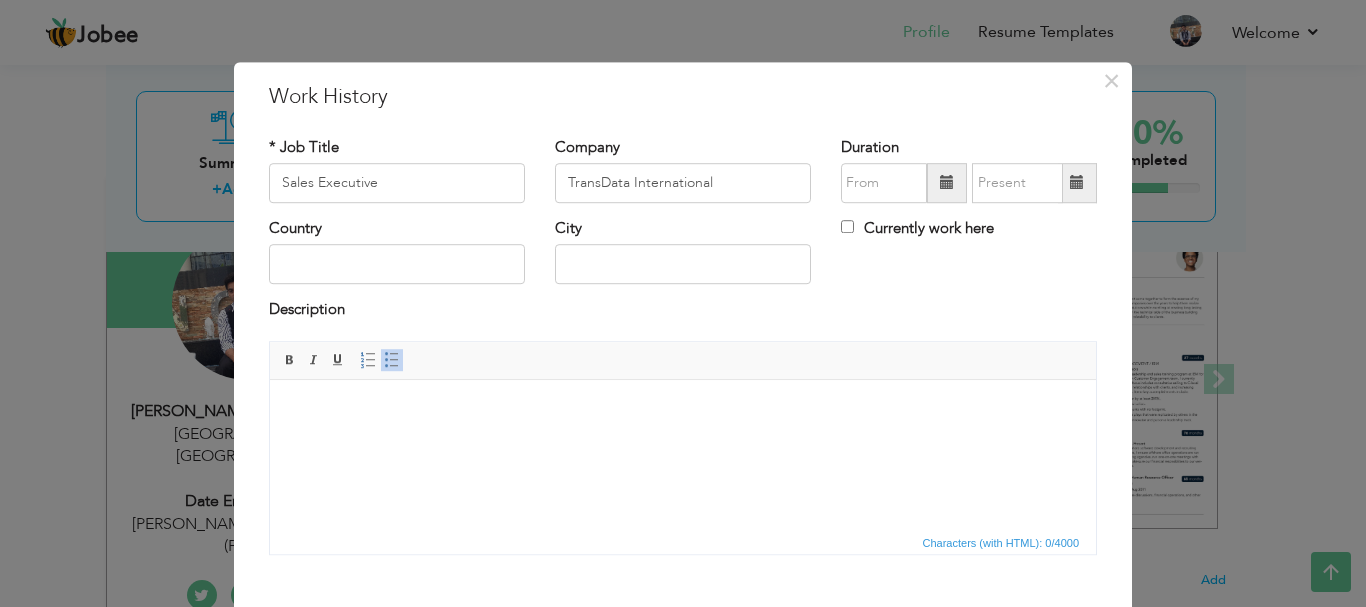 click at bounding box center [683, 409] 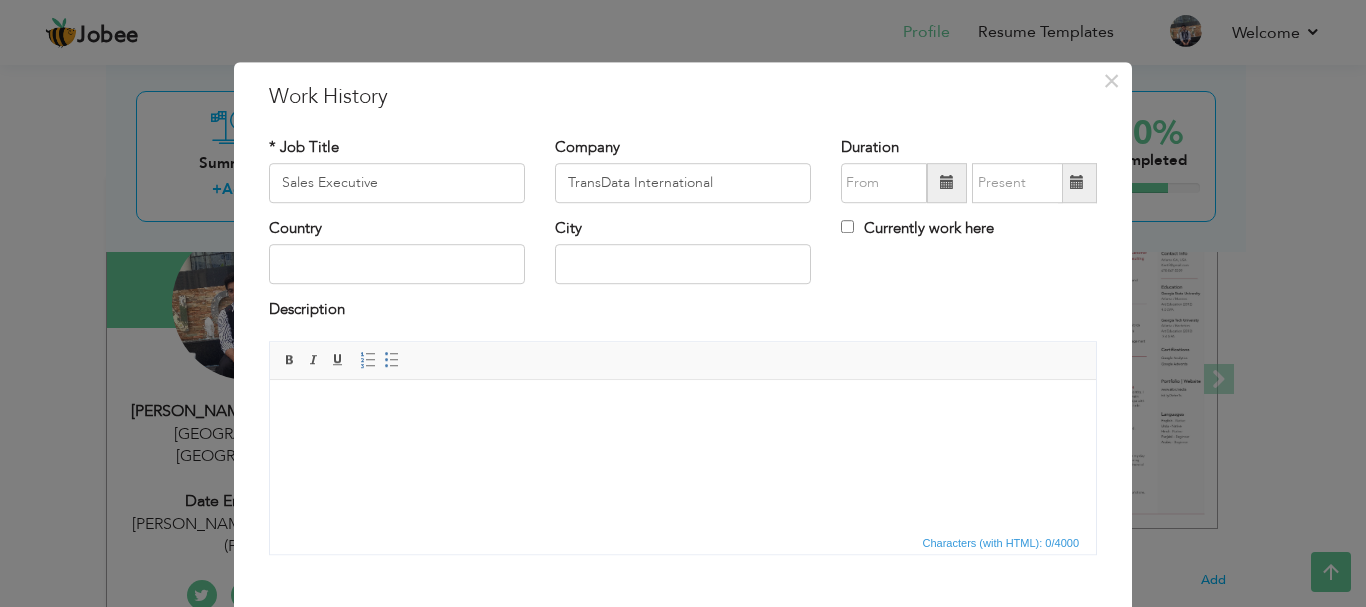 click at bounding box center [683, 409] 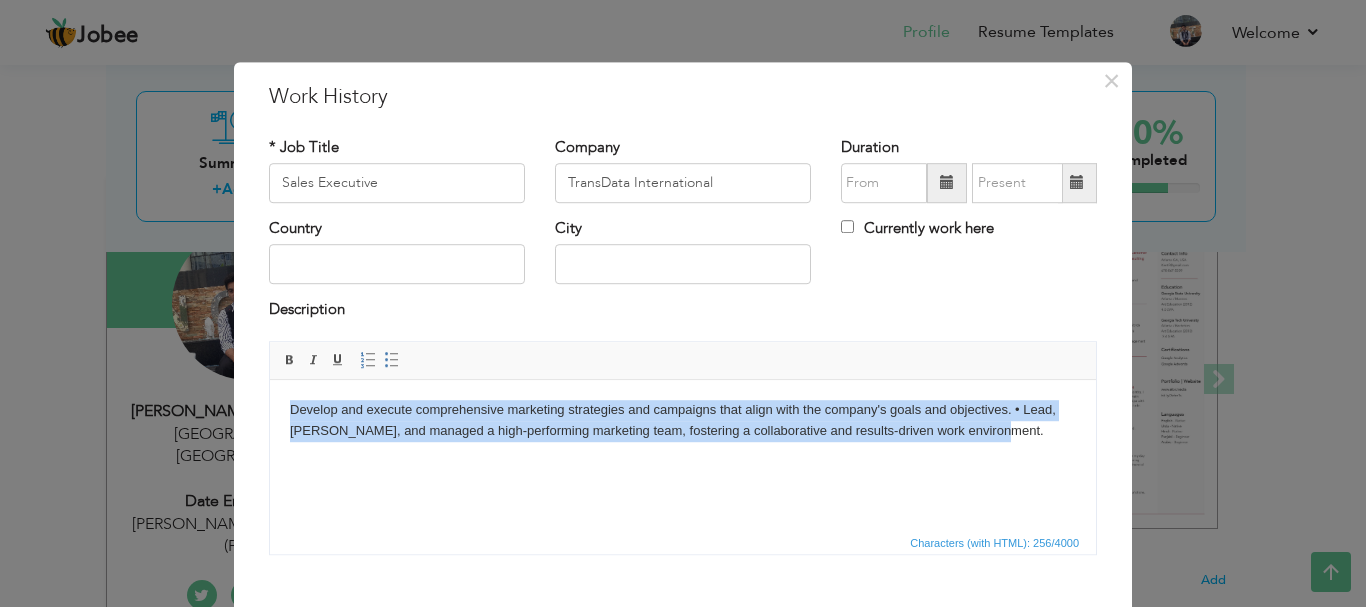drag, startPoint x: 1022, startPoint y: 424, endPoint x: 261, endPoint y: 393, distance: 761.63116 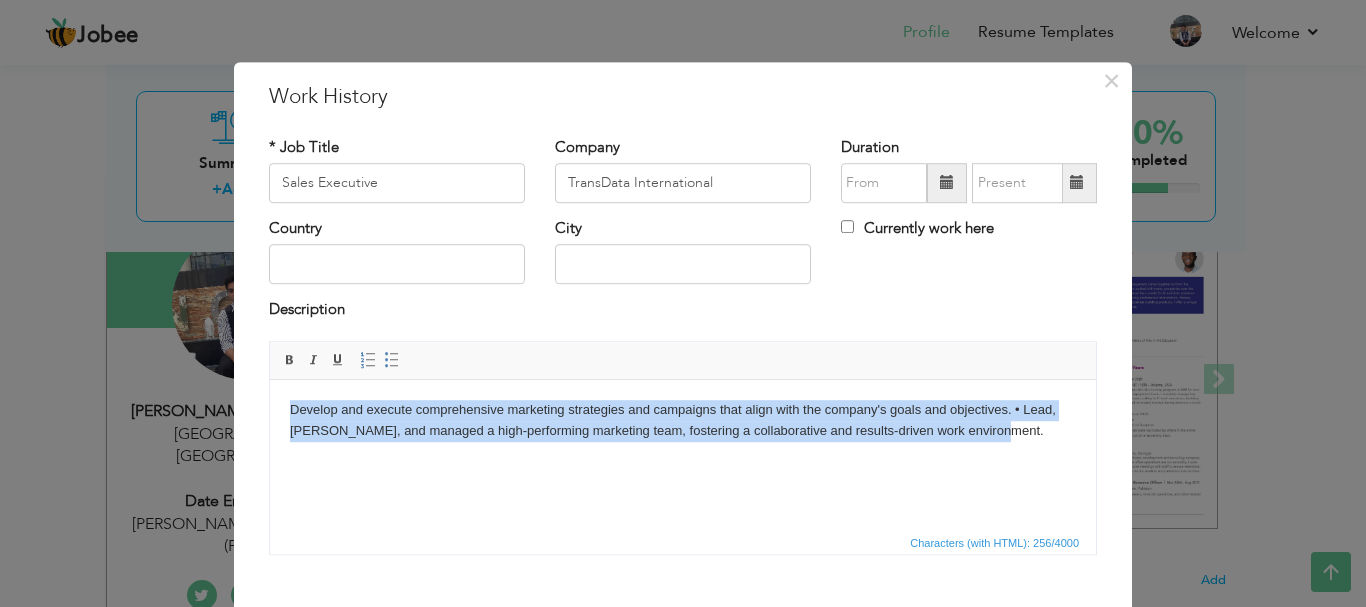 click on "Develop and execute comprehensive marketing strategies and campaigns that align with the company's goals and objectives. • Lead, Mentored, and managed a high-performing marketing team, fostering a collaborative and results-driven work environment." at bounding box center (683, 420) 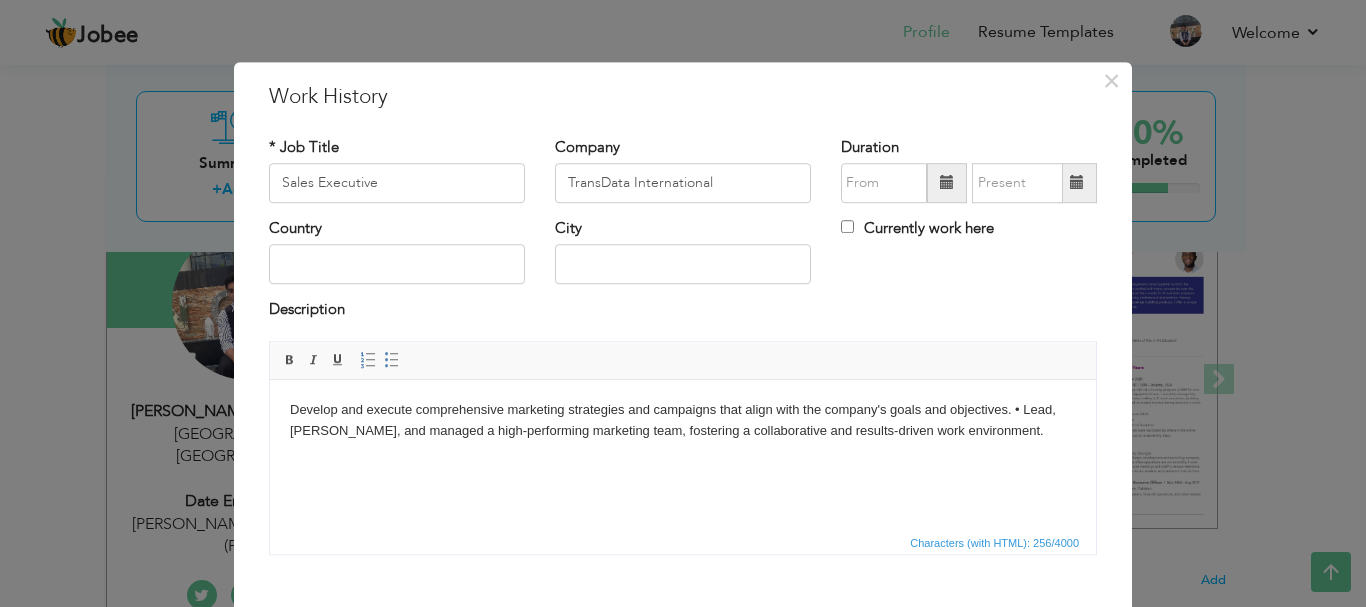 click on "Develop and execute comprehensive marketing strategies and campaigns that align with the company's goals and objectives. • Lead, Mentored, and managed a high-performing marketing team, fostering a collaborative and results-driven work environment." at bounding box center (683, 420) 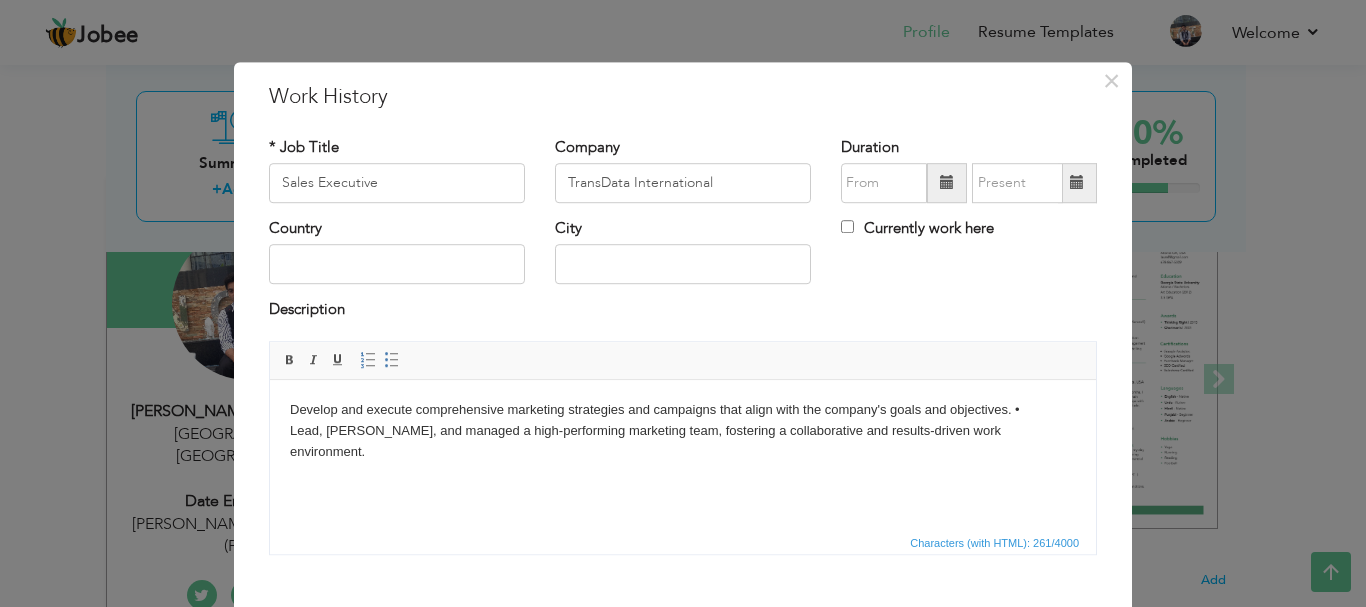 type 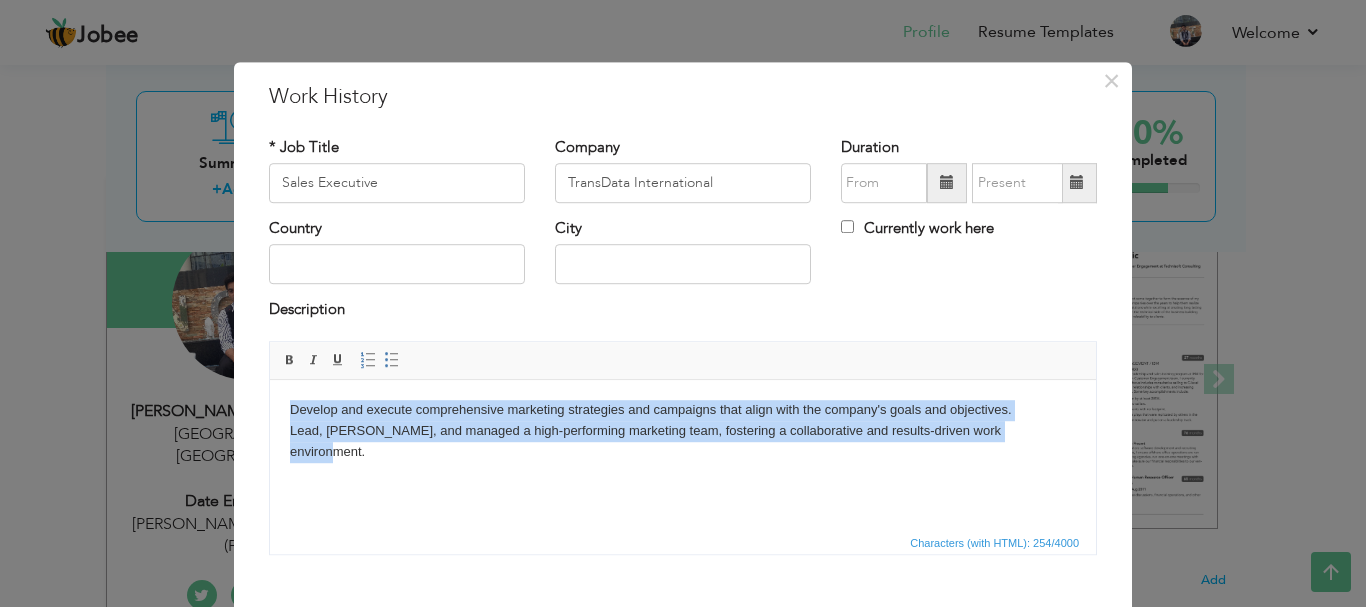 drag, startPoint x: 287, startPoint y: 407, endPoint x: 1079, endPoint y: 422, distance: 792.142 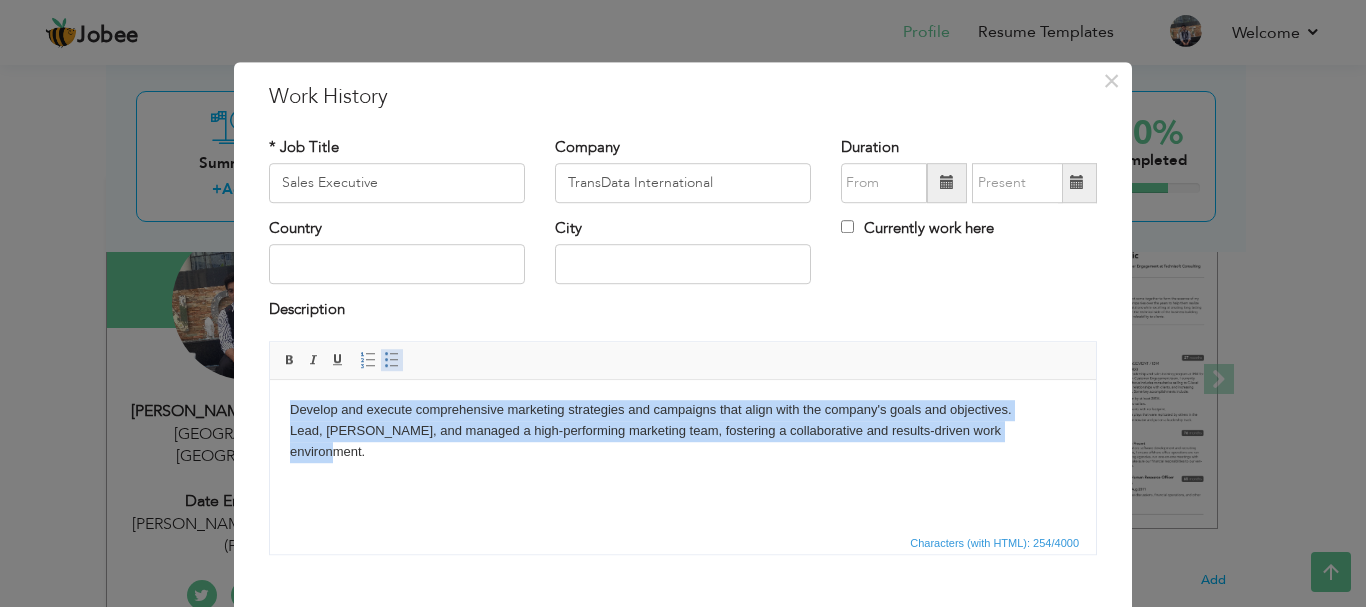 click on "Insert/Remove Bulleted List" at bounding box center (392, 360) 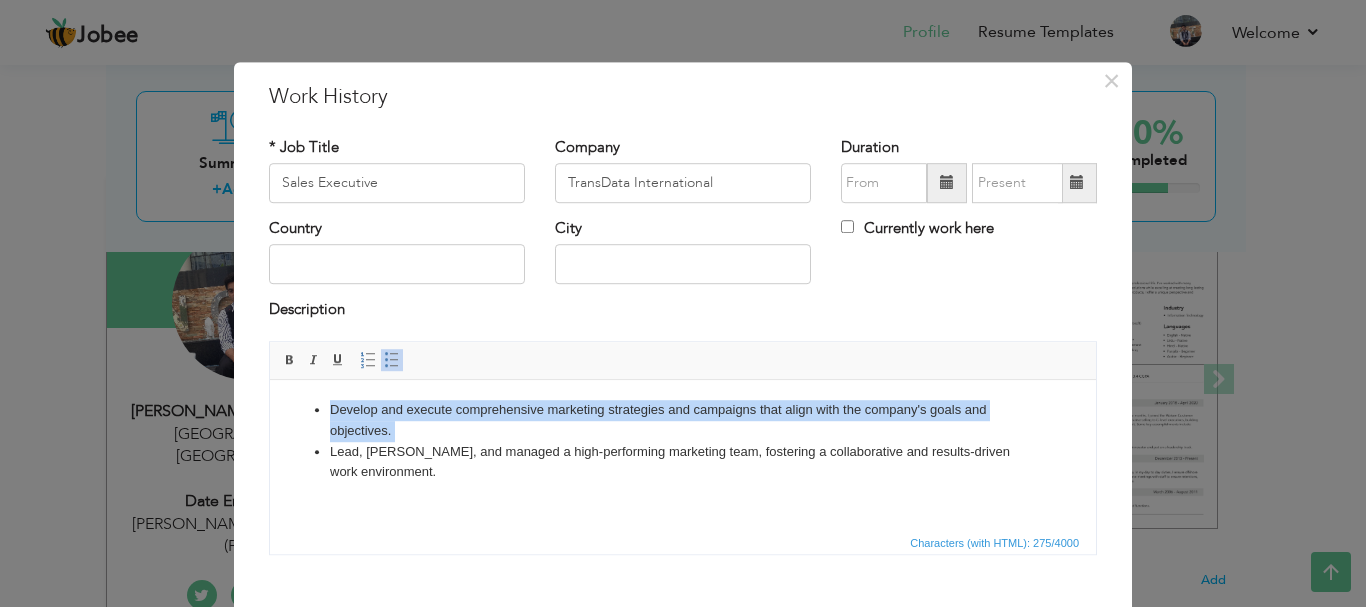 click on "Develop and execute comprehensive marketing strategies and campaigns that align with the company's goals and objectives. Lead, Mentored, and managed a high-performing marketing team, fostering a collaborative and results-driven work environment." at bounding box center [683, 440] 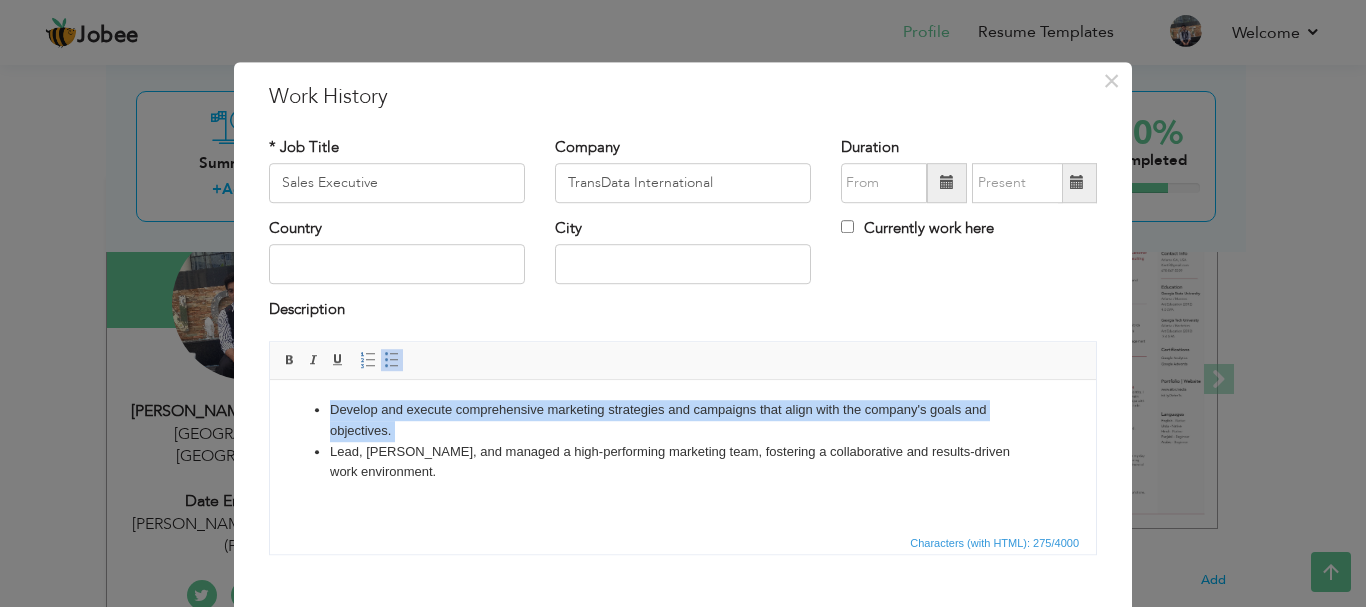 click on "Develop and execute comprehensive marketing strategies and campaigns that align with the company's goals and objectives." at bounding box center (683, 420) 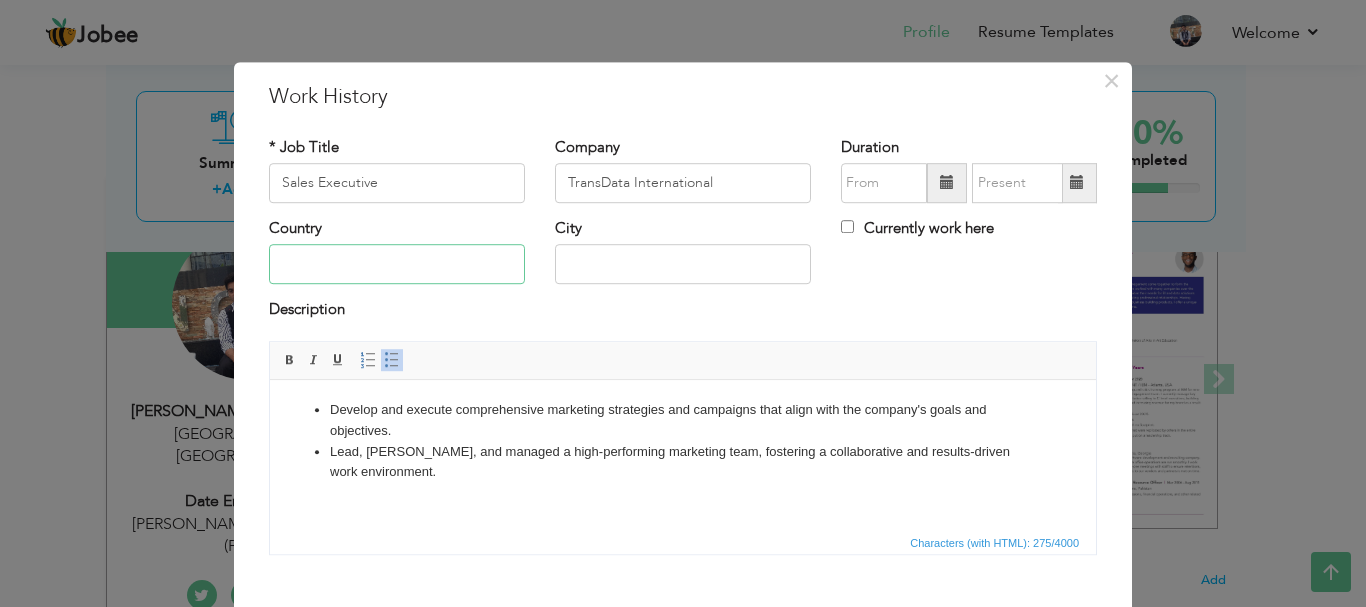 click at bounding box center [397, 265] 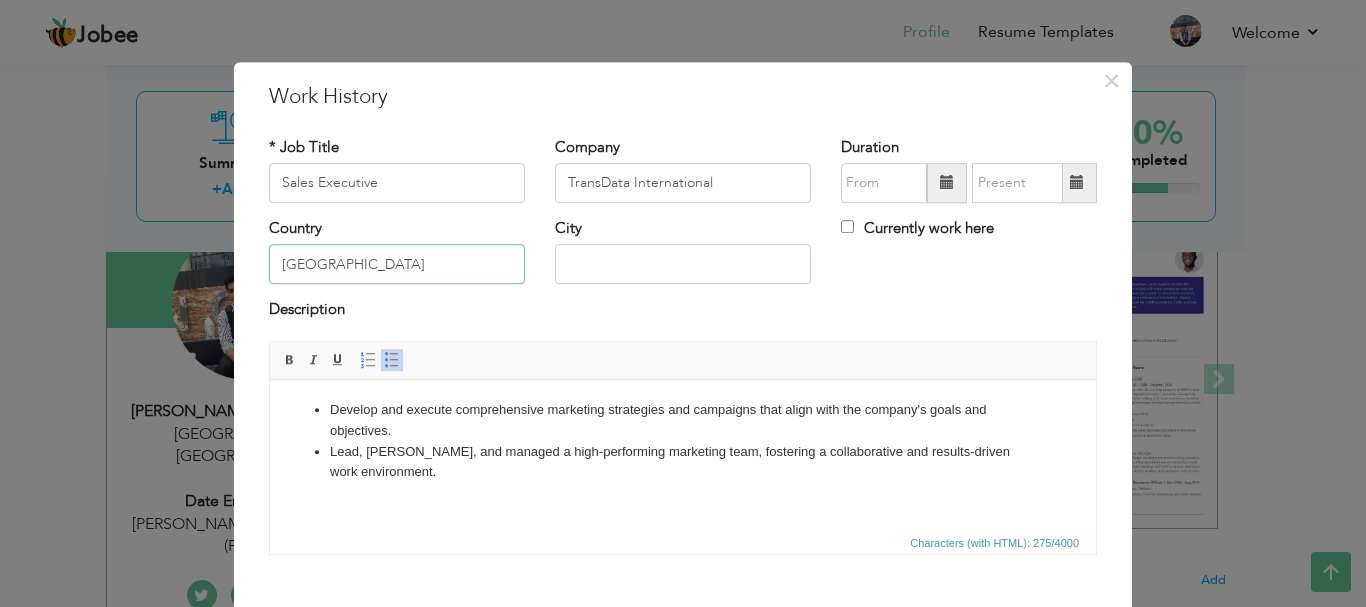 type on "[GEOGRAPHIC_DATA]" 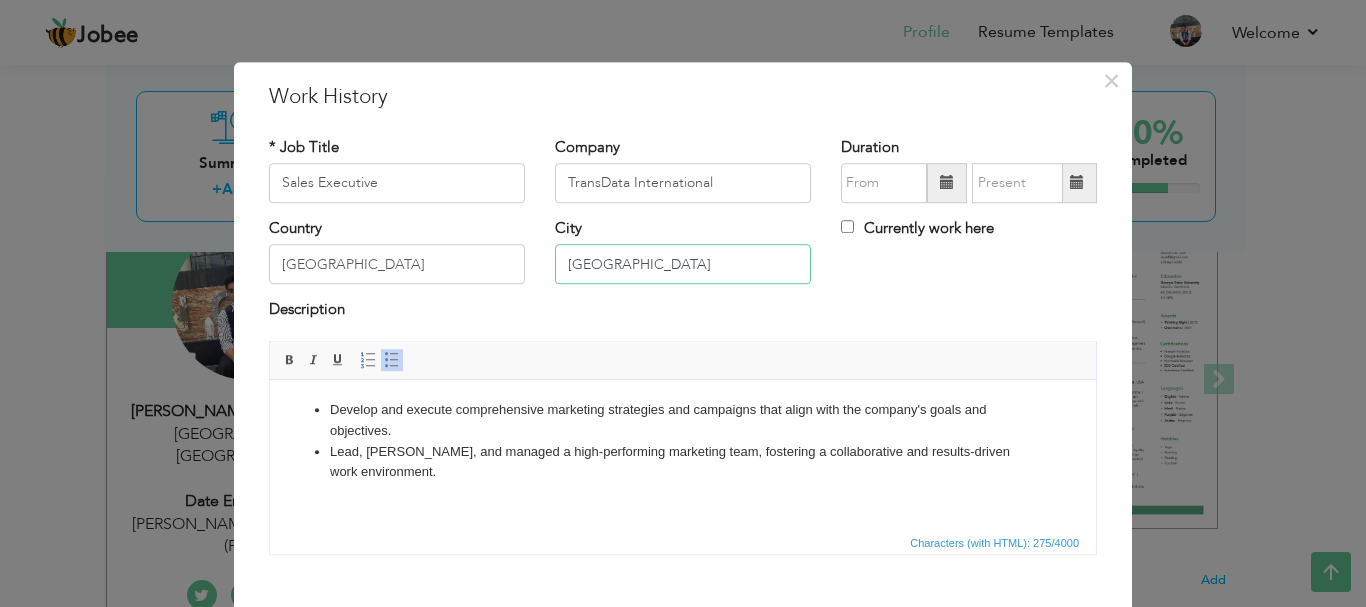 type on "[GEOGRAPHIC_DATA]" 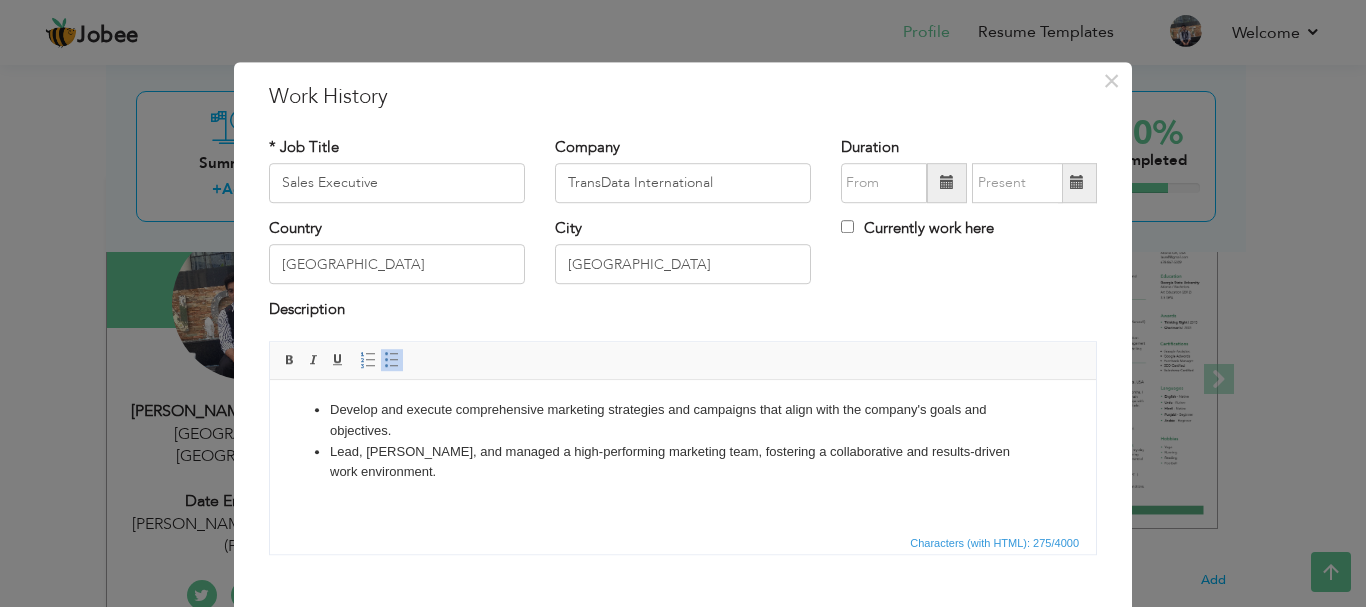 click at bounding box center (947, 183) 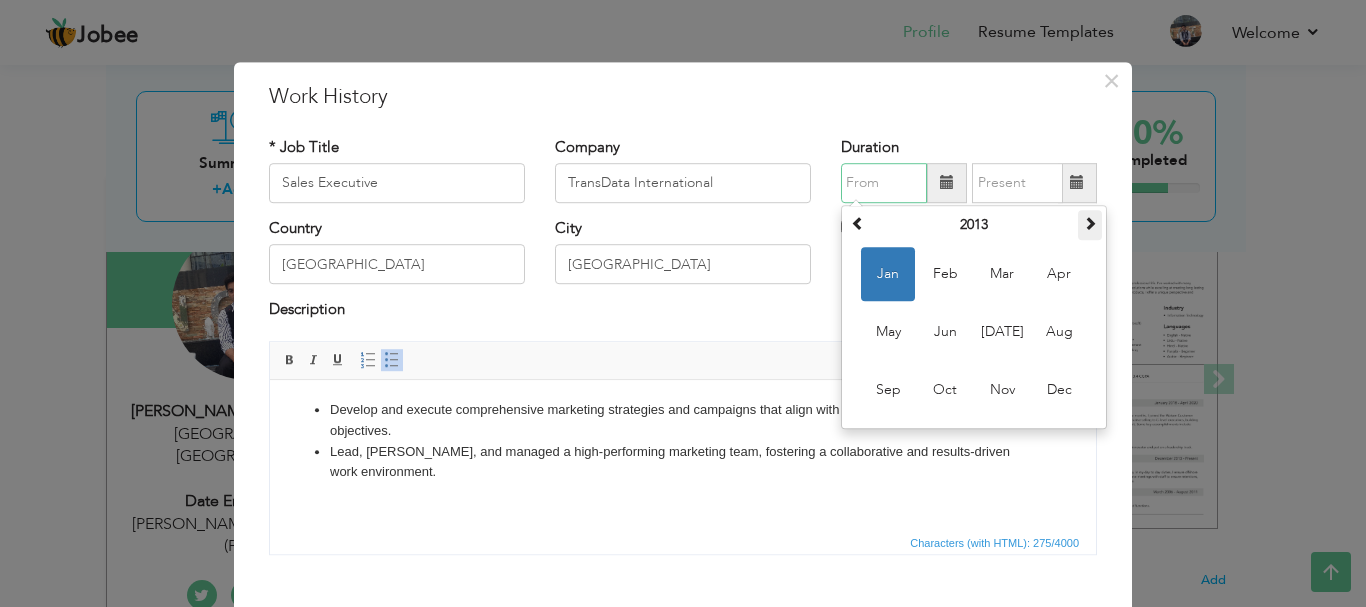 click at bounding box center (1090, 223) 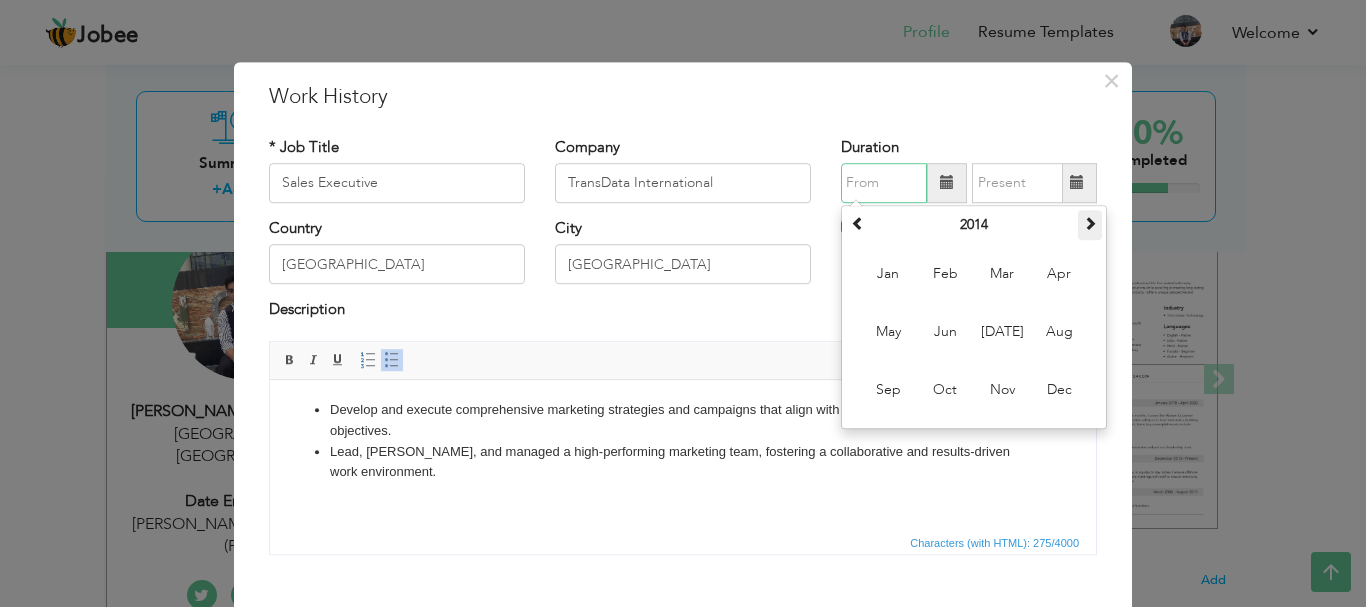 click at bounding box center (1090, 223) 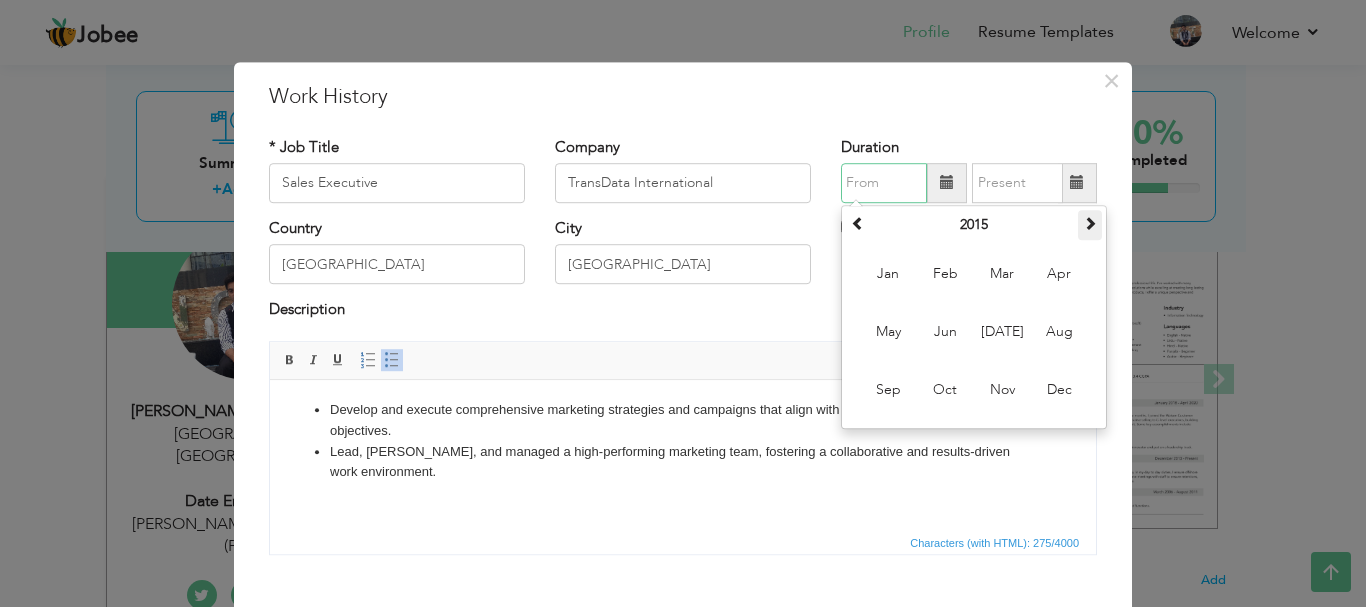 click at bounding box center (1090, 223) 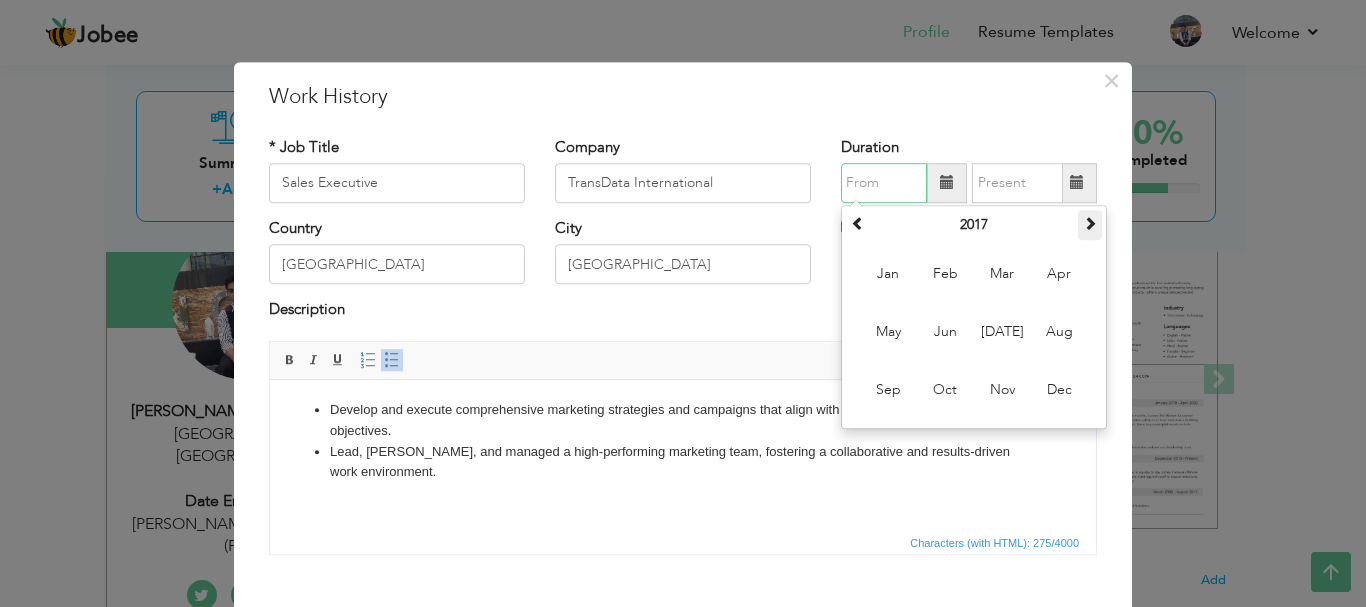 click at bounding box center (1090, 223) 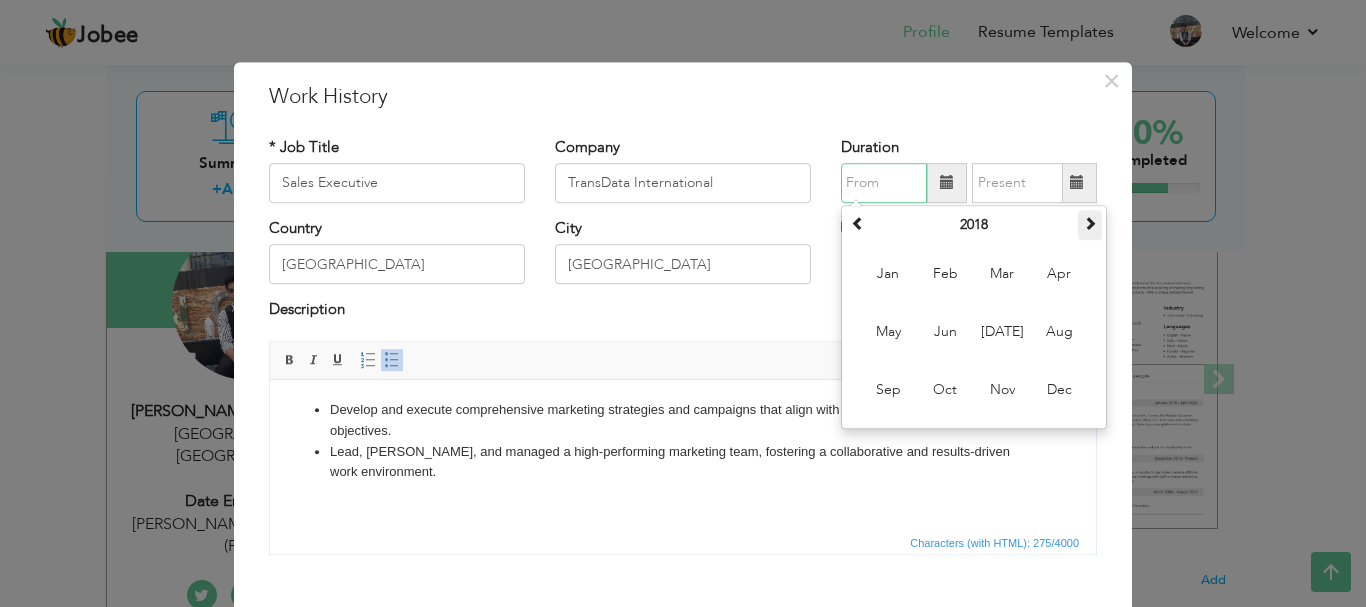 click at bounding box center (1090, 223) 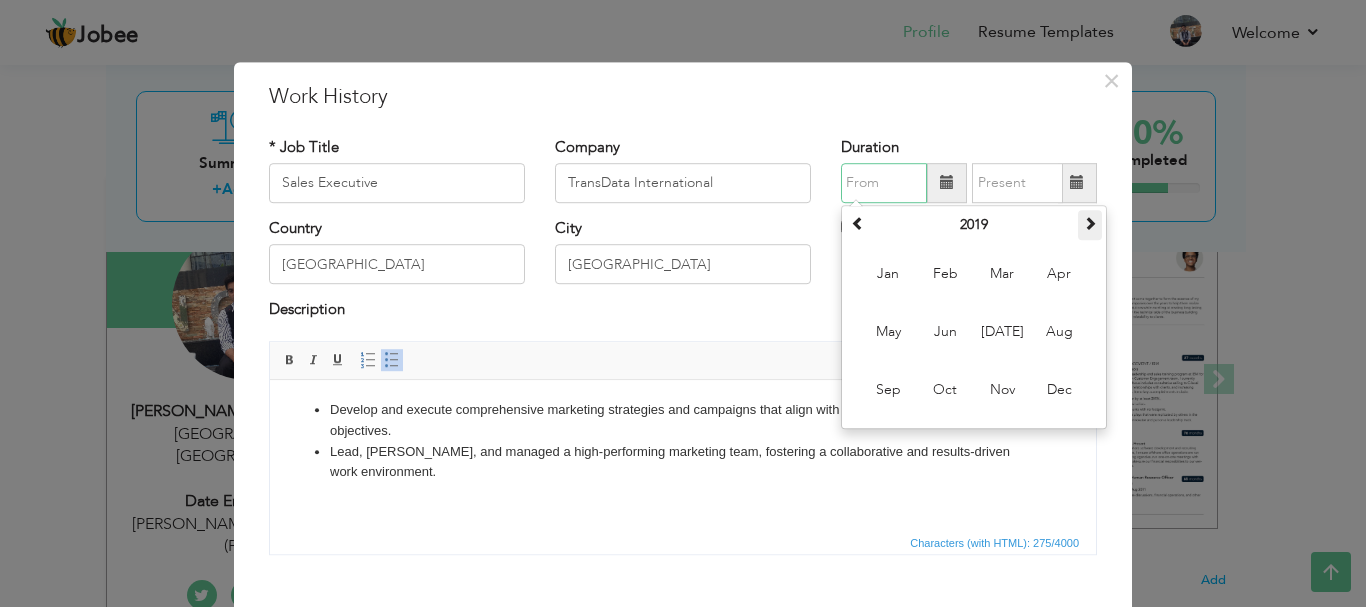 click at bounding box center [1090, 223] 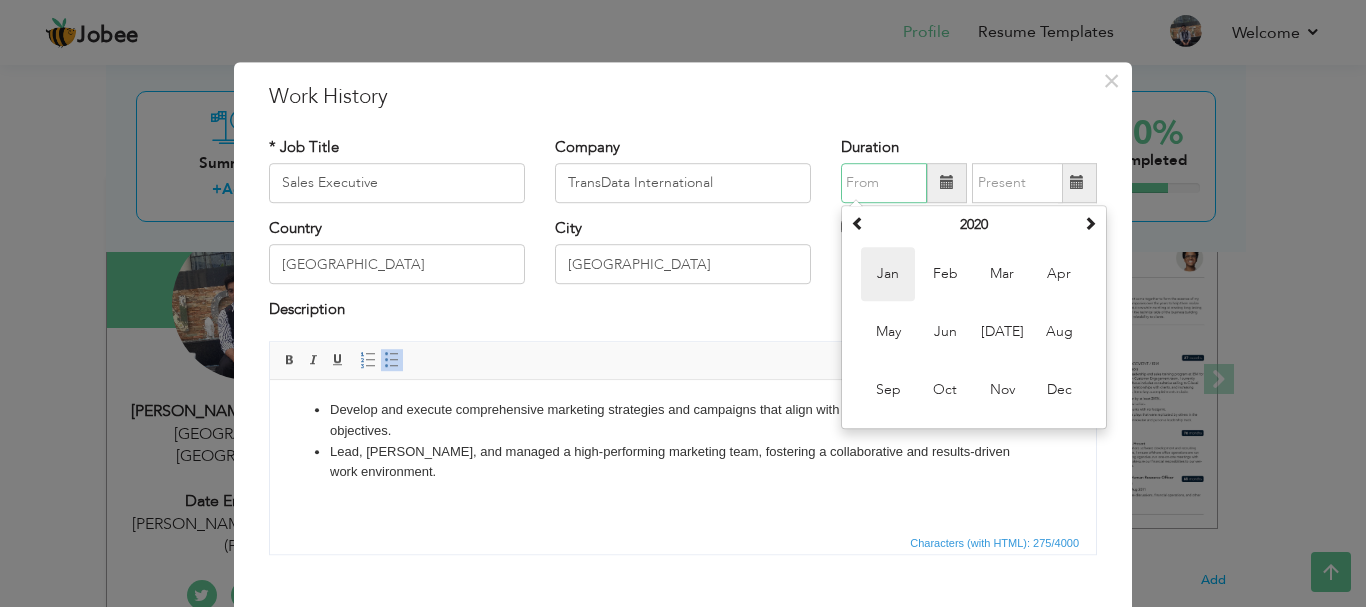 click on "Jan" at bounding box center (888, 274) 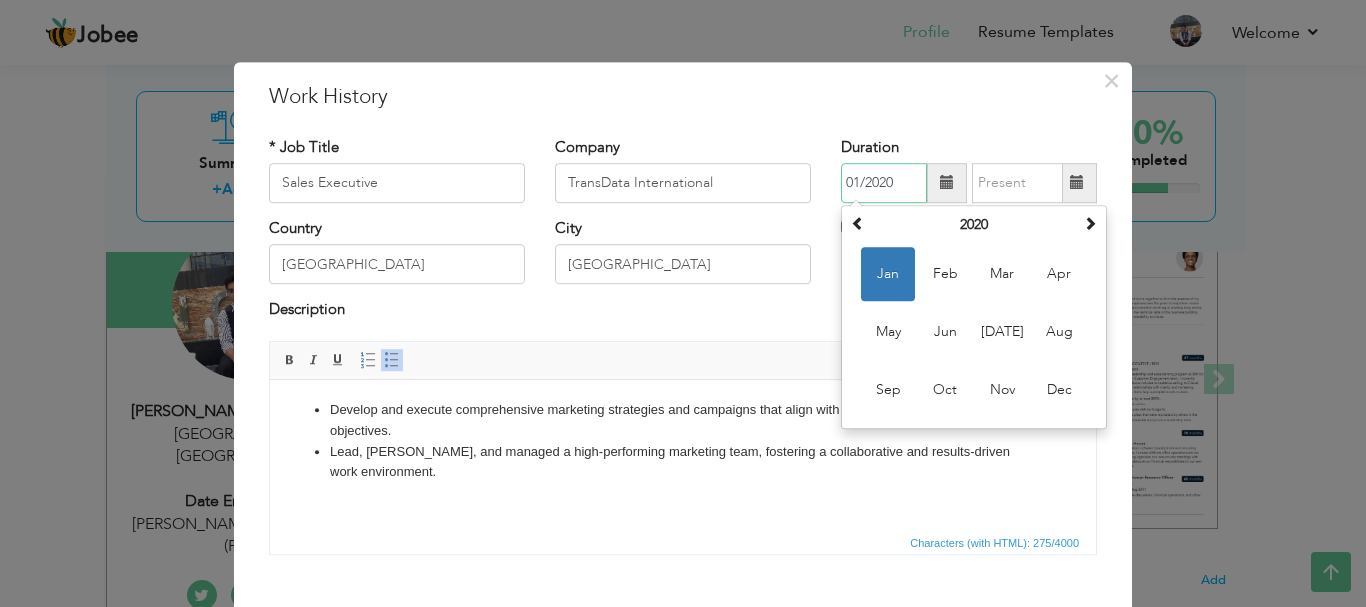 click on "01/2020" at bounding box center (884, 183) 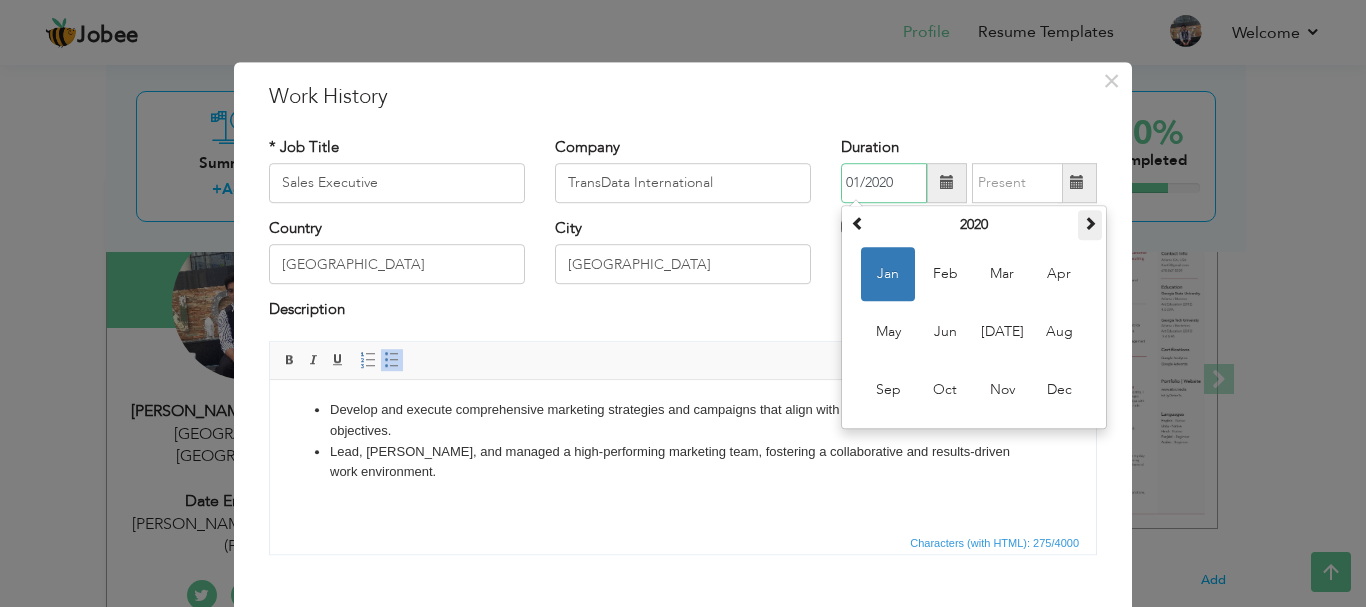 click at bounding box center (1090, 223) 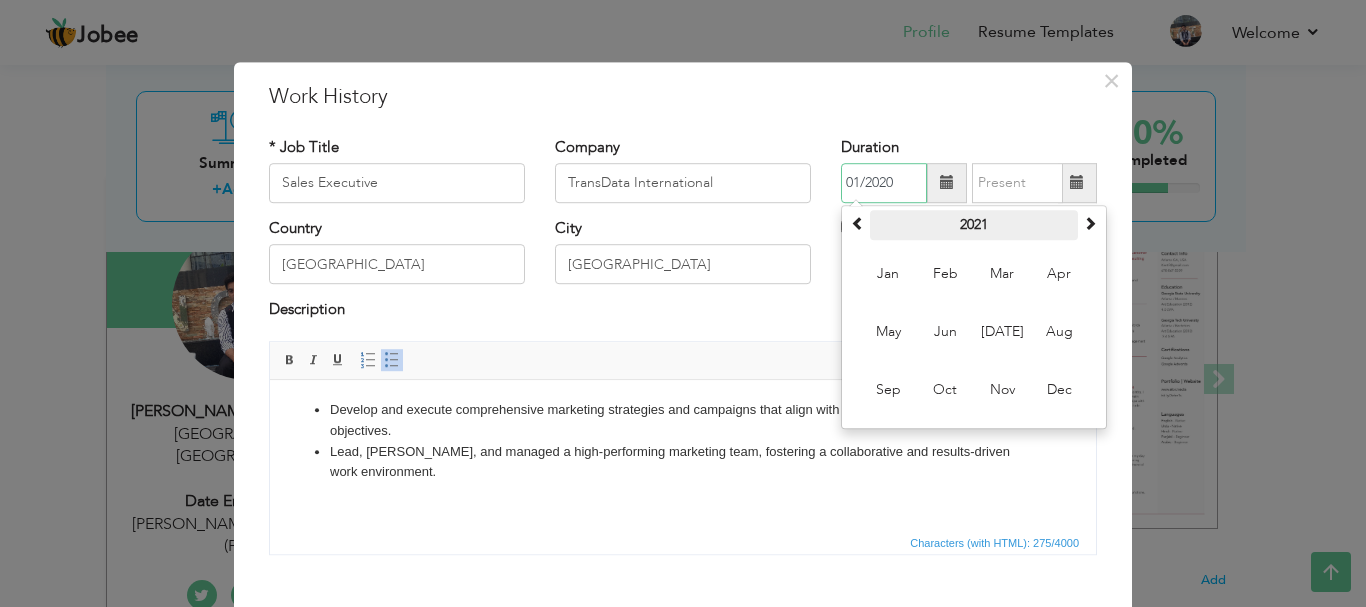 click on "2021" at bounding box center [974, 225] 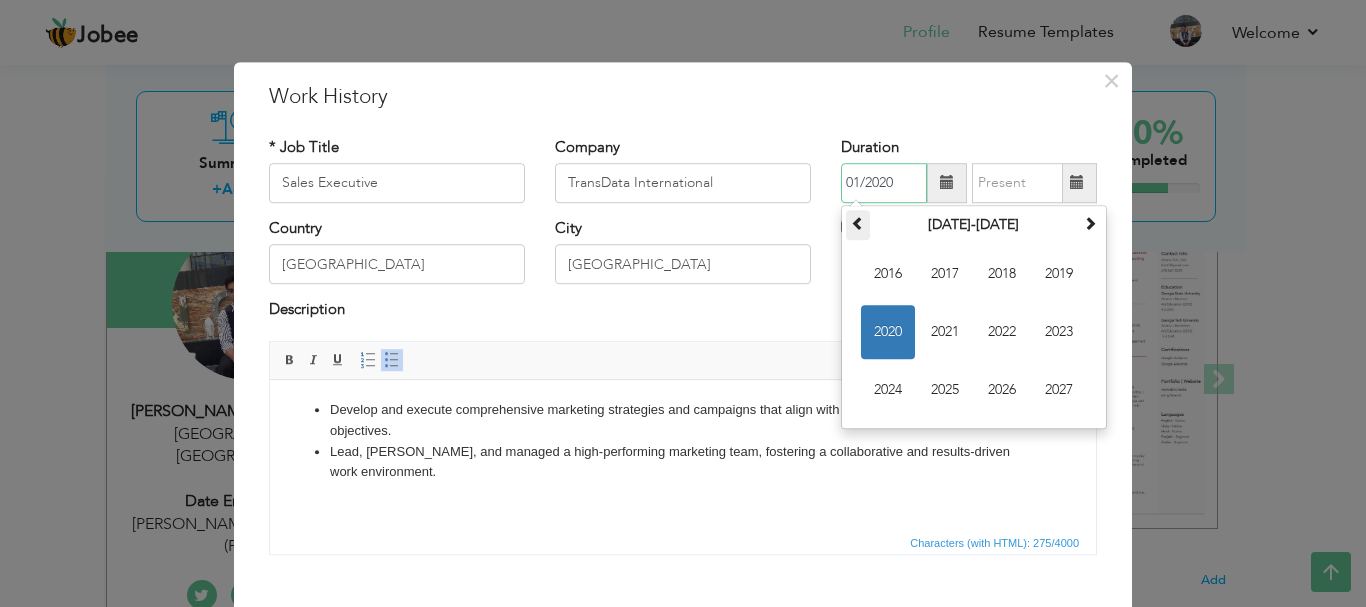 click at bounding box center (858, 225) 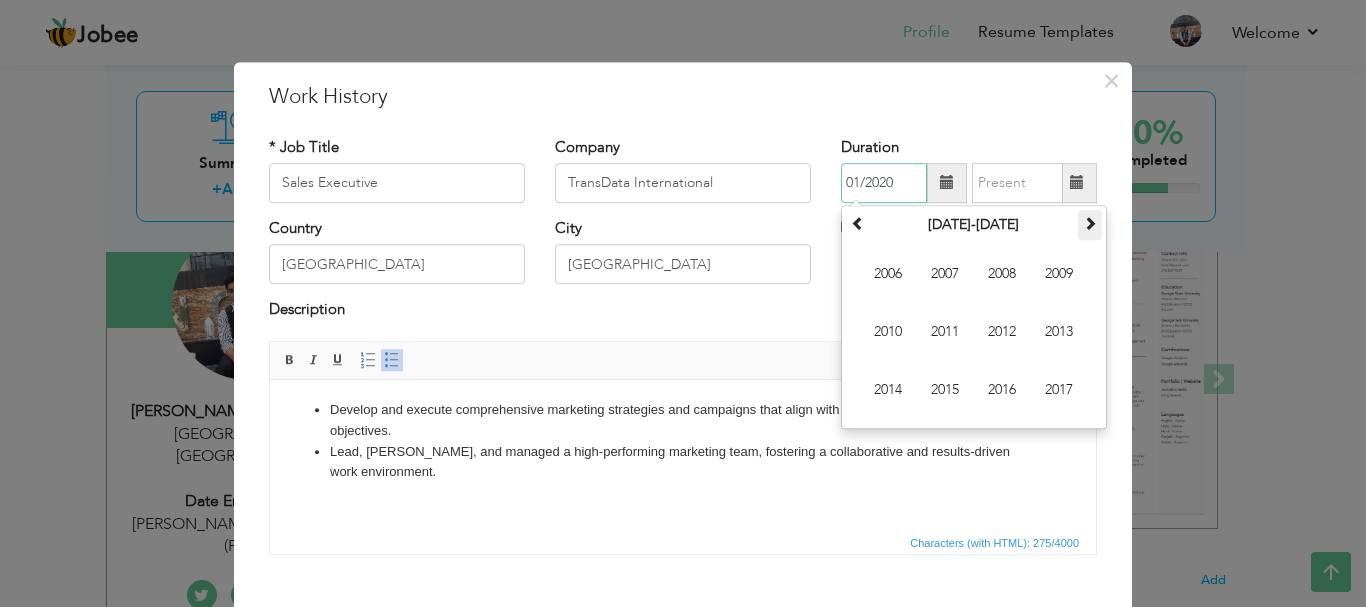 click at bounding box center (1090, 225) 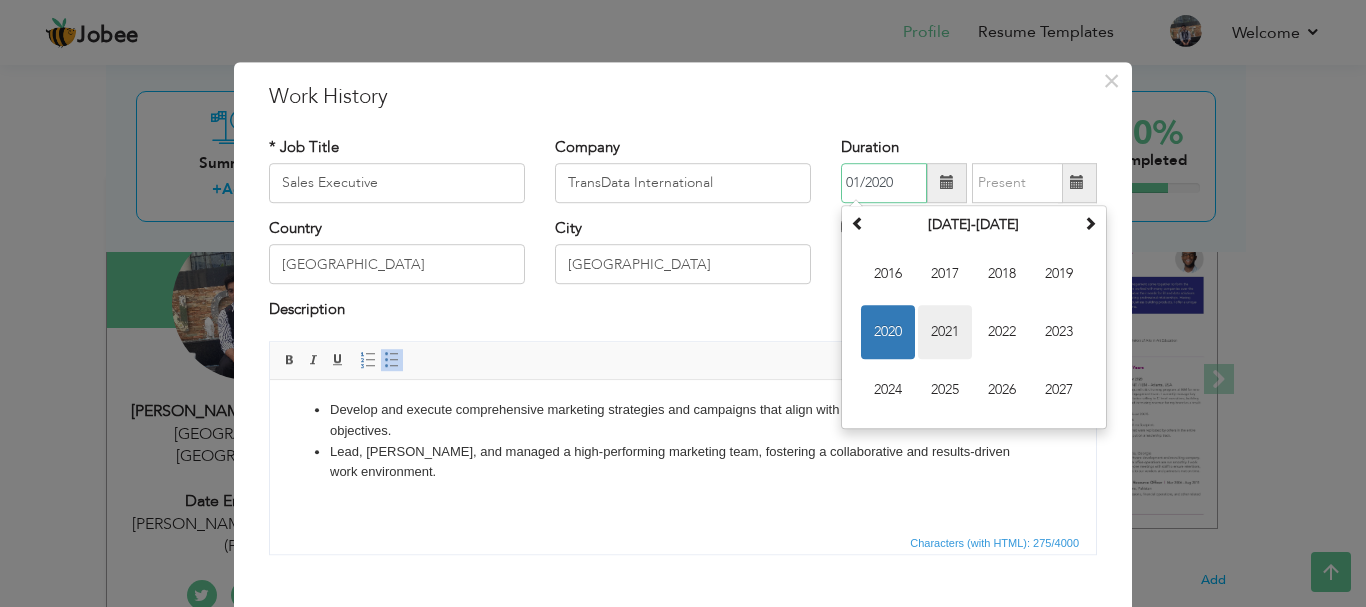 click on "2021" at bounding box center [945, 332] 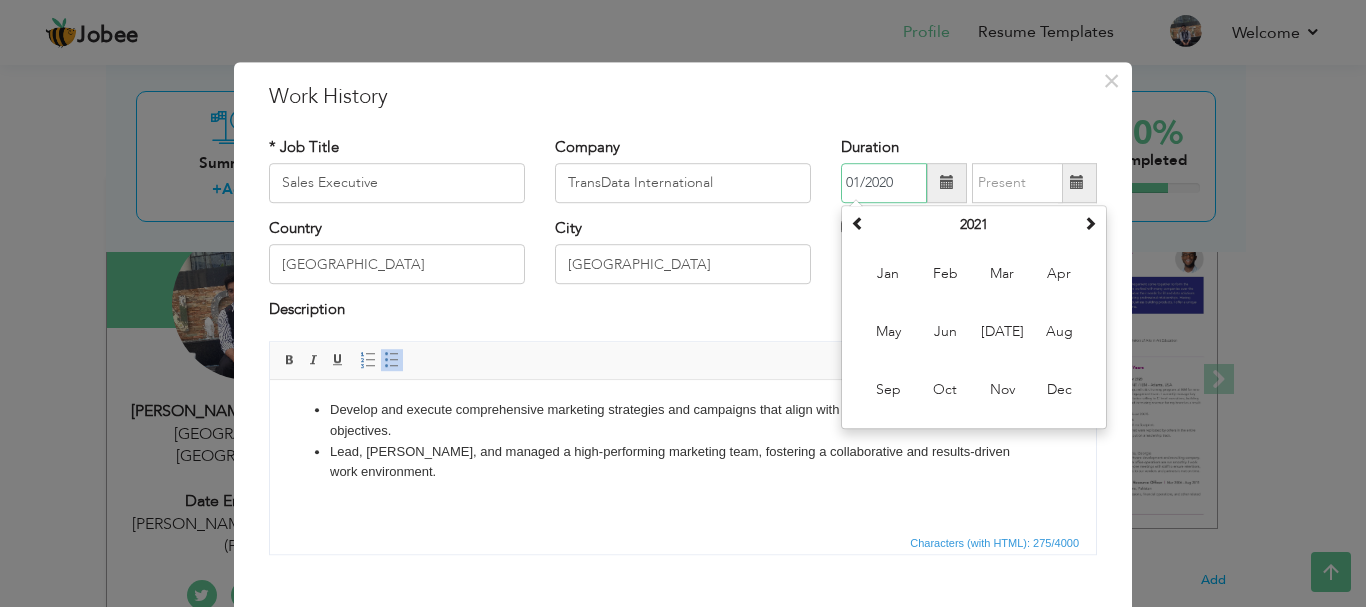 drag, startPoint x: 907, startPoint y: 180, endPoint x: 753, endPoint y: 183, distance: 154.02922 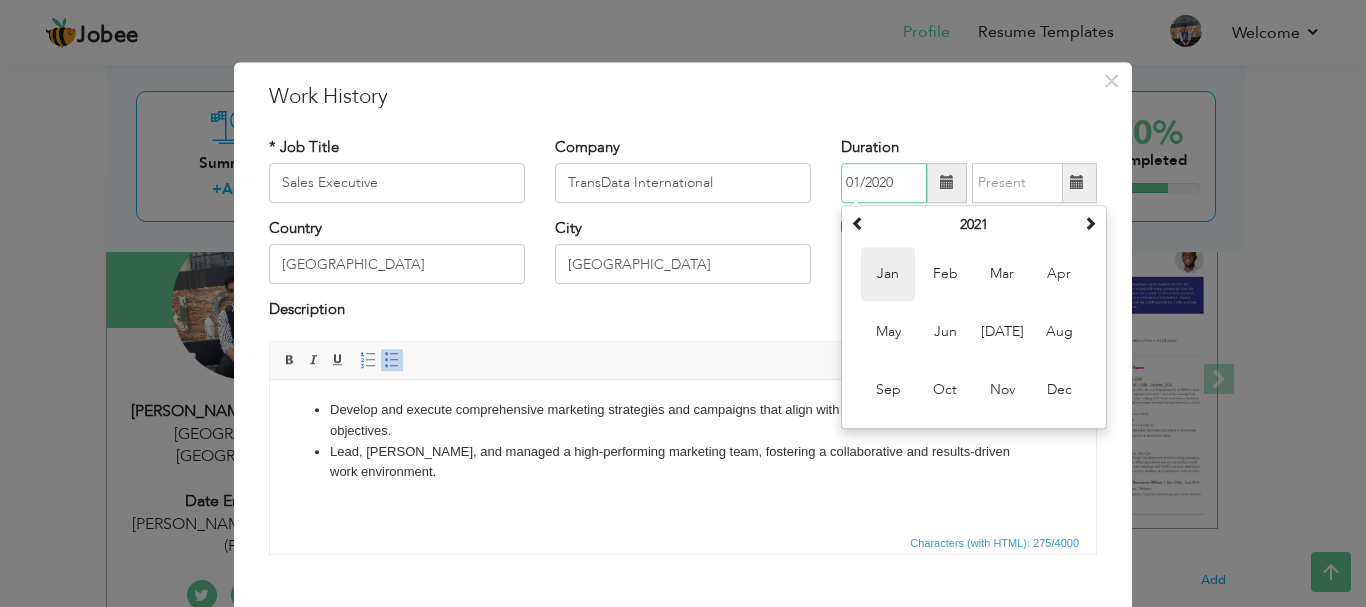 click on "Jan" at bounding box center (888, 274) 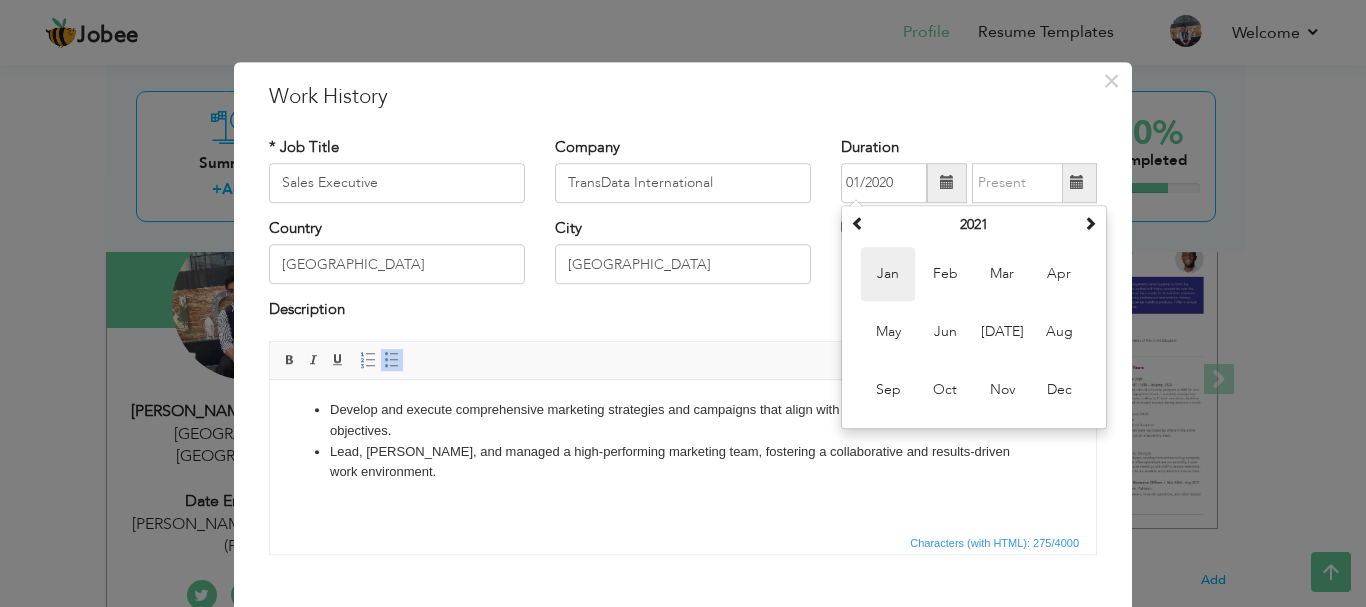 type on "01/2021" 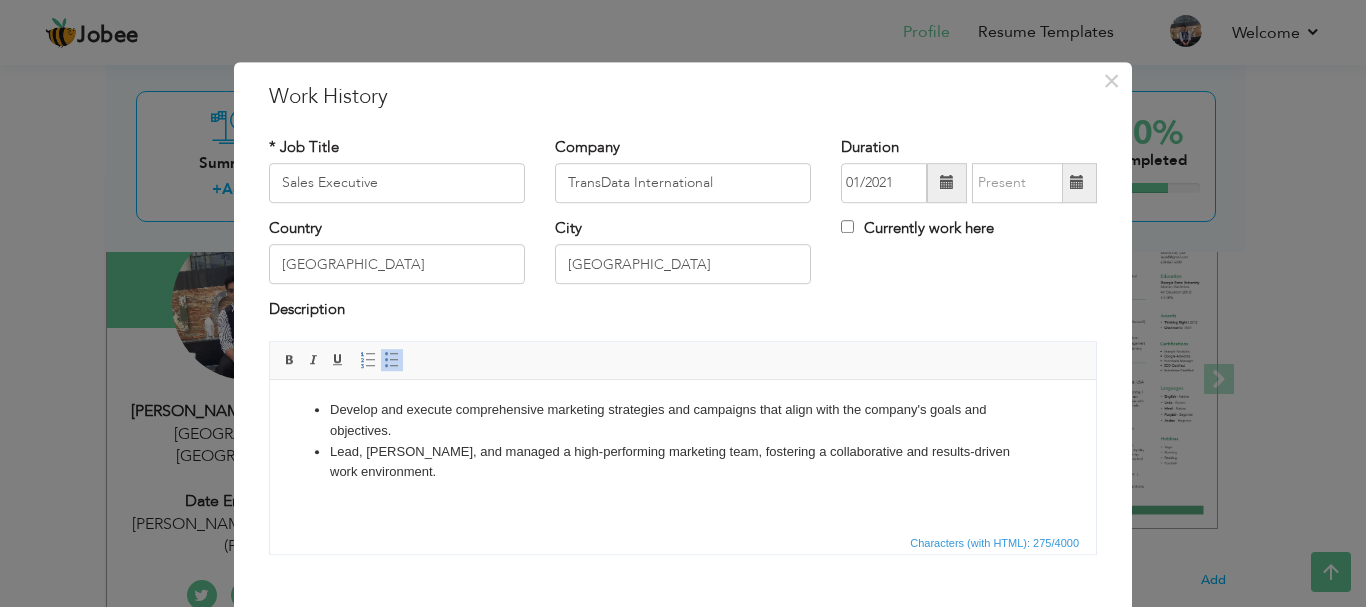 click at bounding box center (1077, 183) 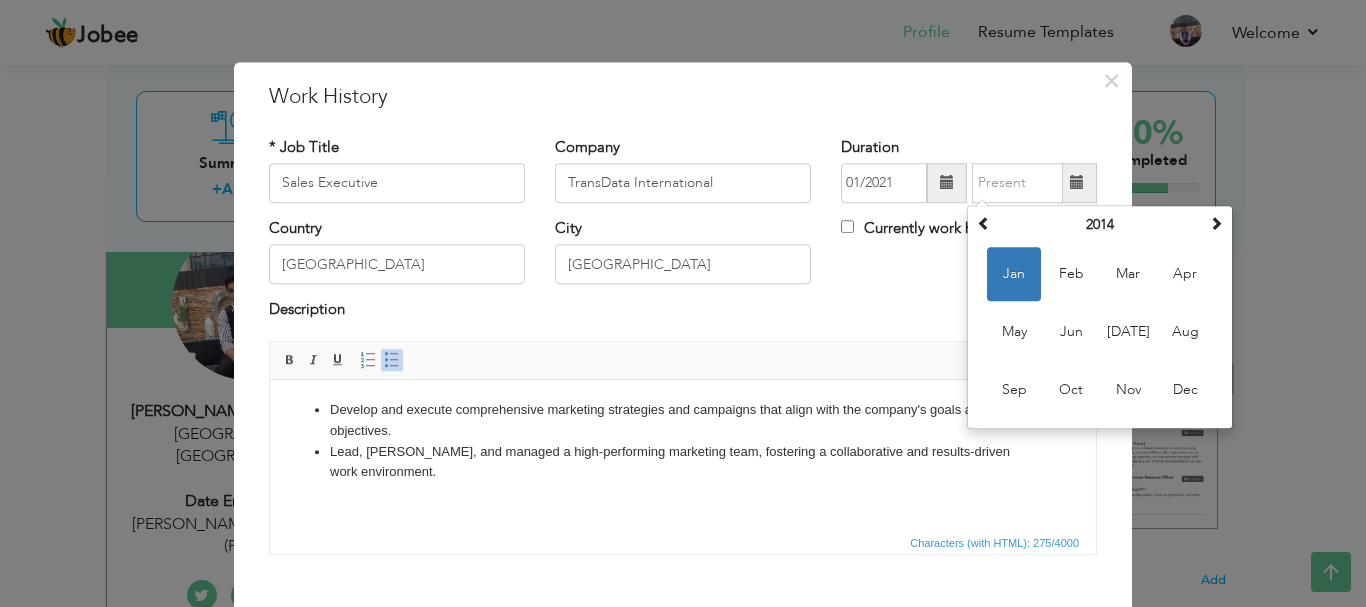 drag, startPoint x: 1227, startPoint y: 212, endPoint x: 1207, endPoint y: 217, distance: 20.615528 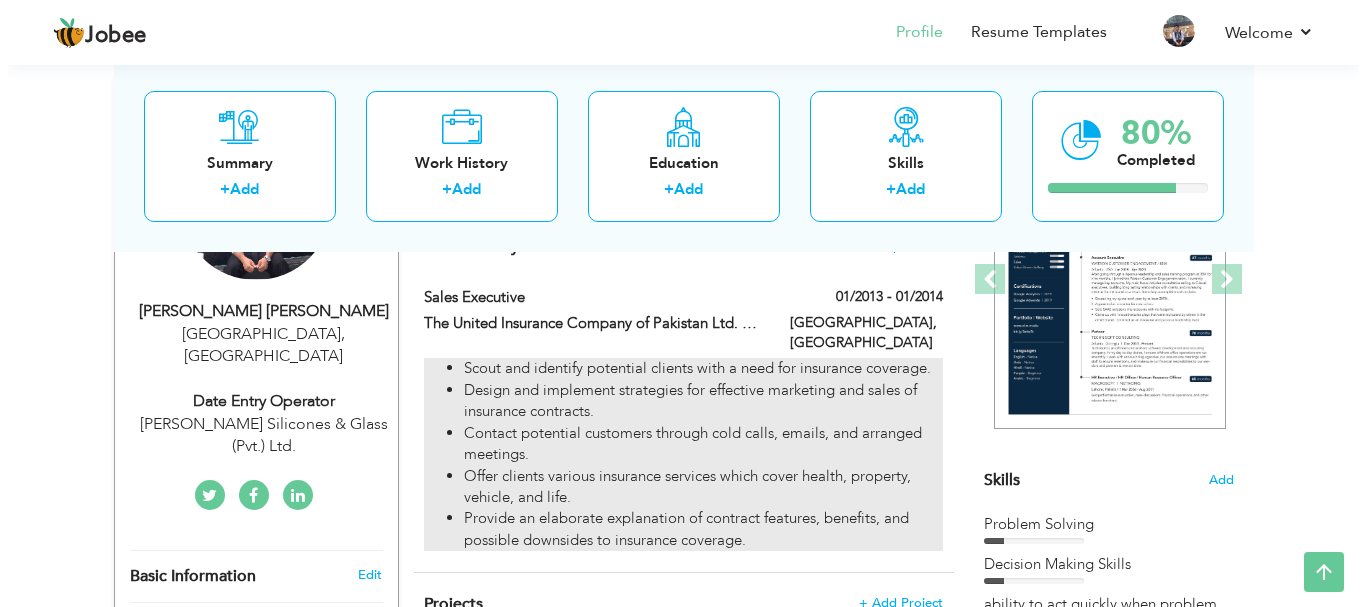 scroll, scrollTop: 200, scrollLeft: 0, axis: vertical 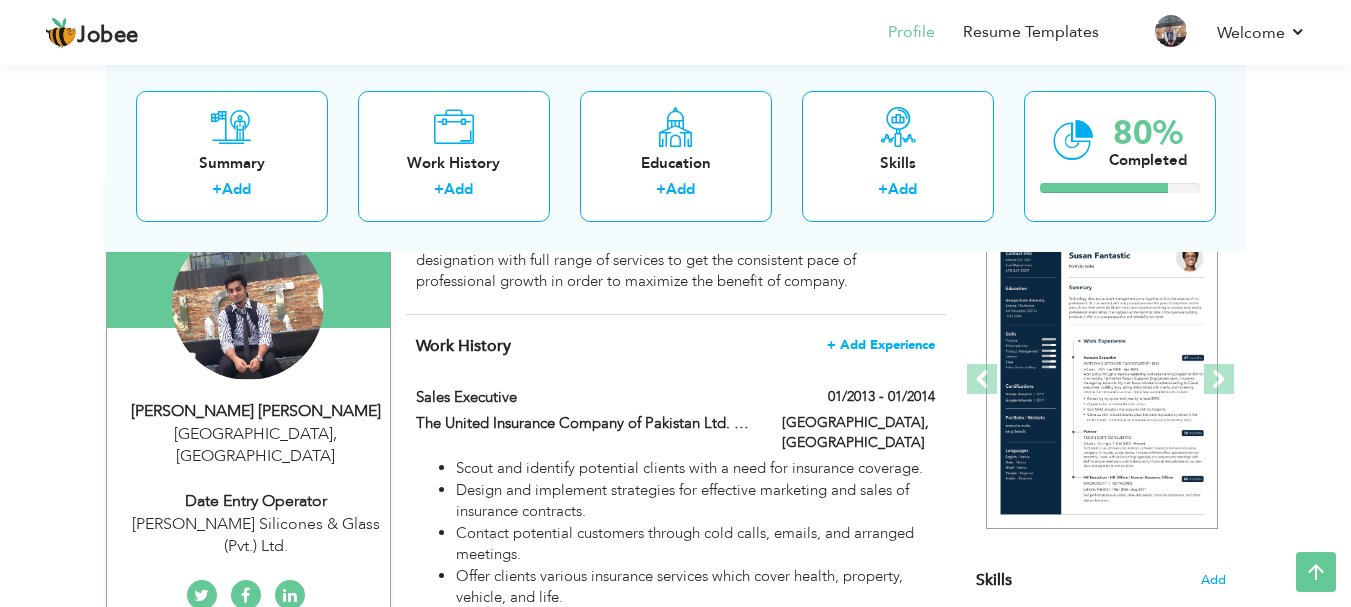 click on "+ Add Experience" at bounding box center [881, 345] 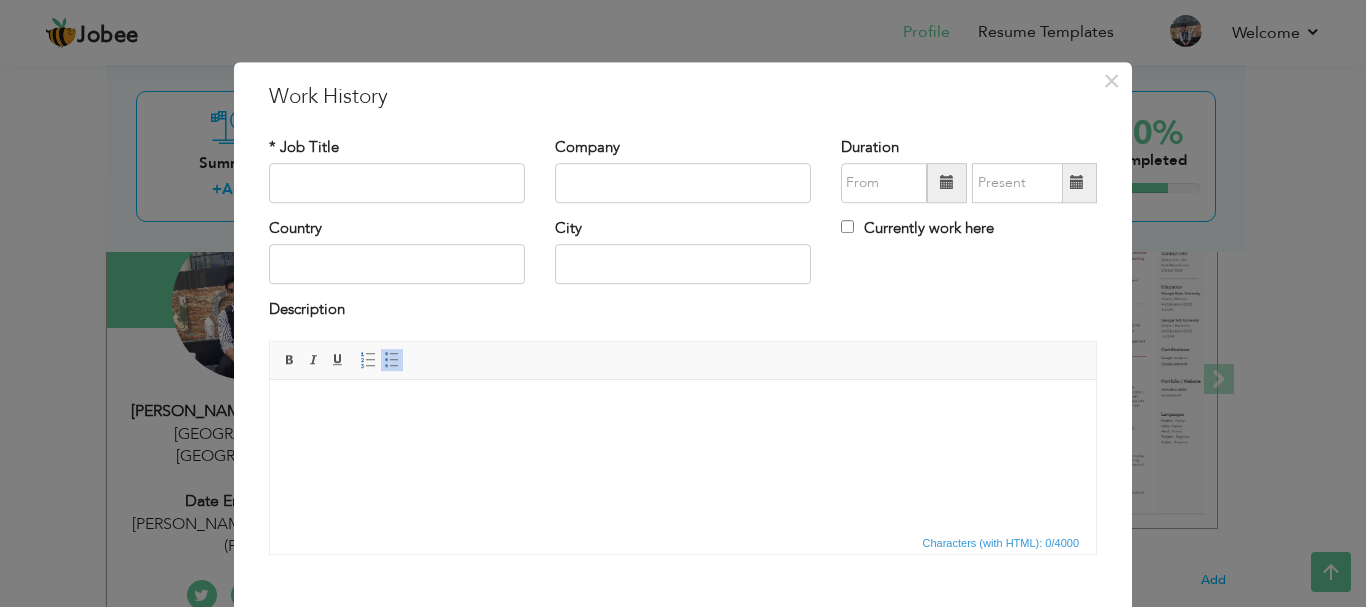 click at bounding box center [683, 409] 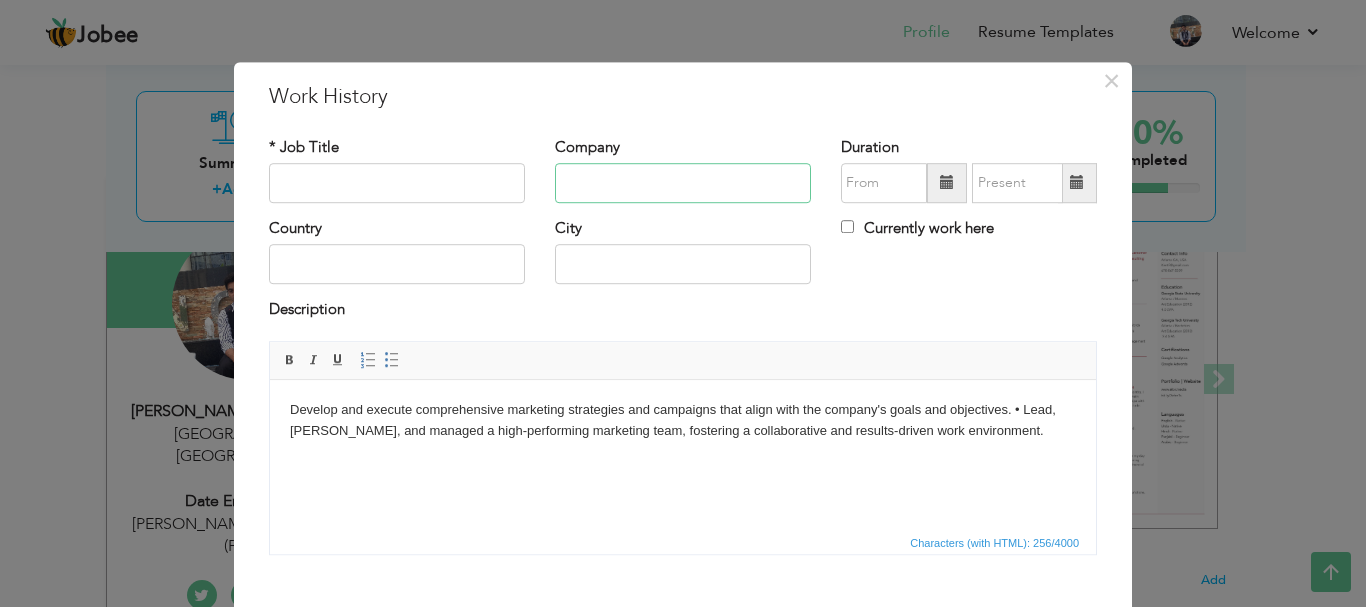 click at bounding box center [683, 183] 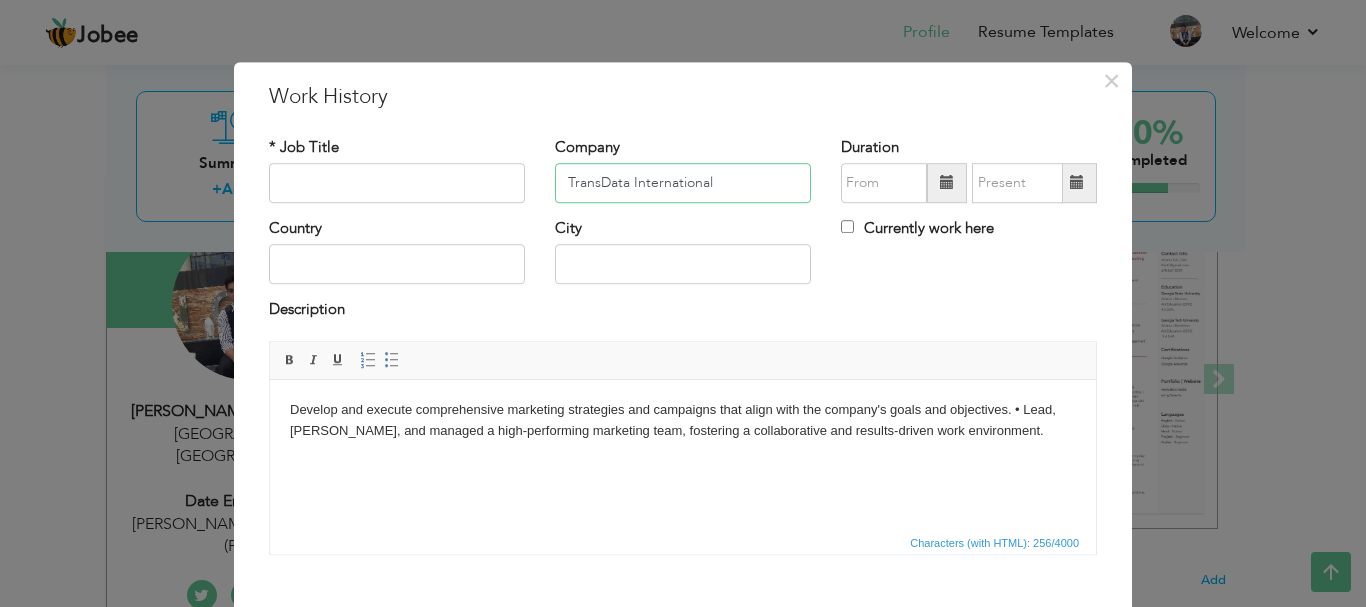 type on "TransData International" 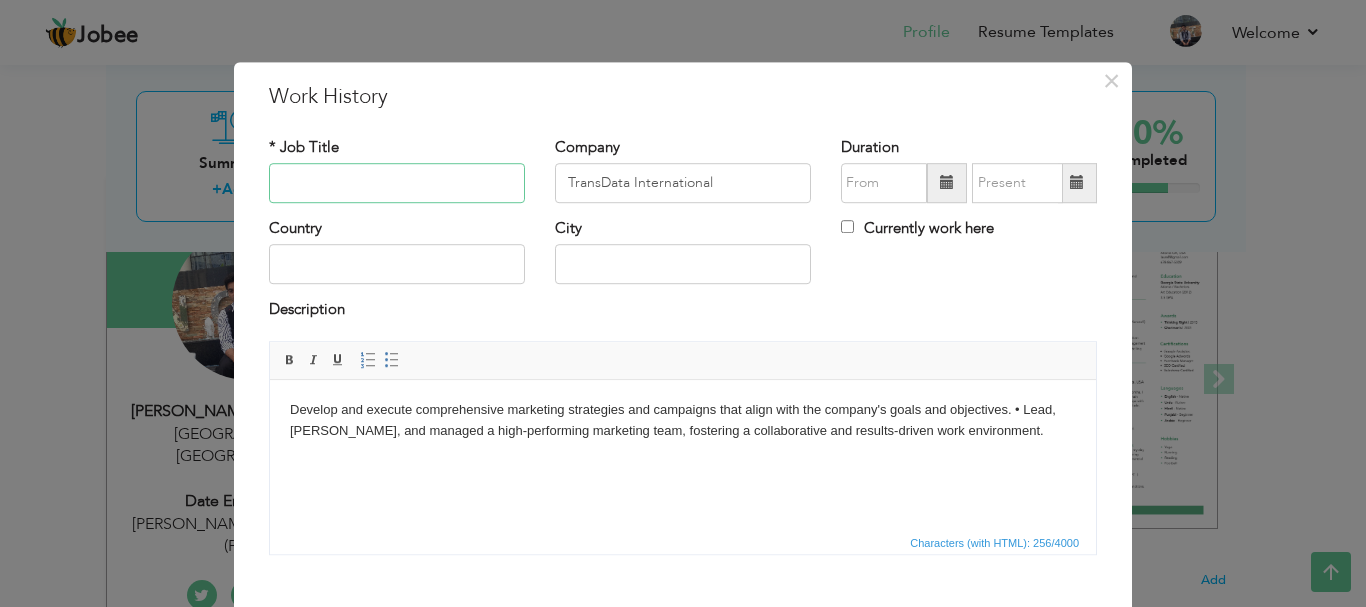 click at bounding box center [397, 183] 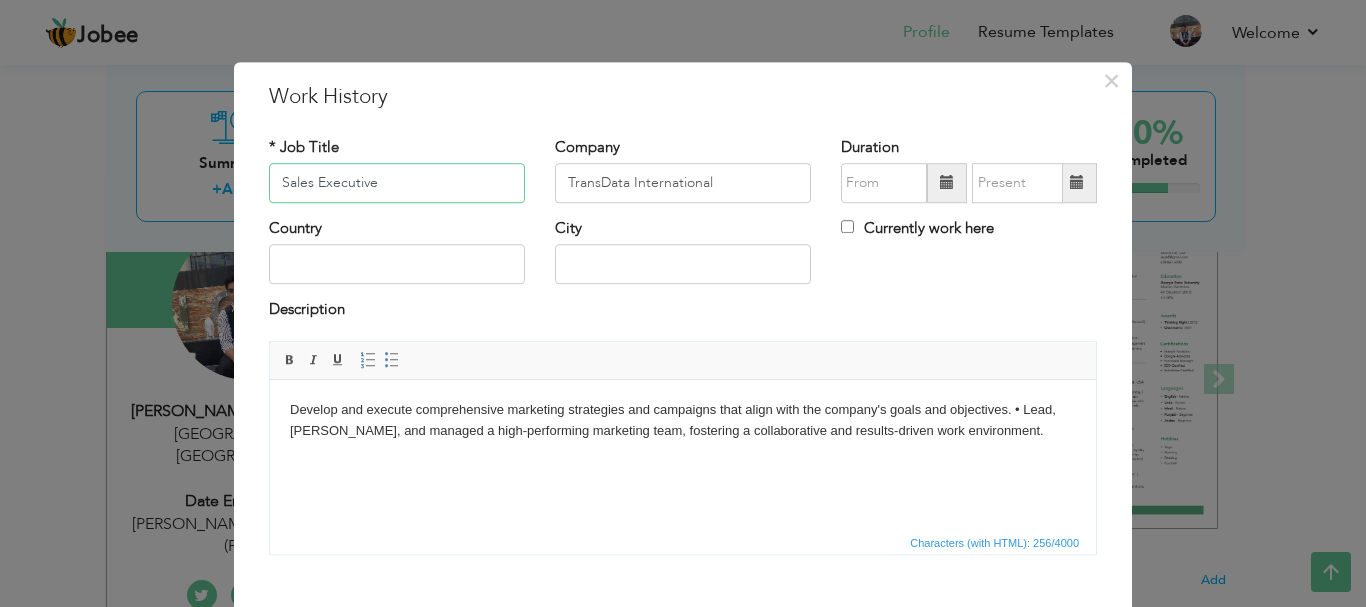 type on "Sales Executive" 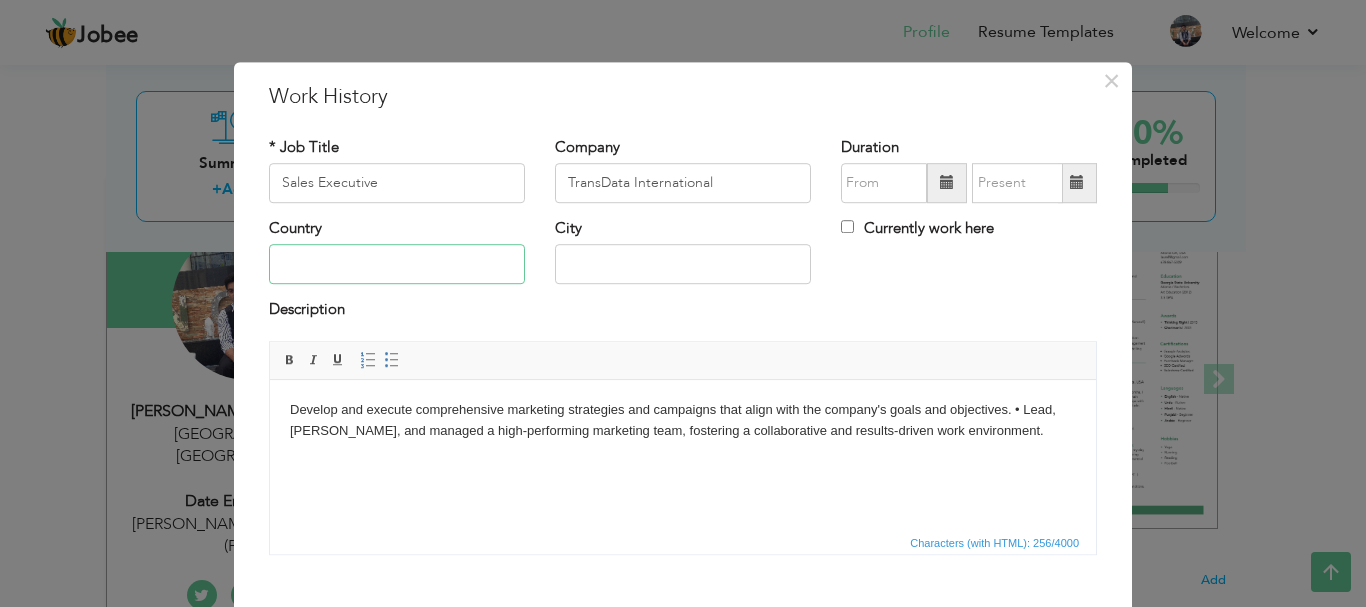 click at bounding box center [397, 265] 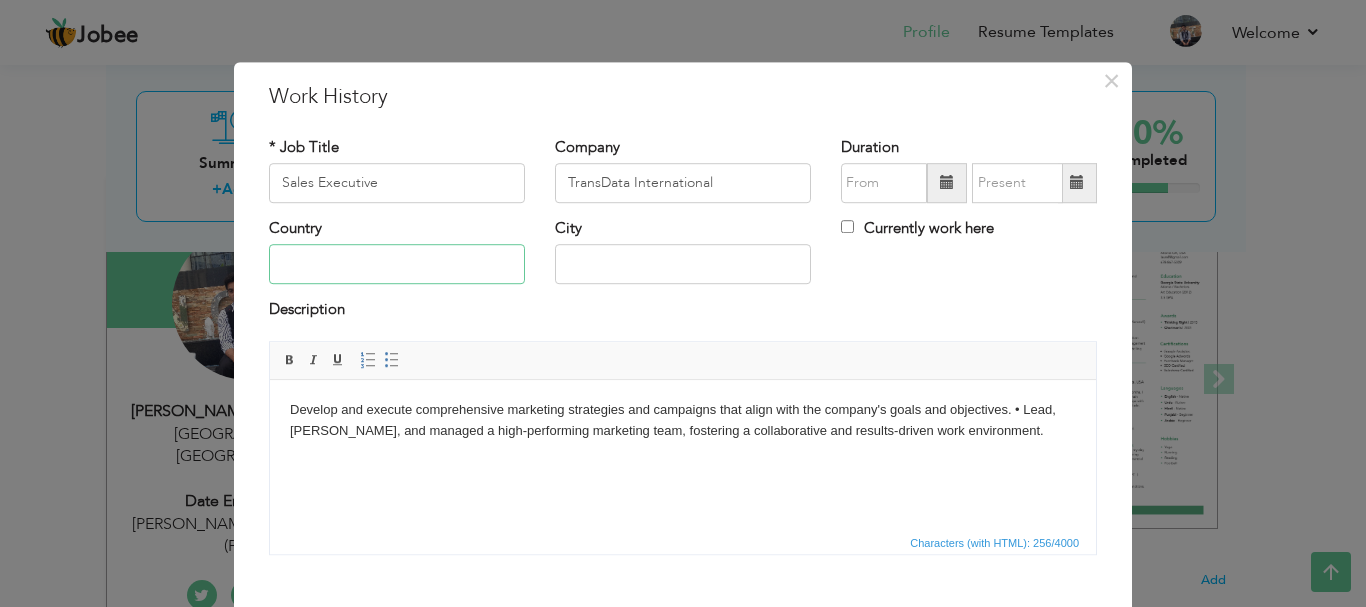 type on "p" 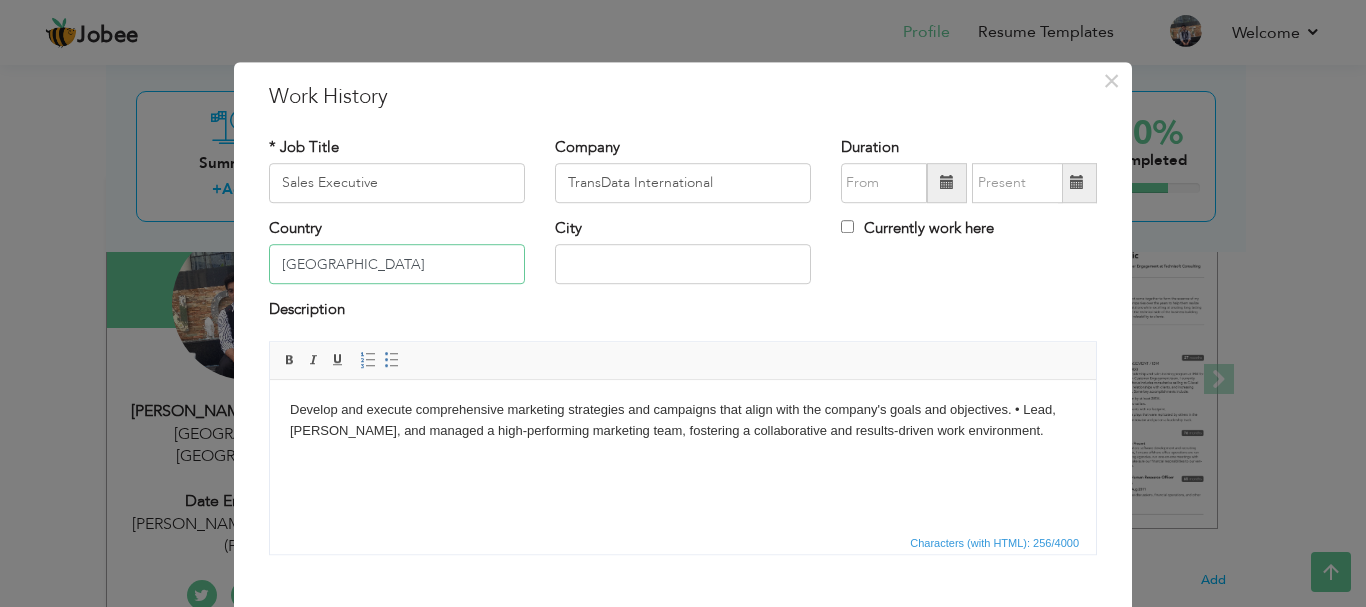 type on "[GEOGRAPHIC_DATA]" 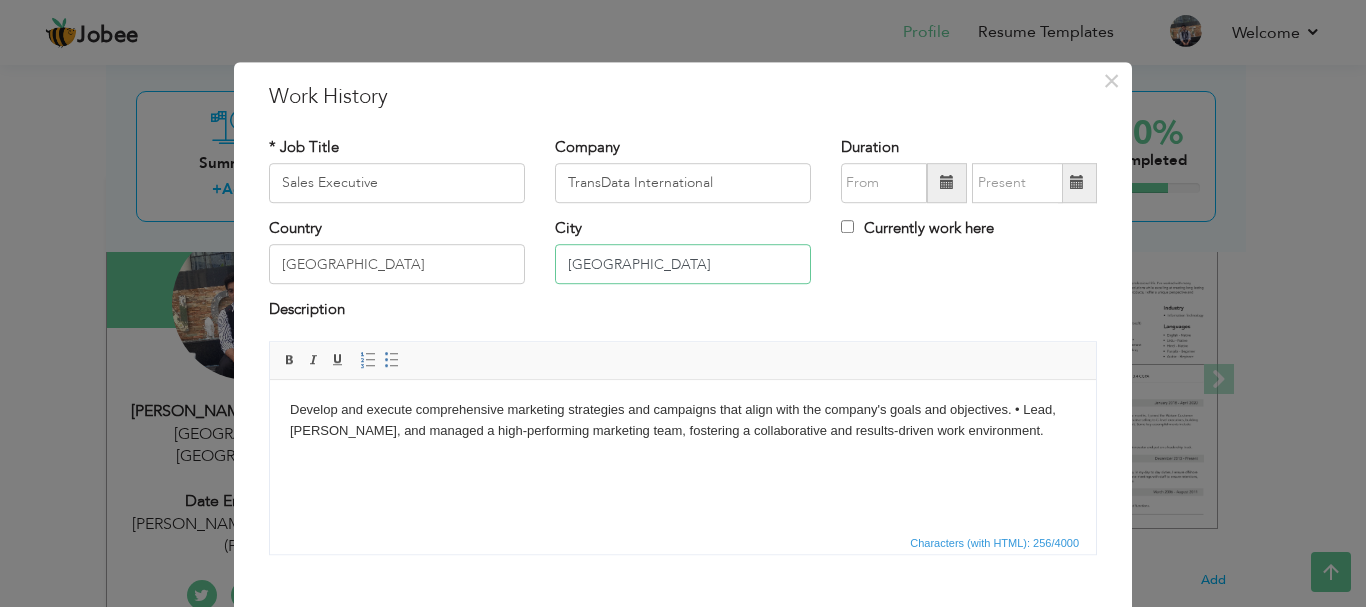 type on "[GEOGRAPHIC_DATA]" 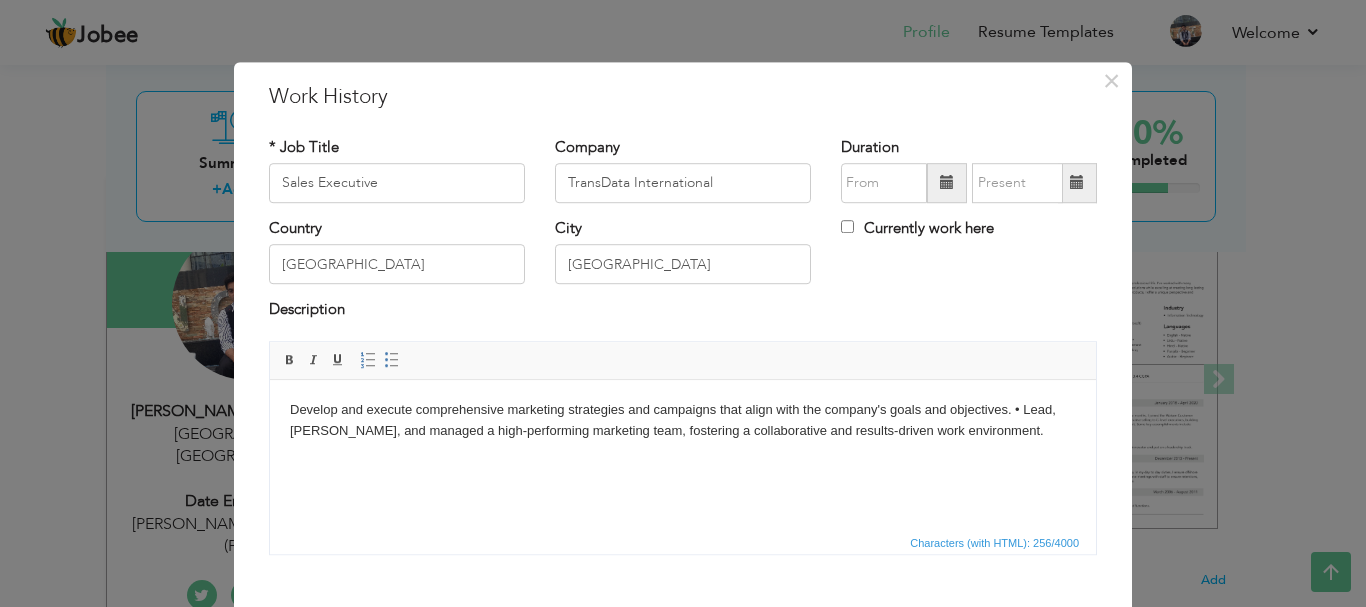 click at bounding box center (947, 183) 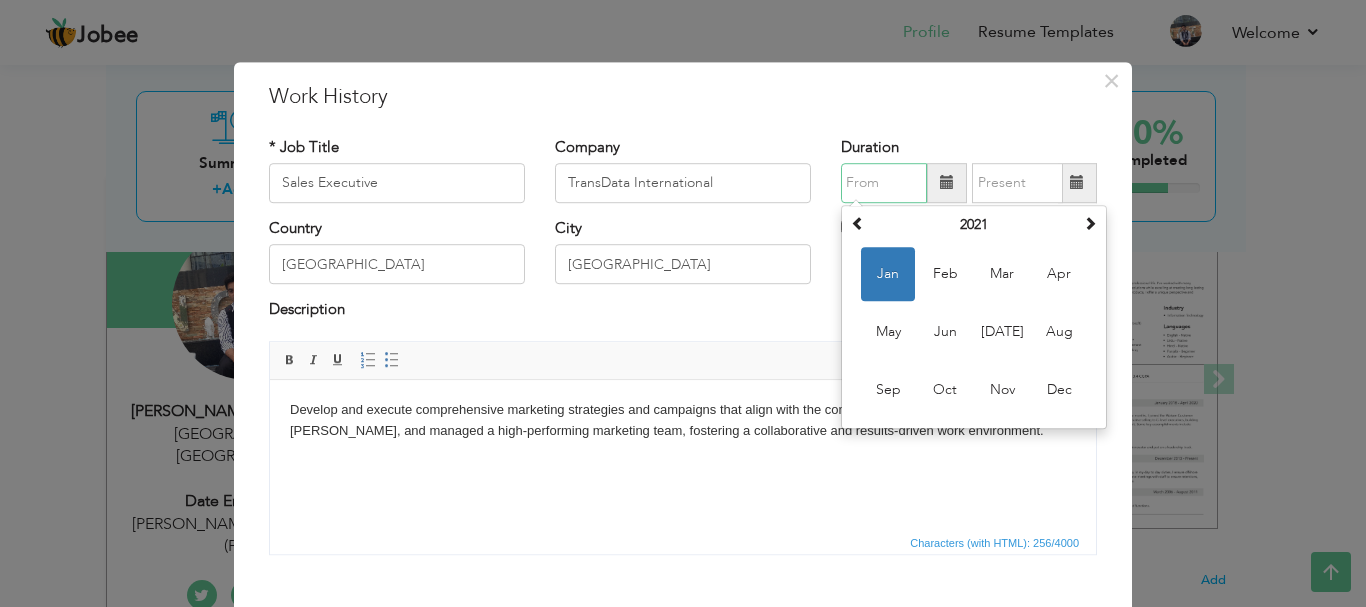 click on "Jan" at bounding box center (888, 274) 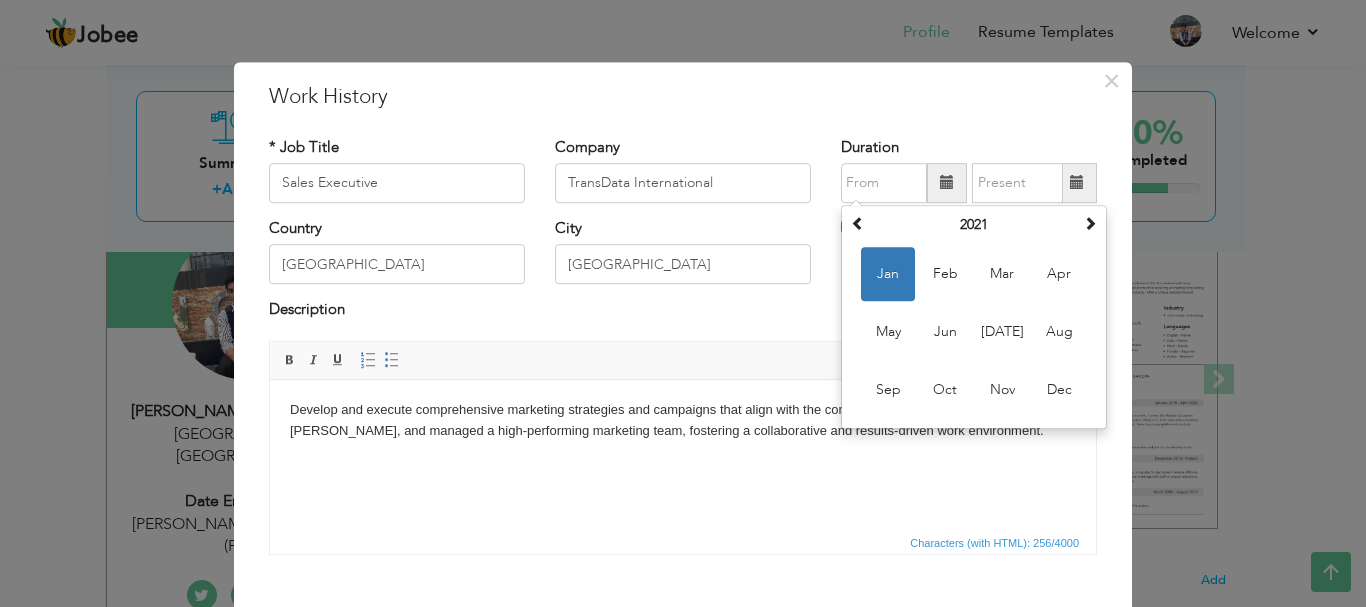 type on "01/2021" 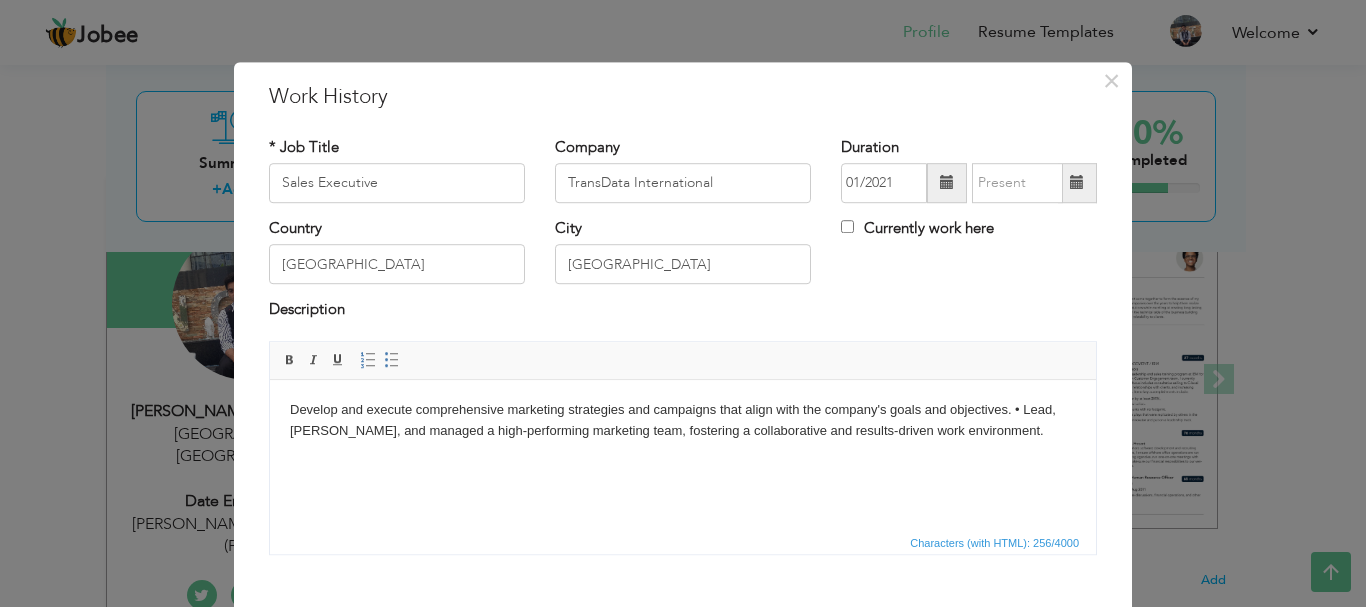 click at bounding box center (1077, 183) 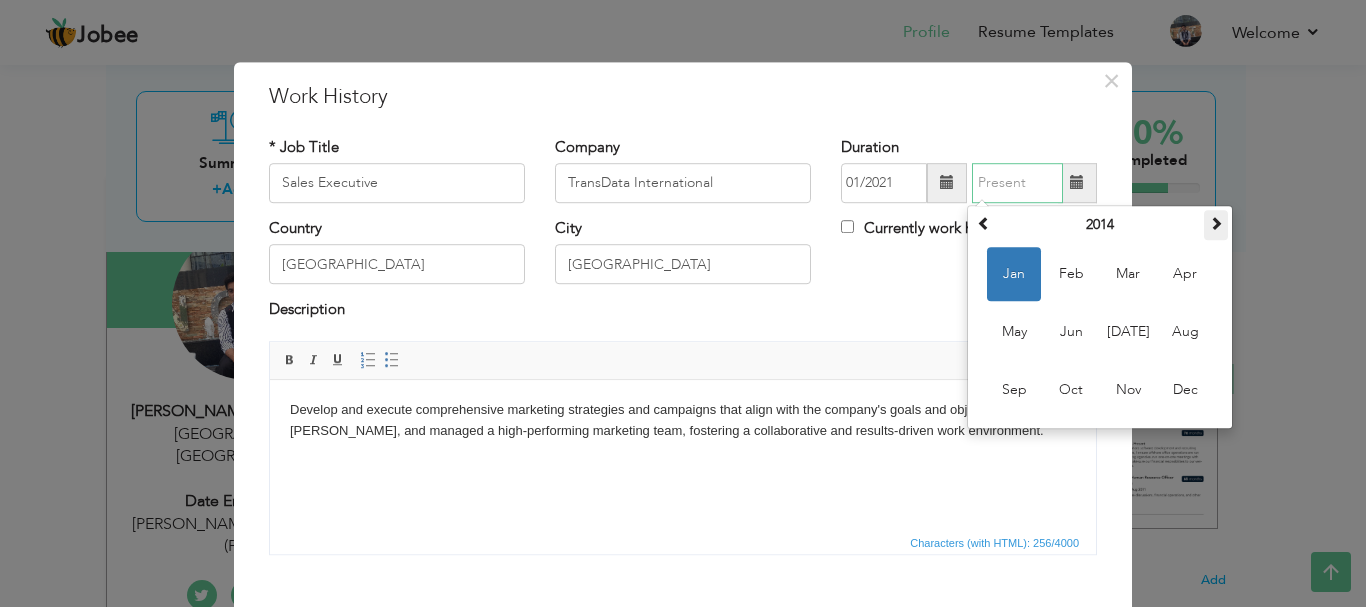click at bounding box center (1216, 223) 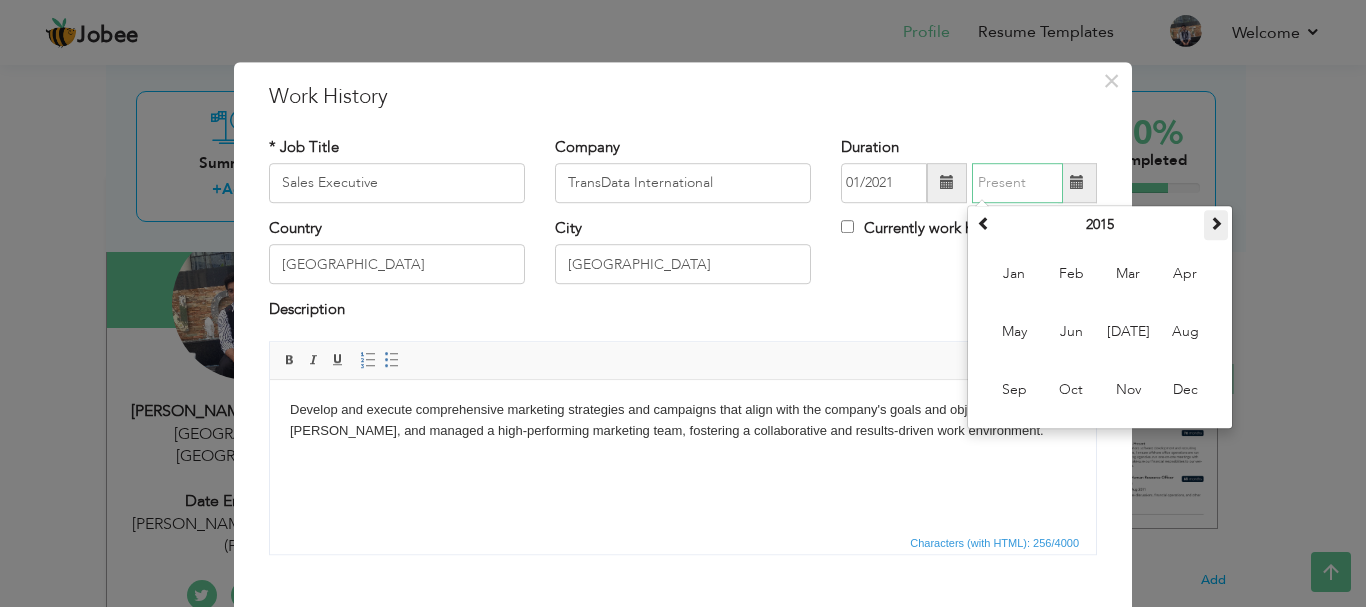 click at bounding box center (1216, 223) 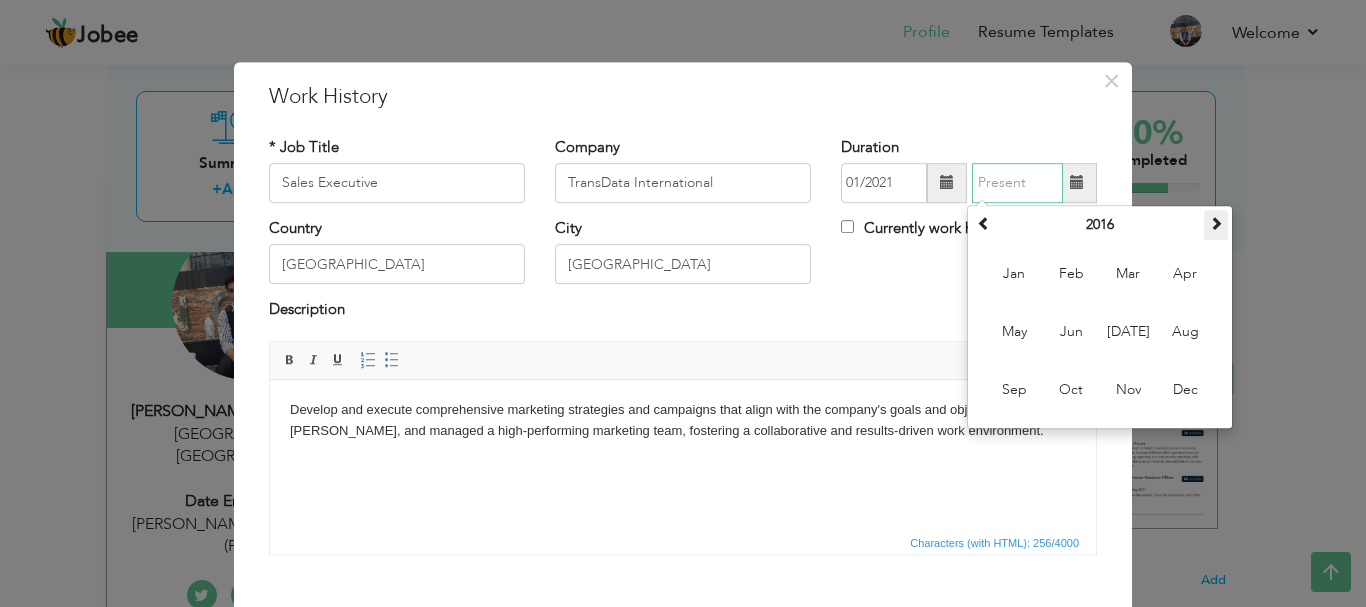 click at bounding box center [1216, 223] 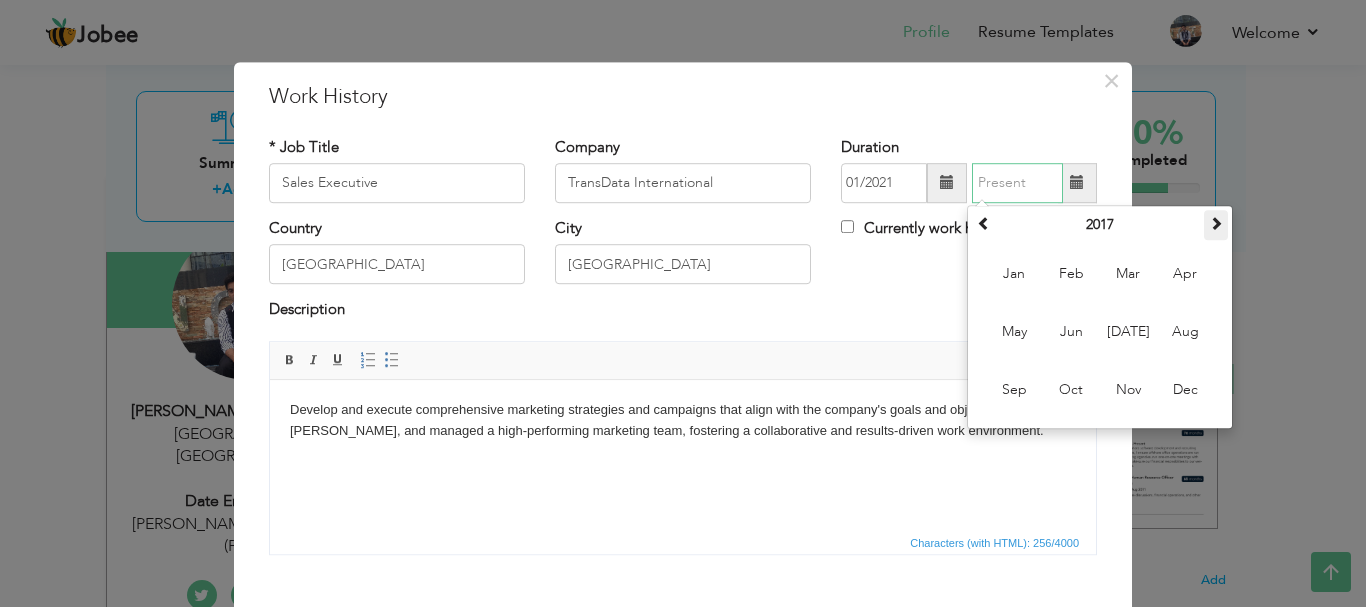 click at bounding box center [1216, 223] 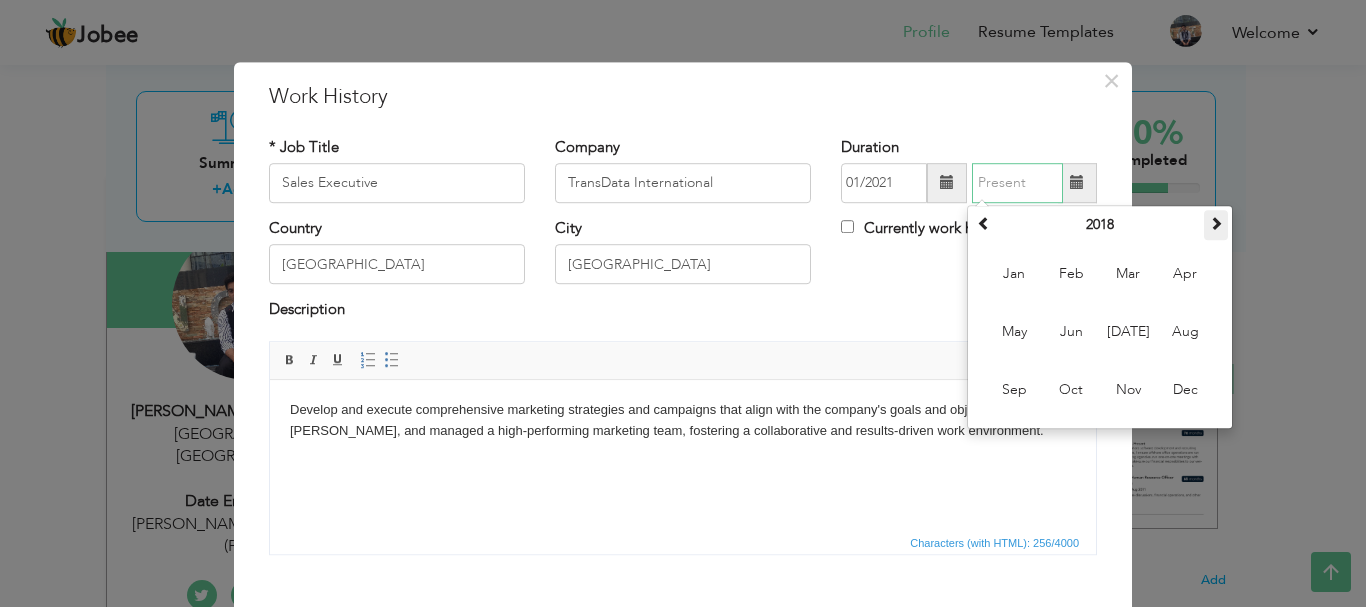 click at bounding box center (1216, 223) 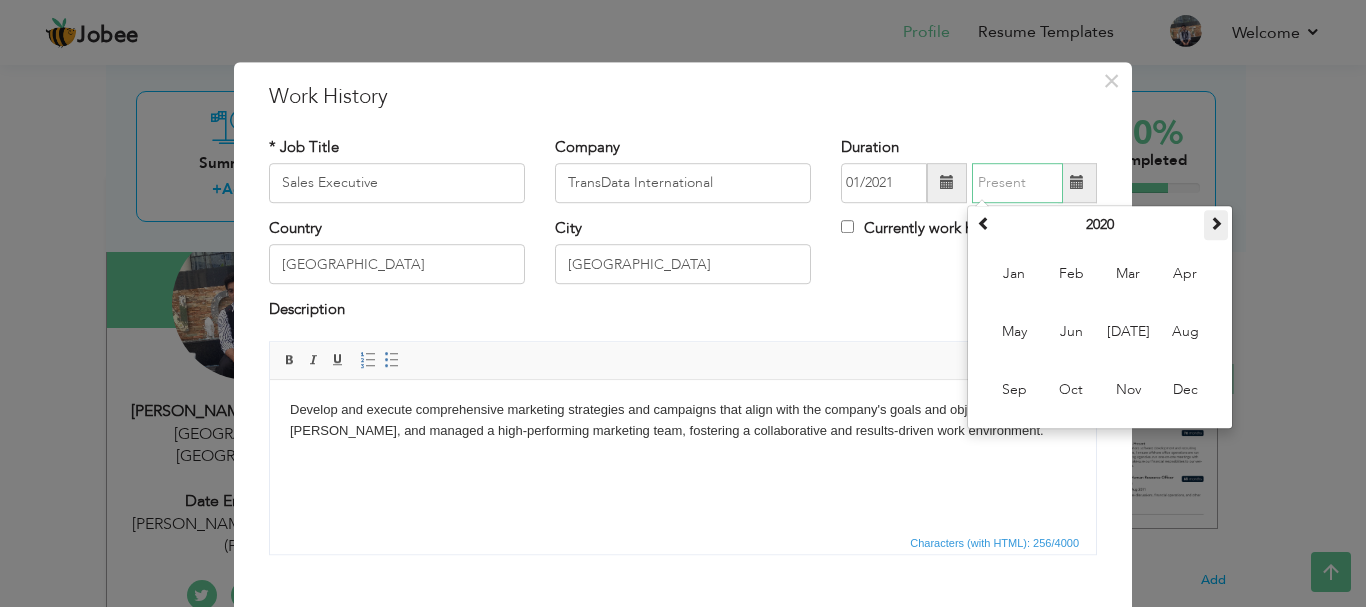 click at bounding box center (1216, 223) 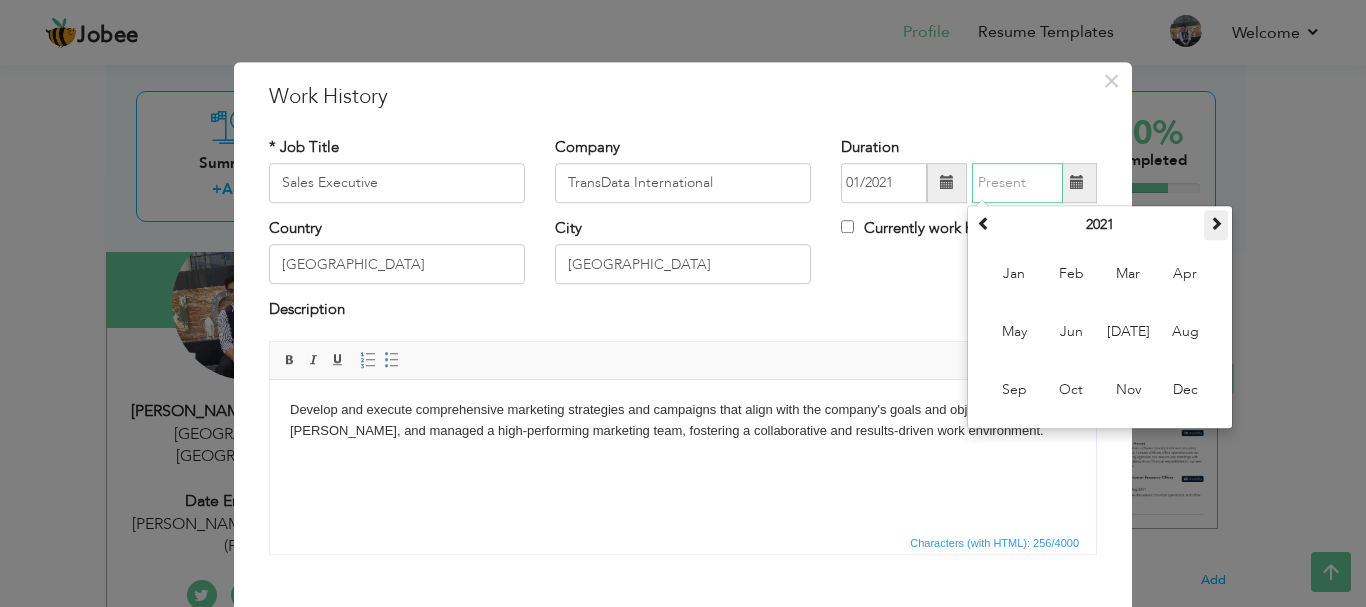 click at bounding box center (1216, 223) 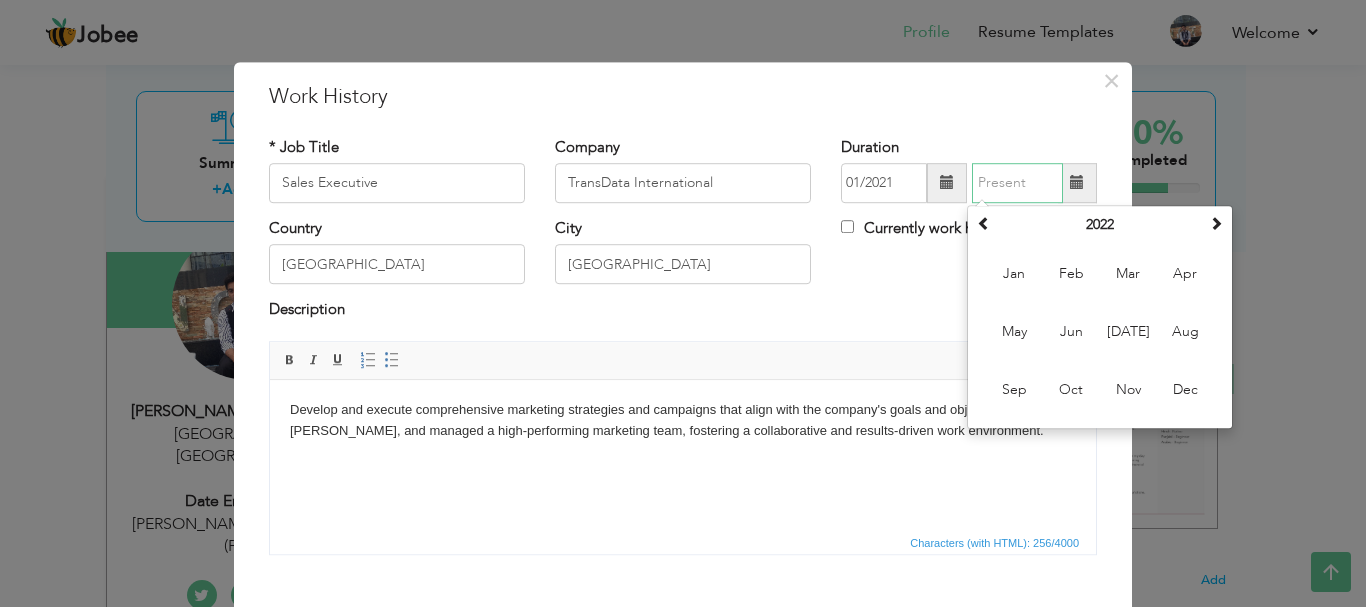 click on "Jan" at bounding box center (1014, 274) 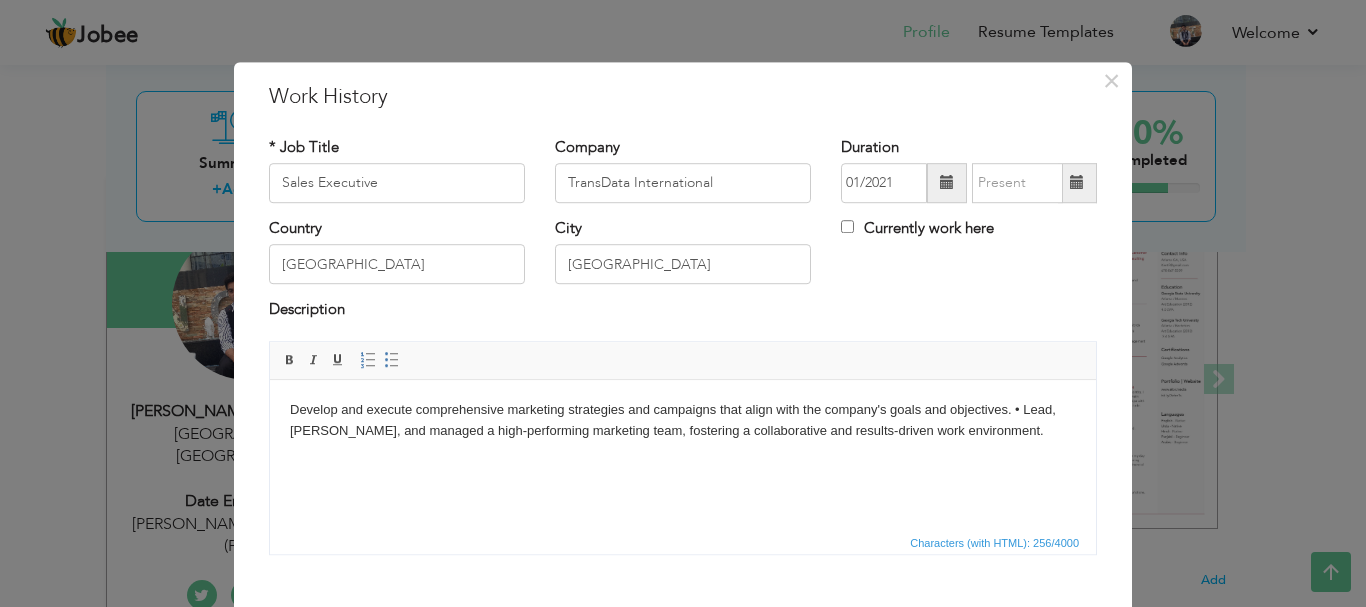 type on "01/2022" 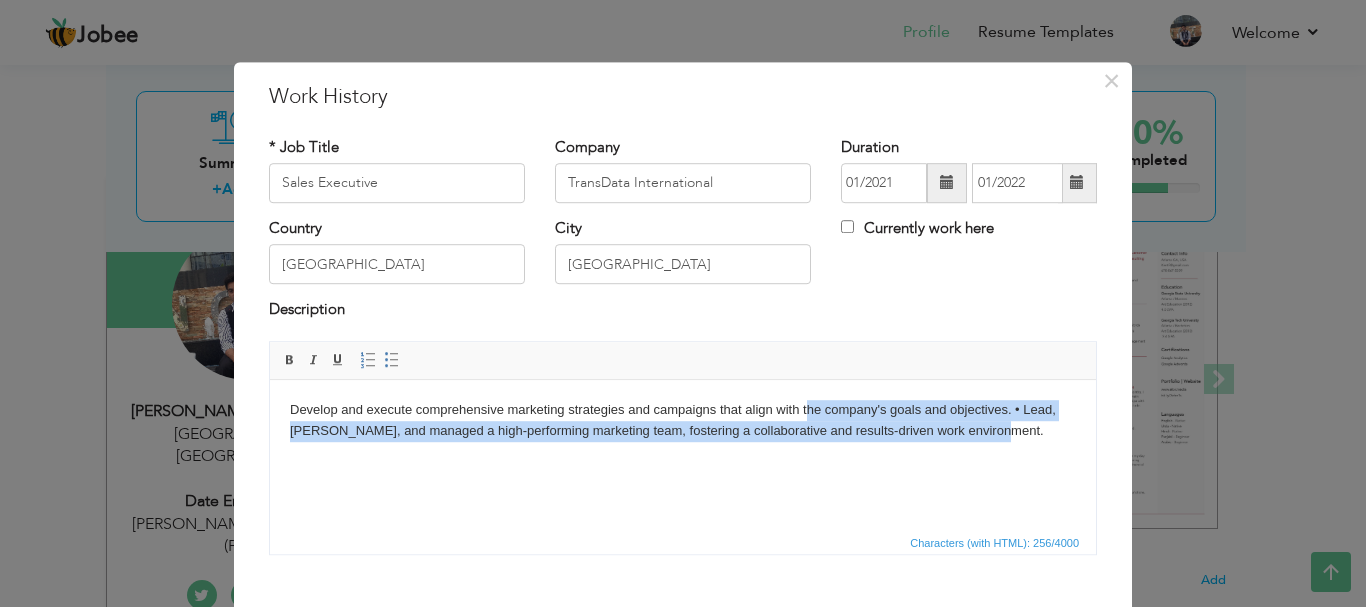 drag, startPoint x: 1016, startPoint y: 428, endPoint x: 809, endPoint y: 405, distance: 208.27386 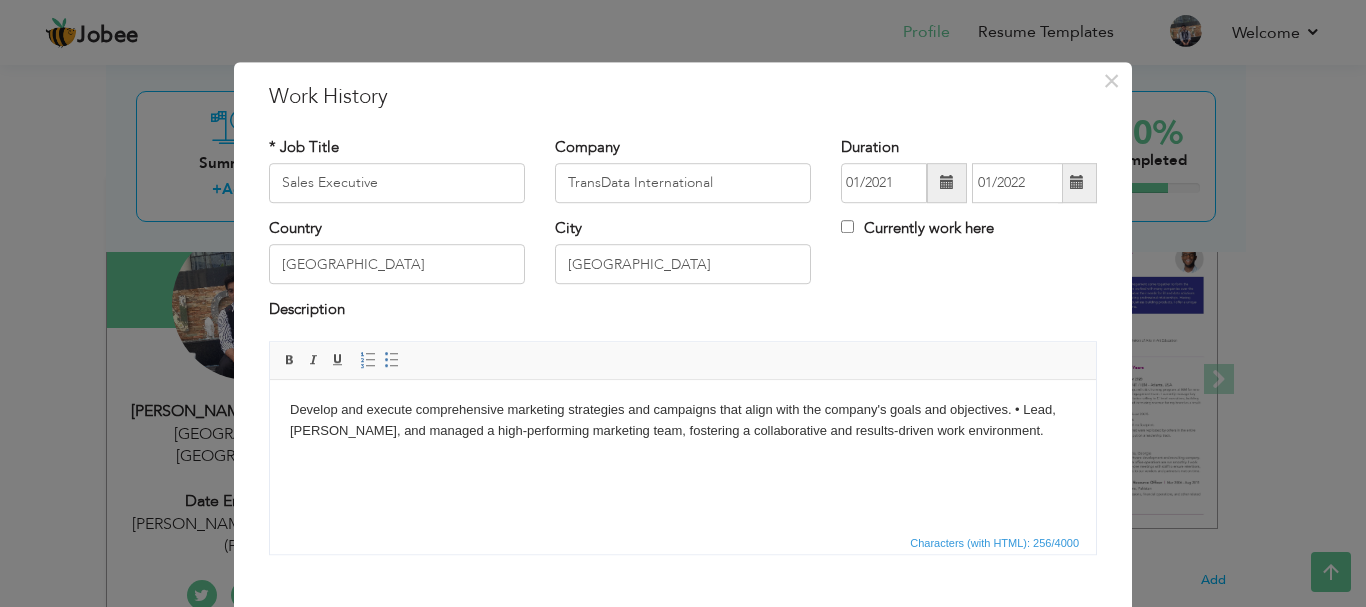 click on "Develop and execute comprehensive marketing strategies and campaigns that align with the company's goals and objectives. • Lead, Mentored, and managed a high-performing marketing team, fostering a collaborative and results-driven work environment." at bounding box center [683, 420] 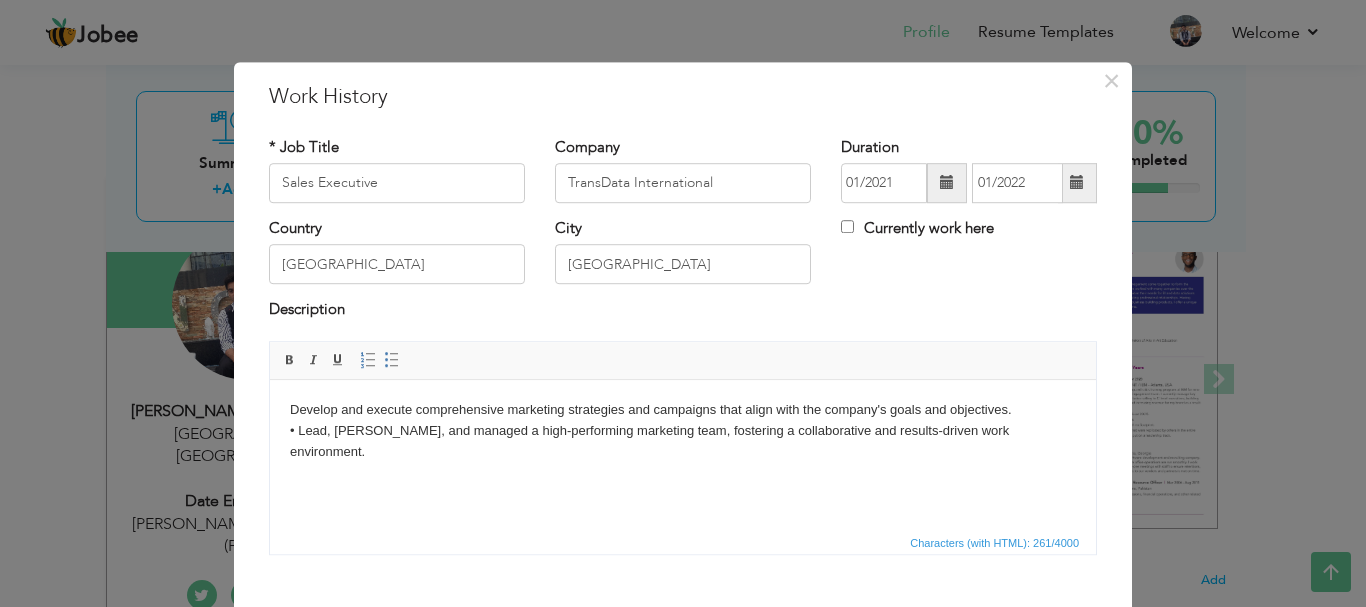 type 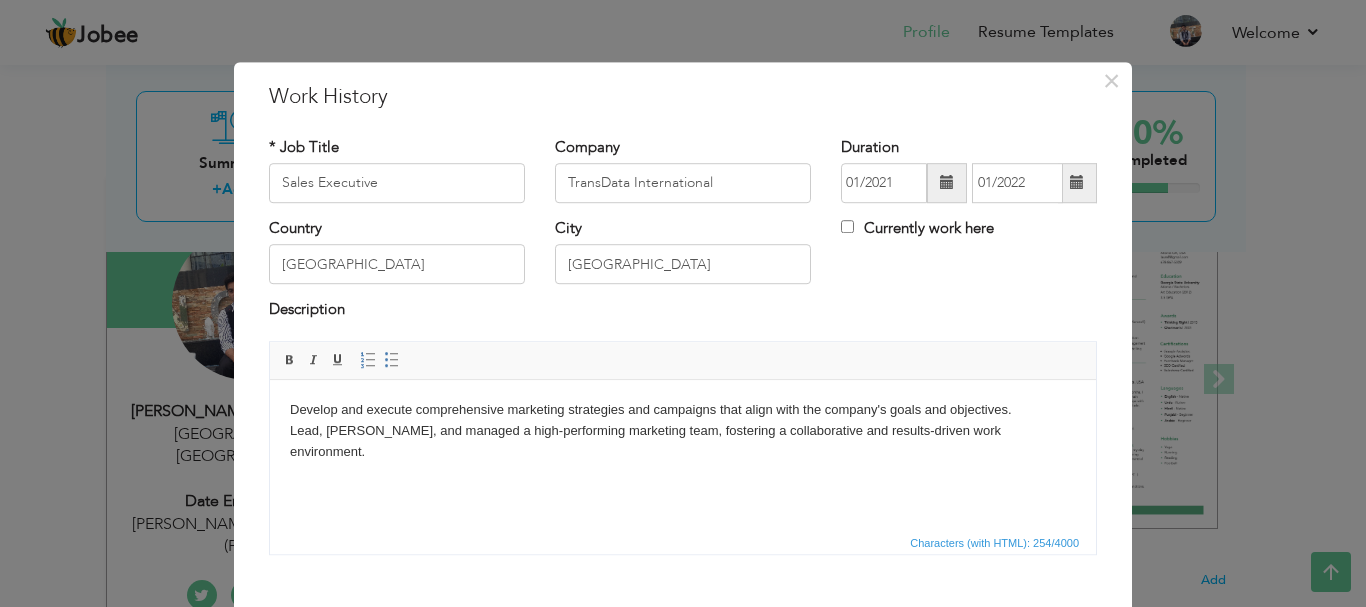 click on "Develop and execute comprehensive marketing strategies and campaigns that align with the company's goals and objectives. Lead, Mentored, and managed a high-performing marketing team, fostering a collaborative and results-driven work environment." at bounding box center (683, 430) 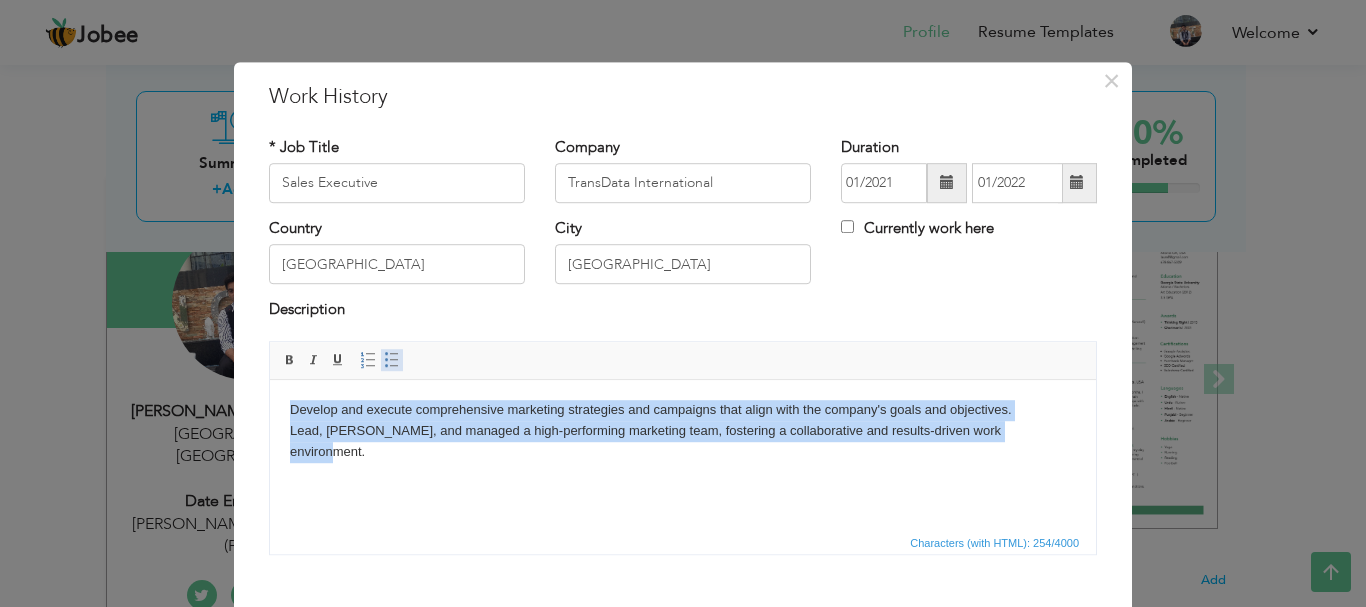 click at bounding box center [392, 360] 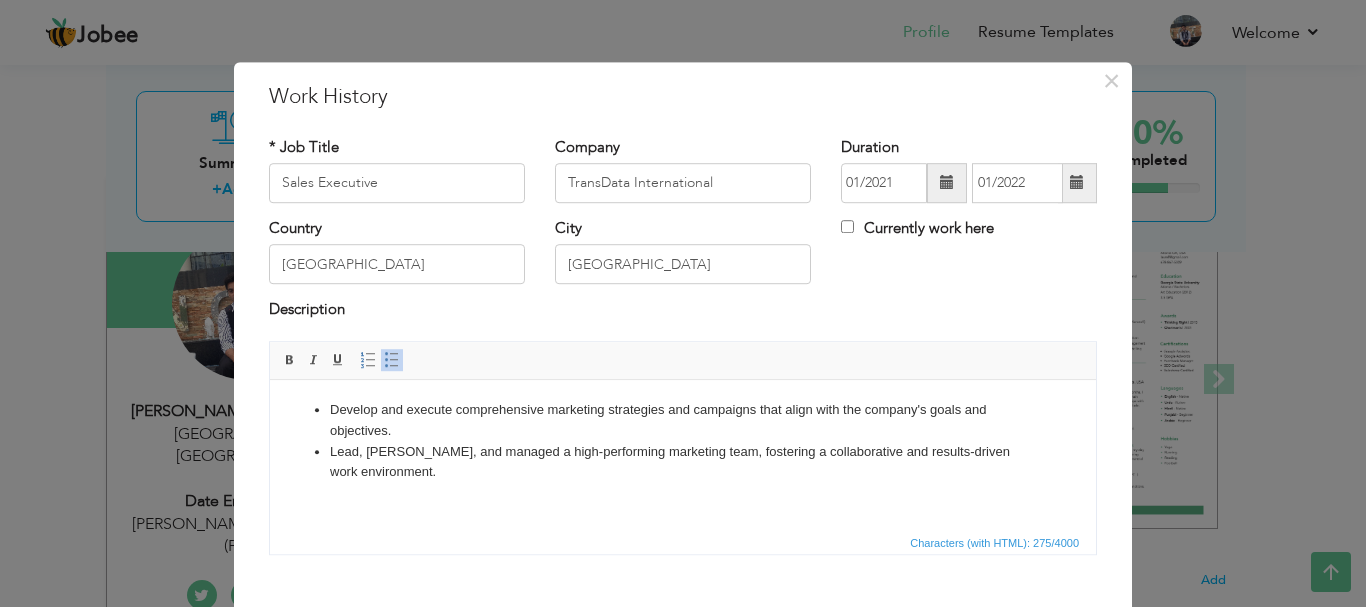 click on "Lead, Mentored, and managed a high-performing marketing team, fostering a collaborative and results-driven work environment." at bounding box center [683, 462] 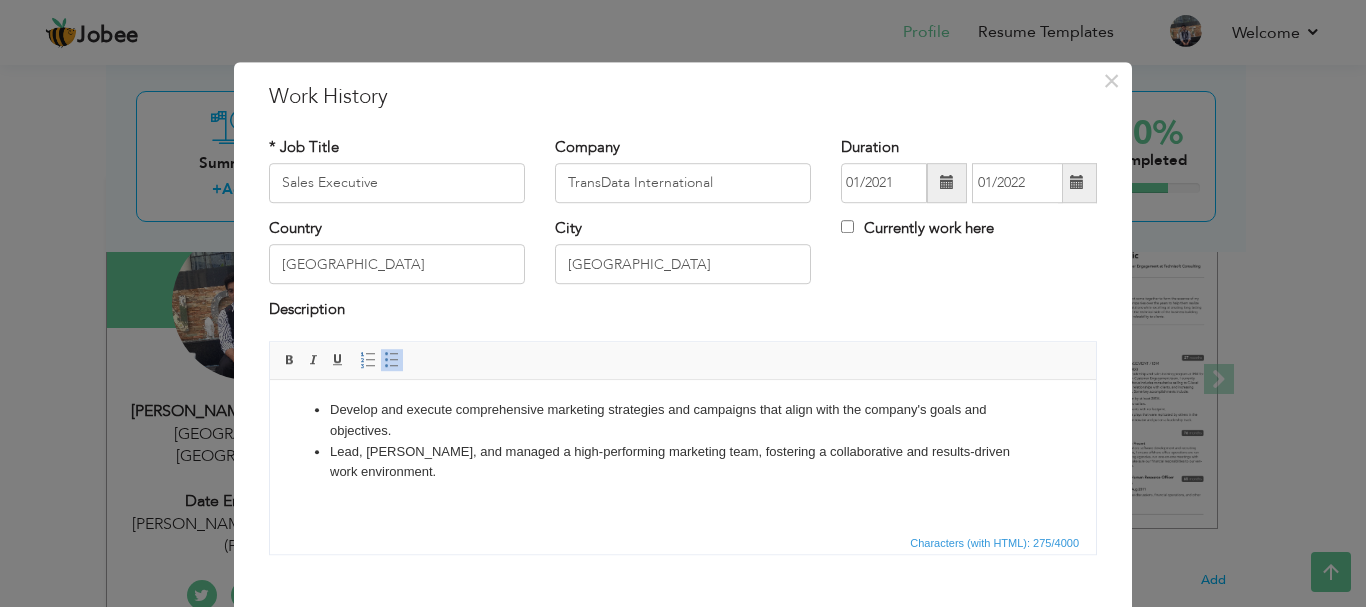 click on "Develop and execute comprehensive marketing strategies and campaigns that align with the company's goals and objectives. Lead, Mentored, and managed a high-performing marketing team, fostering a collaborative and results-driven work environment." at bounding box center [683, 440] 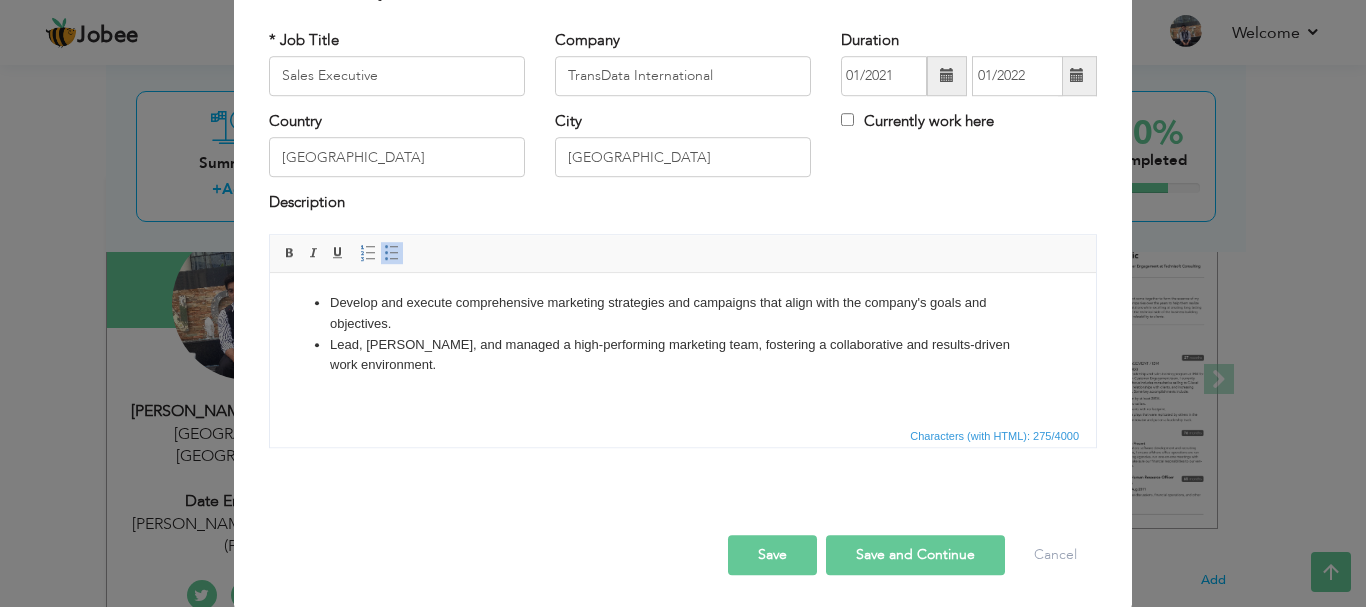 scroll, scrollTop: 110, scrollLeft: 0, axis: vertical 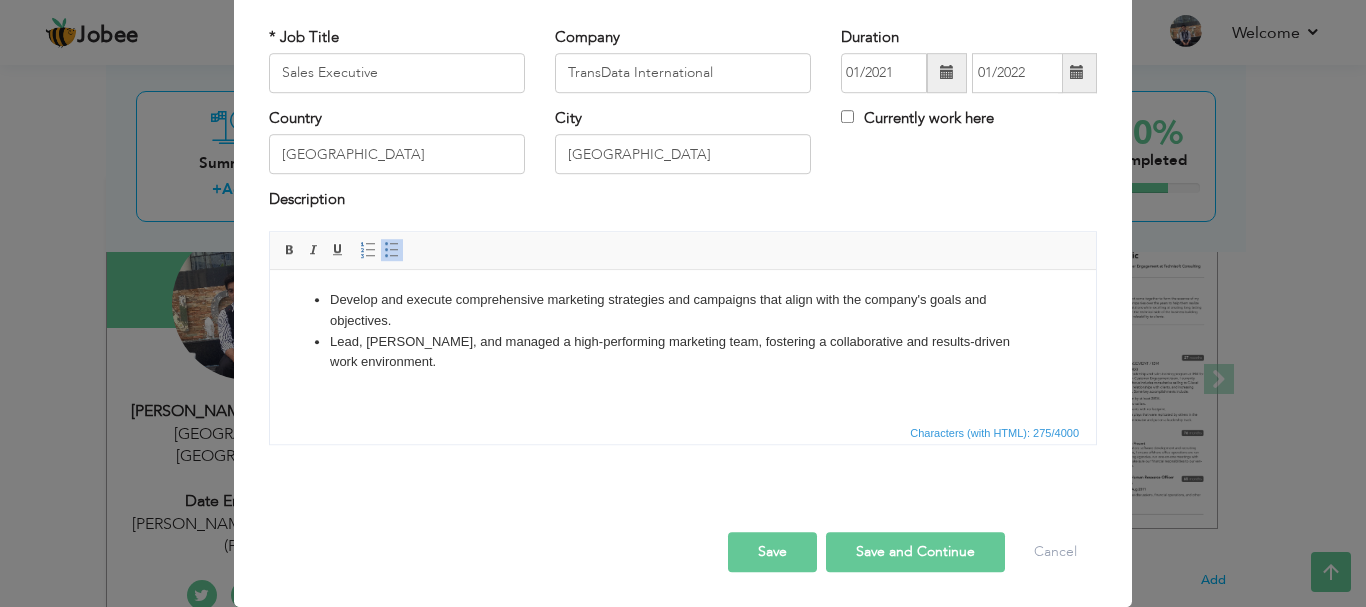 click on "Save and Continue" at bounding box center [915, 552] 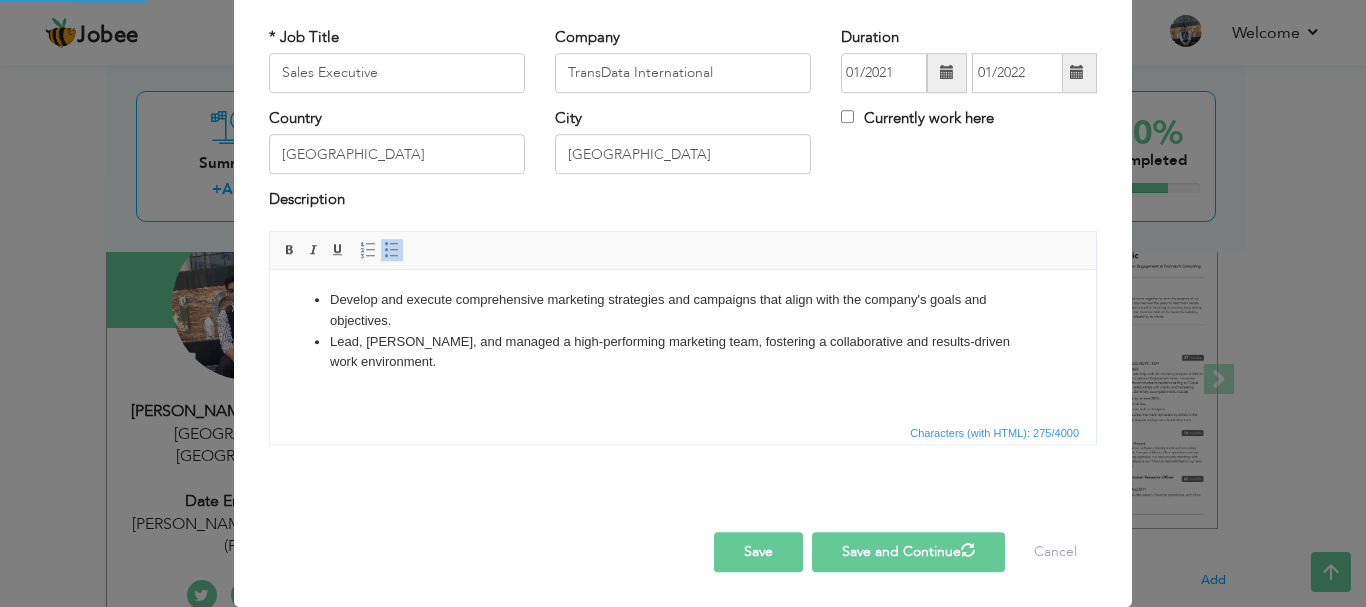 type 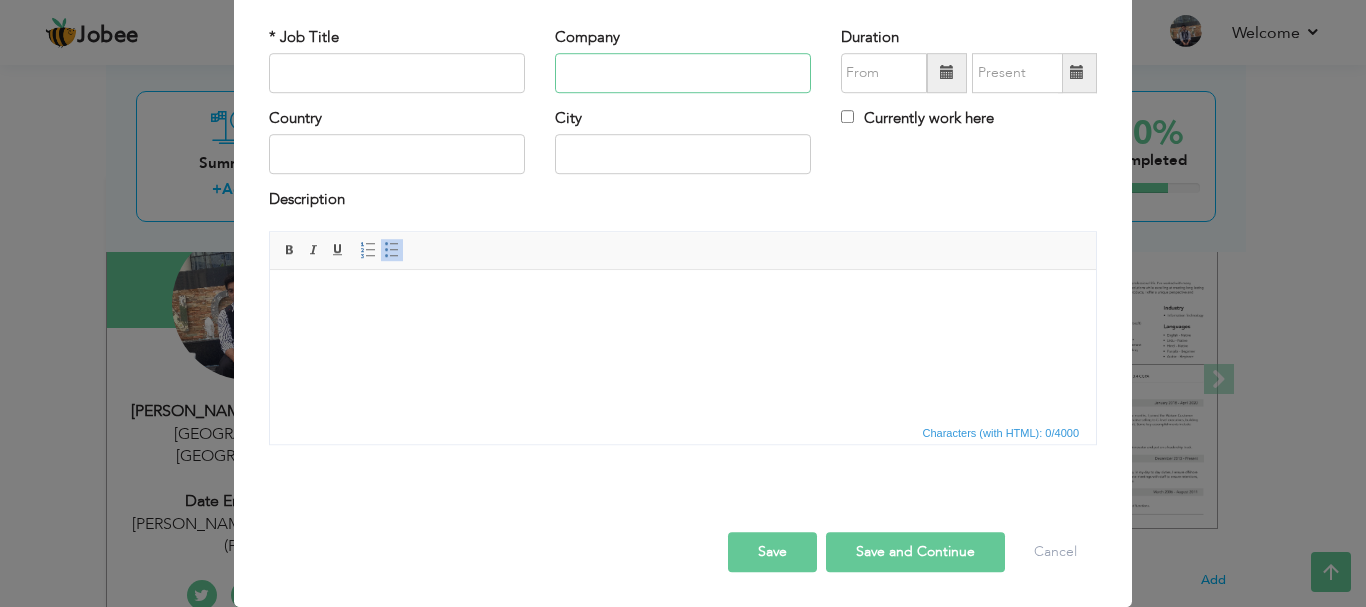 drag, startPoint x: 580, startPoint y: 83, endPoint x: 593, endPoint y: 61, distance: 25.553865 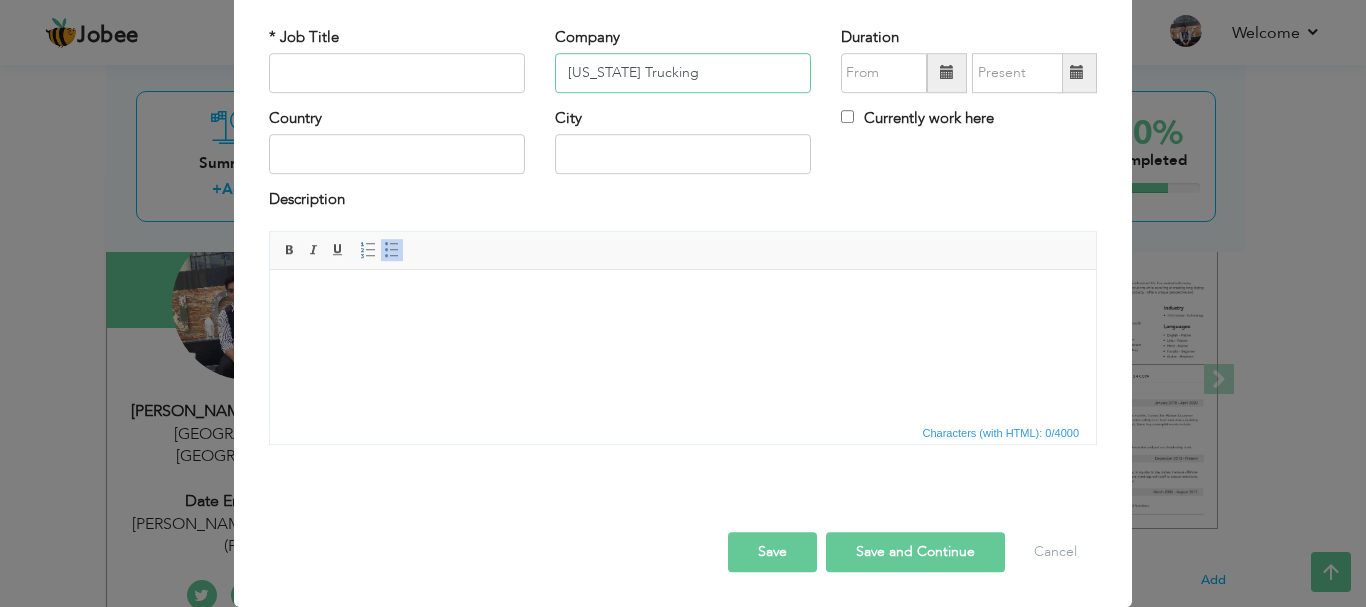 type on "[US_STATE] Trucking" 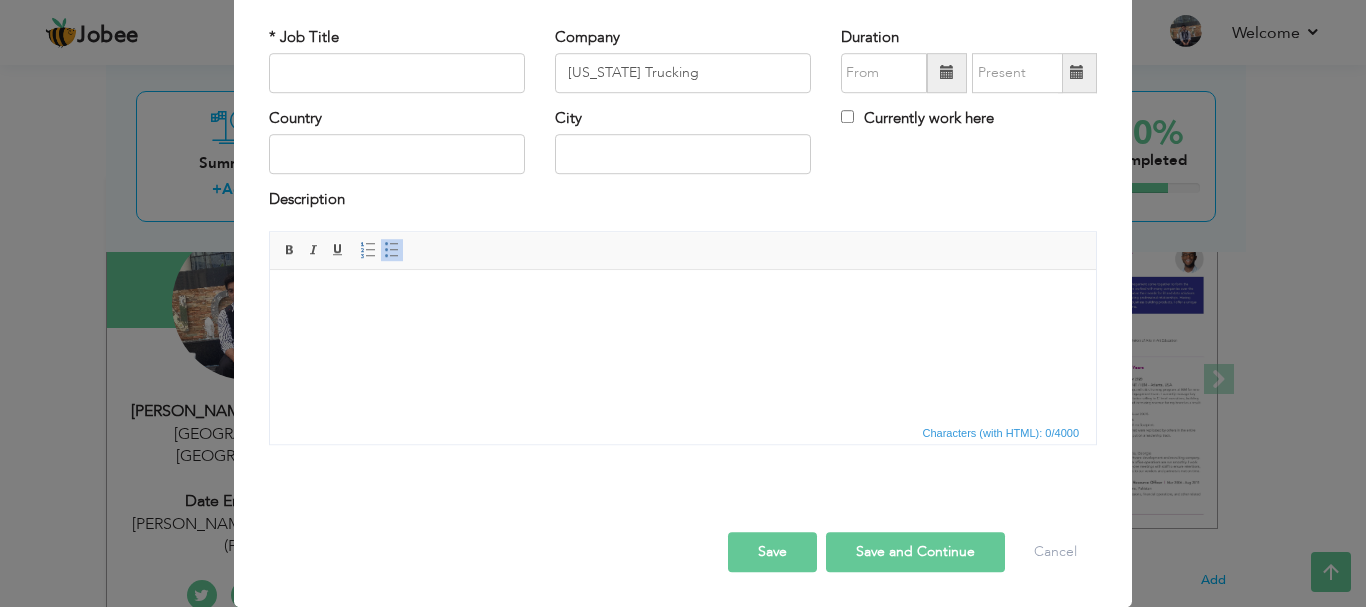 click at bounding box center [683, 299] 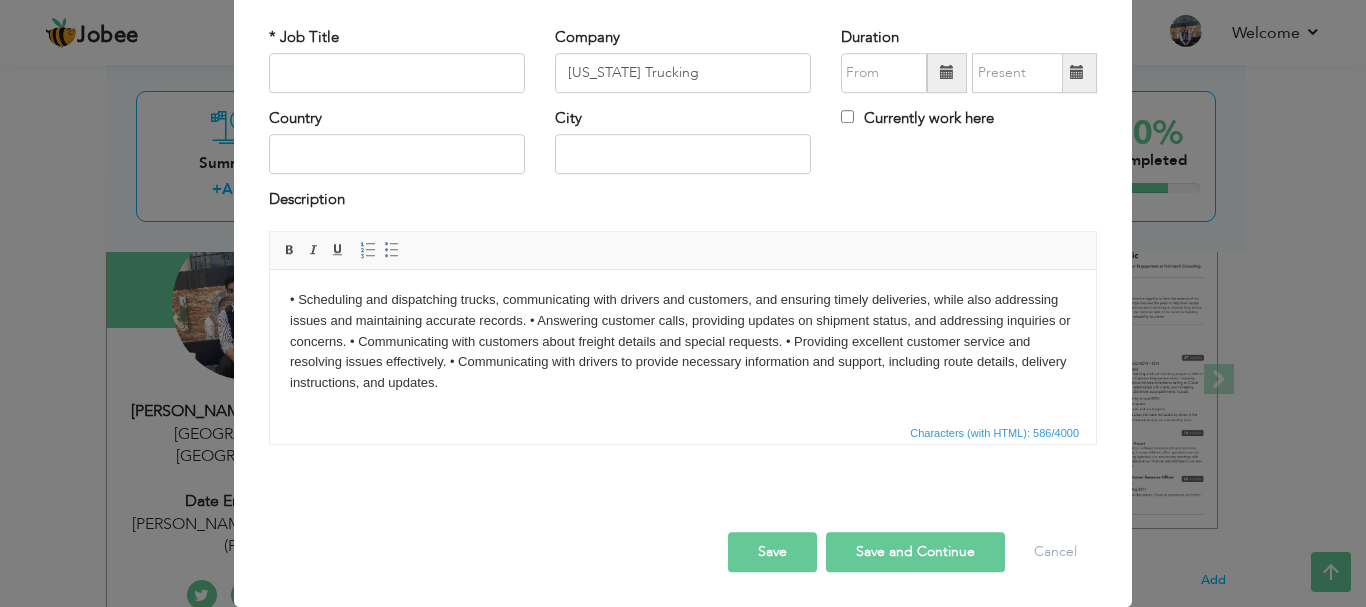 click on "• Scheduling and dispatching trucks, communicating with drivers and customers, and ensuring timely deliveries, while also addressing issues and maintaining accurate records. • Answering customer calls, providing updates on shipment status, and addressing inquiries or concerns. • Communicating with customers about freight details and special requests. • Providing excellent customer service and resolving issues effectively. • Communicating with drivers to provide necessary information and support, including route details, delivery instructions, and updates." at bounding box center (683, 341) 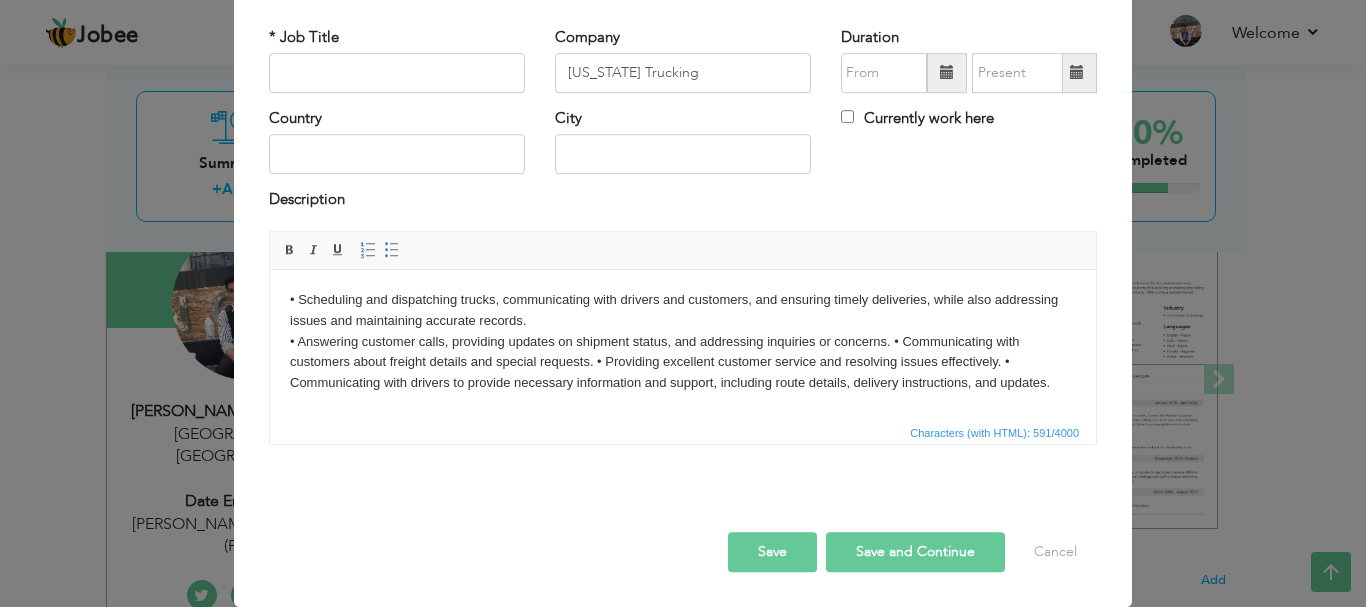 type 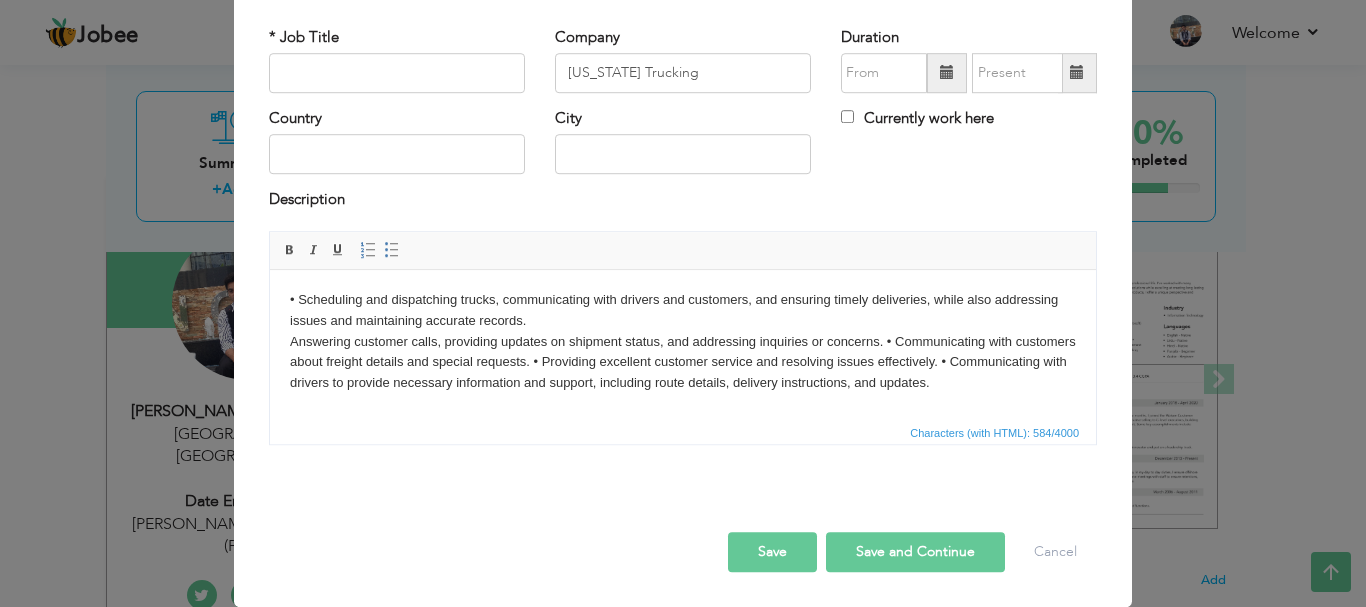 click on "• Scheduling and dispatching trucks, communicating with drivers and customers, and ensuring timely deliveries, while also addressing issues and maintaining accurate records. Answering customer calls, providing updates on shipment status, and addressing inquiries or concerns. • Communicating with customers about freight details and special requests. • Providing excellent customer service and resolving issues effectively. • Communicating with drivers to provide necessary information and support, including route details, delivery instructions, and updates." at bounding box center (683, 341) 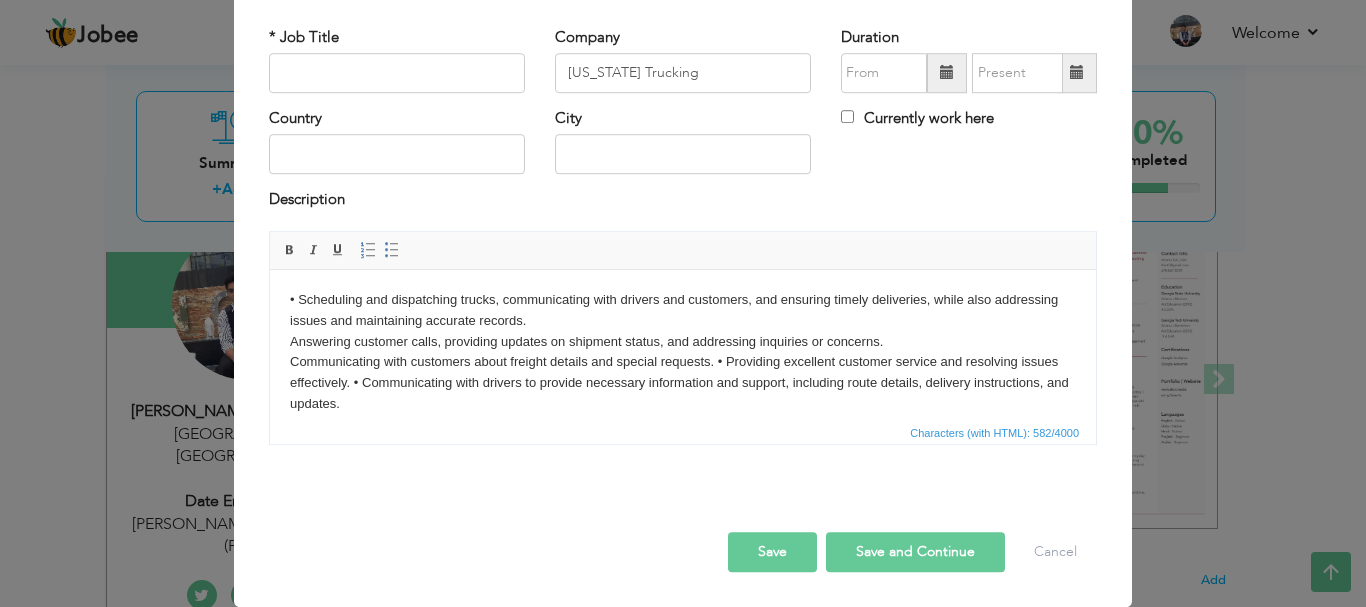 click on "• Scheduling and dispatching trucks, communicating with drivers and customers, and ensuring timely deliveries, while also addressing issues and maintaining accurate records. Answering customer calls, providing updates on shipment status, and addressing inquiries or concerns. ​​​​​​​ Communicating with customers about freight details and special requests. • Providing excellent customer service and resolving issues effectively. • Communicating with drivers to provide necessary information and support, including route details, delivery instructions, and updates." at bounding box center (683, 351) 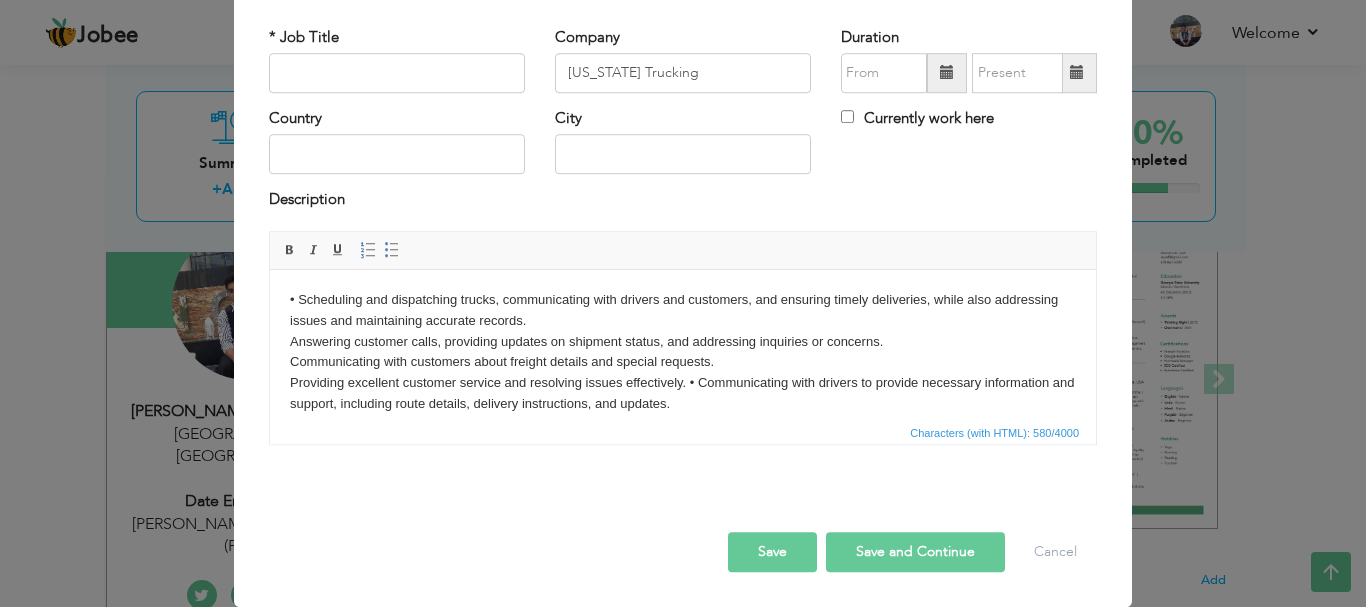 click on "• Scheduling and dispatching trucks, communicating with drivers and customers, and ensuring timely deliveries, while also addressing issues and maintaining accurate records. Answering customer calls, providing updates on shipment status, and addressing inquiries or concerns. Communicating with customers about freight details and special requests. ​​​​​​​ Providing excellent customer service and resolving issues effectively. • Communicating with drivers to provide necessary information and support, including route details, delivery instructions, and updates." at bounding box center (683, 351) 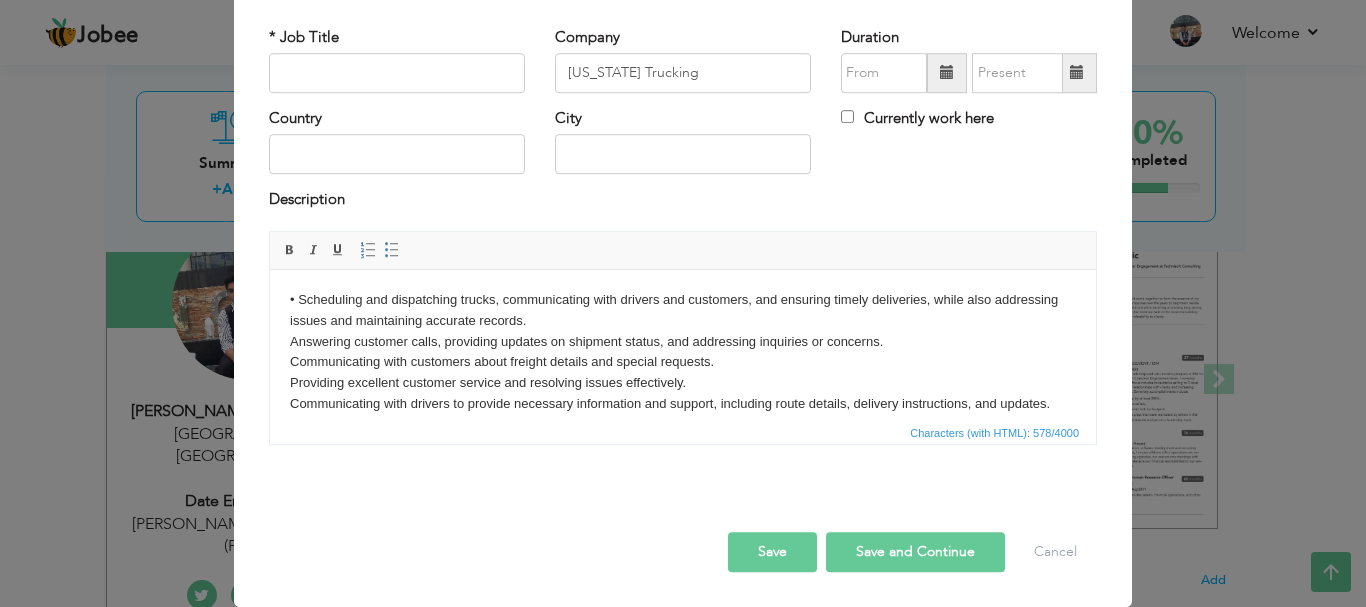 click on "• Scheduling and dispatching trucks, communicating with drivers and customers, and ensuring timely deliveries, while also addressing issues and maintaining accurate records. Answering customer calls, providing updates on shipment status, and addressing inquiries or concerns. Communicating with customers about freight details and special requests. Providing excellent customer service and resolving issues effectively. Communicating with drivers to provide necessary information and support, including route details, delivery instructions, and updates." at bounding box center (683, 351) 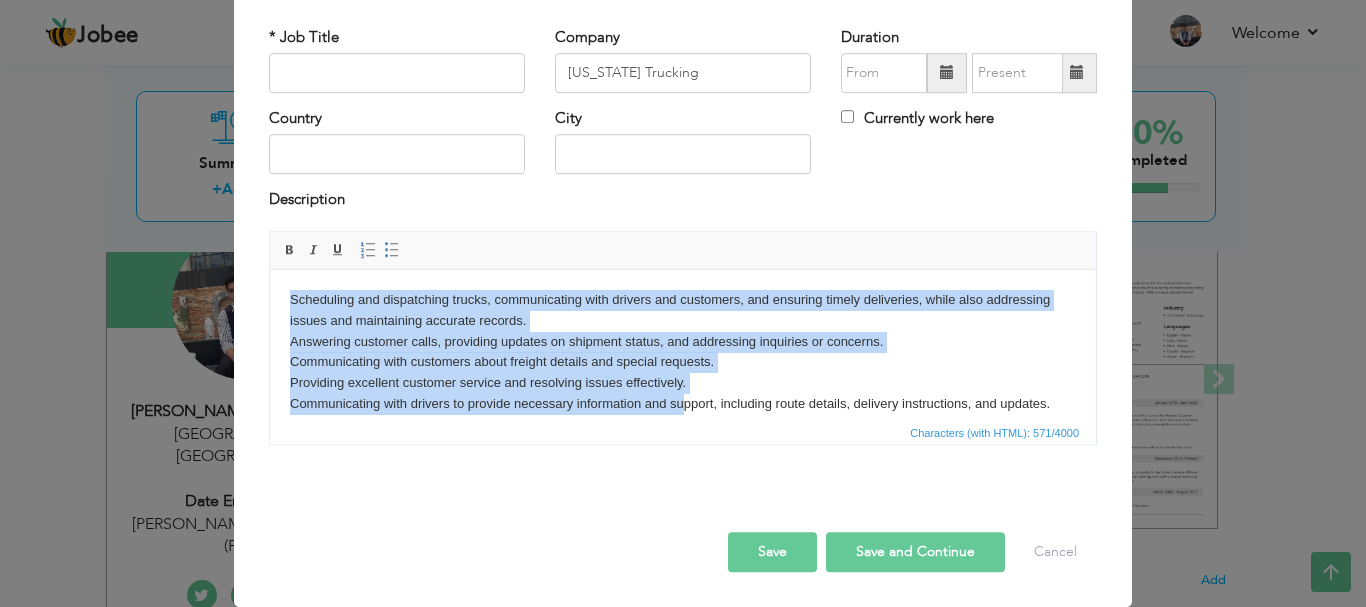 scroll, scrollTop: 15, scrollLeft: 0, axis: vertical 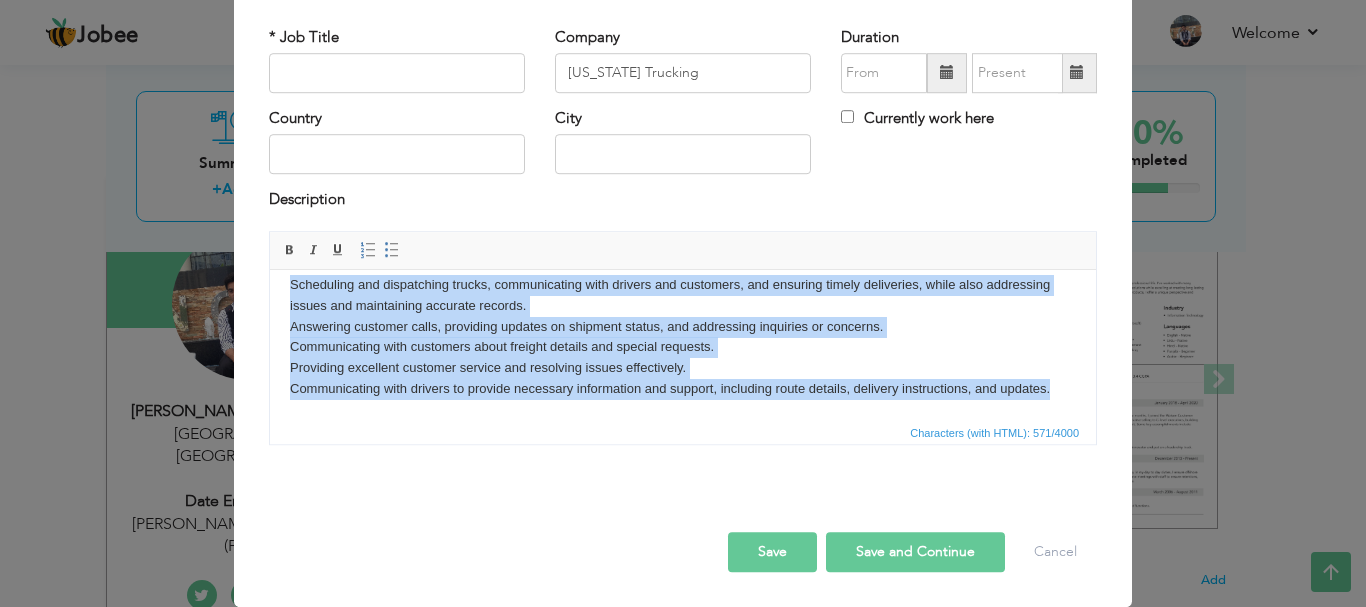 drag, startPoint x: 290, startPoint y: 295, endPoint x: 1200, endPoint y: 476, distance: 927.8259 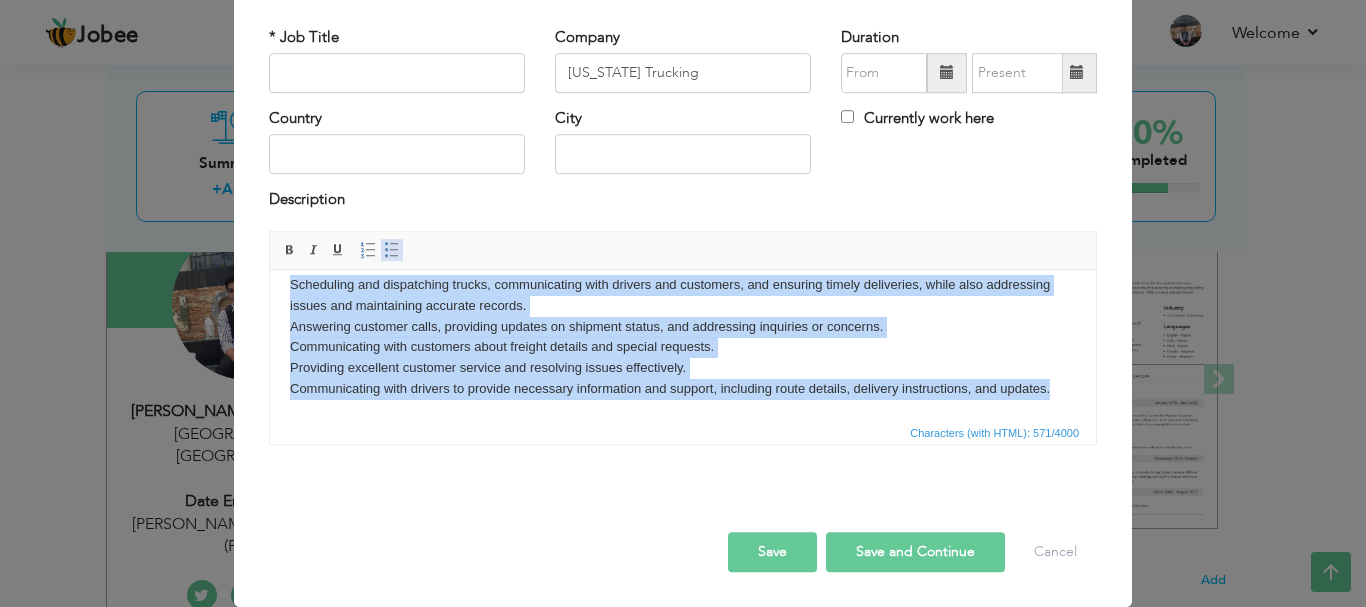 click at bounding box center [392, 250] 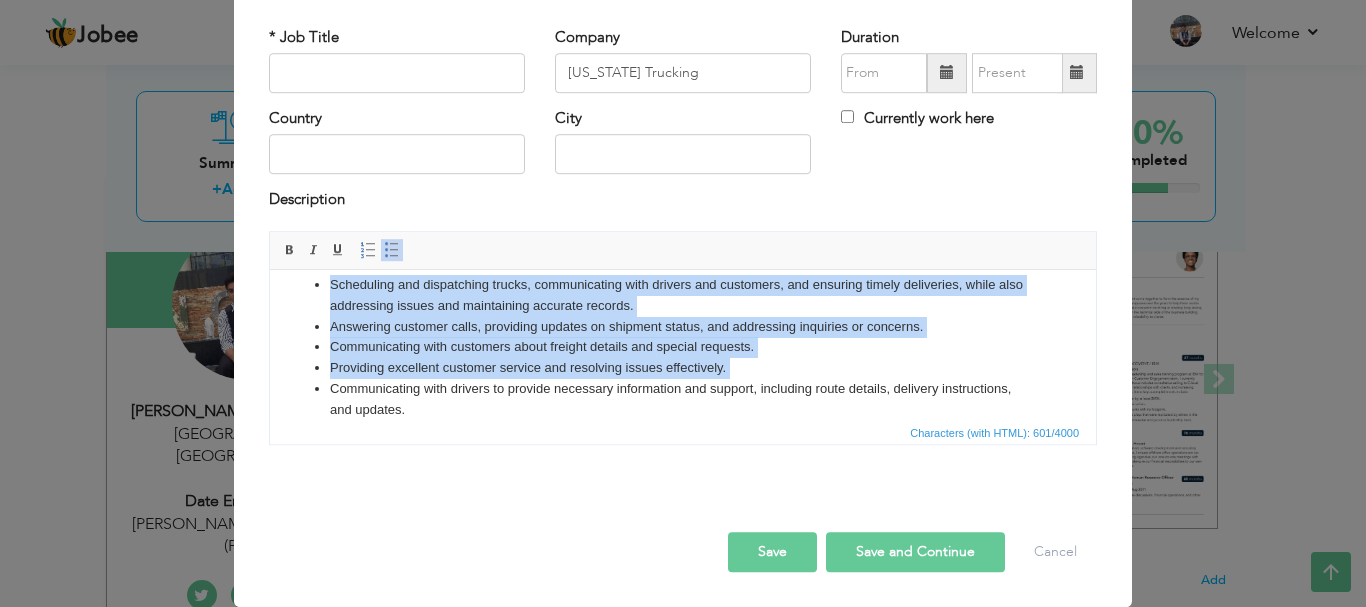 click on "Communicating with customers about freight details and special requests." at bounding box center [683, 346] 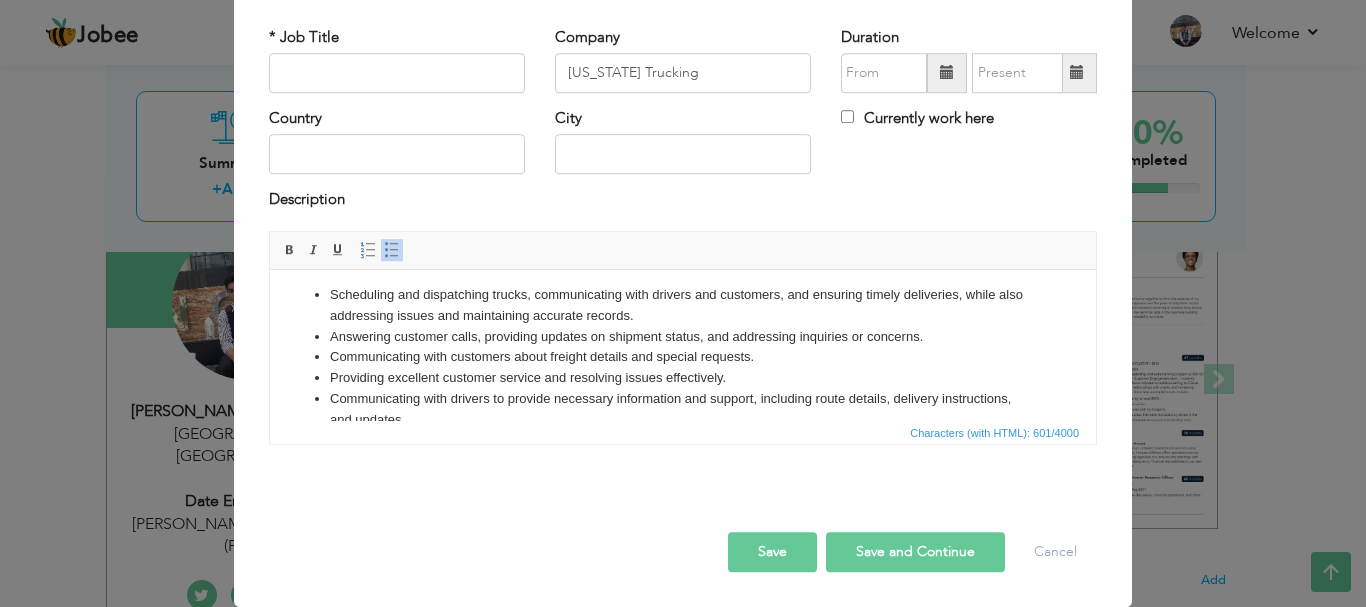 scroll, scrollTop: 0, scrollLeft: 0, axis: both 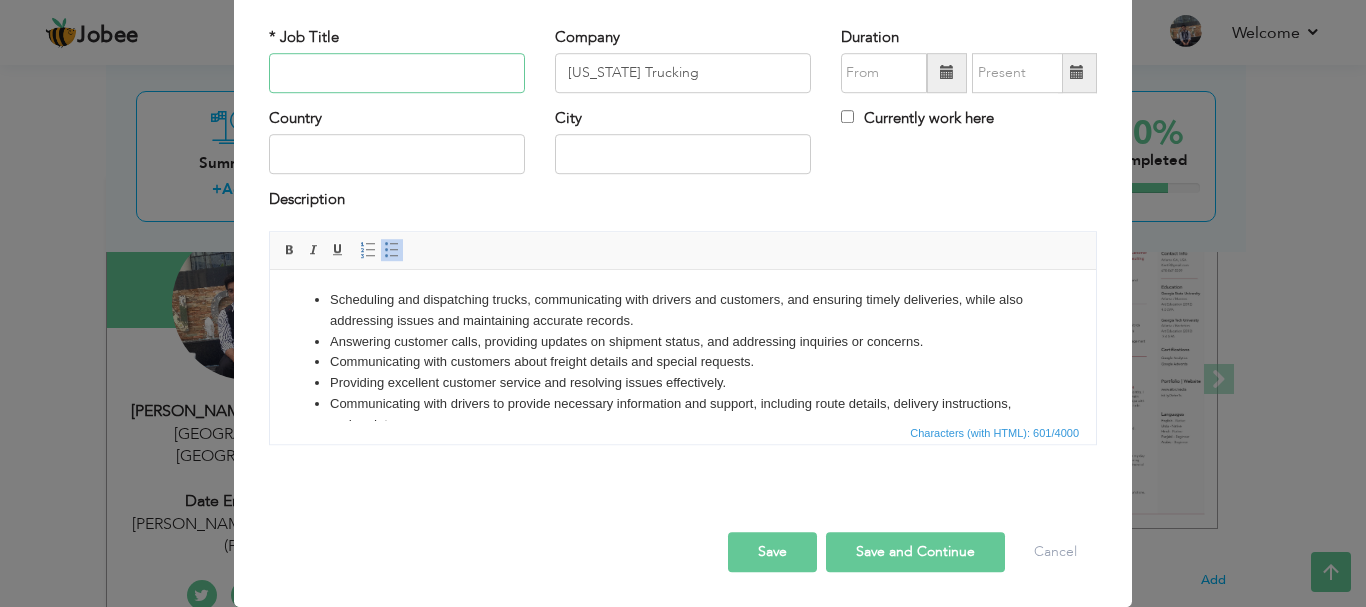 click at bounding box center [397, 73] 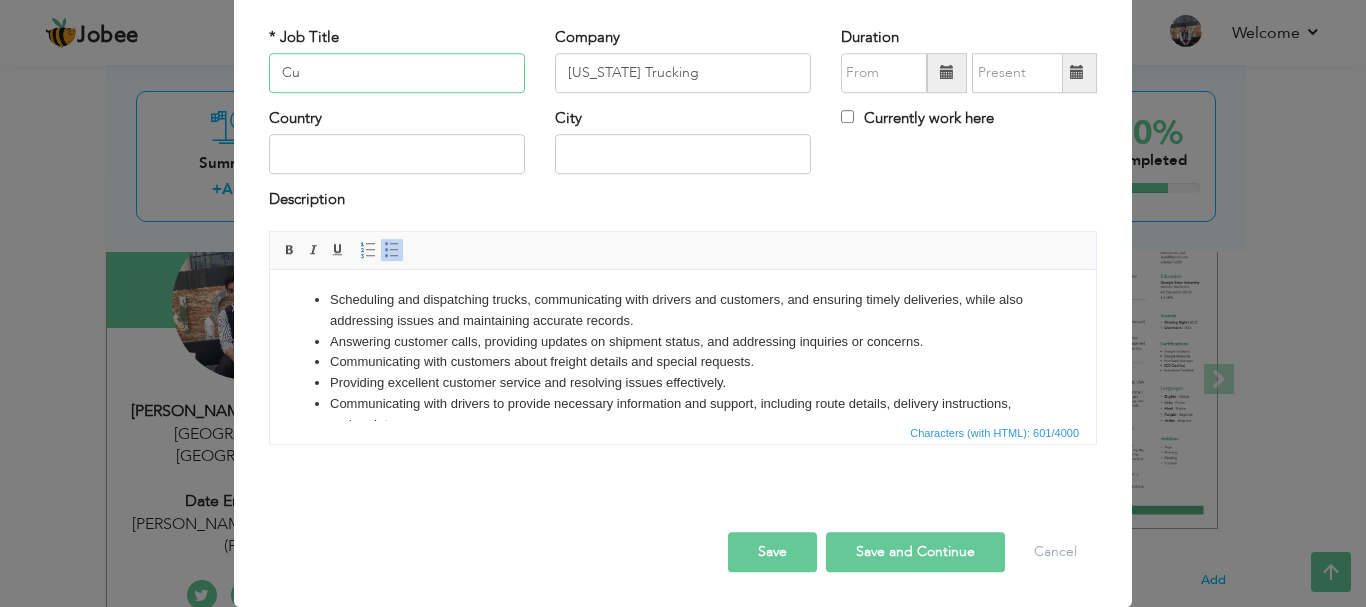 type on "C" 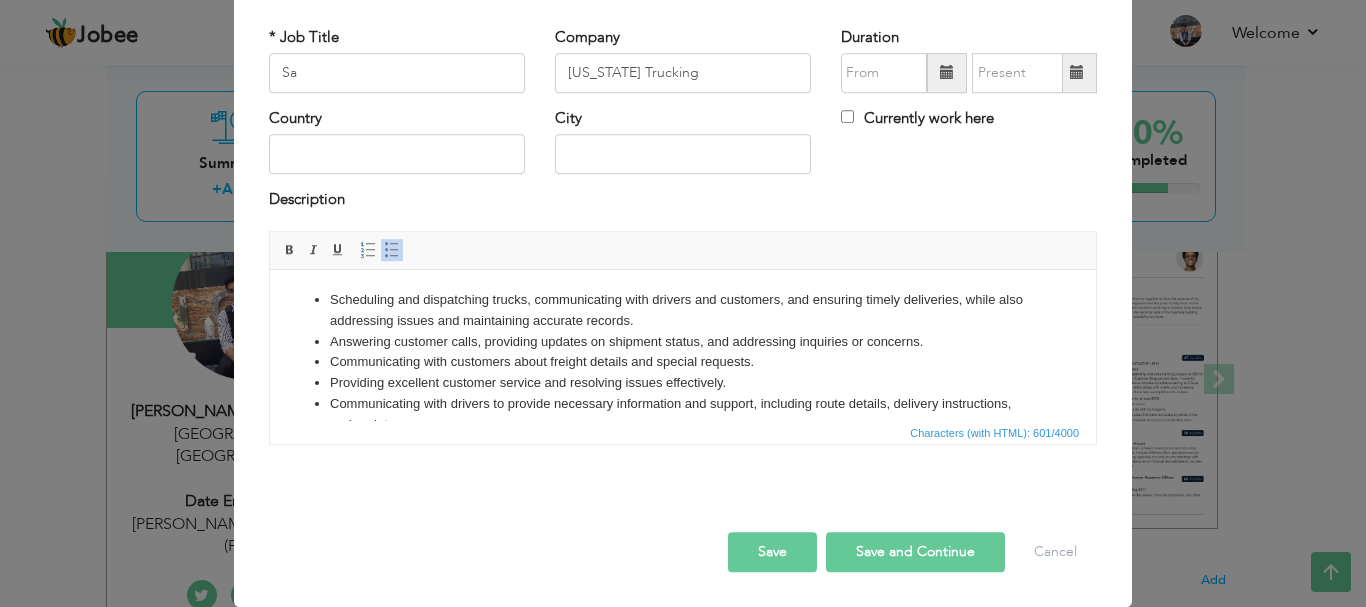 click on "Communicating with customers about freight details and special requests." at bounding box center [683, 361] 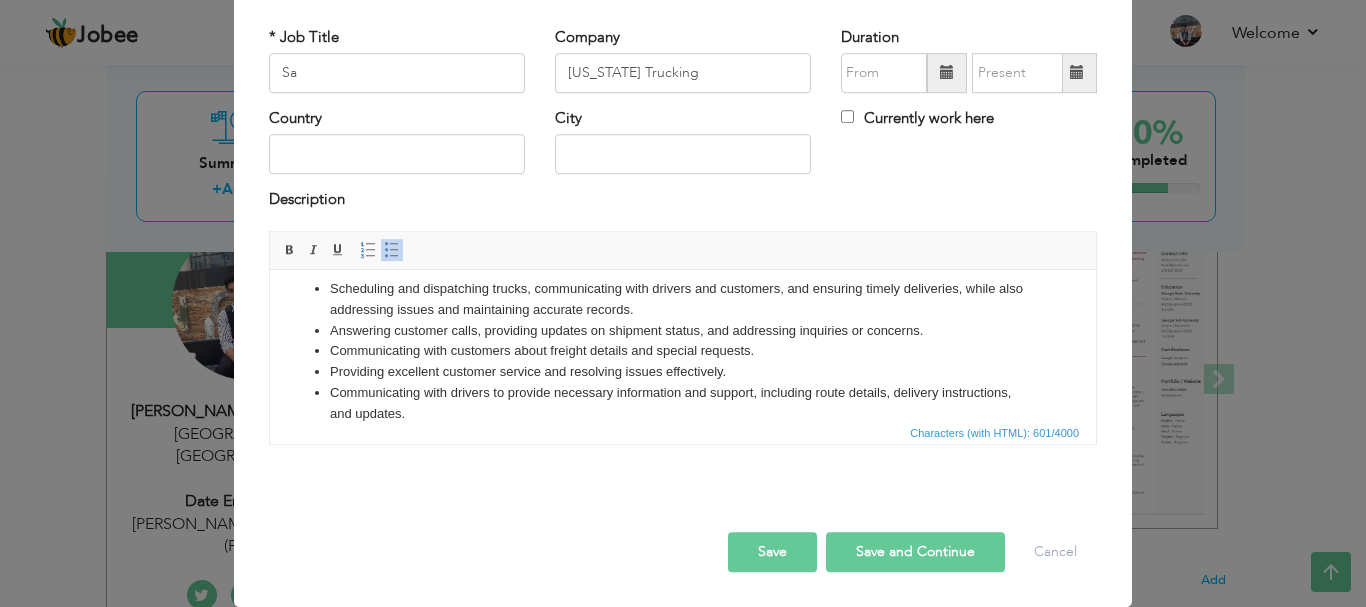 scroll, scrollTop: 0, scrollLeft: 0, axis: both 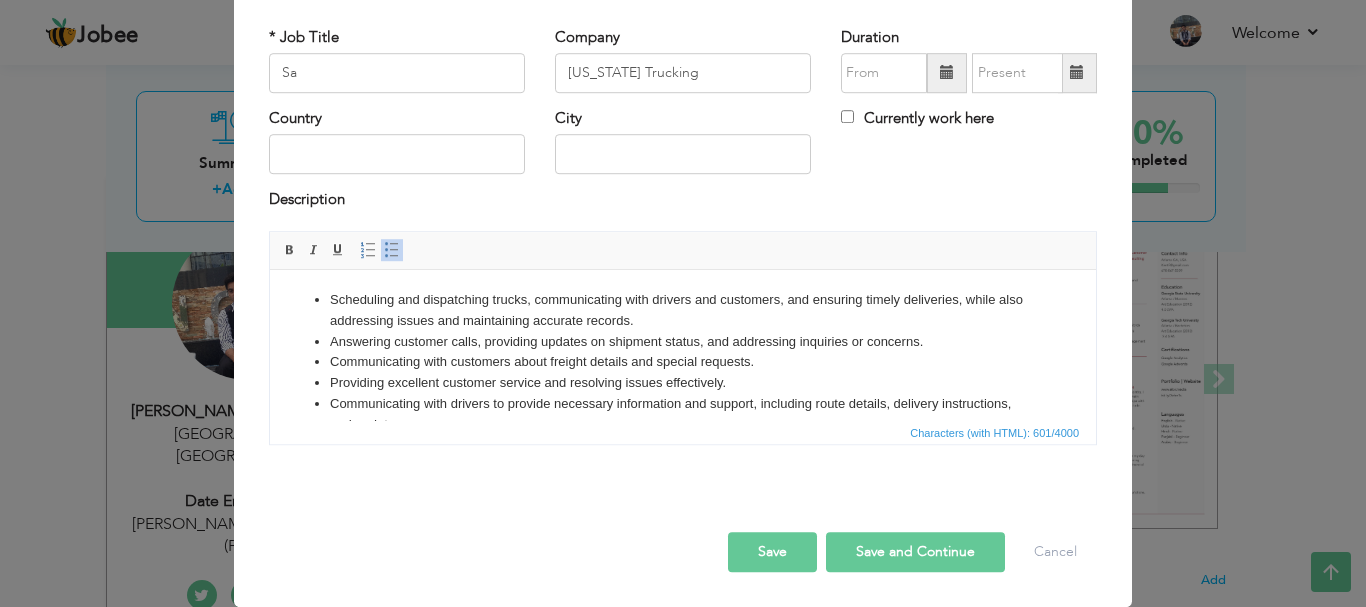 drag, startPoint x: 329, startPoint y: 68, endPoint x: 226, endPoint y: 62, distance: 103.17461 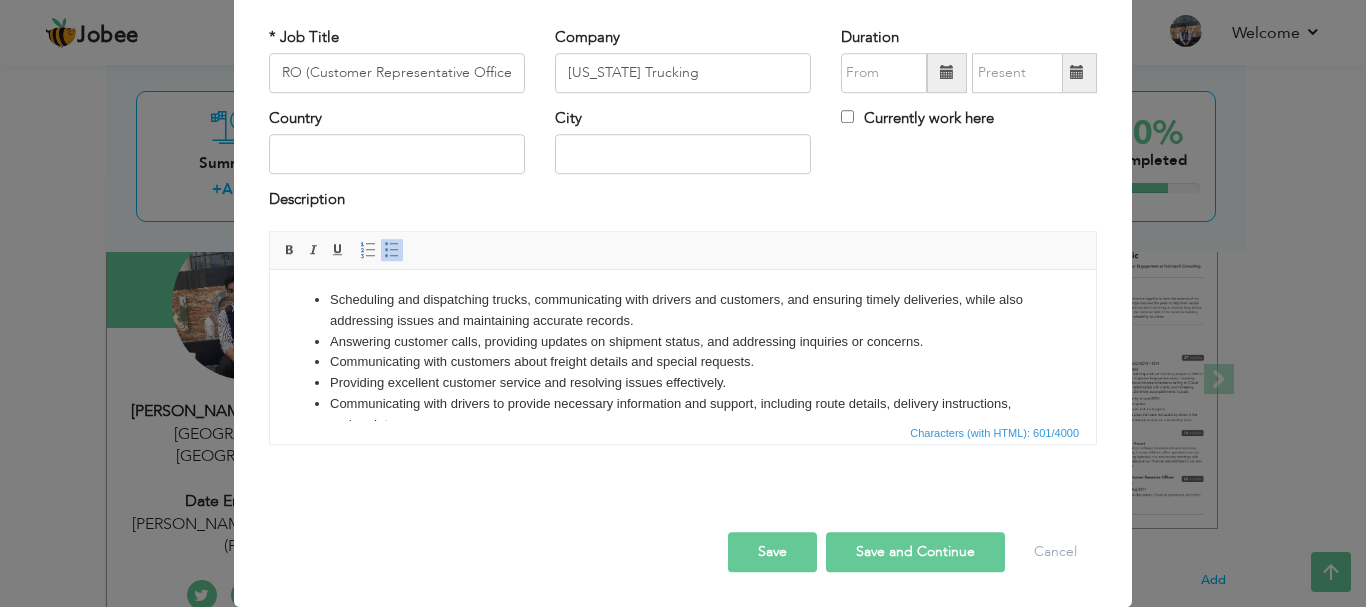 scroll, scrollTop: 0, scrollLeft: 14, axis: horizontal 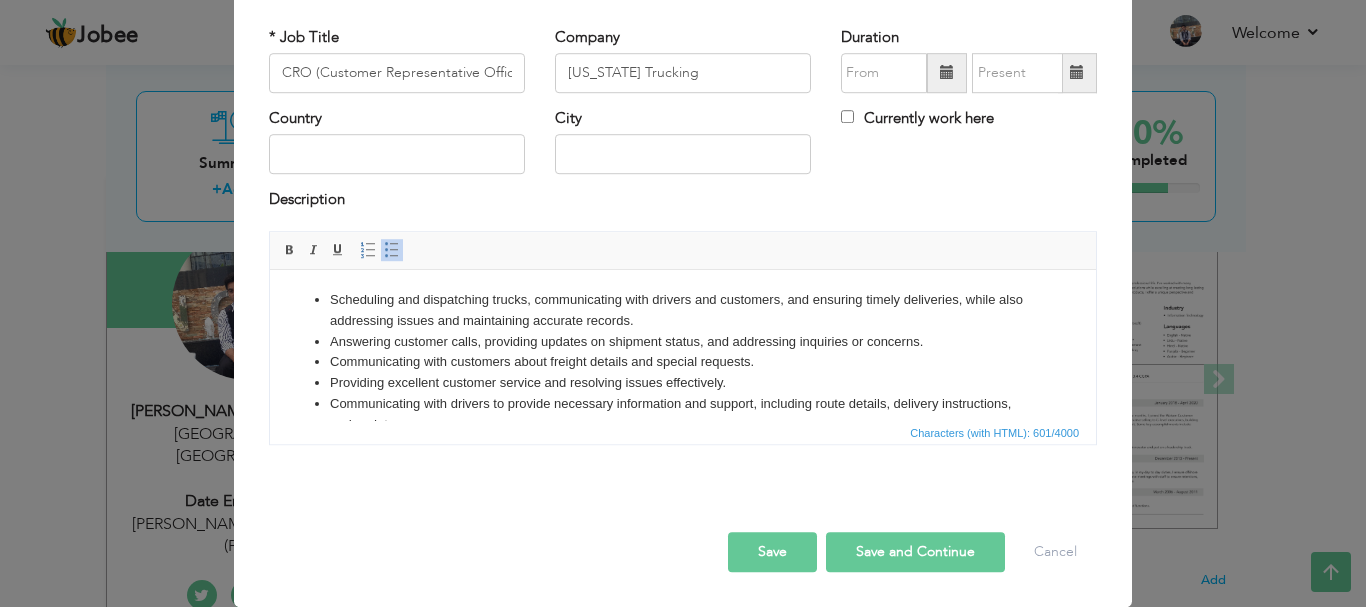 drag, startPoint x: 322, startPoint y: 72, endPoint x: 146, endPoint y: 80, distance: 176.18172 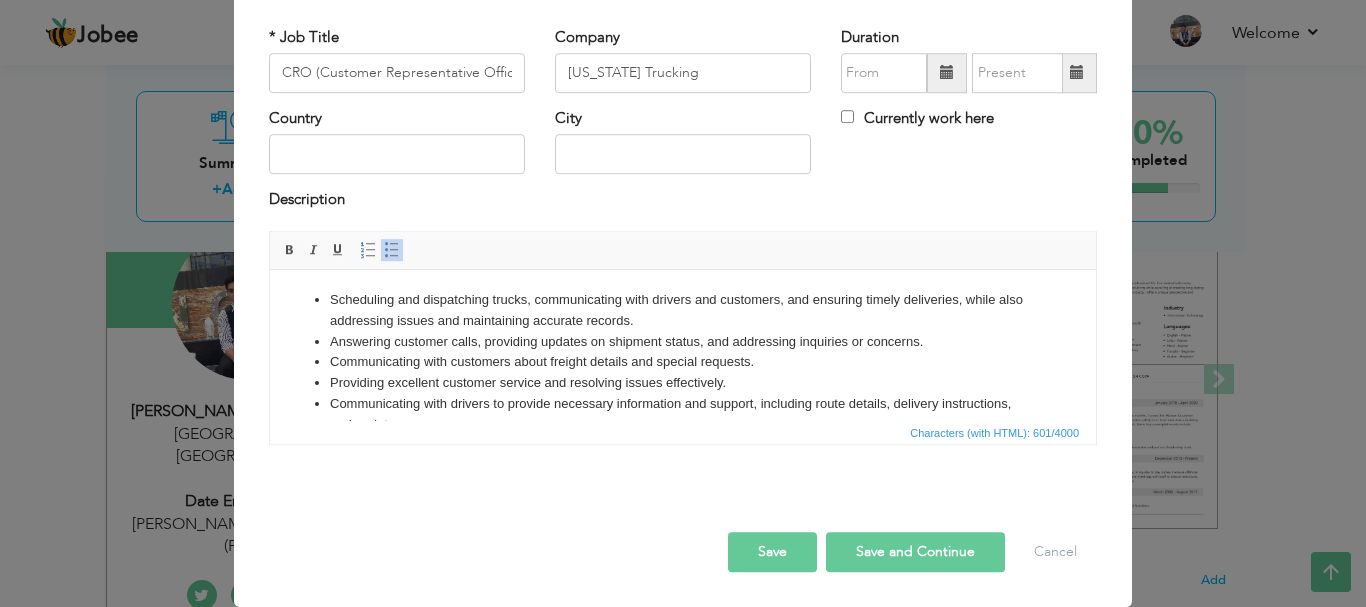 type on "CRO (Customer Representative Officer)" 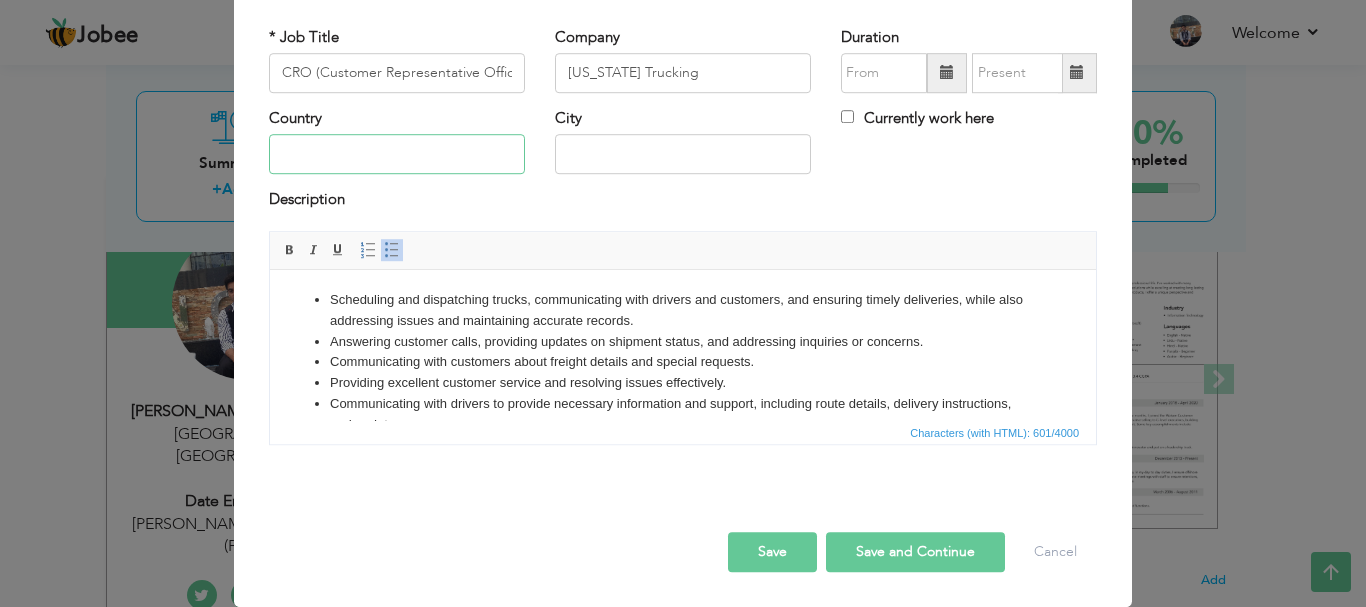 click at bounding box center [397, 155] 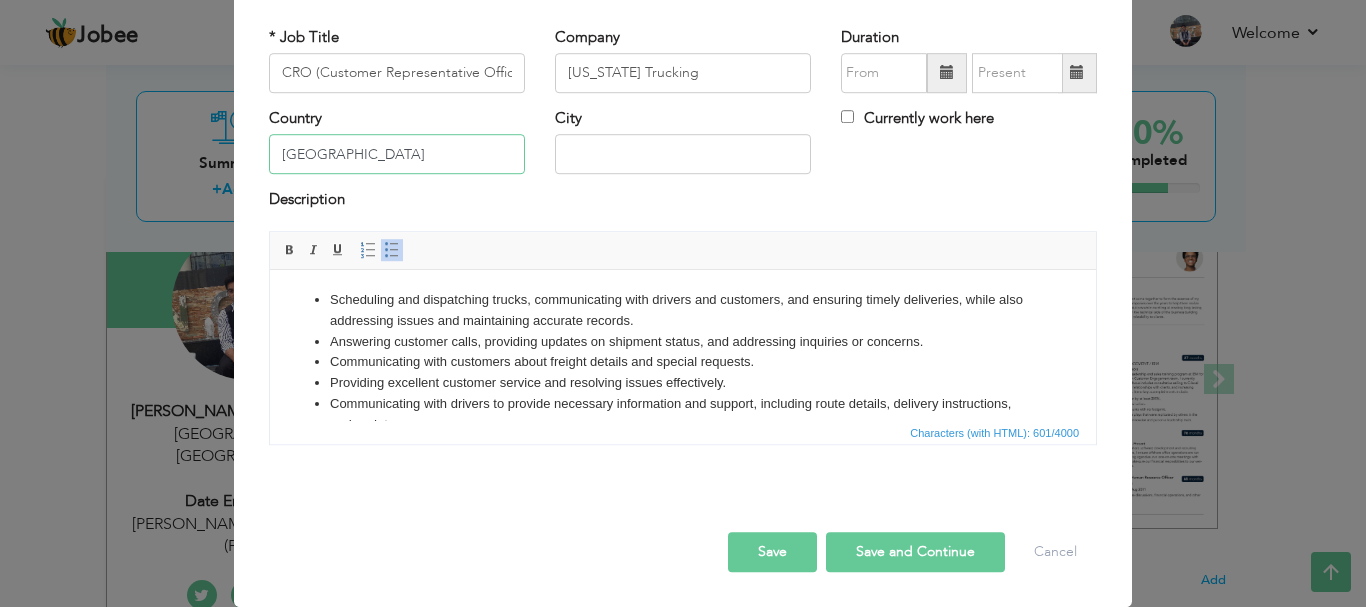 type on "[GEOGRAPHIC_DATA]" 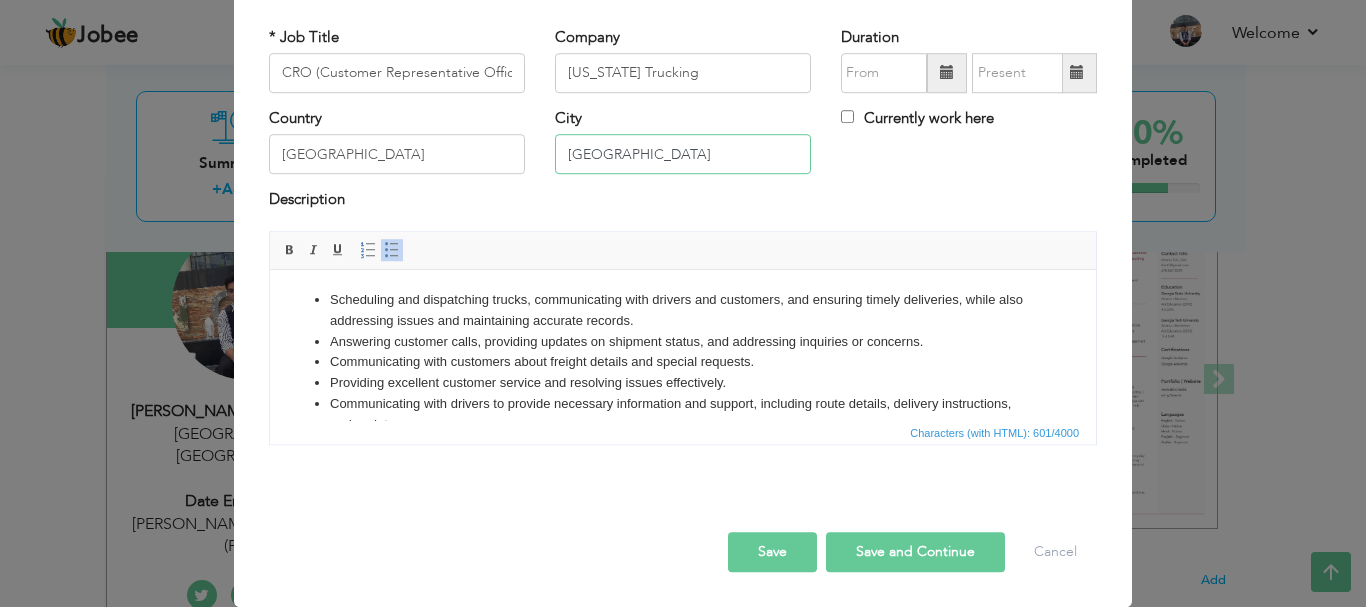 type on "[GEOGRAPHIC_DATA]" 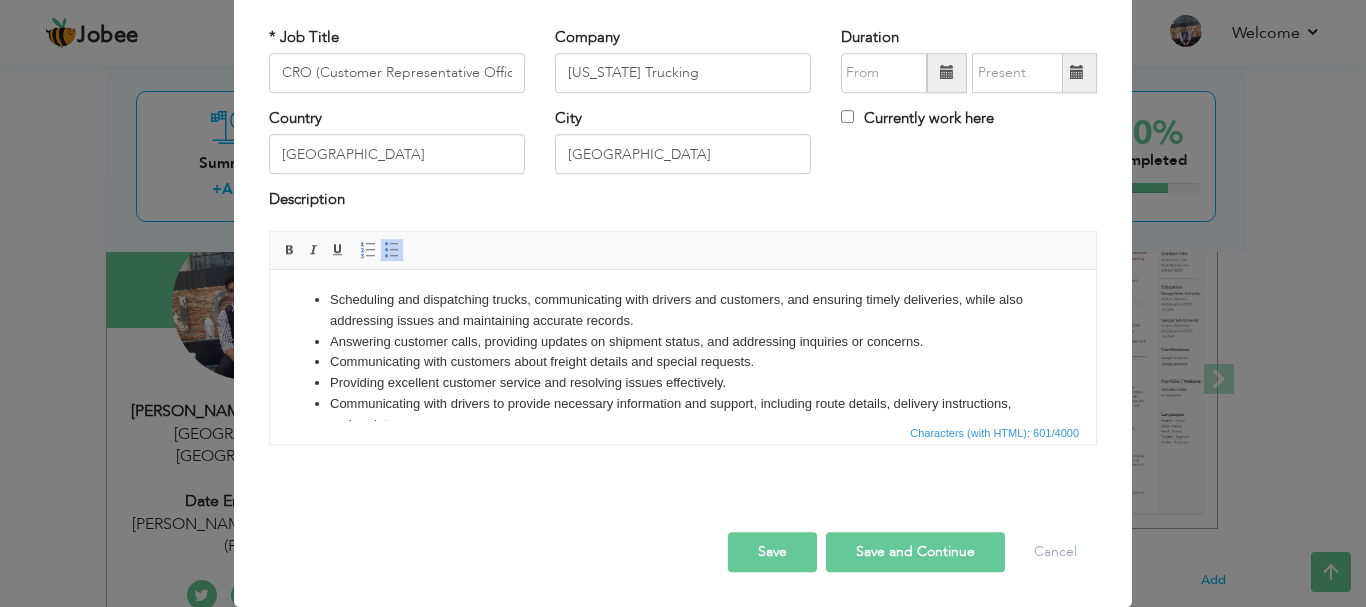 click at bounding box center [947, 73] 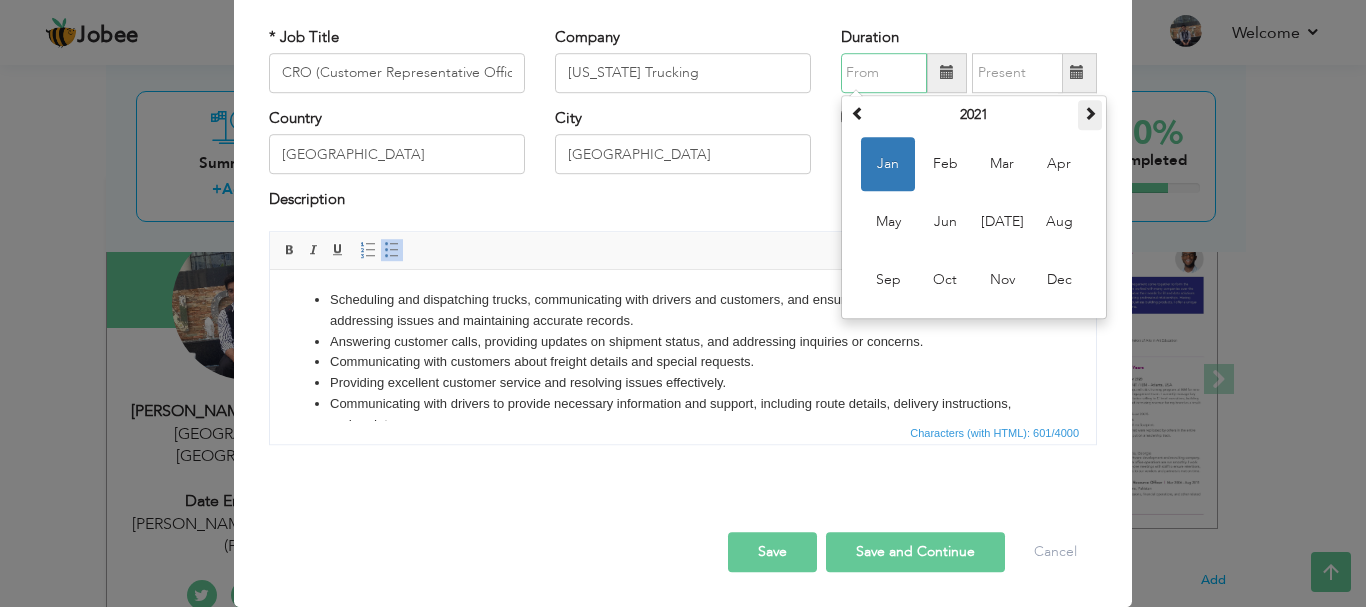 click at bounding box center (1090, 113) 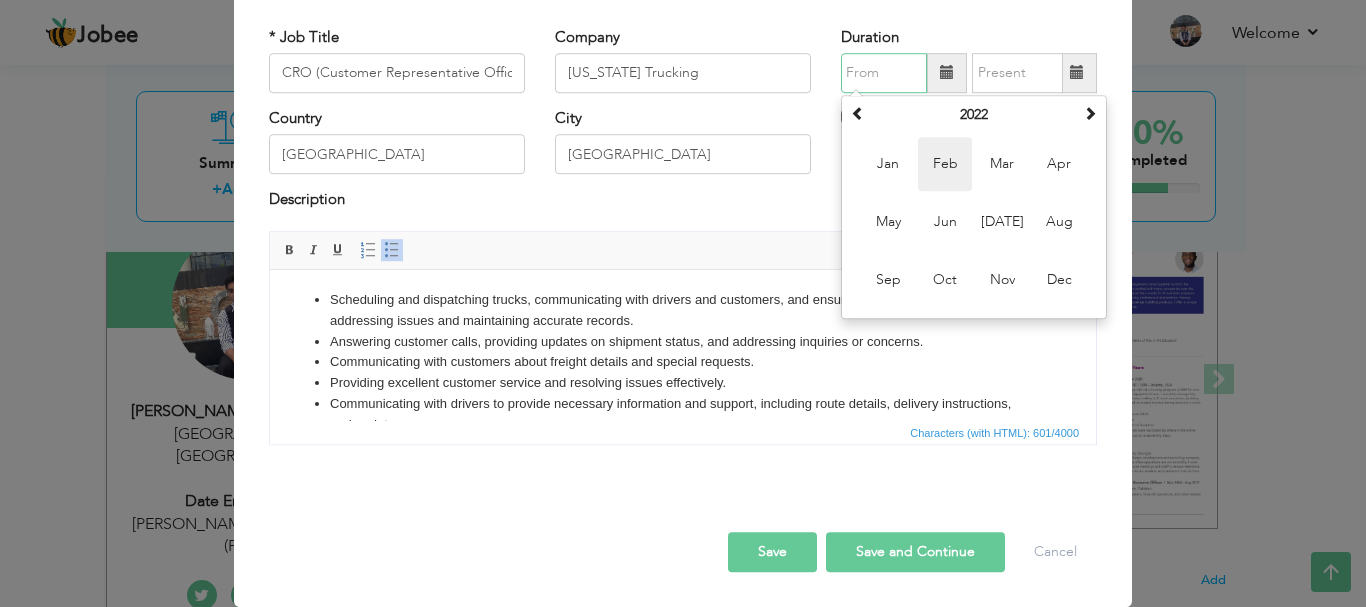 click on "Feb" at bounding box center [945, 164] 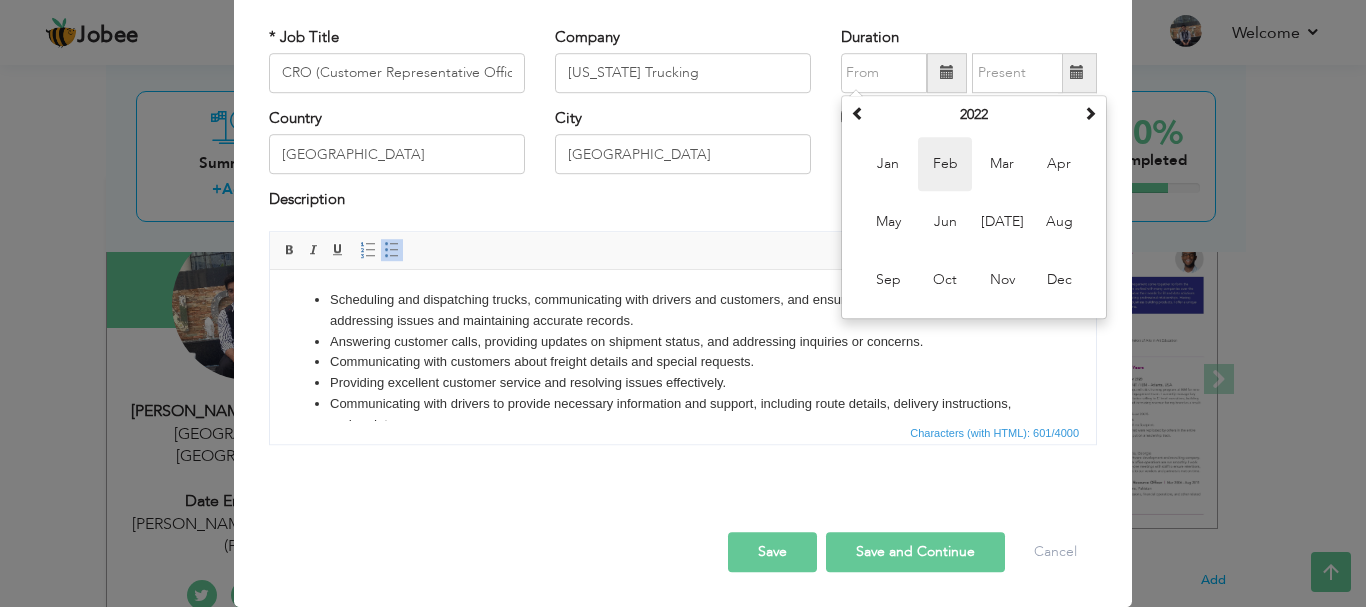 type on "02/2022" 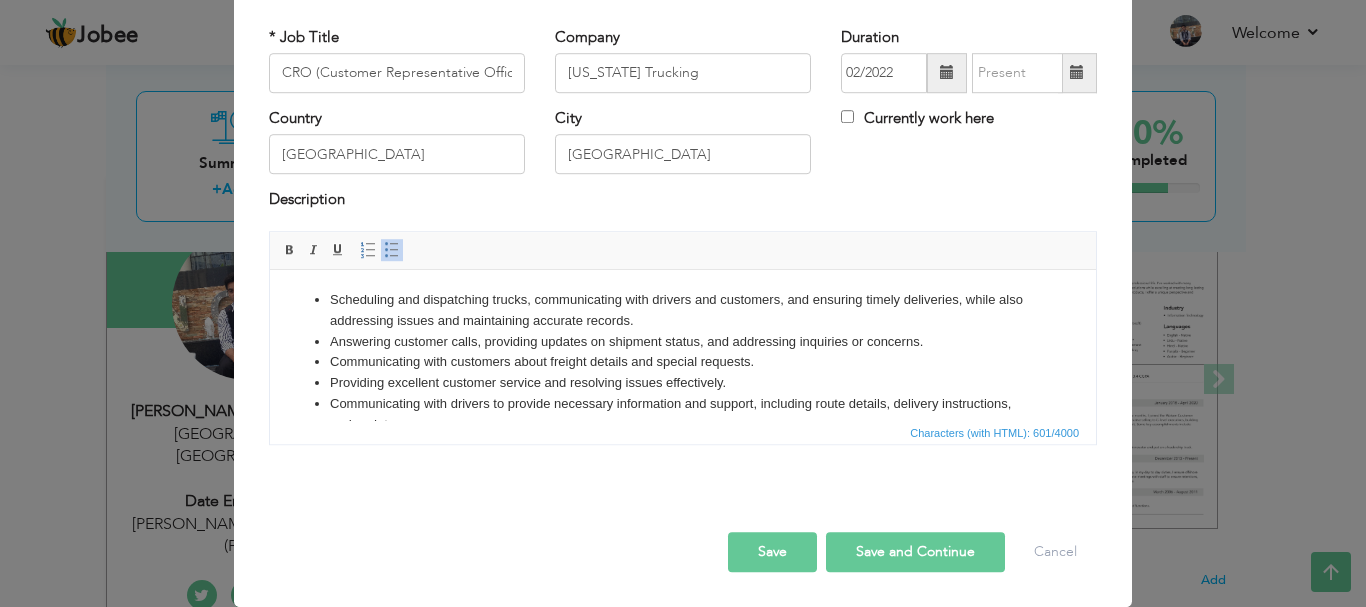 click at bounding box center (1077, 73) 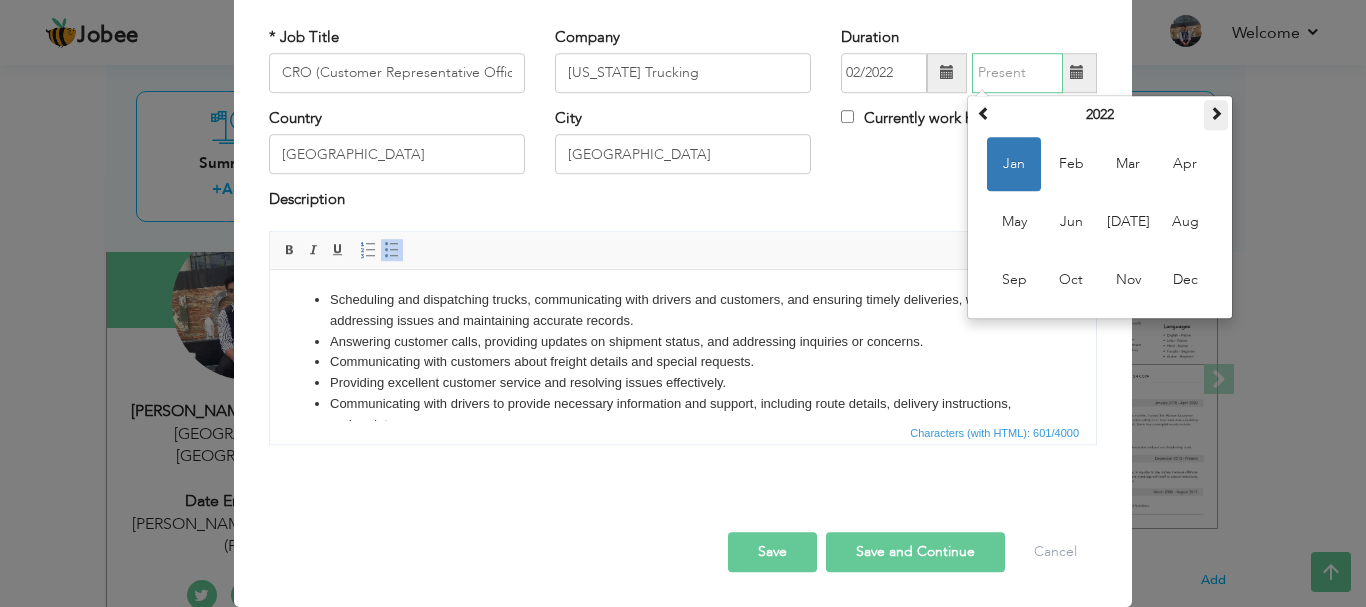 click at bounding box center (1216, 113) 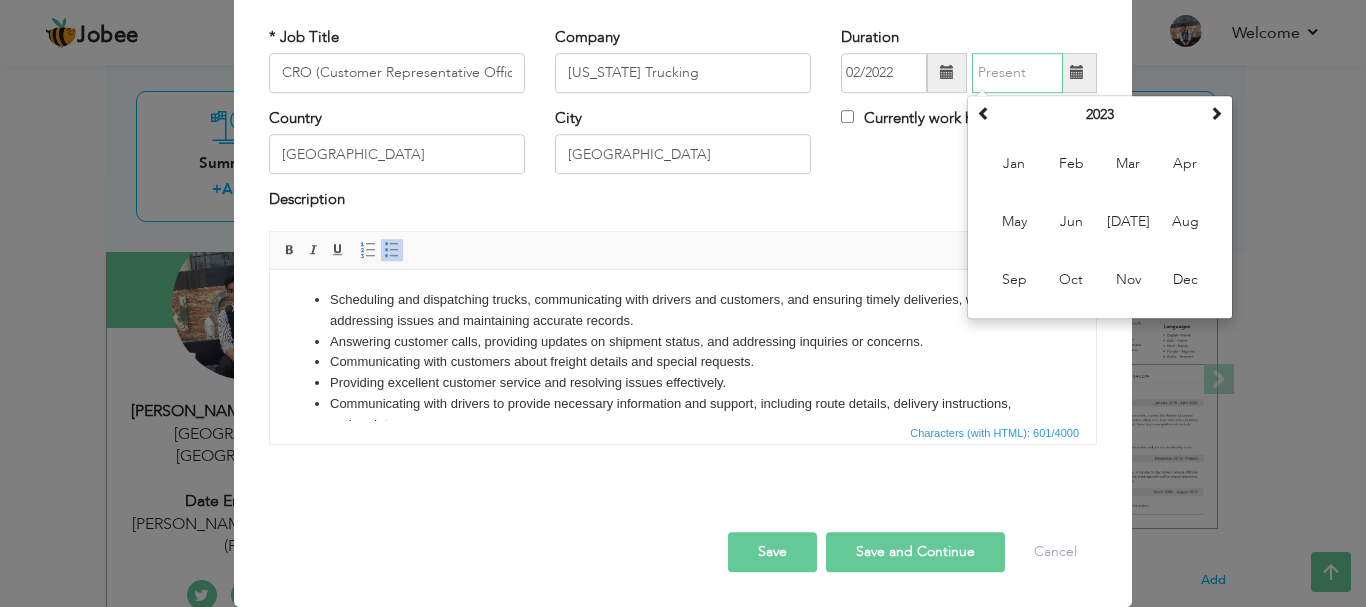 click on "Jan" at bounding box center [1014, 164] 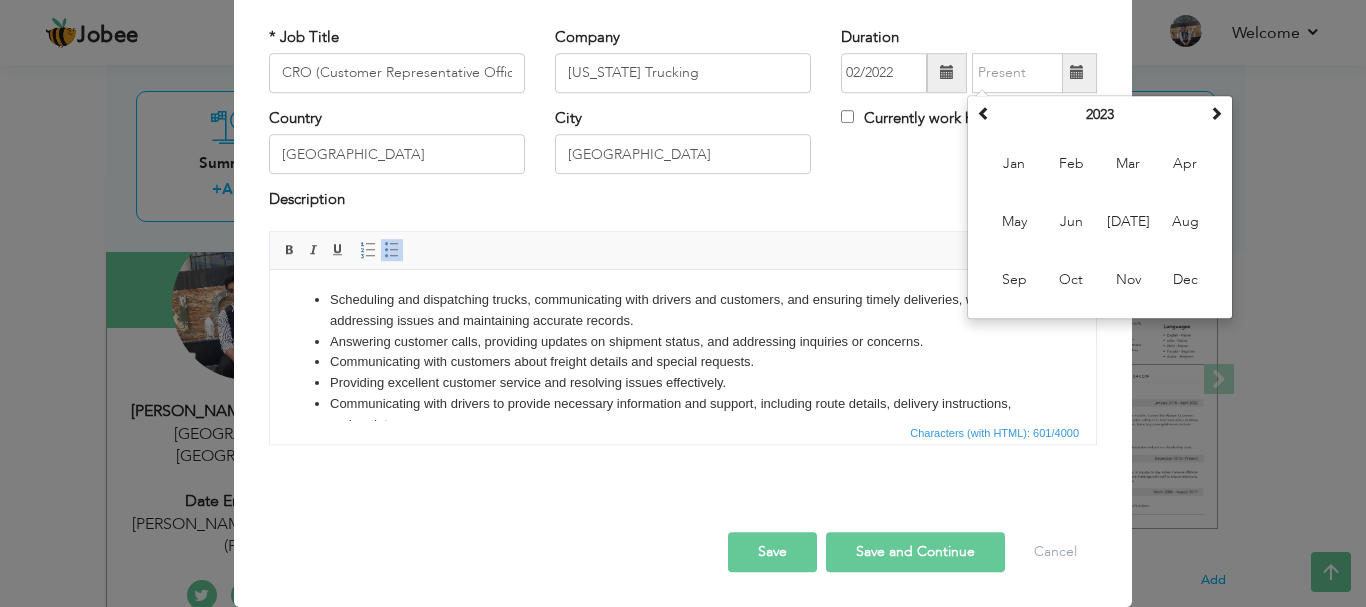 type on "01/2023" 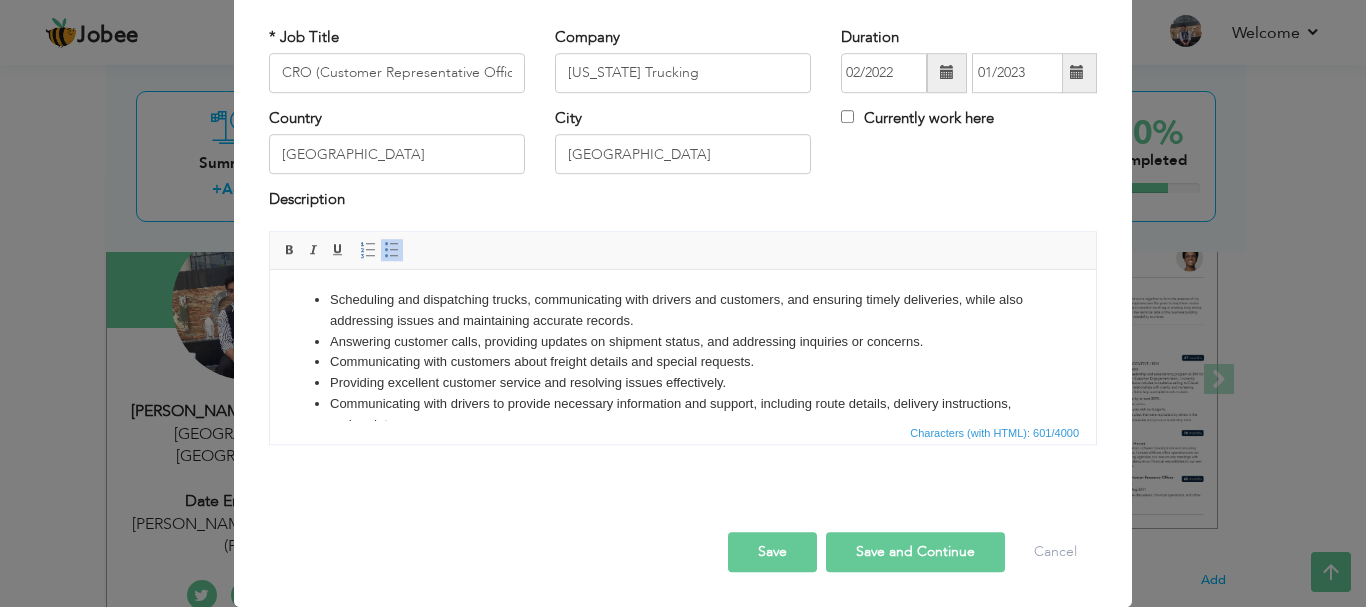 click on "Save and Continue" at bounding box center [915, 552] 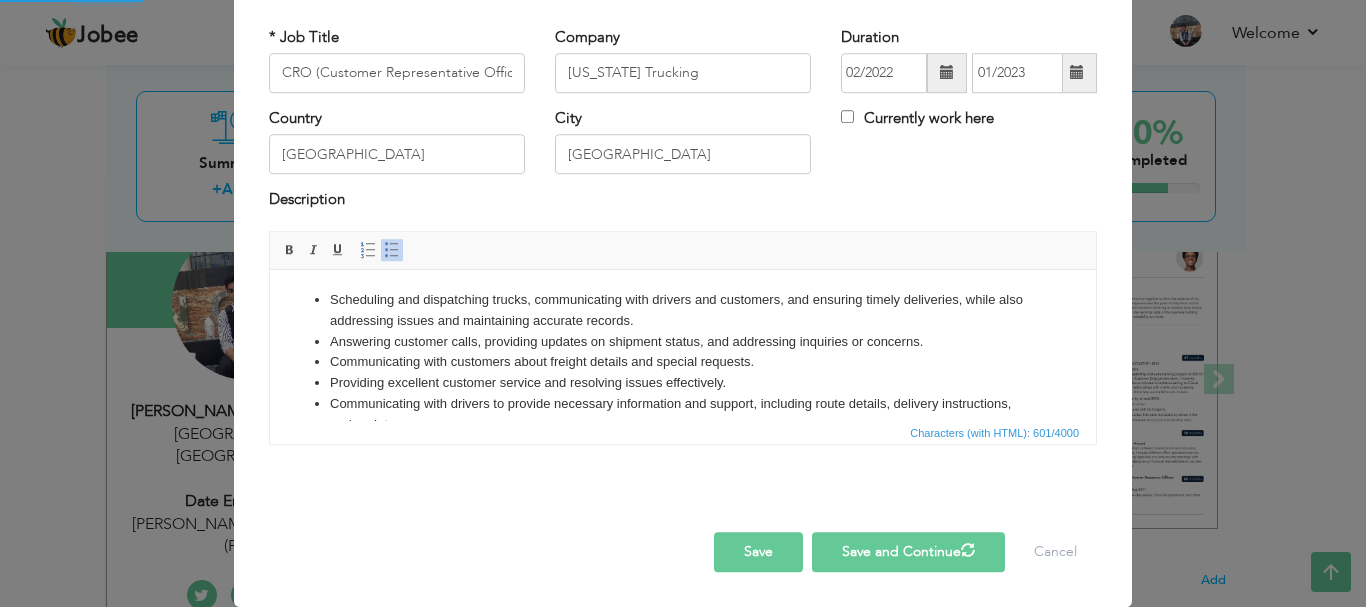 type 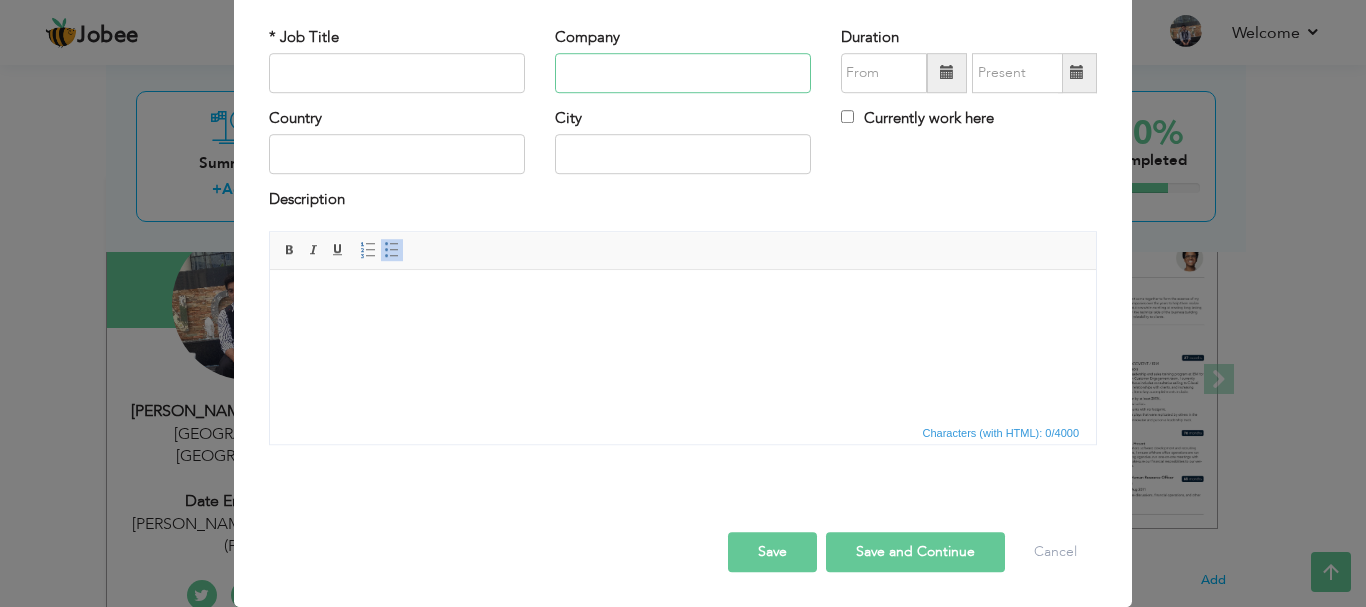 click at bounding box center (683, 73) 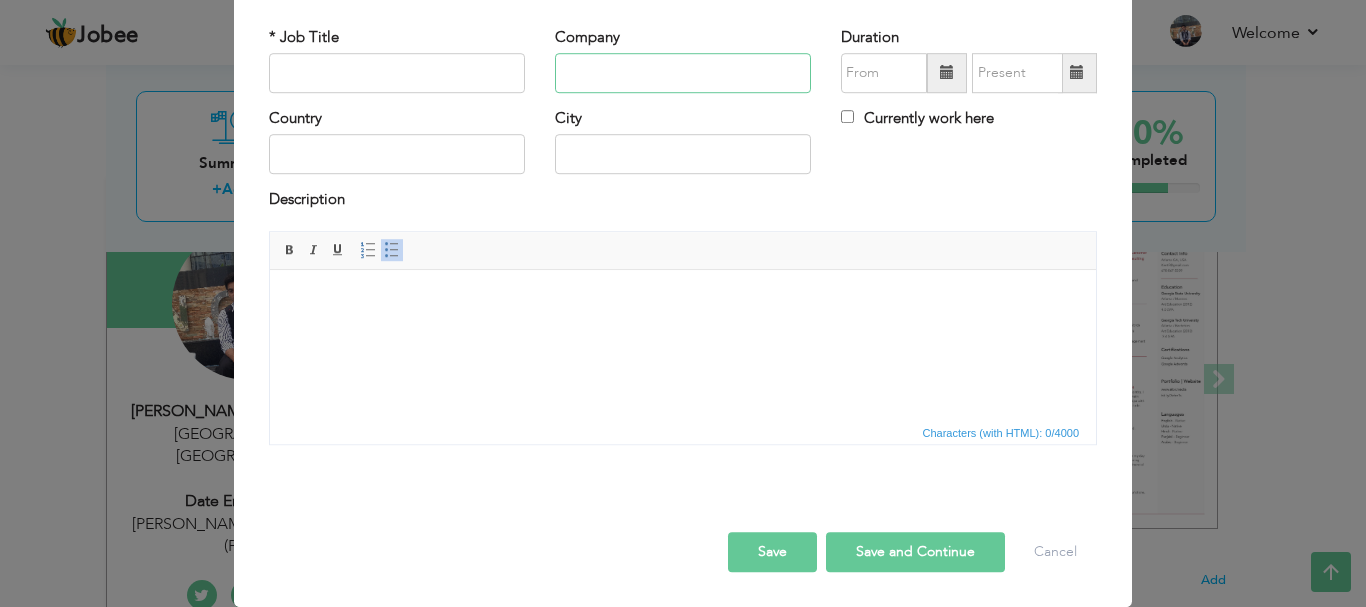 paste on "Etisalat Customer Care" 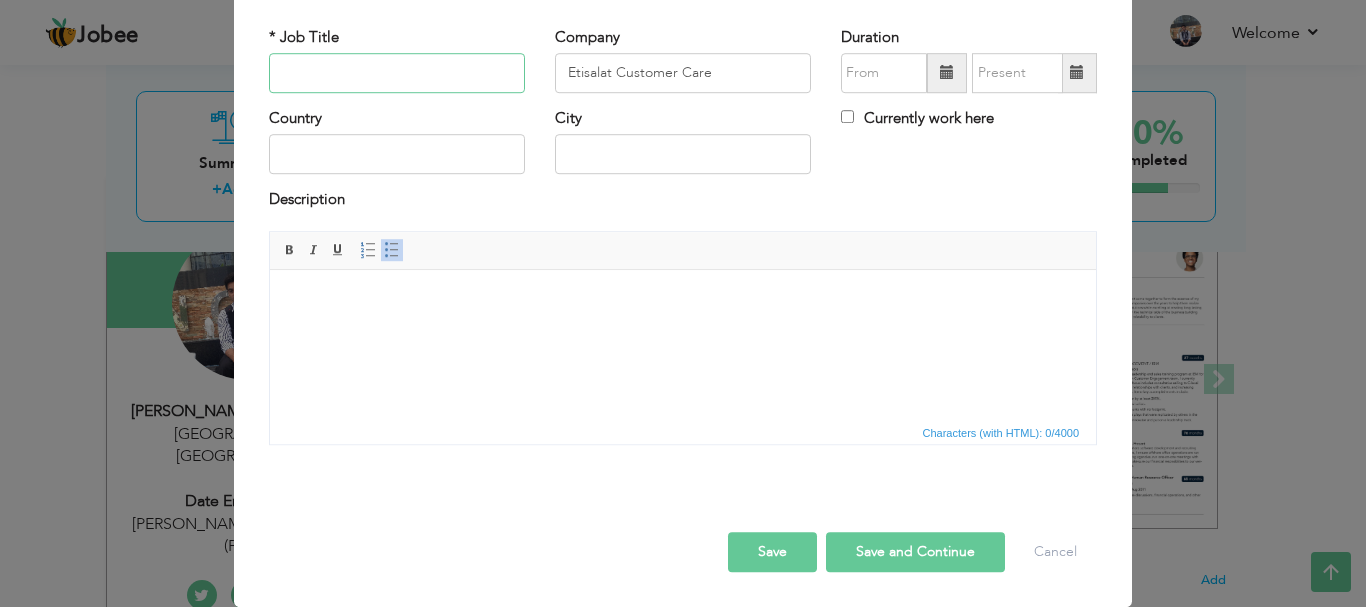 click at bounding box center (397, 73) 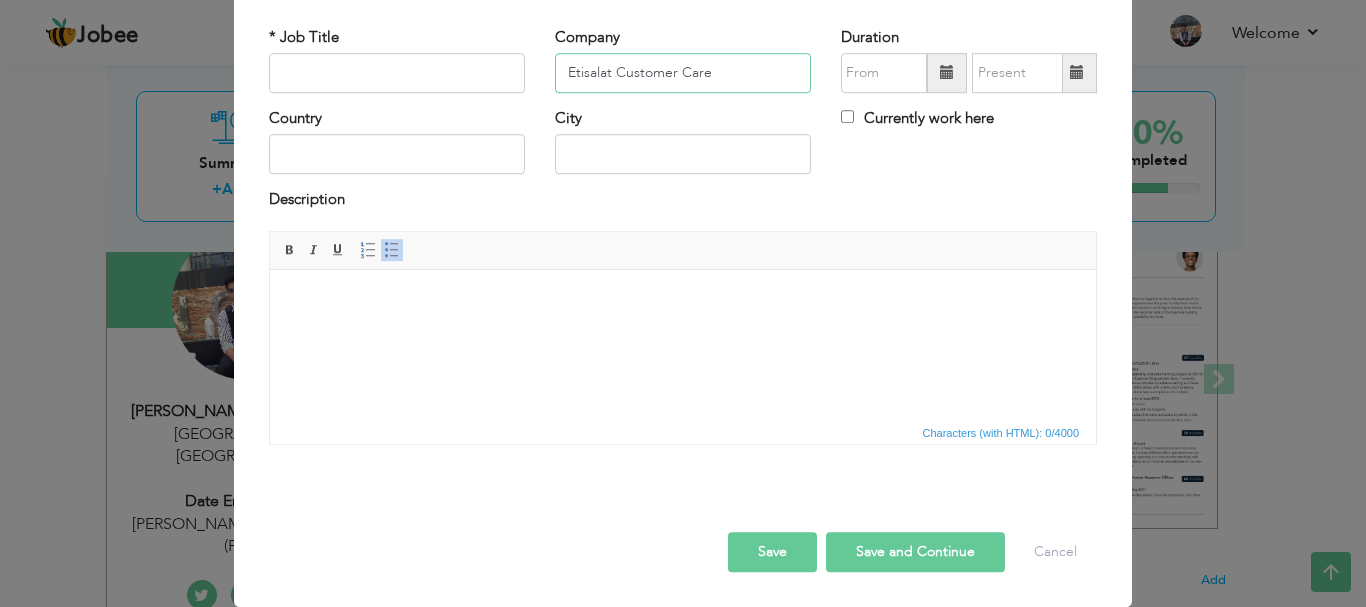 click on "Etisalat Customer Care" at bounding box center [683, 73] 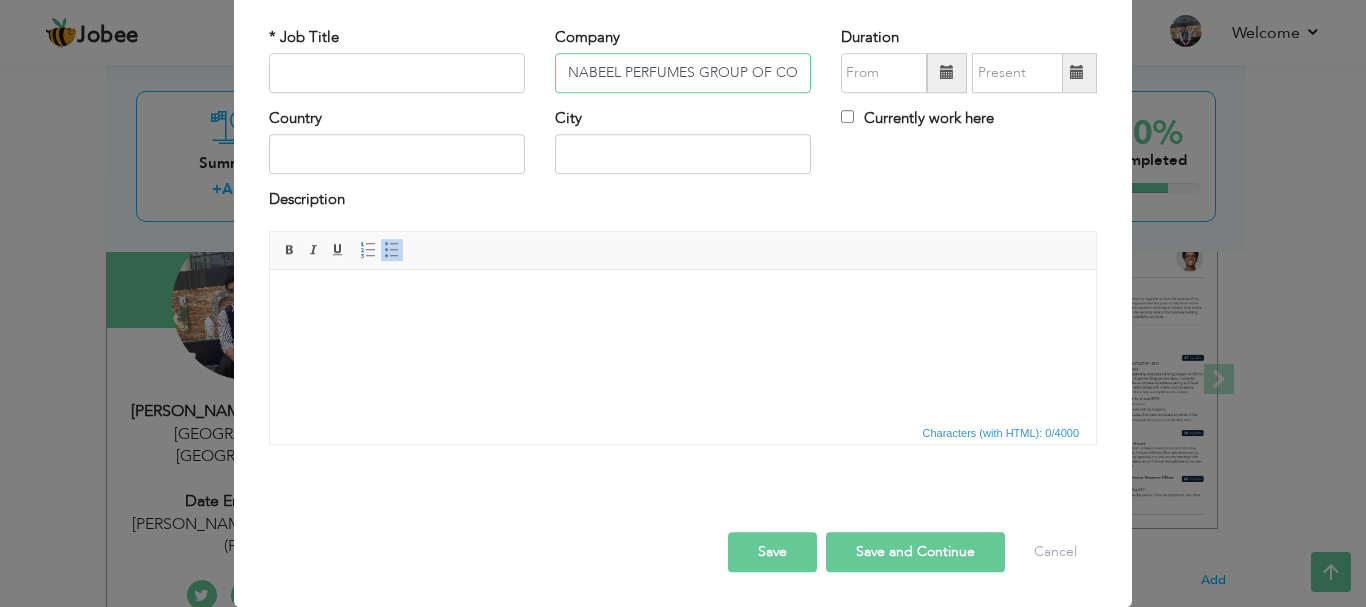 scroll, scrollTop: 0, scrollLeft: 255, axis: horizontal 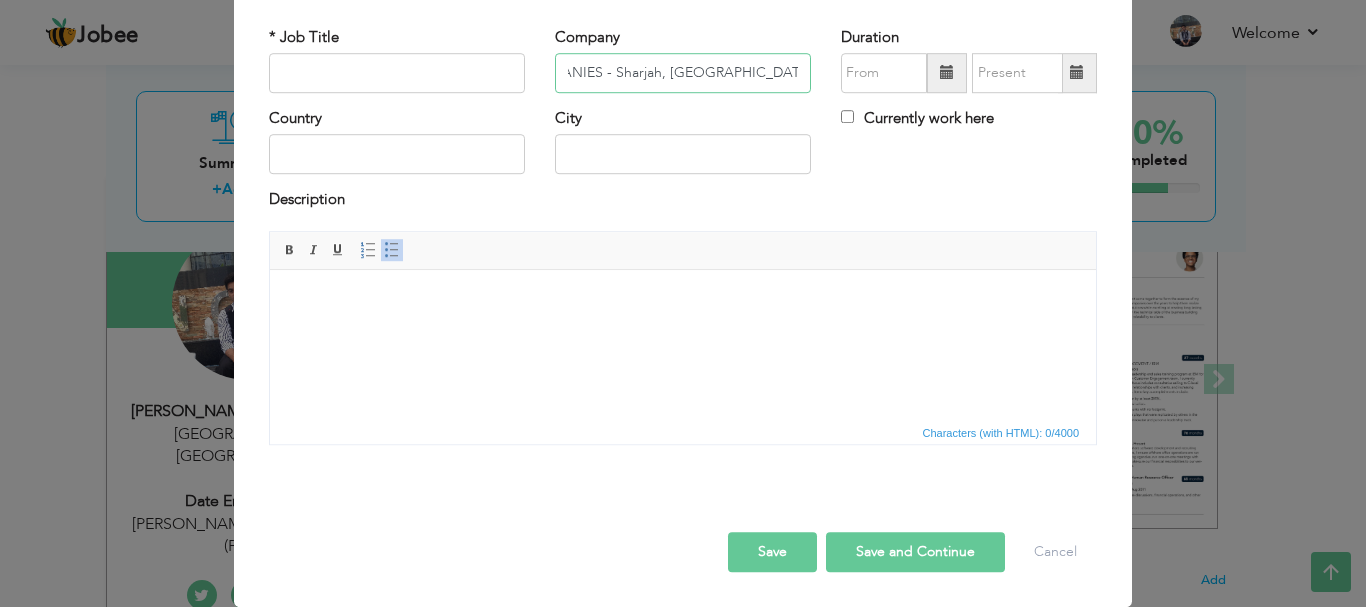 type on "NABEEL PERFUMES GROUP OF COMPANIES - Sharjah, United Arab Emirates" 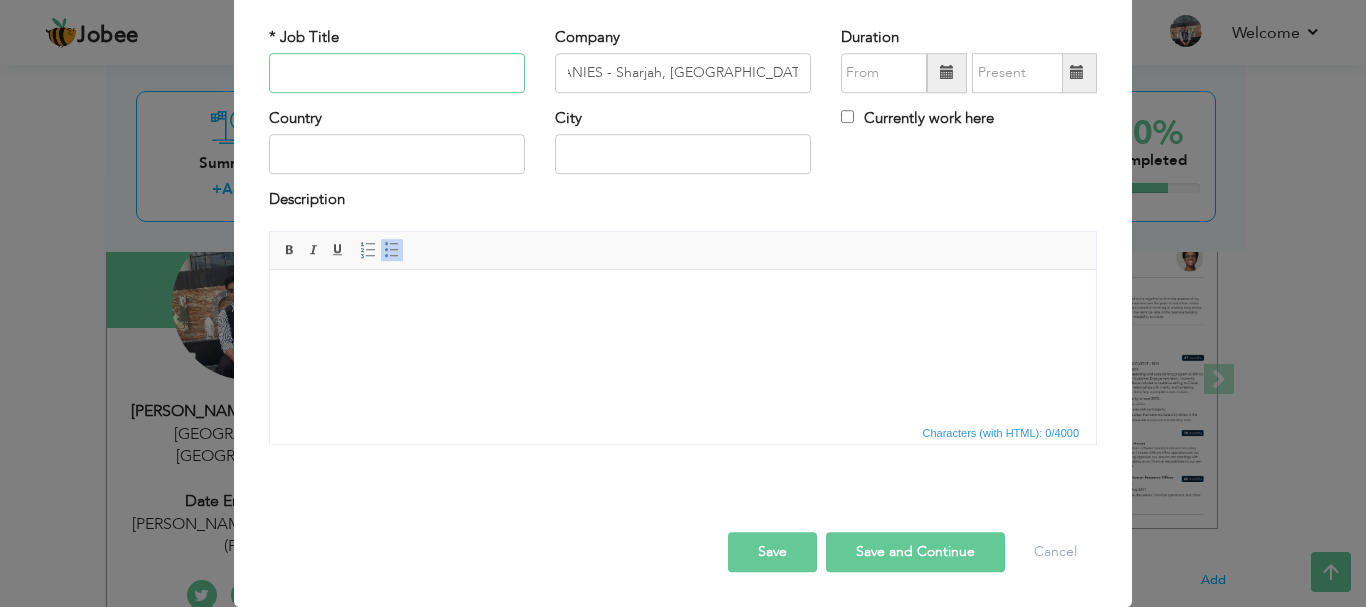 click at bounding box center [397, 73] 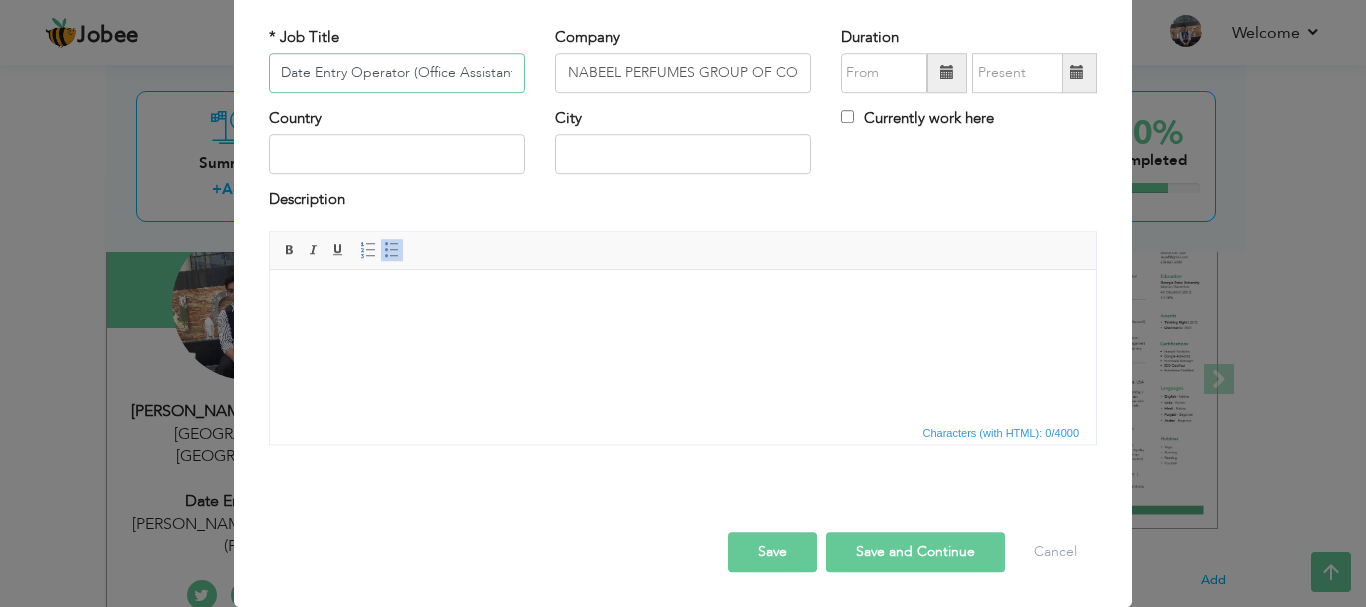 scroll, scrollTop: 0, scrollLeft: 4, axis: horizontal 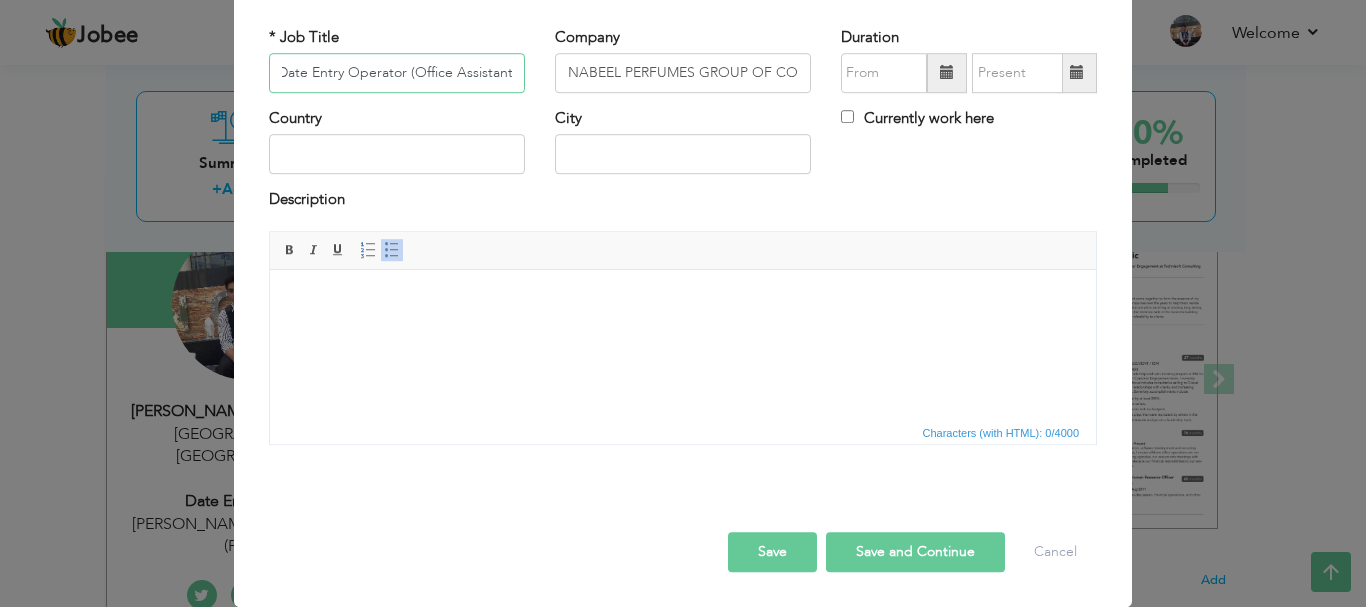 type on "Date Entry Operator (Office Assistant)" 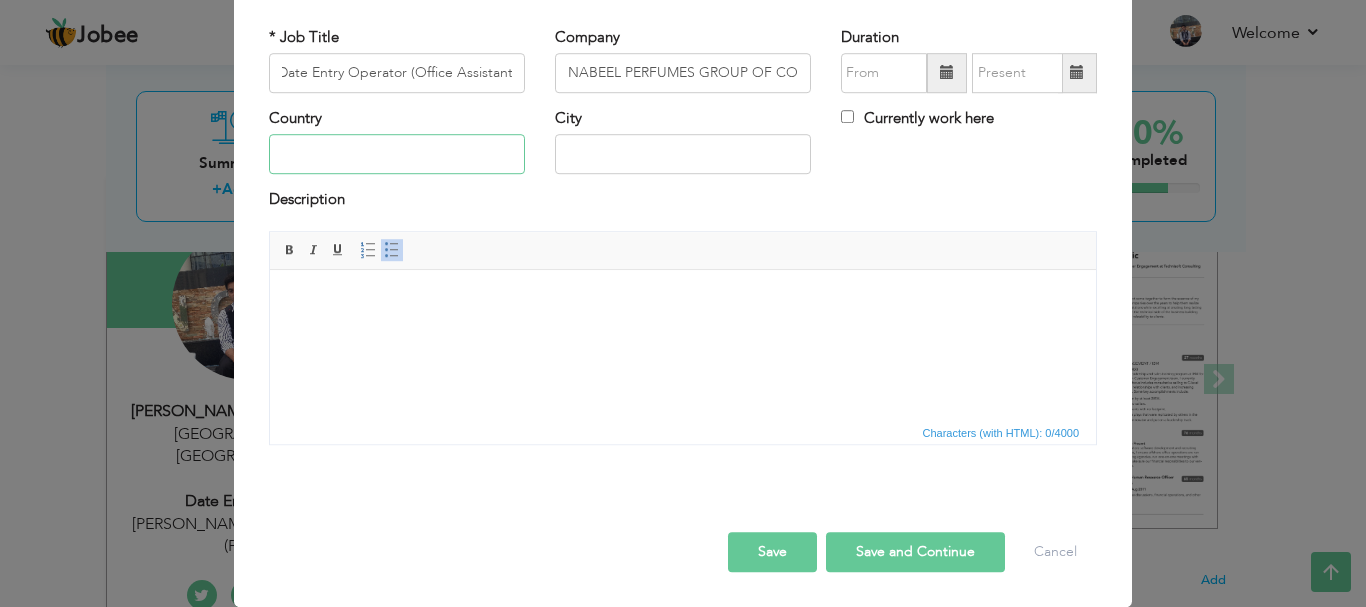 click at bounding box center (397, 155) 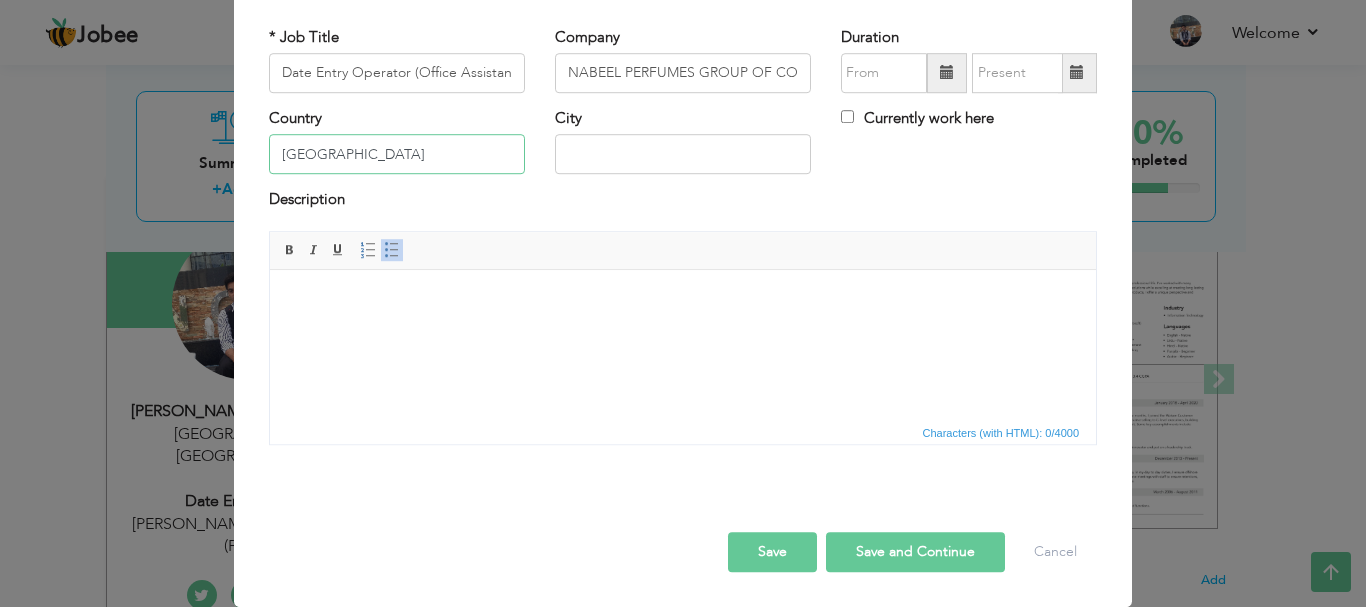 type on "[GEOGRAPHIC_DATA]" 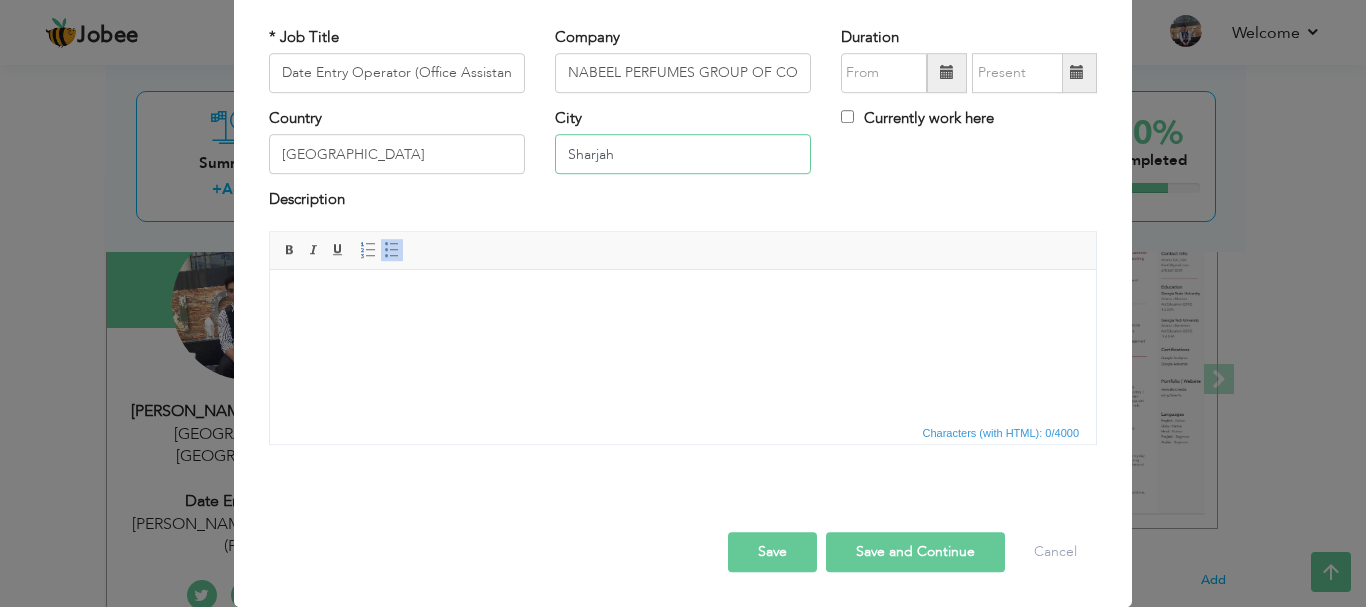type on "Sharjah" 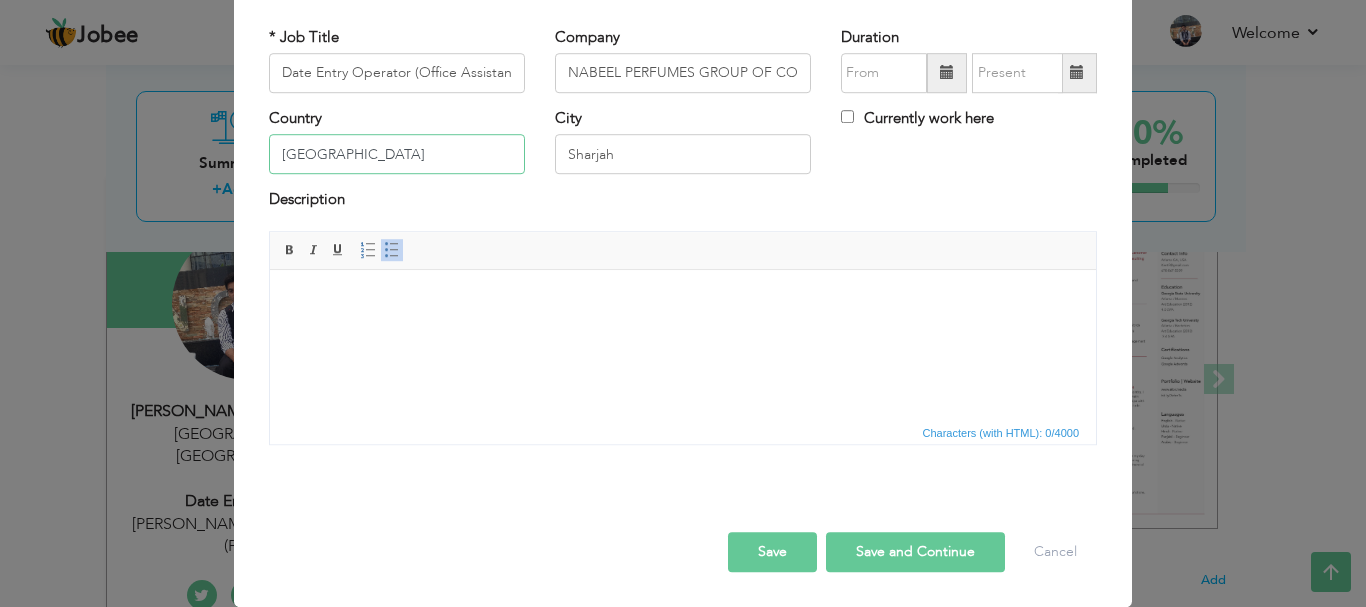 drag, startPoint x: 452, startPoint y: 151, endPoint x: 249, endPoint y: 159, distance: 203.15758 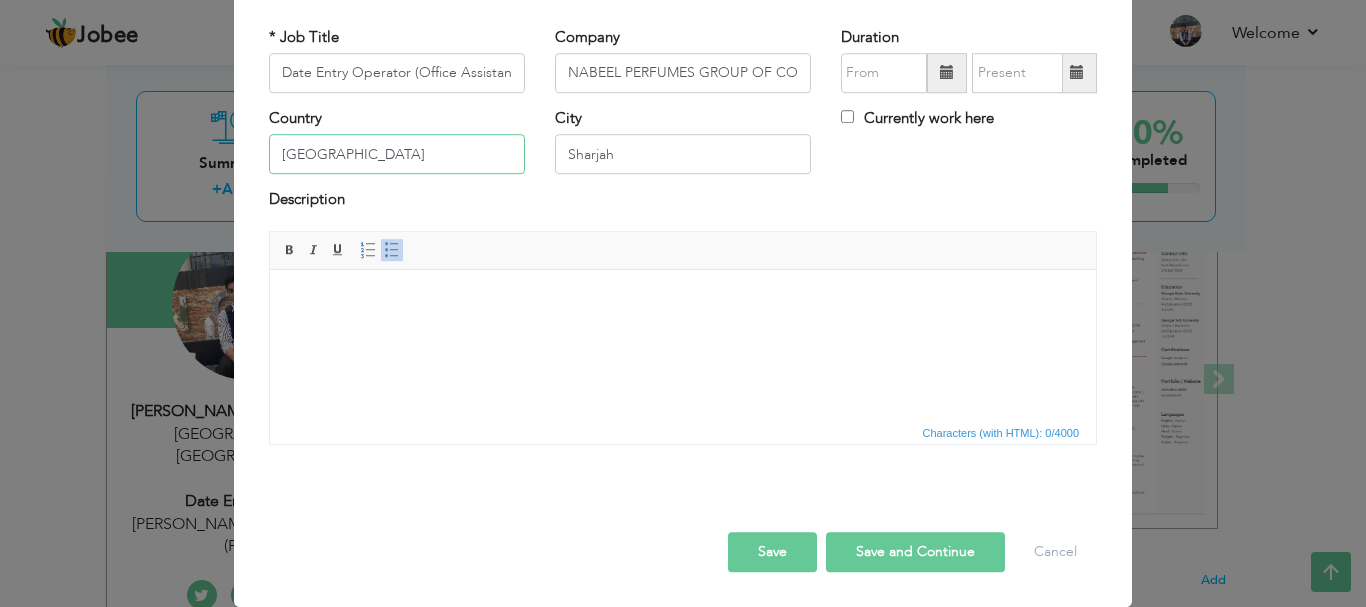 type on "UAE" 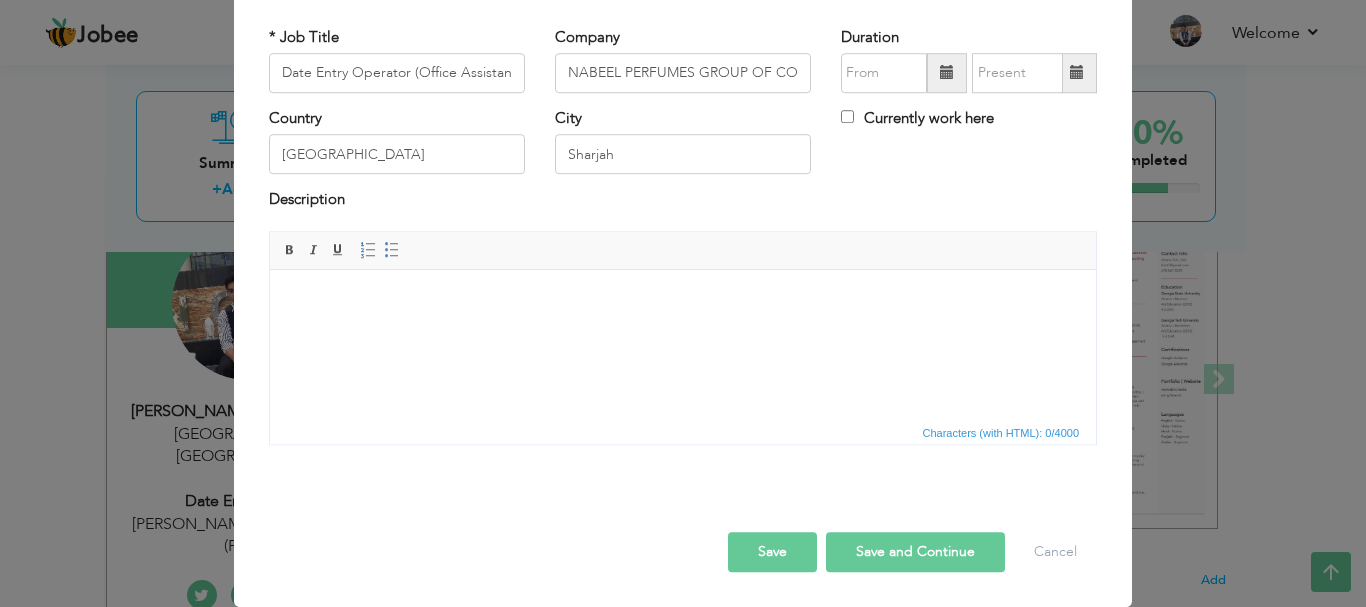 click at bounding box center (683, 299) 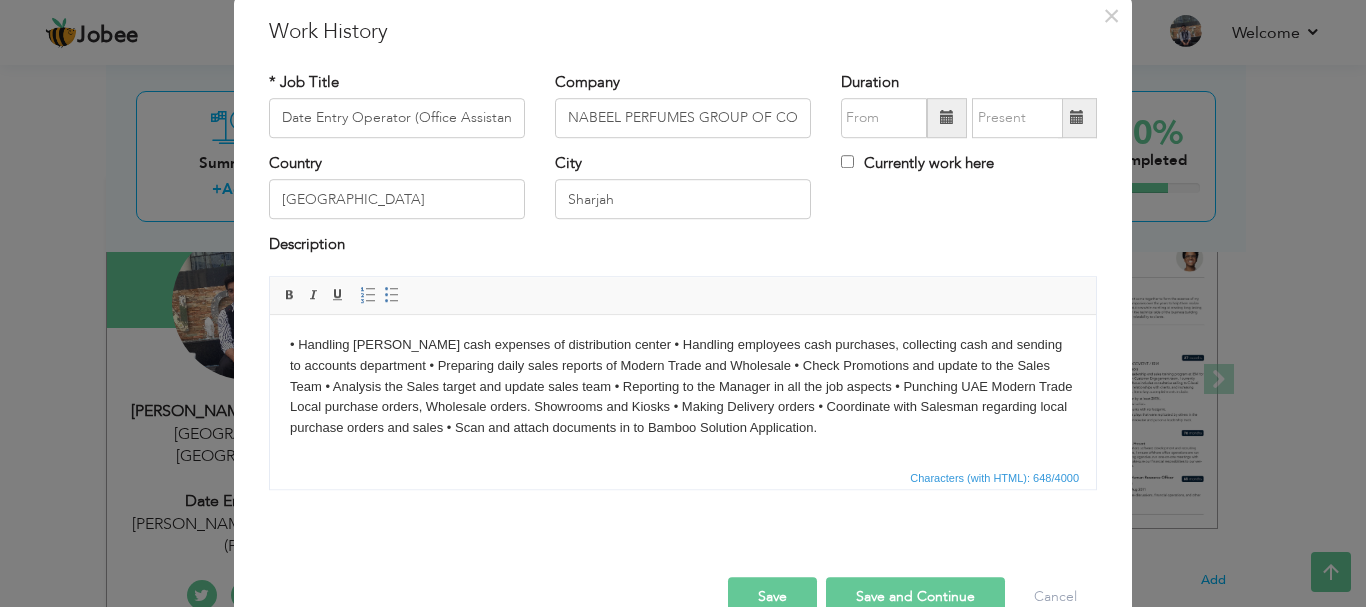 scroll, scrollTop: 0, scrollLeft: 0, axis: both 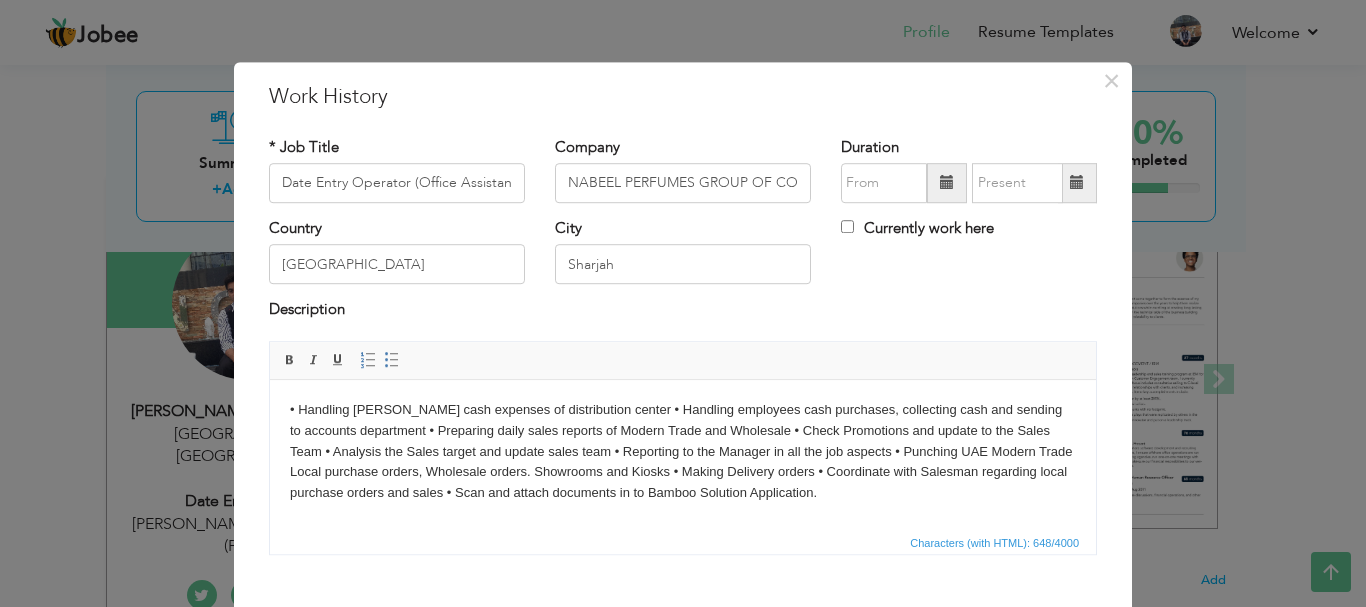 click on "• Handling petty cash expenses of distribution center • Handling employees cash purchases, collecting cash and sending to accounts department • Preparing daily sales reports of Modern Trade and Wholesale • Check Promotions and update to the Sales Team • Analysis the Sales target and update sales team • Reporting to the Manager in all the job aspects • Punching UAE Modern Trade Local purchase orders, Wholesale orders. Showrooms and Kiosks • Making Delivery orders • Coordinate with Salesman regarding local purchase orders and sales • Scan and attach documents in to Bamboo Solution Application." at bounding box center (683, 451) 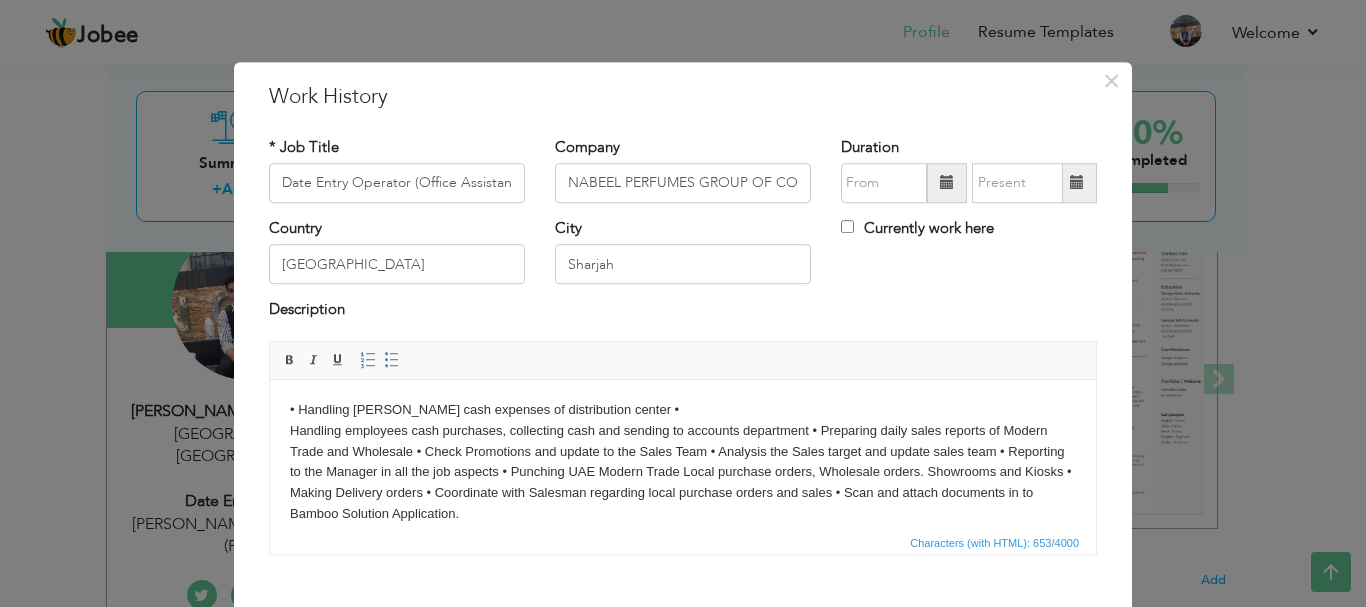 type 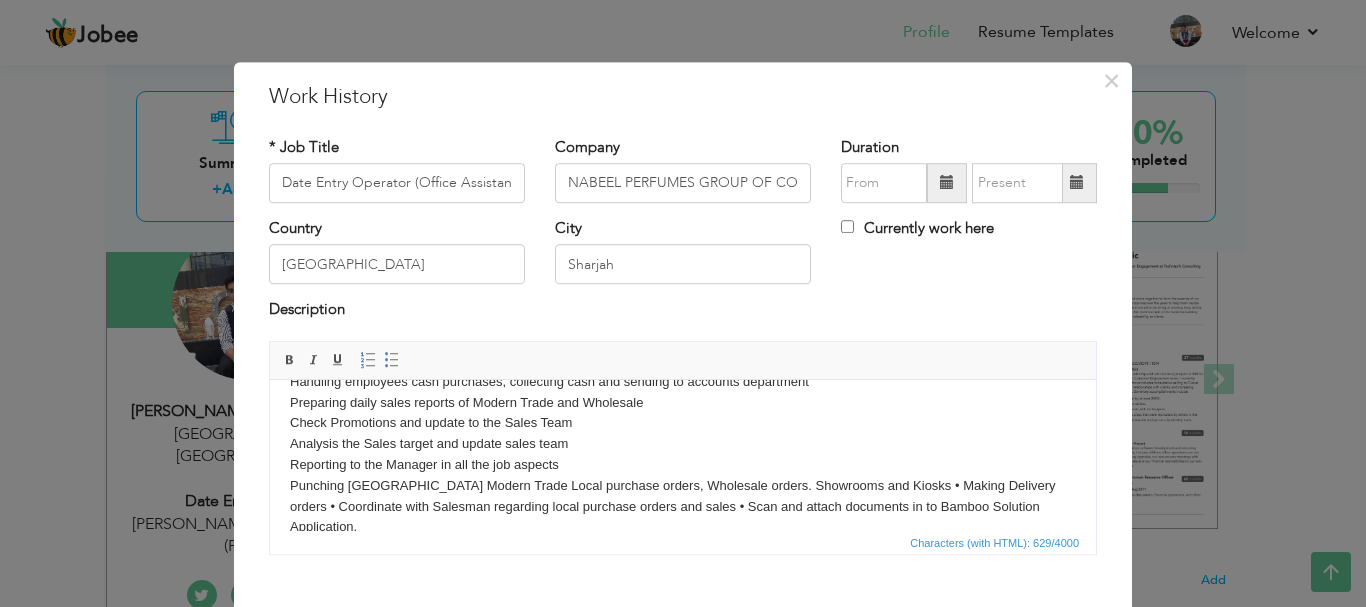 scroll, scrollTop: 77, scrollLeft: 0, axis: vertical 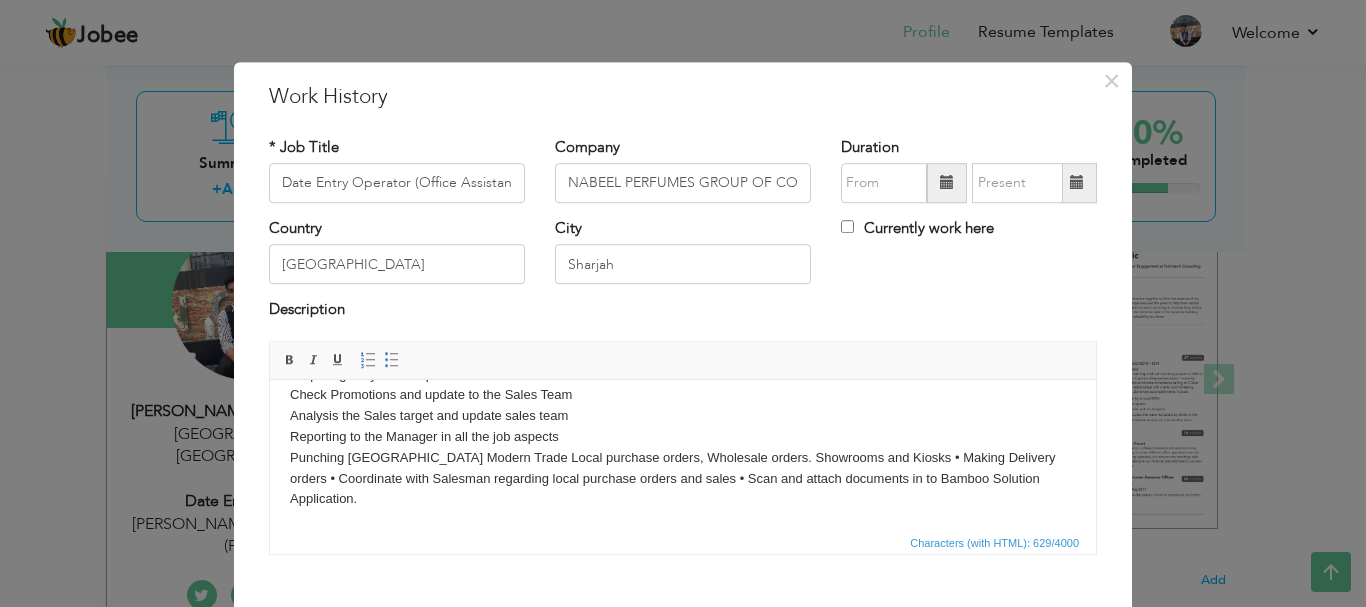 click on "Handling petty cash expenses of distribution center Handling employees cash purchases, collecting cash and sending to accounts department Preparing daily sales reports of Modern Trade and Wholesale Check Promotions and update to the Sales Team Analysis the Sales target and update sales team Reporting to the Manager in all the job aspects ​​​​​​​ Punching UAE Modern Trade Local purchase orders, Wholesale orders. Showrooms and Kiosks • Making Delivery orders • Coordinate with Salesman regarding local purchase orders and sales • Scan and attach documents in to Bamboo Solution Application." at bounding box center [683, 415] 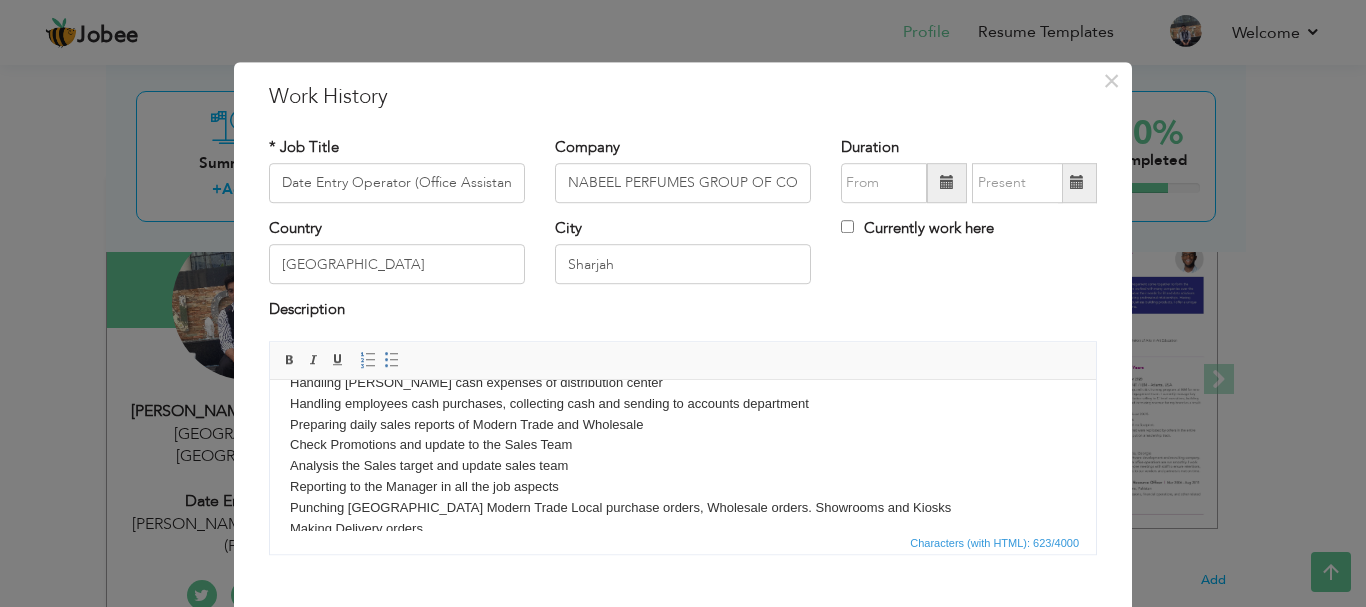 scroll, scrollTop: 0, scrollLeft: 0, axis: both 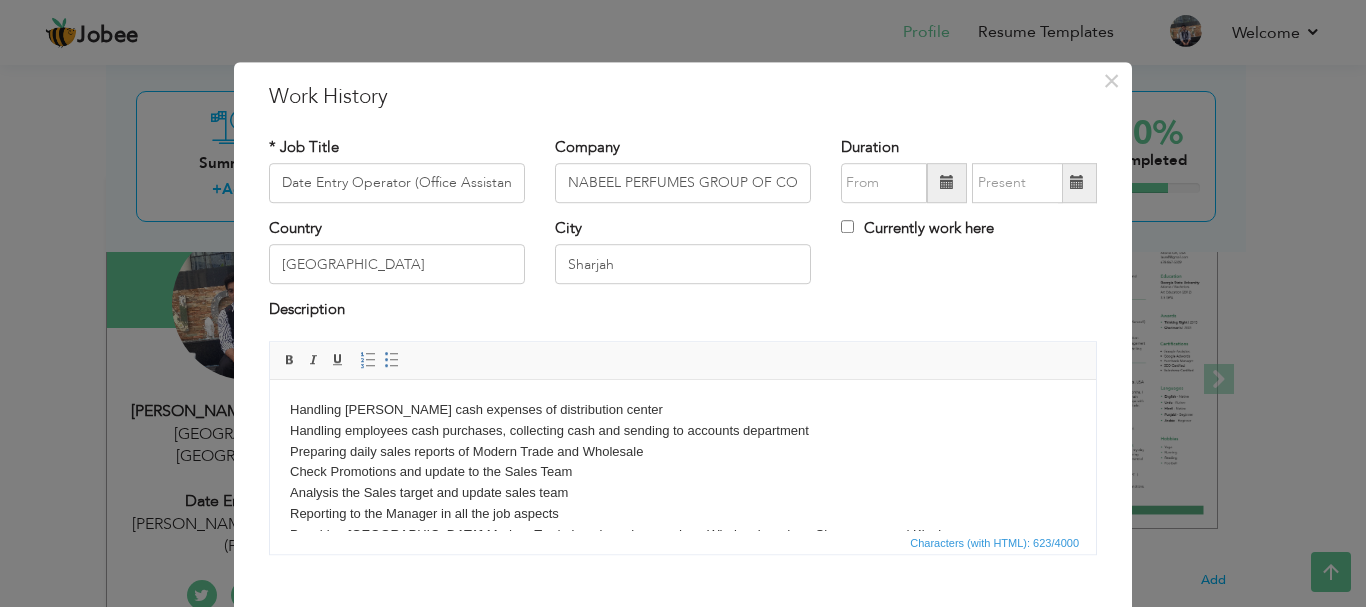 click on "Handling petty cash expenses of distribution center Handling employees cash purchases, collecting cash and sending to accounts department Preparing daily sales reports of Modern Trade and Wholesale Check Promotions and update to the Sales Team Analysis the Sales target and update sales team Reporting to the Manager in all the job aspects Punching UAE Modern Trade Local purchase orders, Wholesale orders. Showrooms and Kiosks Making Delivery orders Coordinate with Salesman regarding local purchase orders and sales  ​​​​​​​ Scan and attach documents in to Bamboo Solution Application." at bounding box center [683, 503] 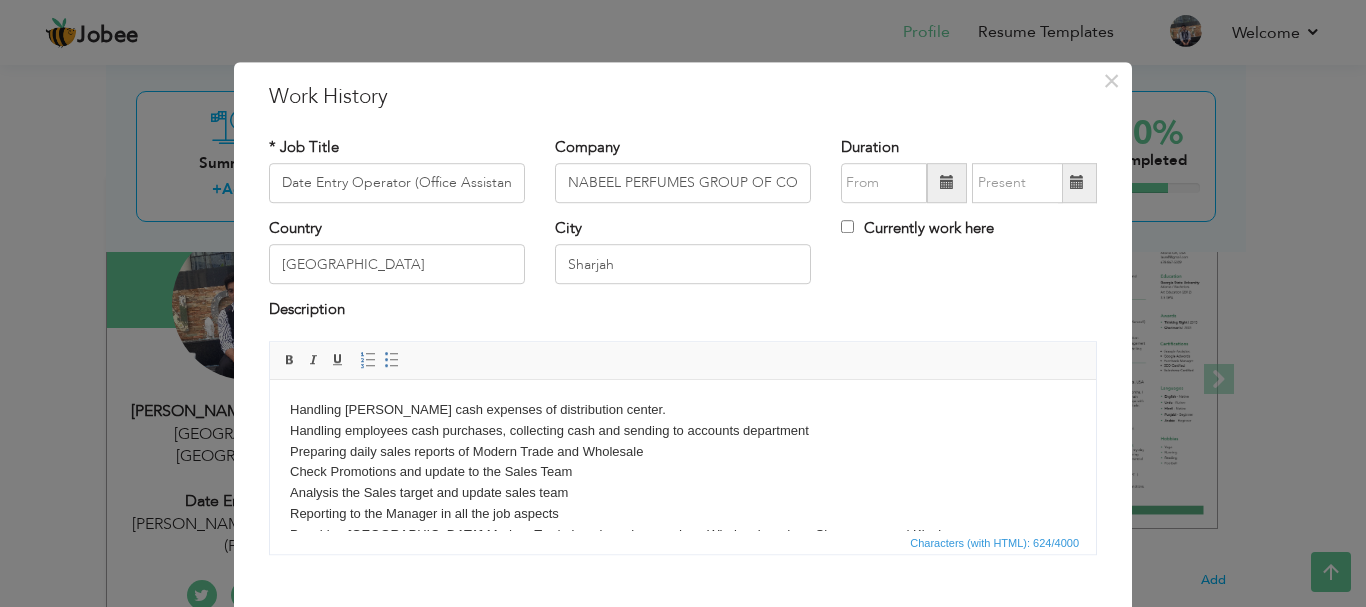 click on "Handling petty cash expenses of distribution center. Handling employees cash purchases, collecting cash and sending to accounts department Preparing daily sales reports of Modern Trade and Wholesale Check Promotions and update to the Sales Team Analysis the Sales target and update sales team Reporting to the Manager in all the job aspects Punching UAE Modern Trade Local purchase orders, Wholesale orders. Showrooms and Kiosks Making Delivery orders Coordinate with Salesman regarding local purchase orders and sales  ​​​​​​​ Scan and attach documents in to Bamboo Solution Application." at bounding box center (683, 503) 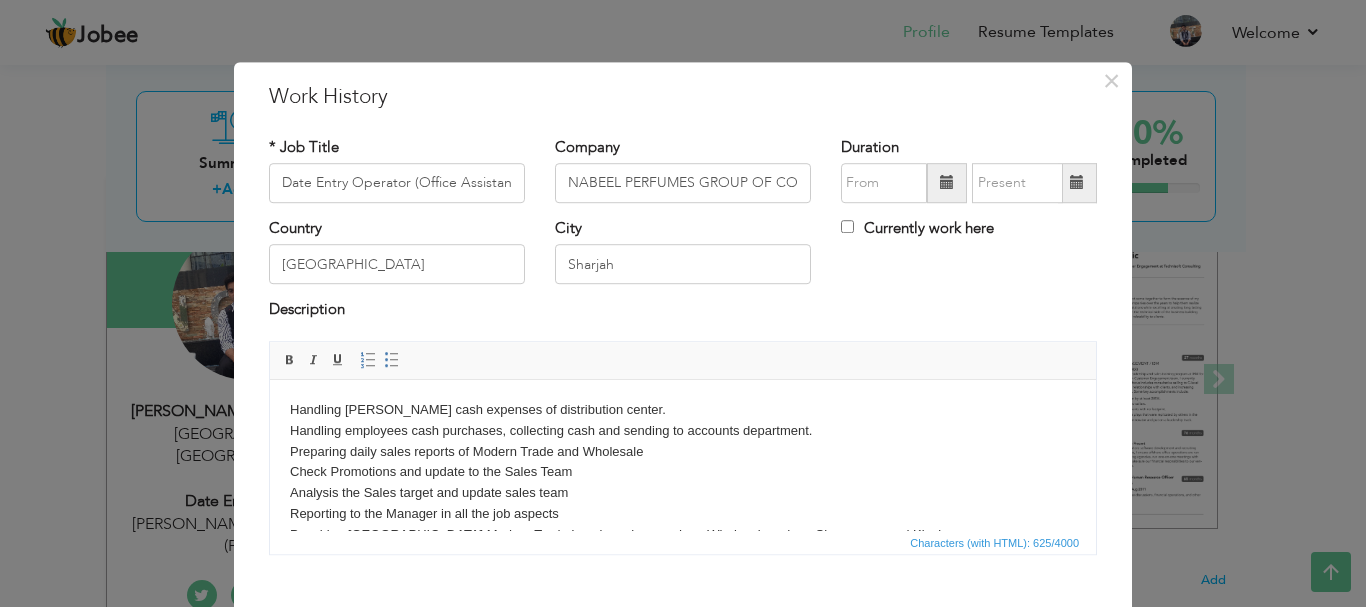 click on "Handling petty cash expenses of distribution center. Handling employees cash purchases, collecting cash and sending to accounts department. Preparing daily sales reports of Modern Trade and Wholesale Check Promotions and update to the Sales Team Analysis the Sales target and update sales team Reporting to the Manager in all the job aspects Punching UAE Modern Trade Local purchase orders, Wholesale orders. Showrooms and Kiosks Making Delivery orders Coordinate with Salesman regarding local purchase orders and sales  ​​​​​​​ Scan and attach documents in to Bamboo Solution Application." at bounding box center (683, 503) 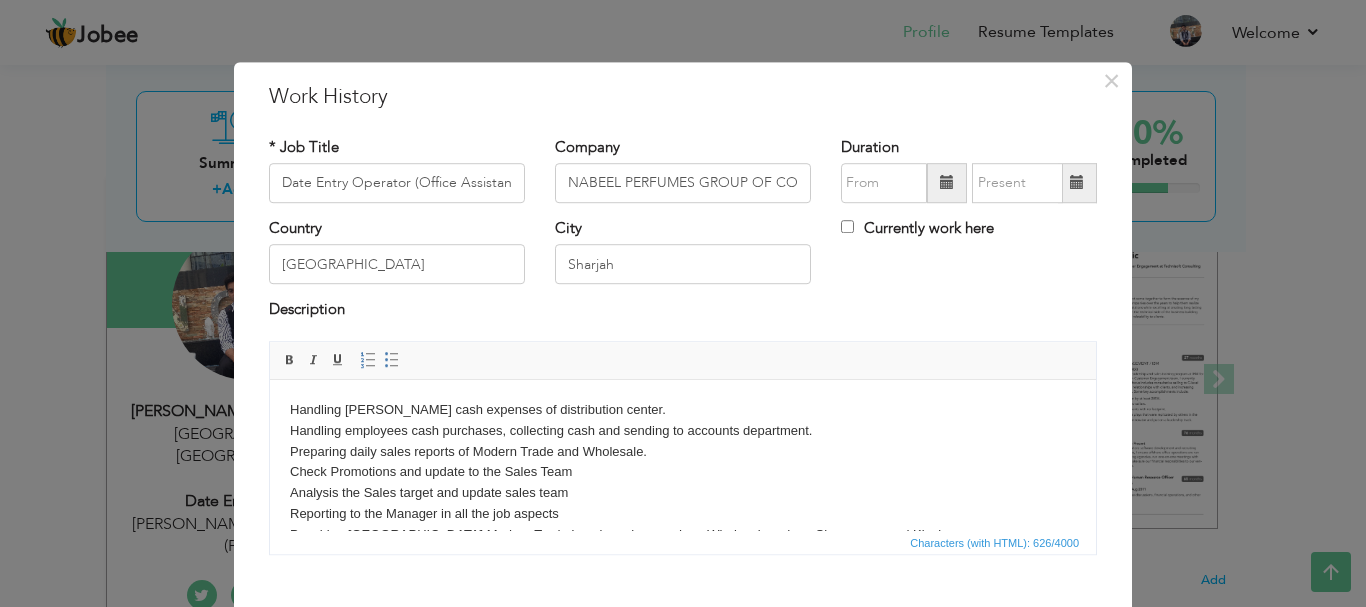 click on "Handling petty cash expenses of distribution center. Handling employees cash purchases, collecting cash and sending to accounts department. Preparing daily sales reports of Modern Trade and Wholesale. Check Promotions and update to the Sales Team Analysis the Sales target and update sales team Reporting to the Manager in all the job aspects Punching UAE Modern Trade Local purchase orders, Wholesale orders. Showrooms and Kiosks Making Delivery orders Coordinate with Salesman regarding local purchase orders and sales  ​​​​​​​ Scan and attach documents in to Bamboo Solution Application." at bounding box center [683, 503] 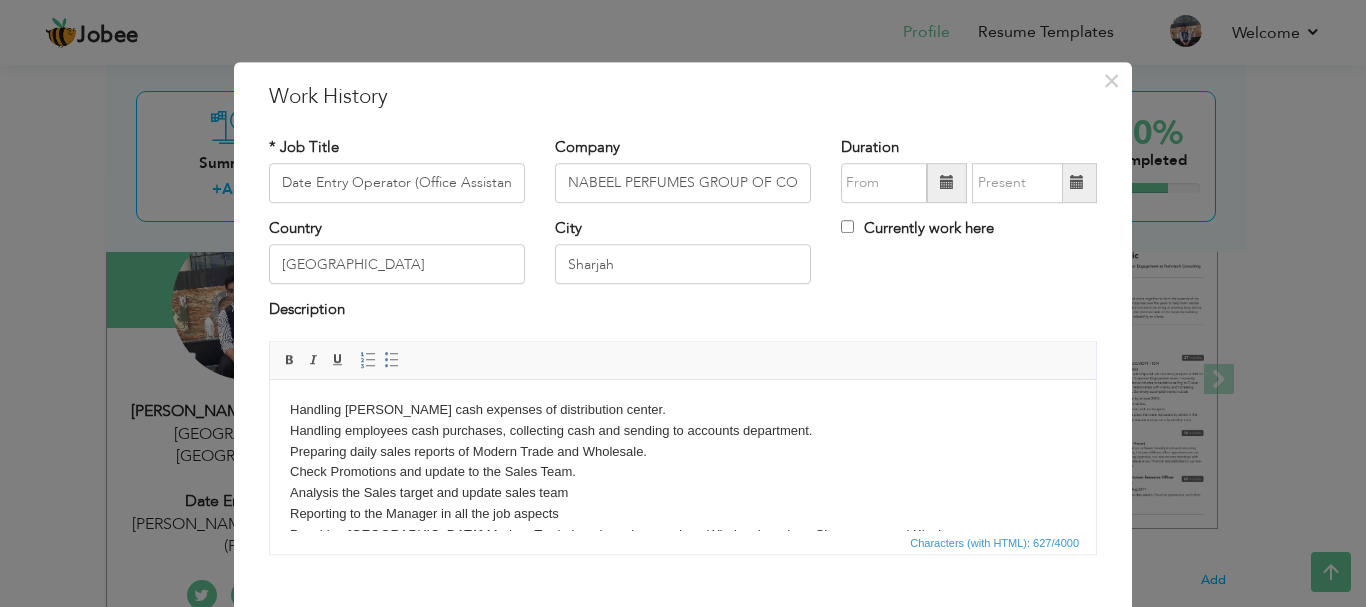 click on "Handling petty cash expenses of distribution center. Handling employees cash purchases, collecting cash and sending to accounts department. Preparing daily sales reports of Modern Trade and Wholesale. Check Promotions and update to the Sales Team. Analysis the Sales target and update sales team Reporting to the Manager in all the job aspects Punching UAE Modern Trade Local purchase orders, Wholesale orders. Showrooms and Kiosks Making Delivery orders Coordinate with Salesman regarding local purchase orders and sales  ​​​​​​​ Scan and attach documents in to Bamboo Solution Application." at bounding box center [683, 503] 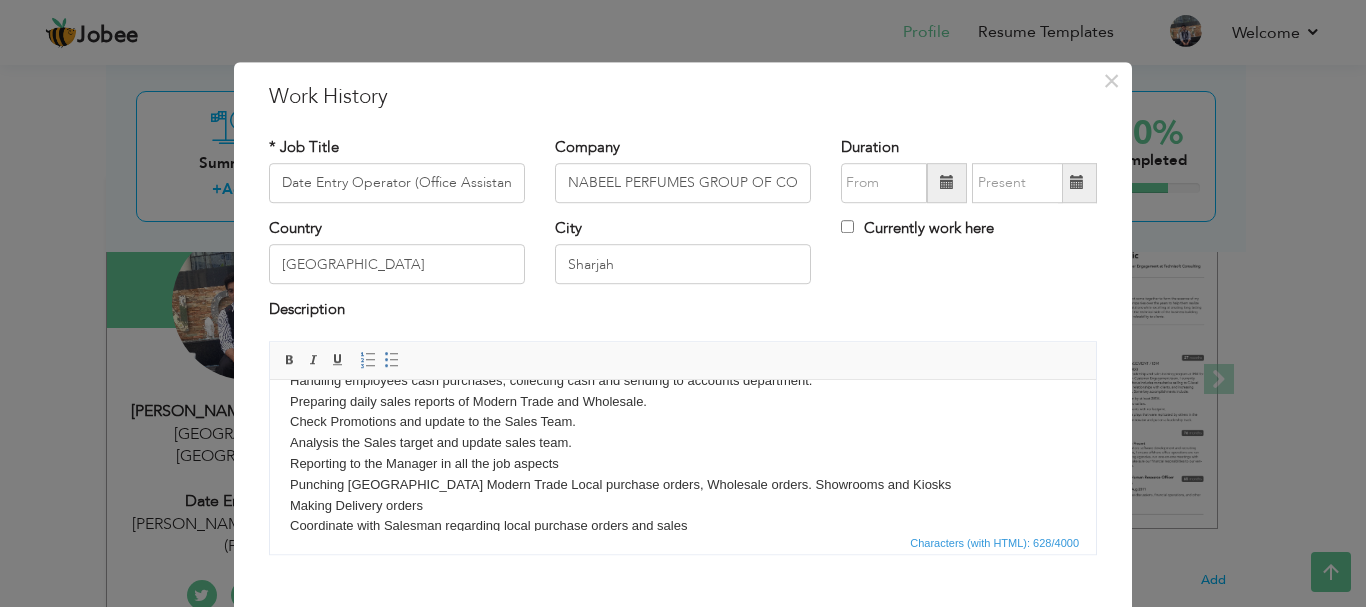 scroll, scrollTop: 98, scrollLeft: 0, axis: vertical 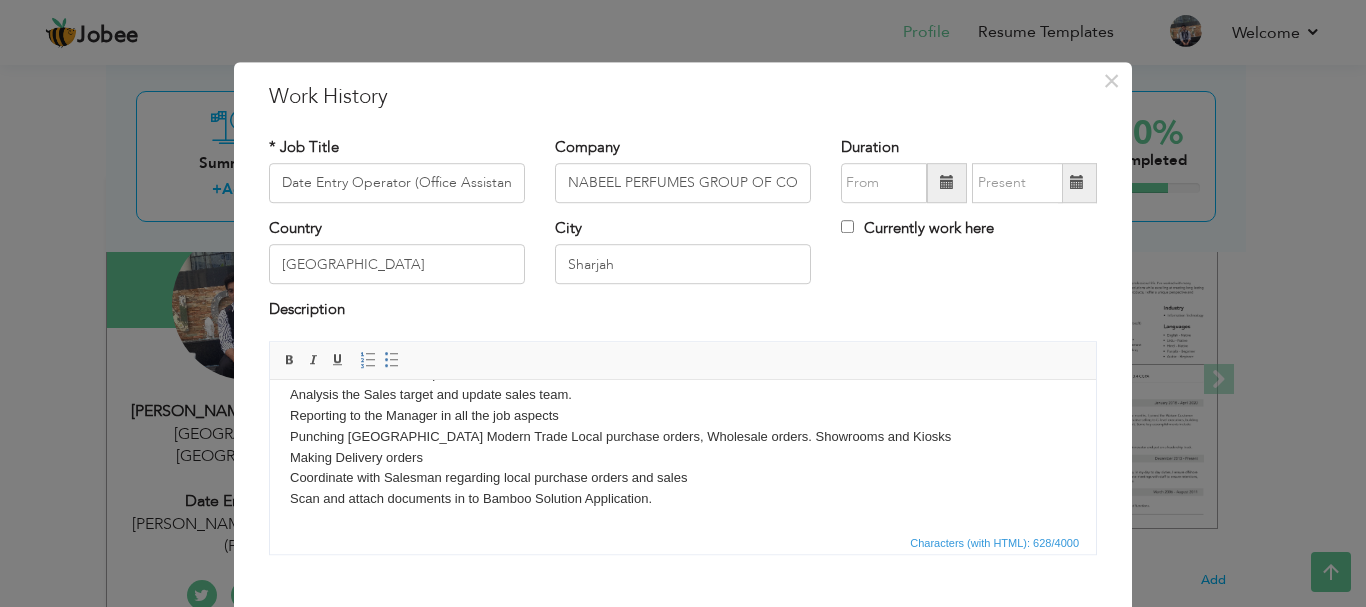 click on "Handling petty cash expenses of distribution center. Handling employees cash purchases, collecting cash and sending to accounts department. Preparing daily sales reports of Modern Trade and Wholesale. Check Promotions and update to the Sales Team. Analysis the Sales target and update sales team. Reporting to the Manager in all the job aspects Punching UAE Modern Trade Local purchase orders, Wholesale orders. Showrooms and Kiosks Making Delivery orders Coordinate with Salesman regarding local purchase orders and sales  ​​​​​​​ Scan and attach documents in to Bamboo Solution Application." at bounding box center [683, 405] 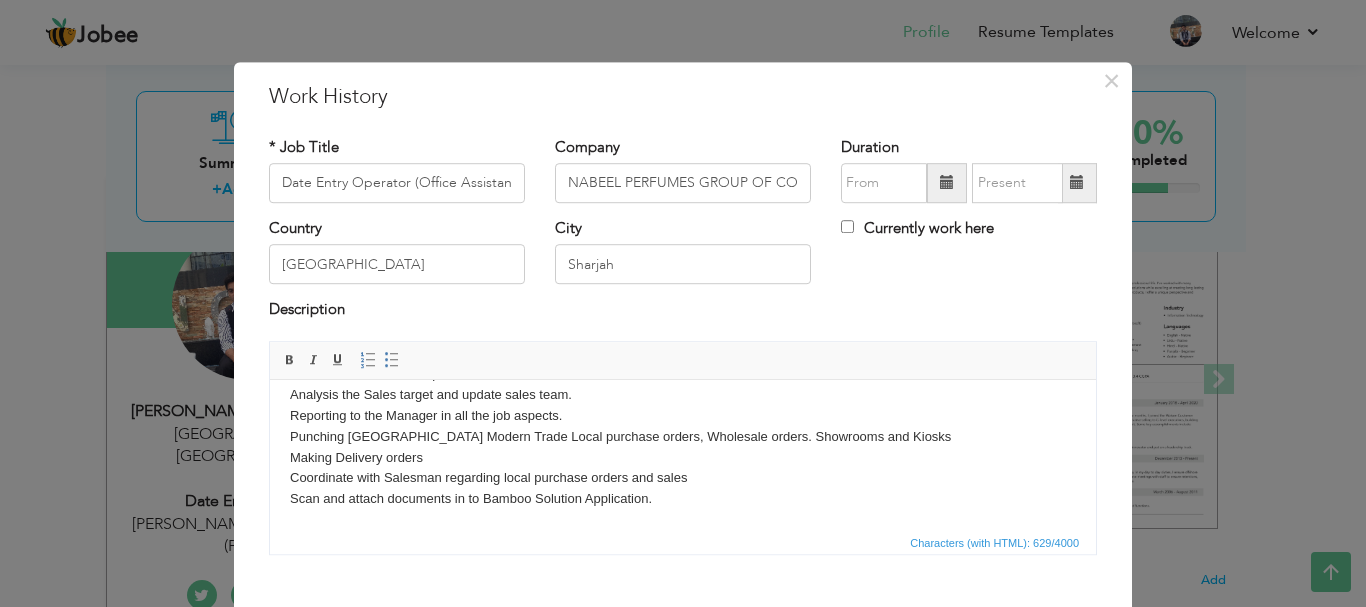click on "Handling petty cash expenses of distribution center. Handling employees cash purchases, collecting cash and sending to accounts department. Preparing daily sales reports of Modern Trade and Wholesale. Check Promotions and update to the Sales Team. Analysis the Sales target and update sales team. Reporting to the Manager in all the job aspects. Punching UAE Modern Trade Local purchase orders, Wholesale orders. Showrooms and Kiosks Making Delivery orders Coordinate with Salesman regarding local purchase orders and sales  ​​​​​​​ Scan and attach documents in to Bamboo Solution Application." at bounding box center (683, 405) 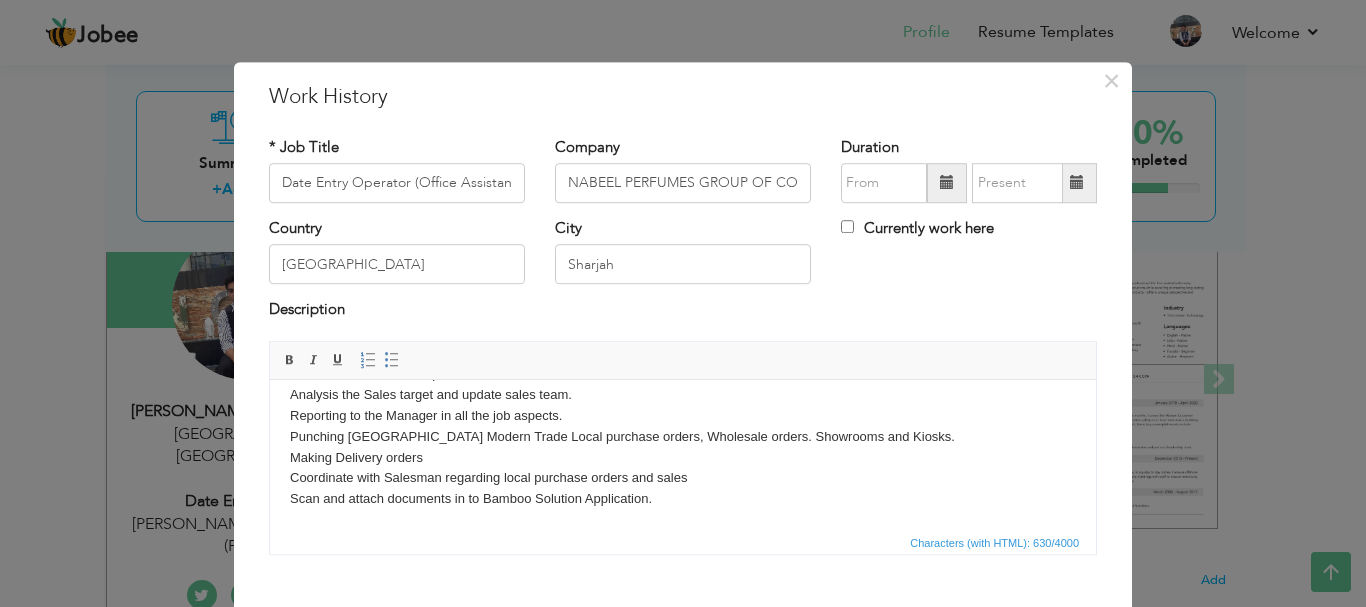 click on "Handling petty cash expenses of distribution center. Handling employees cash purchases, collecting cash and sending to accounts department. Preparing daily sales reports of Modern Trade and Wholesale. Check Promotions and update to the Sales Team. Analysis the Sales target and update sales team. Reporting to the Manager in all the job aspects. Punching UAE Modern Trade Local purchase orders, Wholesale orders. Showrooms and Kiosks. Making Delivery orders Coordinate with Salesman regarding local purchase orders and sales  ​​​​​​​ Scan and attach documents in to Bamboo Solution Application." at bounding box center [683, 405] 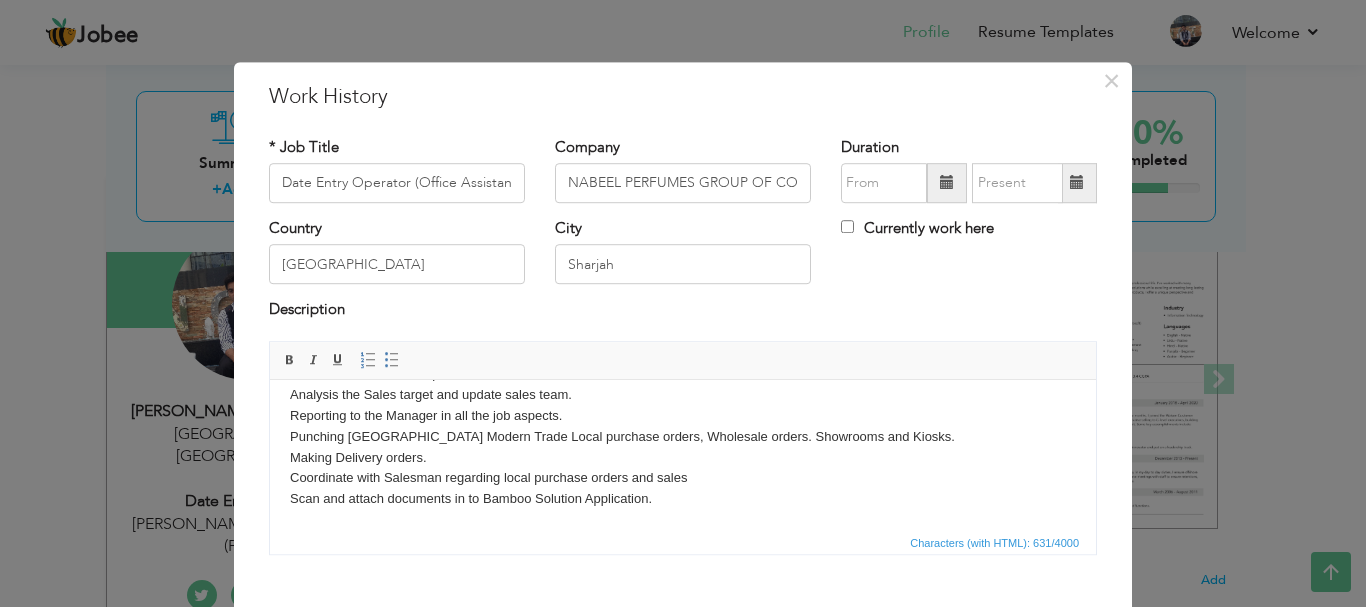 click on "Handling petty cash expenses of distribution center. Handling employees cash purchases, collecting cash and sending to accounts department. Preparing daily sales reports of Modern Trade and Wholesale. Check Promotions and update to the Sales Team. Analysis the Sales target and update sales team. Reporting to the Manager in all the job aspects. Punching UAE Modern Trade Local purchase orders, Wholesale orders. Showrooms and Kiosks. Making Delivery orders. Coordinate with Salesman regarding local purchase orders and sales  ​​​​​​​ Scan and attach documents in to Bamboo Solution Application." at bounding box center [683, 405] 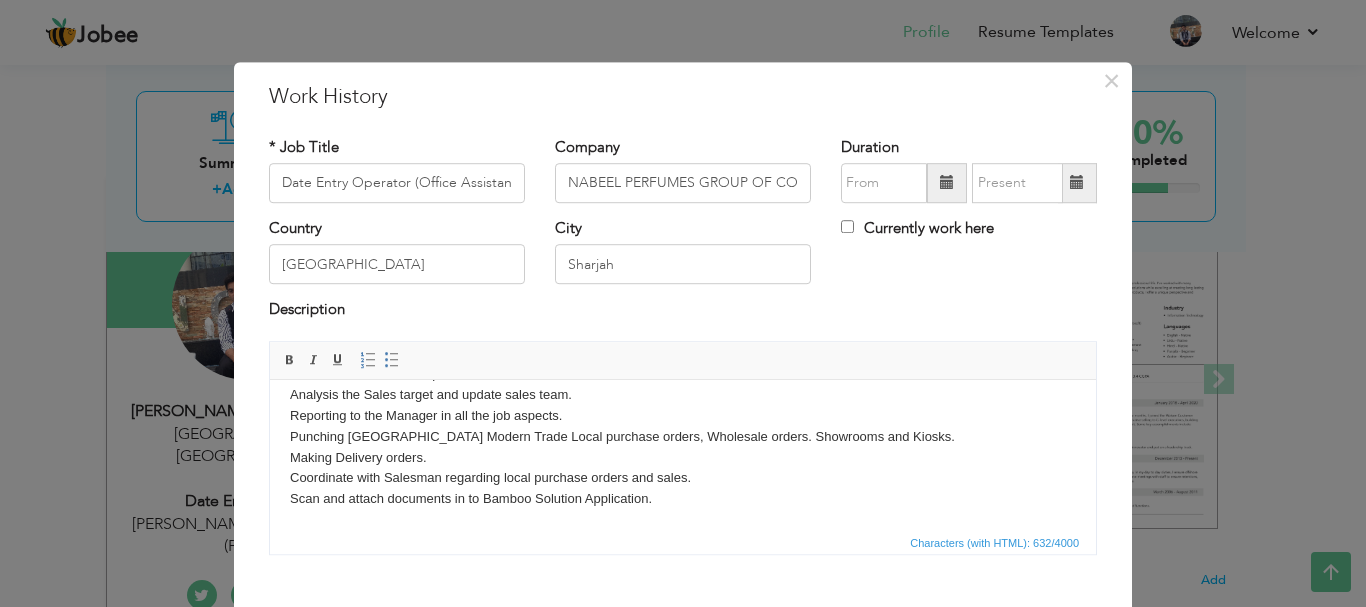 click on "Handling petty cash expenses of distribution center. Handling employees cash purchases, collecting cash and sending to accounts department. Preparing daily sales reports of Modern Trade and Wholesale. Check Promotions and update to the Sales Team. Analysis the Sales target and update sales team. Reporting to the Manager in all the job aspects. Punching UAE Modern Trade Local purchase orders, Wholesale orders. Showrooms and Kiosks. Making Delivery orders. Coordinate with Salesman regarding local purchase orders and sales. ​​​​​​​ Scan and attach documents in to Bamboo Solution Application." at bounding box center (683, 405) 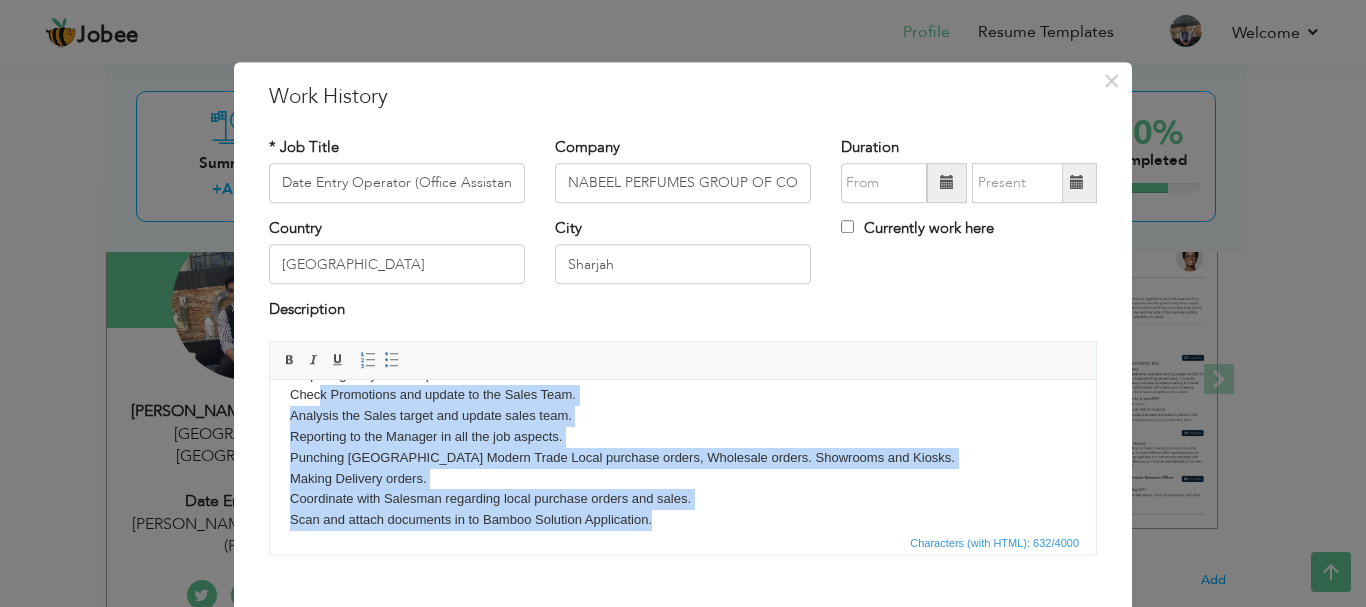 scroll, scrollTop: 0, scrollLeft: 0, axis: both 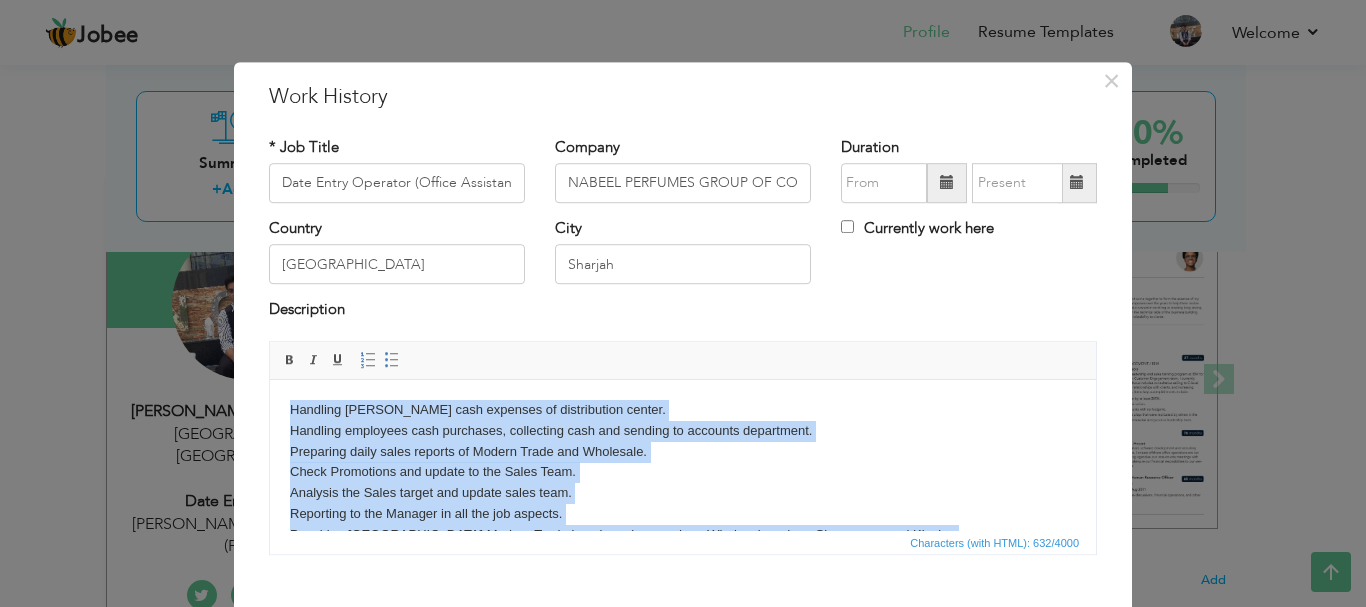 drag, startPoint x: 630, startPoint y: 489, endPoint x: 265, endPoint y: 342, distance: 393.4895 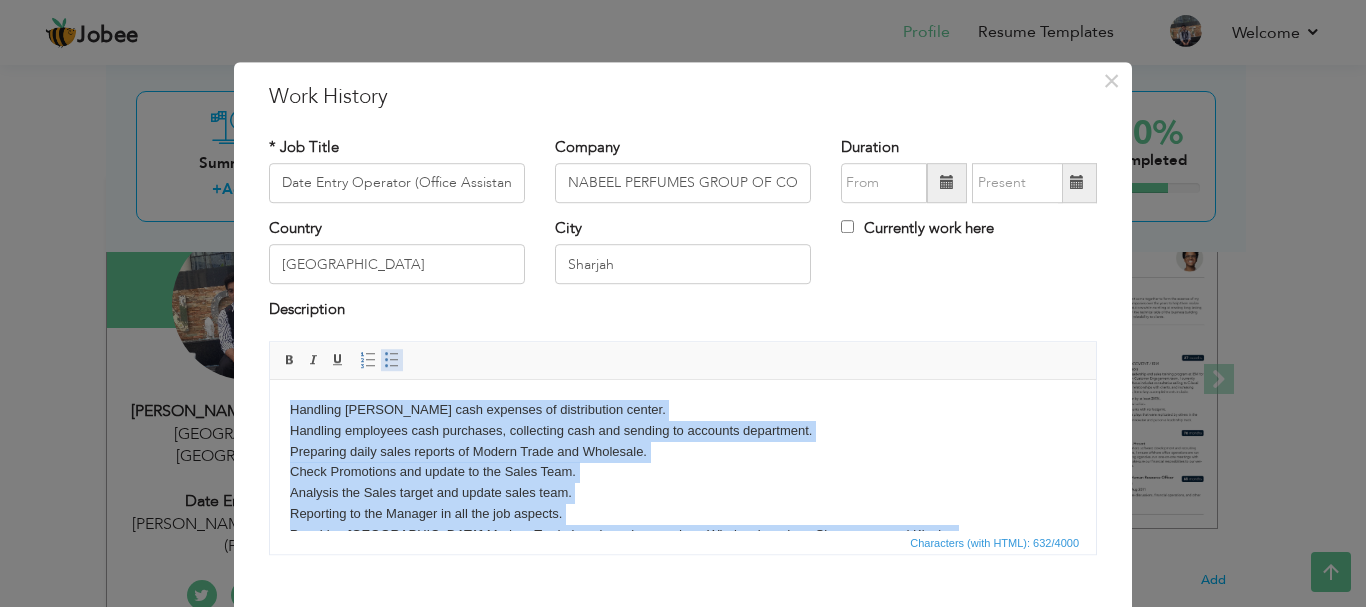 click at bounding box center [392, 360] 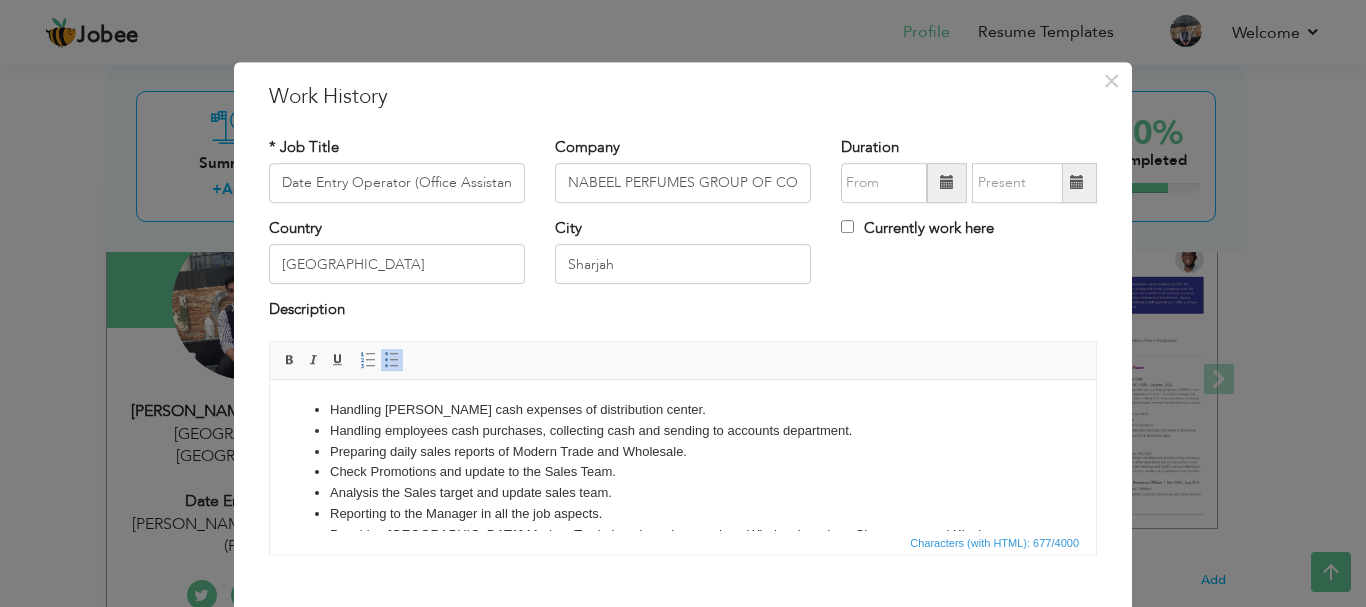 click at bounding box center [947, 183] 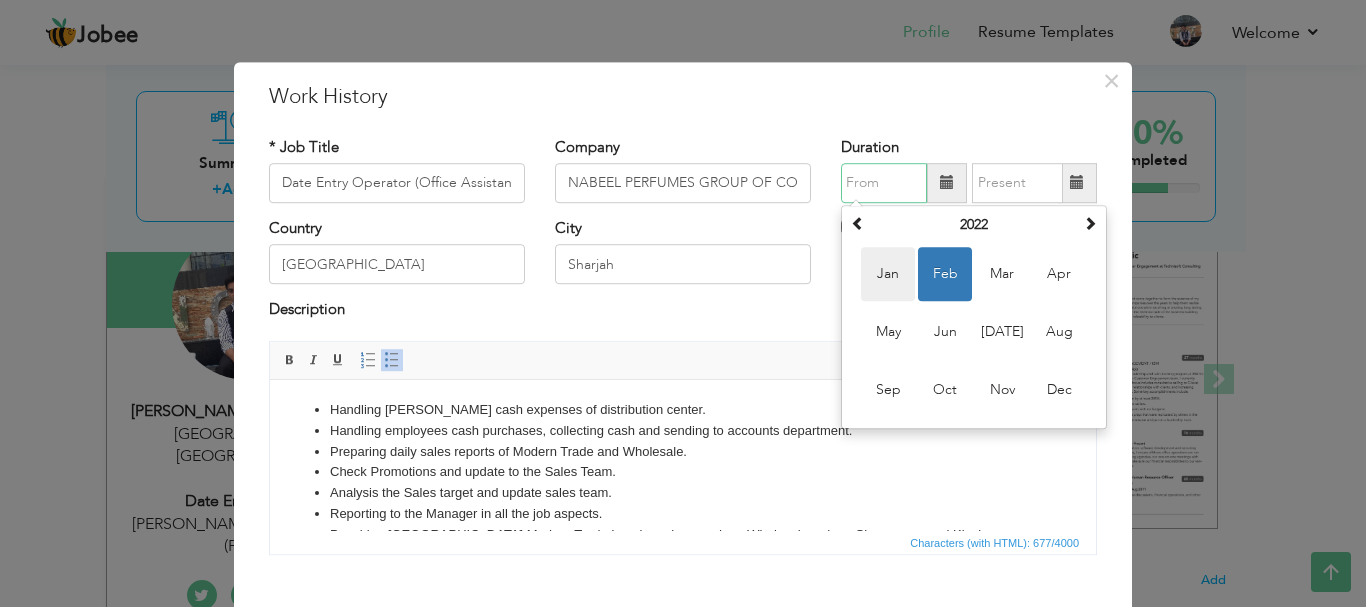 click on "Jan" at bounding box center (888, 274) 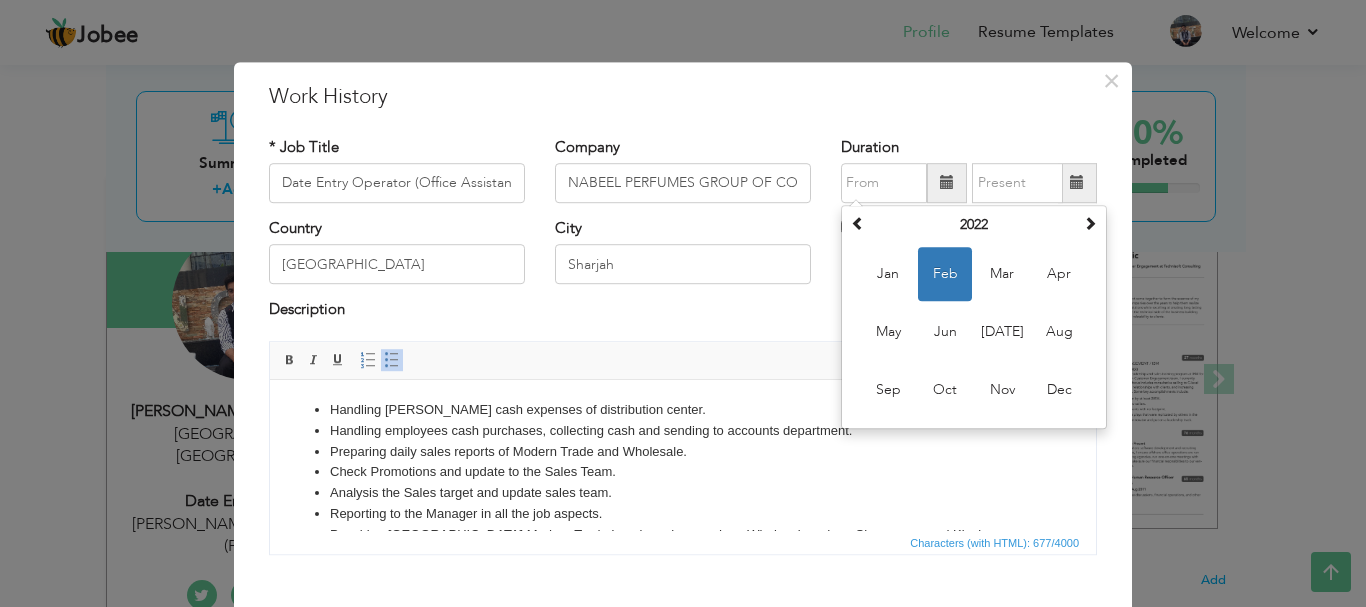 type on "01/2022" 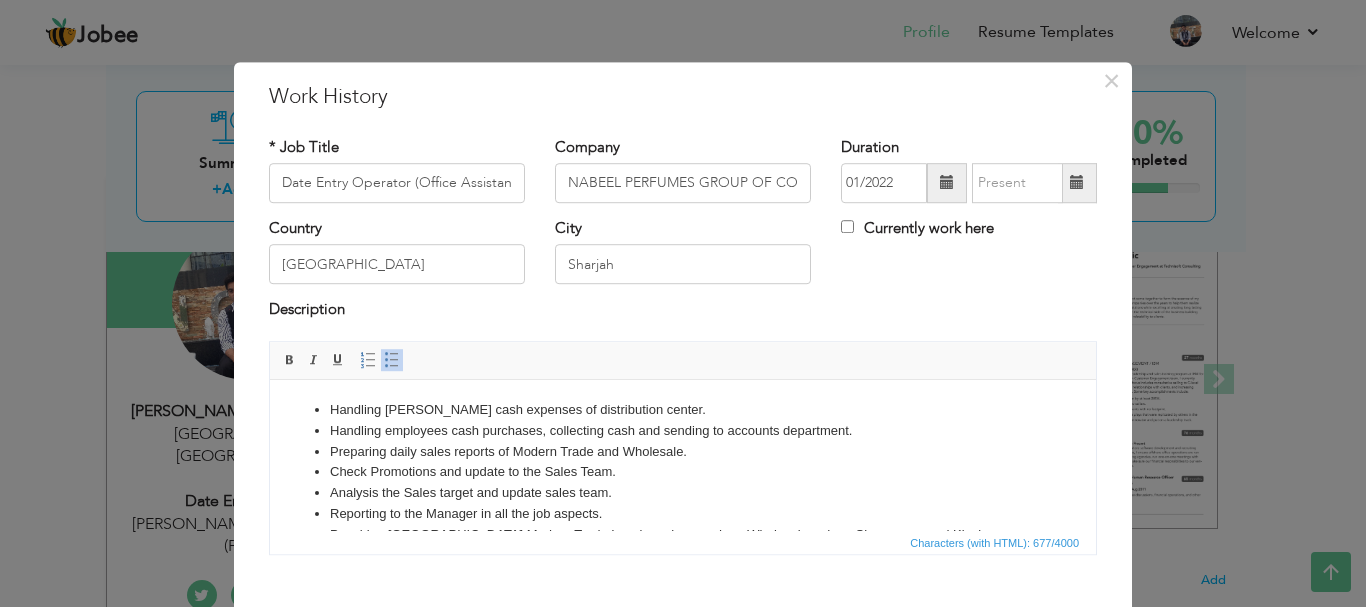 click at bounding box center [1077, 183] 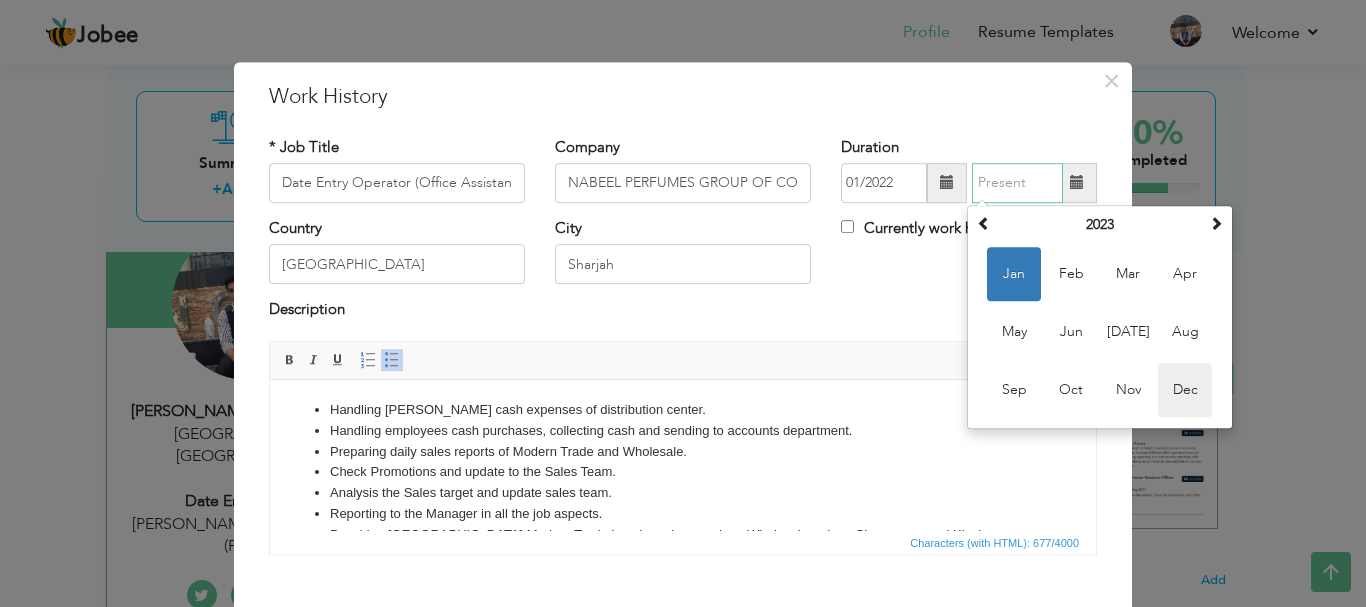 click on "Dec" at bounding box center (1185, 390) 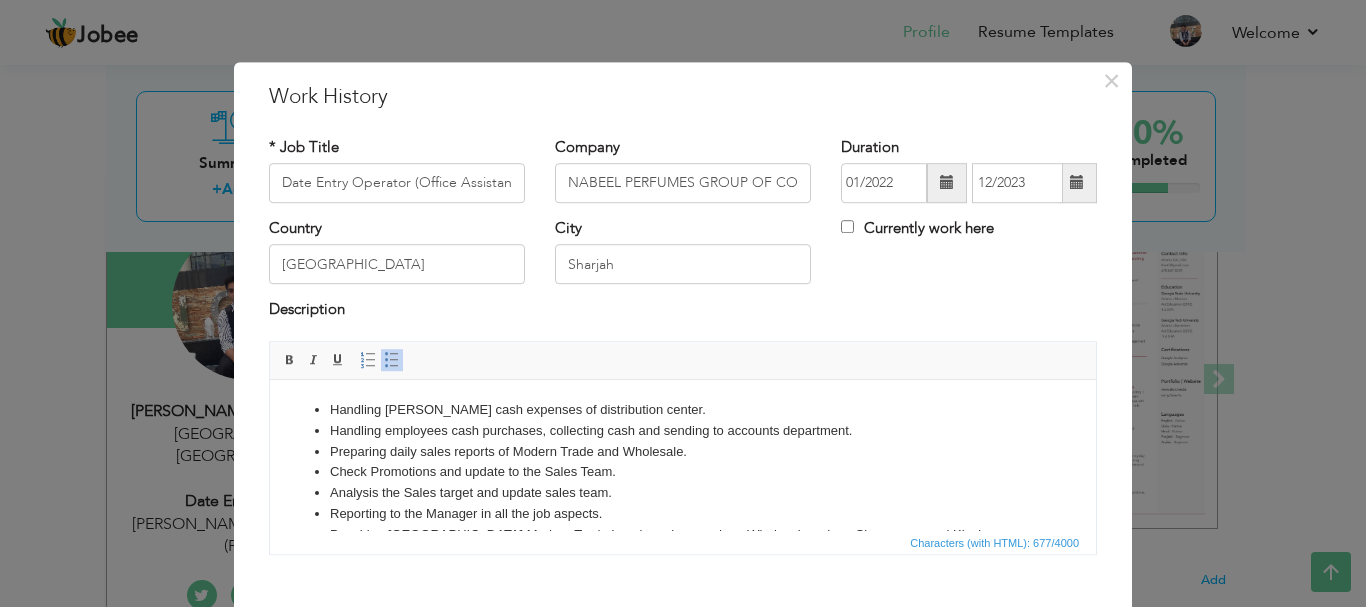 click at bounding box center [1077, 183] 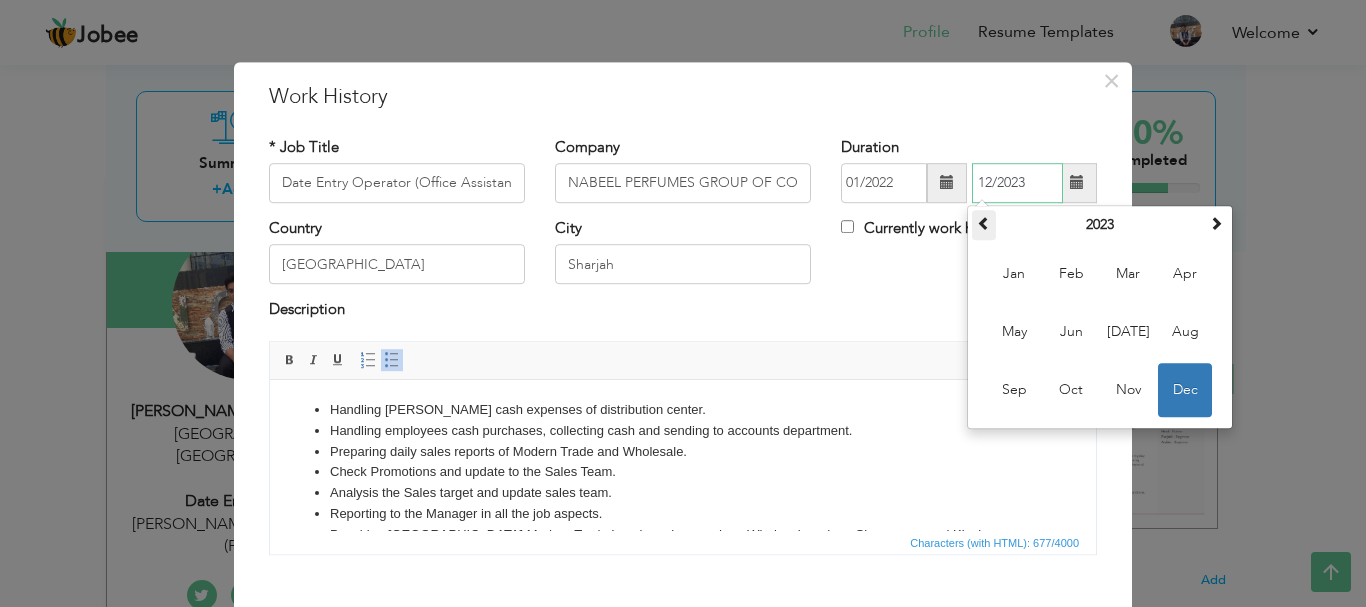 click at bounding box center (984, 223) 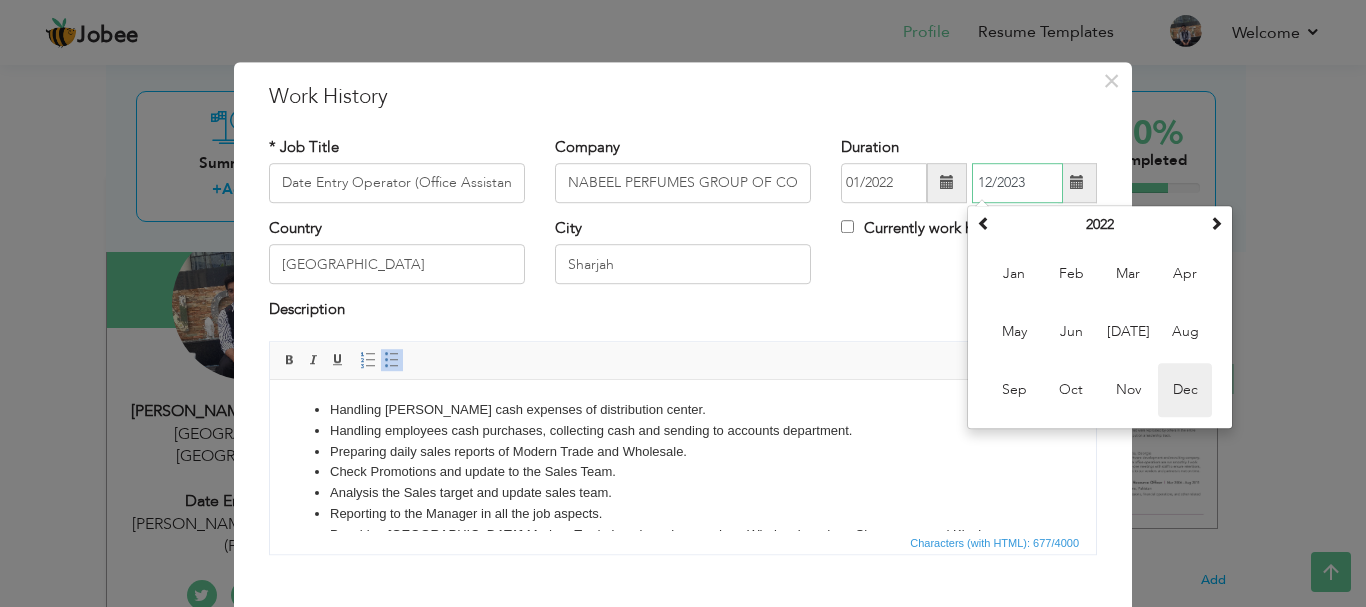 click on "Dec" at bounding box center [1185, 390] 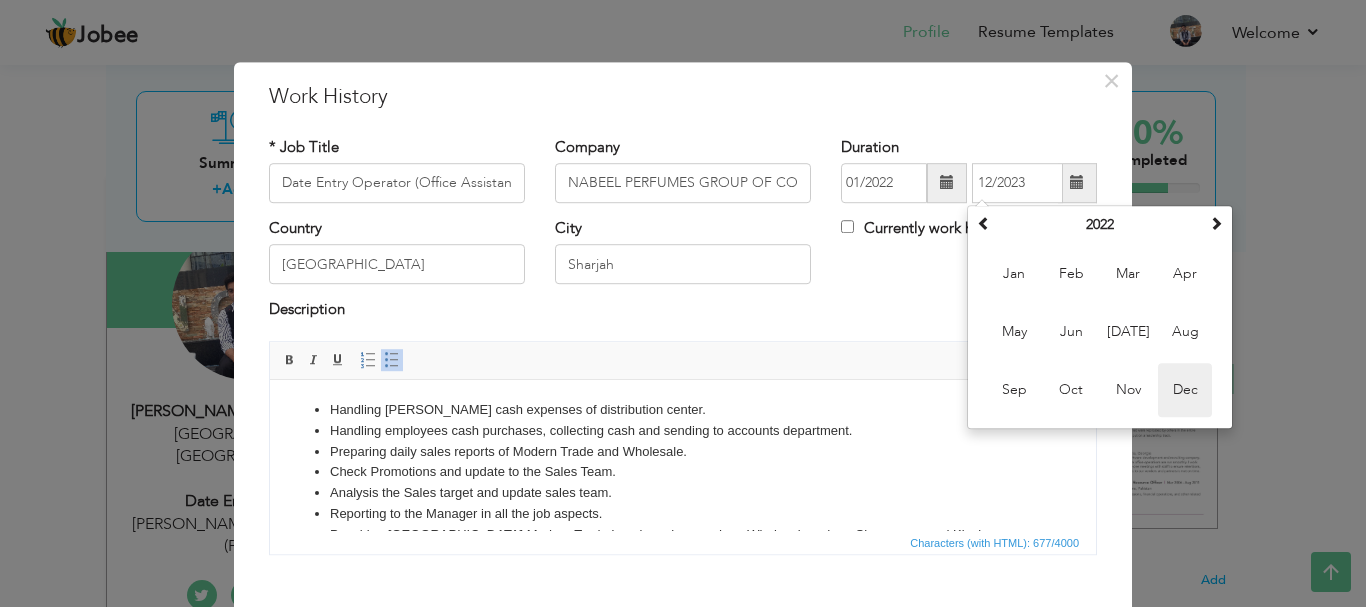 type on "12/2022" 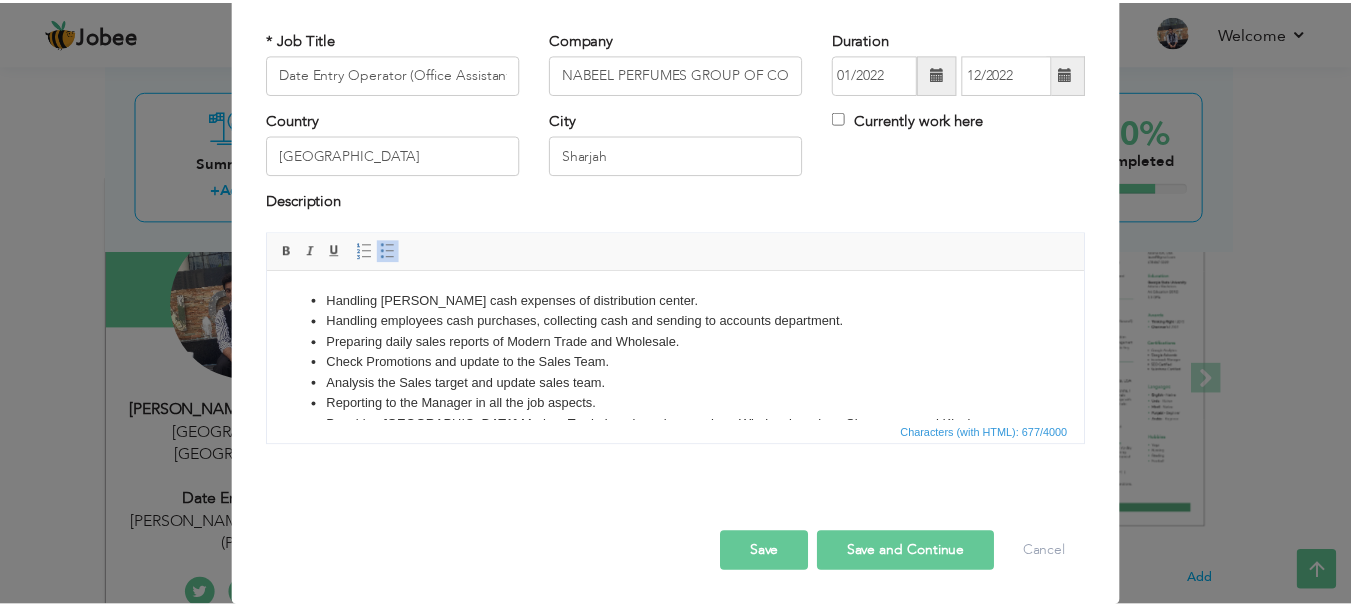 scroll, scrollTop: 110, scrollLeft: 0, axis: vertical 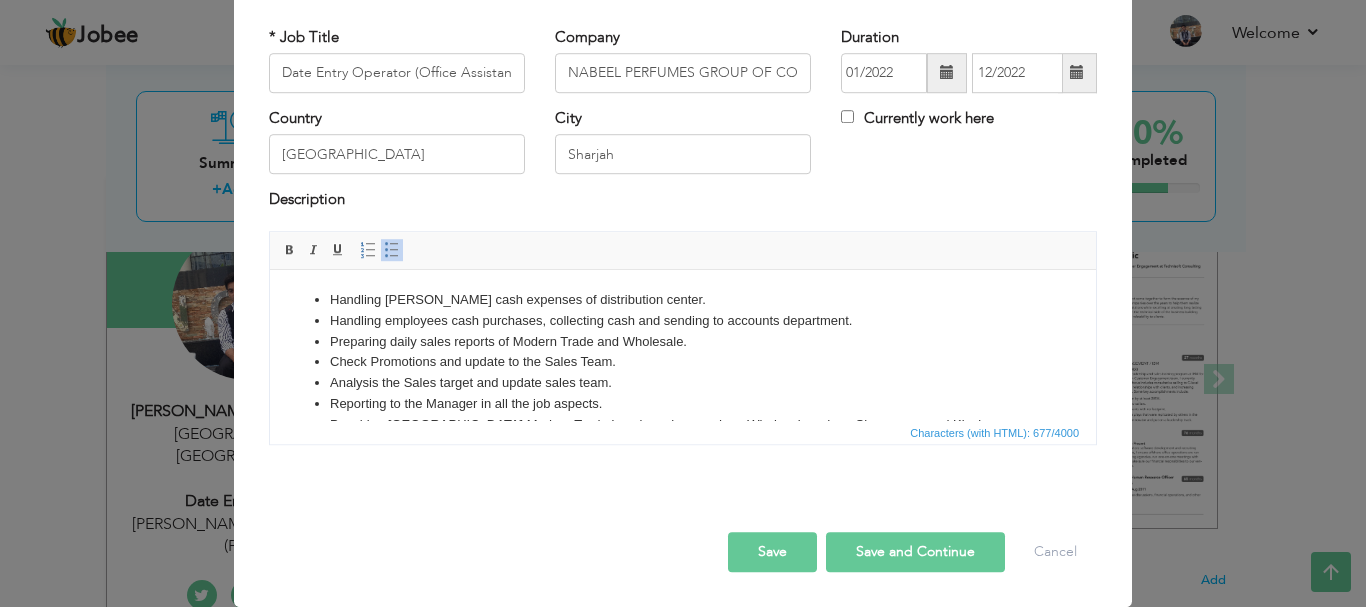 click on "Save" at bounding box center [772, 552] 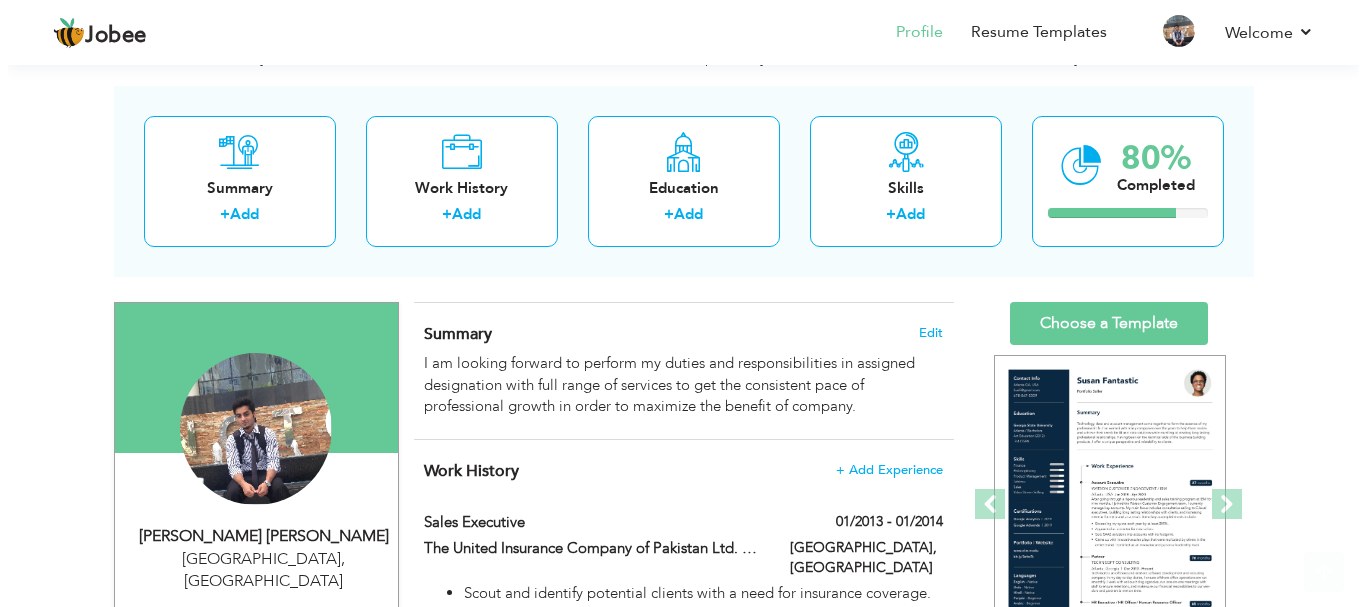 scroll, scrollTop: 175, scrollLeft: 0, axis: vertical 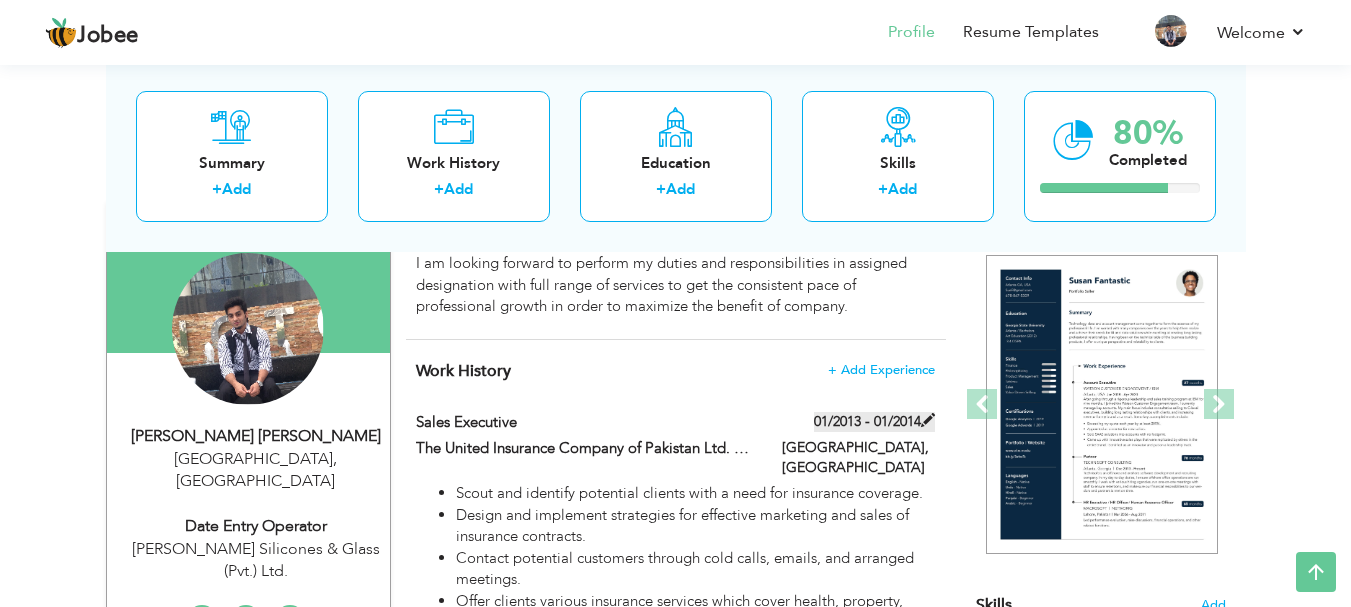 click at bounding box center [928, 420] 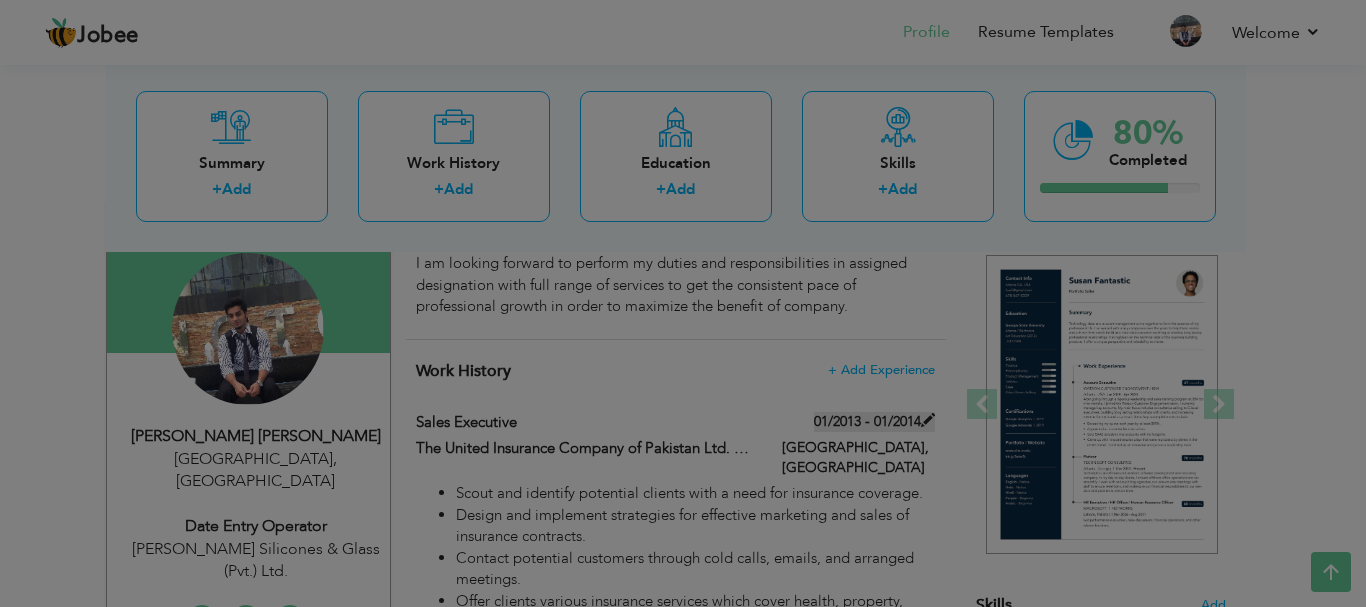 scroll, scrollTop: 0, scrollLeft: 0, axis: both 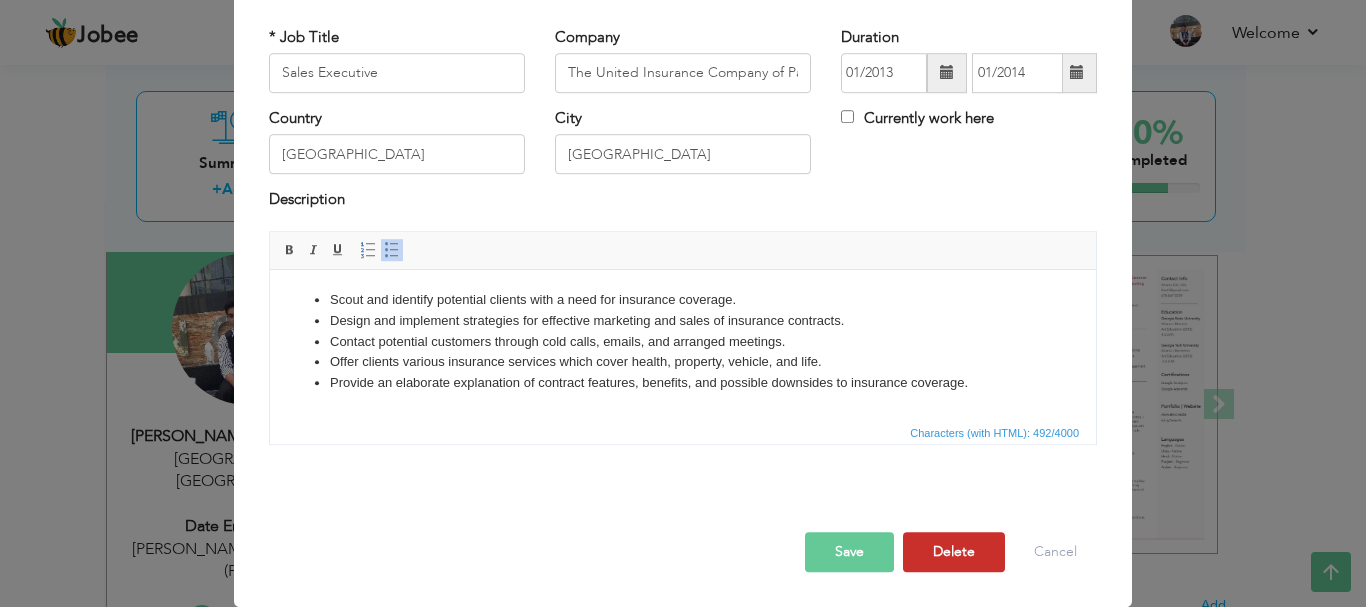 click on "Delete" at bounding box center [954, 552] 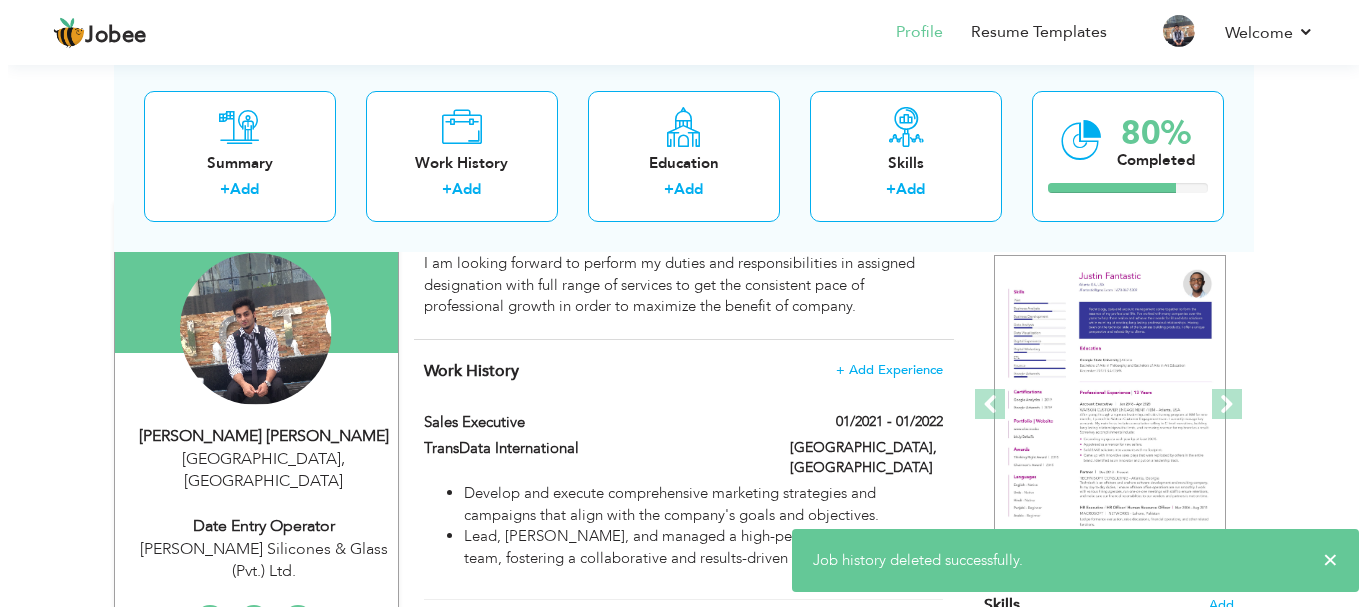 scroll, scrollTop: 275, scrollLeft: 0, axis: vertical 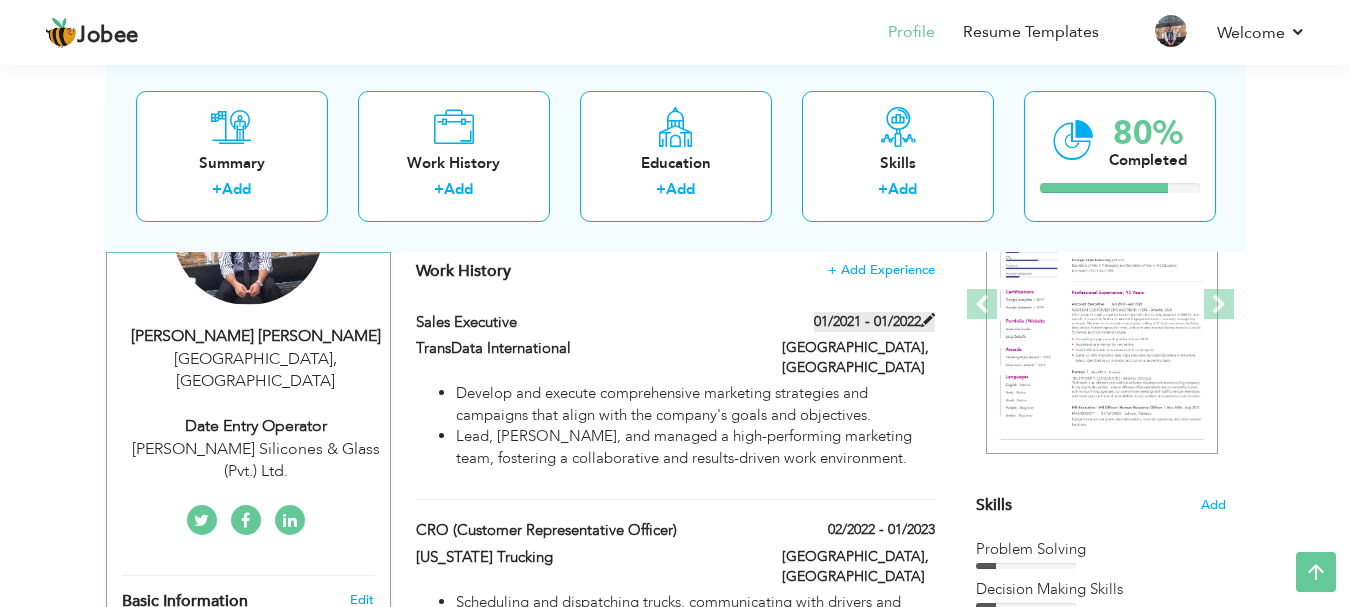 click at bounding box center [928, 320] 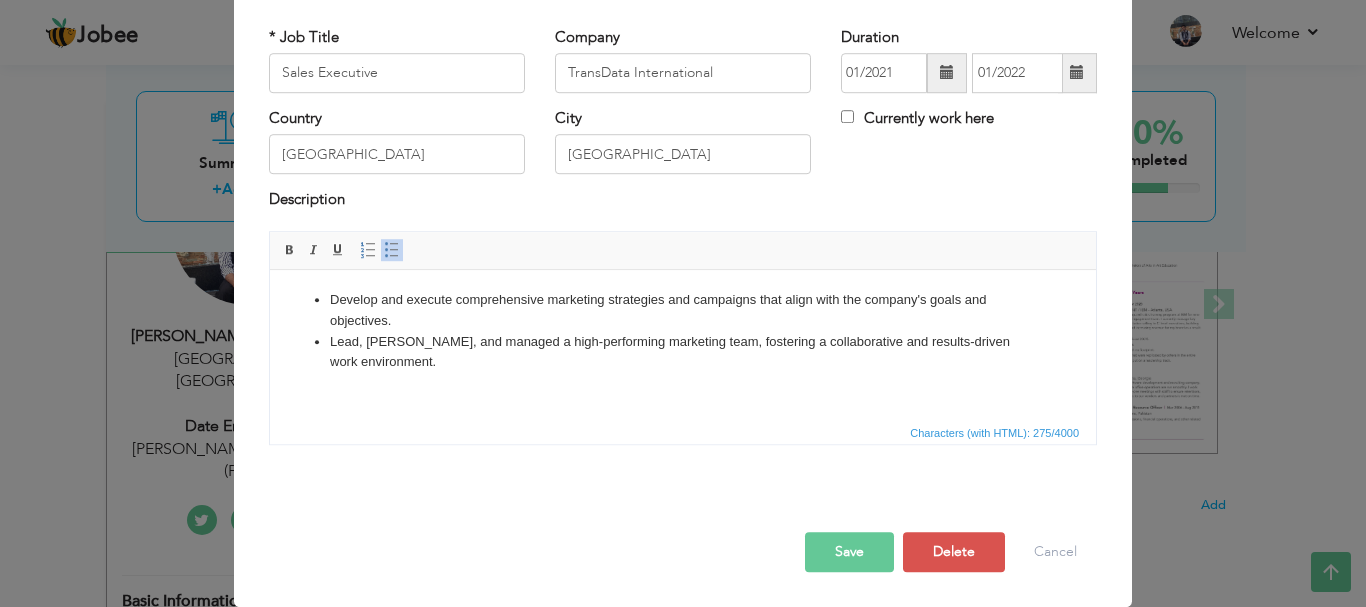 scroll, scrollTop: 0, scrollLeft: 0, axis: both 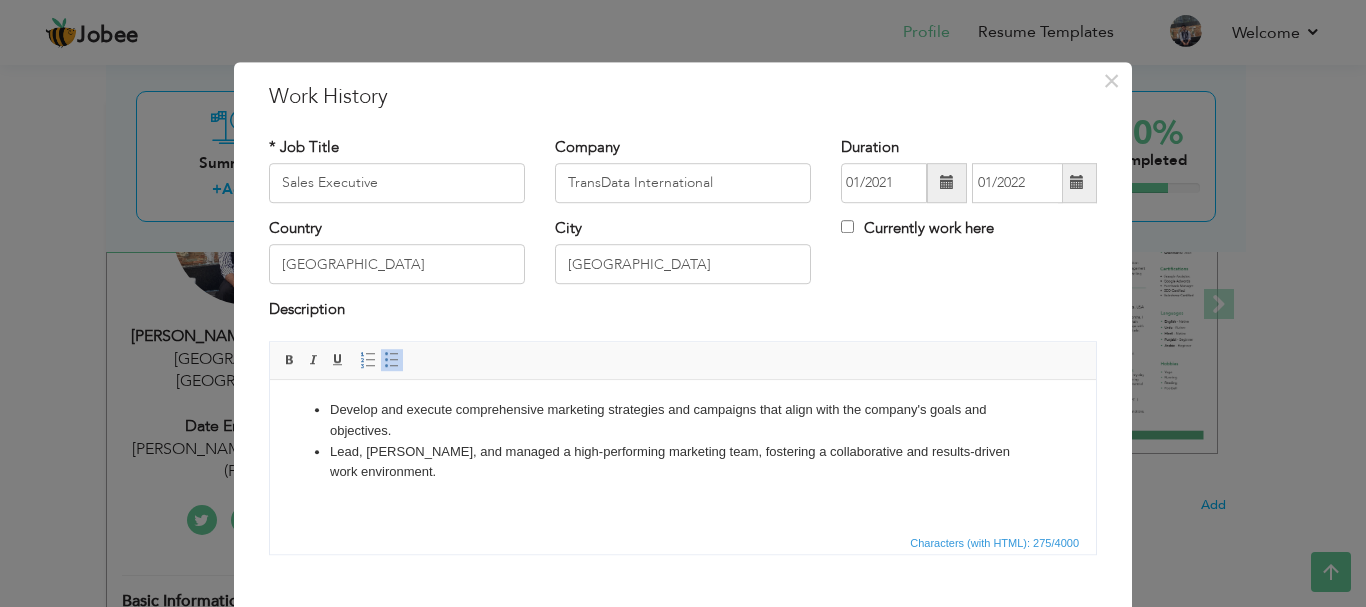 click at bounding box center [947, 183] 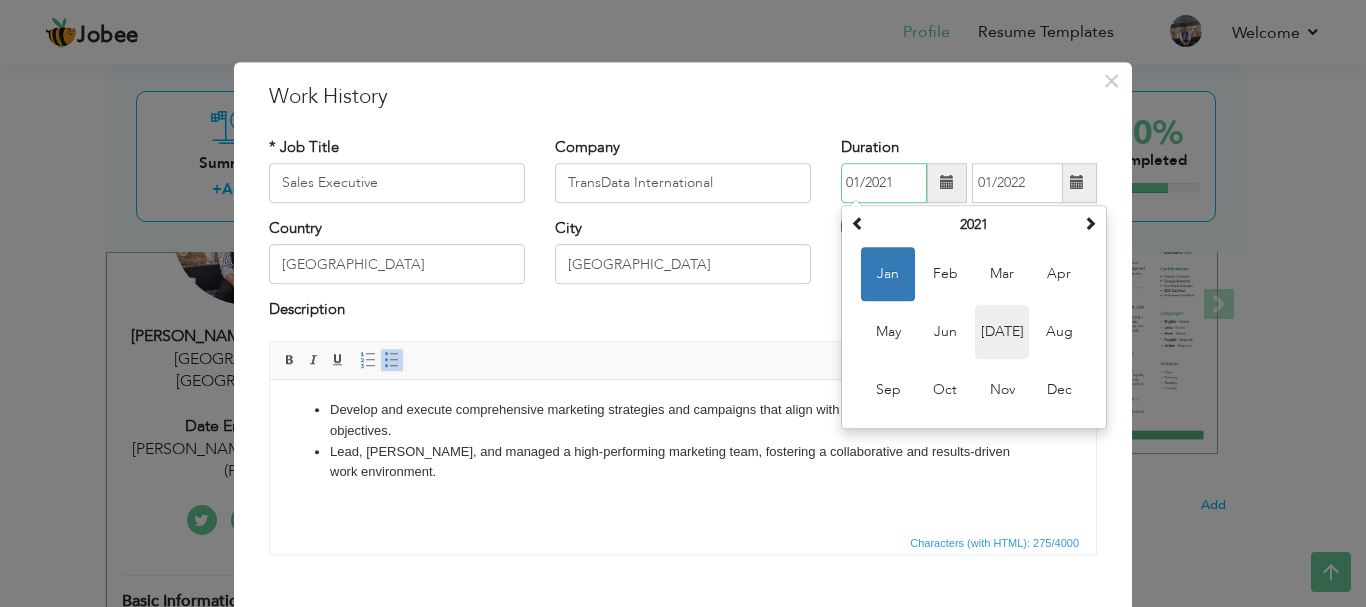 click on "Jul" at bounding box center (1002, 332) 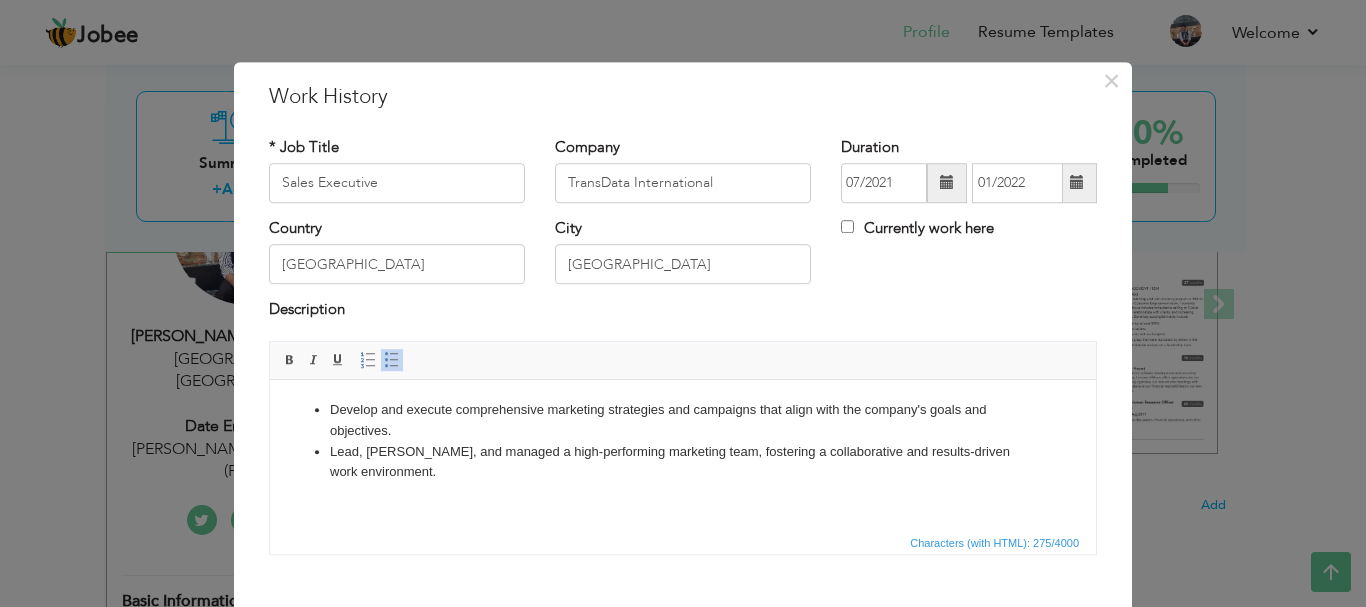 click at bounding box center [947, 183] 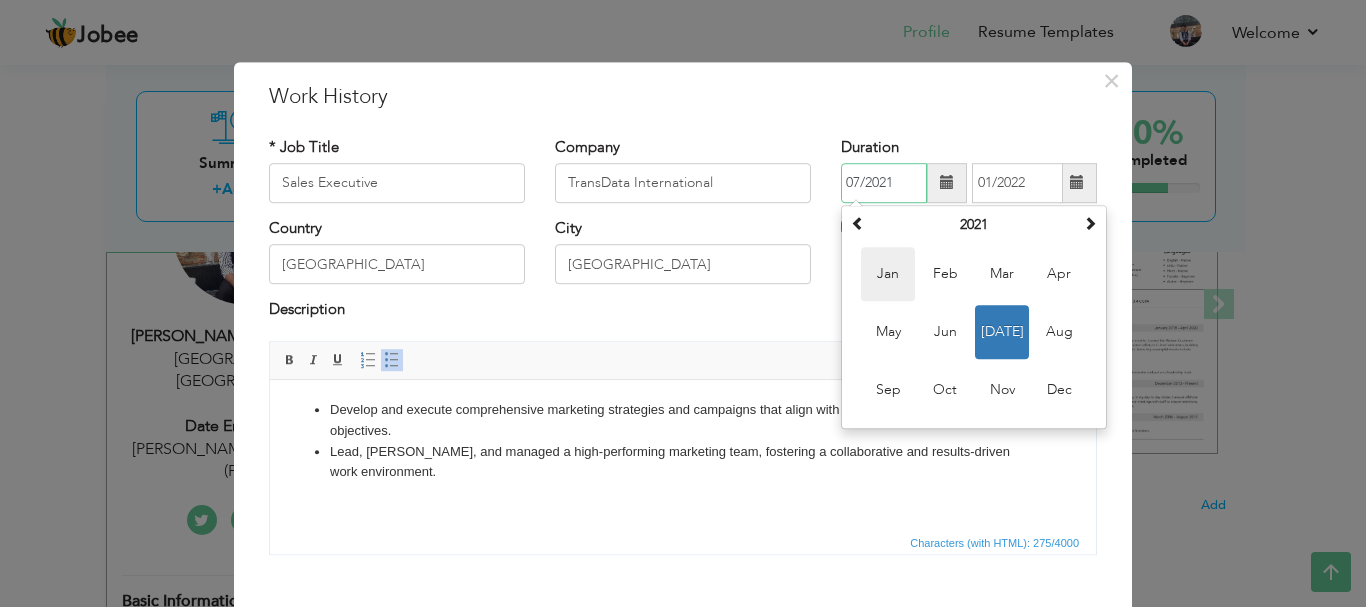 click on "Jan" at bounding box center [888, 274] 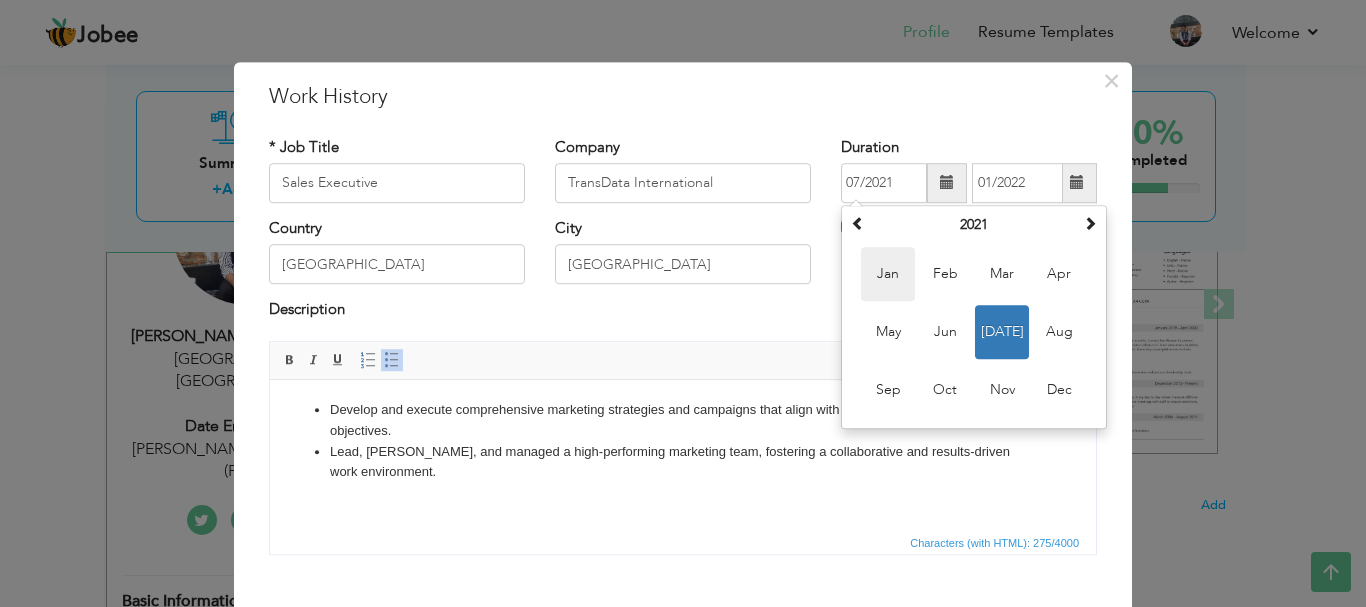 type on "01/2021" 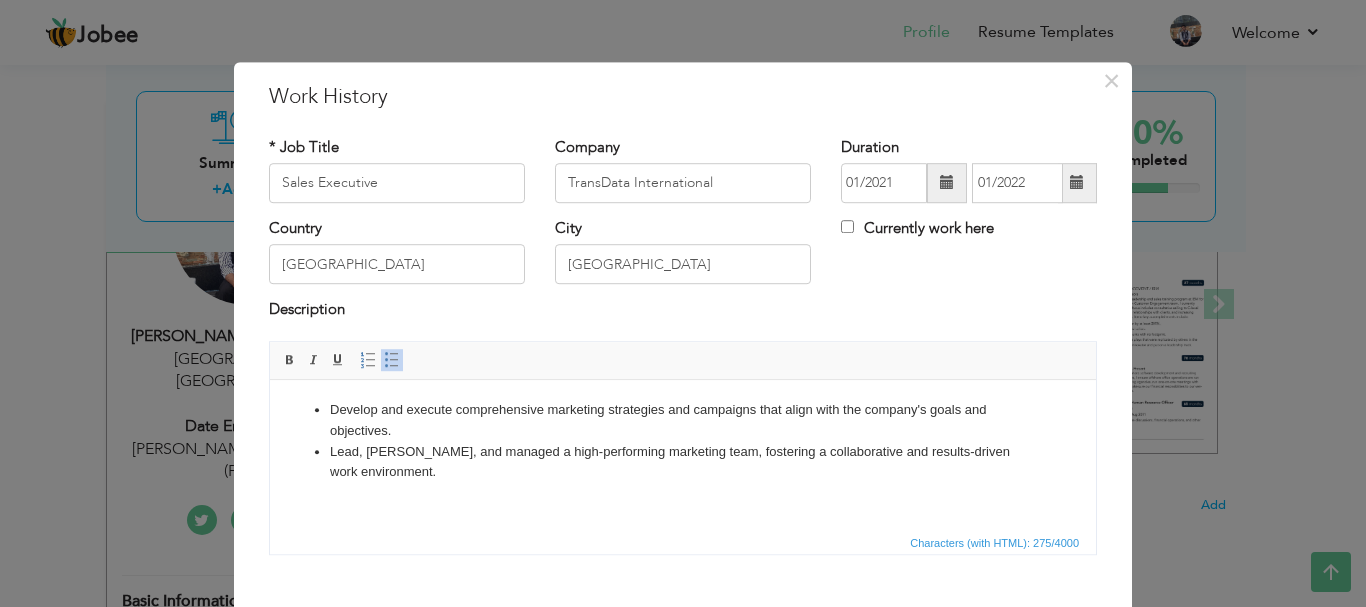 click at bounding box center [1077, 183] 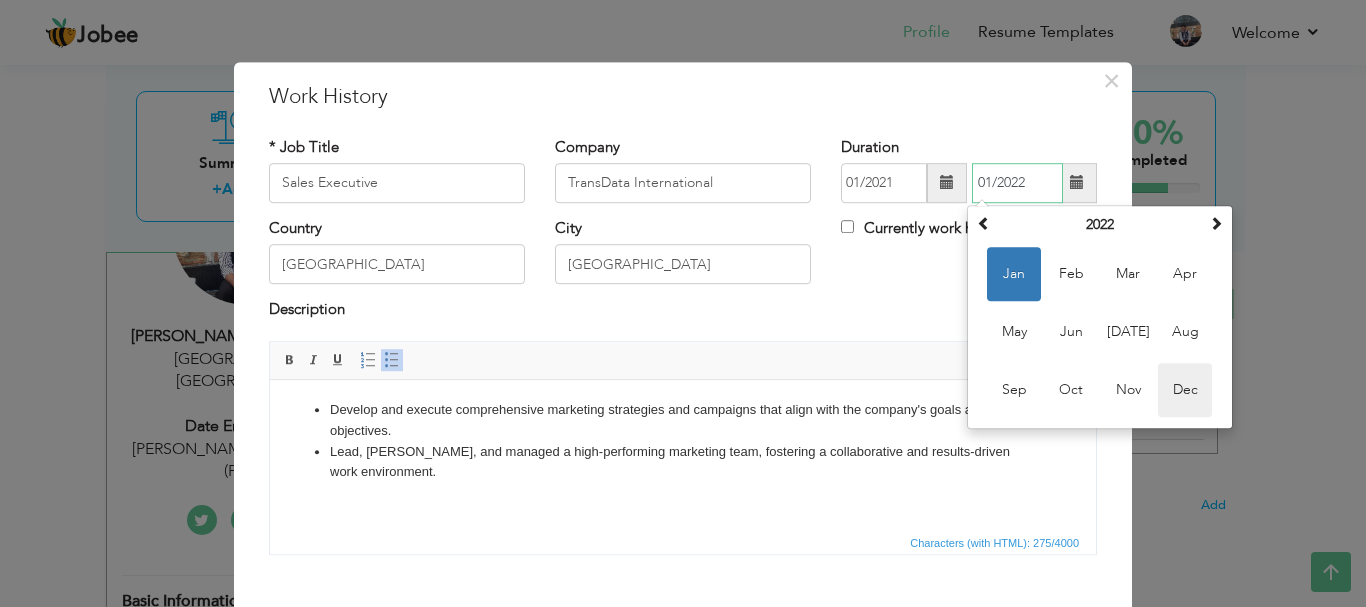 click on "Dec" at bounding box center (1185, 390) 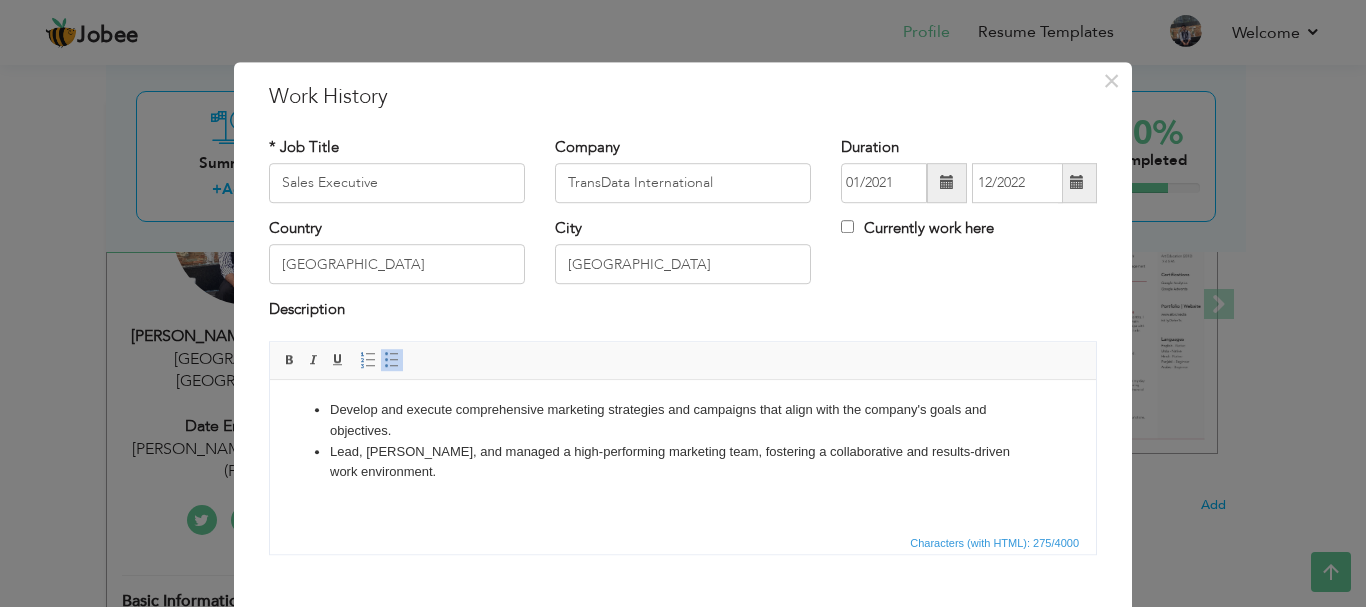 click at bounding box center [1077, 183] 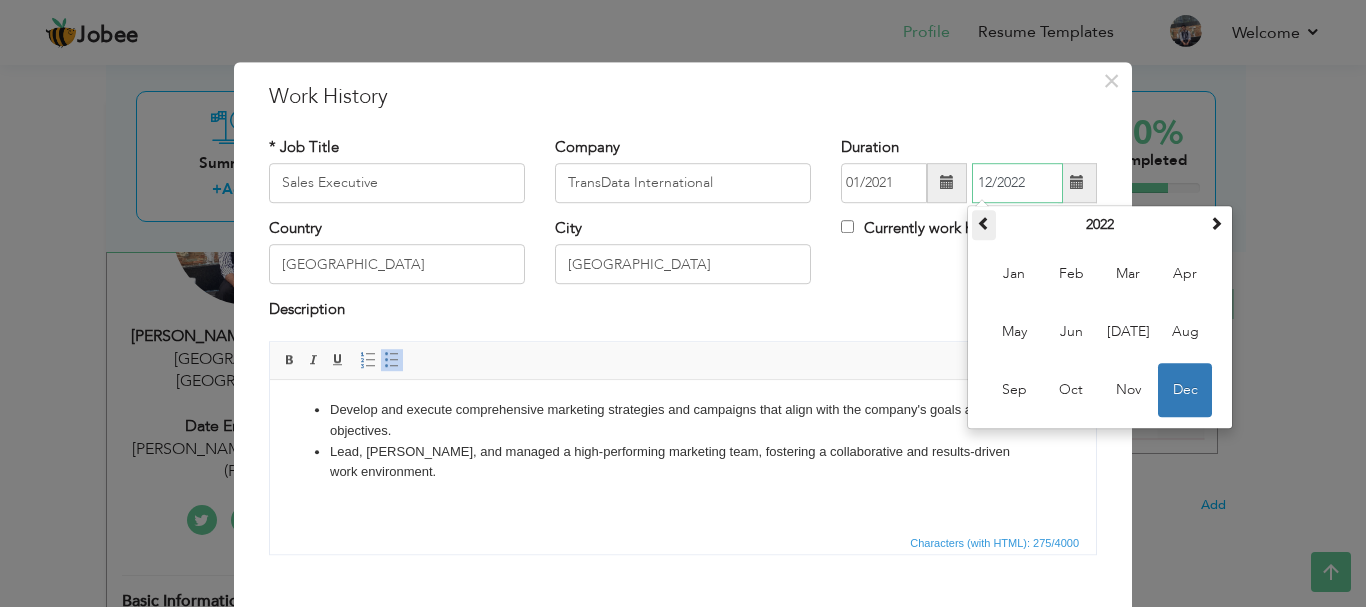 click at bounding box center [984, 223] 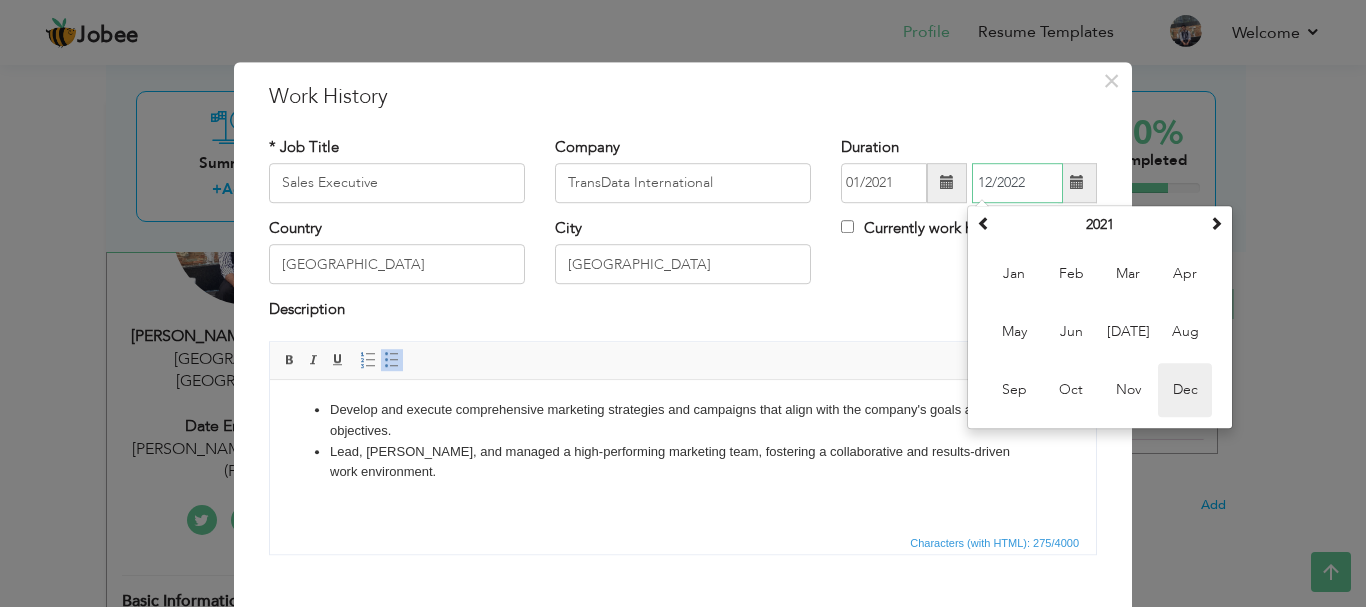 click on "Dec" at bounding box center (1185, 390) 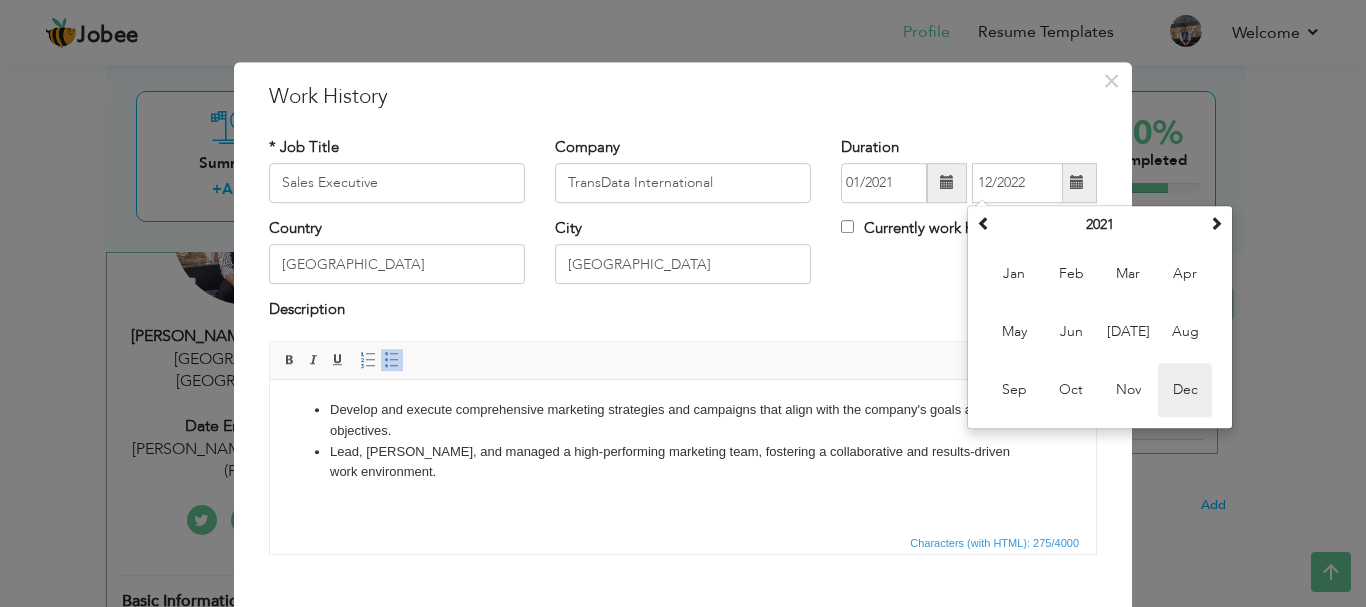 type on "12/2021" 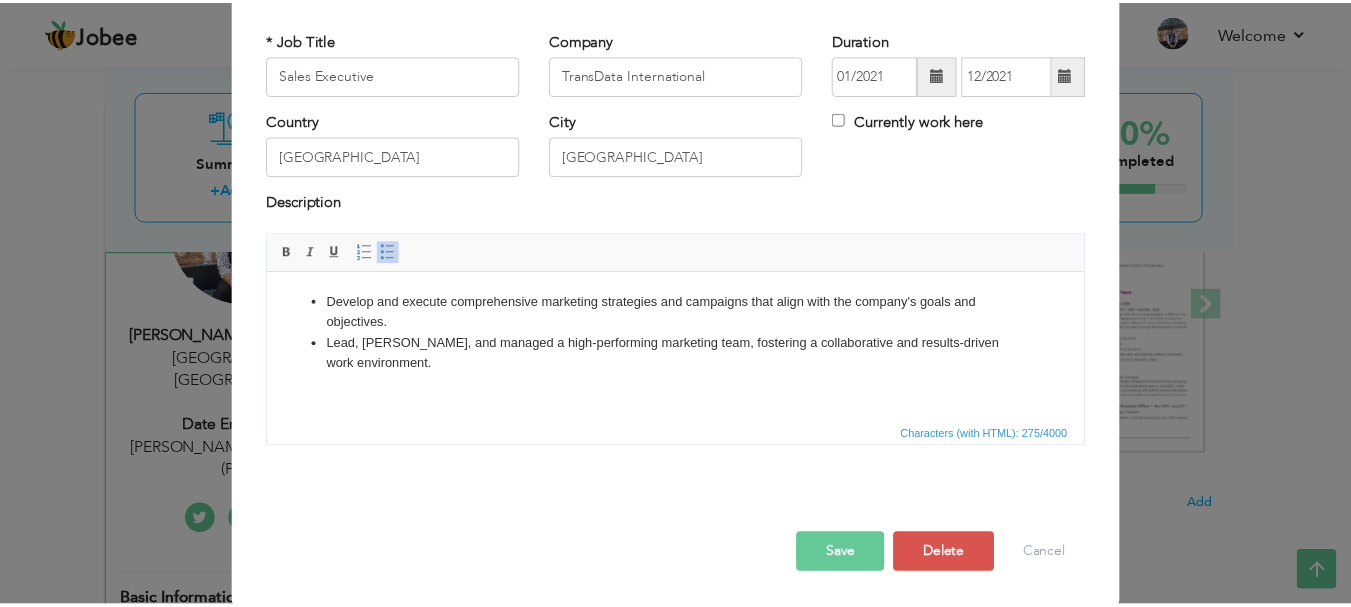 scroll, scrollTop: 110, scrollLeft: 0, axis: vertical 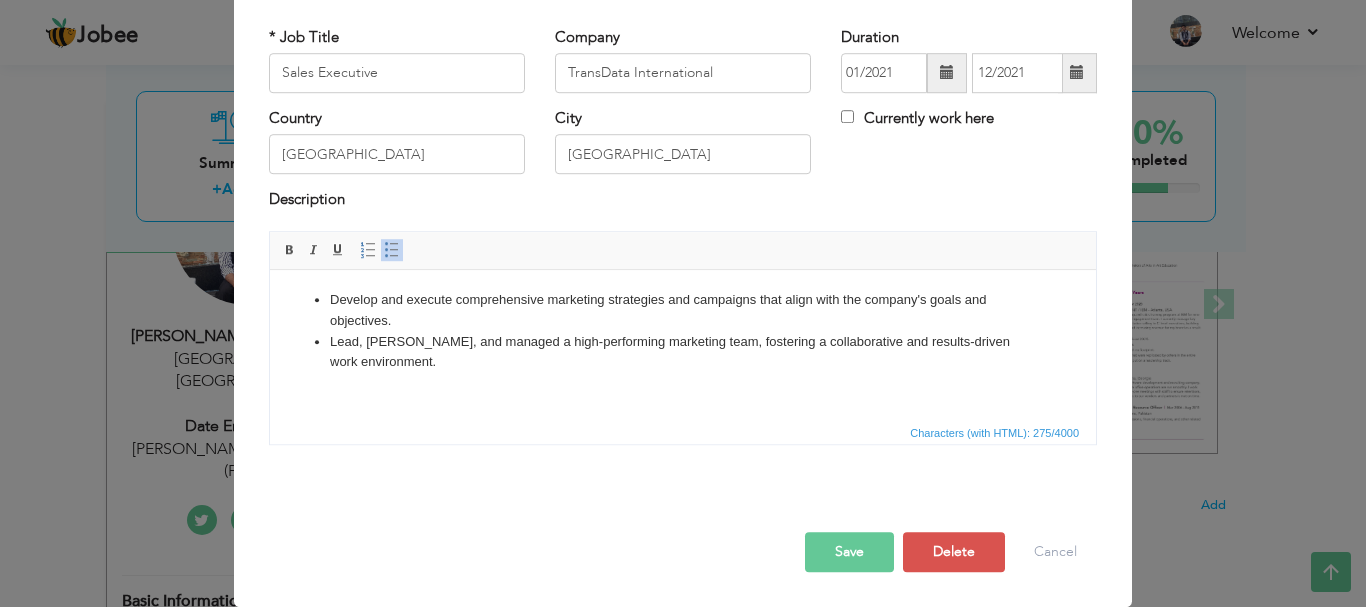 click on "Save" at bounding box center (849, 552) 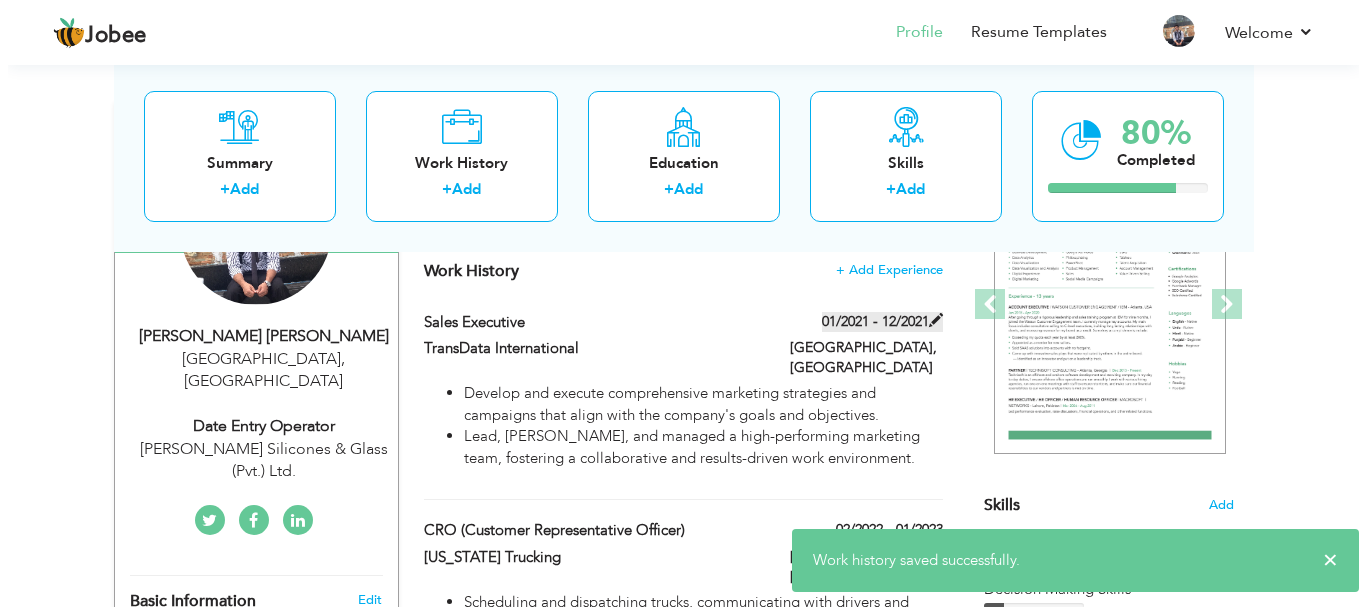 scroll, scrollTop: 375, scrollLeft: 0, axis: vertical 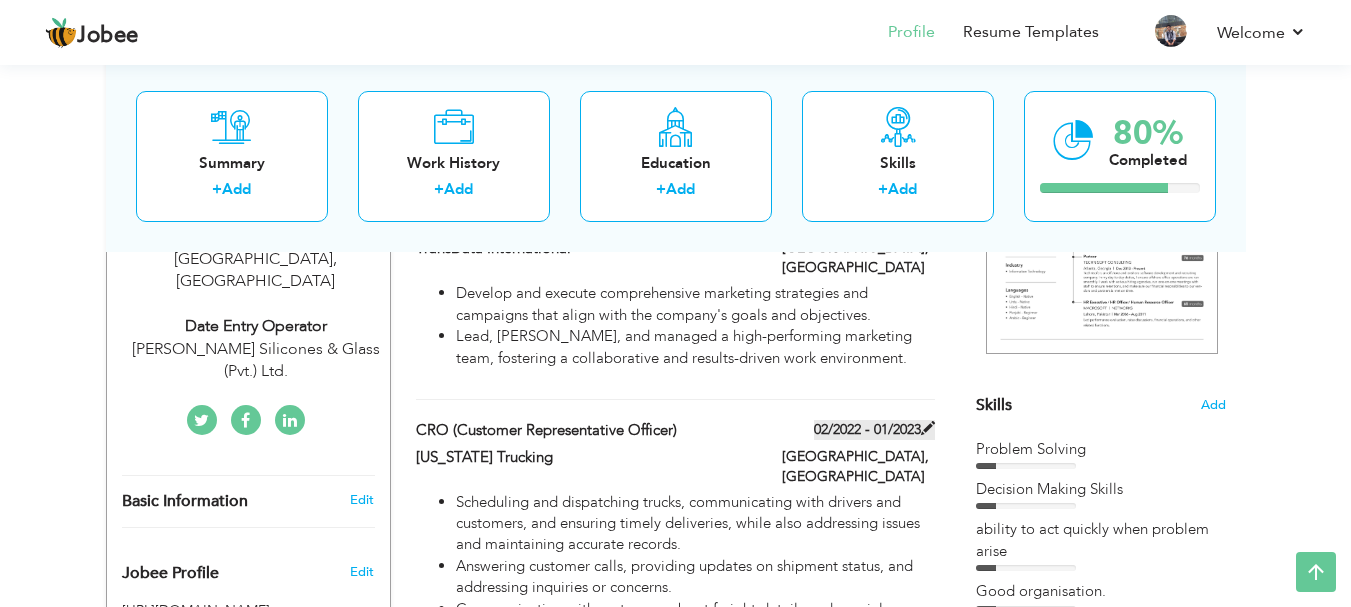 click at bounding box center [928, 428] 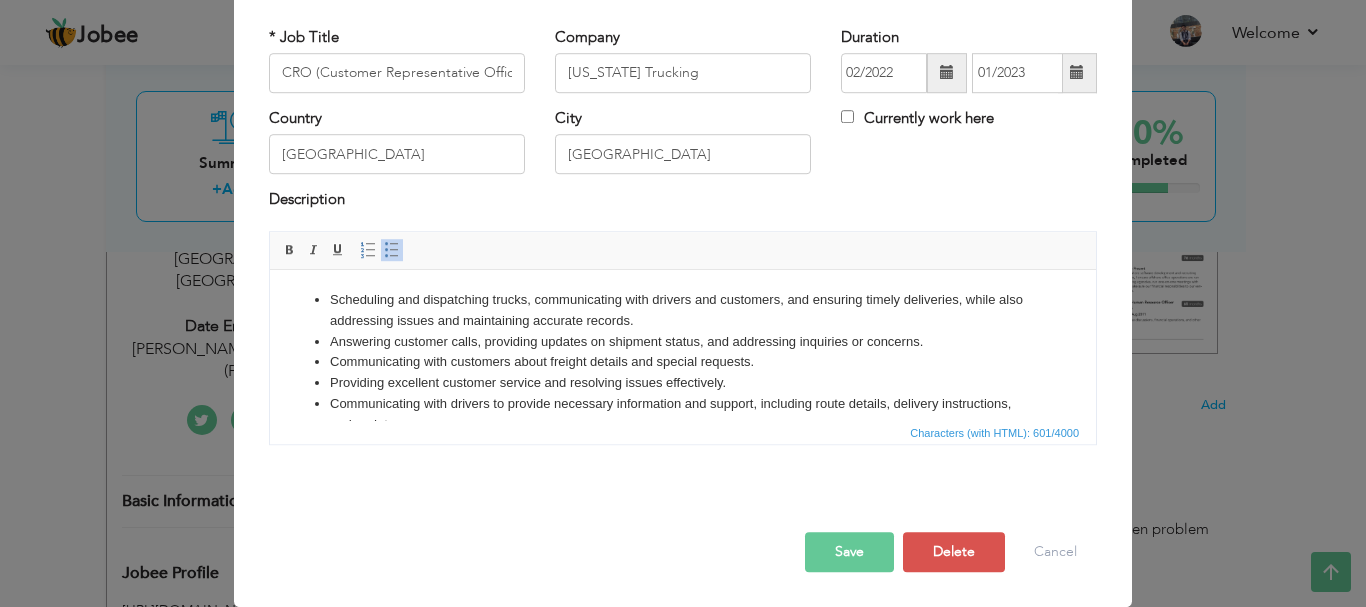 scroll, scrollTop: 0, scrollLeft: 0, axis: both 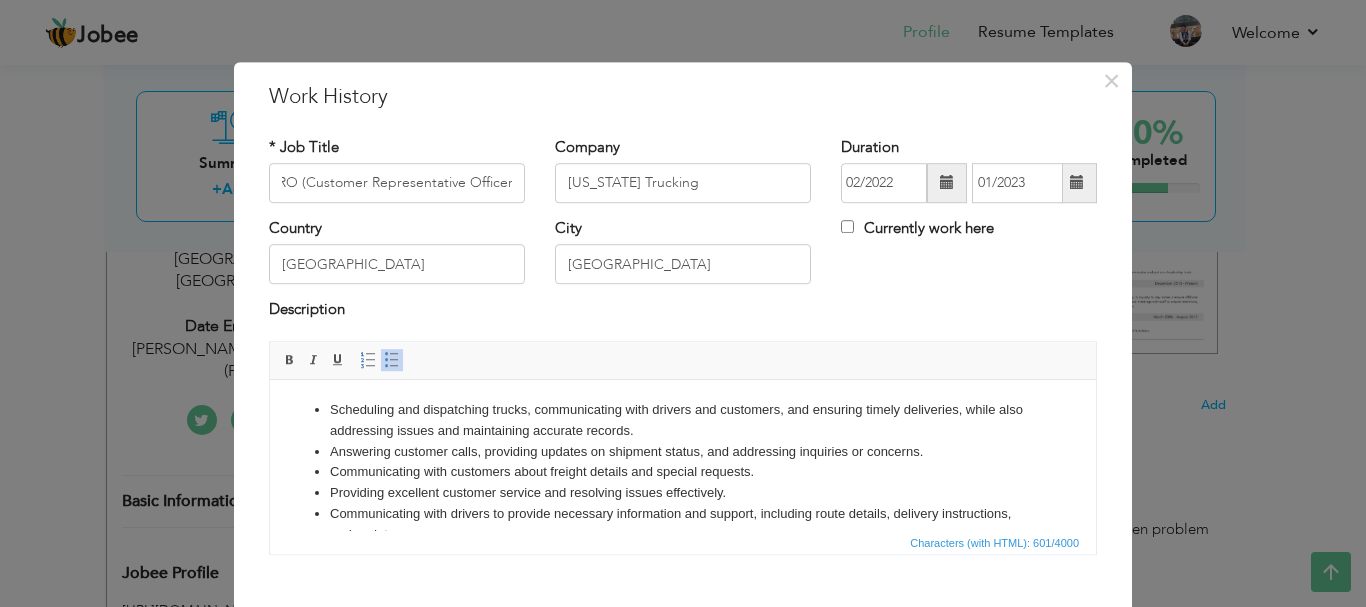 click at bounding box center (947, 183) 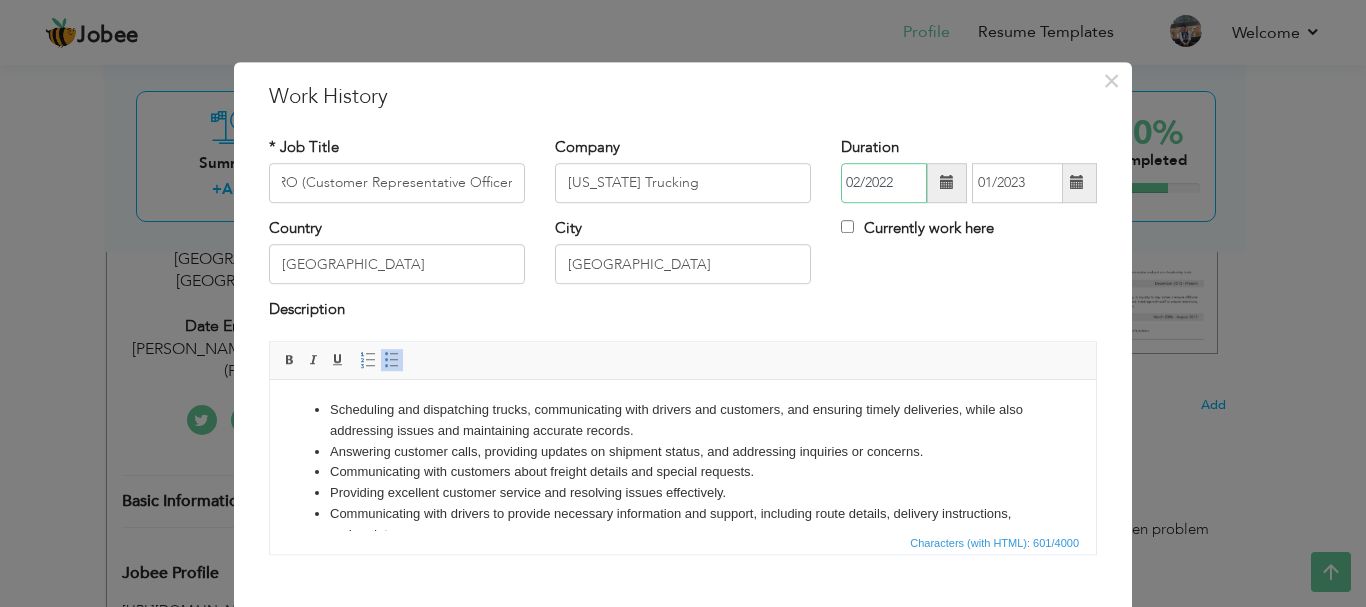 scroll, scrollTop: 0, scrollLeft: 0, axis: both 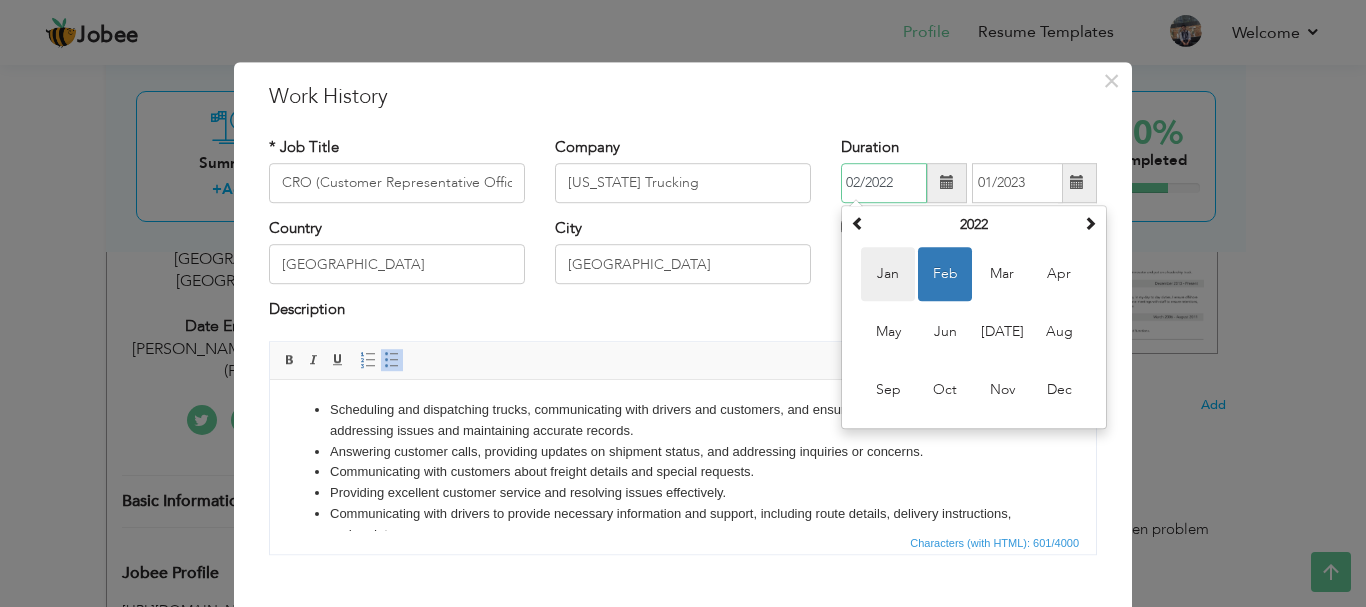 click on "Jan" at bounding box center [888, 274] 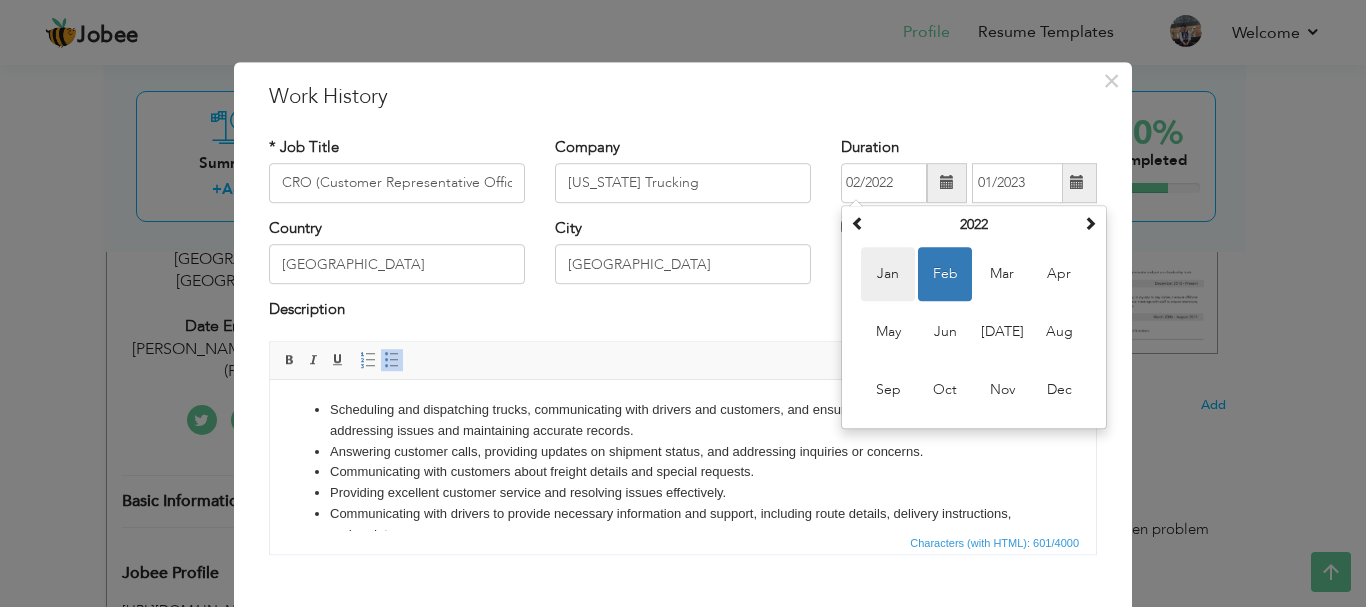 type on "01/2022" 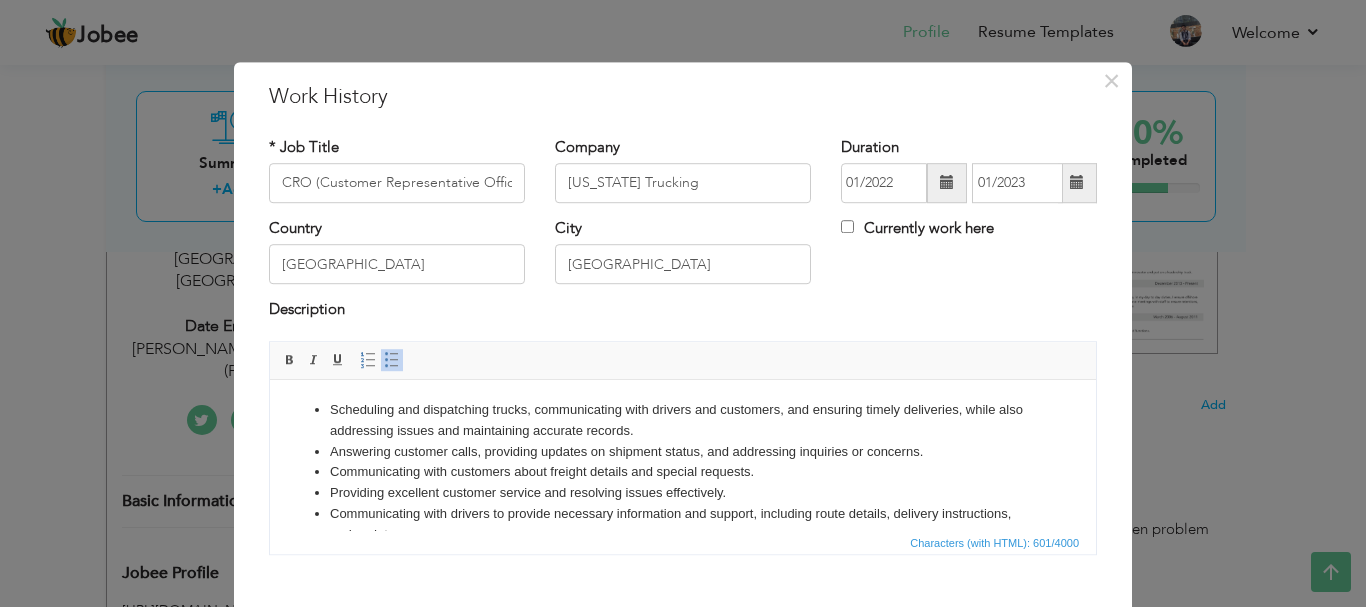 click at bounding box center (1077, 183) 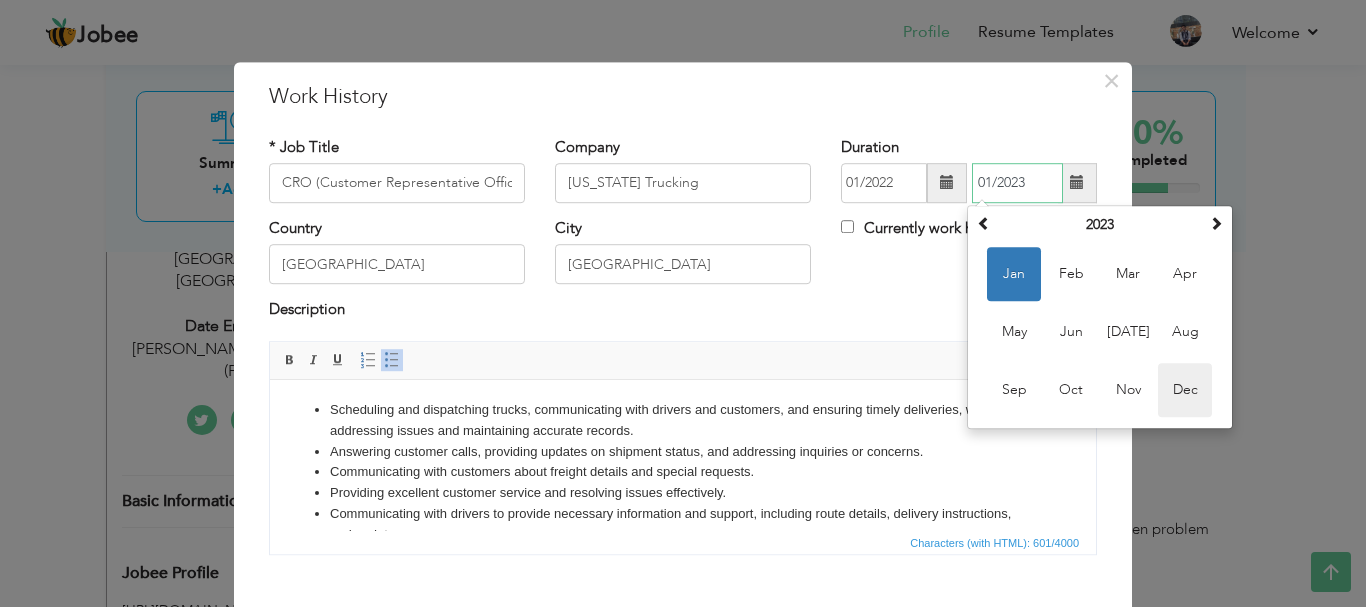 click on "Dec" at bounding box center [1185, 390] 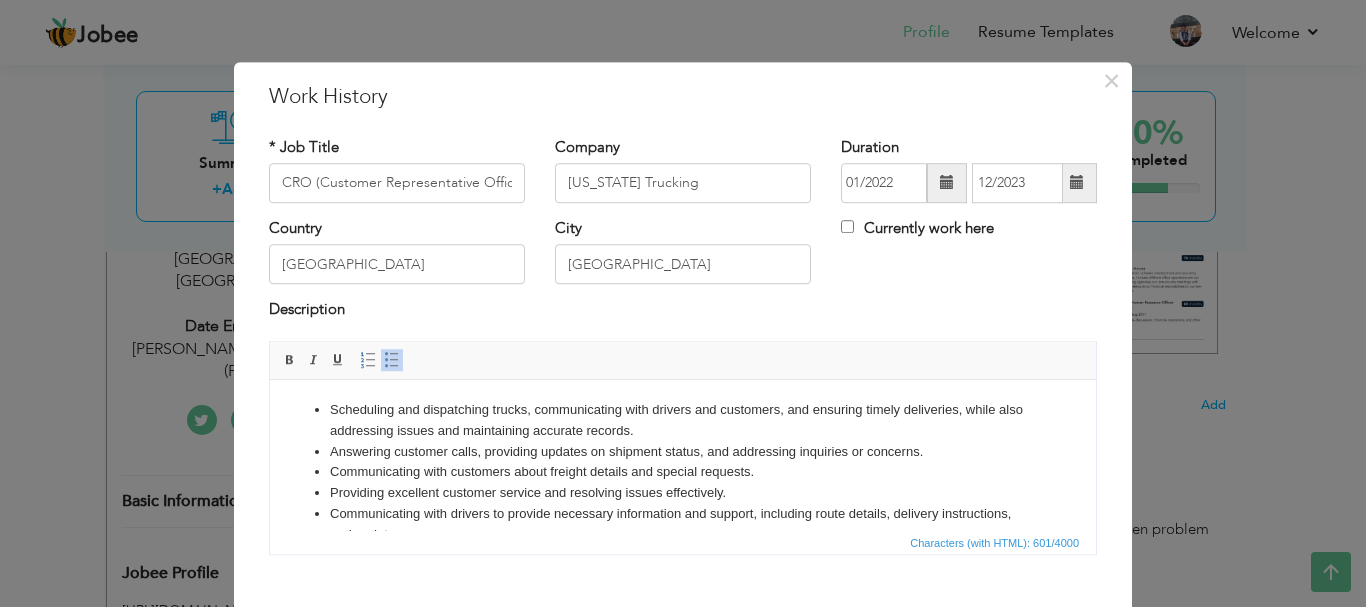 click at bounding box center [1077, 183] 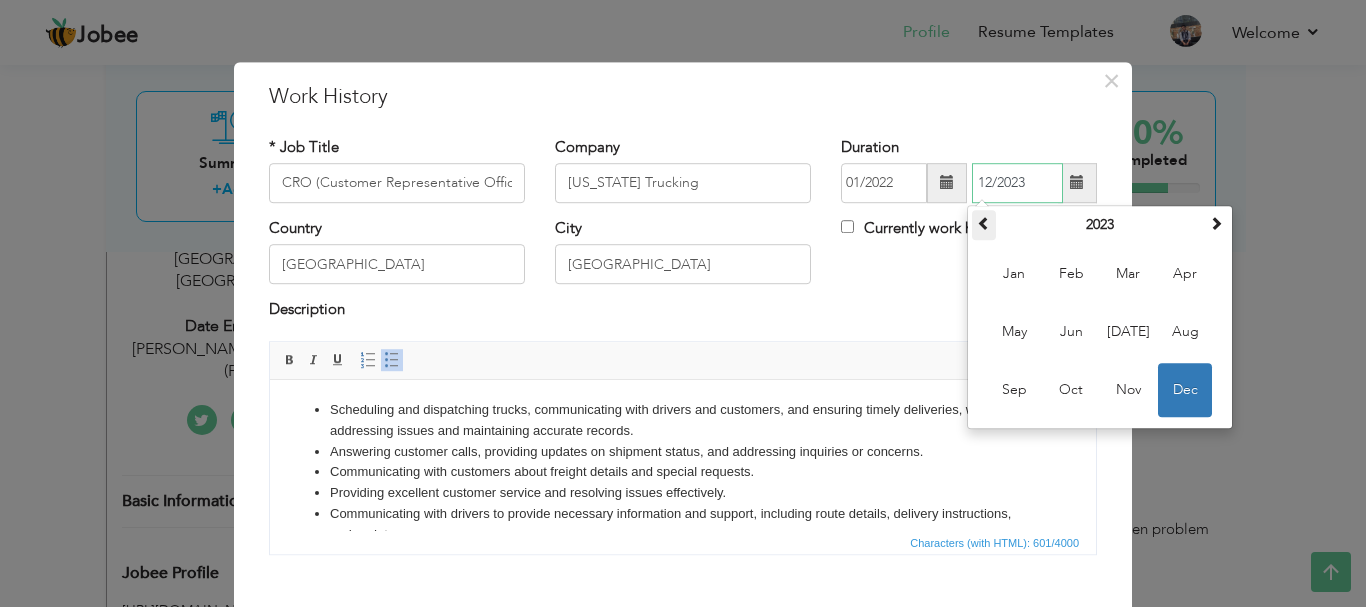 click at bounding box center [984, 223] 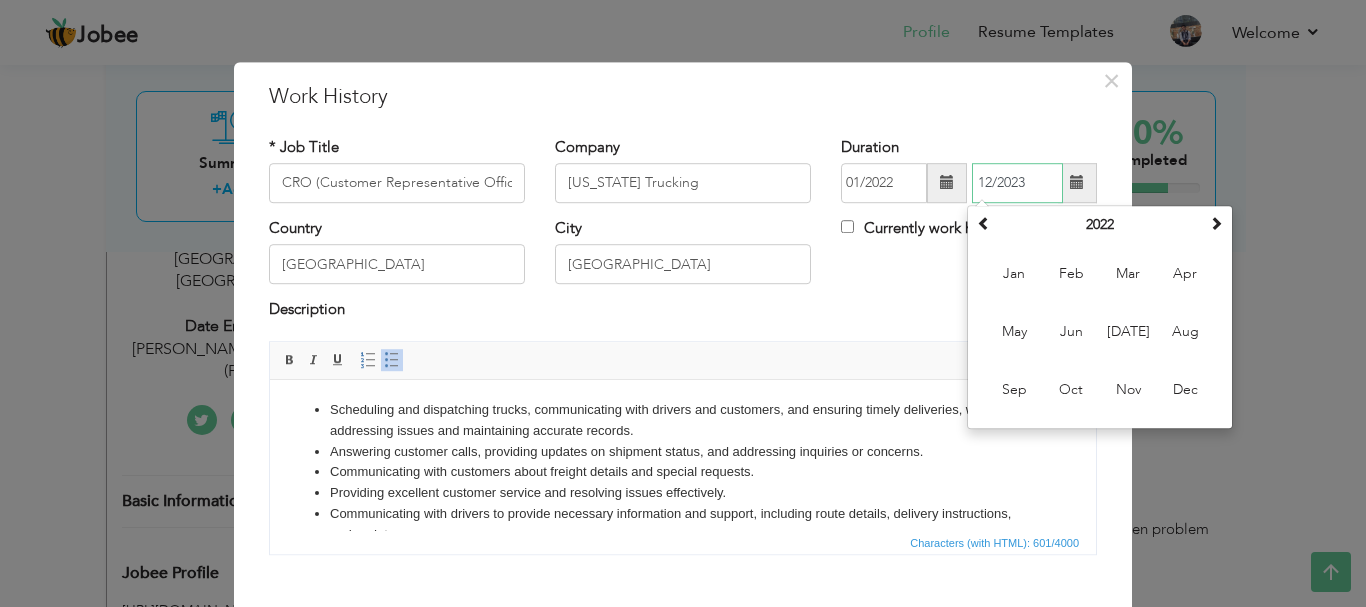click on "Dec" at bounding box center (1185, 390) 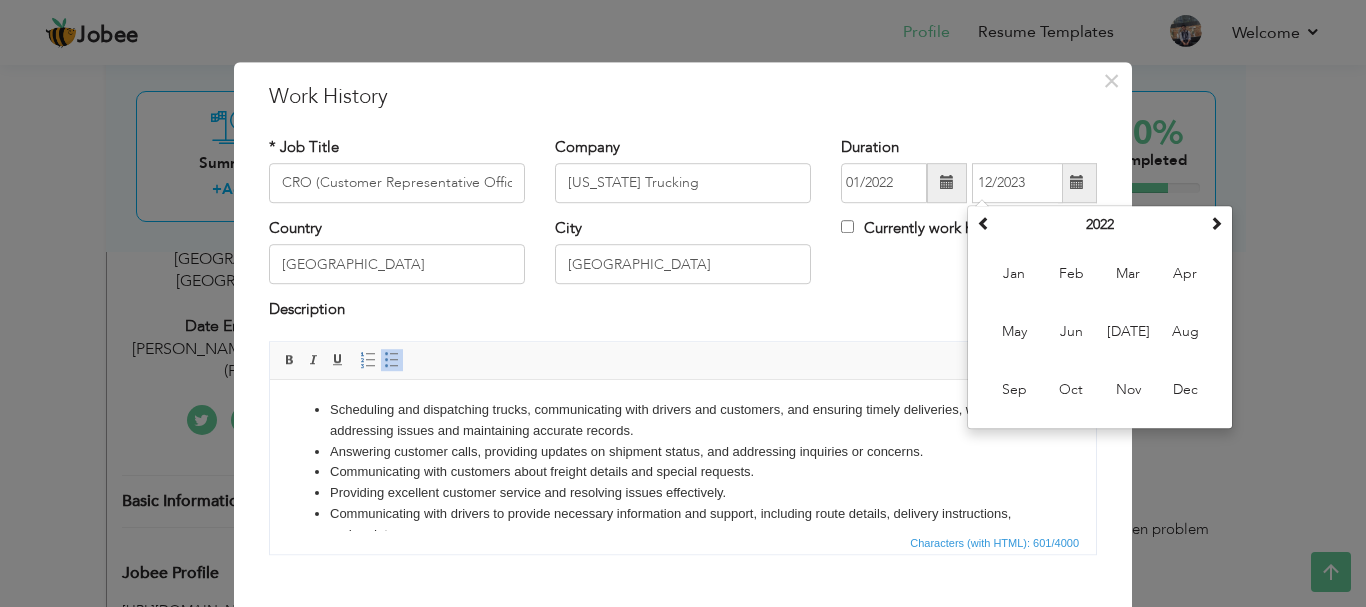 type on "12/2022" 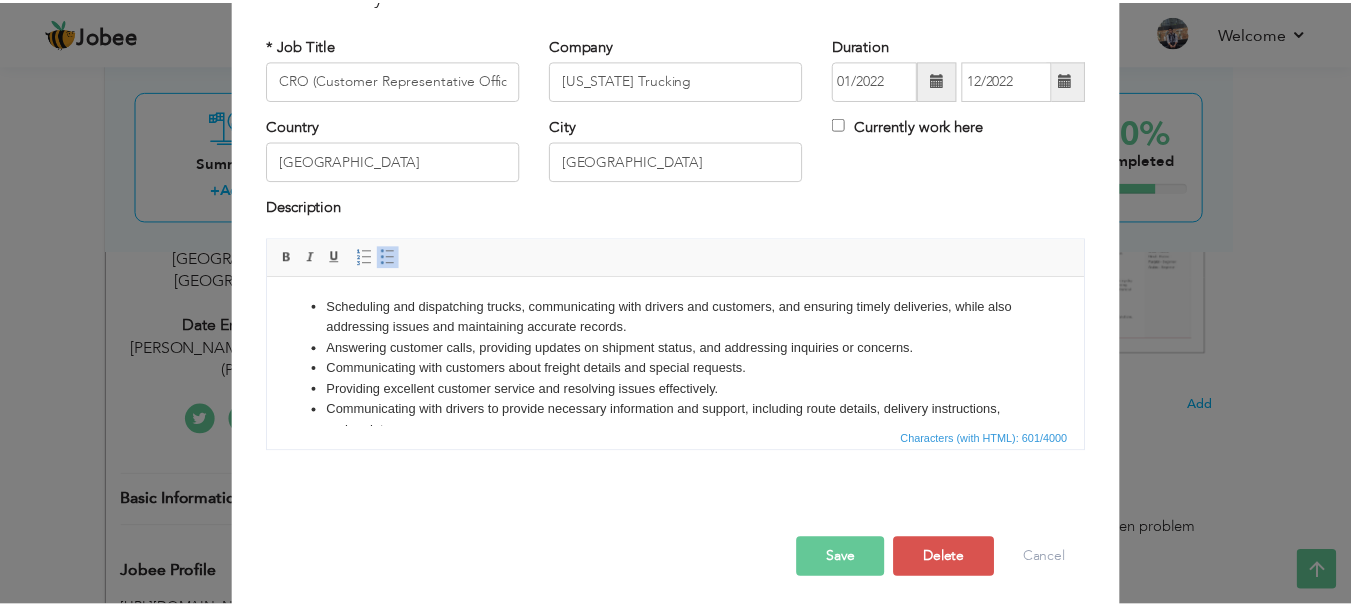 scroll, scrollTop: 110, scrollLeft: 0, axis: vertical 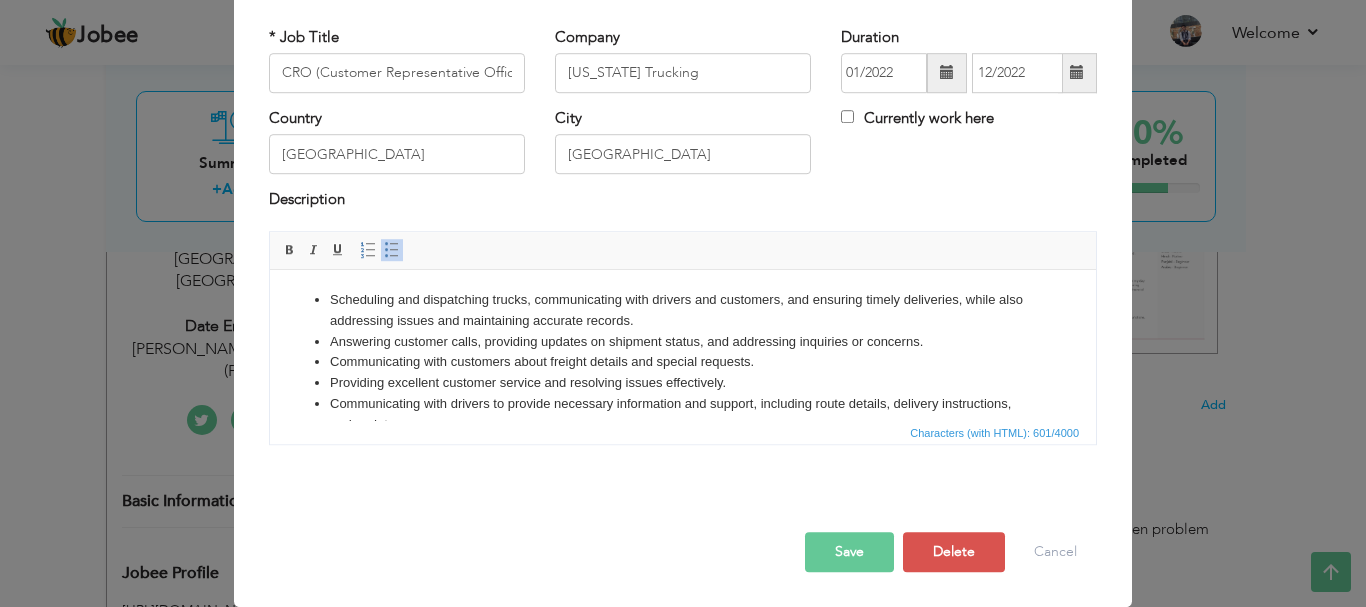click on "Save" at bounding box center [849, 552] 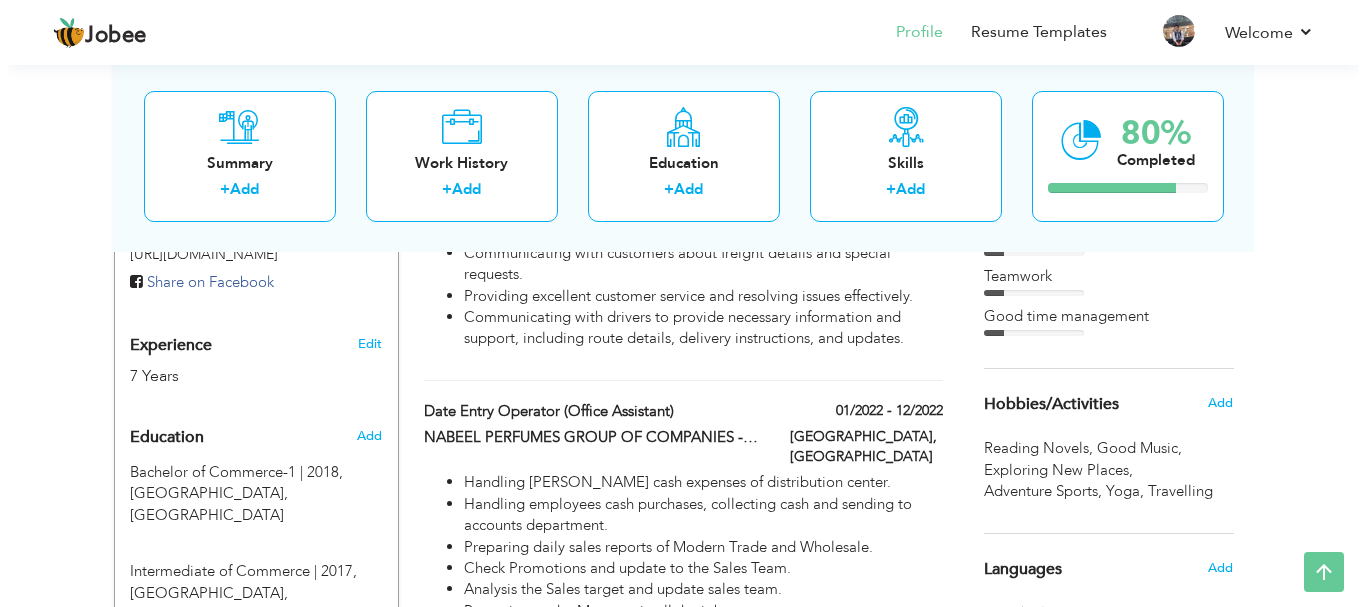 scroll, scrollTop: 775, scrollLeft: 0, axis: vertical 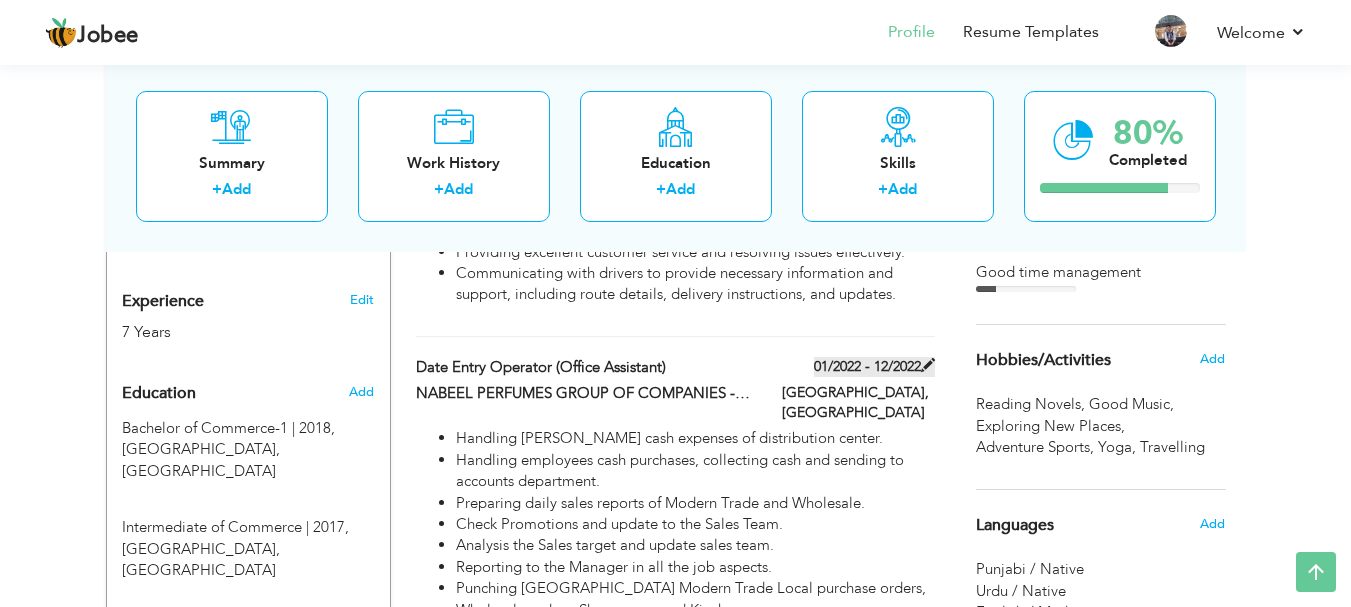click at bounding box center [928, 365] 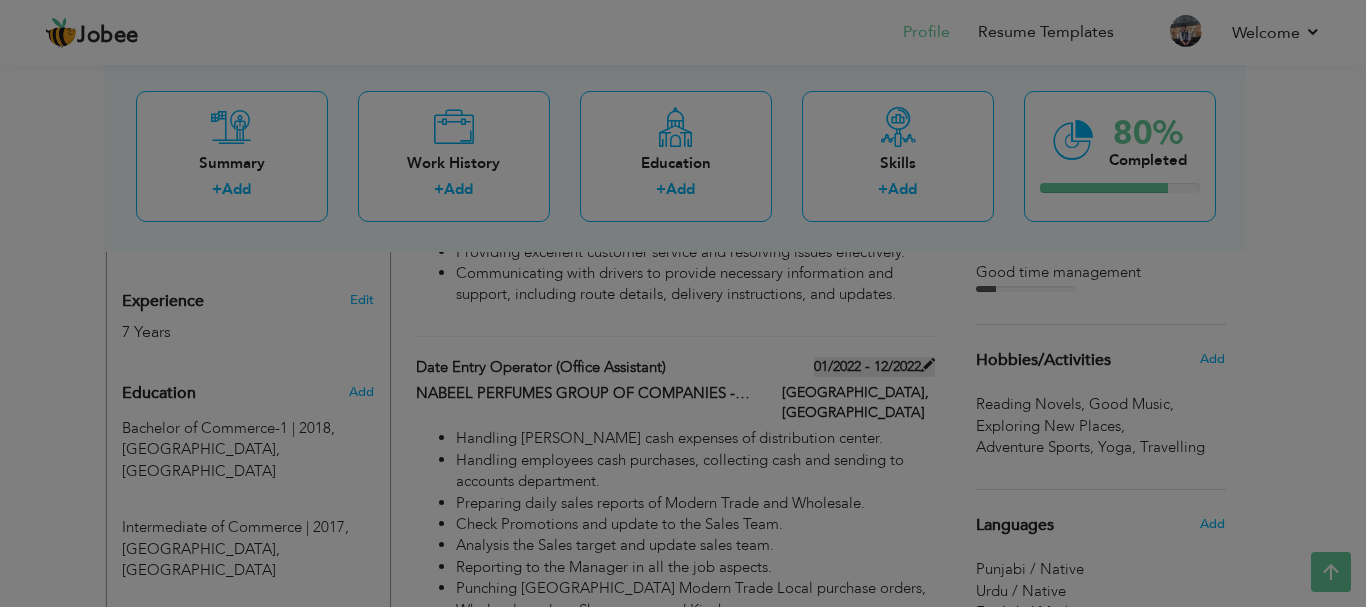 scroll, scrollTop: 0, scrollLeft: 0, axis: both 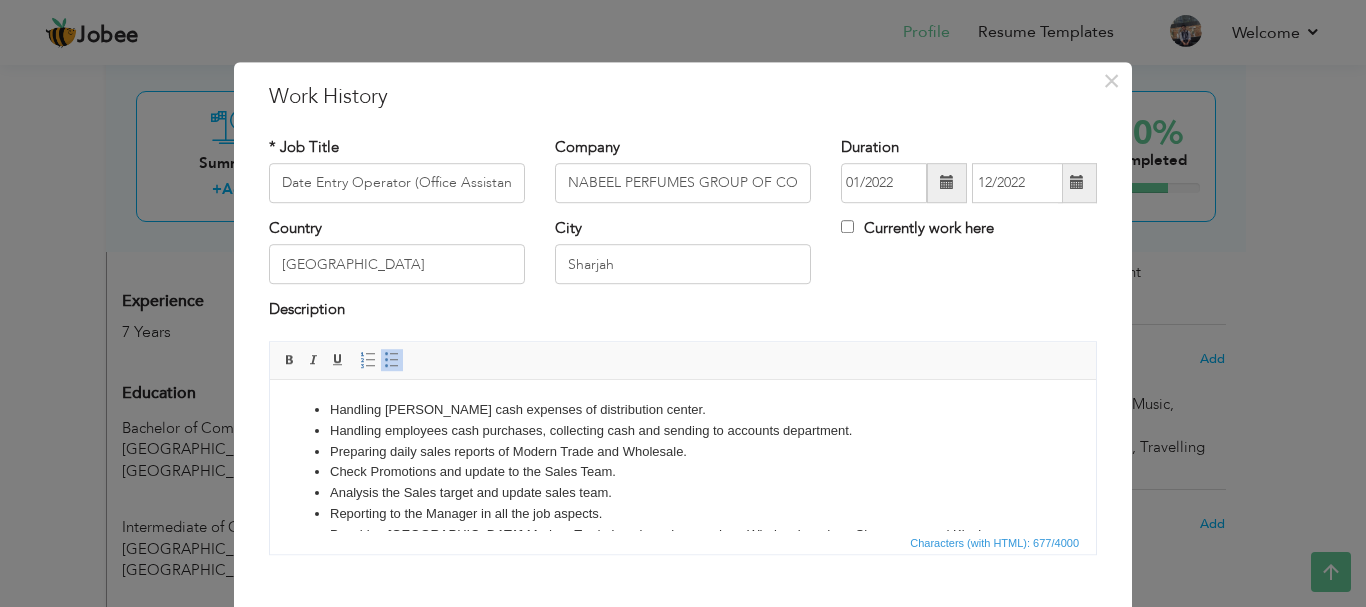 click at bounding box center (947, 183) 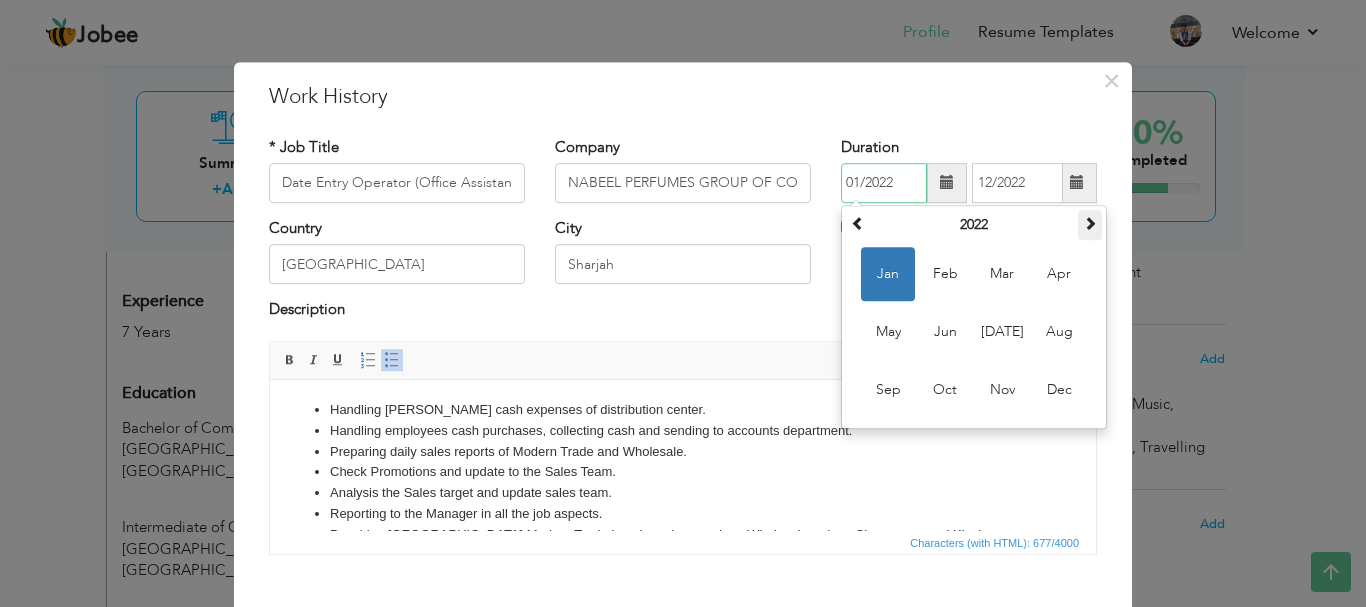 click at bounding box center (1090, 223) 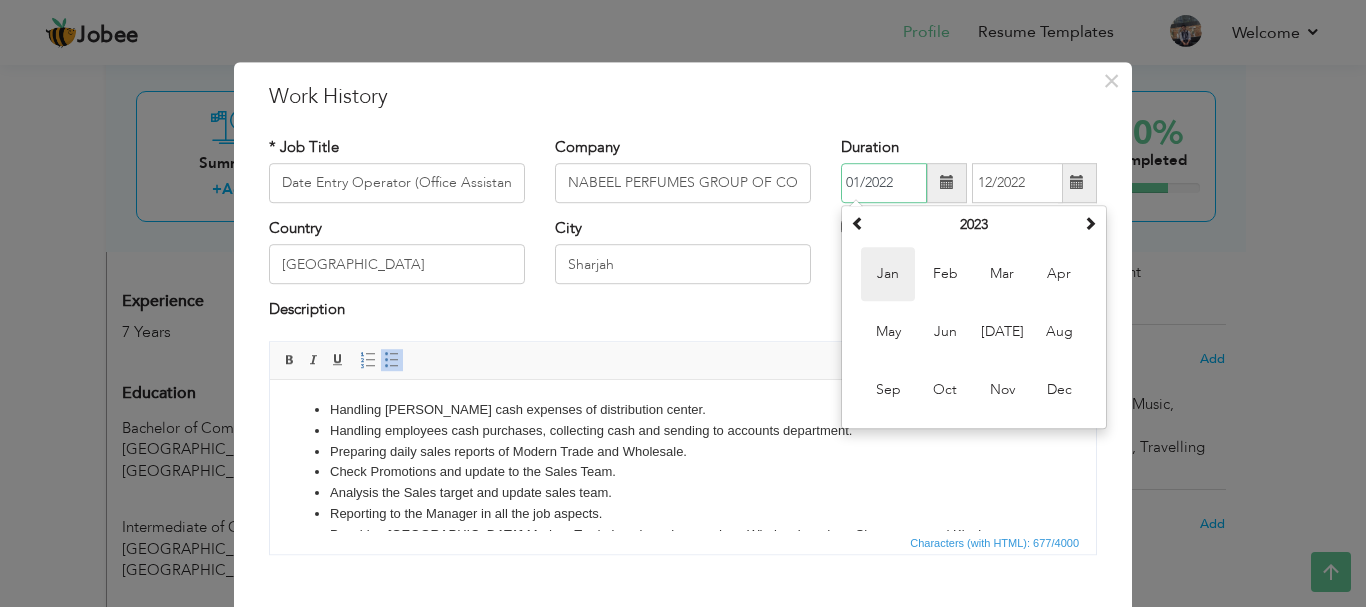 click on "Jan" at bounding box center [888, 274] 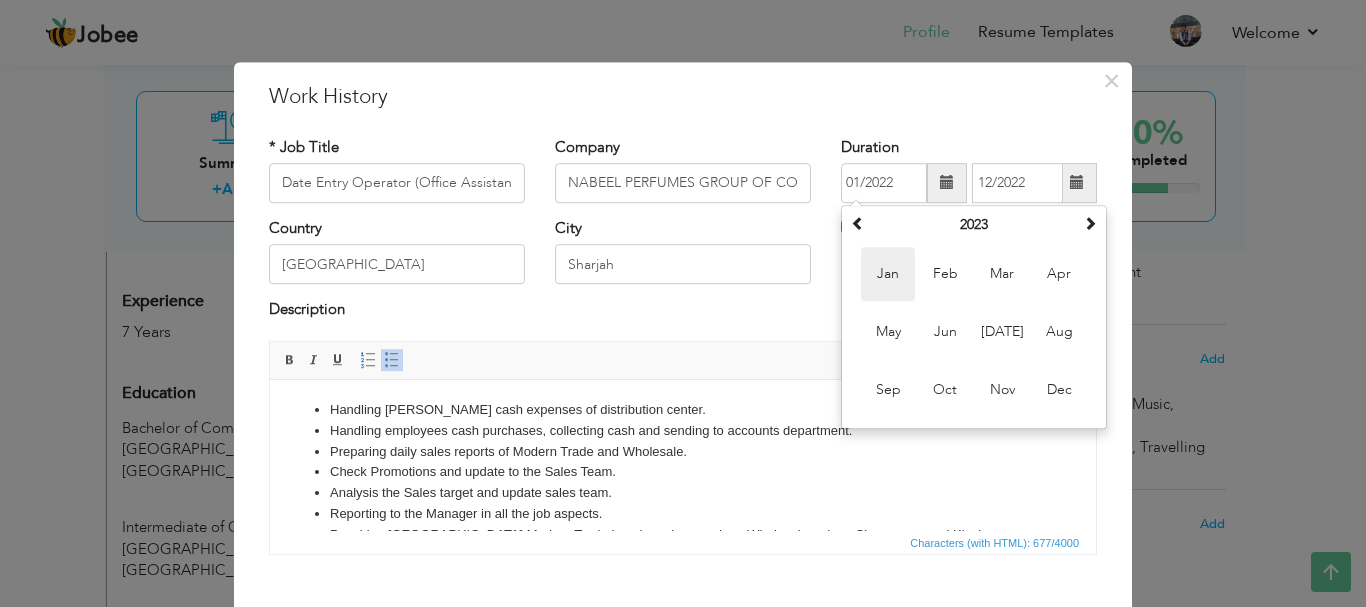 type on "01/2023" 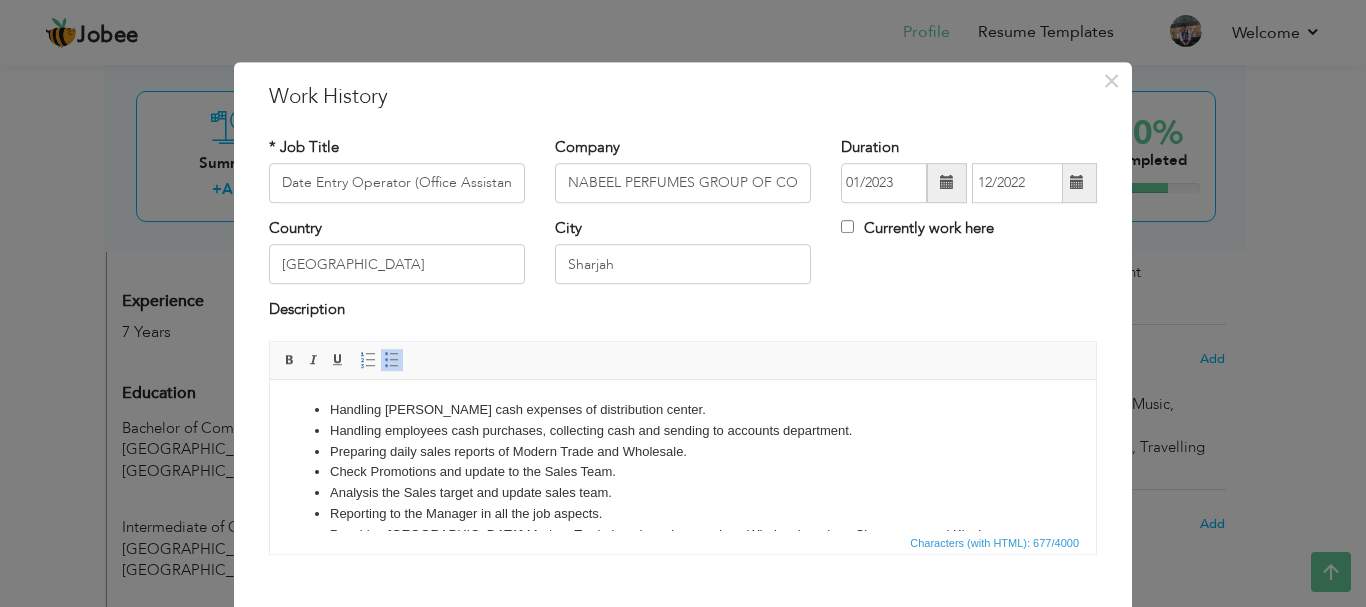 click at bounding box center (1077, 183) 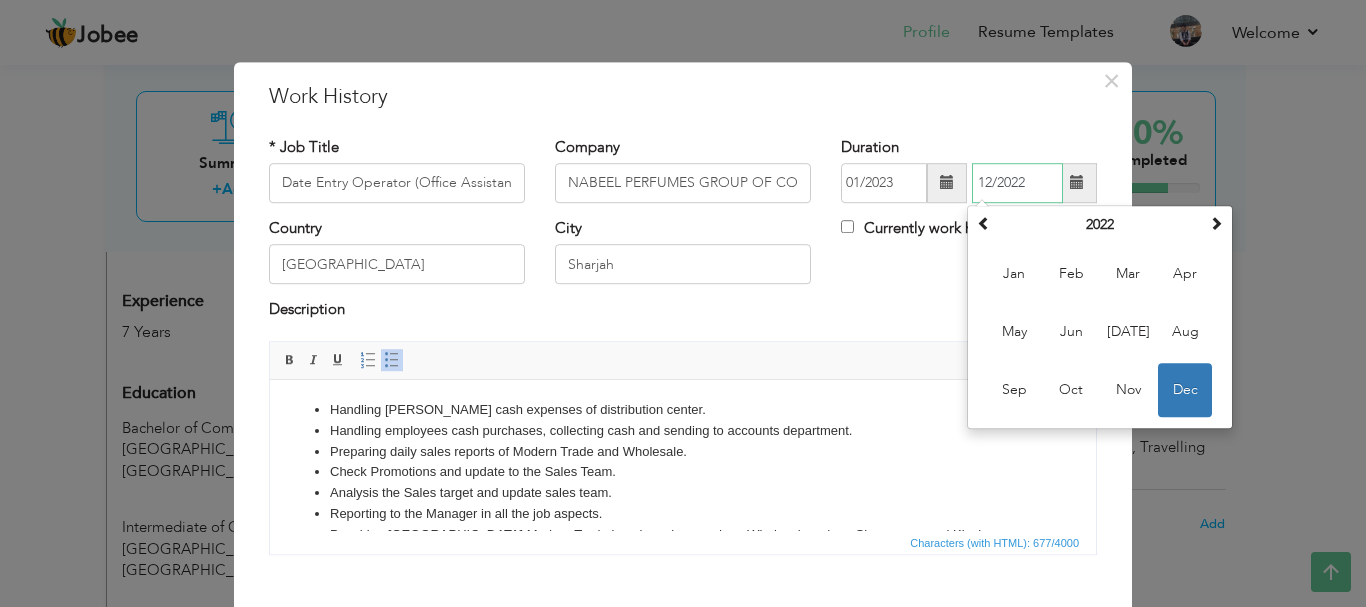 click on "Dec" at bounding box center [1185, 390] 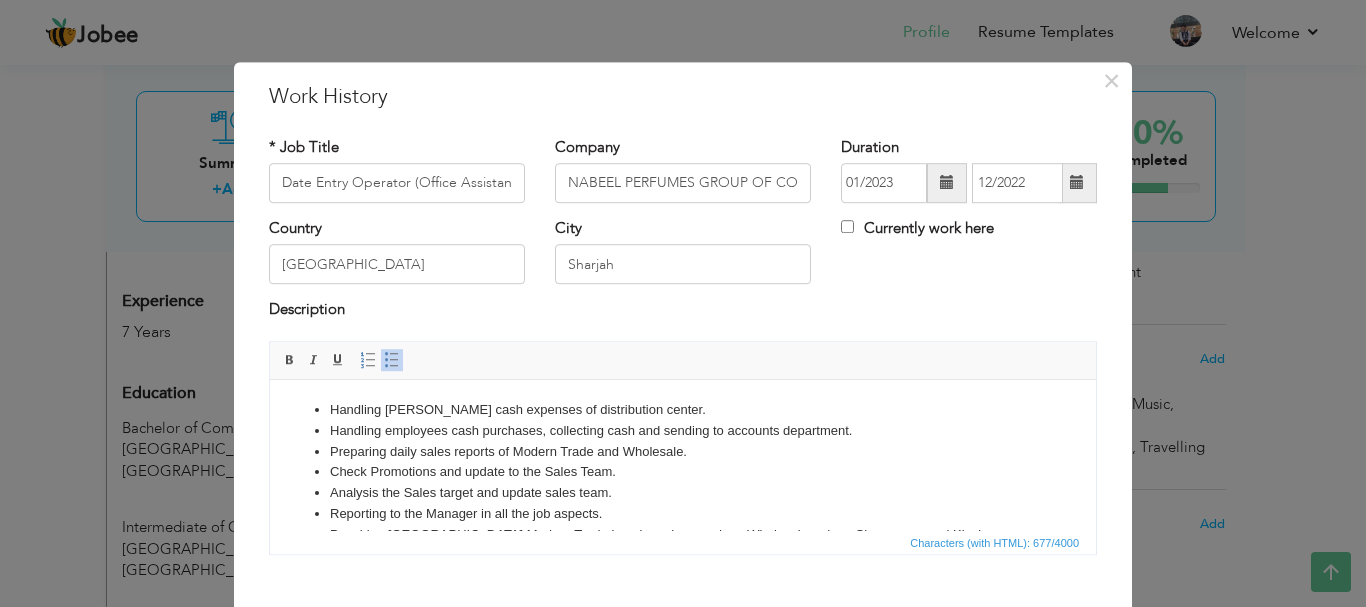 click at bounding box center [1077, 183] 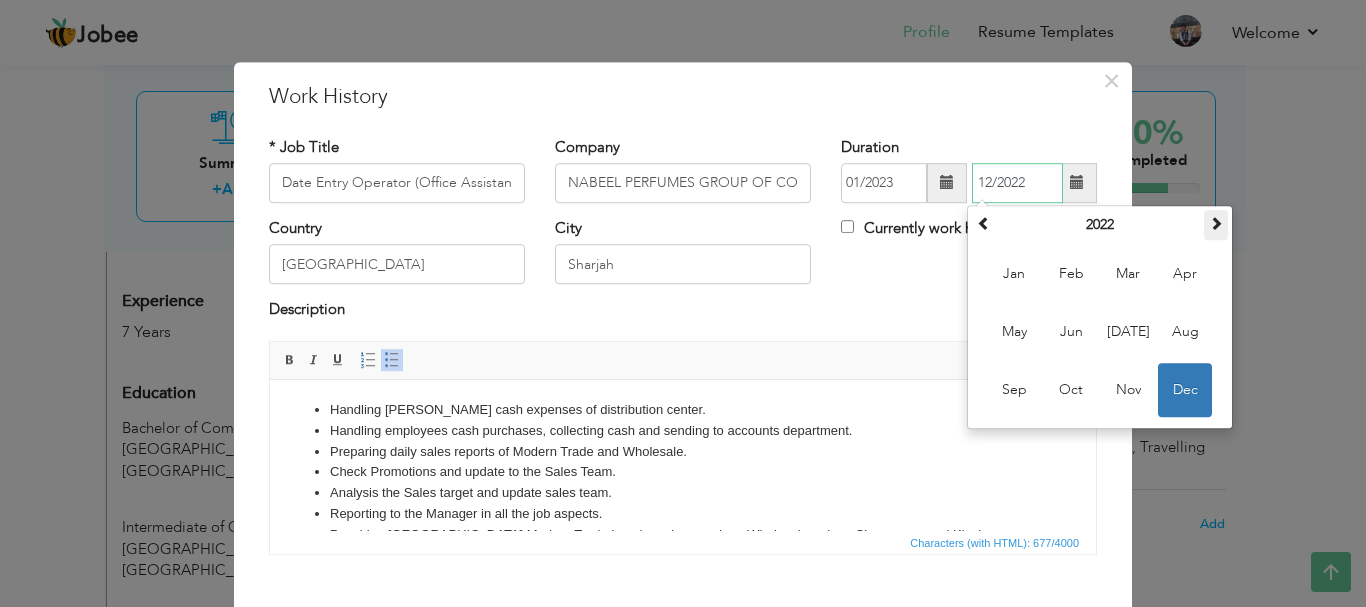 click at bounding box center (1216, 223) 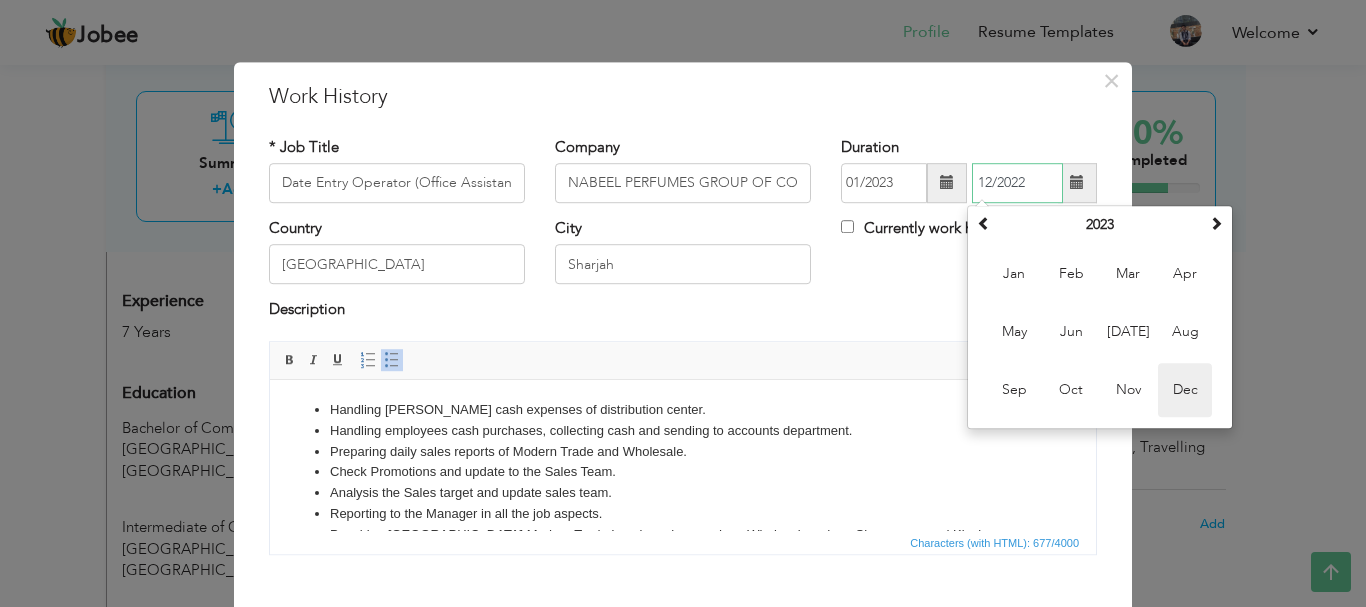 click on "Dec" at bounding box center [1185, 390] 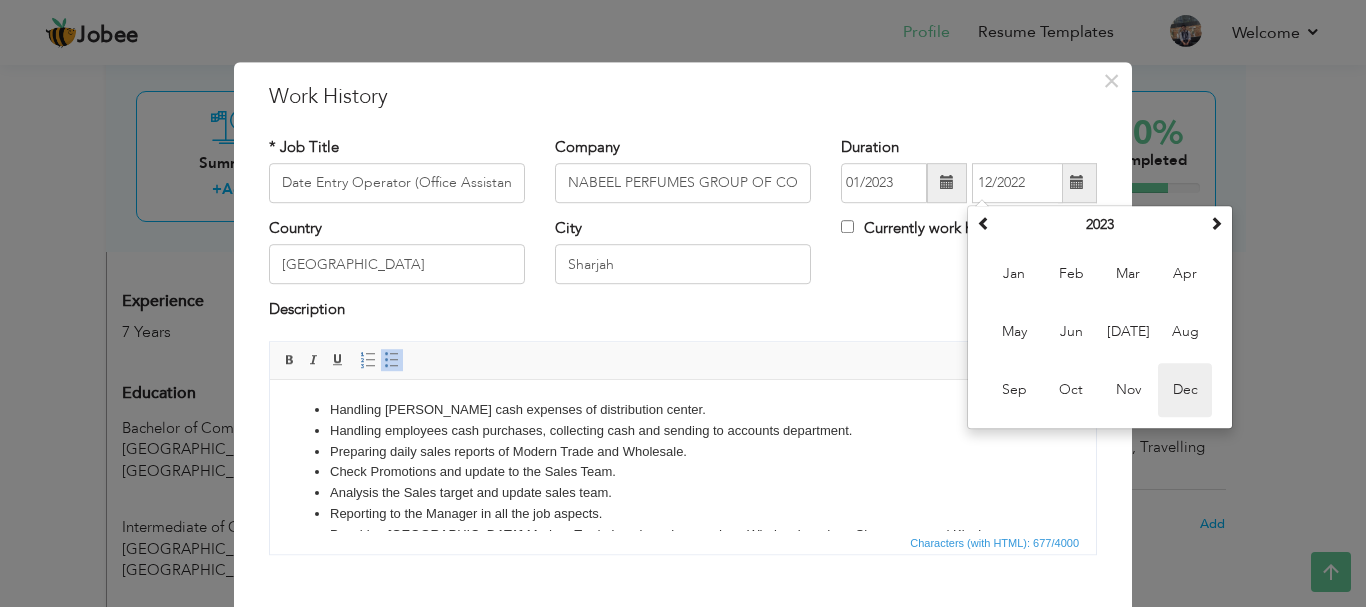 type on "12/2023" 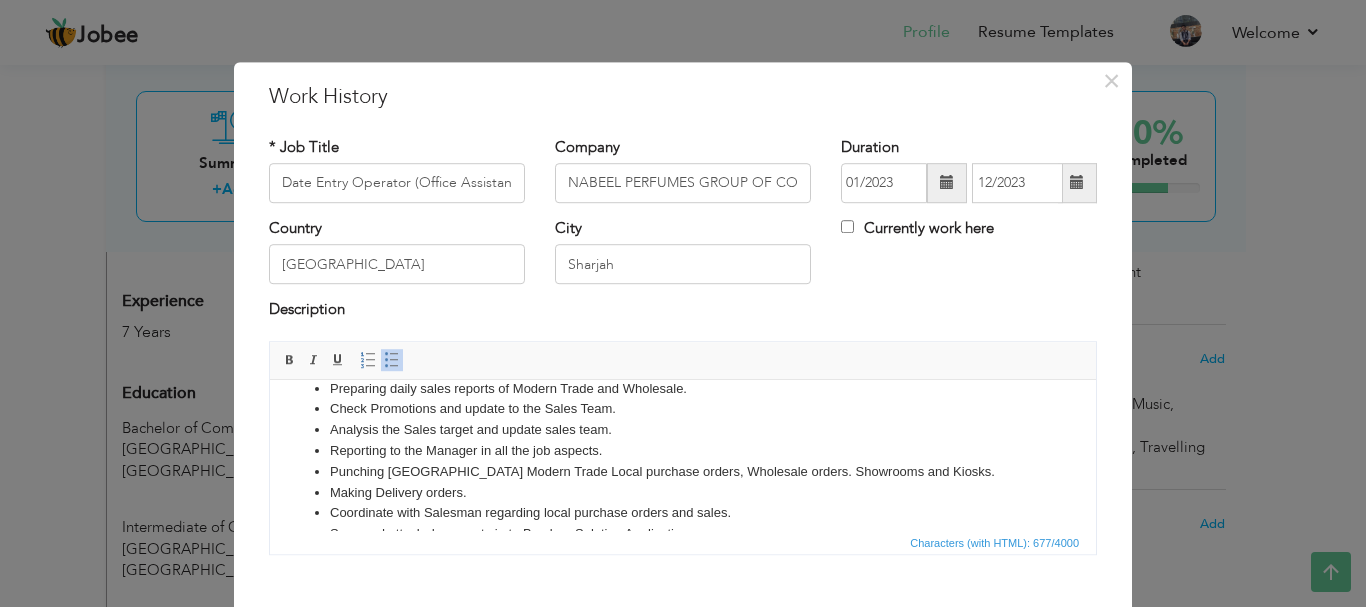 scroll, scrollTop: 98, scrollLeft: 0, axis: vertical 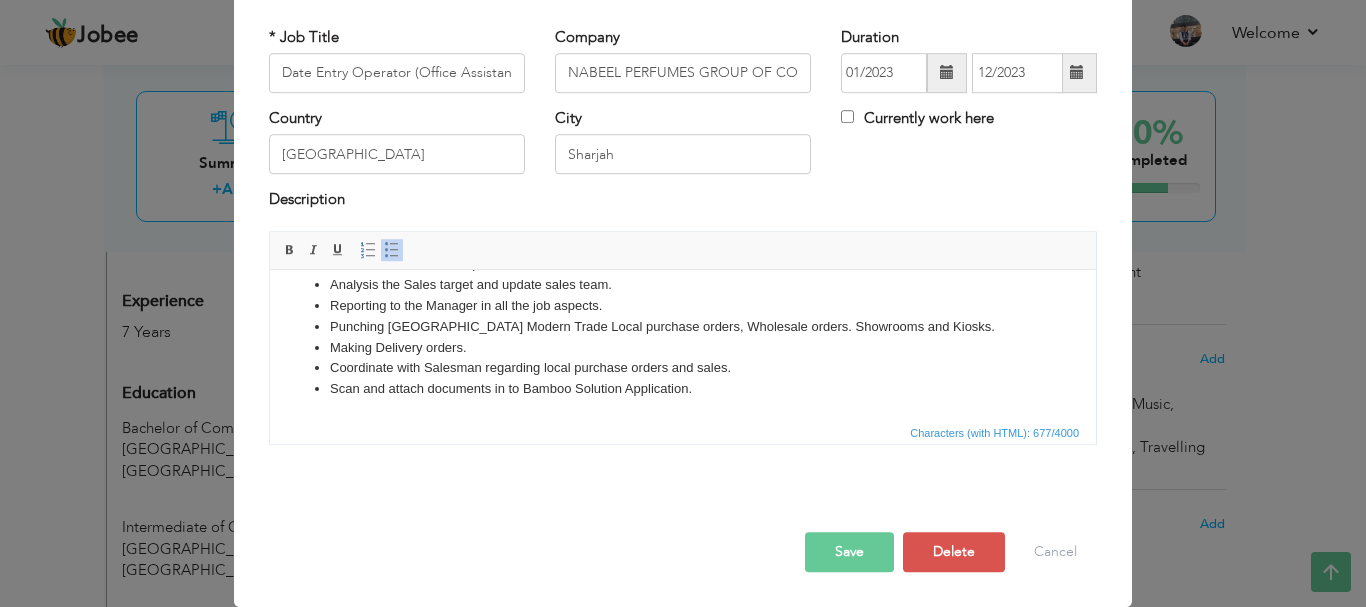click on "Save" at bounding box center [849, 552] 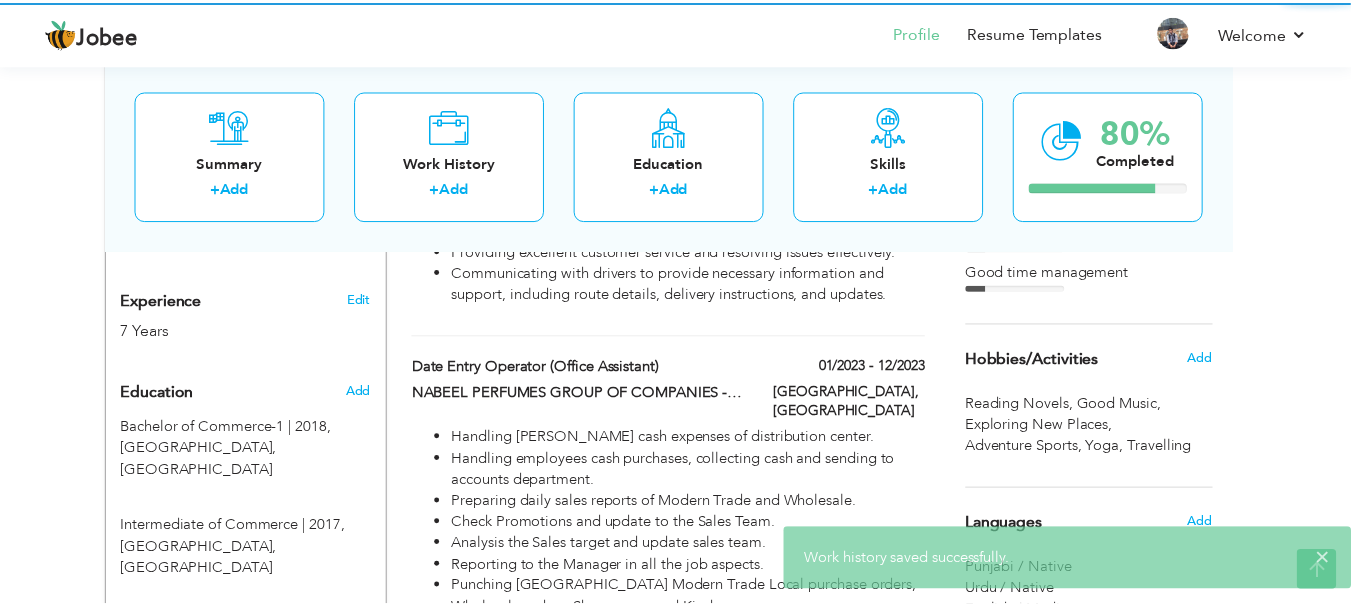 scroll, scrollTop: 0, scrollLeft: 0, axis: both 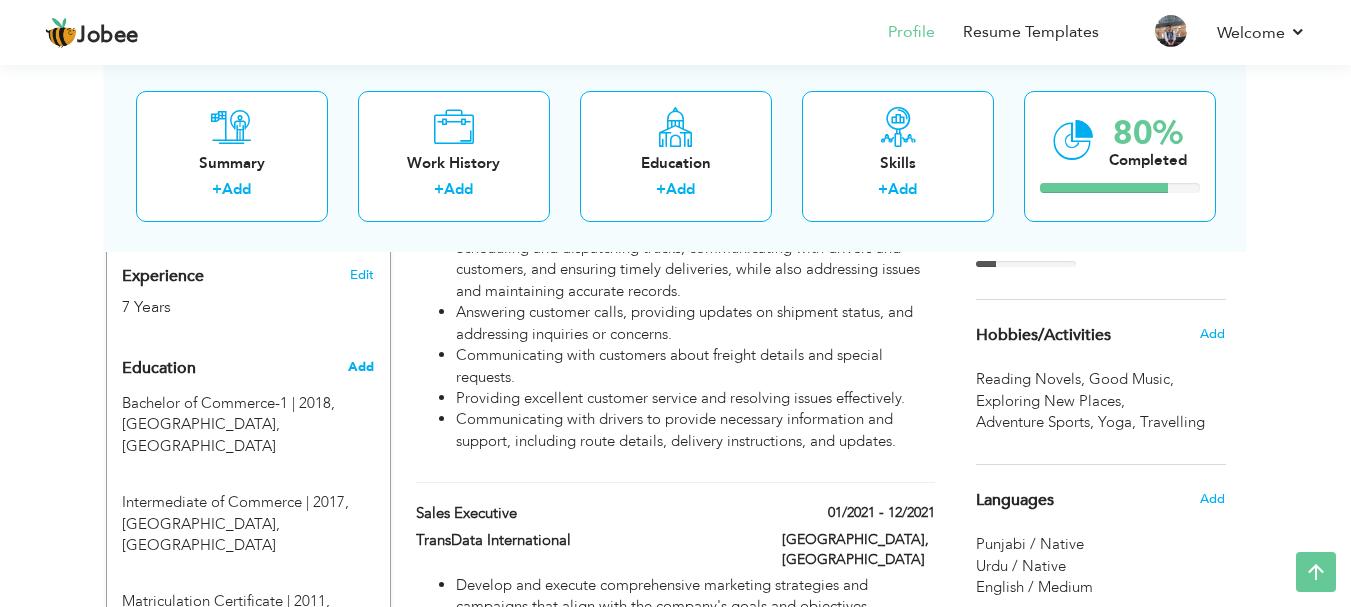click on "Add" at bounding box center [361, 367] 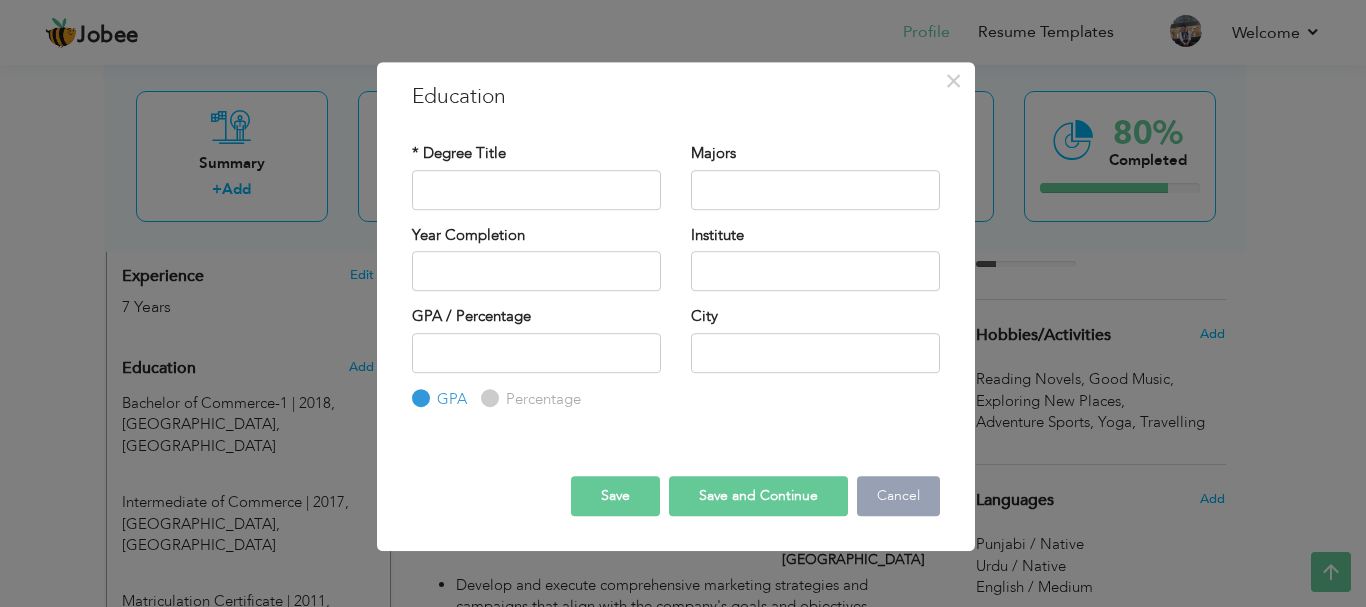 click on "Cancel" at bounding box center [898, 496] 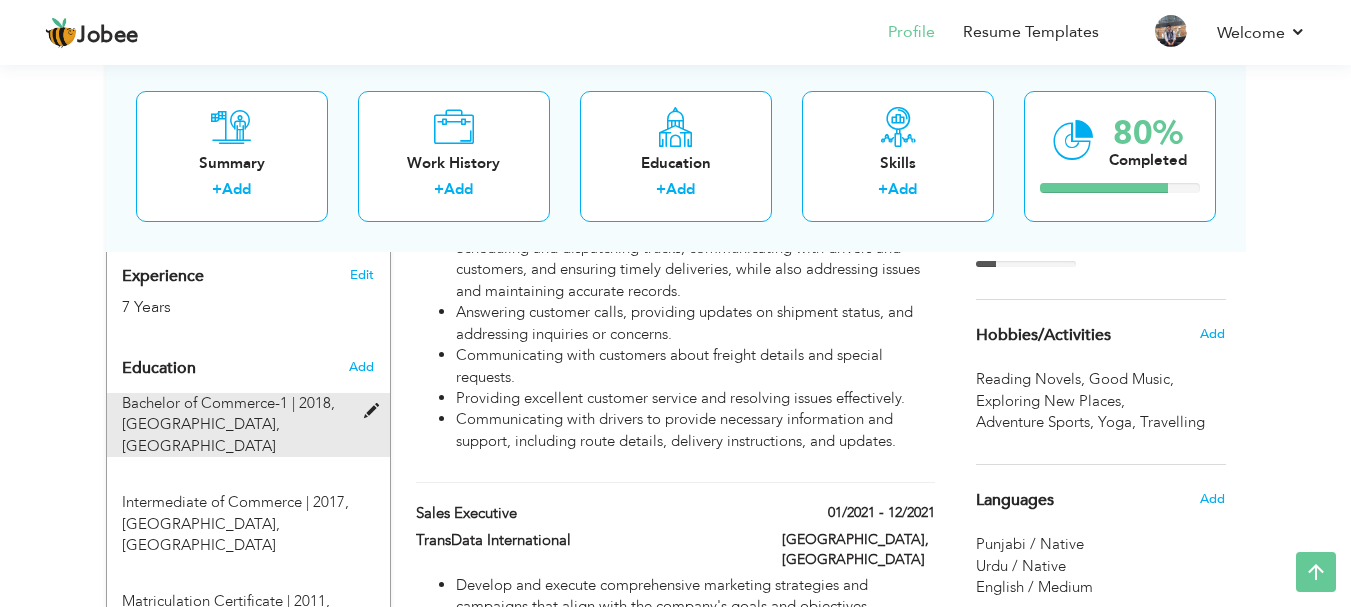 click at bounding box center [376, 411] 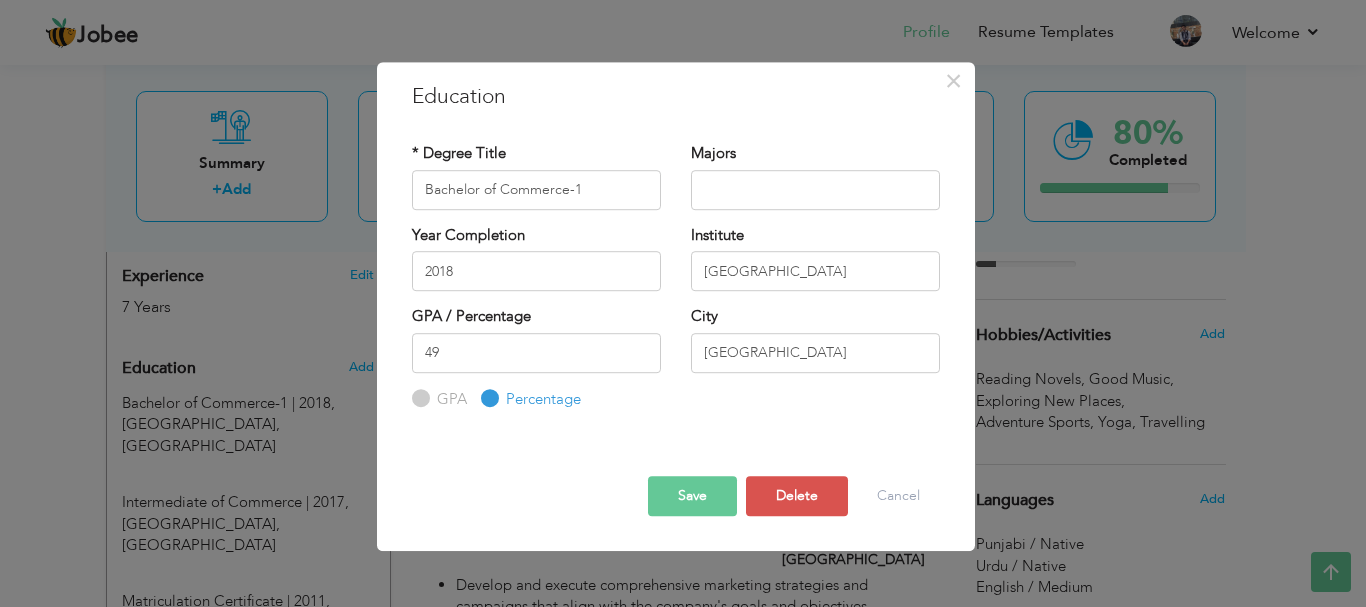 click on "GPA" at bounding box center [449, 399] 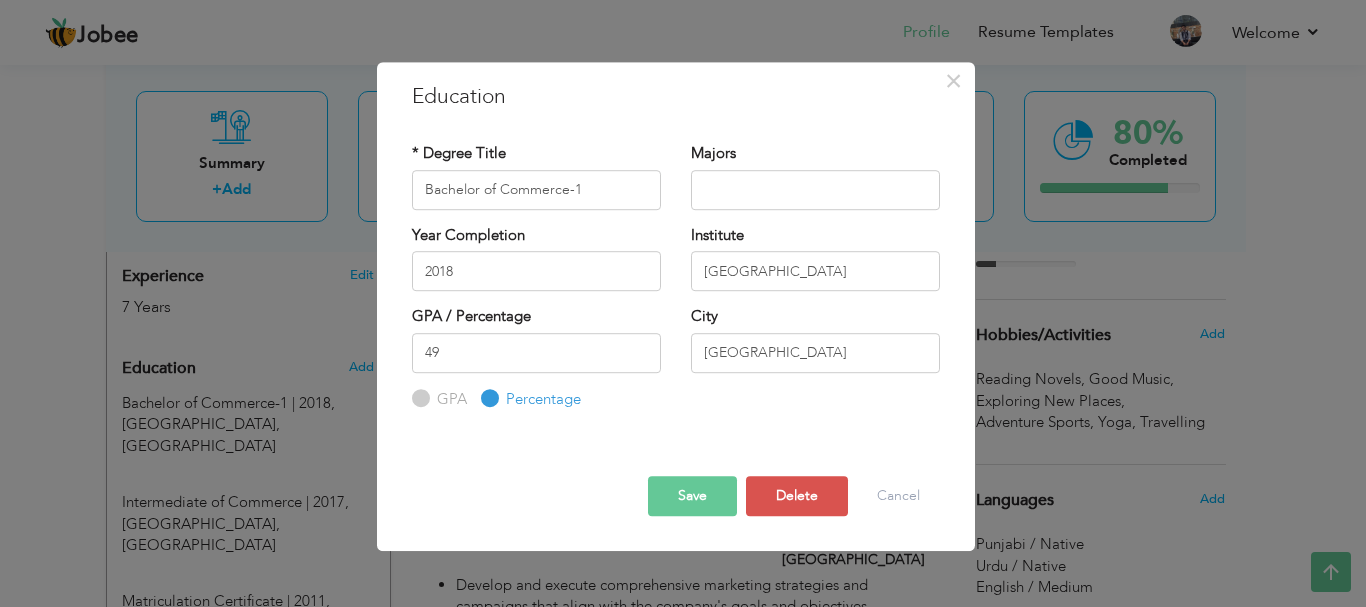radio on "true" 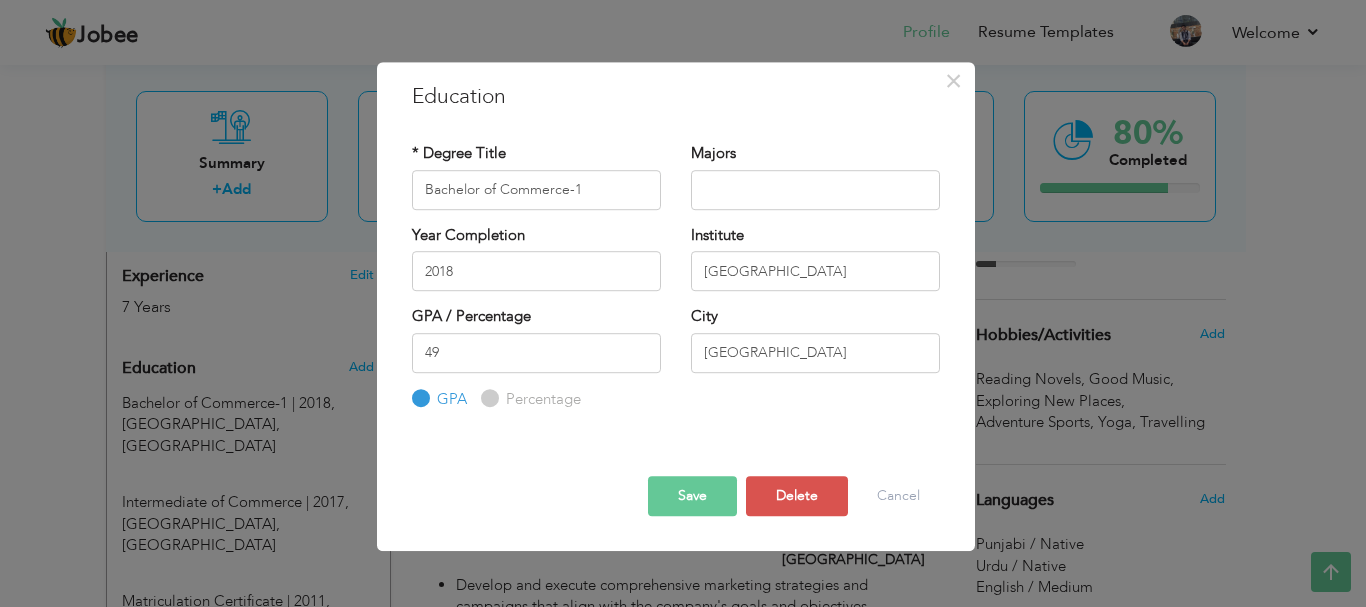 click on "Percentage" at bounding box center [541, 399] 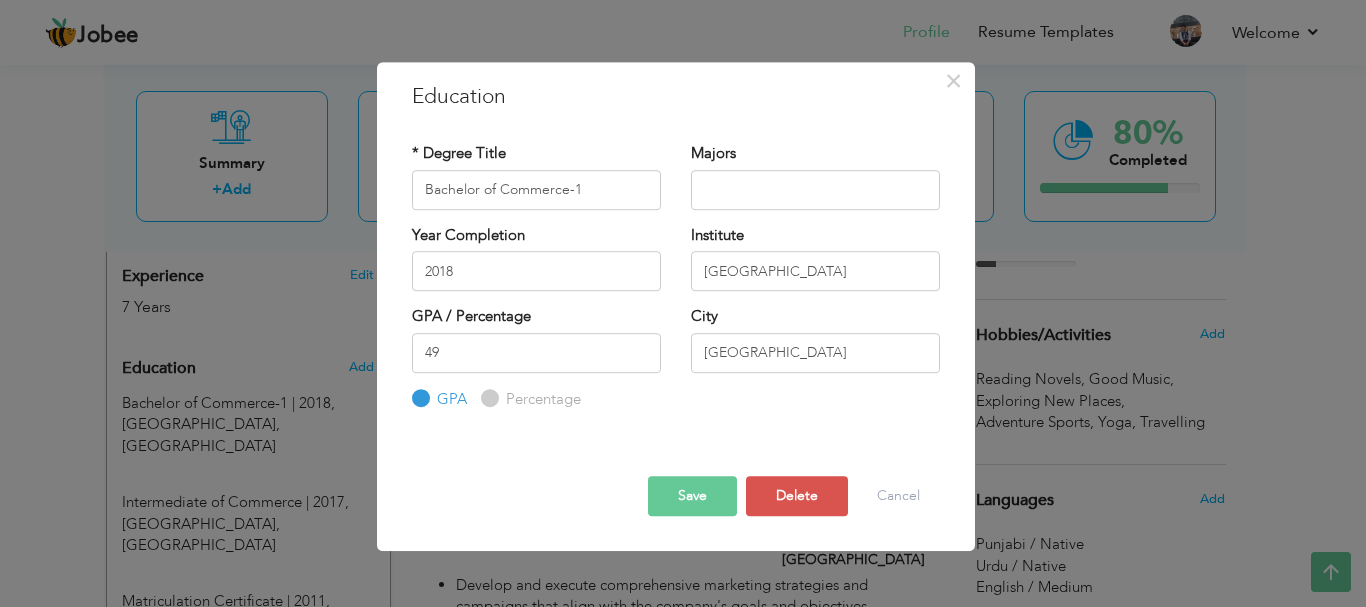 click on "Percentage" at bounding box center [487, 398] 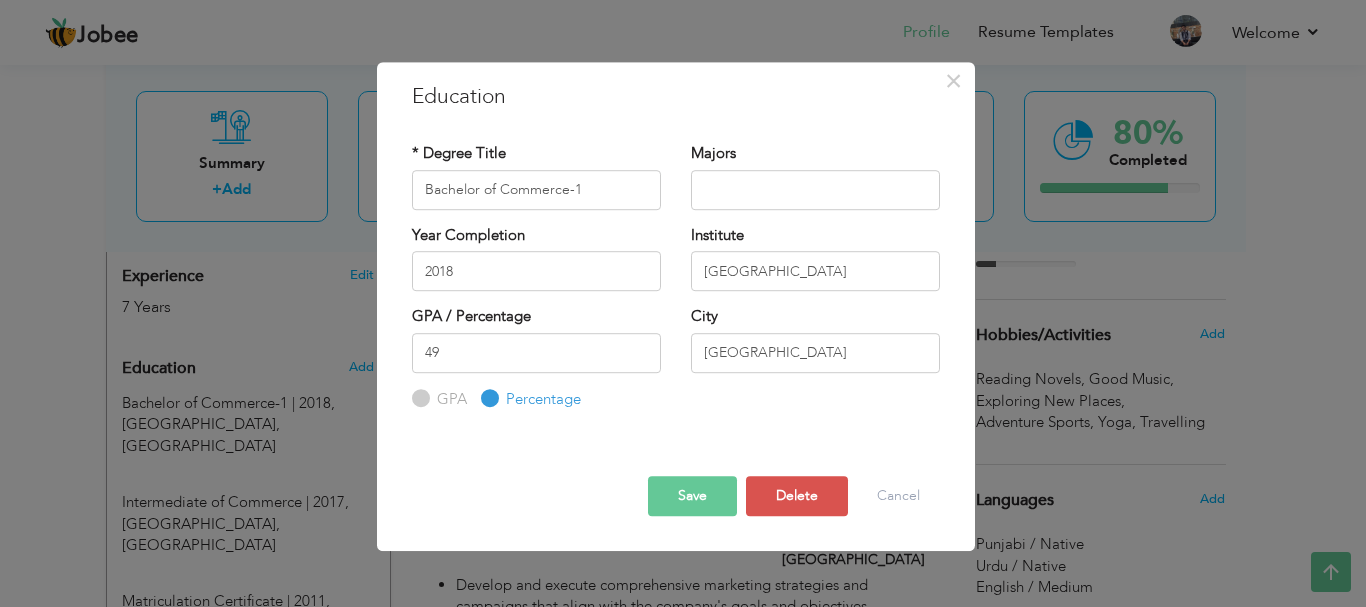 click on "GPA" at bounding box center (439, 399) 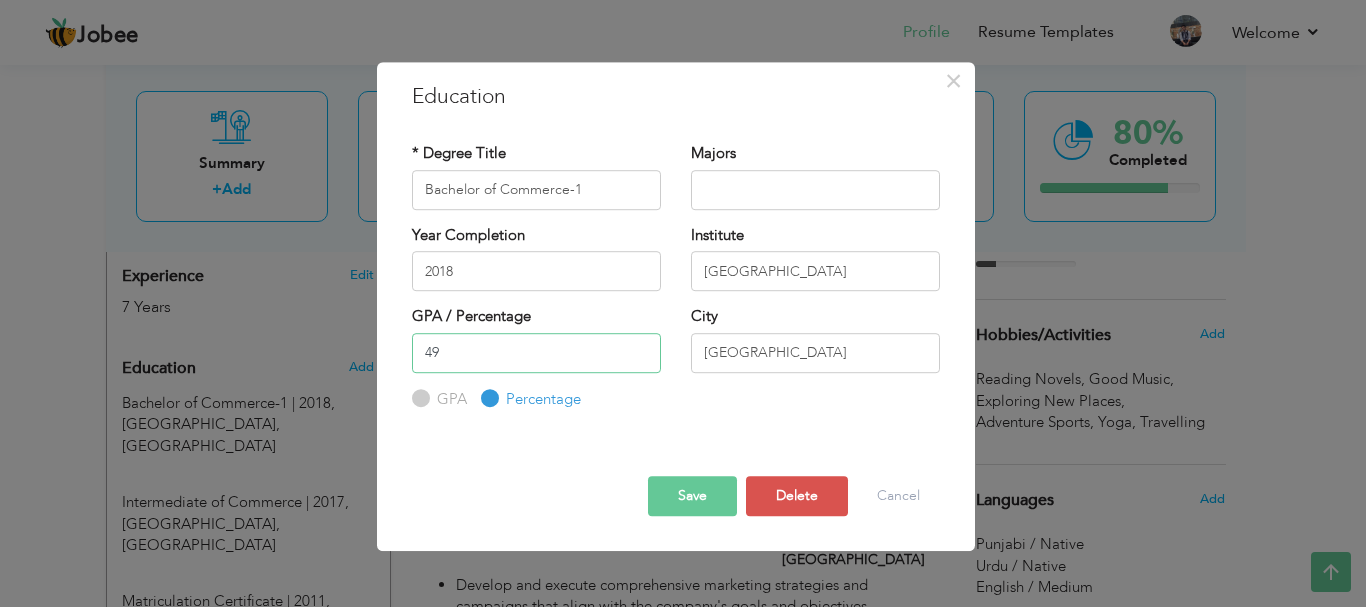 drag, startPoint x: 468, startPoint y: 340, endPoint x: 339, endPoint y: 335, distance: 129.09686 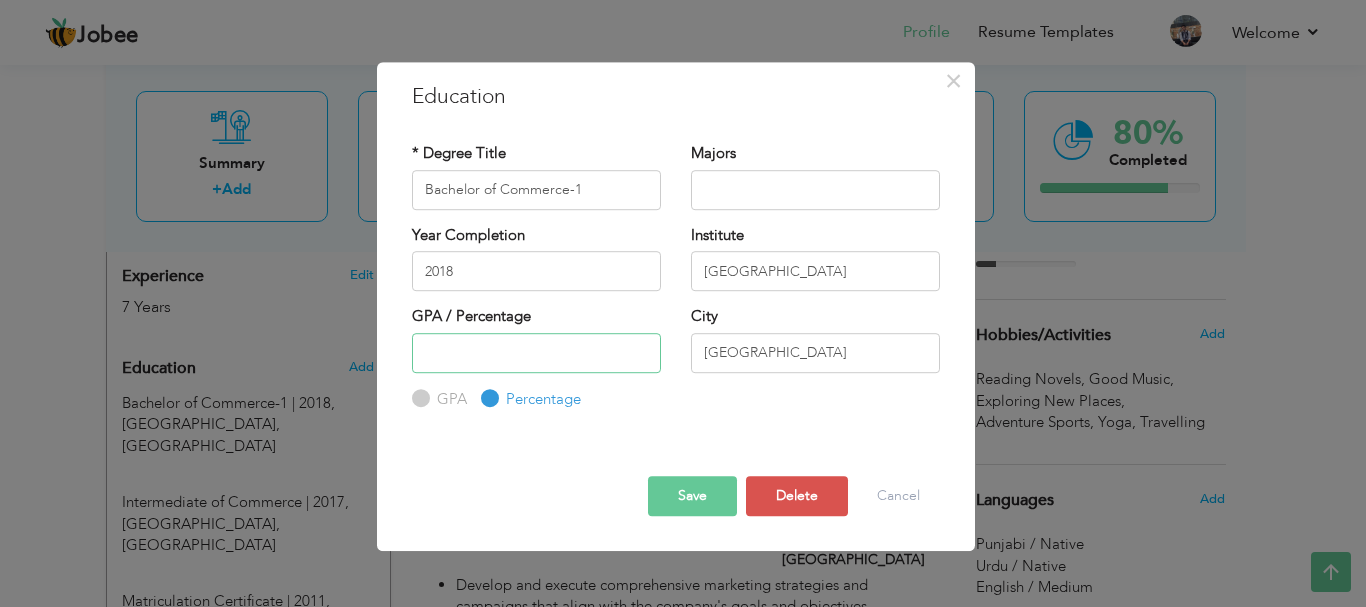 type 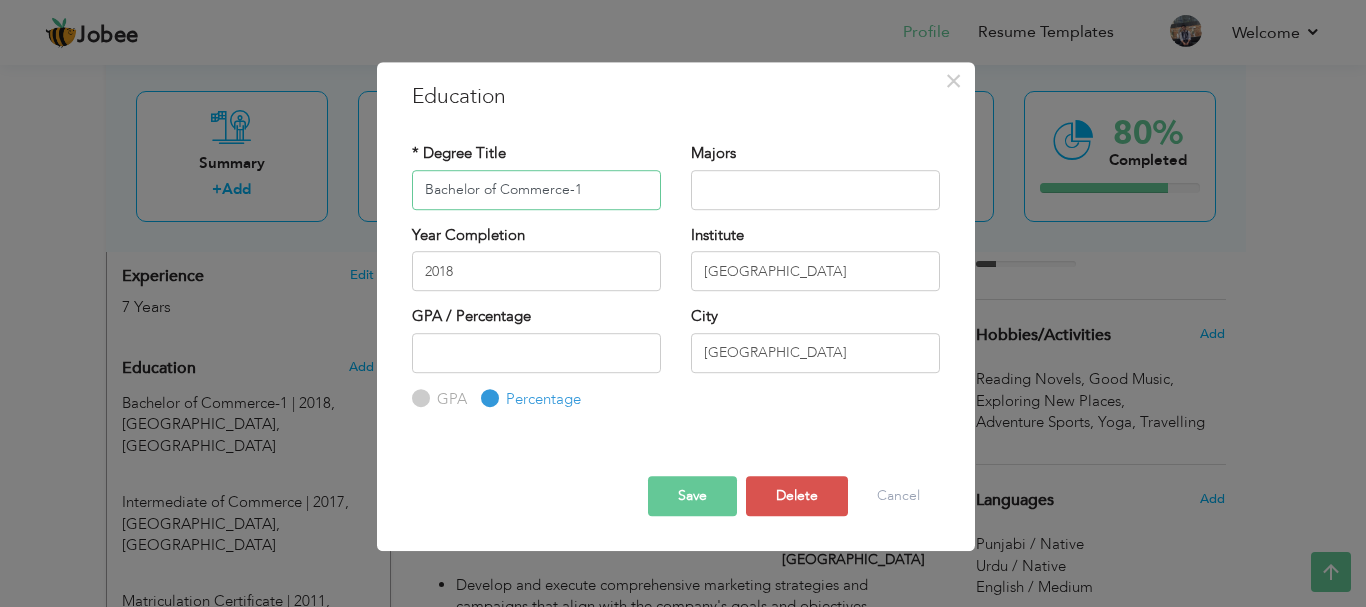 click on "Bachelor of Commerce-1" at bounding box center (536, 190) 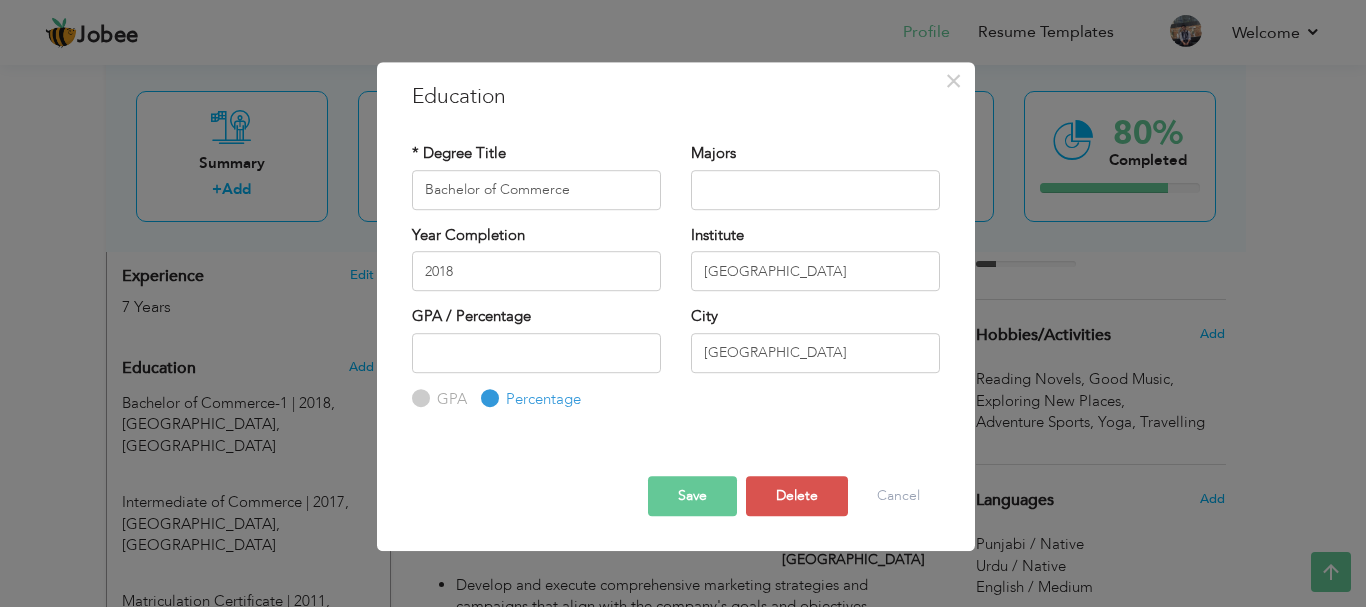 click on "Save" at bounding box center (692, 496) 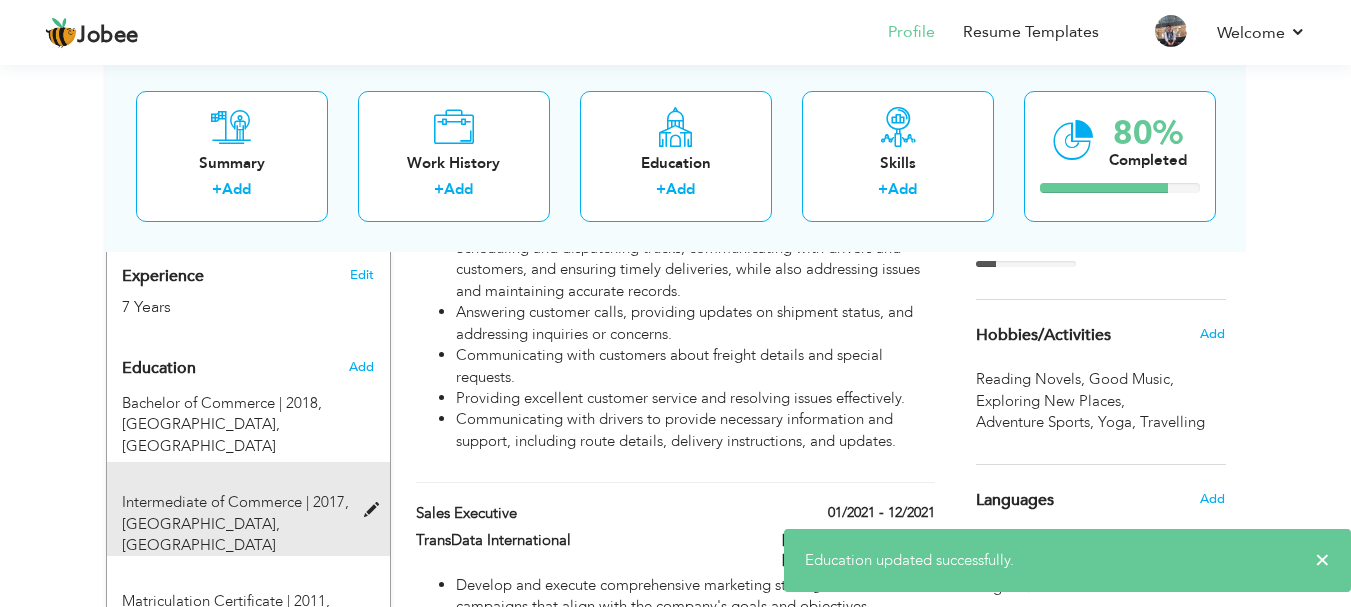 click at bounding box center (376, 510) 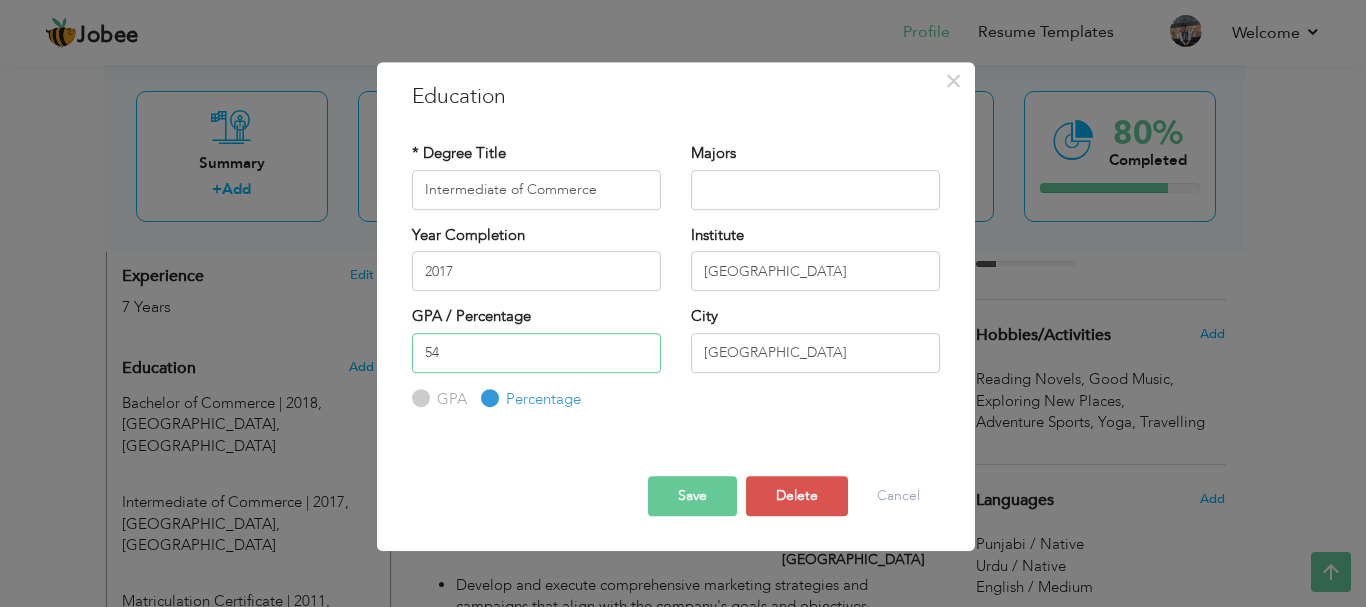 drag, startPoint x: 499, startPoint y: 340, endPoint x: 303, endPoint y: 328, distance: 196.367 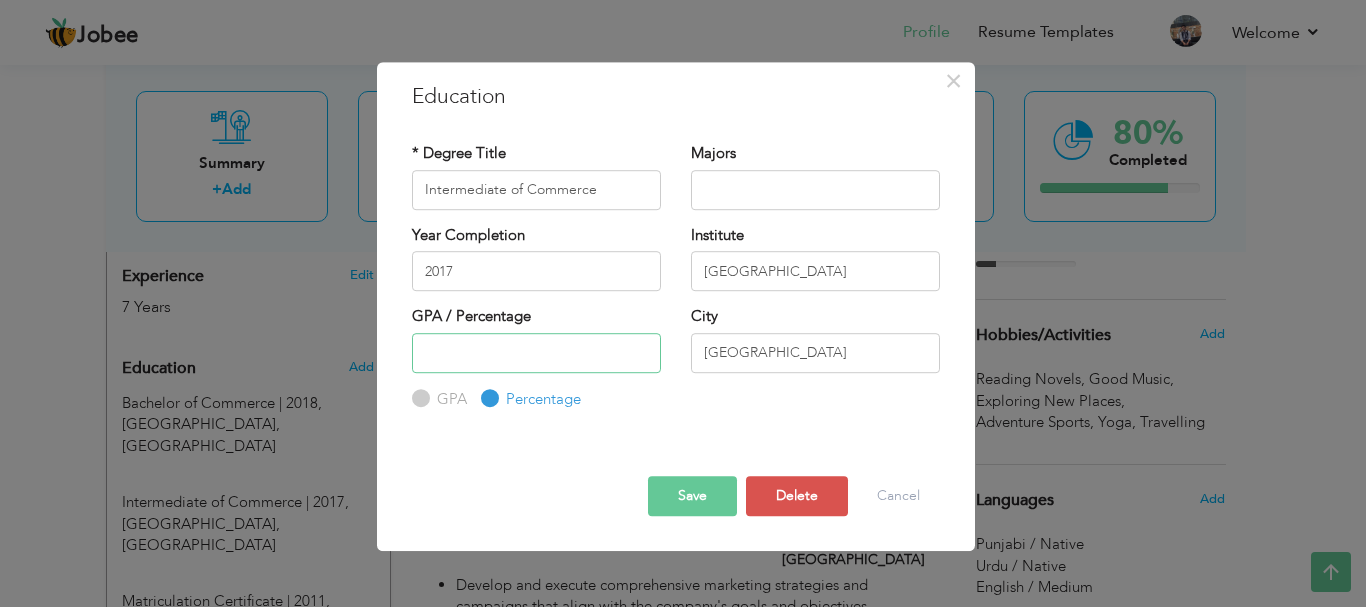 type 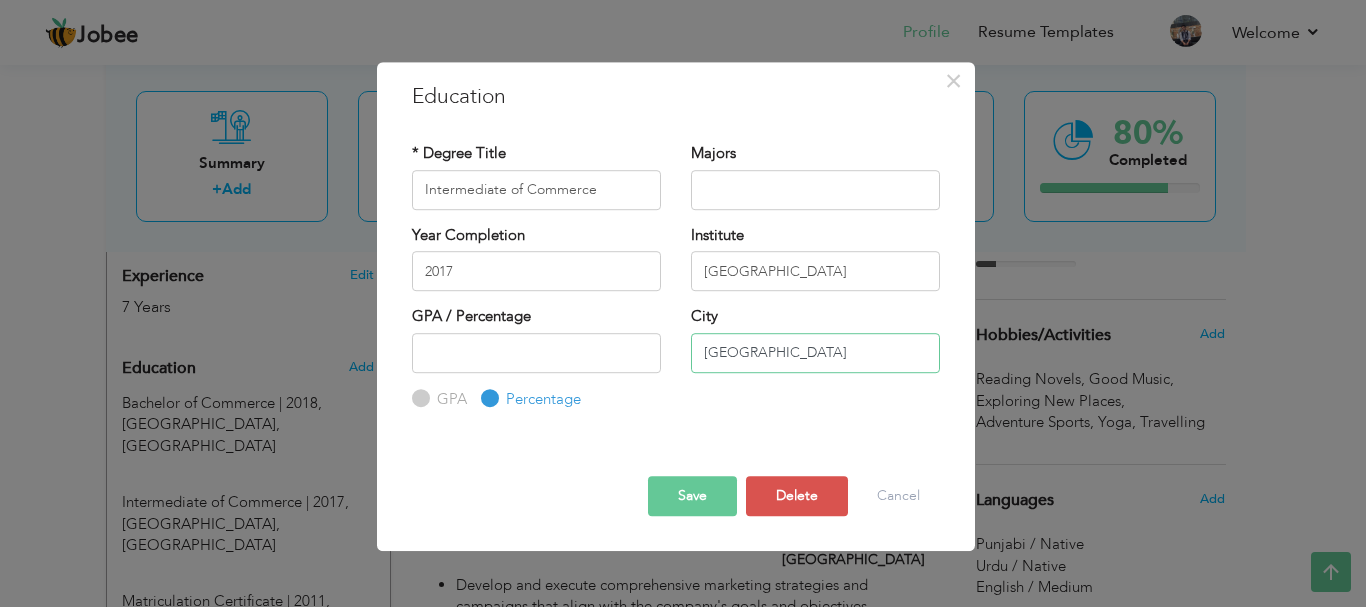 drag, startPoint x: 661, startPoint y: 315, endPoint x: 529, endPoint y: 309, distance: 132.13629 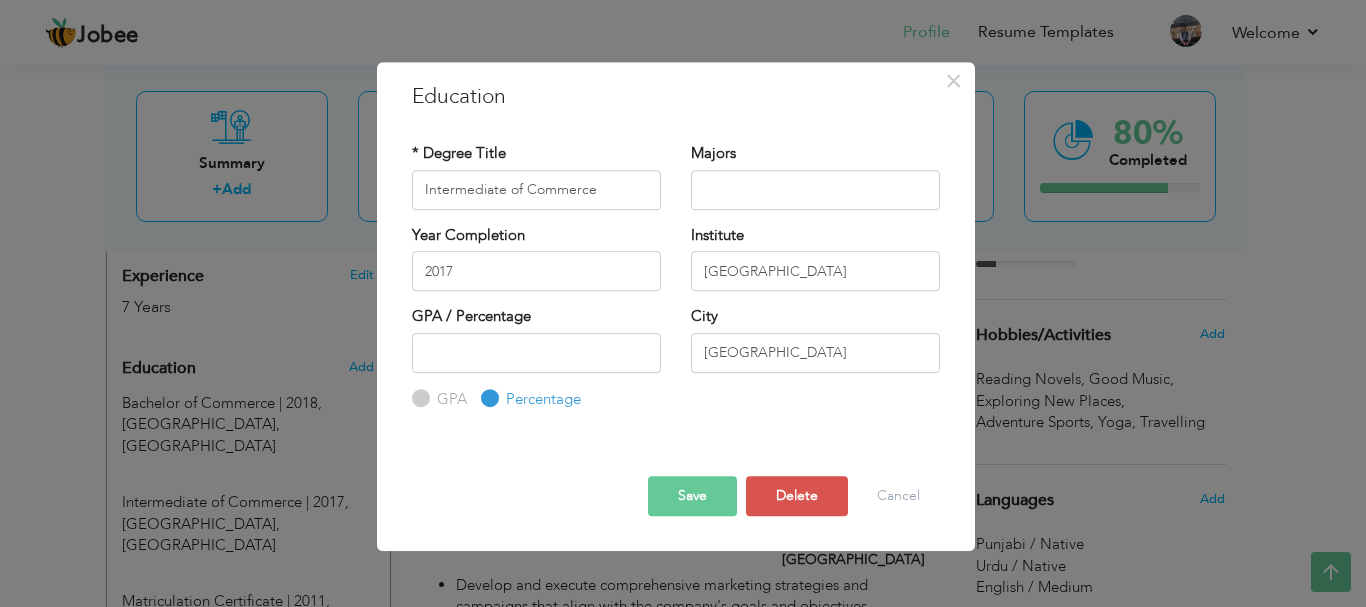 click on "Save" at bounding box center (692, 496) 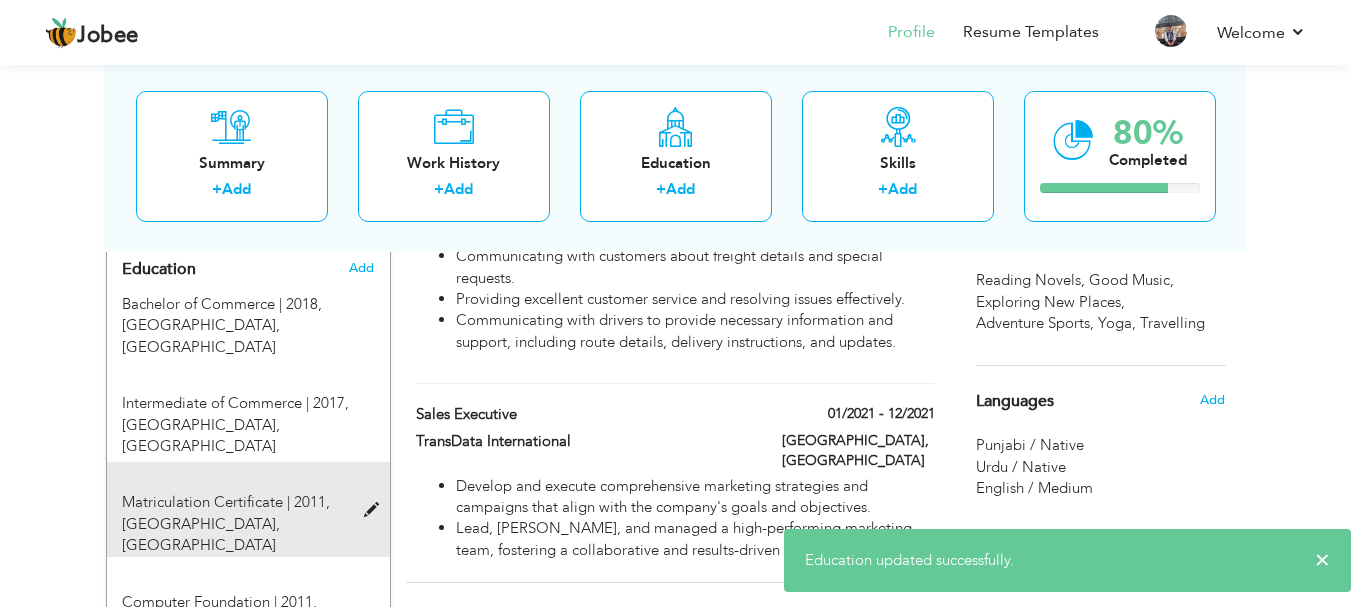 scroll, scrollTop: 900, scrollLeft: 0, axis: vertical 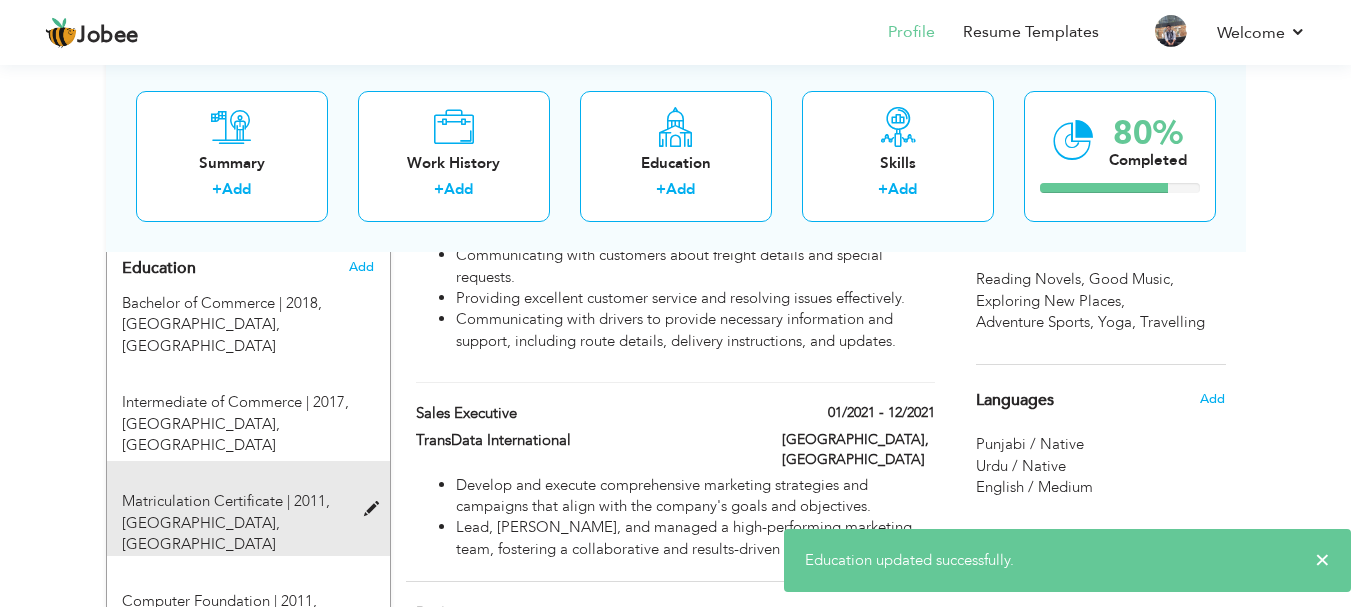 click at bounding box center (376, 509) 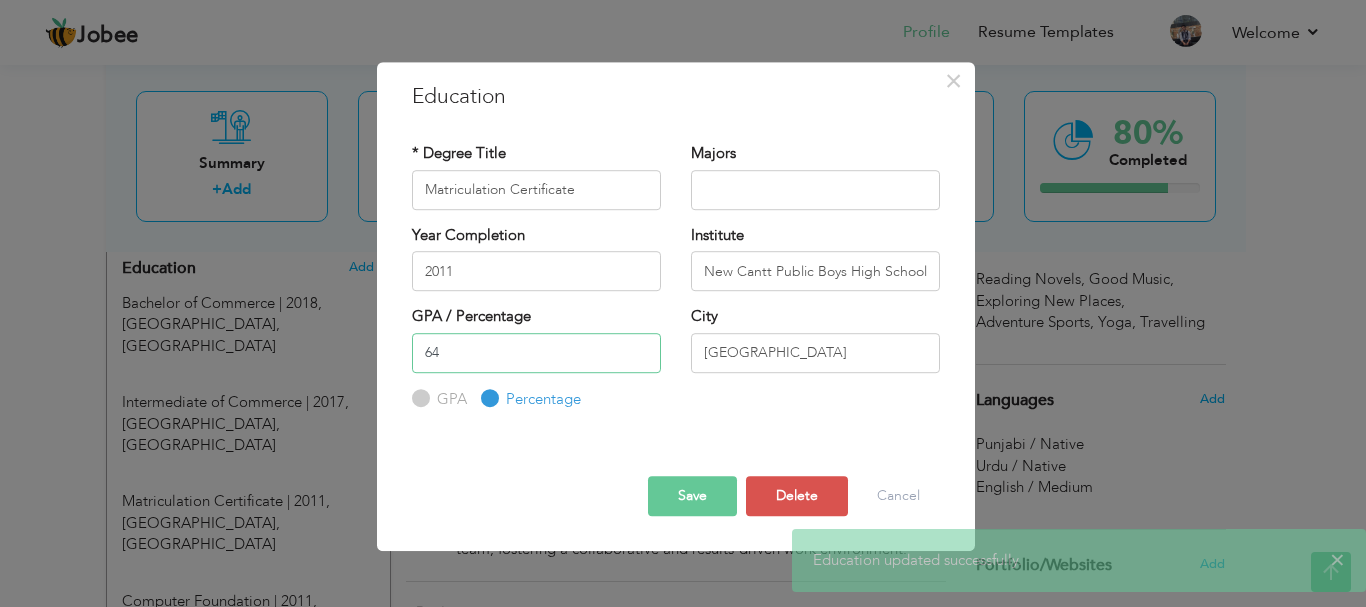 drag, startPoint x: 333, startPoint y: 319, endPoint x: 273, endPoint y: 316, distance: 60.074955 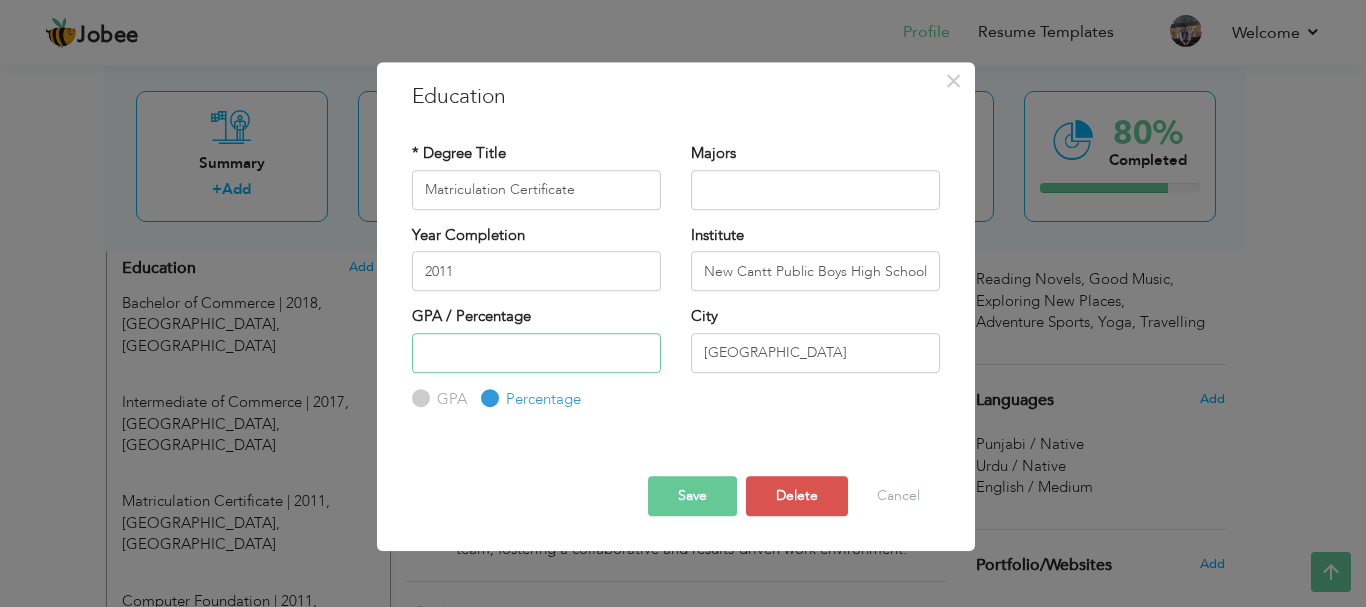 type 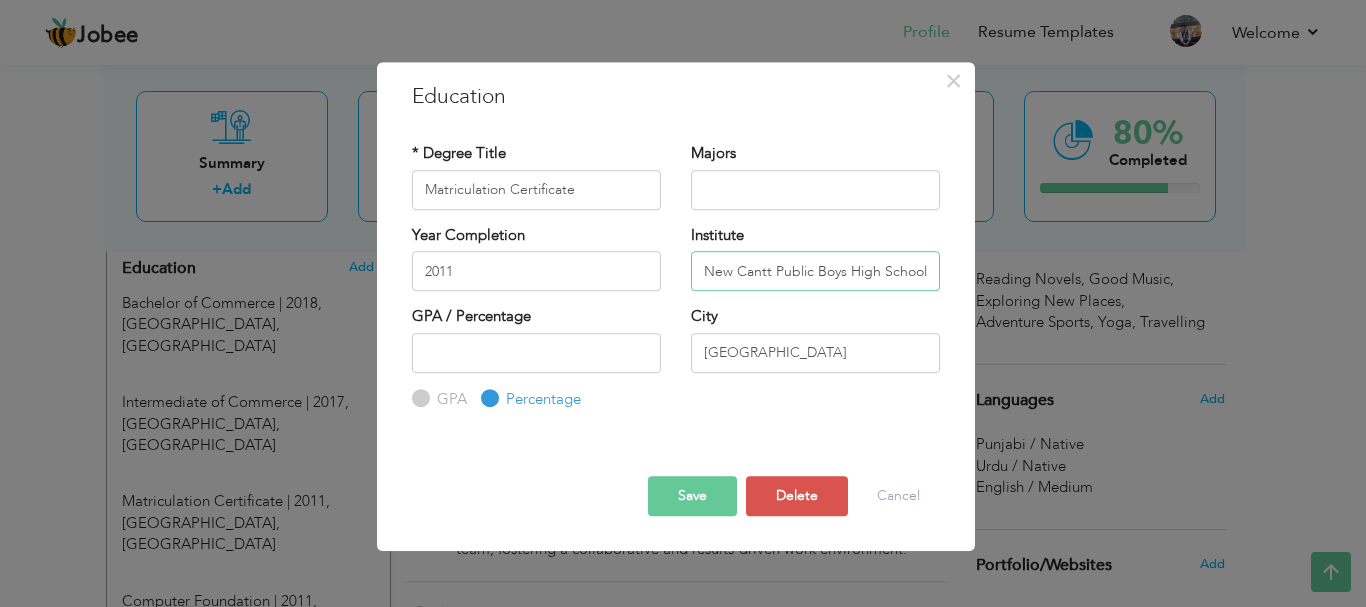 drag, startPoint x: 898, startPoint y: 272, endPoint x: 1012, endPoint y: 274, distance: 114.01754 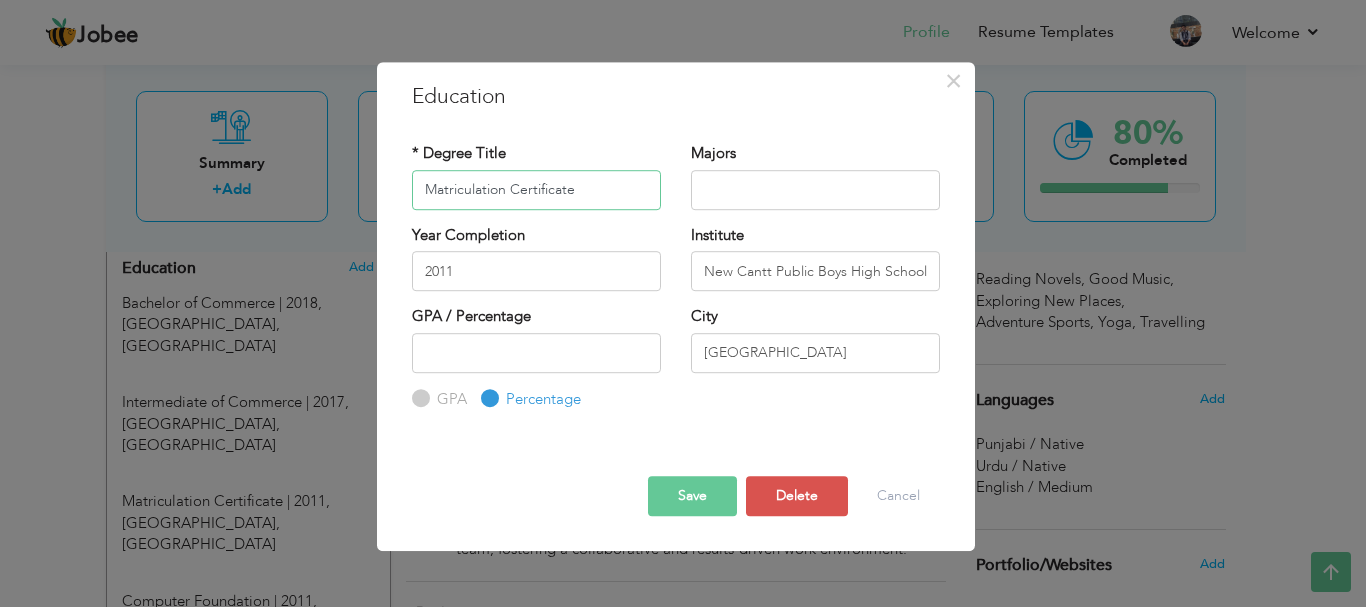 drag, startPoint x: 627, startPoint y: 197, endPoint x: 127, endPoint y: 191, distance: 500.036 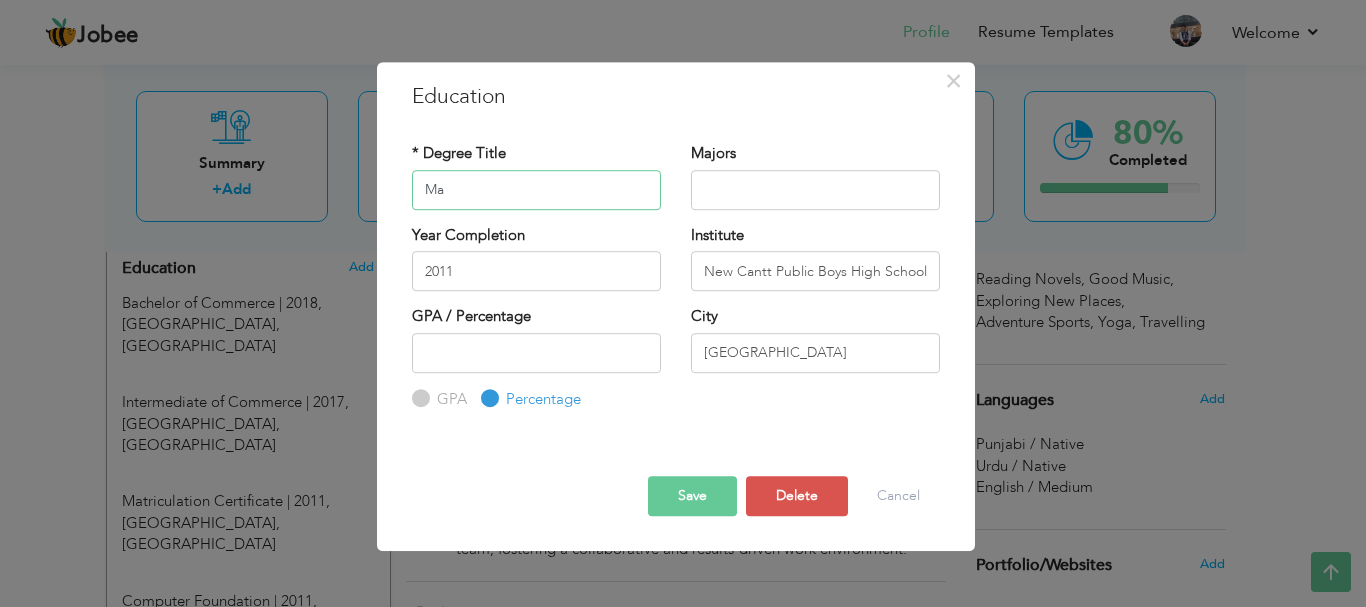 type on "M" 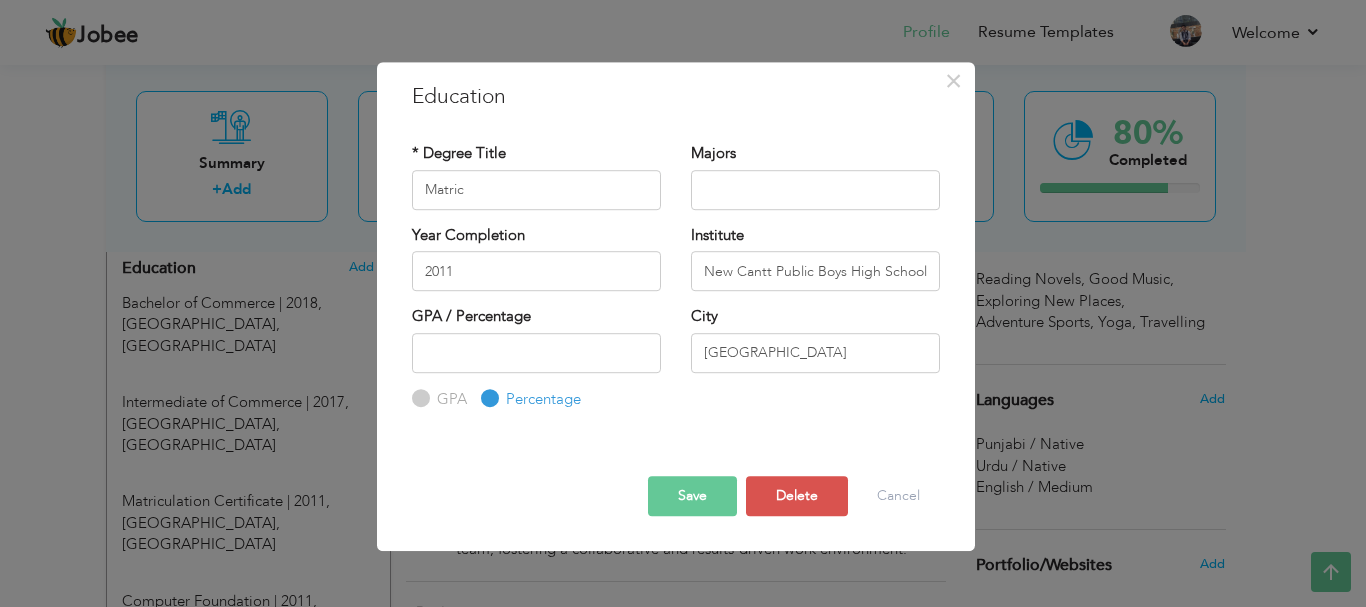 click on "Save" at bounding box center [692, 496] 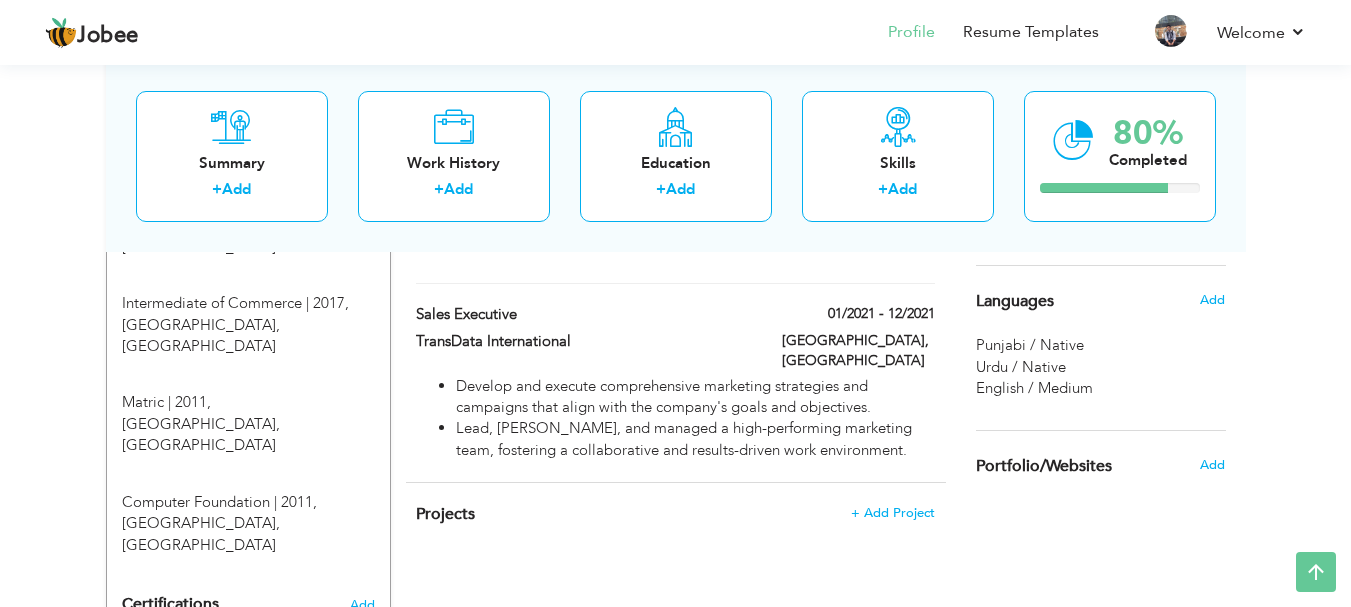 scroll, scrollTop: 1000, scrollLeft: 0, axis: vertical 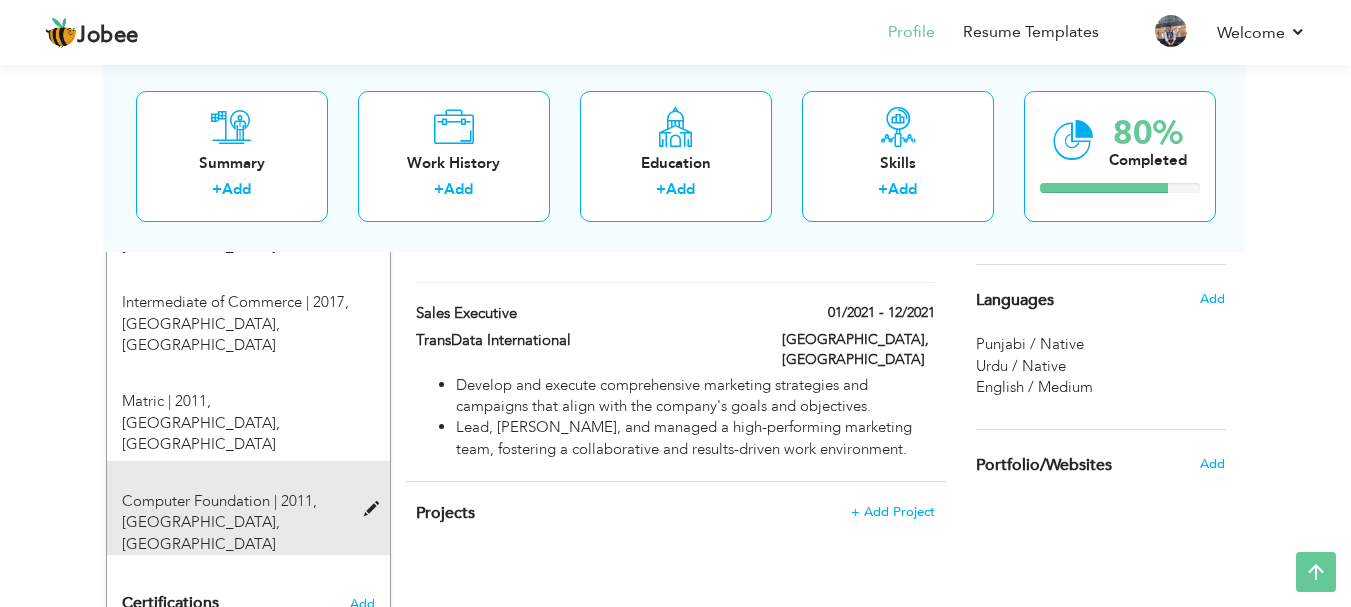 click at bounding box center [376, 509] 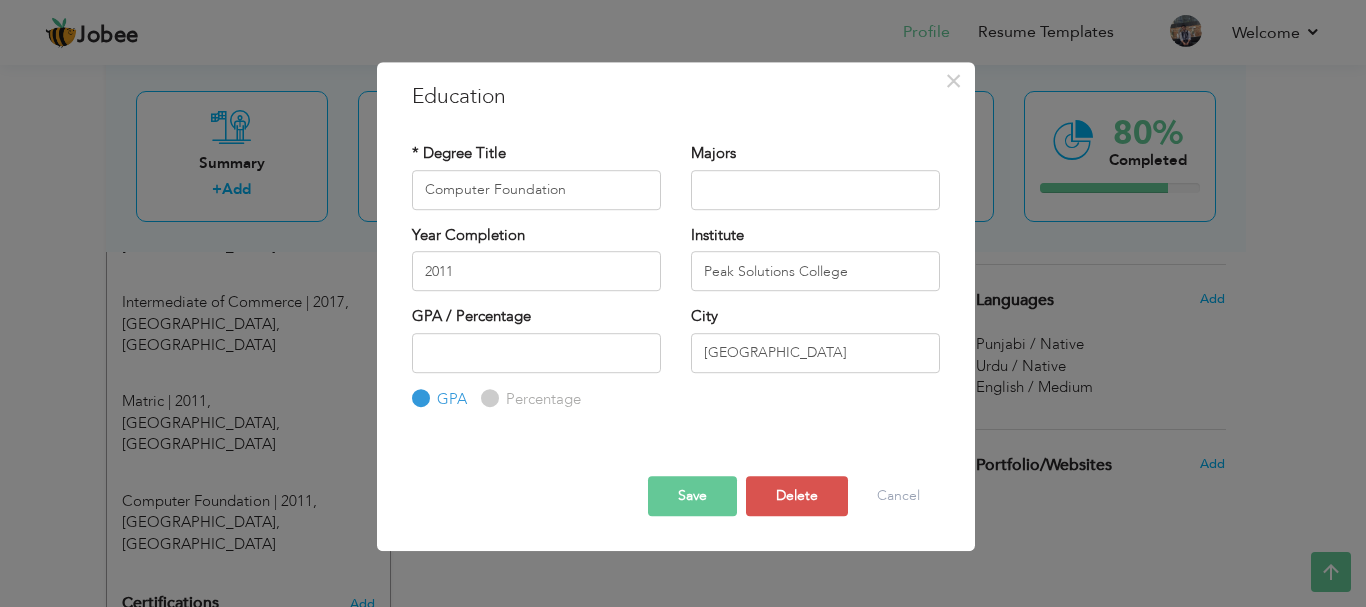 click on "Save" at bounding box center [692, 496] 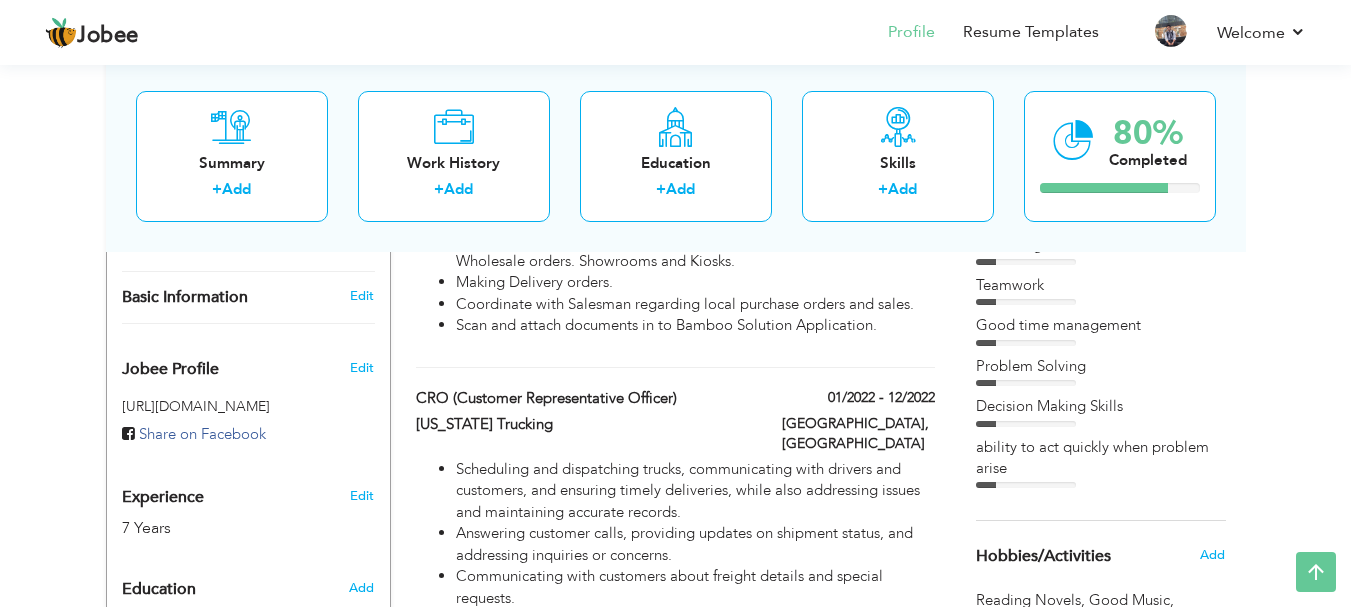 scroll, scrollTop: 700, scrollLeft: 0, axis: vertical 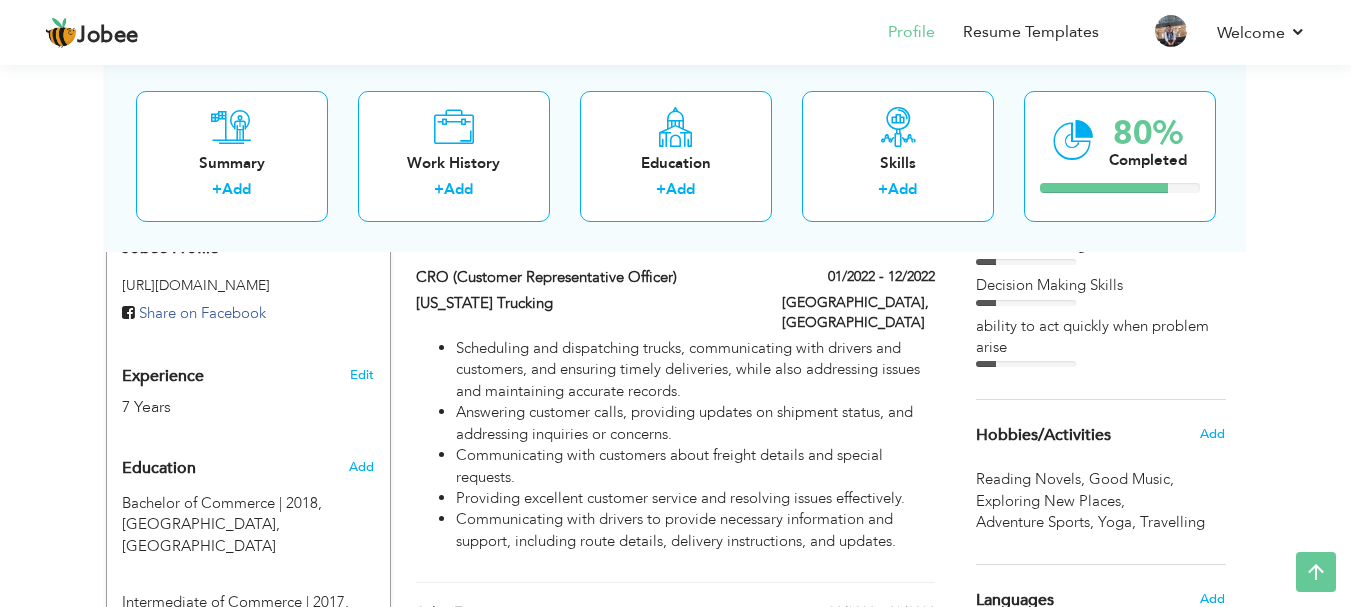 drag, startPoint x: 994, startPoint y: 294, endPoint x: 1004, endPoint y: 292, distance: 10.198039 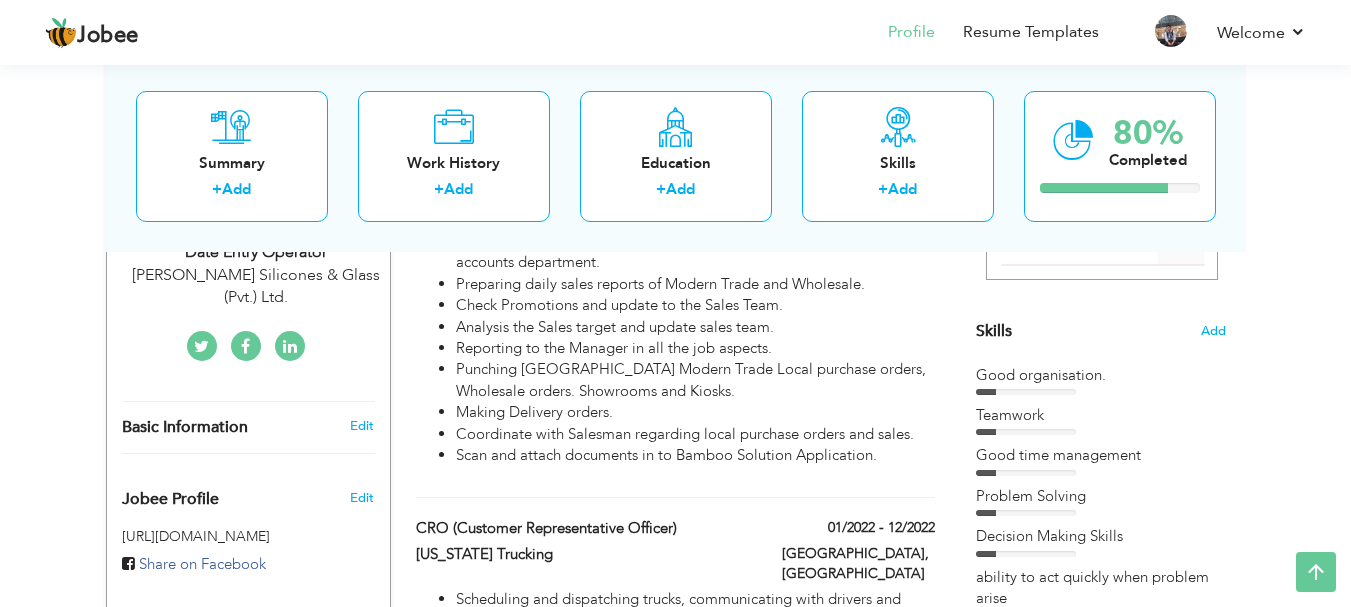 scroll, scrollTop: 400, scrollLeft: 0, axis: vertical 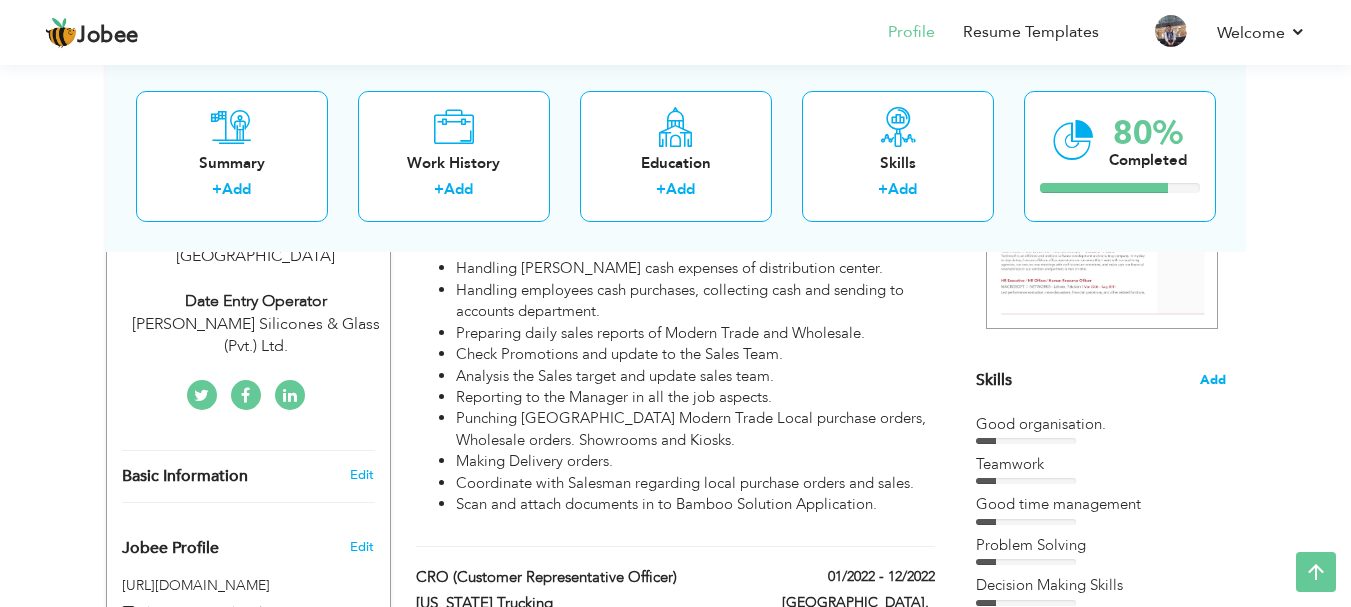 click on "Add" at bounding box center [1213, 380] 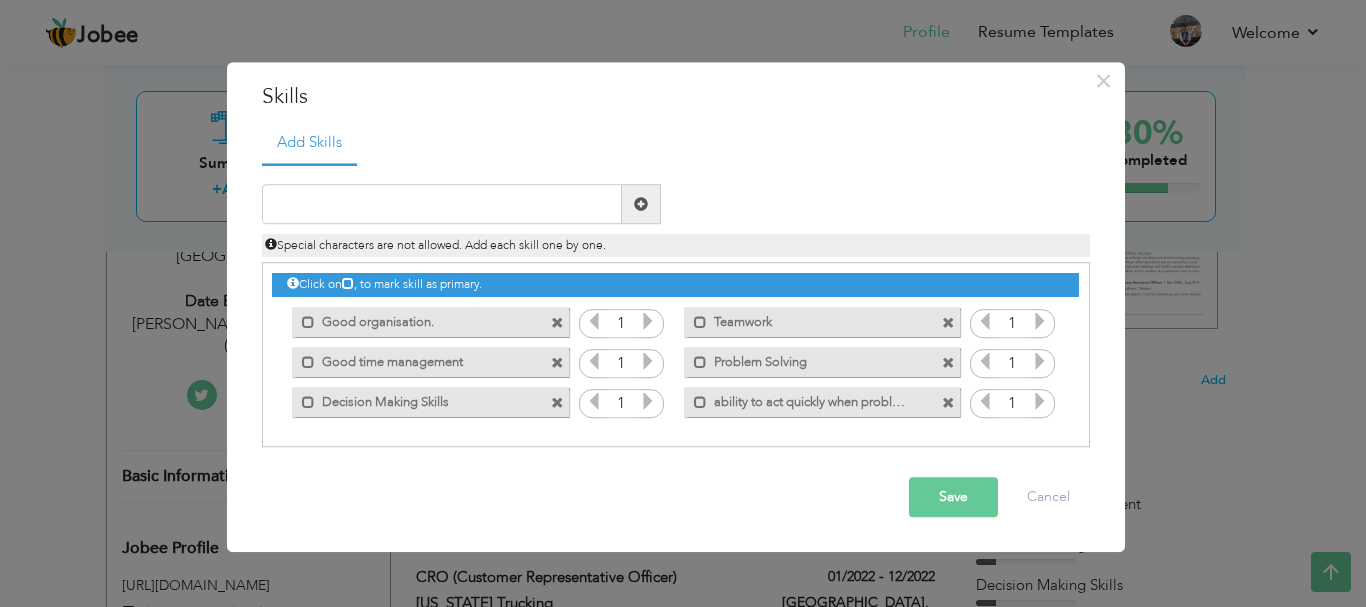 click at bounding box center (557, 323) 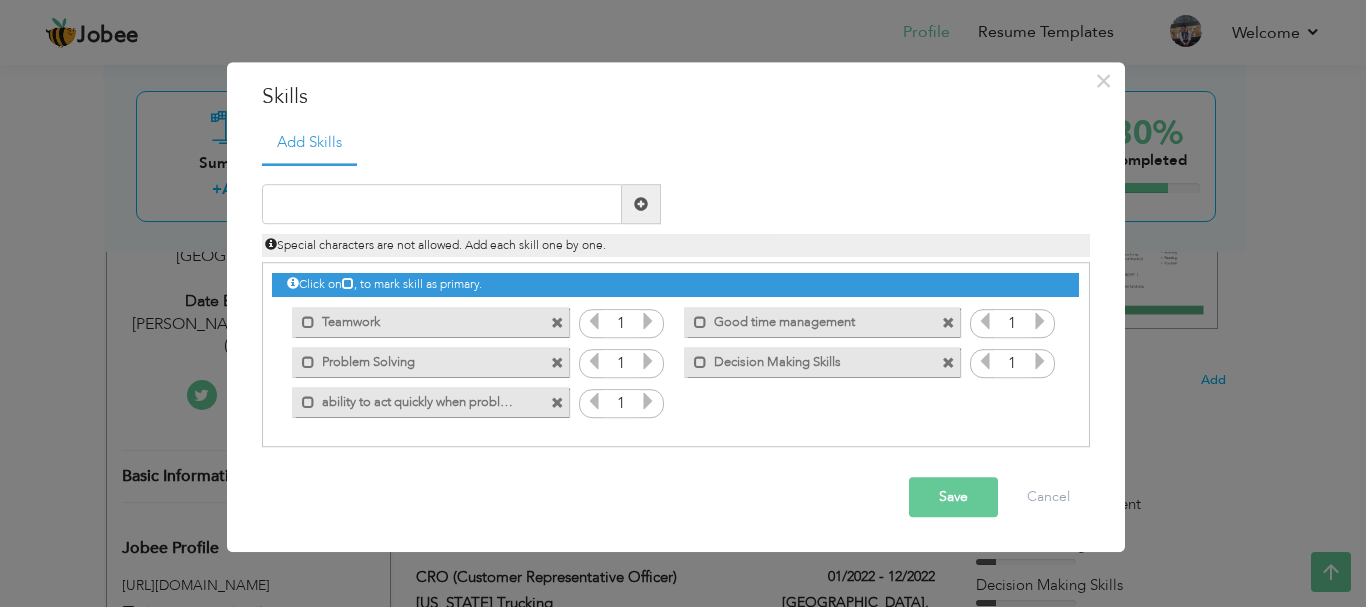 click on "Problem Solving" at bounding box center (416, 359) 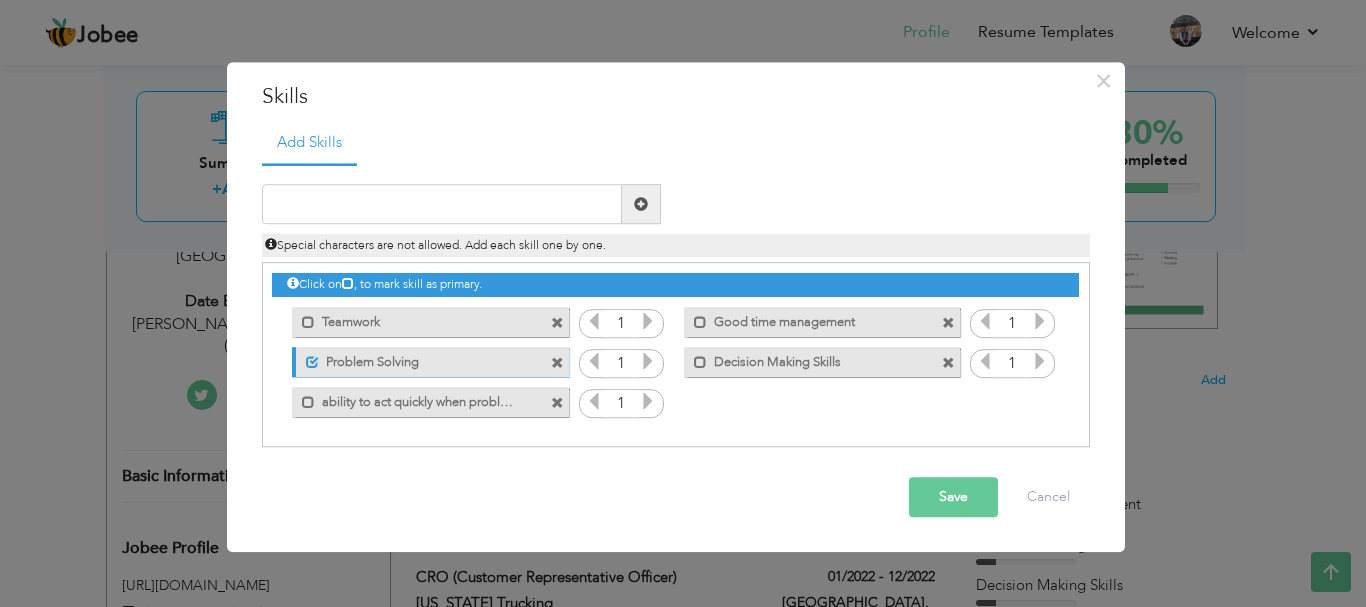 click on "Problem Solving" at bounding box center [418, 359] 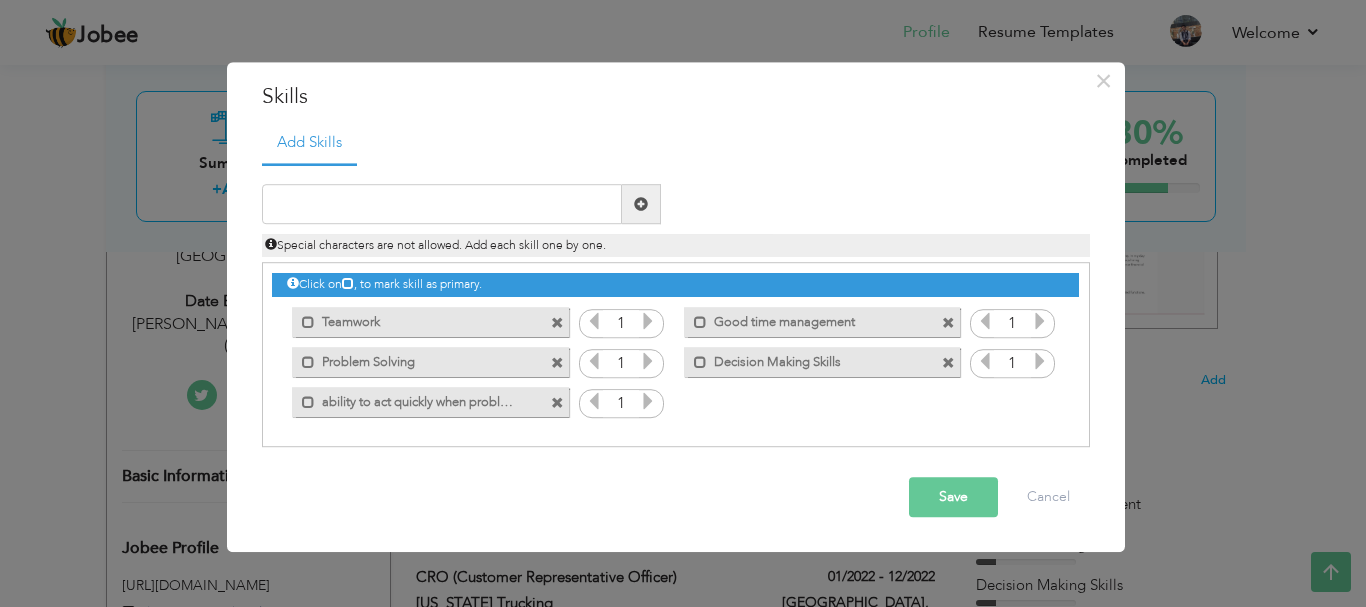 click at bounding box center (557, 323) 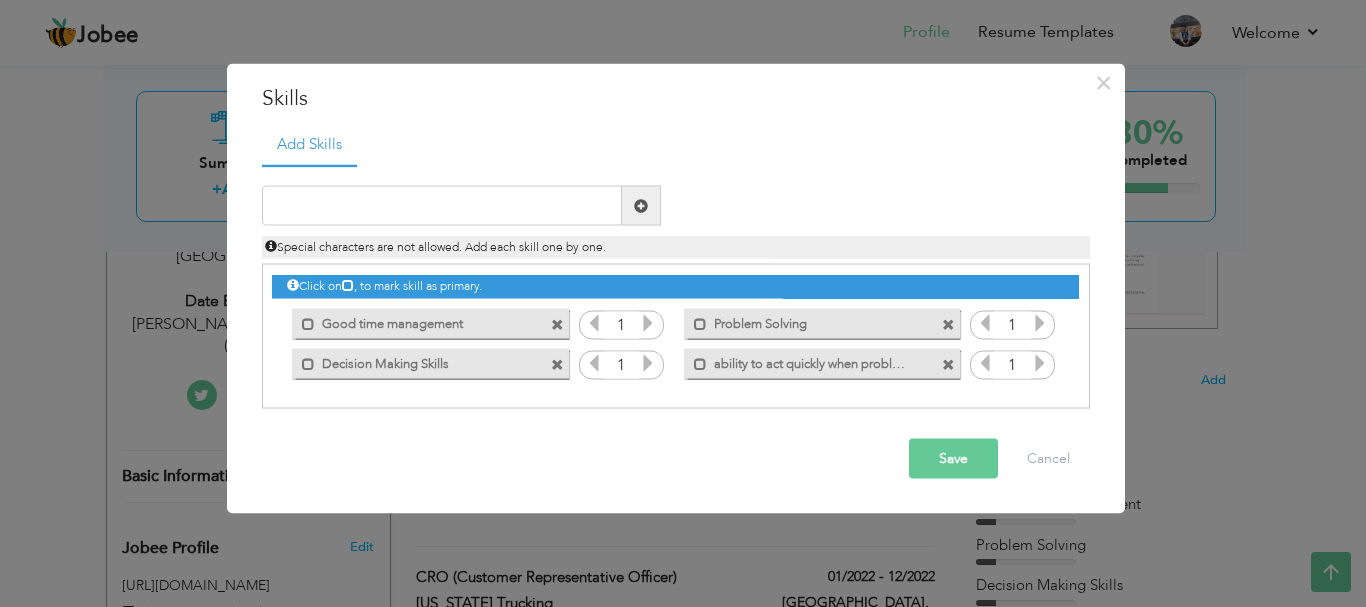 click at bounding box center (557, 324) 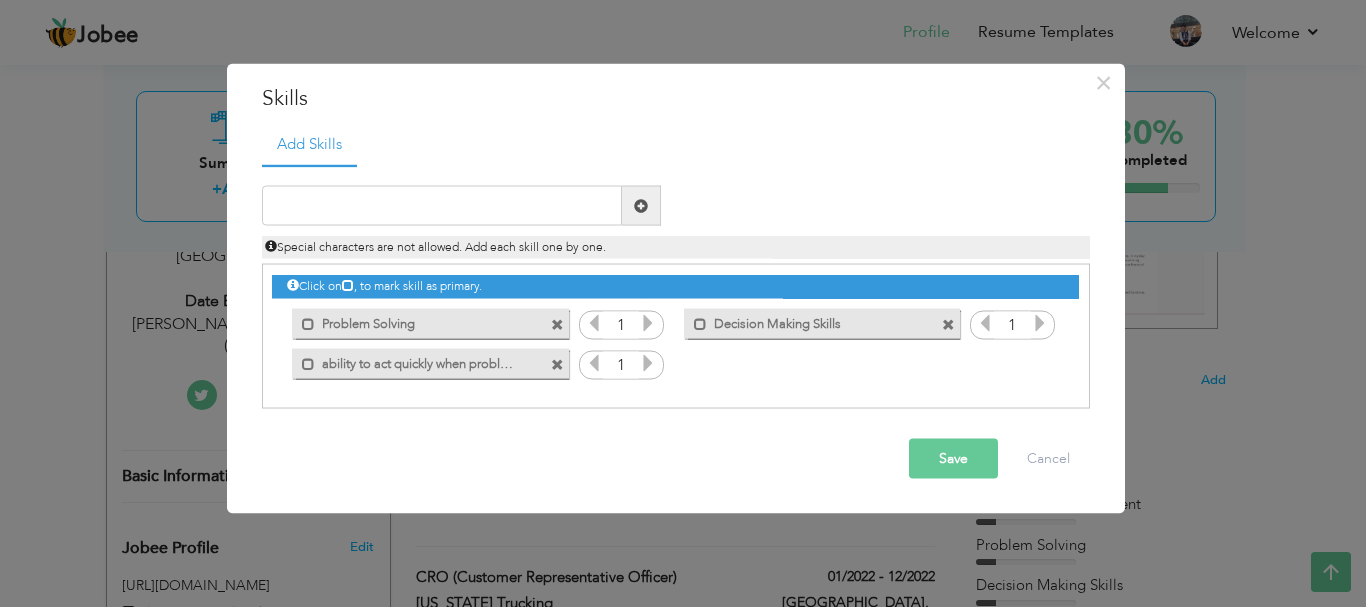 click at bounding box center (557, 324) 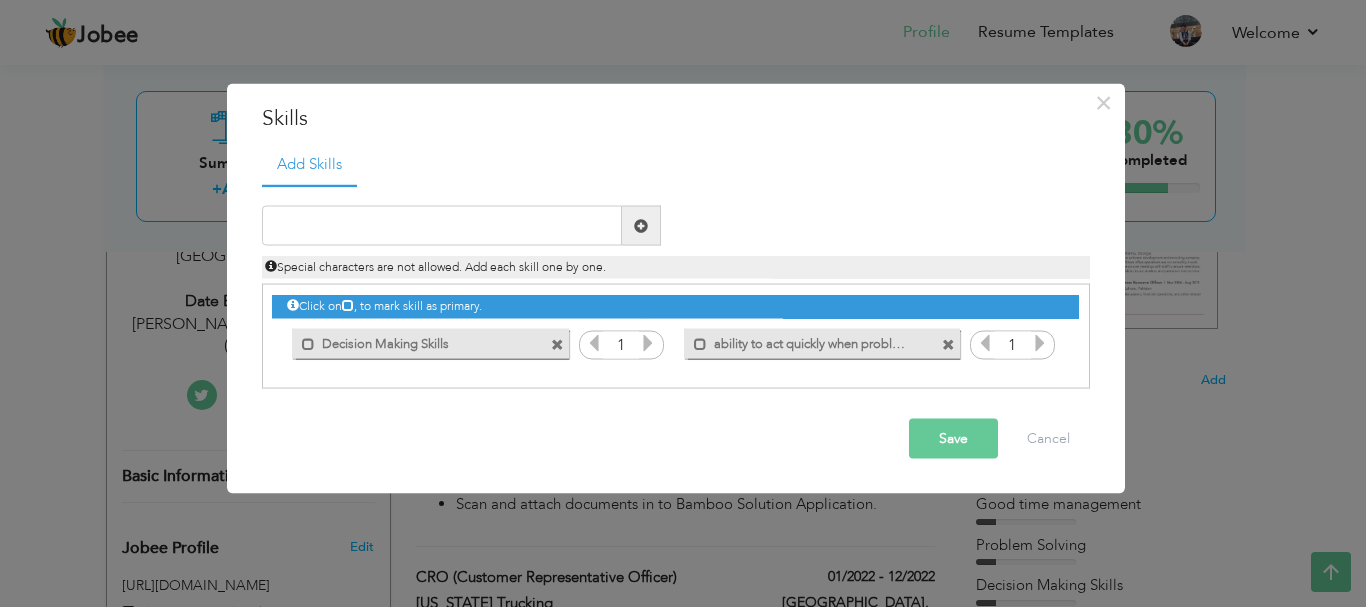 click at bounding box center (557, 344) 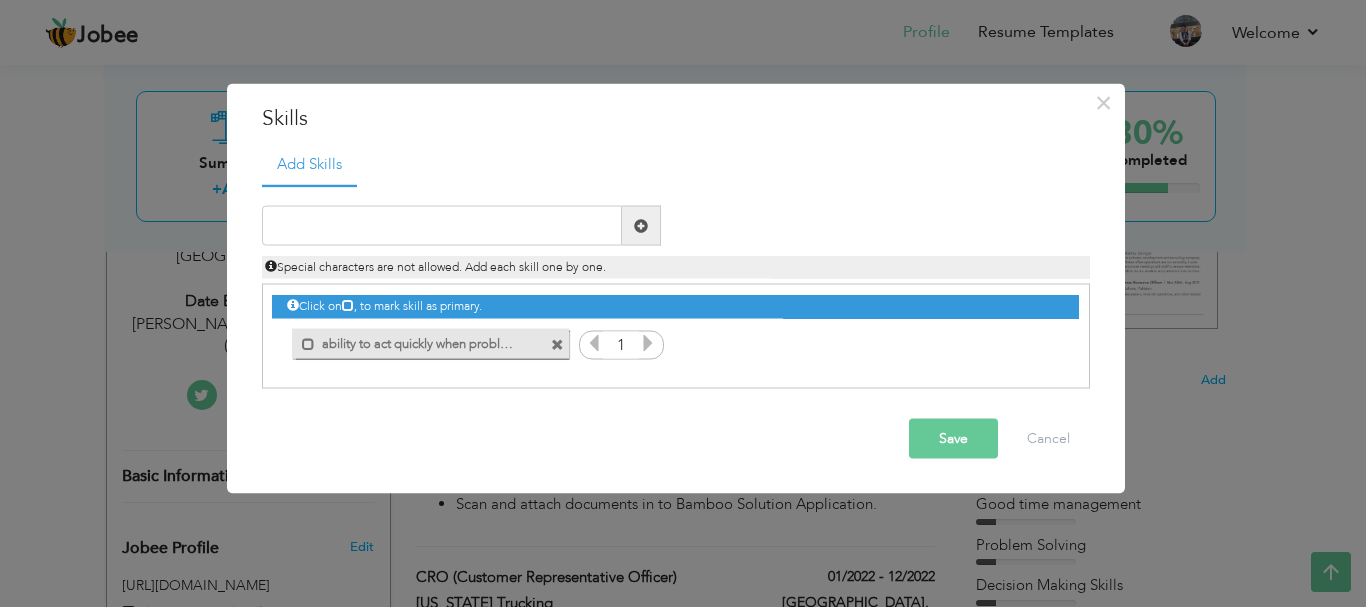 click at bounding box center [557, 344] 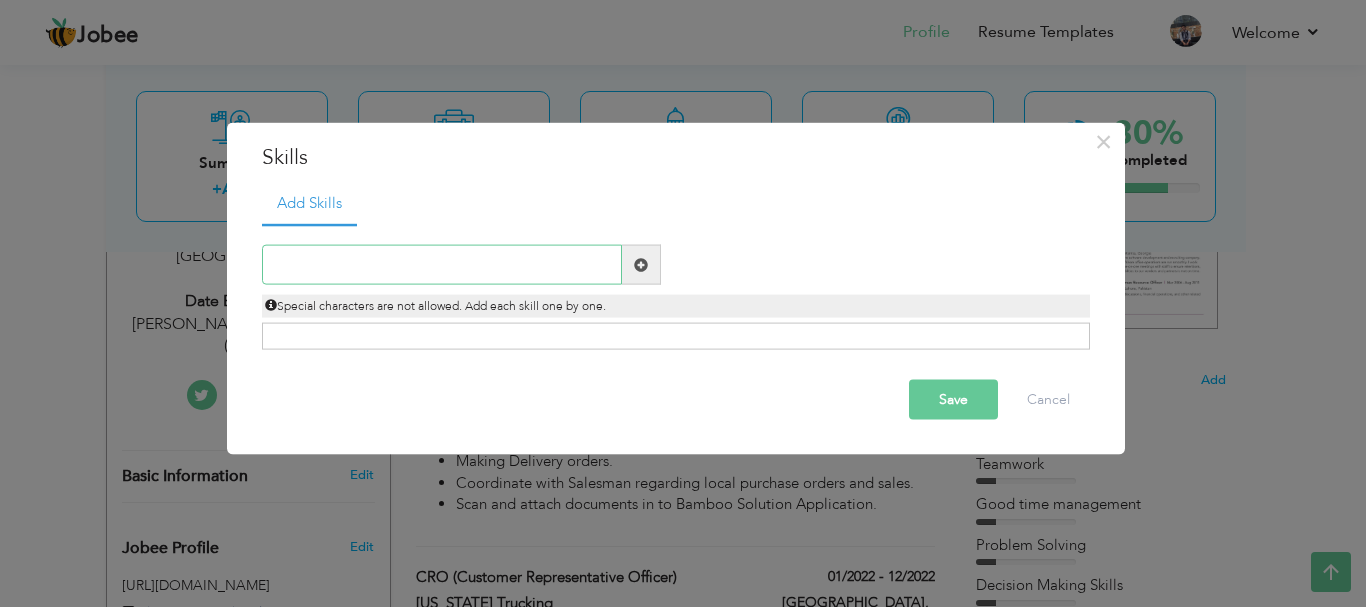 click at bounding box center (442, 265) 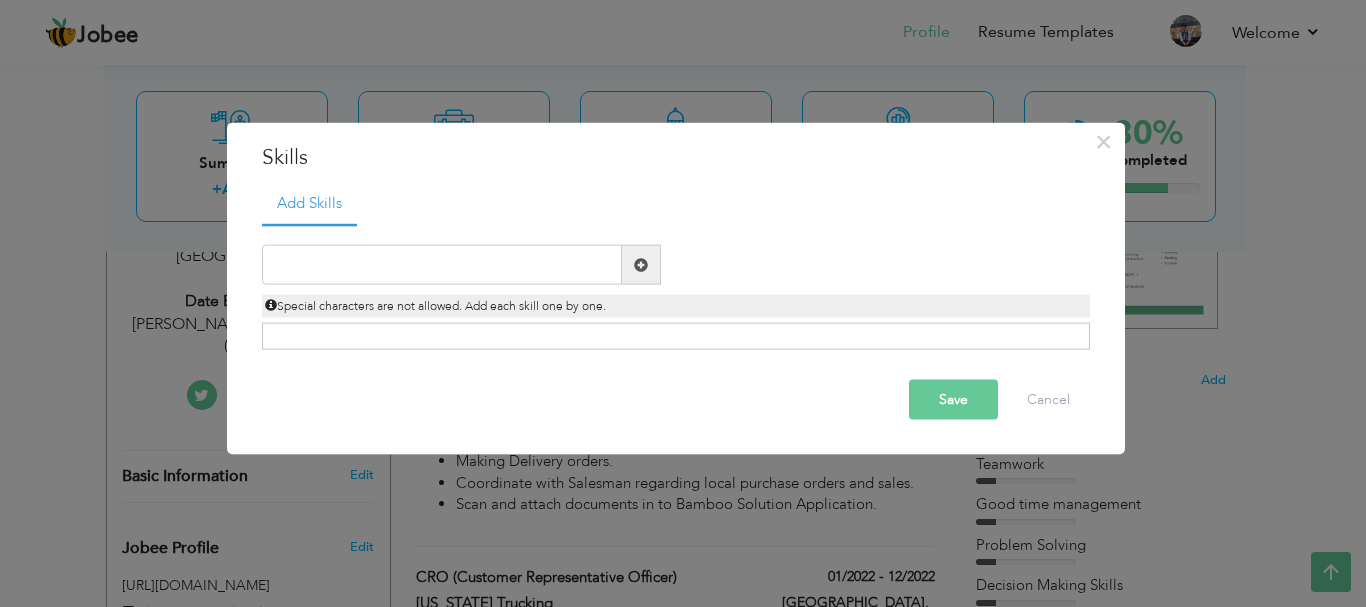 click on "Save" at bounding box center [953, 400] 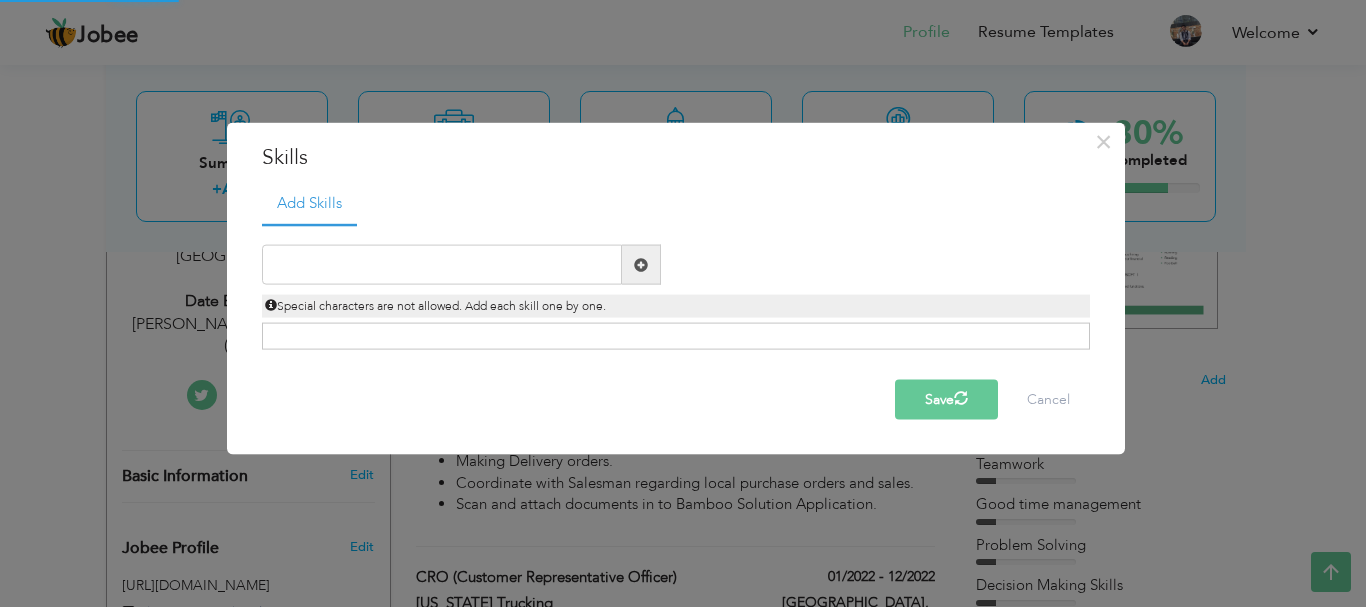 type 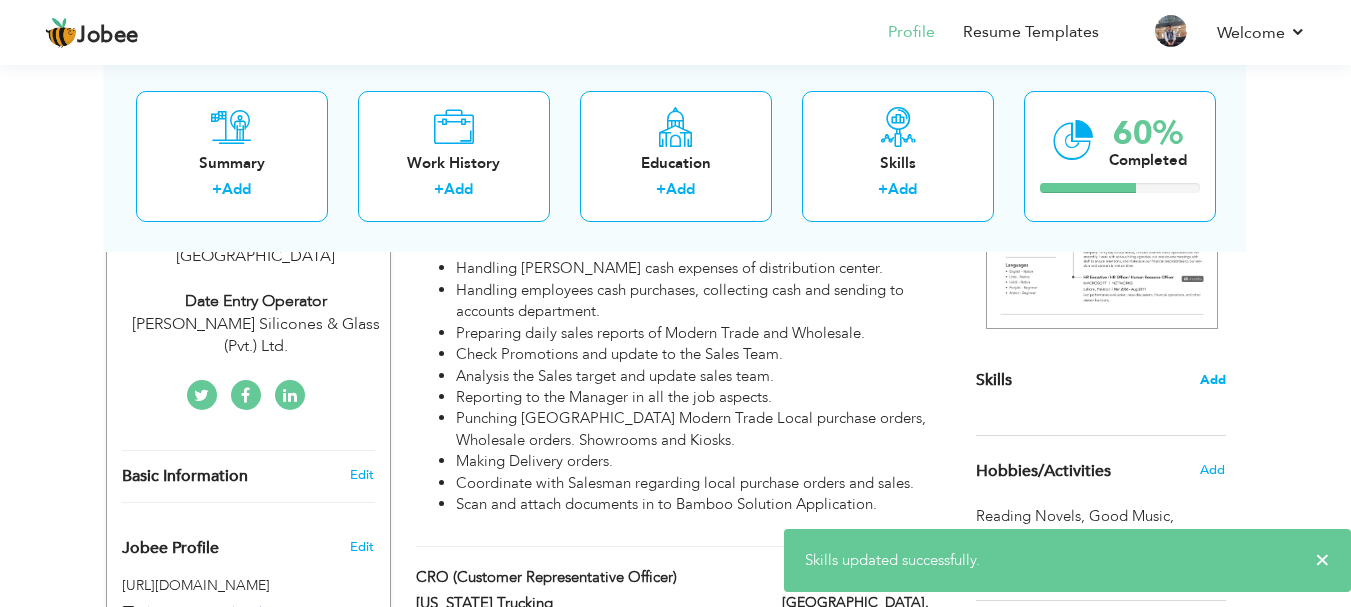 click on "Add" at bounding box center (1213, 380) 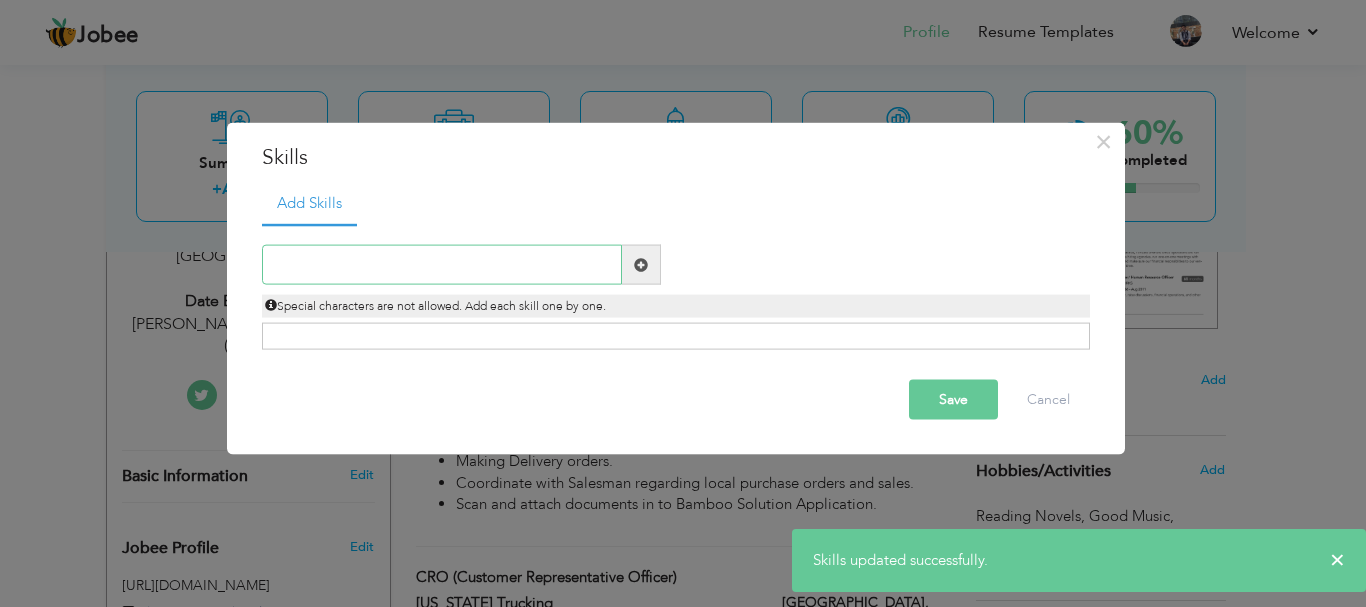 paste on "Meetings Management" 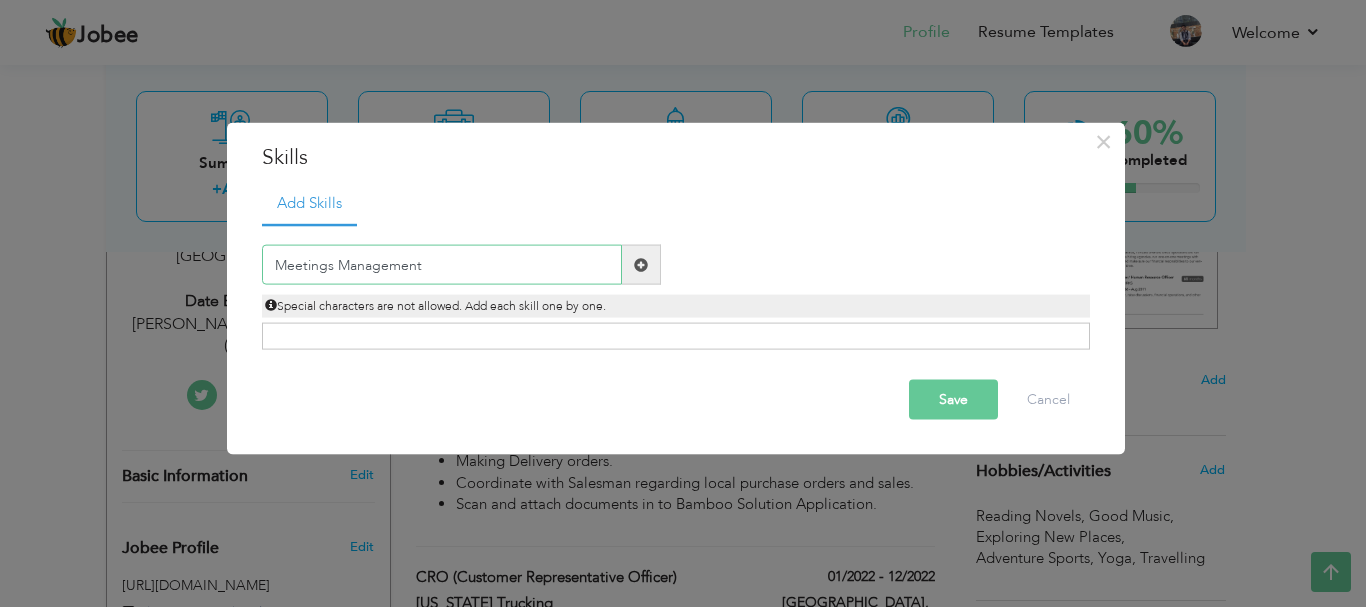 click on "Meetings Management" at bounding box center (442, 265) 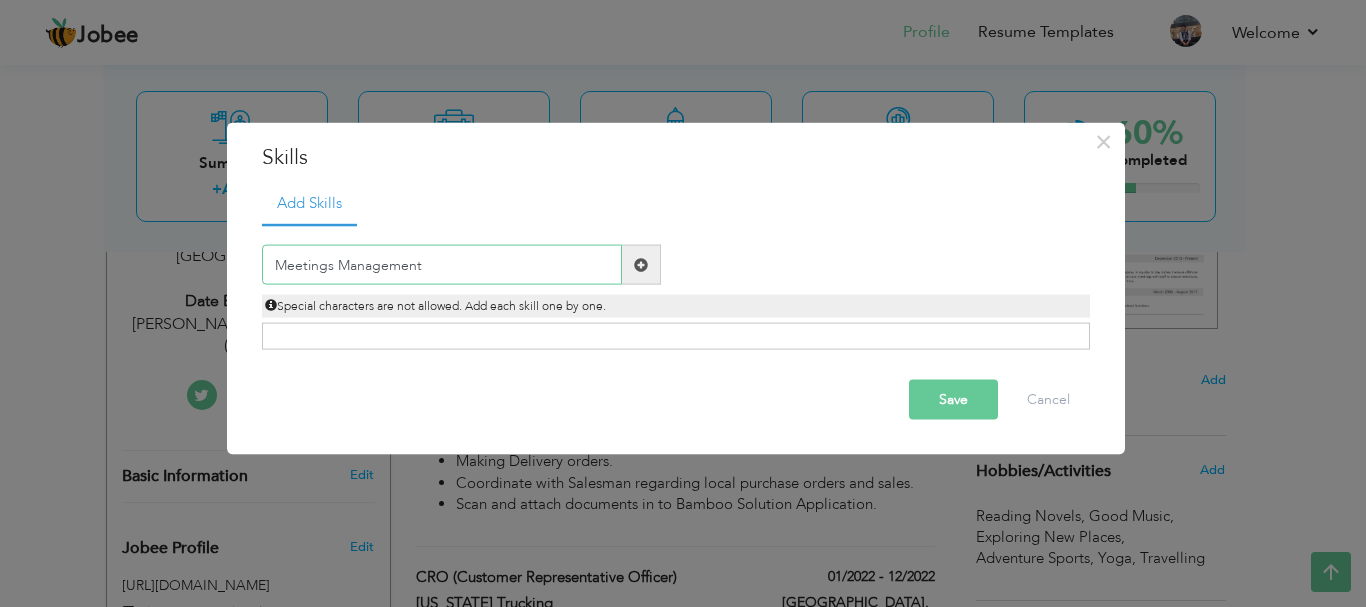 type on "Meetings Management" 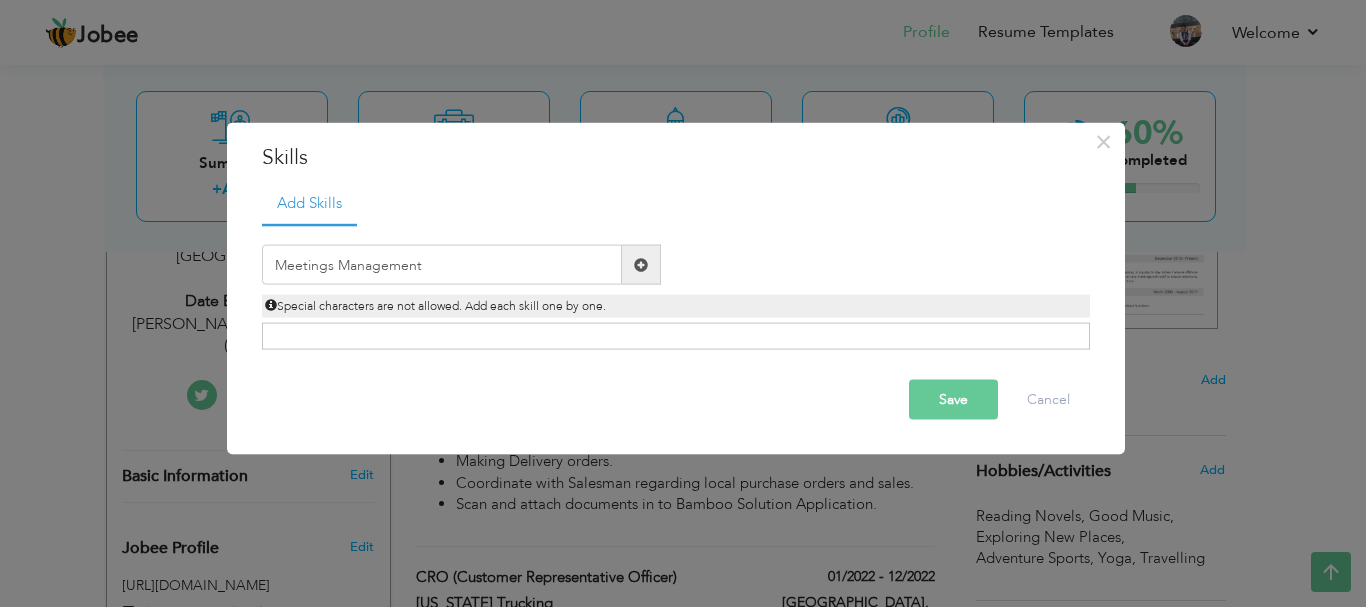 click at bounding box center (641, 264) 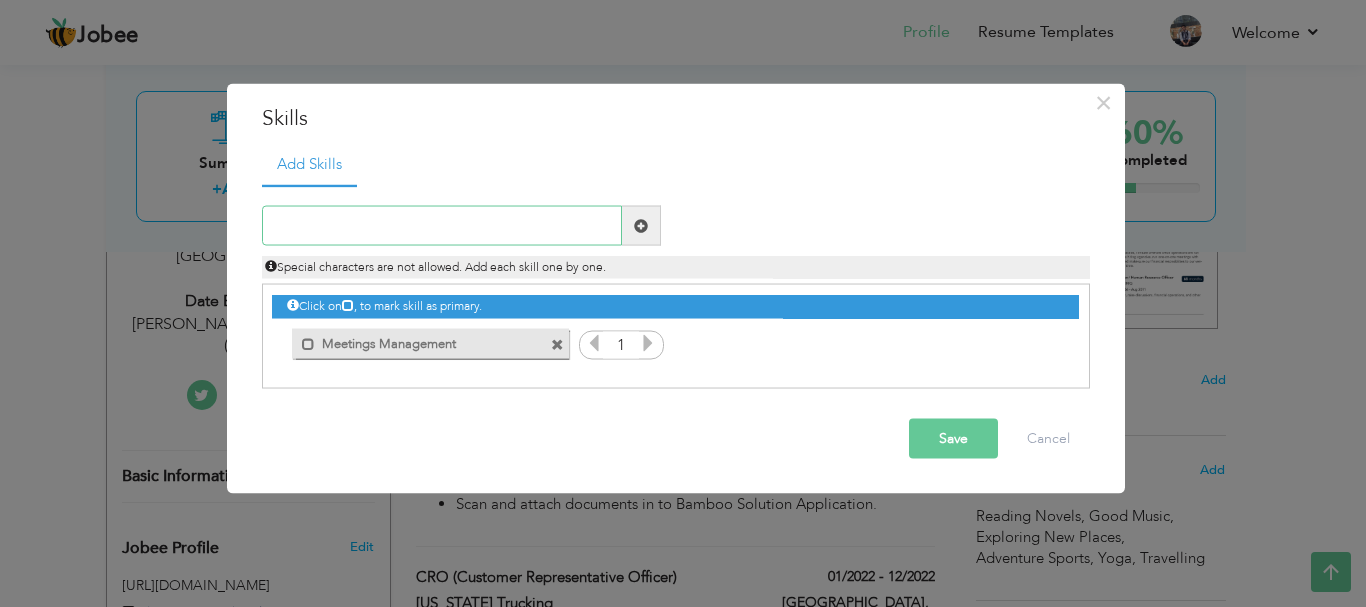 click at bounding box center (442, 226) 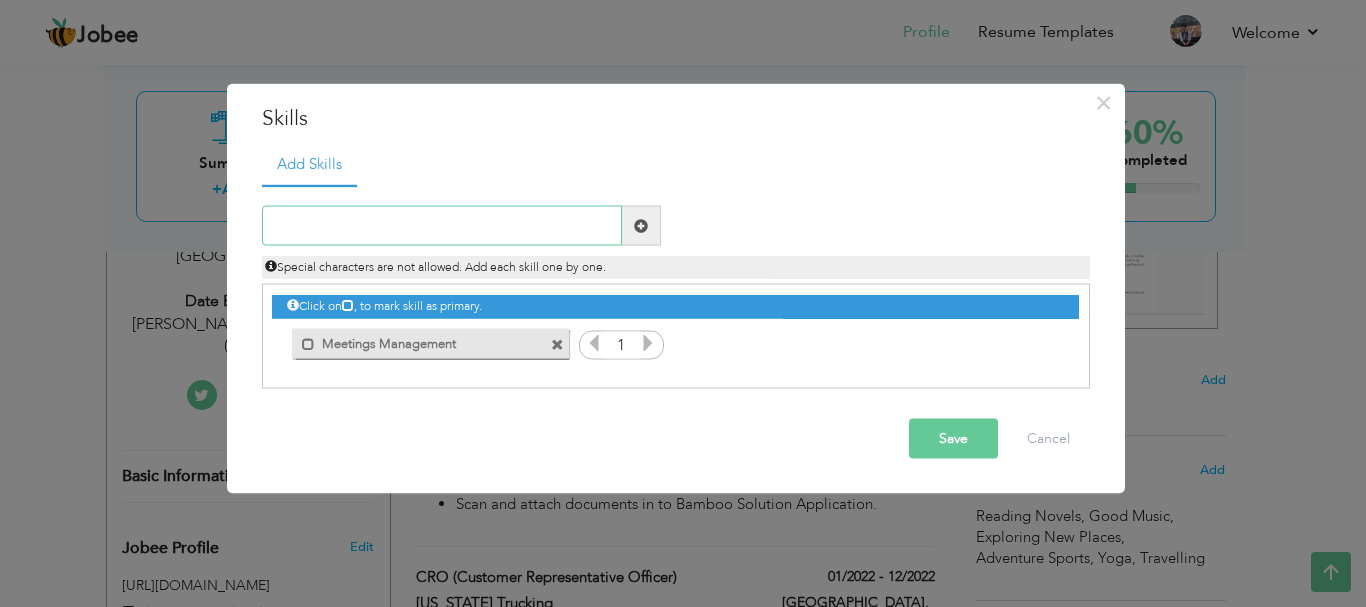 click at bounding box center (442, 226) 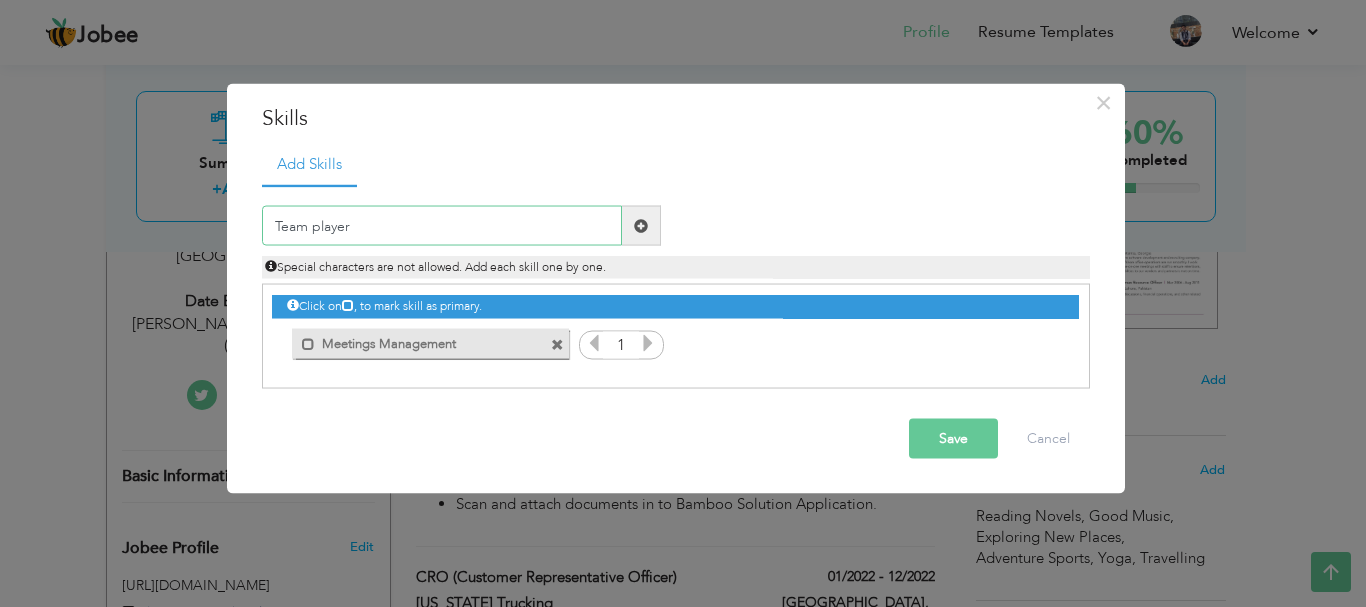 type on "Team player" 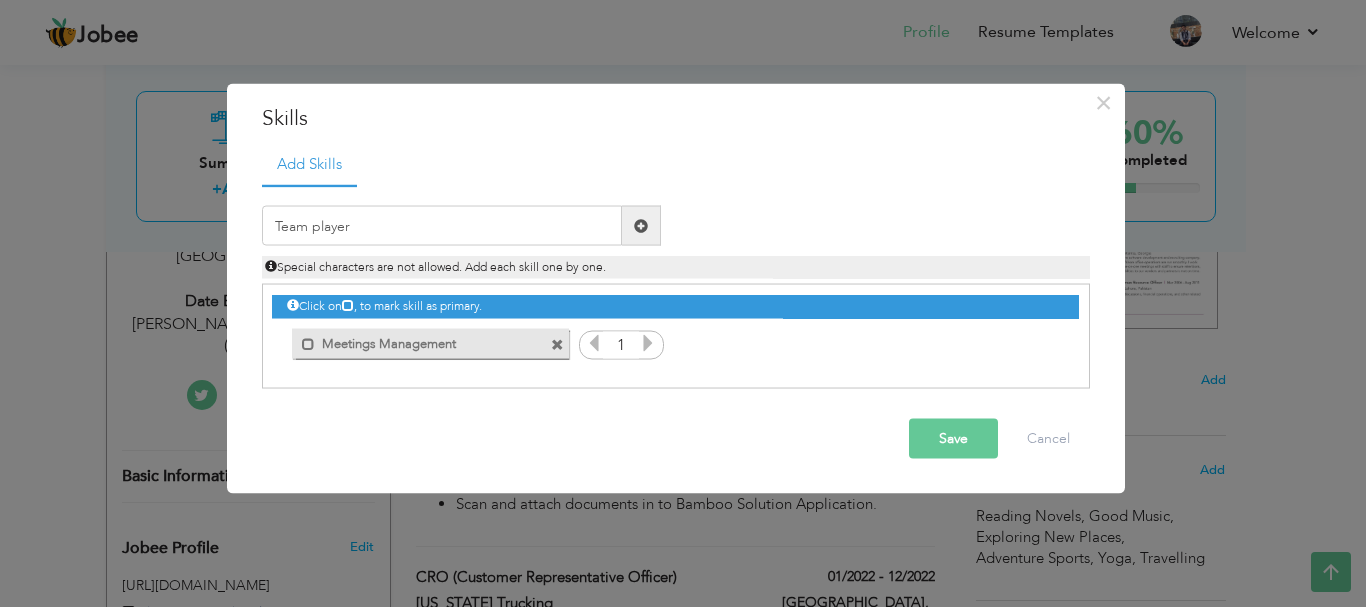 click at bounding box center [641, 226] 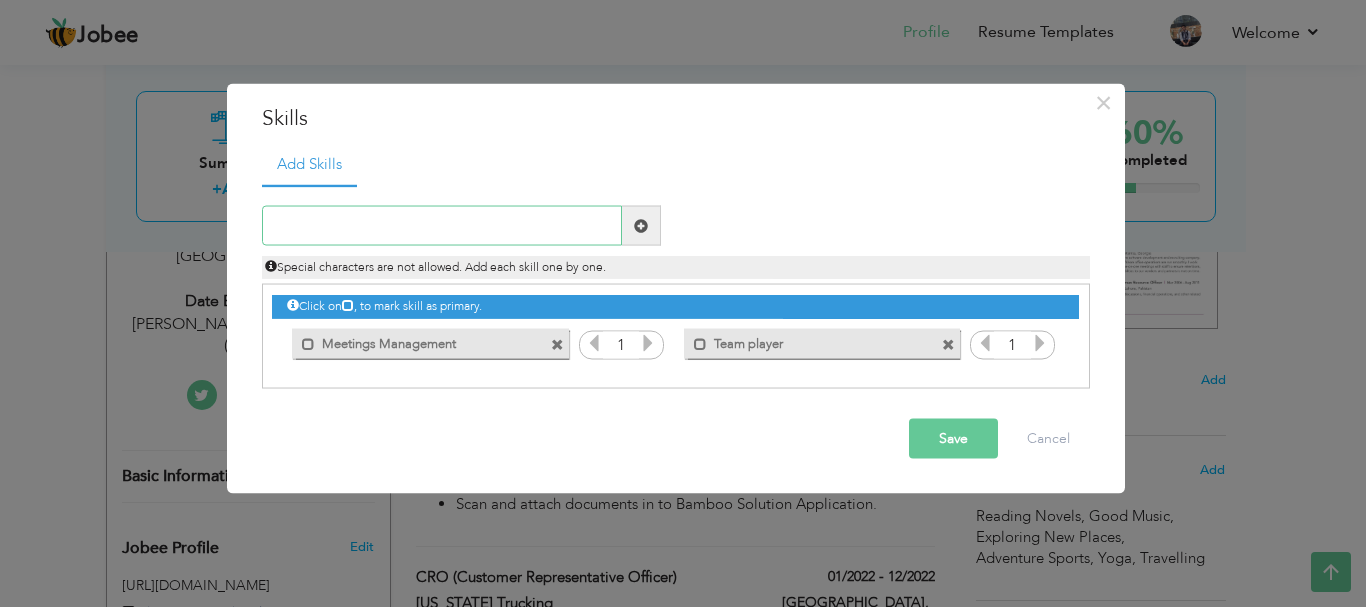 click at bounding box center (442, 226) 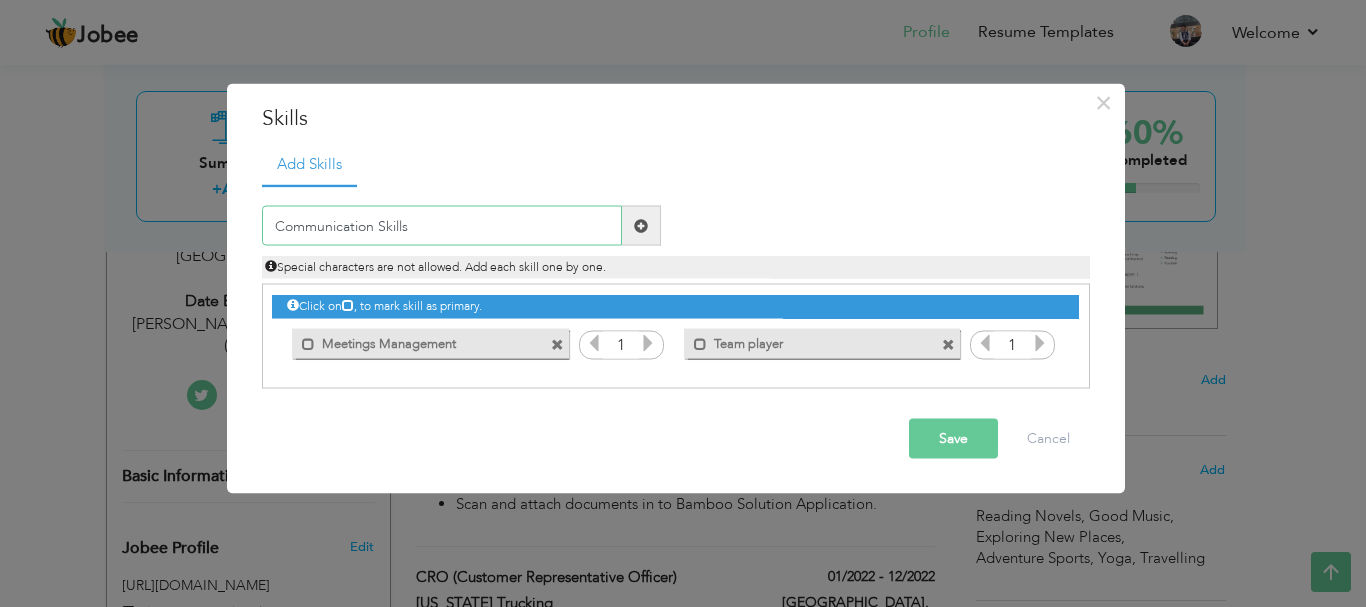 type on "Communication Skills" 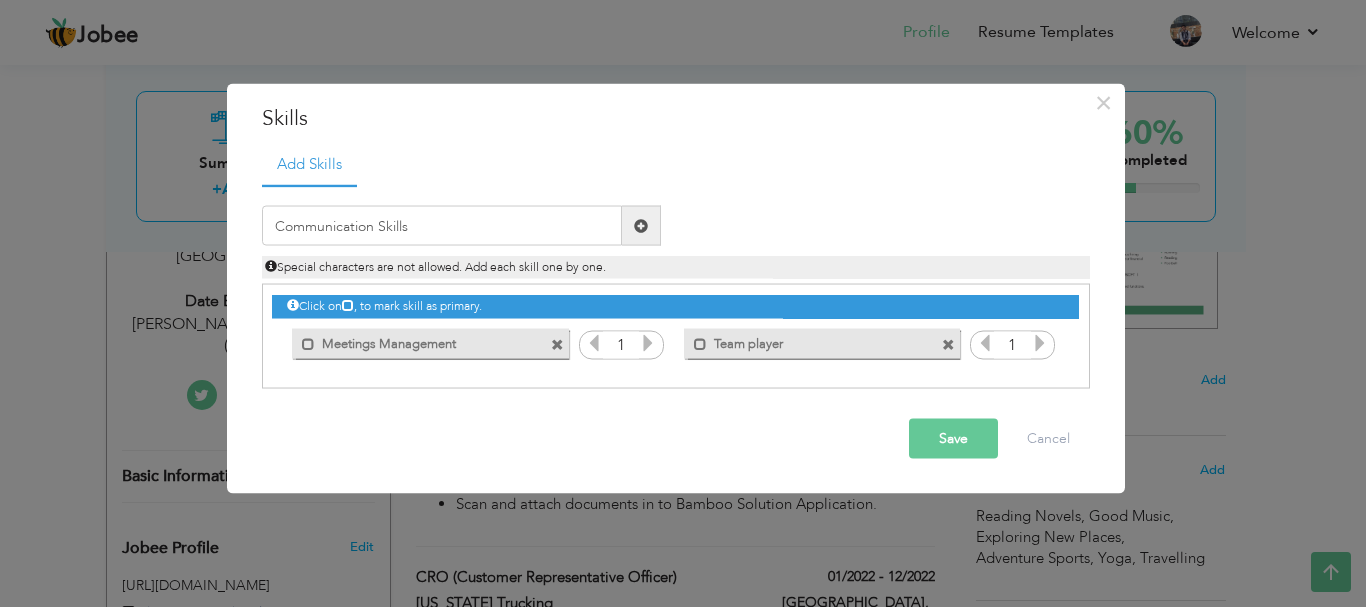 click at bounding box center (641, 225) 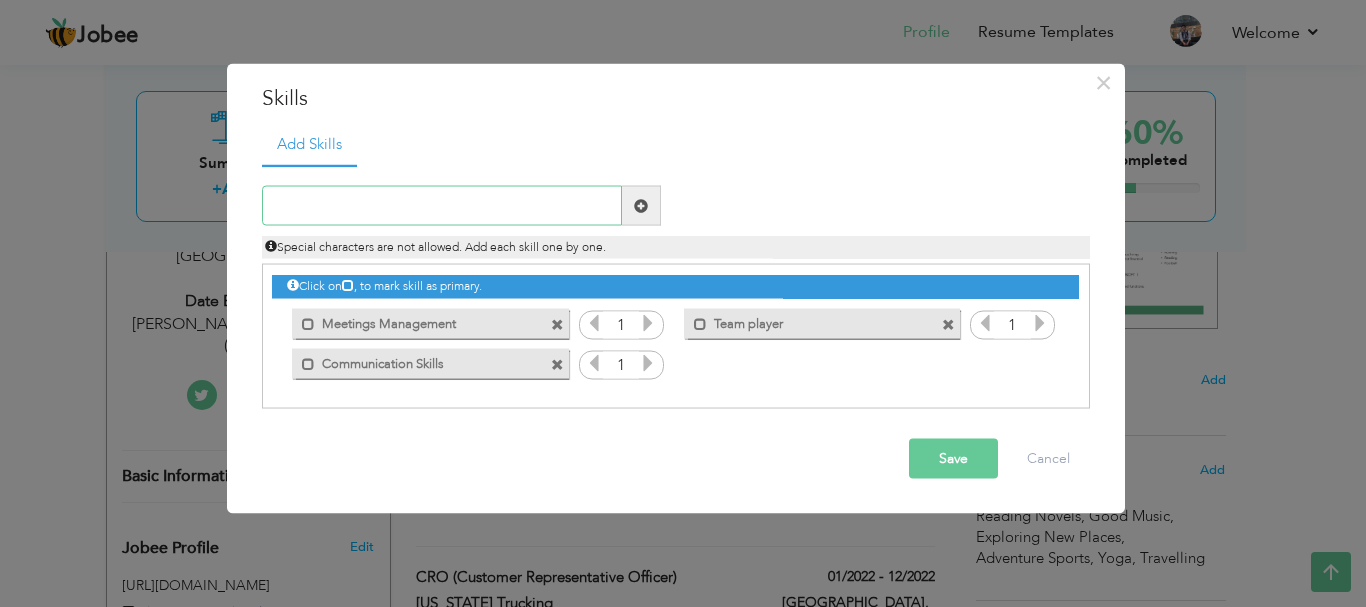 click at bounding box center (442, 206) 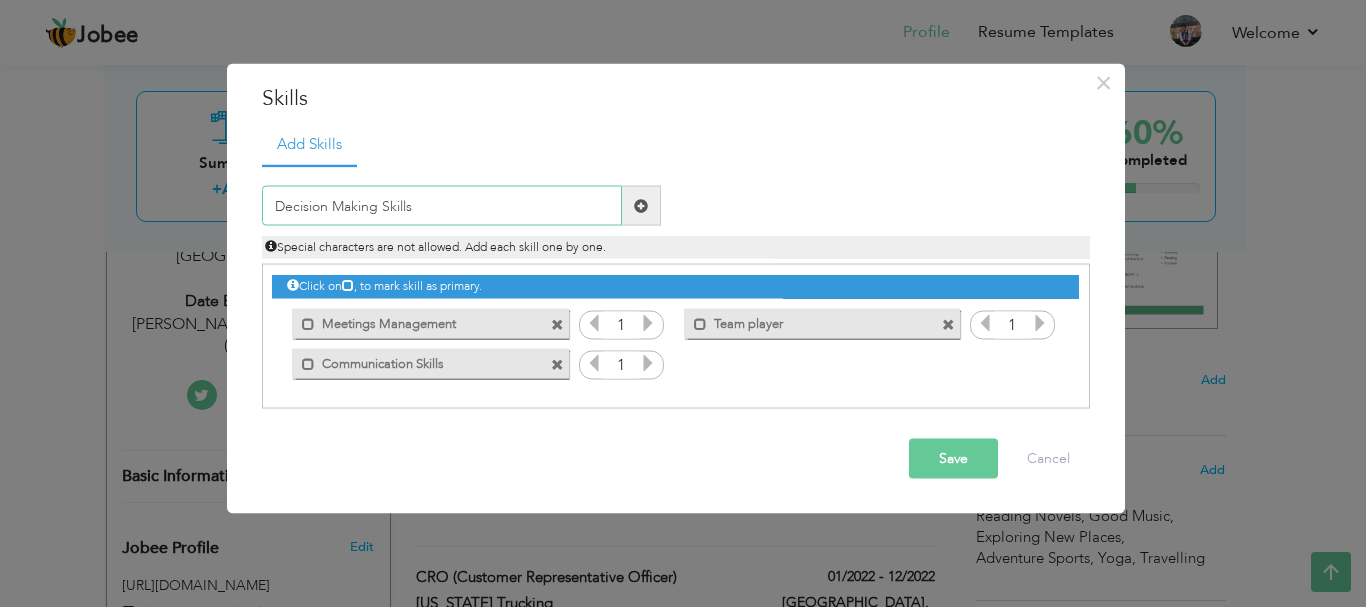 type on "Decision Making Skills" 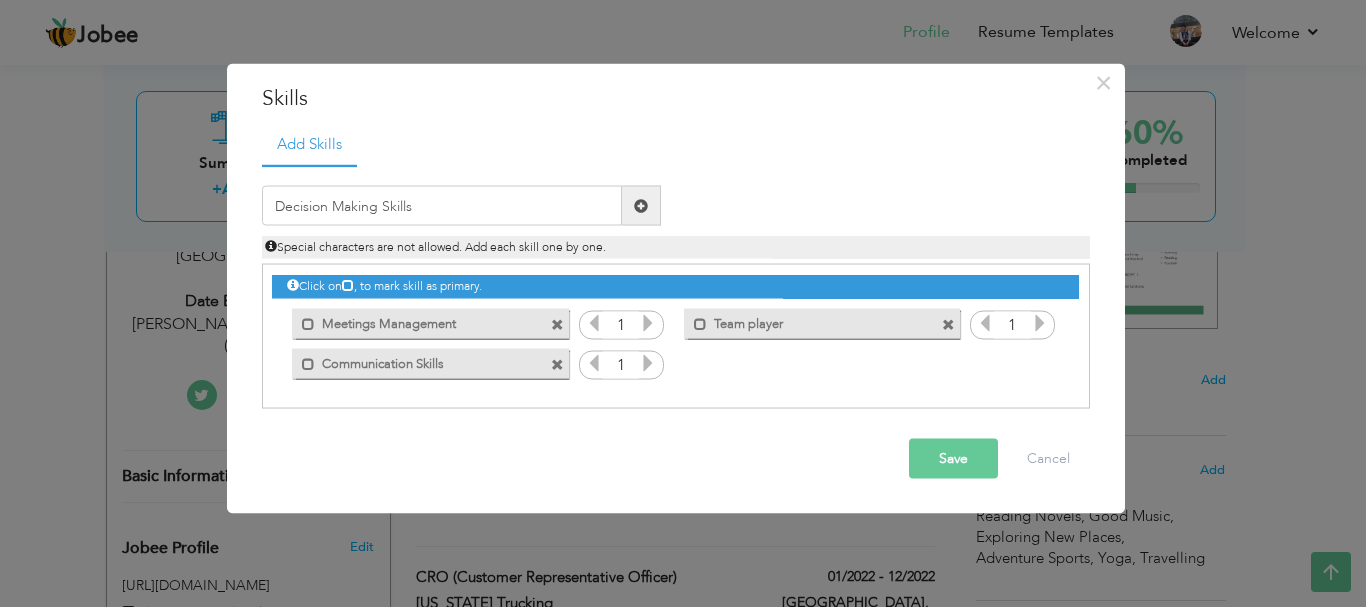 click at bounding box center [641, 205] 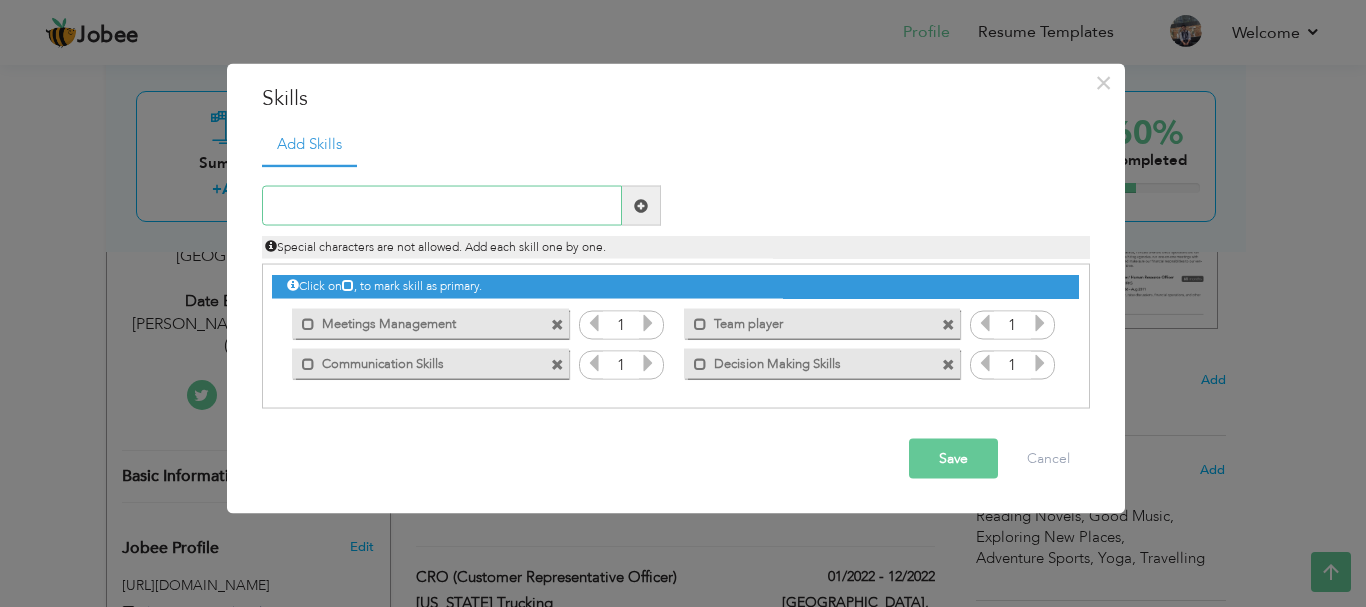 click at bounding box center (442, 206) 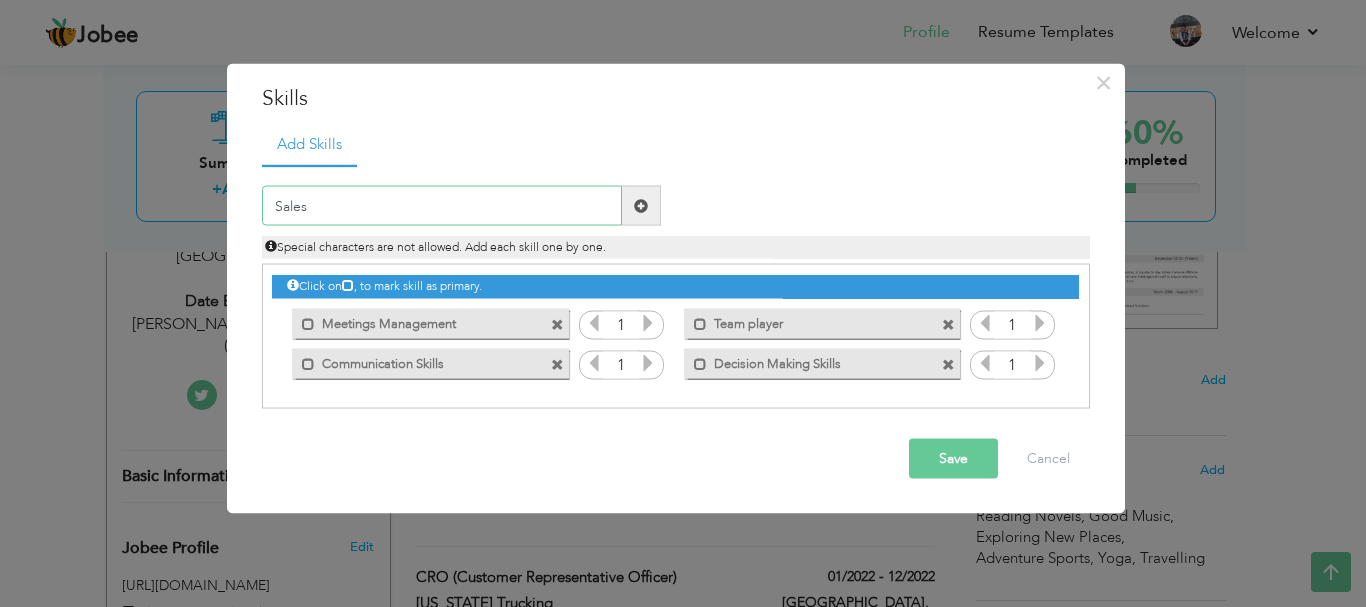 type on "Sales" 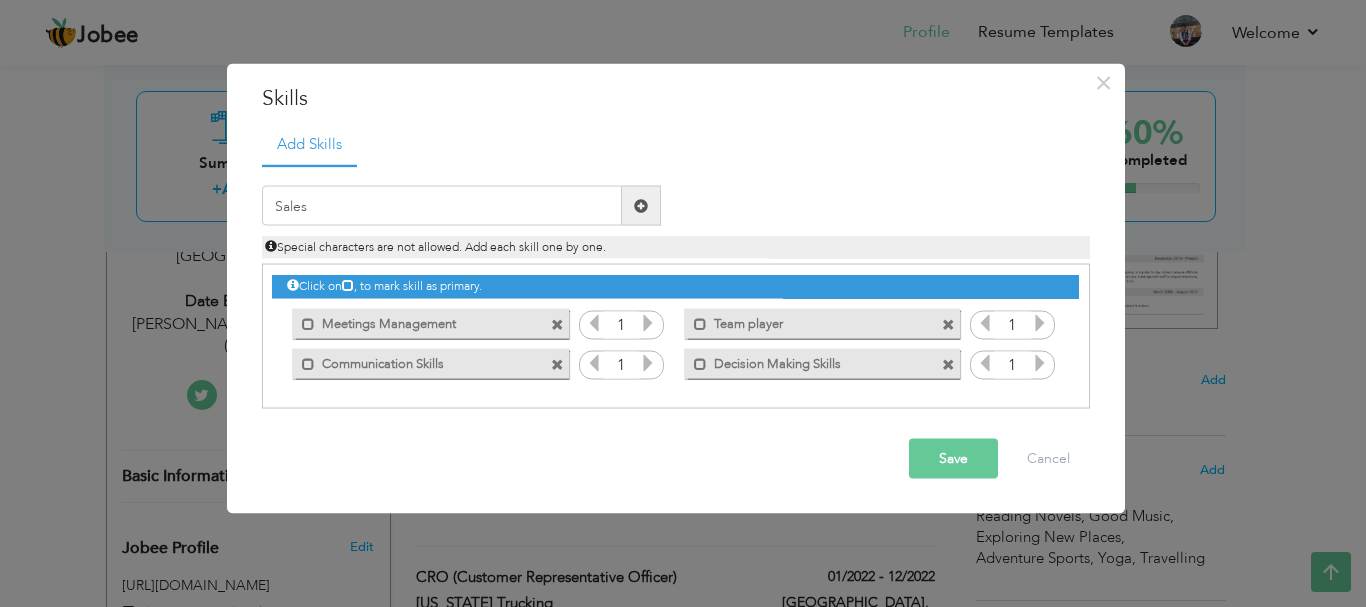 click at bounding box center [641, 205] 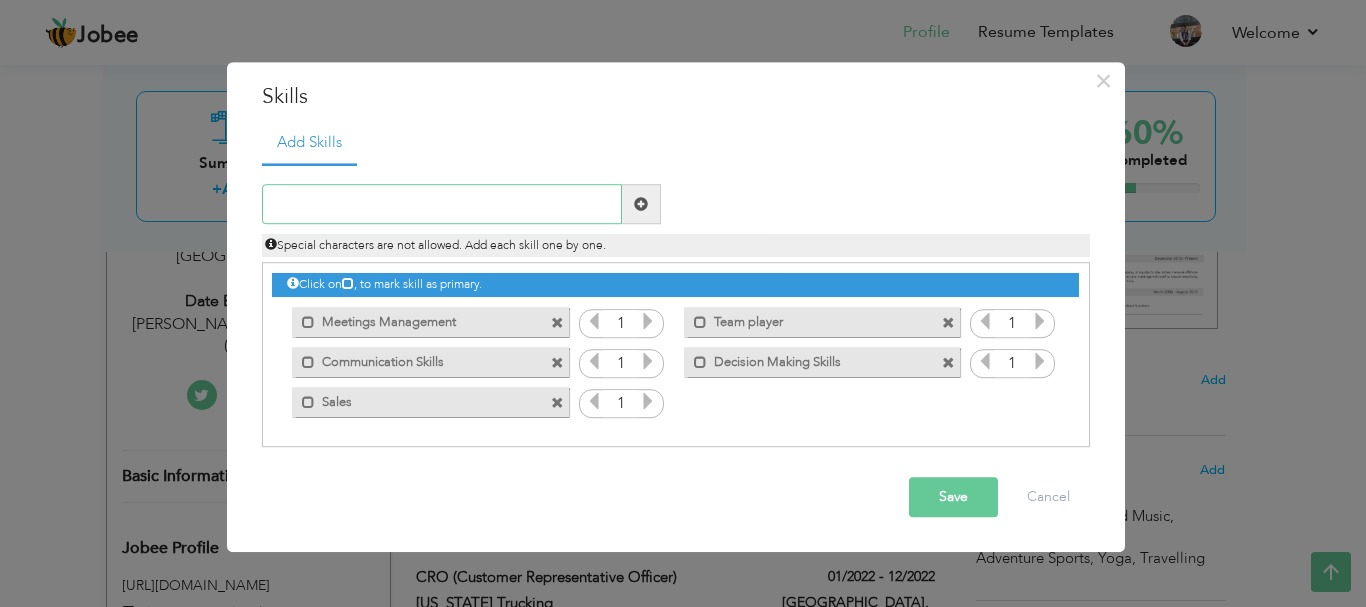 click at bounding box center [442, 205] 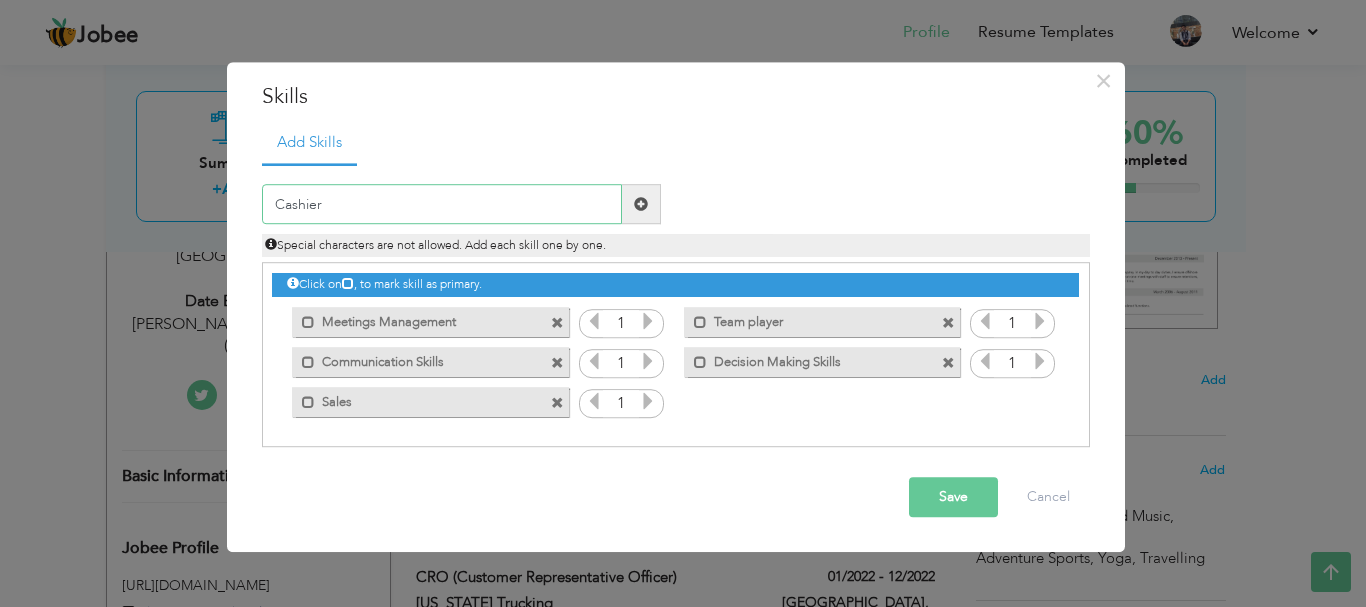 type on "Cashier" 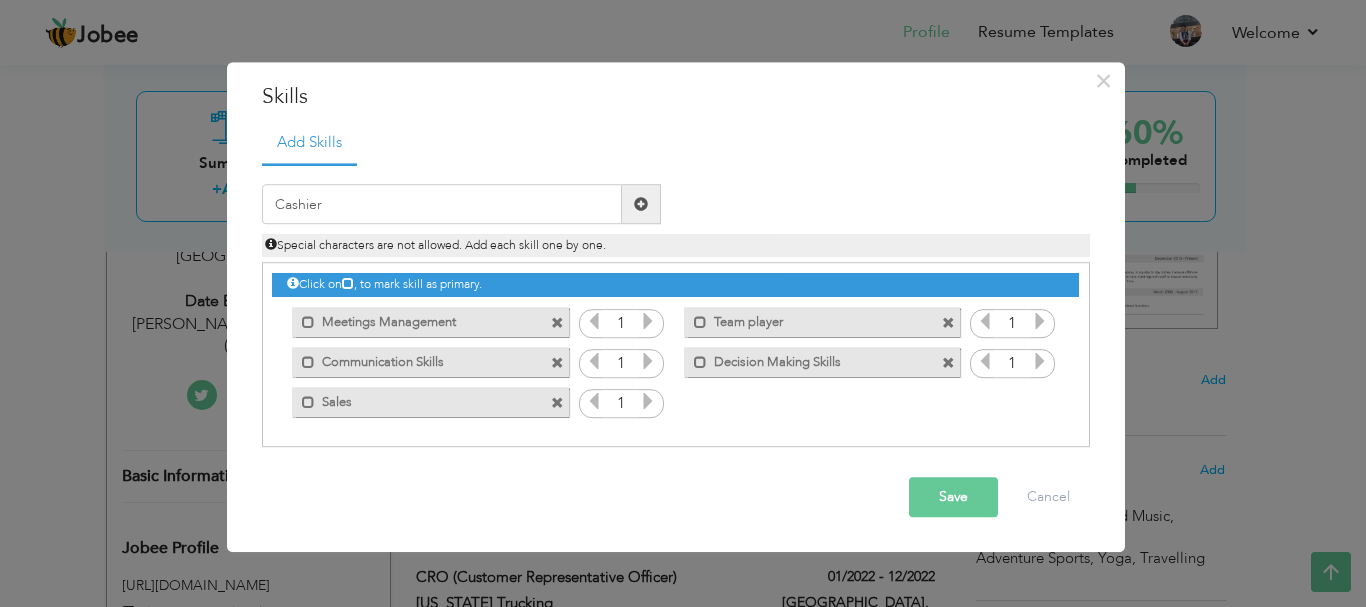 click at bounding box center [641, 205] 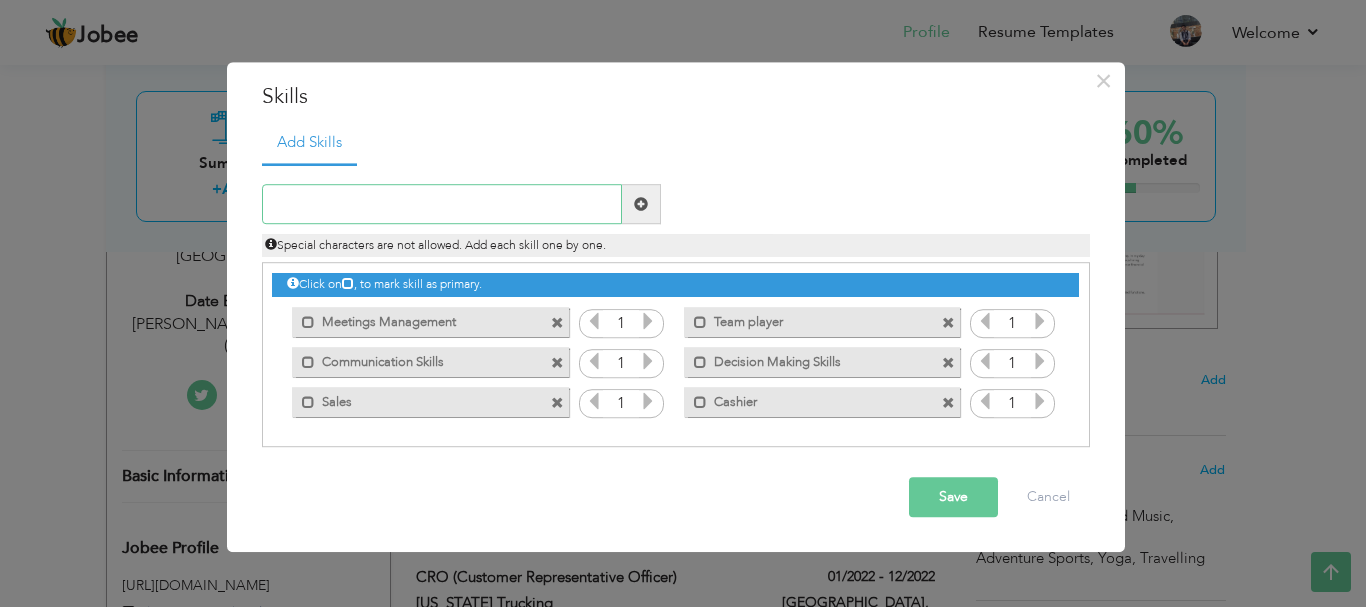 click at bounding box center (442, 205) 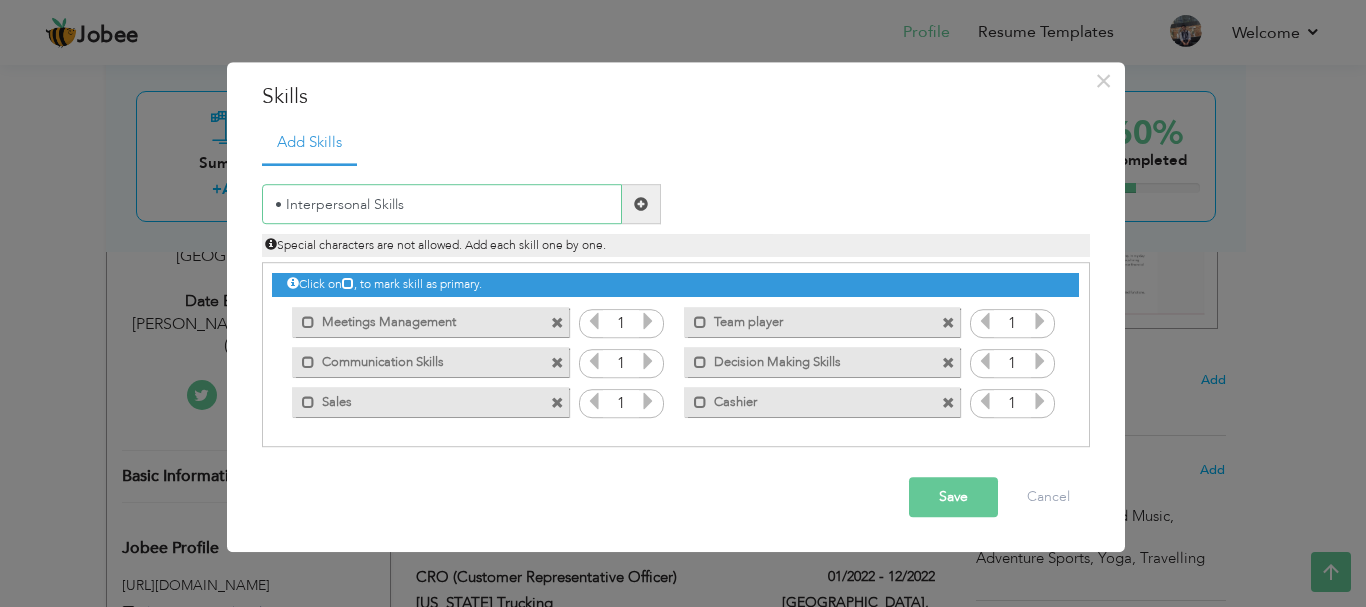 click on "• Interpersonal Skills" at bounding box center (442, 205) 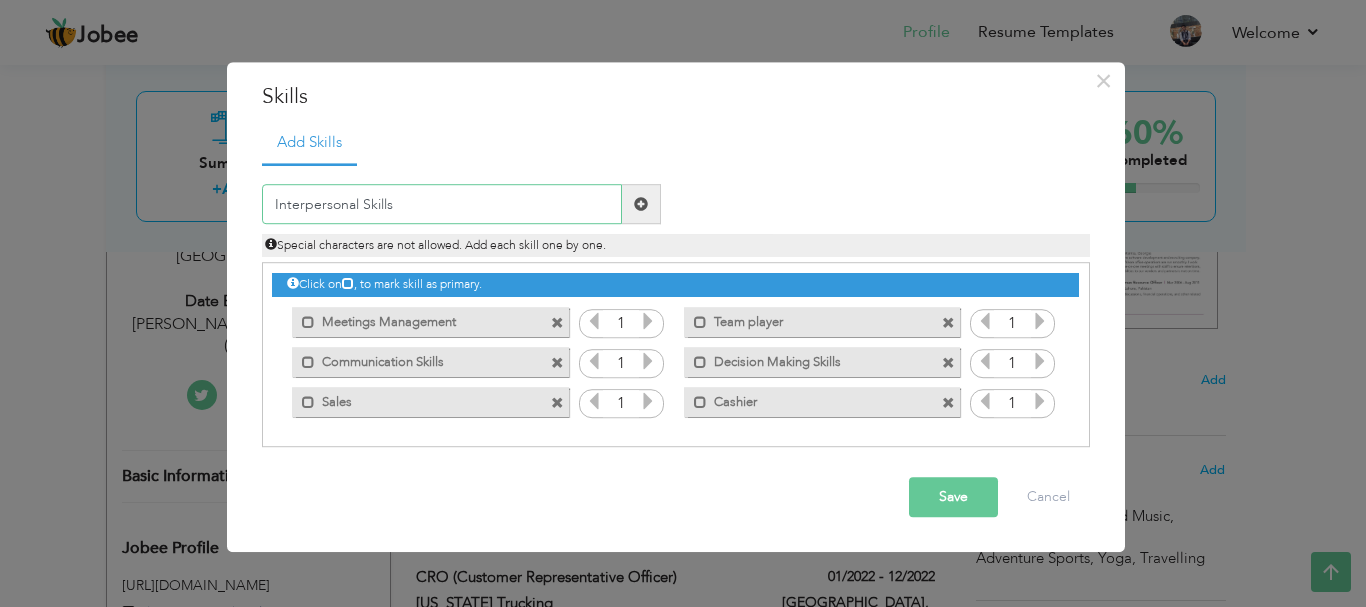 type on "Interpersonal Skills" 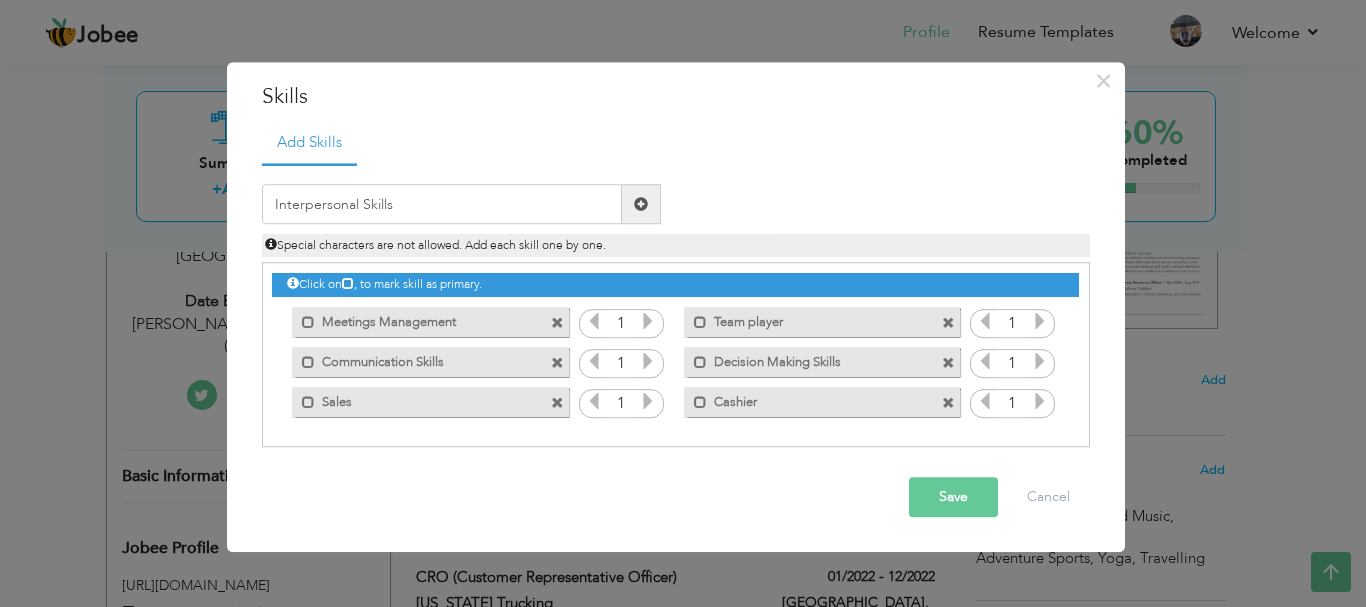 click at bounding box center [641, 204] 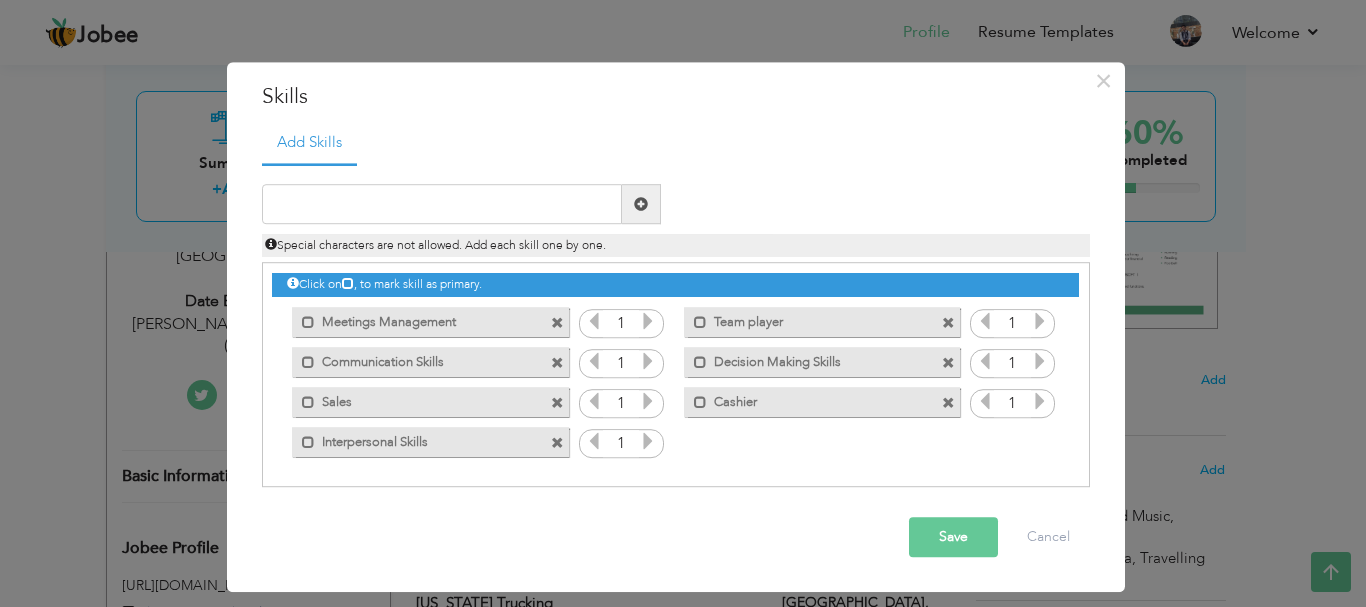 drag, startPoint x: 468, startPoint y: 321, endPoint x: 356, endPoint y: 314, distance: 112.21854 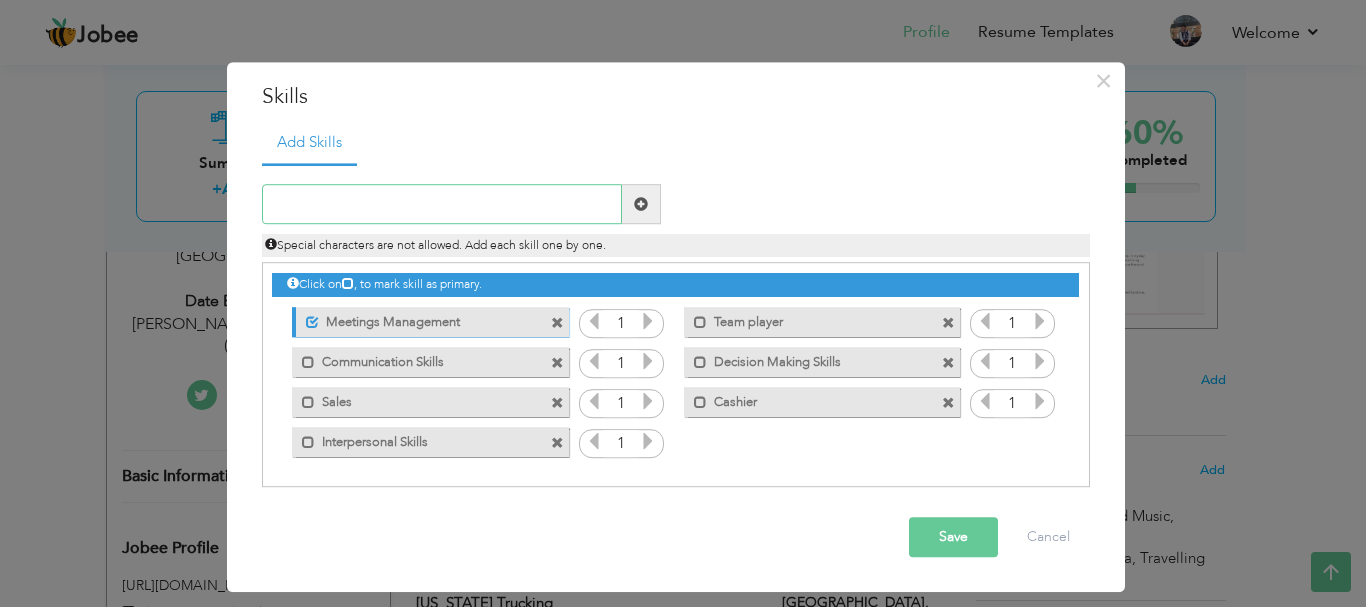 click at bounding box center [442, 205] 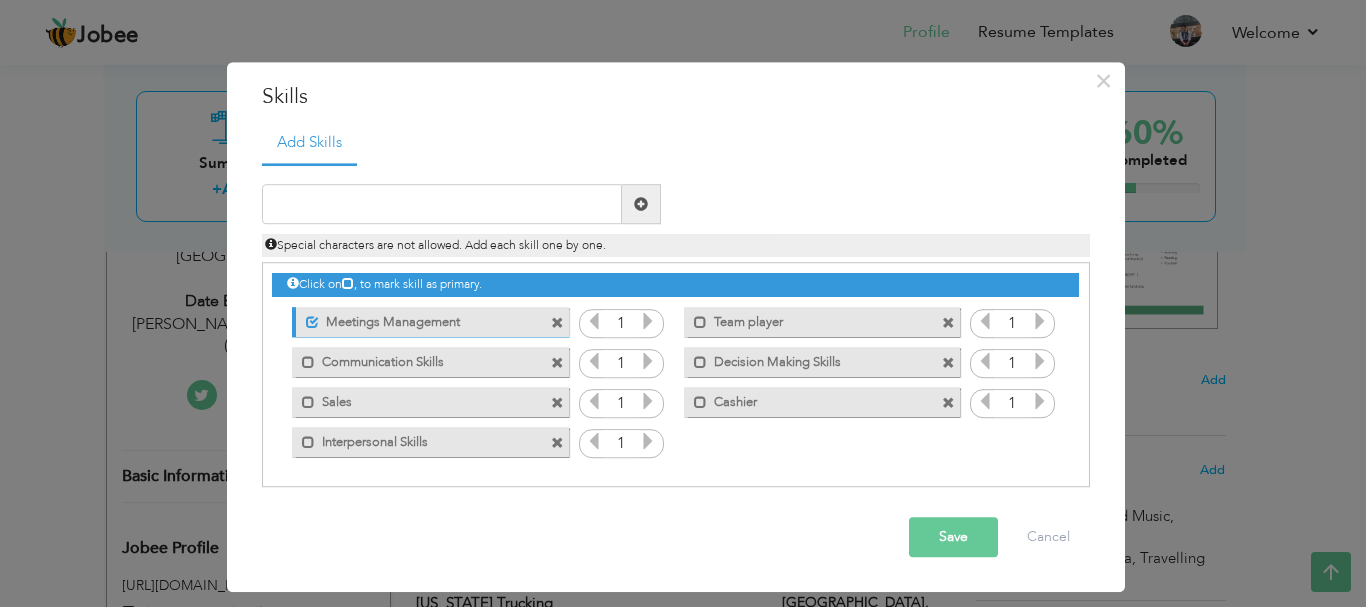click at bounding box center (557, 323) 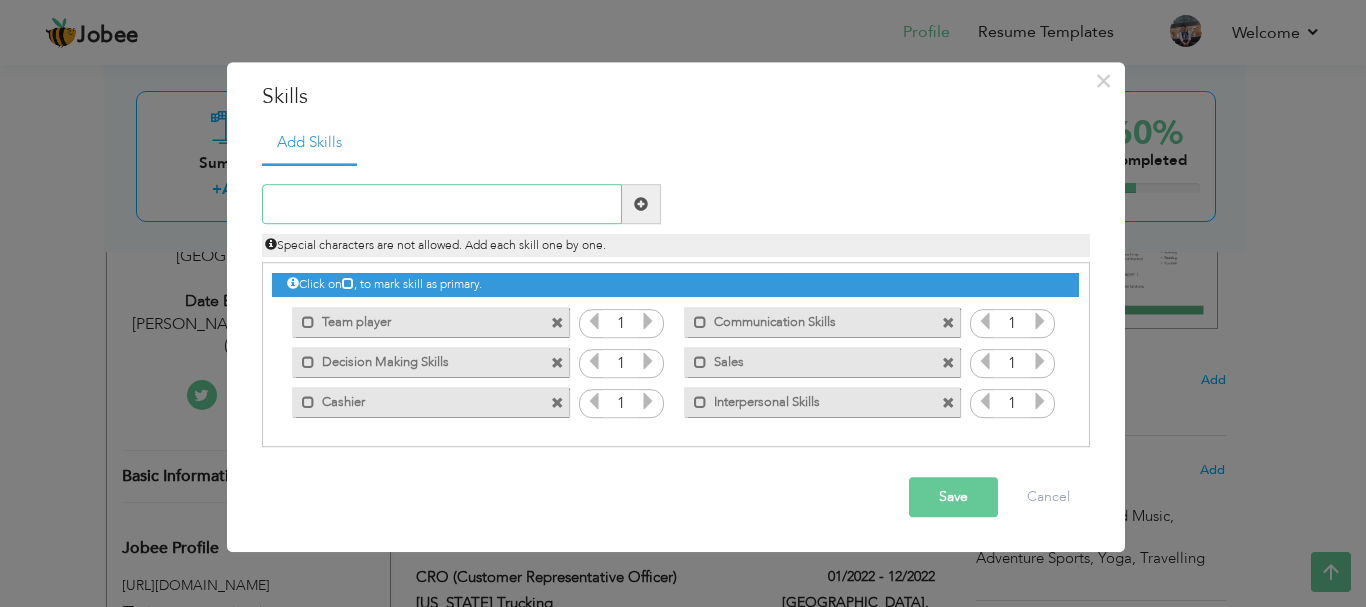 click at bounding box center (442, 205) 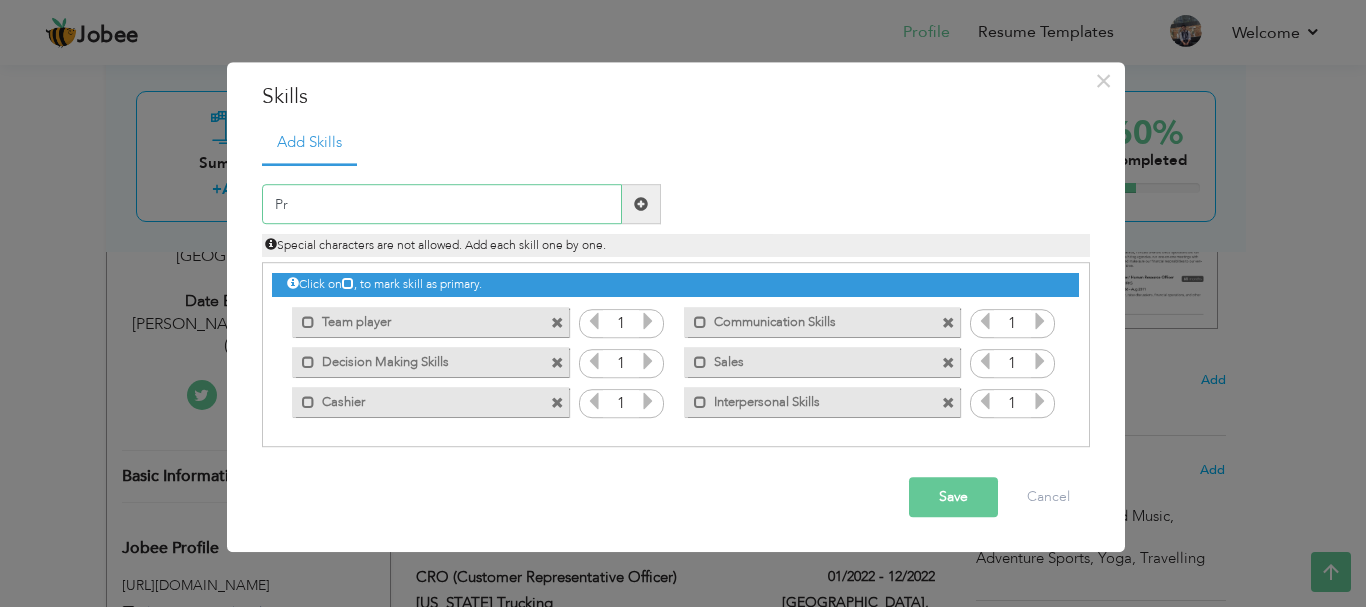 type on "P" 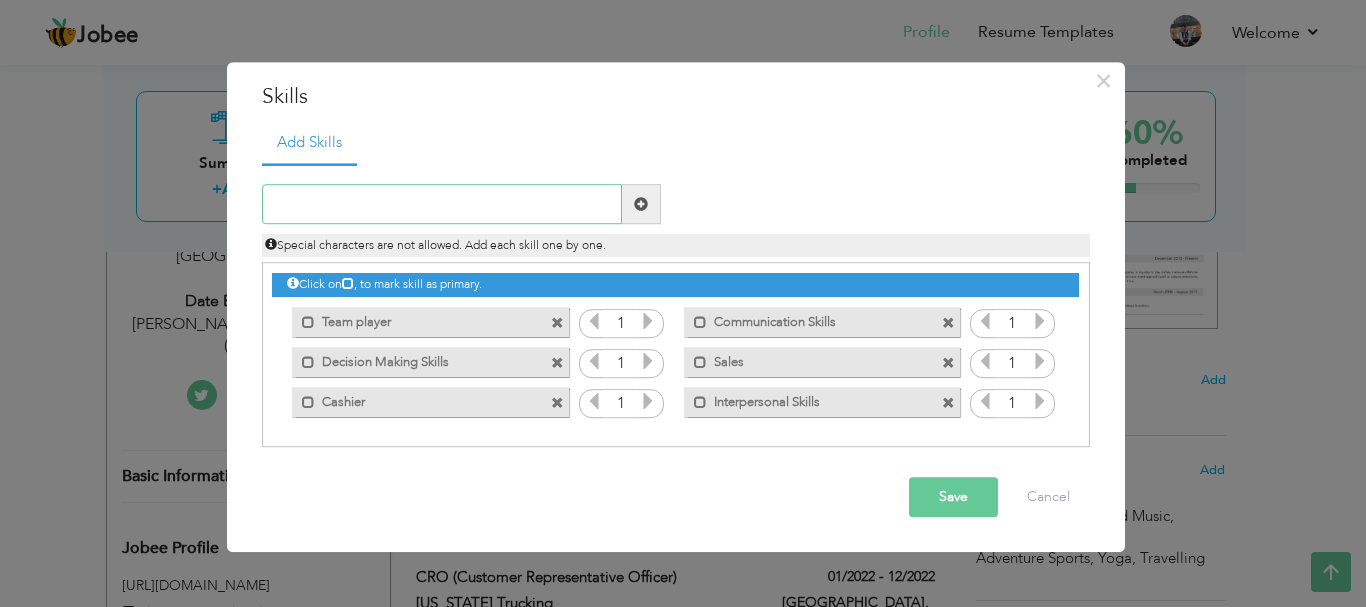 paste on "Meetings Management" 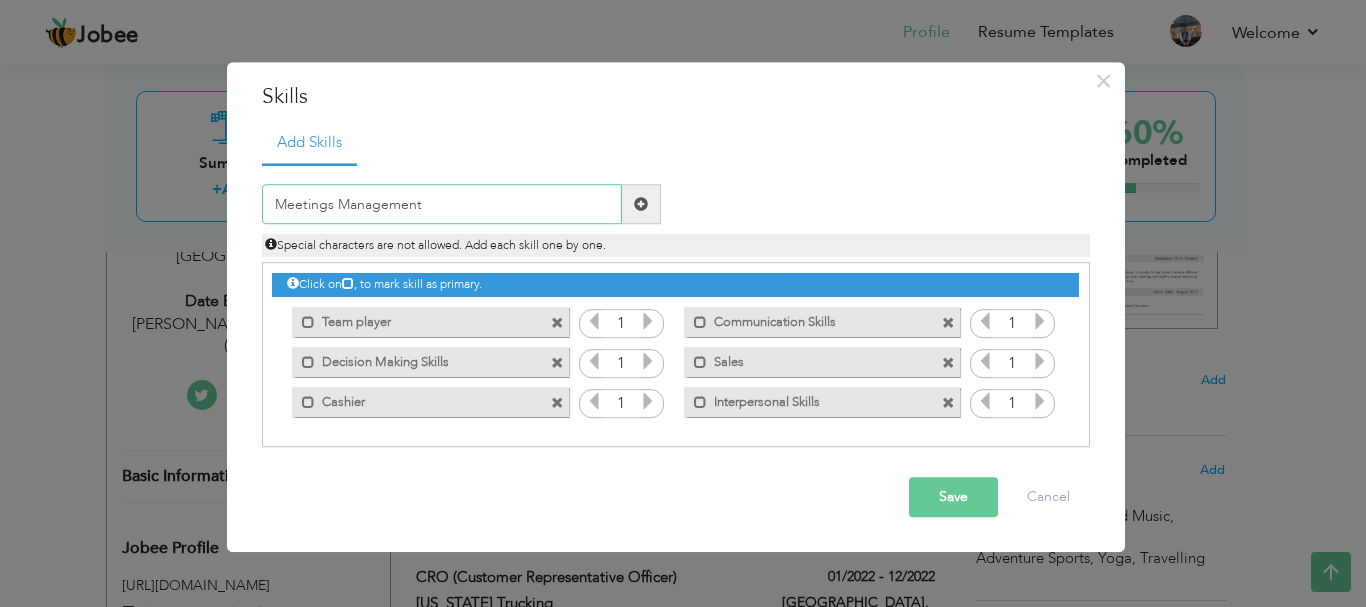 type on "Meetings Management" 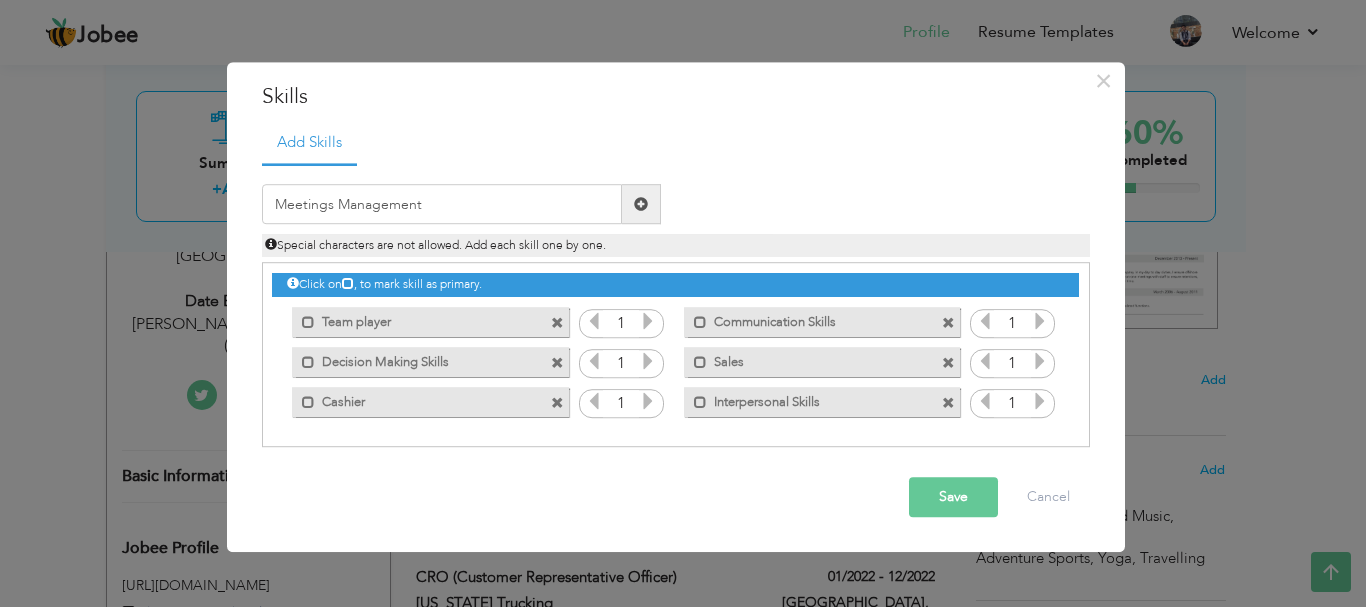 click at bounding box center [641, 204] 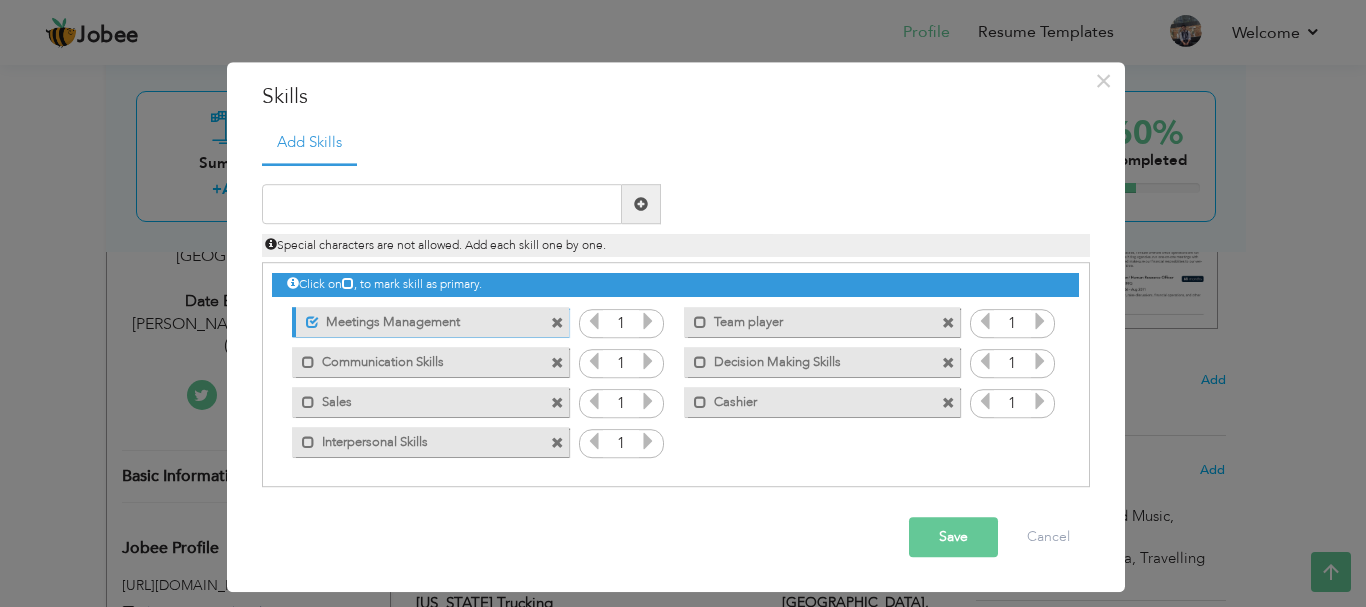 click on "Save" at bounding box center (953, 538) 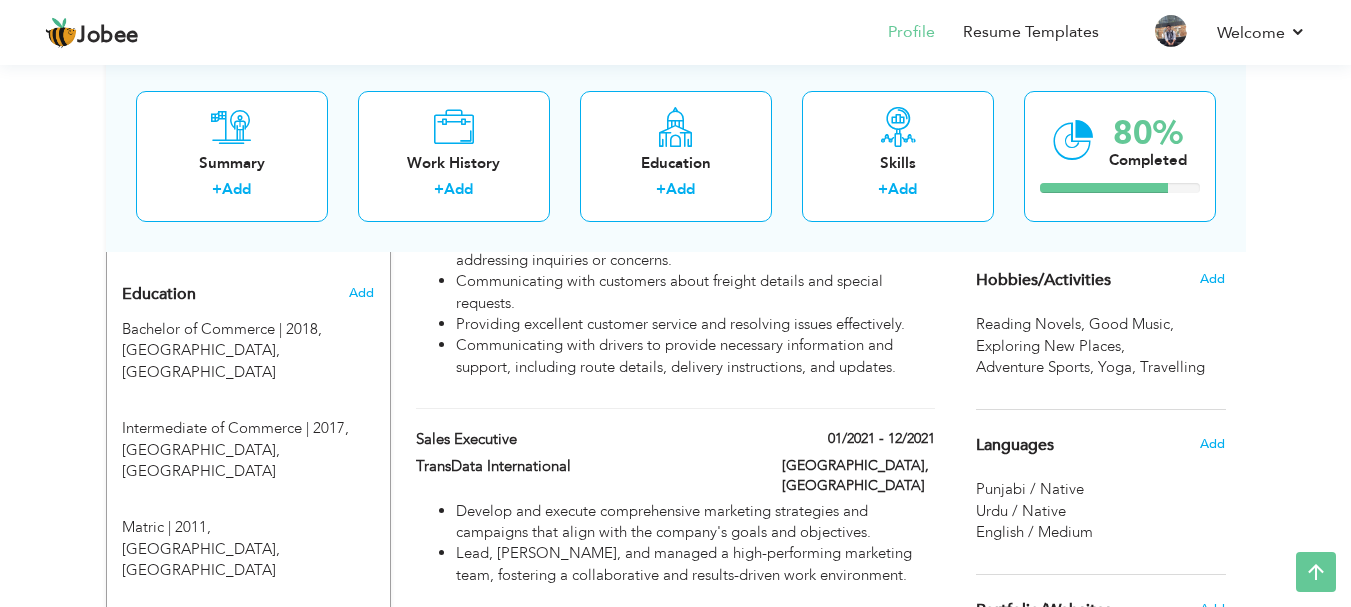 scroll, scrollTop: 900, scrollLeft: 0, axis: vertical 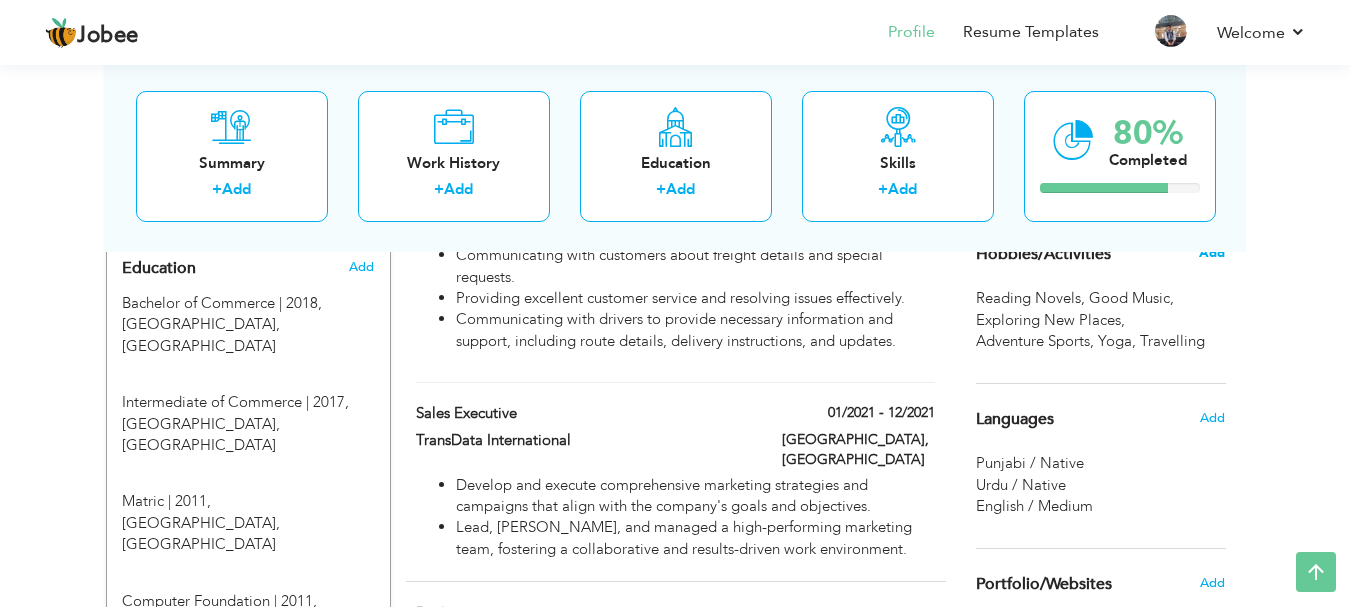 click on "Add" at bounding box center [1212, 253] 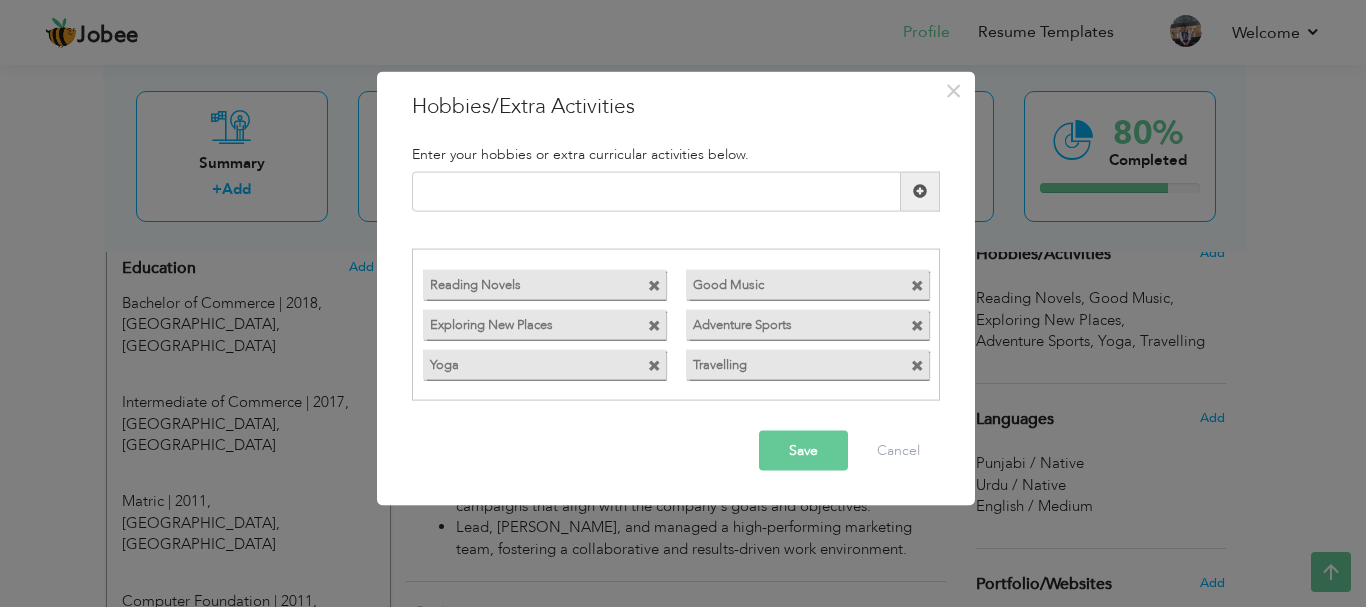 click at bounding box center [654, 286] 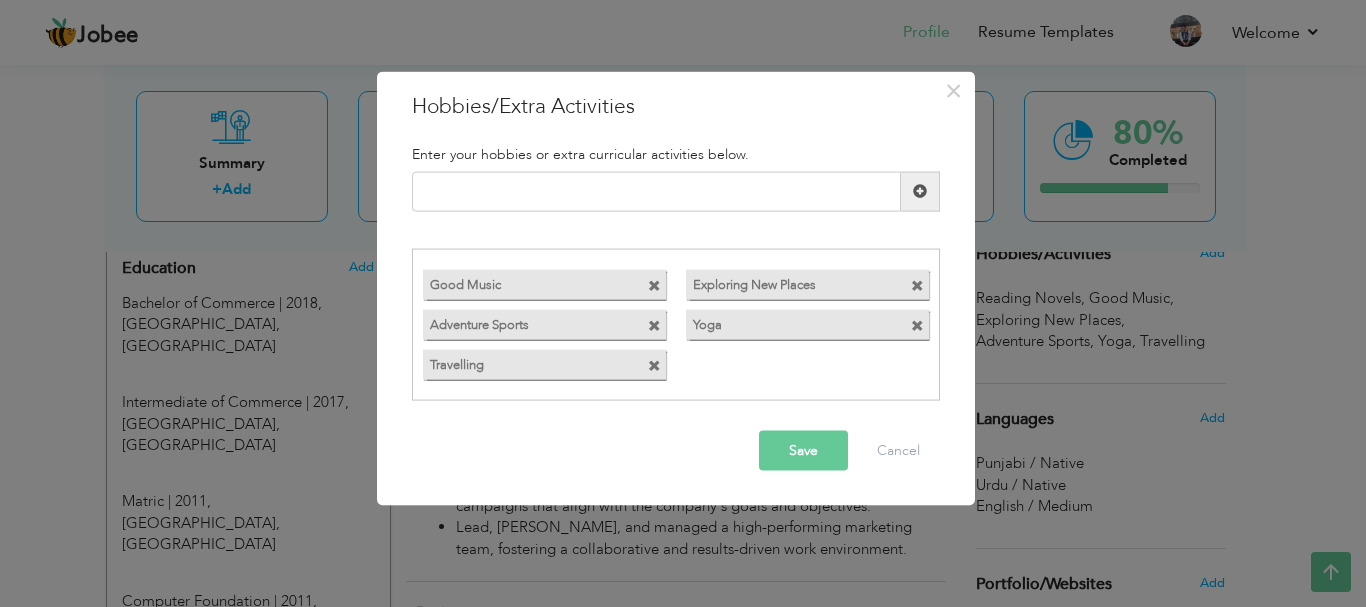 click on "Good Music" at bounding box center (544, 285) 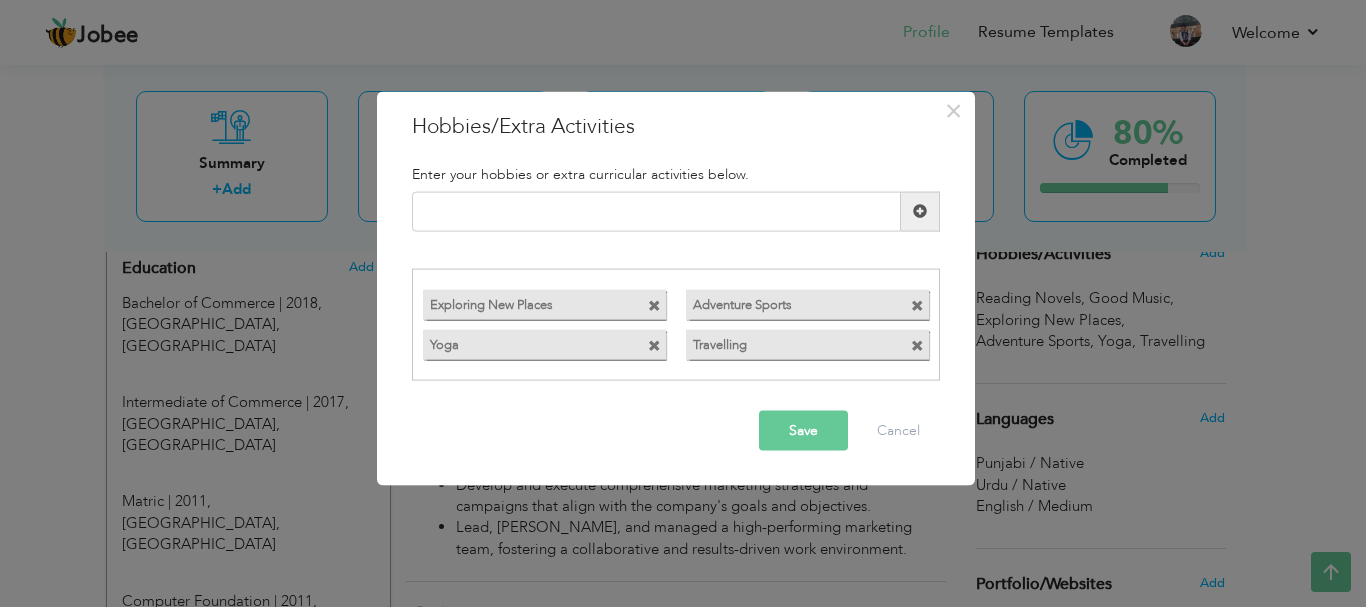 click at bounding box center (917, 306) 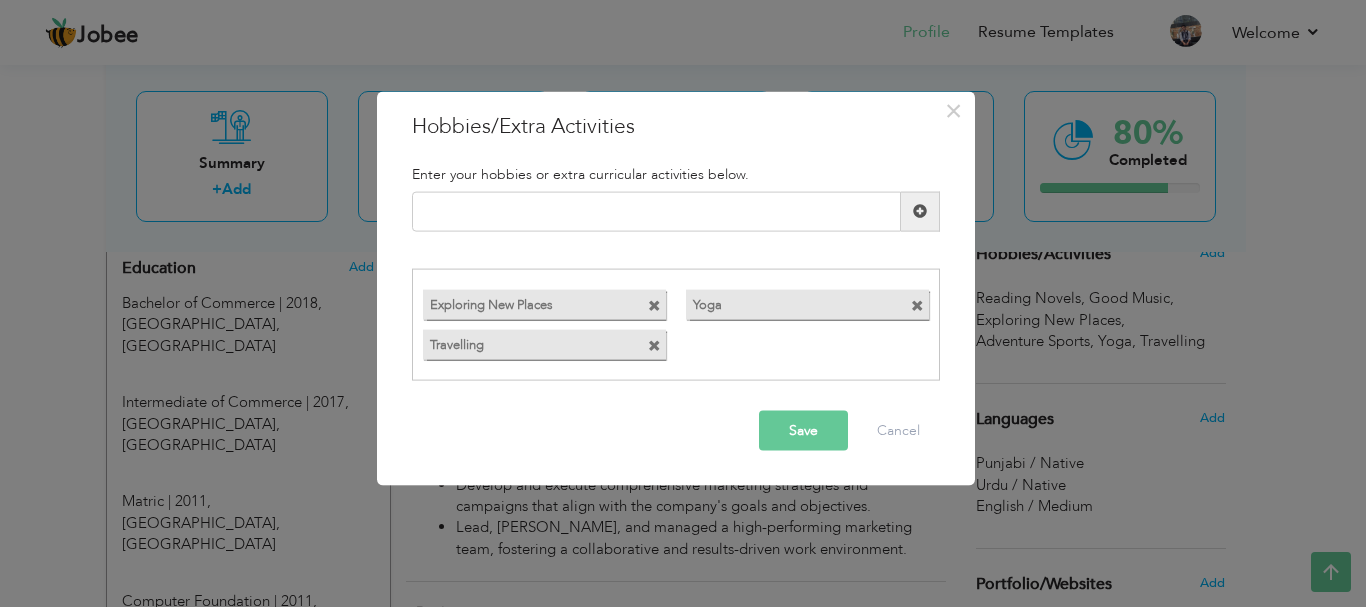 click at bounding box center (917, 306) 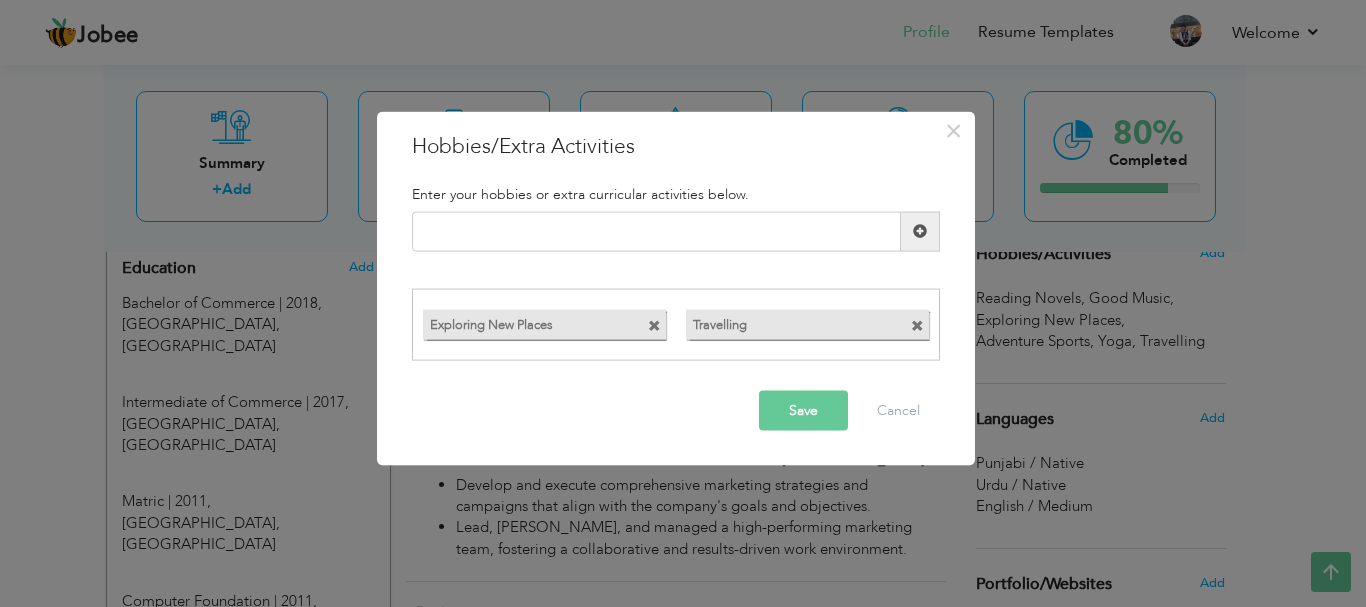 click at bounding box center [654, 326] 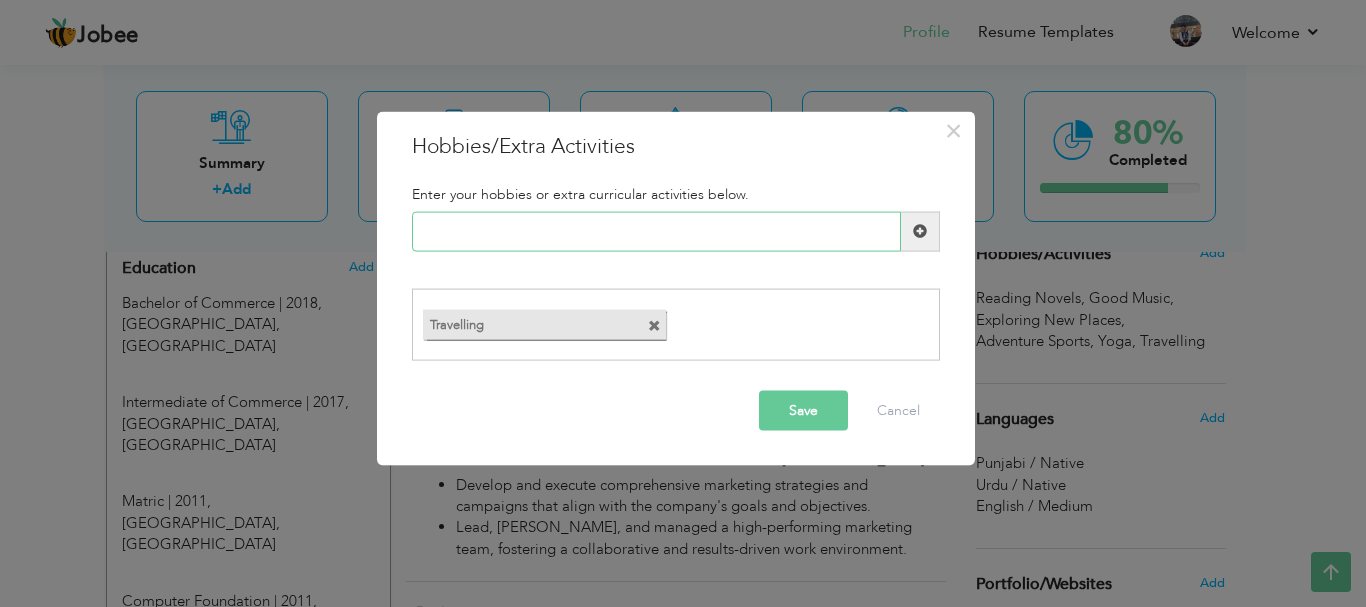 click at bounding box center [656, 231] 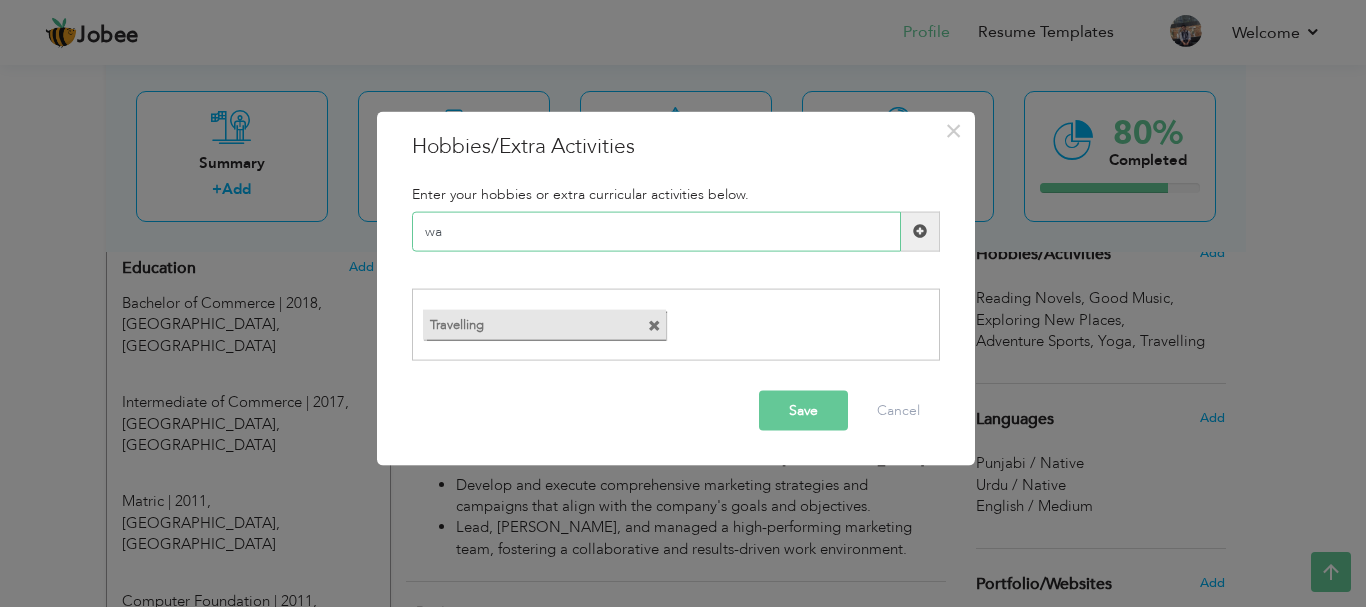 type on "w" 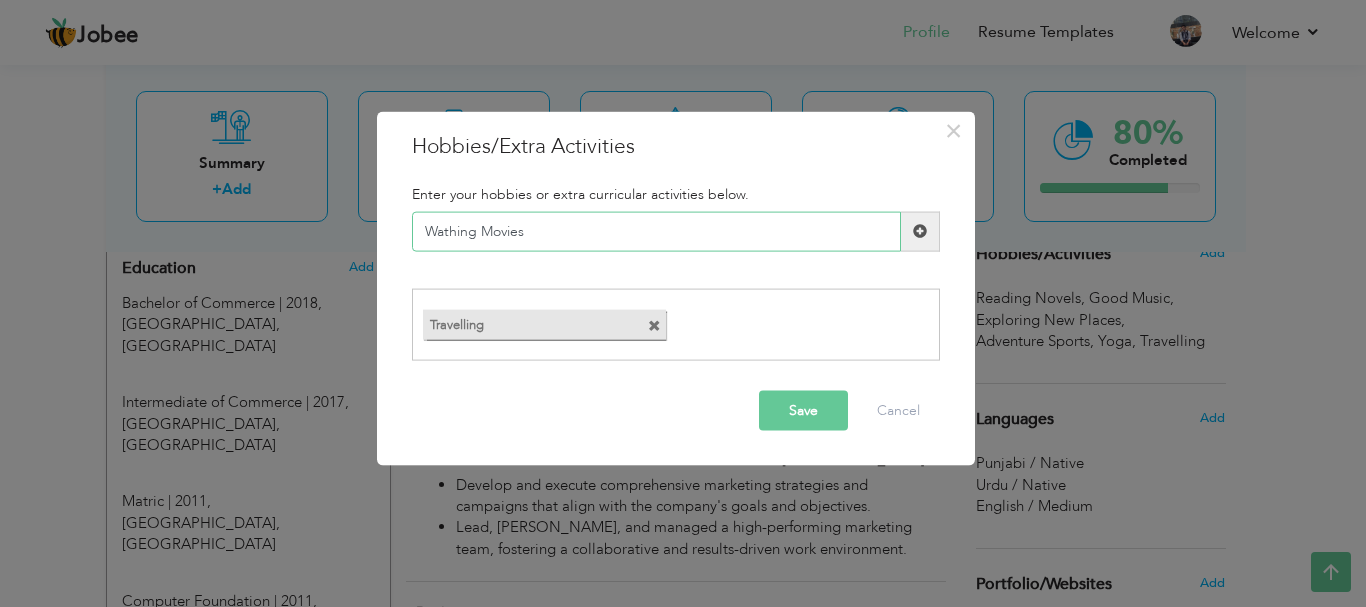 click on "Wathing Movies" at bounding box center [656, 231] 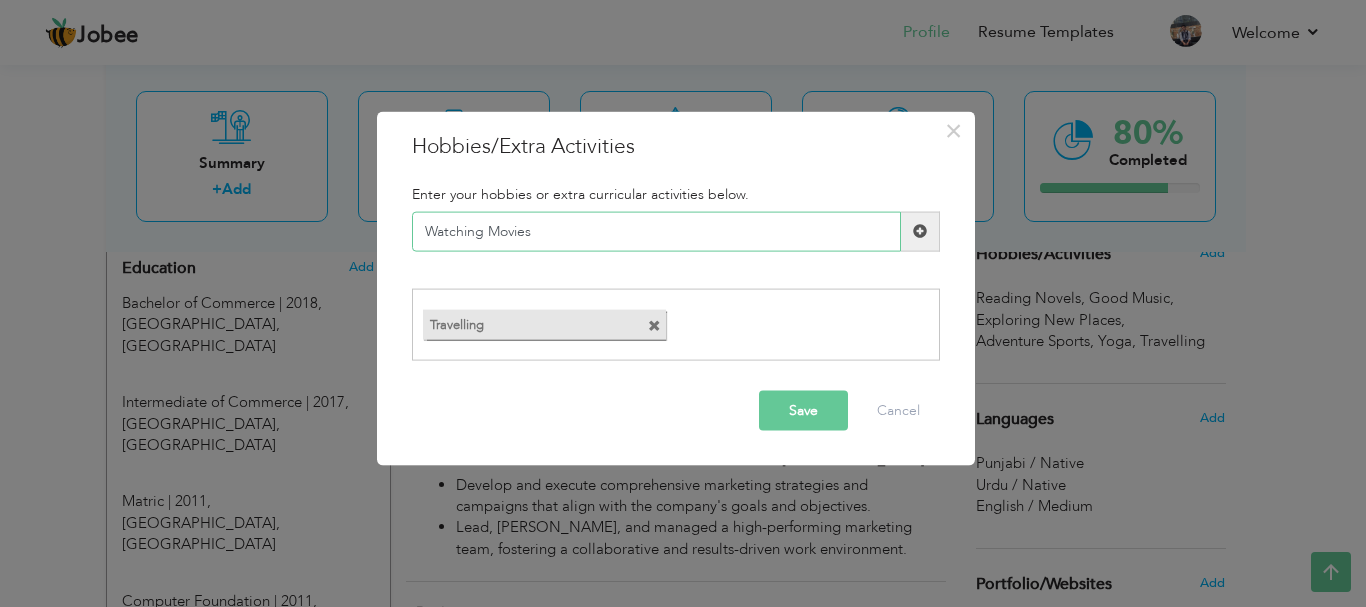 type on "Watching Movies" 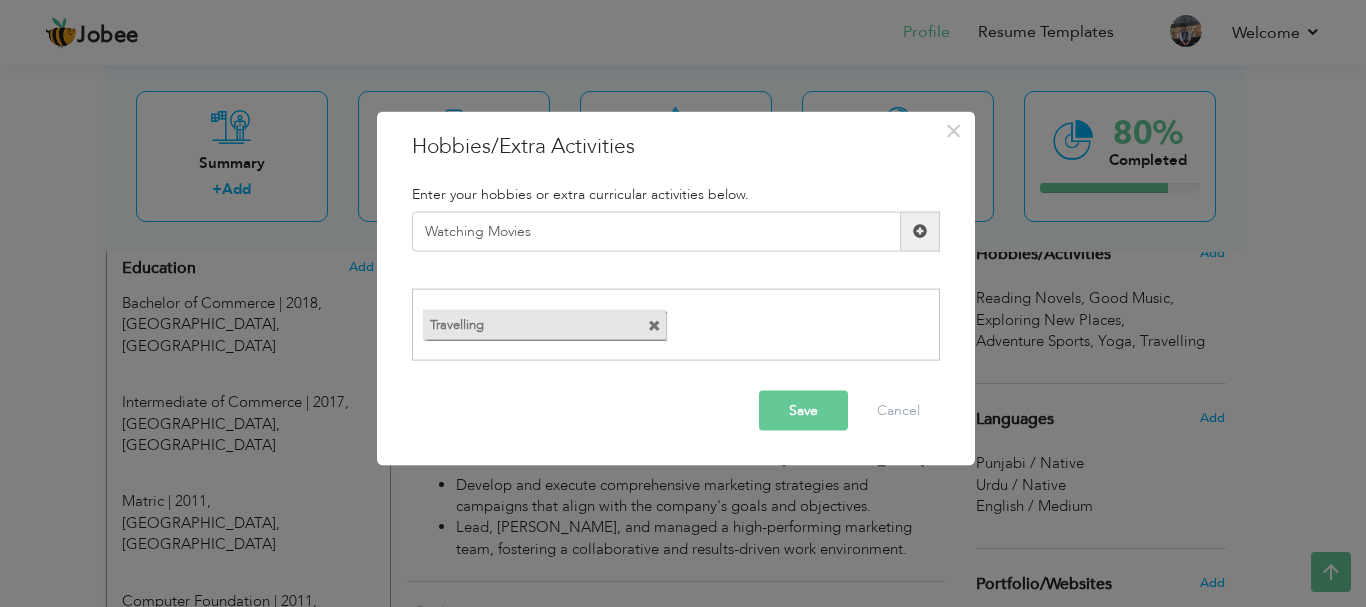 click at bounding box center [920, 231] 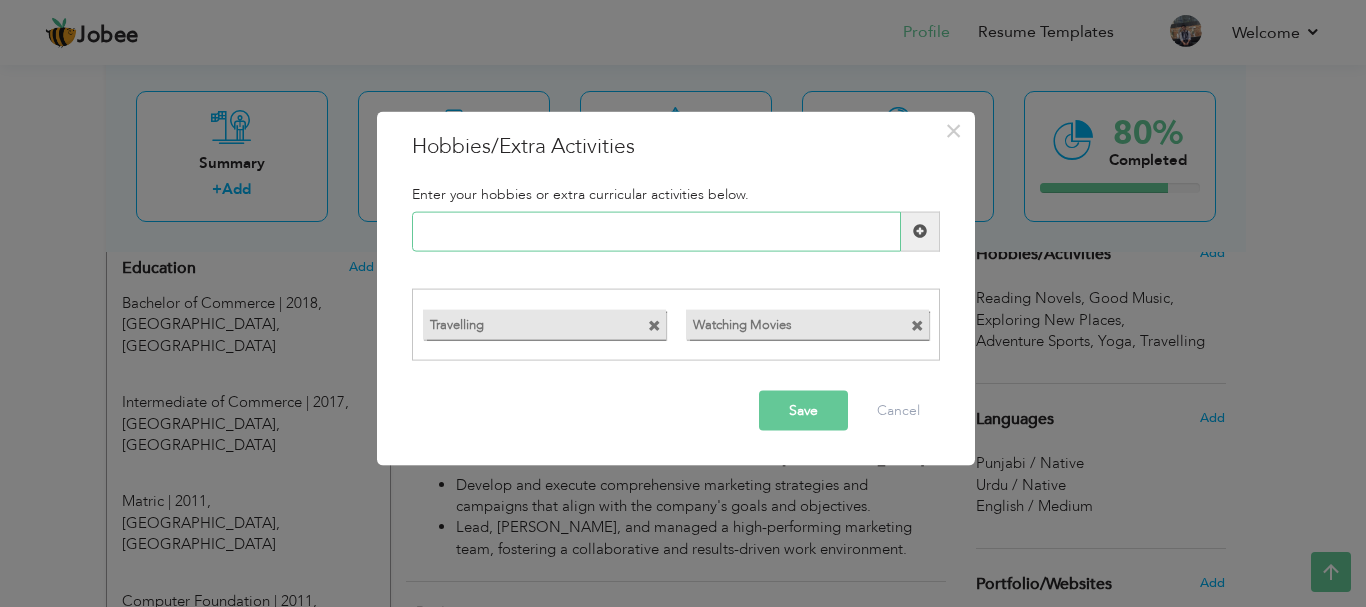 click at bounding box center [656, 231] 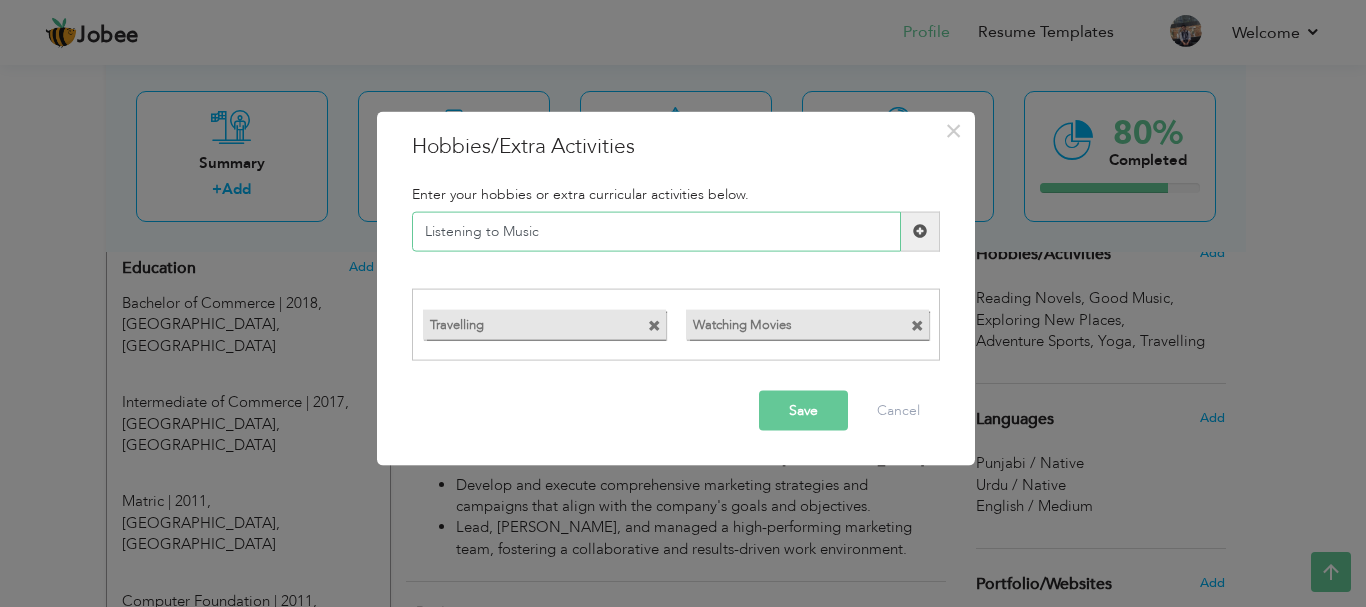 type on "Listening to Music" 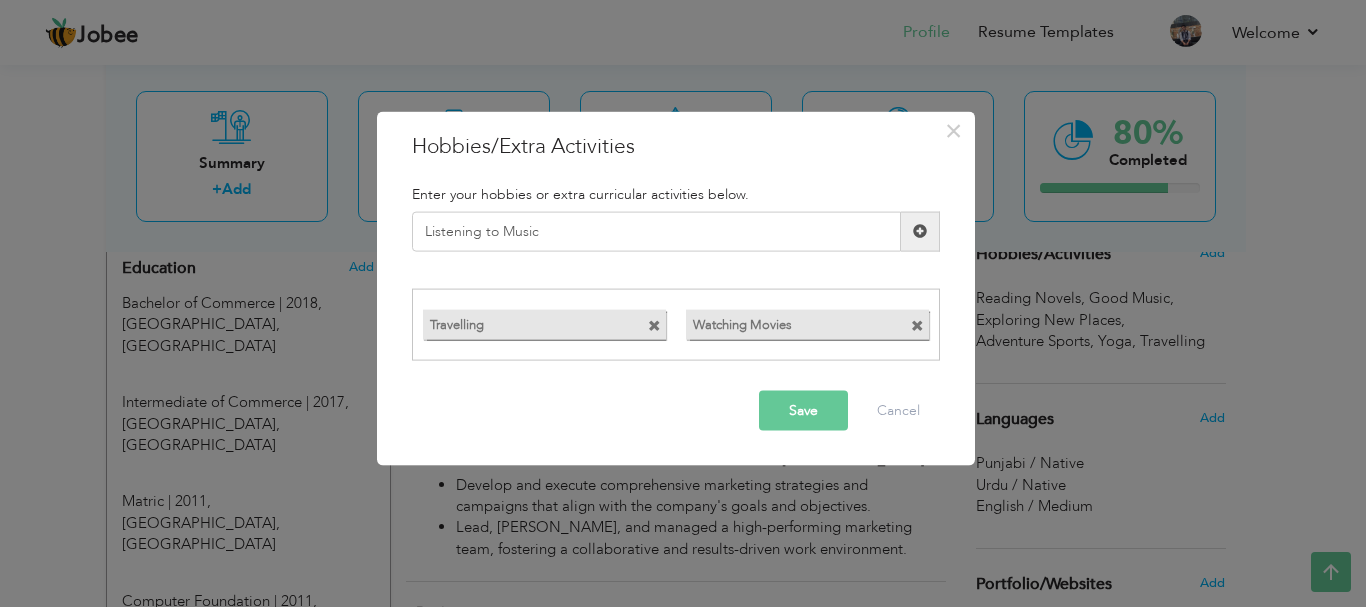click at bounding box center (920, 231) 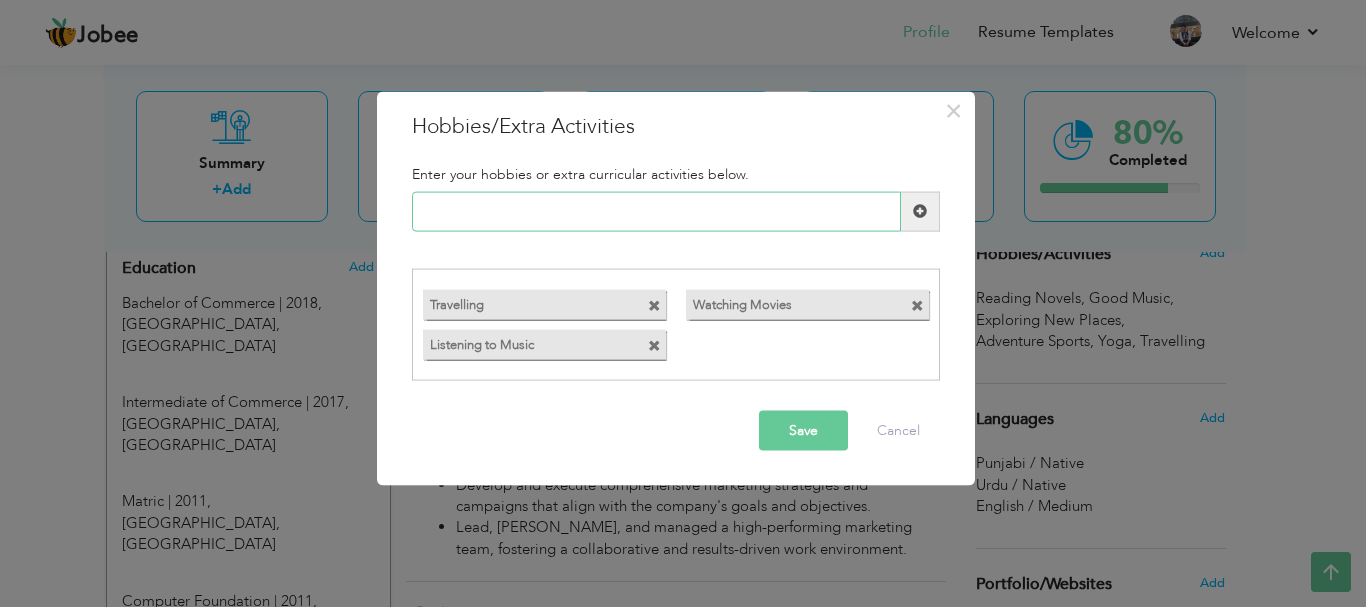 click at bounding box center [656, 211] 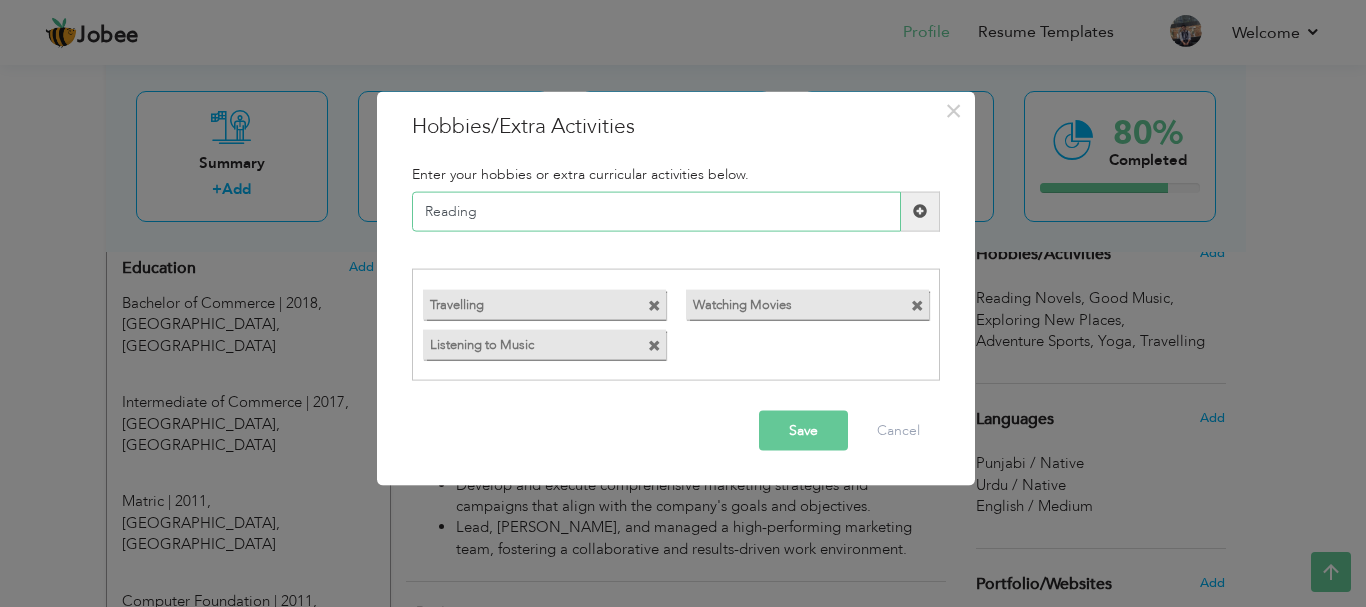 type on "Reading" 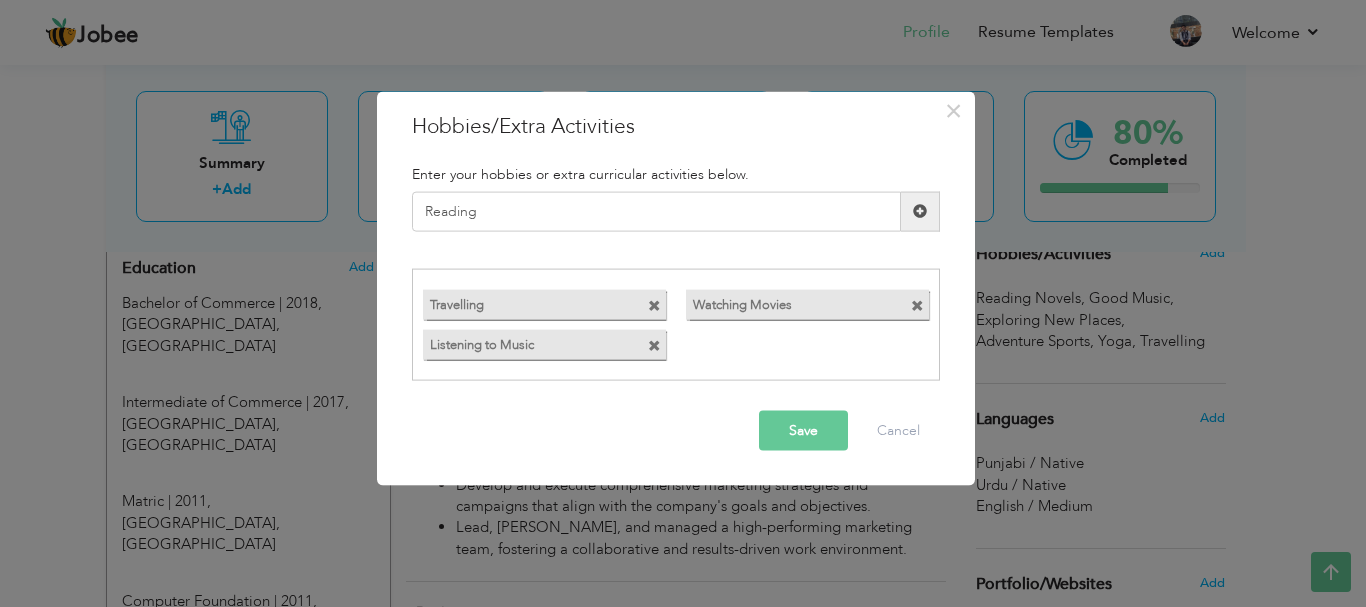 click at bounding box center (920, 211) 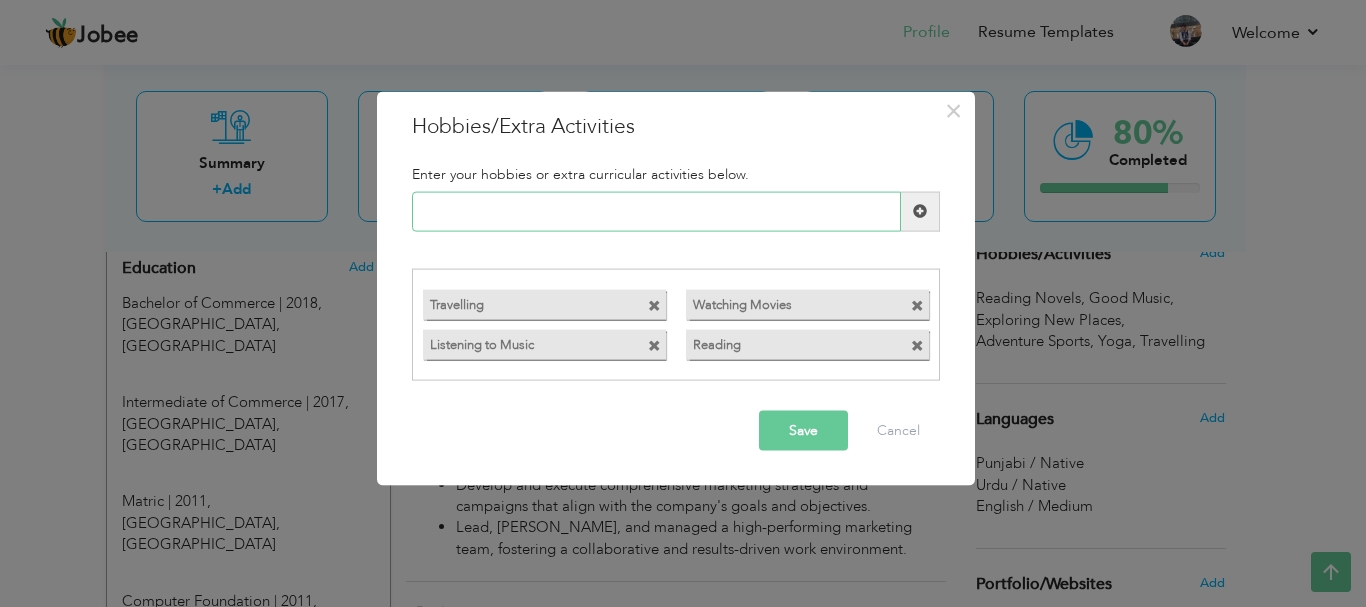 click at bounding box center (656, 211) 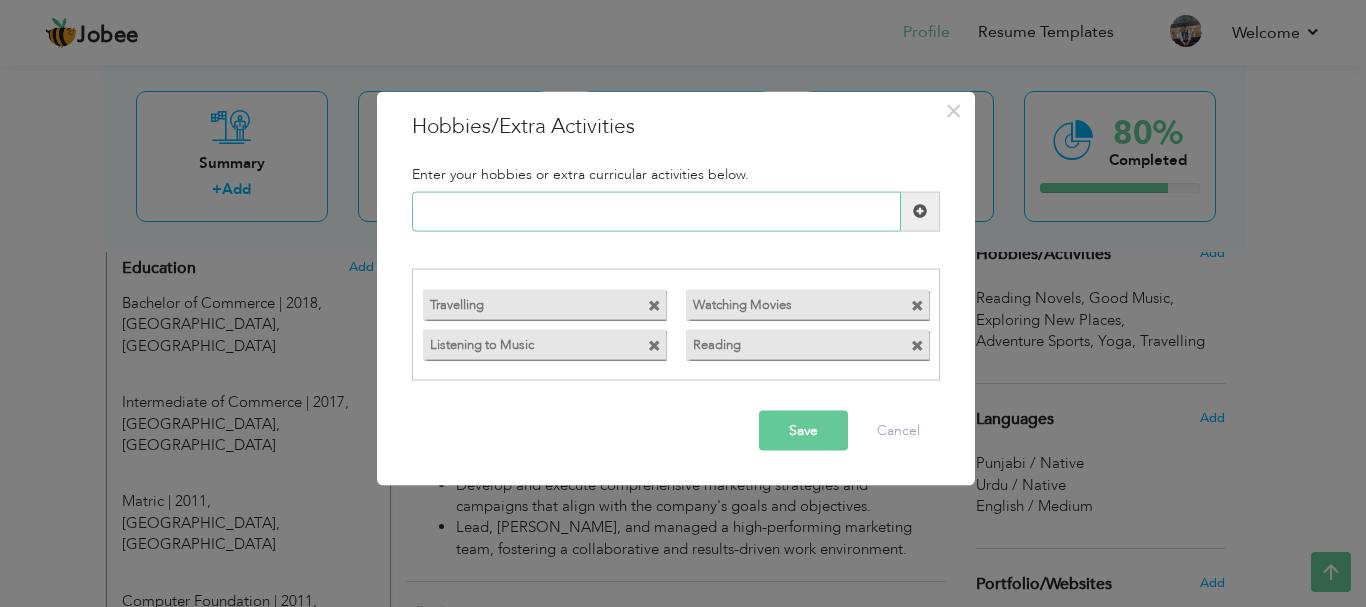 click at bounding box center [656, 211] 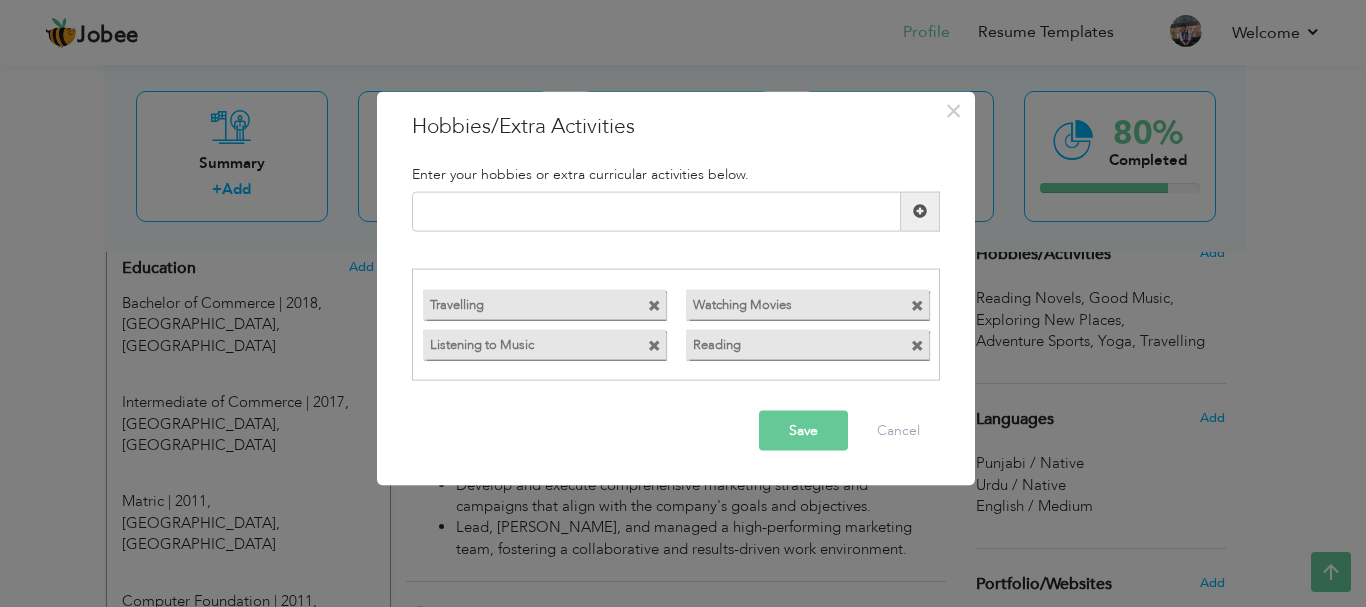 click at bounding box center [917, 346] 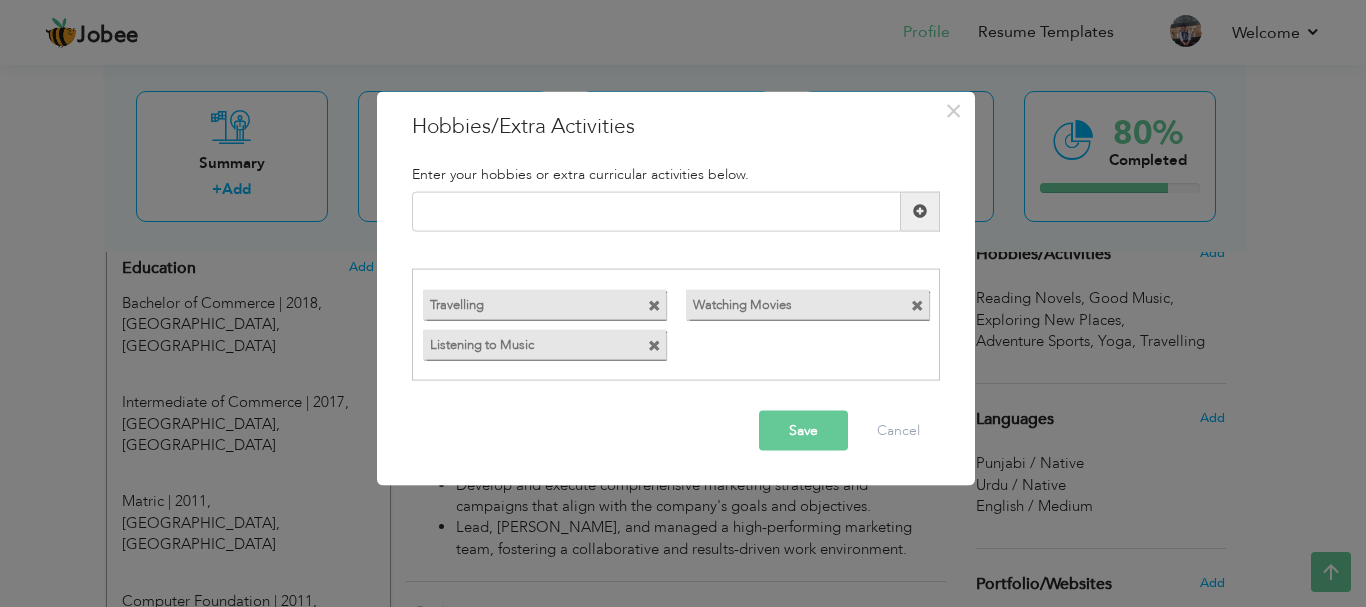 click on "Save" at bounding box center [803, 431] 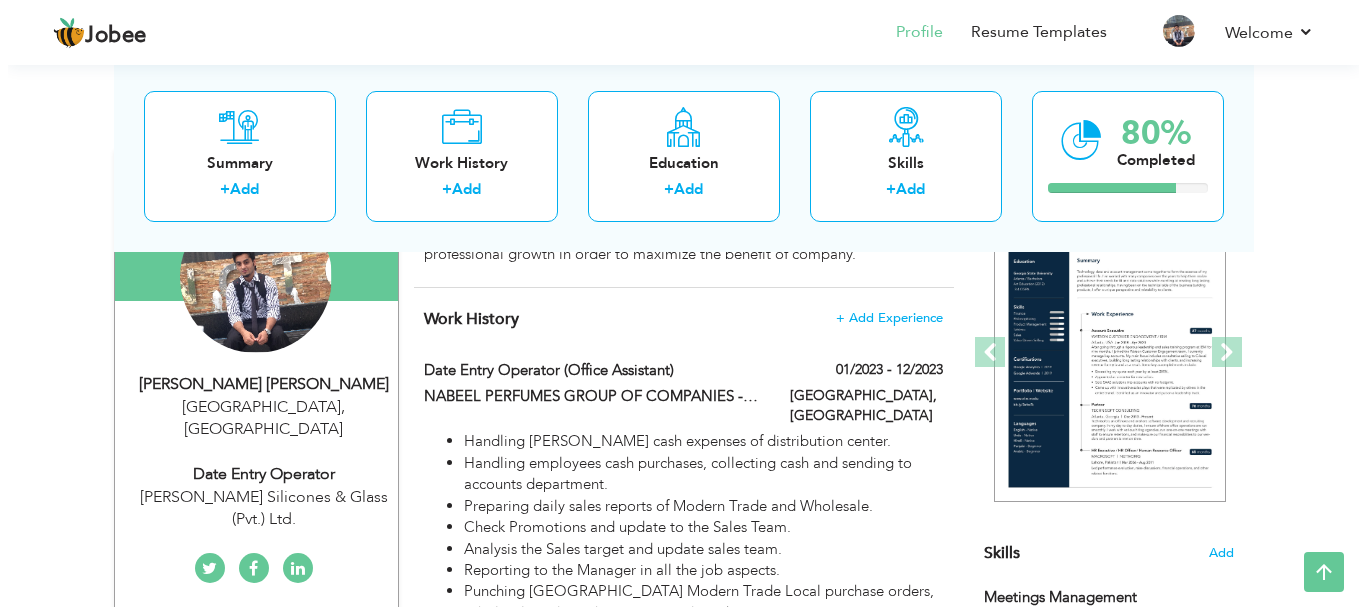 scroll, scrollTop: 0, scrollLeft: 0, axis: both 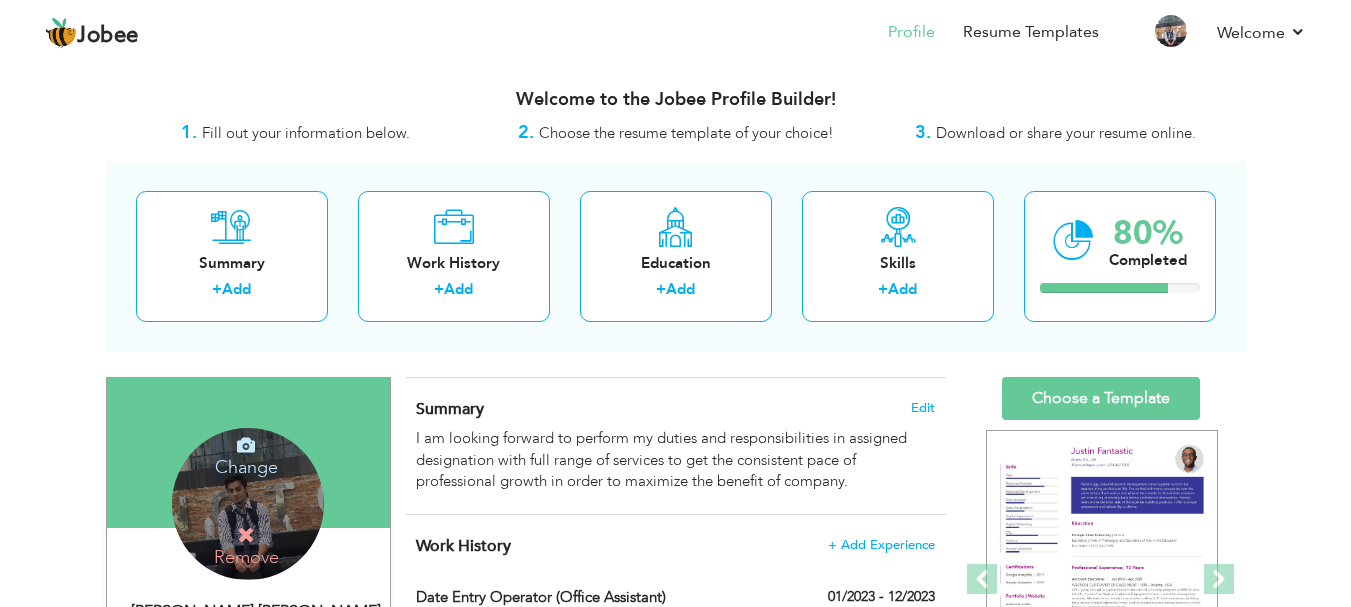 click on "Change" at bounding box center [246, 454] 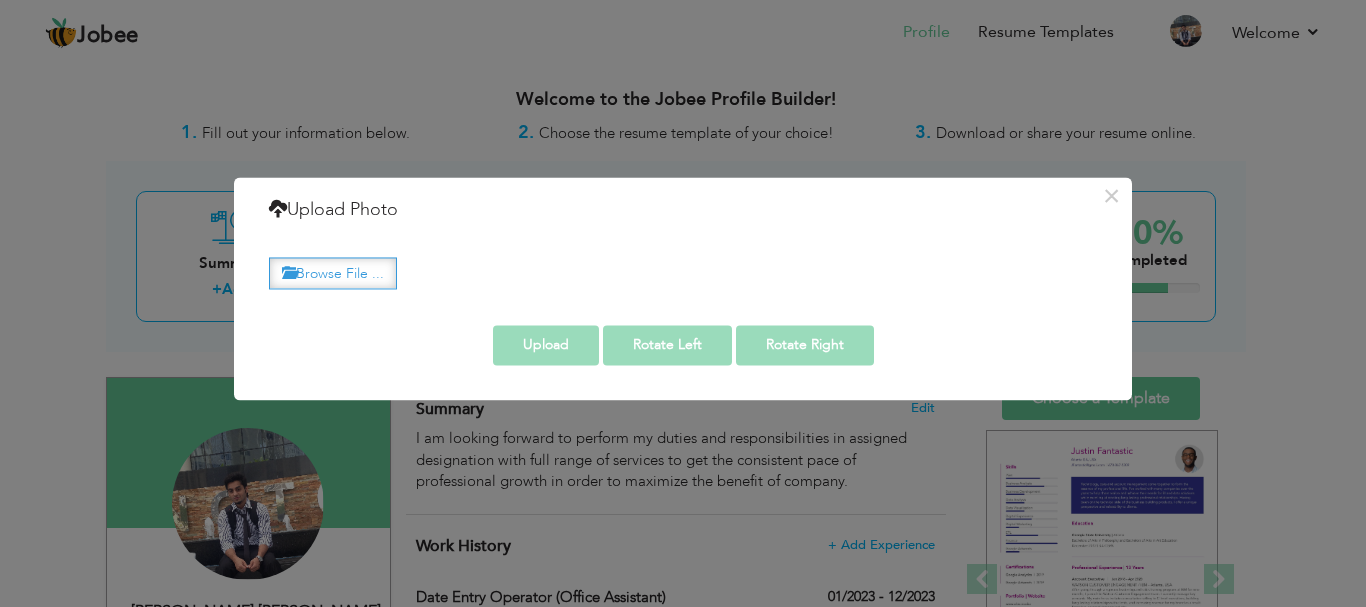 click on "Browse File ..." at bounding box center [333, 273] 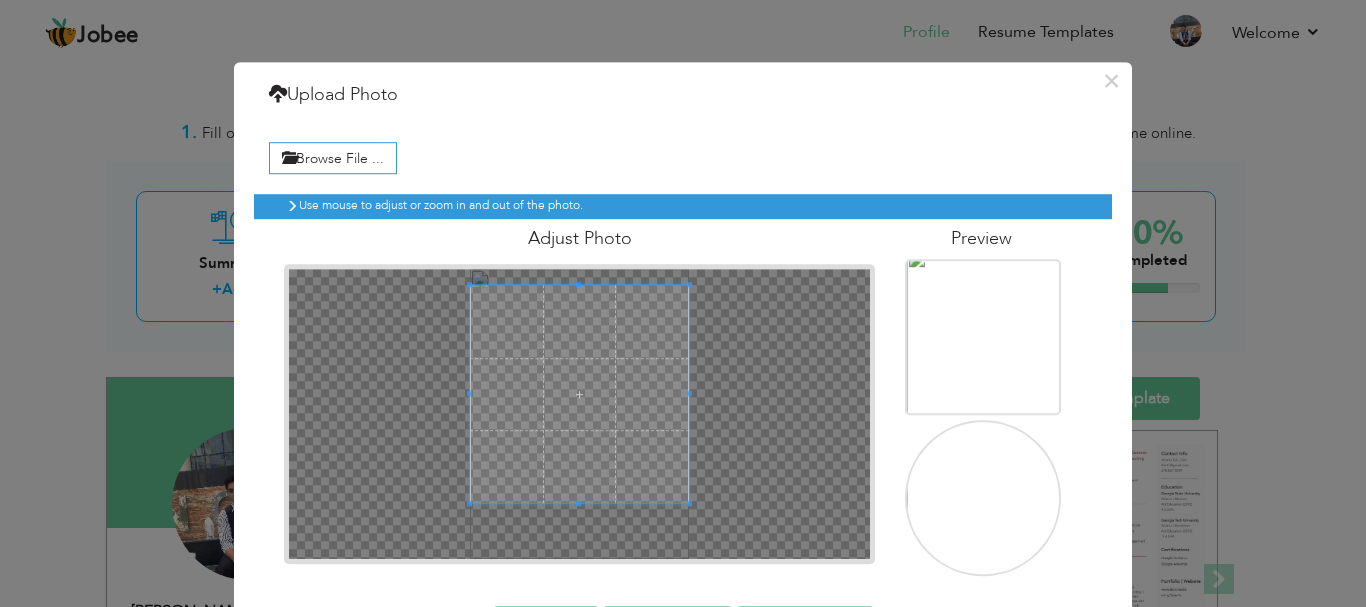 click on "Adjust Photo" at bounding box center (579, 391) 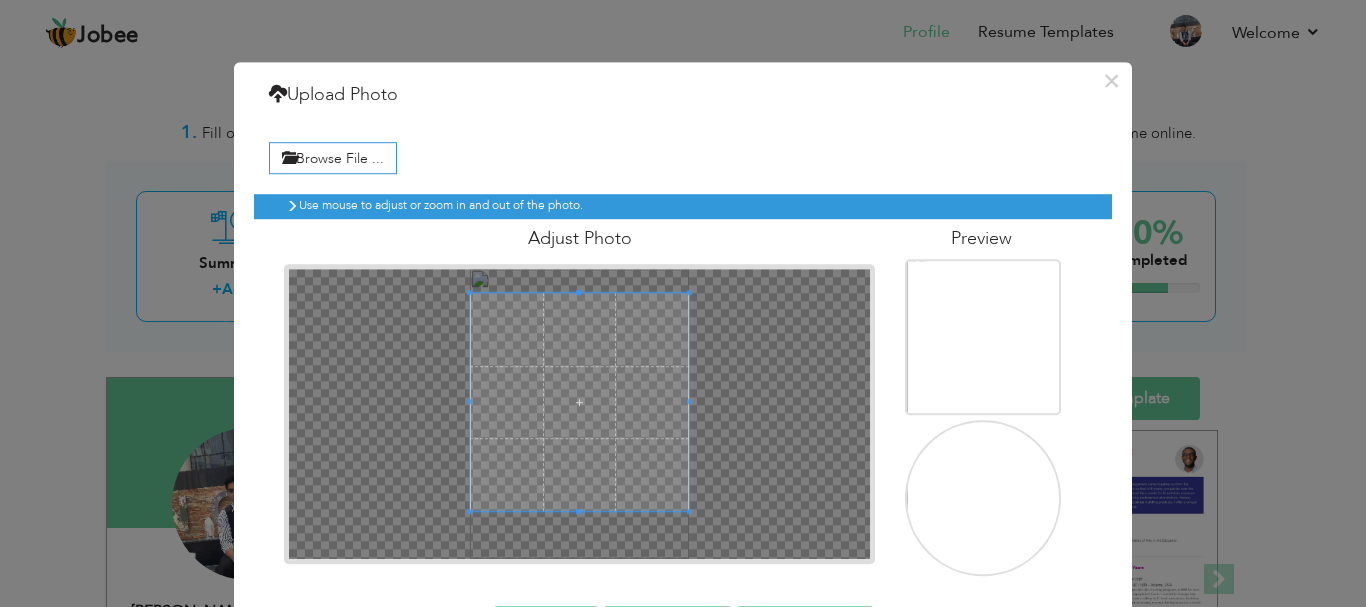 click at bounding box center (579, 403) 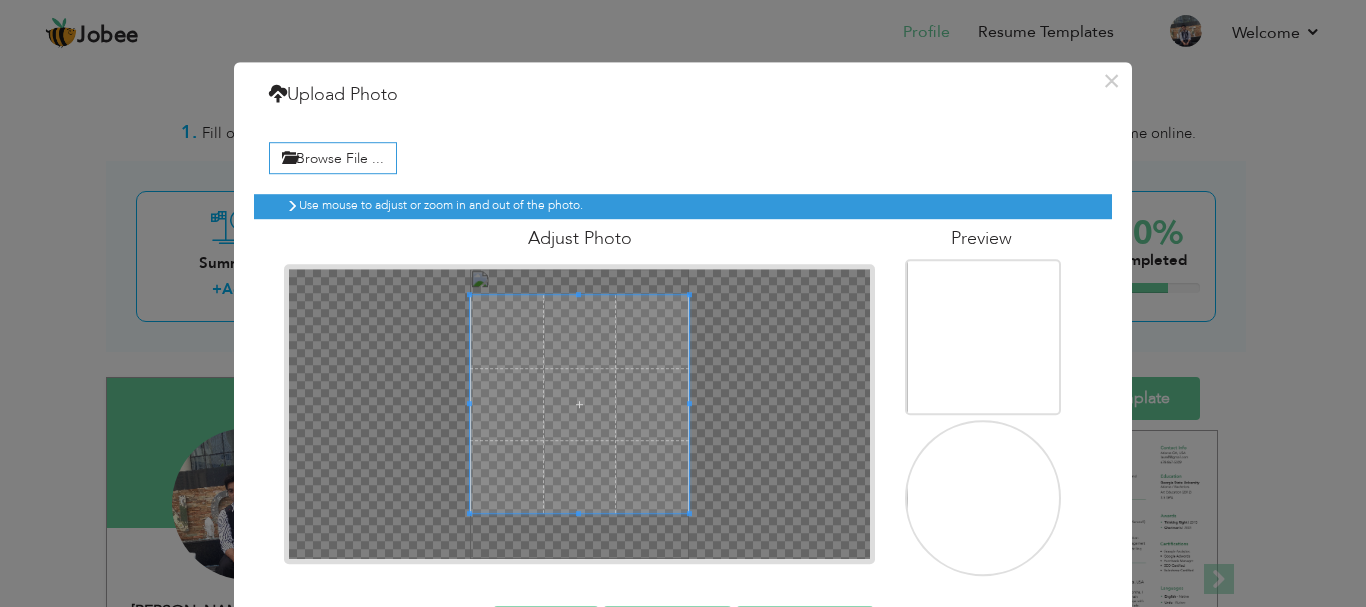 click at bounding box center [579, 405] 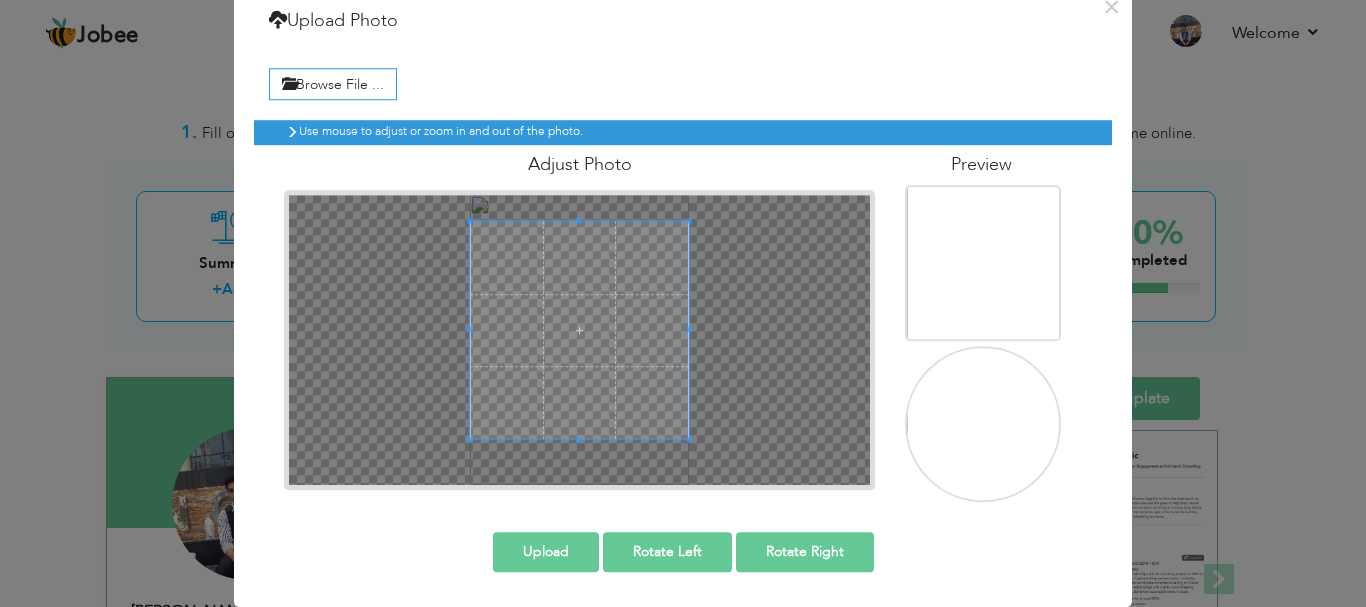 click on "Upload" at bounding box center [546, 552] 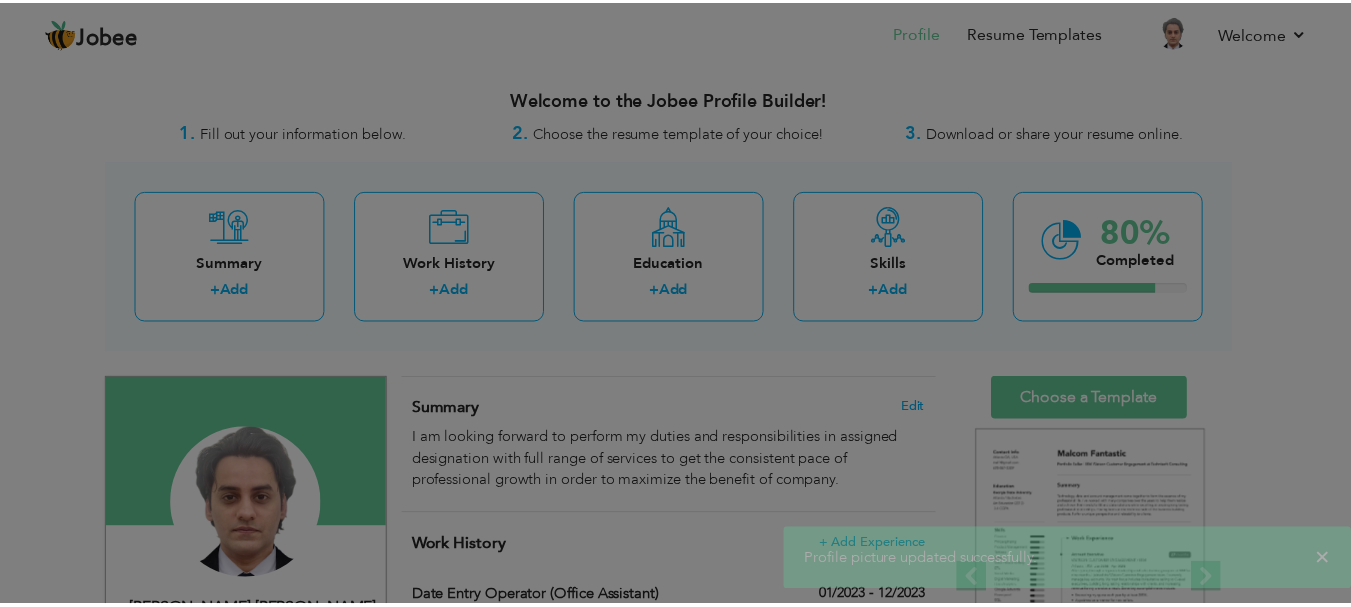 scroll, scrollTop: 0, scrollLeft: 0, axis: both 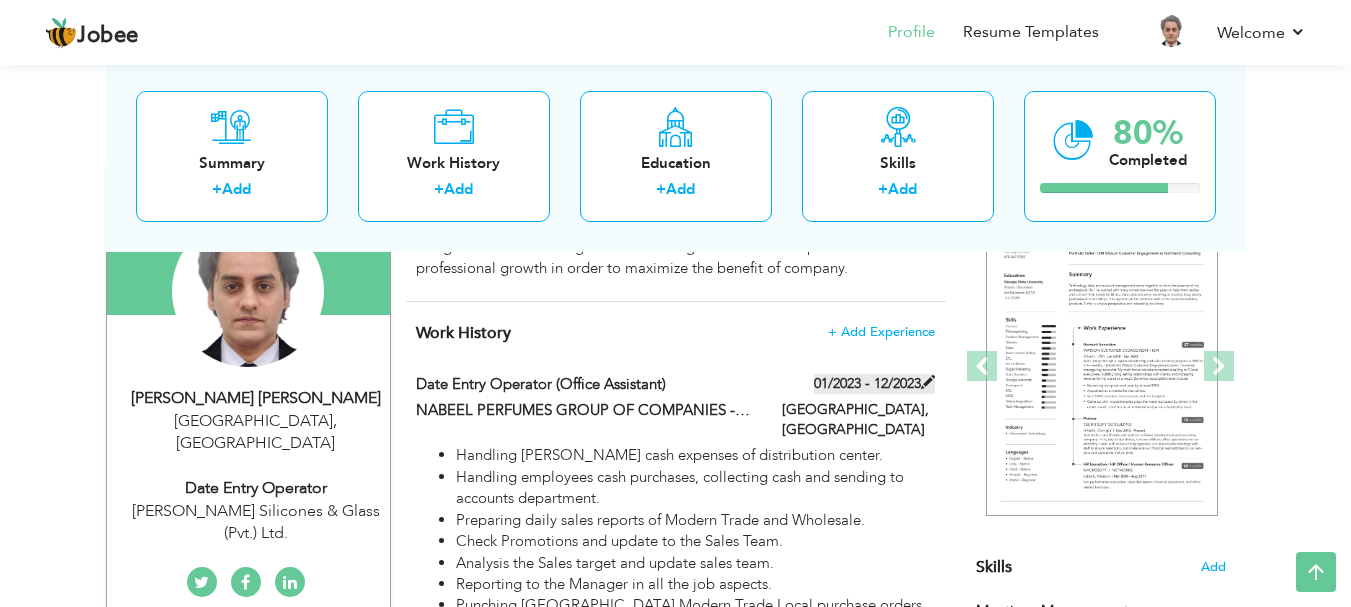 click at bounding box center [928, 382] 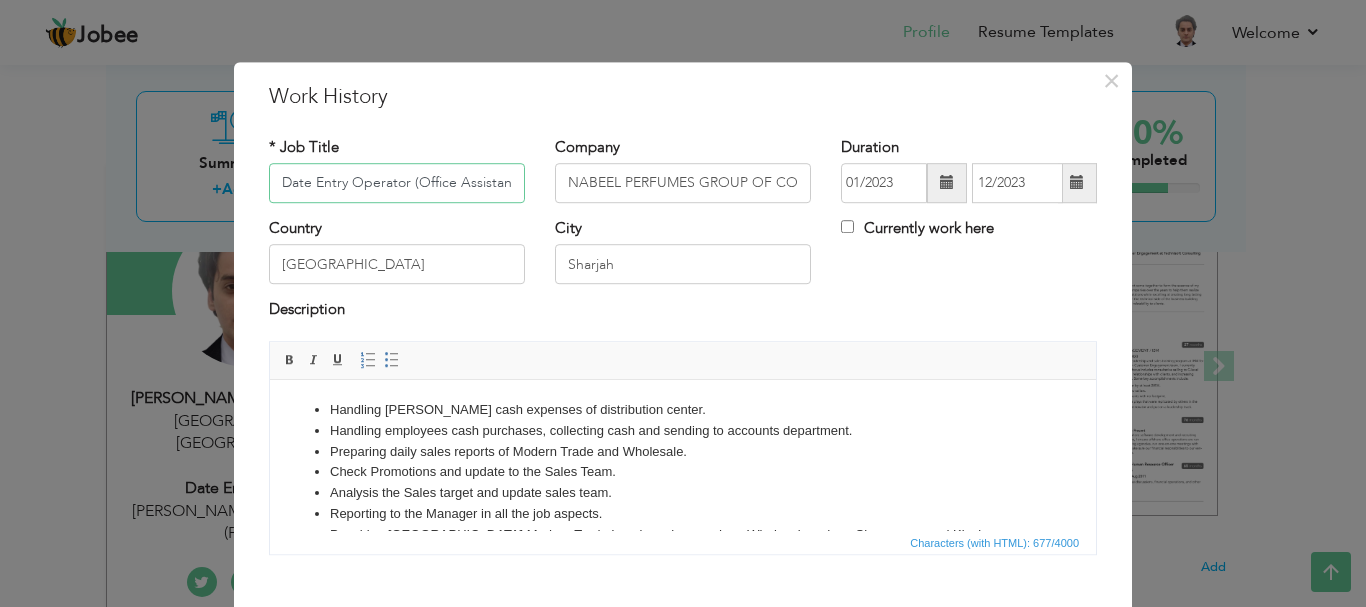 scroll, scrollTop: 0, scrollLeft: 4, axis: horizontal 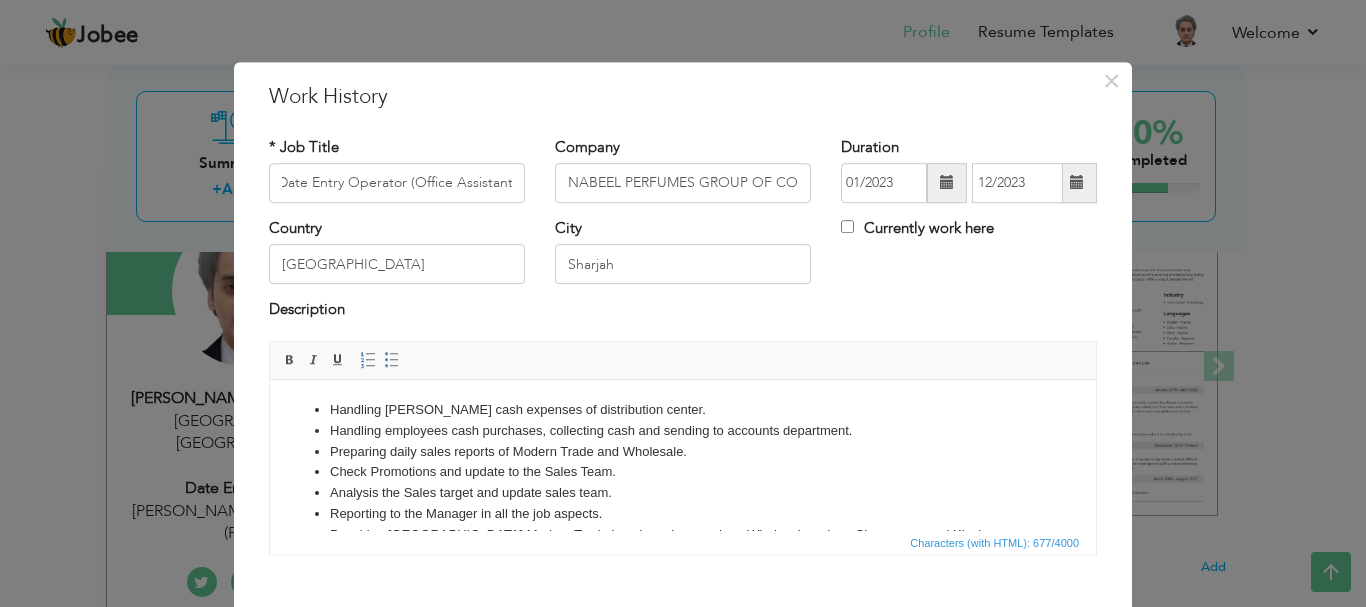 click at bounding box center (947, 183) 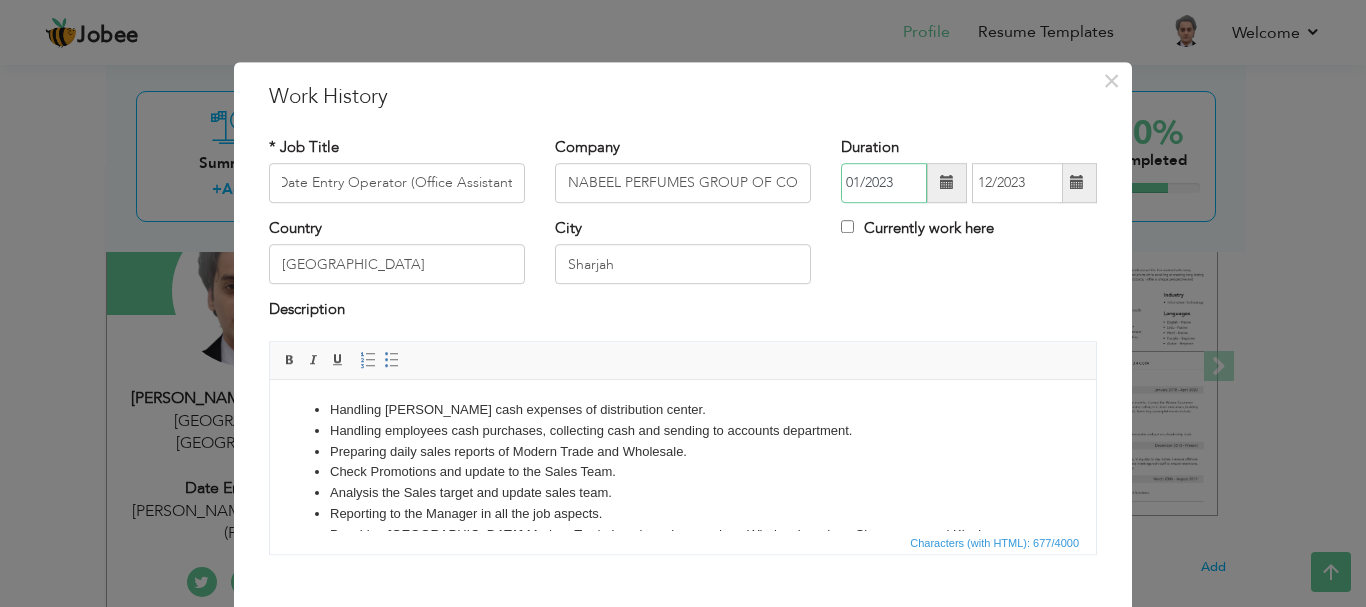 scroll, scrollTop: 0, scrollLeft: 0, axis: both 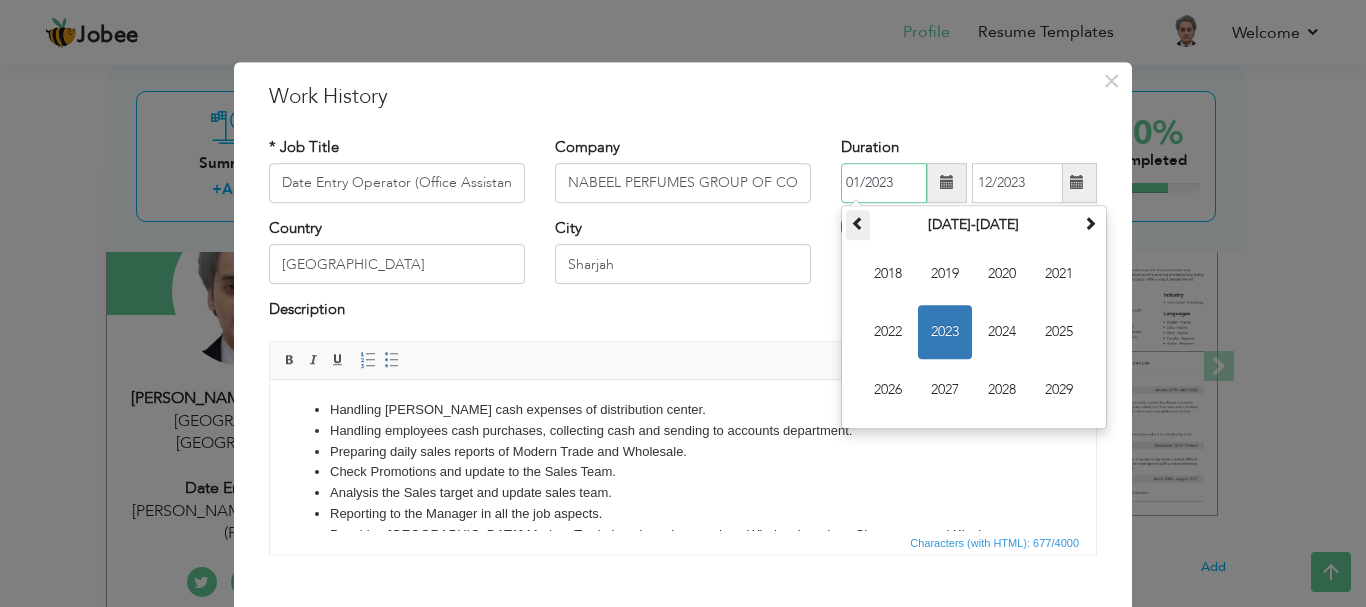 click at bounding box center [858, 225] 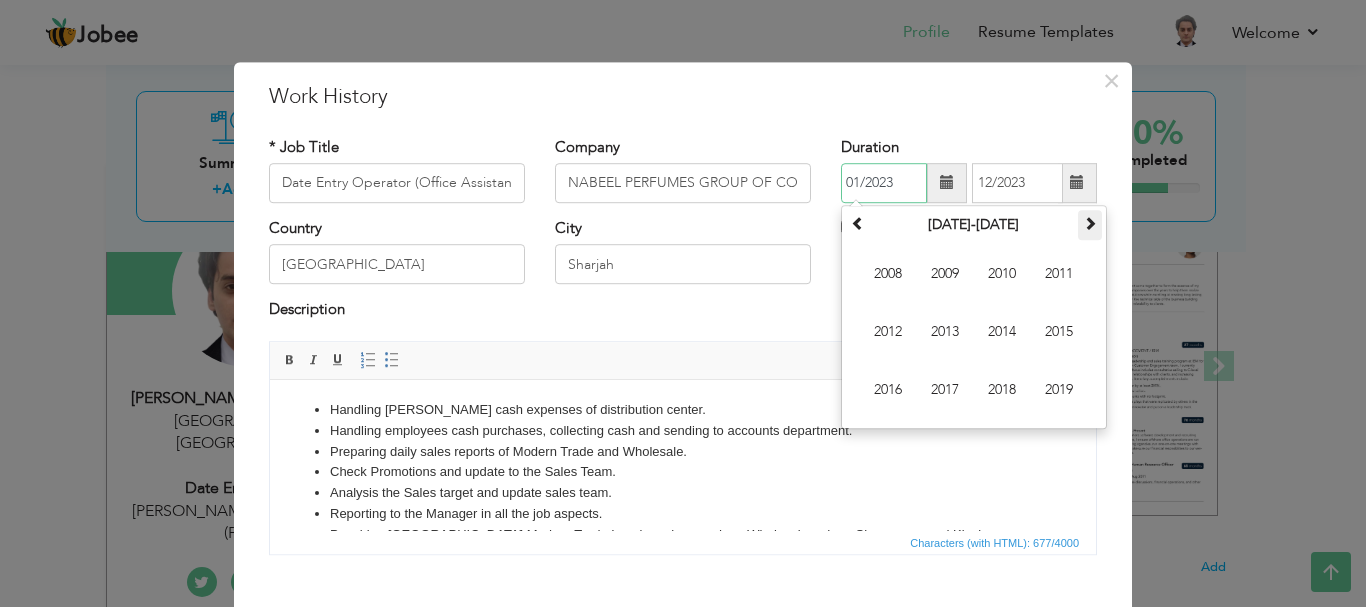 click at bounding box center [1090, 223] 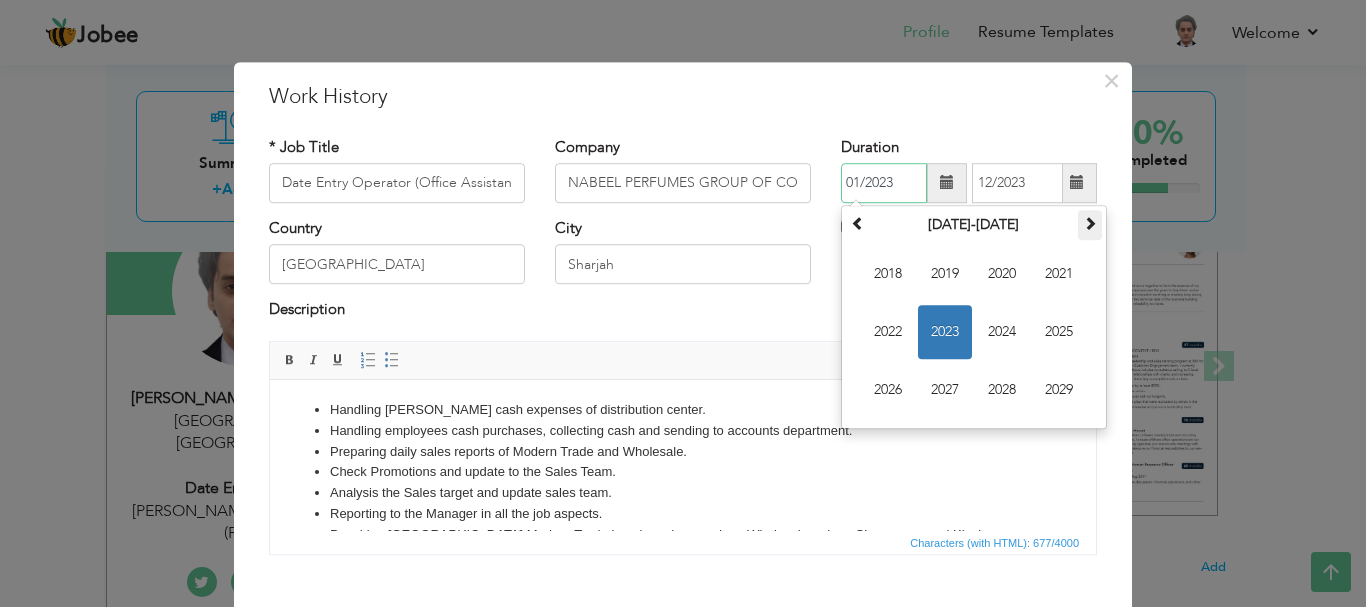 click at bounding box center (1090, 223) 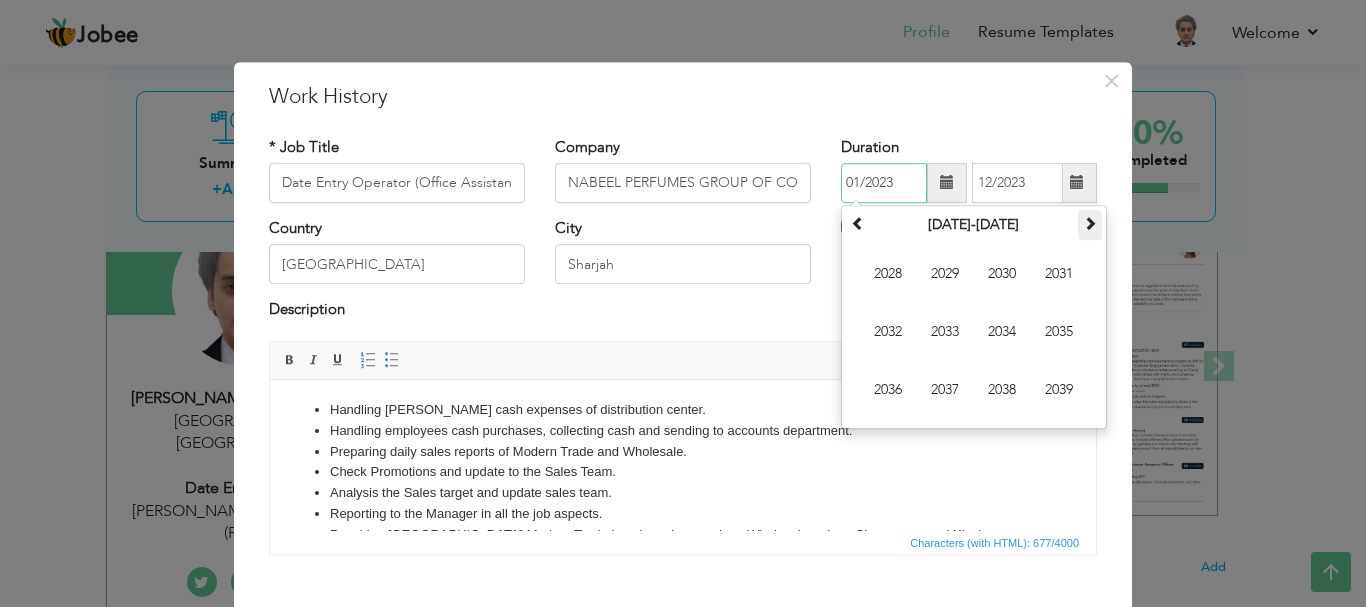 click at bounding box center (1090, 223) 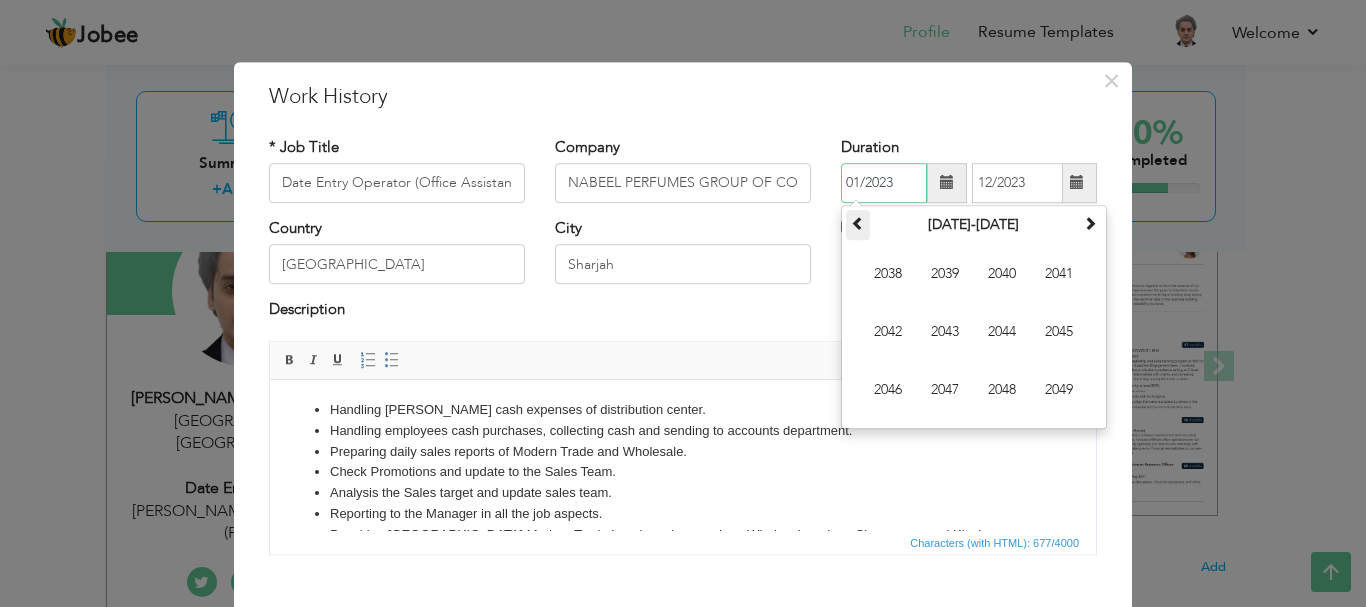 click at bounding box center [858, 223] 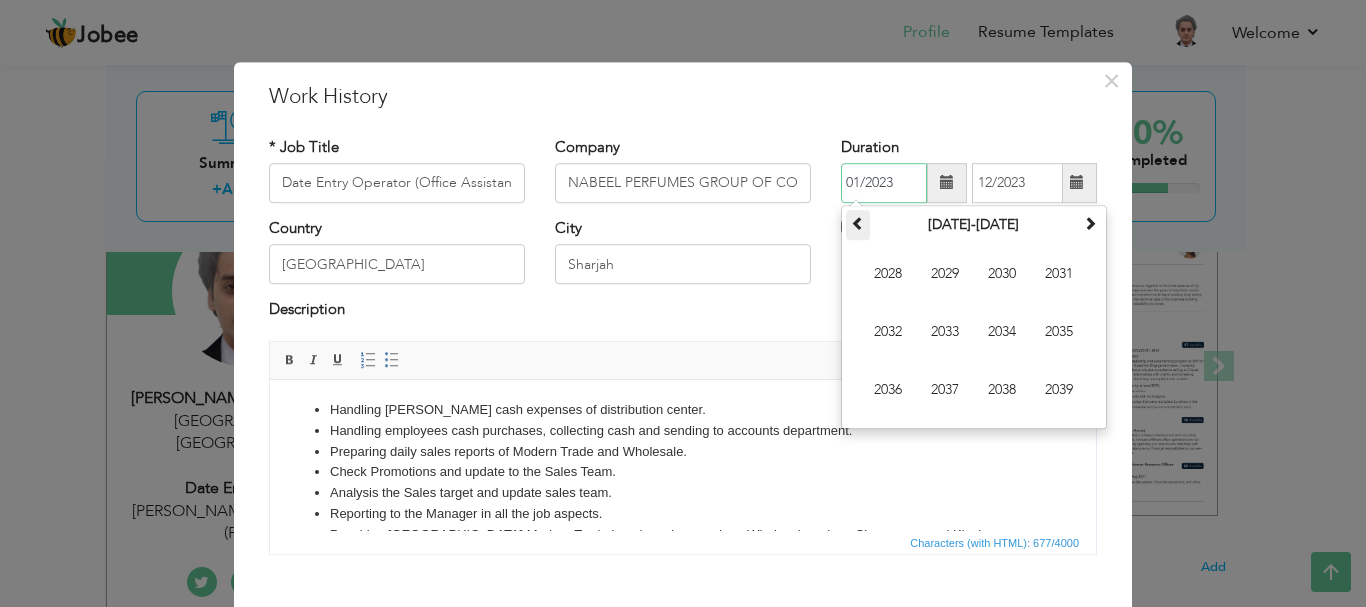 click at bounding box center [858, 223] 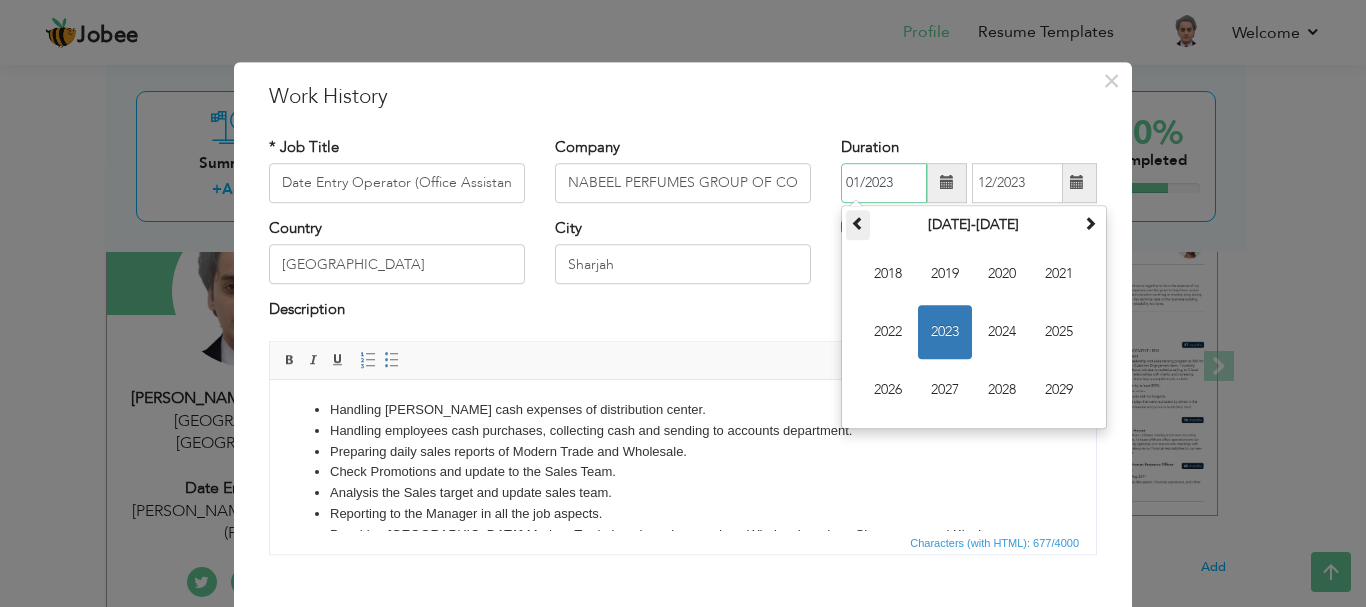 click at bounding box center (858, 223) 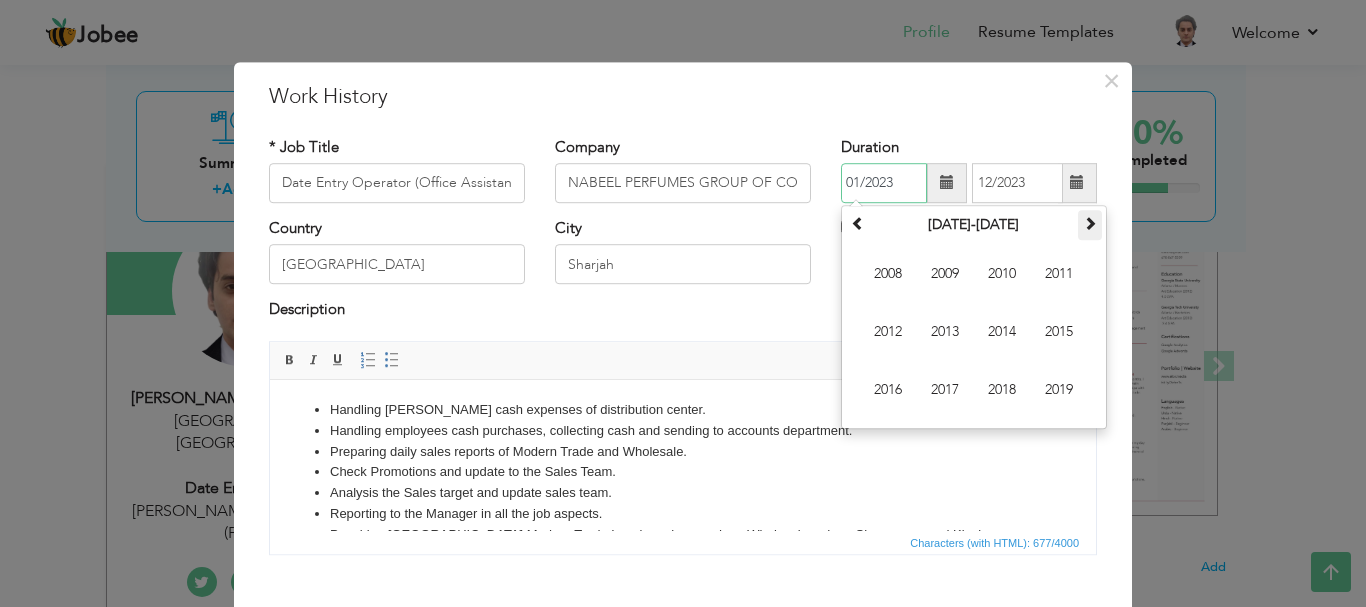 click at bounding box center [1090, 223] 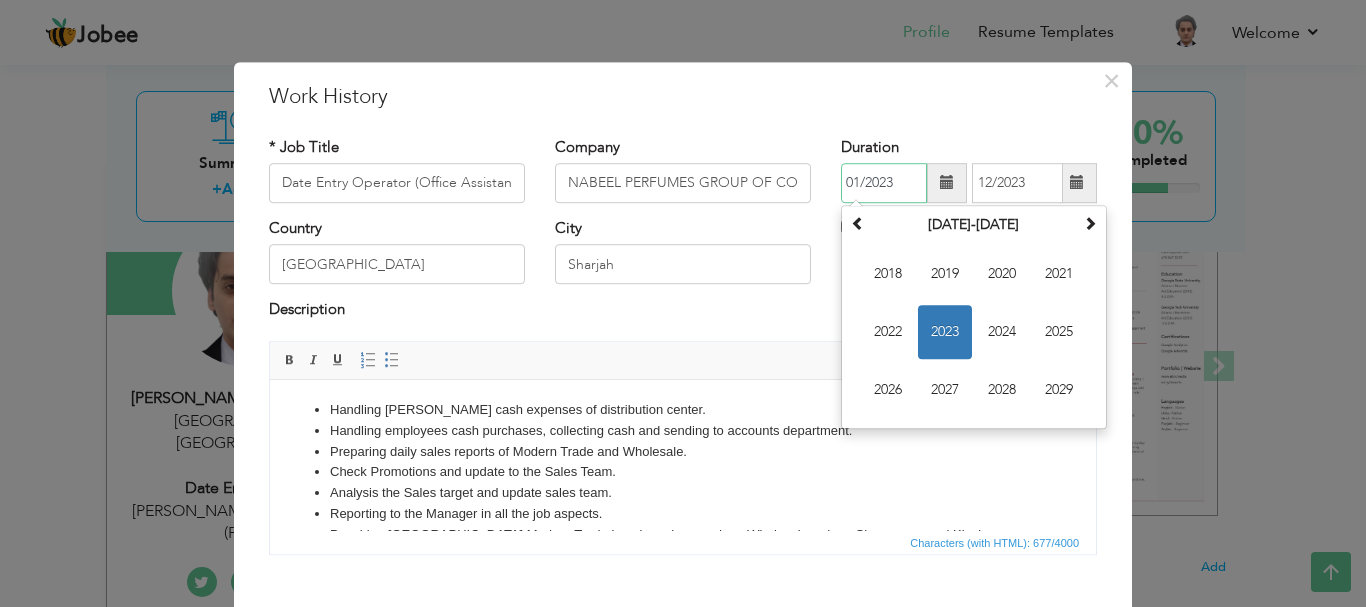 click on "2023" at bounding box center (945, 332) 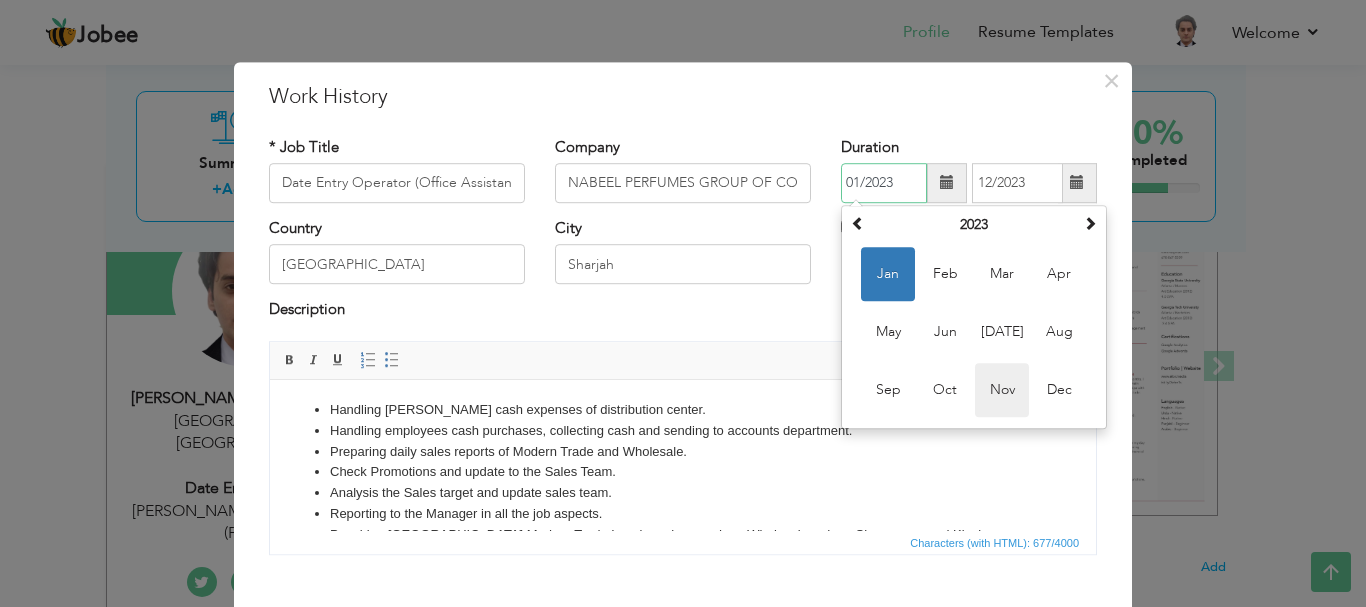 click on "Nov" at bounding box center (1002, 390) 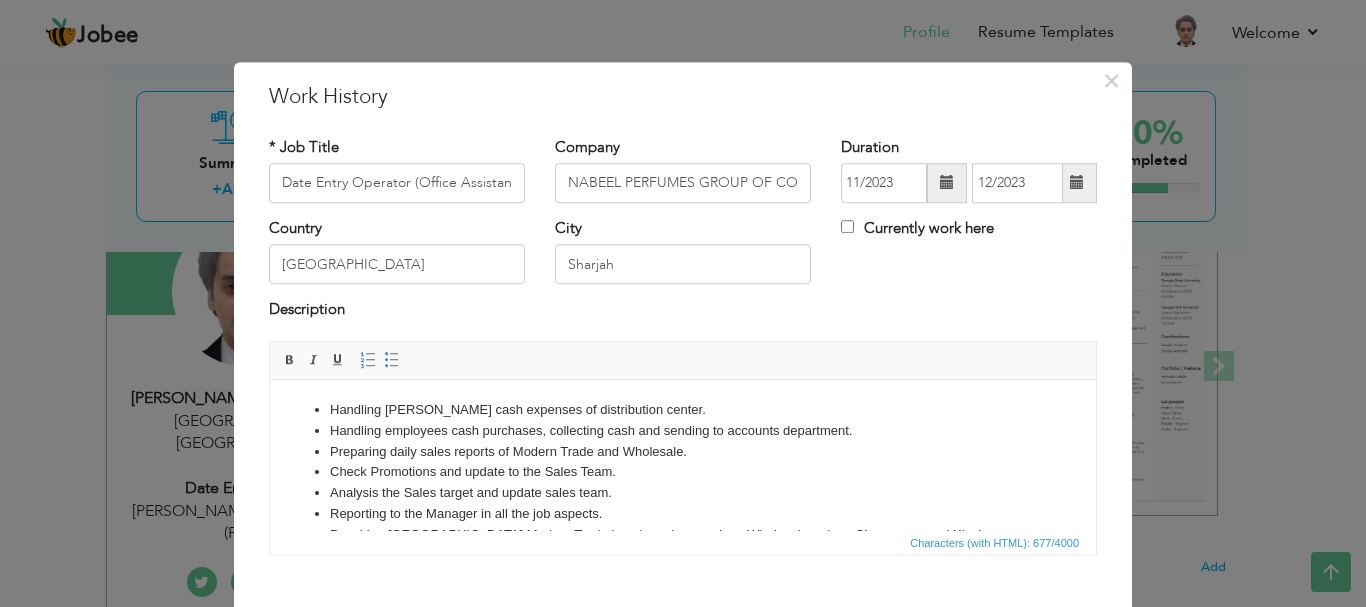 click at bounding box center [947, 183] 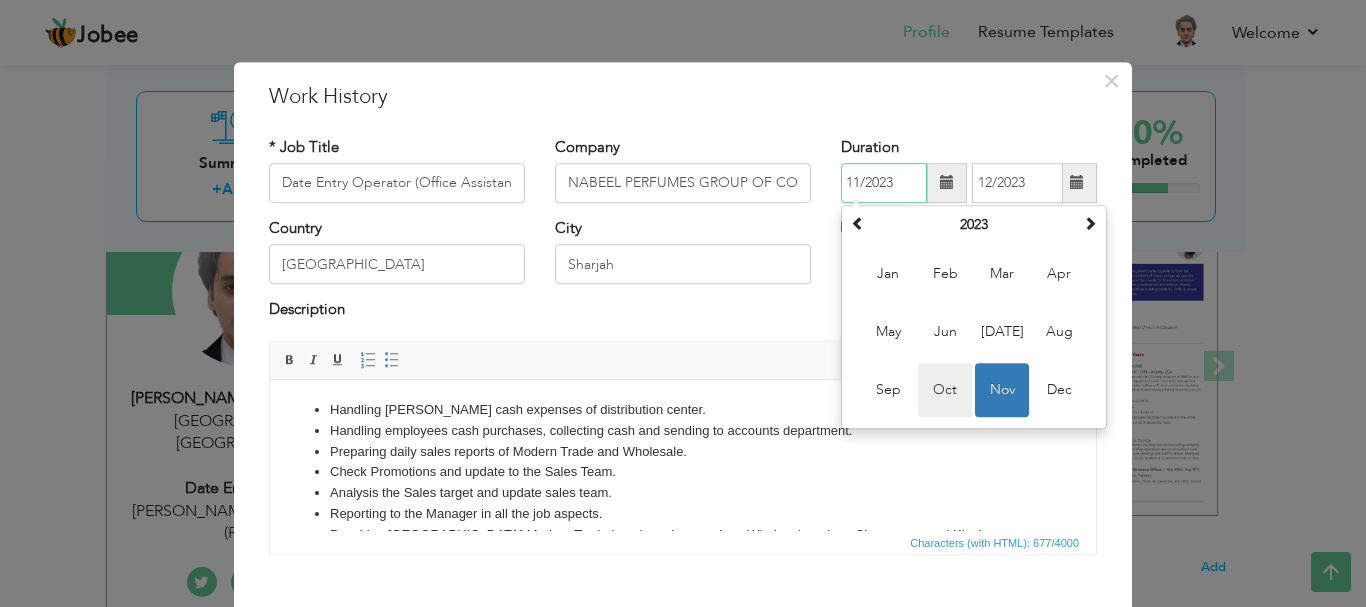 click on "Oct" at bounding box center [945, 390] 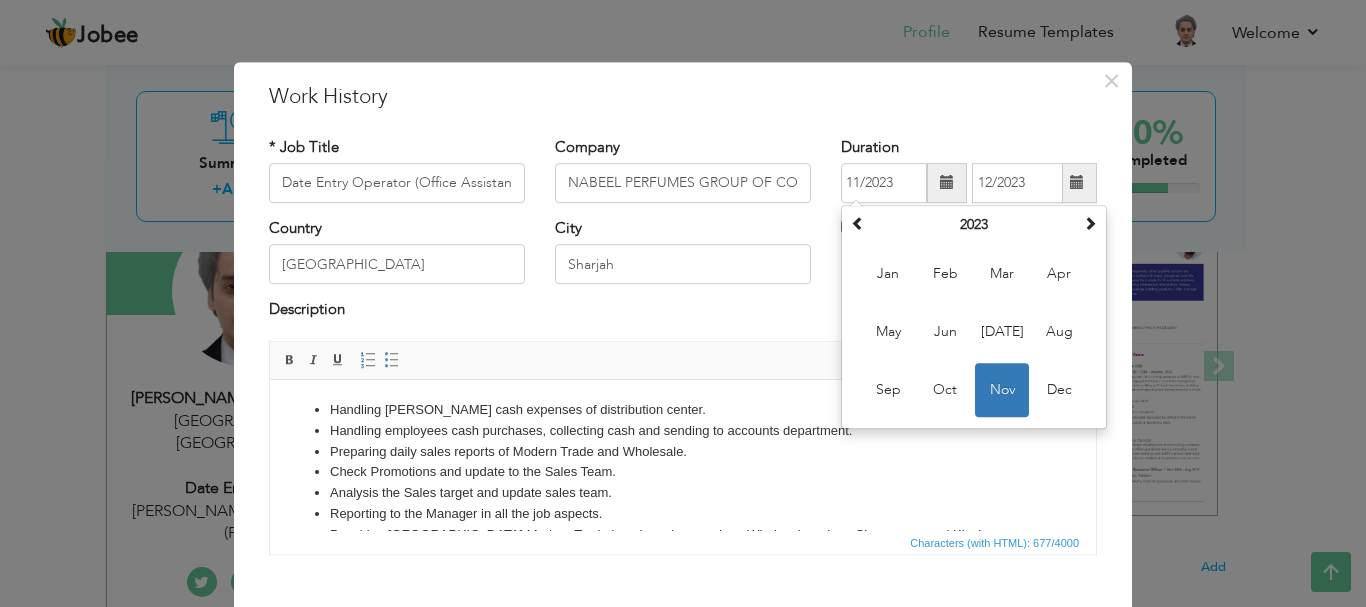 type on "10/2023" 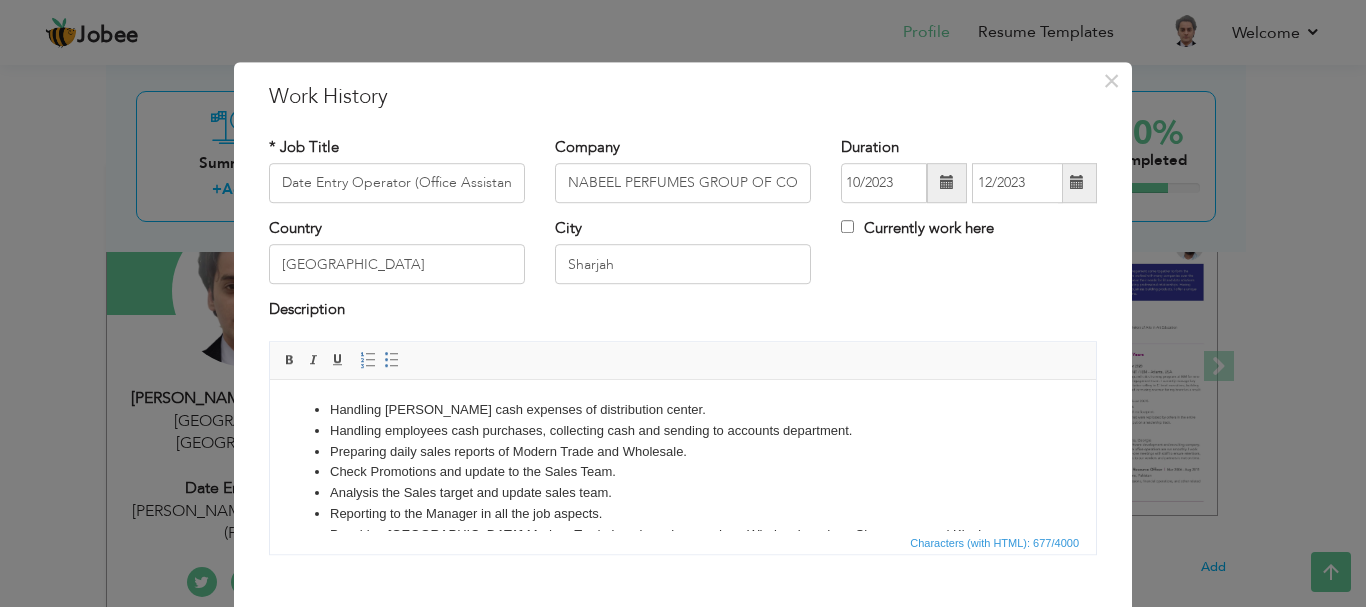 click at bounding box center [1077, 183] 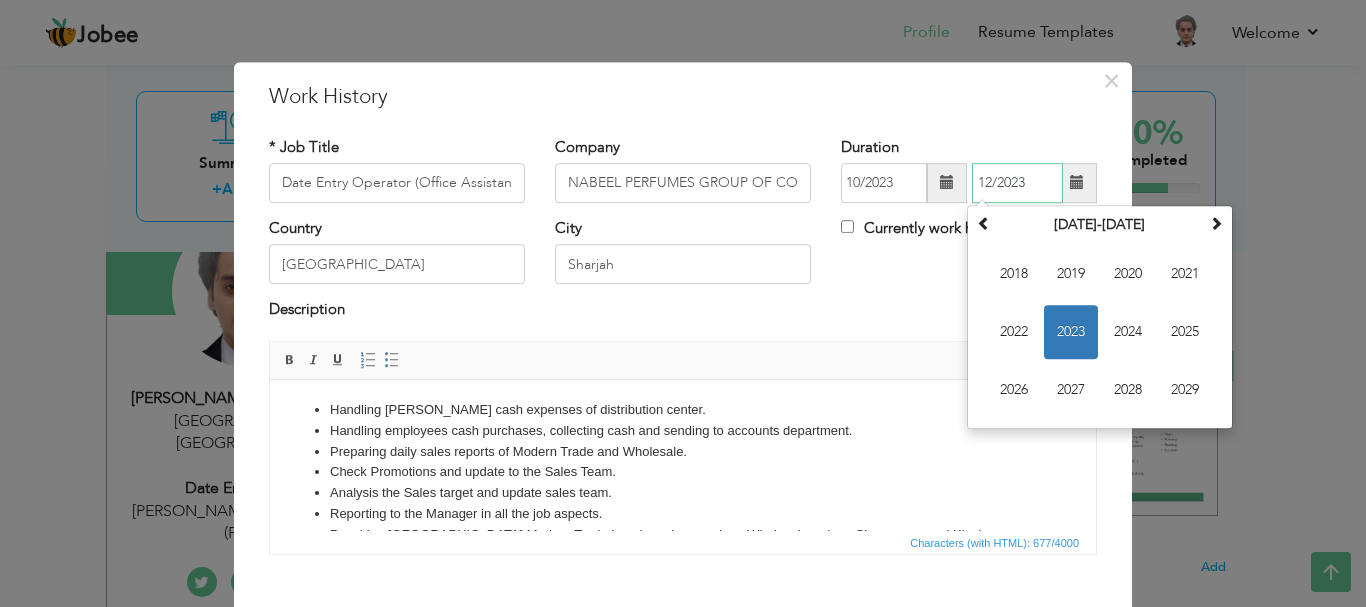 click on "2023" at bounding box center [1071, 332] 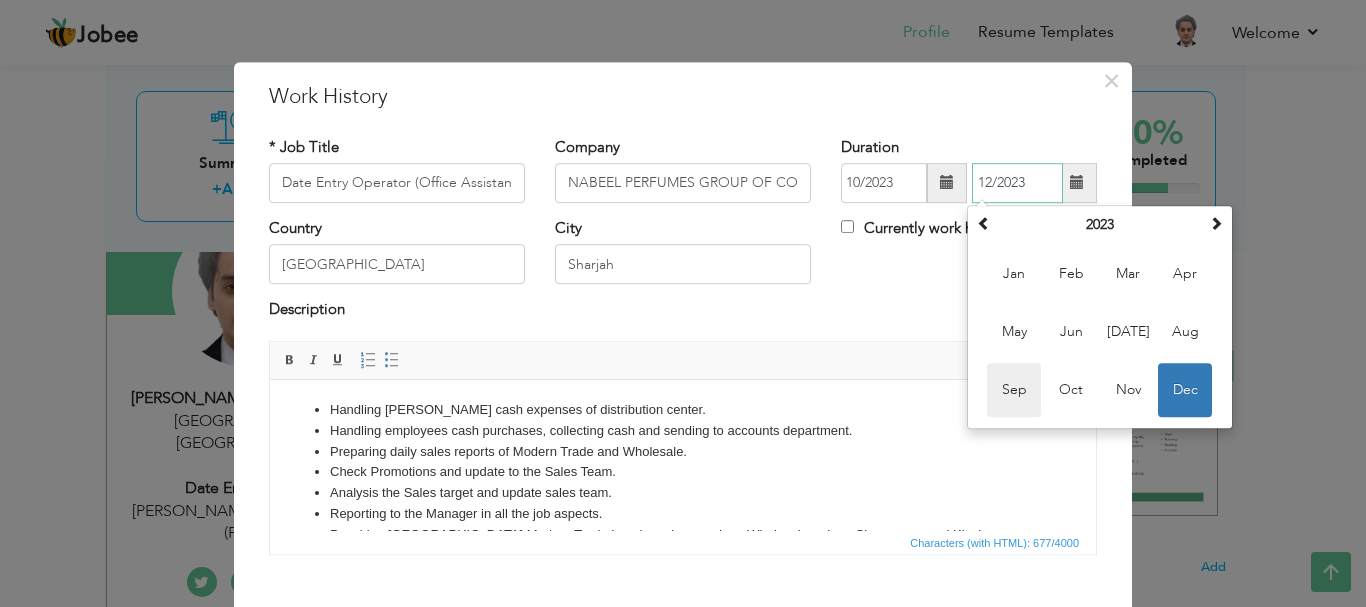 click on "Sep" at bounding box center (1014, 390) 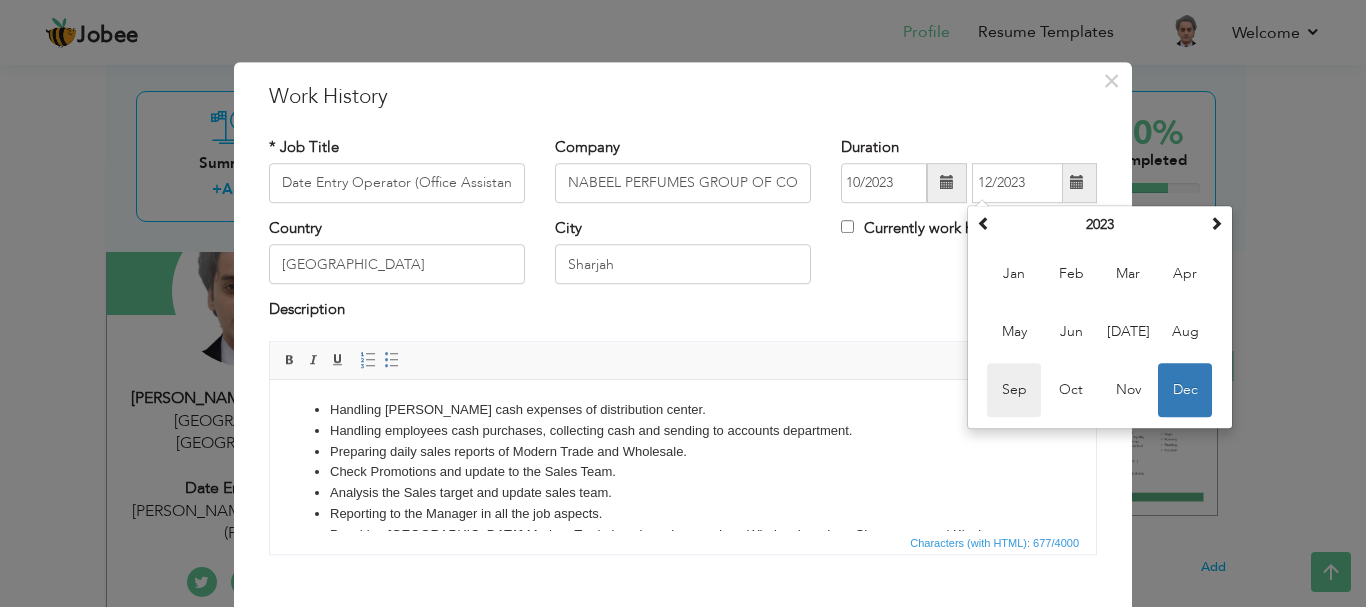 type on "09/2023" 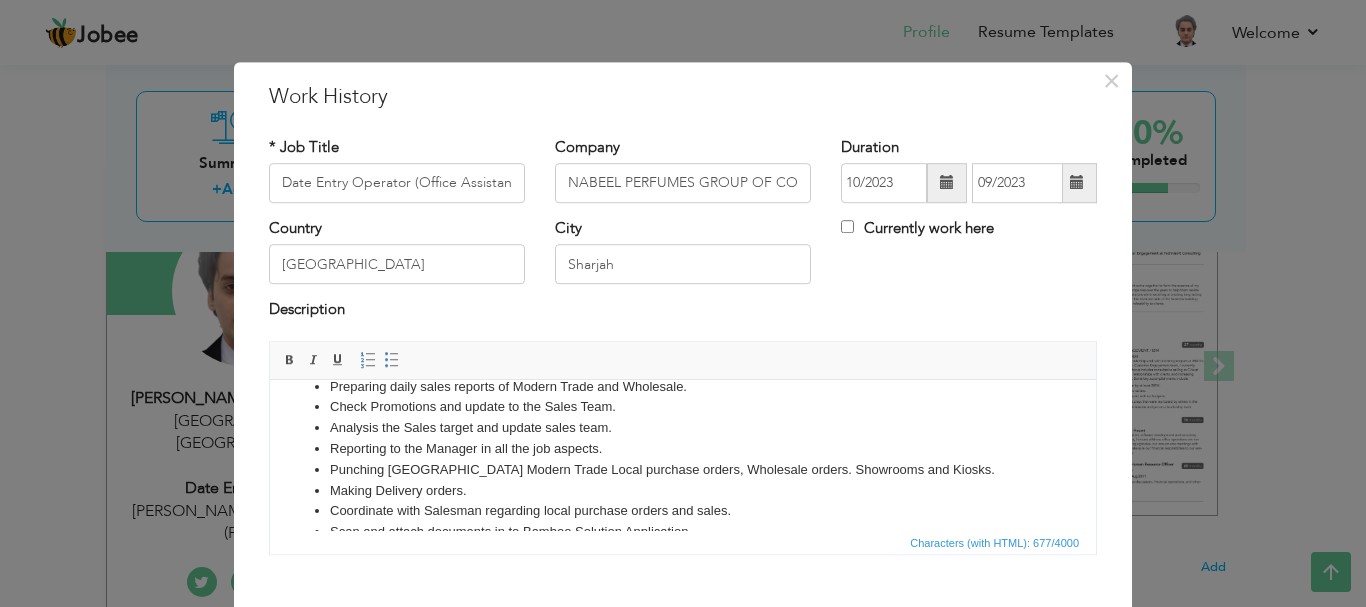 scroll, scrollTop: 98, scrollLeft: 0, axis: vertical 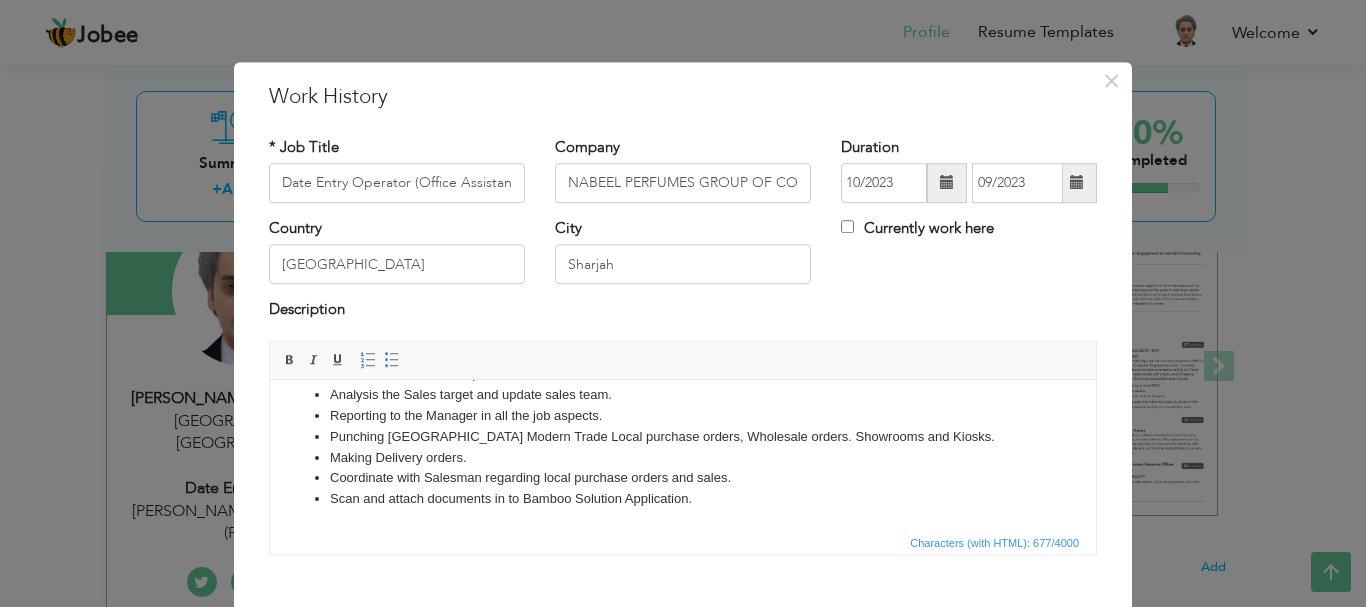 click on "×
Work History
* Job Title
Date Entry Operator (Office Assistant)
Company
NABEEL PERFUMES GROUP OF COMPANIES - Sharjah, United Arab Emirates
Duration 10/2023 09/2023" at bounding box center [683, 303] 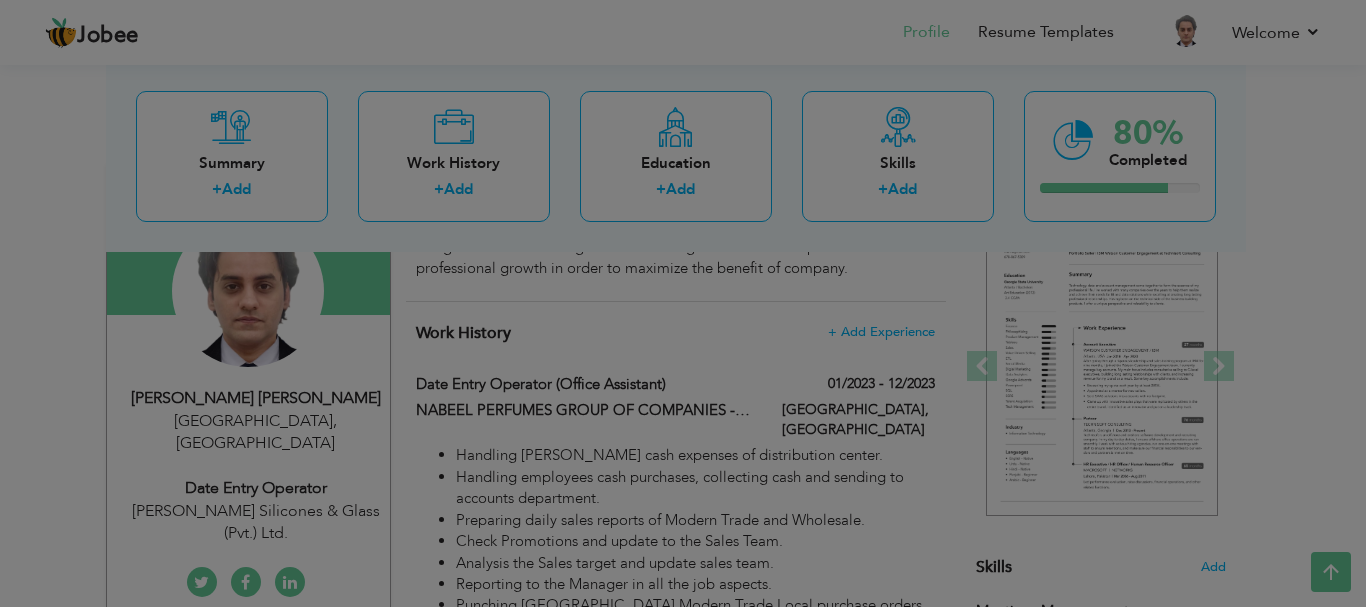 scroll, scrollTop: 0, scrollLeft: 0, axis: both 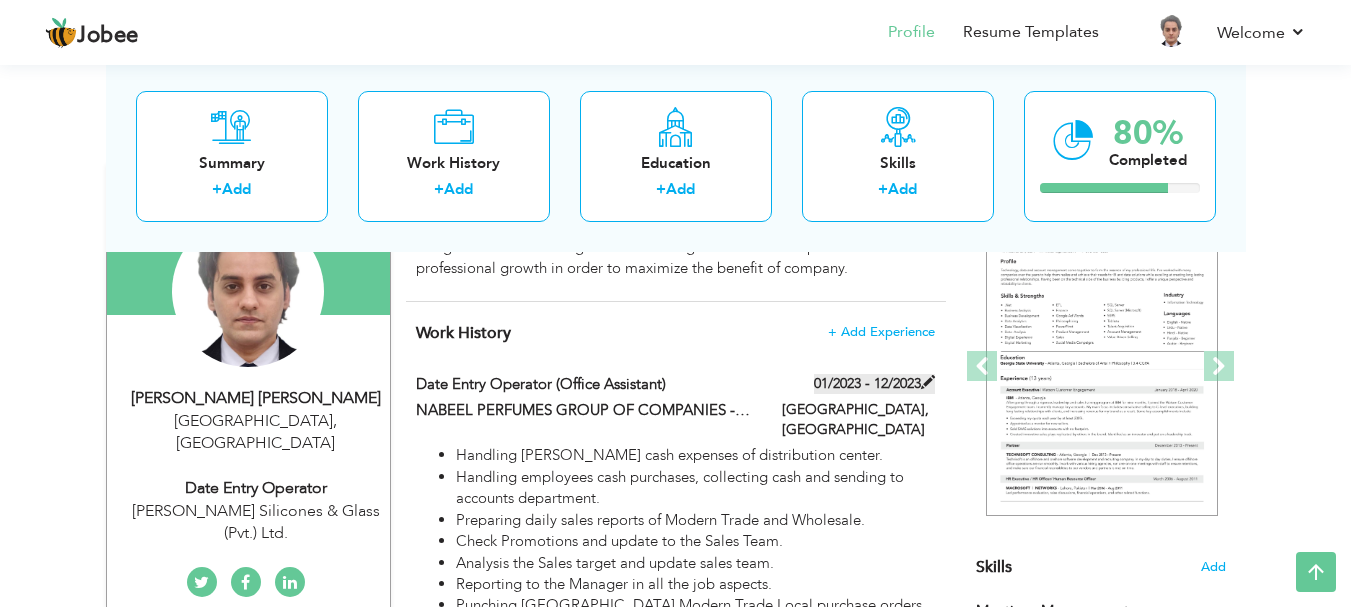 click at bounding box center [928, 382] 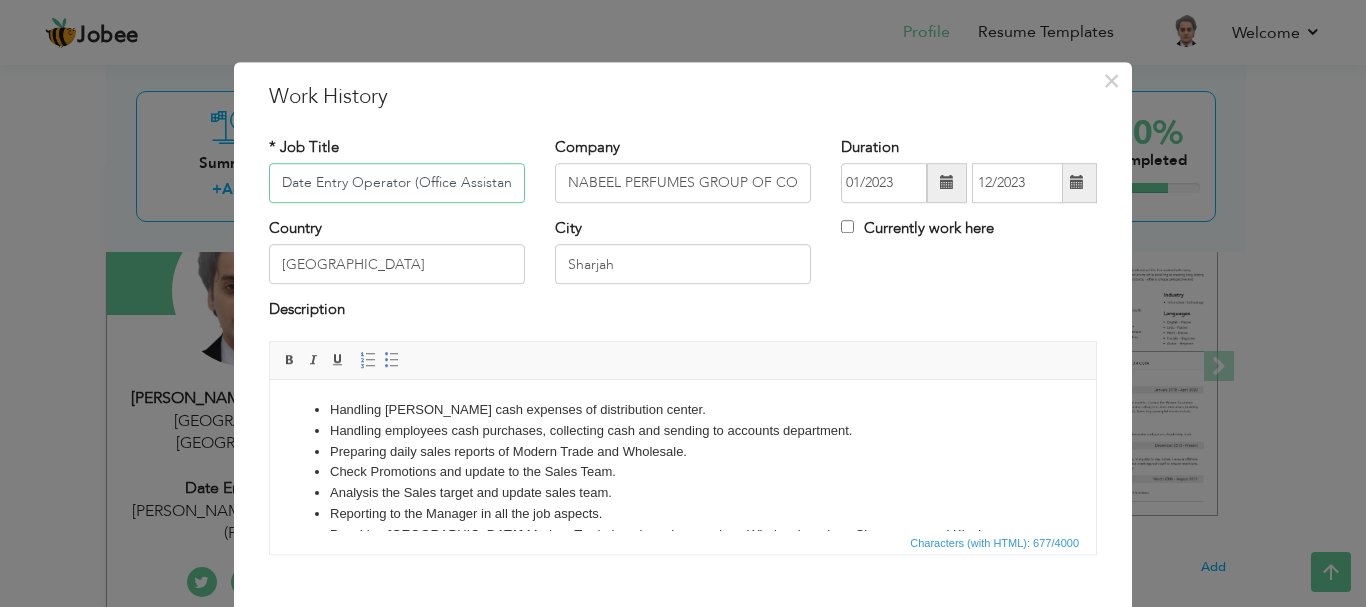 scroll, scrollTop: 0, scrollLeft: 4, axis: horizontal 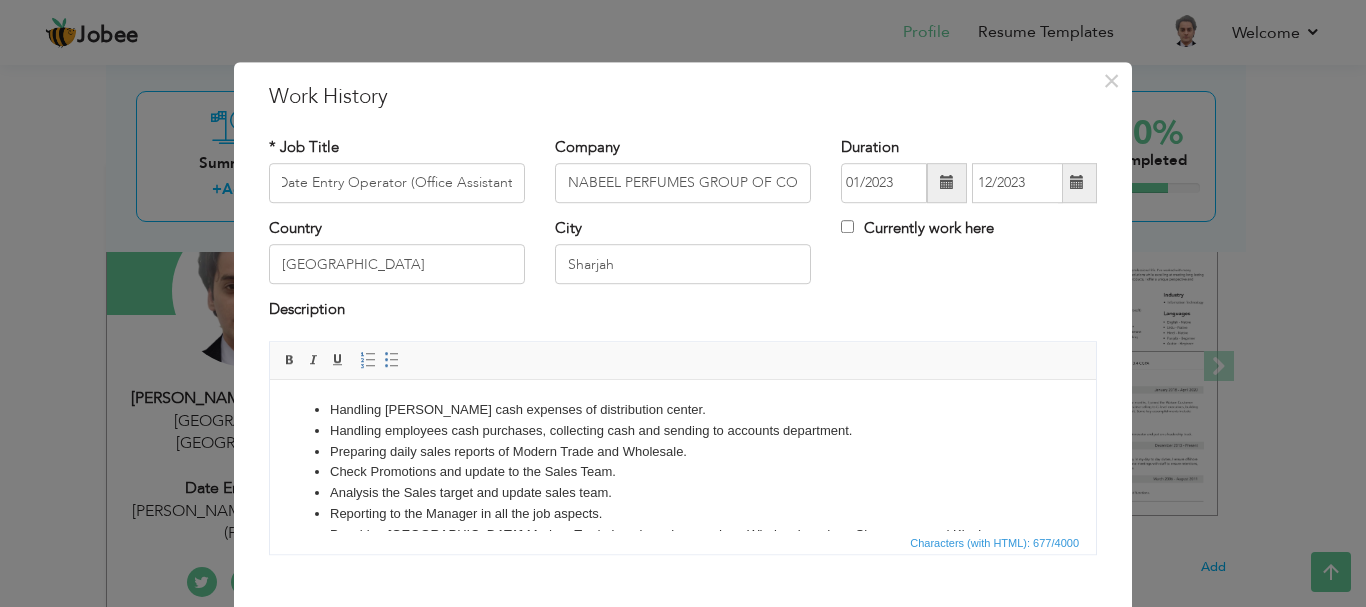 click at bounding box center [947, 183] 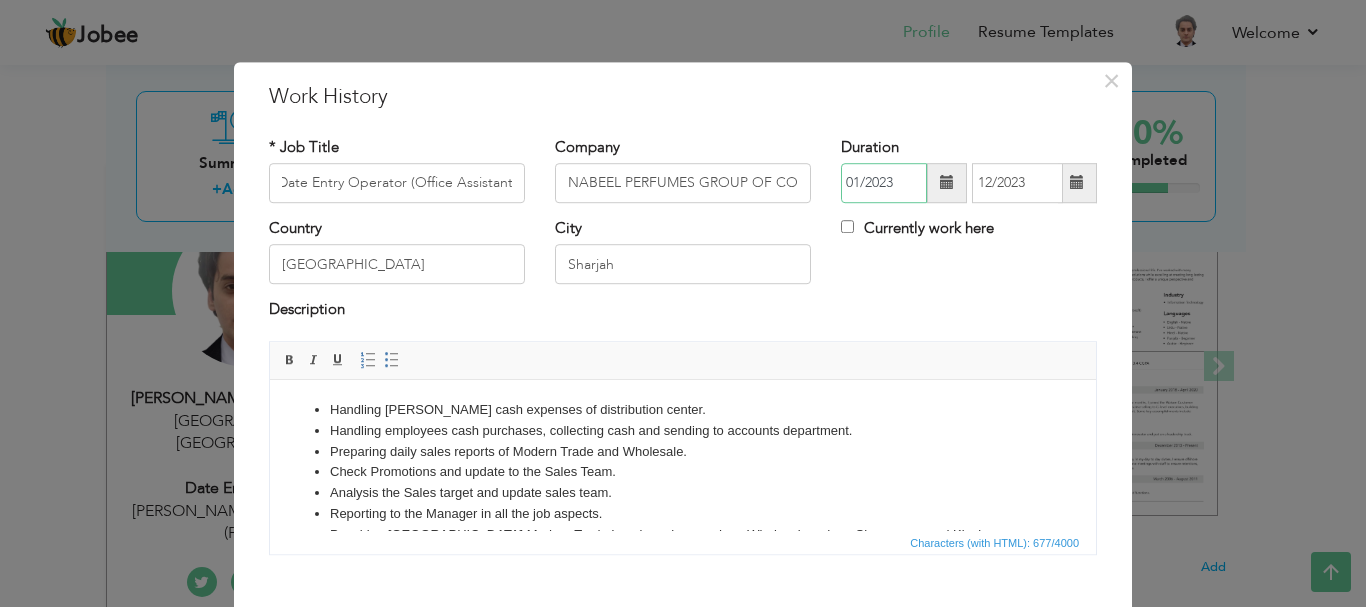 scroll, scrollTop: 0, scrollLeft: 0, axis: both 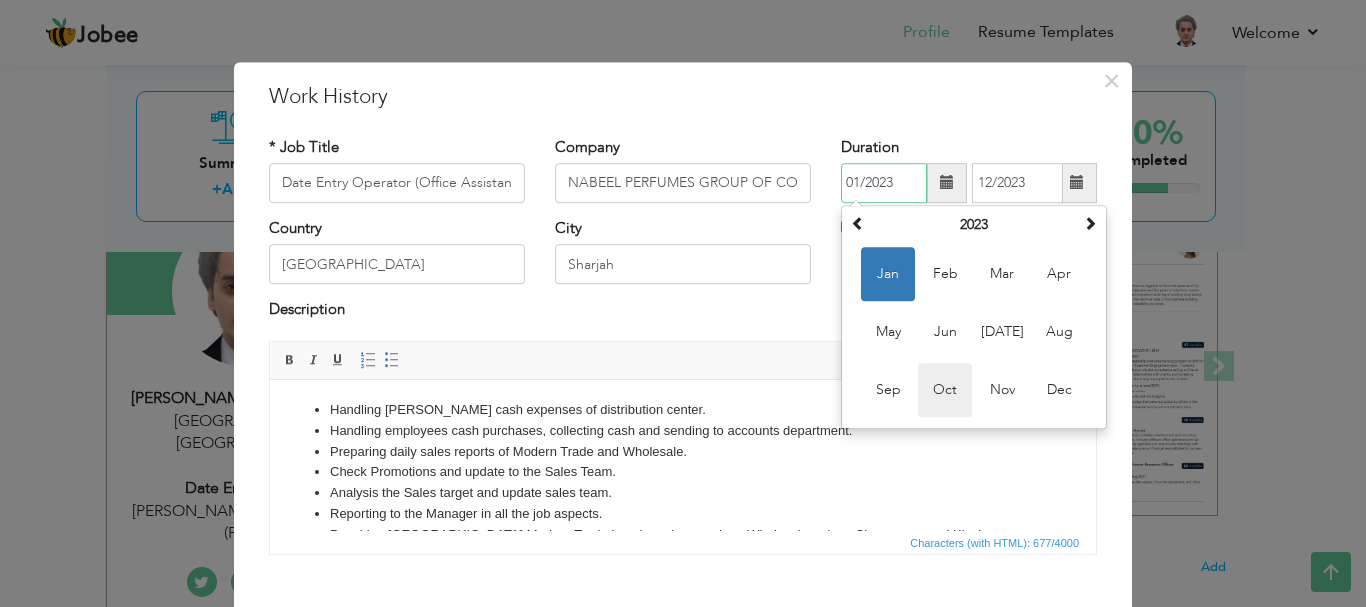 click on "Oct" at bounding box center (945, 390) 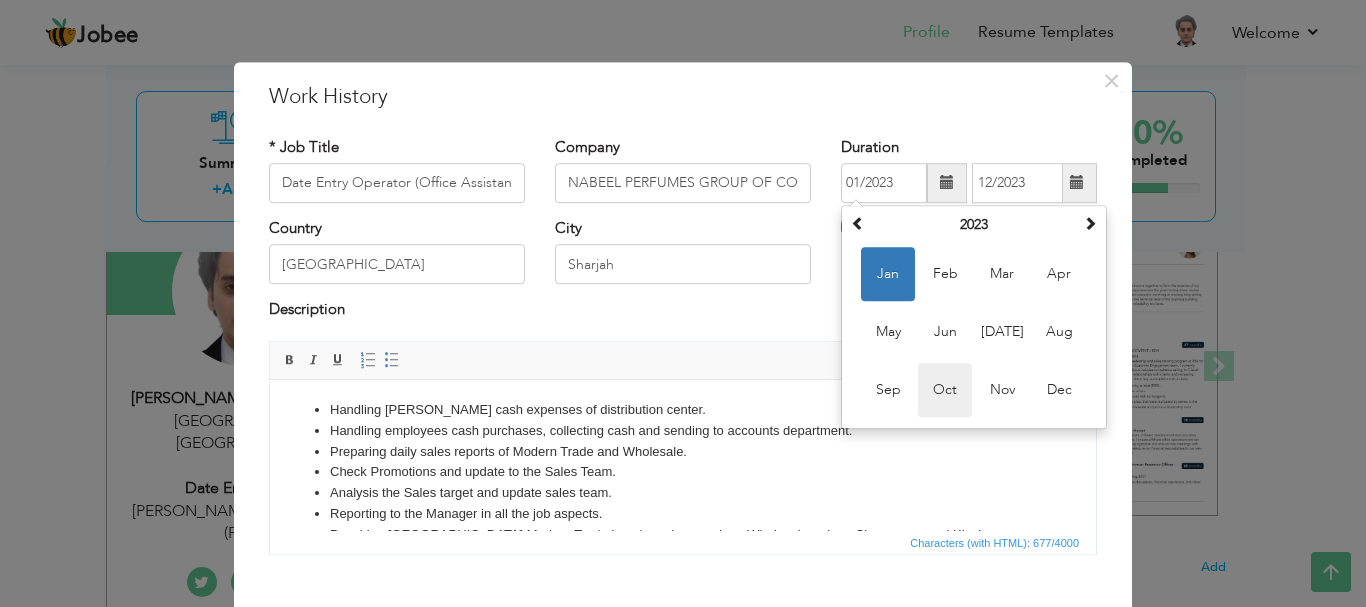 type on "10/2023" 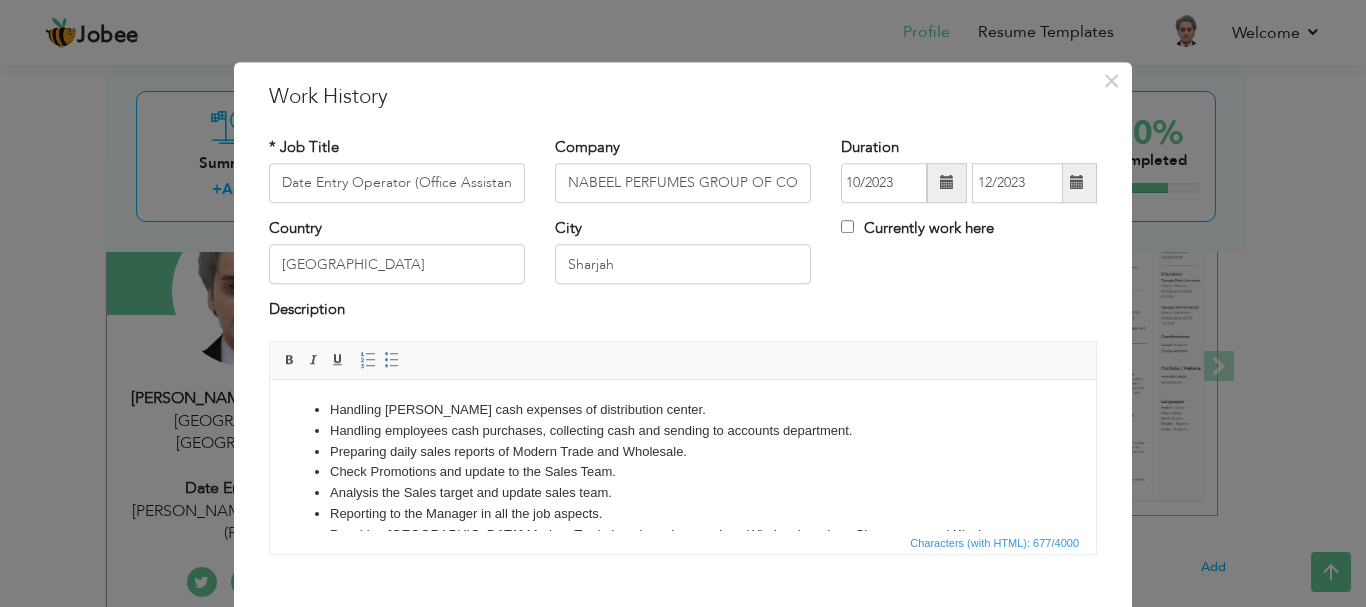 click at bounding box center [1077, 183] 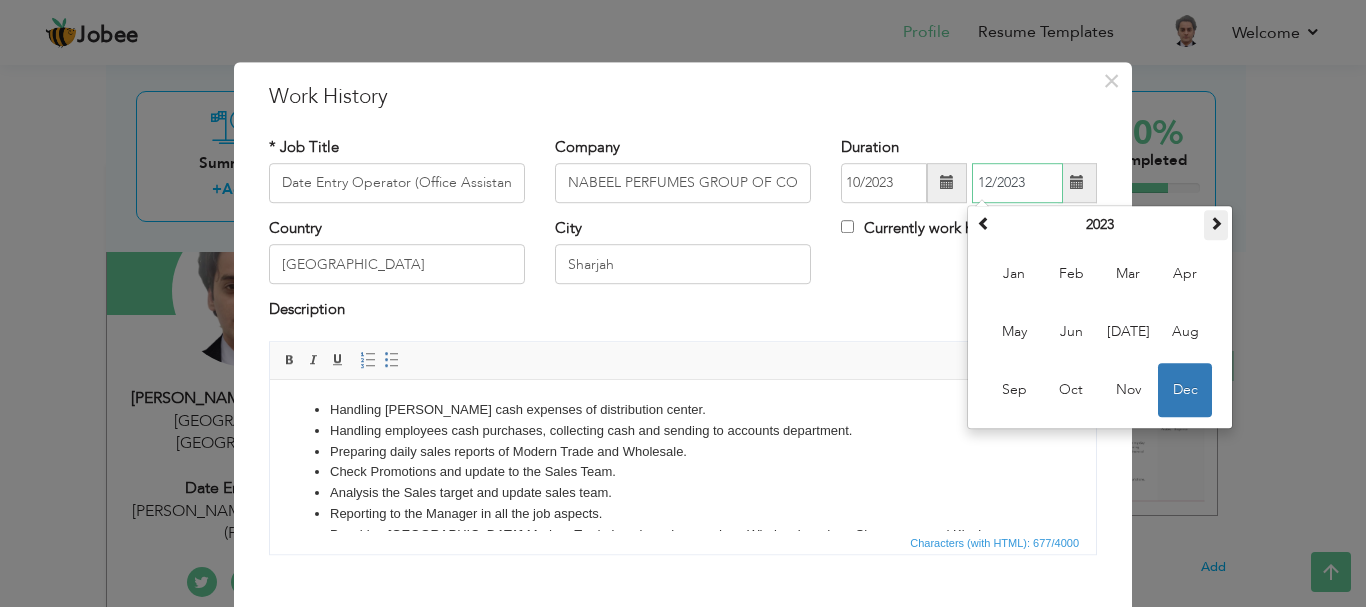 click at bounding box center [1216, 225] 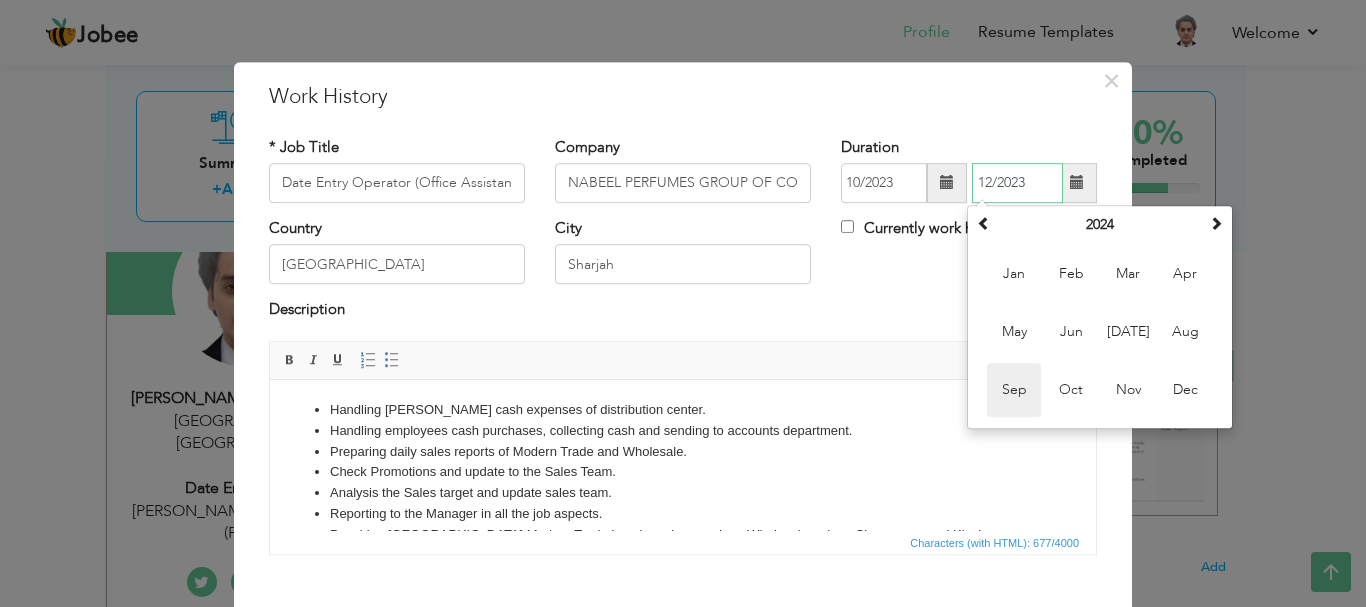 click on "Sep" at bounding box center [1014, 390] 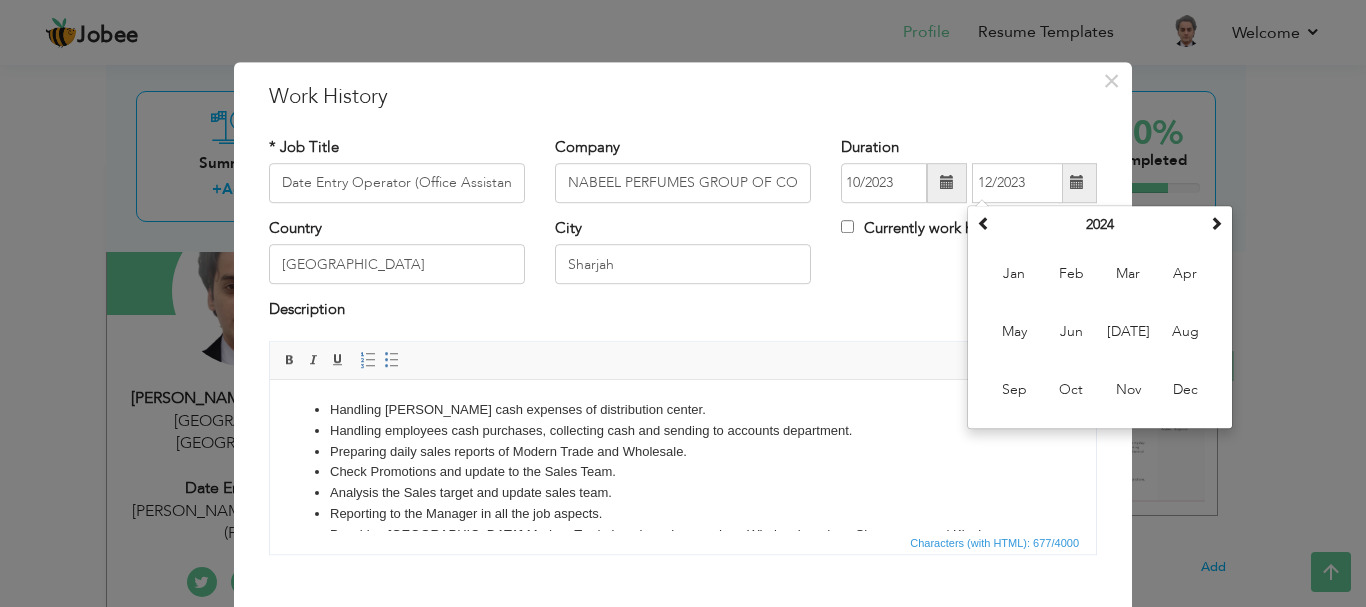 type on "09/2024" 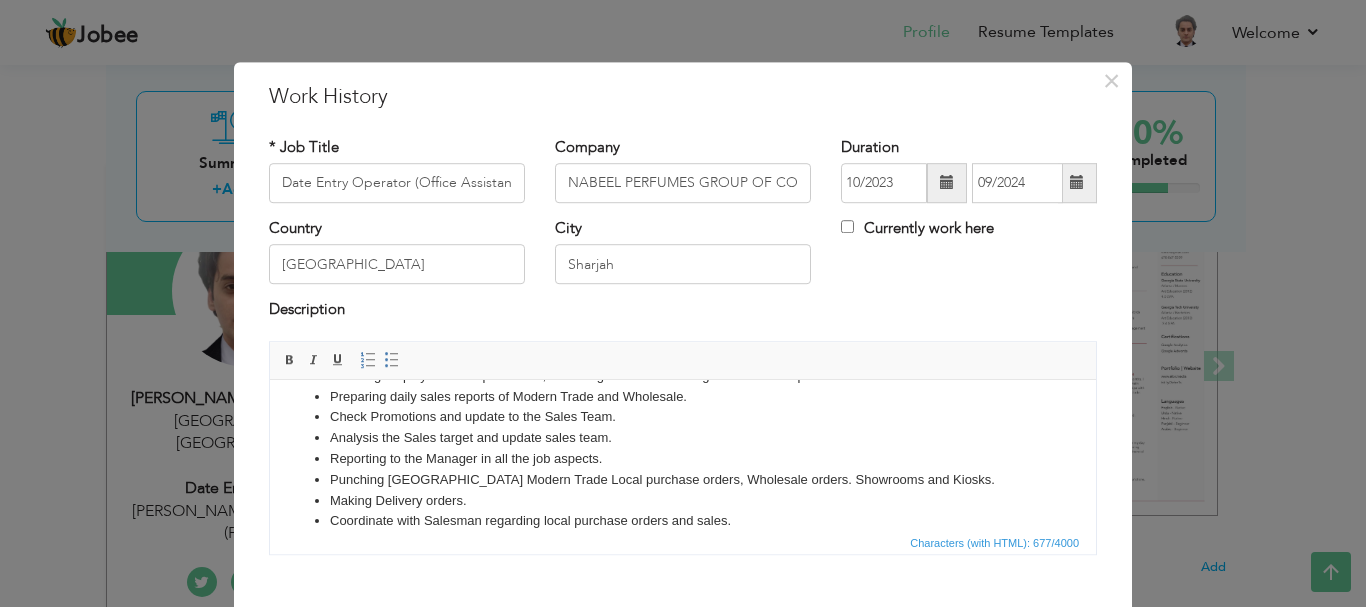 scroll, scrollTop: 98, scrollLeft: 0, axis: vertical 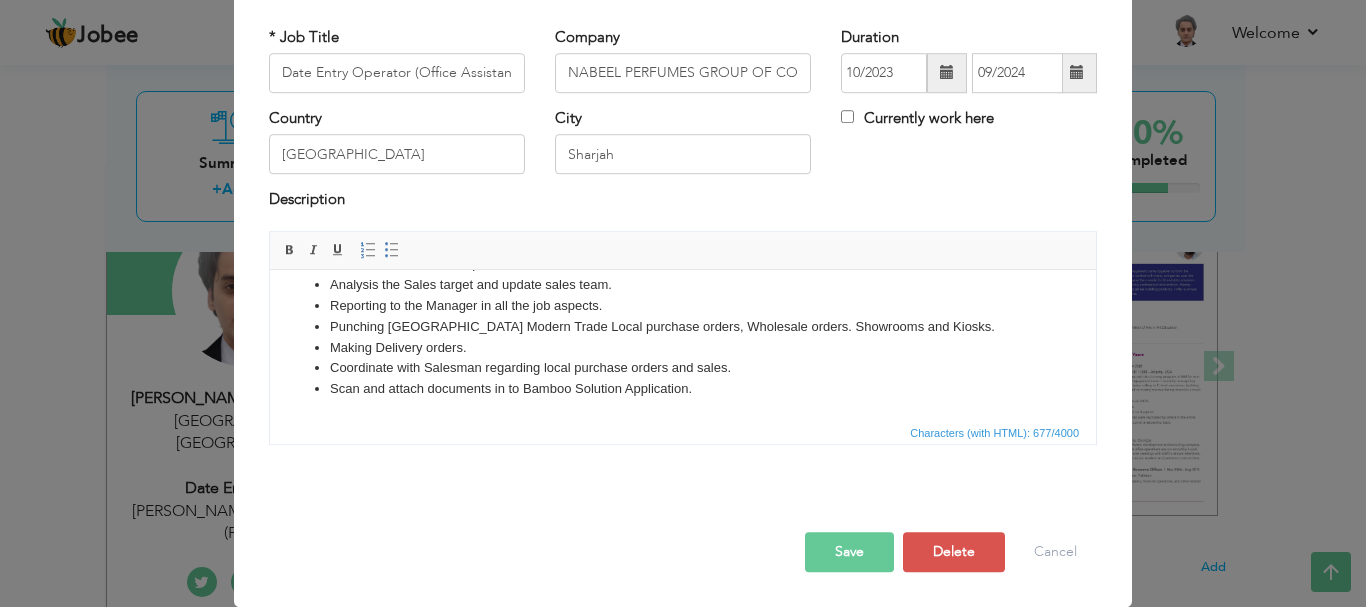 click on "Save" at bounding box center [849, 552] 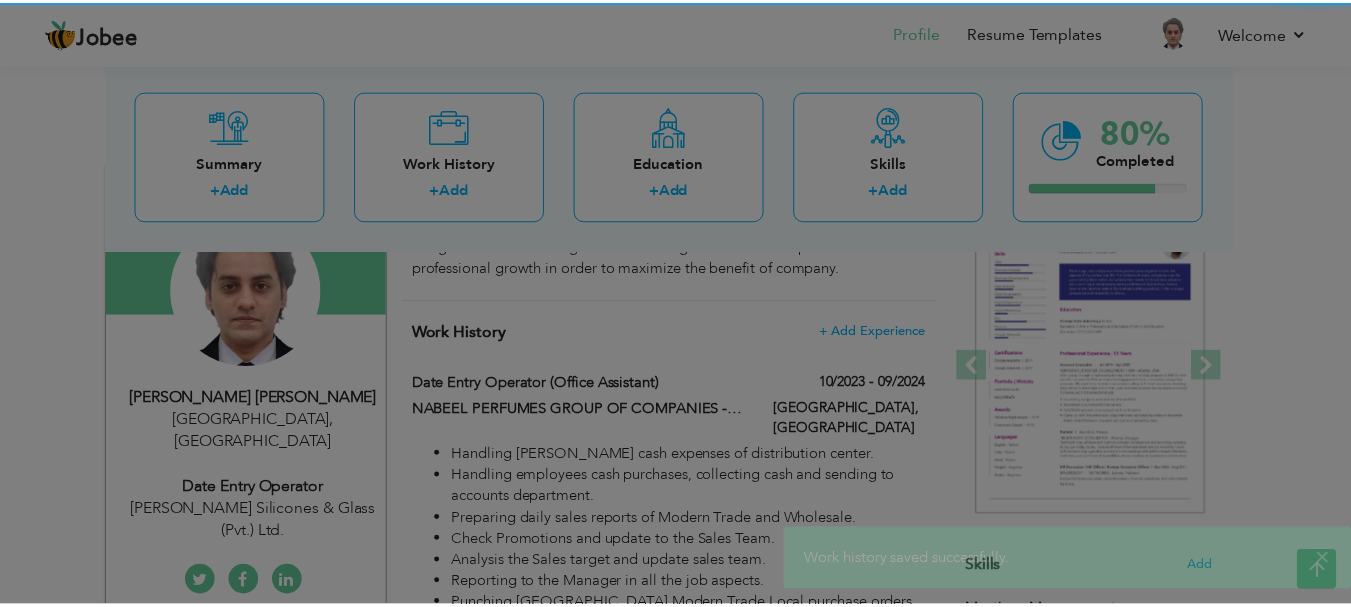scroll, scrollTop: 0, scrollLeft: 0, axis: both 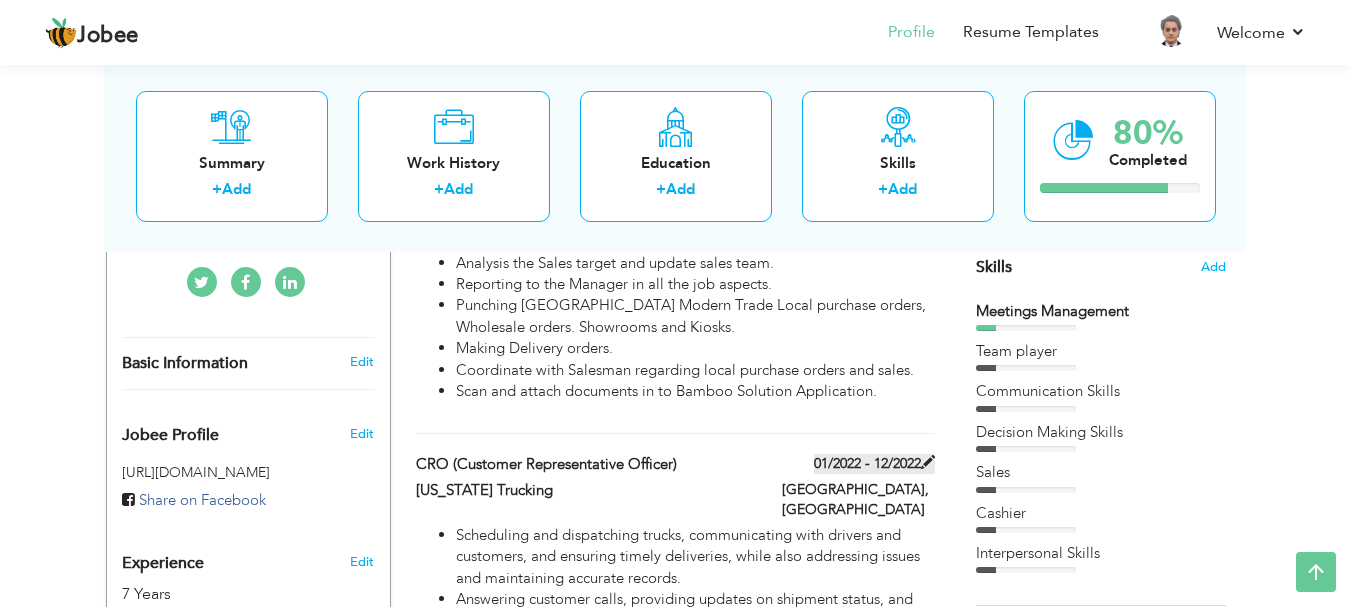 click at bounding box center [928, 462] 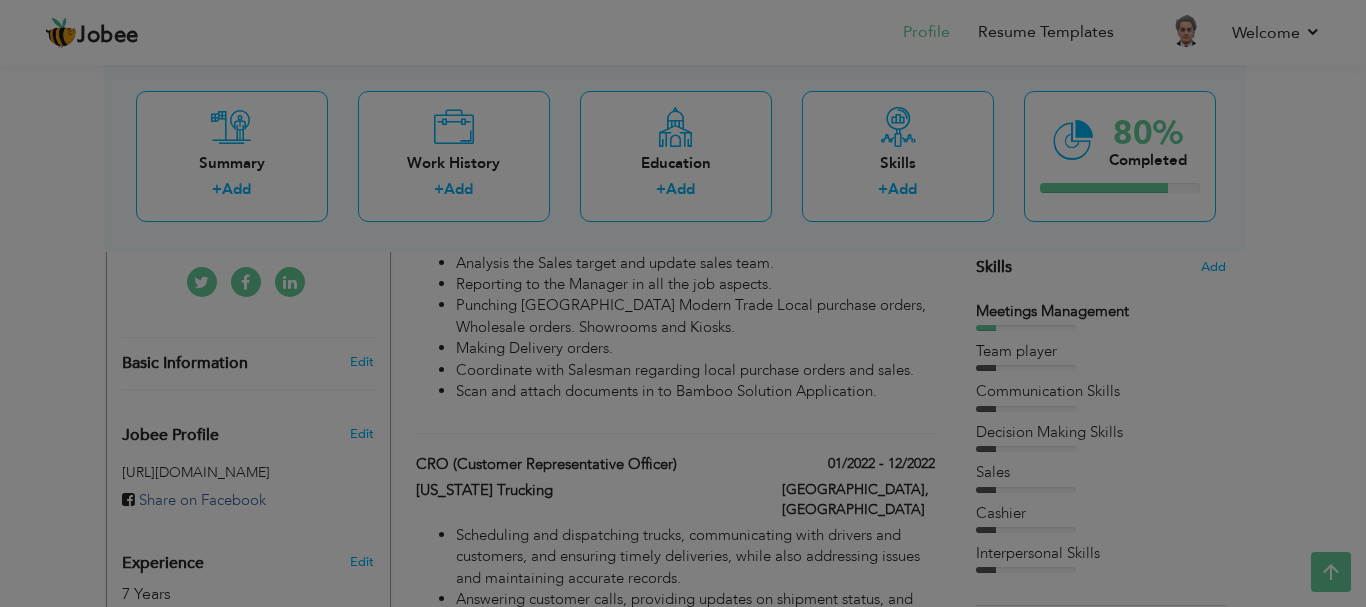 scroll, scrollTop: 0, scrollLeft: 0, axis: both 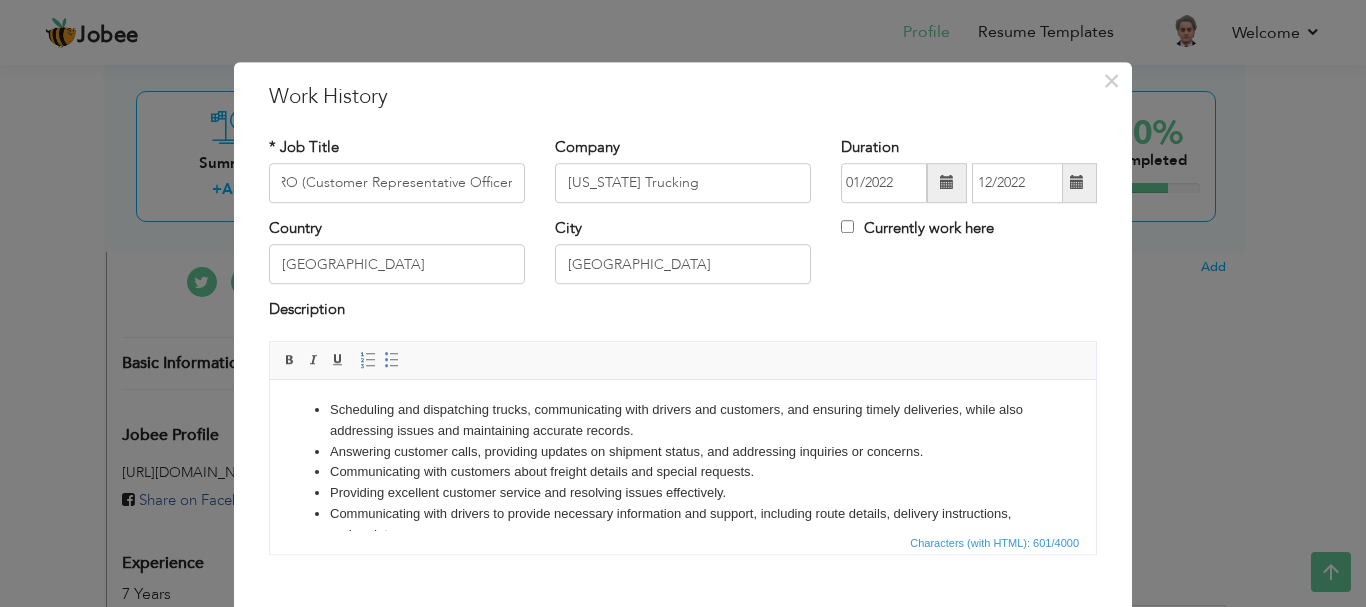 click at bounding box center (947, 183) 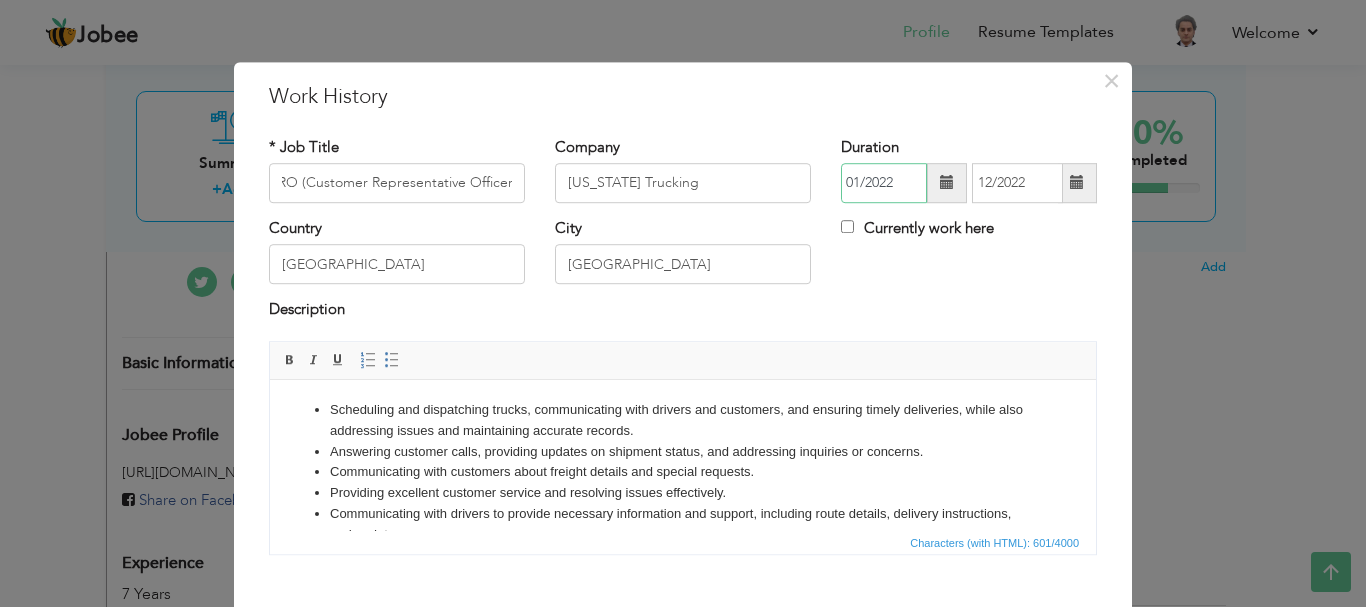 scroll, scrollTop: 0, scrollLeft: 0, axis: both 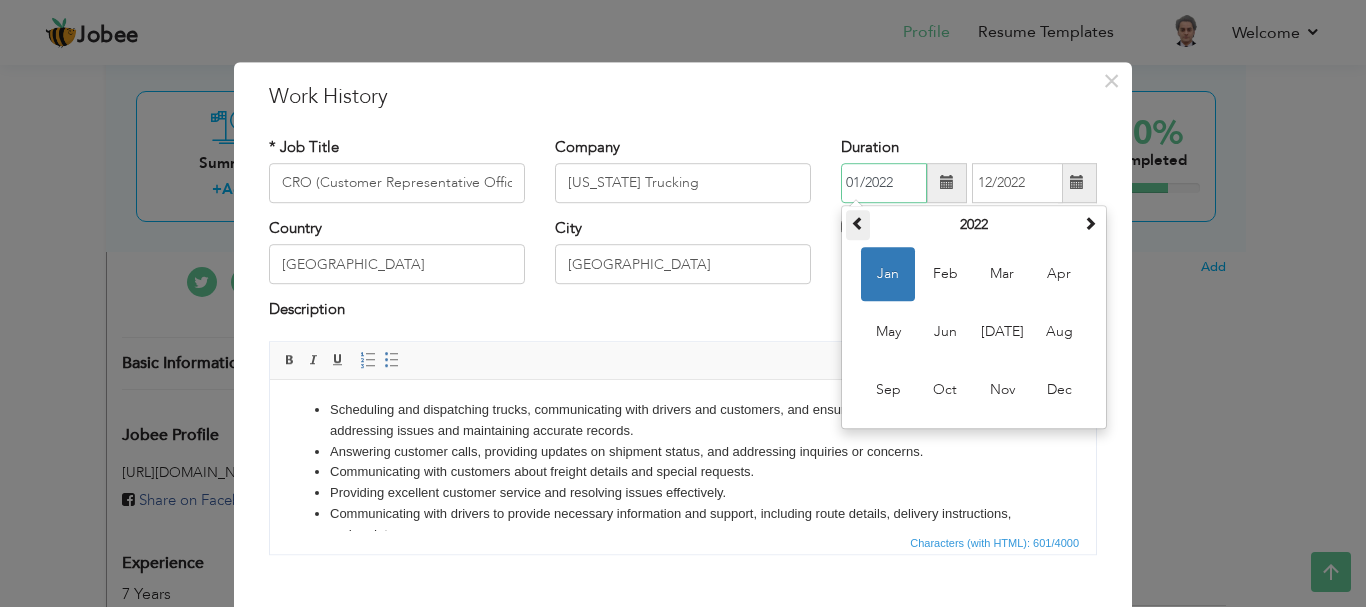 click at bounding box center (858, 223) 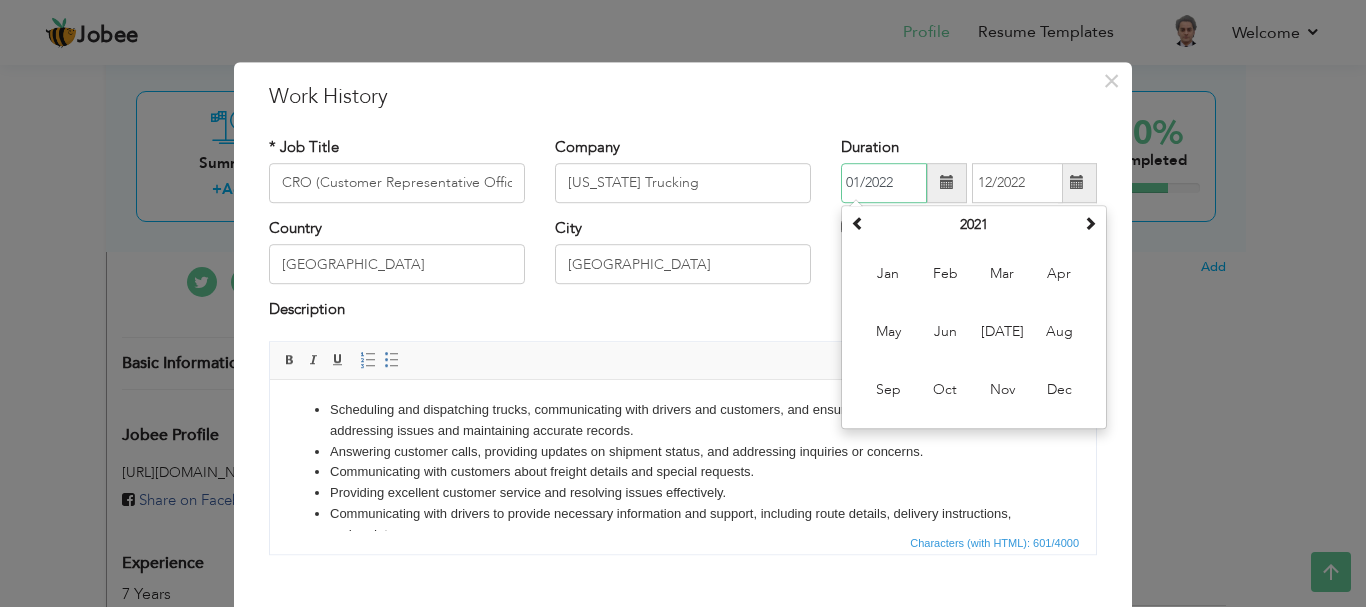 click on "Jan" at bounding box center [888, 274] 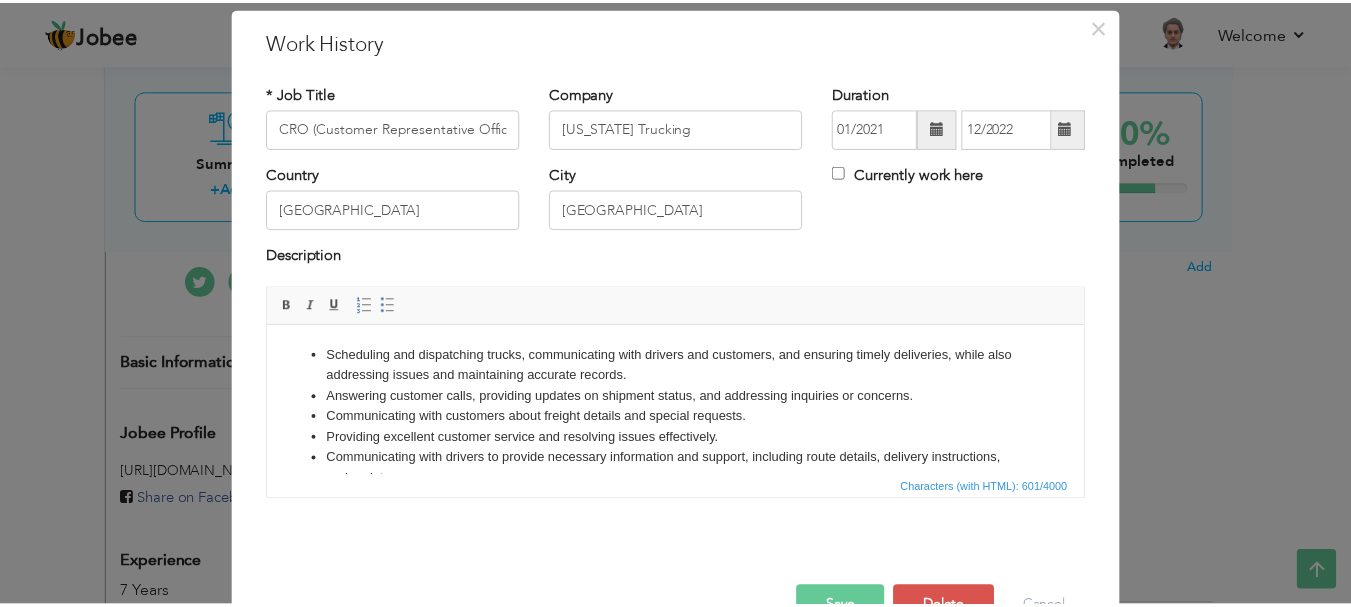 scroll, scrollTop: 110, scrollLeft: 0, axis: vertical 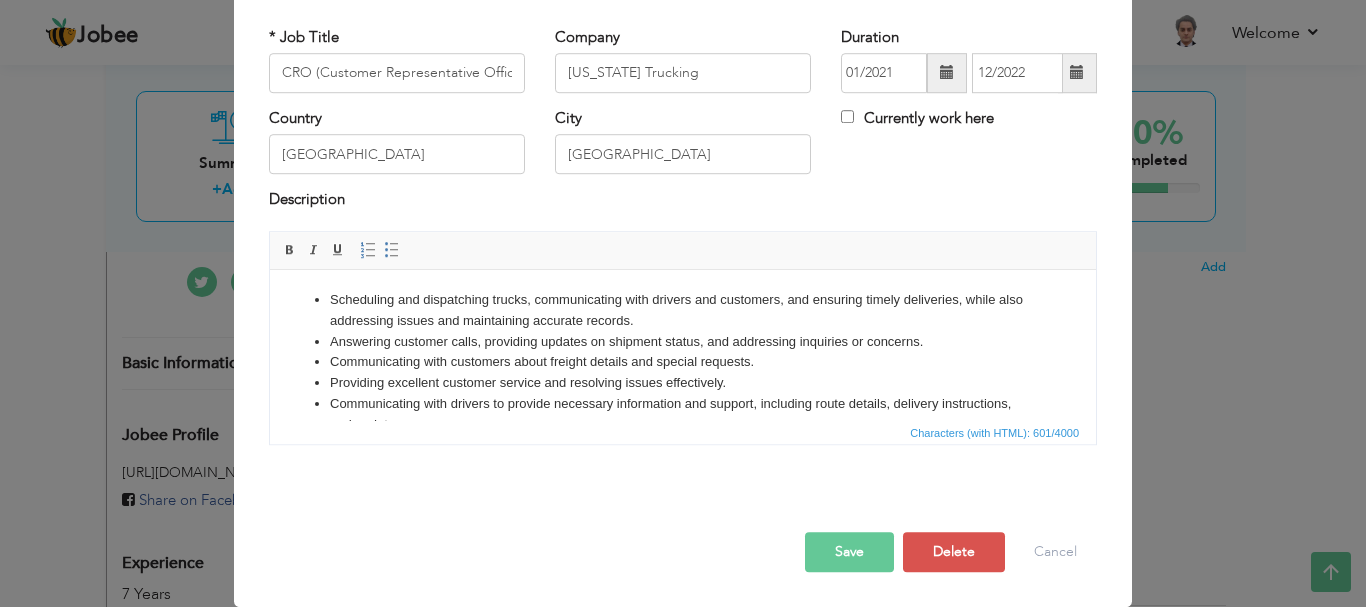 click on "Save" at bounding box center [849, 552] 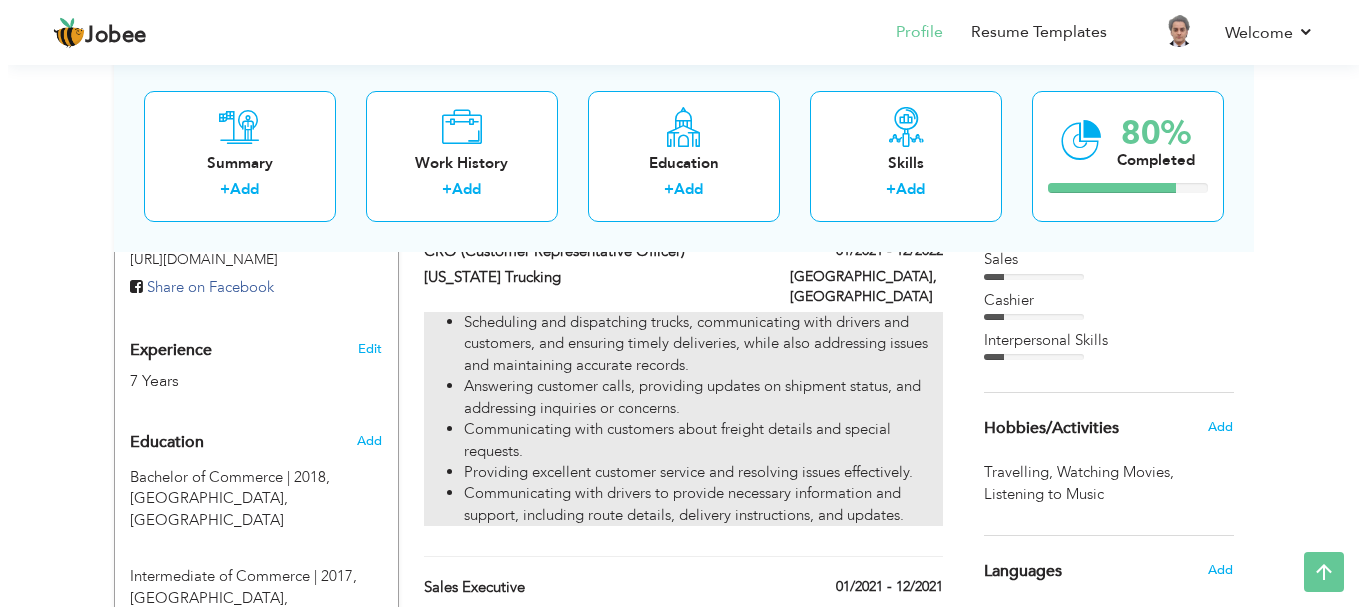 scroll, scrollTop: 600, scrollLeft: 0, axis: vertical 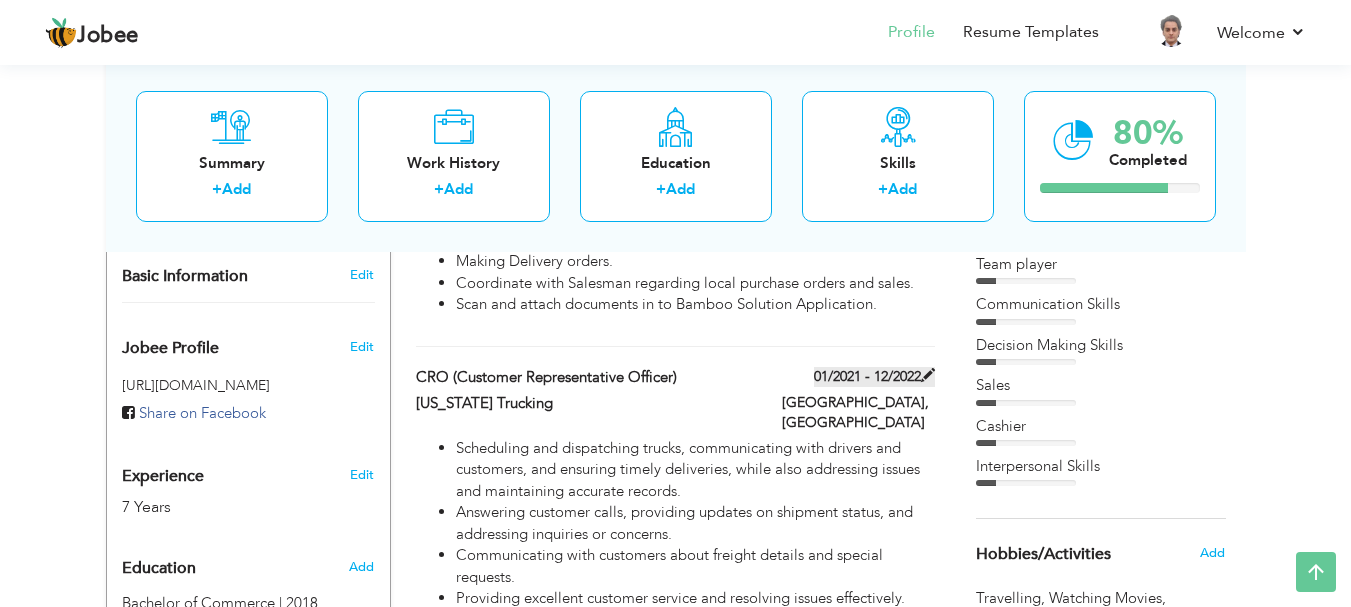 click at bounding box center [928, 375] 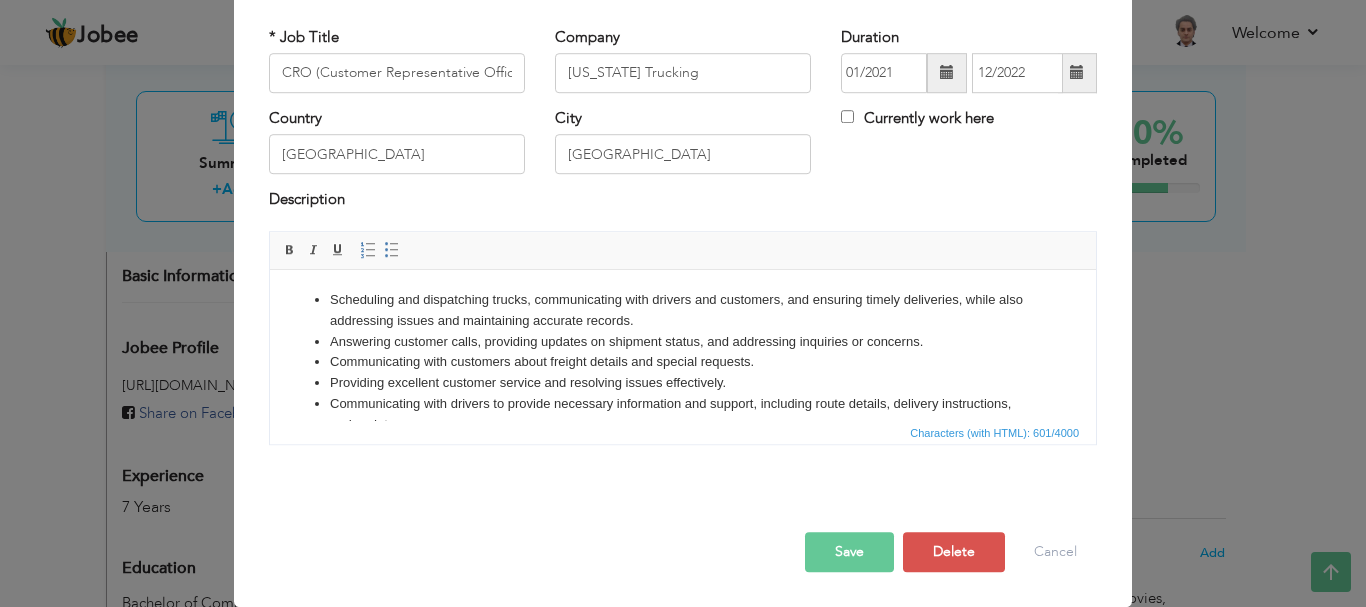 scroll, scrollTop: 0, scrollLeft: 0, axis: both 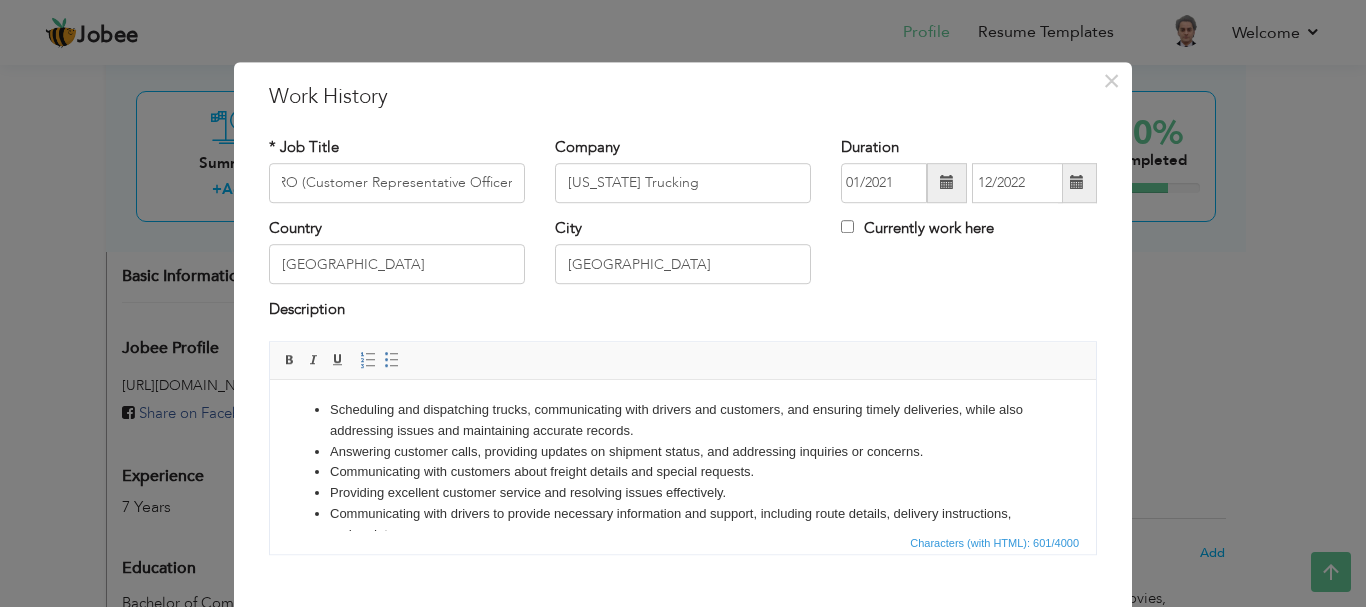 click at bounding box center (947, 183) 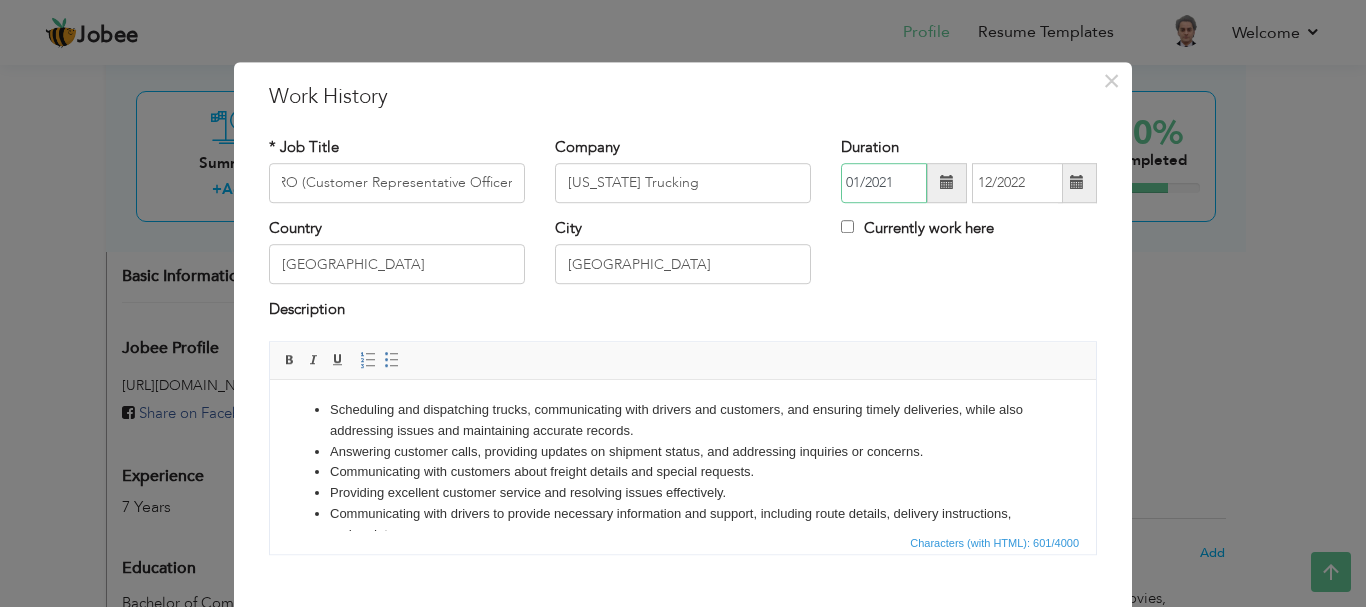 scroll, scrollTop: 0, scrollLeft: 0, axis: both 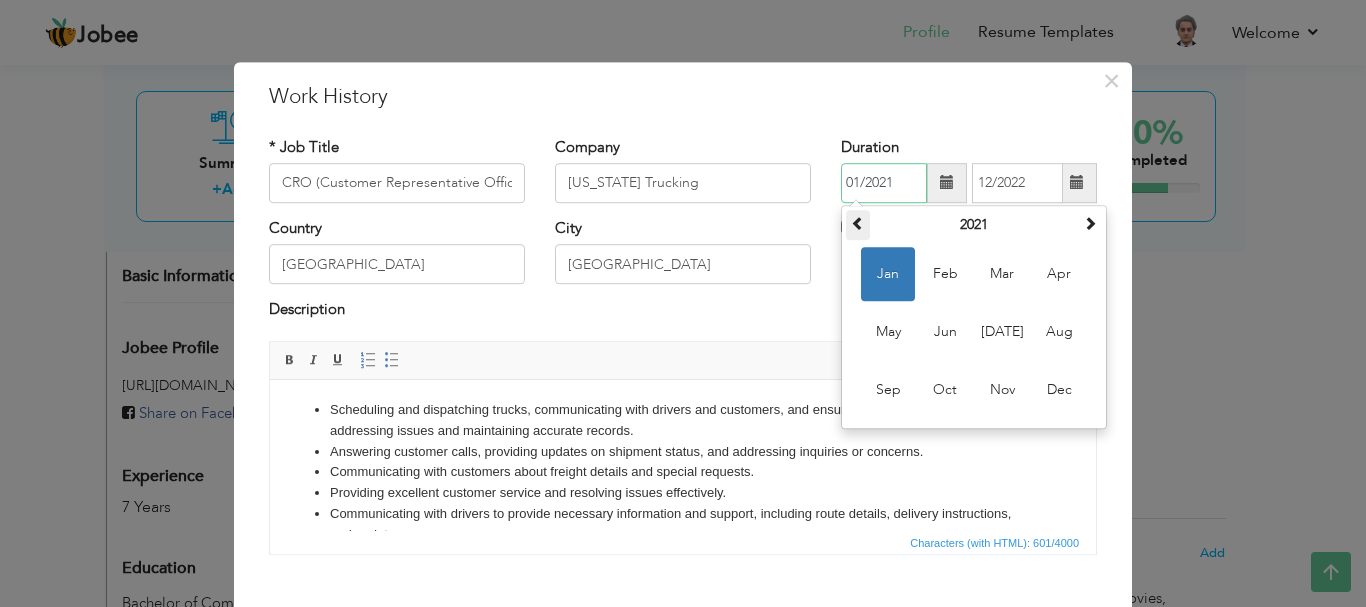 click at bounding box center (858, 223) 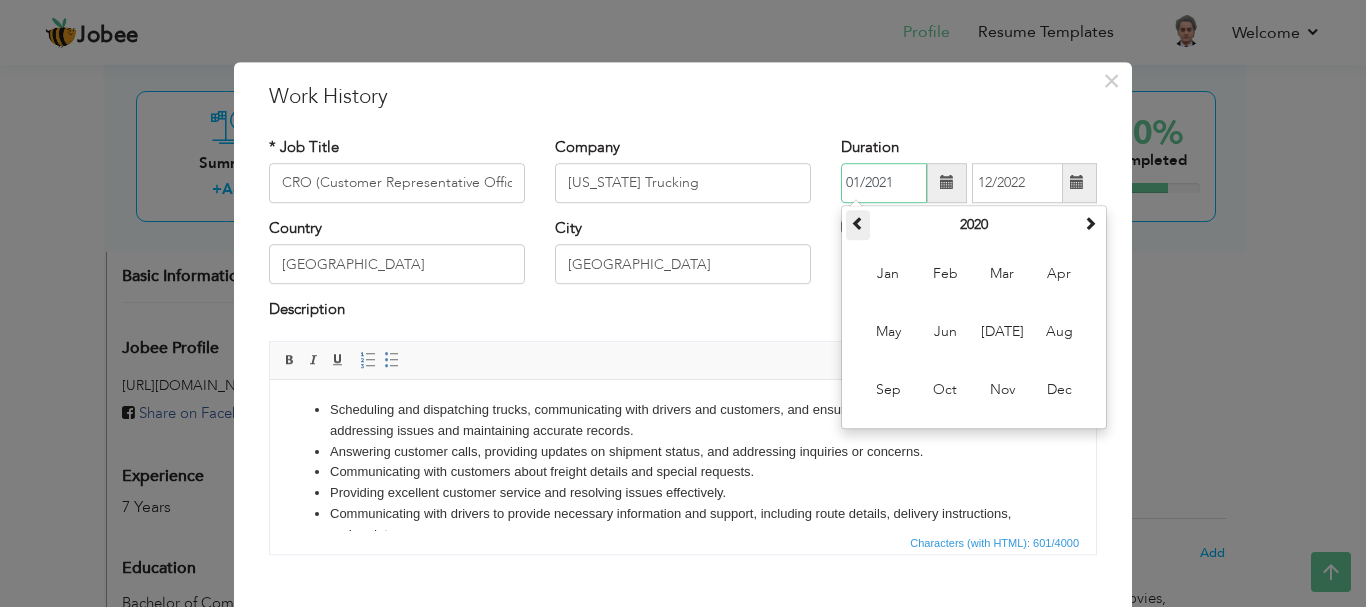 click at bounding box center (858, 223) 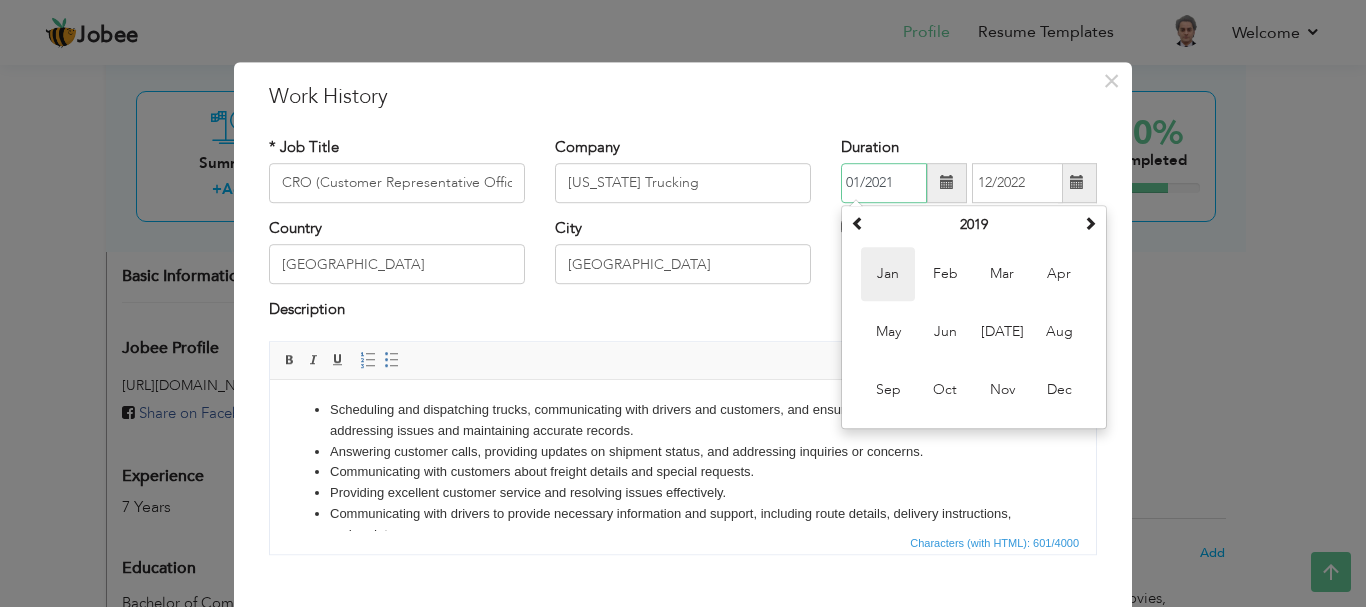 click on "Jan" at bounding box center (888, 274) 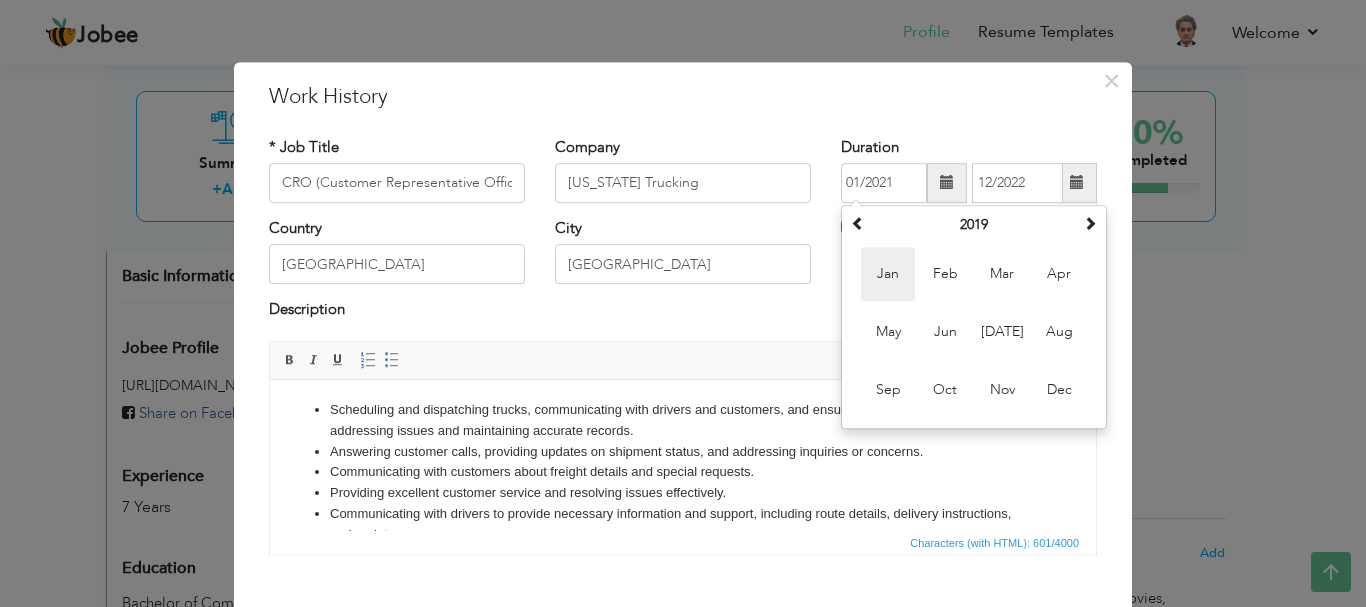 type on "01/2019" 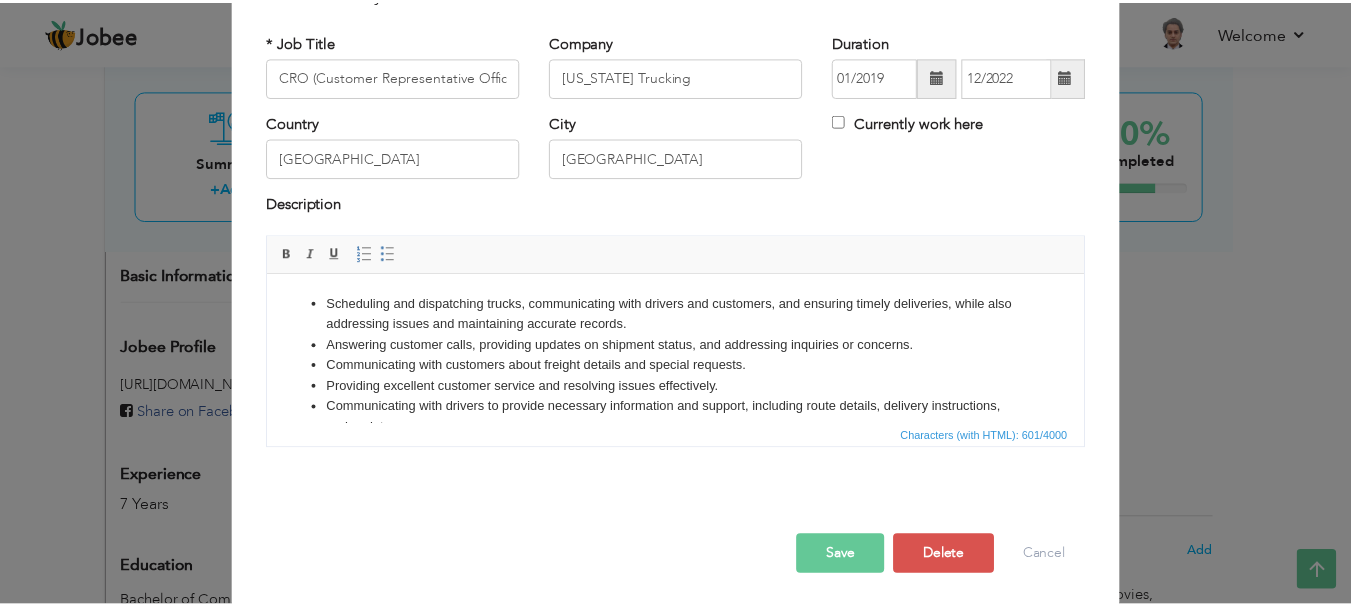 scroll, scrollTop: 110, scrollLeft: 0, axis: vertical 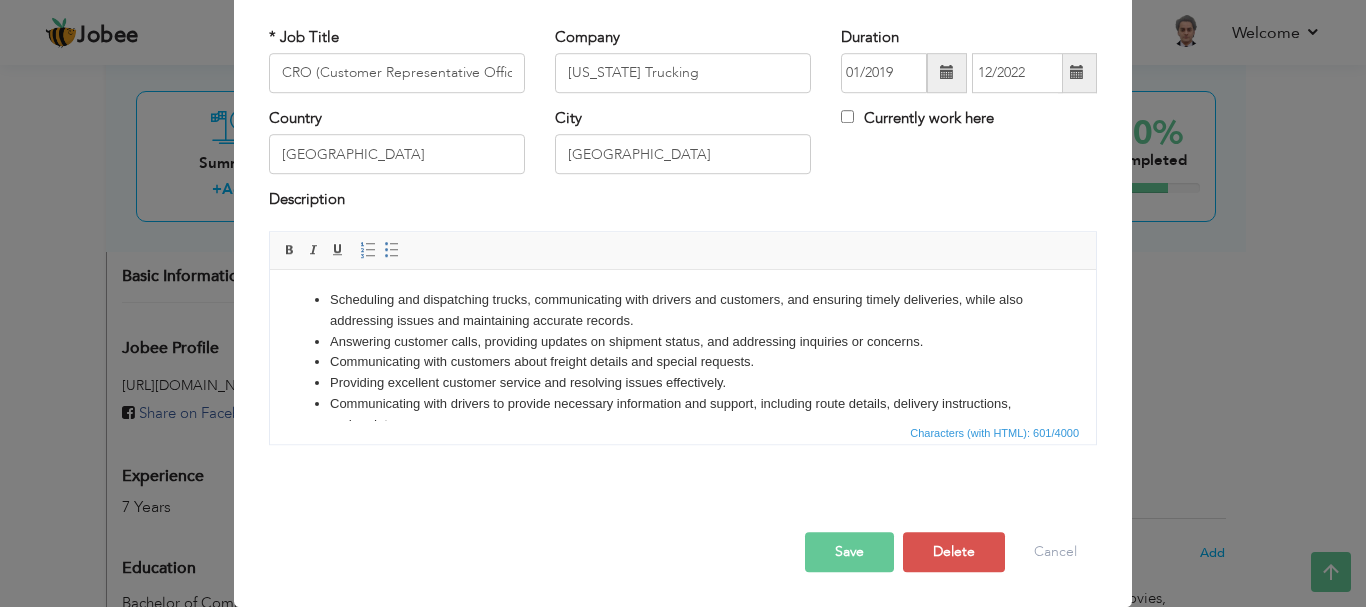 click on "Save" at bounding box center (849, 552) 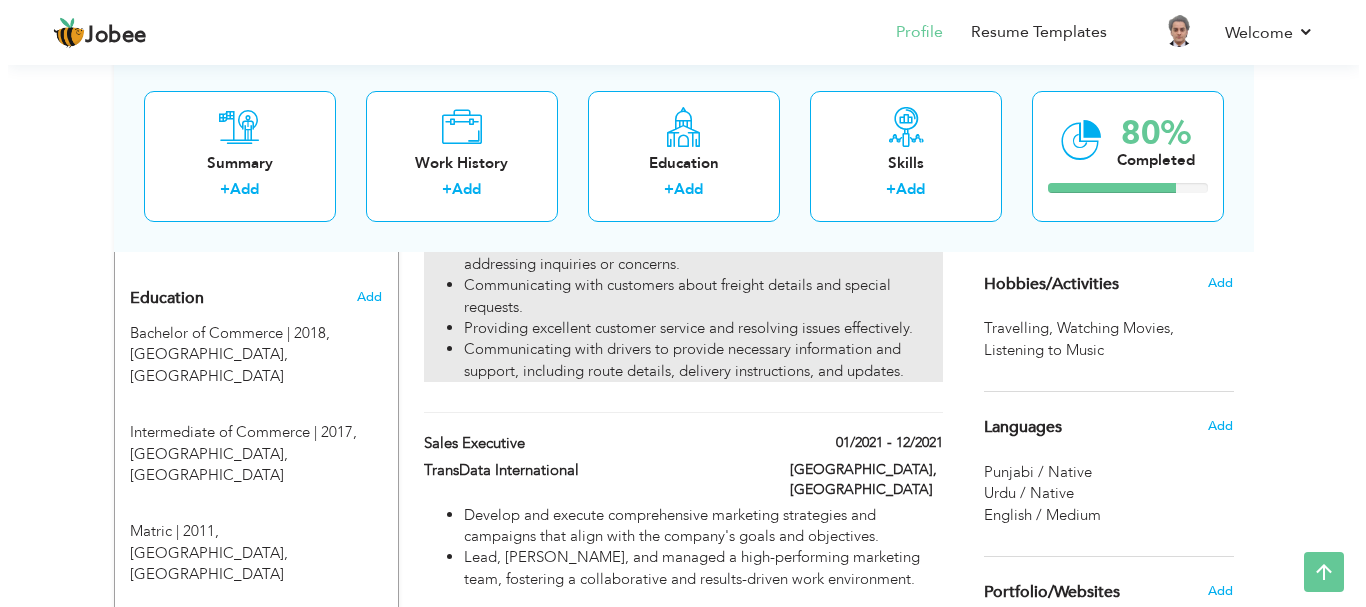 scroll, scrollTop: 900, scrollLeft: 0, axis: vertical 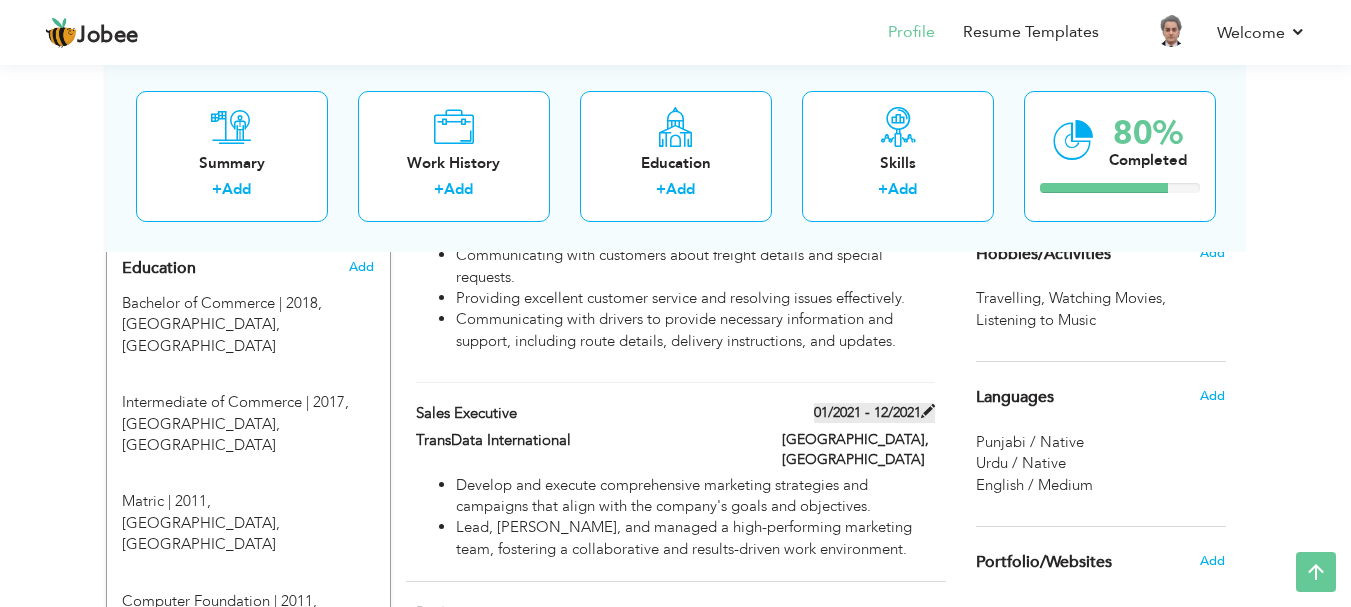 click at bounding box center (928, 411) 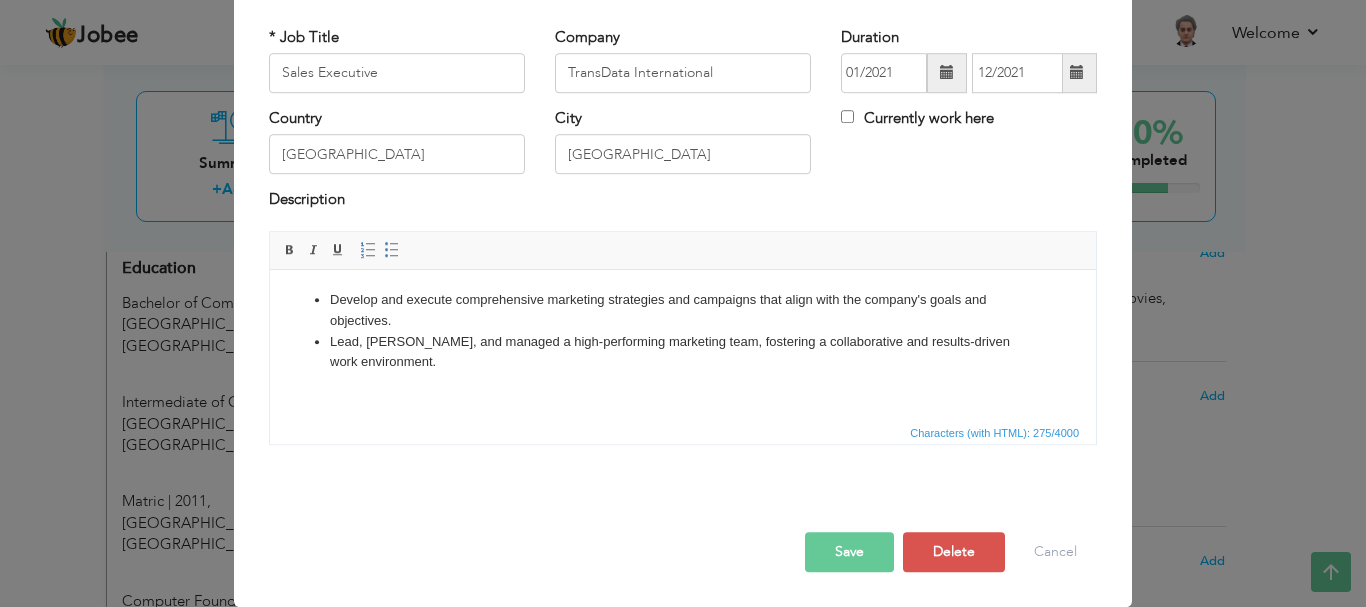 scroll, scrollTop: 0, scrollLeft: 0, axis: both 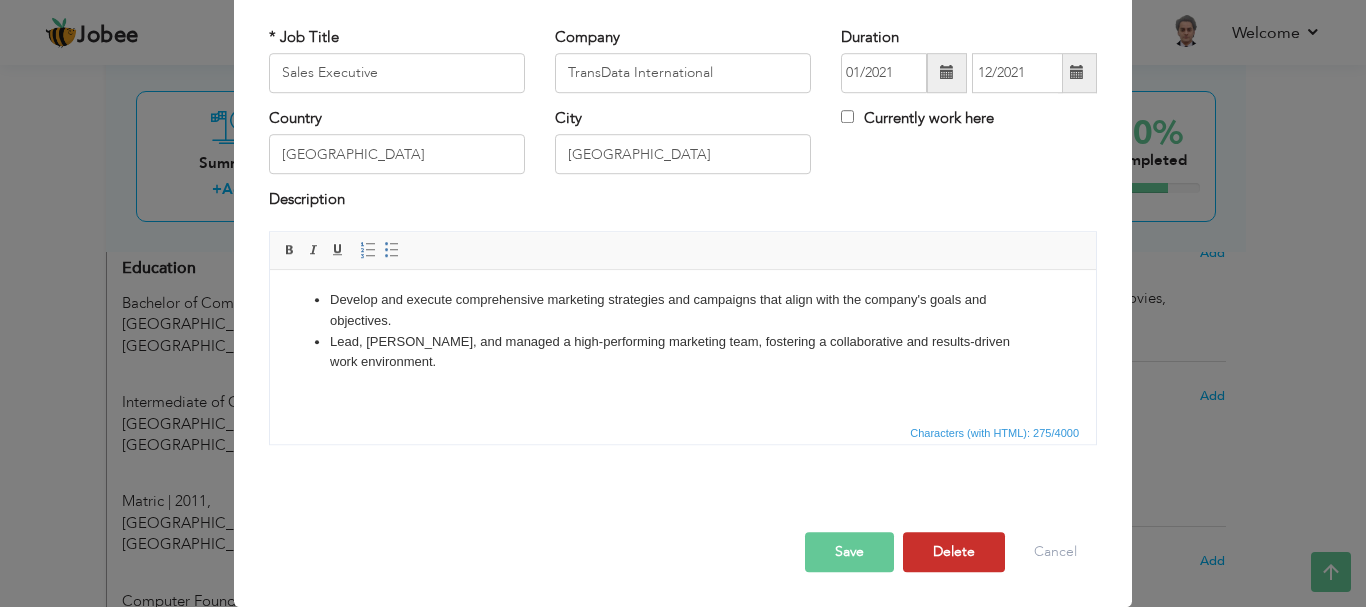 click on "Delete" at bounding box center (954, 552) 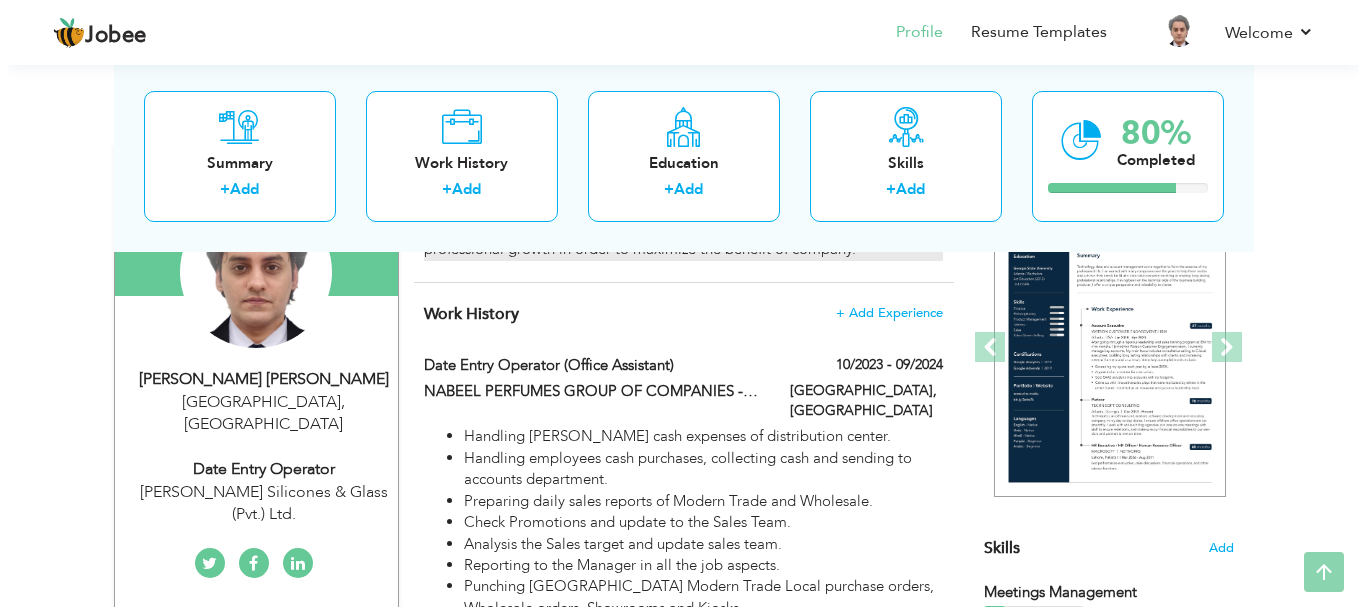 scroll, scrollTop: 300, scrollLeft: 0, axis: vertical 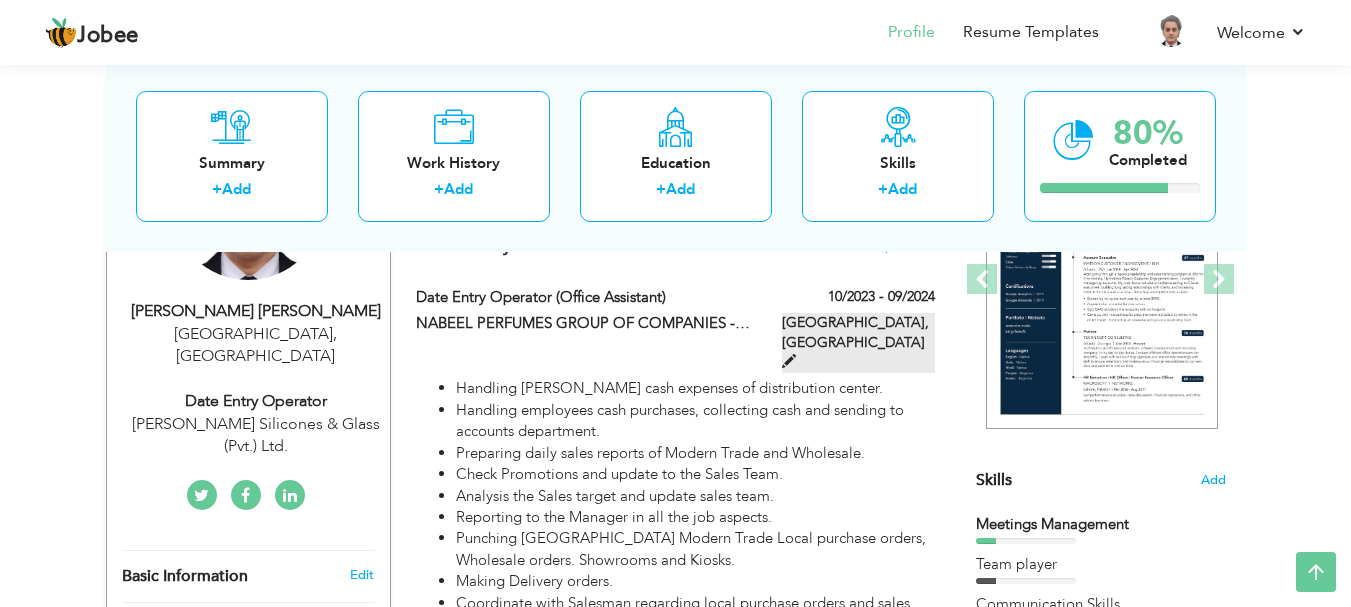 click at bounding box center [789, 361] 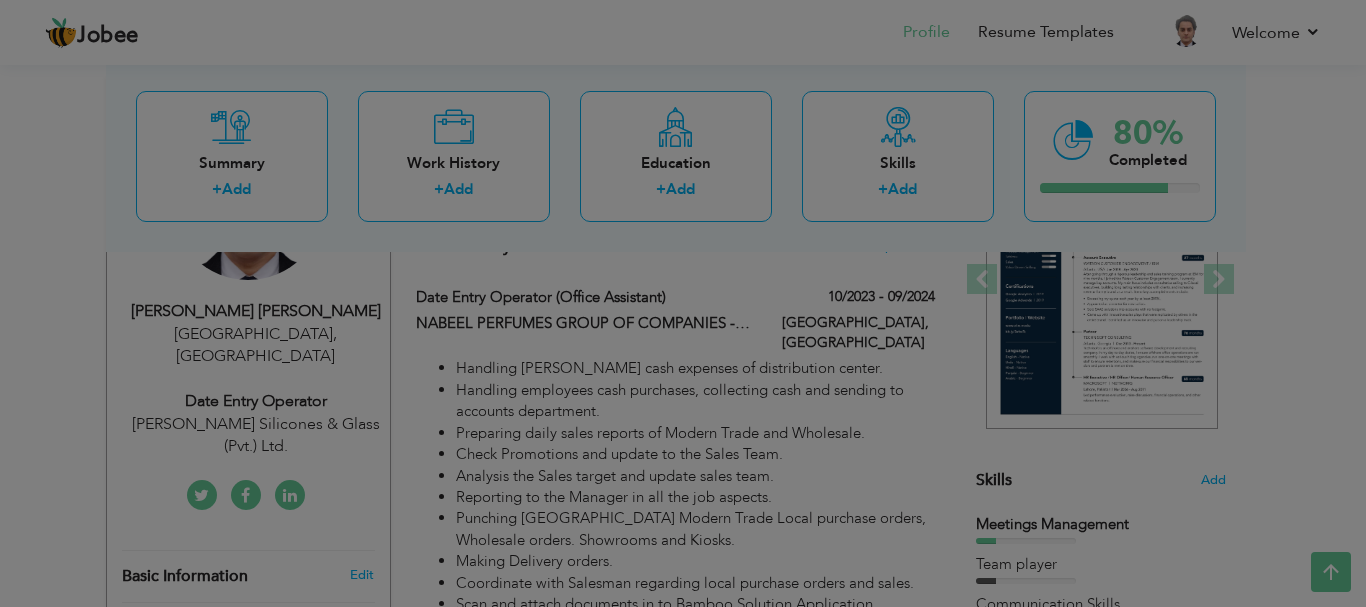 scroll, scrollTop: 0, scrollLeft: 0, axis: both 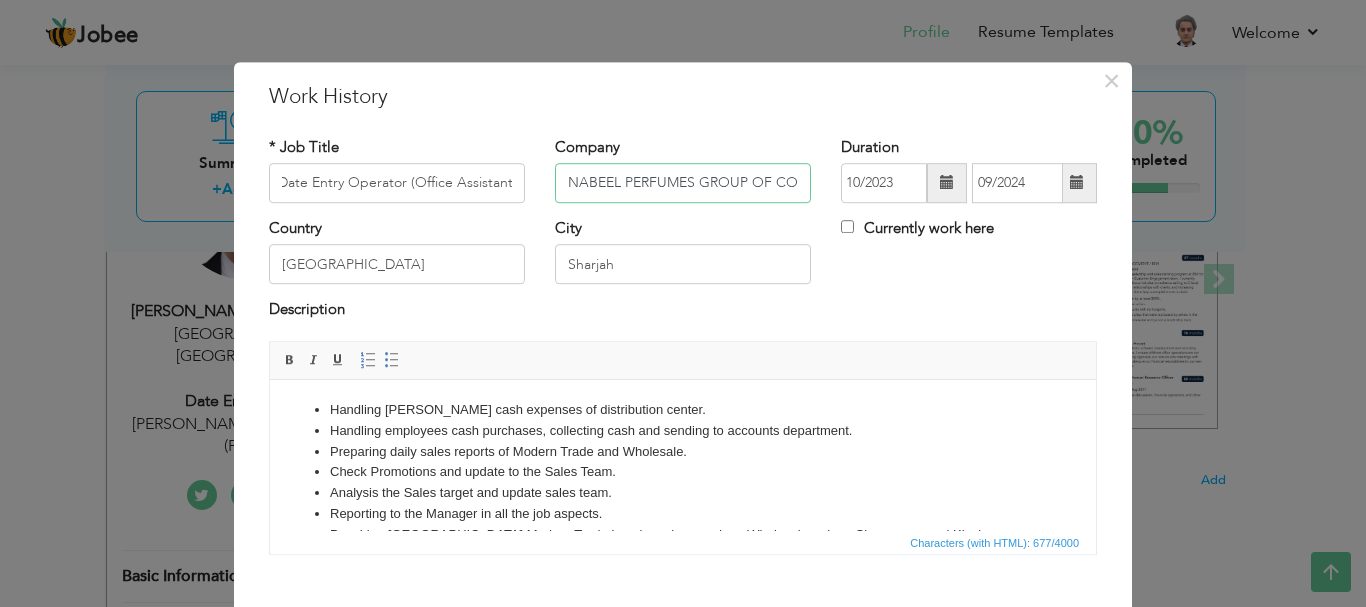 click on "NABEEL PERFUMES GROUP OF COMPANIES - Sharjah, United Arab Emirates" at bounding box center [683, 183] 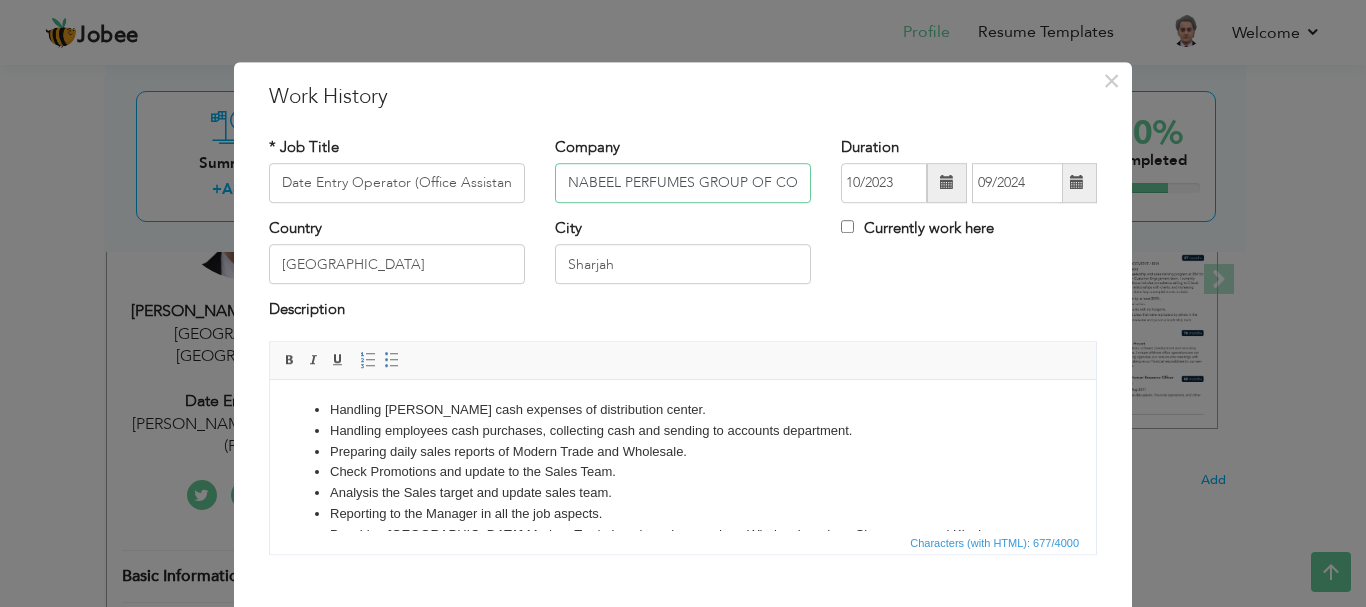 click on "NABEEL PERFUMES GROUP OF COMPANIES - Sharjah, United Arab Emirates" at bounding box center (683, 183) 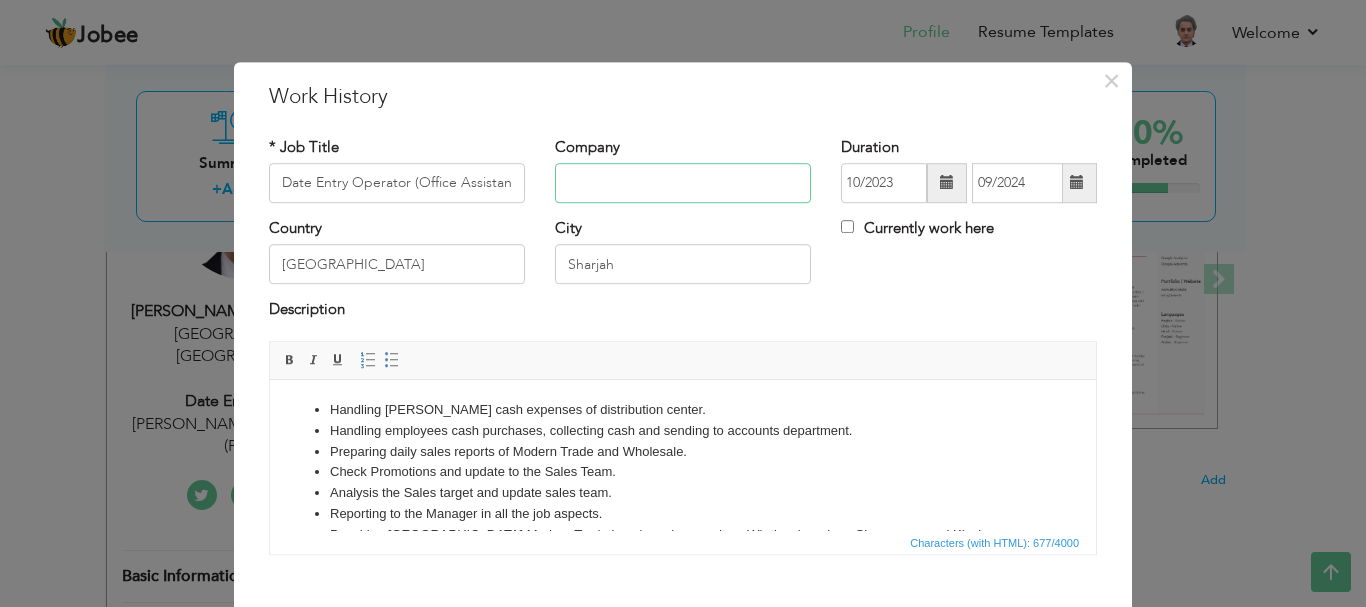paste on "Nabeel Group of Companies" 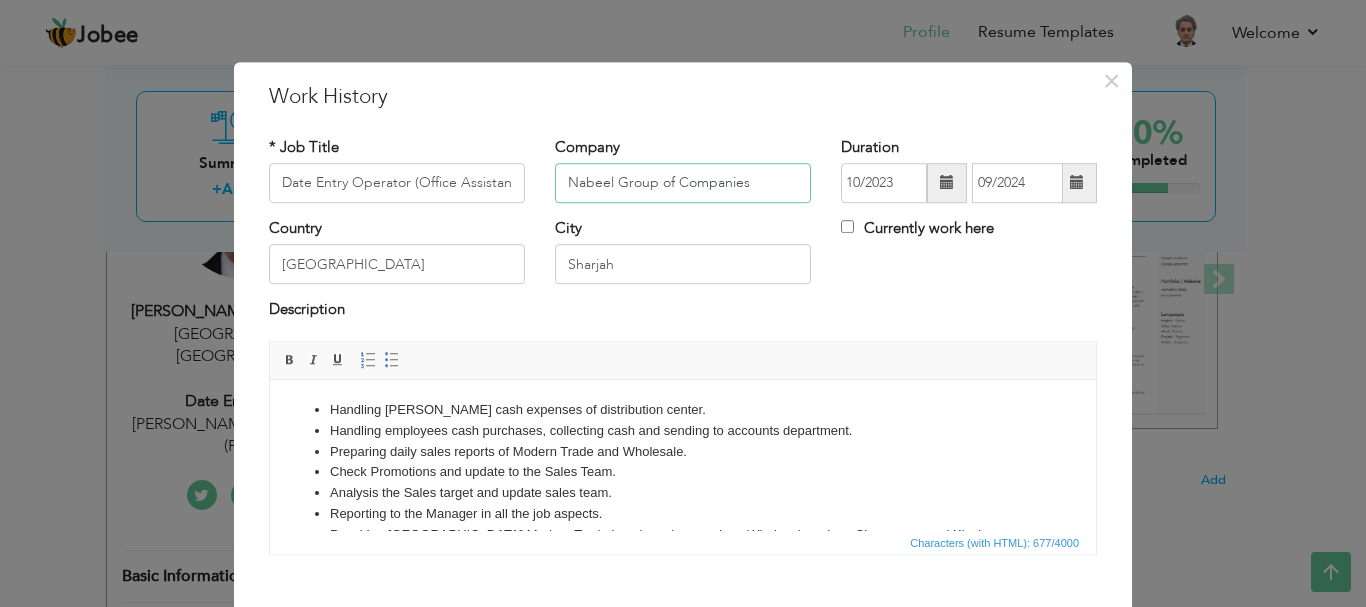 type on "Nabeel Group of Companies" 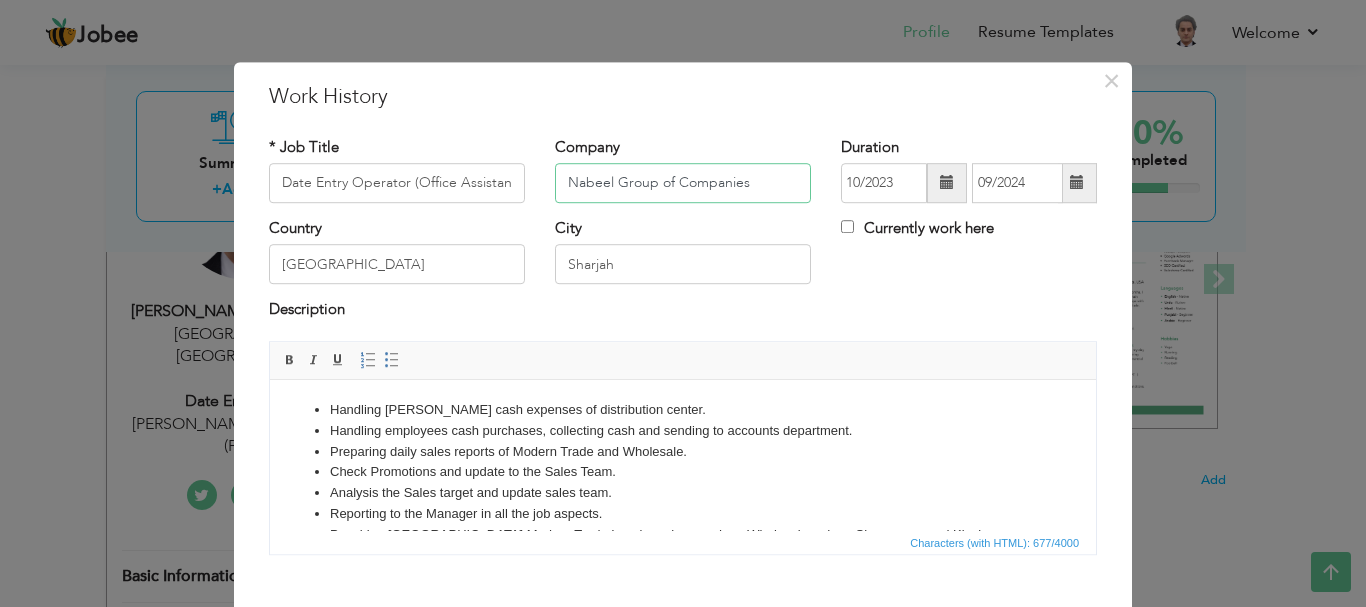 click on "Nabeel Group of Companies" at bounding box center [683, 183] 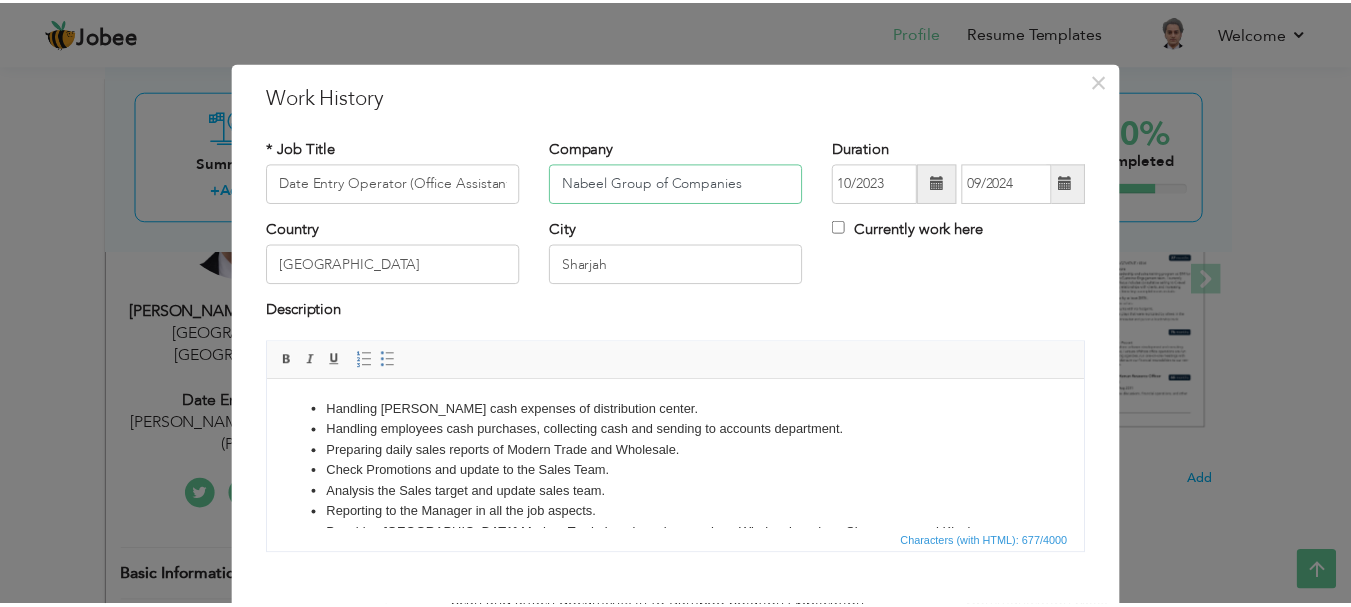 scroll, scrollTop: 110, scrollLeft: 0, axis: vertical 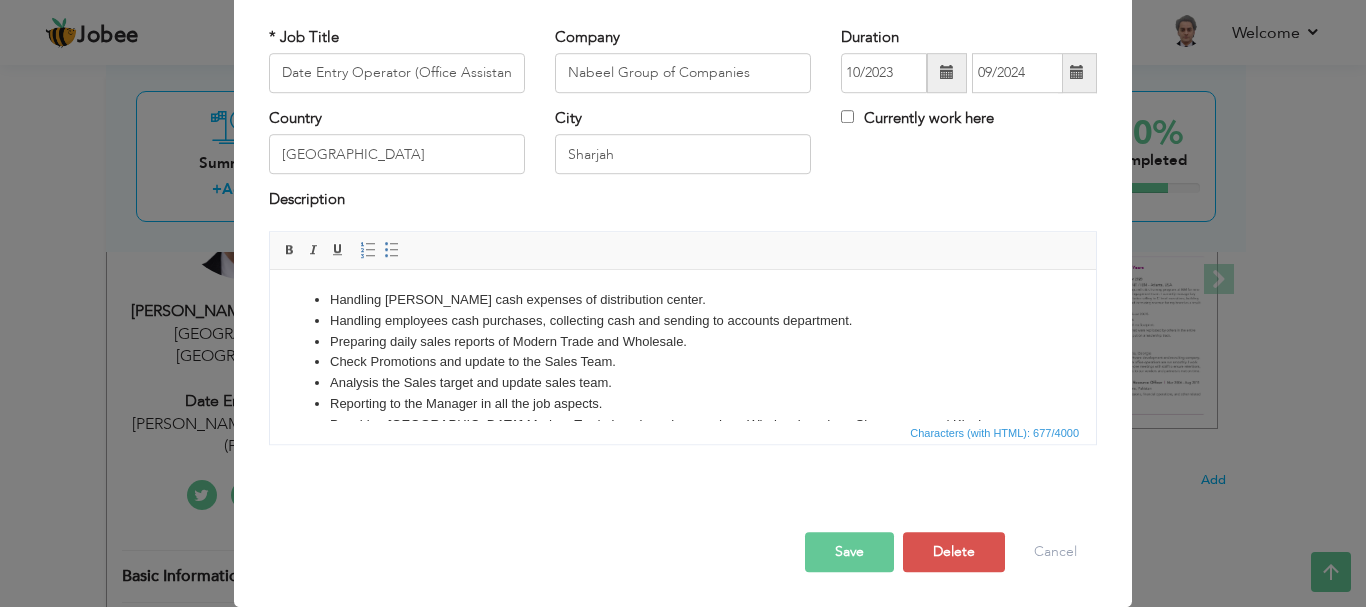 click on "Save" at bounding box center [849, 552] 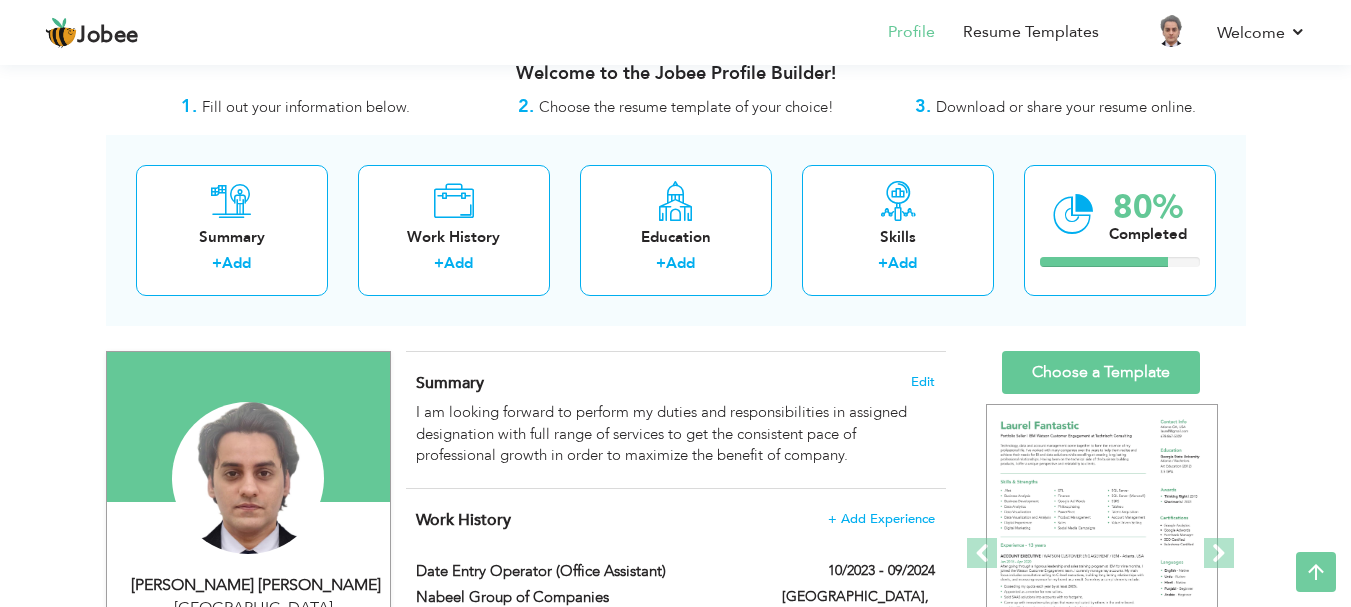 scroll, scrollTop: 0, scrollLeft: 0, axis: both 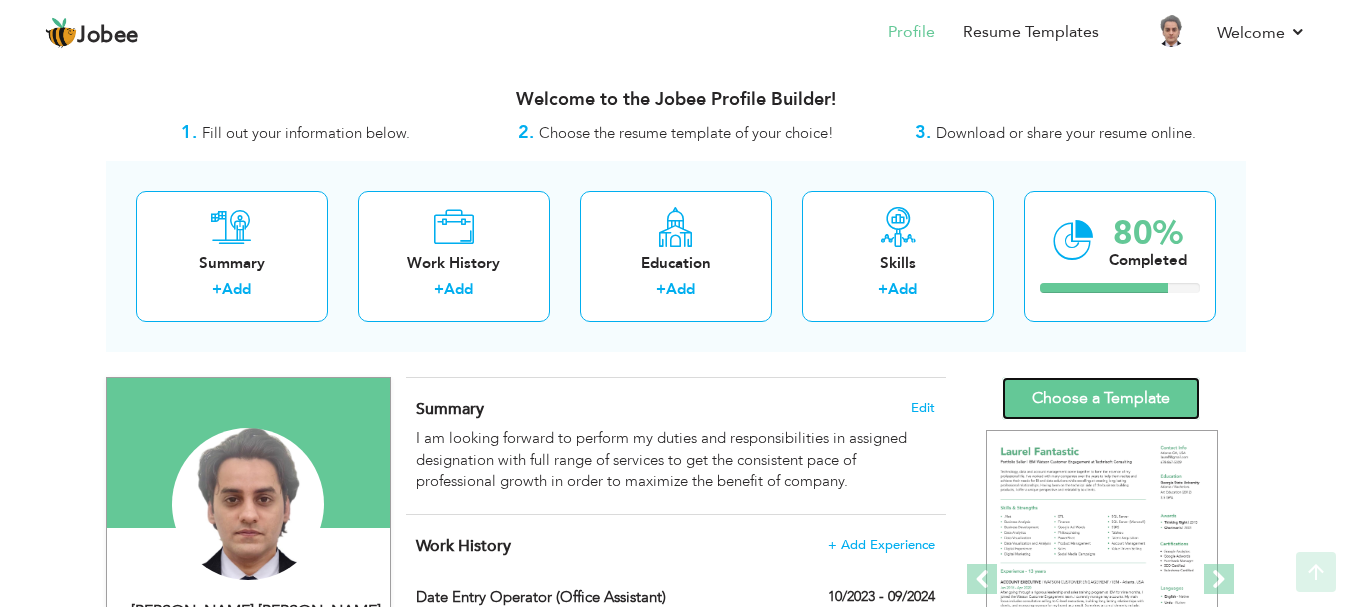 click on "Choose a Template" at bounding box center (1101, 398) 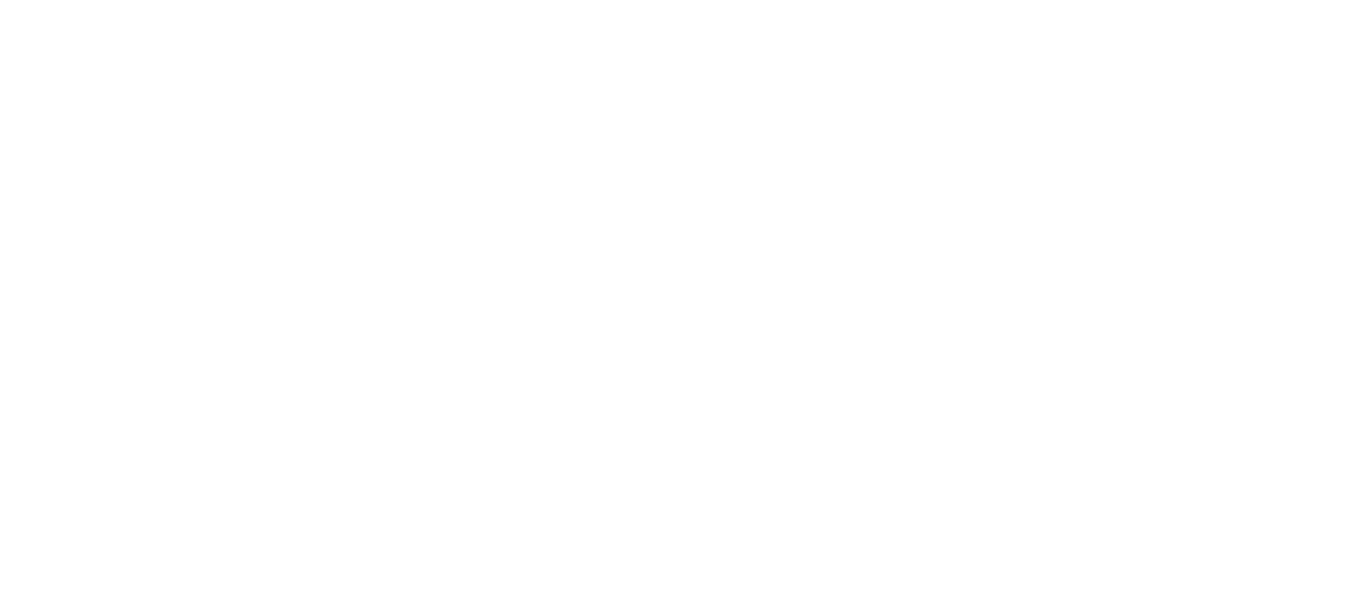 scroll, scrollTop: 0, scrollLeft: 0, axis: both 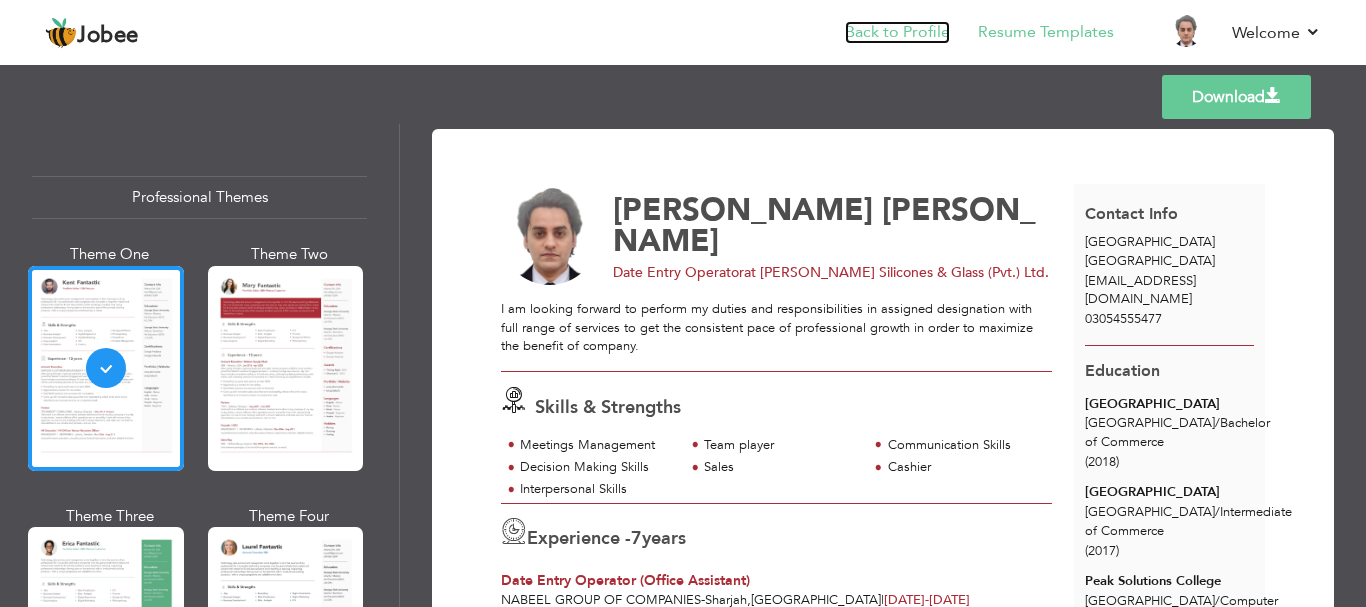 click on "Back to Profile" at bounding box center [897, 32] 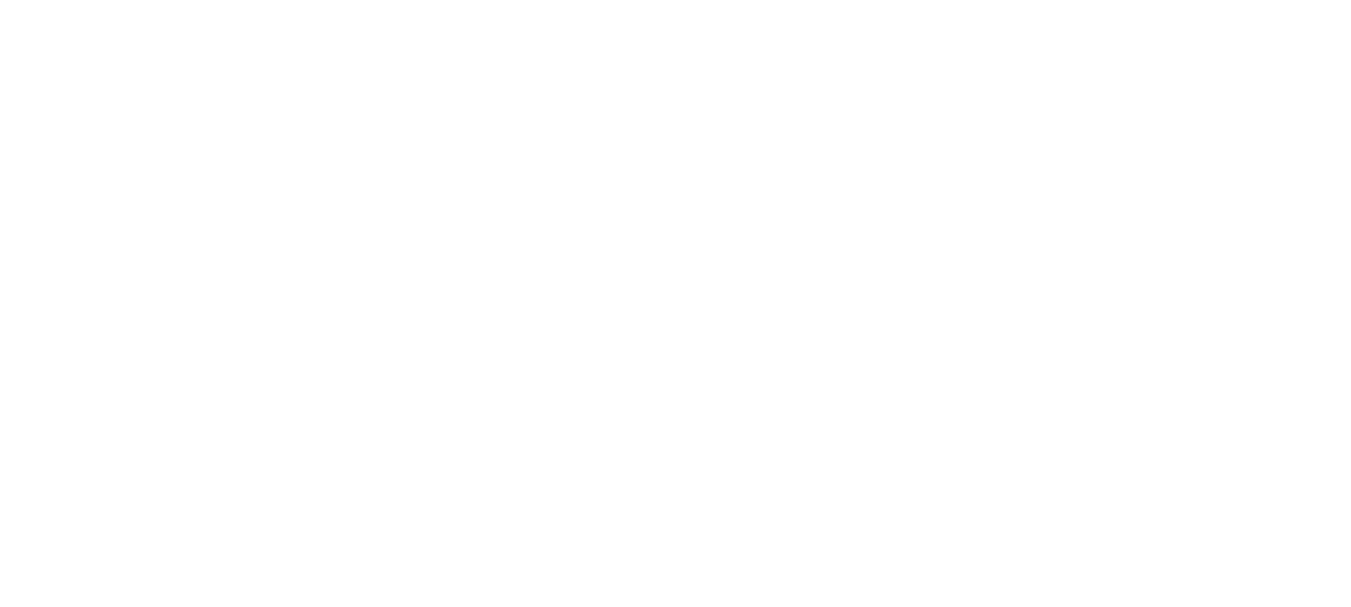 scroll, scrollTop: 0, scrollLeft: 0, axis: both 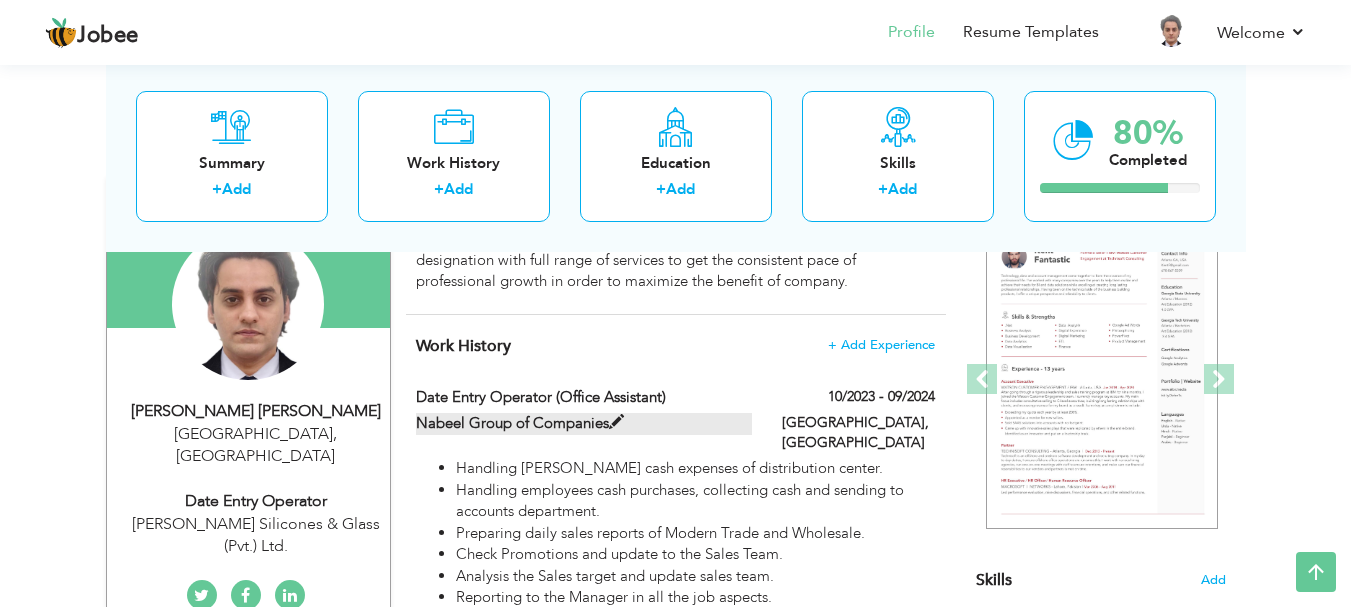 drag, startPoint x: 418, startPoint y: 420, endPoint x: 553, endPoint y: 426, distance: 135.13327 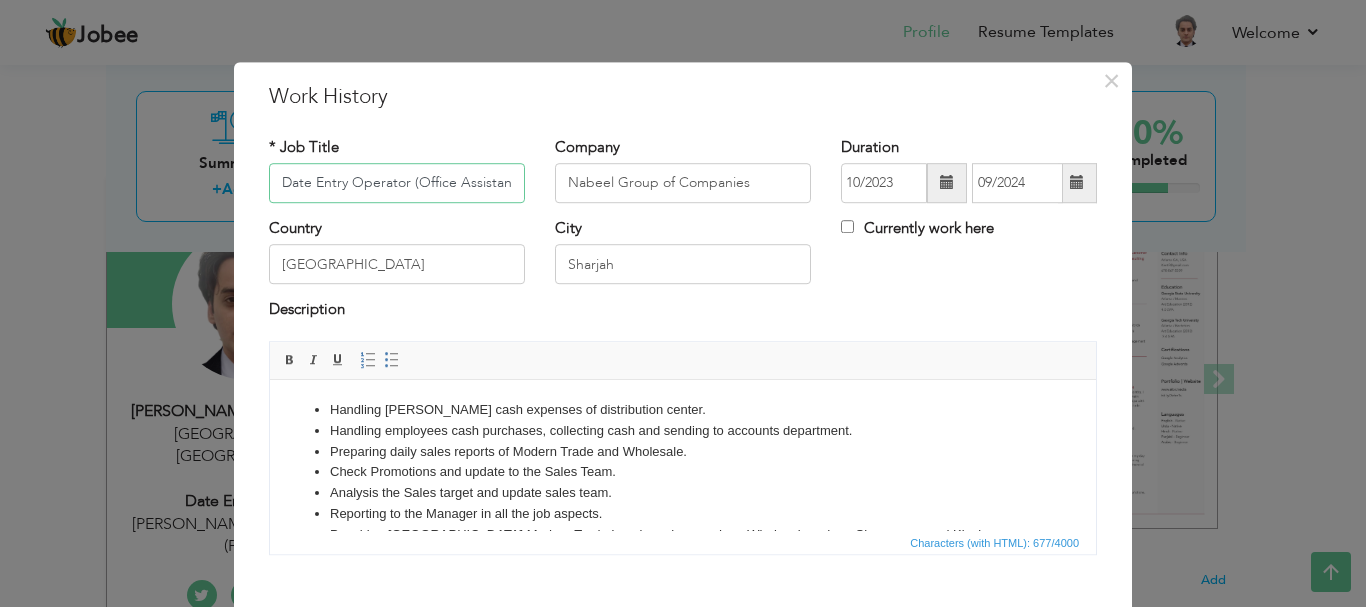 scroll, scrollTop: 0, scrollLeft: 4, axis: horizontal 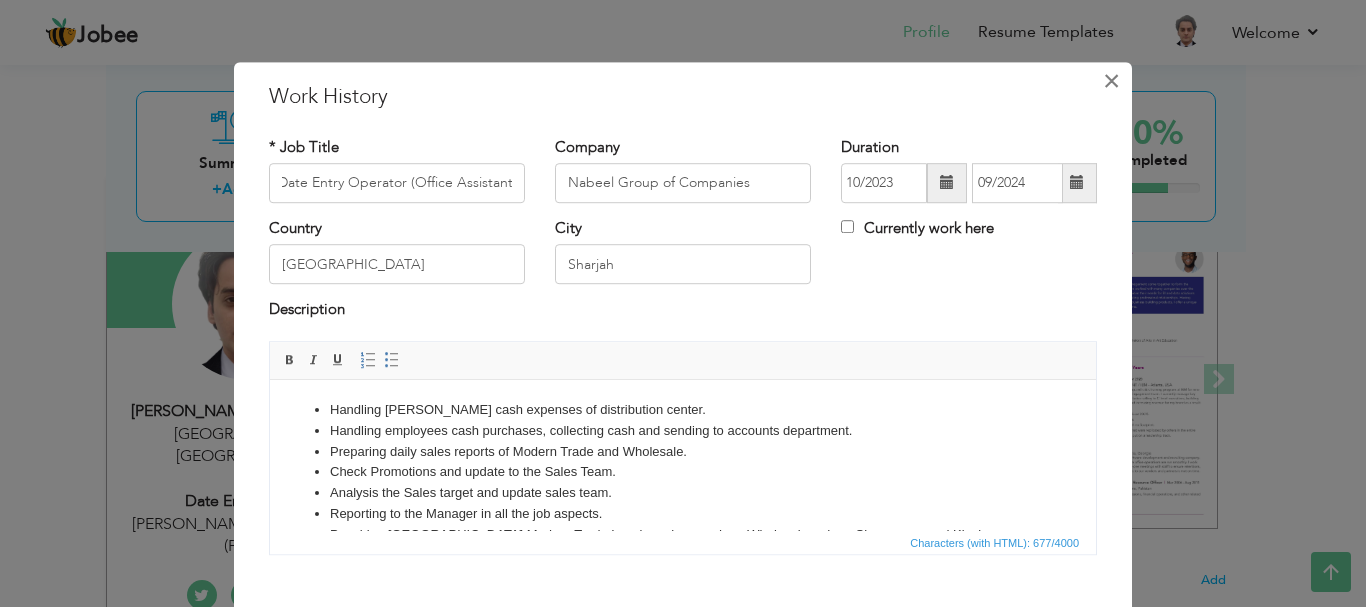 click on "×" at bounding box center [1111, 81] 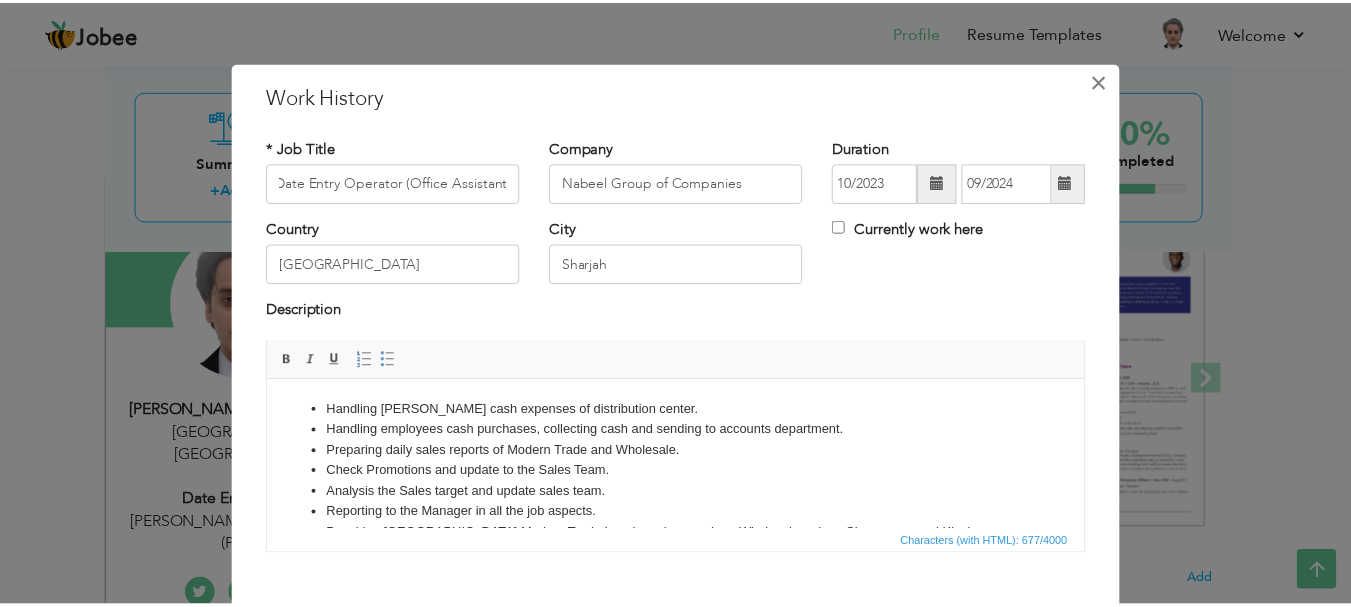 scroll, scrollTop: 0, scrollLeft: 0, axis: both 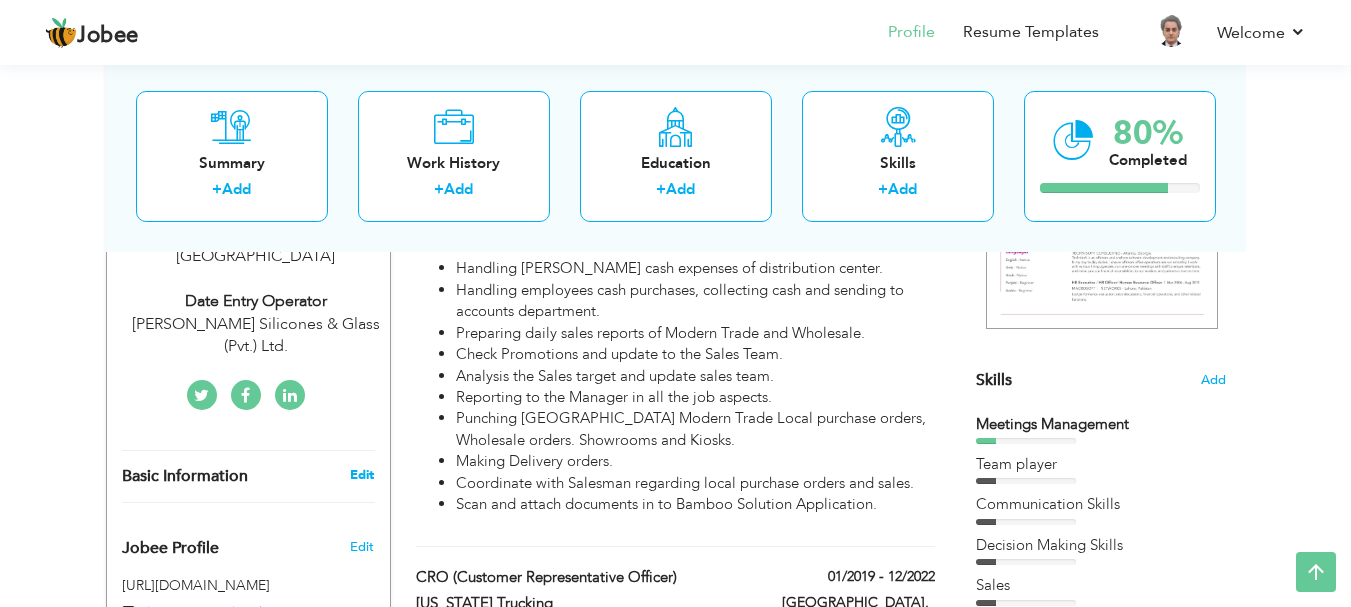 click on "Edit" at bounding box center (362, 475) 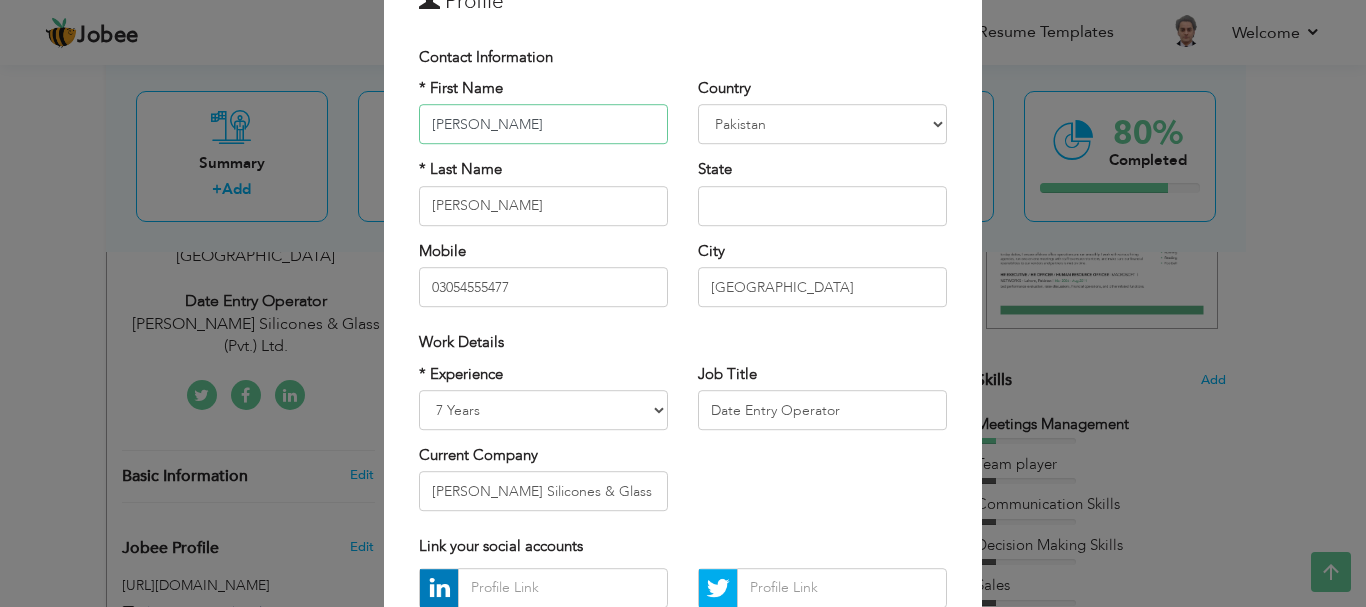 scroll, scrollTop: 200, scrollLeft: 0, axis: vertical 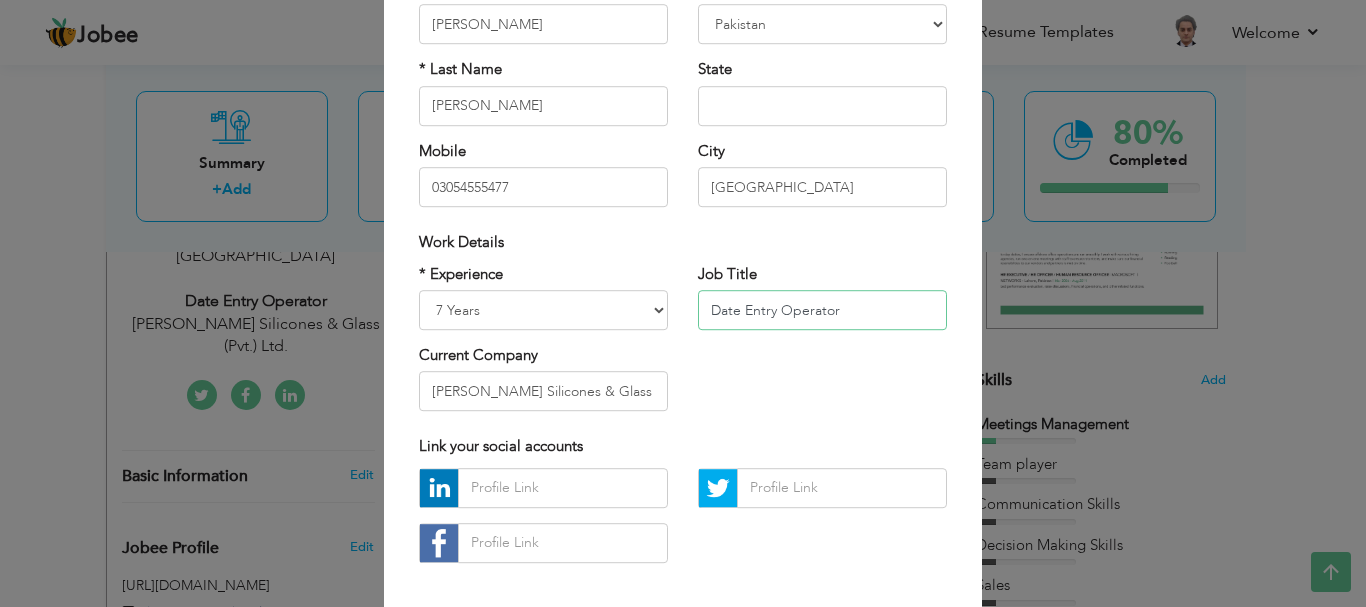 click on "Date Entry Operator" at bounding box center [822, 310] 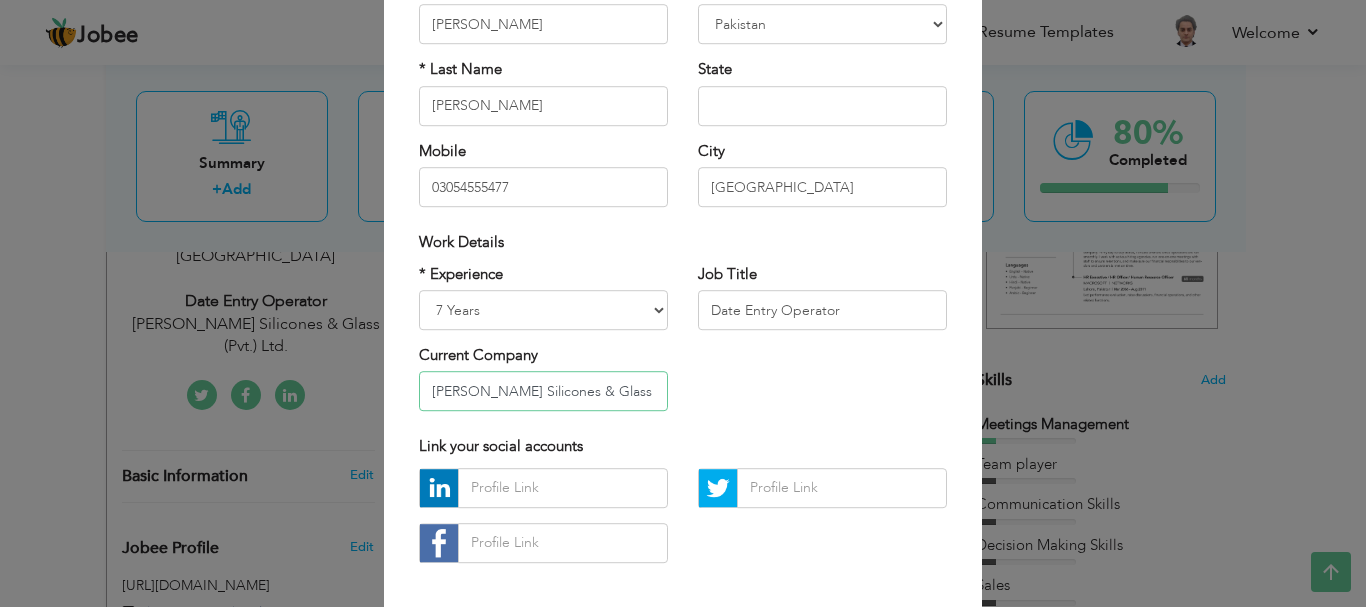 drag, startPoint x: 644, startPoint y: 394, endPoint x: 313, endPoint y: 384, distance: 331.15103 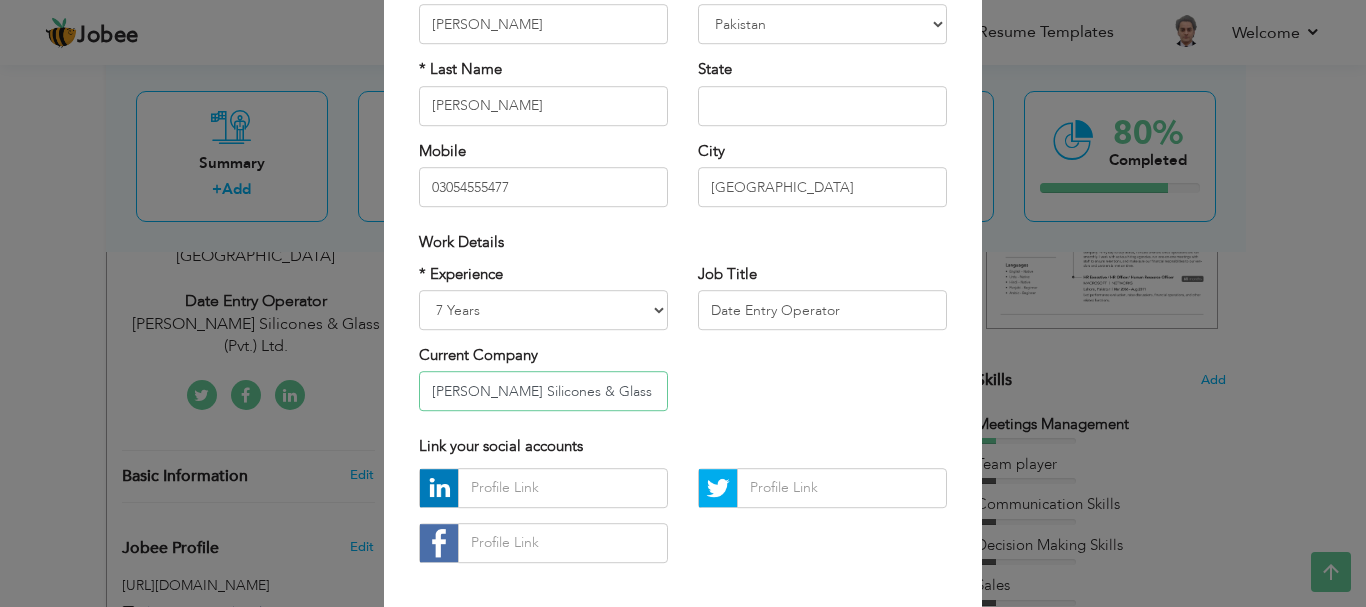 click on "×
Profile
Contact Information
* First Name
[PERSON_NAME]
* Last Name [PERSON_NAME]  Mobile  03054555477  Country  [GEOGRAPHIC_DATA]" at bounding box center (683, 303) 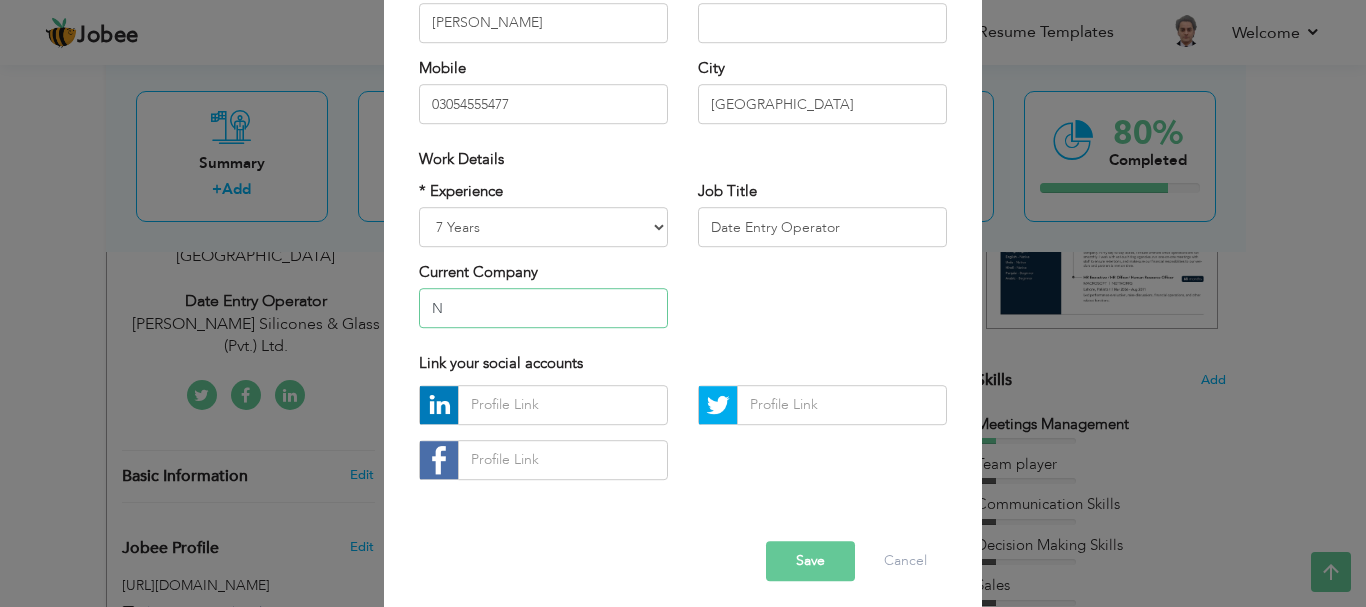 scroll, scrollTop: 292, scrollLeft: 0, axis: vertical 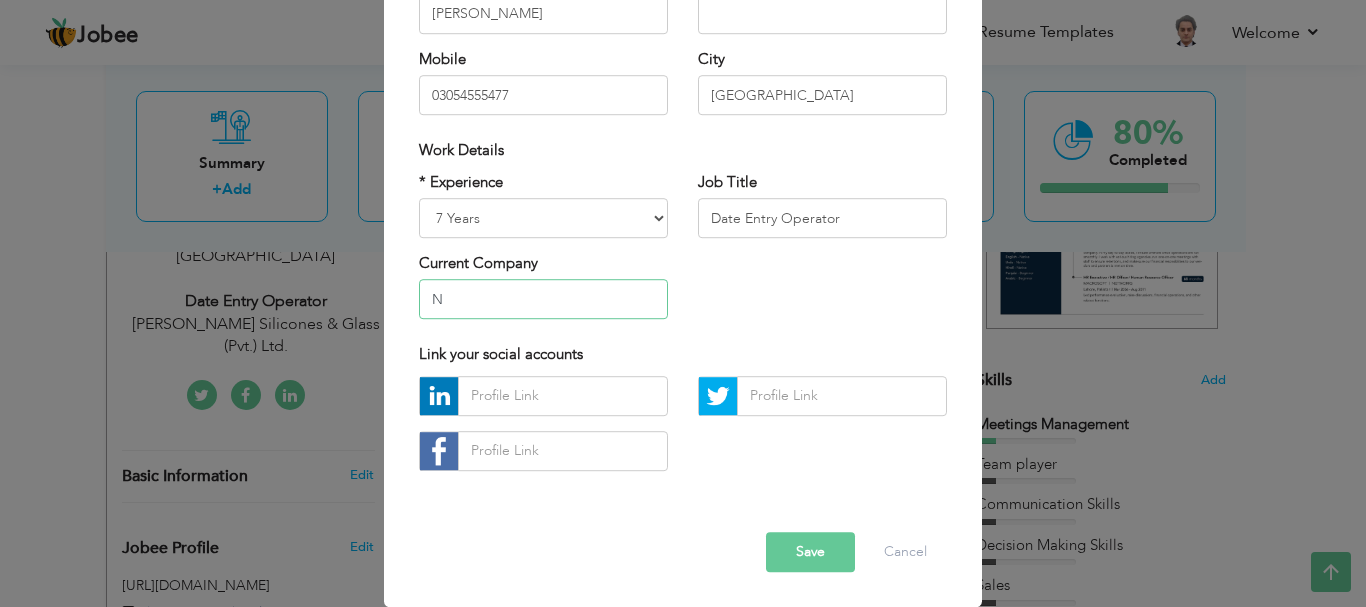 drag, startPoint x: 465, startPoint y: 303, endPoint x: 321, endPoint y: 312, distance: 144.28098 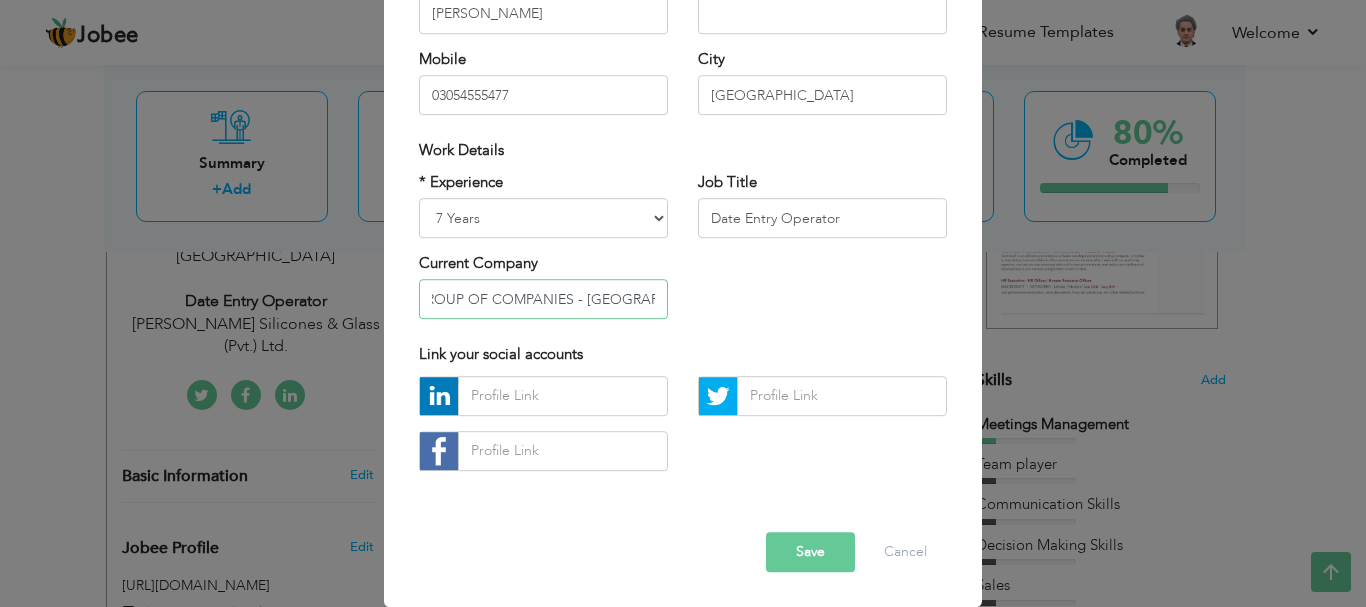 scroll, scrollTop: 0, scrollLeft: 157, axis: horizontal 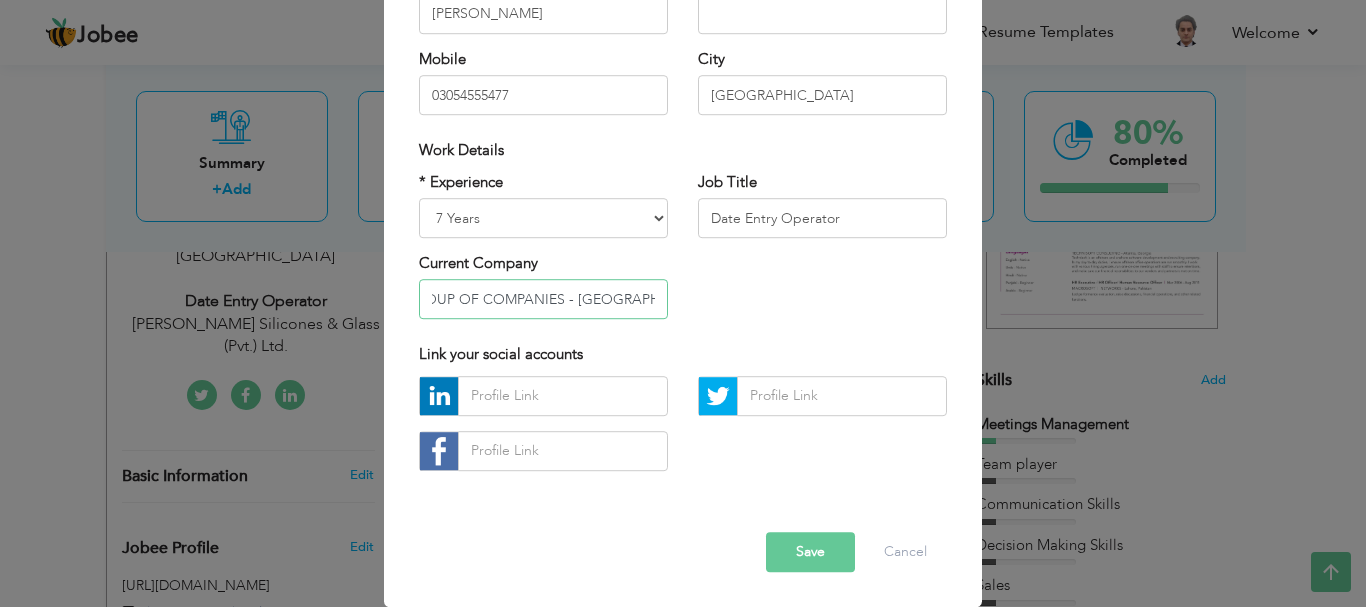 type on "NABEEL PERFUMES GROUP OF COMPANIES - [GEOGRAPHIC_DATA], [GEOGRAPHIC_DATA]" 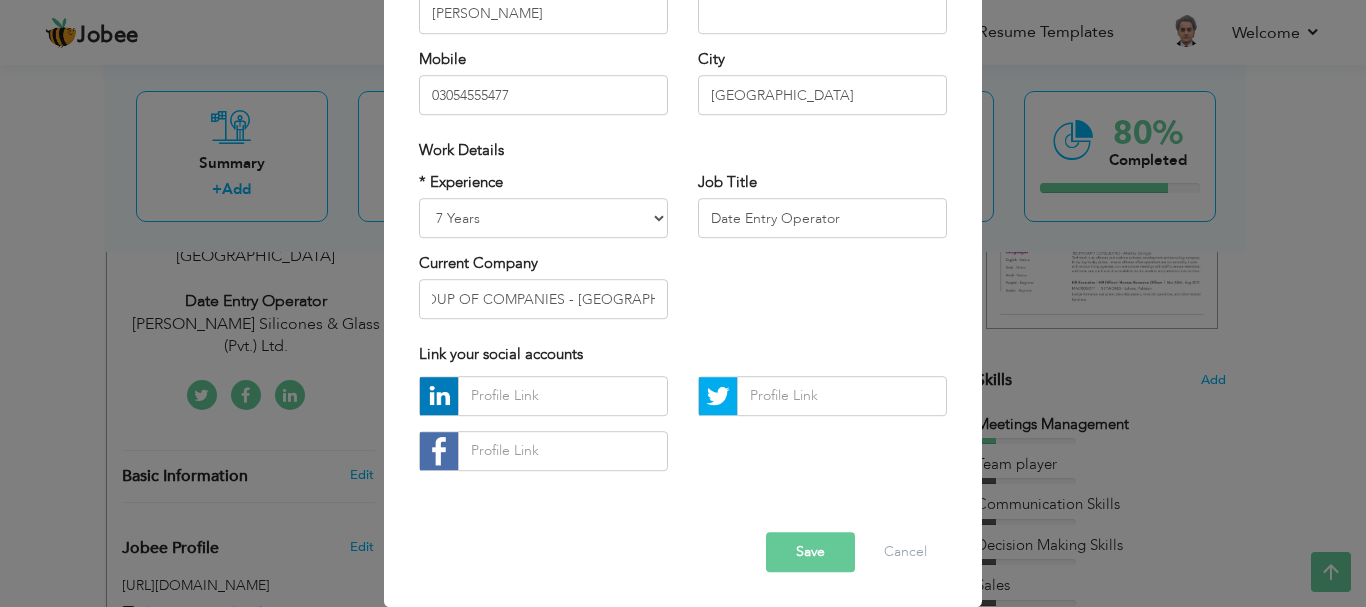 click on "Save" at bounding box center [810, 552] 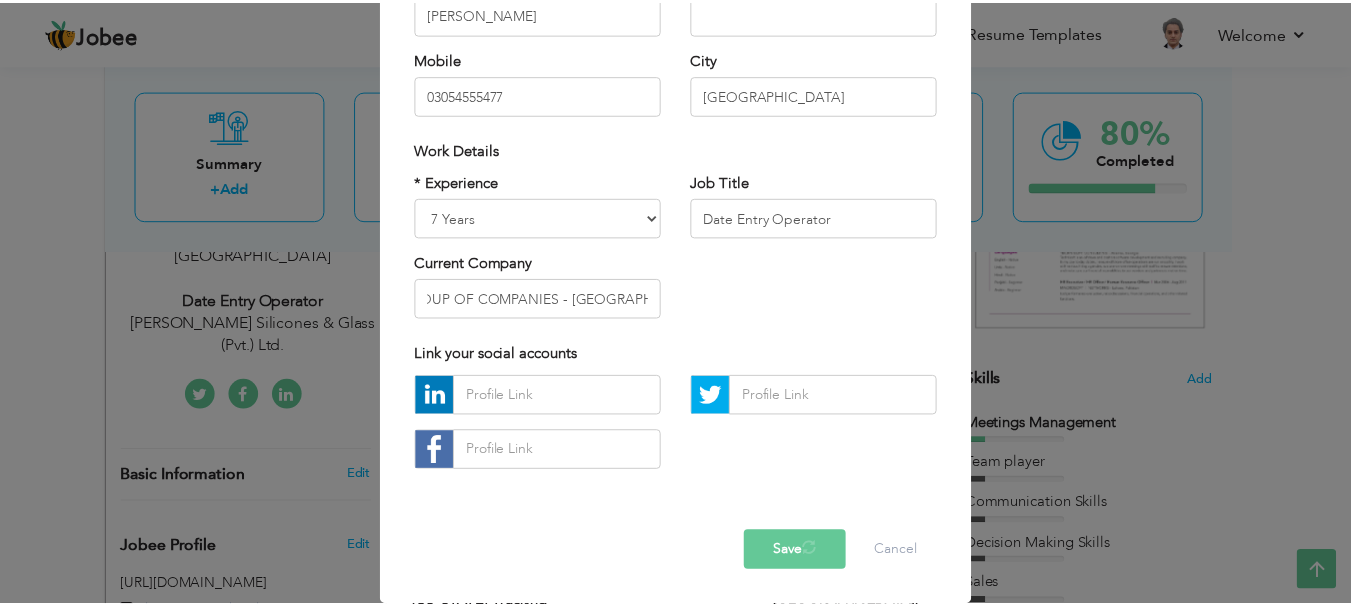 scroll, scrollTop: 0, scrollLeft: 0, axis: both 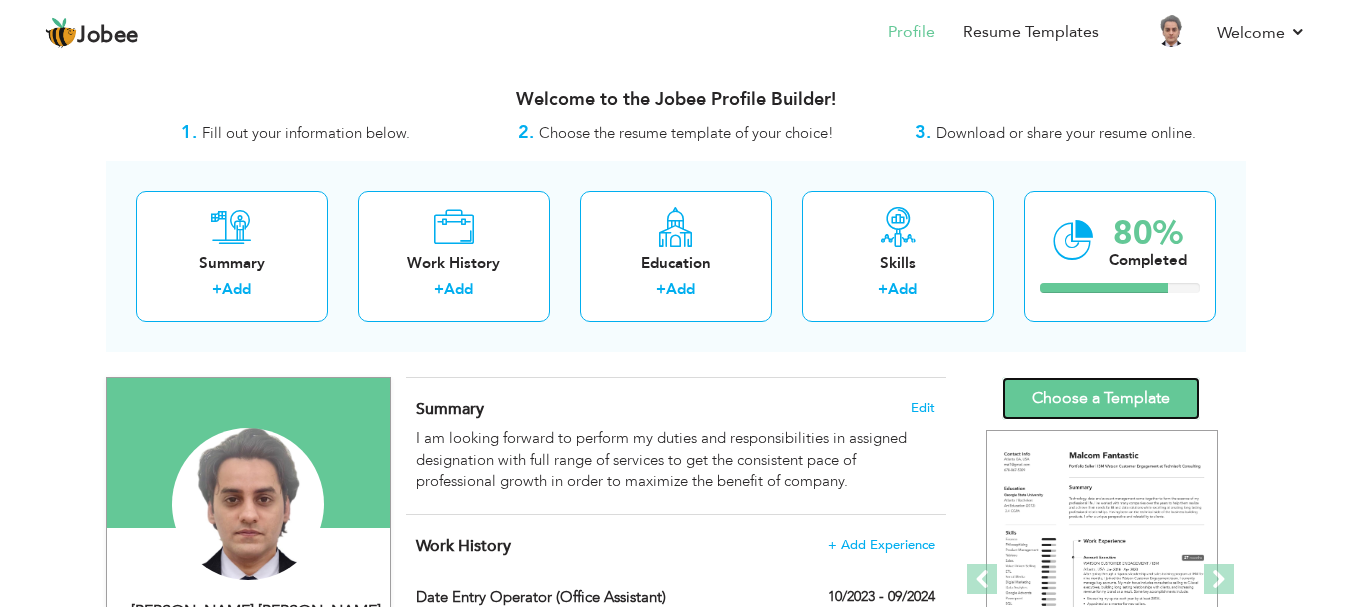 click on "Choose a Template" at bounding box center [1101, 398] 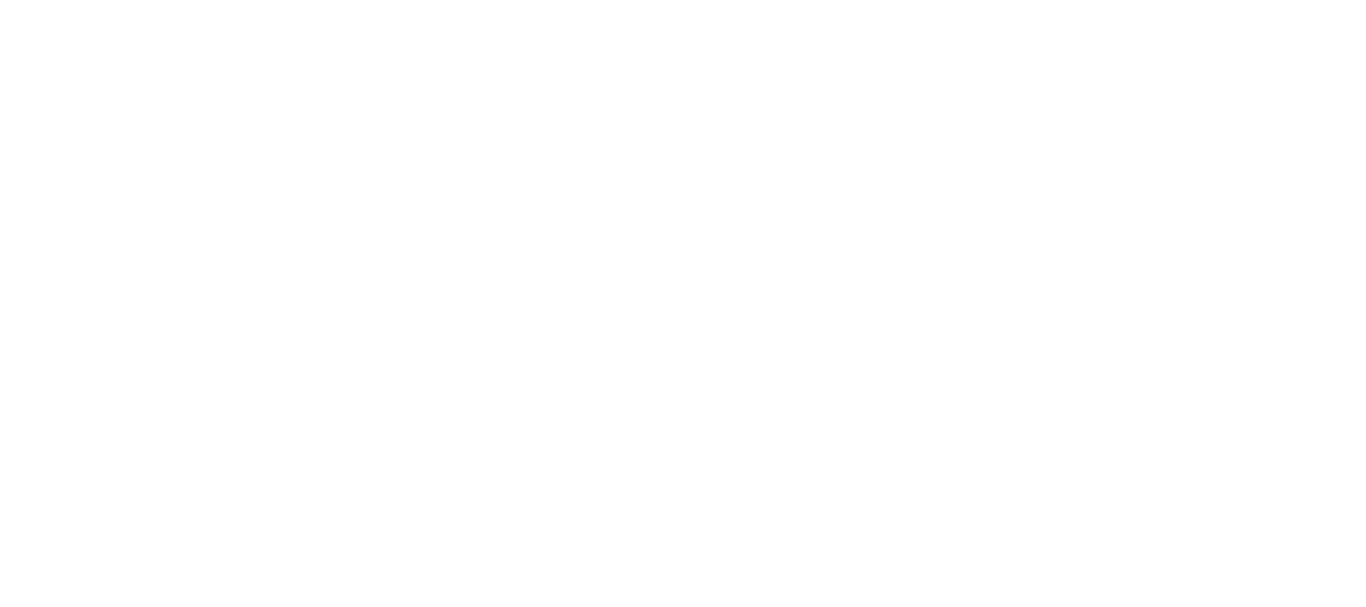 scroll, scrollTop: 0, scrollLeft: 0, axis: both 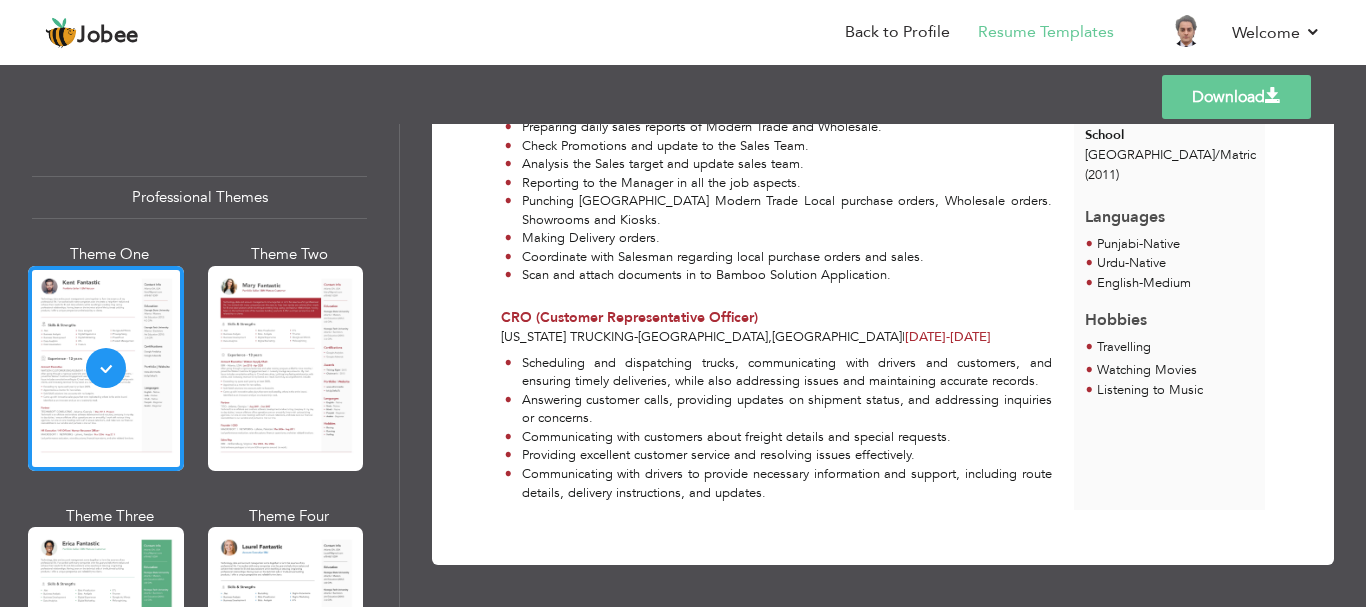 click on "Download" at bounding box center (1236, 97) 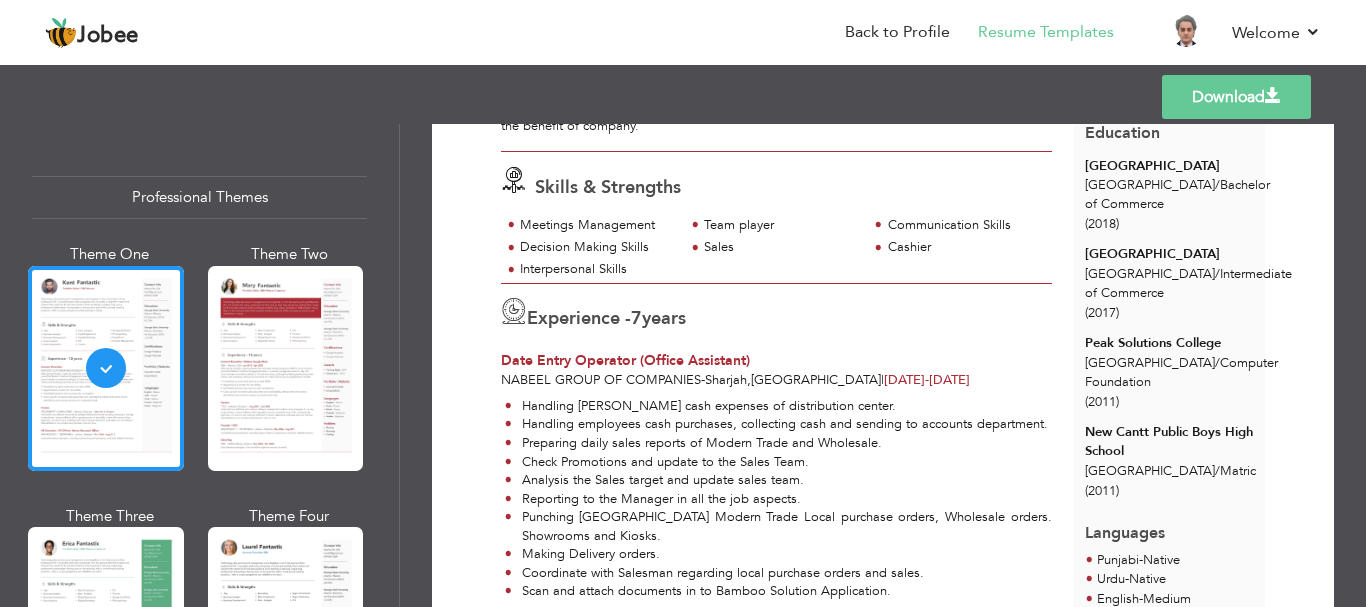 scroll, scrollTop: 0, scrollLeft: 0, axis: both 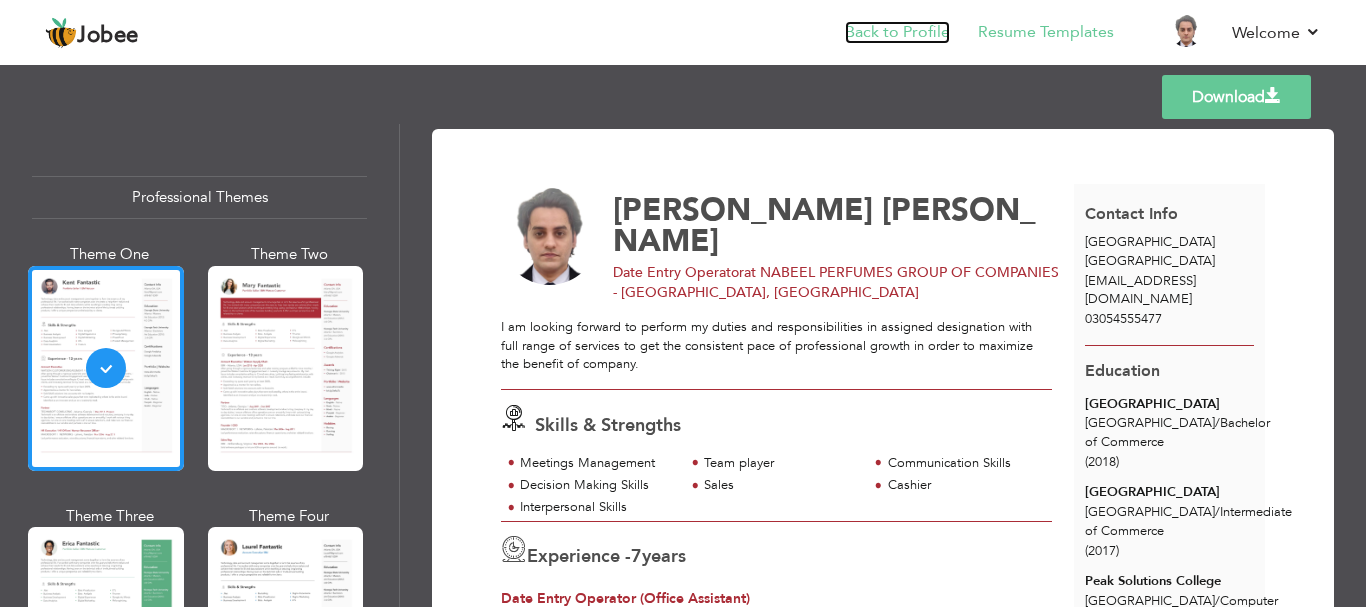 click on "Back to Profile" at bounding box center [897, 32] 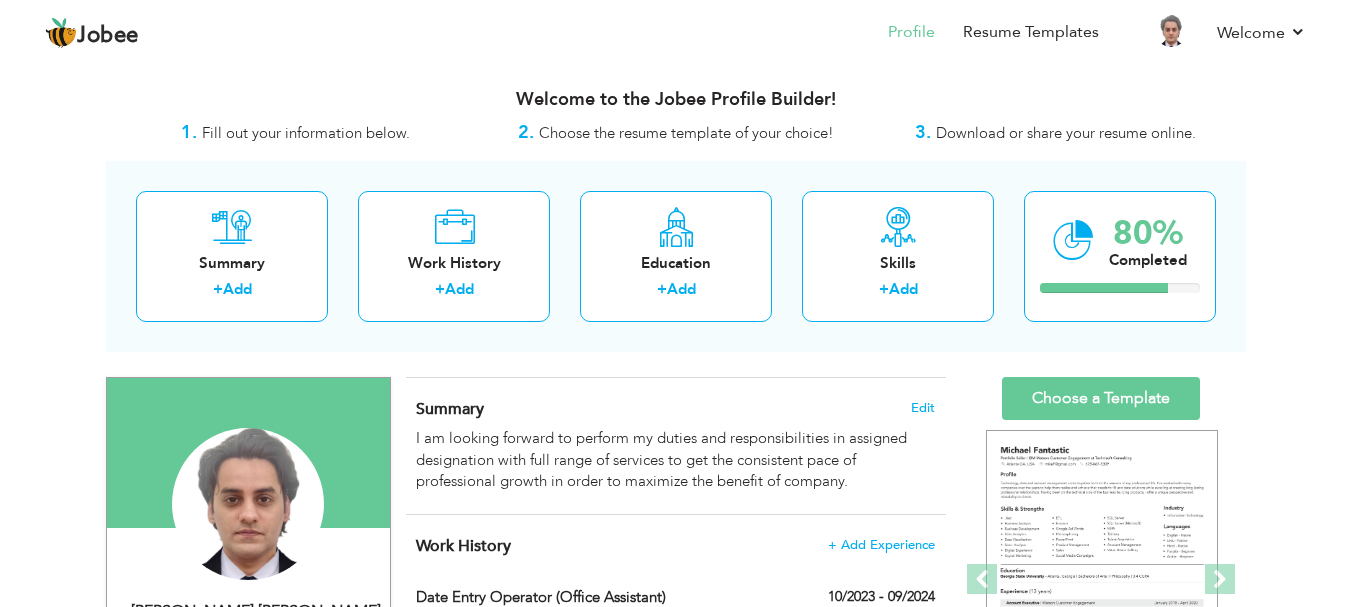scroll, scrollTop: 0, scrollLeft: 0, axis: both 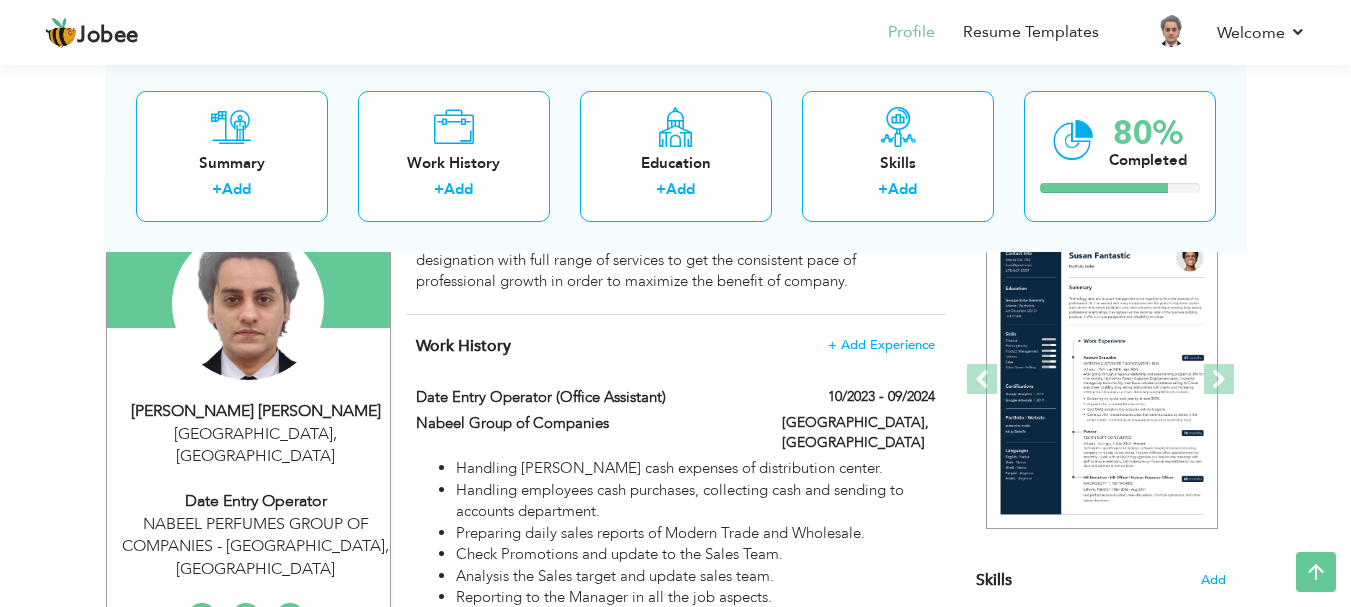 drag, startPoint x: 357, startPoint y: 524, endPoint x: 109, endPoint y: 510, distance: 248.39485 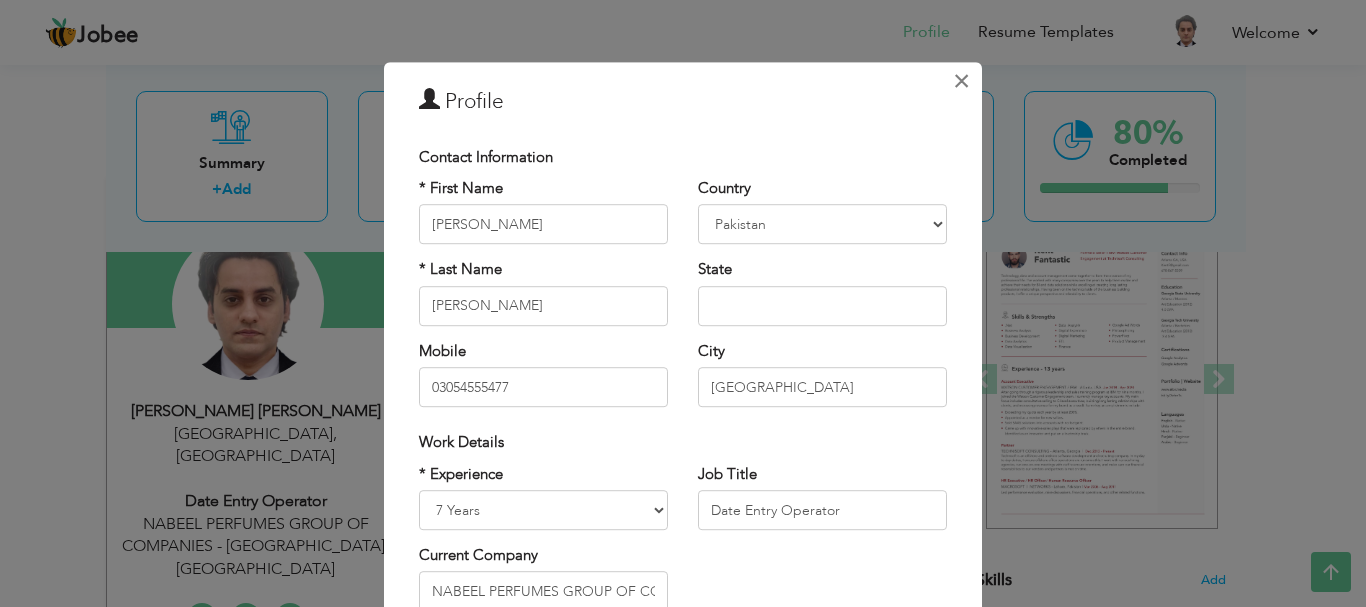 click on "×" at bounding box center [961, 81] 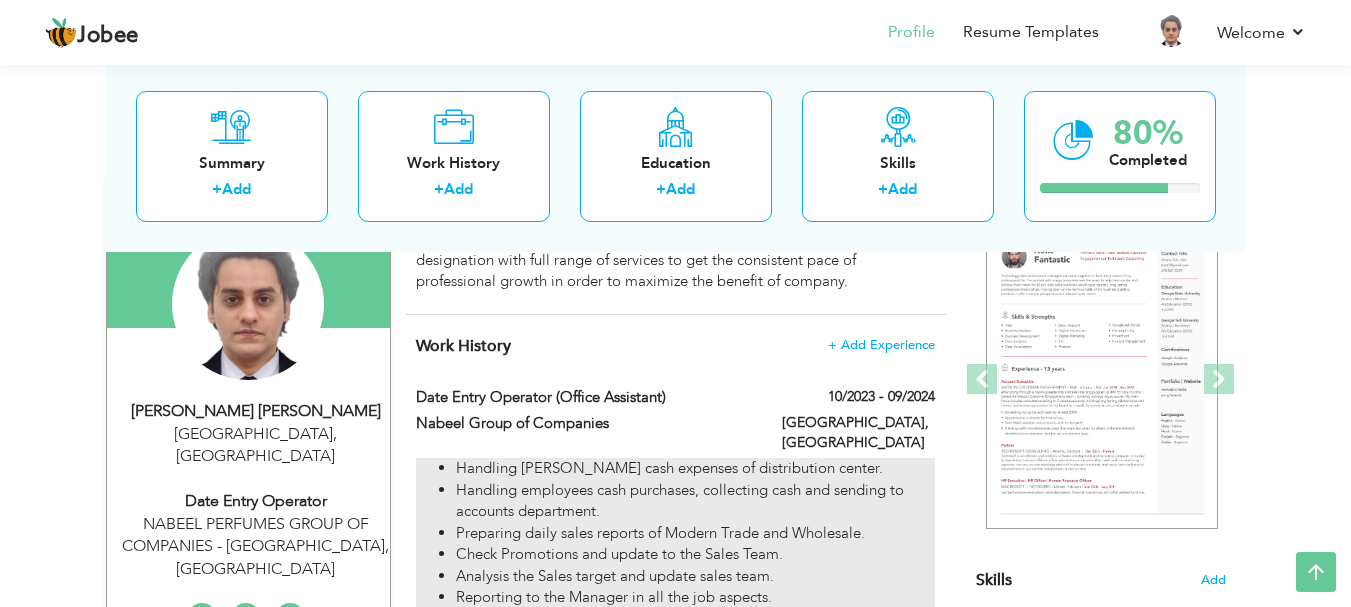 click on "Handling employees cash purchases, collecting cash and sending to accounts department." at bounding box center (695, 501) 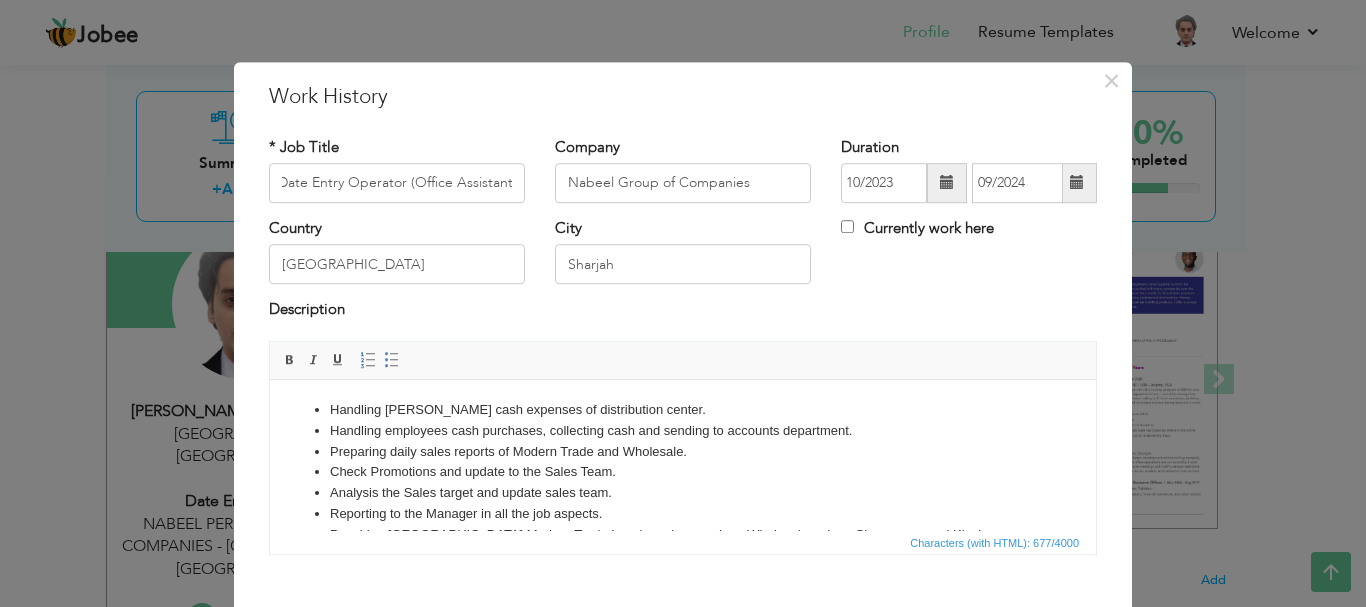 scroll, scrollTop: 0, scrollLeft: 0, axis: both 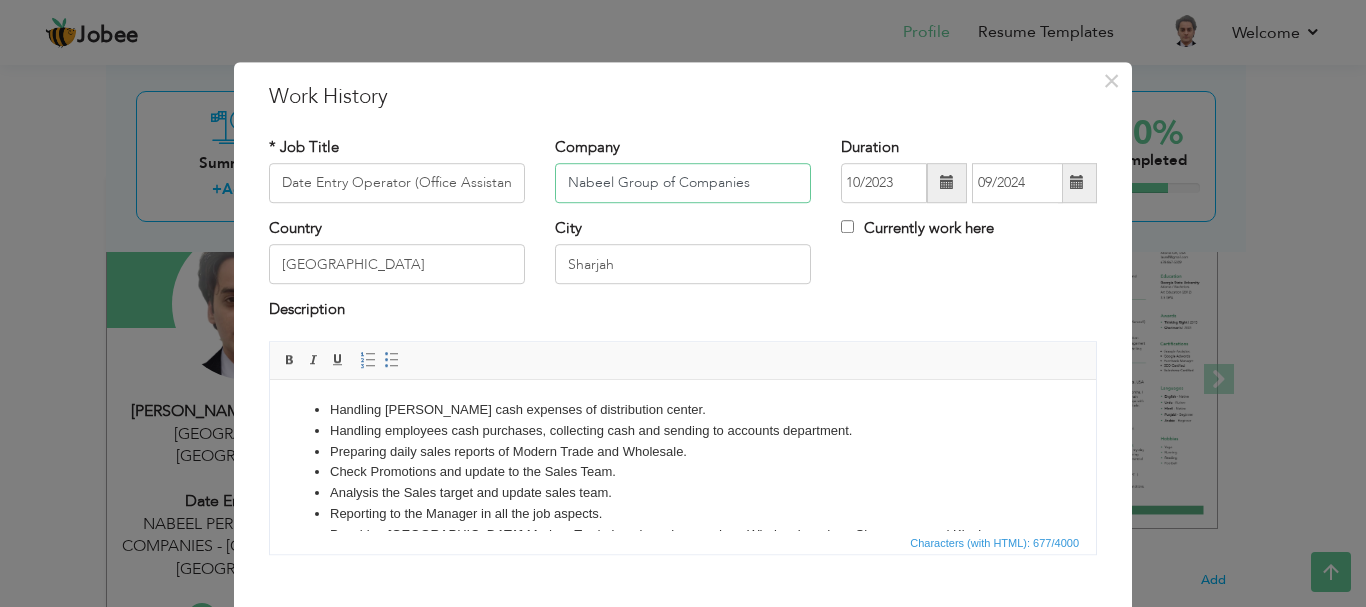 click on "Nabeel Group of Companies" at bounding box center (683, 183) 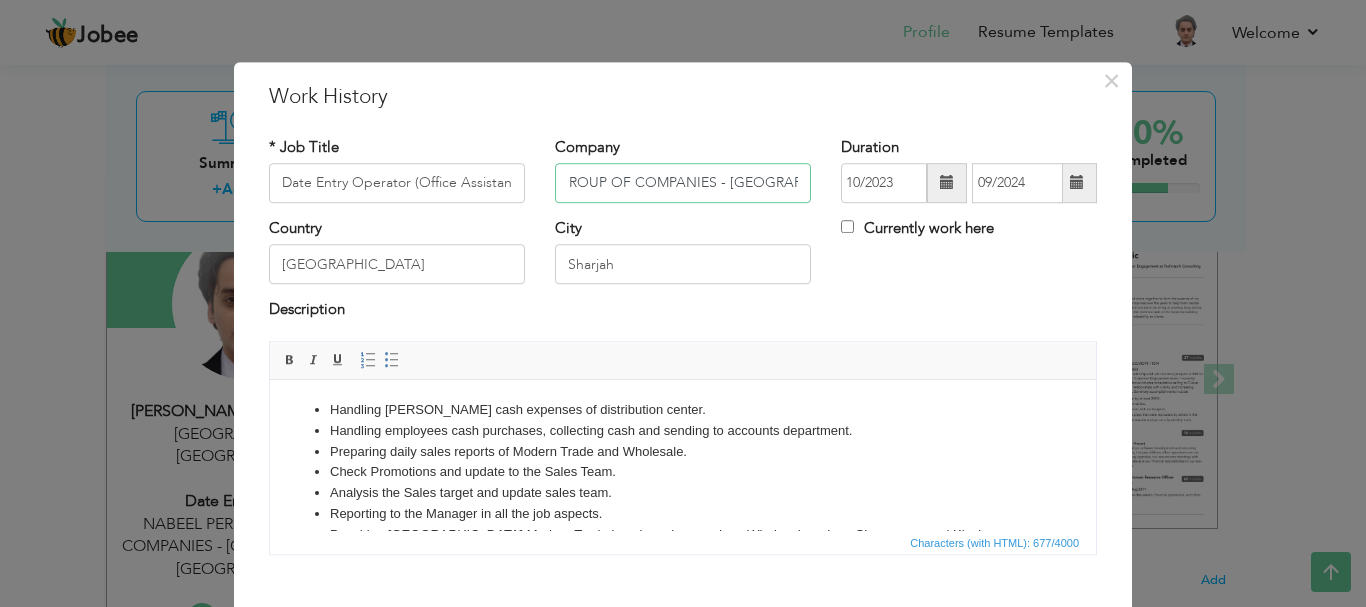 scroll, scrollTop: 0, scrollLeft: 150, axis: horizontal 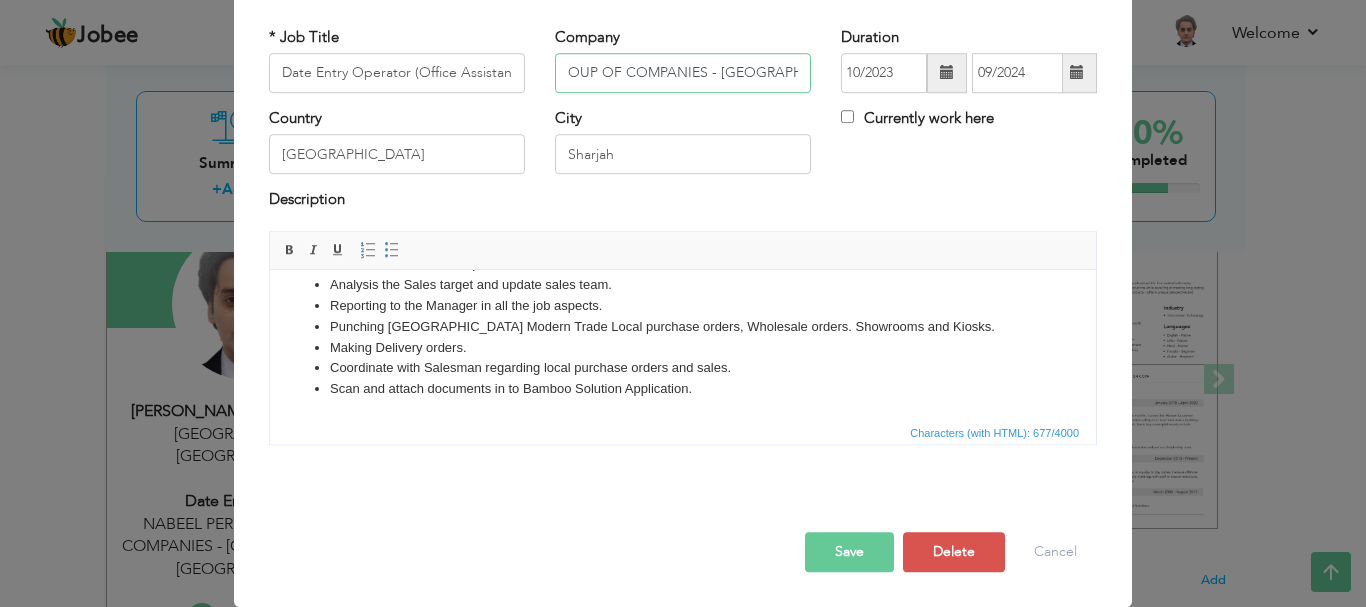 type on "NABEEL PERFUMES GROUP OF COMPANIES - [GEOGRAPHIC_DATA], [GEOGRAPHIC_DATA]" 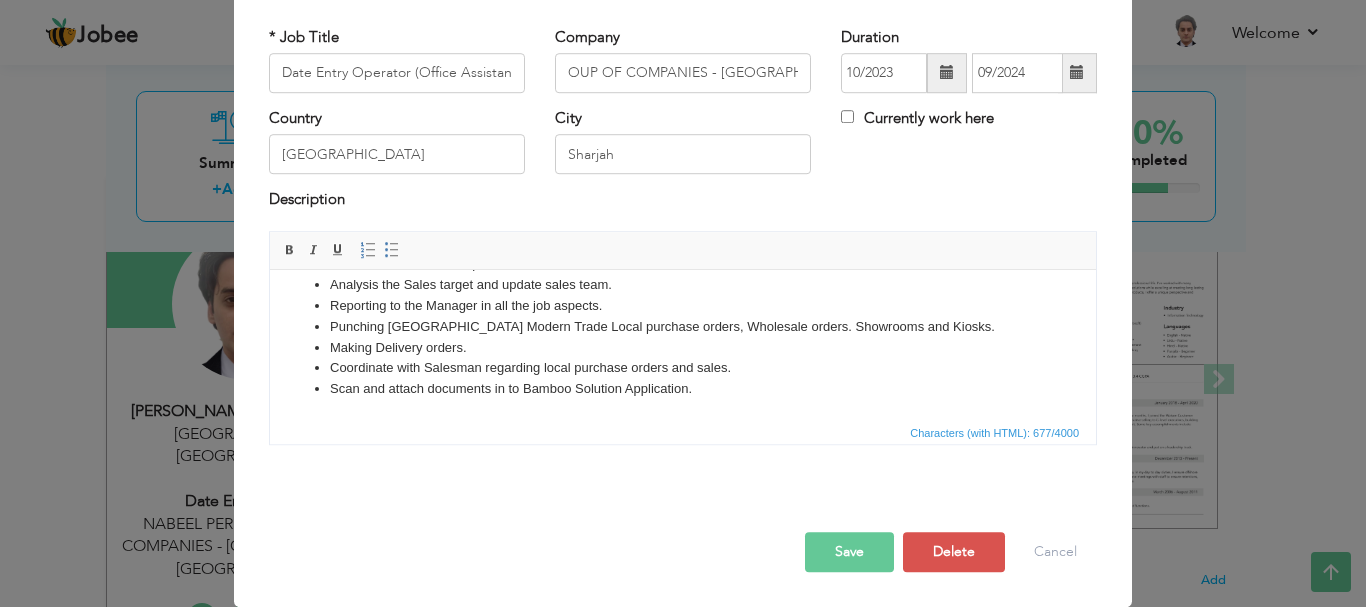 click on "Save" at bounding box center (849, 552) 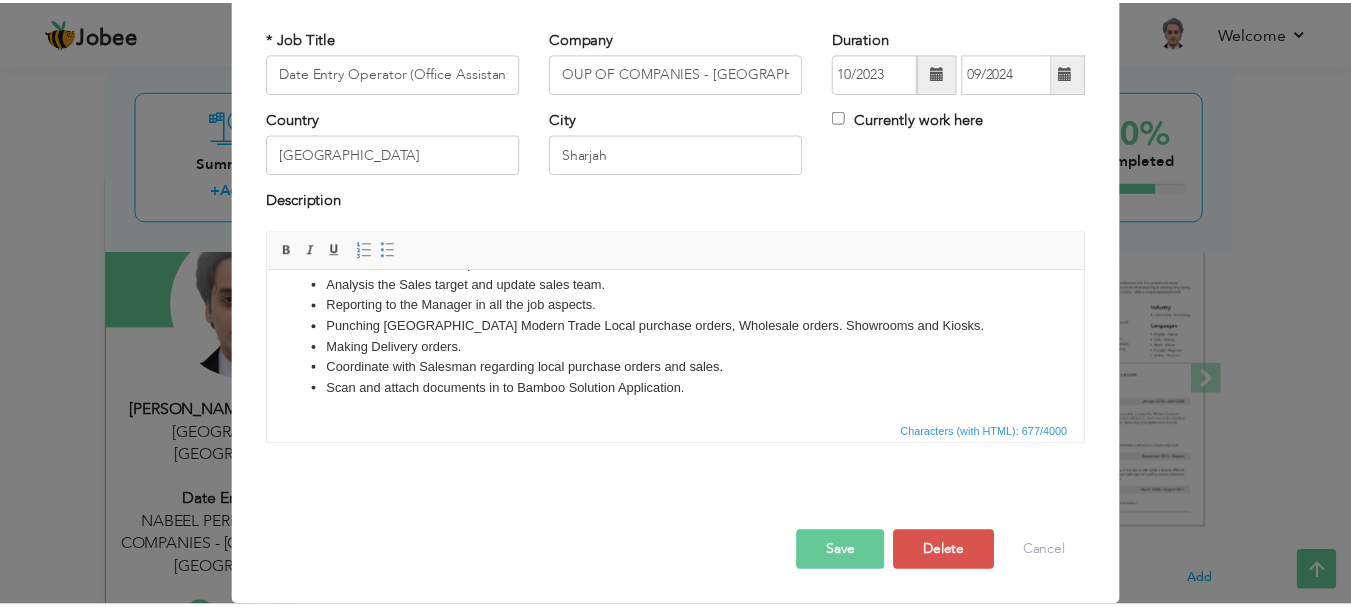 scroll, scrollTop: 0, scrollLeft: 0, axis: both 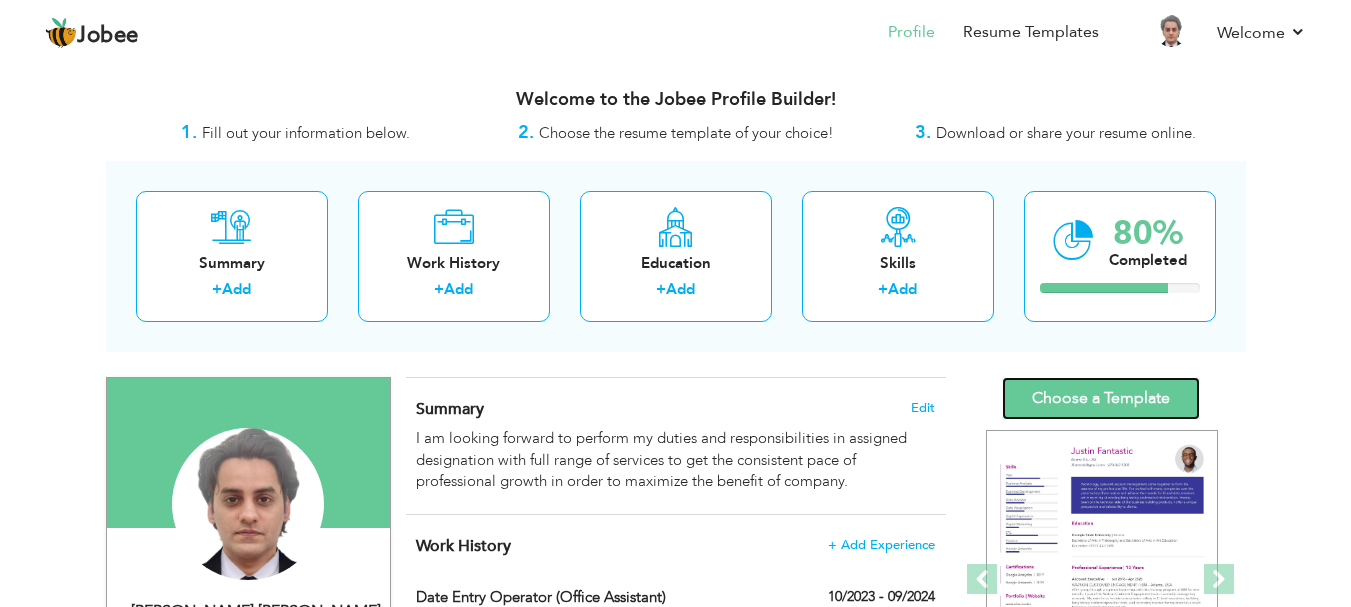 click on "Choose a Template" at bounding box center [1101, 398] 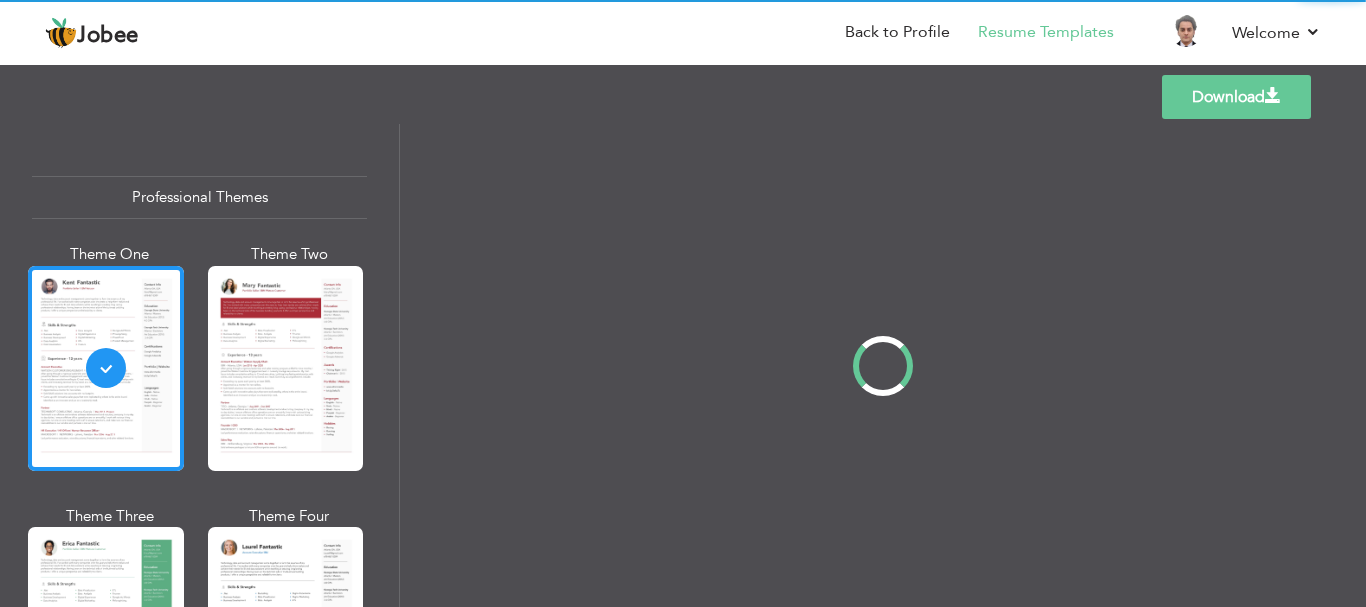 scroll, scrollTop: 0, scrollLeft: 0, axis: both 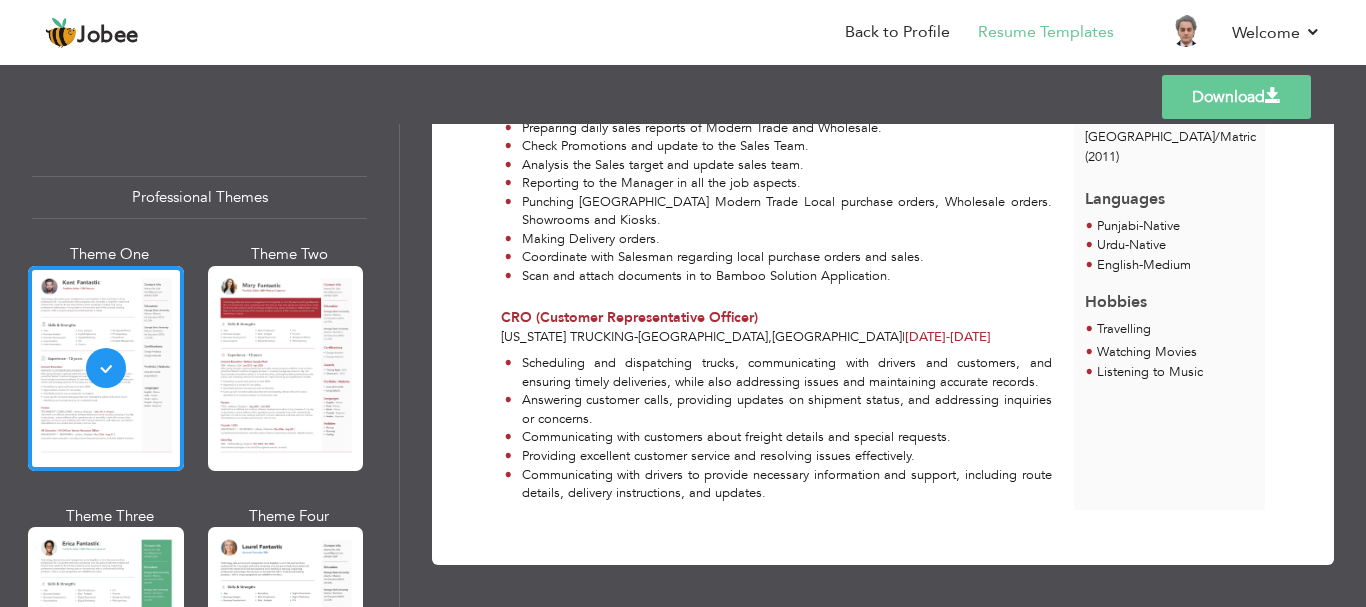 click on "Download" at bounding box center (1236, 97) 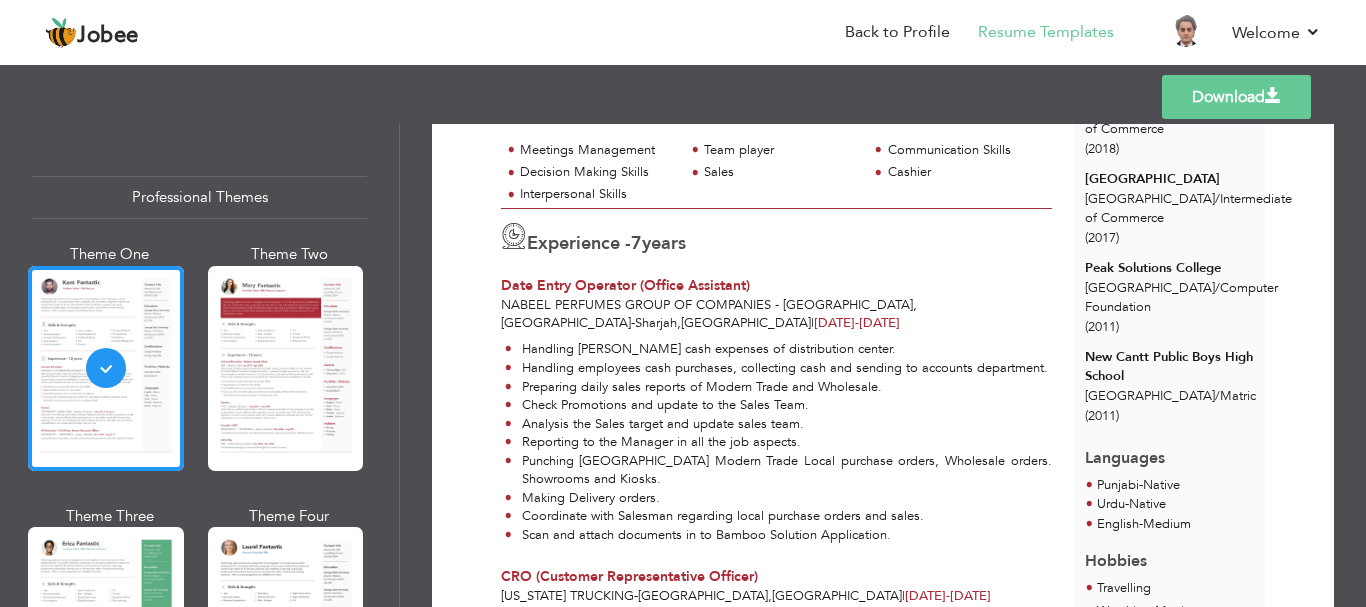 scroll, scrollTop: 0, scrollLeft: 0, axis: both 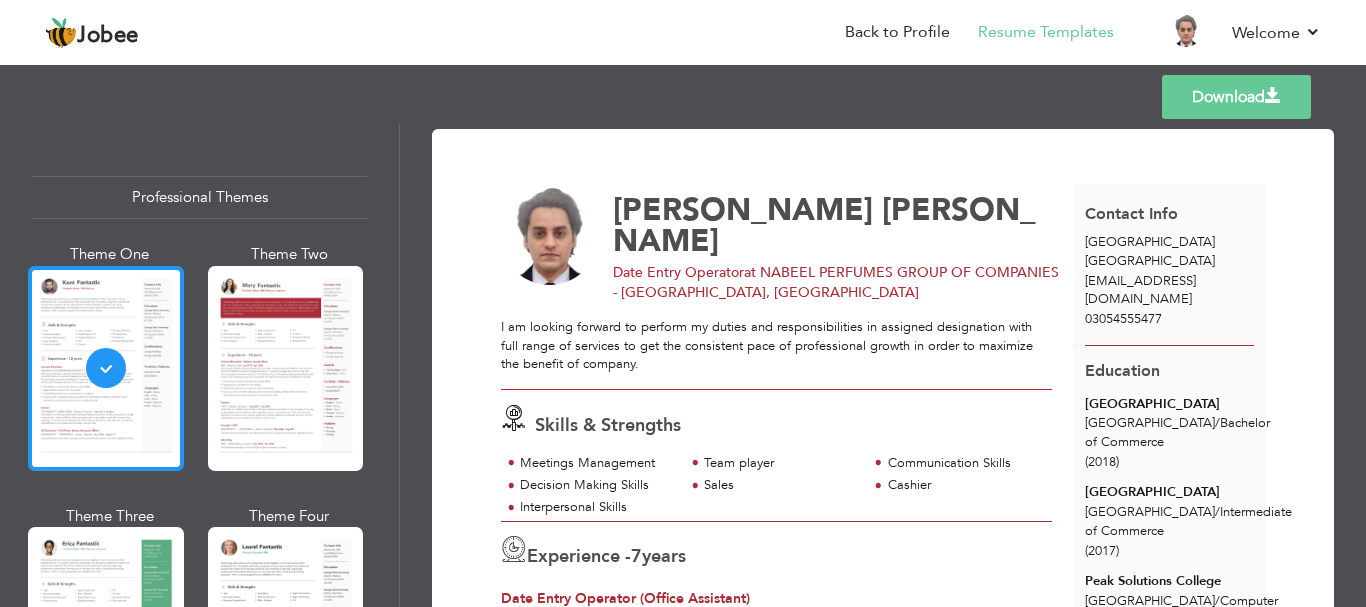 click at bounding box center [106, 368] 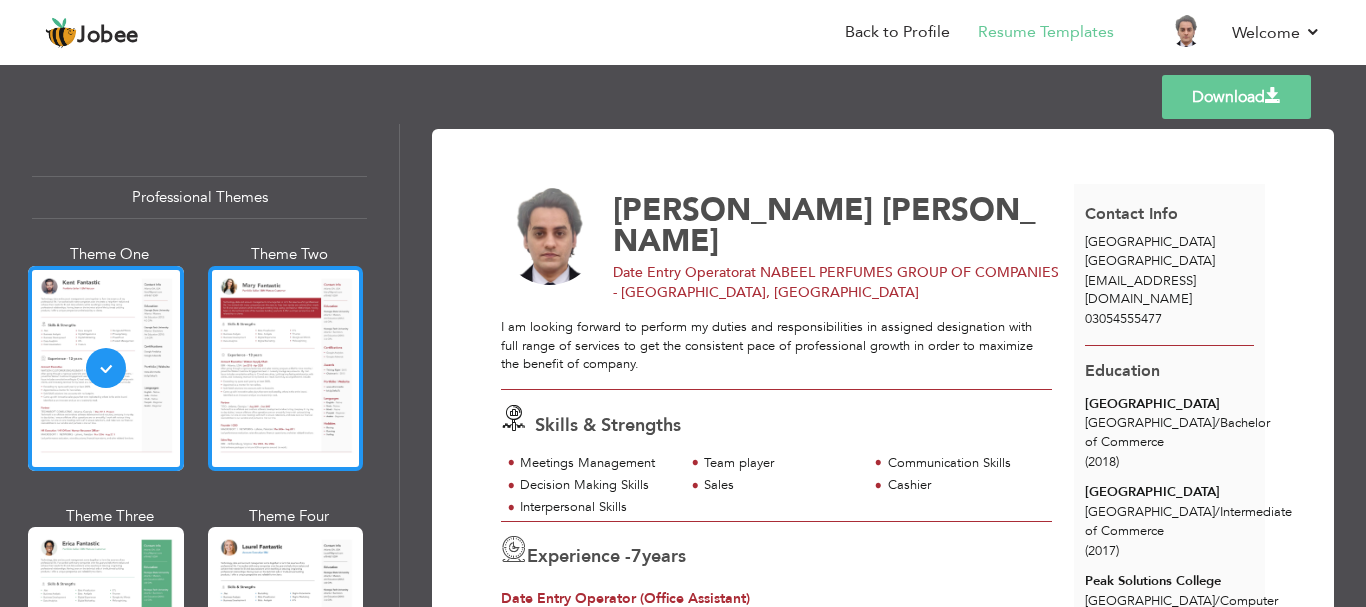 click at bounding box center (286, 368) 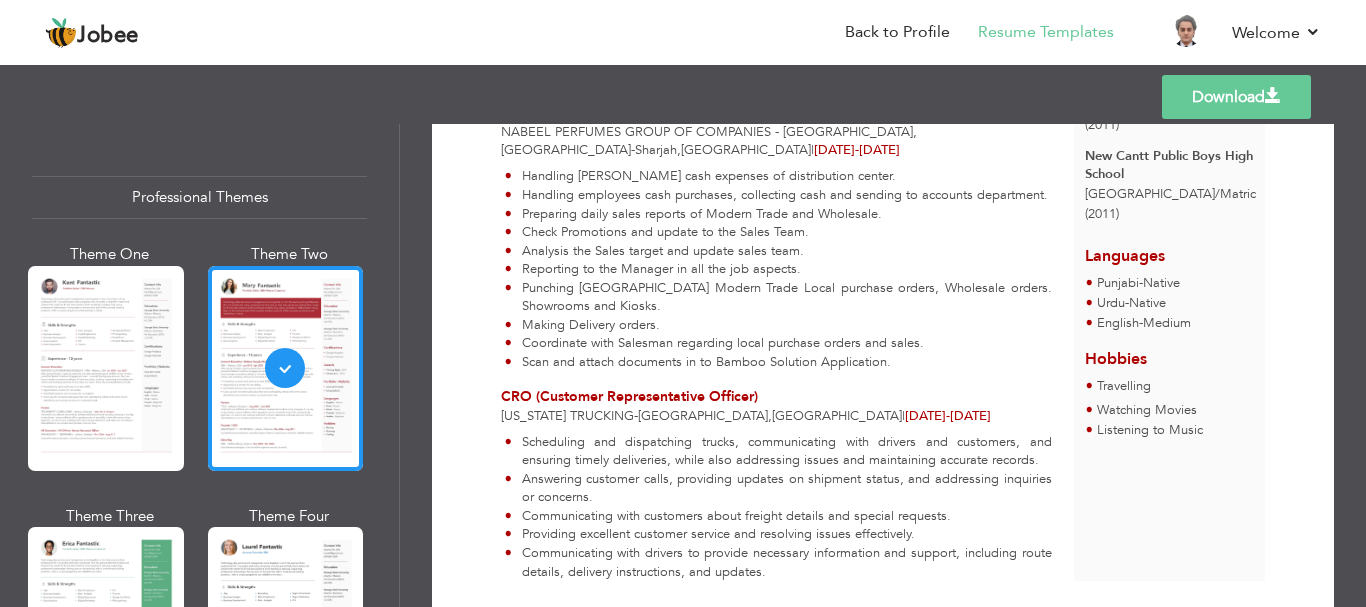 scroll, scrollTop: 590, scrollLeft: 0, axis: vertical 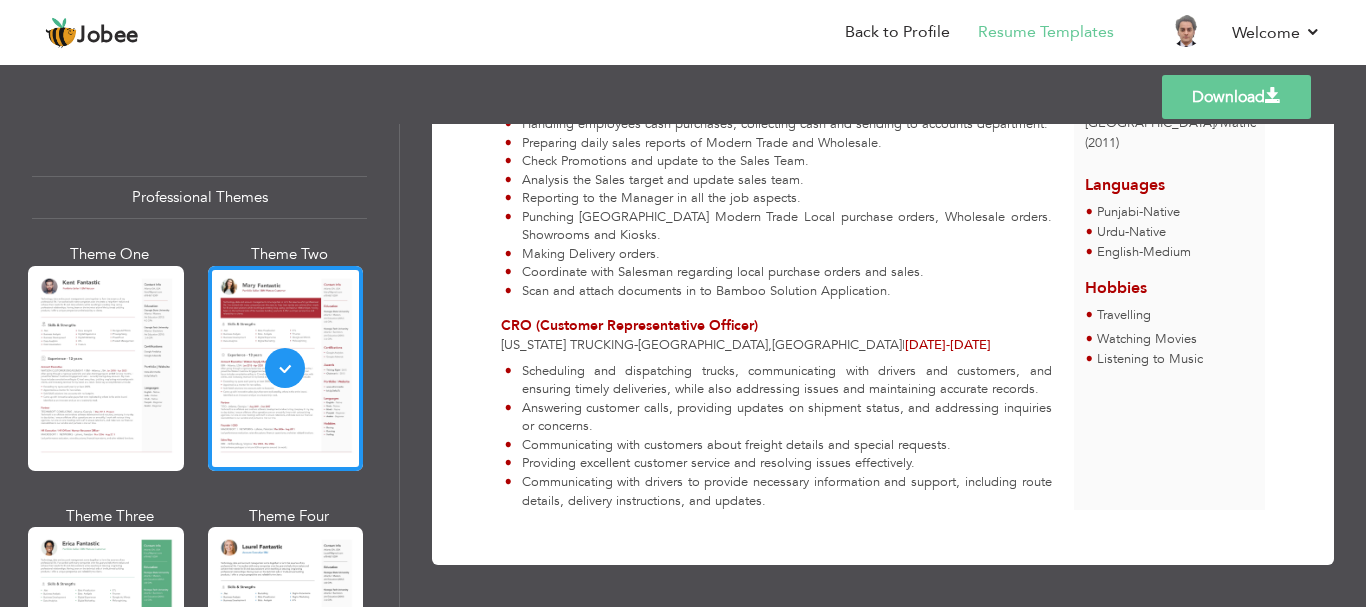 click at bounding box center [106, 629] 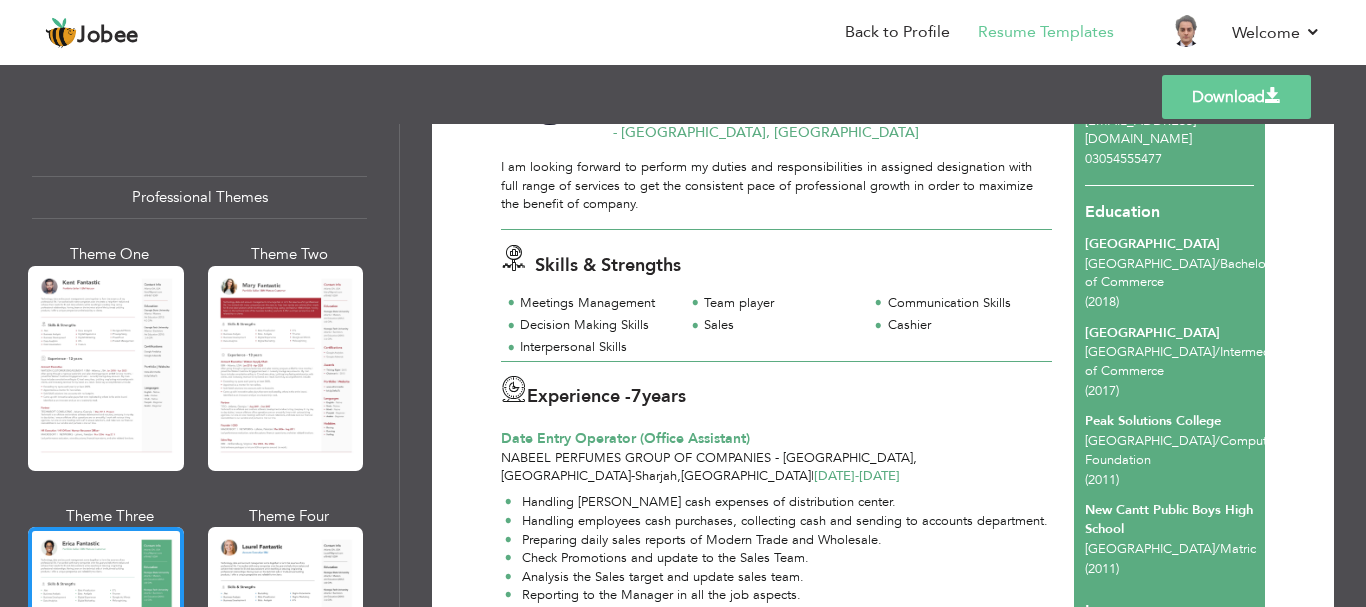 scroll, scrollTop: 0, scrollLeft: 0, axis: both 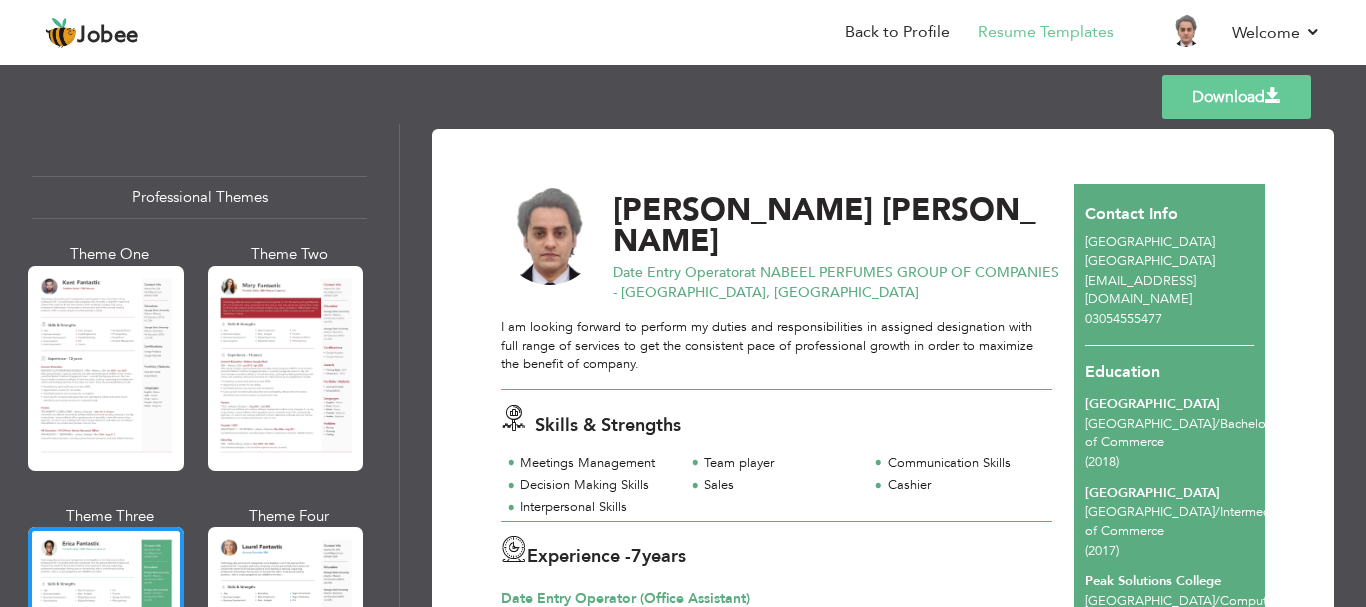 click on "Download" at bounding box center [1236, 97] 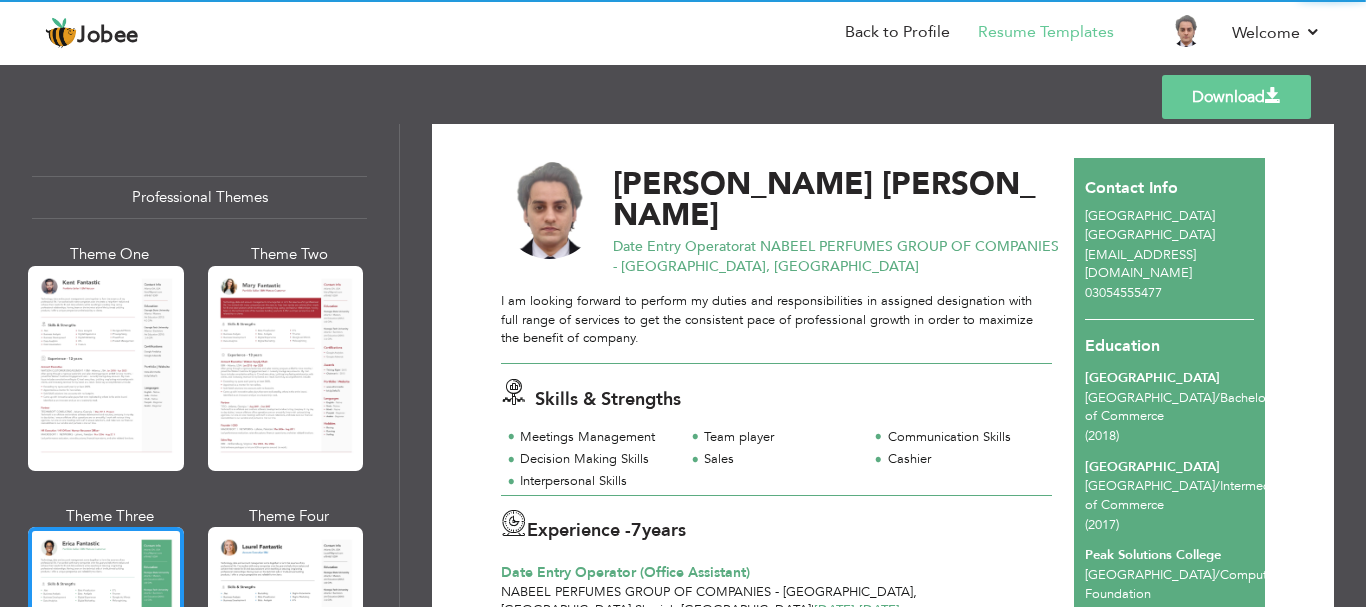 scroll, scrollTop: 100, scrollLeft: 0, axis: vertical 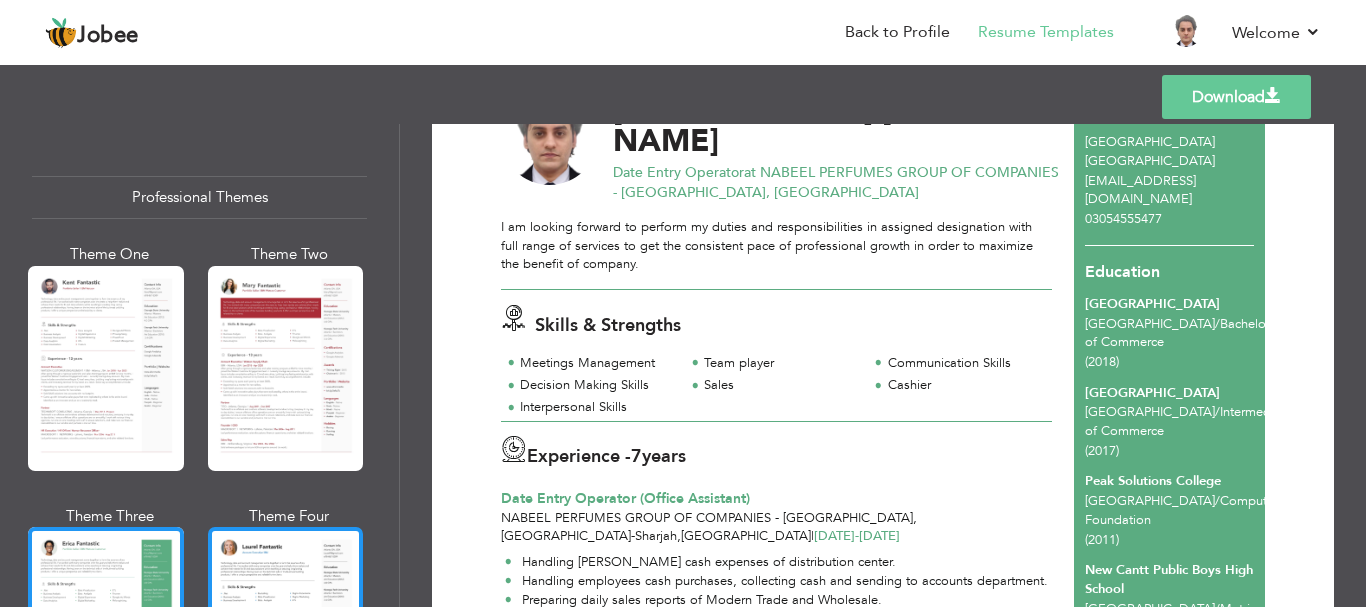 click at bounding box center (286, 629) 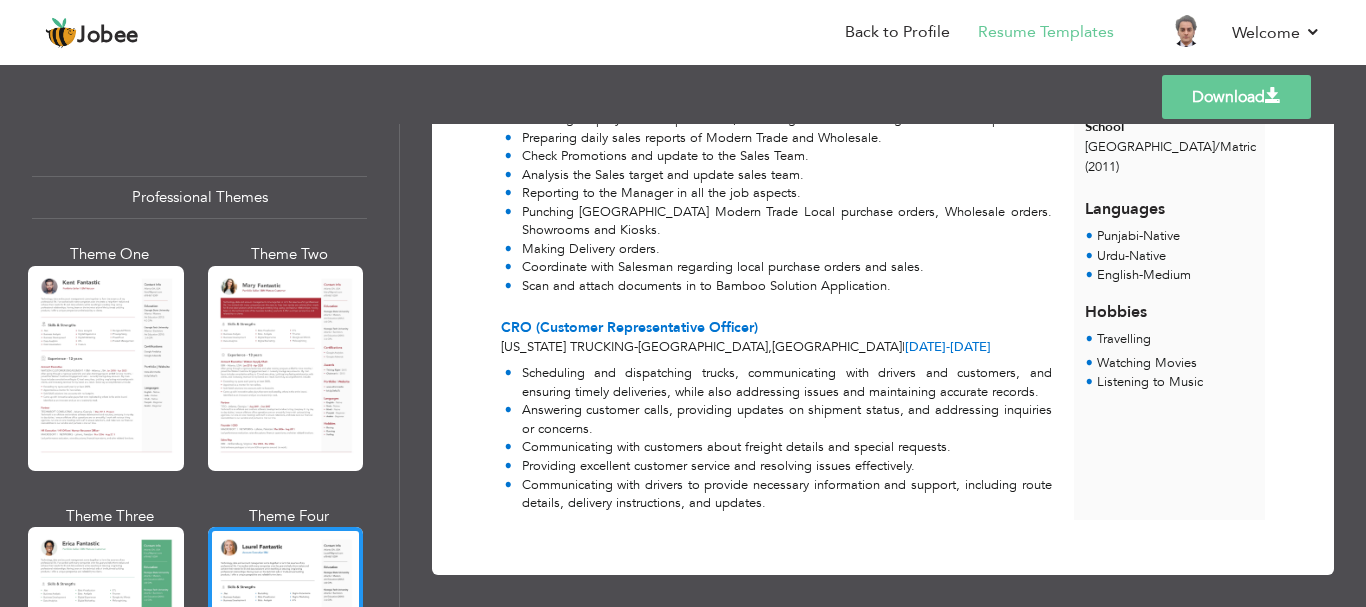 scroll, scrollTop: 591, scrollLeft: 0, axis: vertical 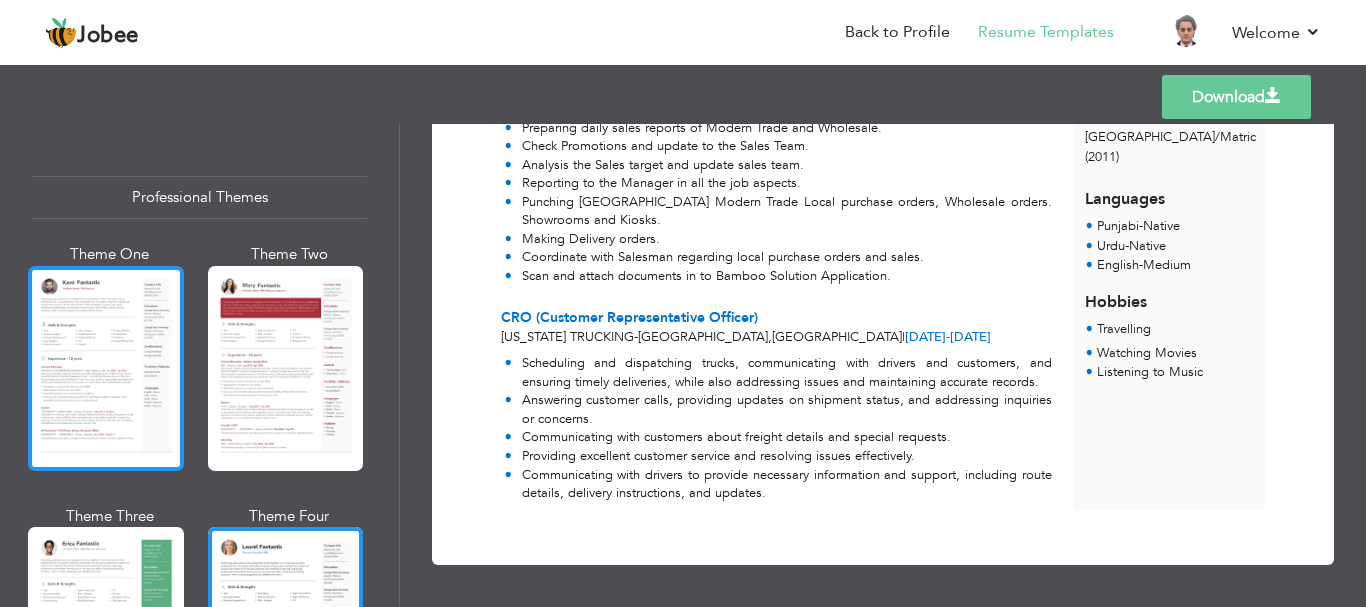 click at bounding box center [106, 368] 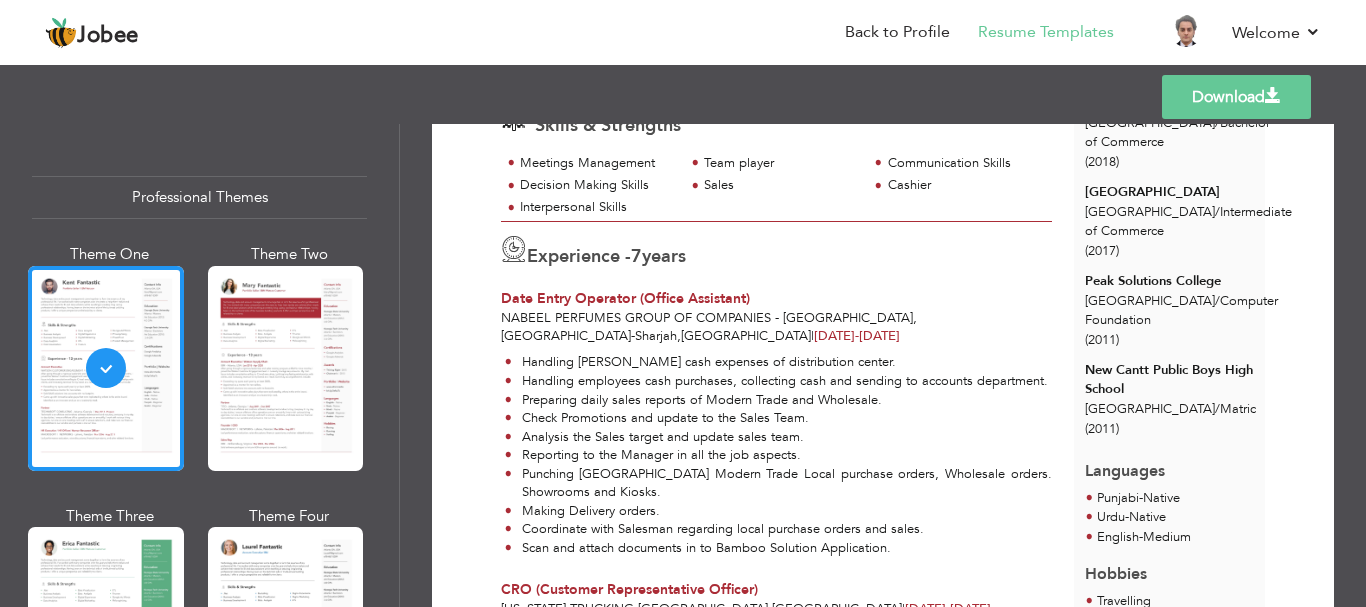 scroll, scrollTop: 591, scrollLeft: 0, axis: vertical 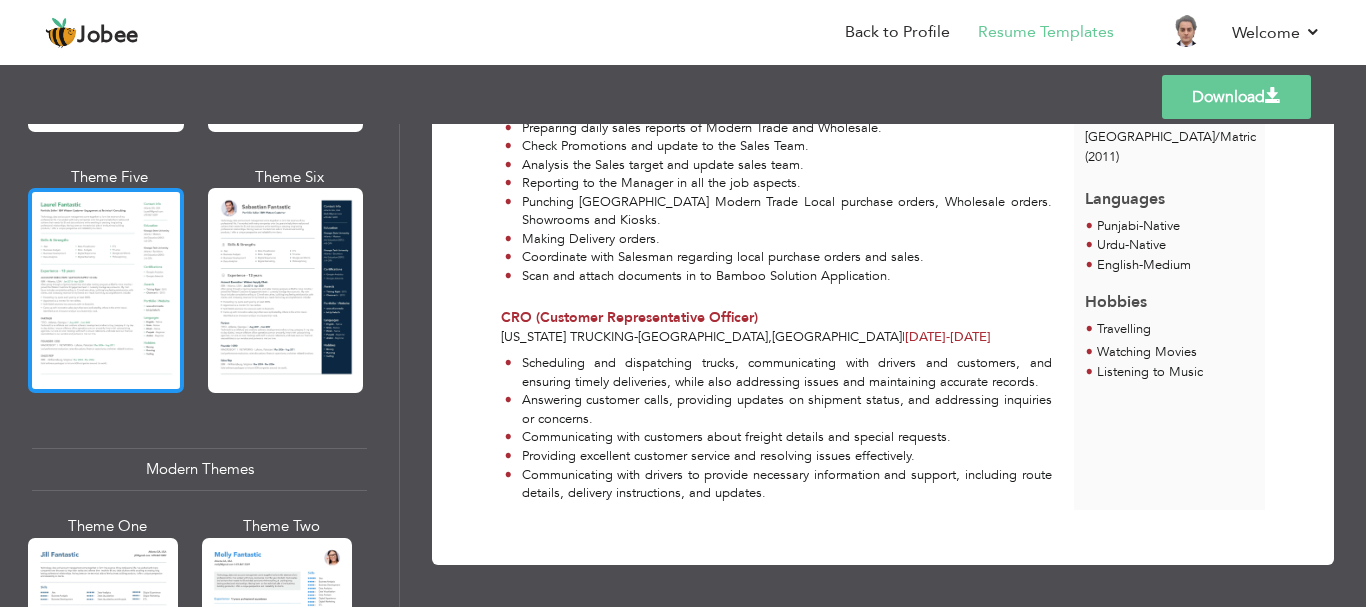 click at bounding box center (106, 290) 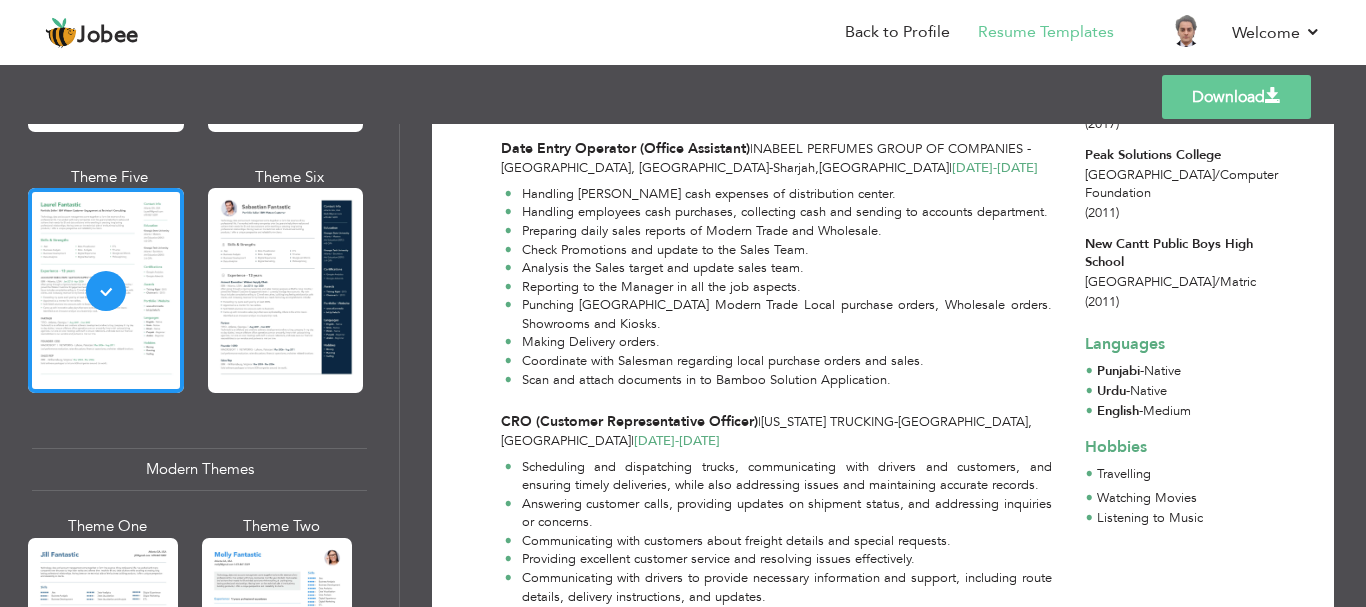 scroll, scrollTop: 499, scrollLeft: 0, axis: vertical 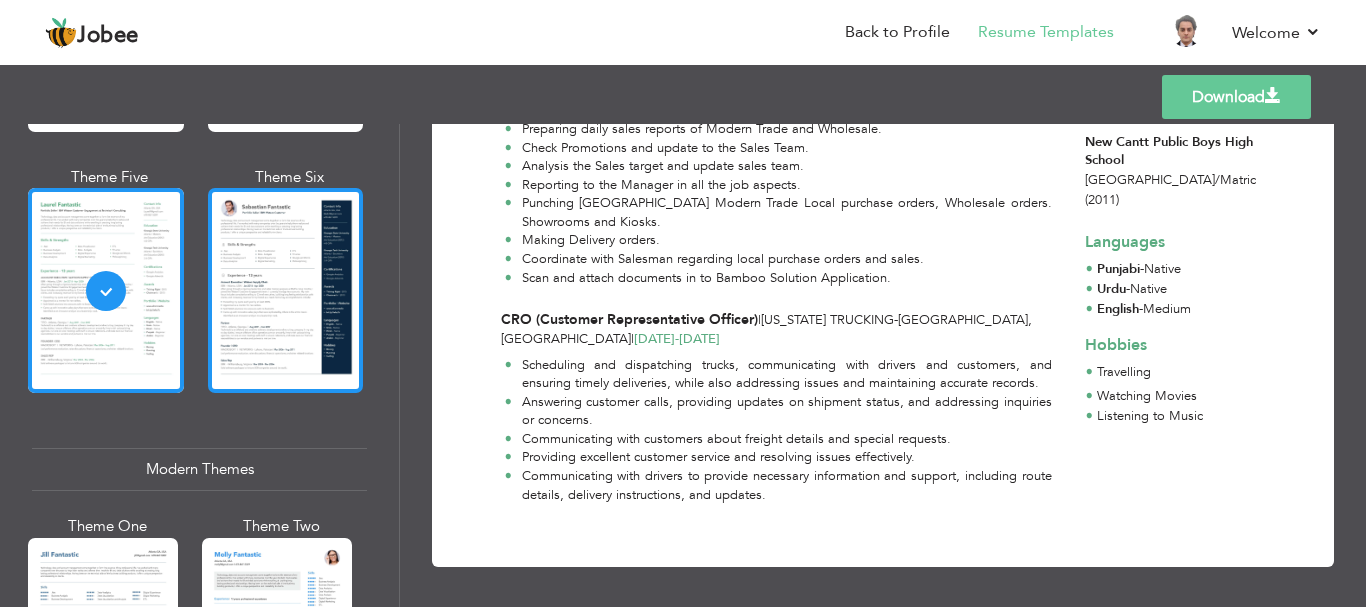 click at bounding box center (286, 290) 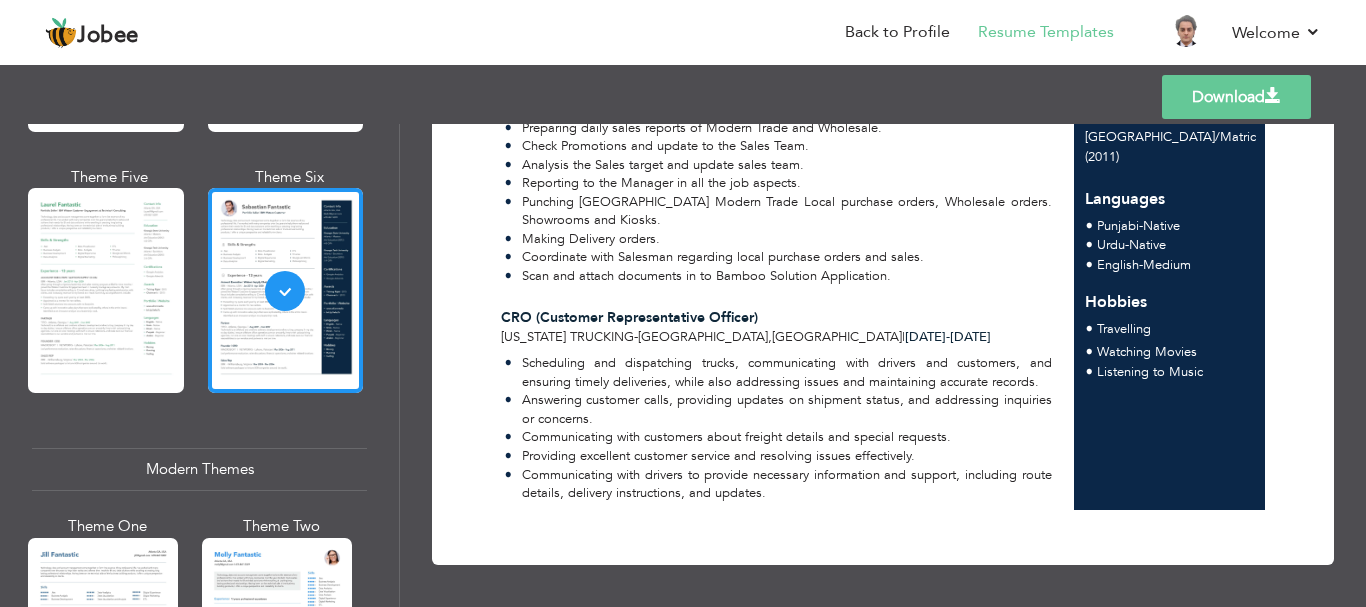 scroll, scrollTop: 591, scrollLeft: 0, axis: vertical 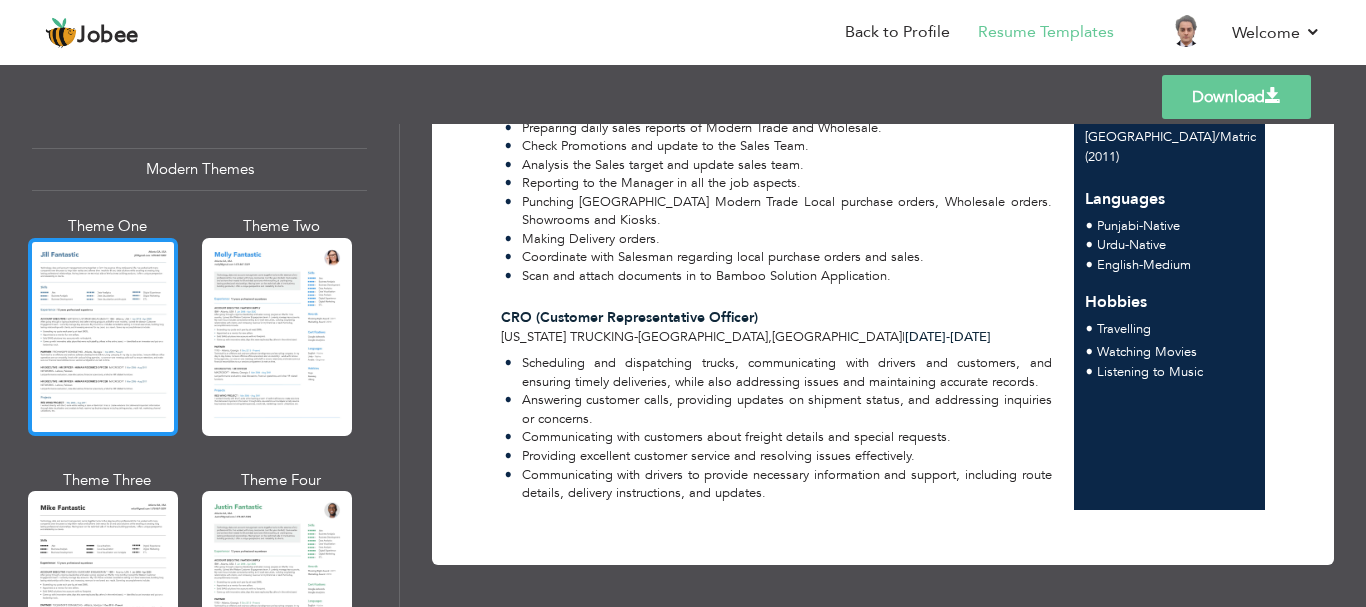 click at bounding box center [103, 337] 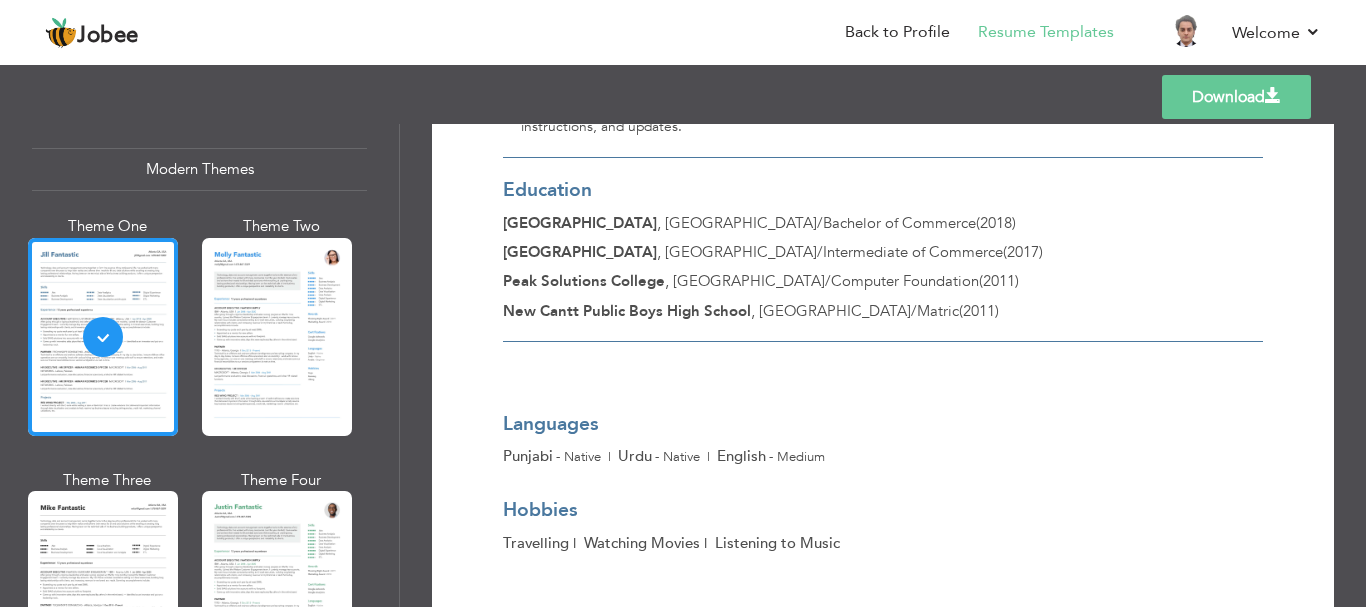 scroll, scrollTop: 1051, scrollLeft: 0, axis: vertical 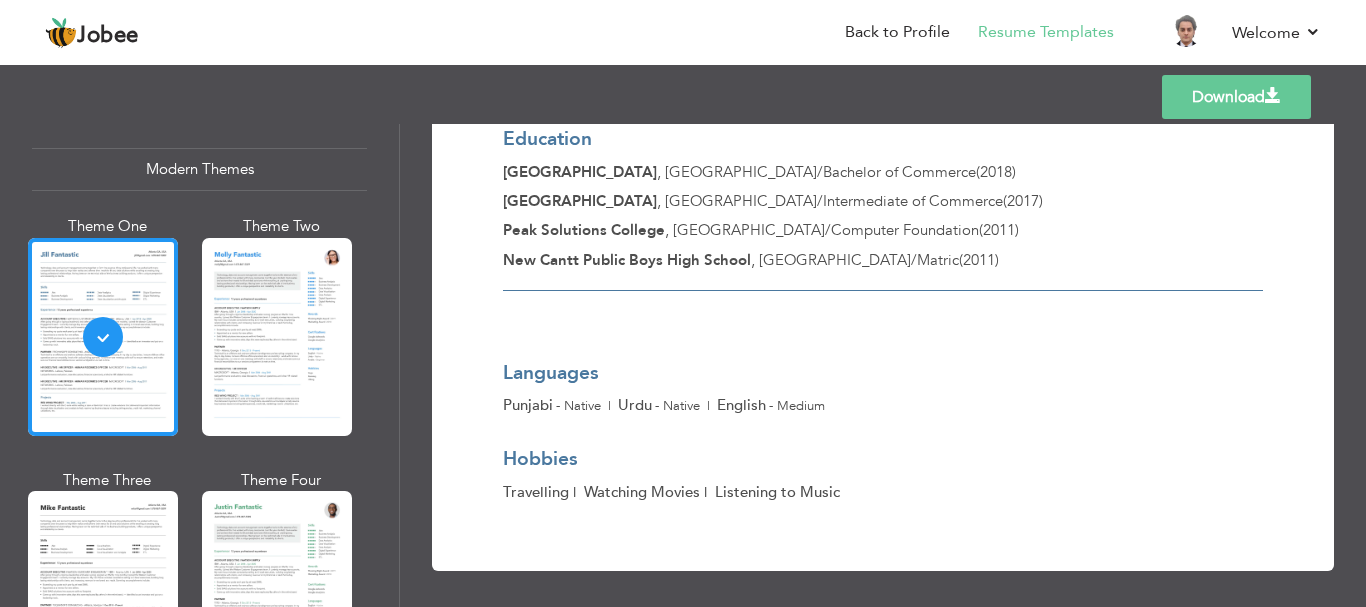 click at bounding box center [277, 337] 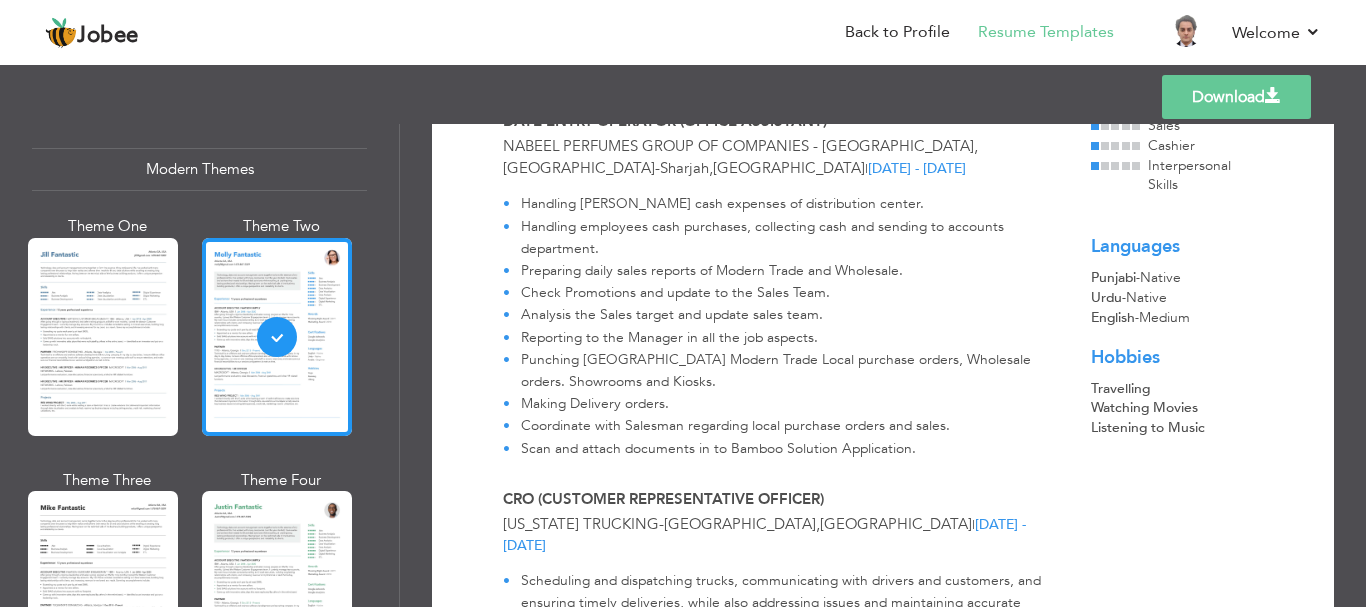 scroll, scrollTop: 0, scrollLeft: 0, axis: both 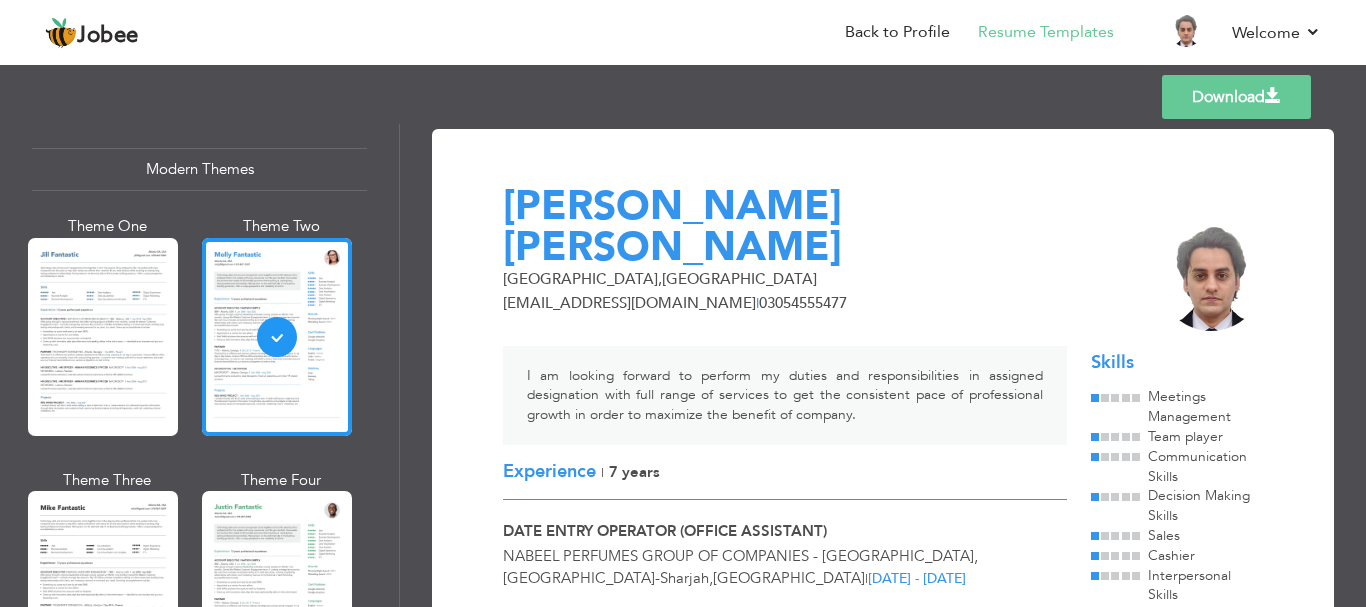 click on "Download" at bounding box center (1236, 97) 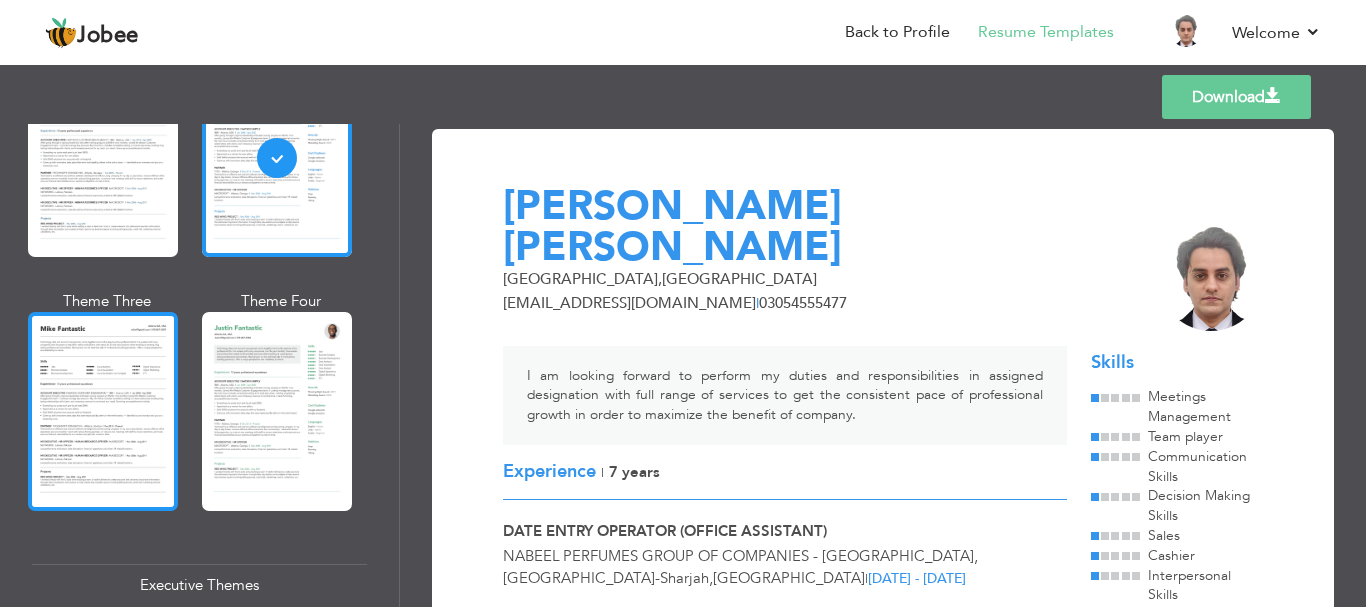 scroll, scrollTop: 1100, scrollLeft: 0, axis: vertical 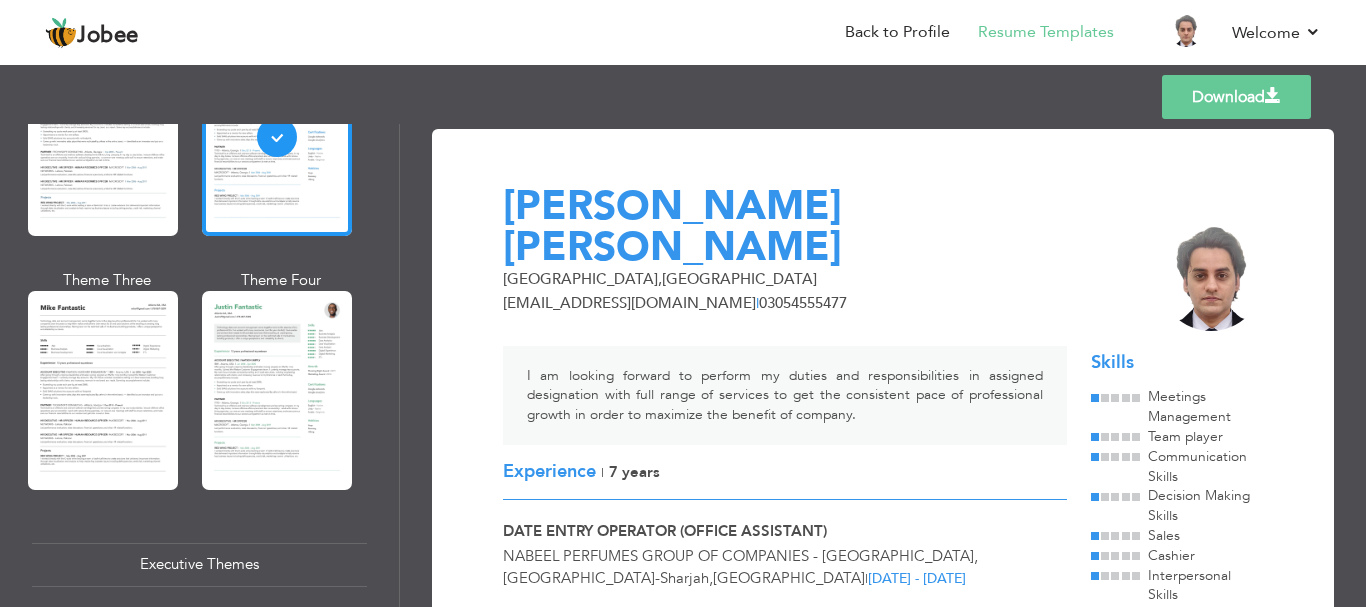 click at bounding box center [103, 390] 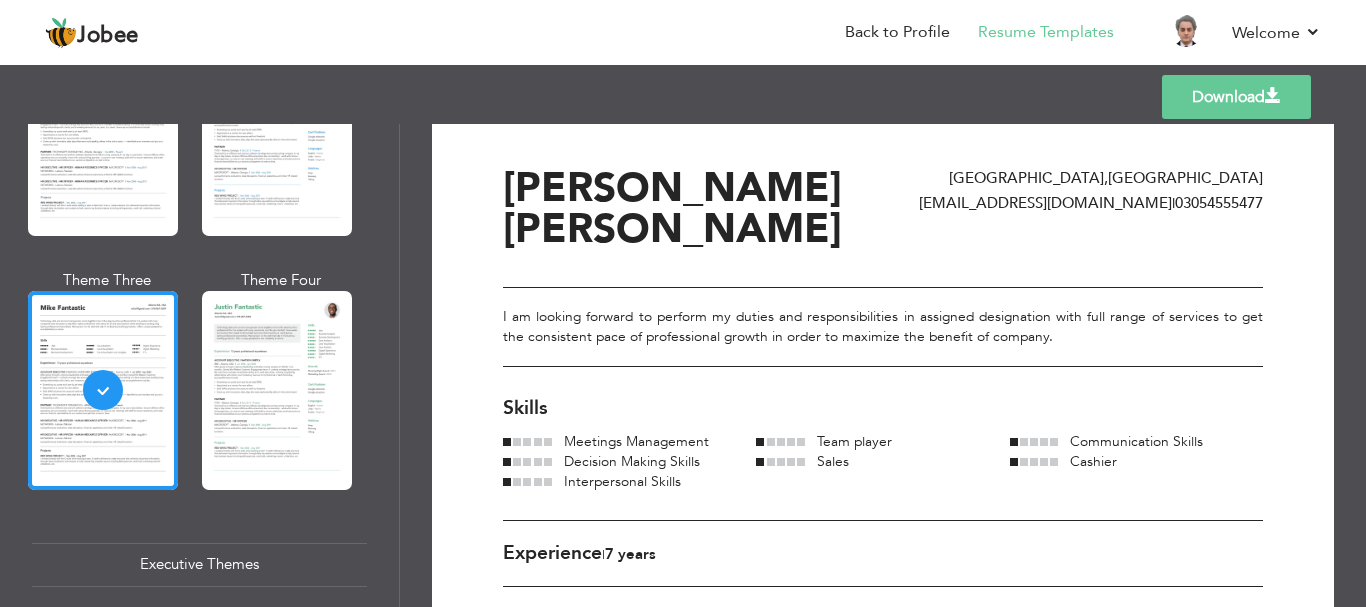scroll, scrollTop: 0, scrollLeft: 0, axis: both 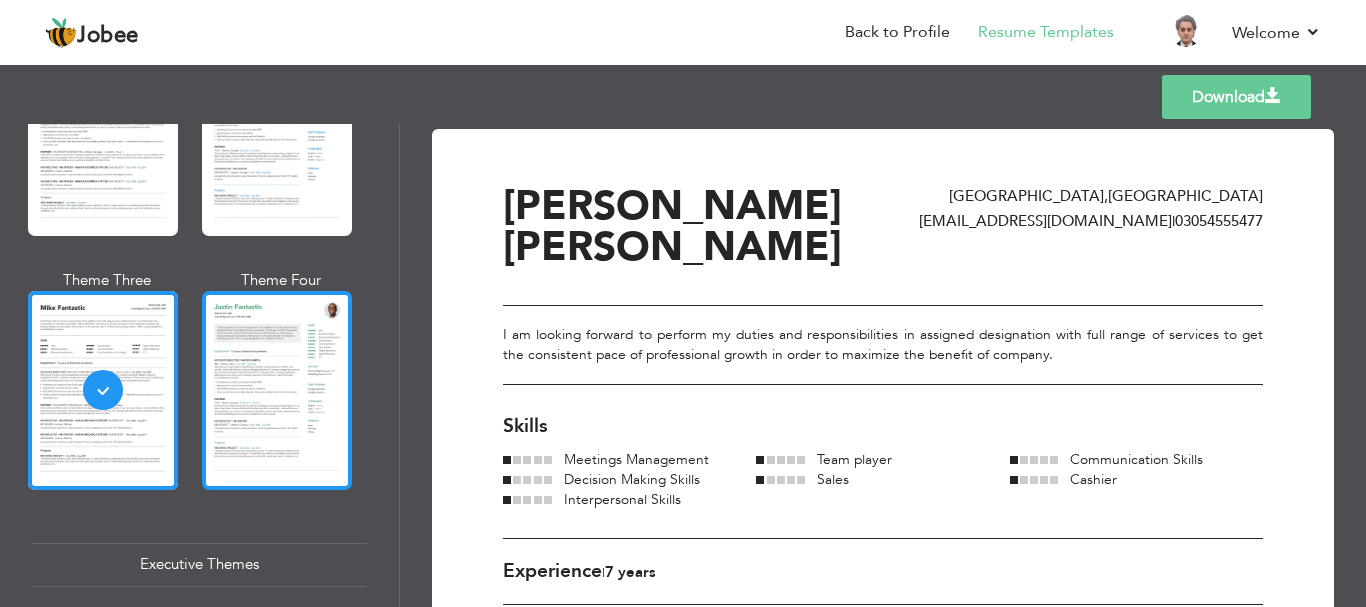 click at bounding box center [277, 390] 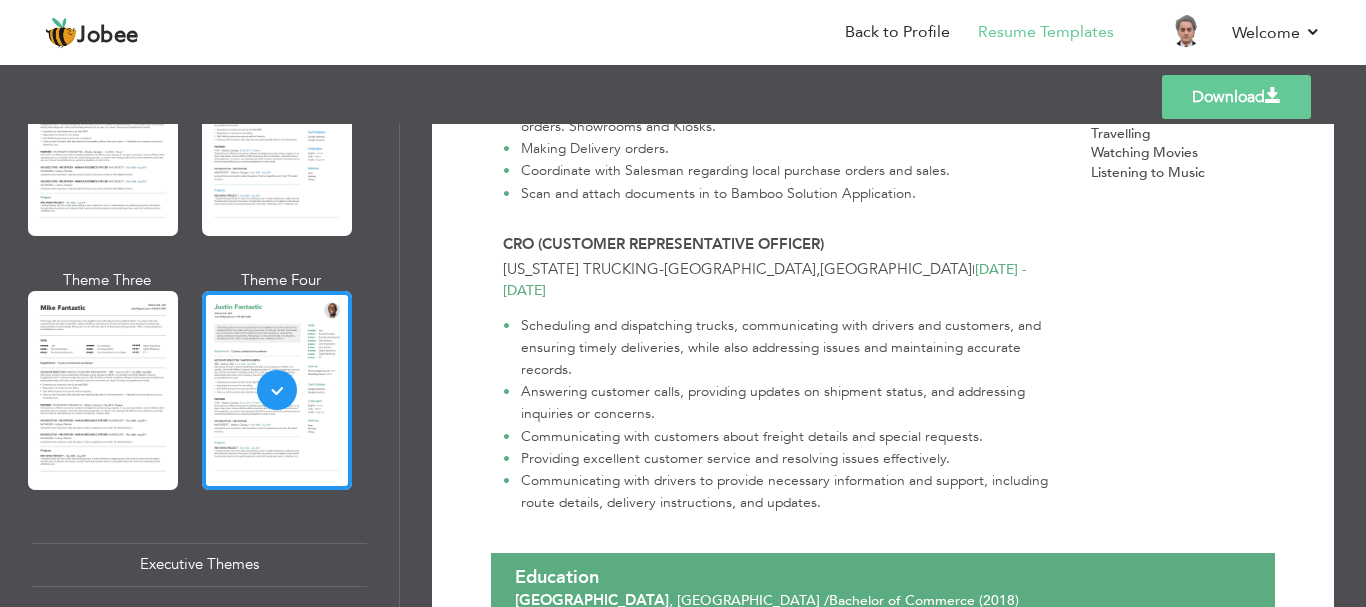 scroll, scrollTop: 777, scrollLeft: 0, axis: vertical 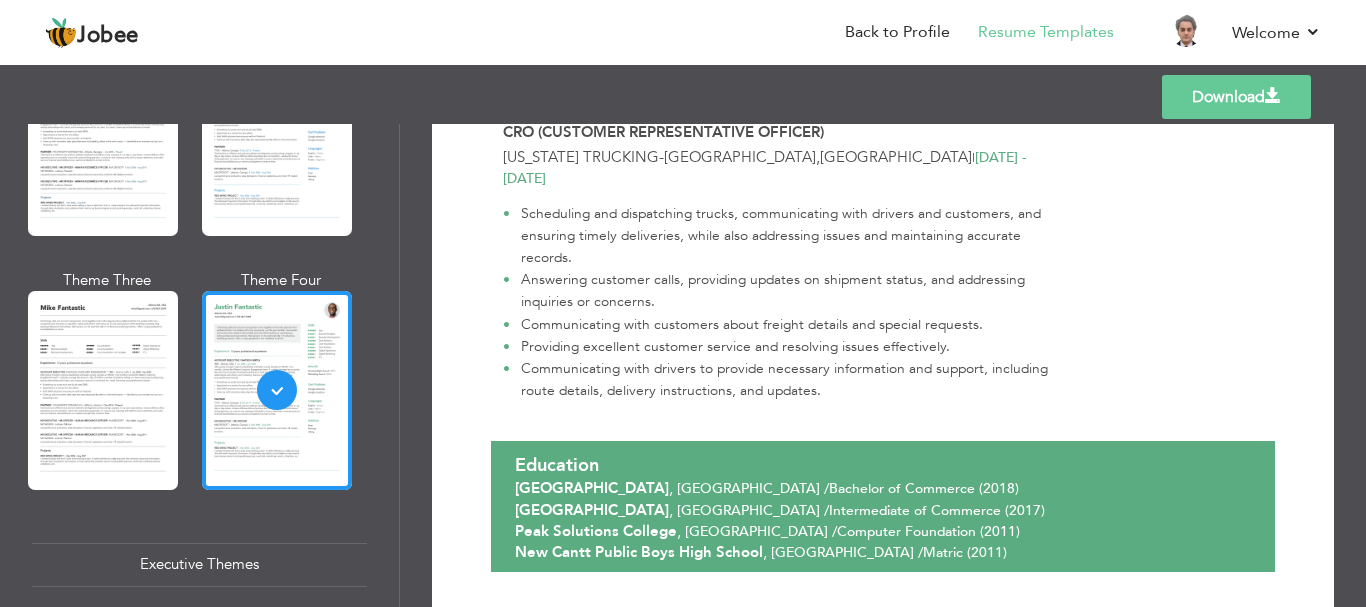 click on "Download" at bounding box center (1236, 97) 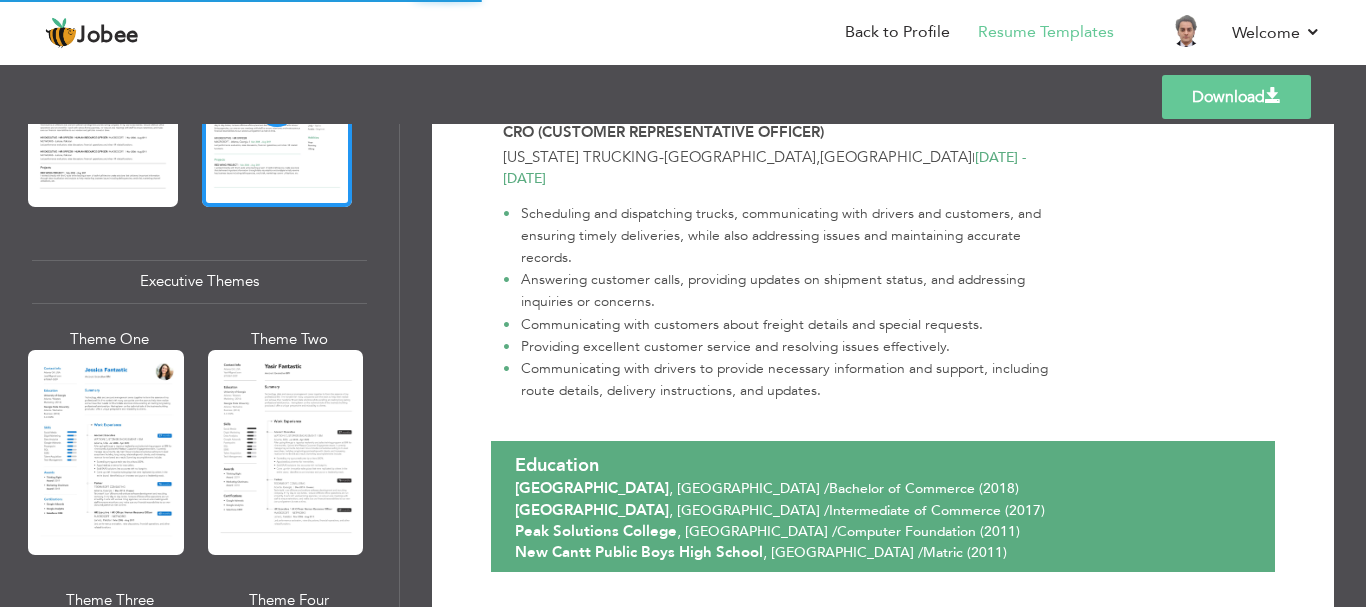 scroll, scrollTop: 1400, scrollLeft: 0, axis: vertical 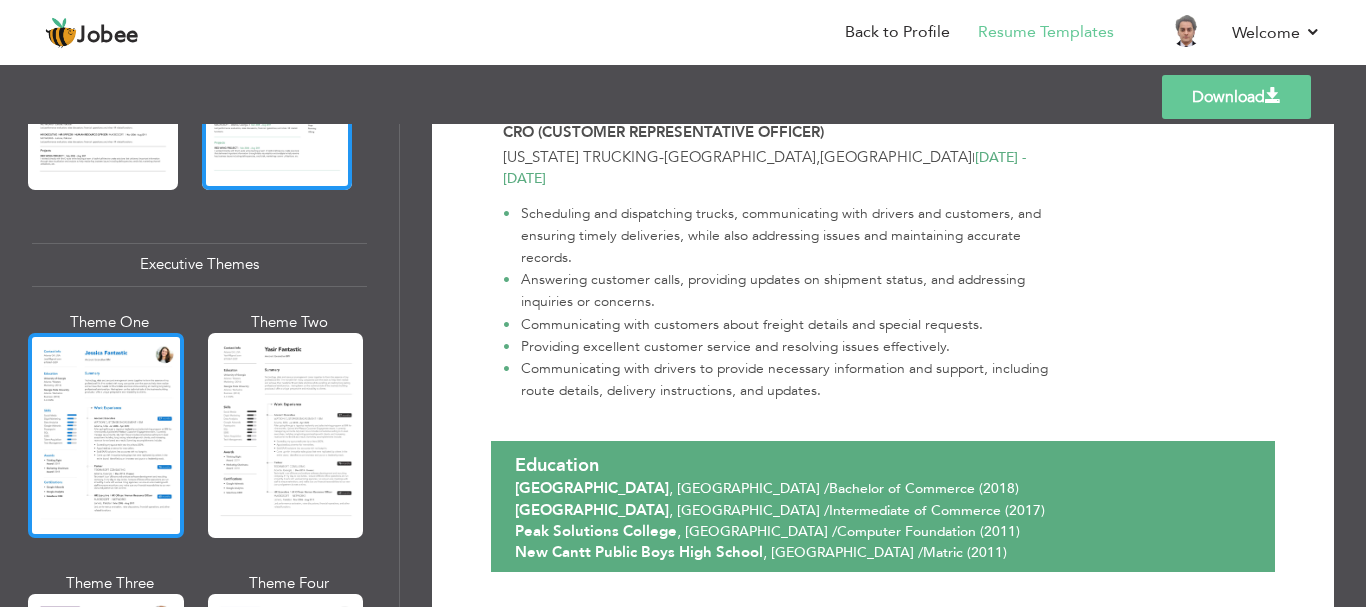 click at bounding box center [106, 435] 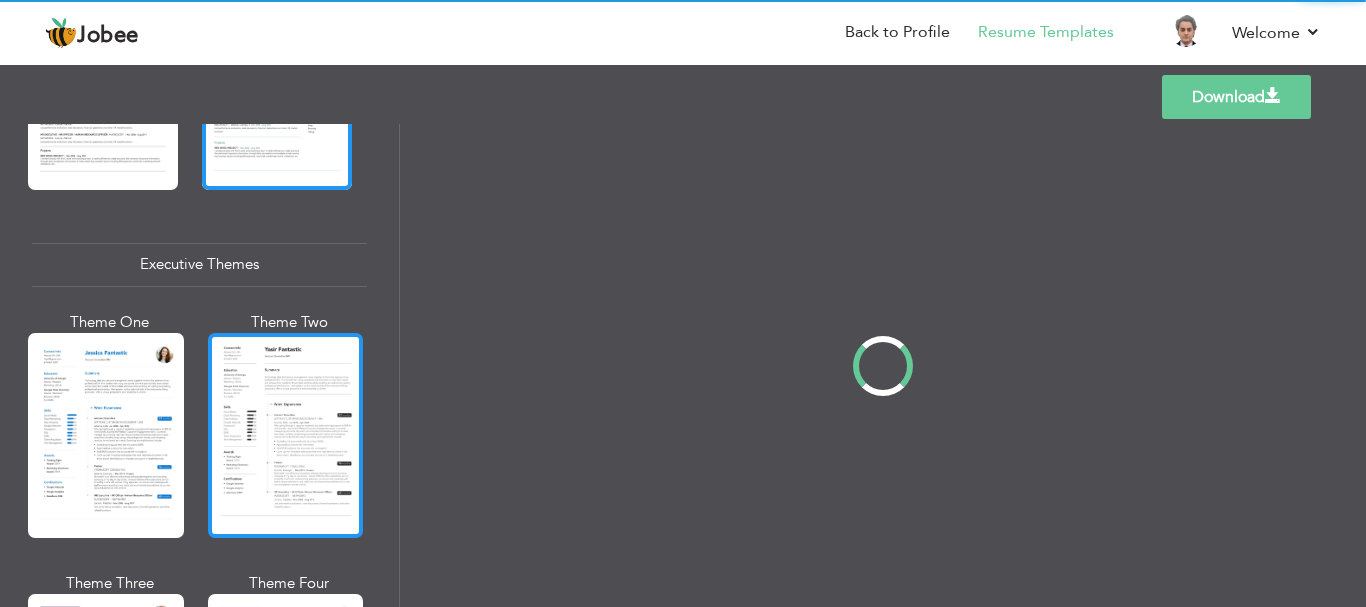scroll, scrollTop: 0, scrollLeft: 0, axis: both 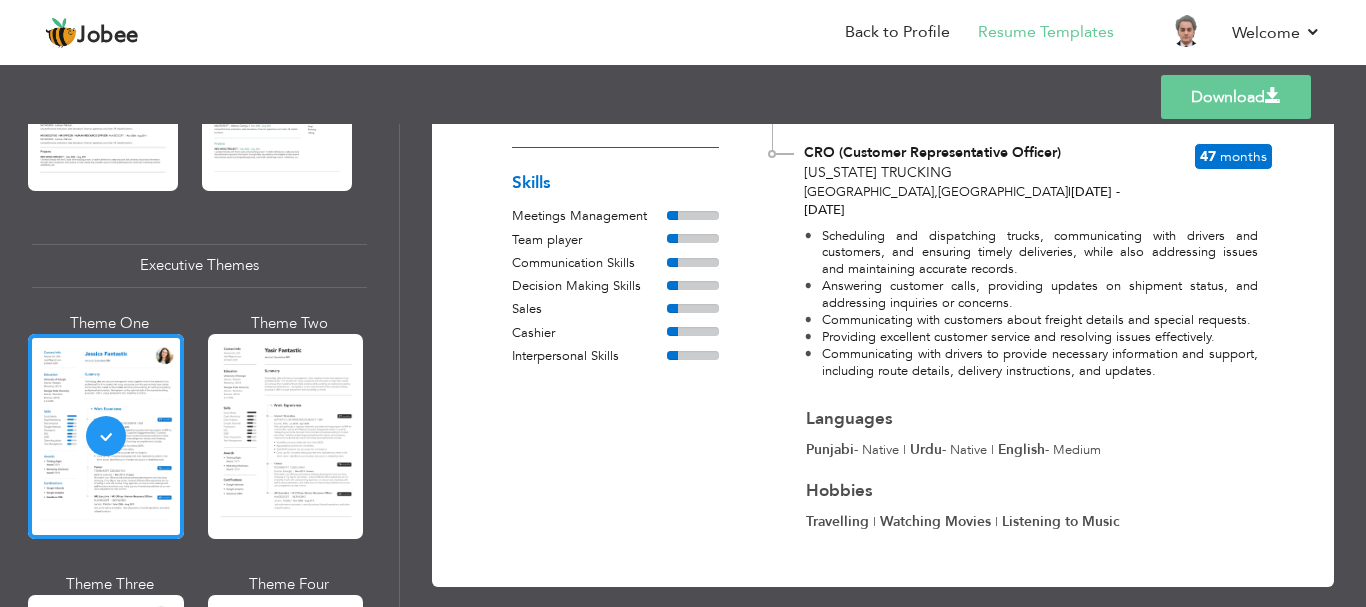 click at bounding box center [286, 436] 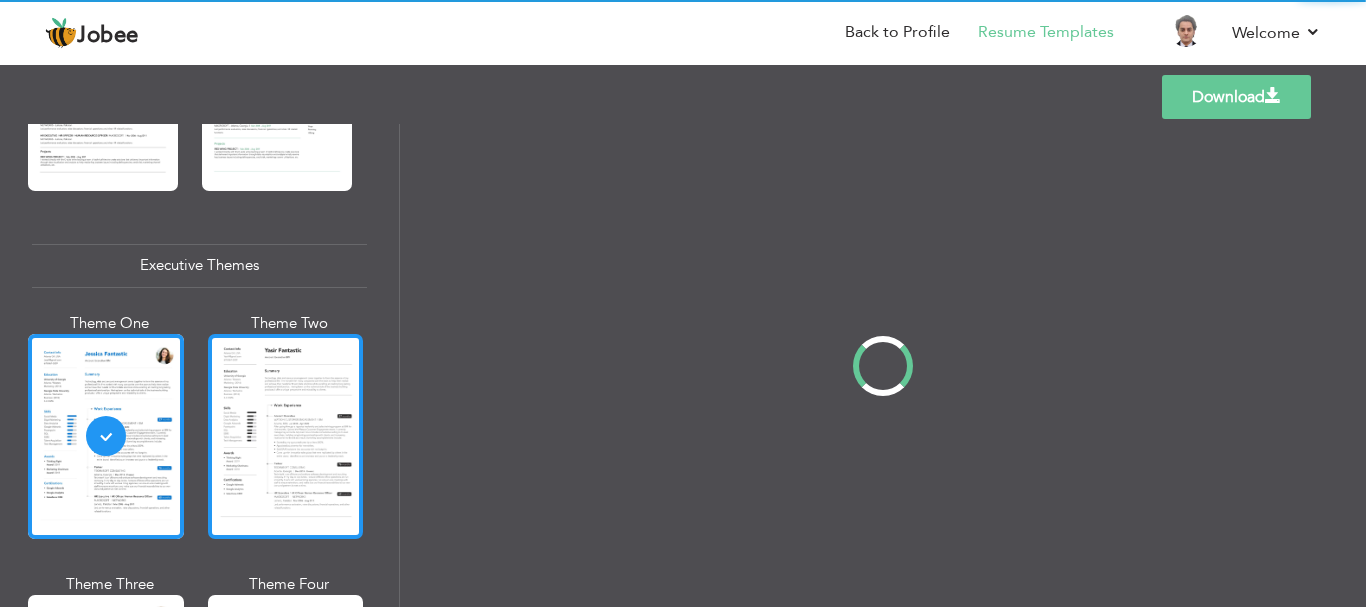 scroll, scrollTop: 0, scrollLeft: 0, axis: both 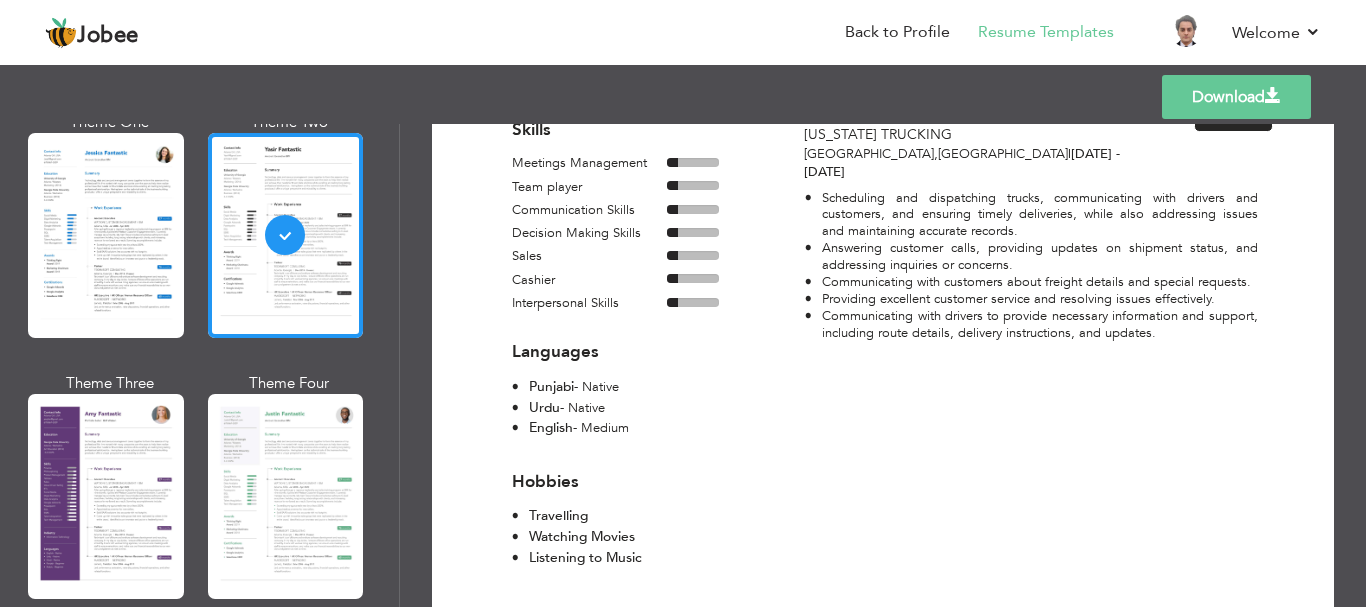 click at bounding box center [106, 496] 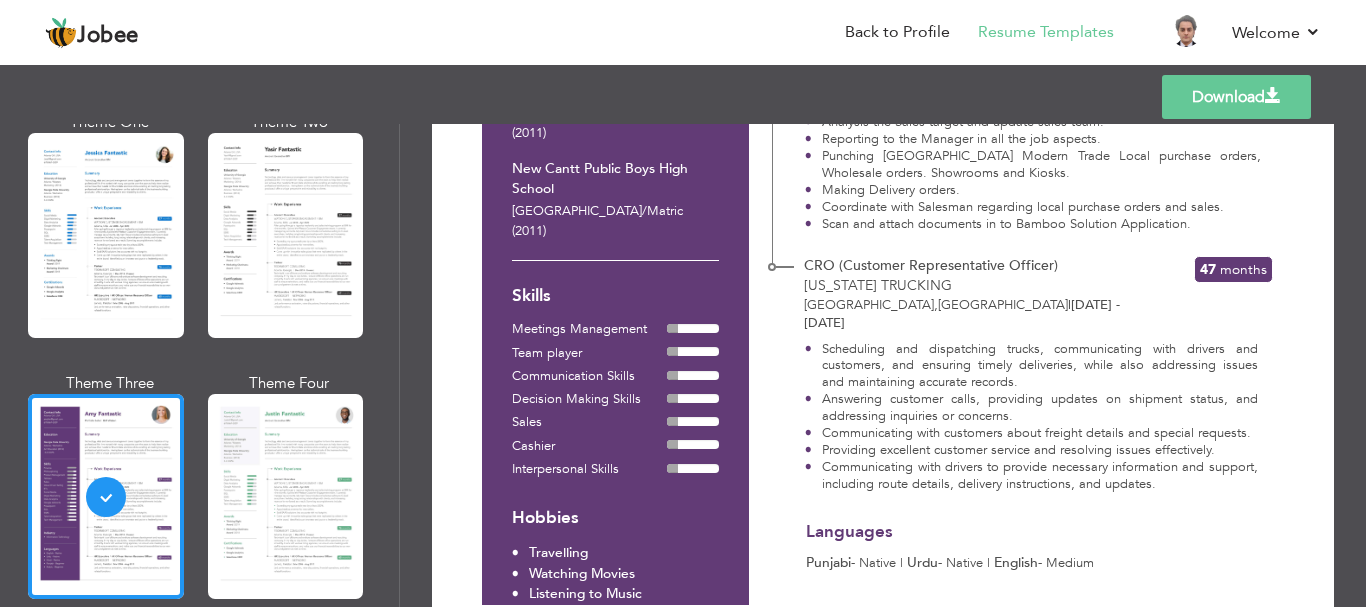 scroll, scrollTop: 584, scrollLeft: 0, axis: vertical 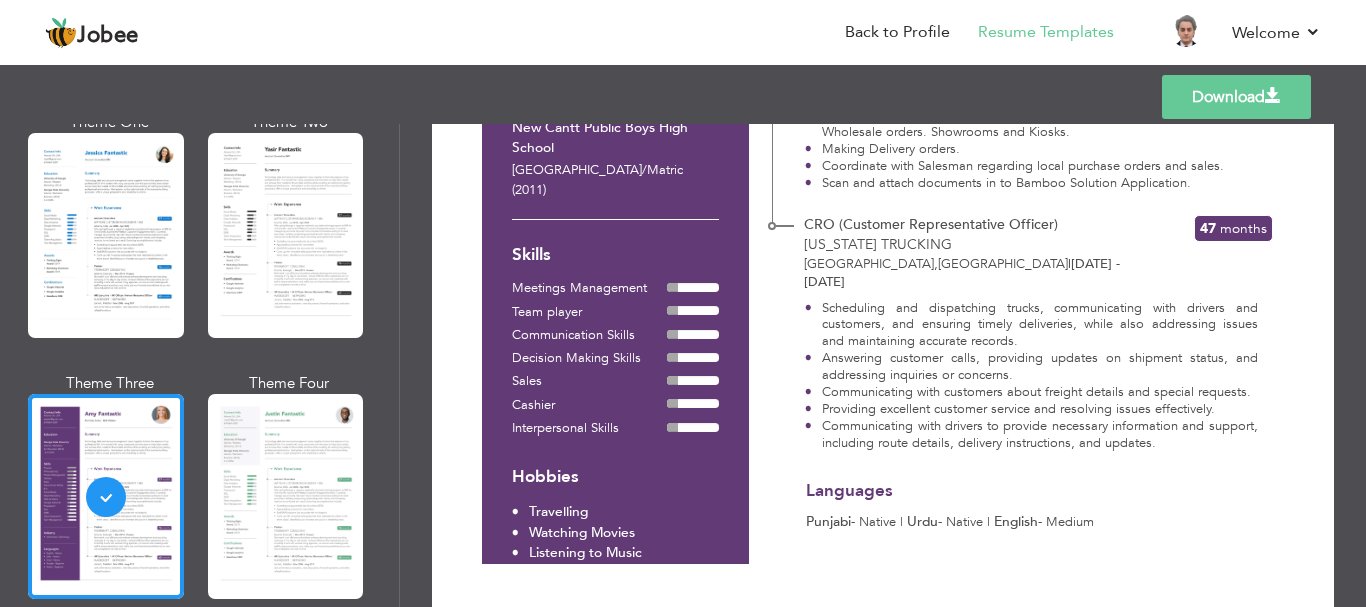click at bounding box center (286, 496) 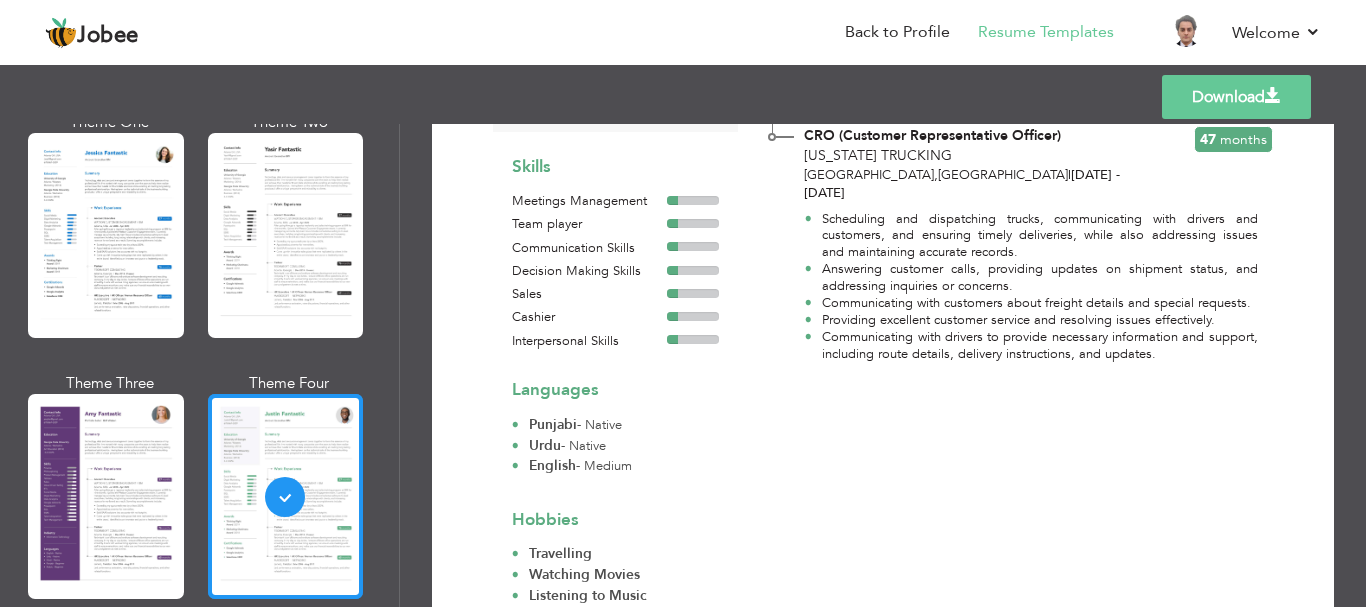 scroll, scrollTop: 711, scrollLeft: 0, axis: vertical 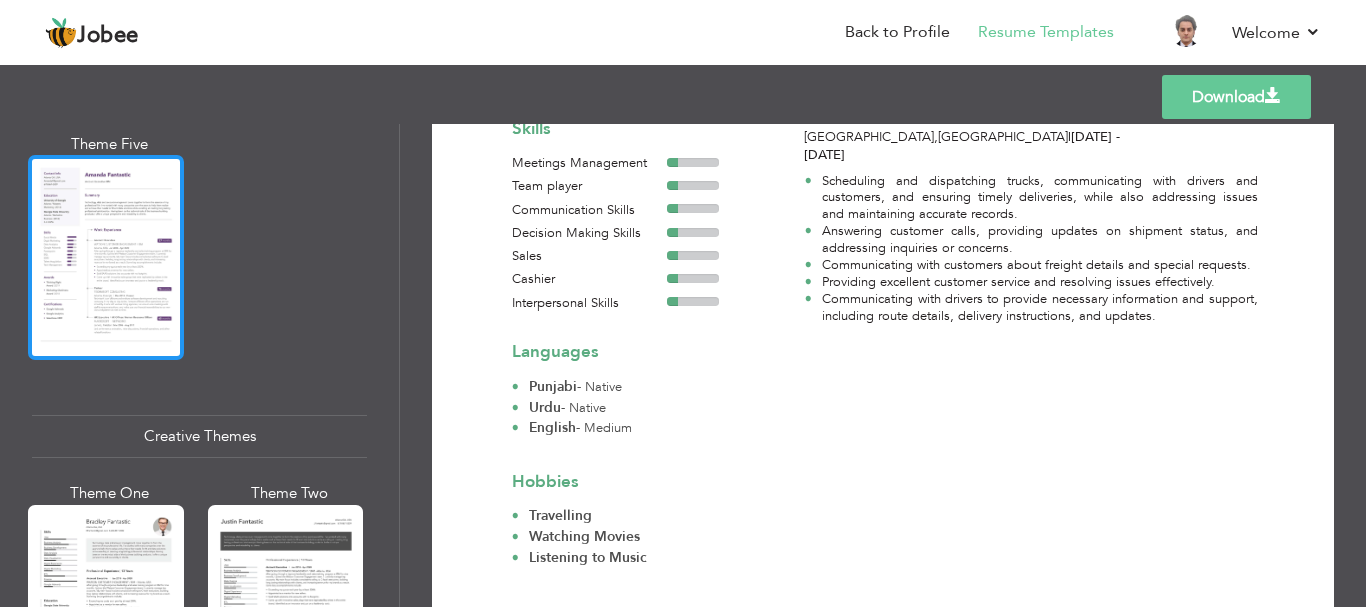 click at bounding box center (106, 257) 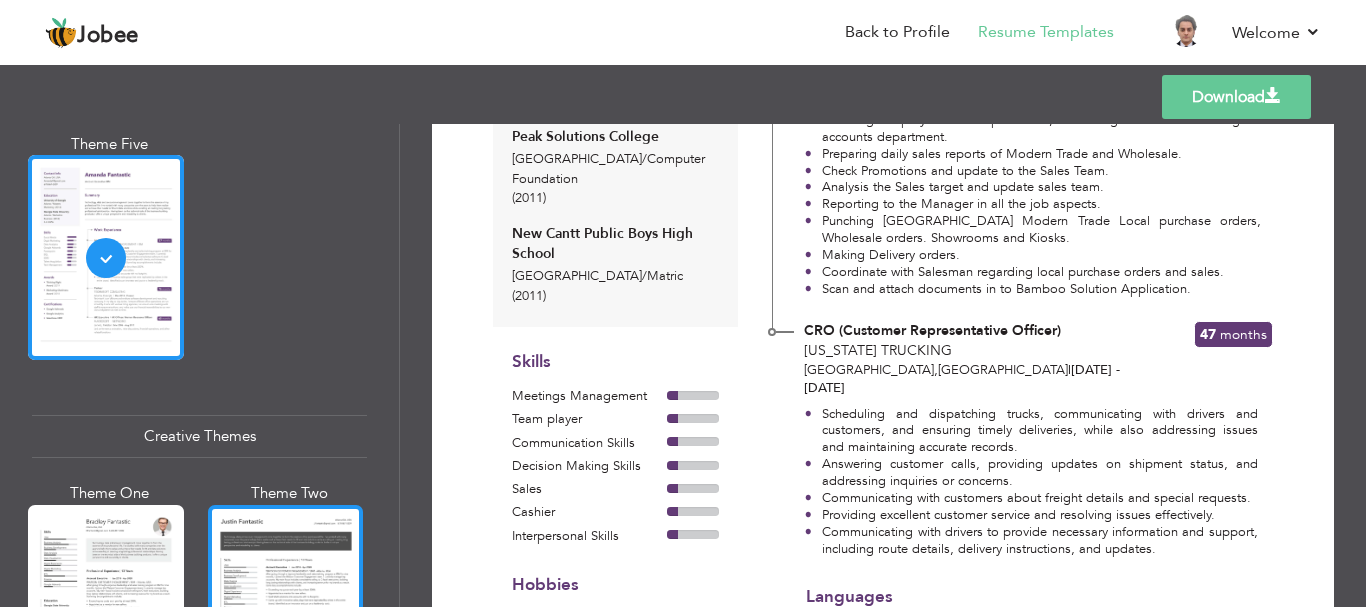 scroll, scrollTop: 500, scrollLeft: 0, axis: vertical 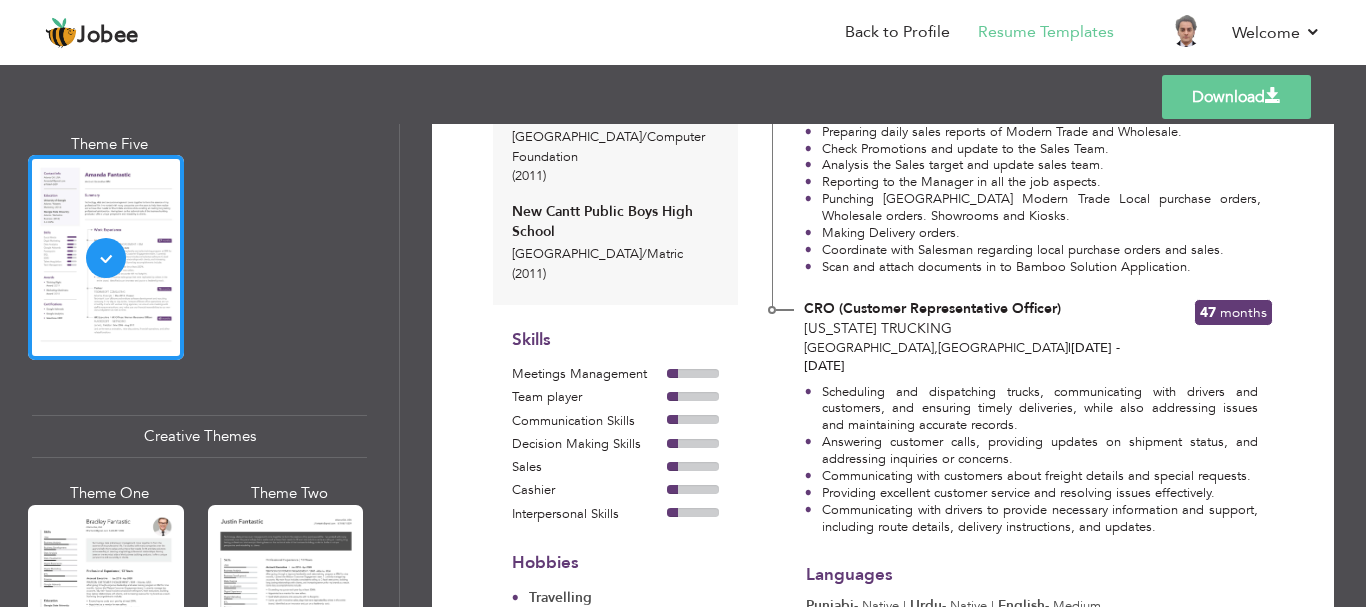 click at bounding box center [106, 607] 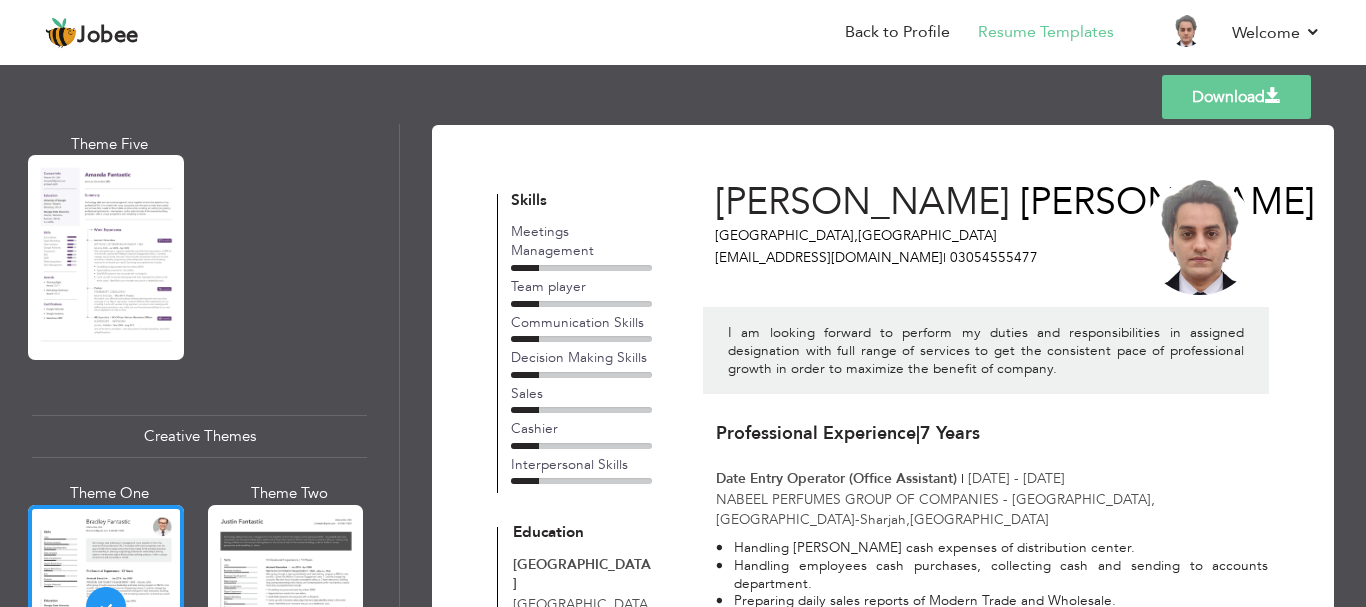 scroll, scrollTop: 0, scrollLeft: 0, axis: both 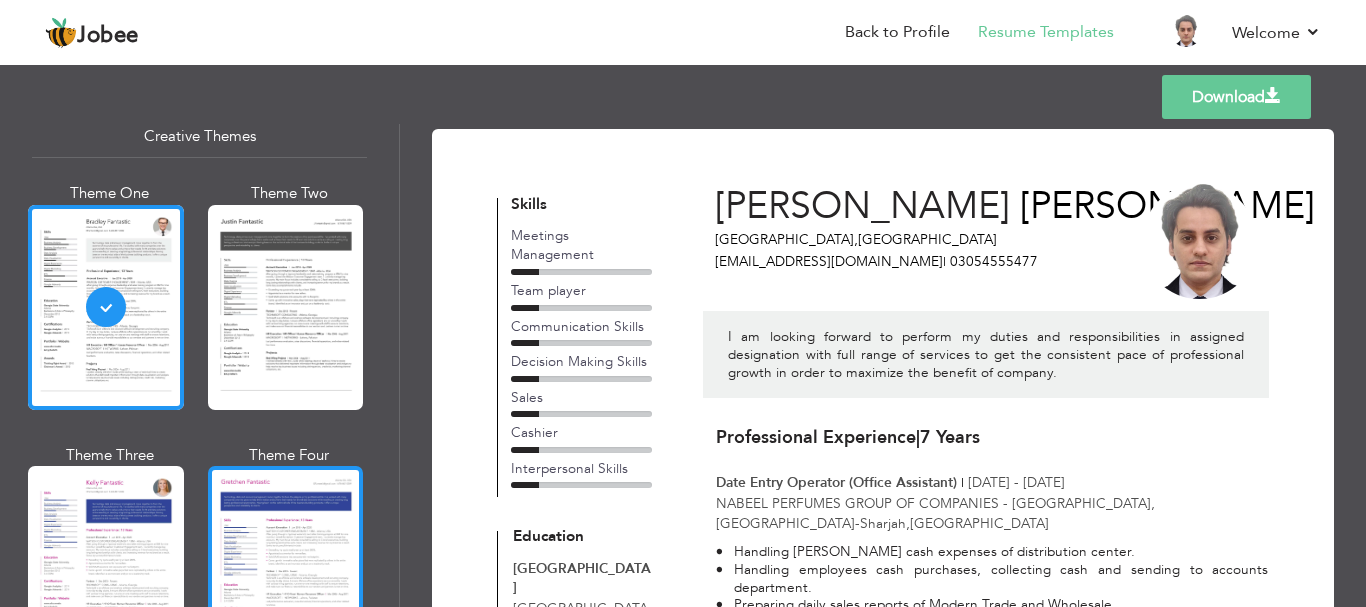 click at bounding box center [286, 568] 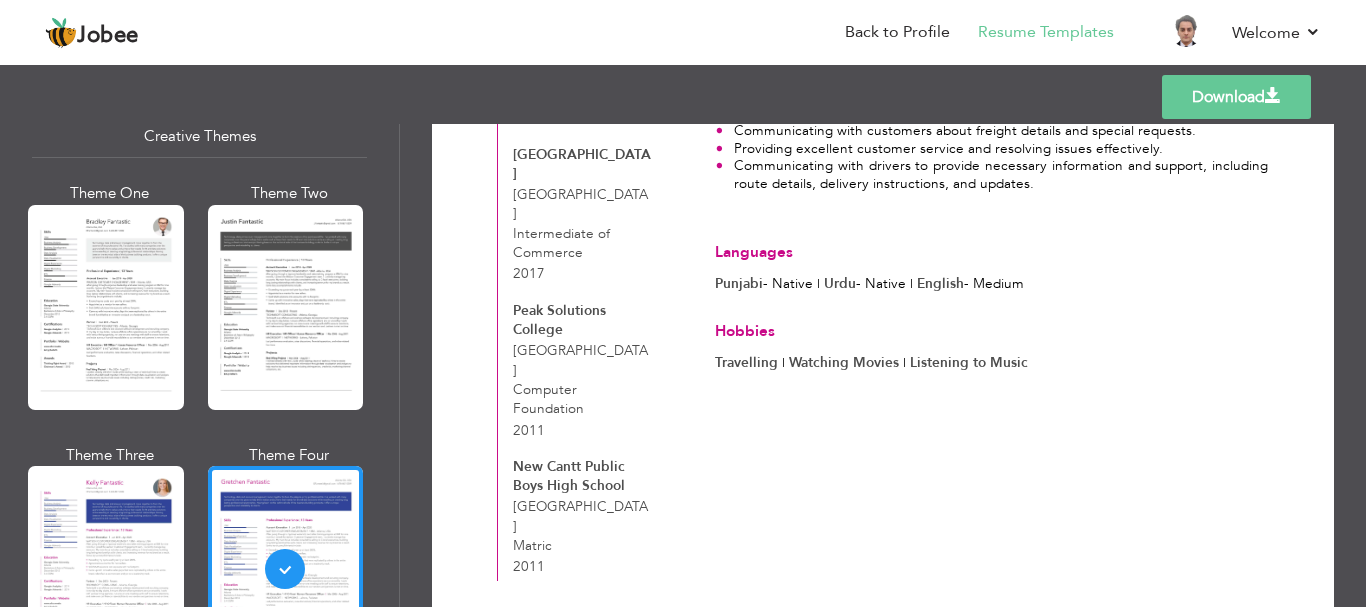 scroll, scrollTop: 760, scrollLeft: 0, axis: vertical 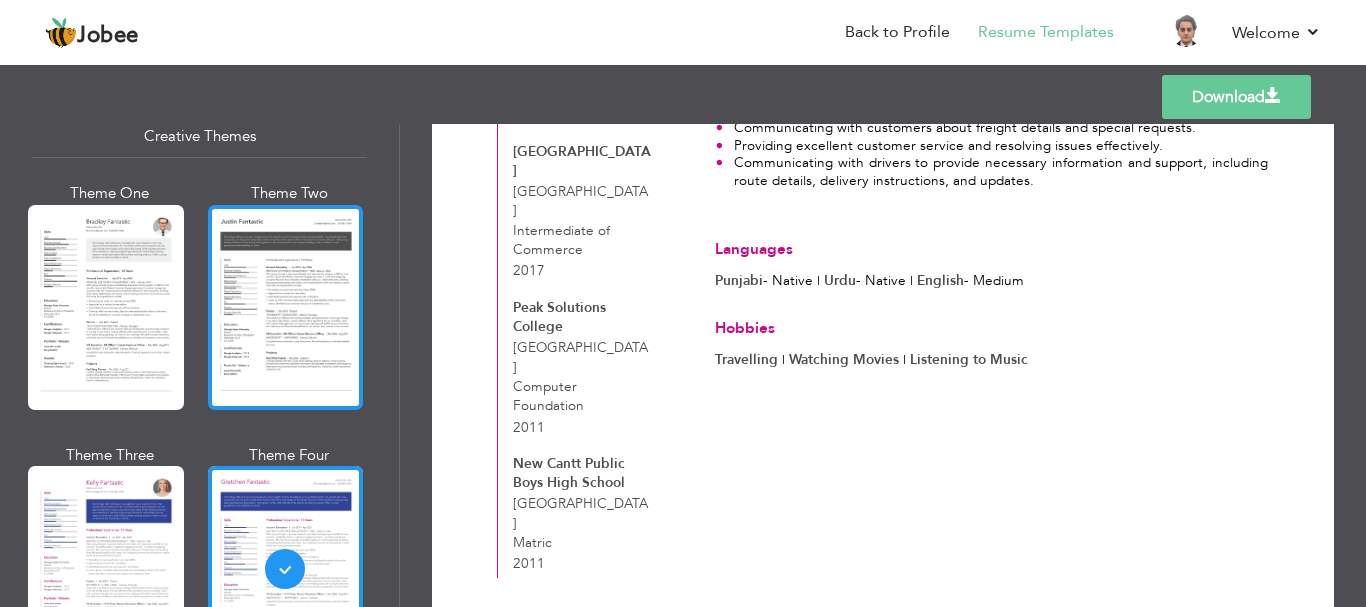 click at bounding box center (286, 307) 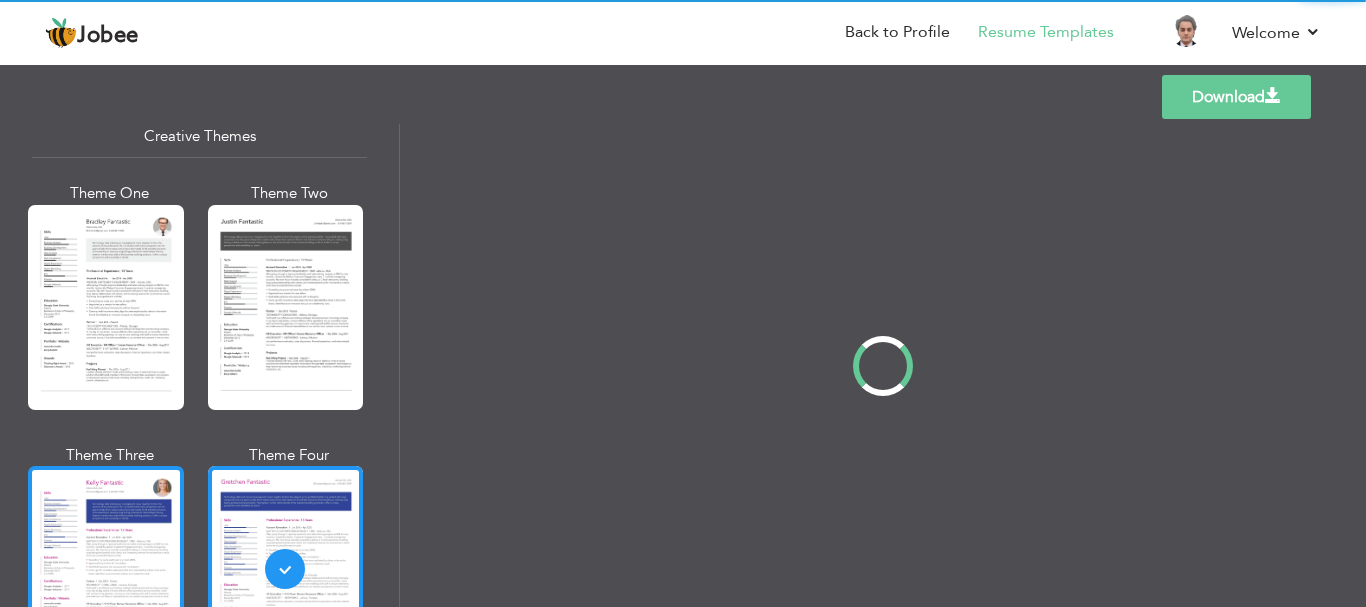 scroll, scrollTop: 0, scrollLeft: 0, axis: both 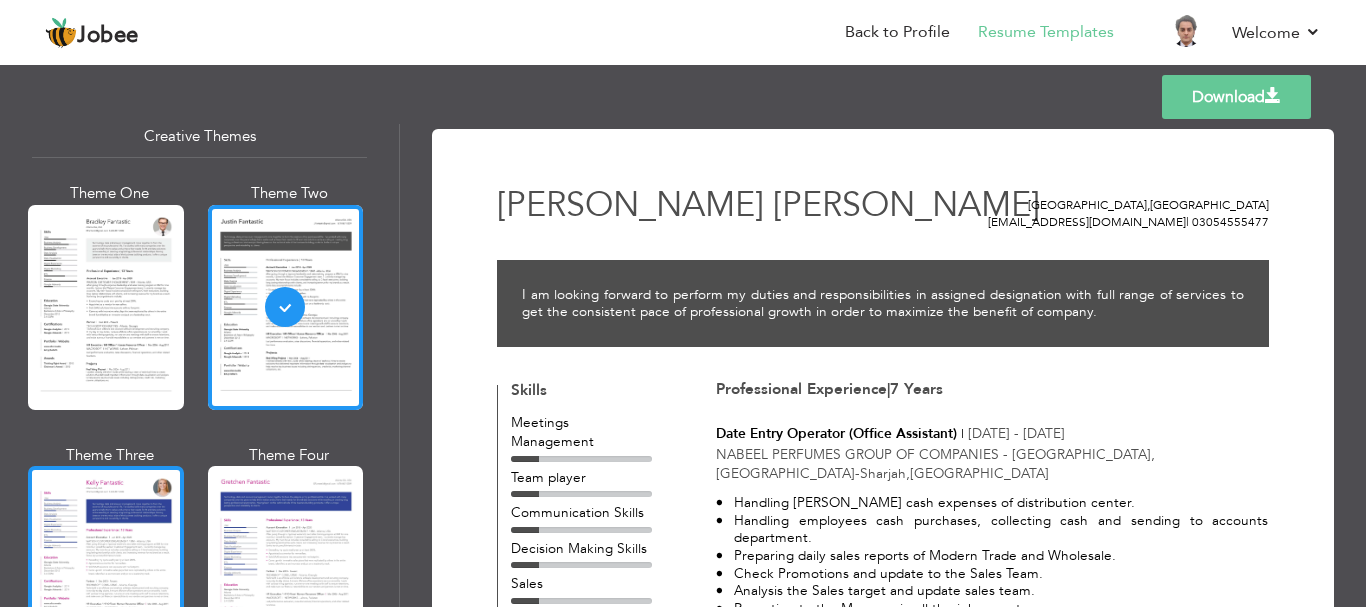 click at bounding box center [106, 568] 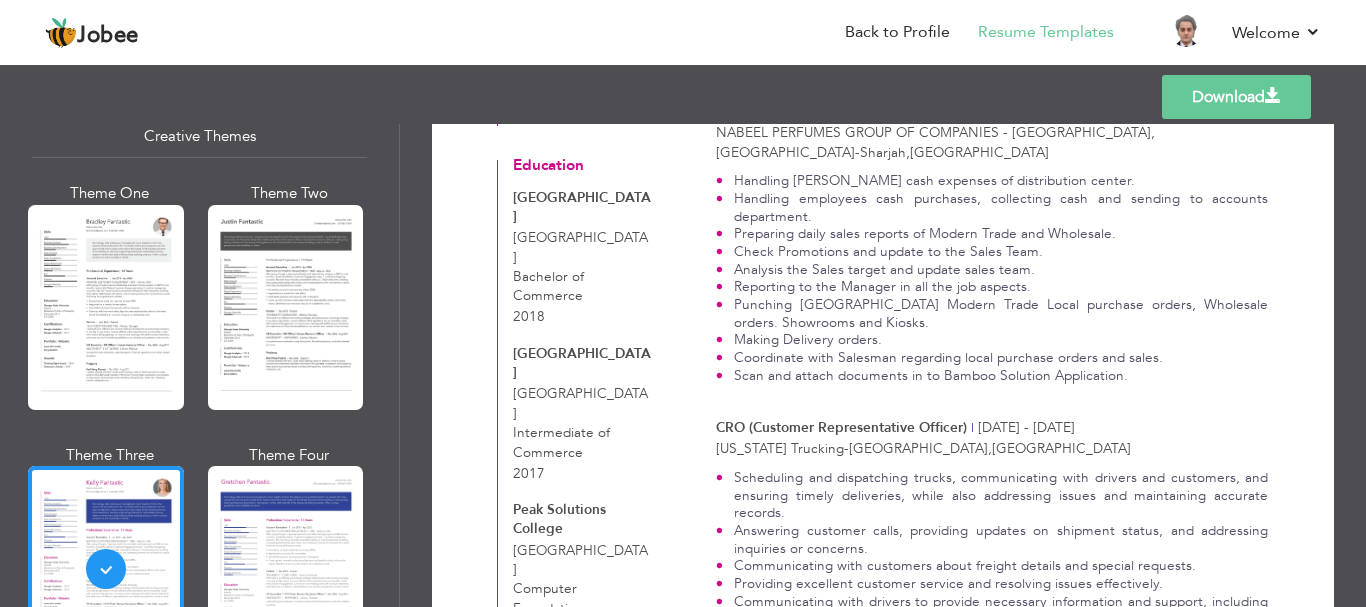 scroll, scrollTop: 500, scrollLeft: 0, axis: vertical 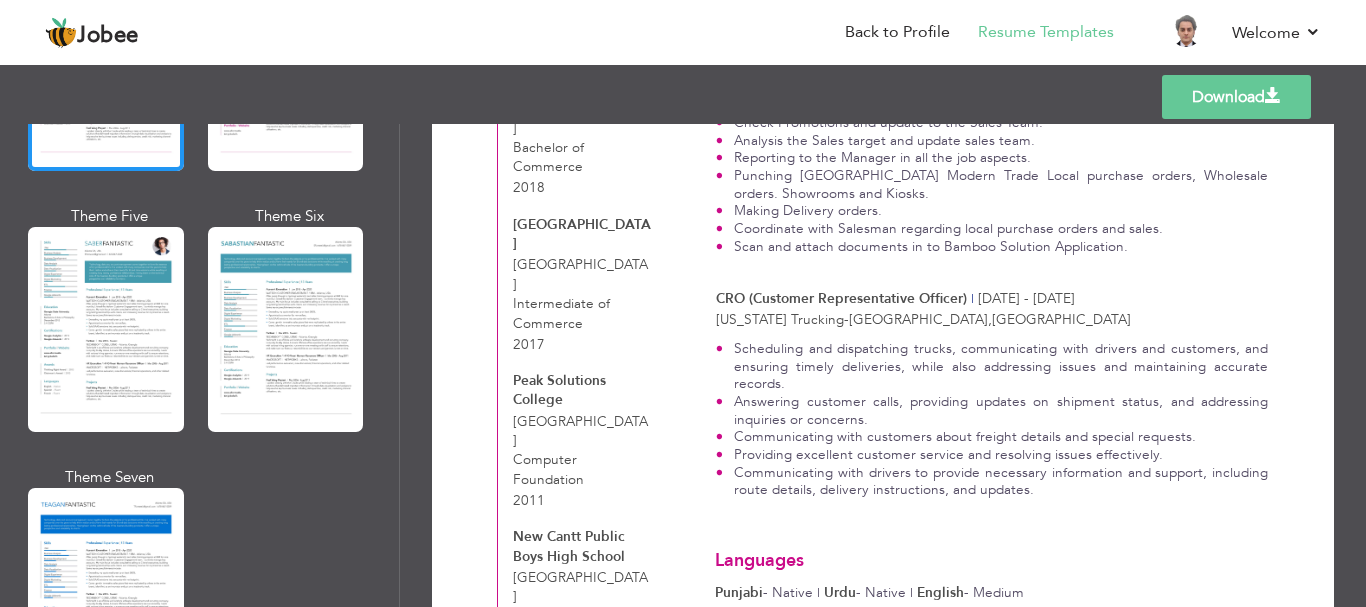 click at bounding box center (106, 329) 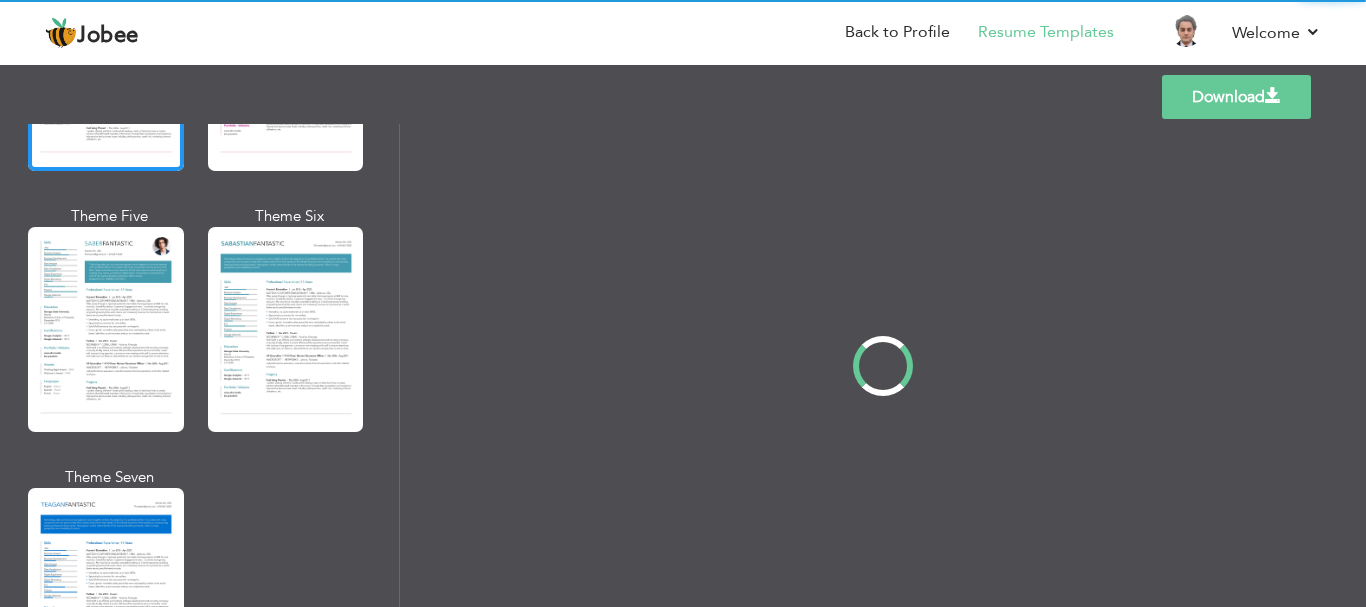 scroll, scrollTop: 0, scrollLeft: 0, axis: both 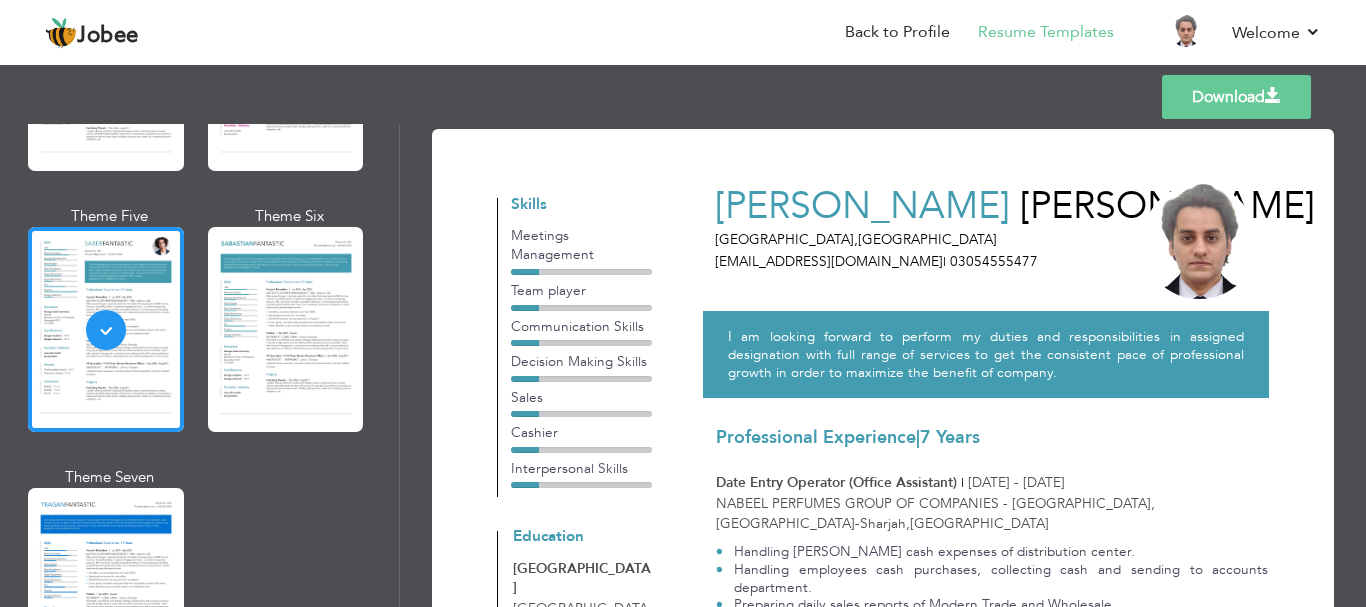 click at bounding box center [286, 329] 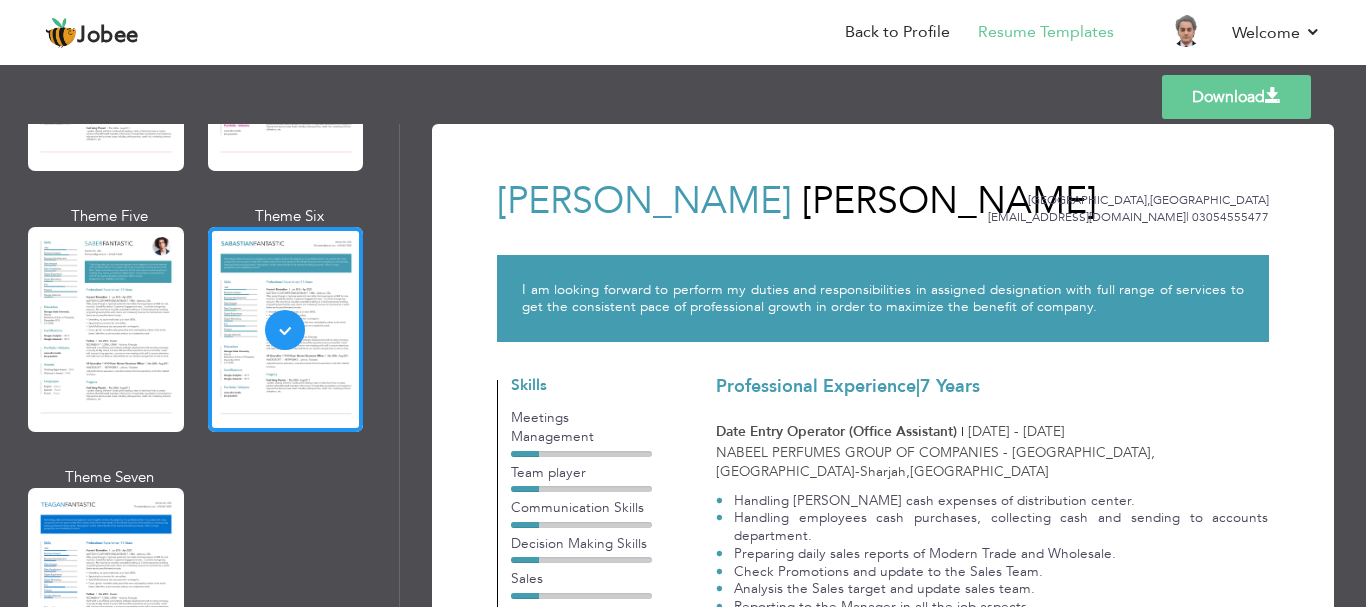 scroll, scrollTop: 0, scrollLeft: 0, axis: both 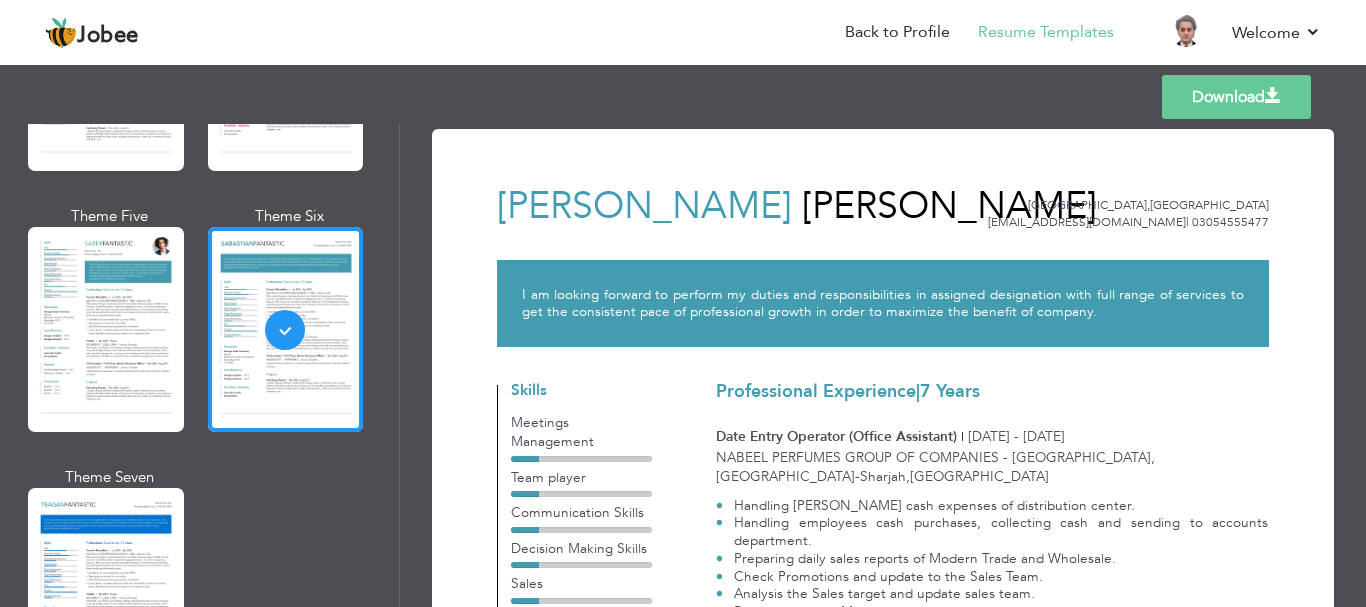 click on "Download" at bounding box center (1236, 97) 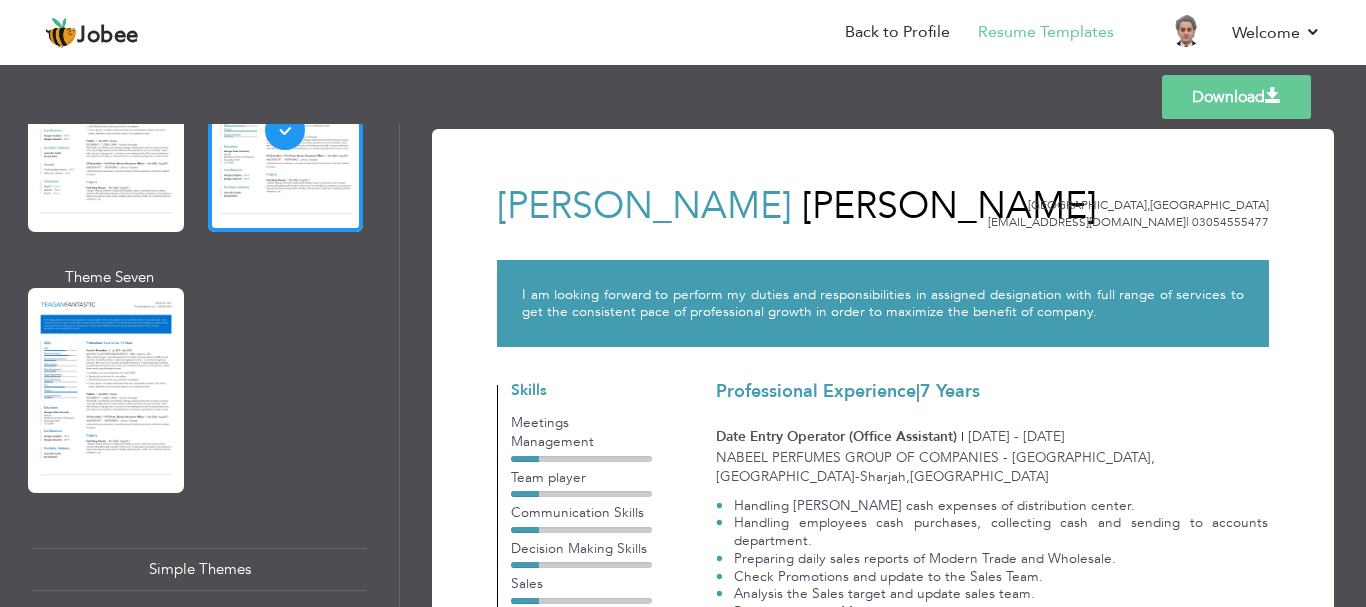 scroll, scrollTop: 3200, scrollLeft: 0, axis: vertical 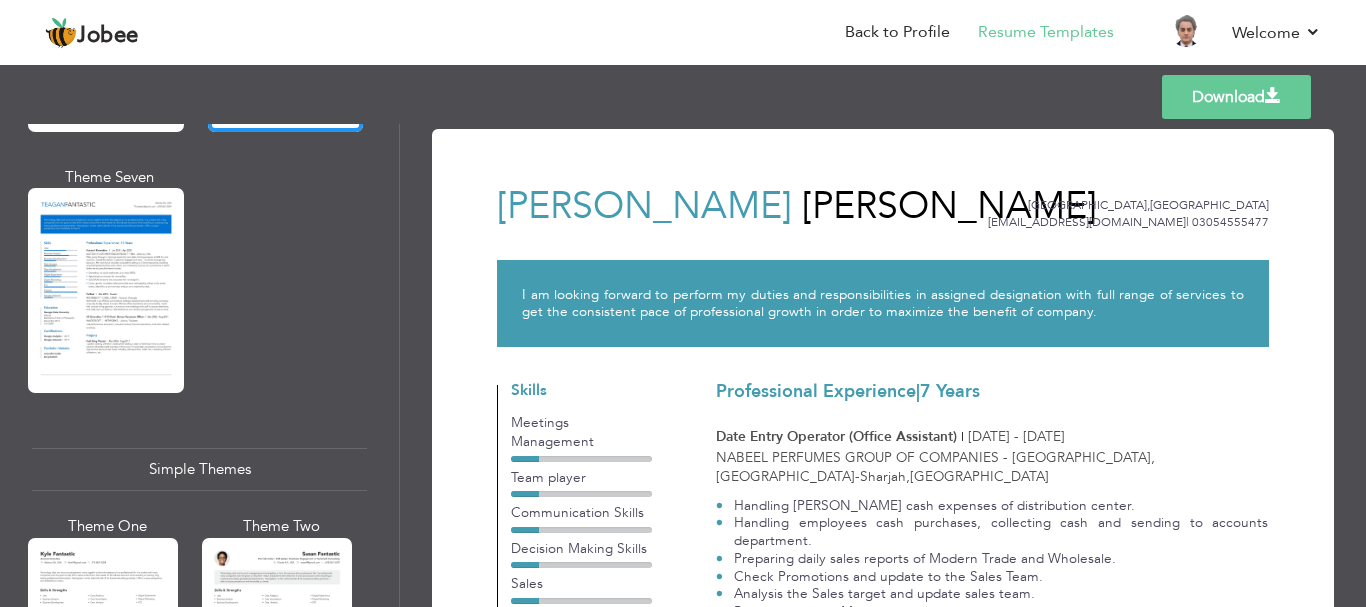 click at bounding box center (106, 290) 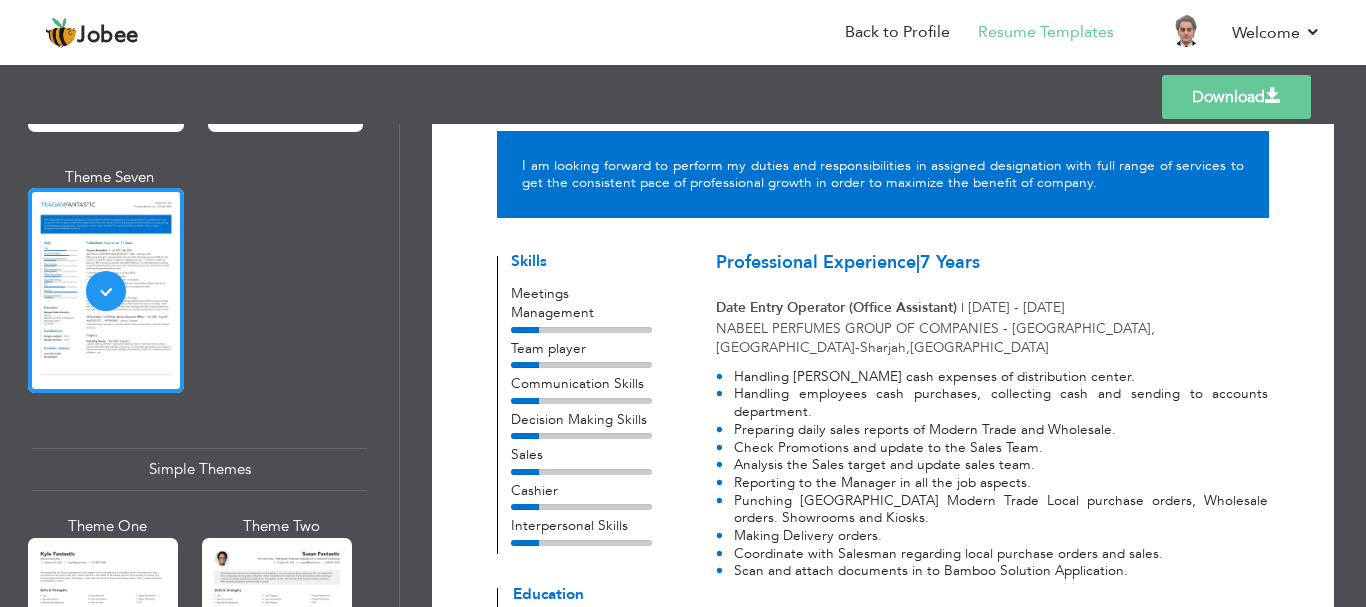 scroll, scrollTop: 0, scrollLeft: 0, axis: both 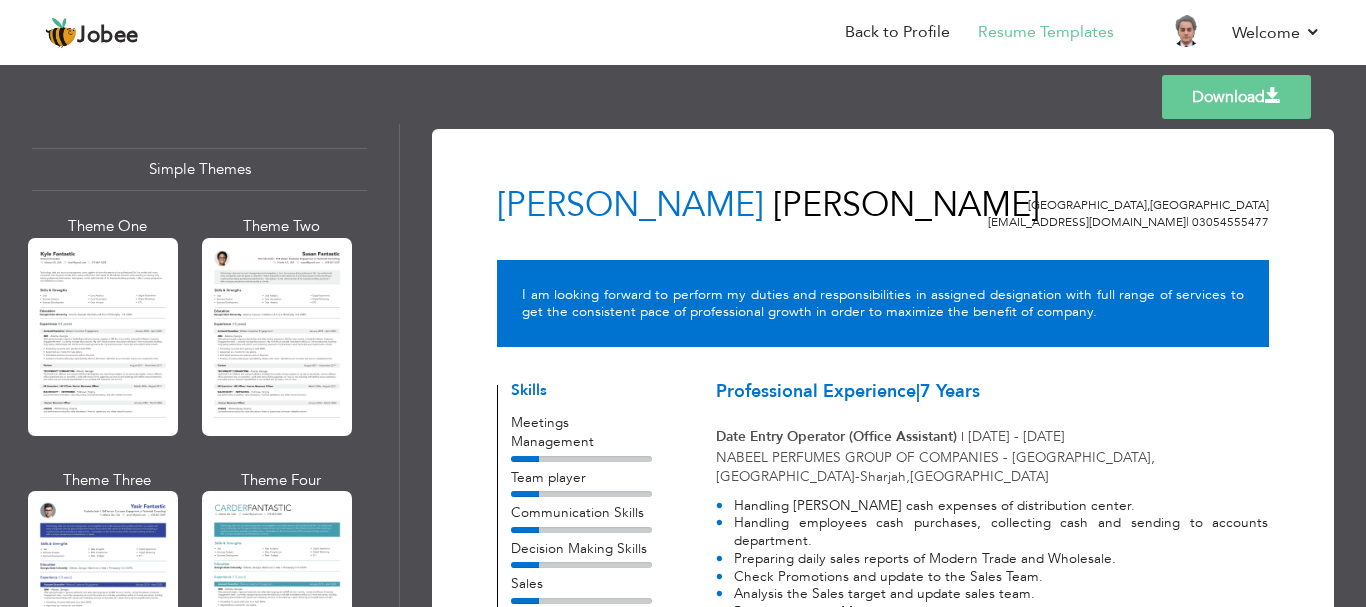 click on "Download" at bounding box center (1236, 97) 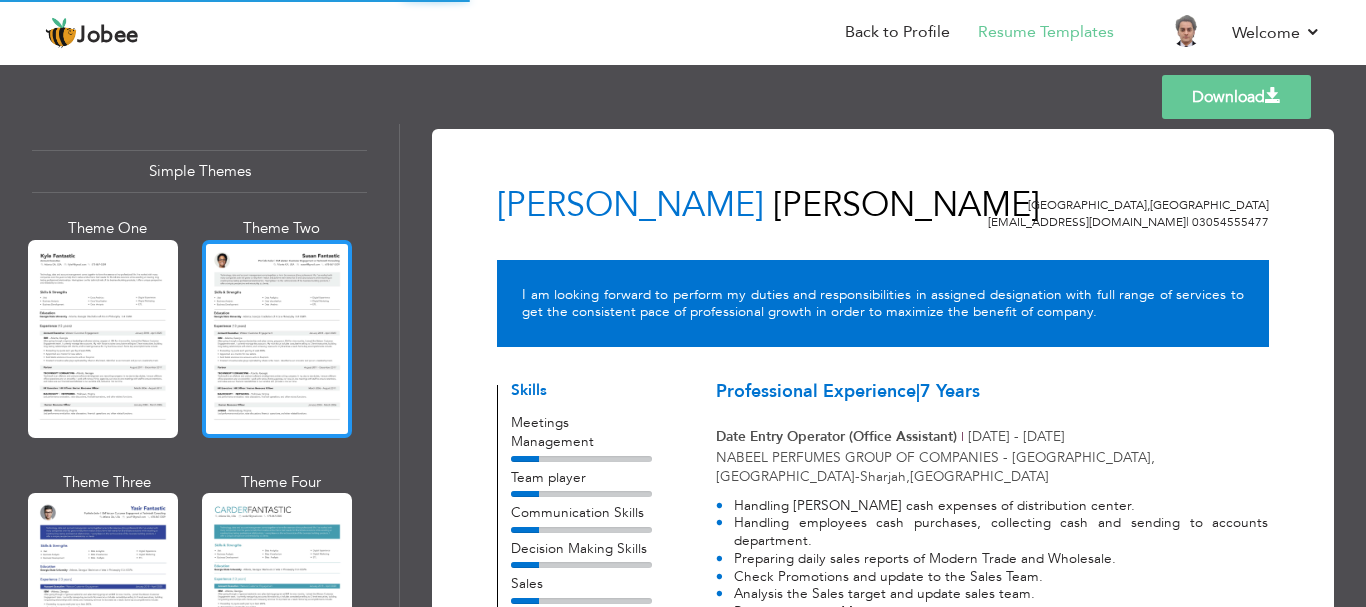 scroll, scrollTop: 3394, scrollLeft: 0, axis: vertical 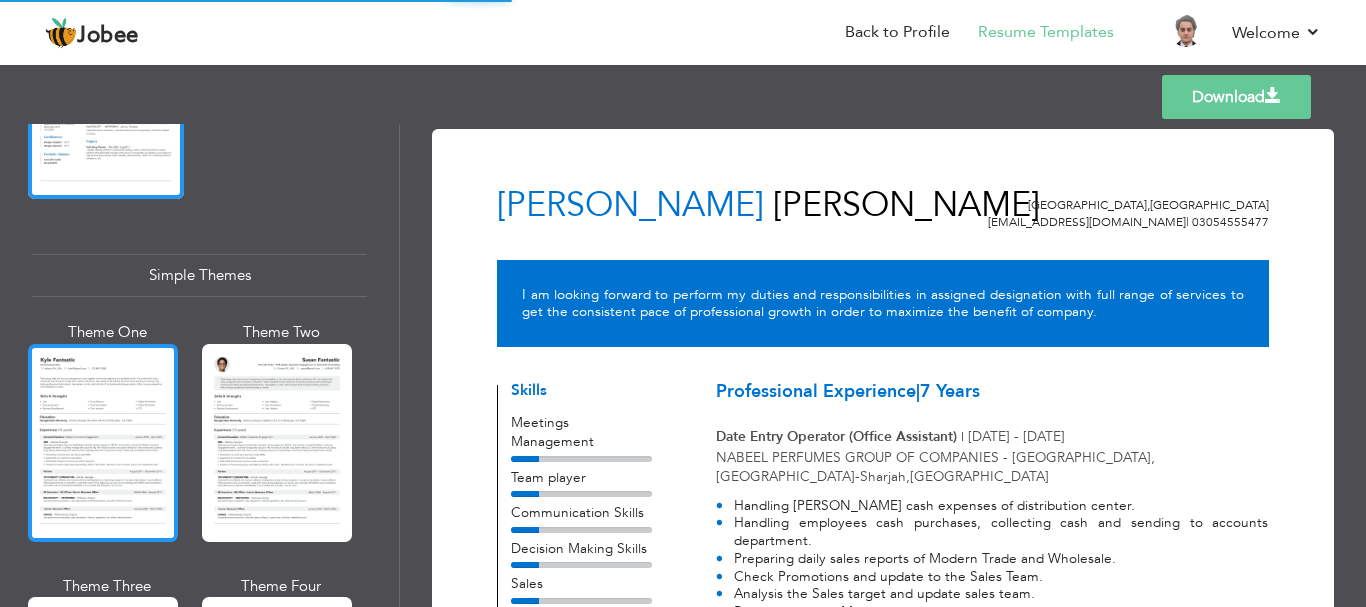 click at bounding box center (103, 443) 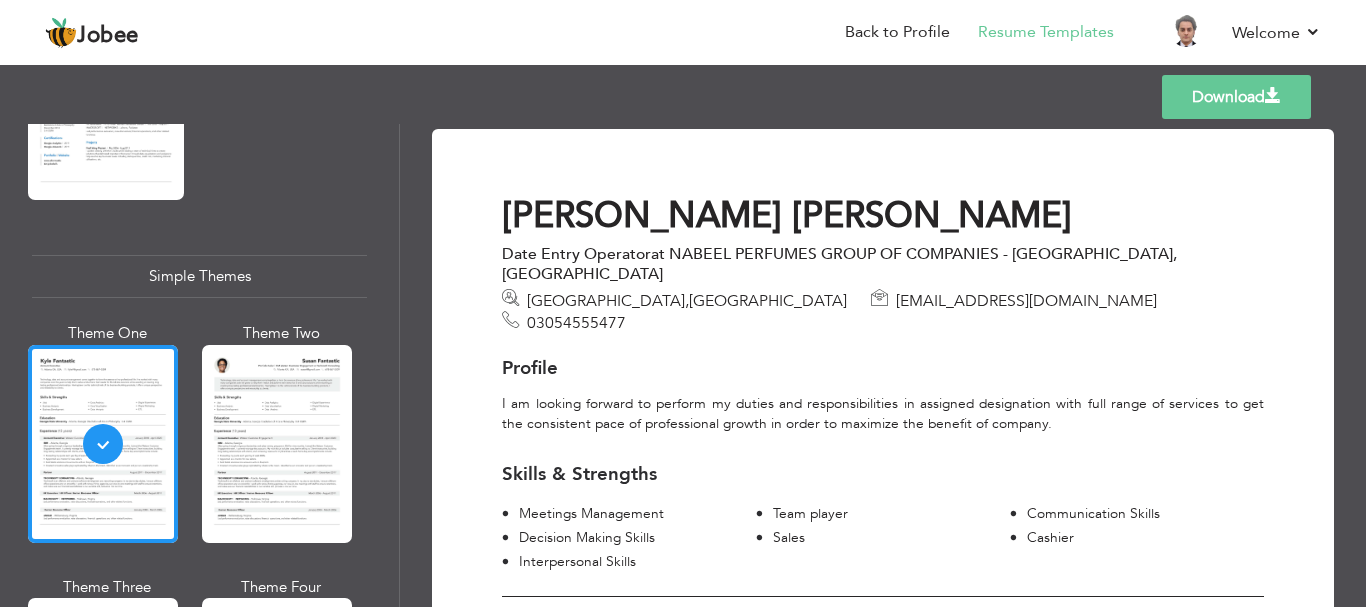 scroll, scrollTop: 3394, scrollLeft: 0, axis: vertical 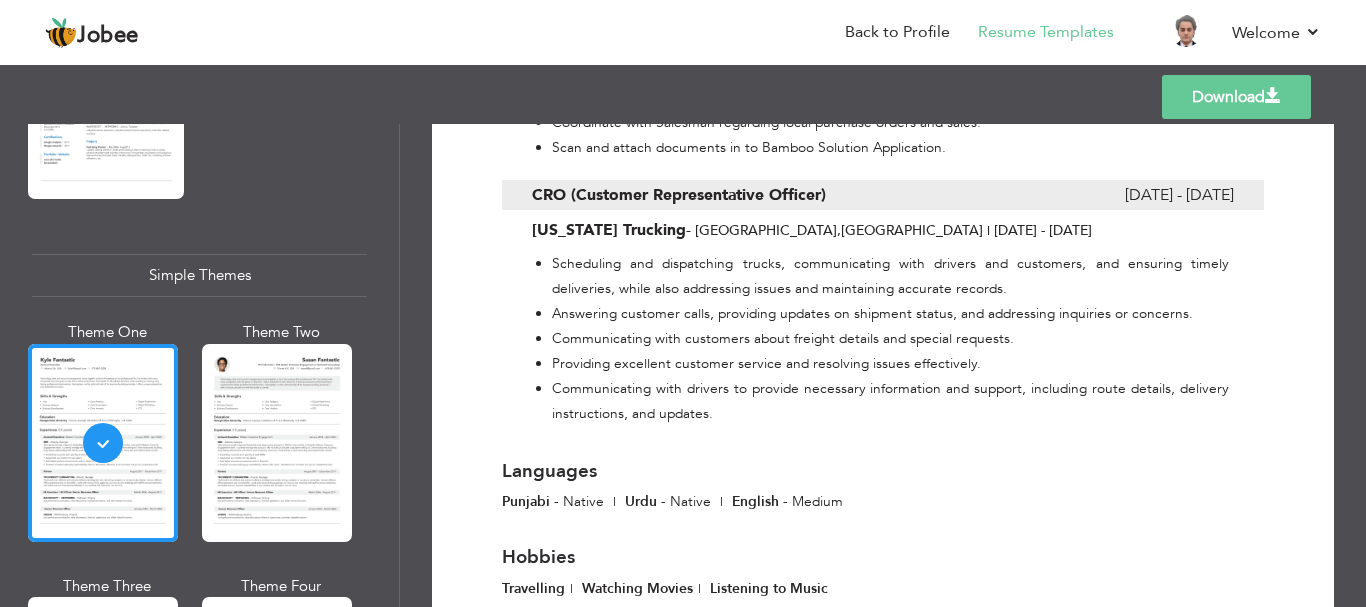 click at bounding box center [277, 443] 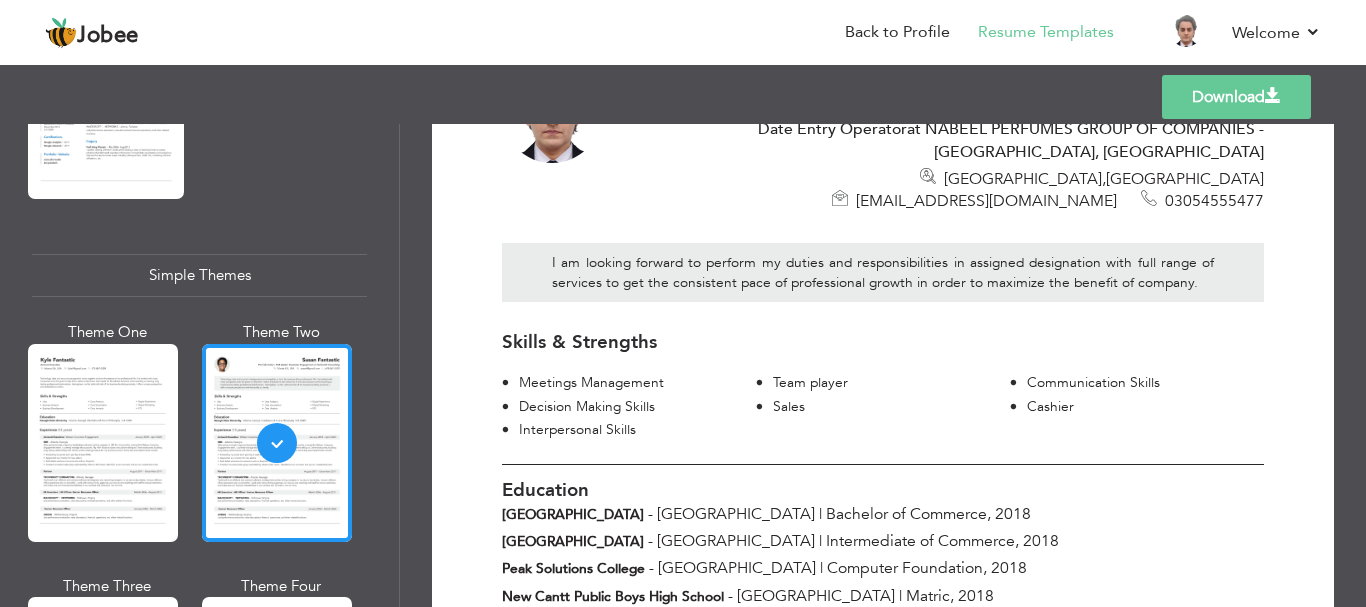 scroll, scrollTop: 0, scrollLeft: 0, axis: both 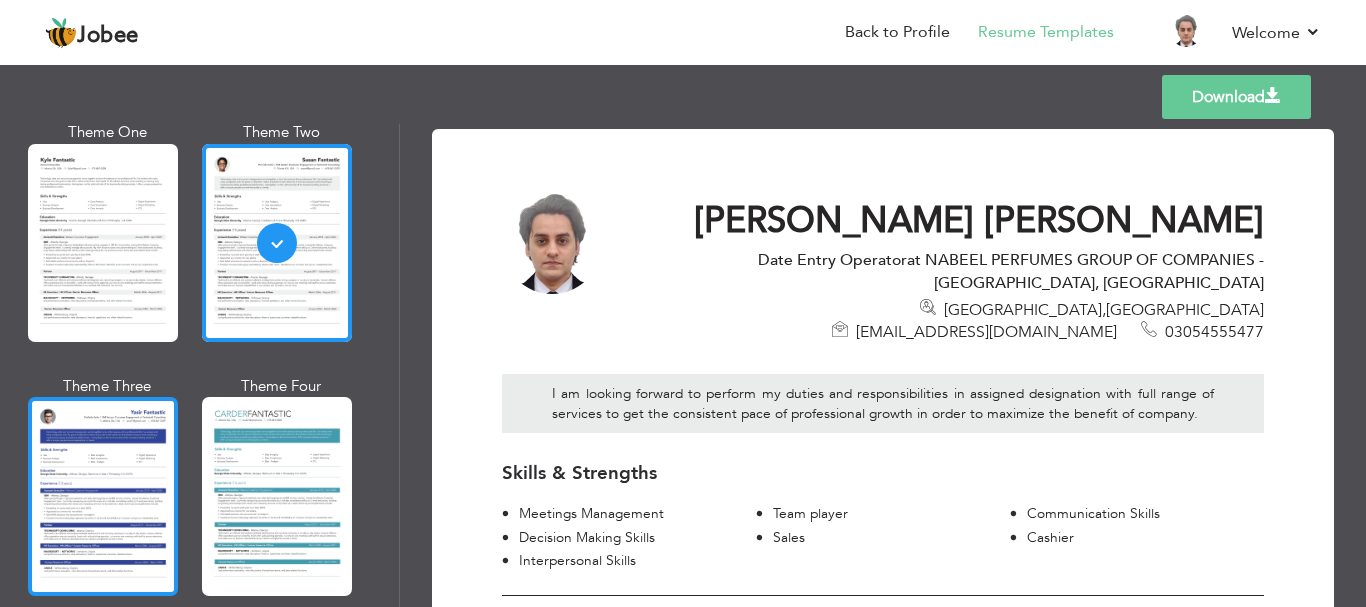 click at bounding box center (103, 496) 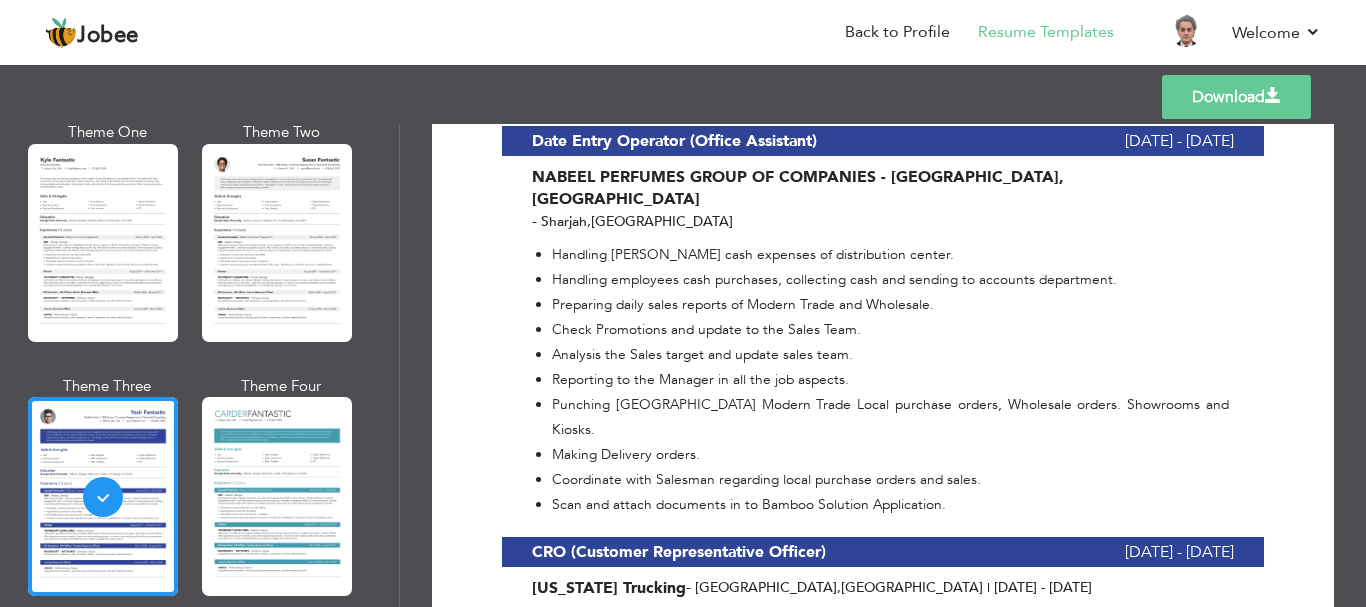 scroll, scrollTop: 563, scrollLeft: 0, axis: vertical 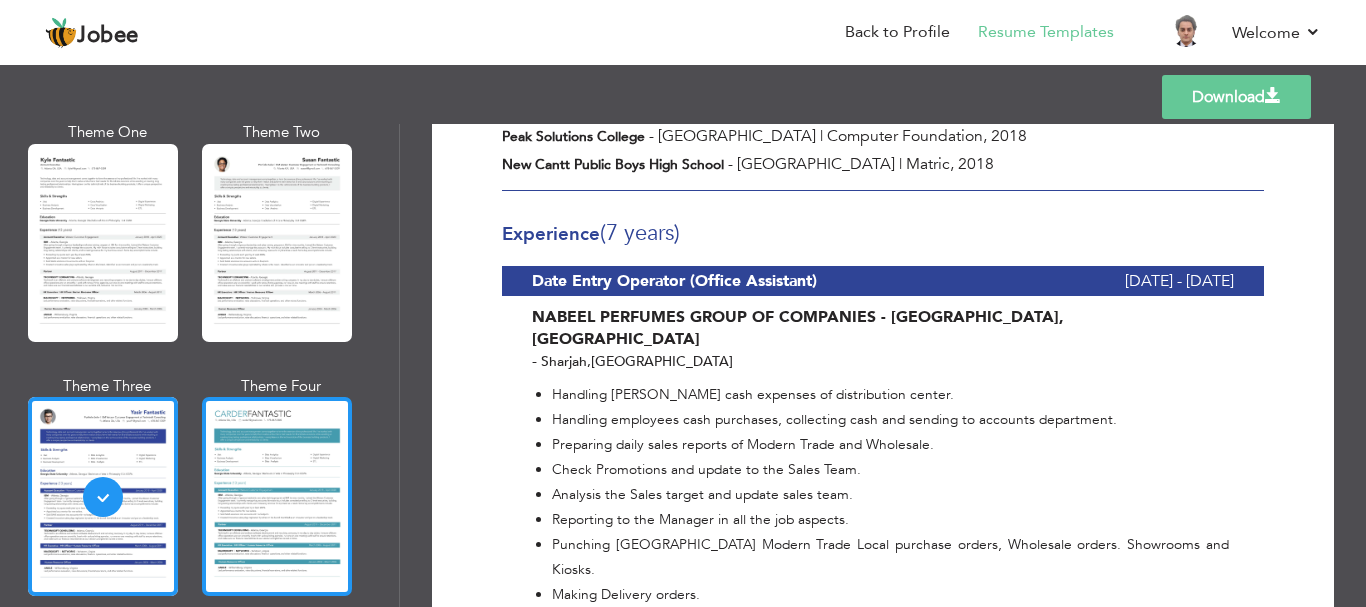 click at bounding box center [277, 496] 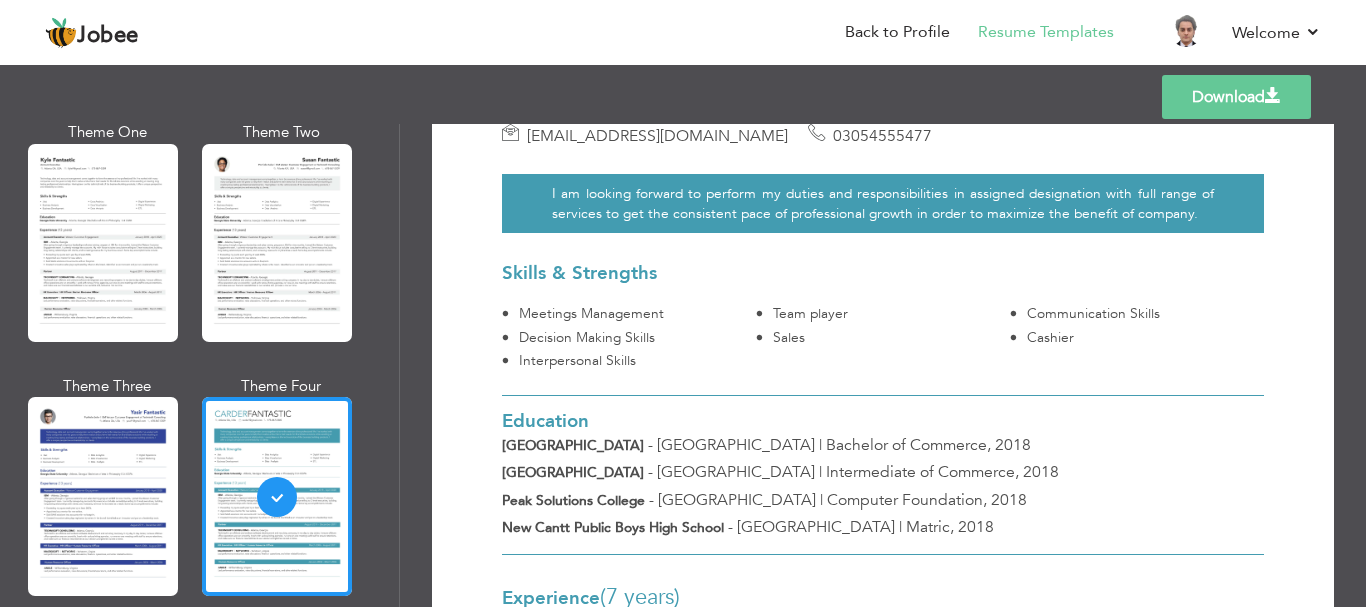 scroll, scrollTop: 0, scrollLeft: 0, axis: both 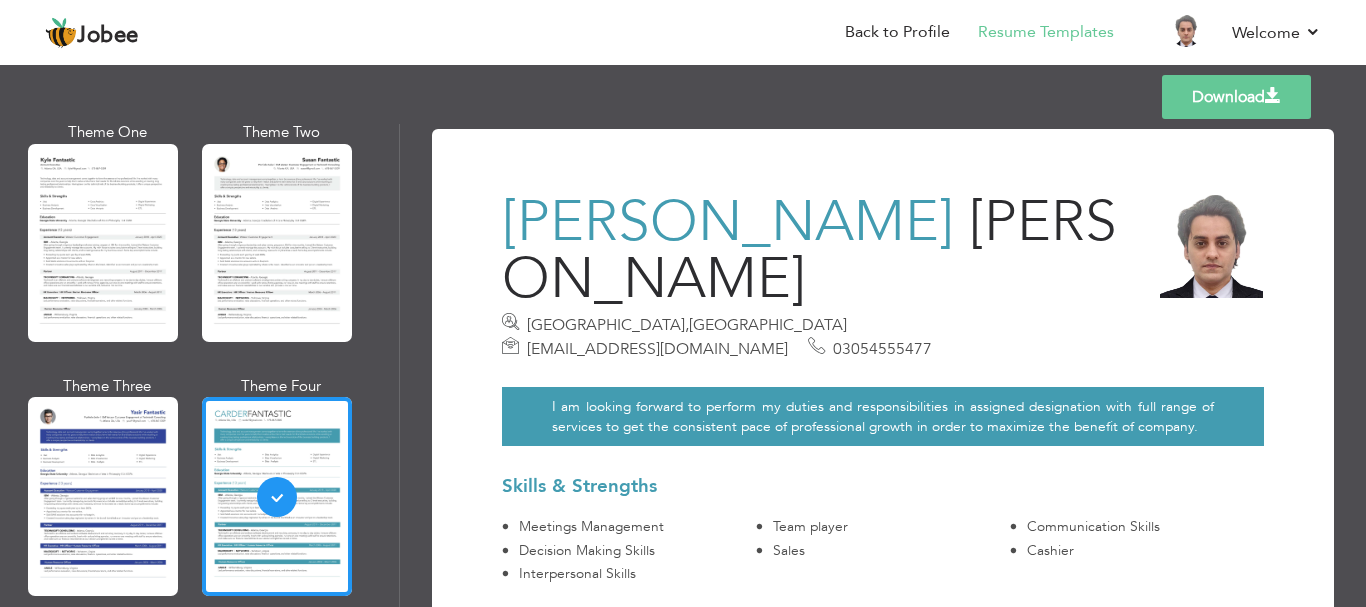 click on "Download" at bounding box center (1236, 97) 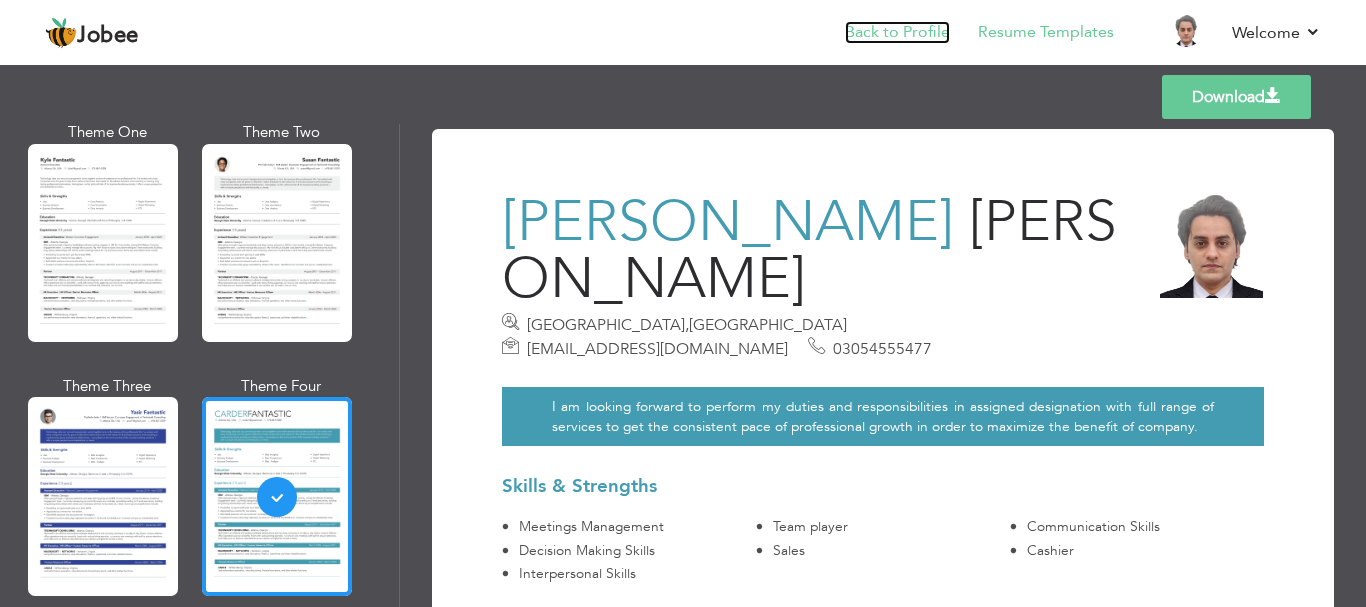 click on "Back to Profile" at bounding box center [897, 32] 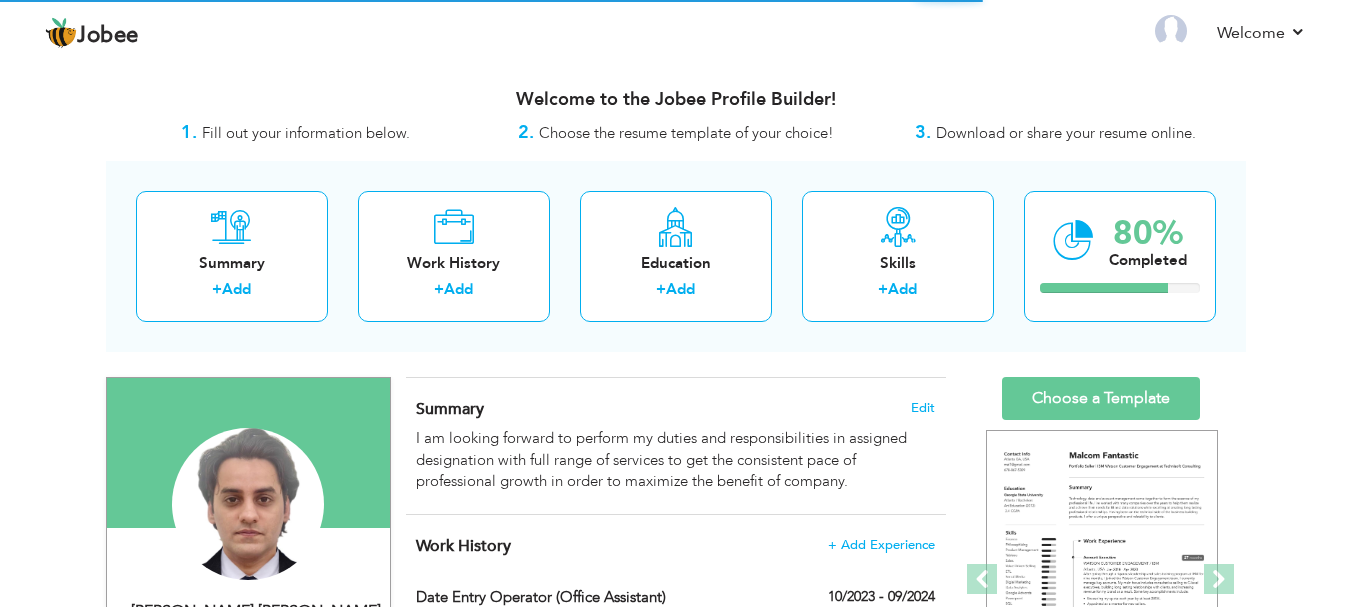 scroll, scrollTop: 0, scrollLeft: 0, axis: both 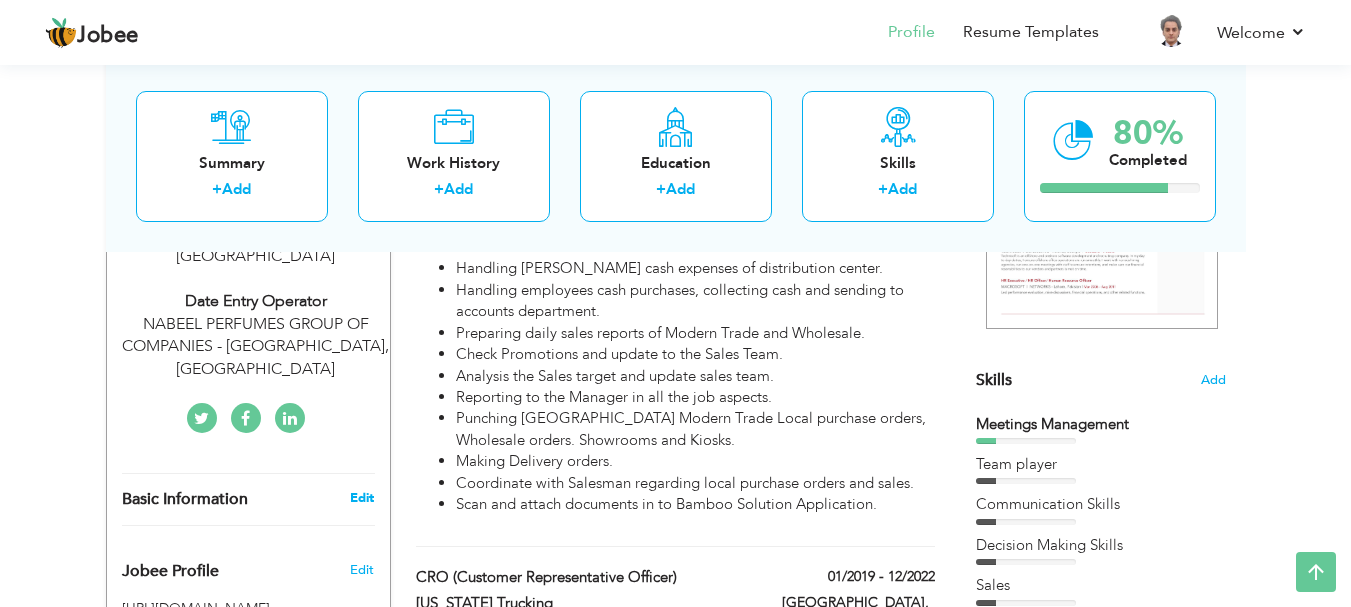 click on "Edit" at bounding box center (362, 498) 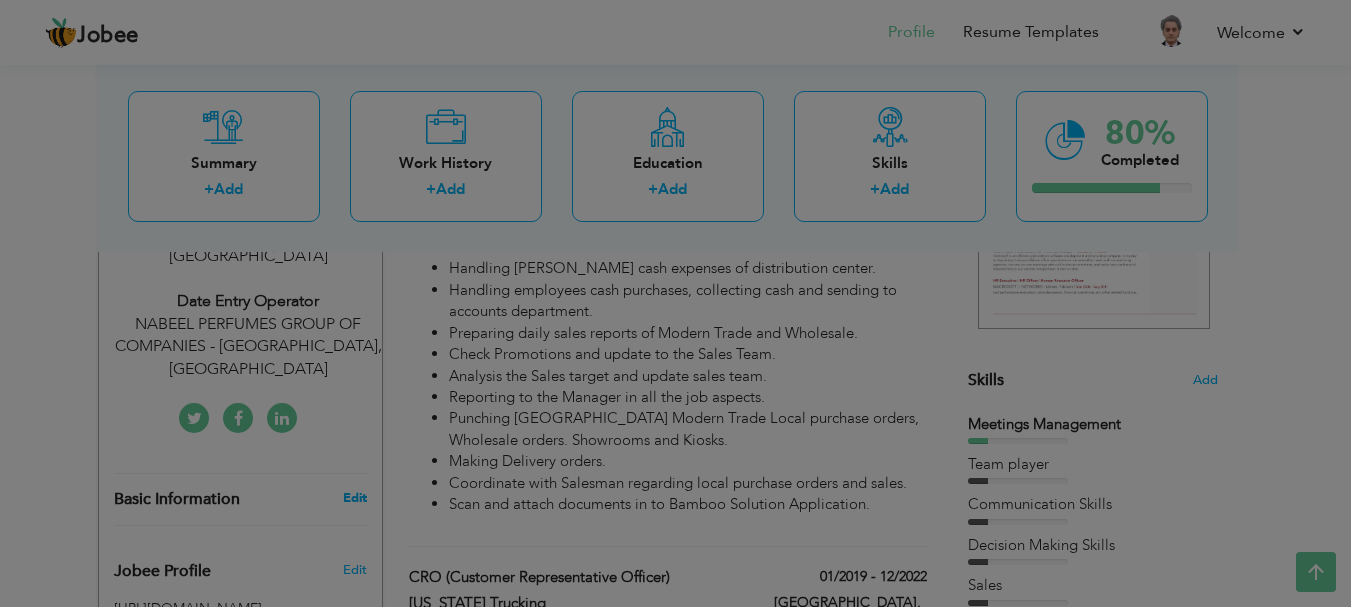 type on "[PERSON_NAME]" 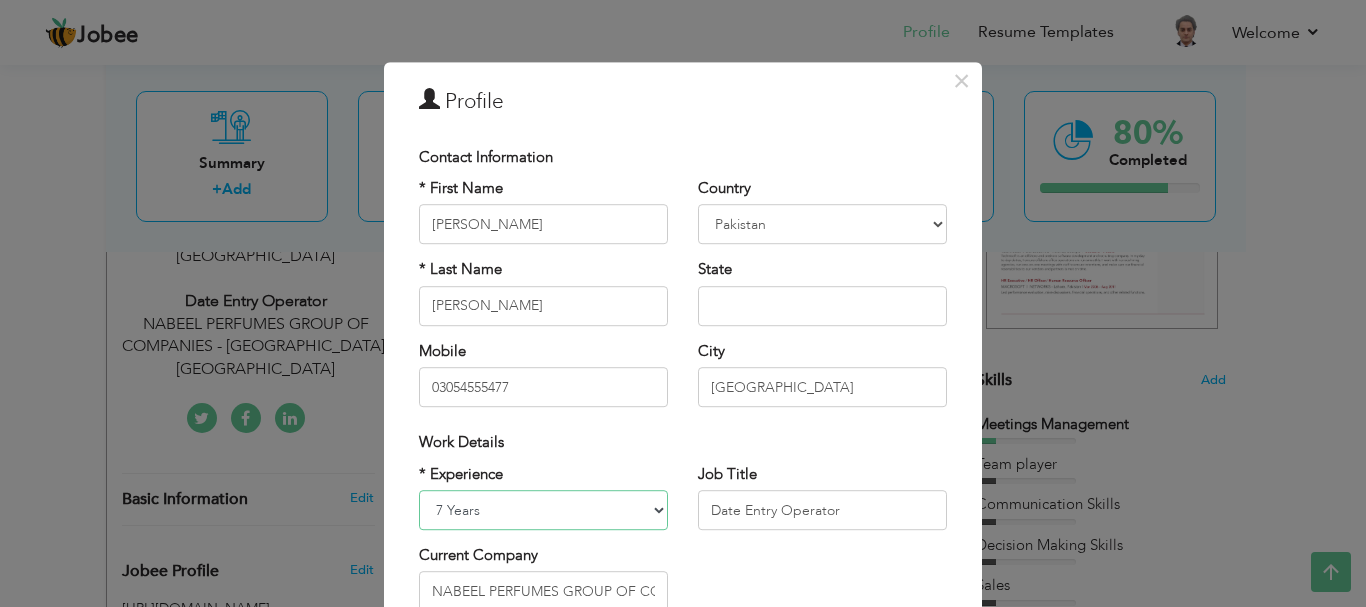 click on "Entry Level Less than 1 Year 1 Year 2 Years 3 Years 4 Years 5 Years 6 Years 7 Years 8 Years 9 Years 10 Years 11 Years 12 Years 13 Years 14 Years 15 Years 16 Years 17 Years 18 Years 19 Years 20 Years 21 Years 22 Years 23 Years 24 Years 25 Years 26 Years 27 Years 28 Years 29 Years 30 Years 31 Years 32 Years 33 Years 34 Years 35 Years More than 35 Years" at bounding box center [543, 510] 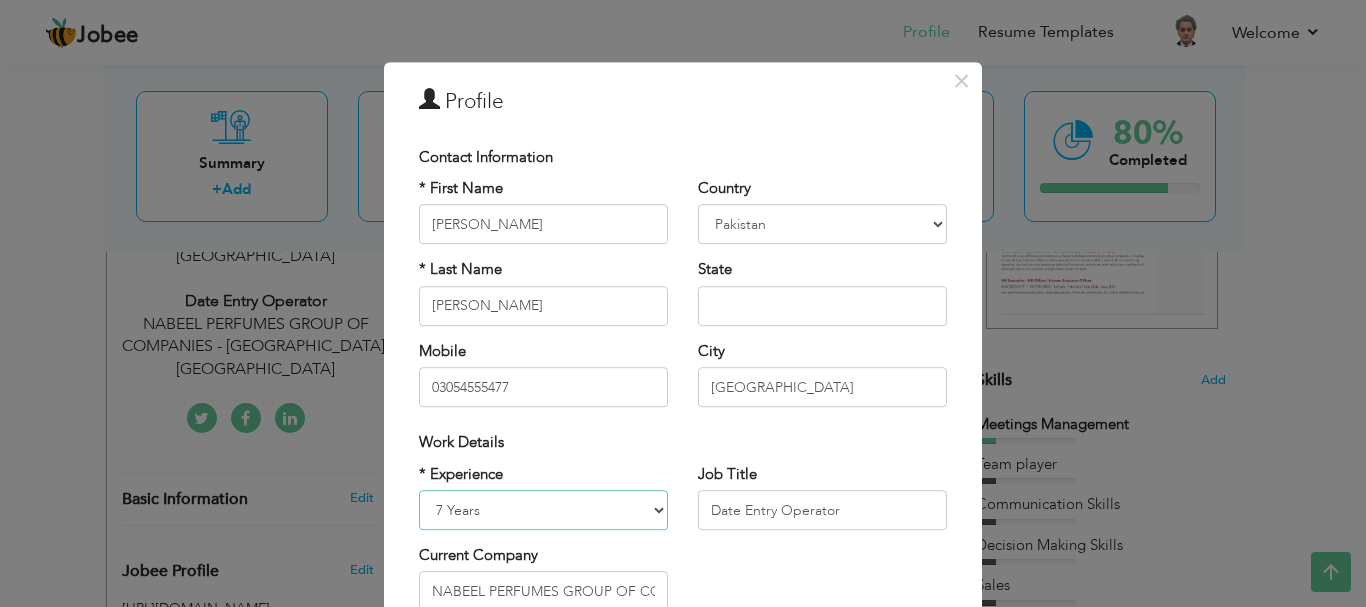 select on "number:8" 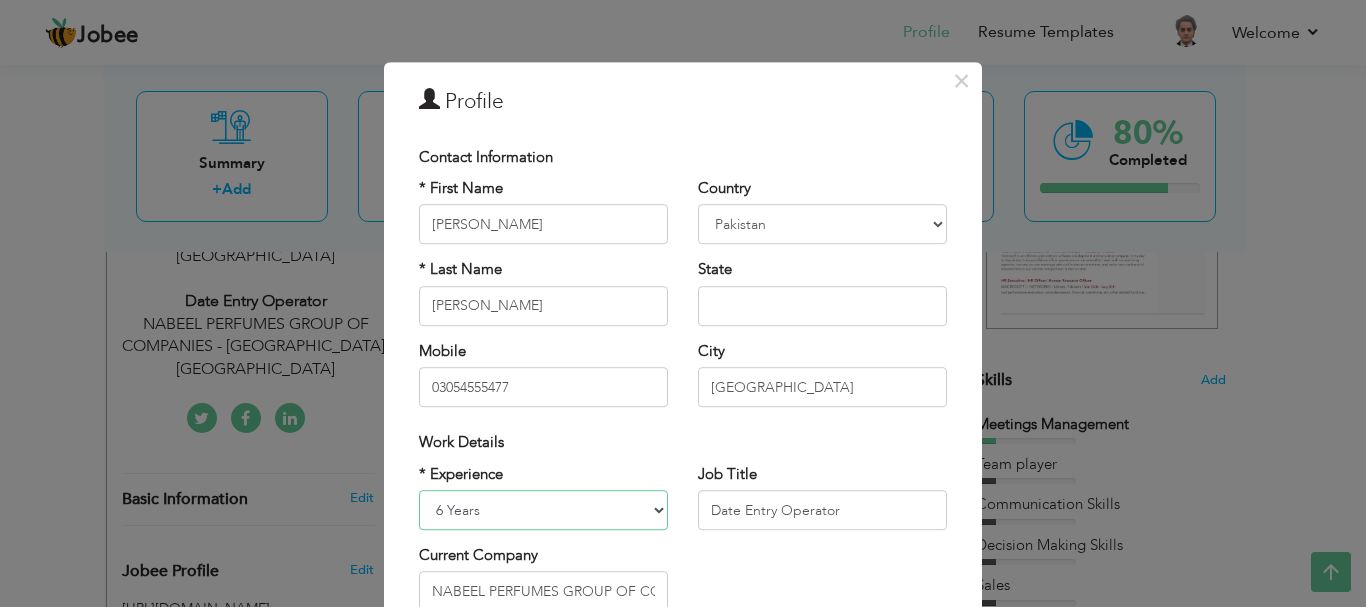 click on "Entry Level Less than 1 Year 1 Year 2 Years 3 Years 4 Years 5 Years 6 Years 7 Years 8 Years 9 Years 10 Years 11 Years 12 Years 13 Years 14 Years 15 Years 16 Years 17 Years 18 Years 19 Years 20 Years 21 Years 22 Years 23 Years 24 Years 25 Years 26 Years 27 Years 28 Years 29 Years 30 Years 31 Years 32 Years 33 Years 34 Years 35 Years More than 35 Years" at bounding box center [543, 510] 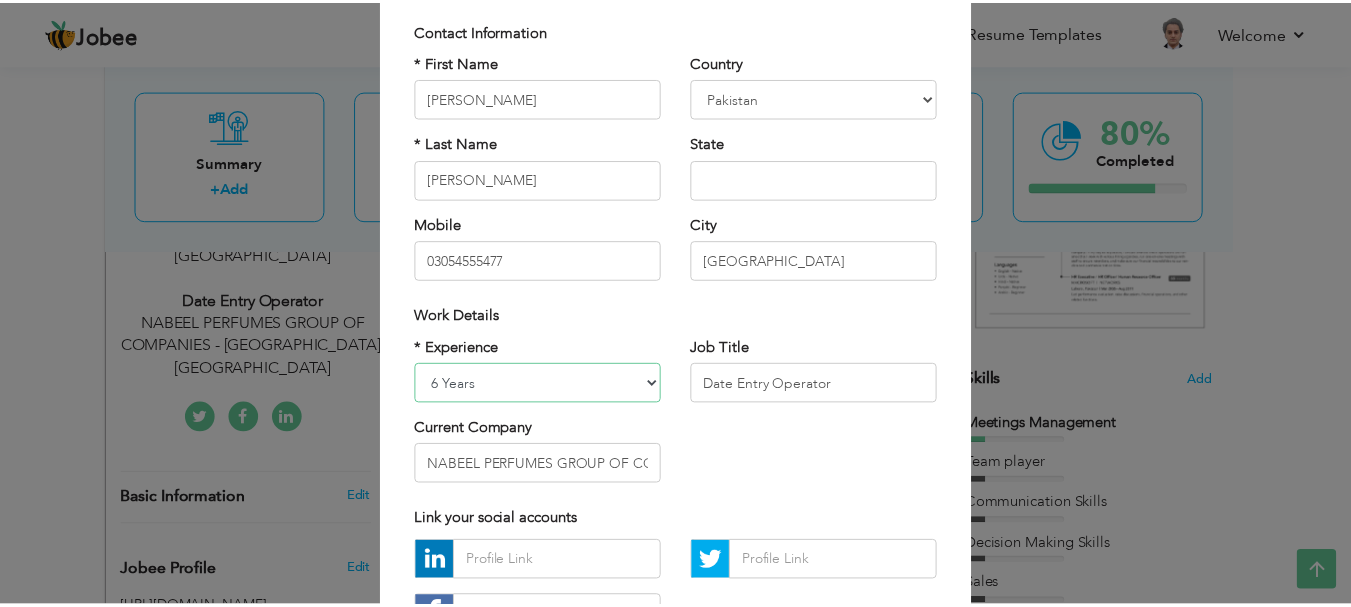 scroll, scrollTop: 292, scrollLeft: 0, axis: vertical 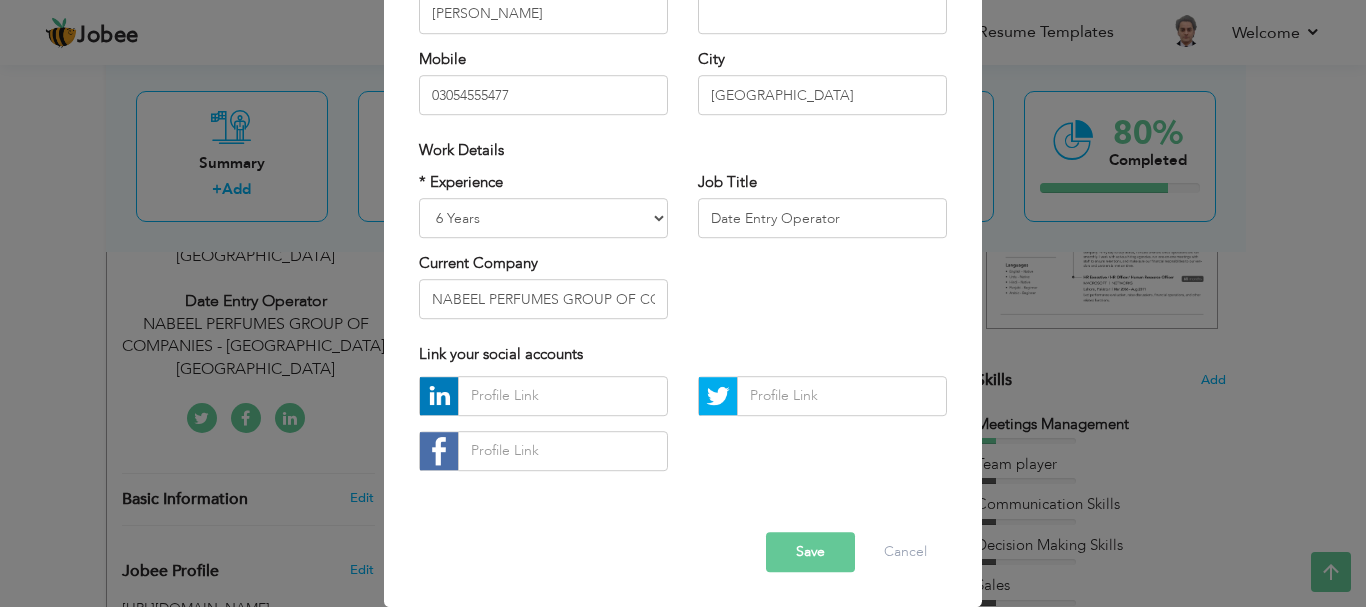 click on "Save" at bounding box center (810, 552) 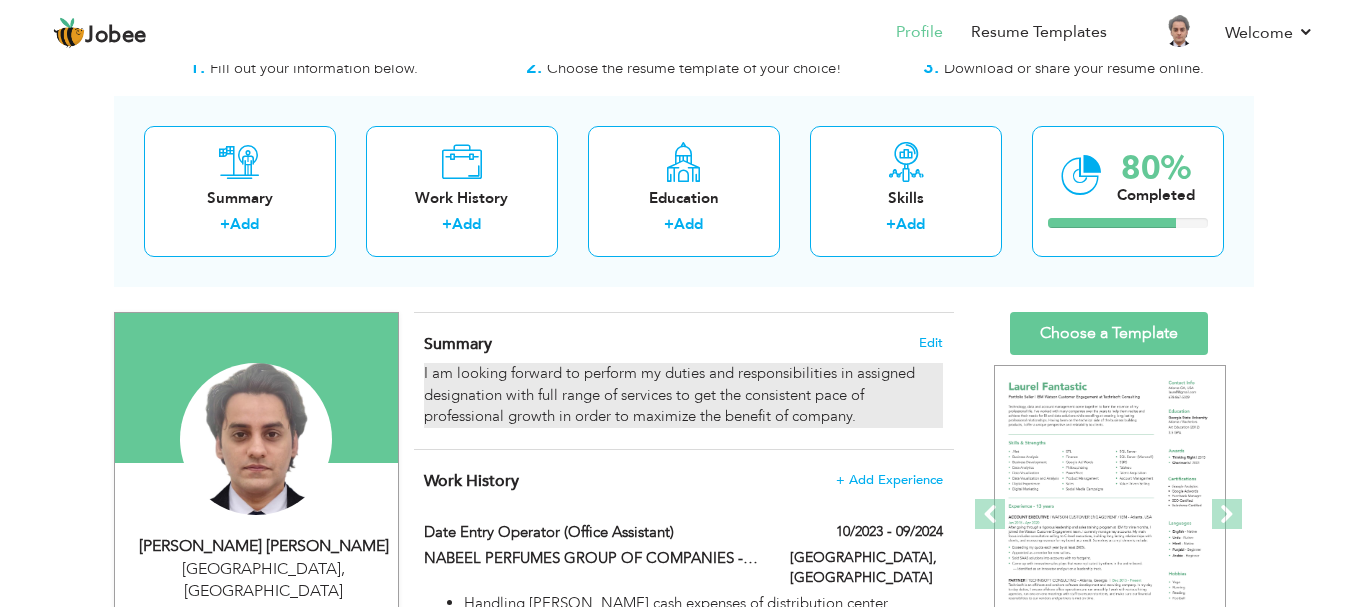 scroll, scrollTop: 100, scrollLeft: 0, axis: vertical 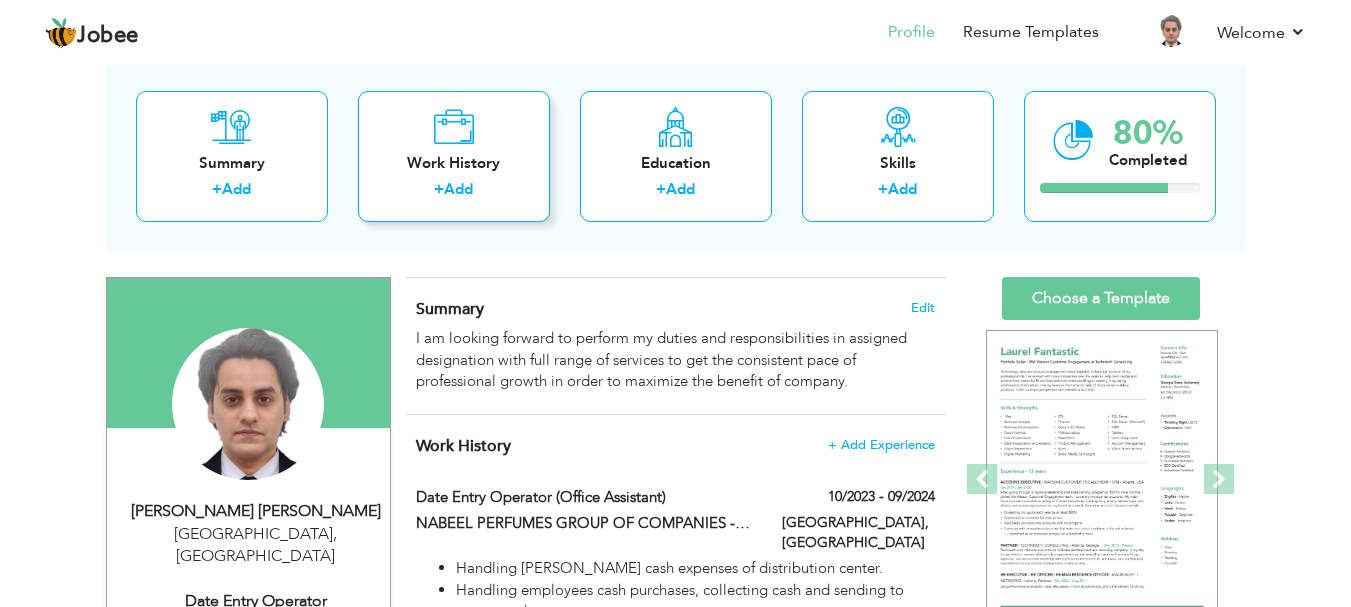 click on "Add" at bounding box center [458, 189] 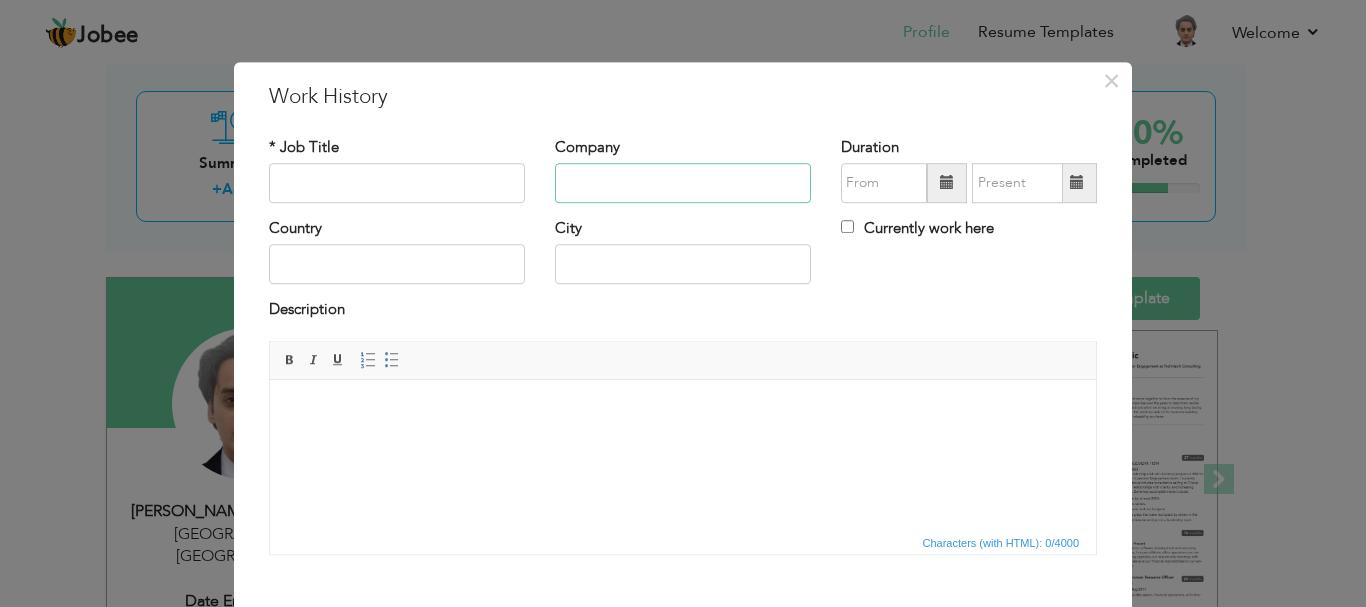 click at bounding box center [683, 183] 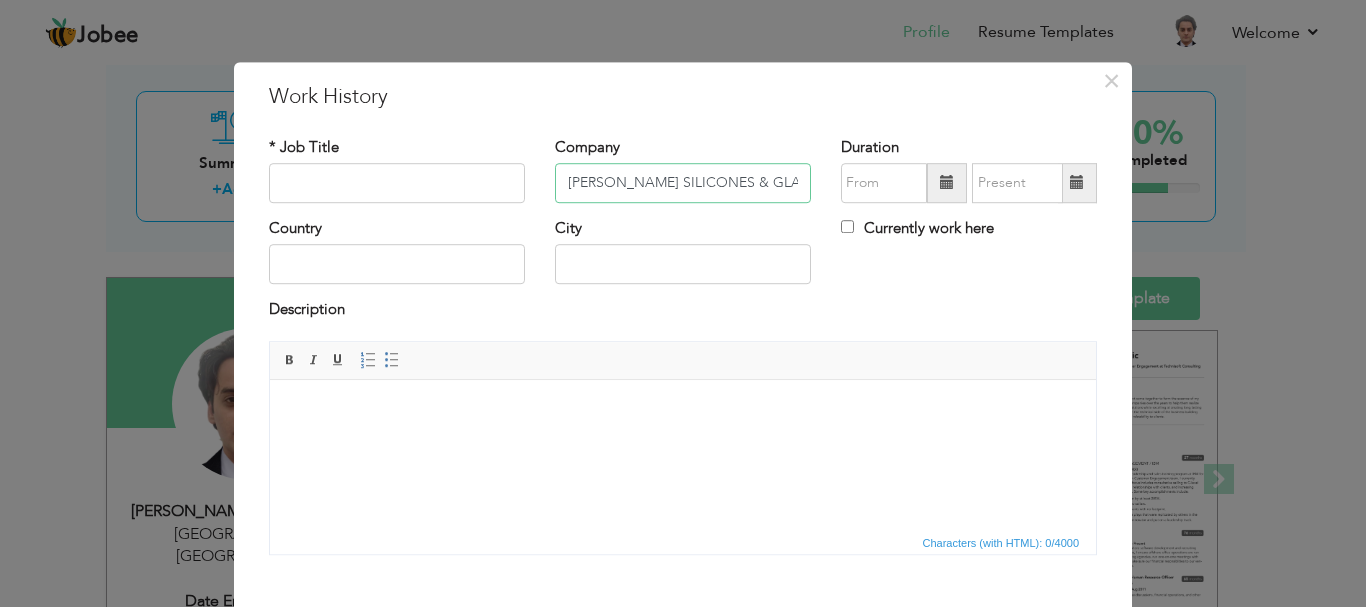 scroll, scrollTop: 0, scrollLeft: 17, axis: horizontal 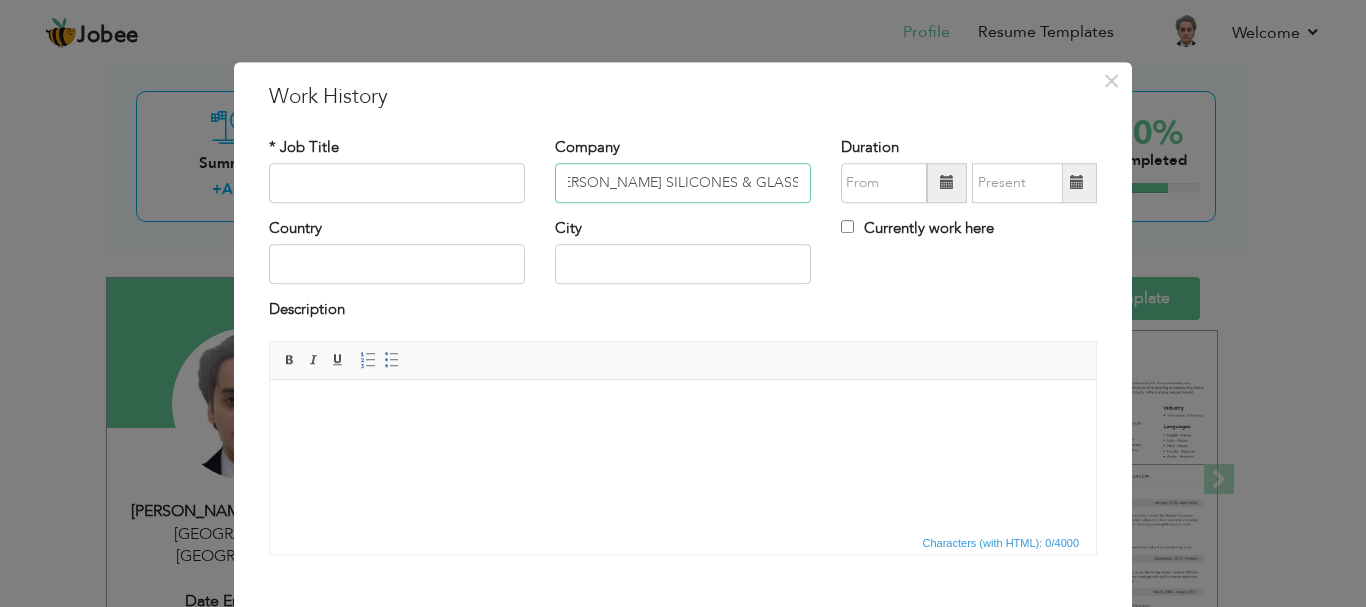 type on "[PERSON_NAME] SILICONES & GLASS (PVT.) LTD" 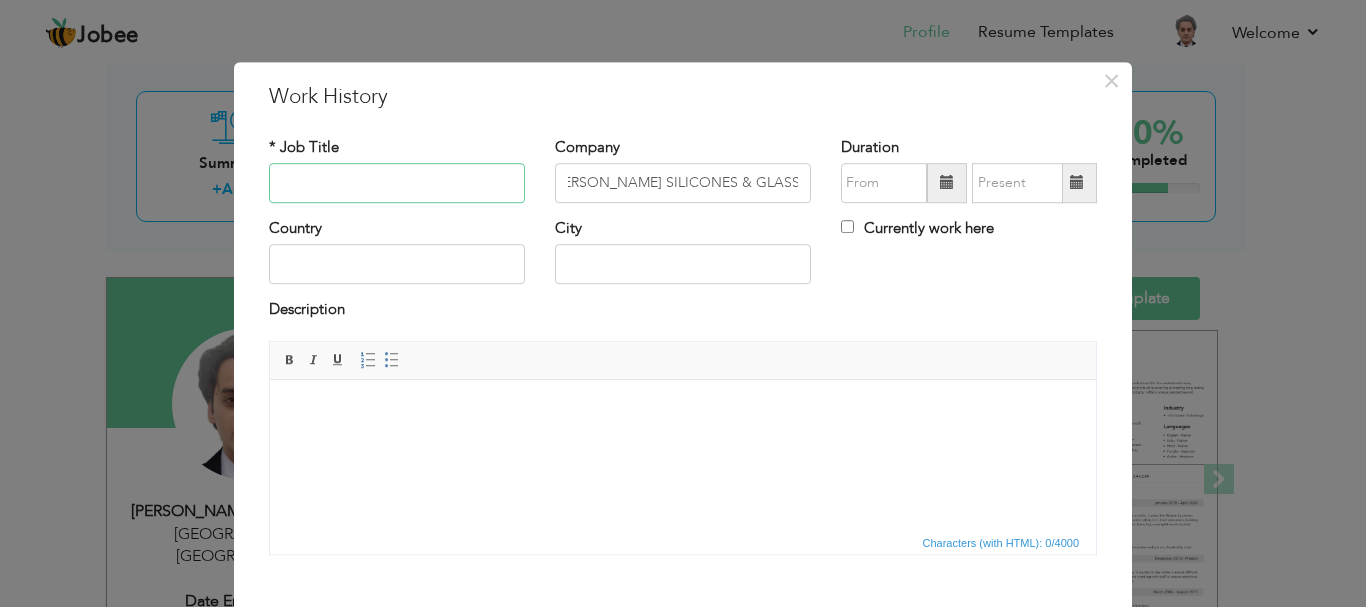 click at bounding box center (397, 183) 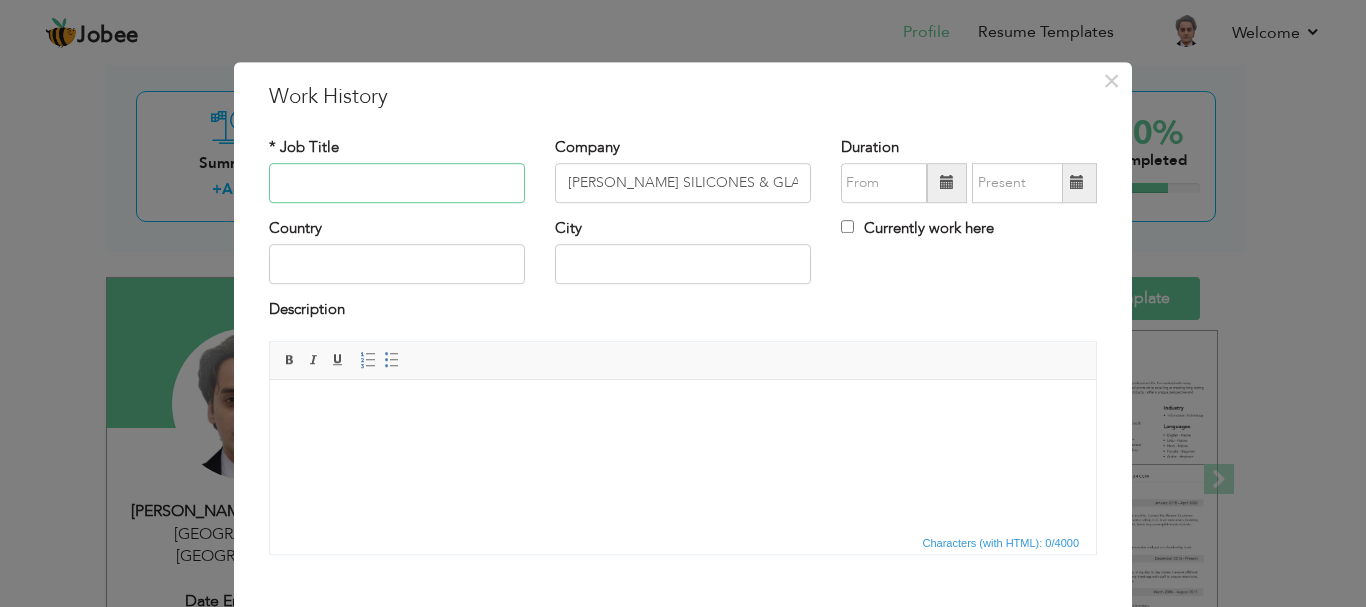 click at bounding box center [397, 183] 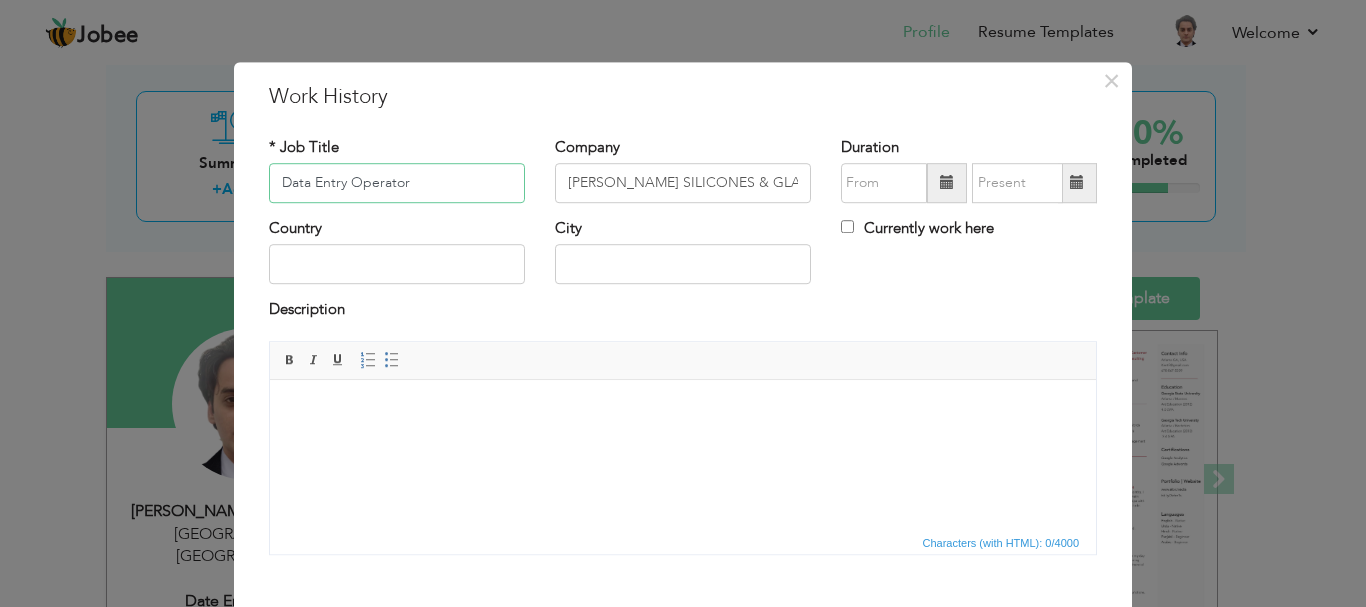 type on "Data Entry Operator" 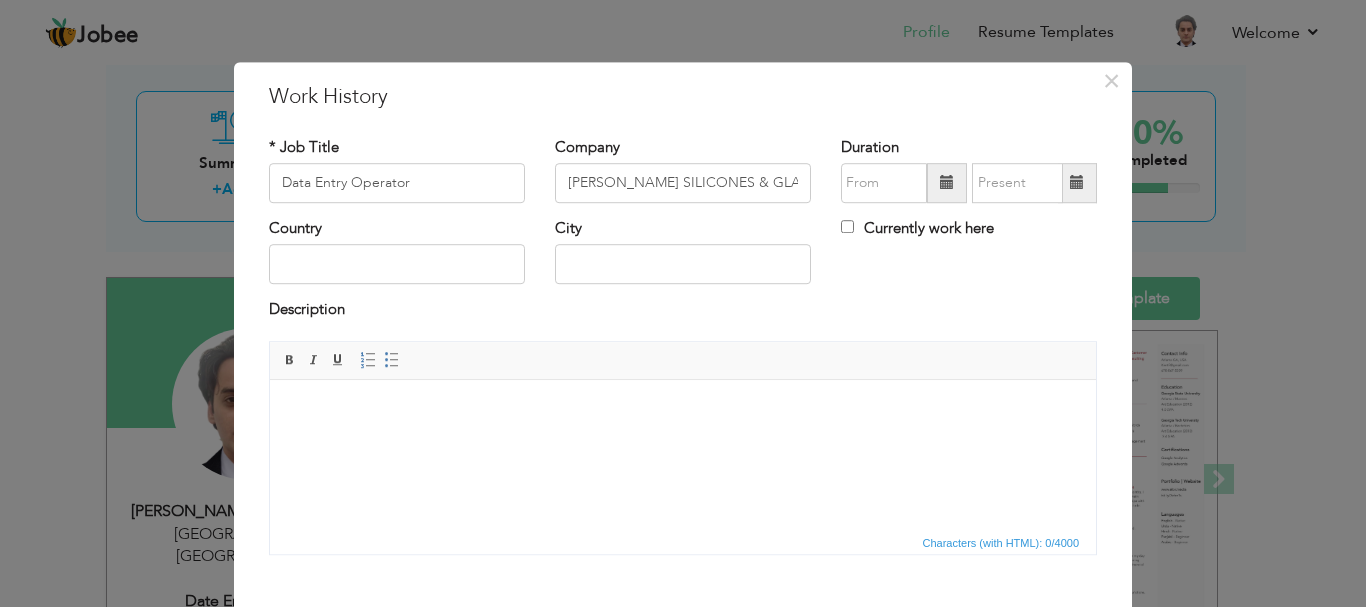 click at bounding box center (947, 183) 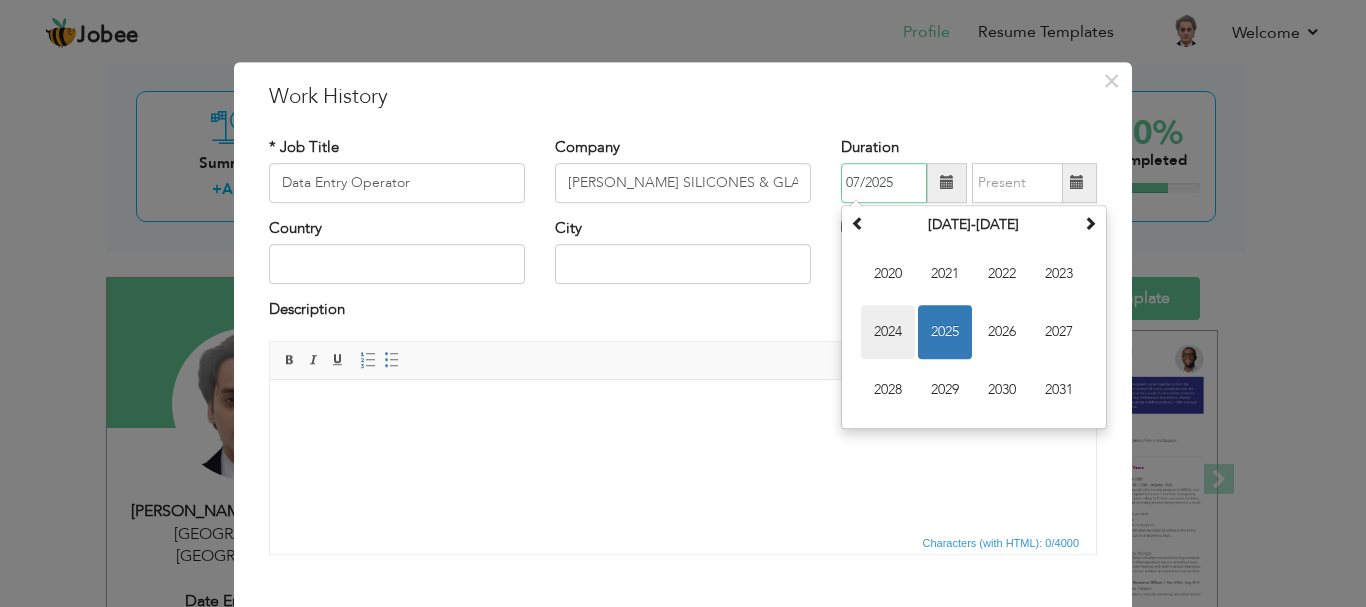 click on "2024" at bounding box center (888, 332) 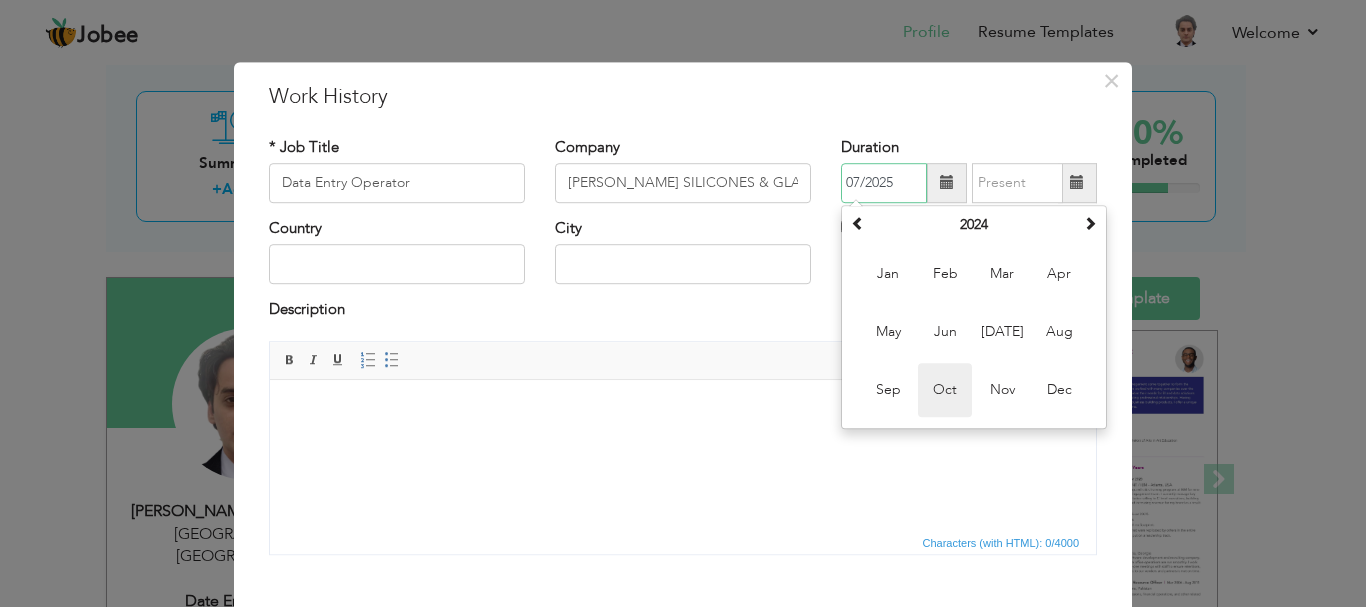 click on "Oct" at bounding box center (945, 390) 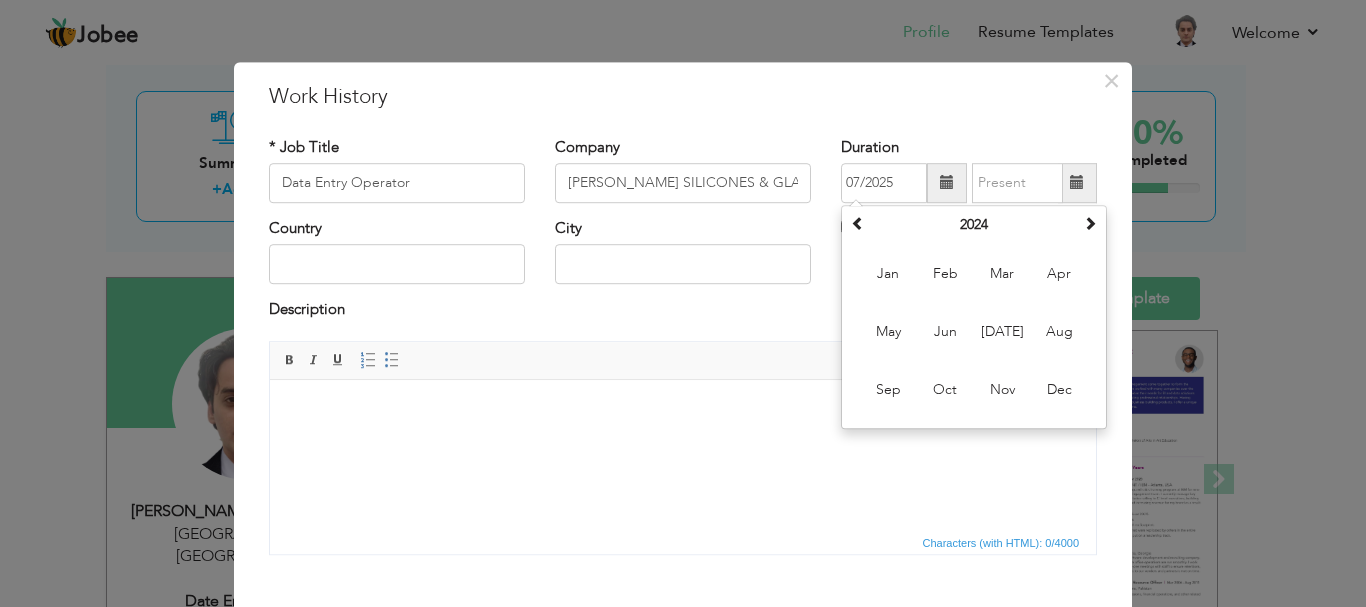 type on "10/2024" 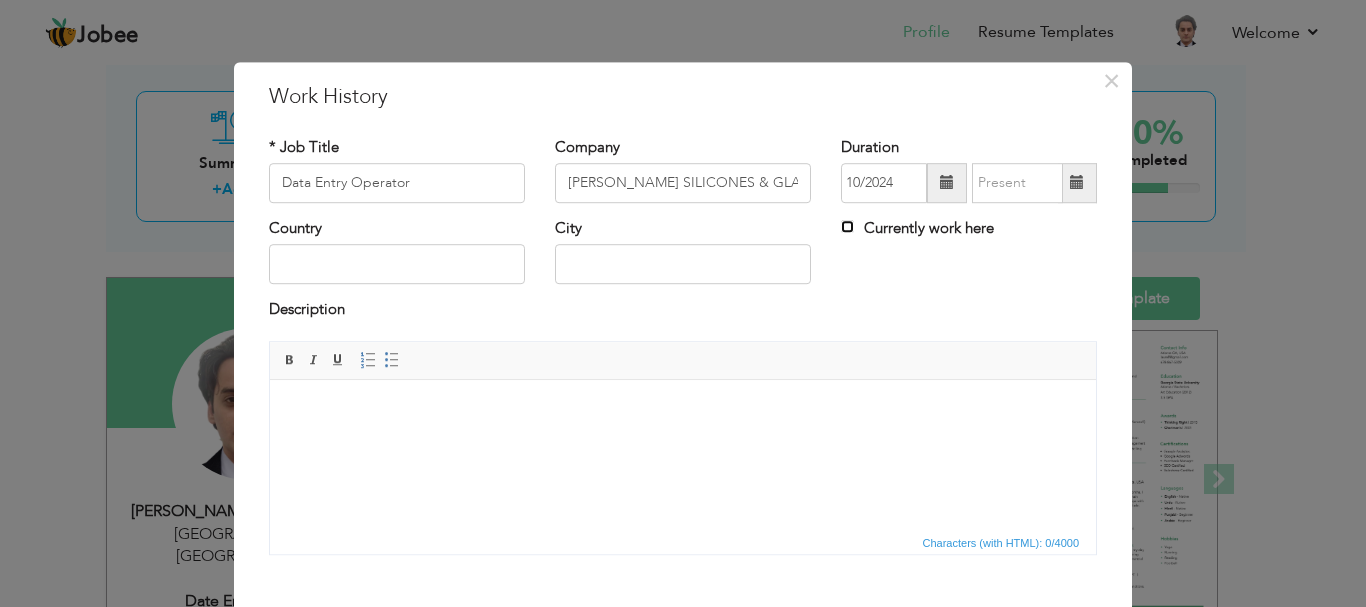 click on "Currently work here" at bounding box center (847, 226) 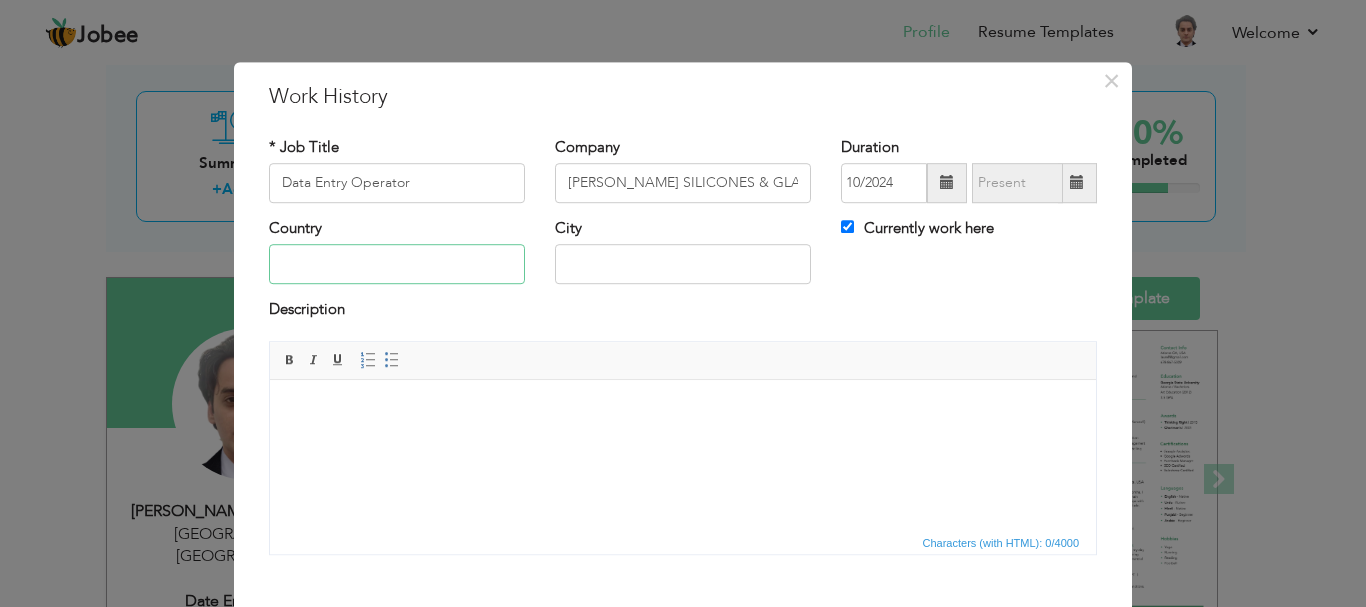 click at bounding box center [397, 265] 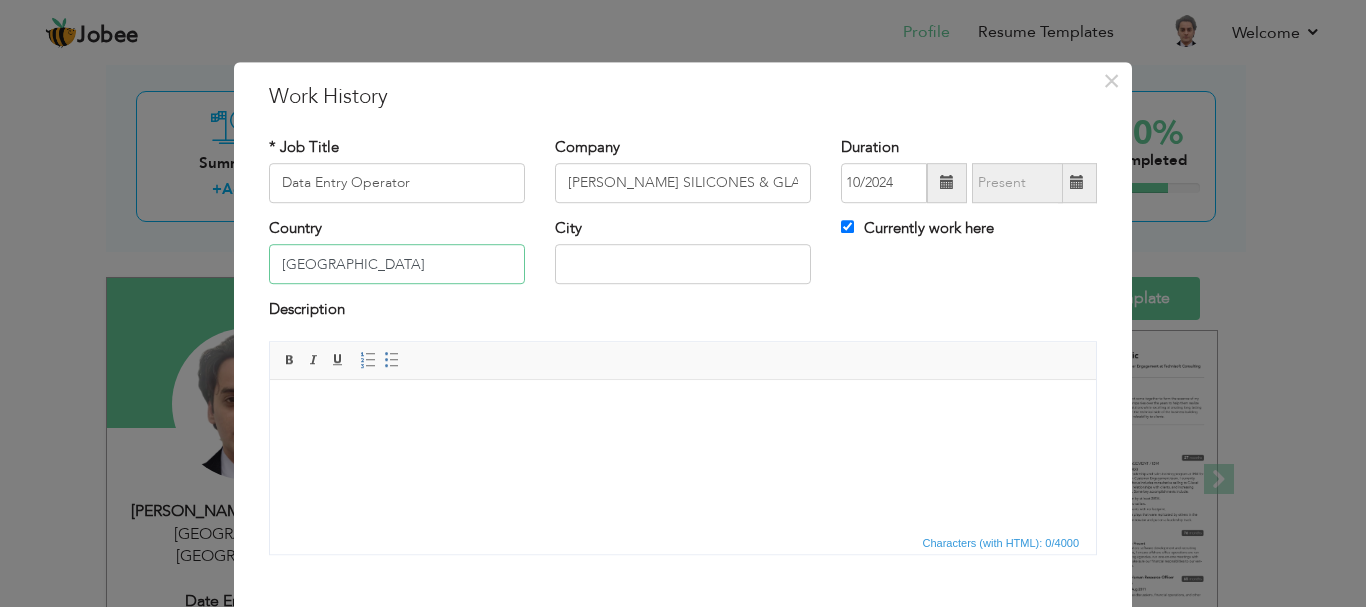 type on "[GEOGRAPHIC_DATA]" 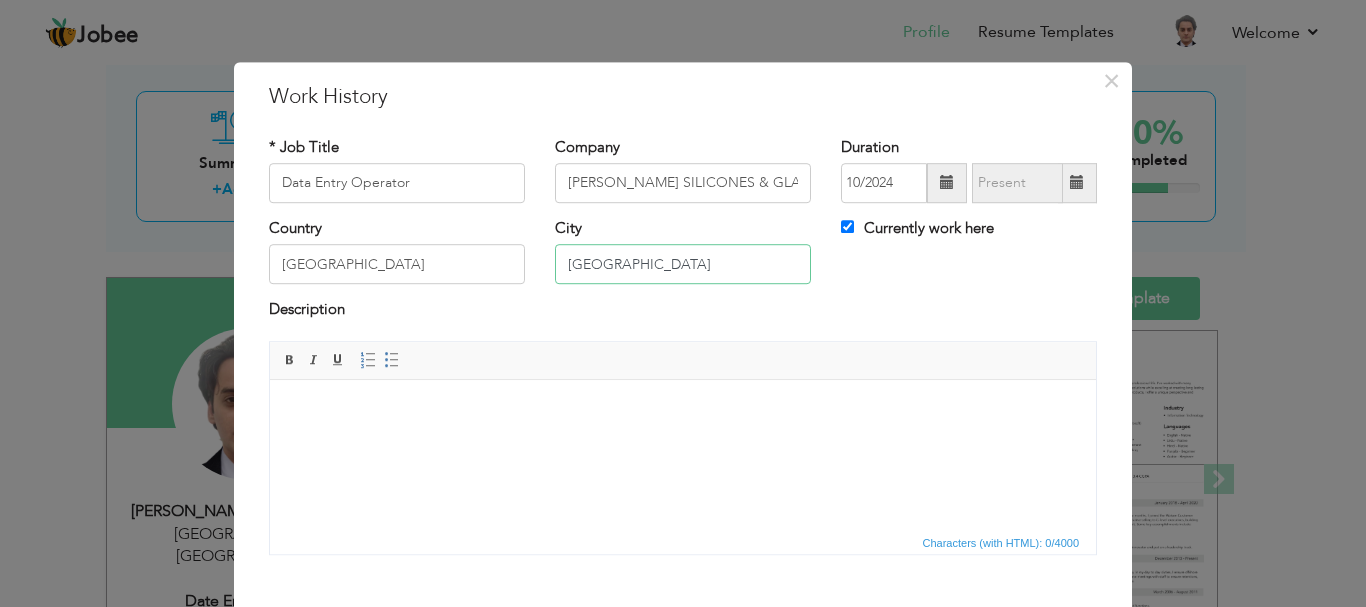 type on "[GEOGRAPHIC_DATA]" 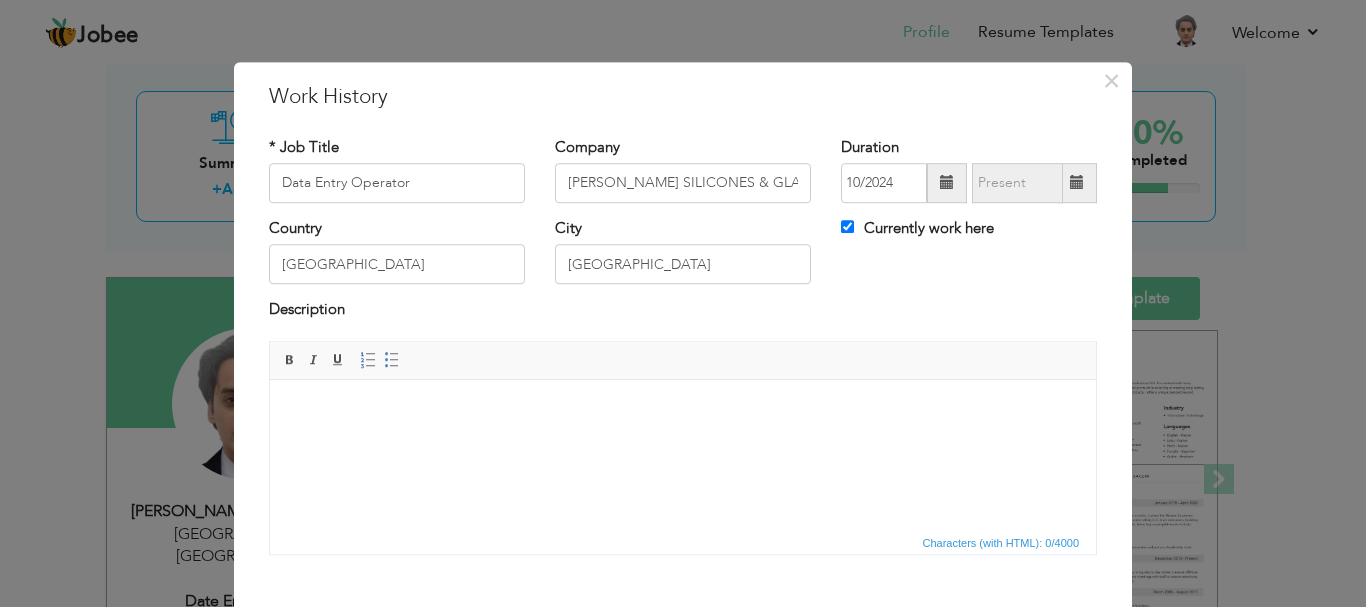 click at bounding box center [683, 409] 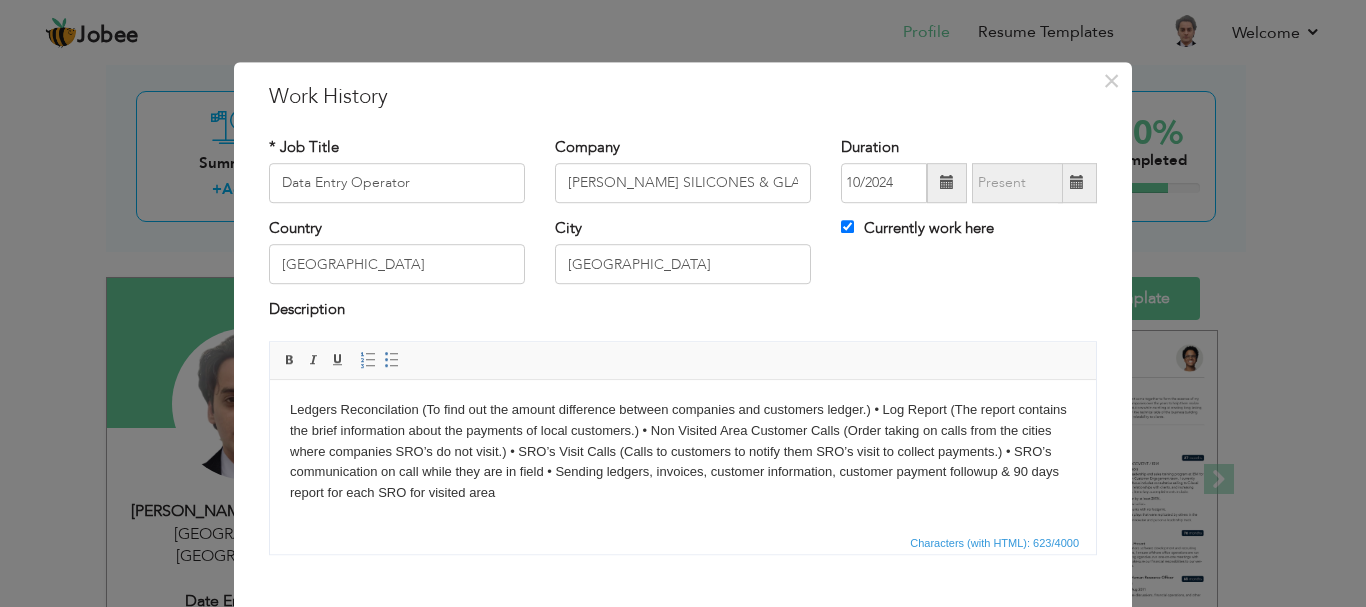 click on "Ledgers Reconcilation (To find out the amount difference between companies and customers ledger.) • Log Report (The report contains the brief information about the payments of local customers.) • Non Visited Area Customer Calls (Order taking on calls from the cities where companies SRO’s do not visit.) • SRO’s Visit Calls (Calls to customers to notify them SRO’s visit to collect payments.) • SRO’s communication on call while they are in field • Sending ledgers, invoices, customer information, customer payment followup & 90 days report for each SRO for visited area" at bounding box center [683, 451] 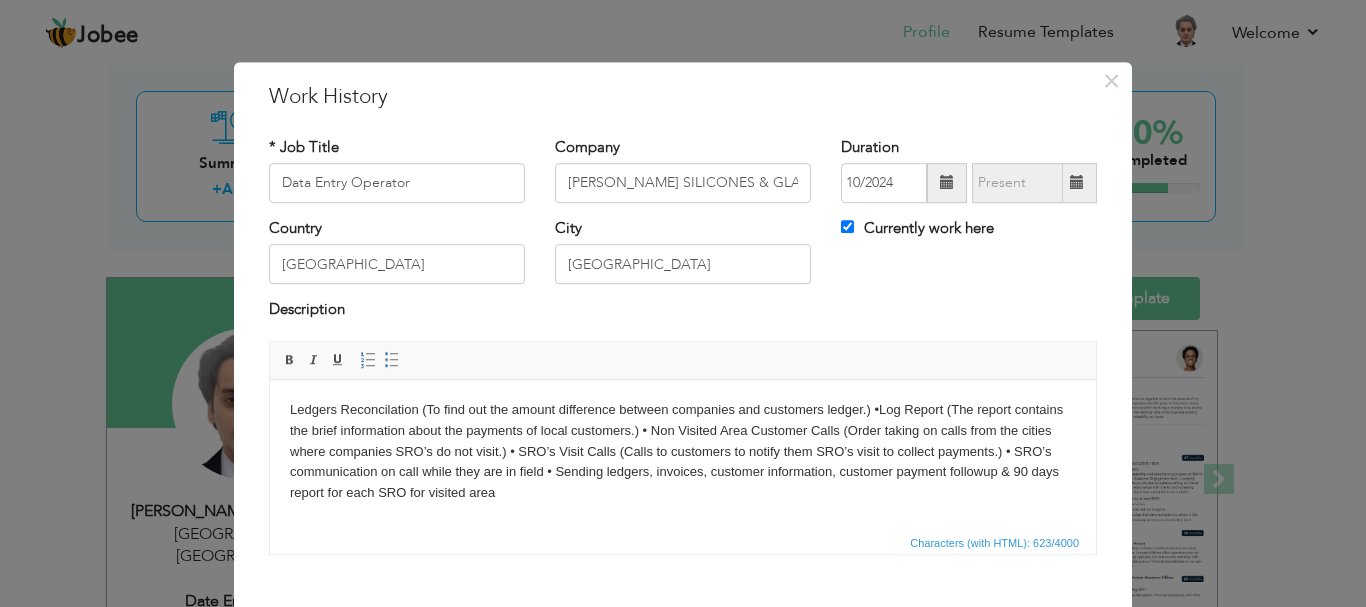 type 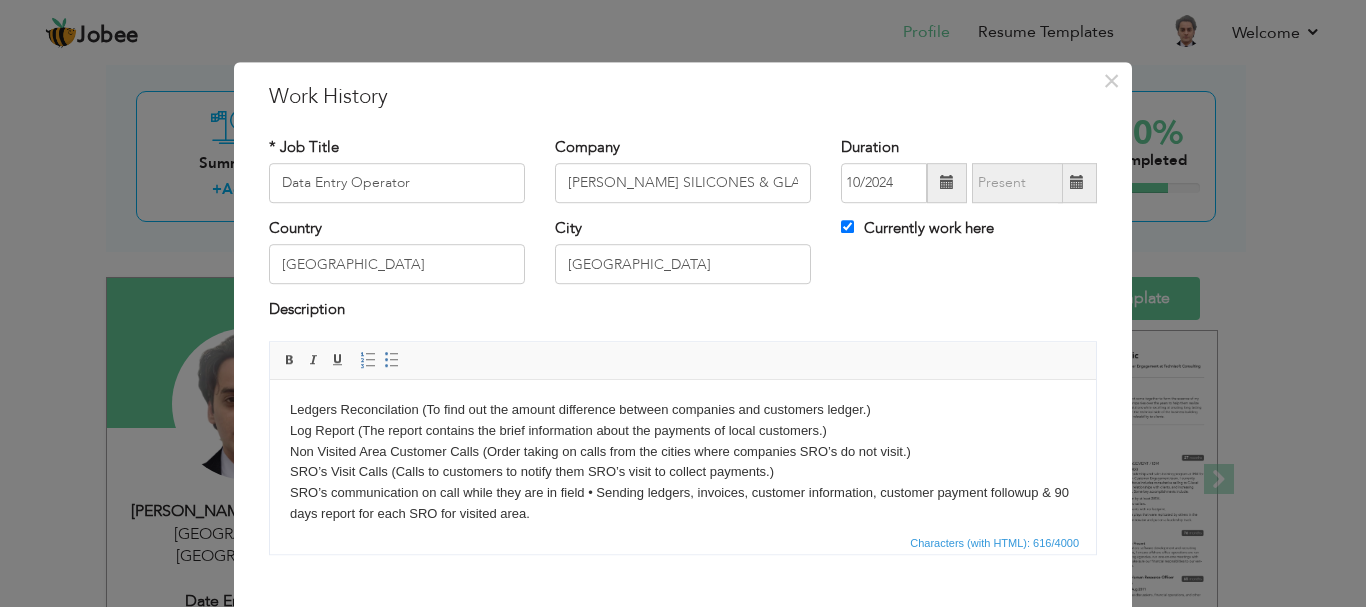 scroll, scrollTop: 110, scrollLeft: 0, axis: vertical 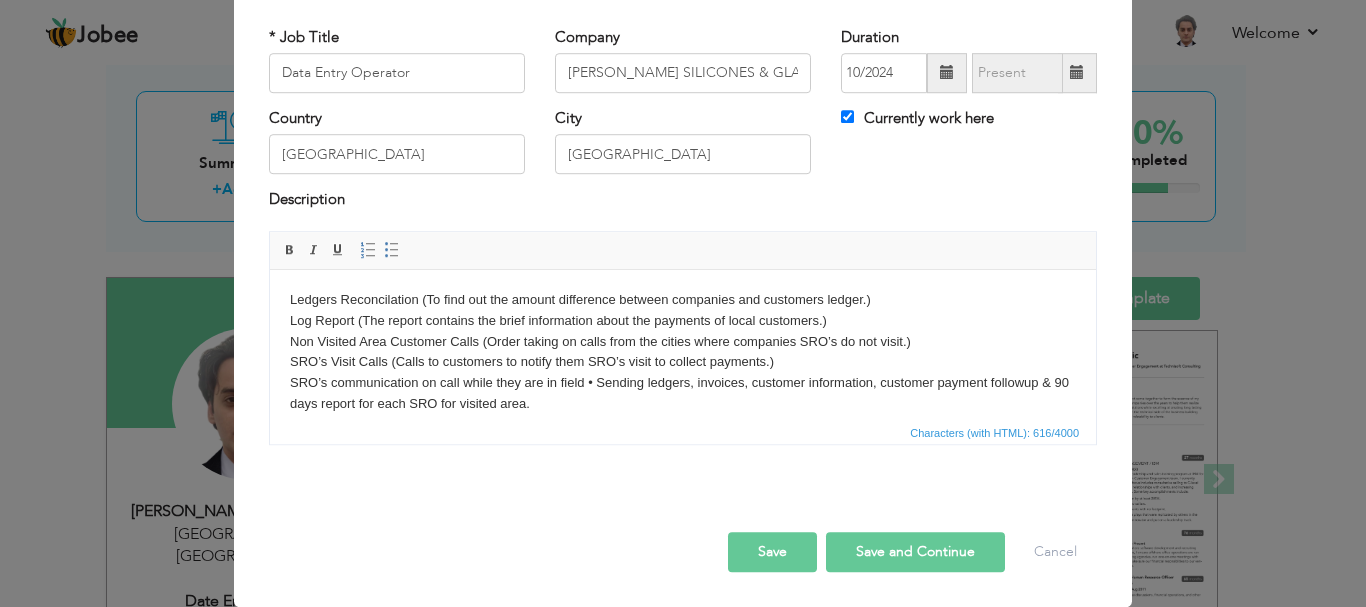 type 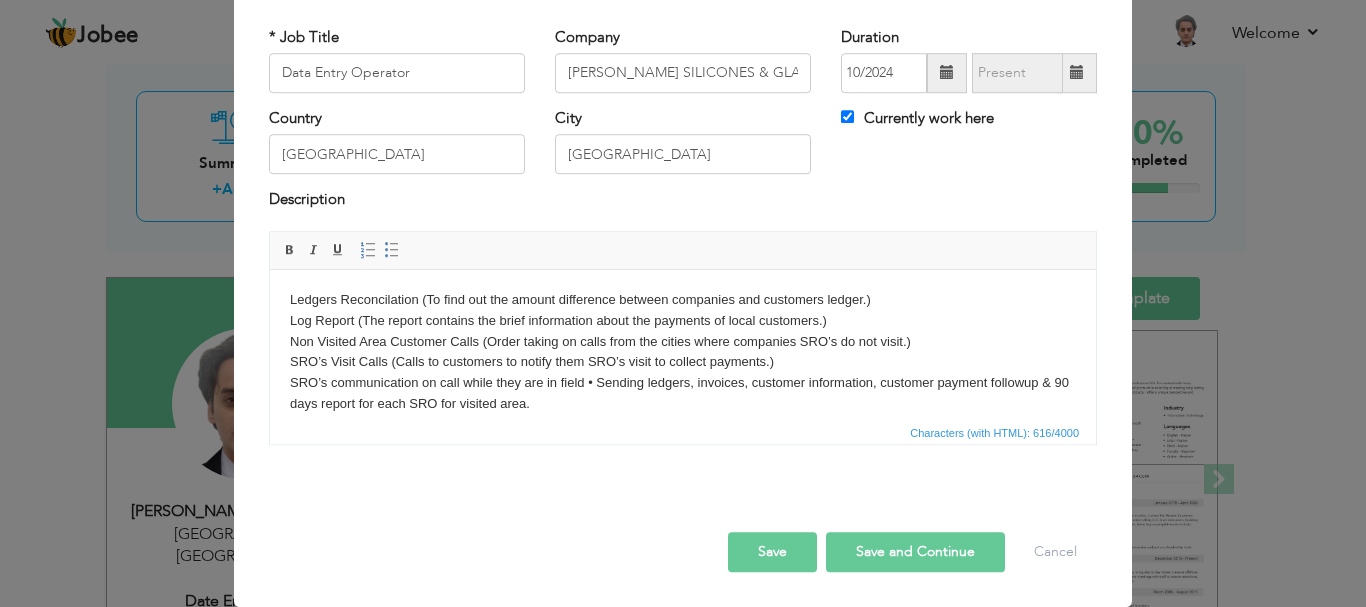 type 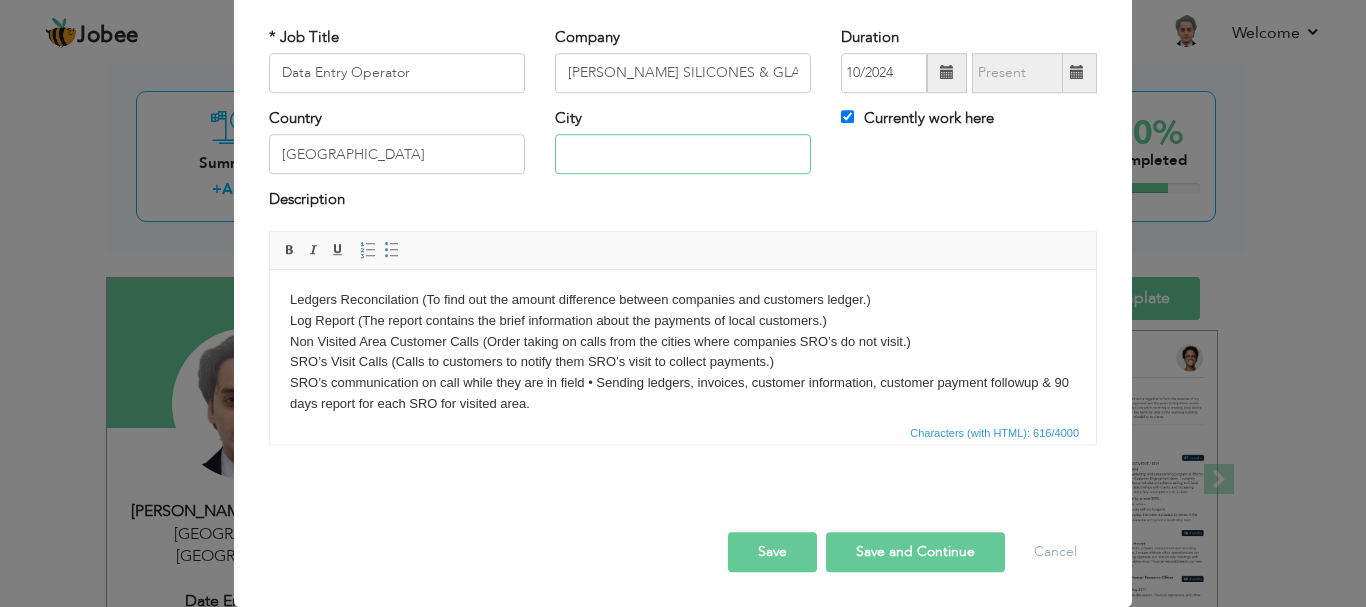 type on "[GEOGRAPHIC_DATA]" 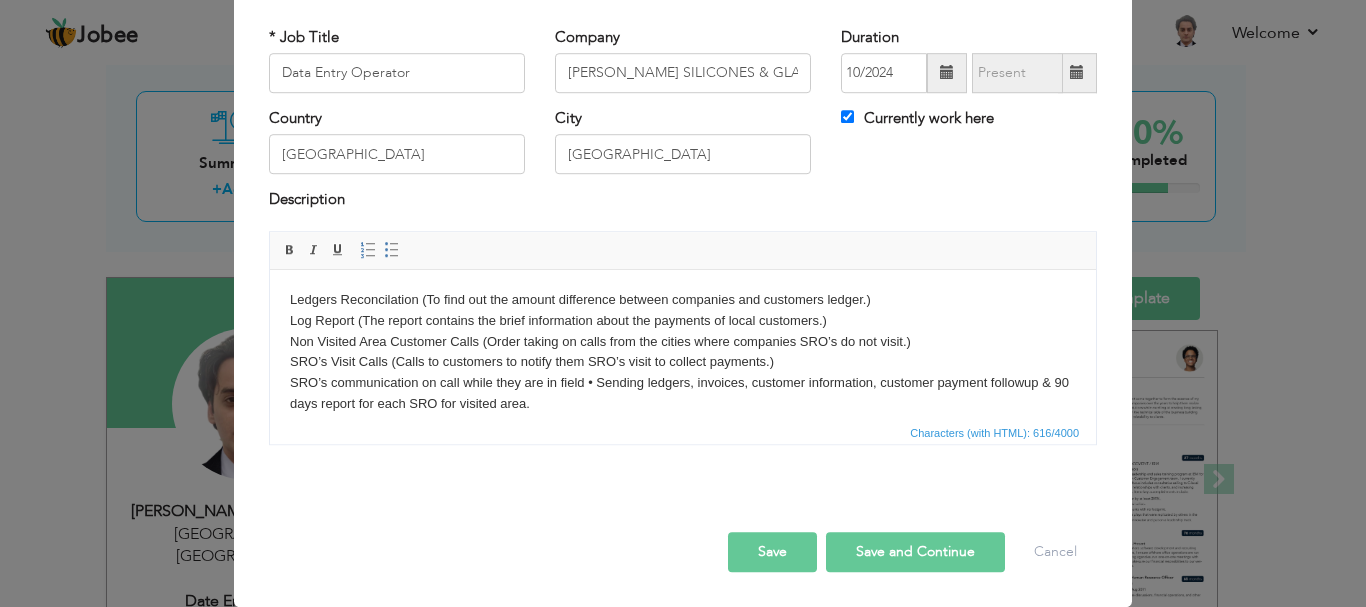click on "Ledgers Reconcilation (To find out the amount difference between companies and customers ledger.) Log Report (The report contains the brief information about the payments of local customers.)  Non Visited Area Customer Calls (Order taking on calls from the cities where companies SRO’s do not visit.) SRO’s Visit Calls (Calls to customers to notify them SRO’s visit to collect payments.) SRO’s communication on call while they are in field • Sending ledgers, invoices, customer information, customer payment followup & 90 days report for each SRO for visited area." at bounding box center (683, 351) 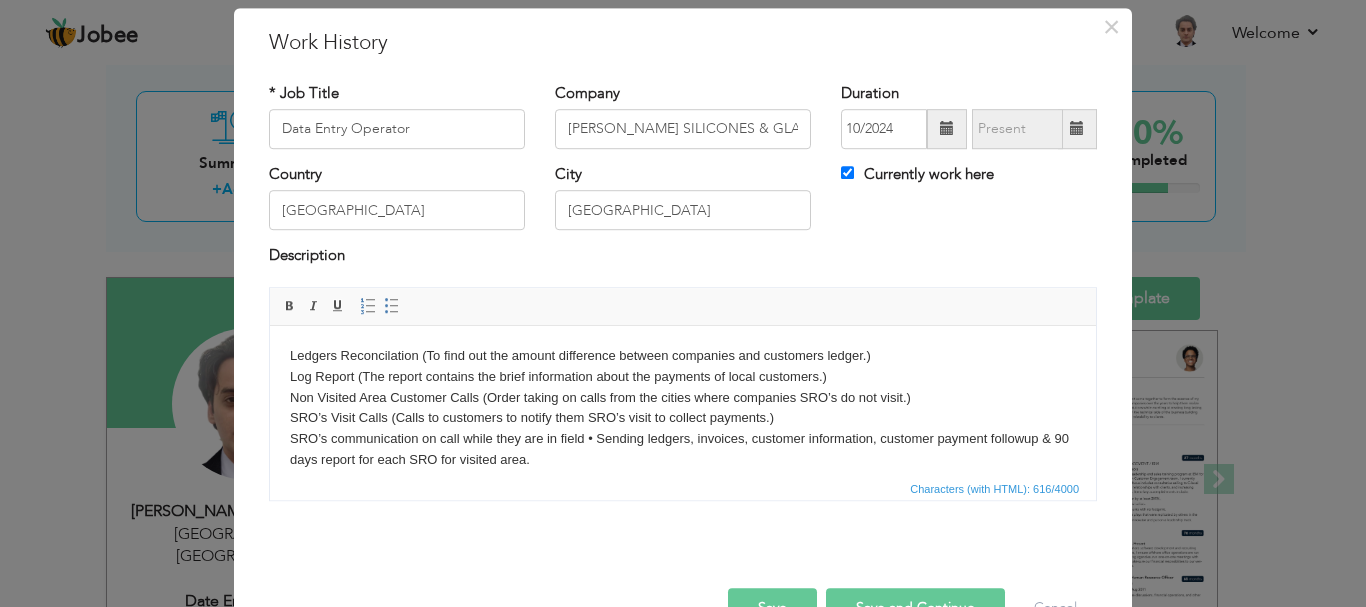 scroll, scrollTop: 0, scrollLeft: 0, axis: both 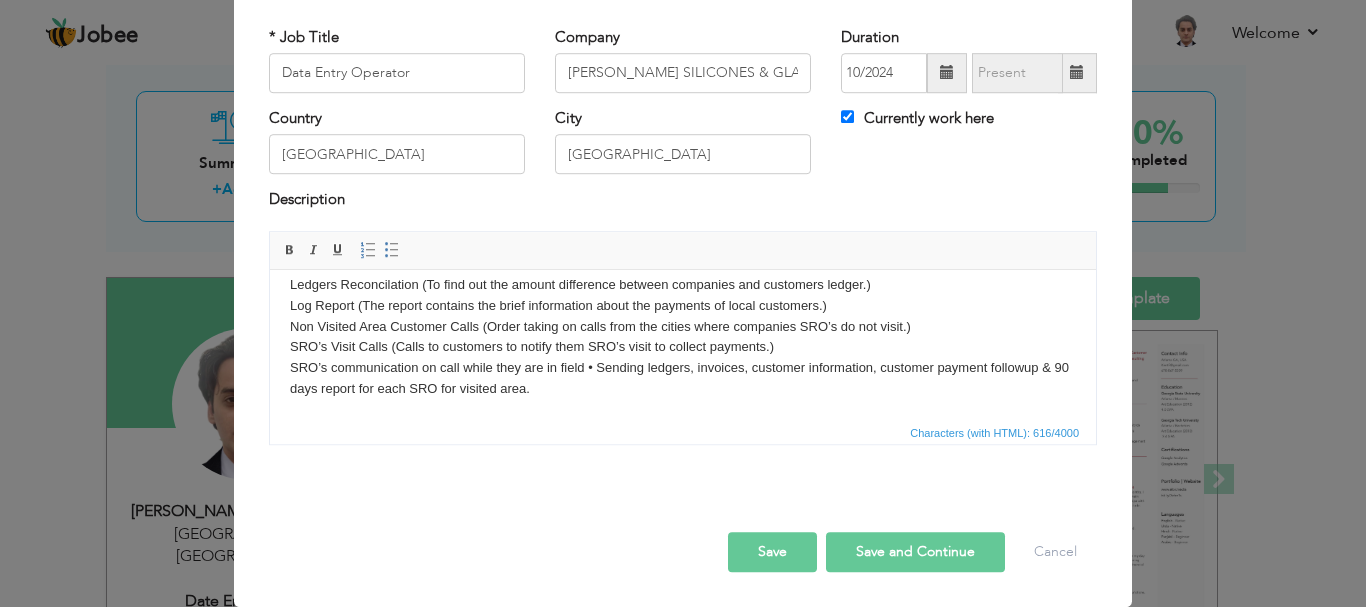 click on "Save" at bounding box center [772, 552] 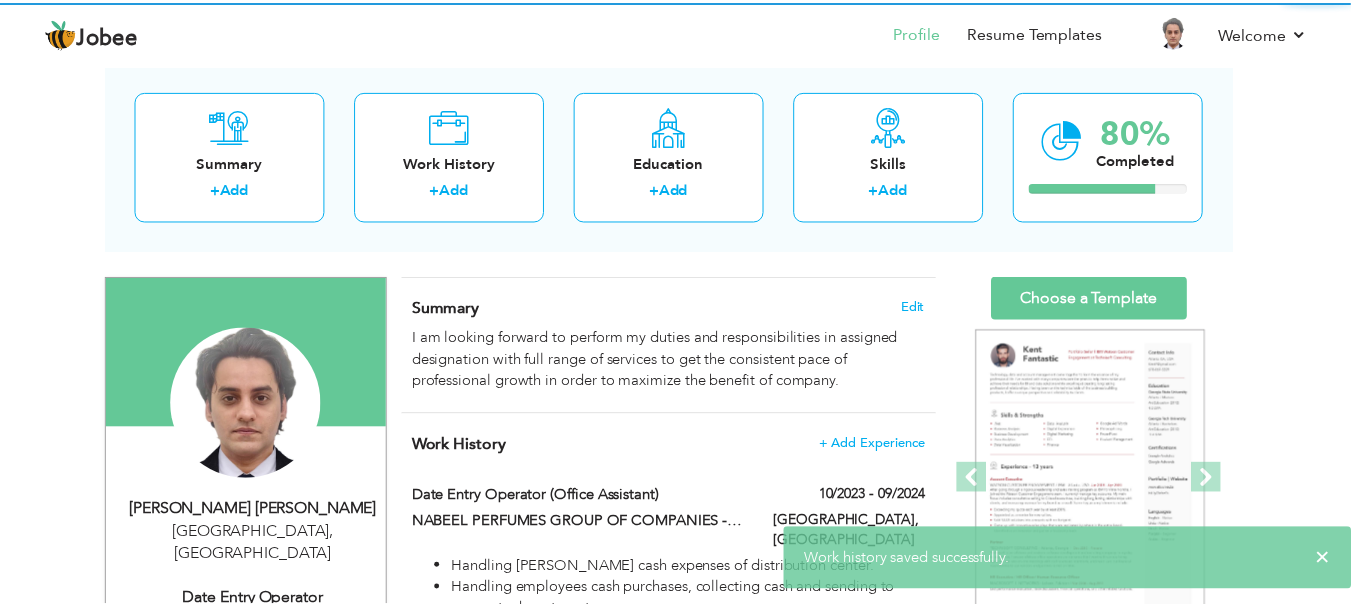 scroll, scrollTop: 0, scrollLeft: 0, axis: both 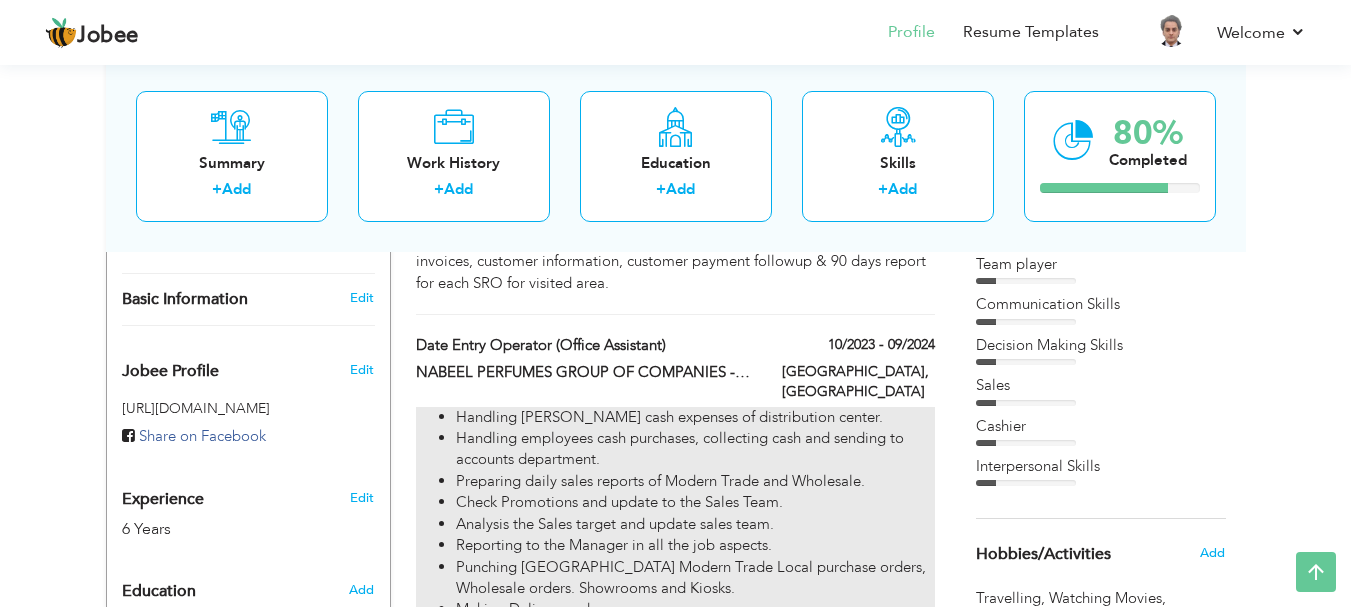 drag, startPoint x: 652, startPoint y: 530, endPoint x: 707, endPoint y: 531, distance: 55.00909 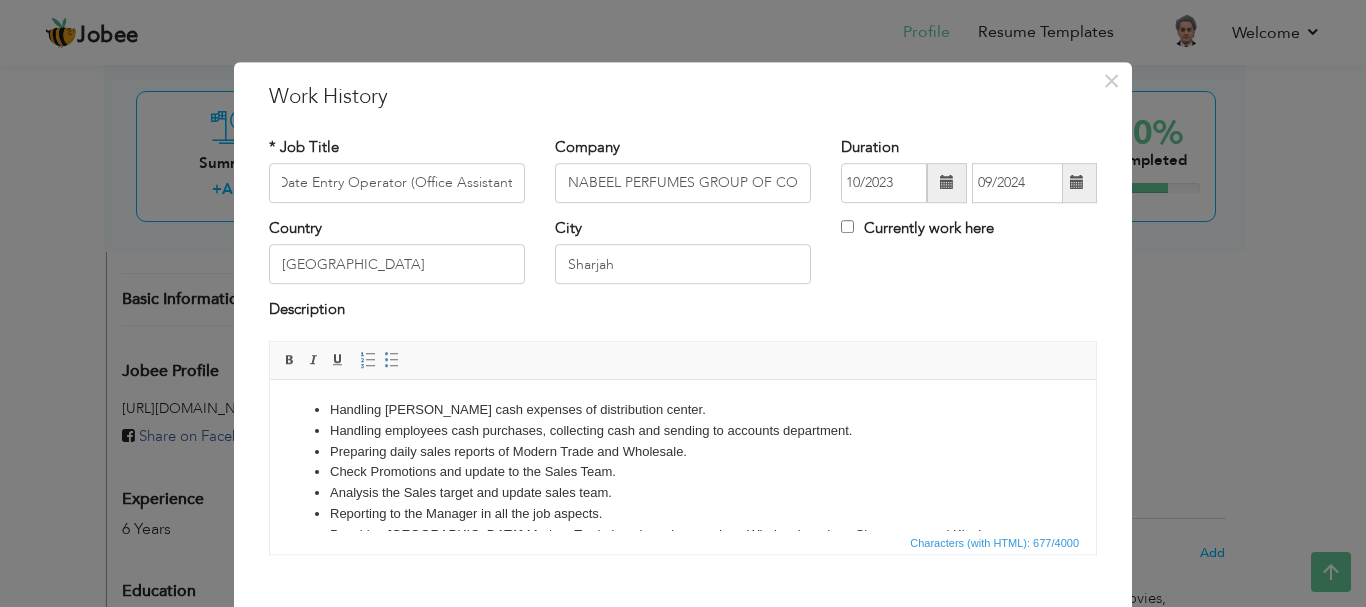 scroll, scrollTop: 0, scrollLeft: 0, axis: both 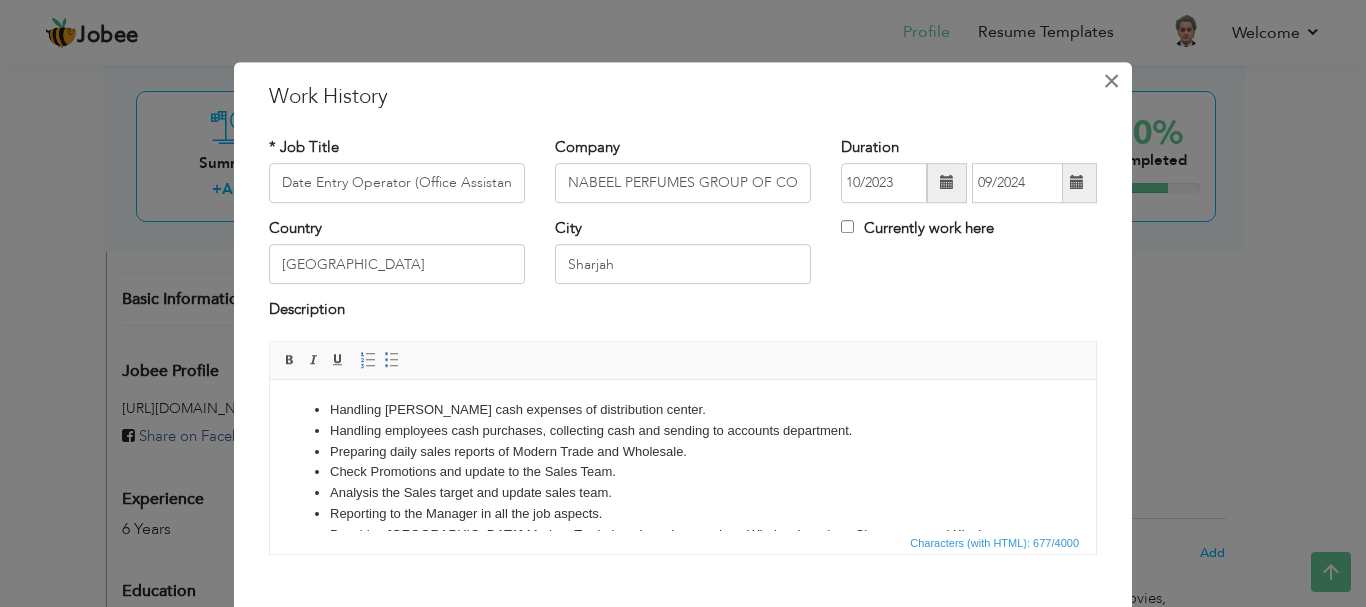 click on "×" at bounding box center (1111, 81) 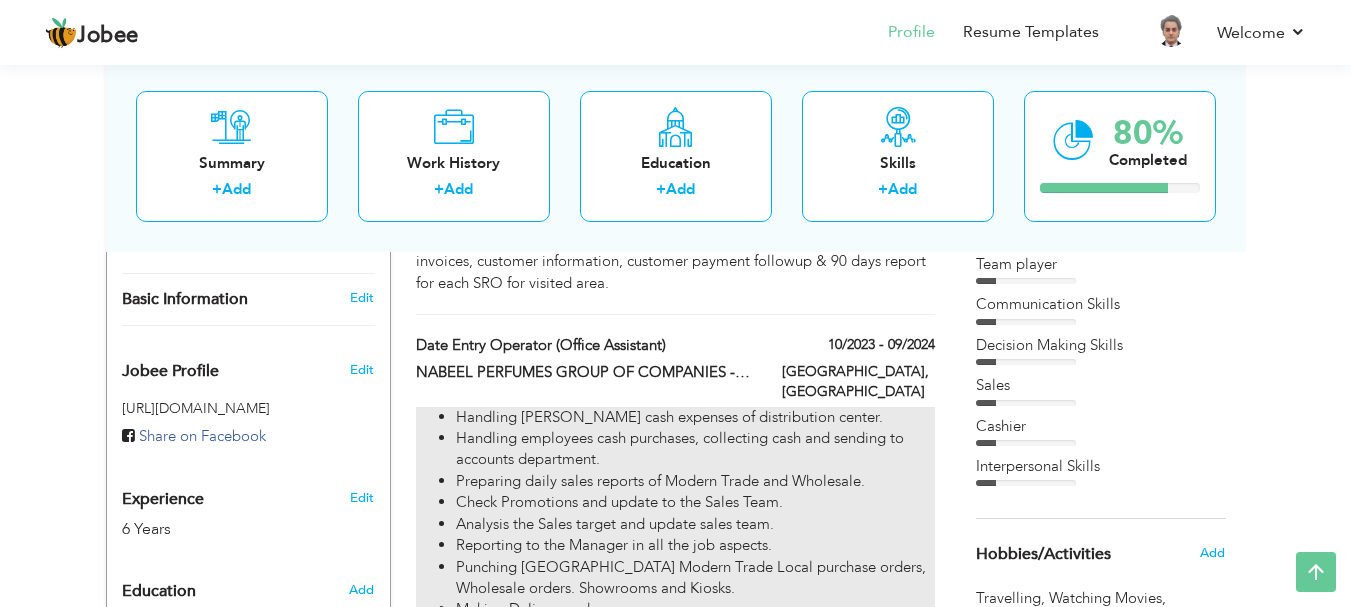 click on "Handling employees cash purchases, collecting cash and sending to accounts department." at bounding box center (695, 449) 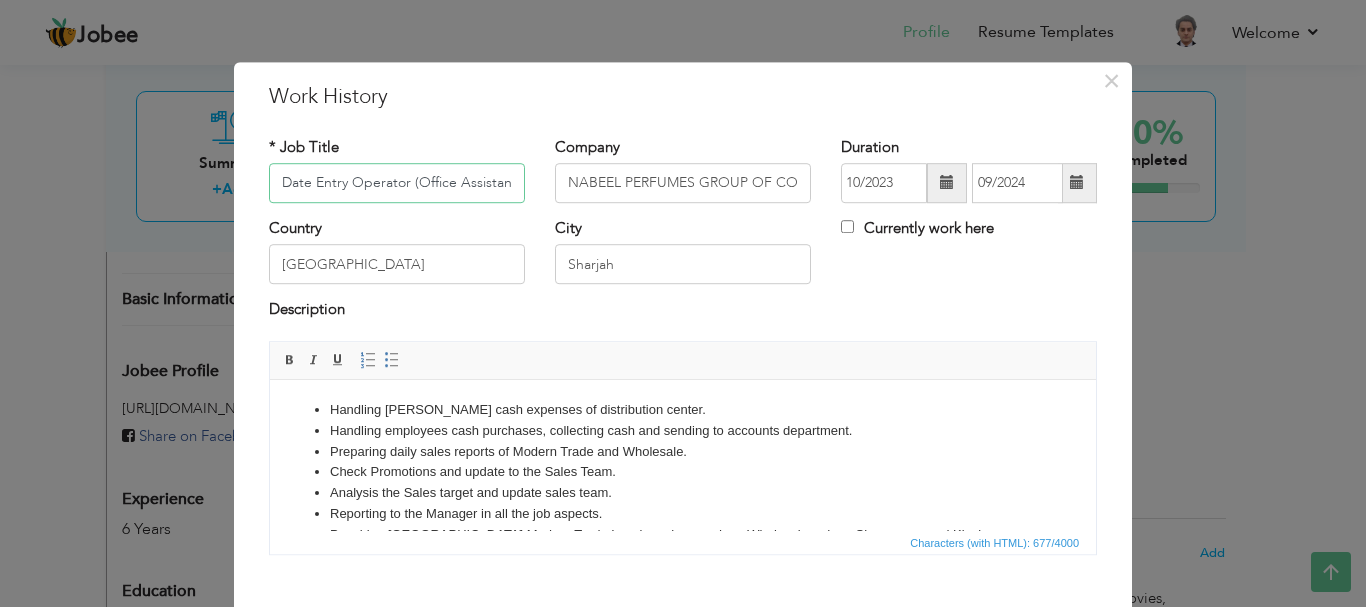 scroll, scrollTop: 0, scrollLeft: 4, axis: horizontal 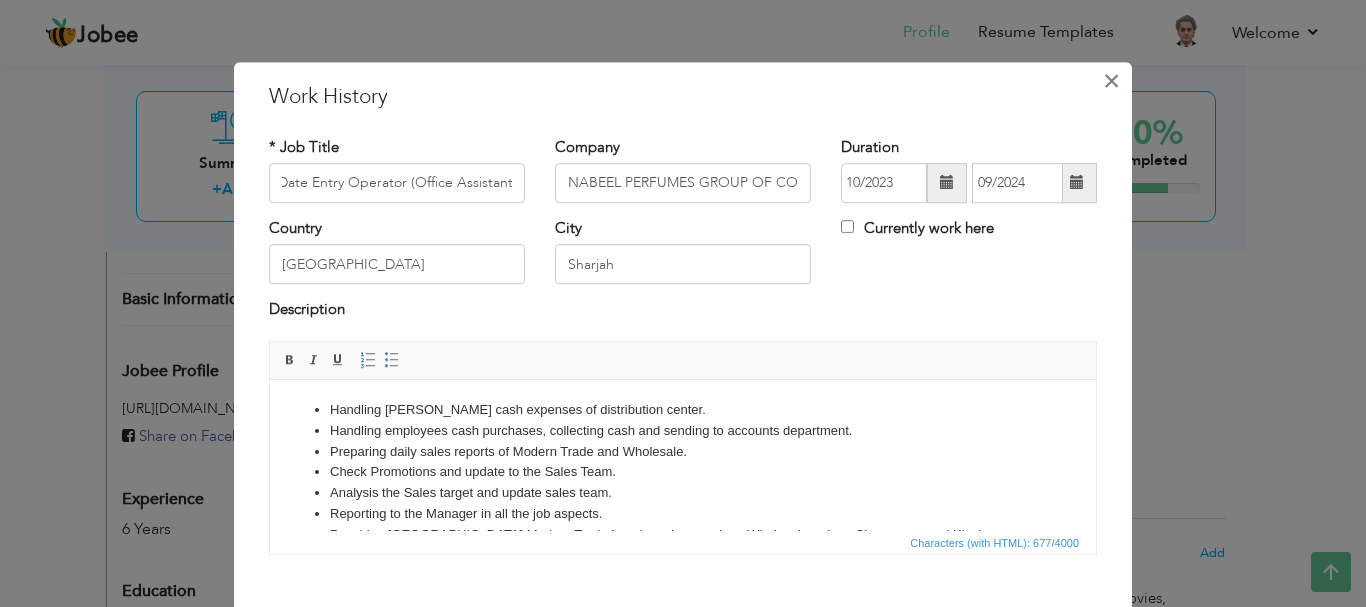 click on "×" at bounding box center (1111, 81) 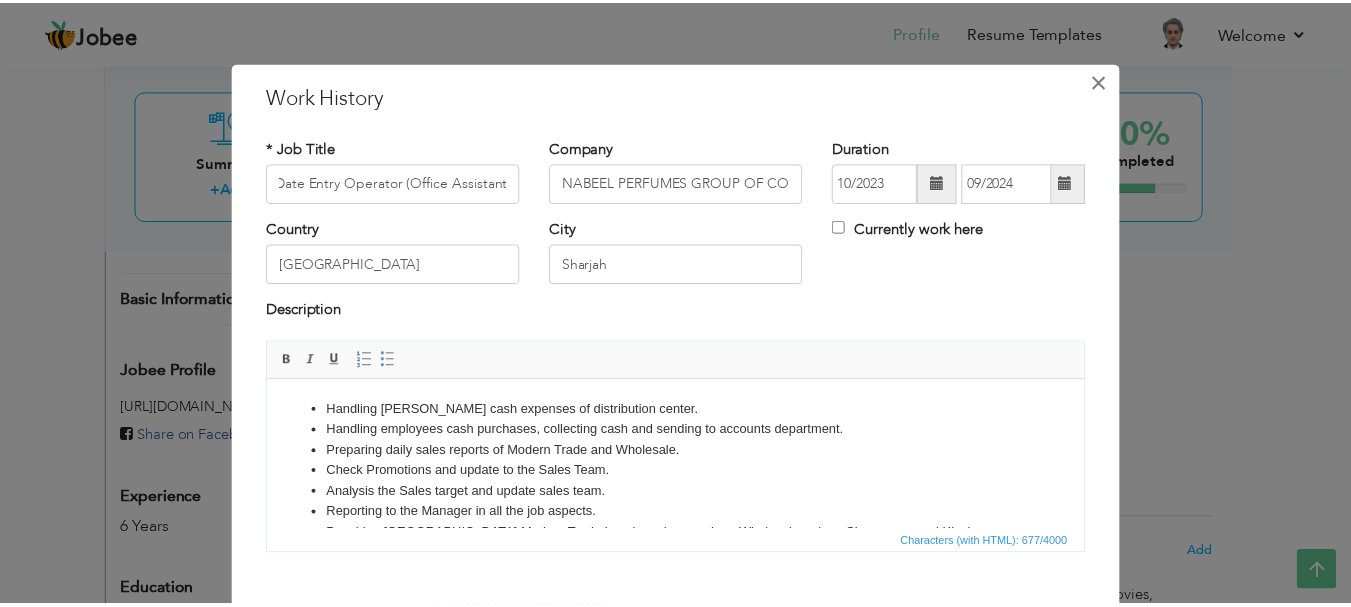 scroll, scrollTop: 0, scrollLeft: 0, axis: both 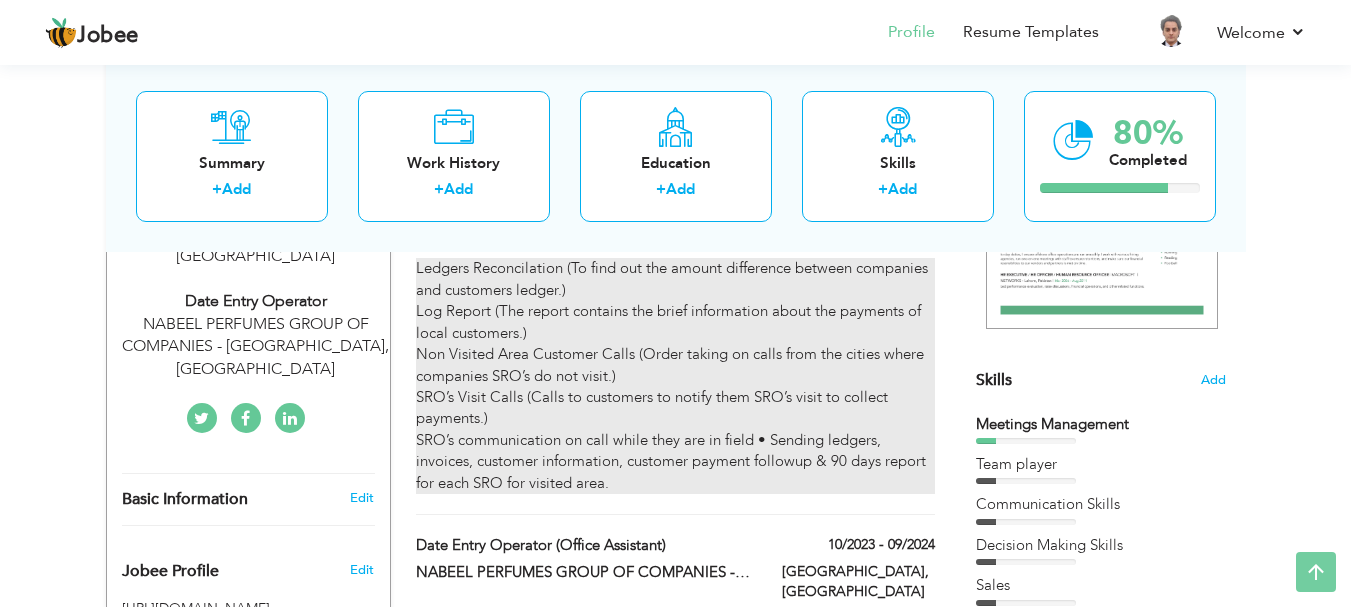 click on "Ledgers Reconcilation (To find out the amount difference between companies and customers ledger.)
Log Report (The report contains the brief information about the payments of local customers.)
Non Visited Area Customer Calls (Order taking on calls from the cities where companies SRO’s do not visit.)
SRO’s Visit Calls (Calls to customers to notify them SRO’s visit to collect payments.)
SRO’s communication on call while they are in field • Sending ledgers, invoices, customer information, customer payment followup & 90 days report for each SRO for visited area." at bounding box center (675, 376) 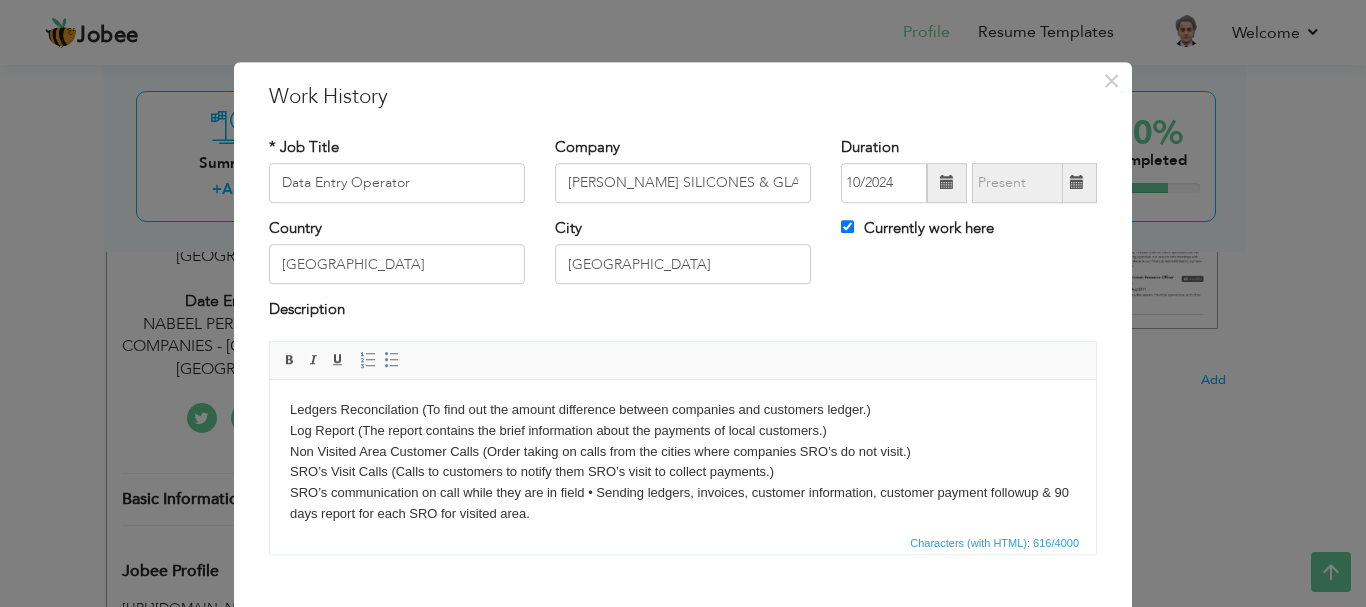 click on "Ledgers Reconcilation (To find out the amount difference between companies and customers ledger.) Log Report (The report contains the brief information about the payments of local customers.) Non Visited Area Customer Calls (Order taking on calls from the cities where companies SRO’s do not visit.) SRO’s Visit Calls (Calls to customers to notify them SRO’s visit to collect payments.) SRO’s communication on call while they are in field • Sending ledgers, invoices, customer information, customer payment followup & 90 days report for each SRO for visited area." at bounding box center (683, 461) 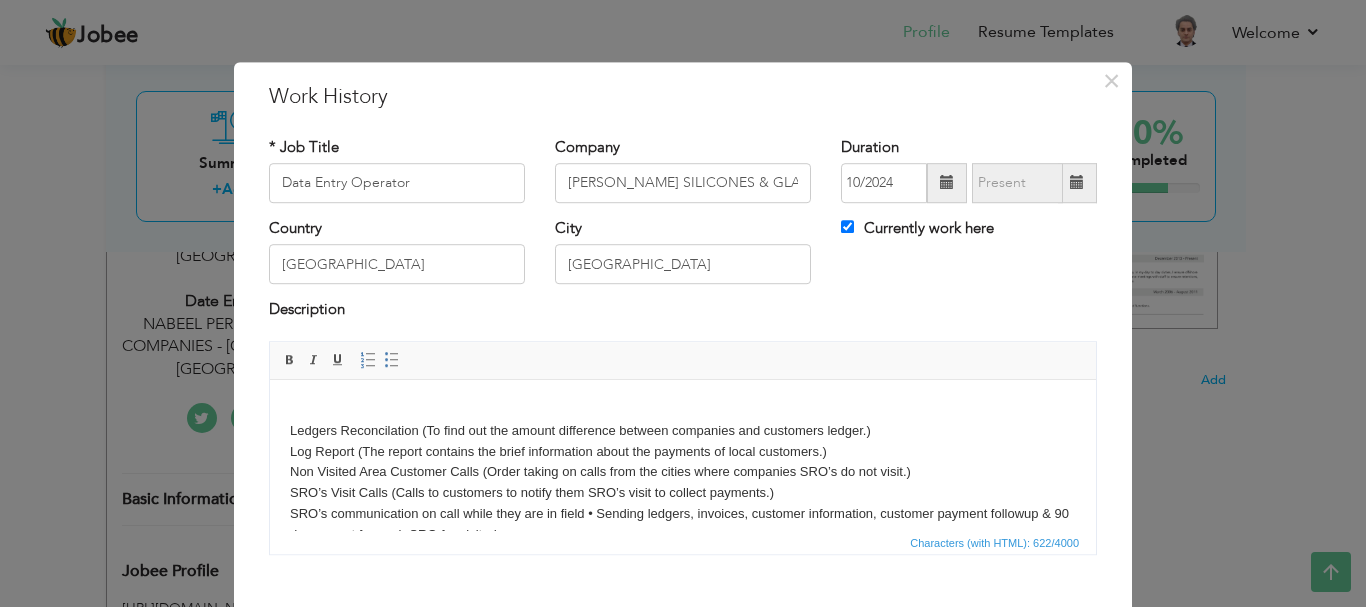 type 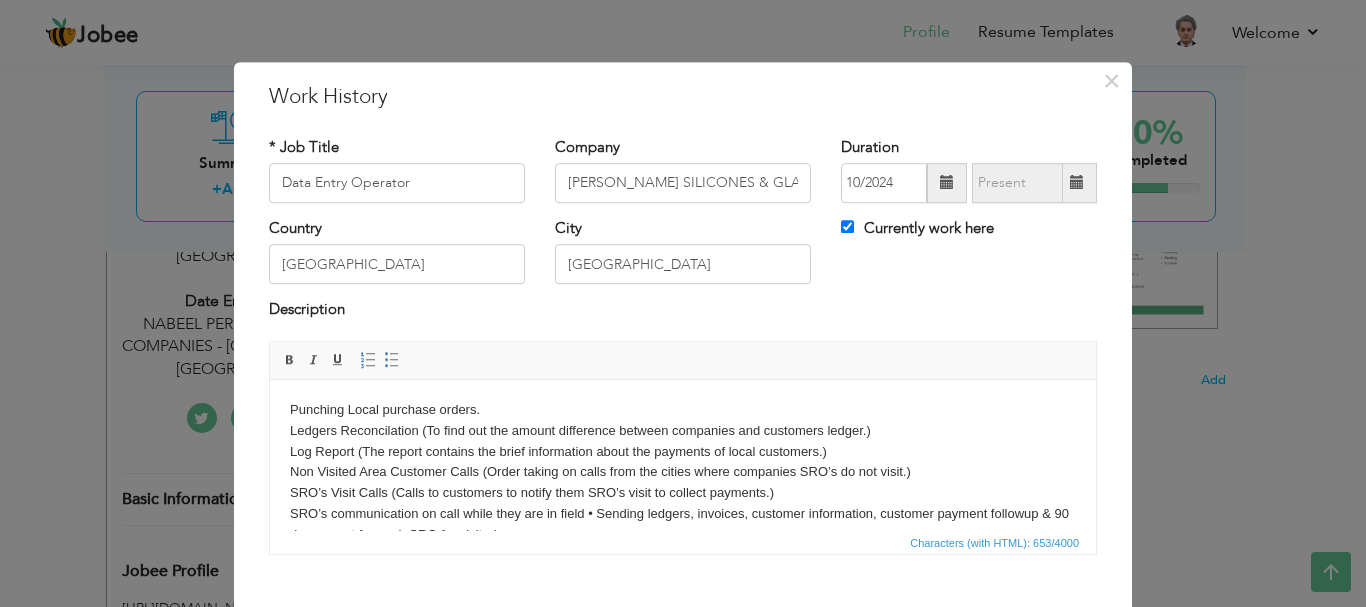 scroll, scrollTop: 36, scrollLeft: 0, axis: vertical 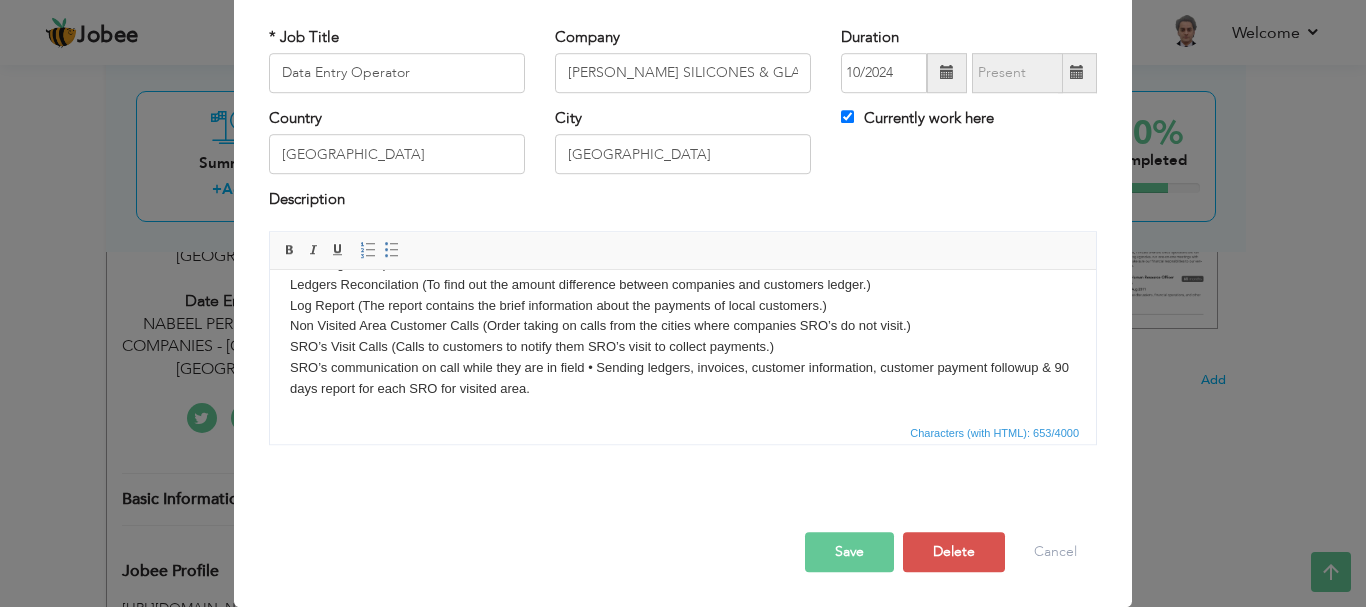 click on "Save" at bounding box center (849, 552) 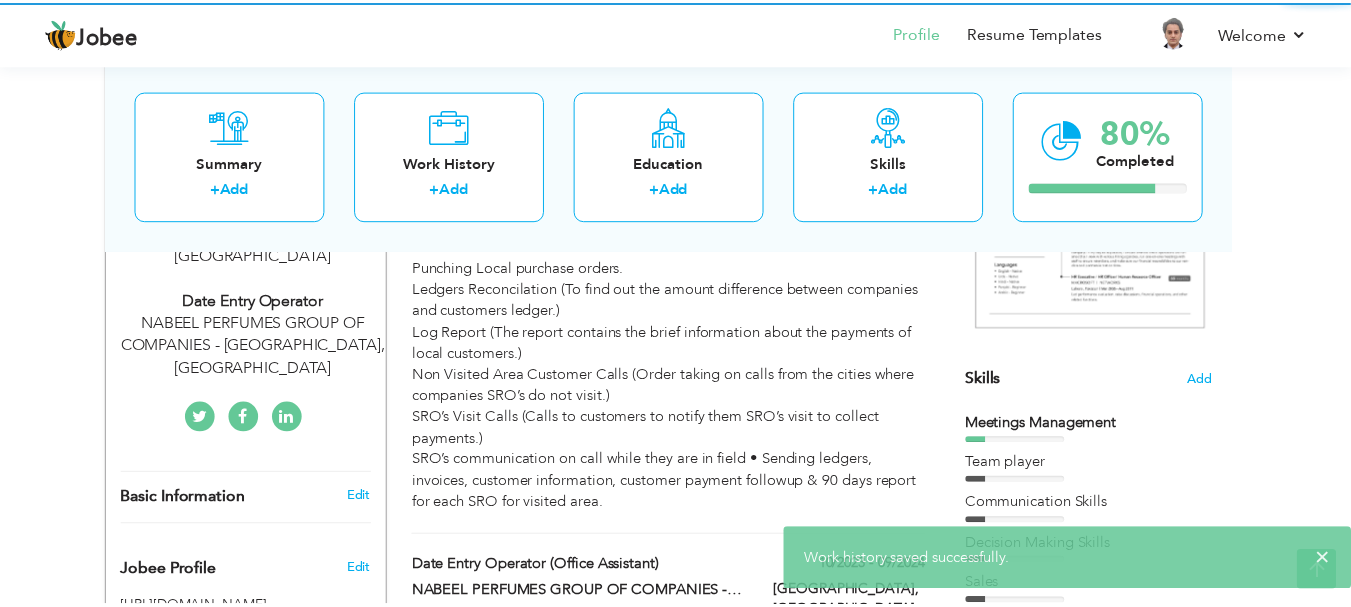scroll, scrollTop: 0, scrollLeft: 0, axis: both 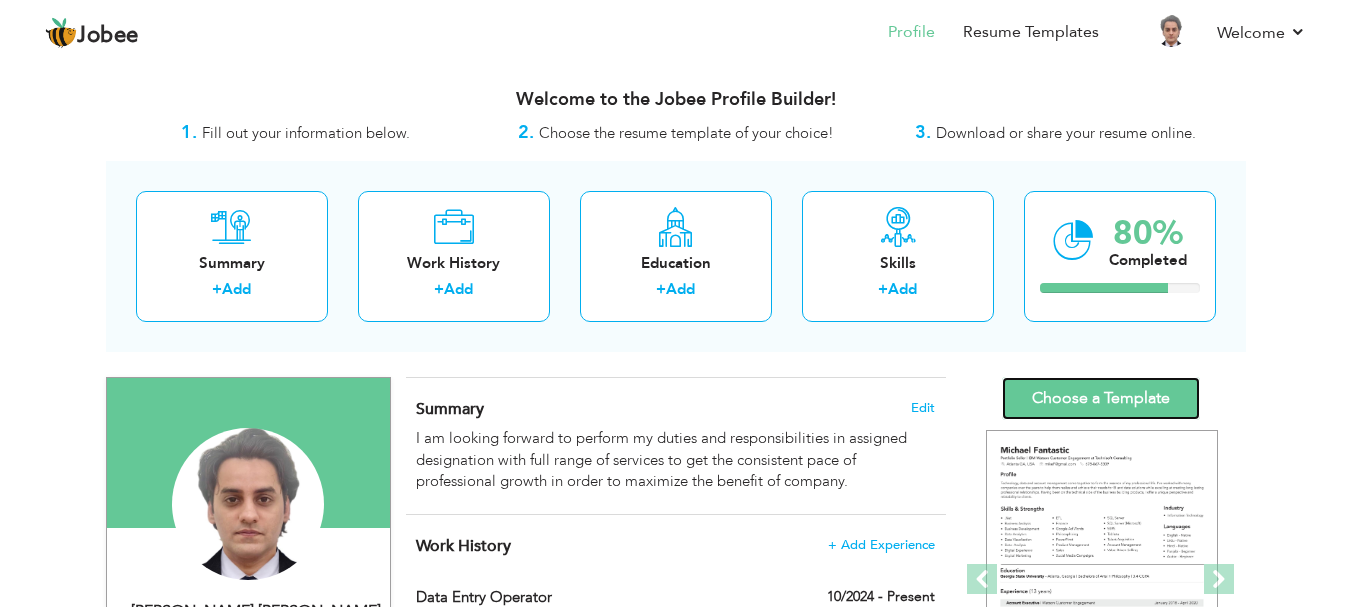 click on "Choose a Template" at bounding box center (1101, 398) 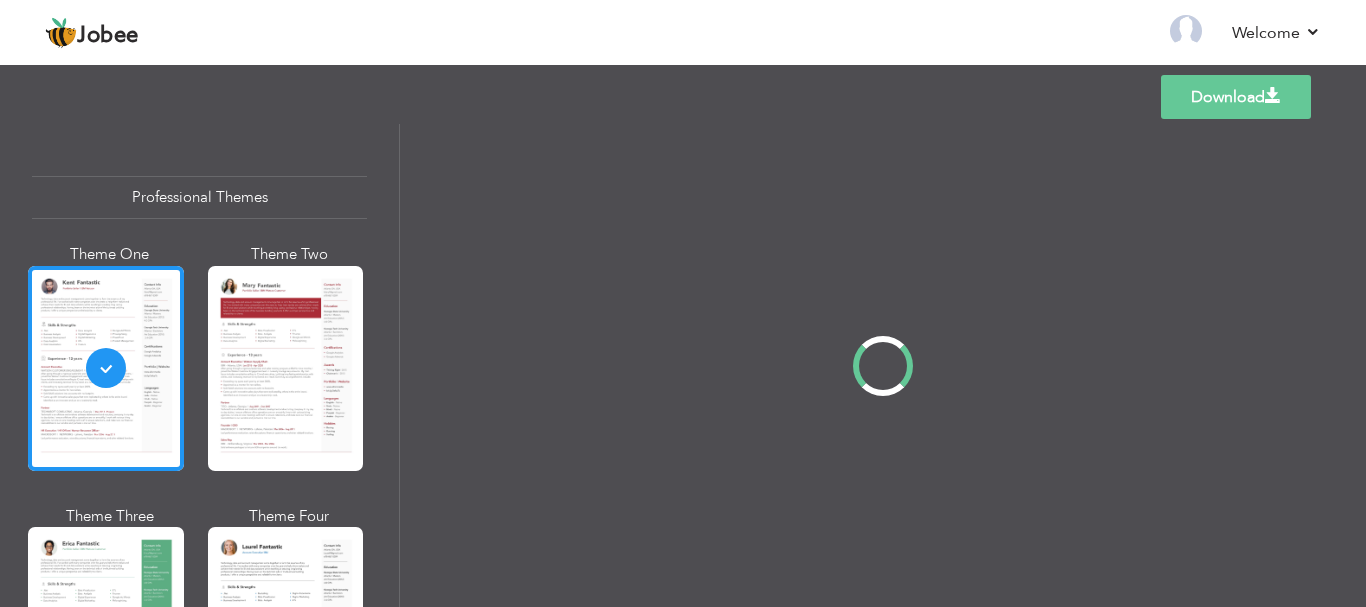 scroll, scrollTop: 0, scrollLeft: 0, axis: both 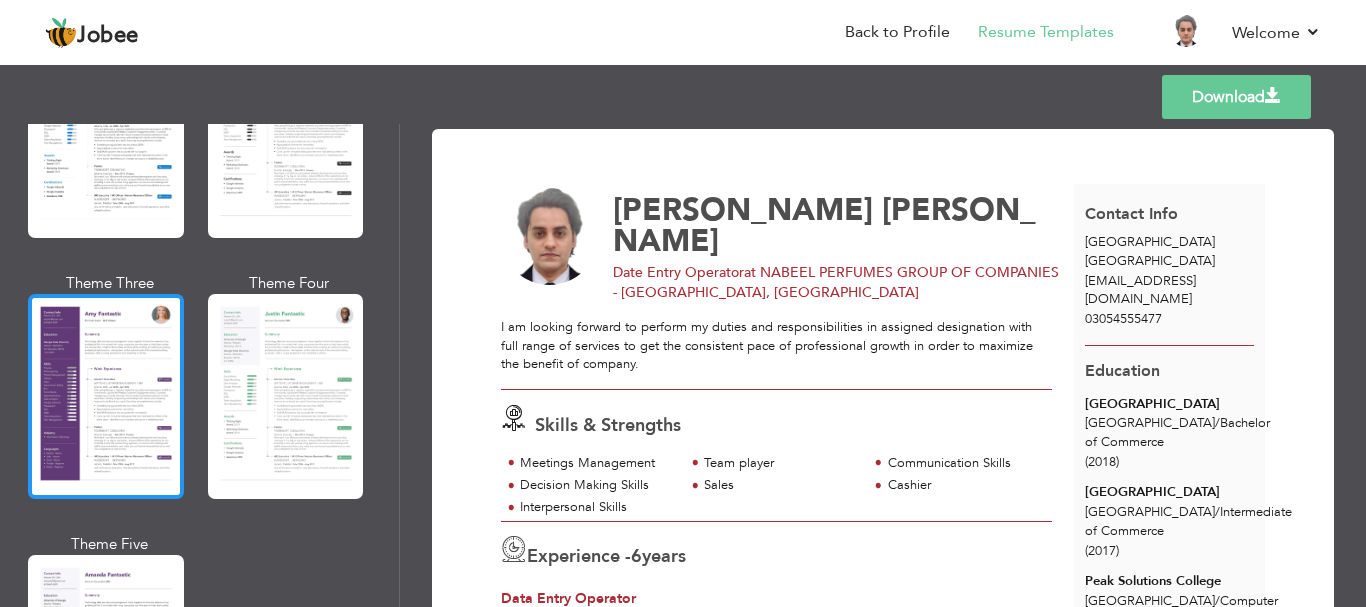 click at bounding box center (106, 396) 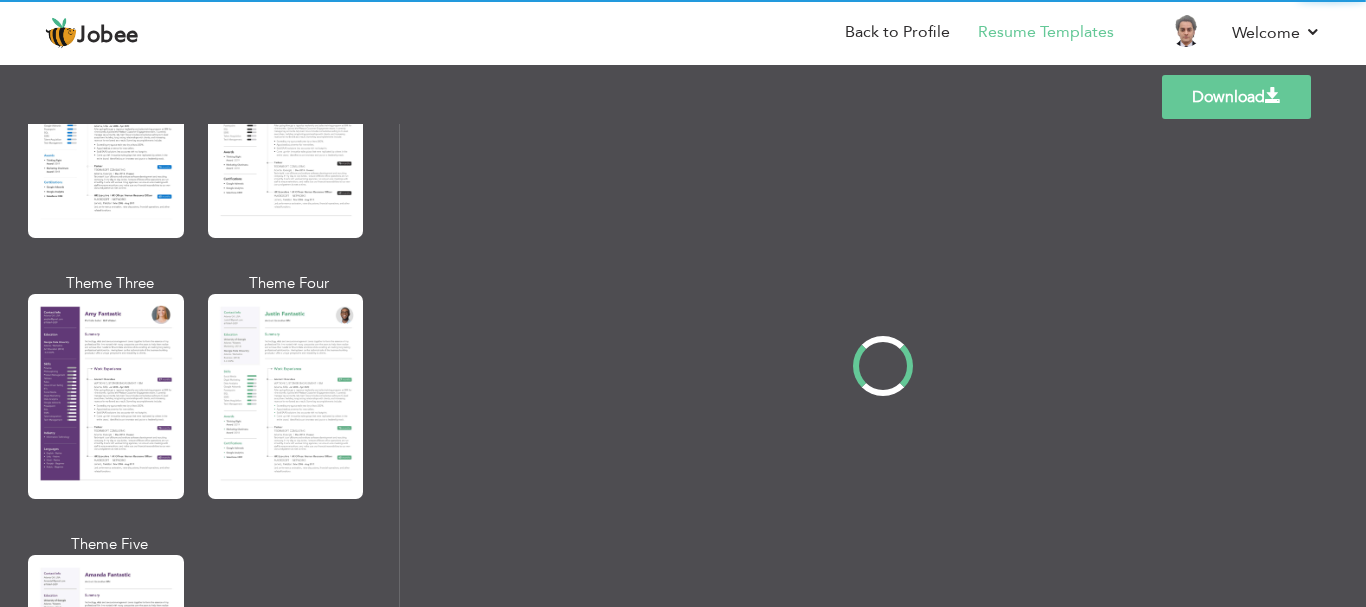 click on "Professional Themes
Theme One
Theme Two
Theme Three
Theme Four" at bounding box center [683, 365] 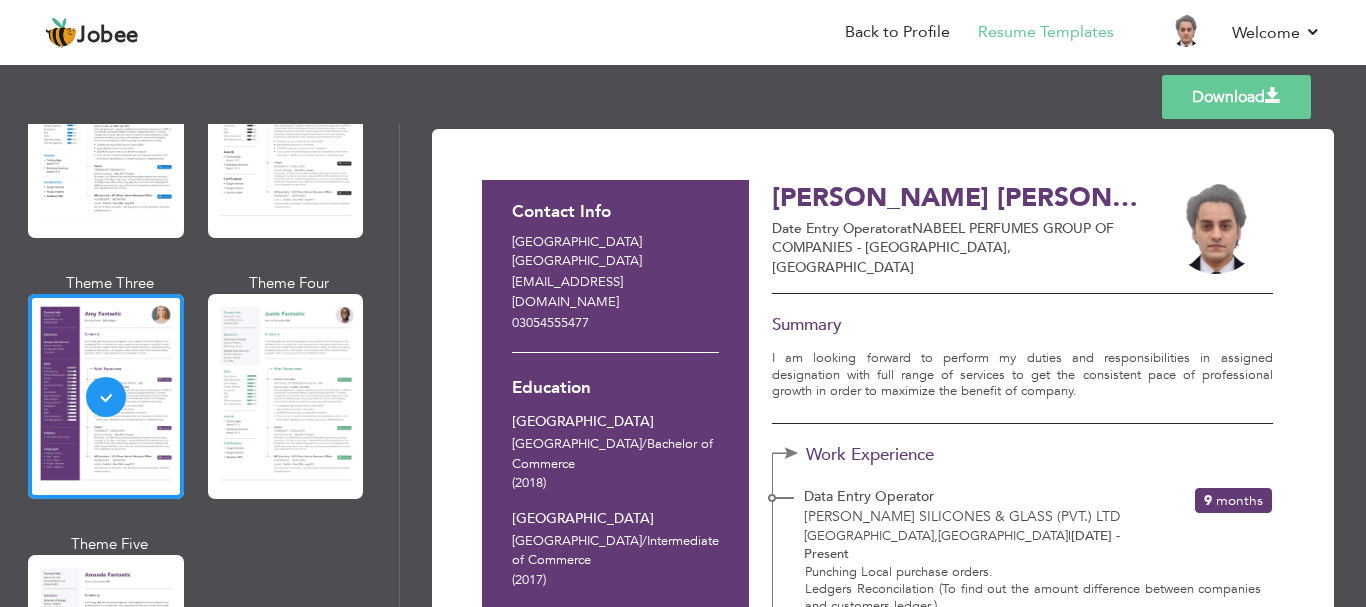 click at bounding box center (286, 396) 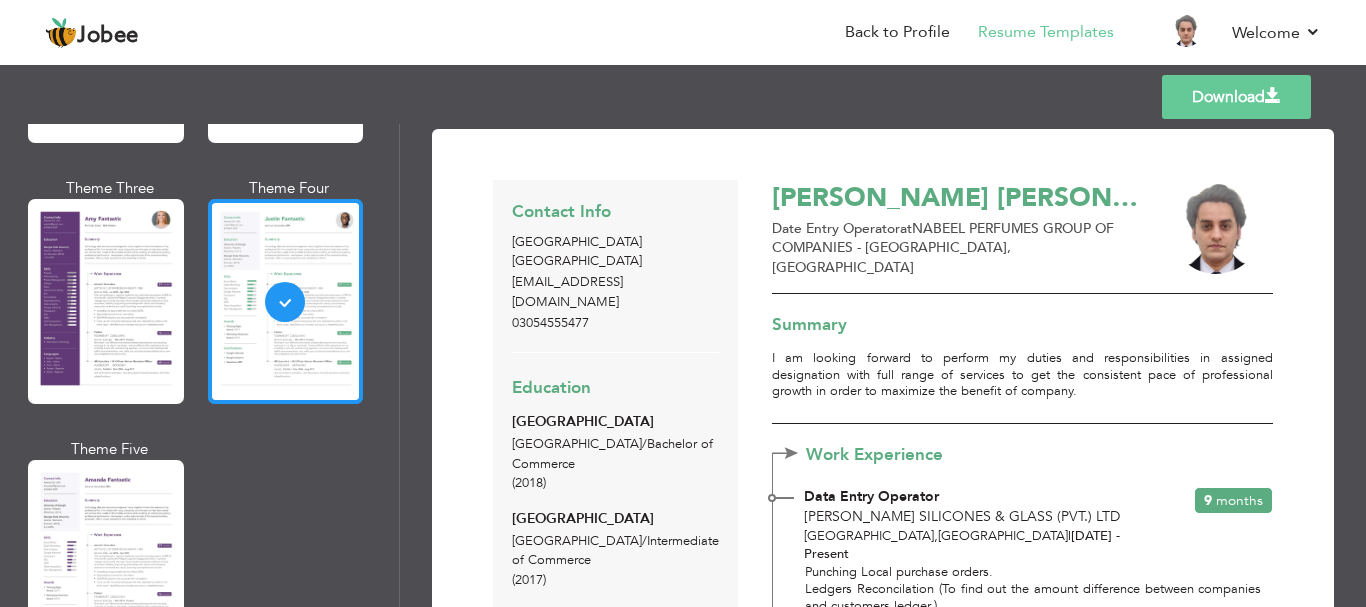scroll, scrollTop: 1900, scrollLeft: 0, axis: vertical 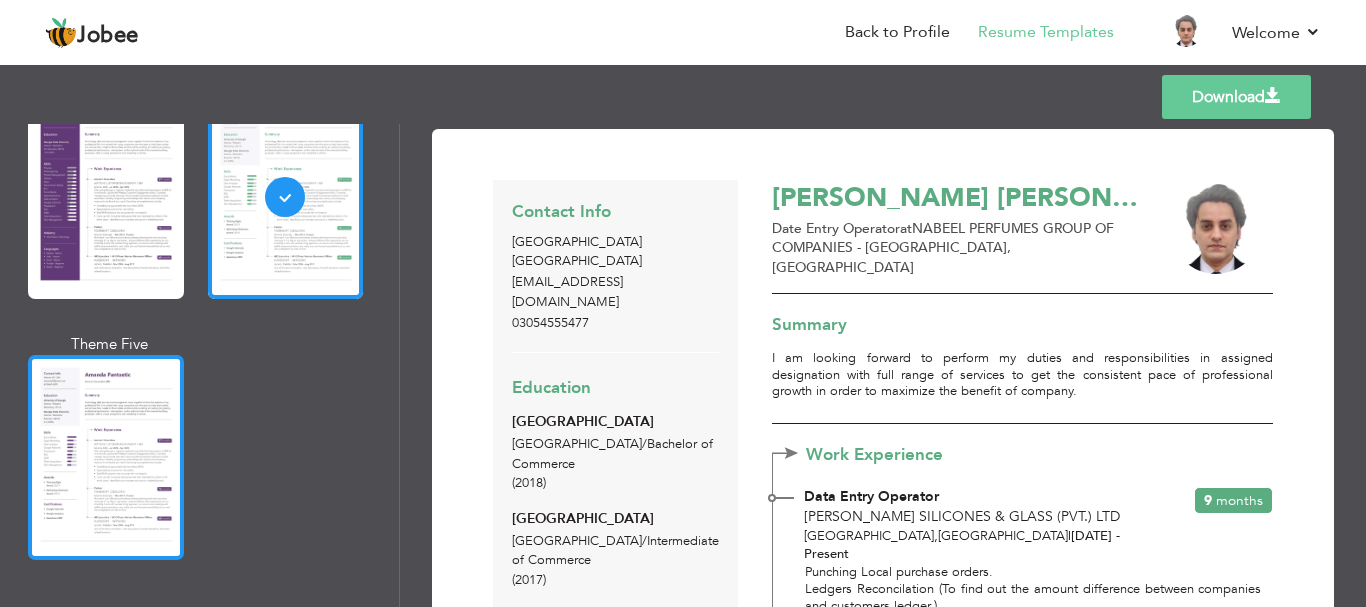 click at bounding box center (106, 457) 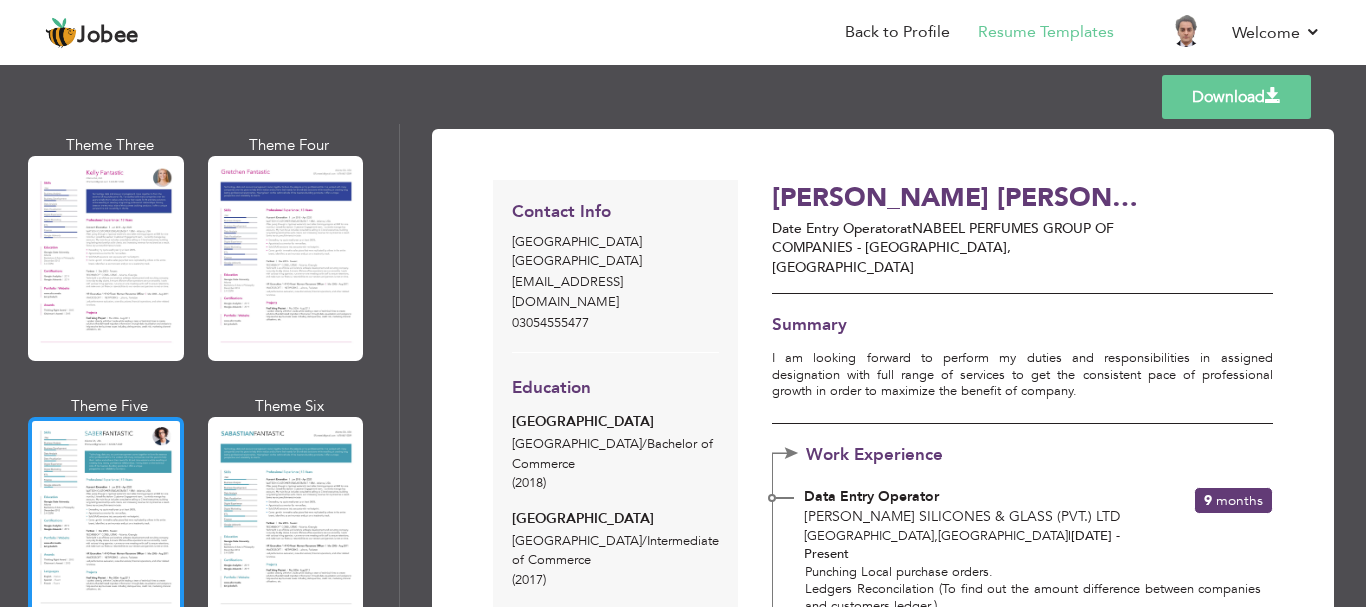 scroll, scrollTop: 2800, scrollLeft: 0, axis: vertical 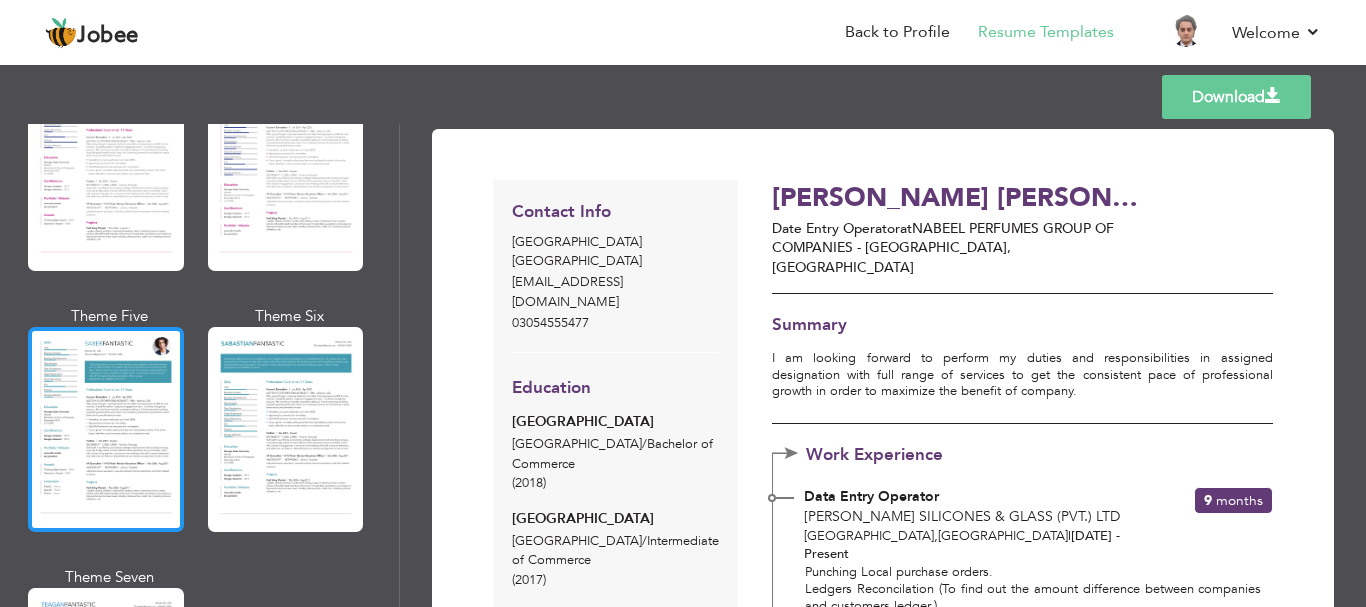 click at bounding box center [106, 429] 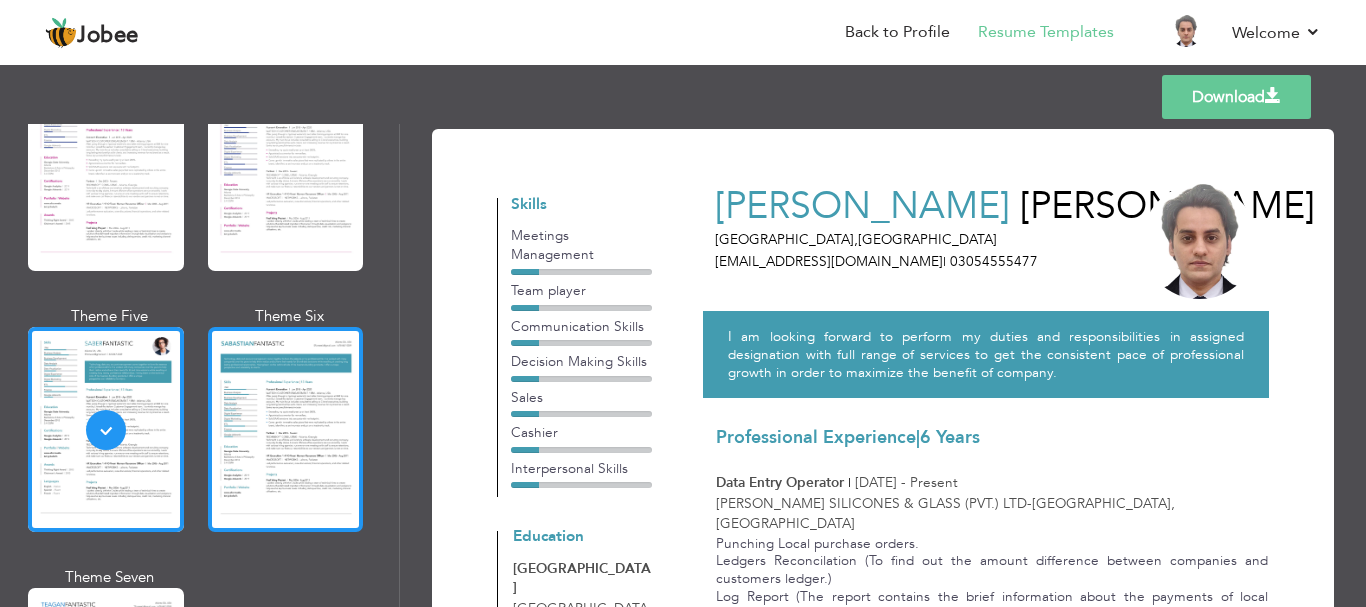 click at bounding box center (286, 429) 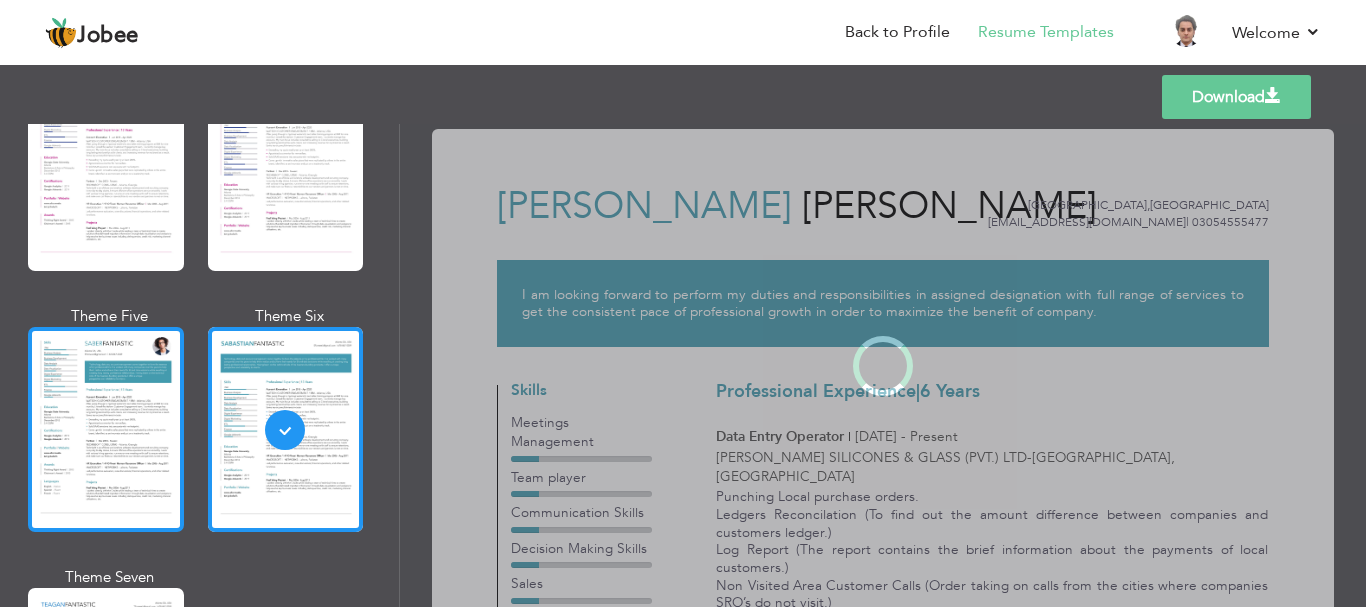 scroll, scrollTop: 2800, scrollLeft: 0, axis: vertical 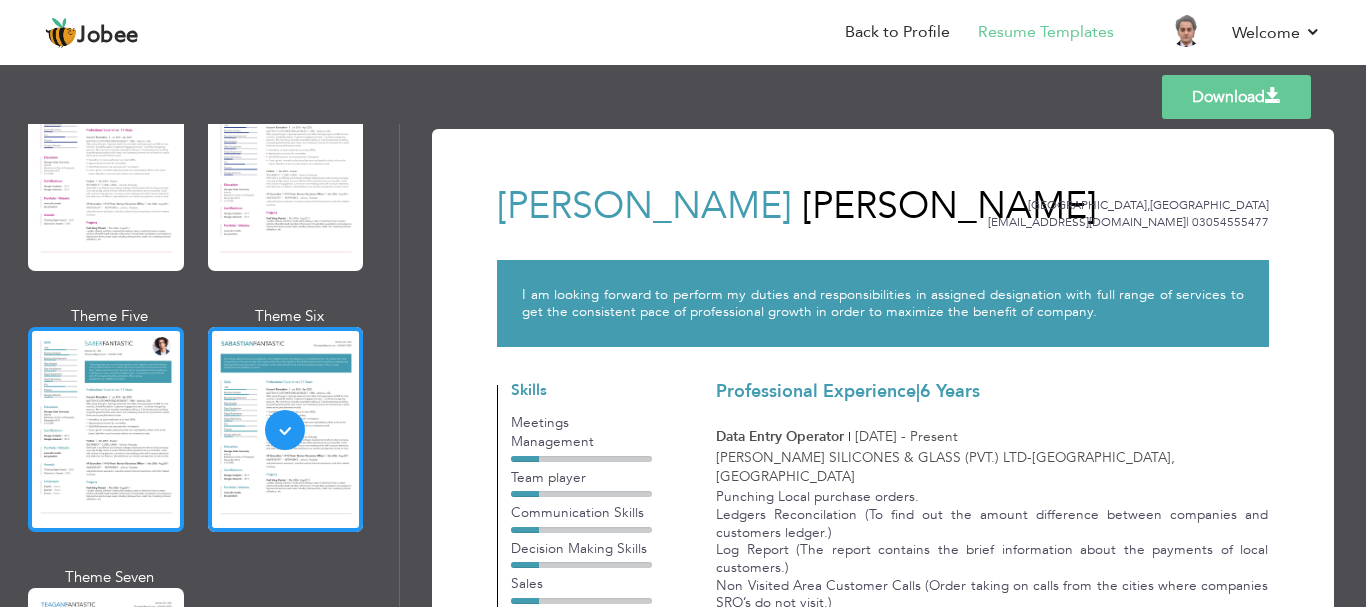 click at bounding box center (106, 429) 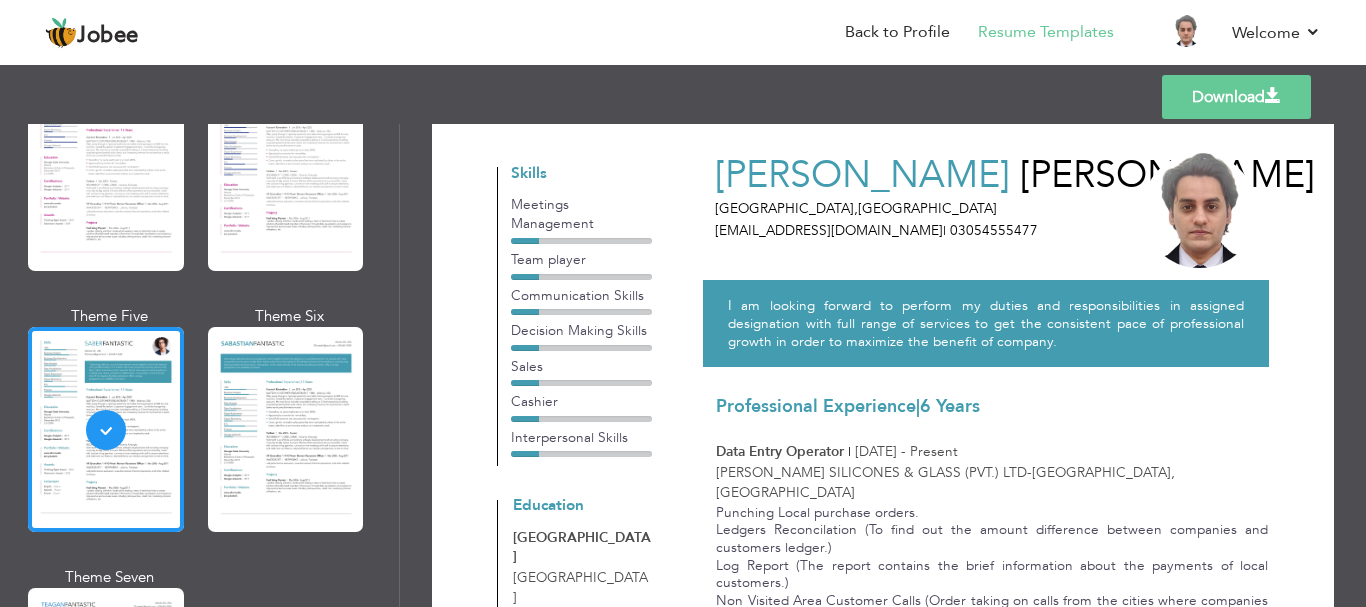 scroll, scrollTop: 0, scrollLeft: 0, axis: both 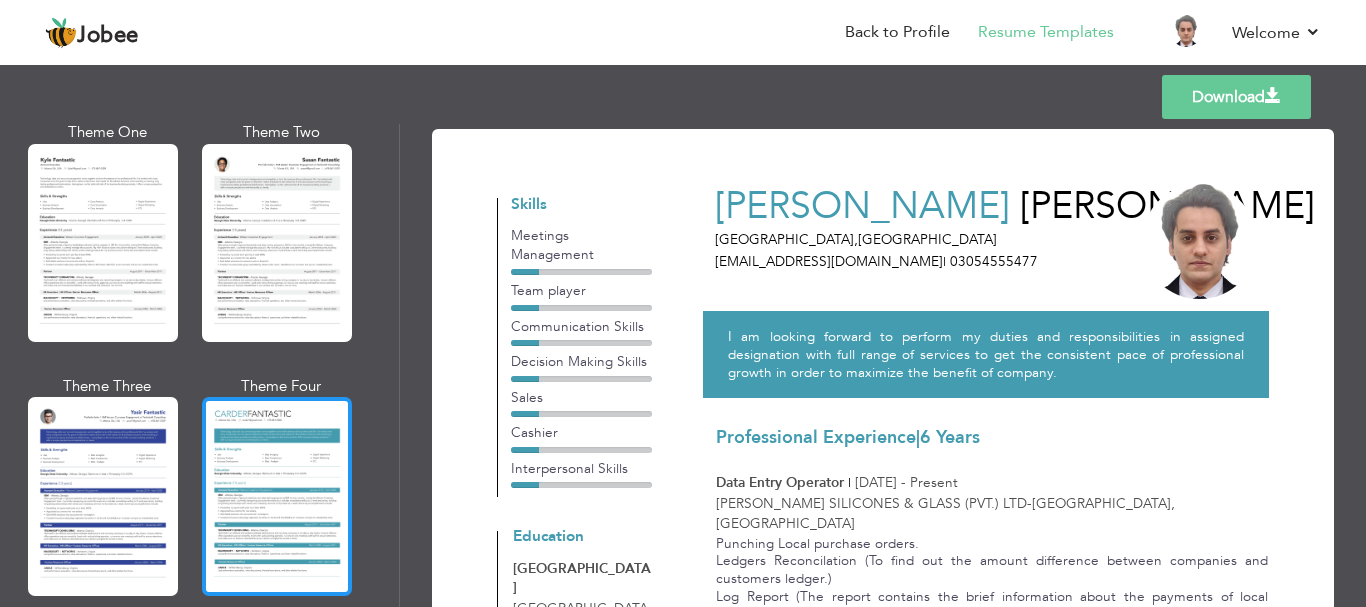 click at bounding box center (277, 496) 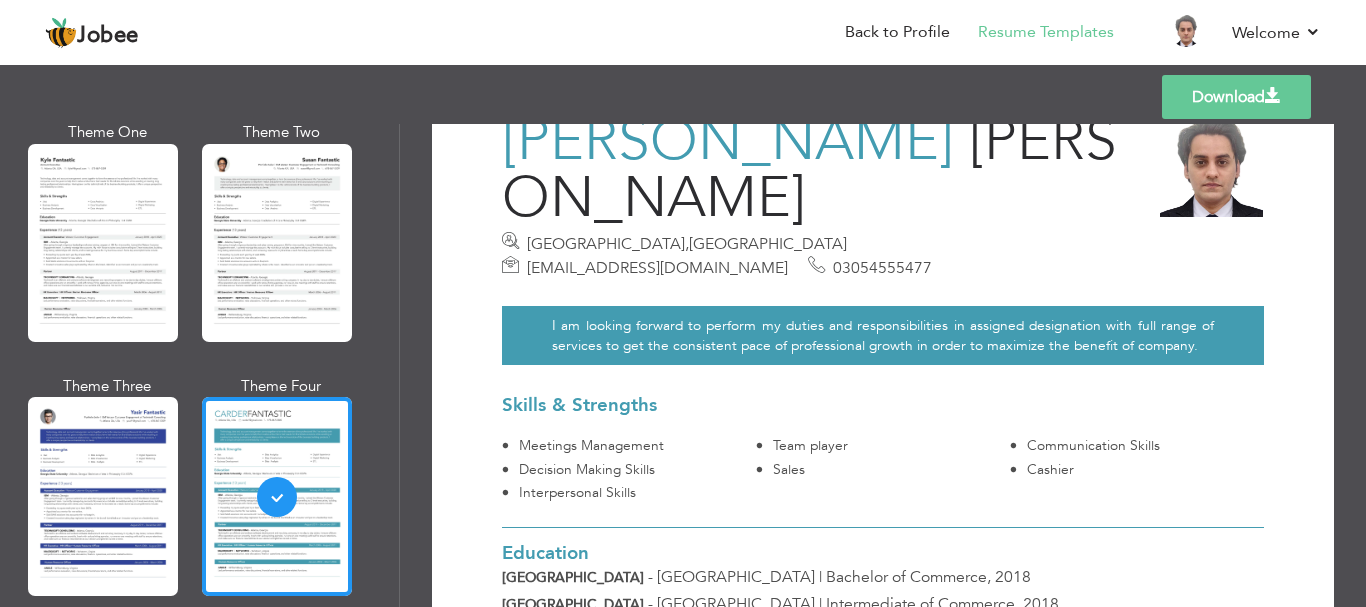 scroll, scrollTop: 0, scrollLeft: 0, axis: both 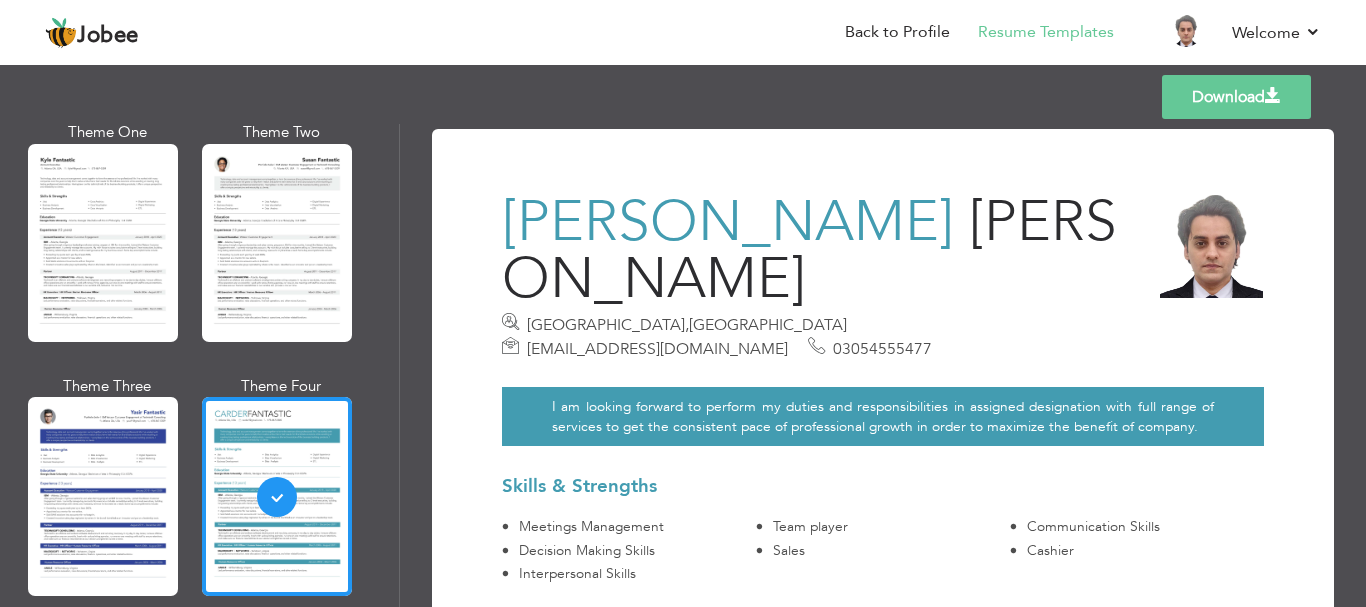 click on "Download" at bounding box center (1236, 97) 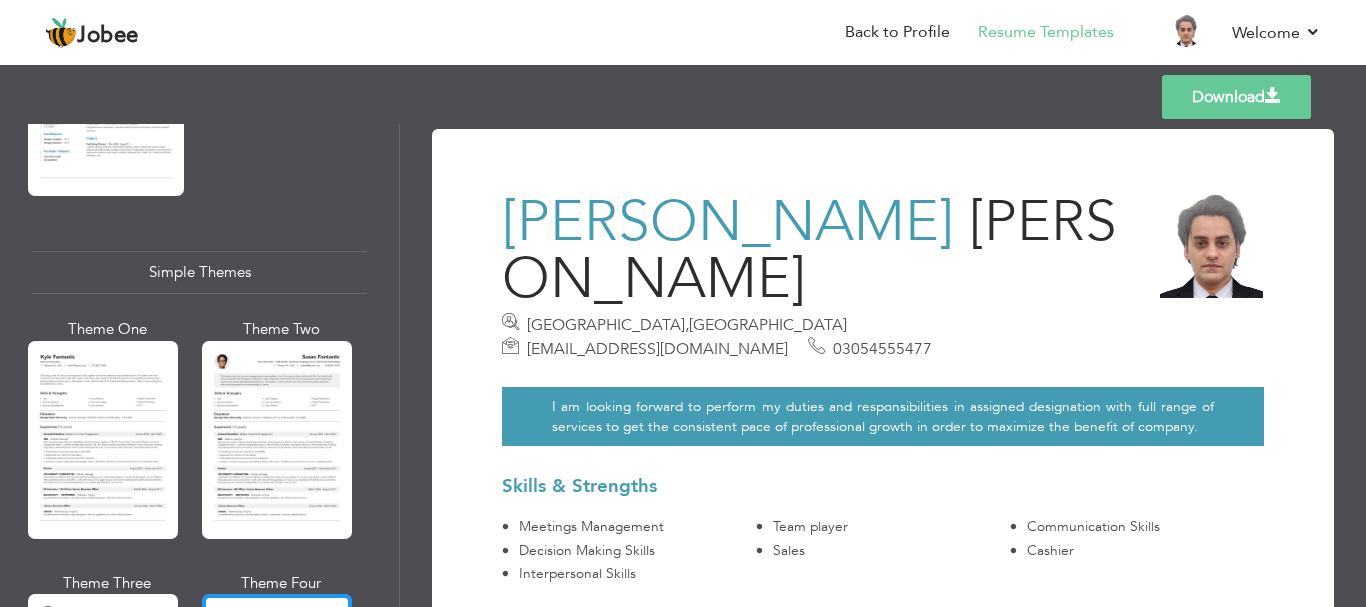 scroll, scrollTop: 3394, scrollLeft: 0, axis: vertical 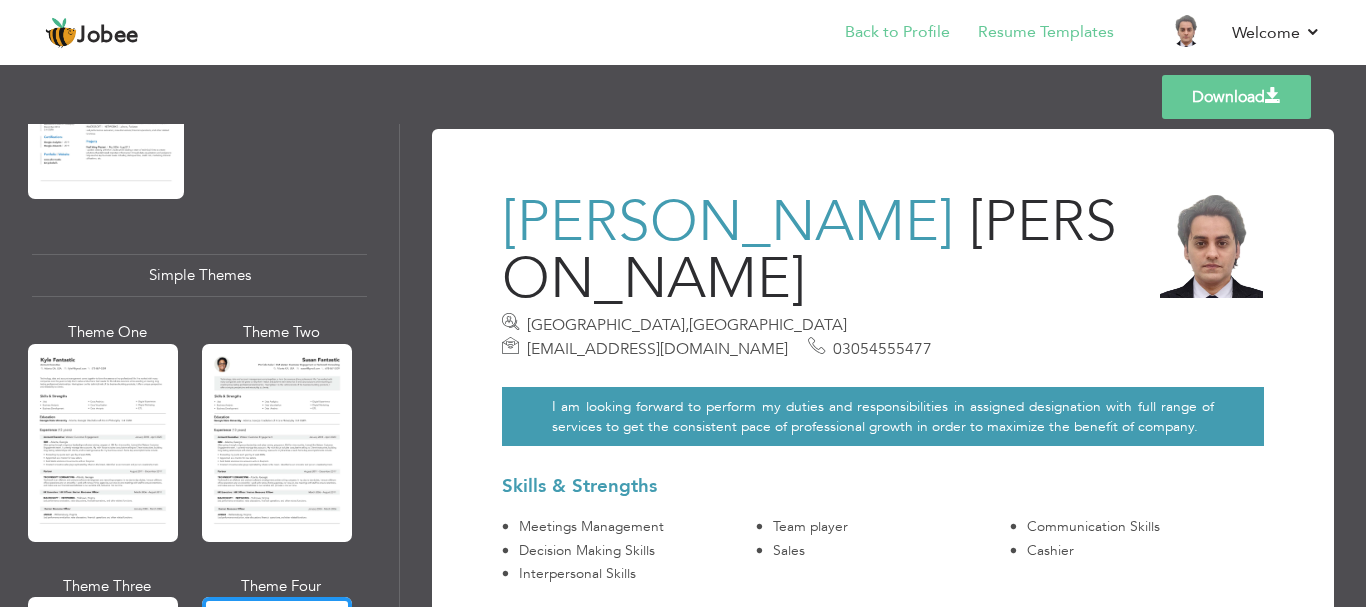 click on "Back to Profile" at bounding box center [883, 34] 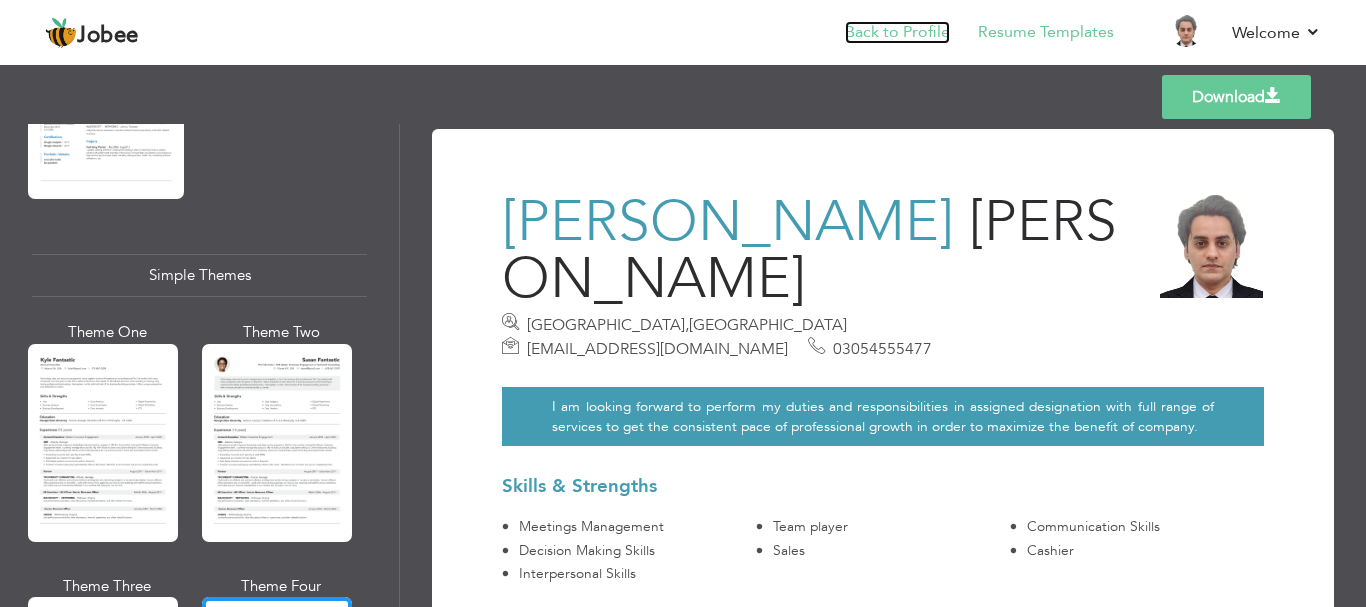 click on "Back to Profile" at bounding box center [897, 32] 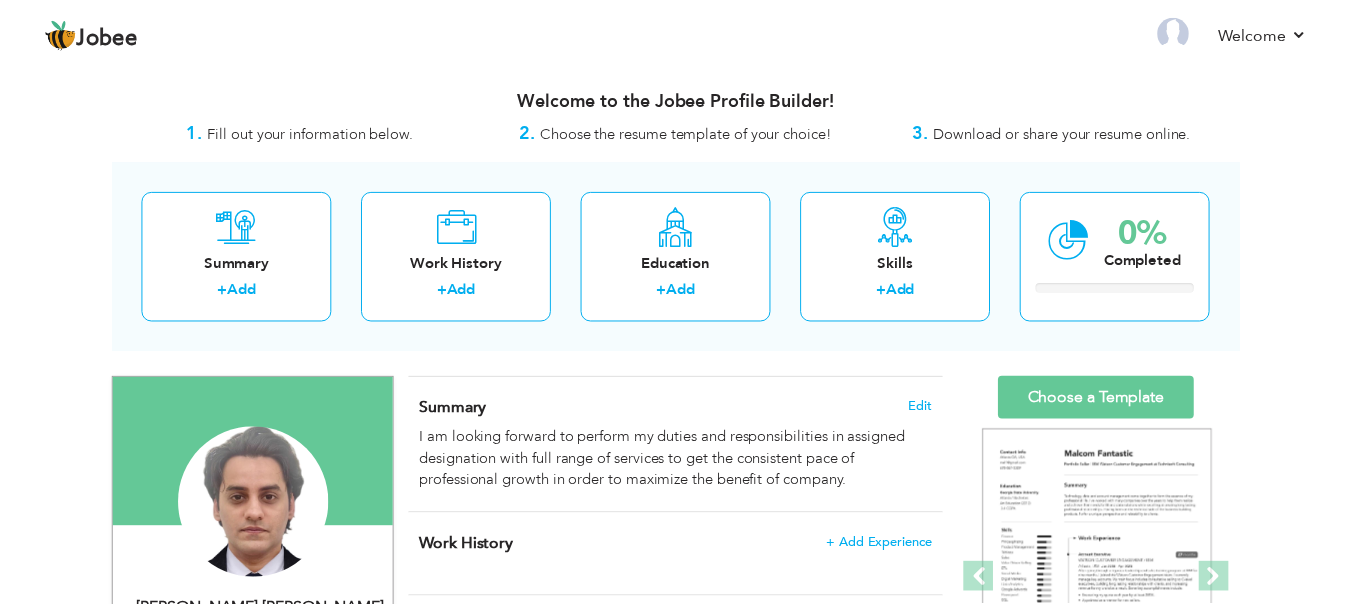 scroll, scrollTop: 0, scrollLeft: 0, axis: both 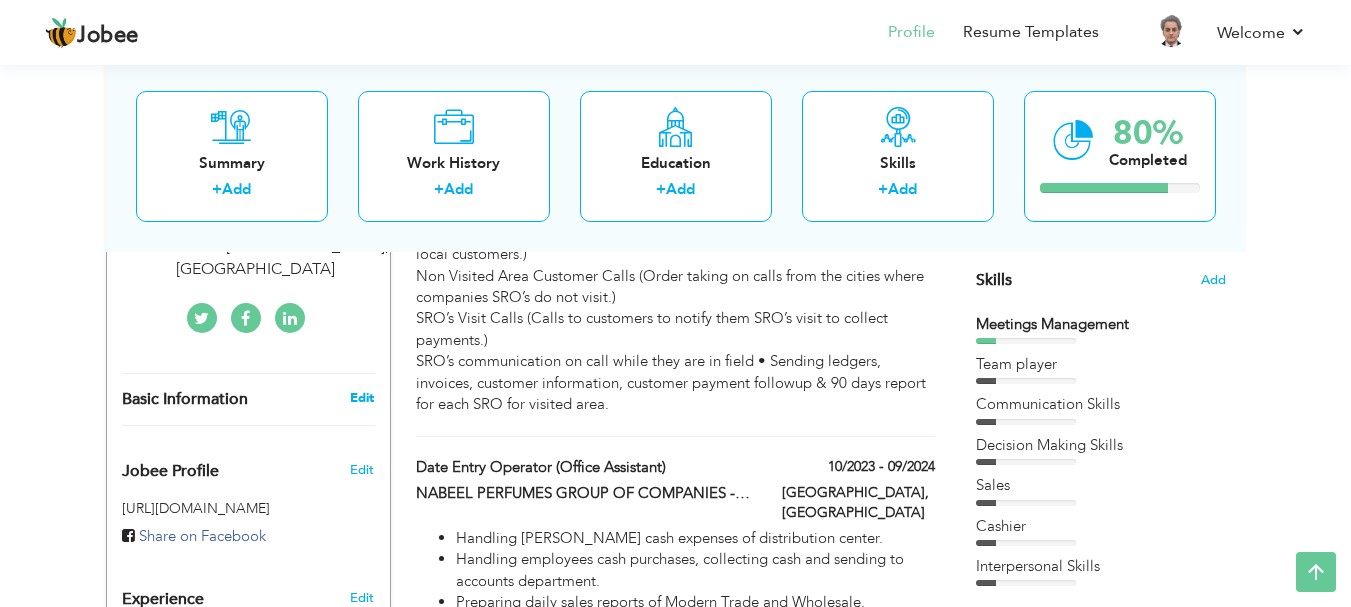 click on "Edit" at bounding box center (362, 398) 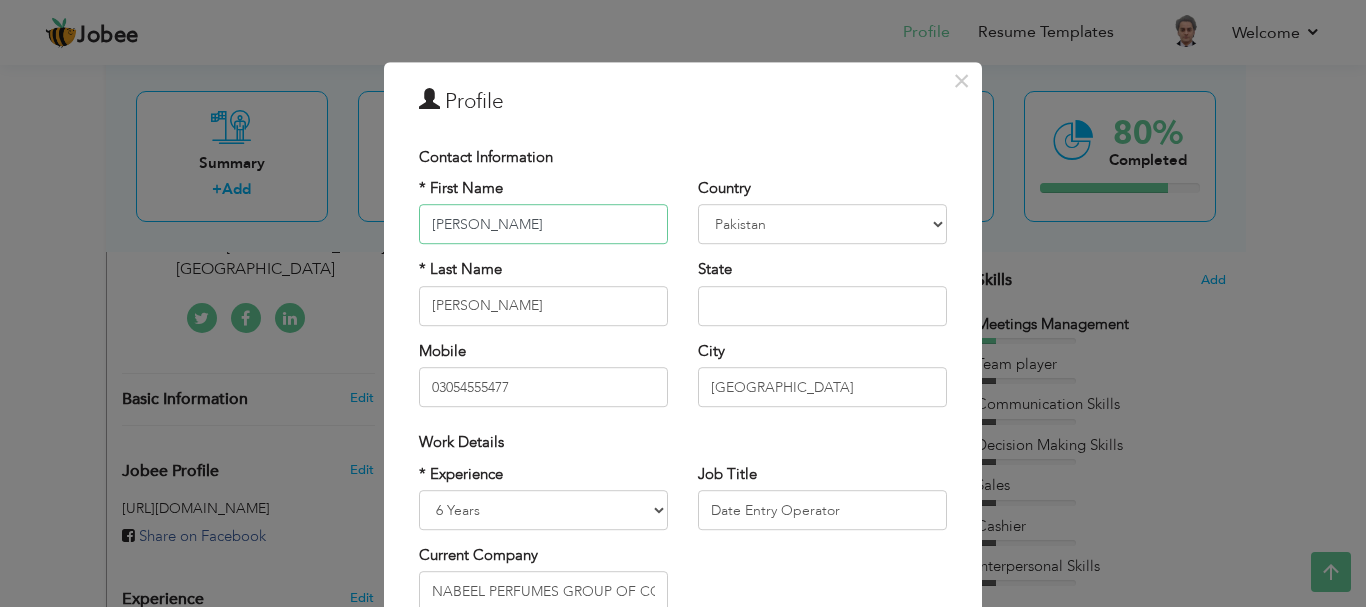 scroll, scrollTop: 292, scrollLeft: 0, axis: vertical 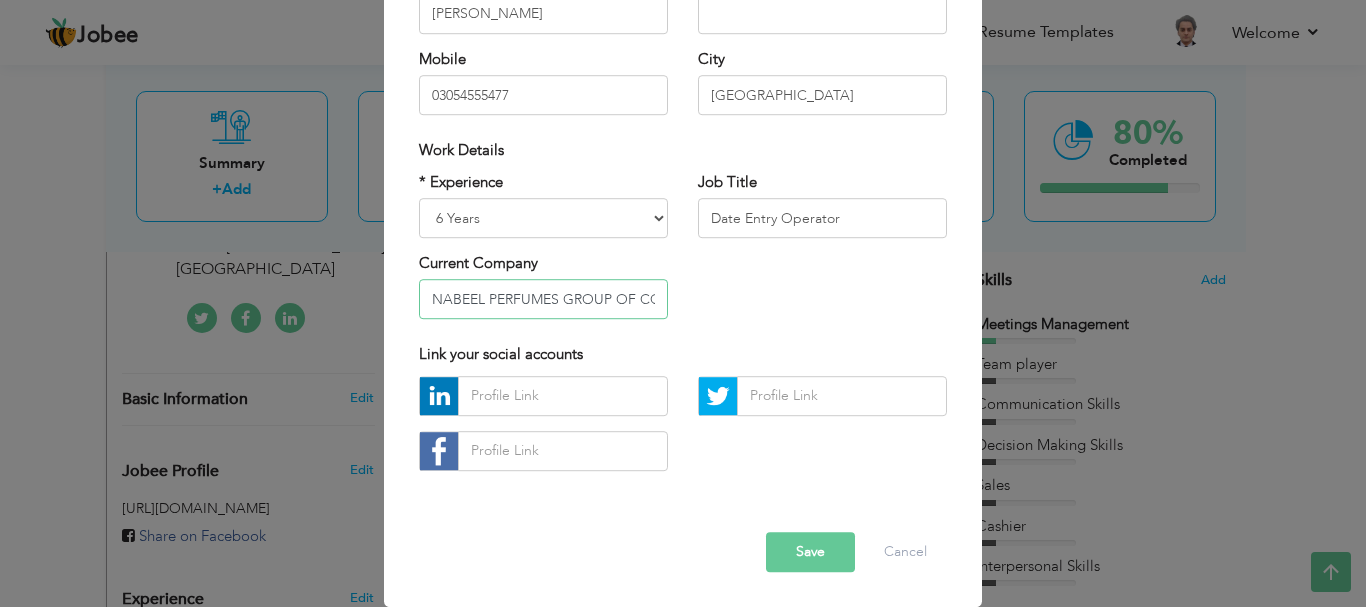 click on "NABEEL PERFUMES GROUP OF COMPANIES - [GEOGRAPHIC_DATA], [GEOGRAPHIC_DATA]" at bounding box center [543, 300] 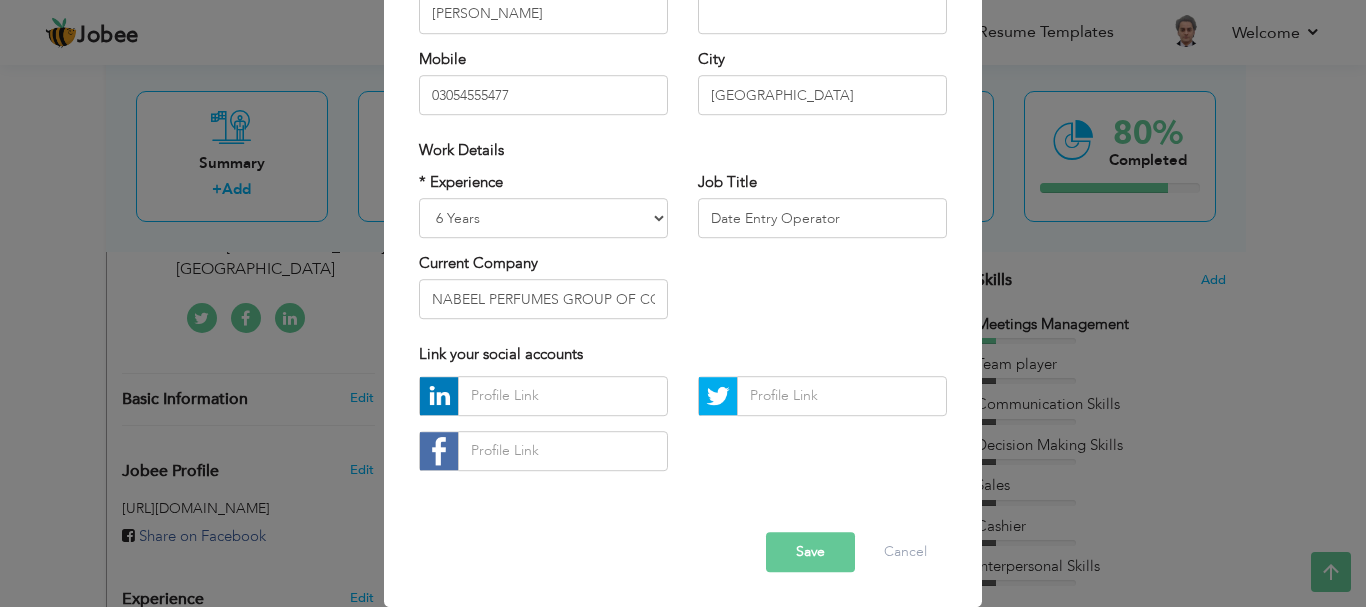 click on "Error
Save
Cancel" at bounding box center (683, 536) 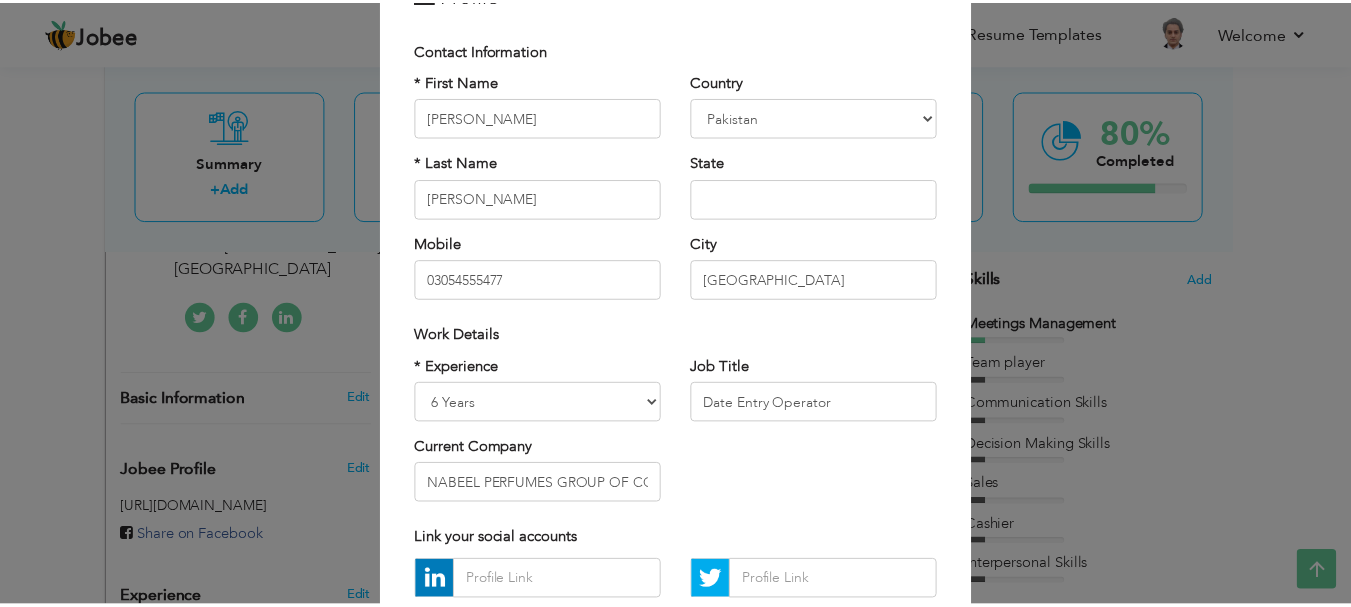 scroll, scrollTop: 0, scrollLeft: 0, axis: both 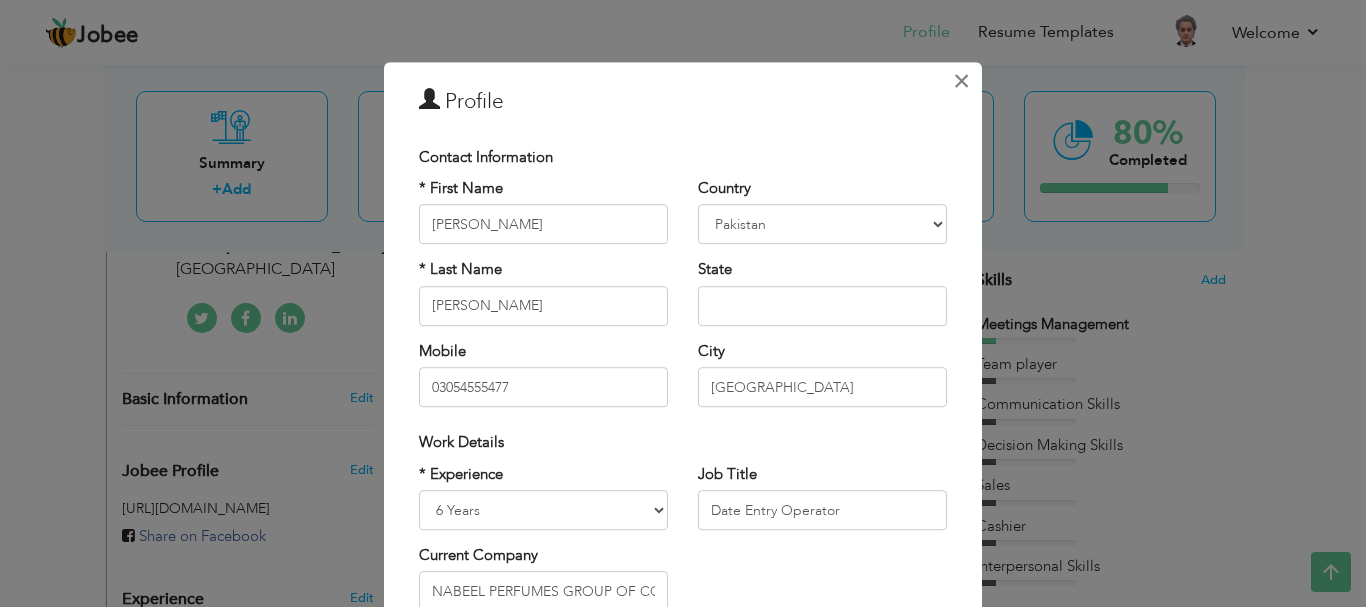 drag, startPoint x: 963, startPoint y: 79, endPoint x: 939, endPoint y: 85, distance: 24.738634 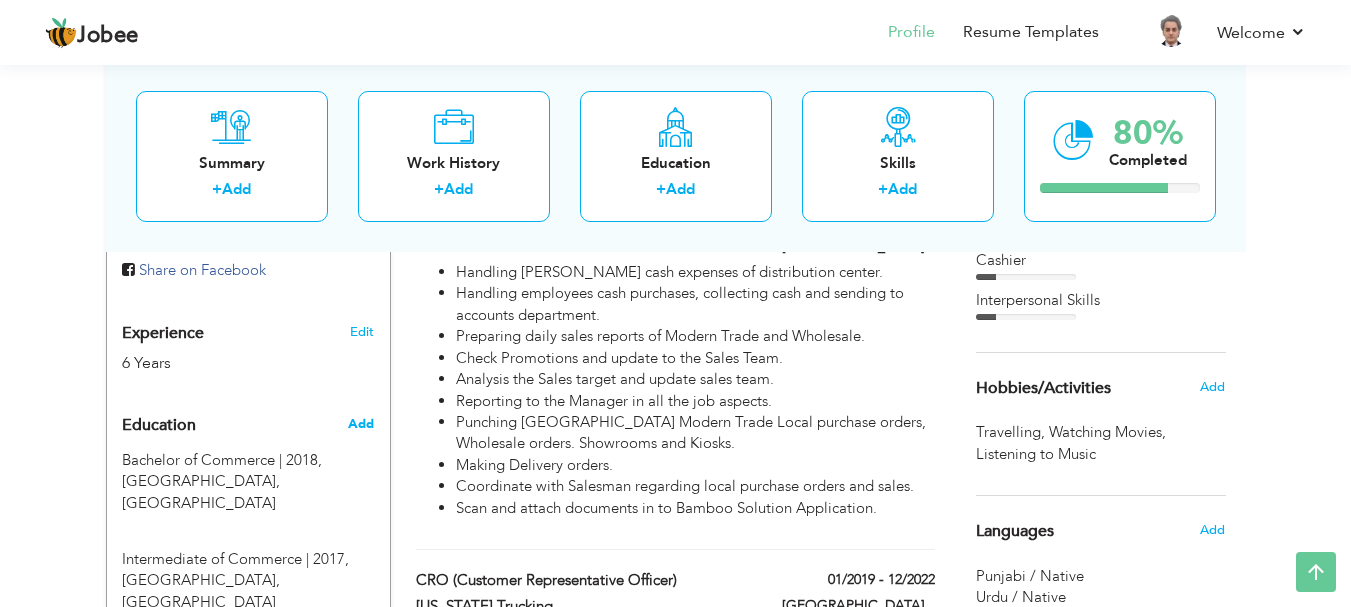 scroll, scrollTop: 900, scrollLeft: 0, axis: vertical 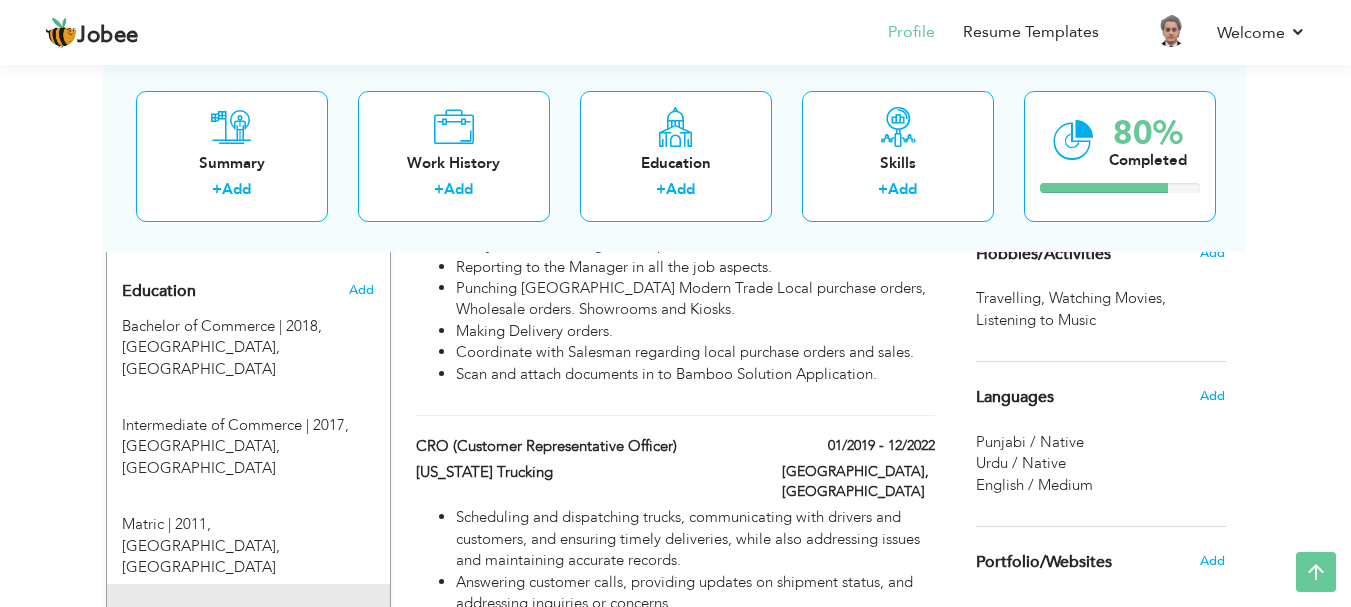 click at bounding box center (376, 632) 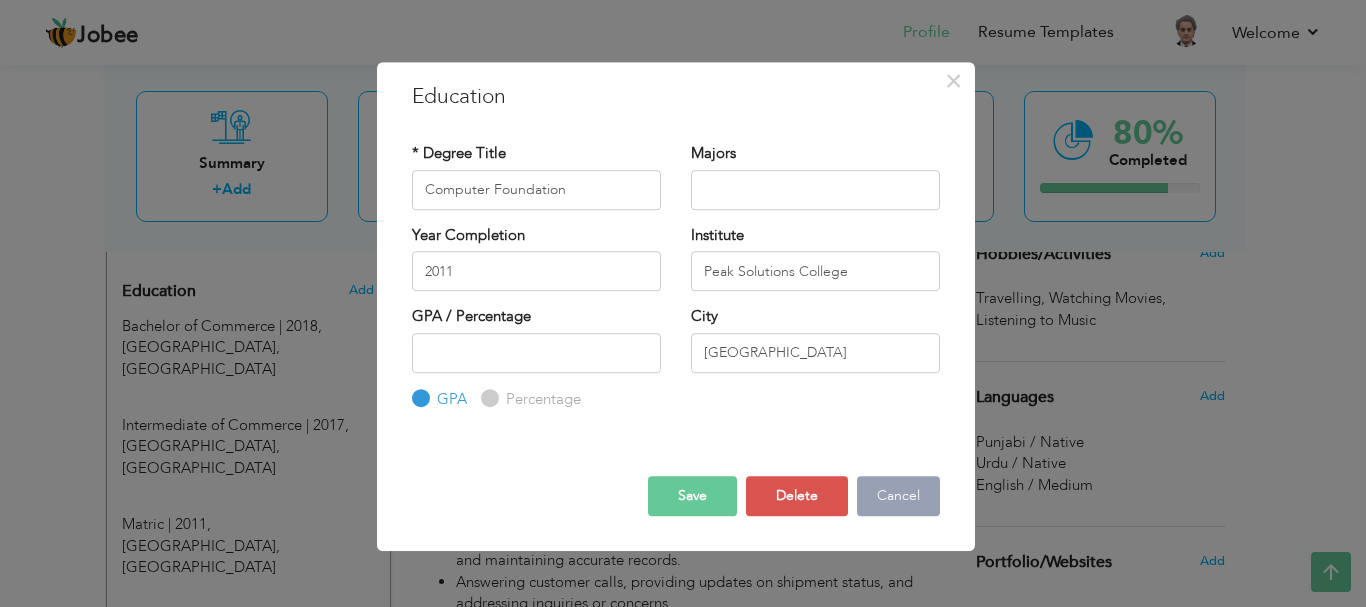 click on "Cancel" at bounding box center (898, 496) 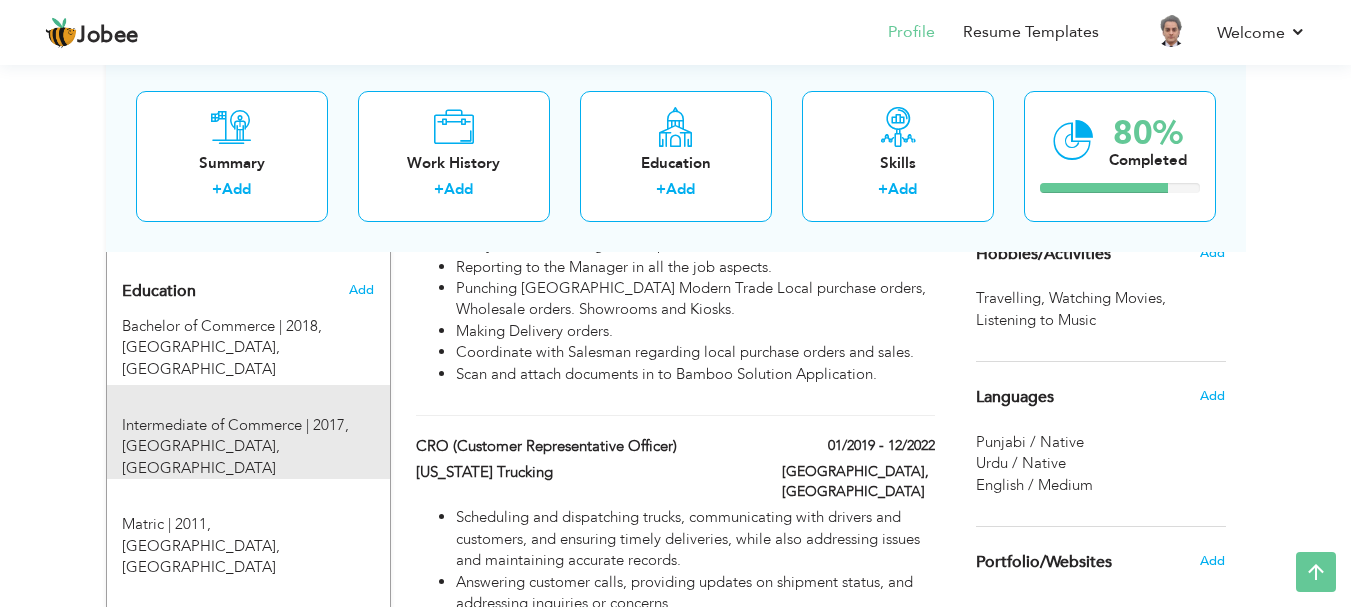 click on "Intermediate of Commerce   |  2017," at bounding box center (235, 425) 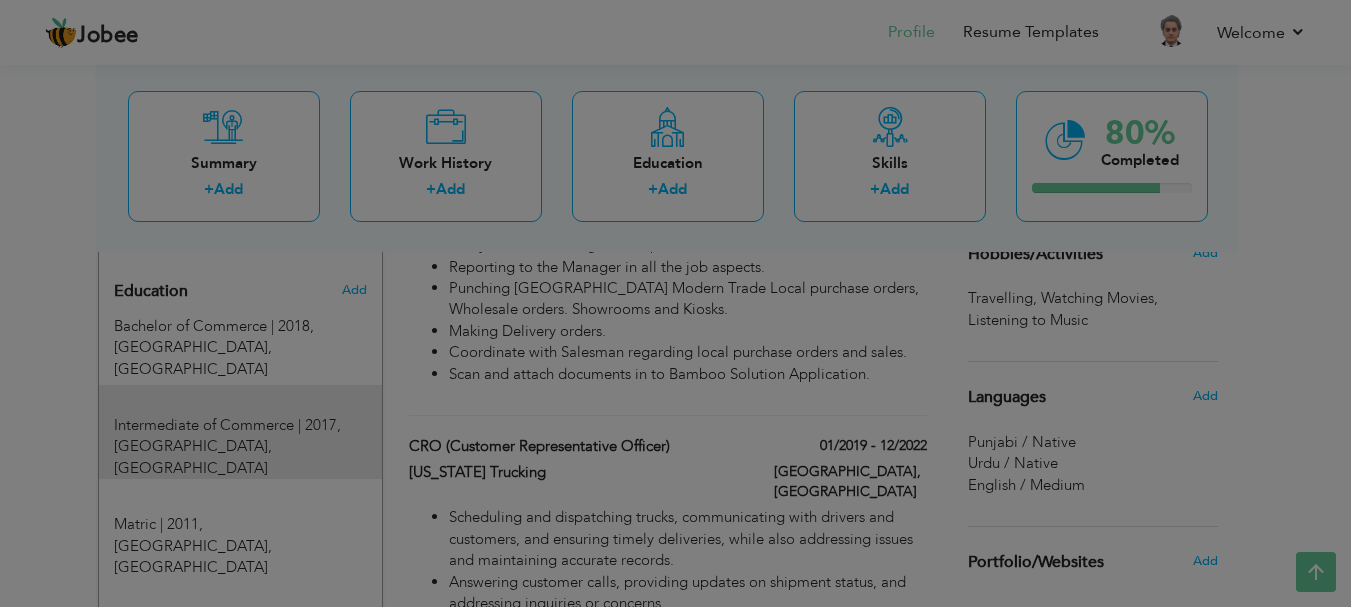 type on "Intermediate of Commerce" 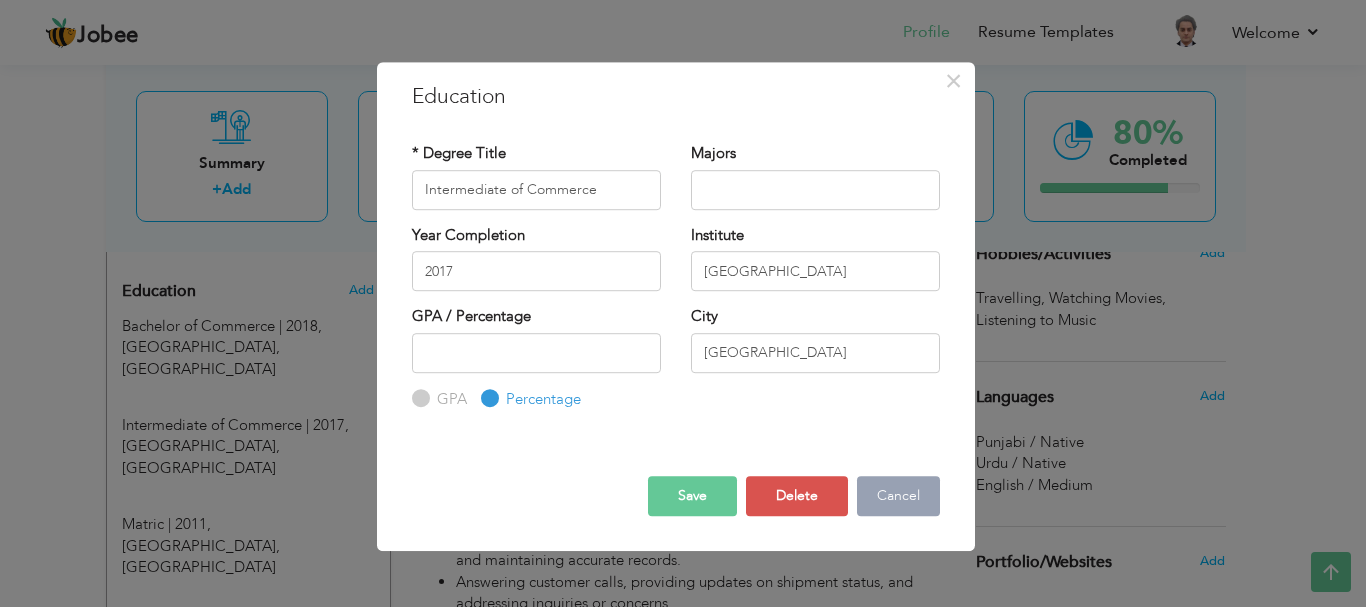 click on "Cancel" at bounding box center [898, 496] 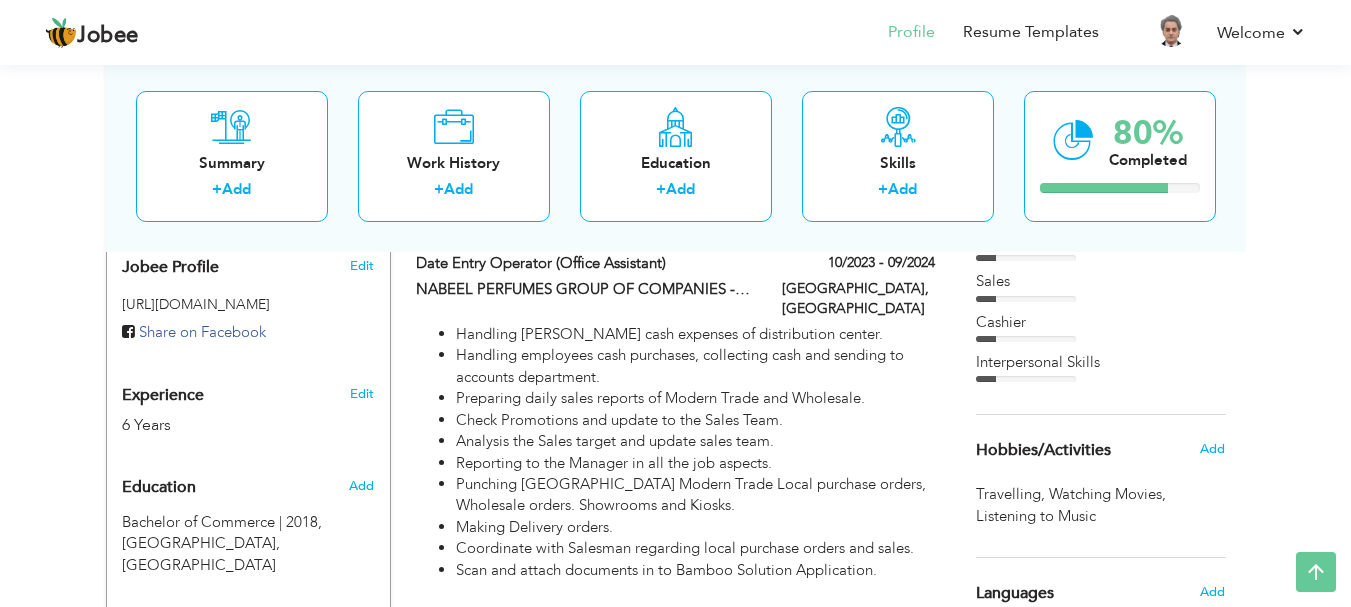 scroll, scrollTop: 700, scrollLeft: 0, axis: vertical 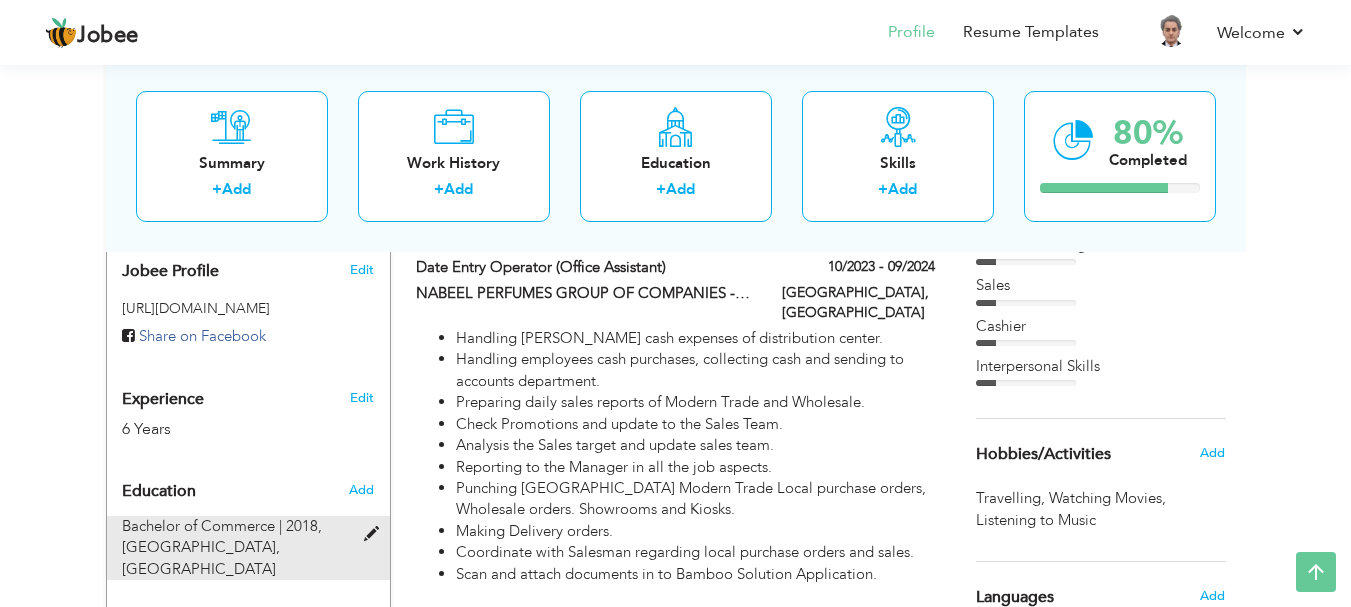 click on "[GEOGRAPHIC_DATA], [GEOGRAPHIC_DATA]" at bounding box center [201, 557] 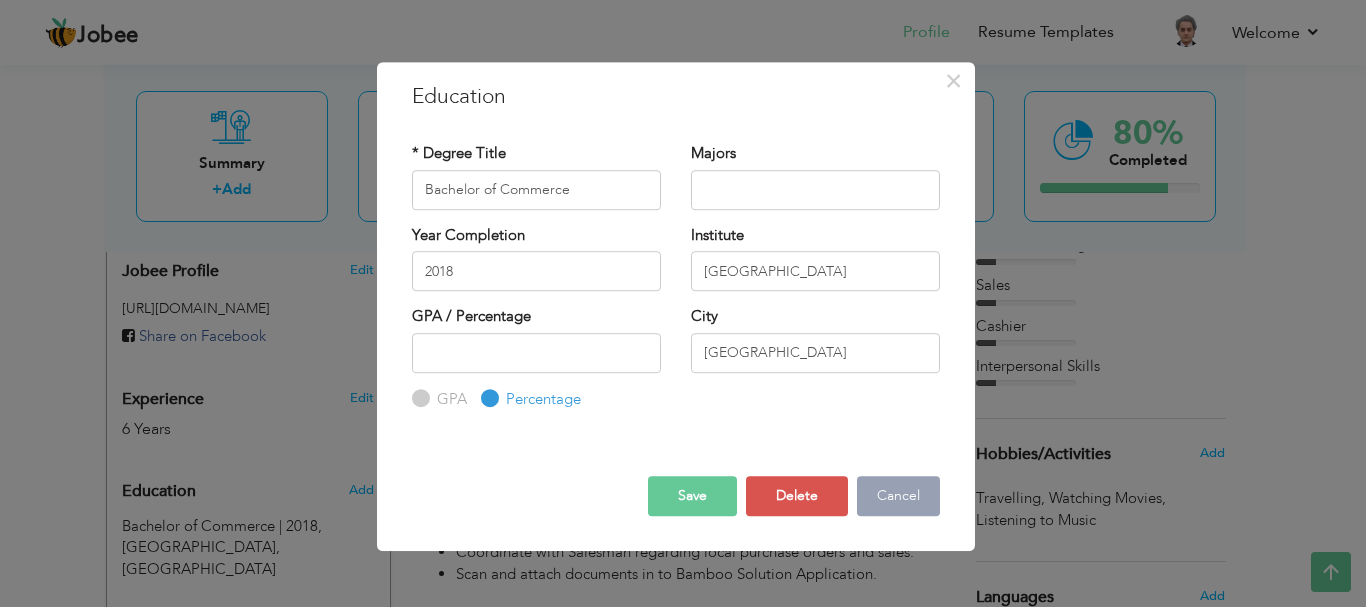click on "Cancel" at bounding box center [898, 496] 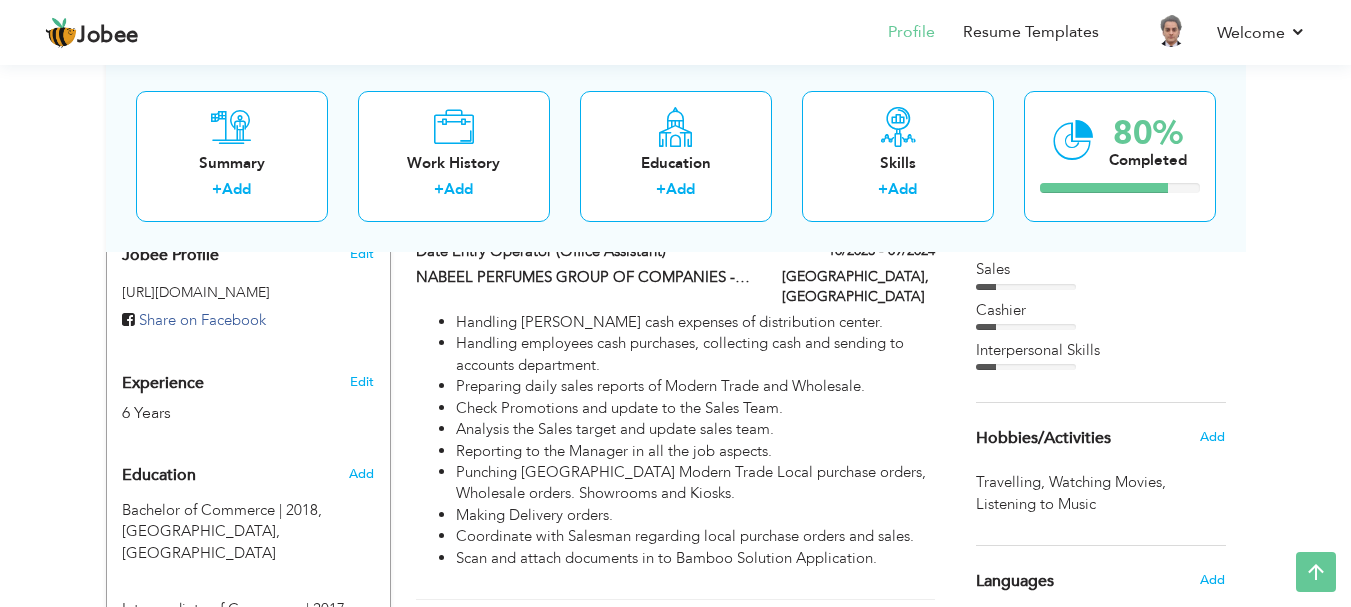 scroll, scrollTop: 700, scrollLeft: 0, axis: vertical 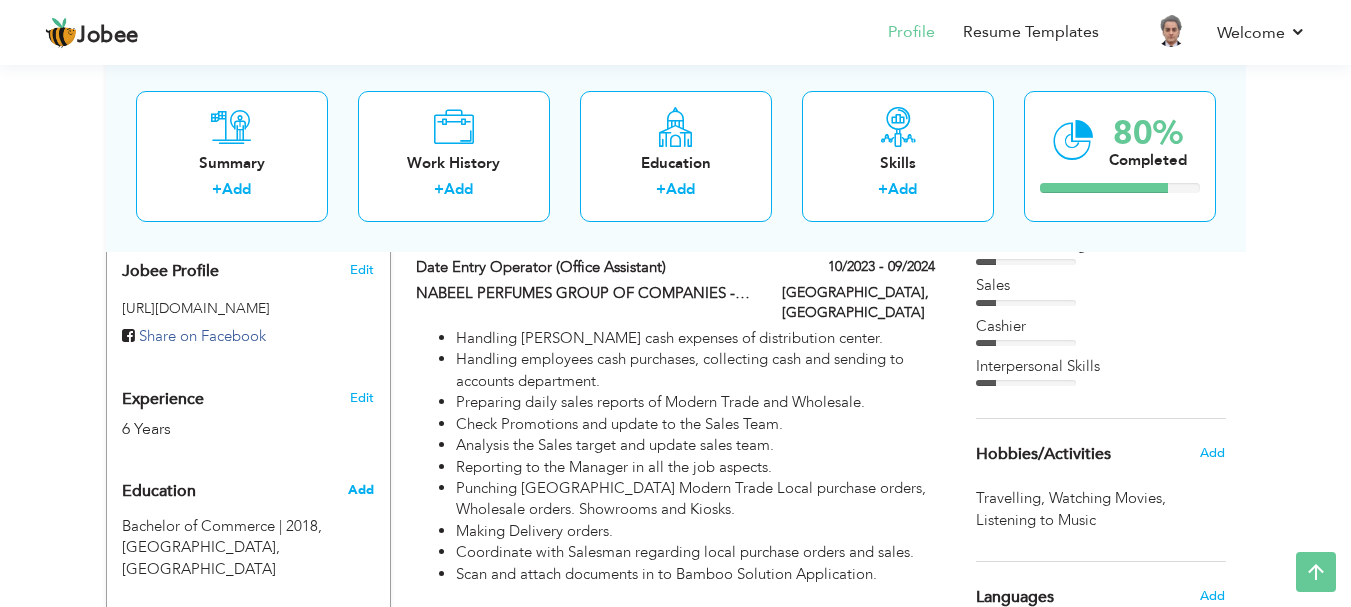 click on "Add" at bounding box center [361, 490] 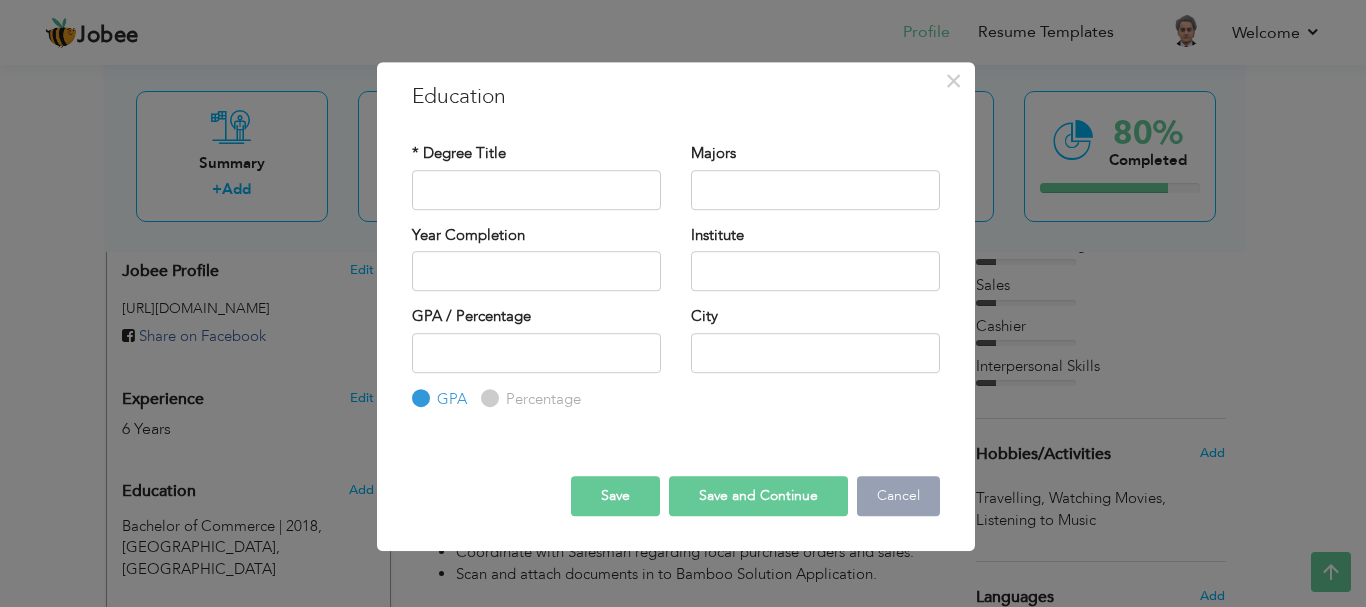 click on "Cancel" at bounding box center [898, 496] 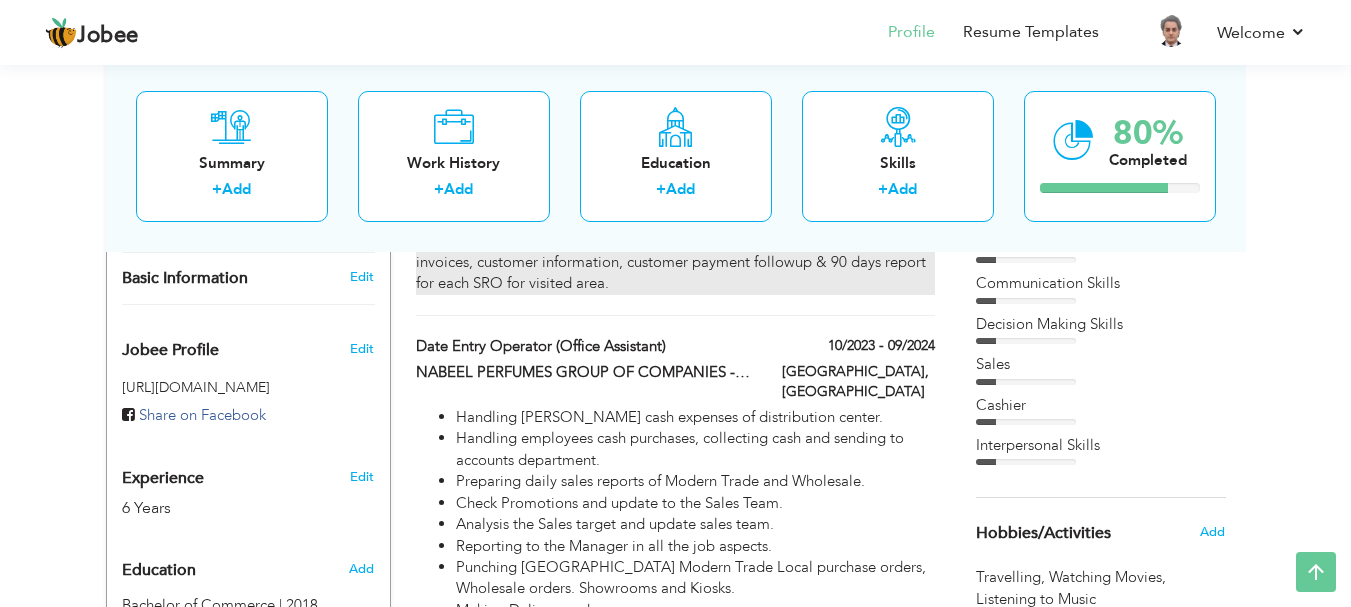 scroll, scrollTop: 540, scrollLeft: 0, axis: vertical 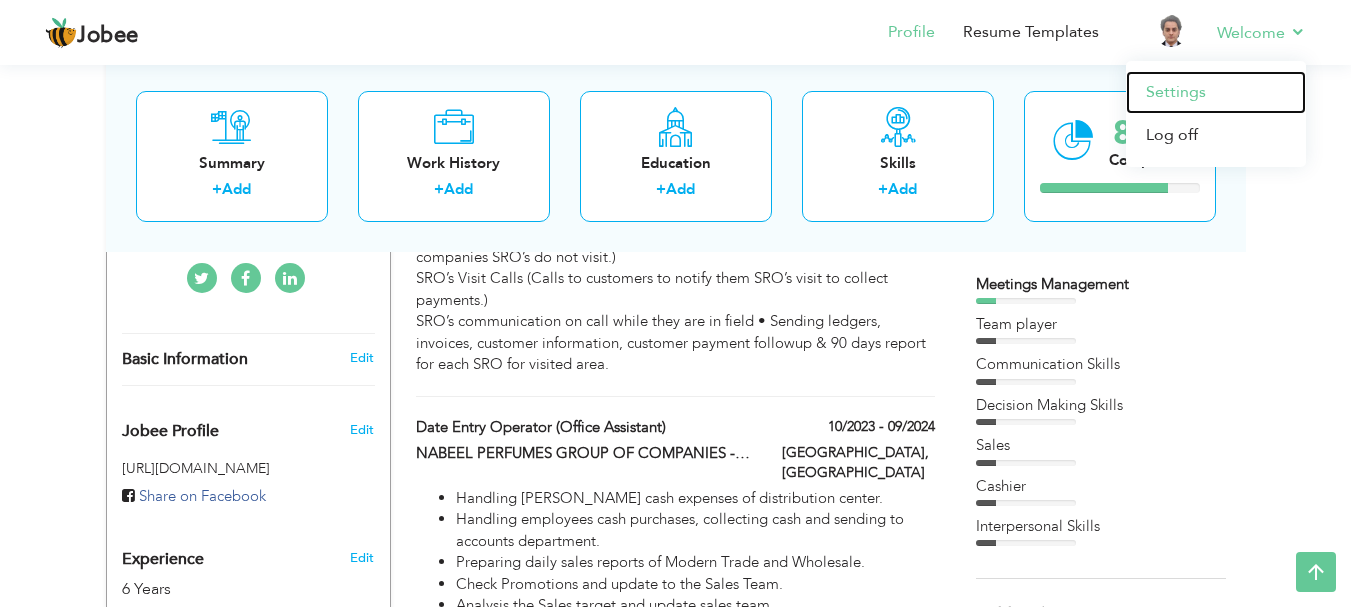 click on "Settings" at bounding box center [1216, 92] 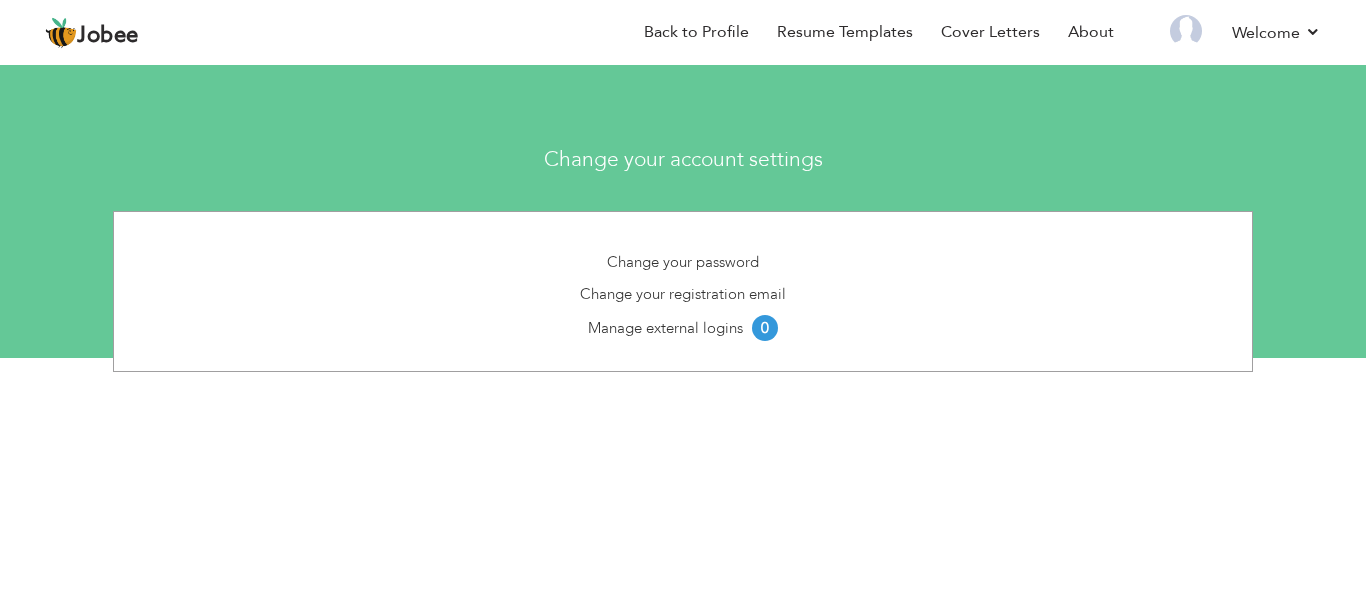 scroll, scrollTop: 0, scrollLeft: 0, axis: both 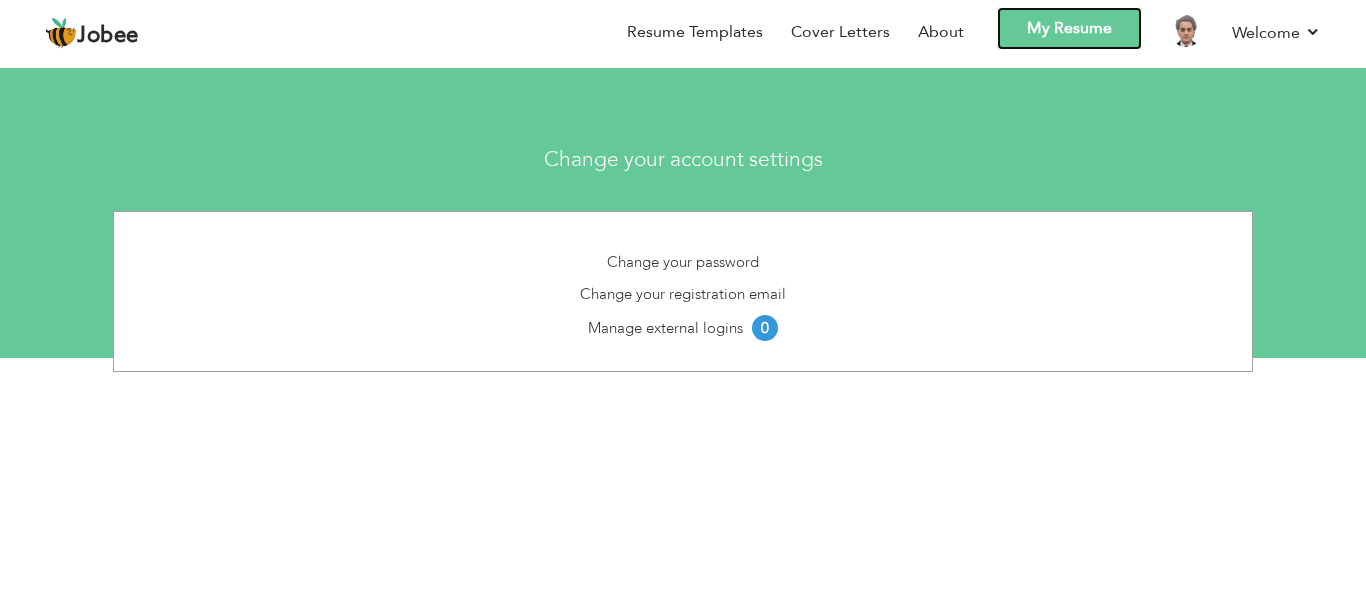 click on "My Resume" at bounding box center (1069, 28) 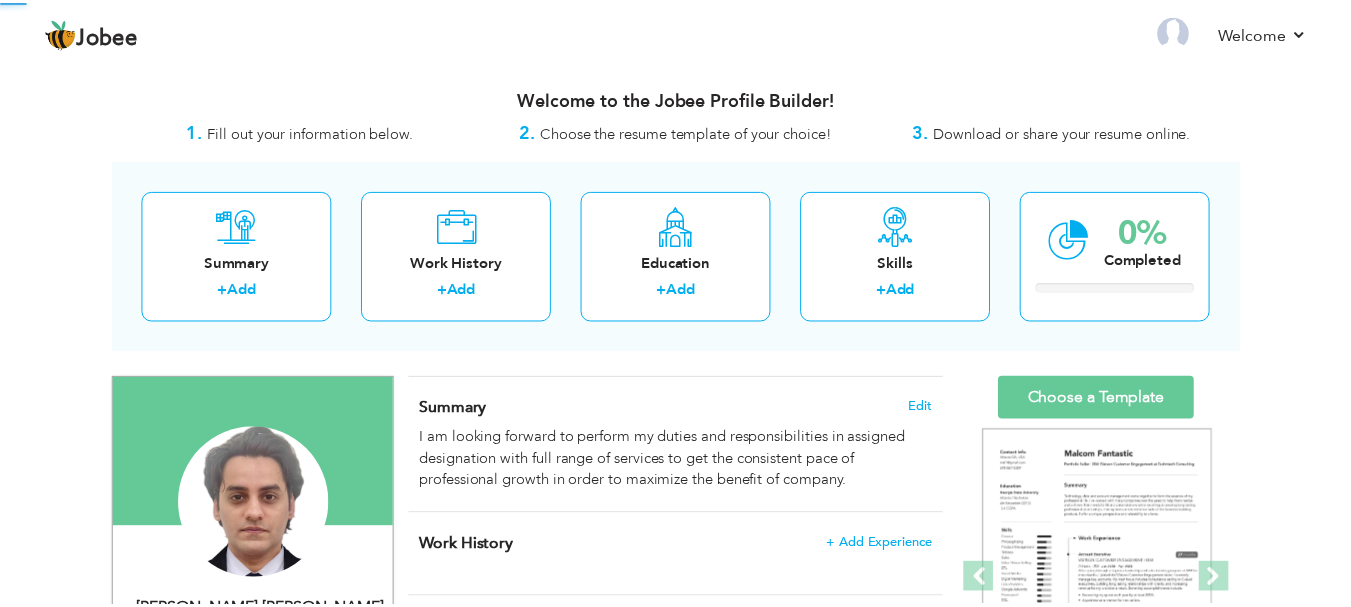 scroll, scrollTop: 0, scrollLeft: 0, axis: both 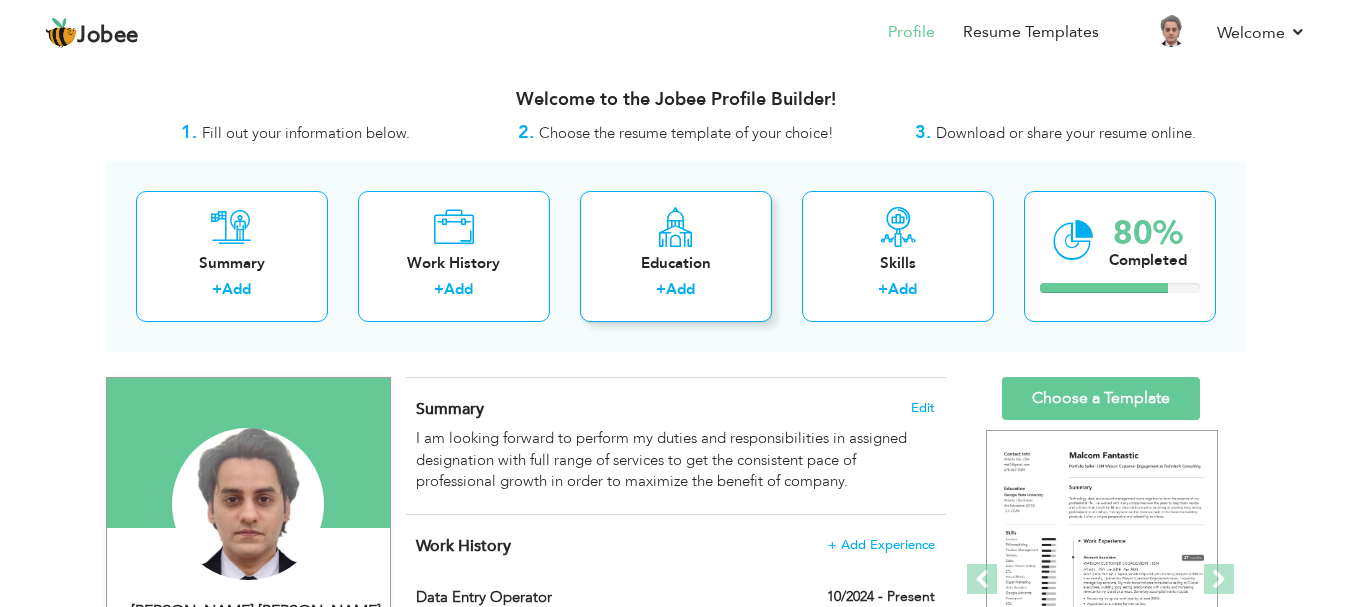 click at bounding box center [675, 227] 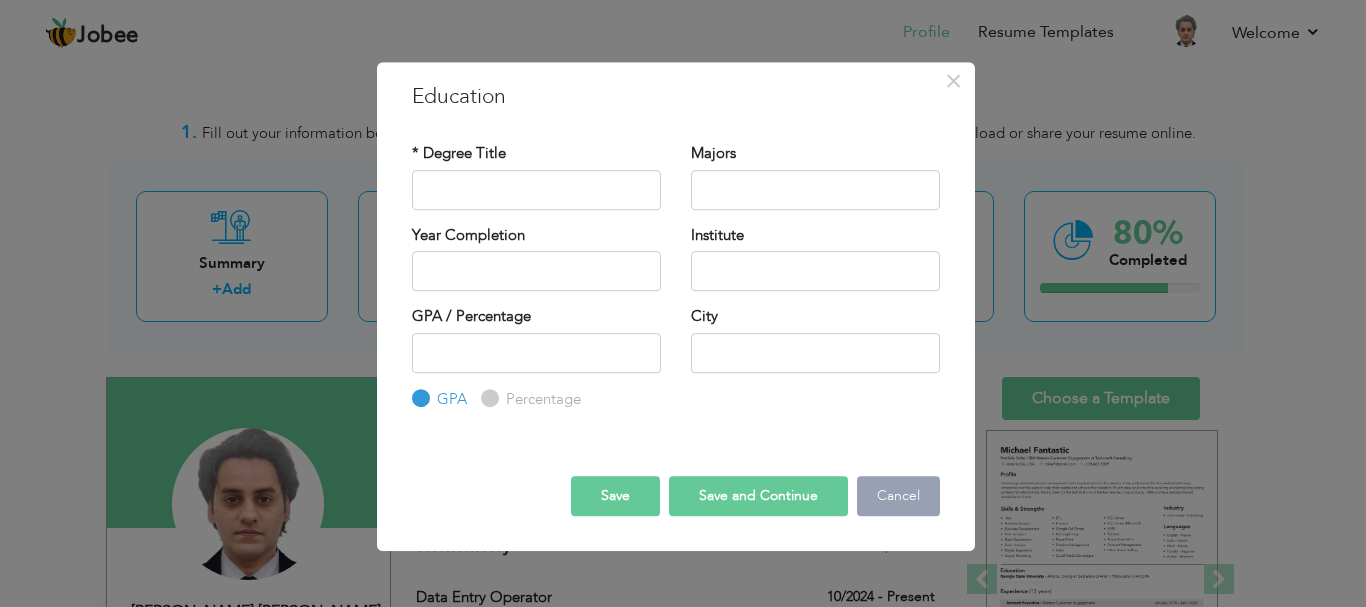 click on "Cancel" at bounding box center [898, 496] 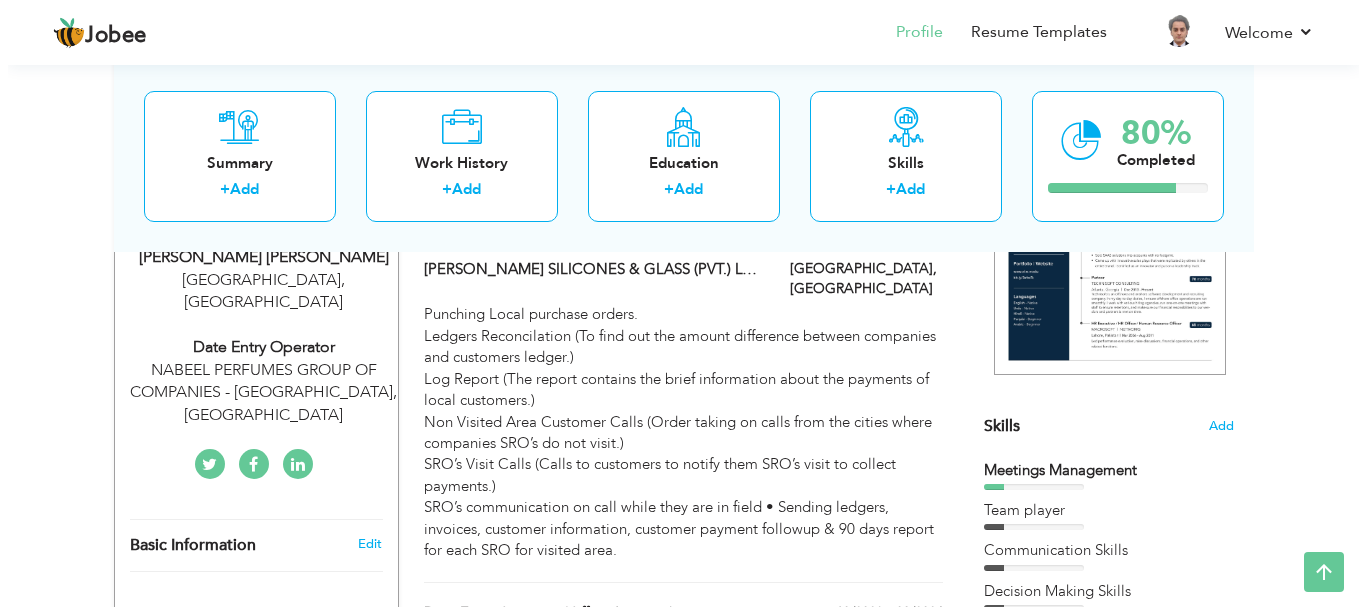 scroll, scrollTop: 400, scrollLeft: 0, axis: vertical 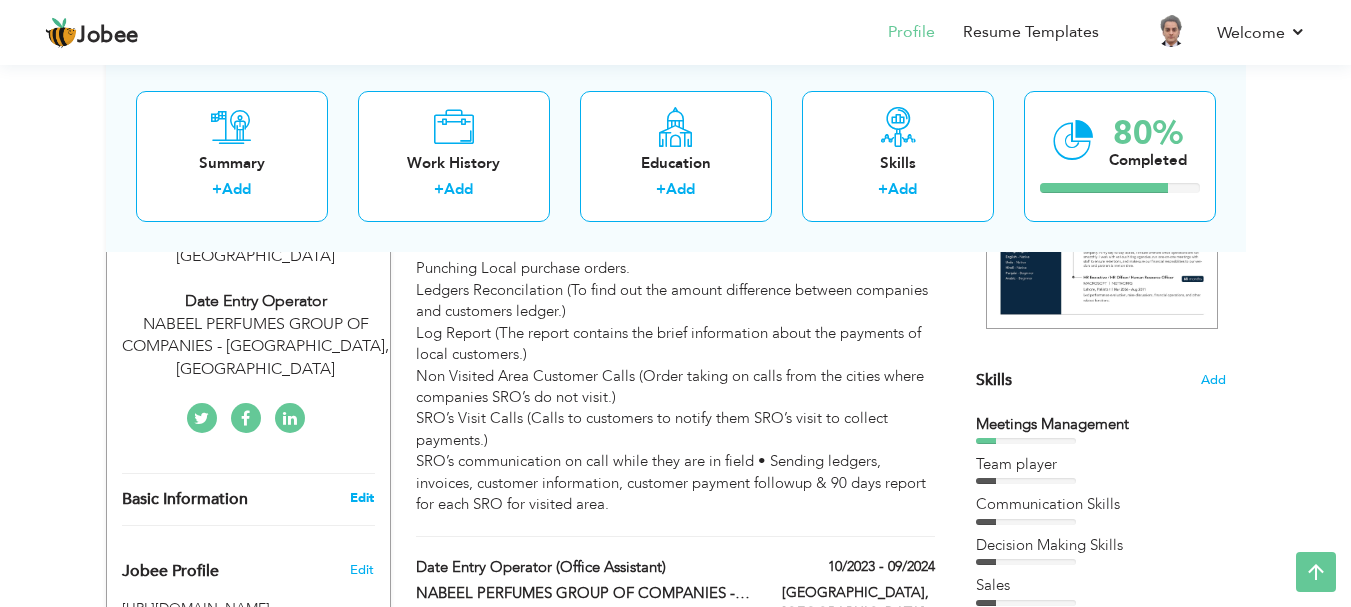 click on "Edit" at bounding box center (362, 498) 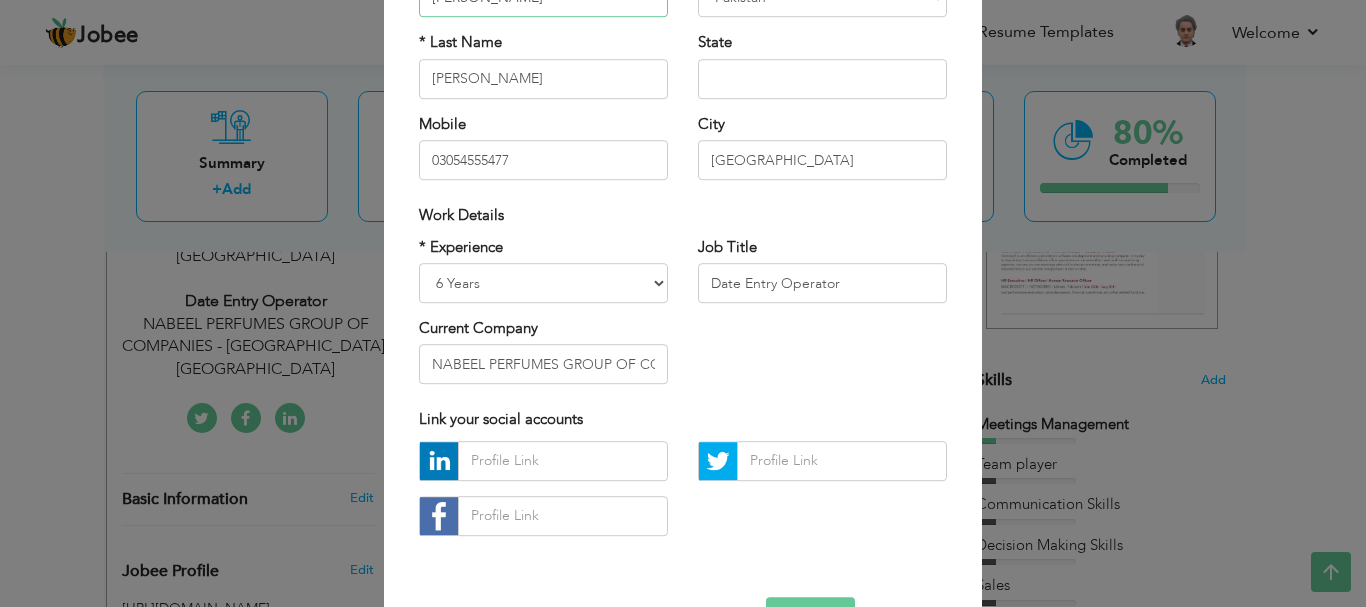 scroll, scrollTop: 192, scrollLeft: 0, axis: vertical 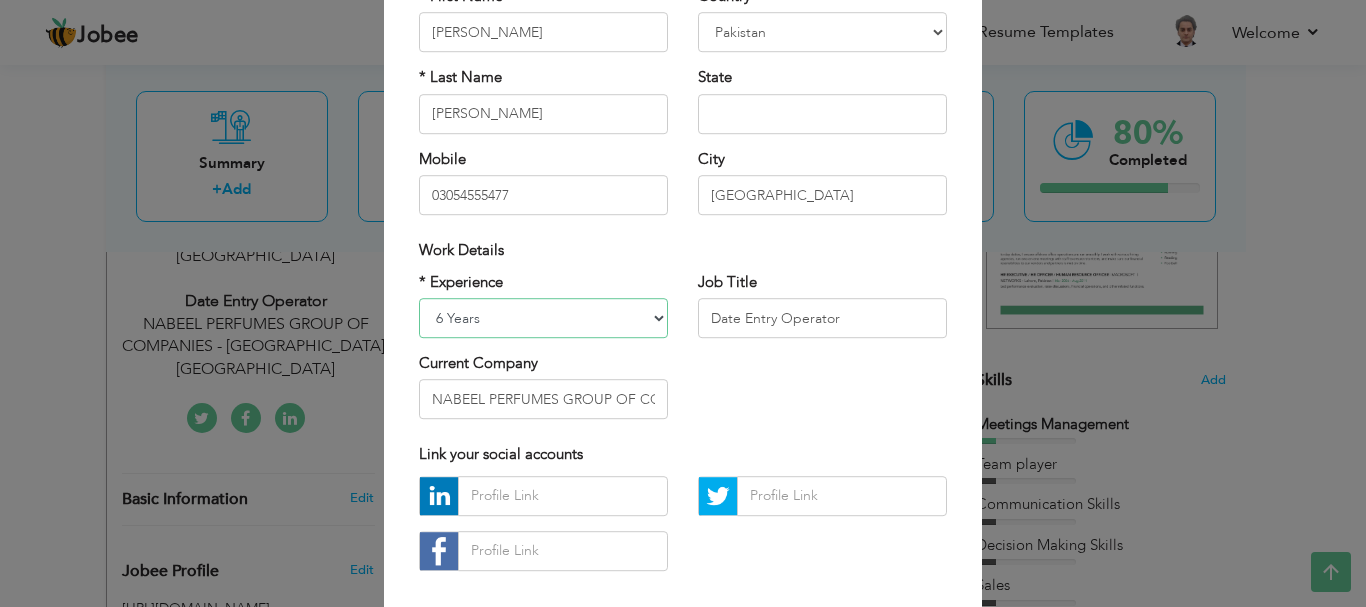 click on "Entry Level Less than 1 Year 1 Year 2 Years 3 Years 4 Years 5 Years 6 Years 7 Years 8 Years 9 Years 10 Years 11 Years 12 Years 13 Years 14 Years 15 Years 16 Years 17 Years 18 Years 19 Years 20 Years 21 Years 22 Years 23 Years 24 Years 25 Years 26 Years 27 Years 28 Years 29 Years 30 Years 31 Years 32 Years 33 Years 34 Years 35 Years More than 35 Years" at bounding box center [543, 318] 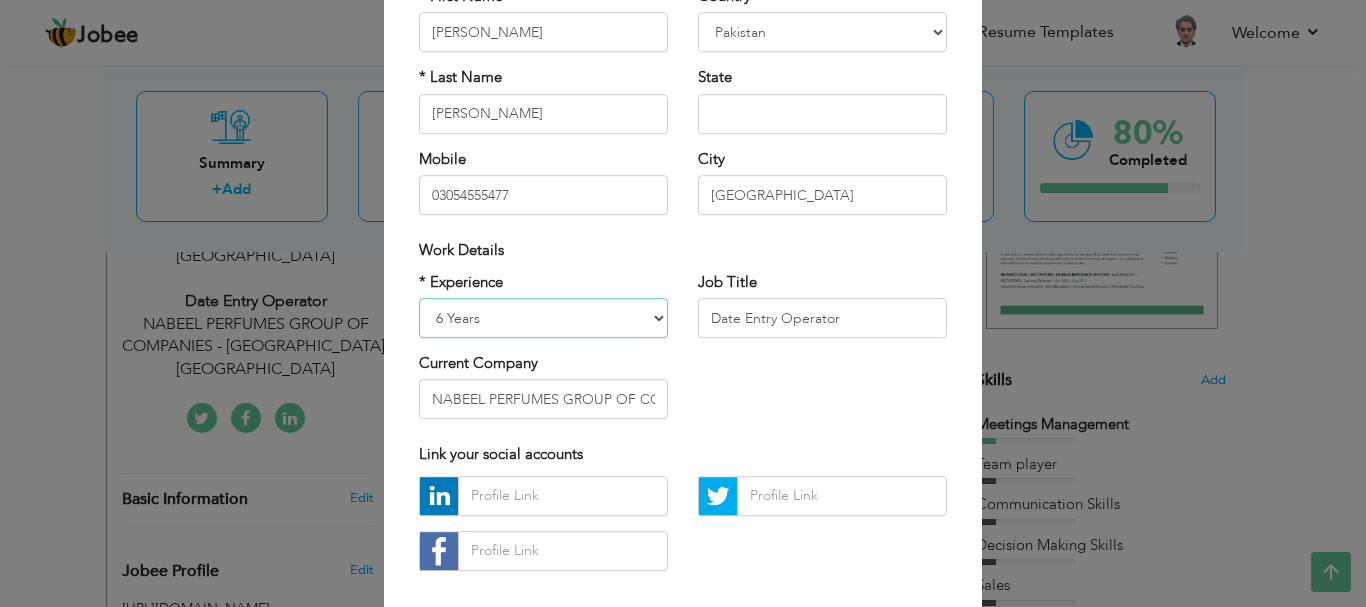 select on "number:9" 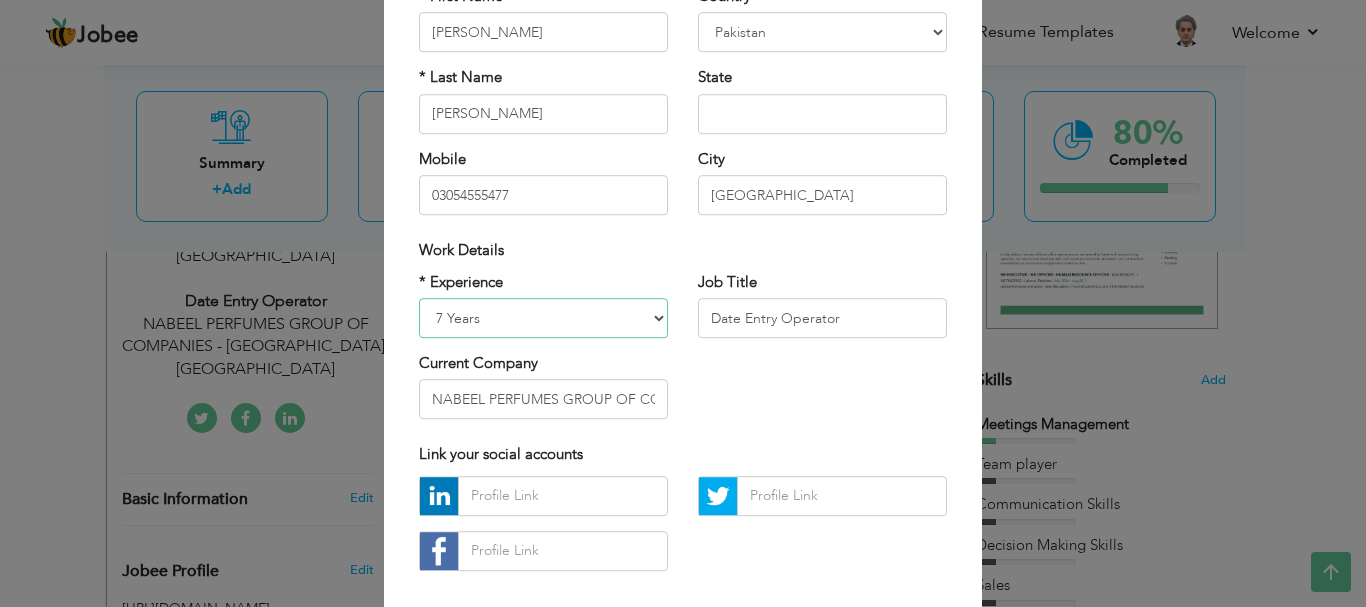 click on "Entry Level Less than 1 Year 1 Year 2 Years 3 Years 4 Years 5 Years 6 Years 7 Years 8 Years 9 Years 10 Years 11 Years 12 Years 13 Years 14 Years 15 Years 16 Years 17 Years 18 Years 19 Years 20 Years 21 Years 22 Years 23 Years 24 Years 25 Years 26 Years 27 Years 28 Years 29 Years 30 Years 31 Years 32 Years 33 Years 34 Years 35 Years More than 35 Years" at bounding box center (543, 318) 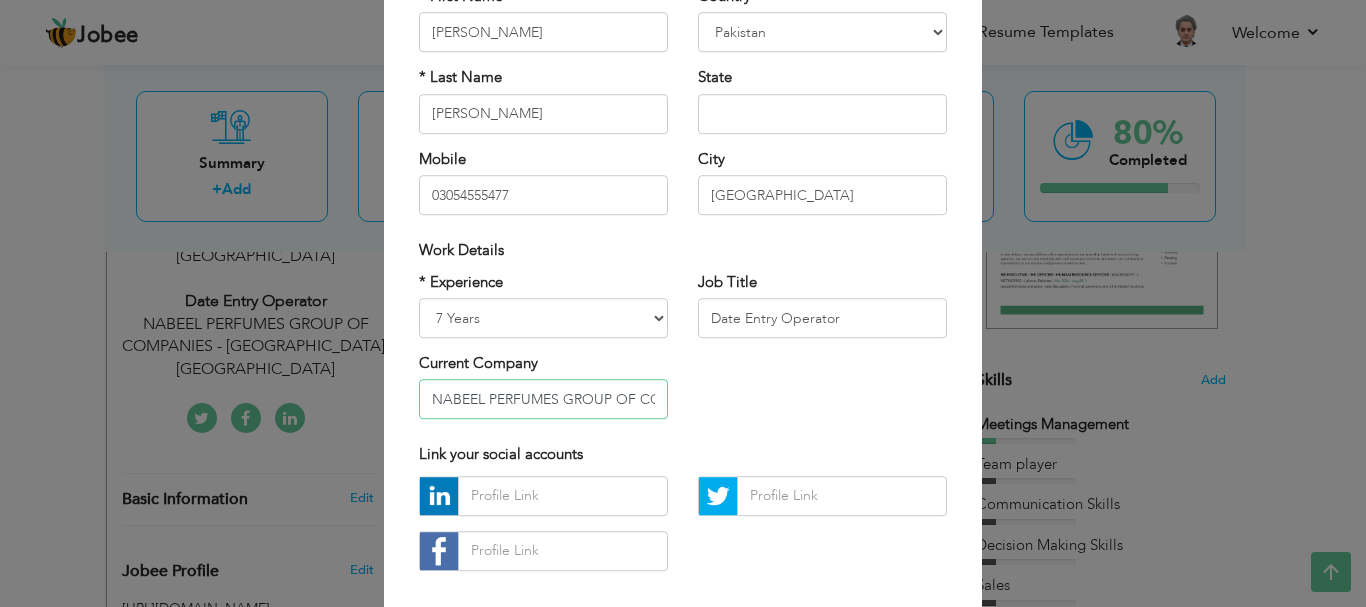 scroll, scrollTop: 0, scrollLeft: 157, axis: horizontal 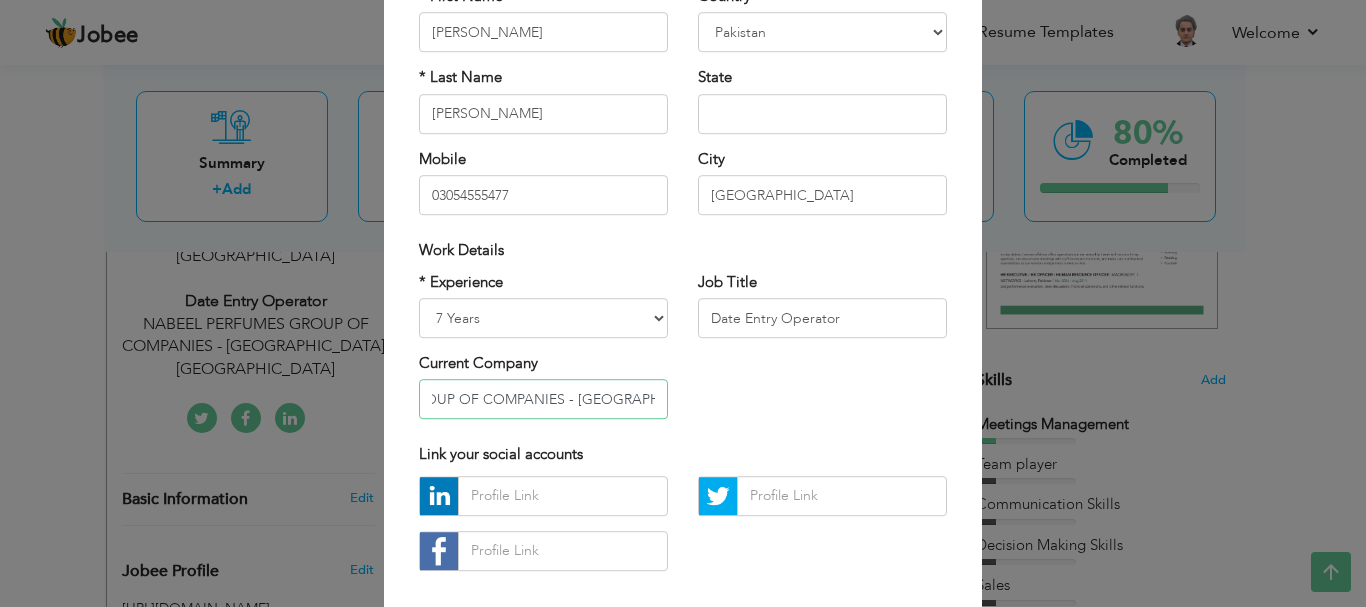 drag, startPoint x: 432, startPoint y: 397, endPoint x: 820, endPoint y: 397, distance: 388 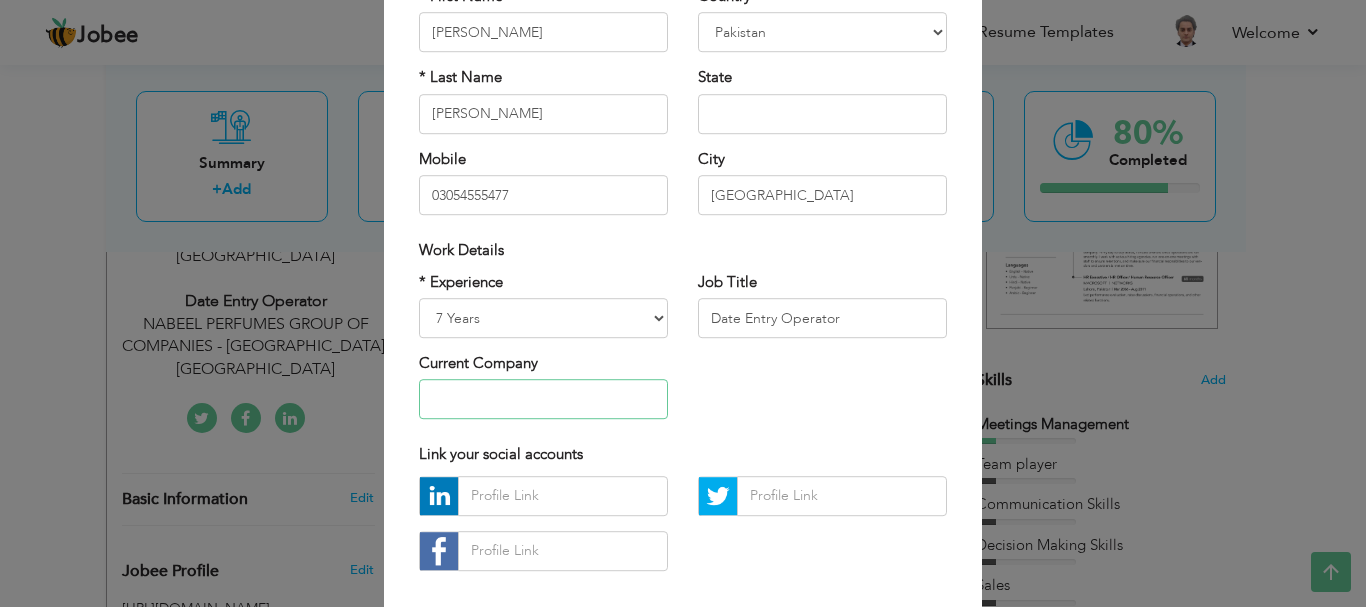 scroll, scrollTop: 0, scrollLeft: 0, axis: both 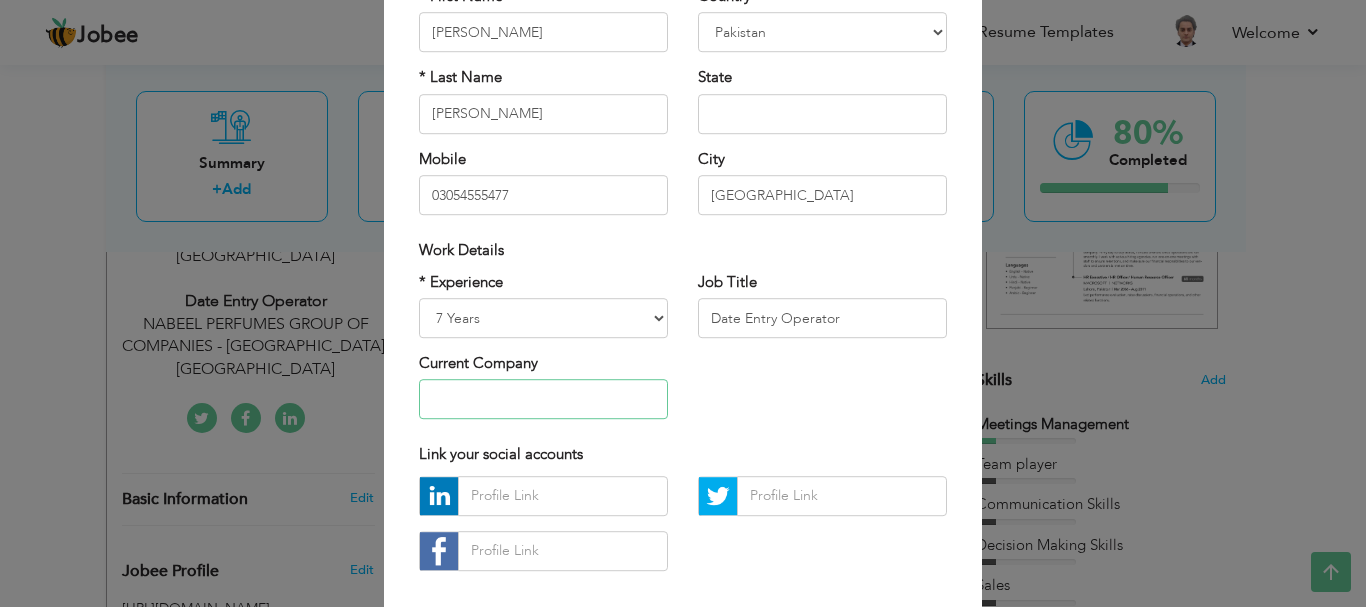 click at bounding box center [543, 400] 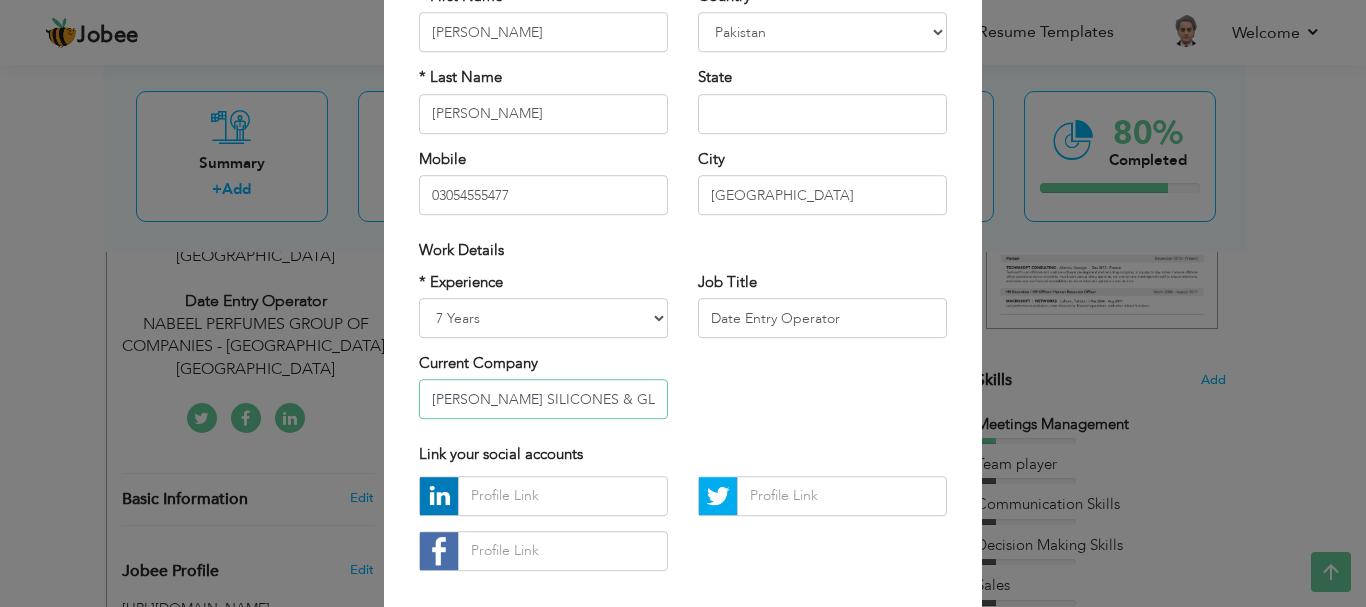 scroll, scrollTop: 0, scrollLeft: 28, axis: horizontal 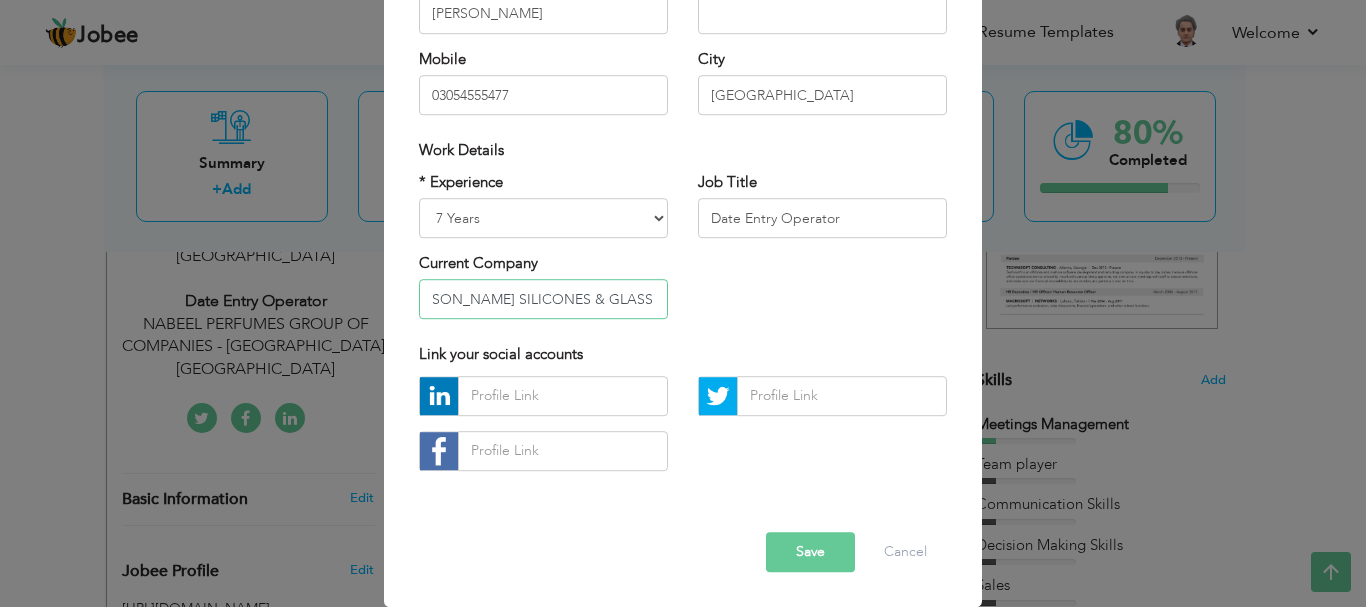 type on "[PERSON_NAME] SILICONES & GLASS (PVT.) LTD" 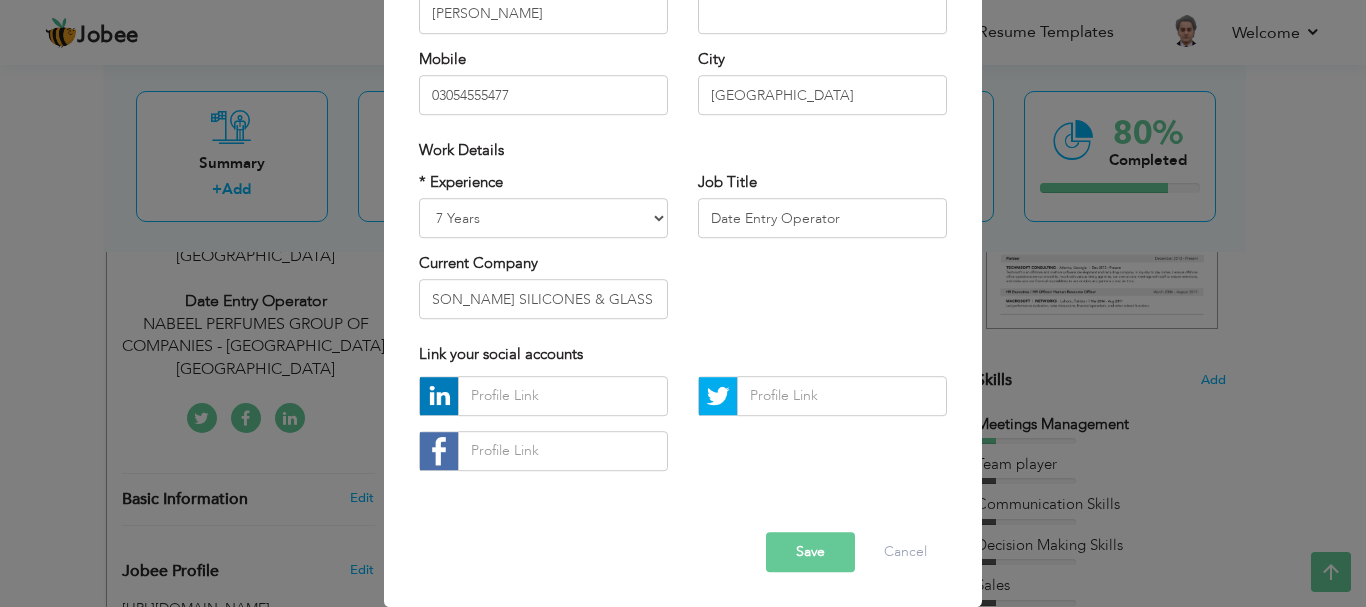 click on "Save" at bounding box center [810, 552] 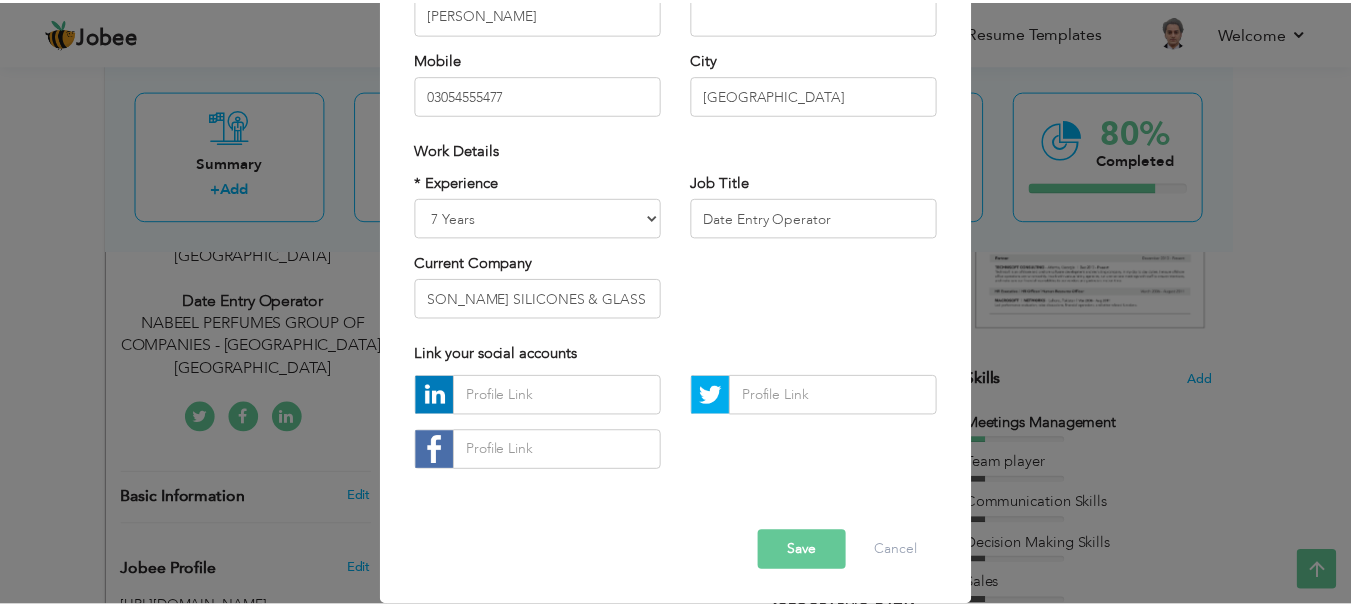 scroll, scrollTop: 0, scrollLeft: 0, axis: both 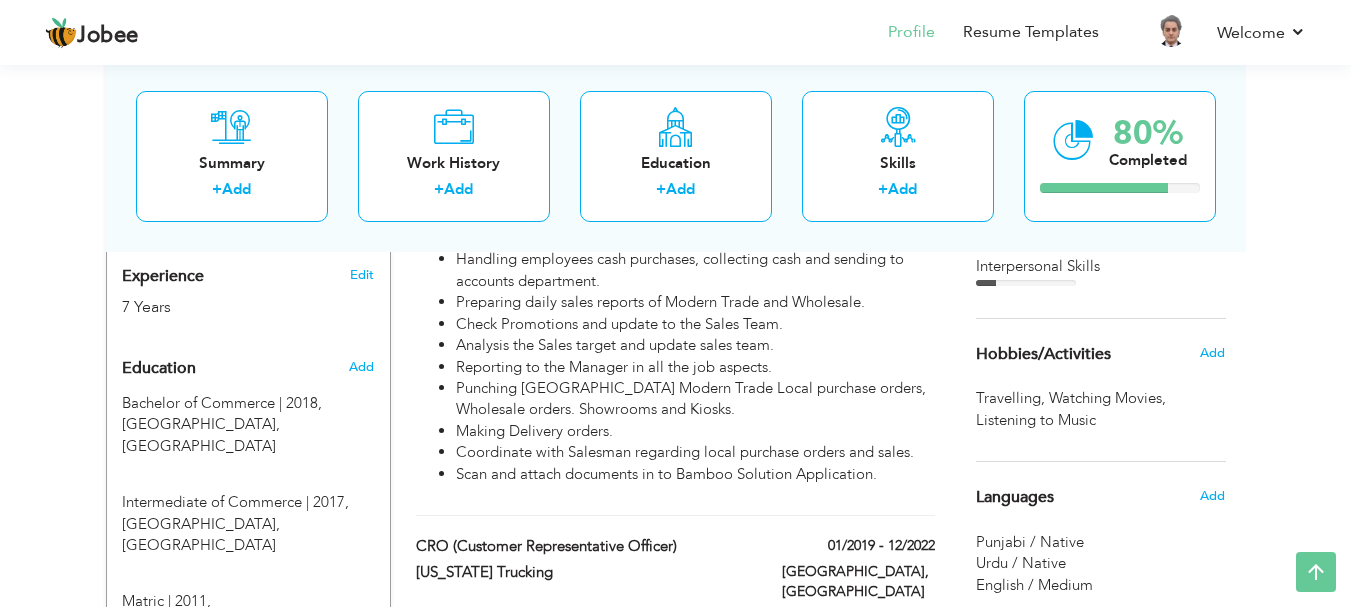 click on "Education" at bounding box center [159, 369] 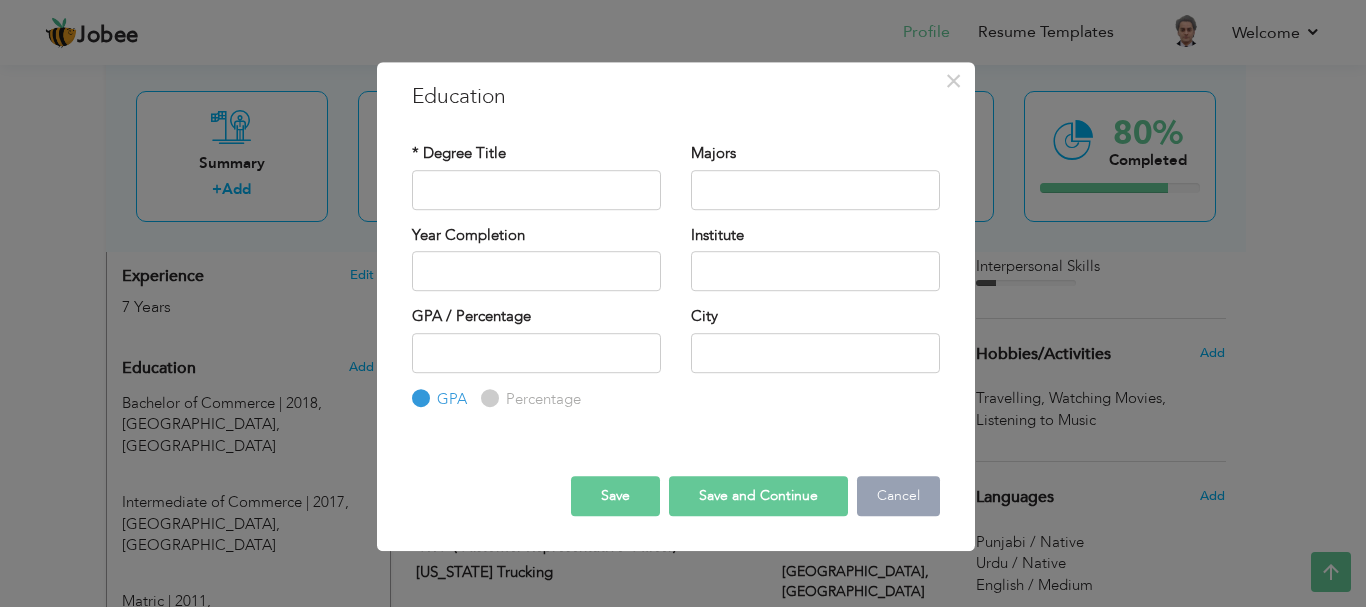 click on "Cancel" at bounding box center [898, 496] 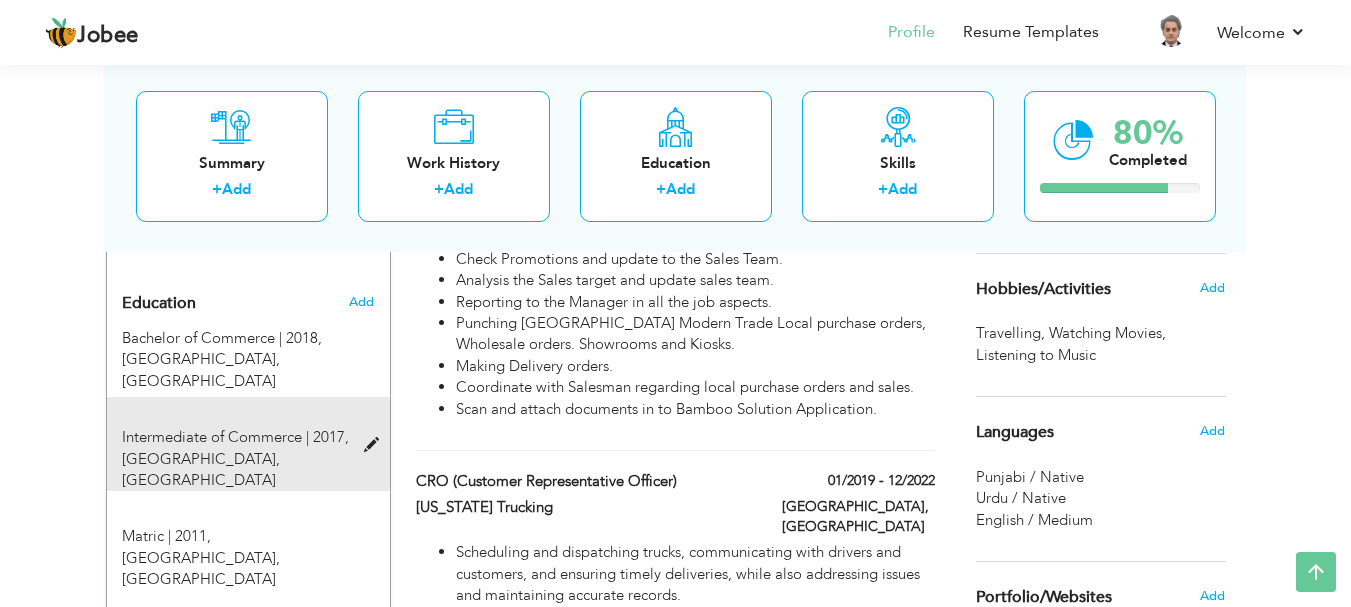 scroll, scrollTop: 900, scrollLeft: 0, axis: vertical 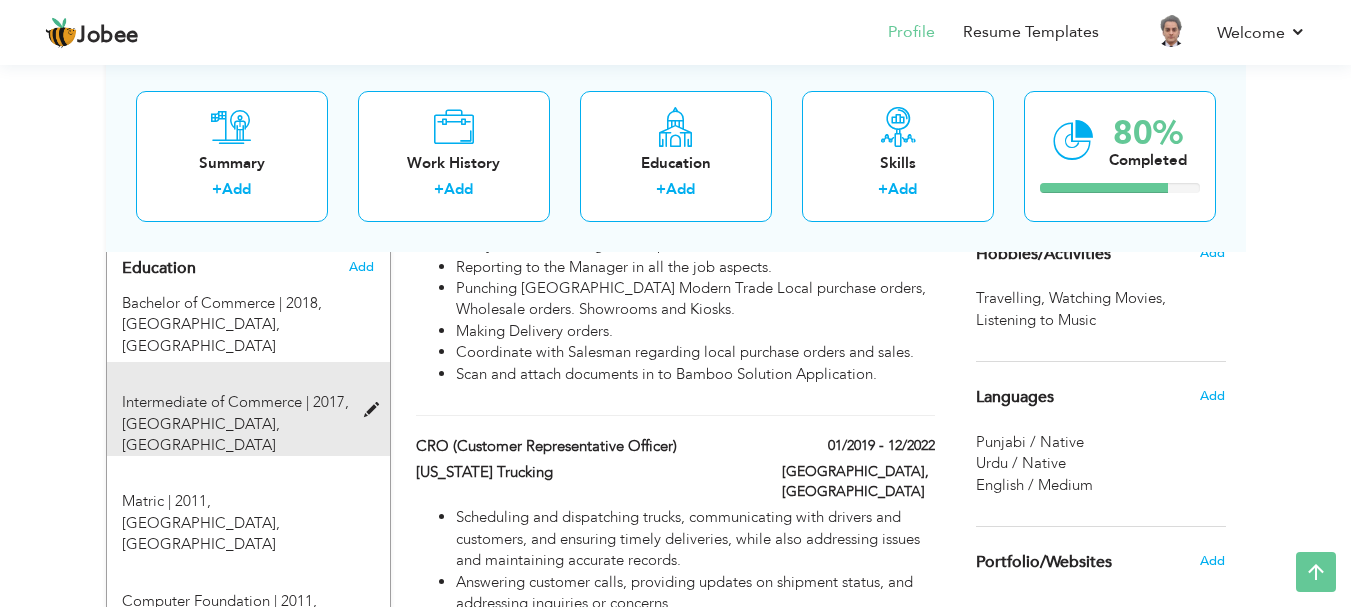click at bounding box center (376, 410) 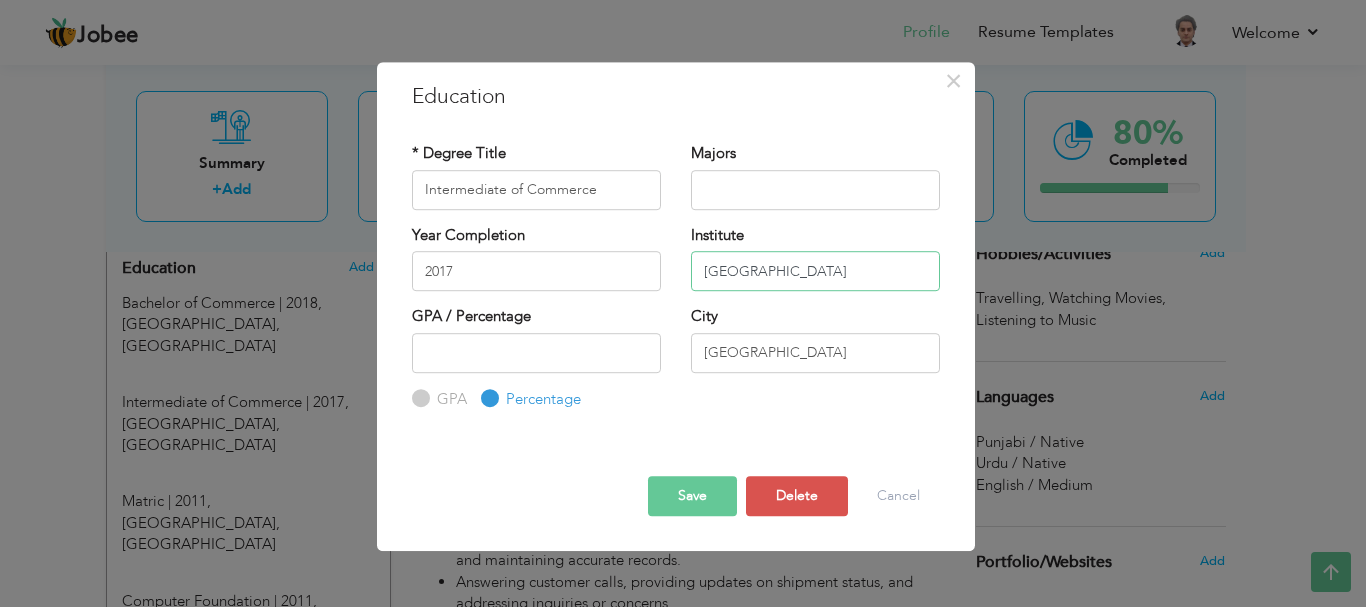 drag, startPoint x: 851, startPoint y: 273, endPoint x: 459, endPoint y: 281, distance: 392.08163 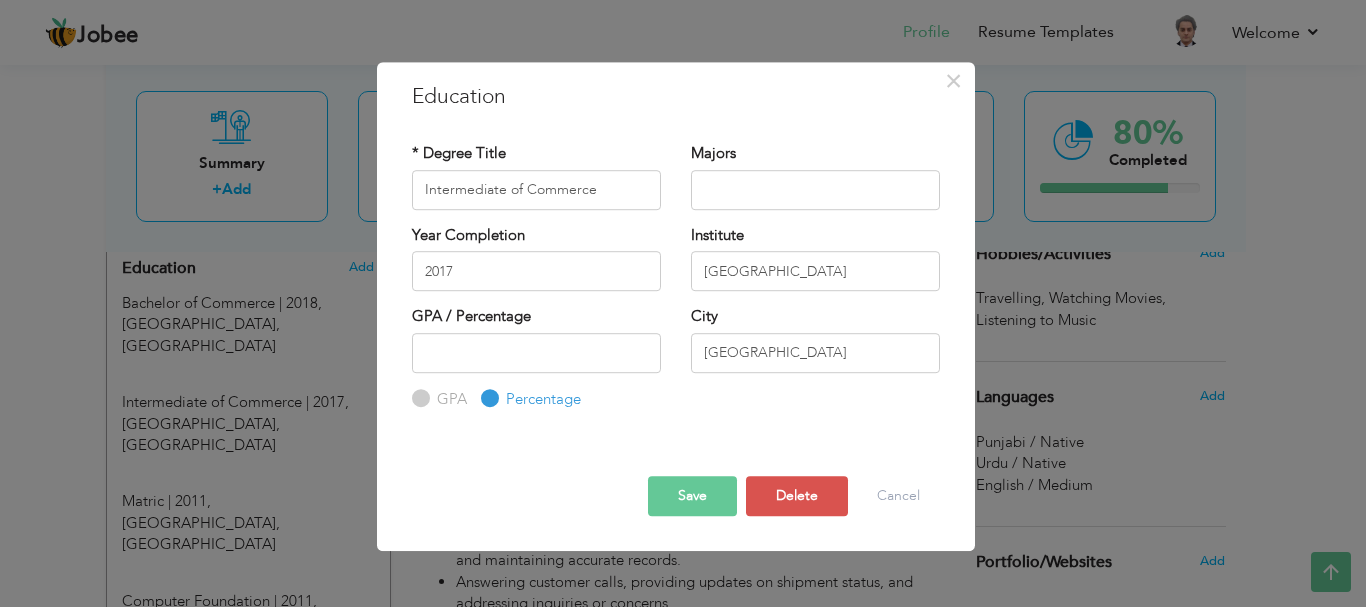 click on "Save" at bounding box center [692, 496] 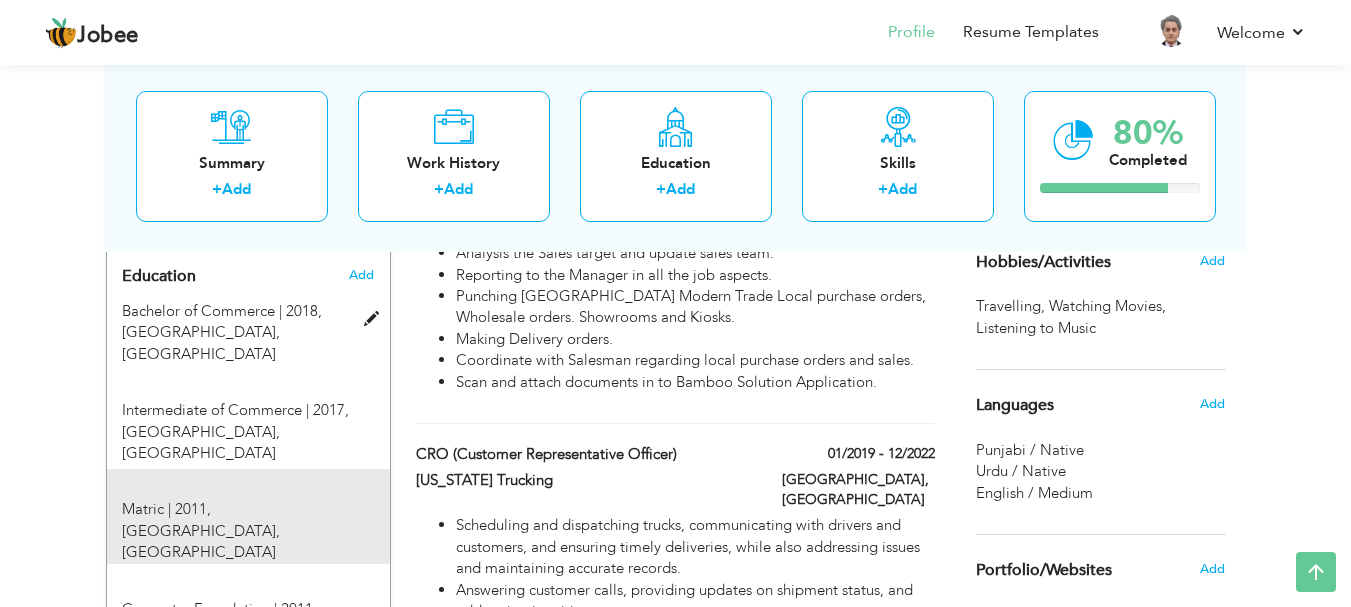scroll, scrollTop: 900, scrollLeft: 0, axis: vertical 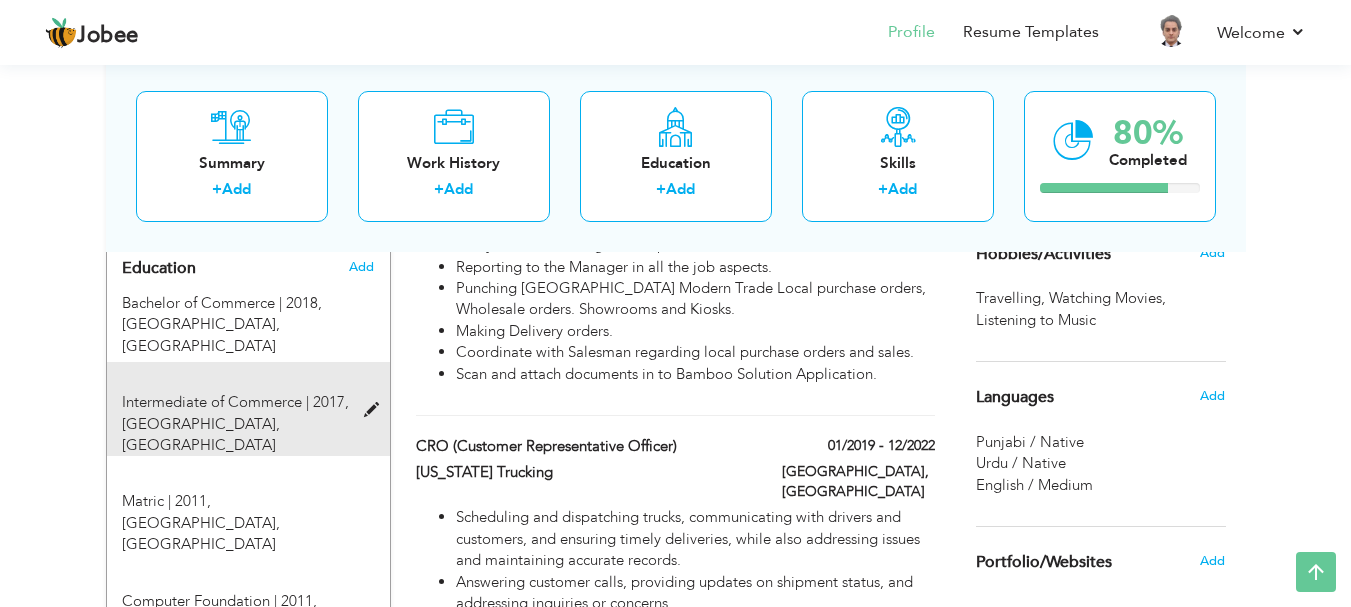 click at bounding box center (376, 410) 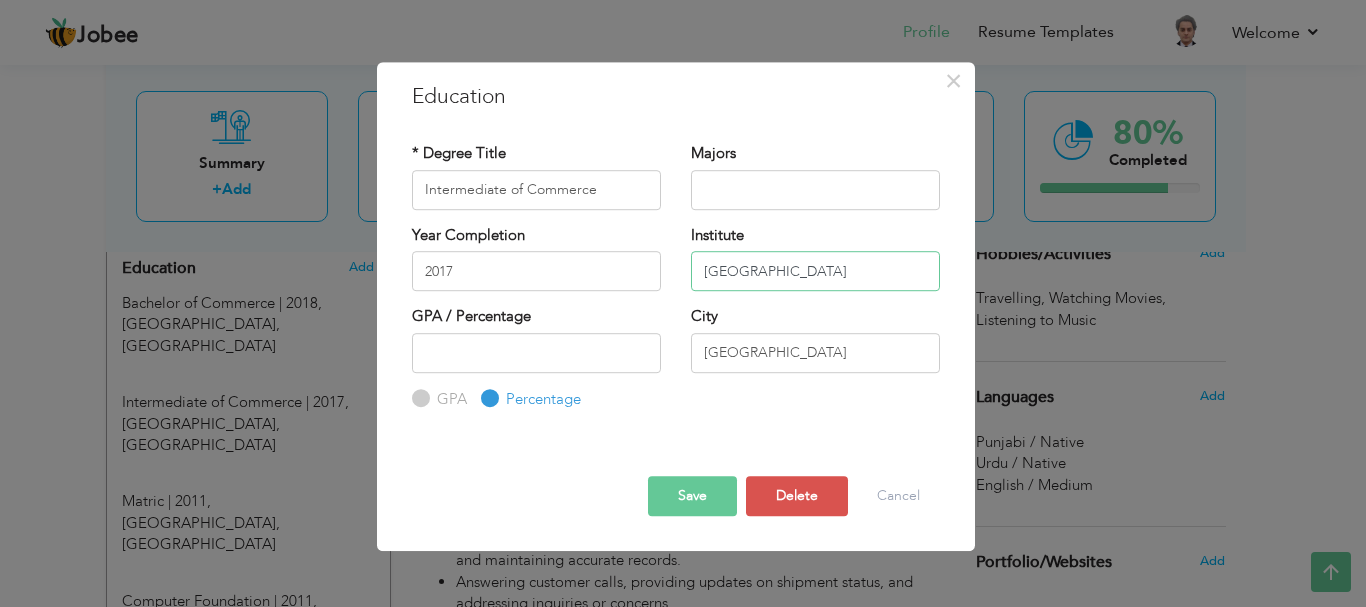 drag, startPoint x: 623, startPoint y: 262, endPoint x: 497, endPoint y: 261, distance: 126.00397 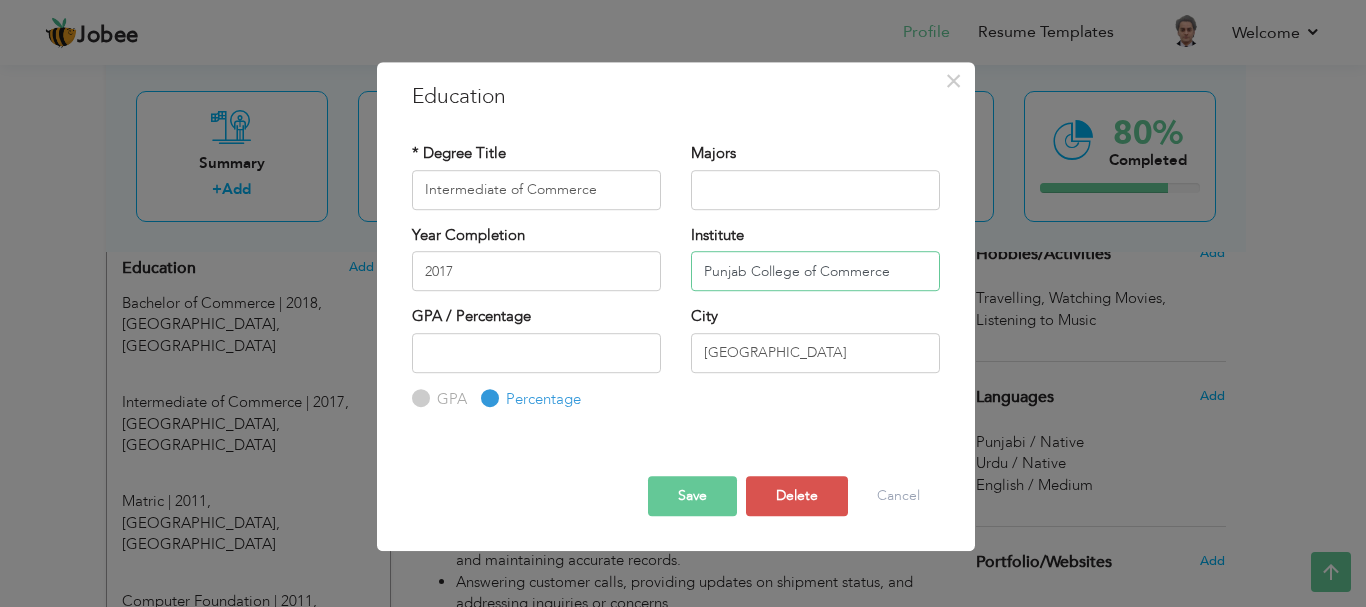 type on "Punjab College of Commerce" 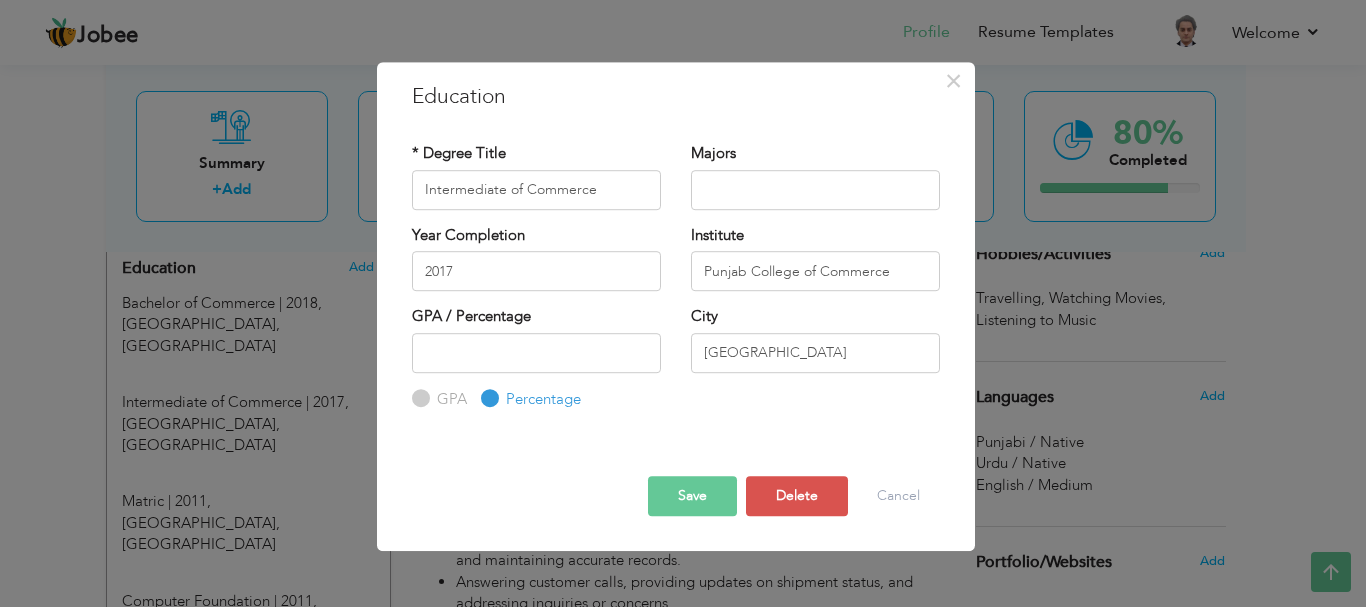 click on "Save" at bounding box center (692, 496) 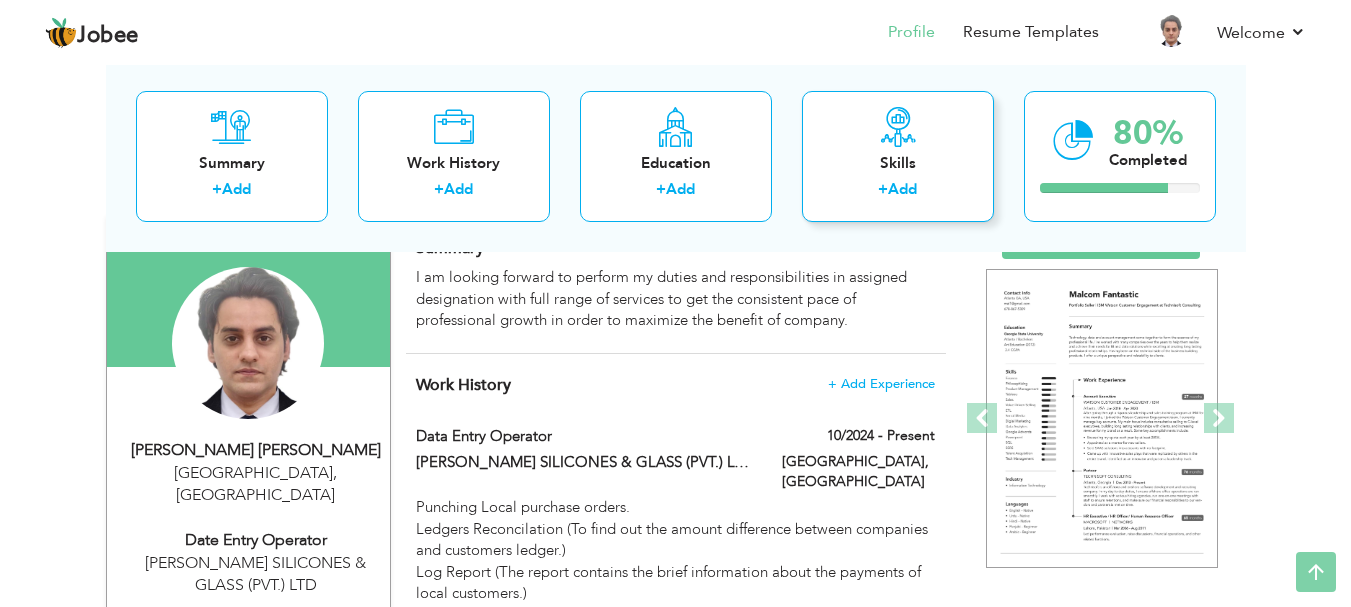 scroll, scrollTop: 0, scrollLeft: 0, axis: both 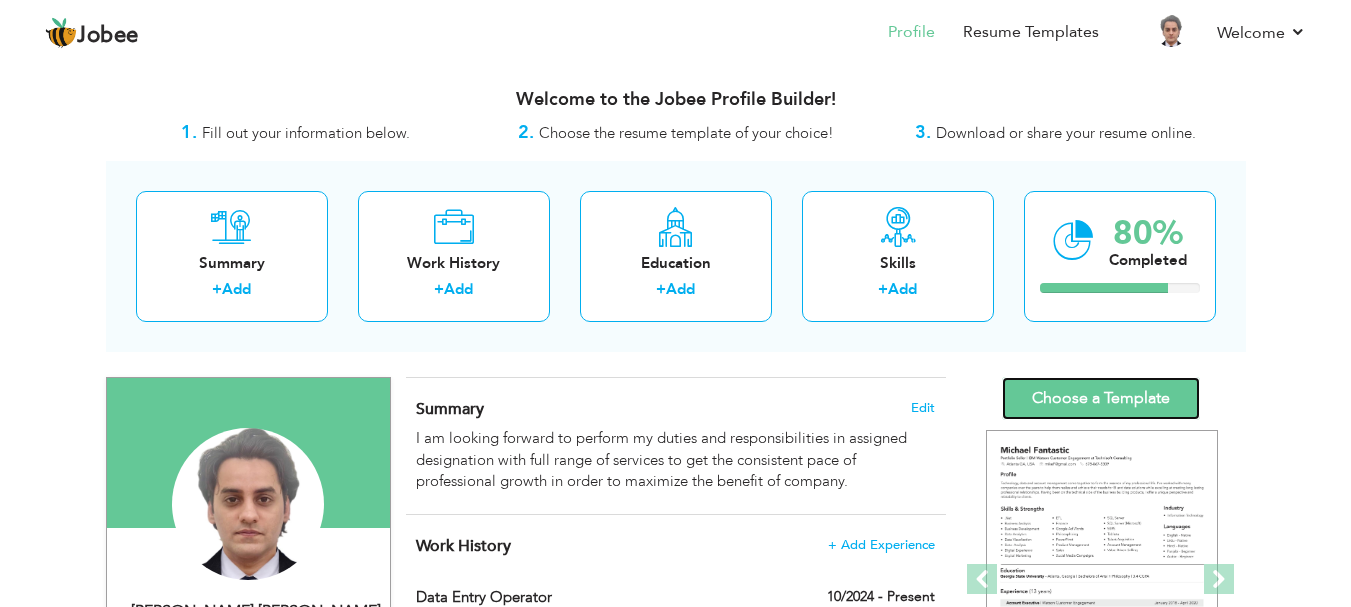 click on "Choose a Template" at bounding box center [1101, 398] 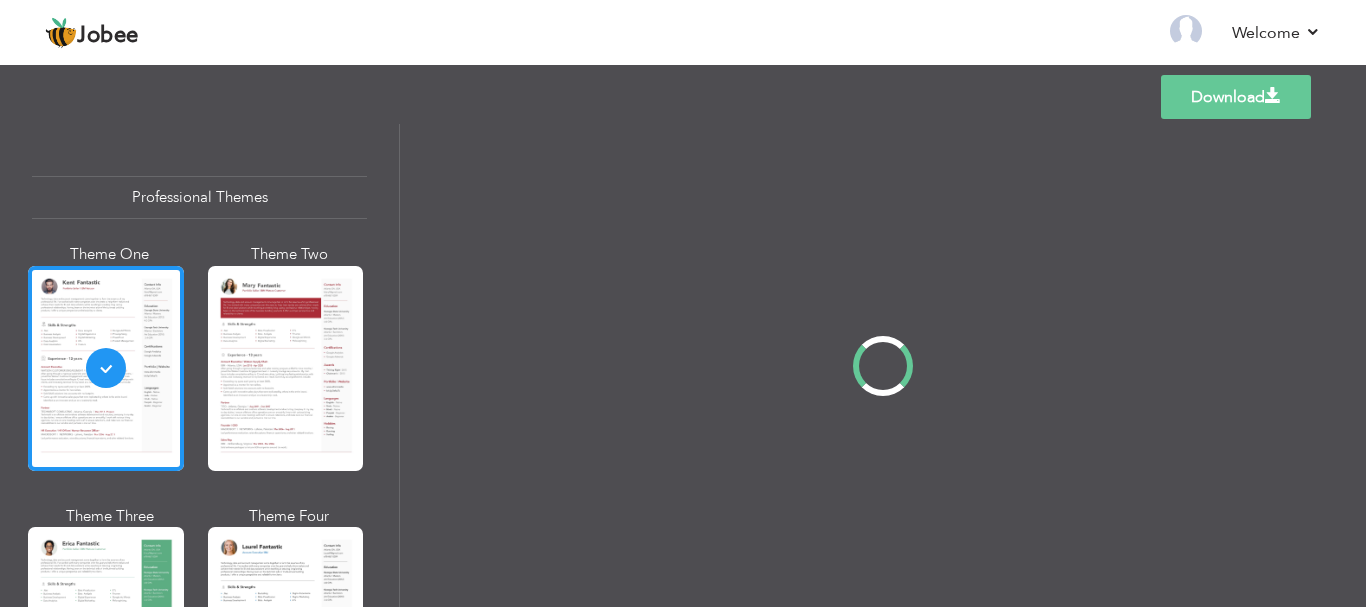 scroll, scrollTop: 0, scrollLeft: 0, axis: both 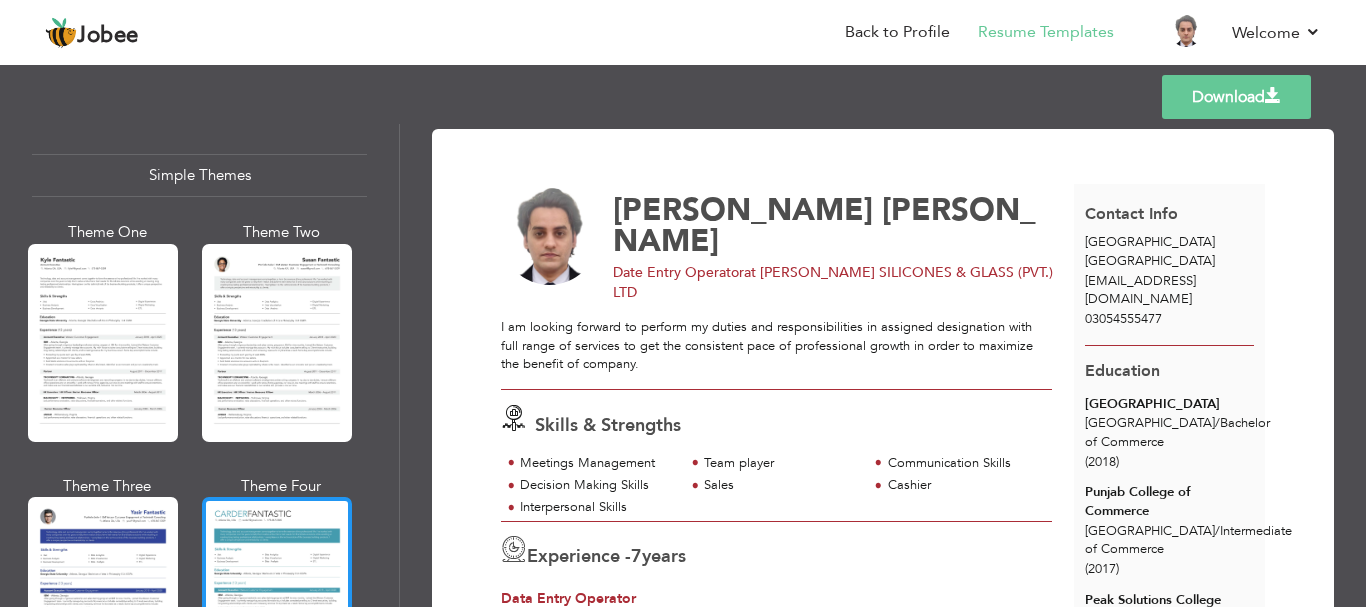 click at bounding box center [277, 596] 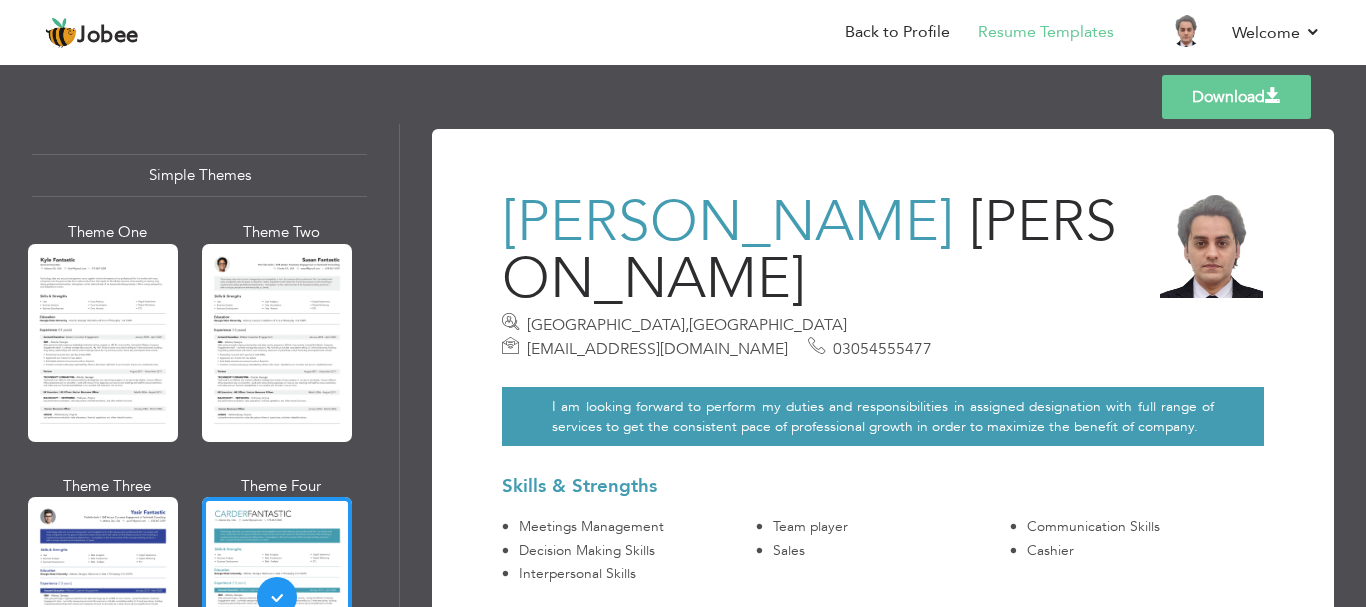 click on "Download" at bounding box center (1236, 97) 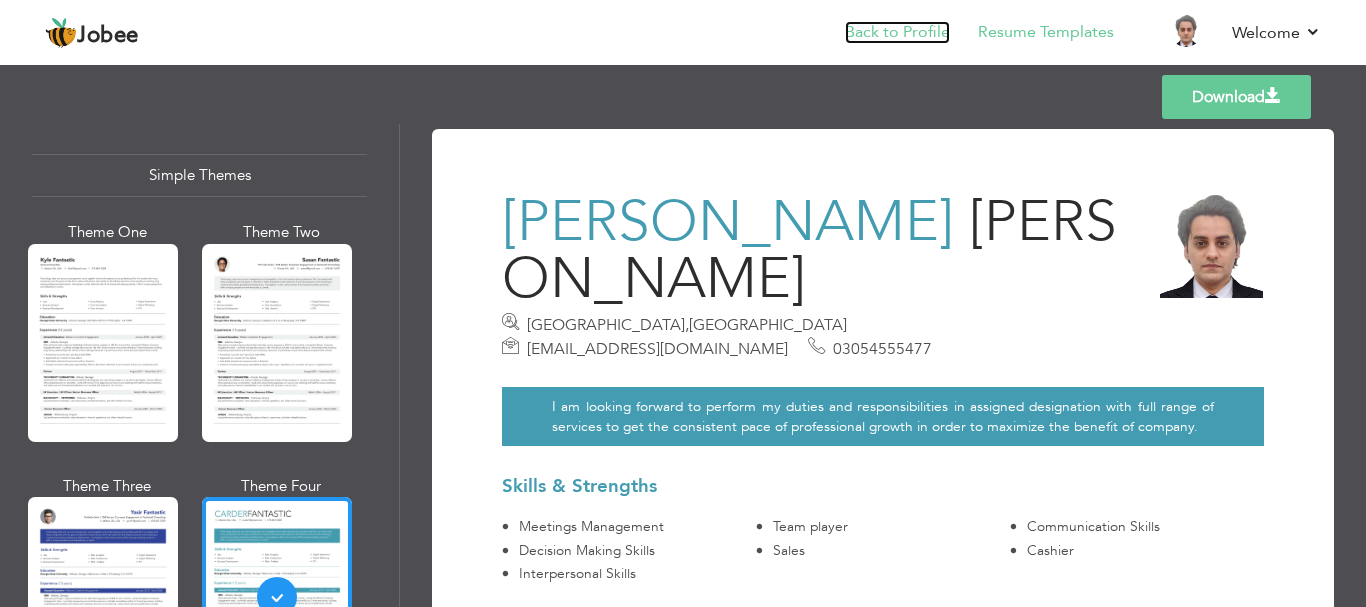 click on "Back to Profile" at bounding box center (897, 32) 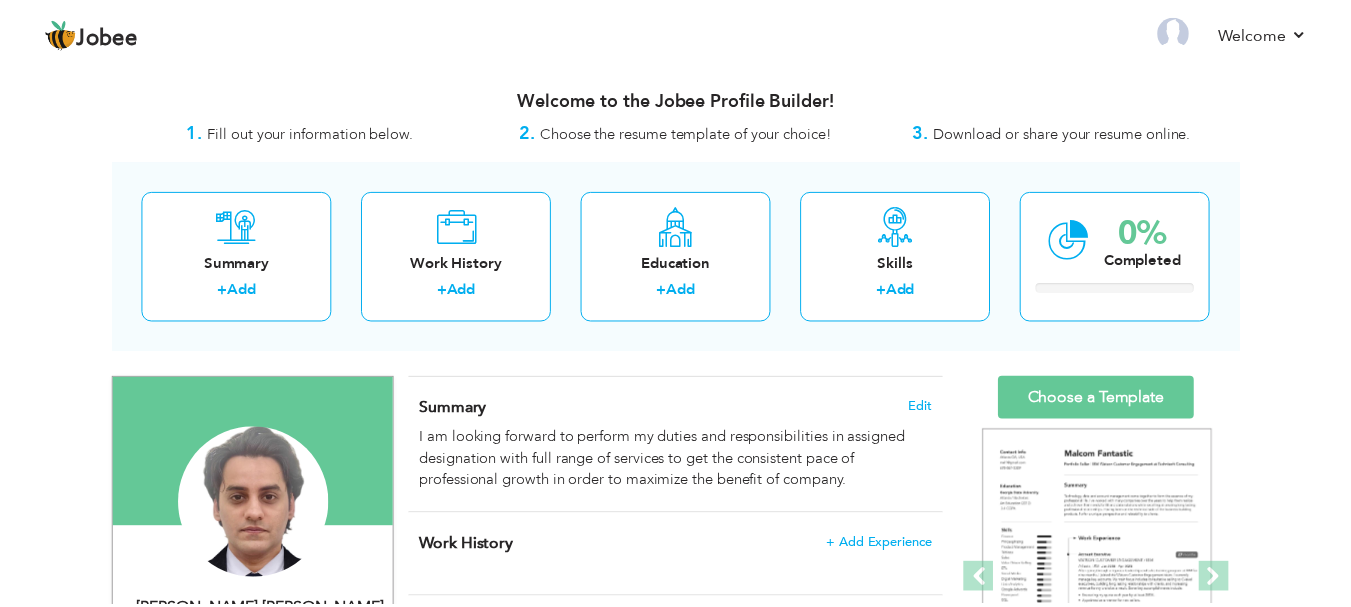 scroll, scrollTop: 0, scrollLeft: 0, axis: both 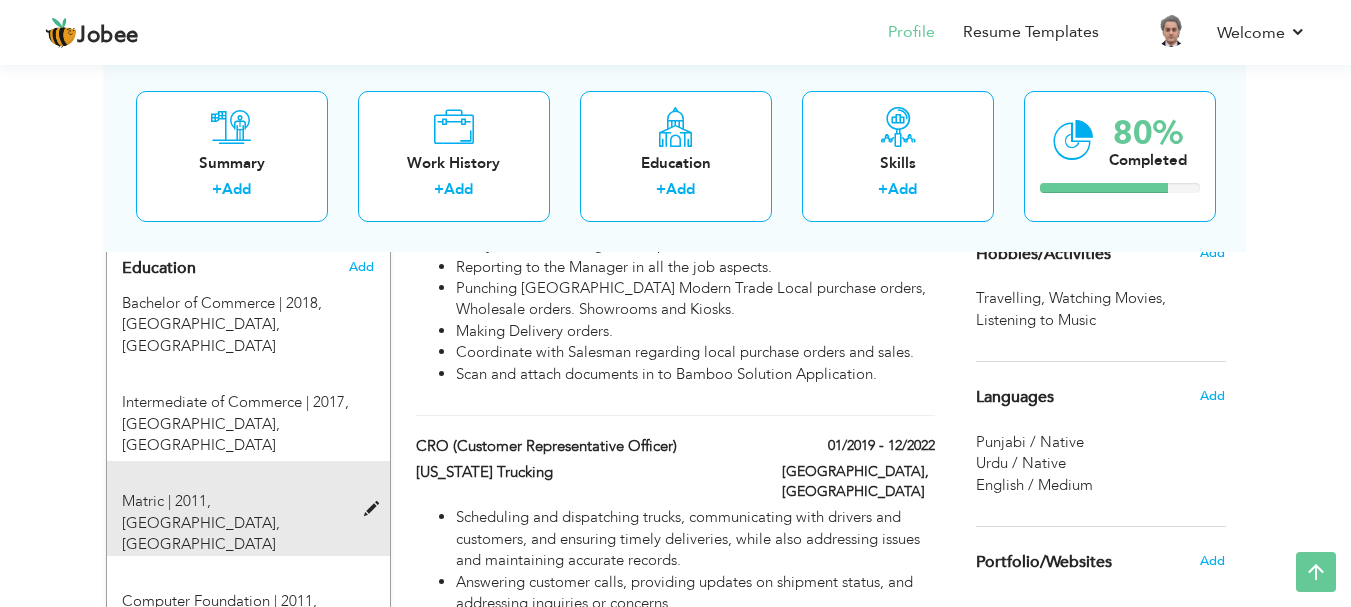 click at bounding box center (376, 509) 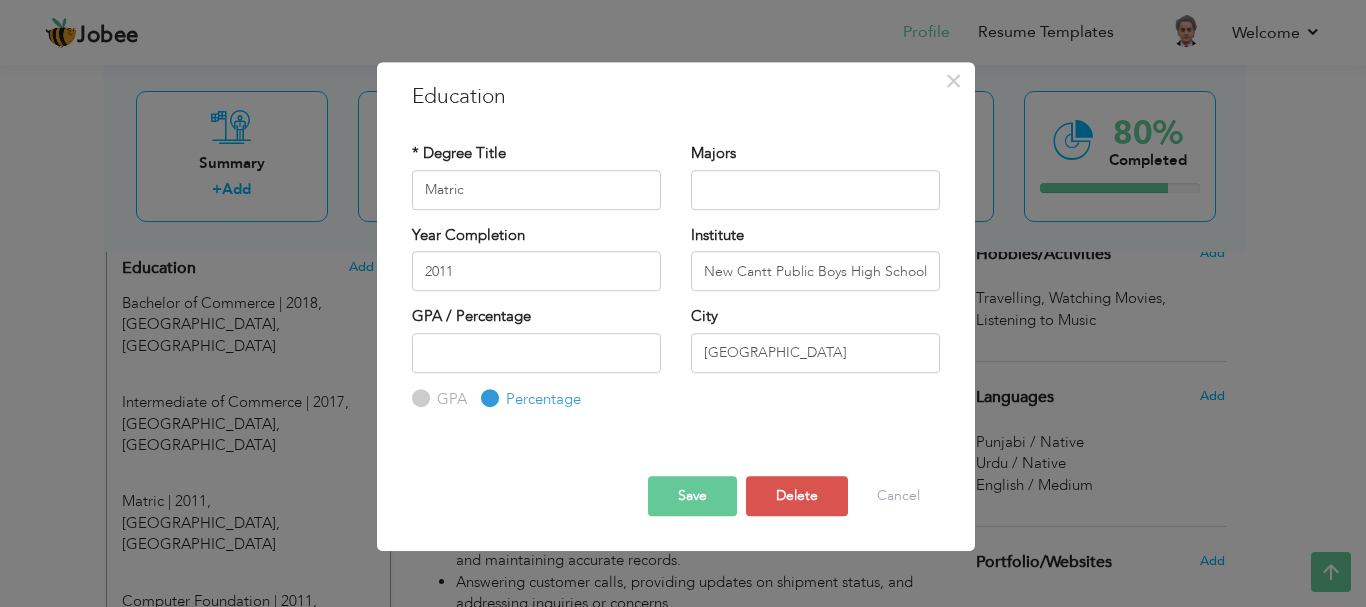 click on "Save" at bounding box center [692, 496] 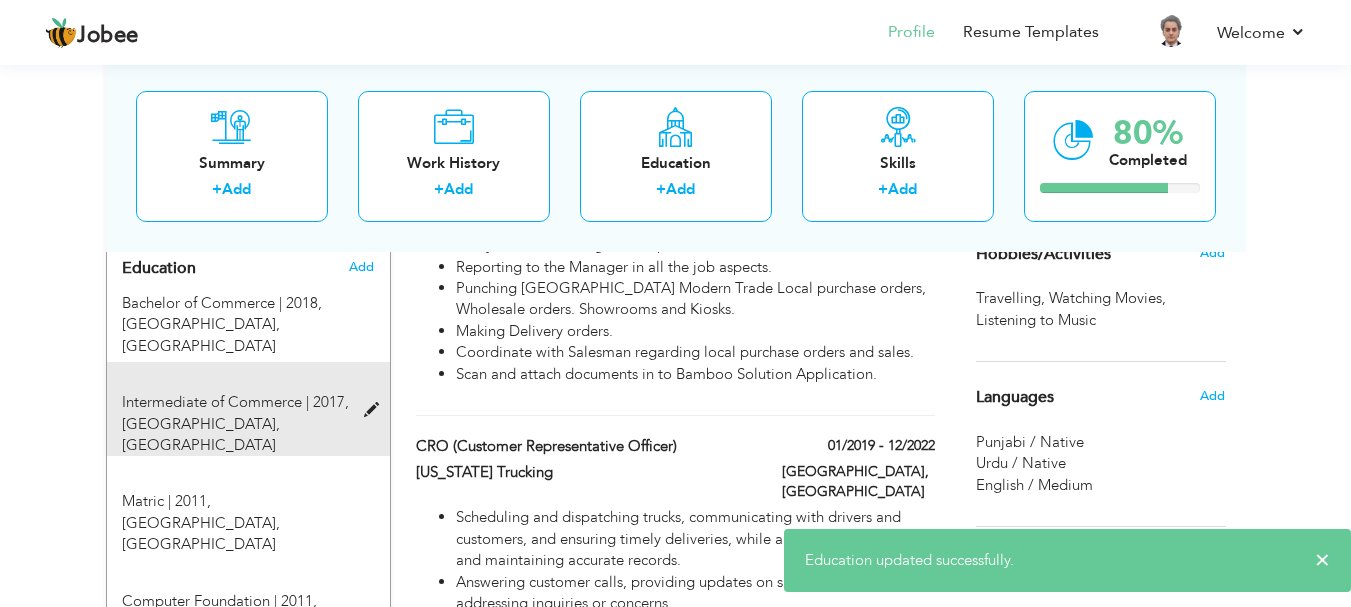 click at bounding box center (376, 410) 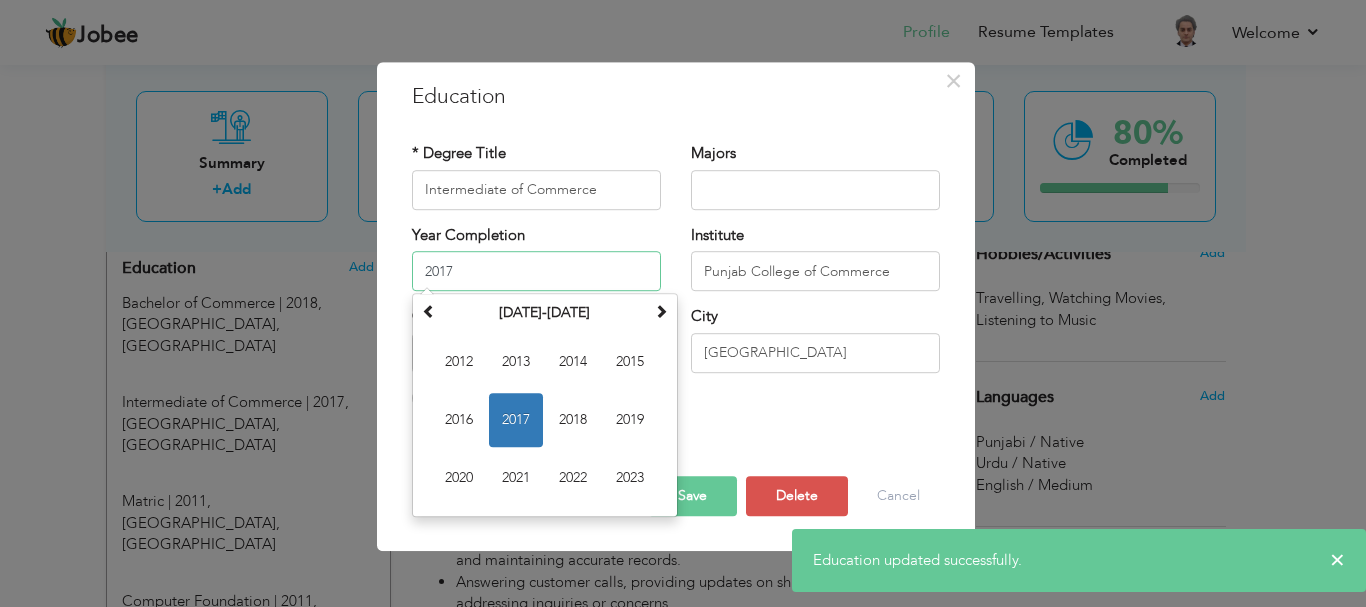 click on "2017" at bounding box center [536, 271] 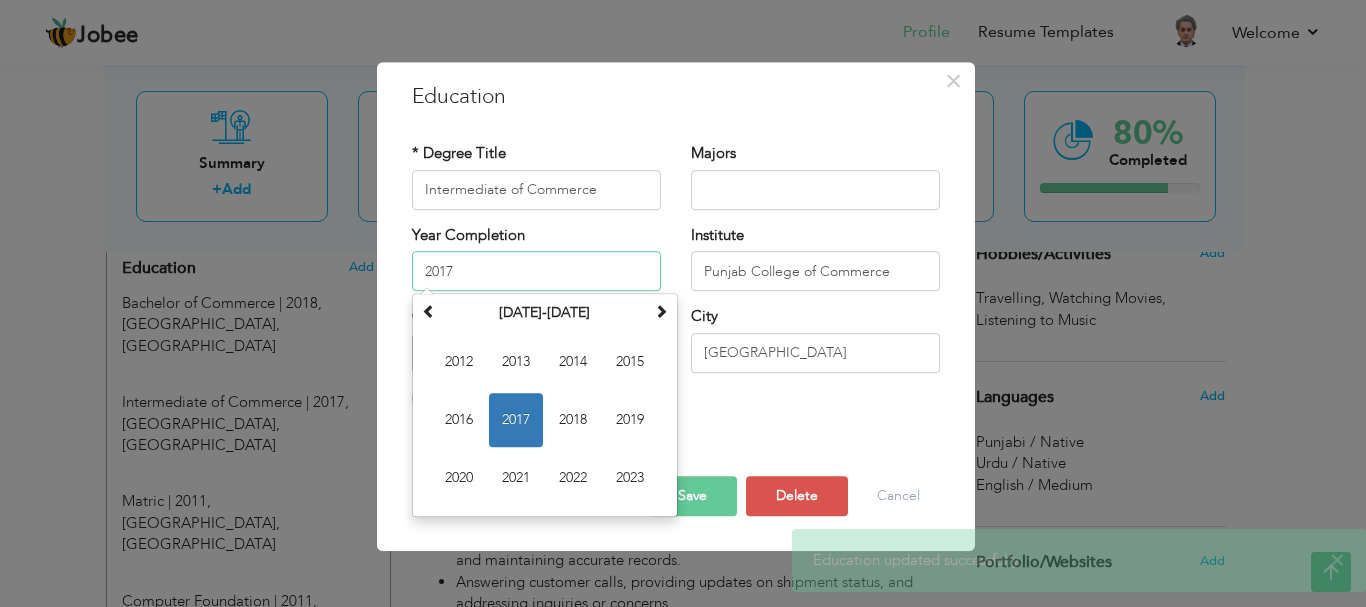 click on "2017" at bounding box center [516, 420] 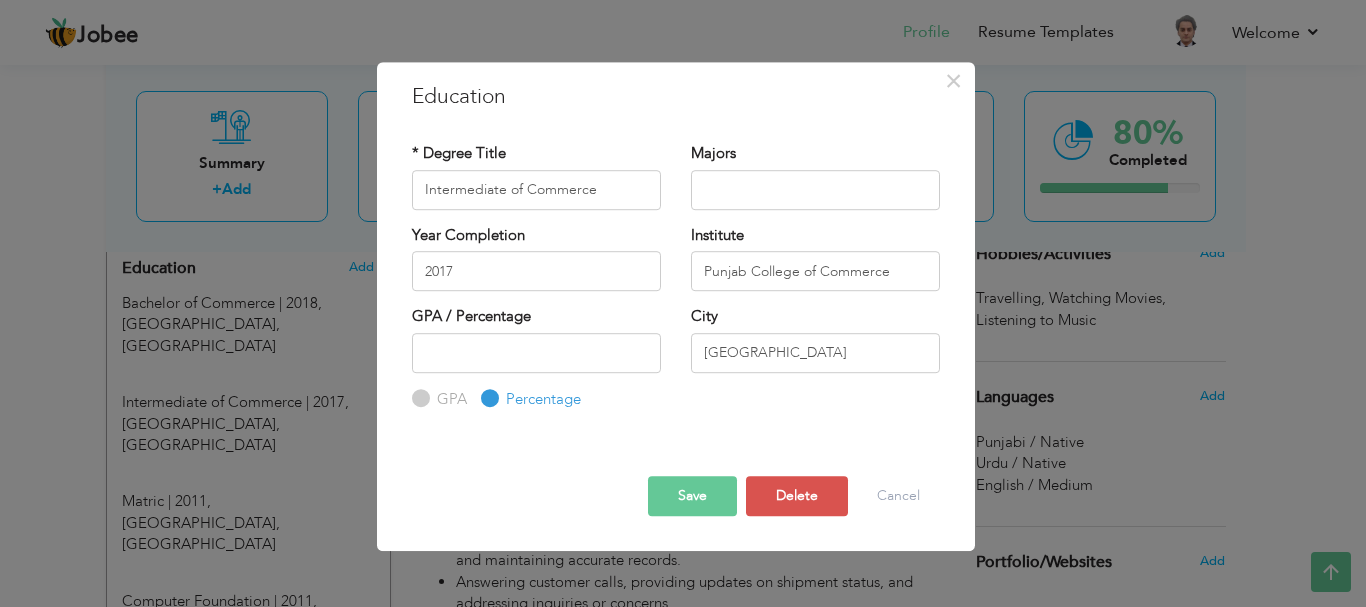 click on "Save" at bounding box center (692, 496) 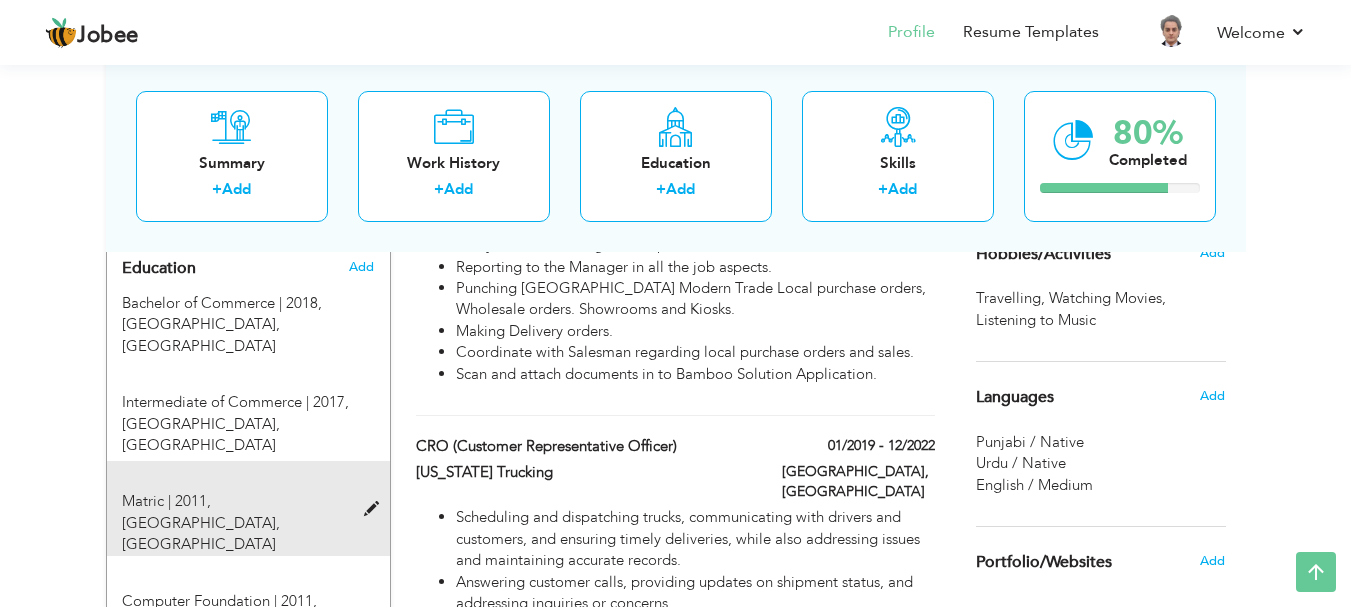 scroll, scrollTop: 800, scrollLeft: 0, axis: vertical 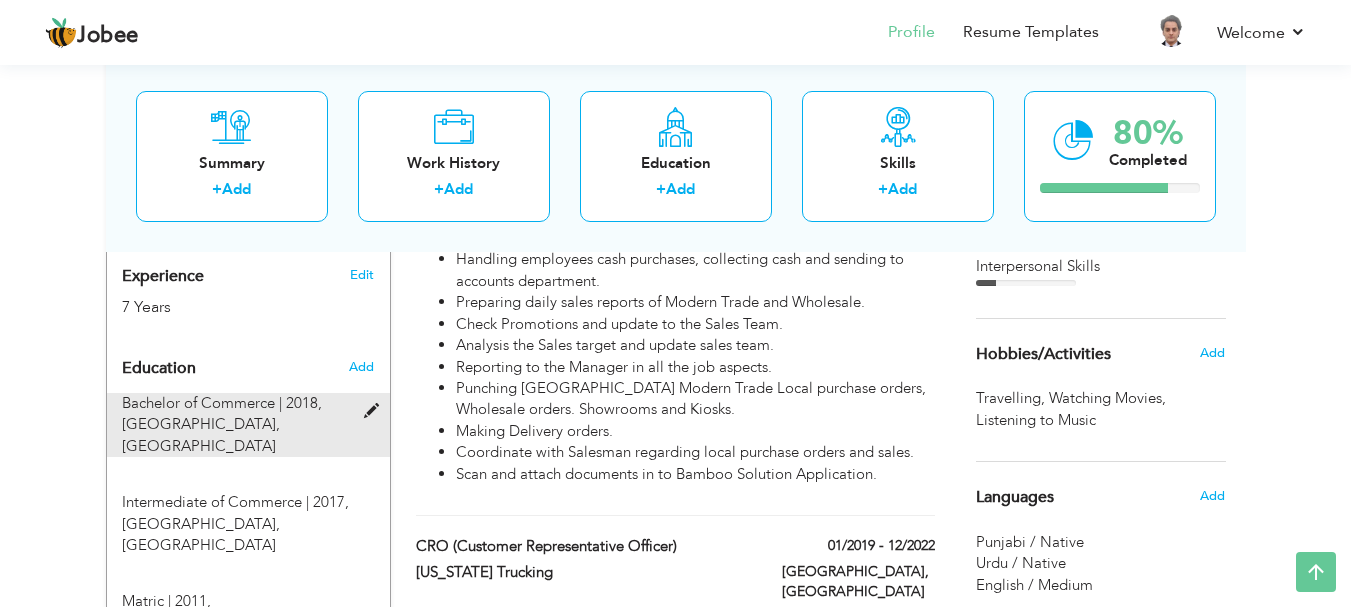 click at bounding box center [376, 411] 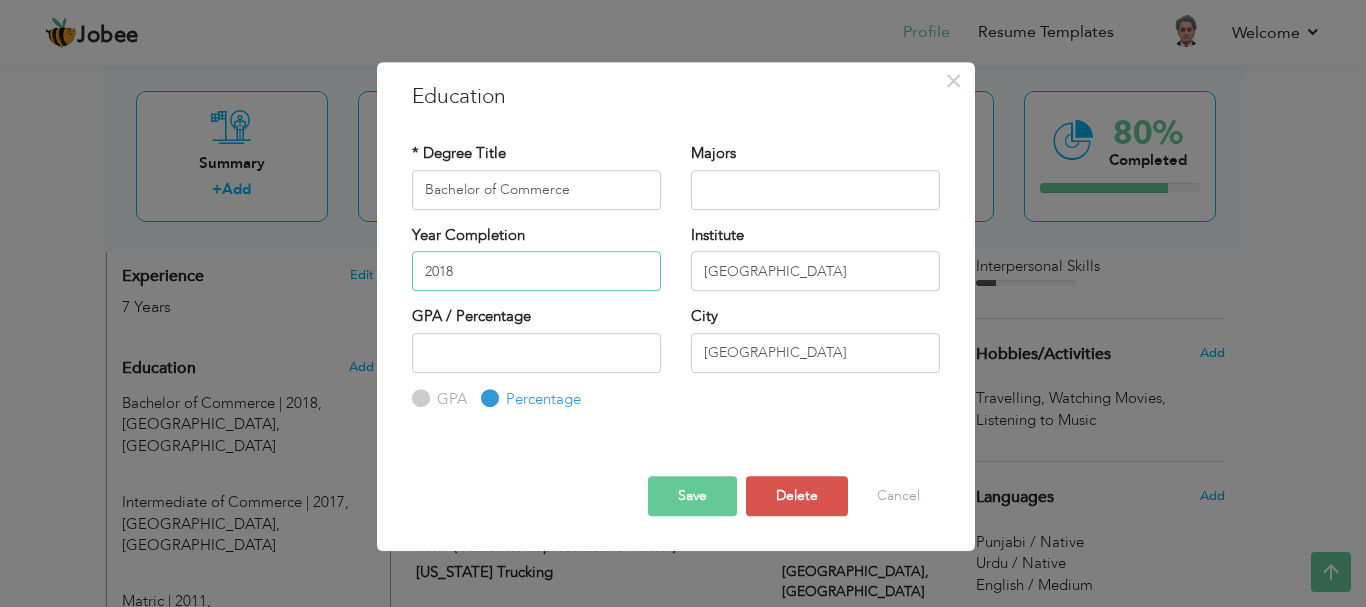 click on "2018" at bounding box center (536, 271) 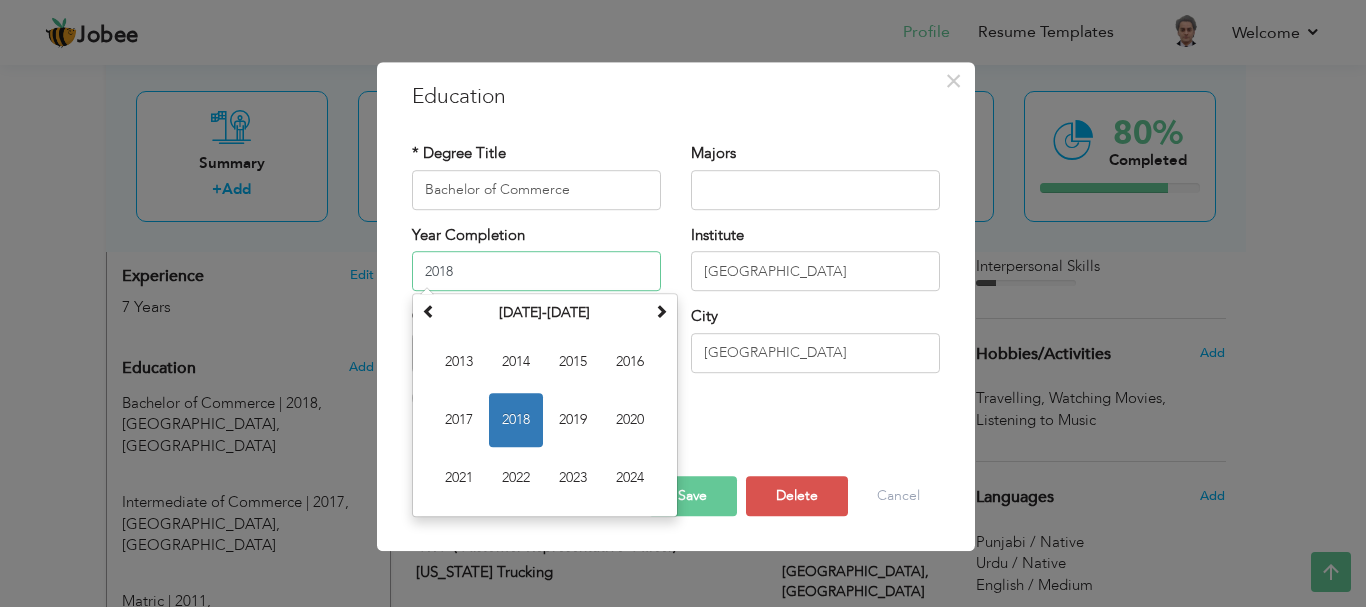 click on "2018" at bounding box center (516, 420) 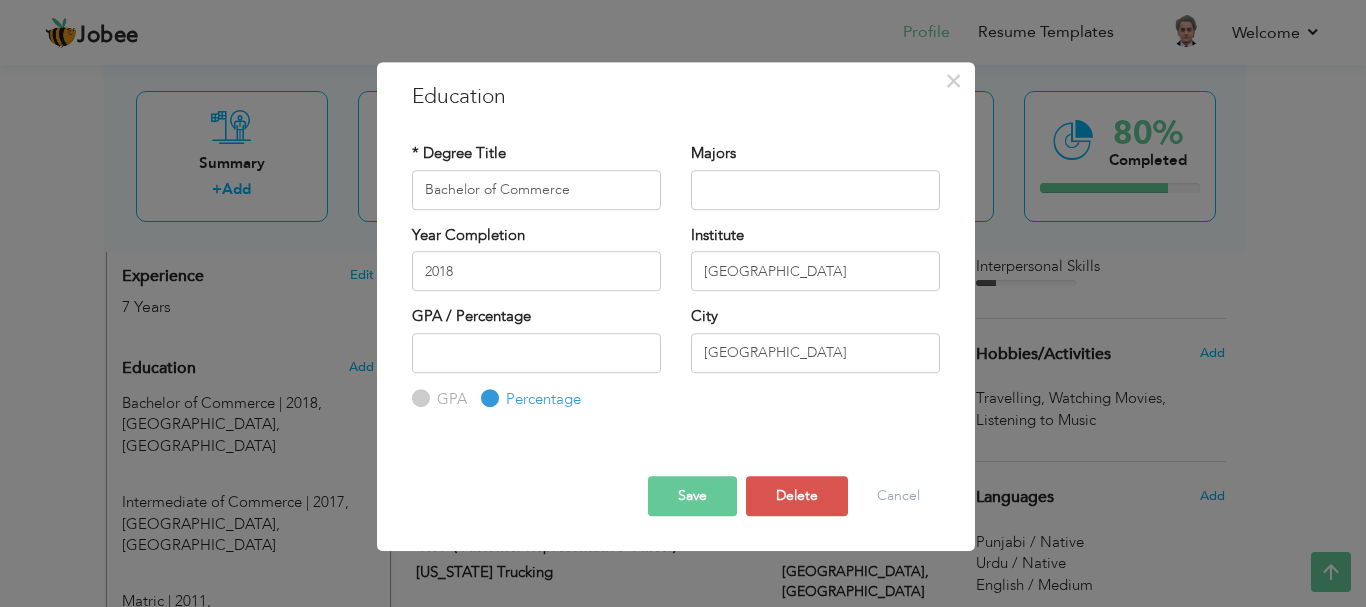 click on "Save" at bounding box center [692, 496] 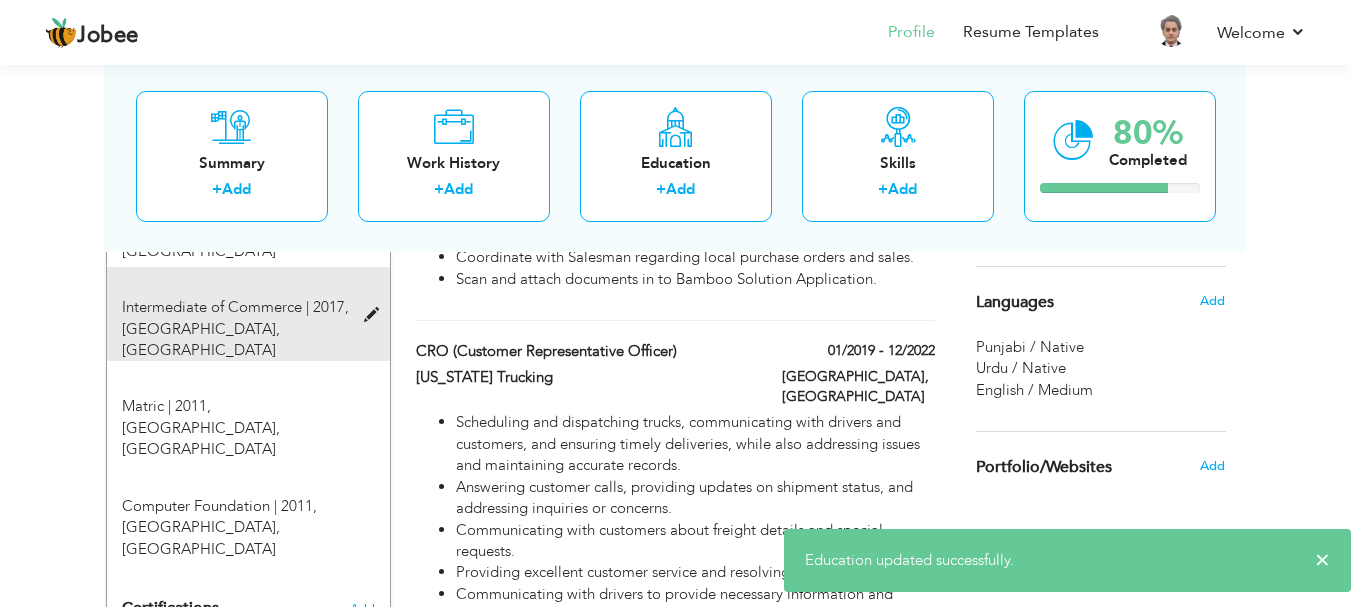 scroll, scrollTop: 1000, scrollLeft: 0, axis: vertical 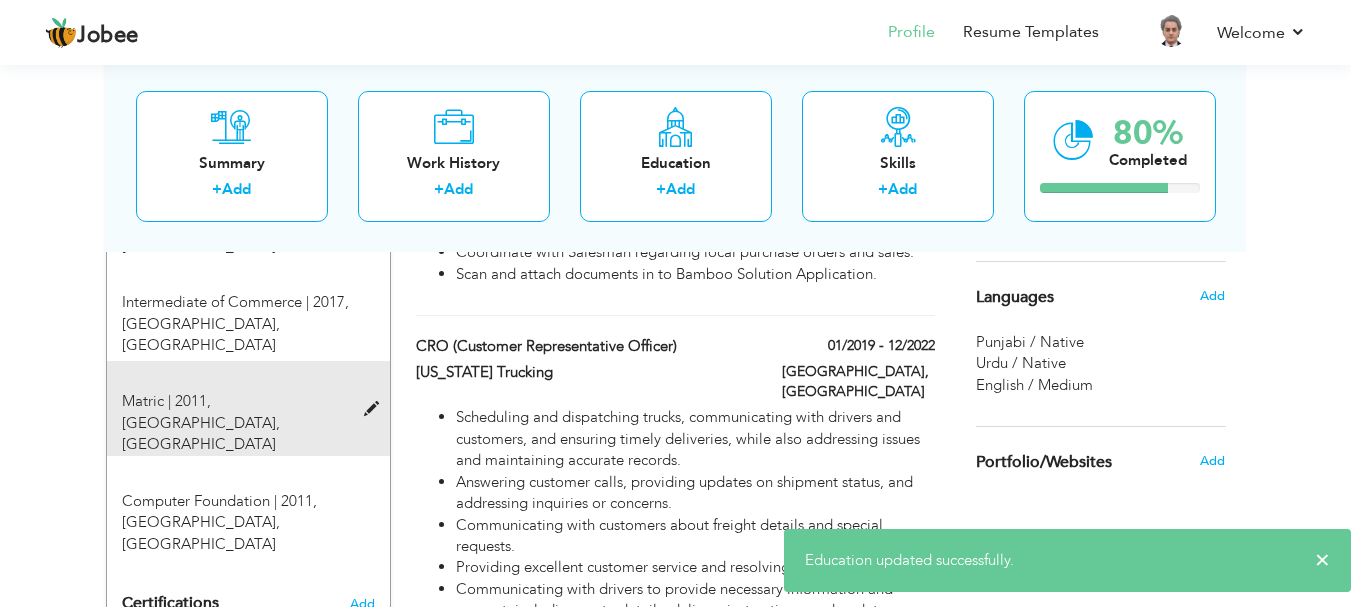 click at bounding box center (376, 409) 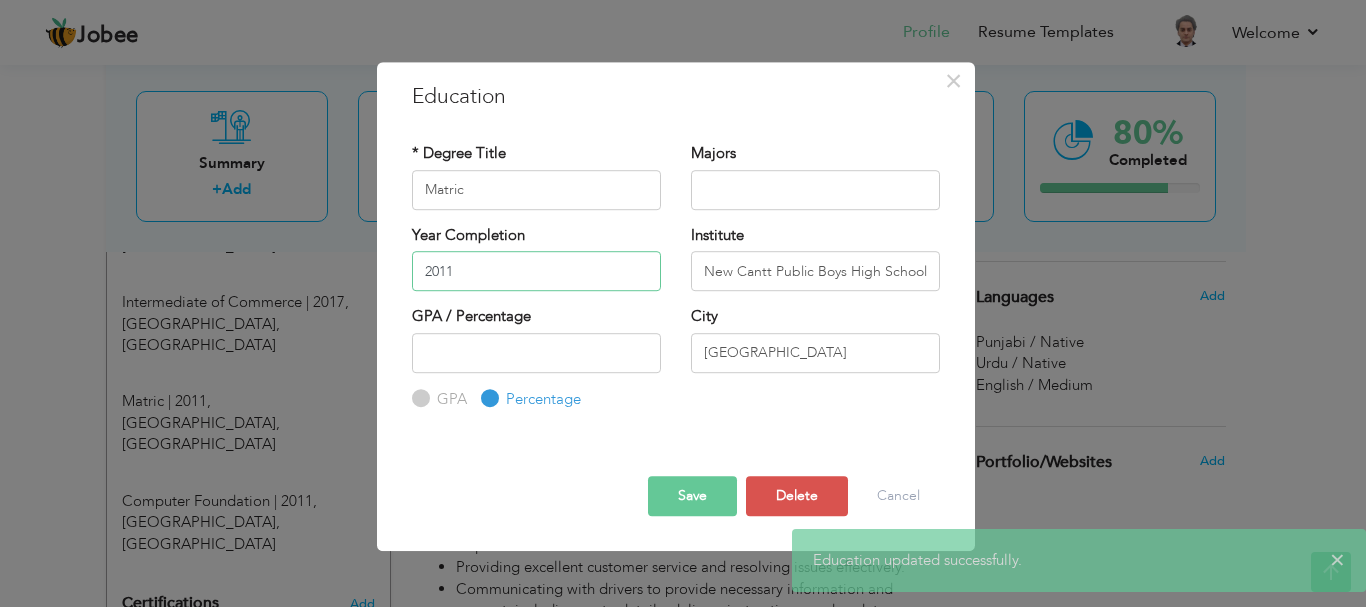 click on "2011" at bounding box center (536, 271) 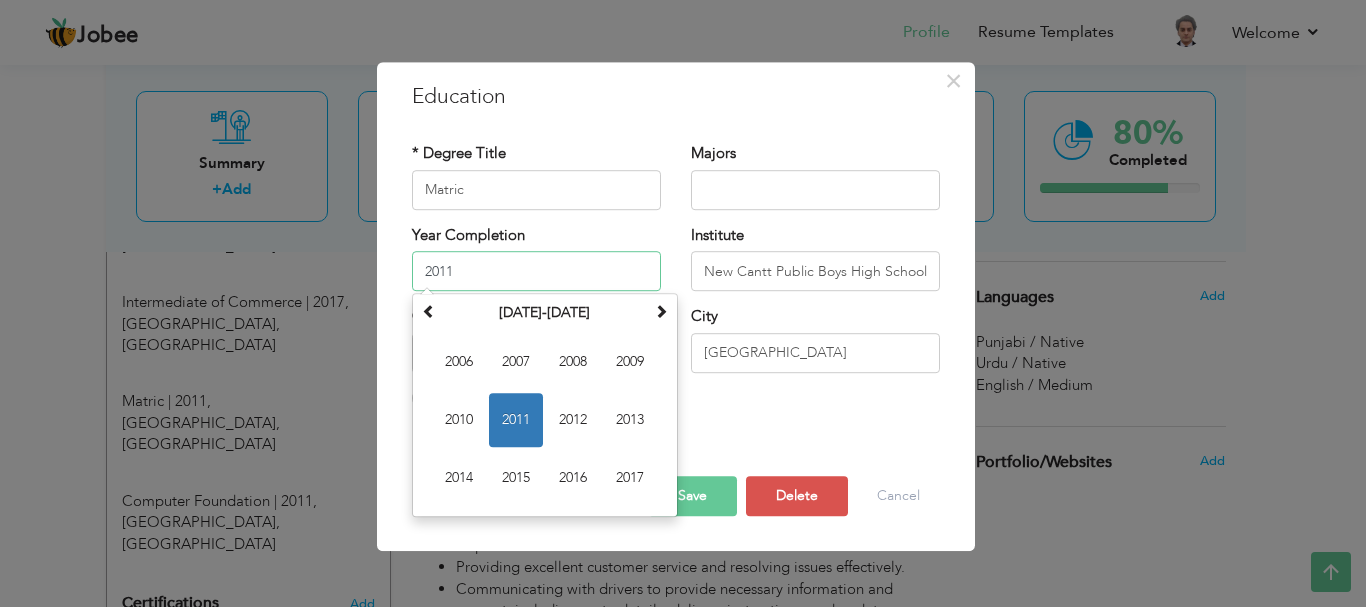 click on "2011" at bounding box center (516, 420) 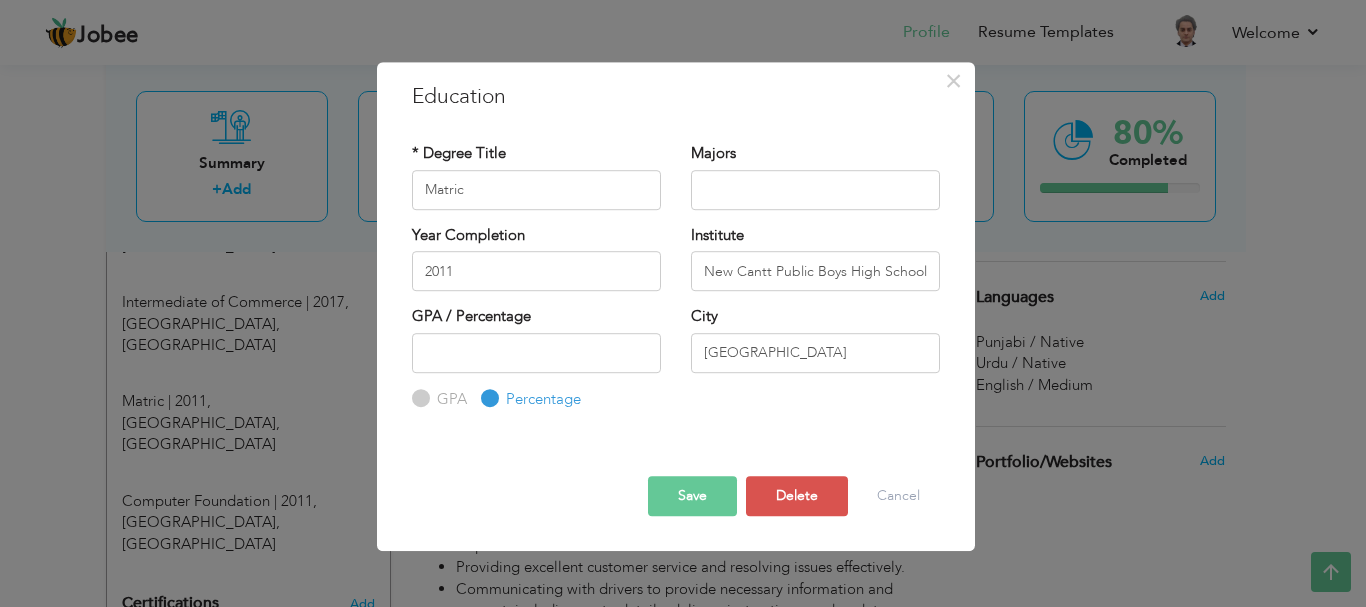 click on "Save" at bounding box center (692, 496) 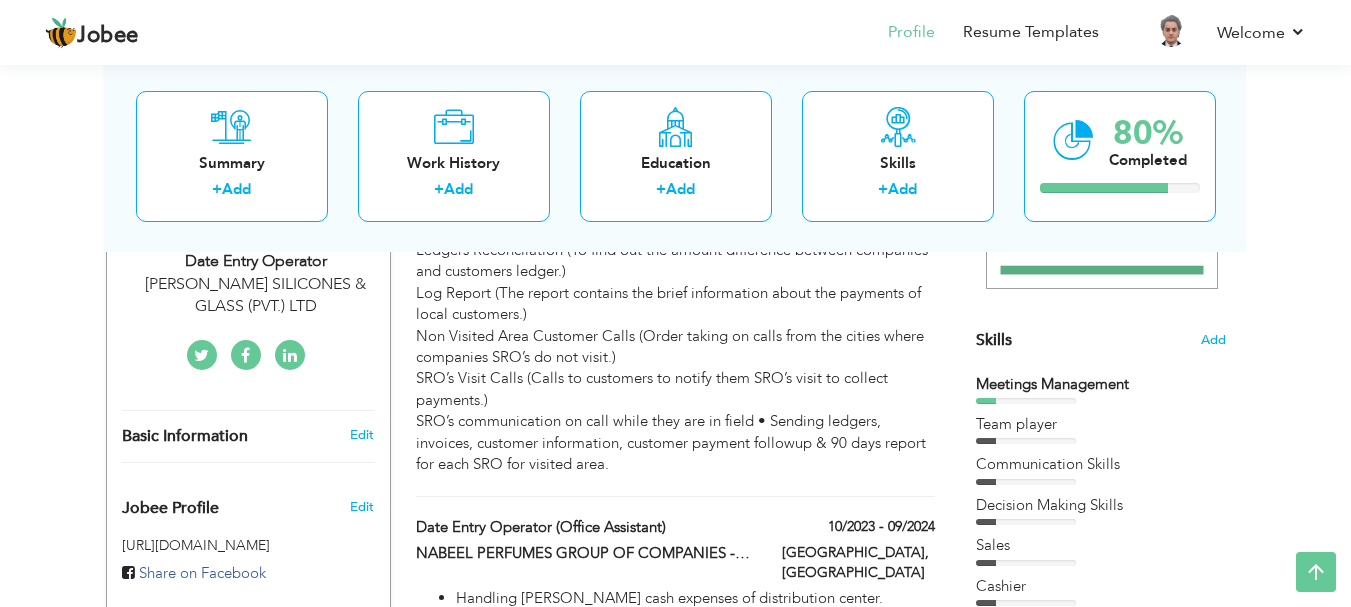 scroll, scrollTop: 0, scrollLeft: 0, axis: both 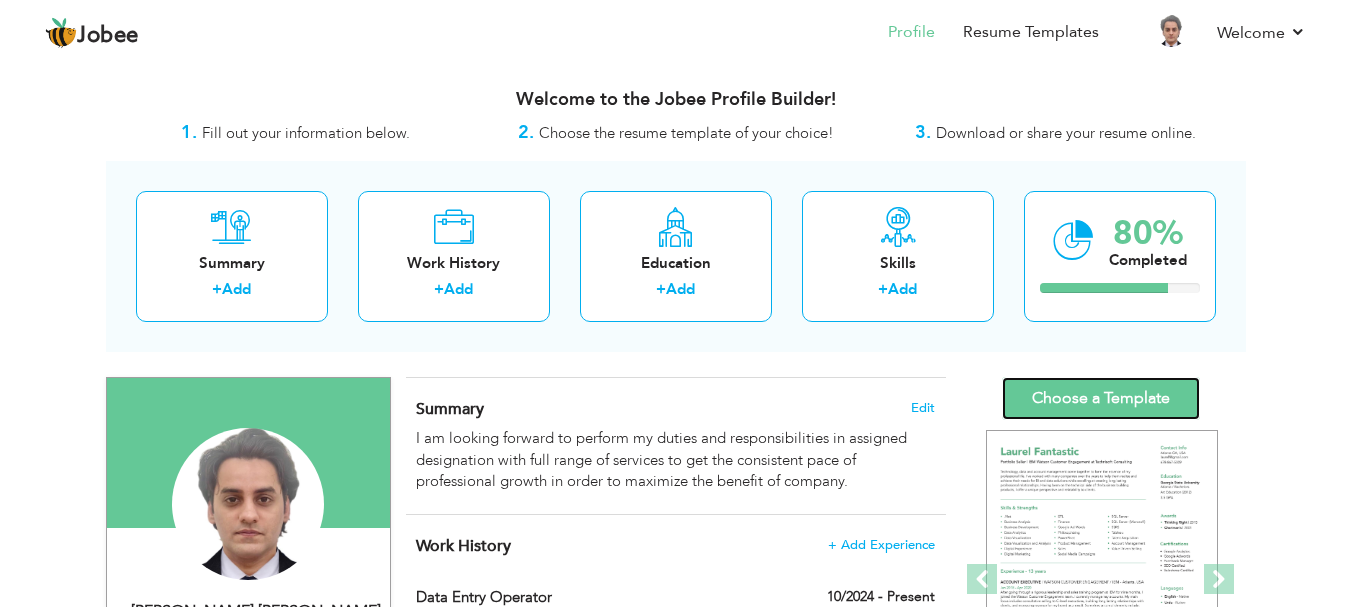 click on "Choose a Template" at bounding box center (1101, 398) 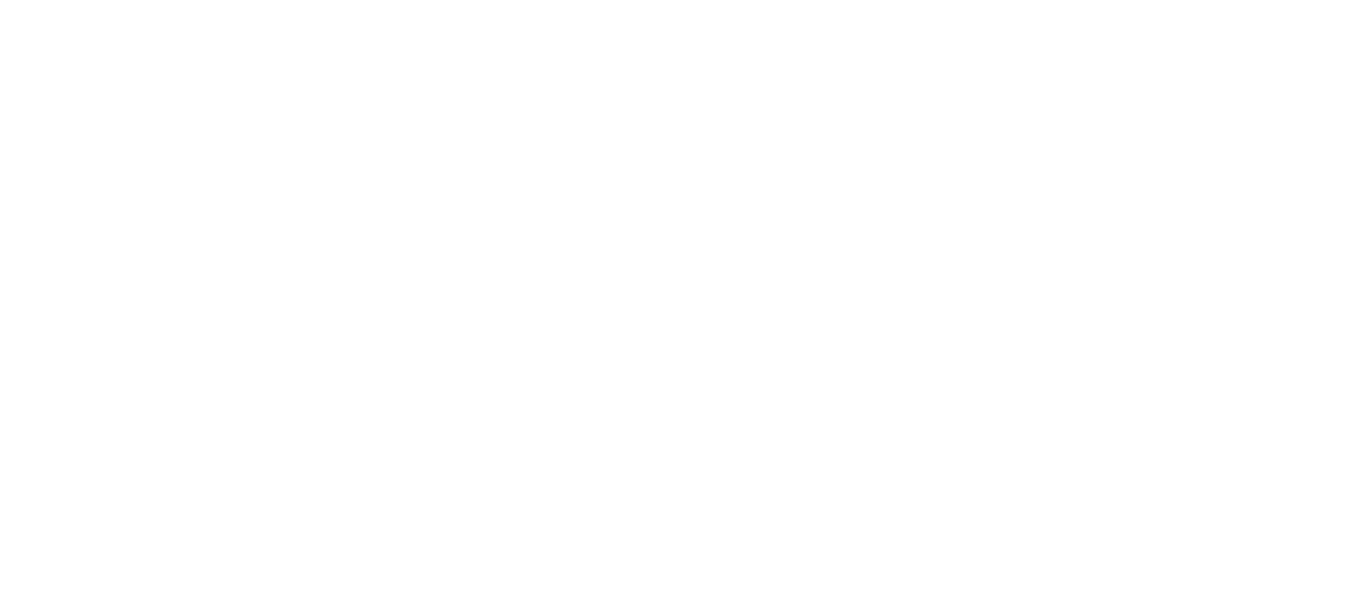 scroll, scrollTop: 0, scrollLeft: 0, axis: both 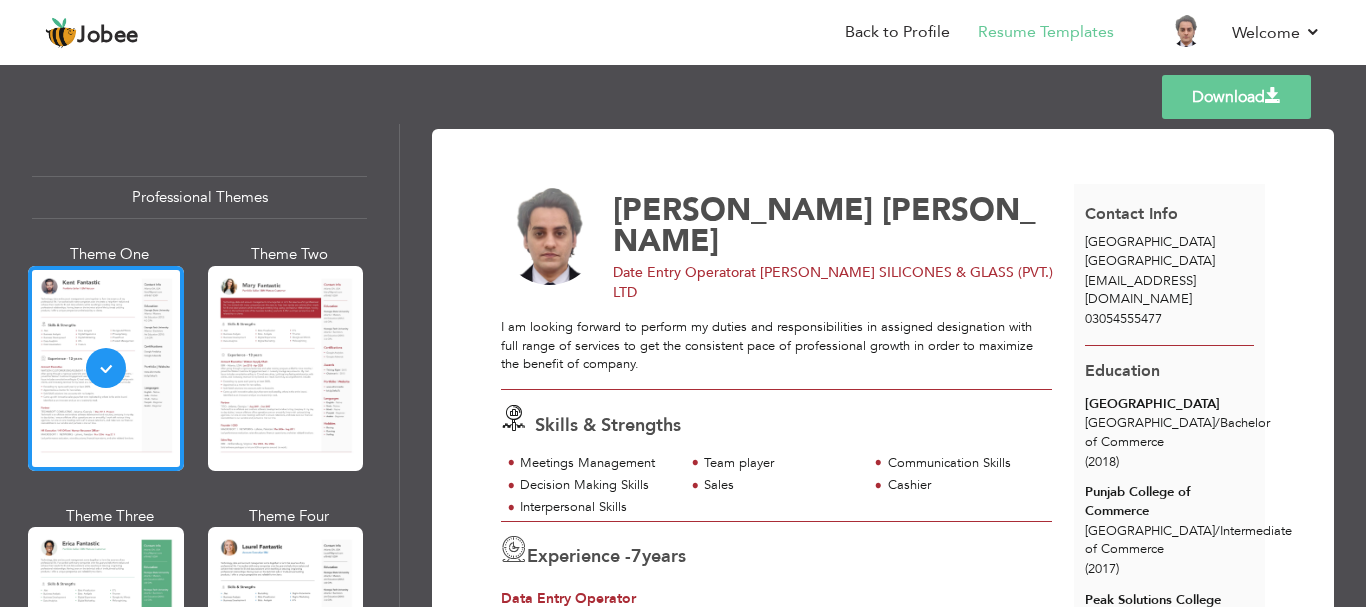 click on "Download" at bounding box center [1236, 97] 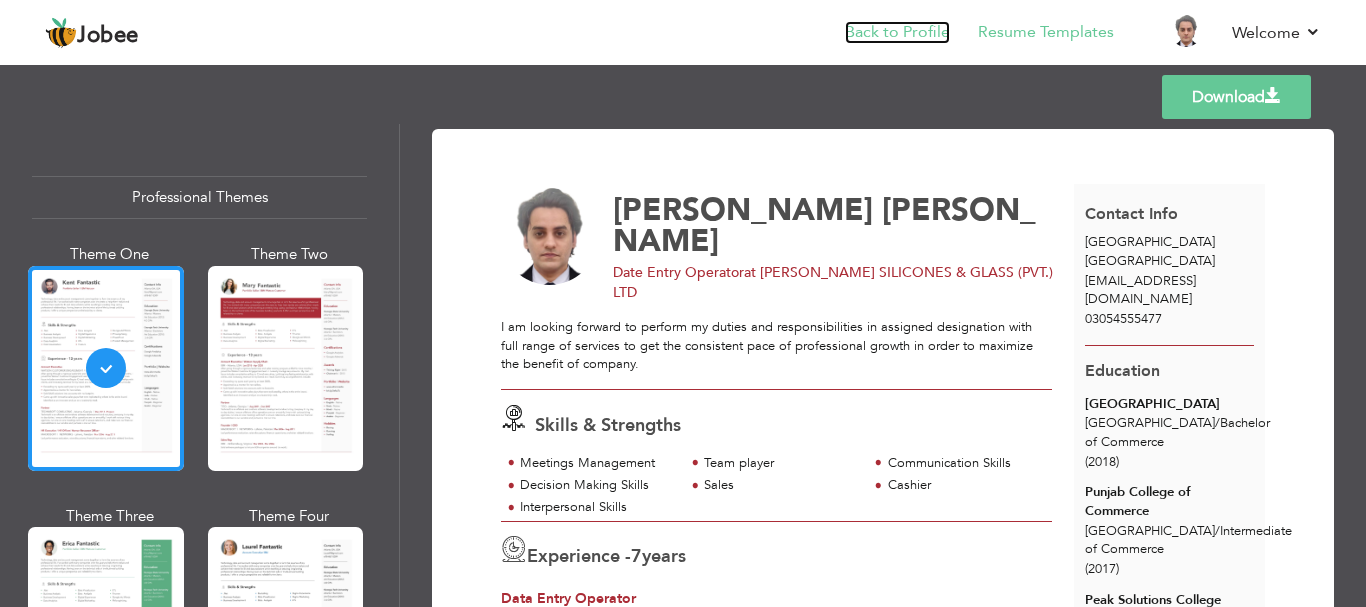 click on "Back to Profile" at bounding box center [897, 32] 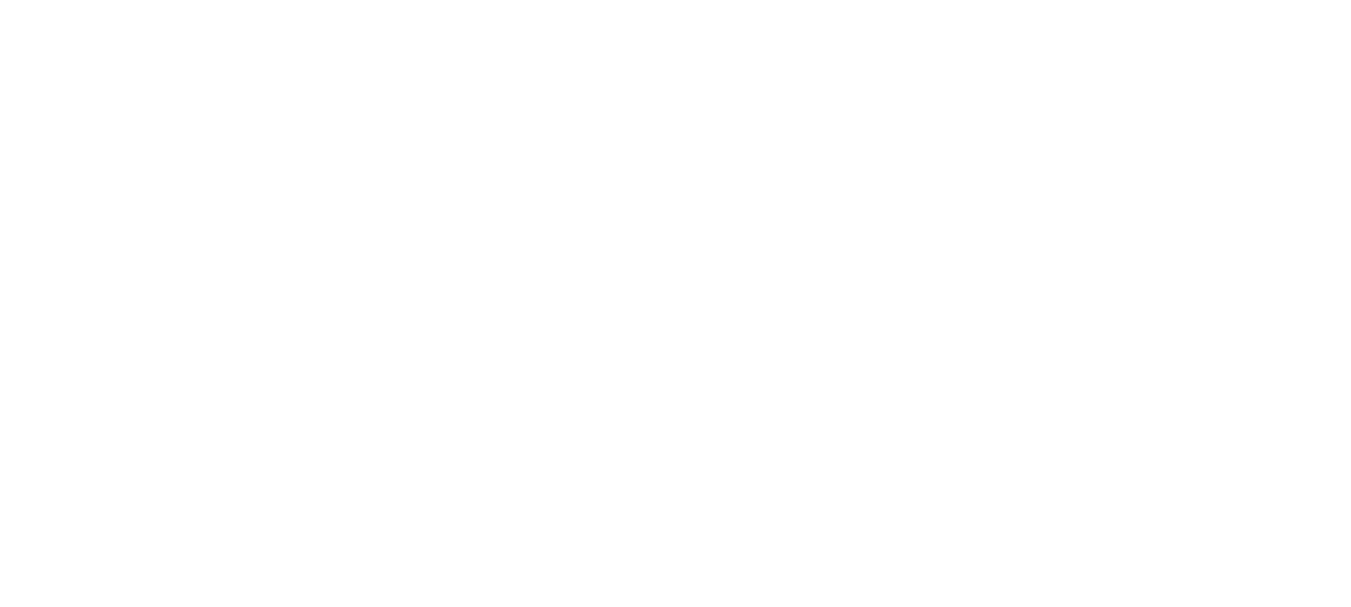 scroll, scrollTop: 0, scrollLeft: 0, axis: both 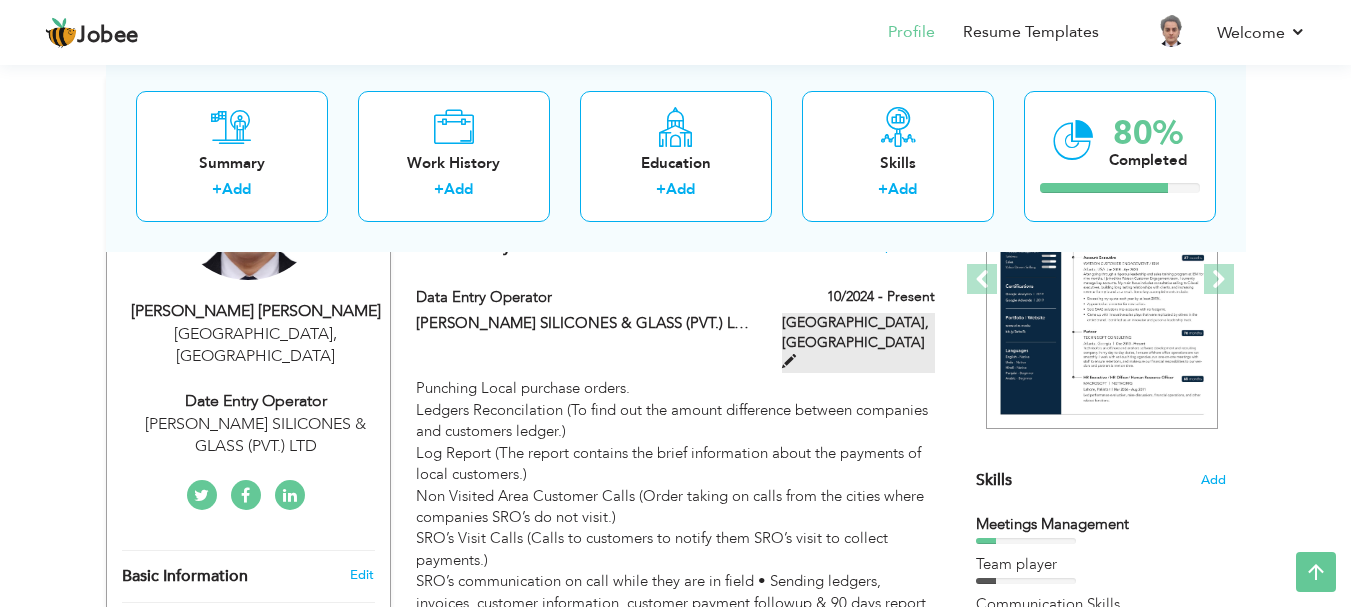 click at bounding box center [789, 361] 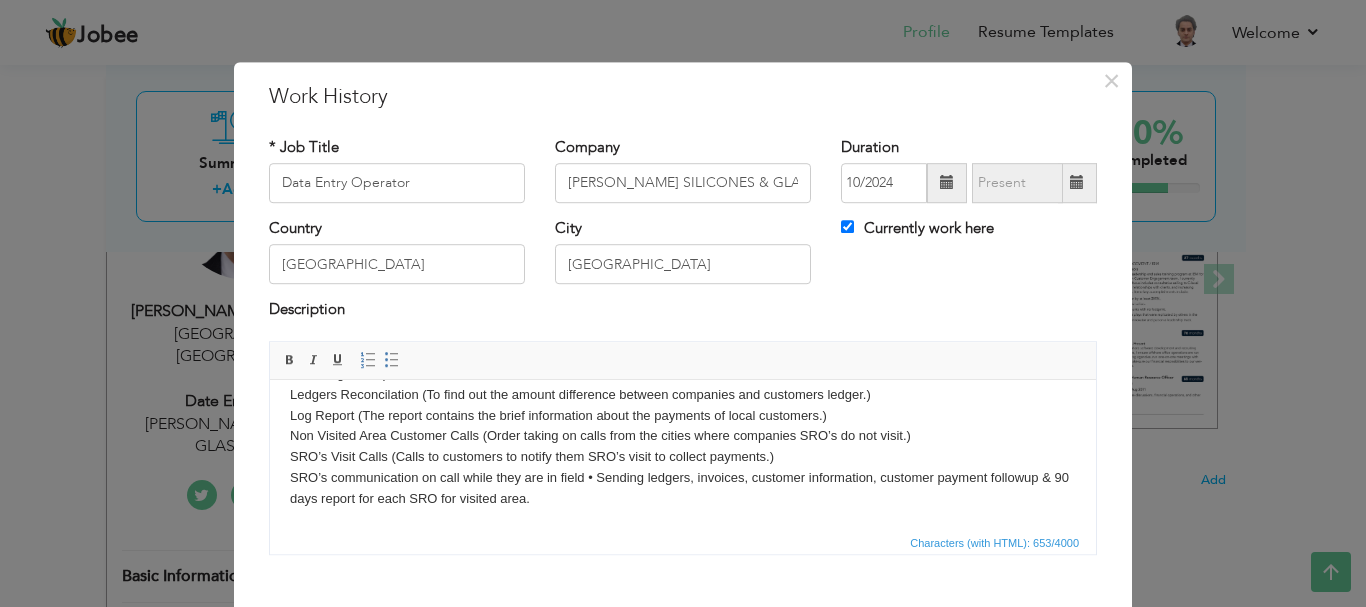 click on "Punching Local purchase orders. Ledgers Reconcilation (To find out the amount difference between companies and customers ledger.) Log Report (The report contains the brief information about the payments of local customers.) Non Visited Area Customer Calls (Order taking on calls from the cities where companies SRO’s do not visit.) SRO’s Visit Calls (Calls to customers to notify them SRO’s visit to collect payments.) SRO’s communication on call while they are in field • Sending ledgers, invoices, customer information, customer payment followup & 90 days report for each SRO for visited area." at bounding box center [683, 436] 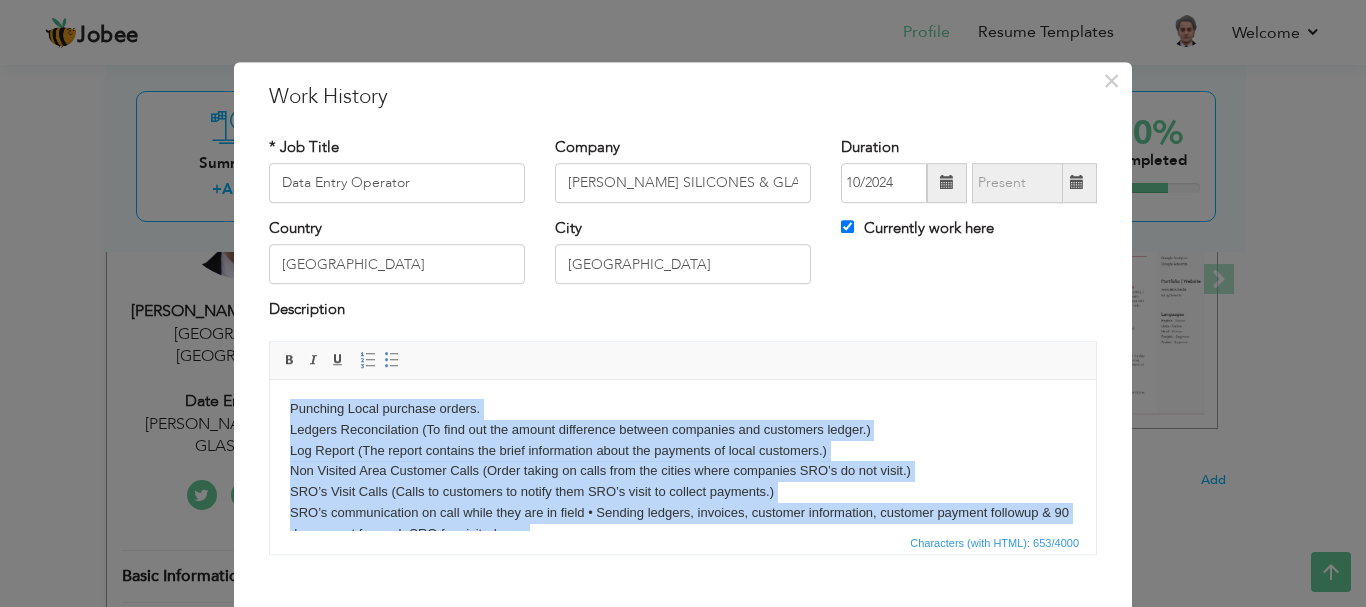 scroll, scrollTop: 0, scrollLeft: 0, axis: both 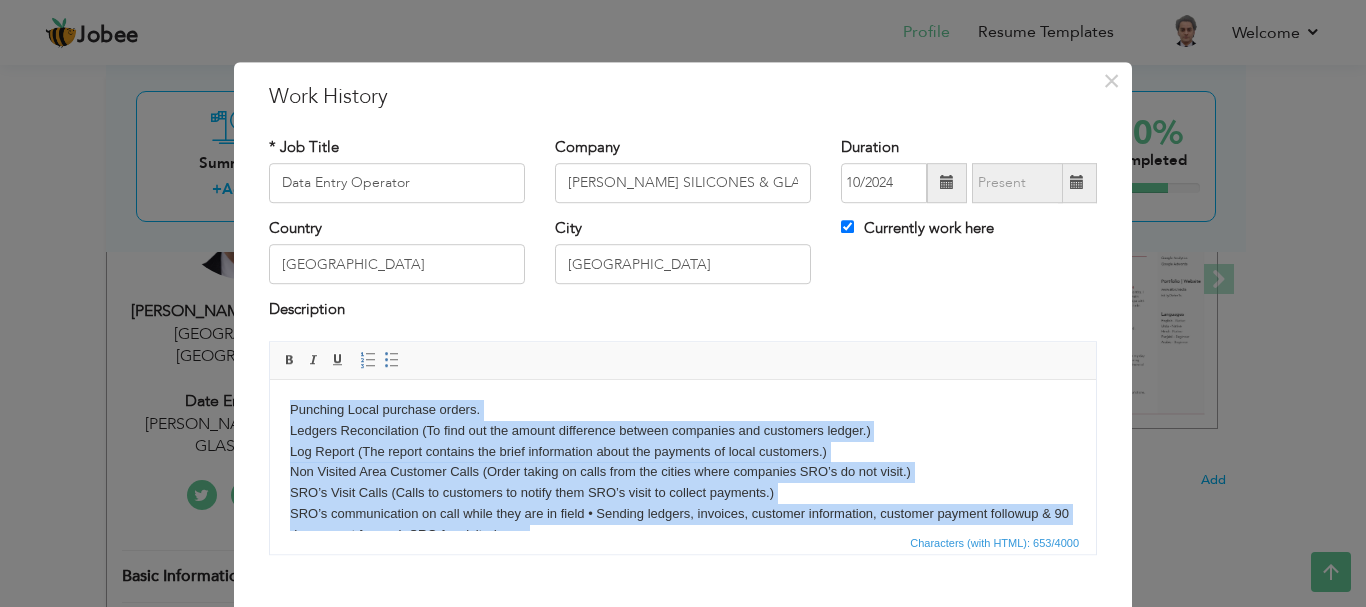 drag, startPoint x: 607, startPoint y: 507, endPoint x: 491, endPoint y: 694, distance: 220.05681 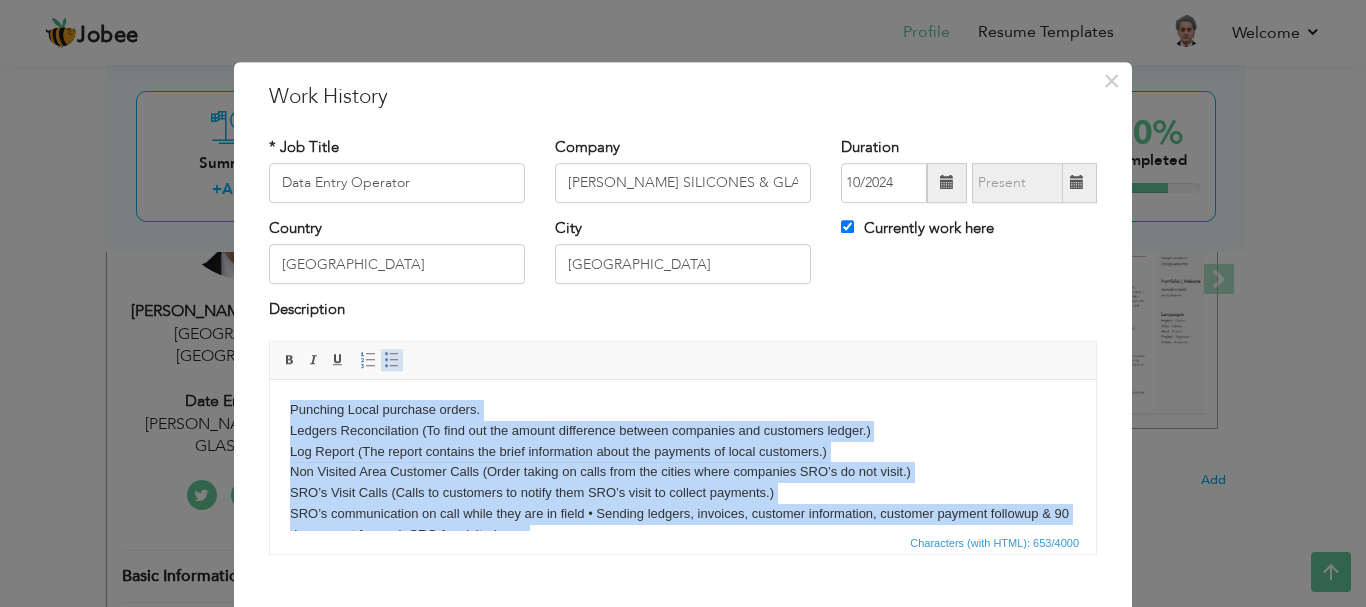 click at bounding box center (392, 360) 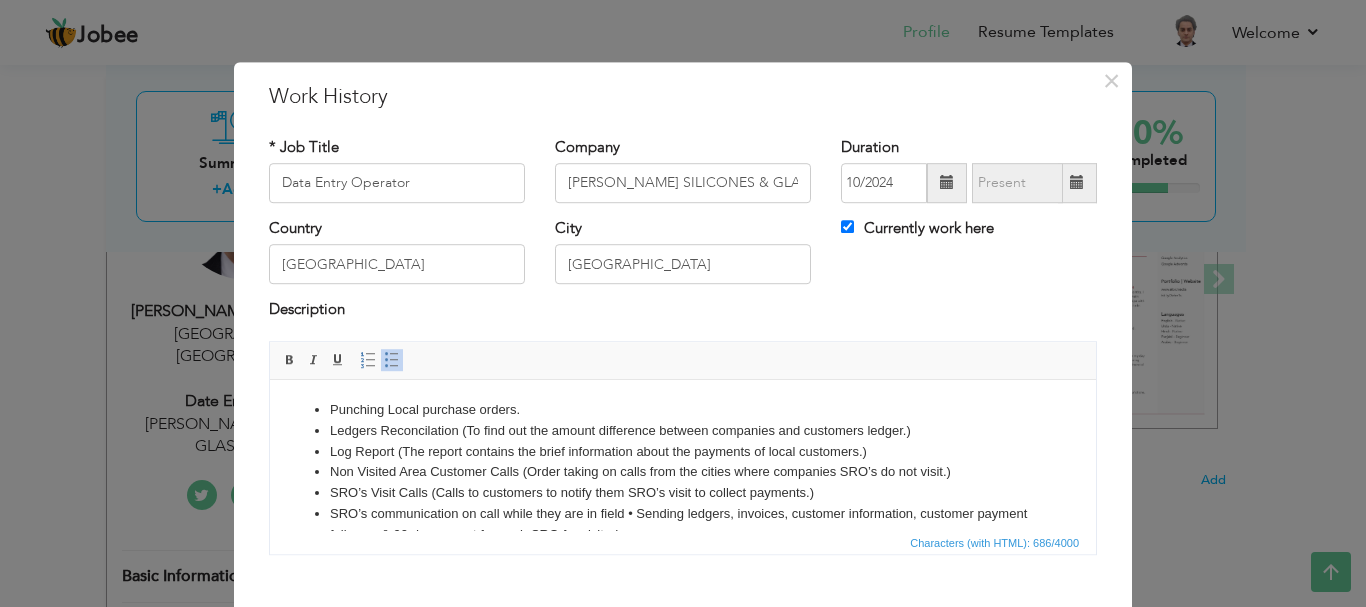 click on "Punching Local purchase orders. Ledgers Reconcilation (To find out the amount difference between companies and customers ledger.) Log Report (The report contains the brief information about the payments of local customers.) Non Visited Area Customer Calls (Order taking on calls from the cities where companies SRO’s do not visit.) SRO’s Visit Calls (Calls to customers to notify them SRO’s visit to collect payments.) SRO’s communication on call while they are in field • Sending ledgers, invoices, customer information, customer payment followup & 90 days report for each SRO for visited area." at bounding box center [683, 472] 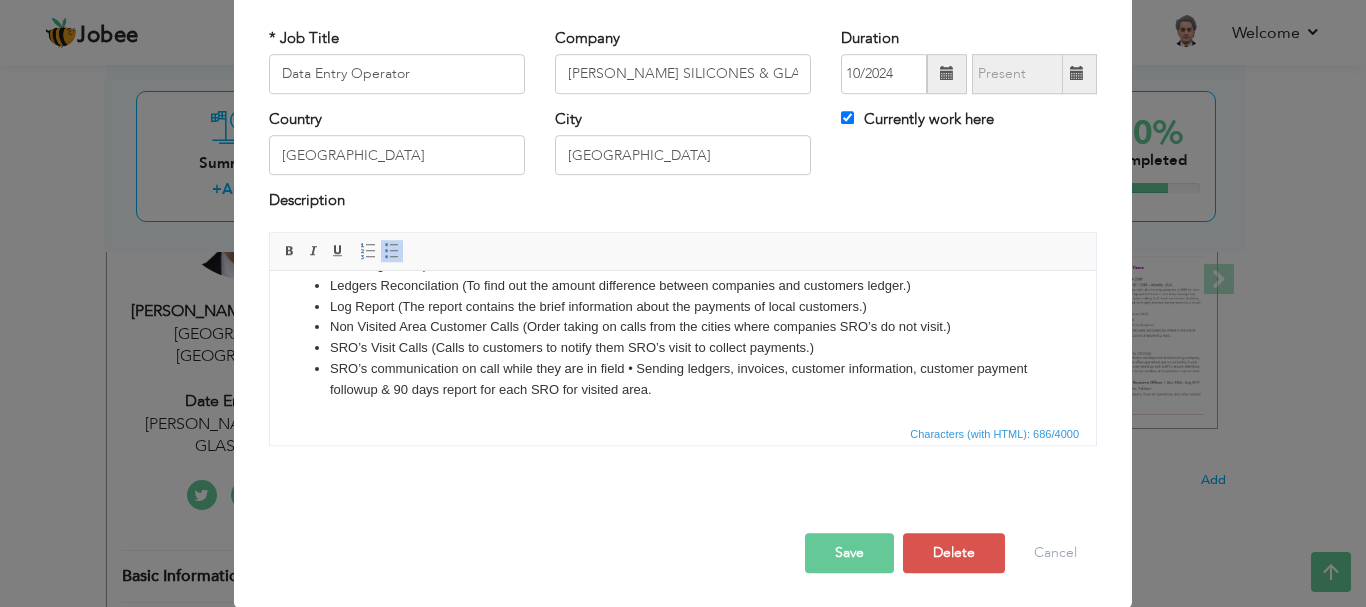 scroll, scrollTop: 110, scrollLeft: 0, axis: vertical 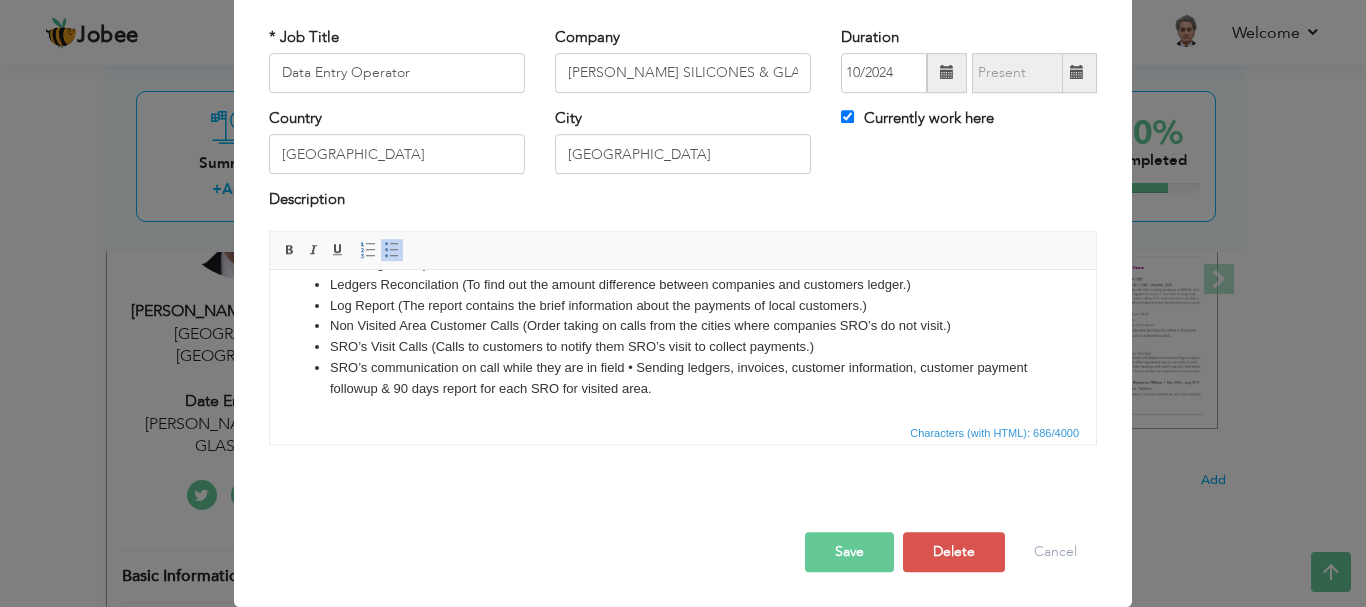 click on "Save" at bounding box center [849, 552] 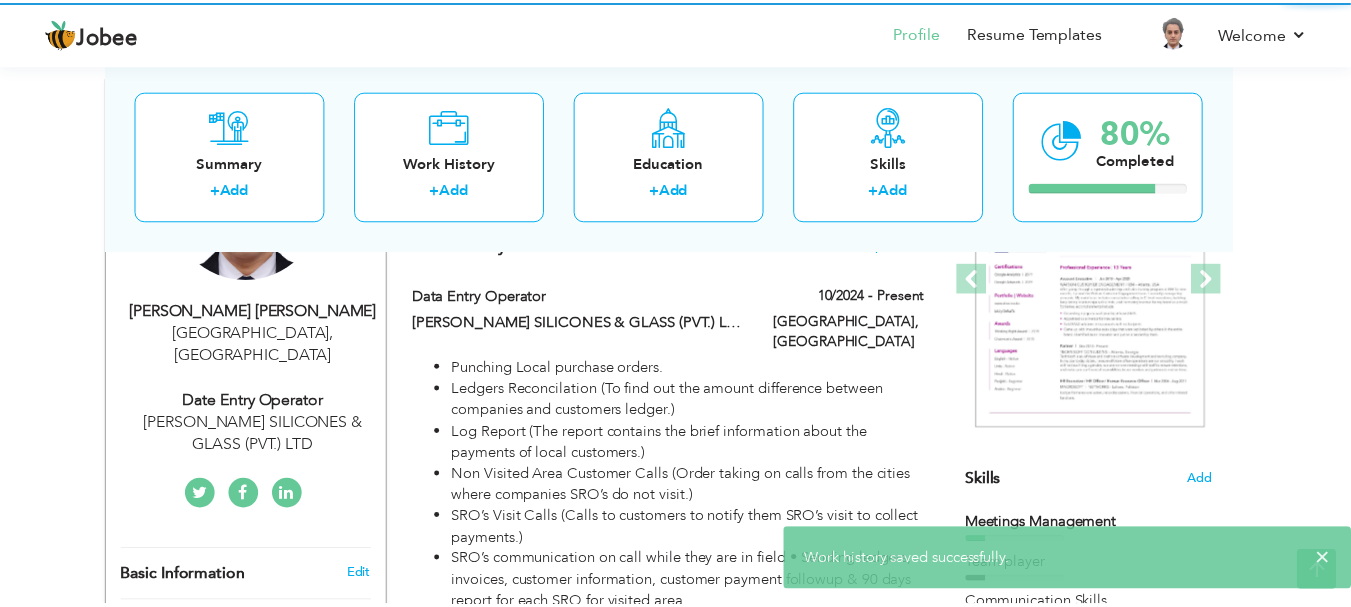 scroll, scrollTop: 0, scrollLeft: 0, axis: both 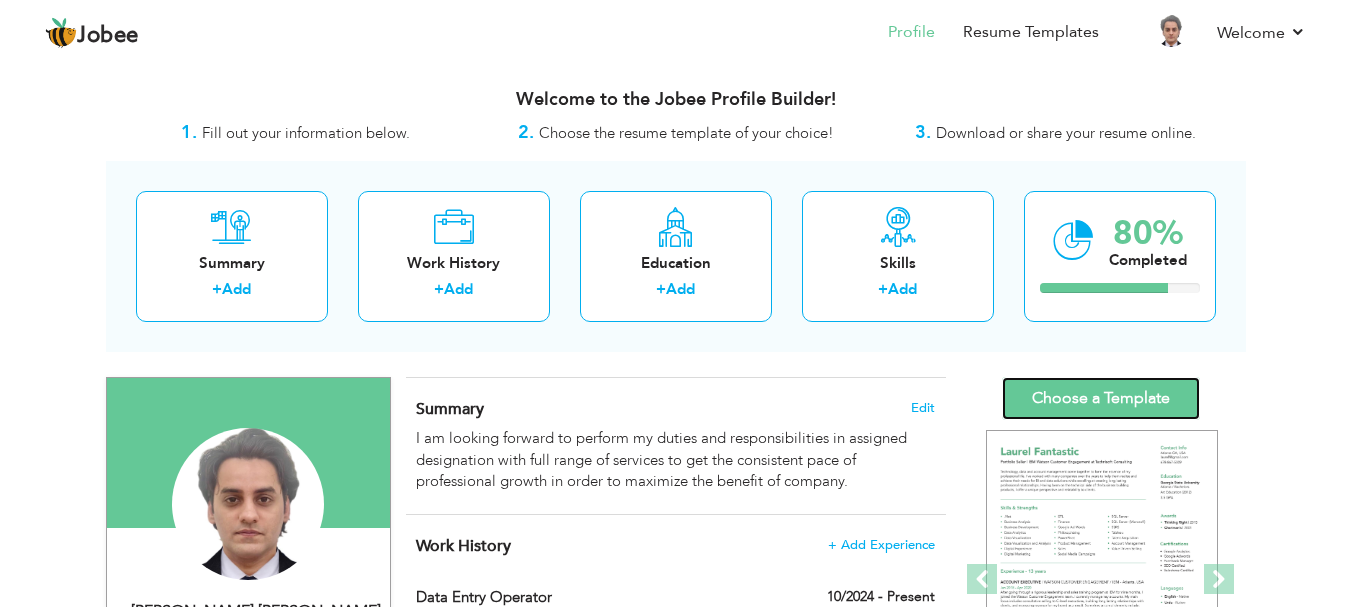 click on "Choose a Template" at bounding box center (1101, 398) 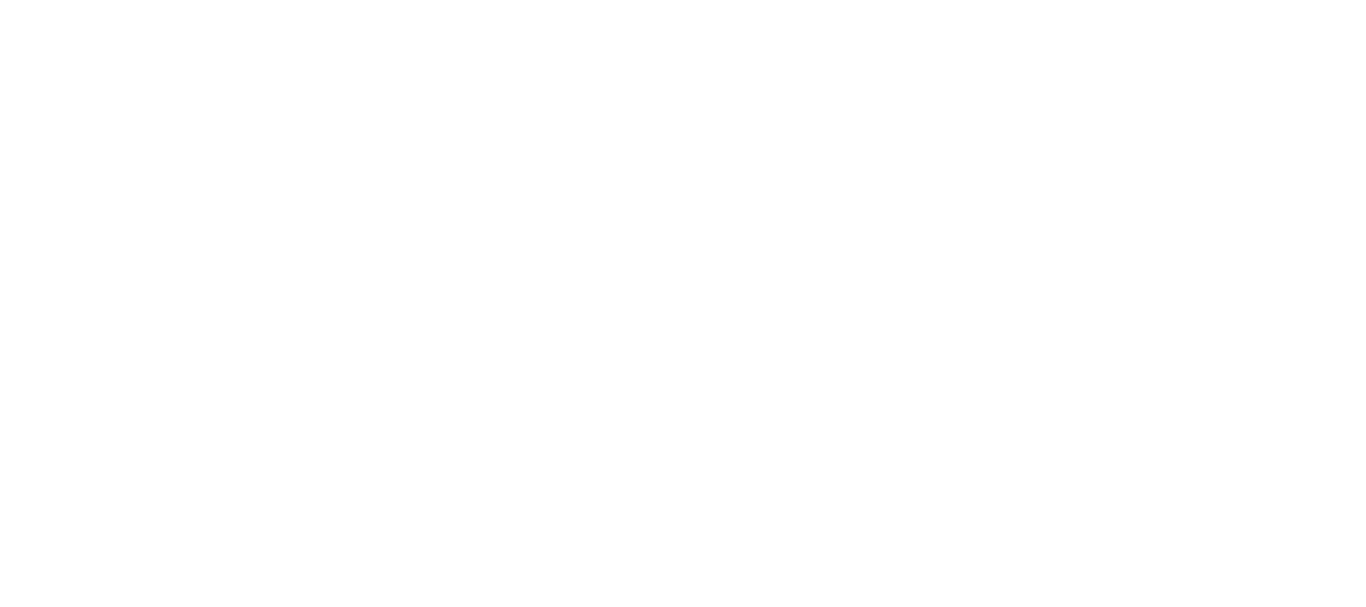 scroll, scrollTop: 0, scrollLeft: 0, axis: both 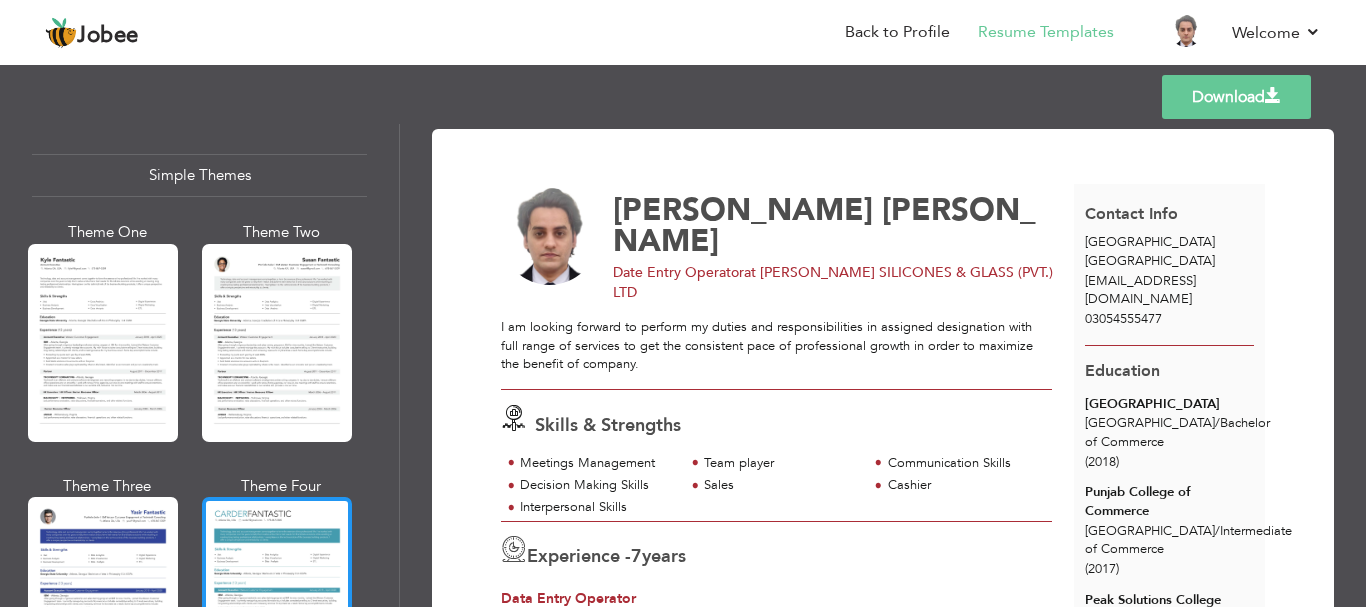 click at bounding box center (277, 596) 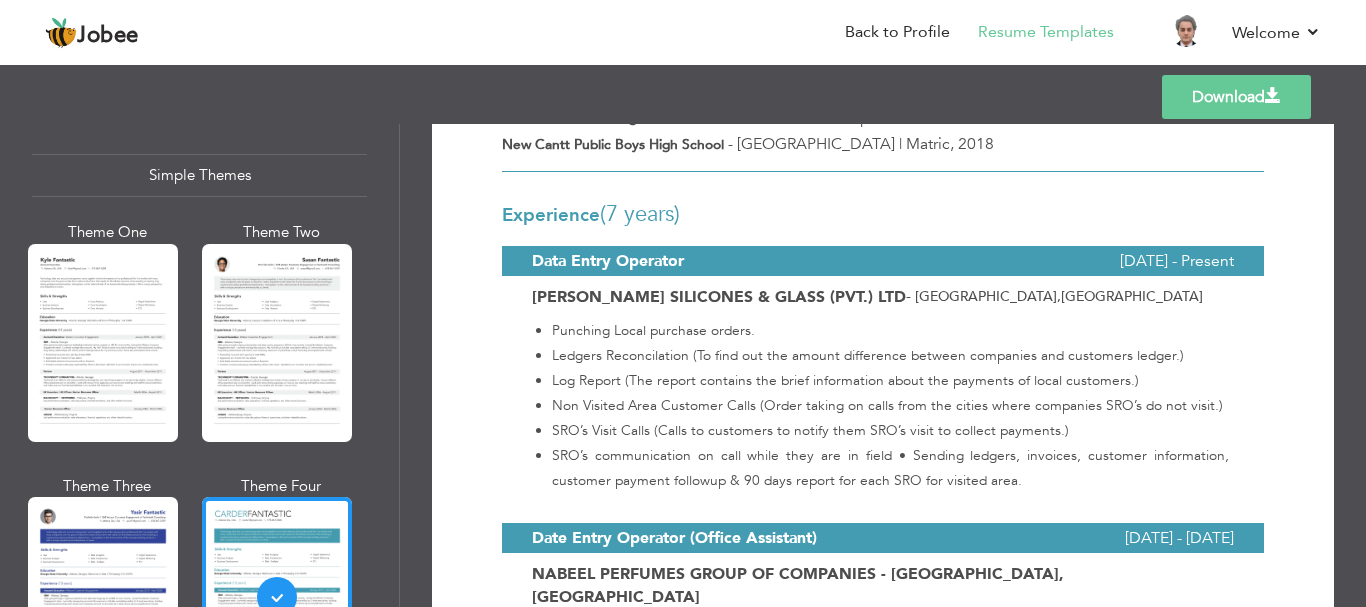 scroll, scrollTop: 196, scrollLeft: 0, axis: vertical 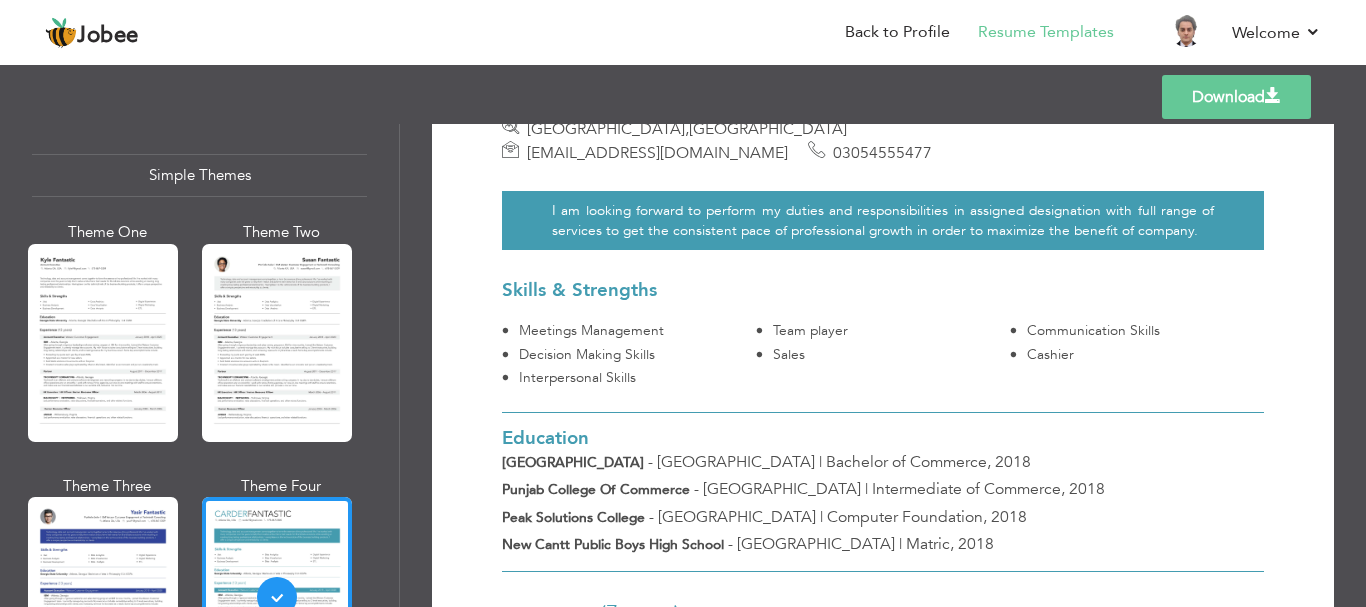 click on "Professional Themes
Theme One
Theme Two
Theme Three
Theme Four Theme Five" at bounding box center [200, 365] 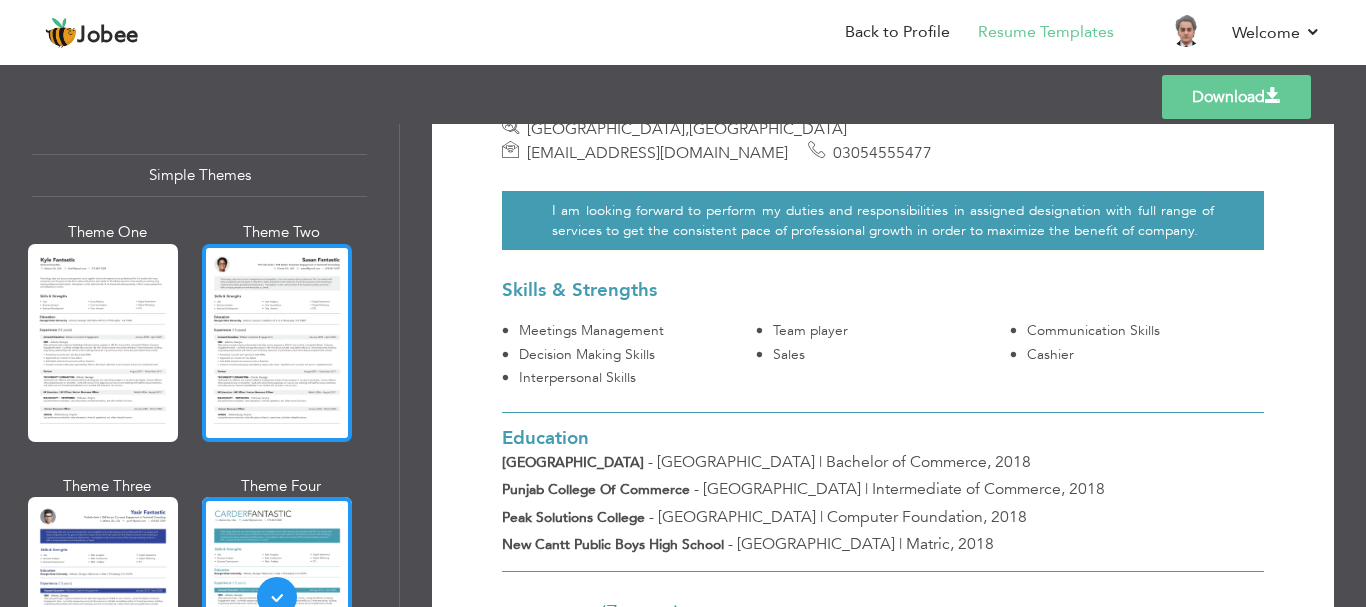 click at bounding box center [277, 343] 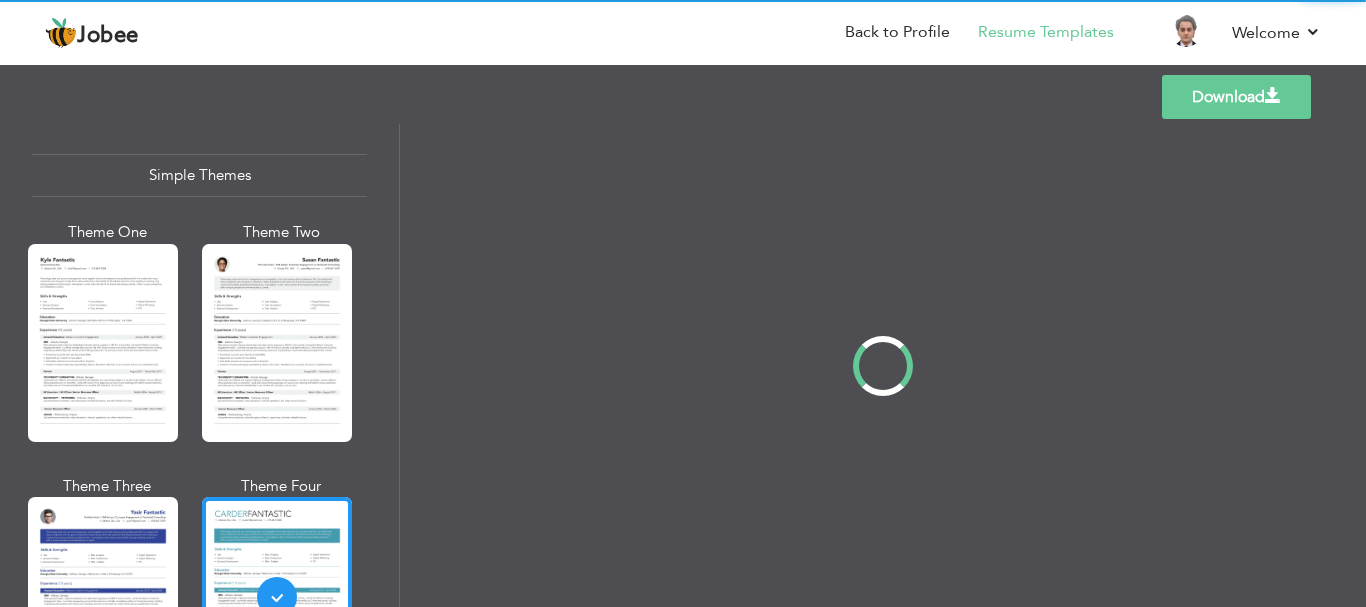 scroll, scrollTop: 0, scrollLeft: 0, axis: both 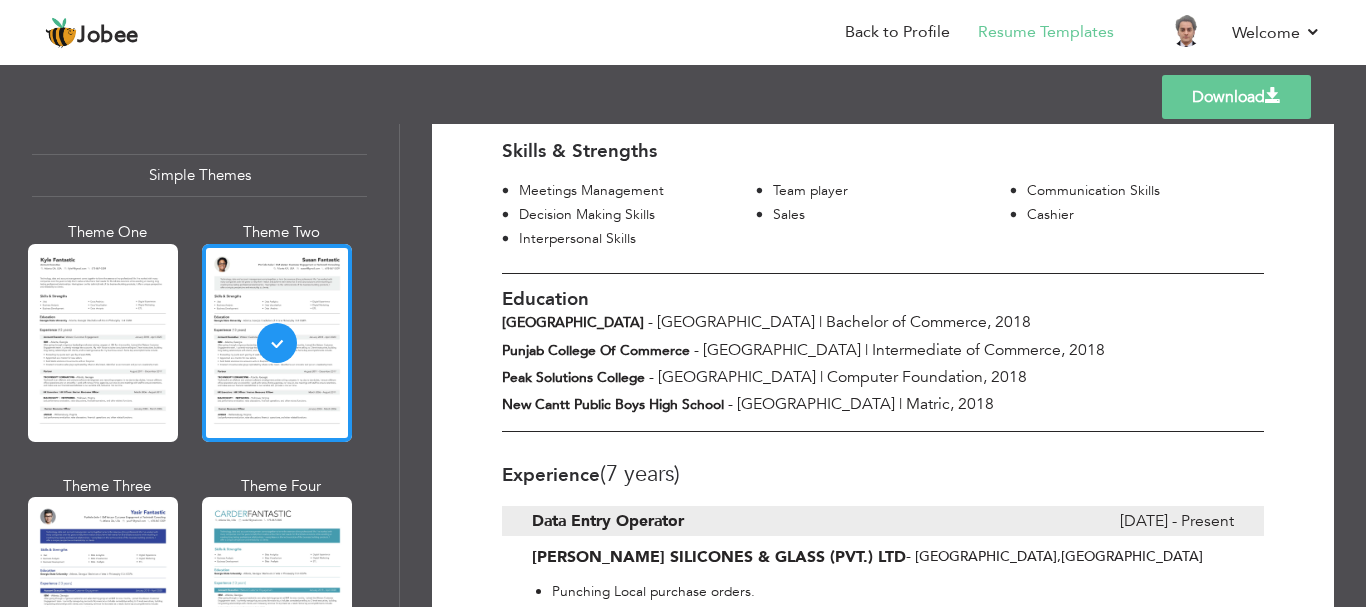 click on "Professional Themes
Theme One
Theme Two
Theme Three
Theme Six" at bounding box center [199, 365] 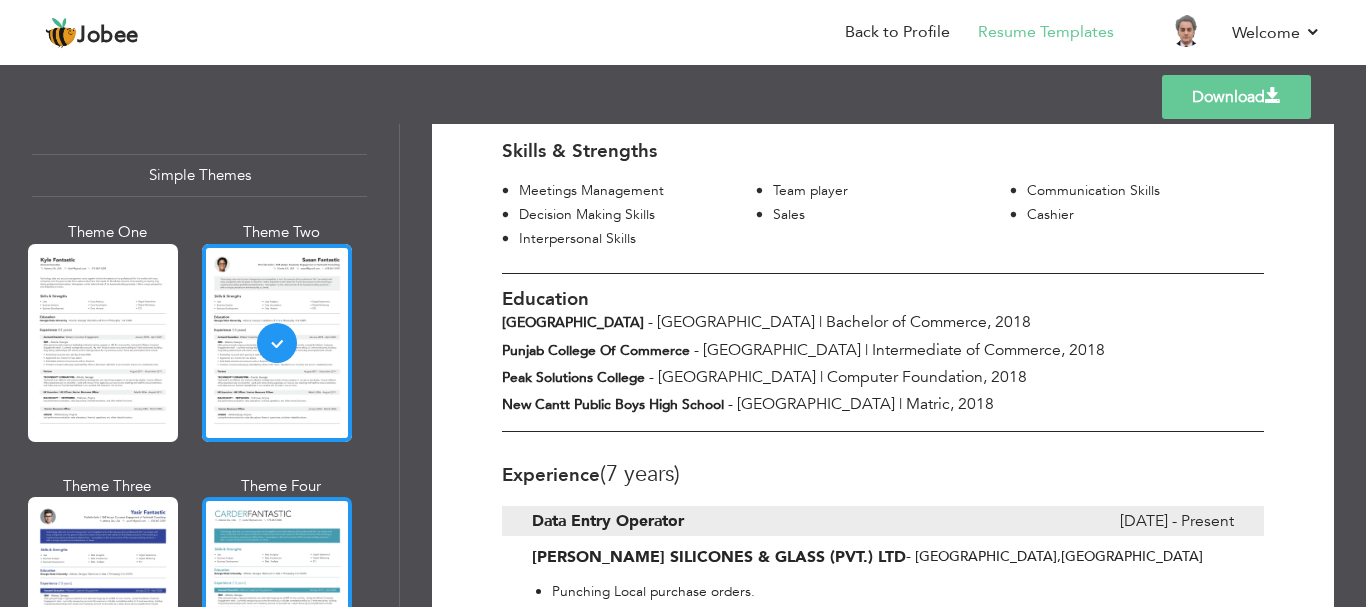 click at bounding box center [277, 596] 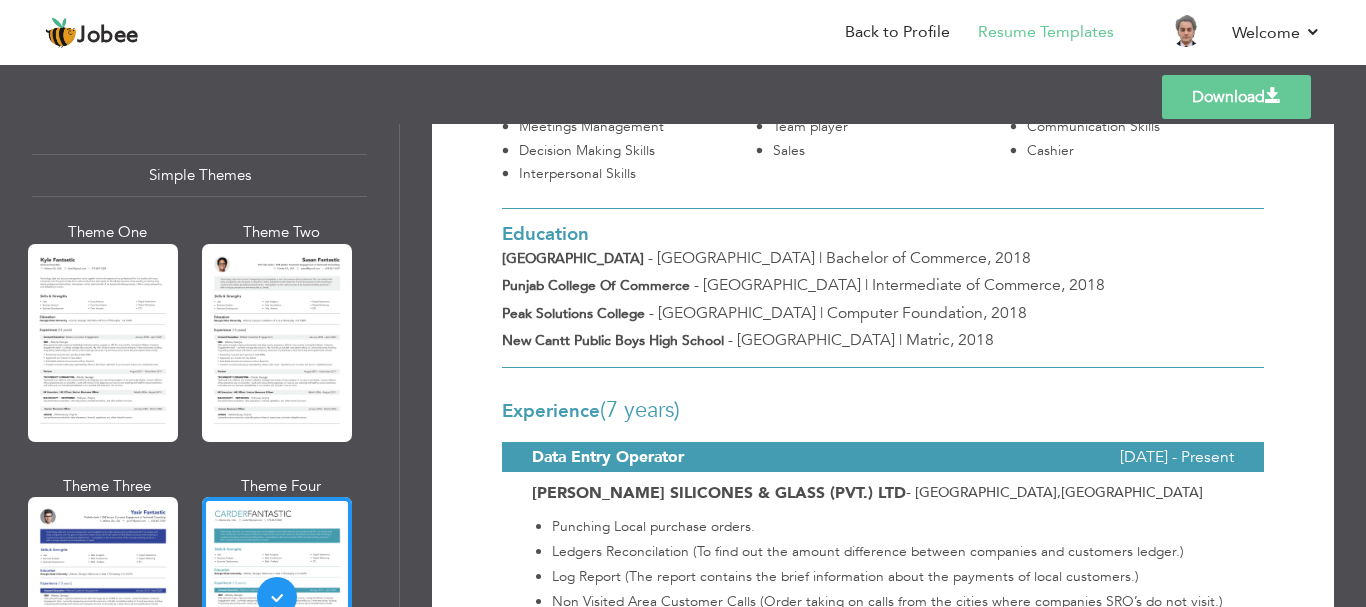 scroll, scrollTop: 0, scrollLeft: 0, axis: both 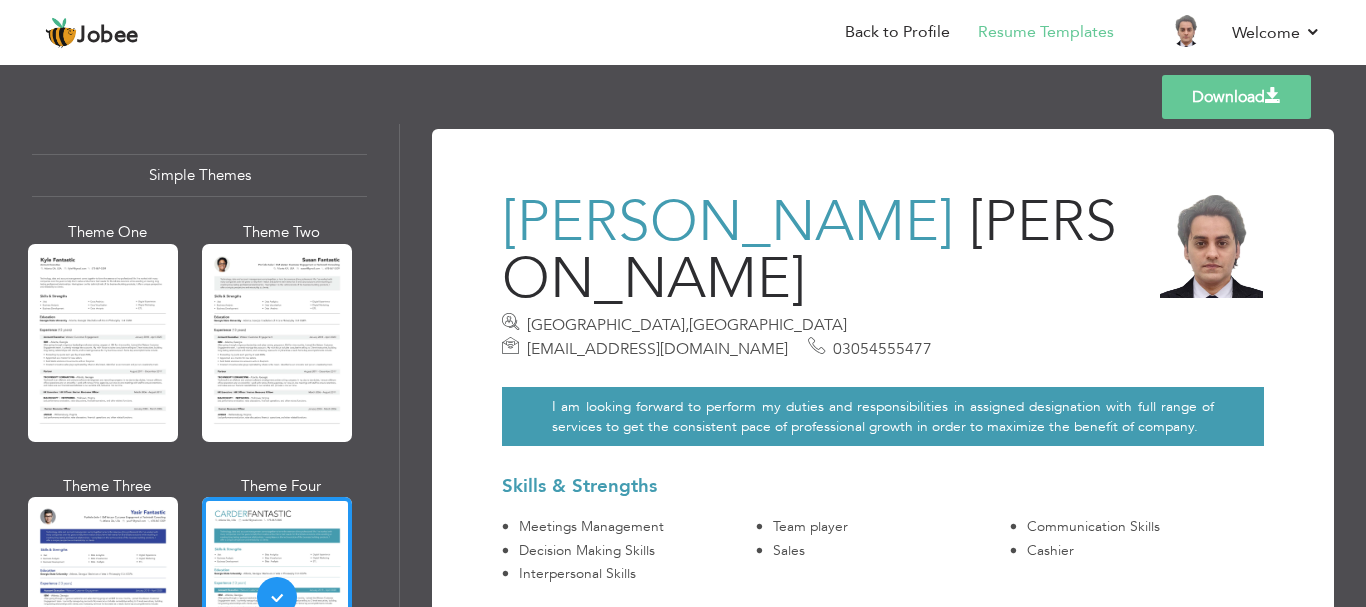 click on "Templates
Download" at bounding box center (683, 97) 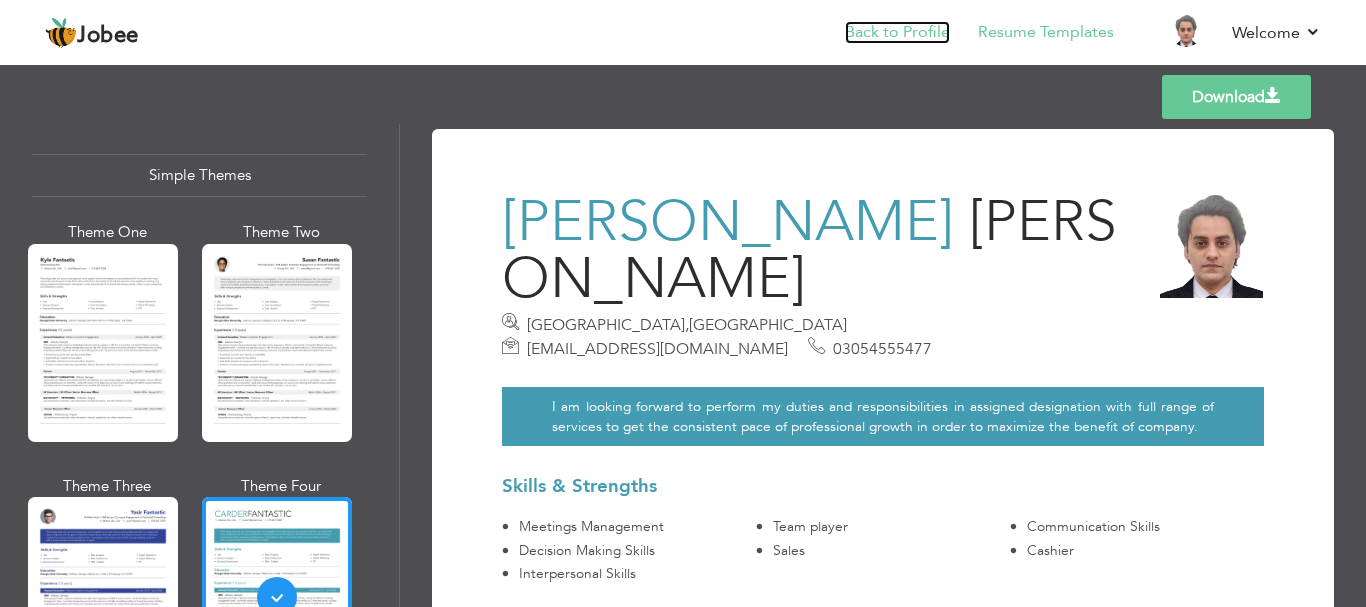 click on "Back to Profile" at bounding box center (897, 32) 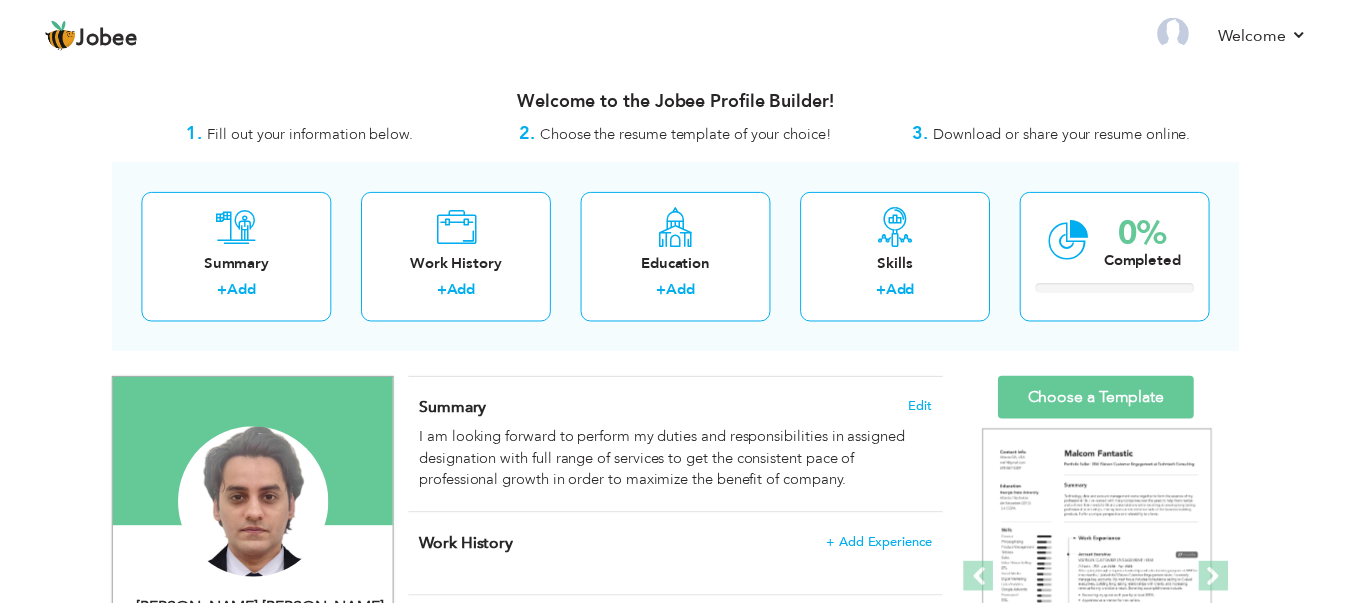 scroll, scrollTop: 0, scrollLeft: 0, axis: both 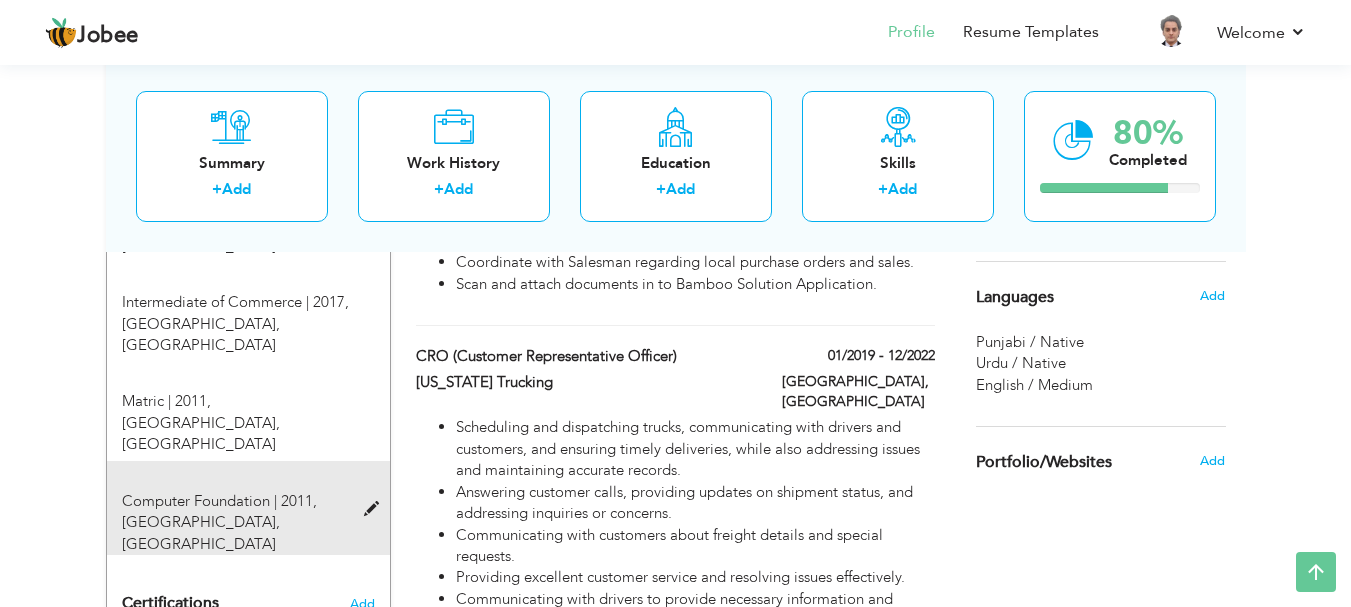 click at bounding box center [376, 509] 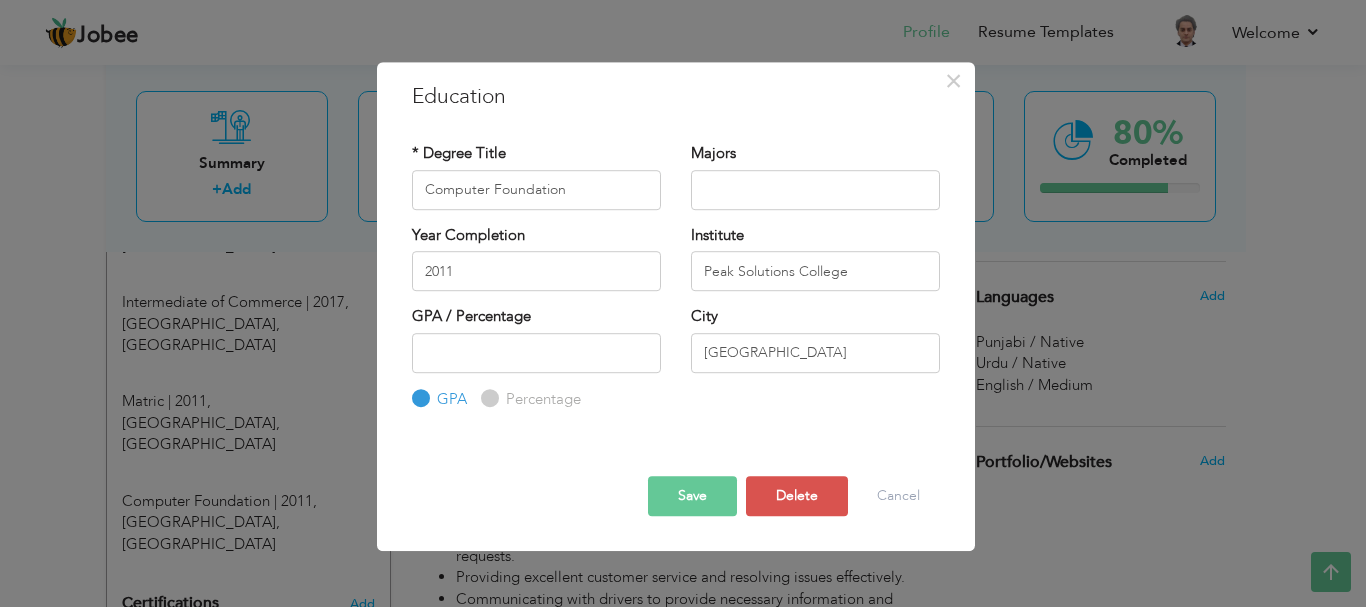 click on "Save" at bounding box center [692, 496] 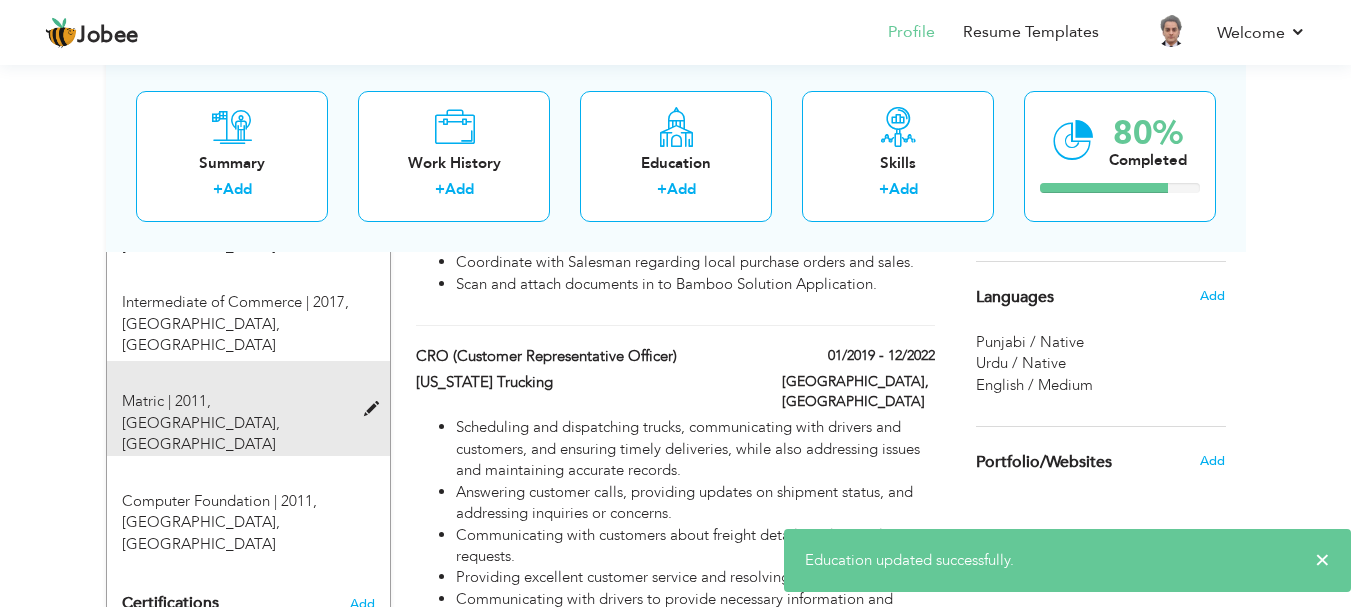 click on "New Cantt Public Boys High School, Lahore" at bounding box center (201, 433) 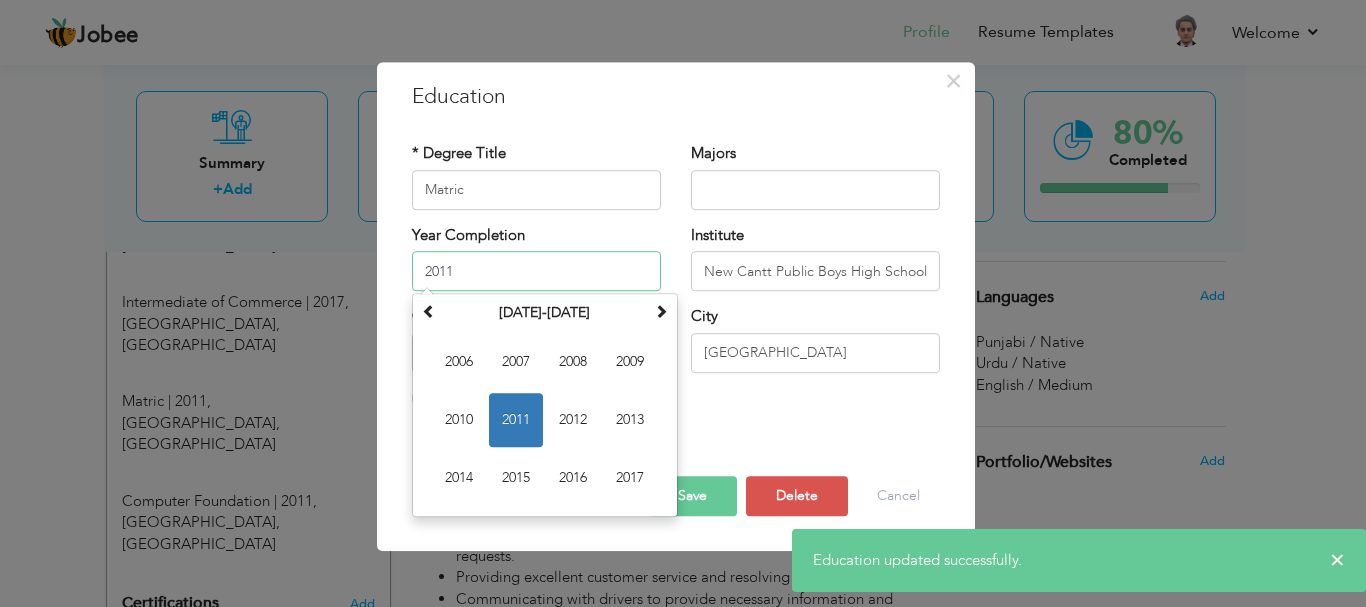 drag, startPoint x: 474, startPoint y: 272, endPoint x: 246, endPoint y: 283, distance: 228.2652 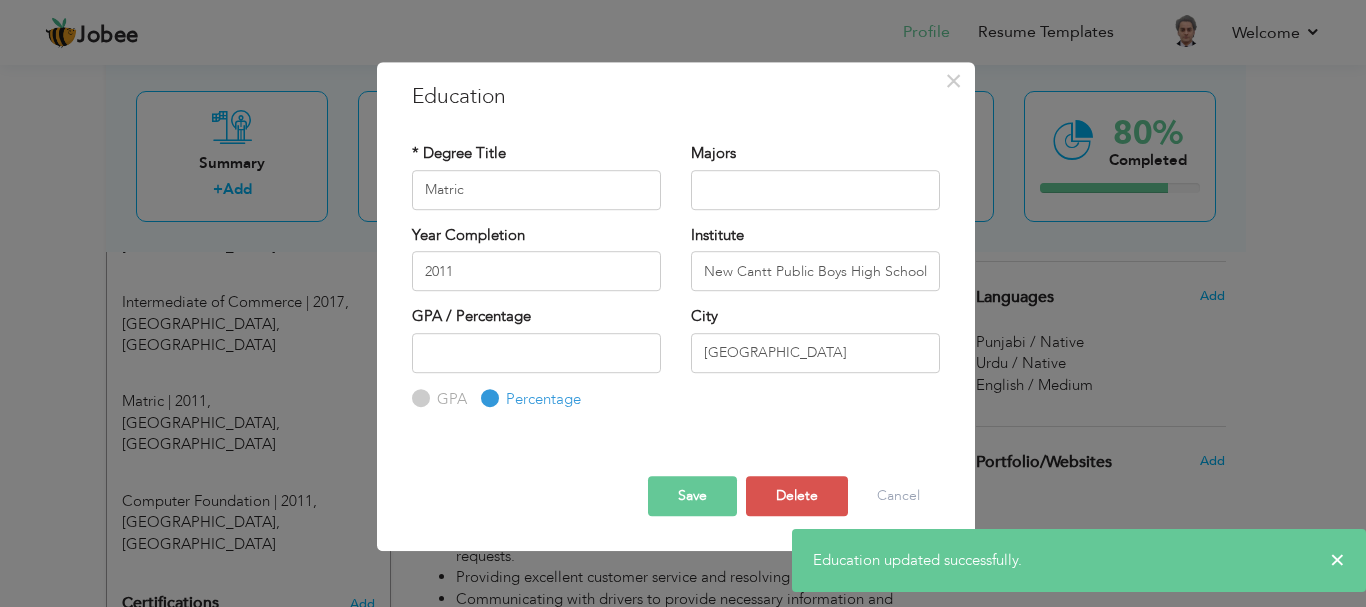 click on "Save" at bounding box center [692, 496] 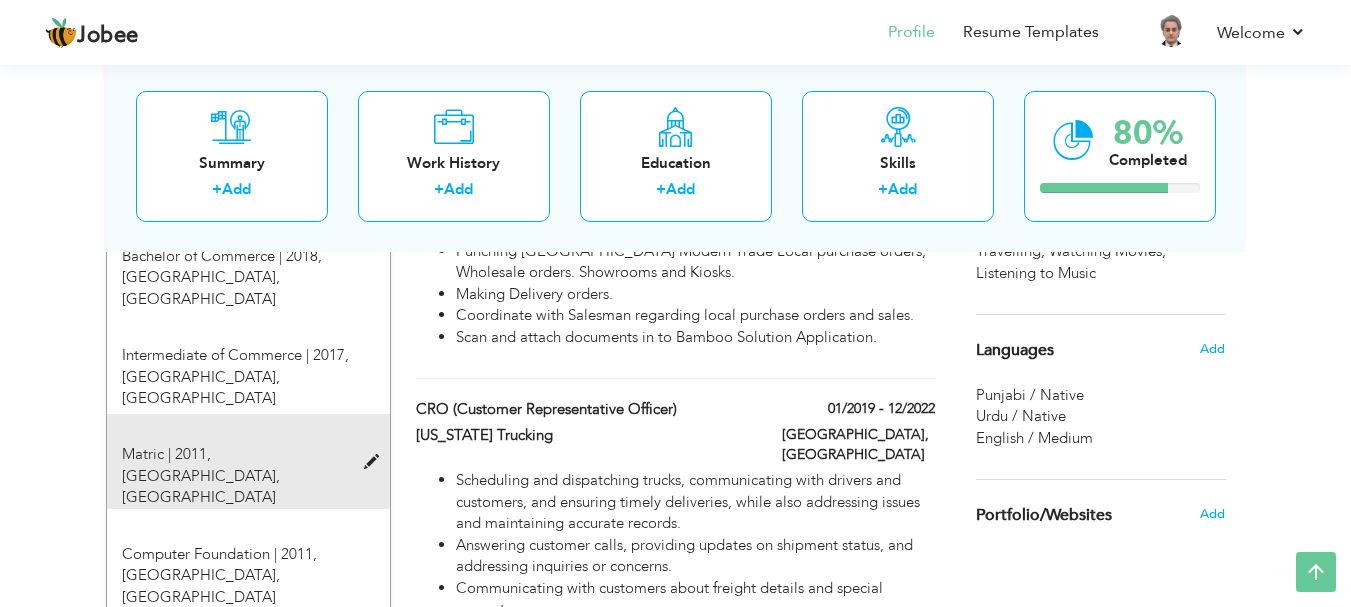 scroll, scrollTop: 900, scrollLeft: 0, axis: vertical 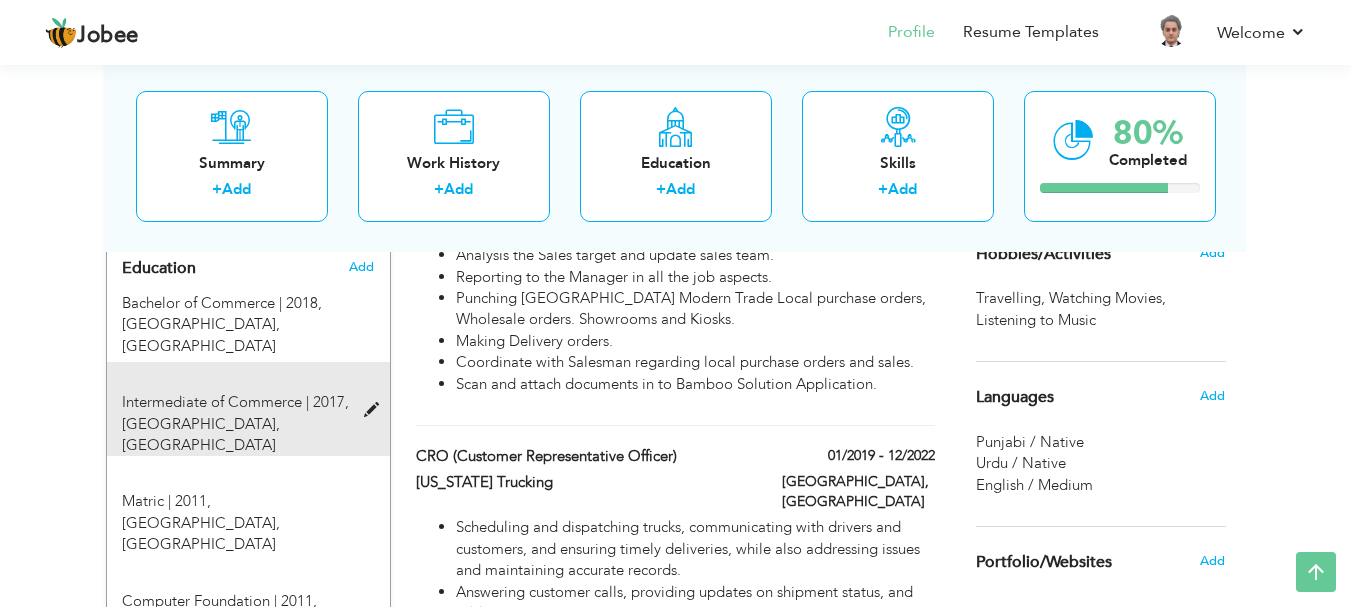 click on "Punjab College of Commerce, Lahore" at bounding box center (201, 434) 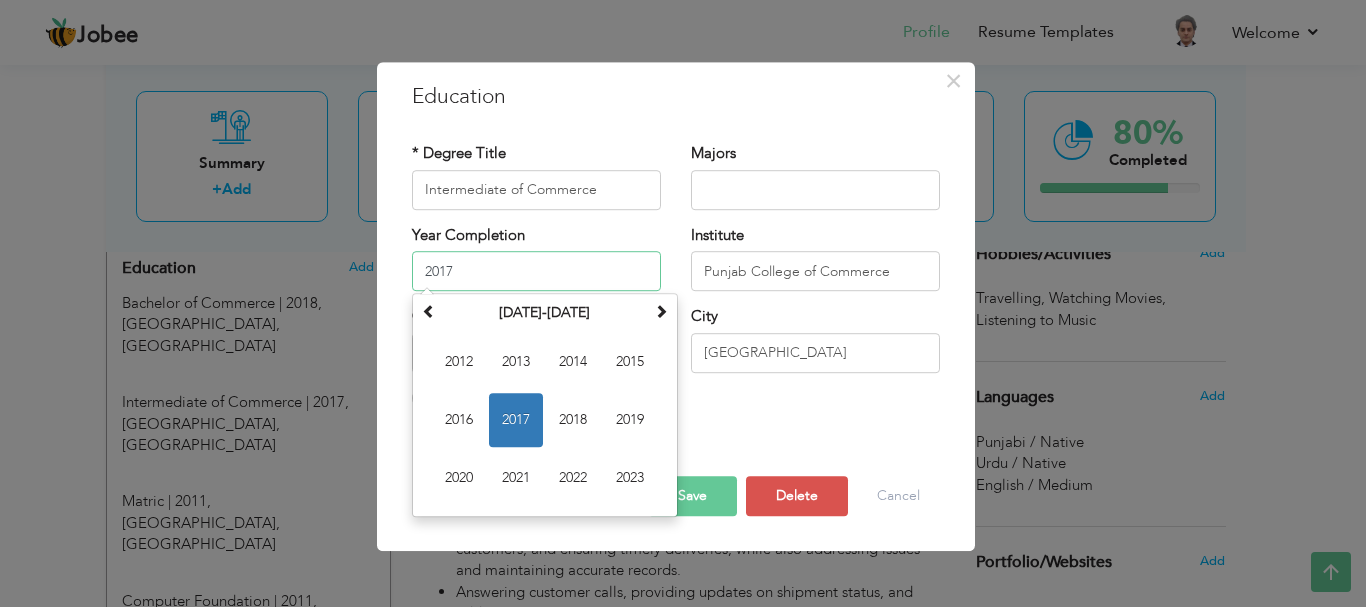 drag, startPoint x: 473, startPoint y: 268, endPoint x: 301, endPoint y: 271, distance: 172.02615 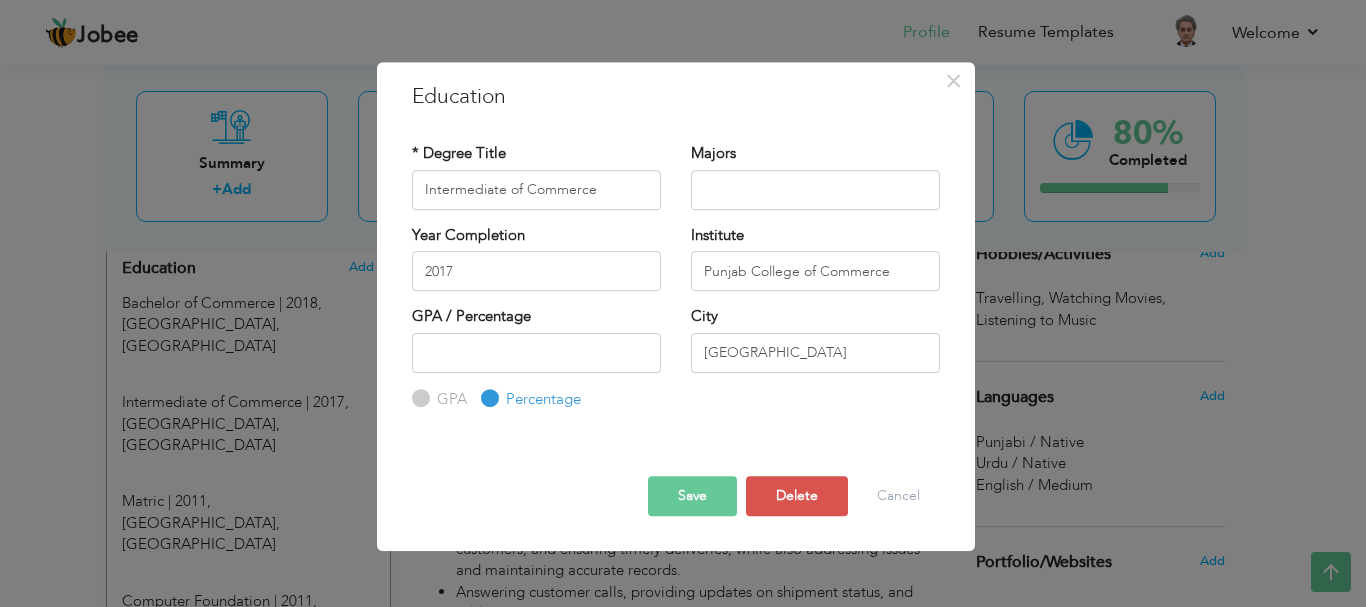 click on "Save" at bounding box center [692, 496] 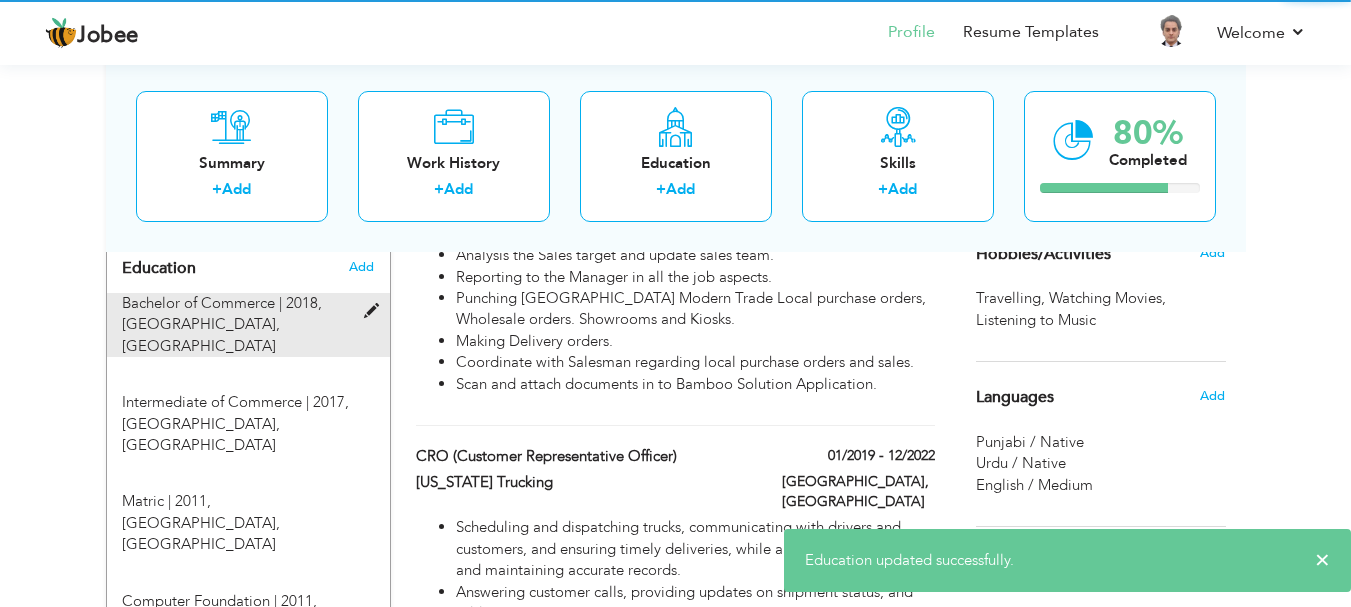 click on "Bachelor of Commerce   |  2018," at bounding box center [222, 303] 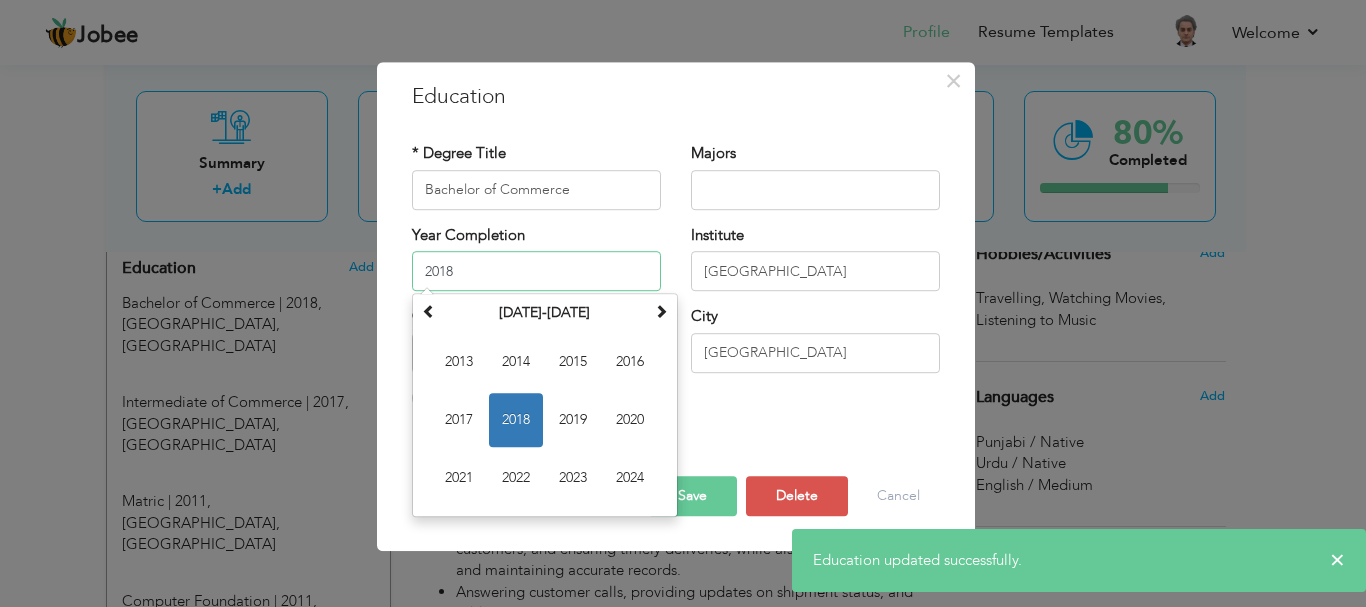 click on "2018" at bounding box center (536, 271) 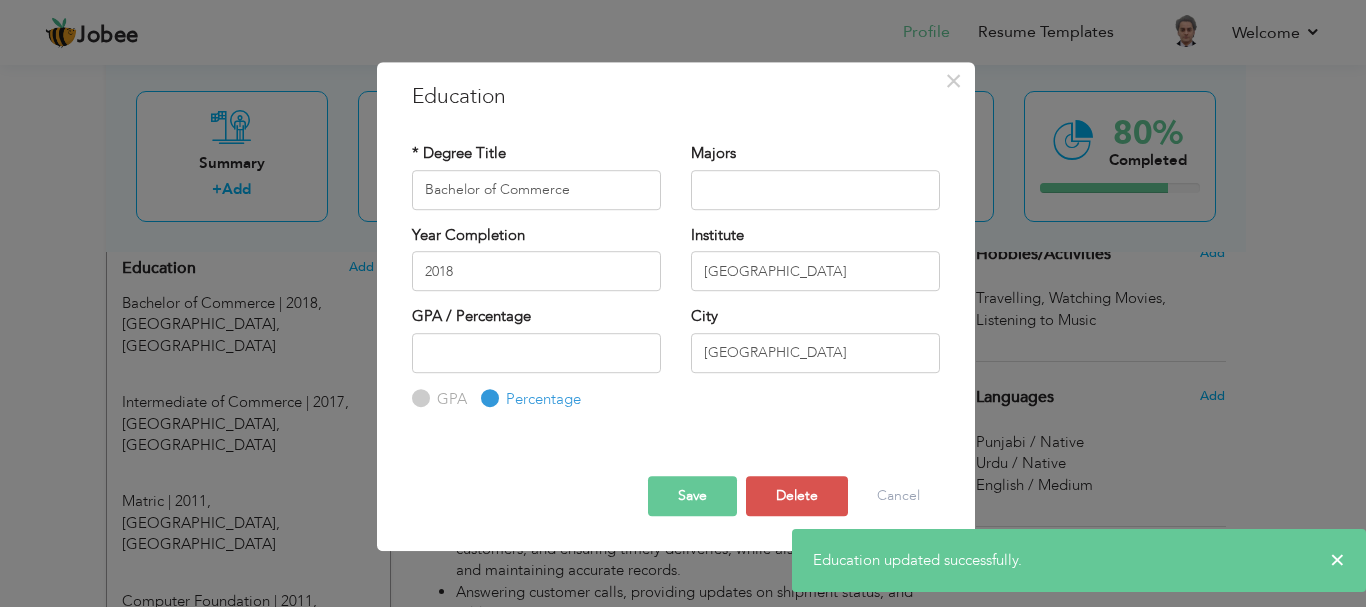 click on "Save" at bounding box center [692, 496] 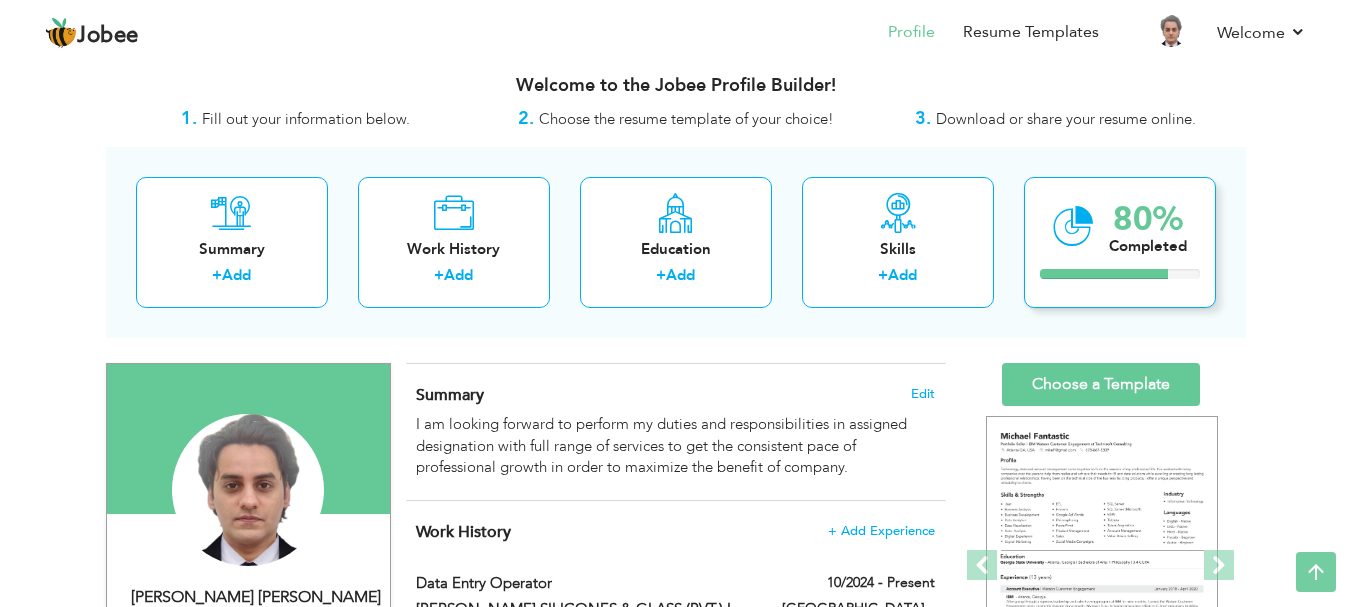 scroll, scrollTop: 0, scrollLeft: 0, axis: both 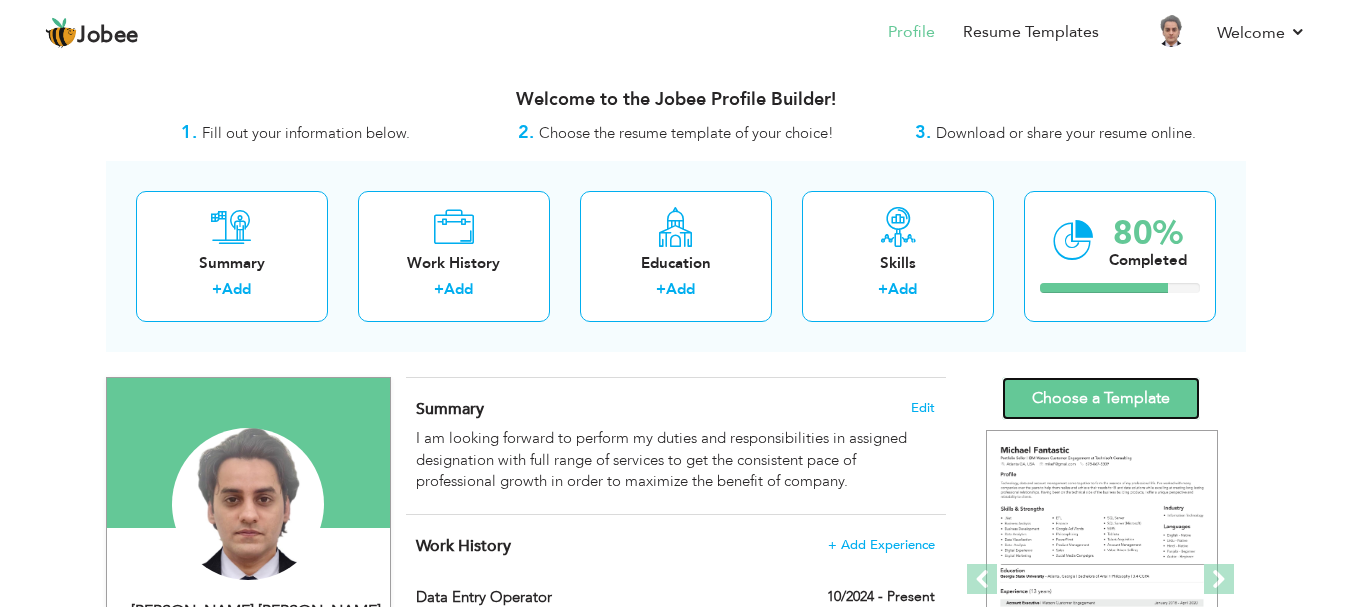 click on "Choose a Template" at bounding box center [1101, 398] 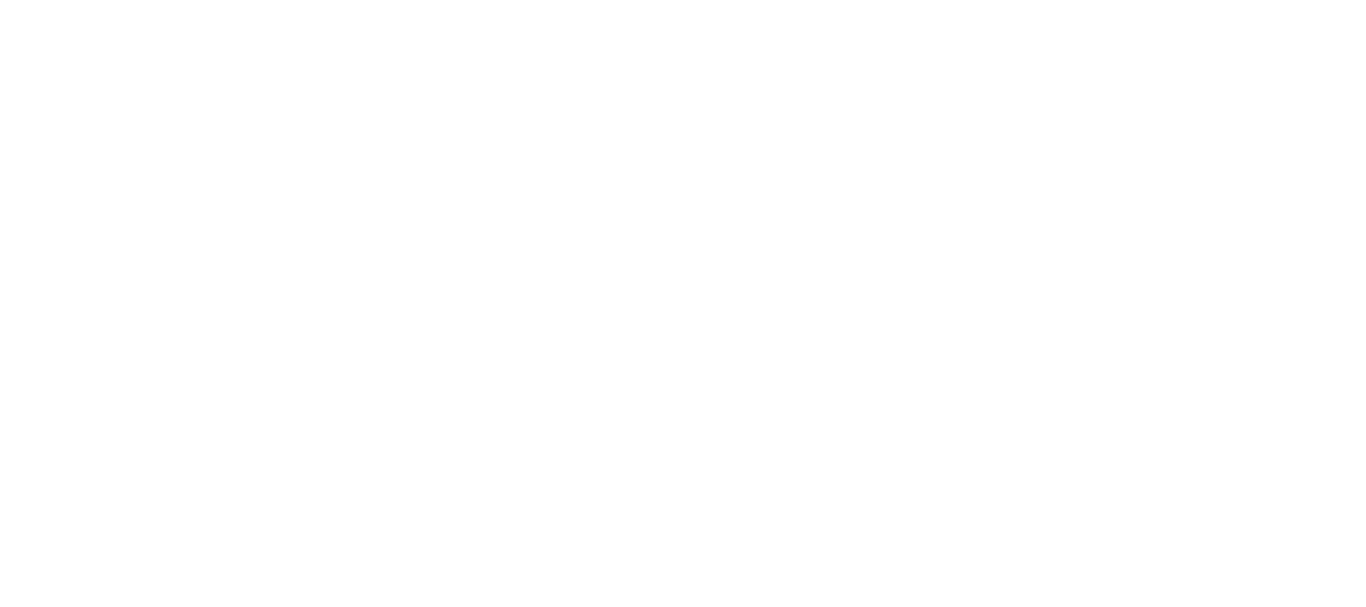 scroll, scrollTop: 0, scrollLeft: 0, axis: both 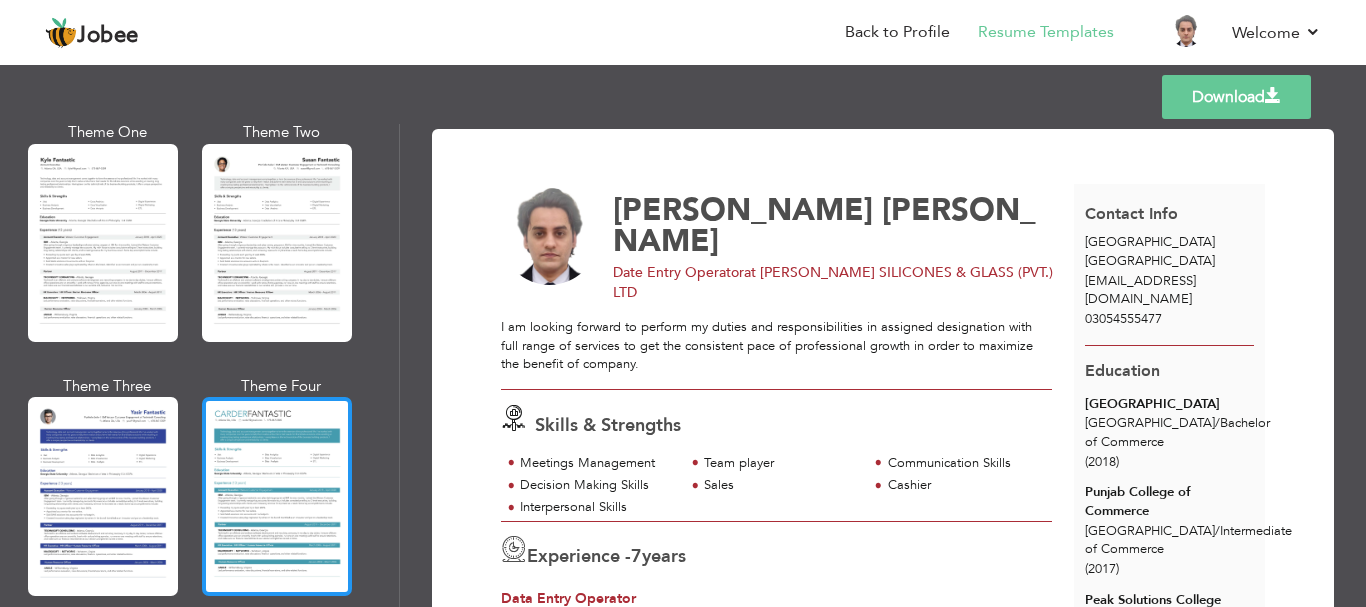 click at bounding box center (277, 496) 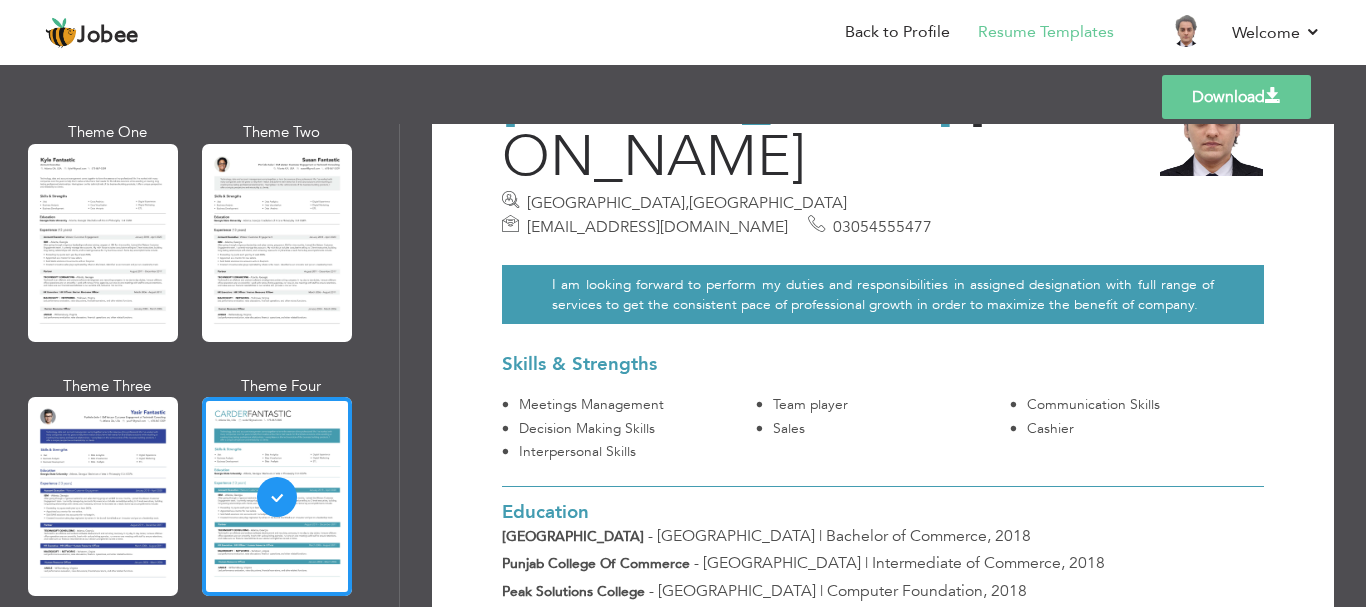 scroll, scrollTop: 300, scrollLeft: 0, axis: vertical 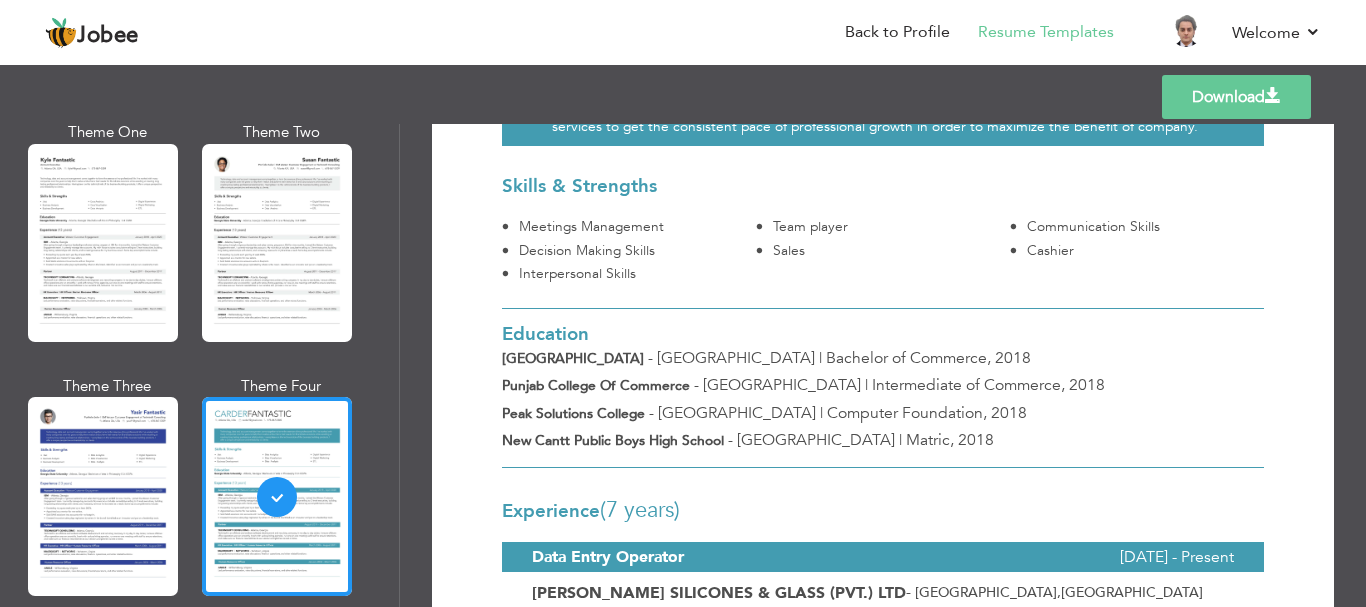click on "Download
[PERSON_NAME] [PERSON_NAME]
[GEOGRAPHIC_DATA] ,   [GEOGRAPHIC_DATA]
[EMAIL_ADDRESS][DOMAIN_NAME]
03054555477
I am looking forward to perform my duties and responsibilities in assigned designation with full range of services to get the consistent pace of professional growth in order to maximize the benefit of company.
Team player ," at bounding box center [883, 365] 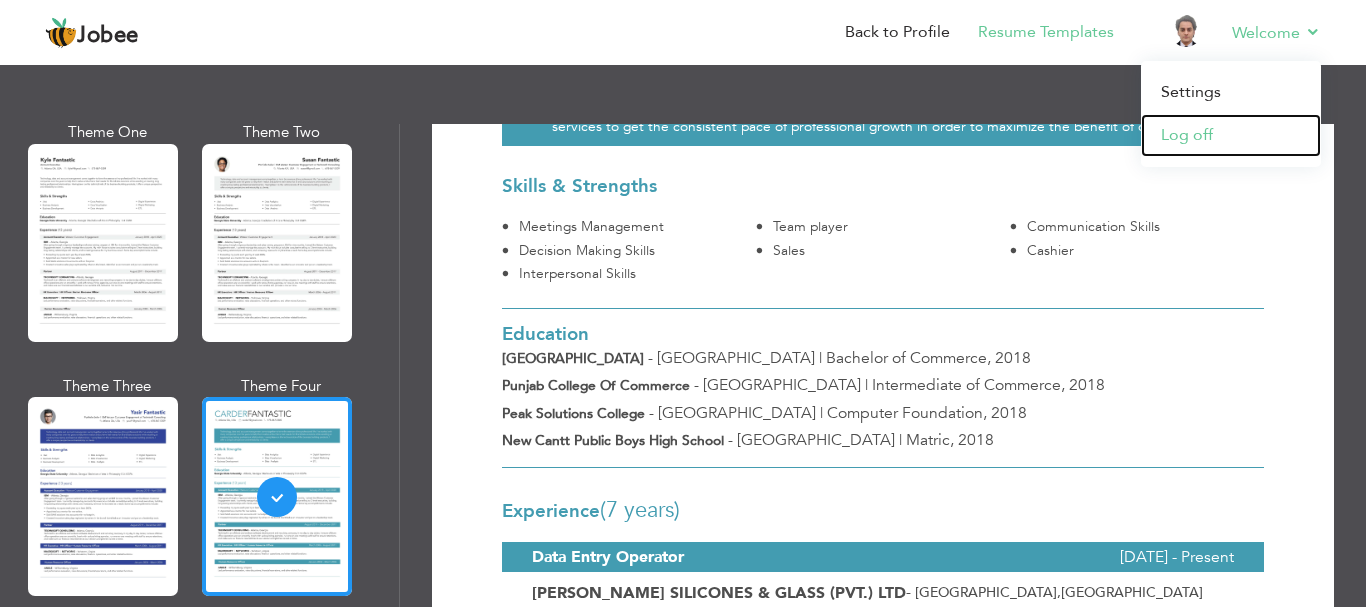 click on "Log off" at bounding box center [1231, 135] 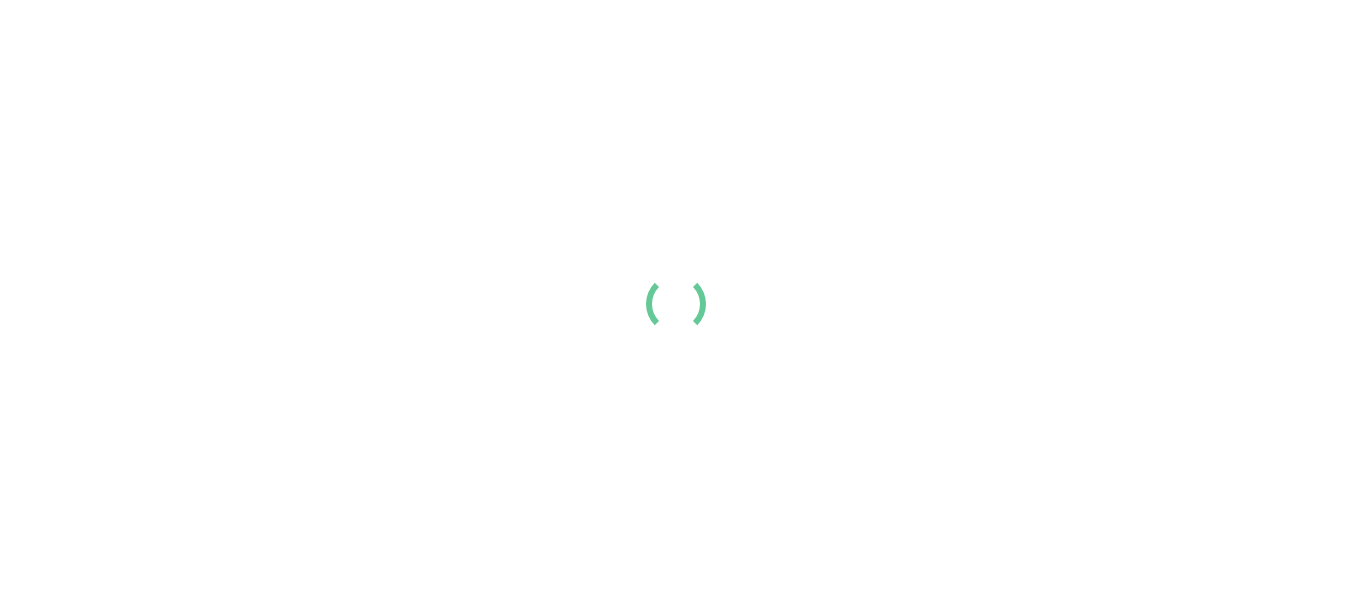 scroll, scrollTop: 0, scrollLeft: 0, axis: both 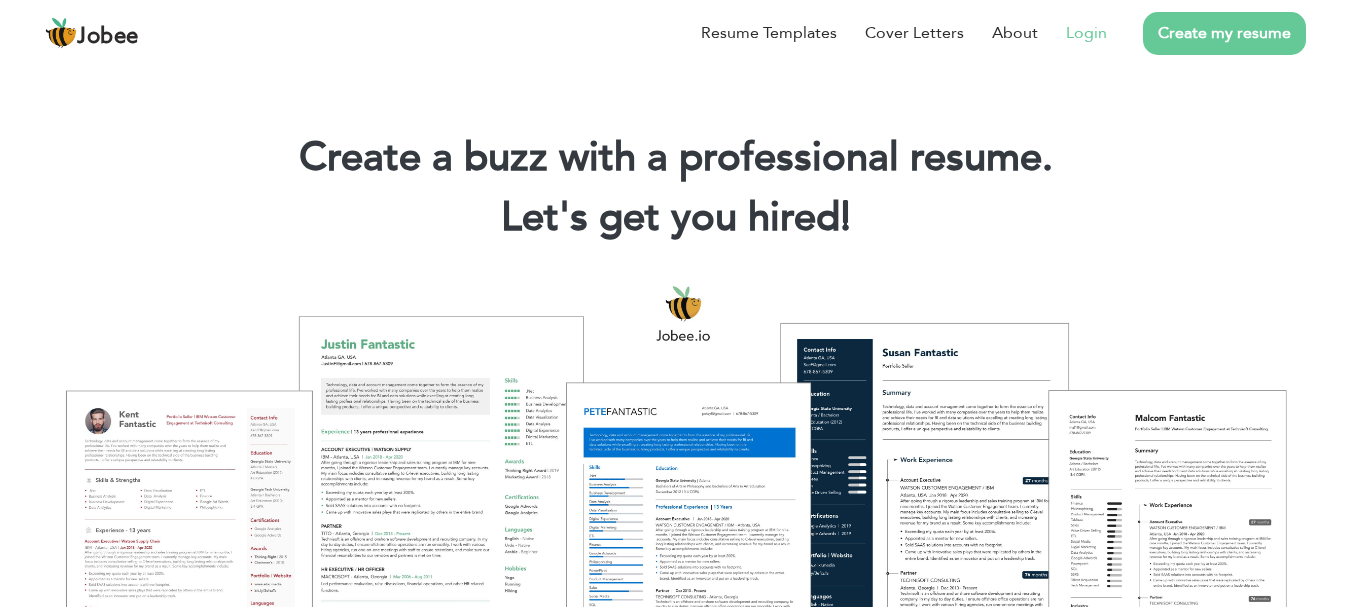 click on "Login" at bounding box center (1086, 33) 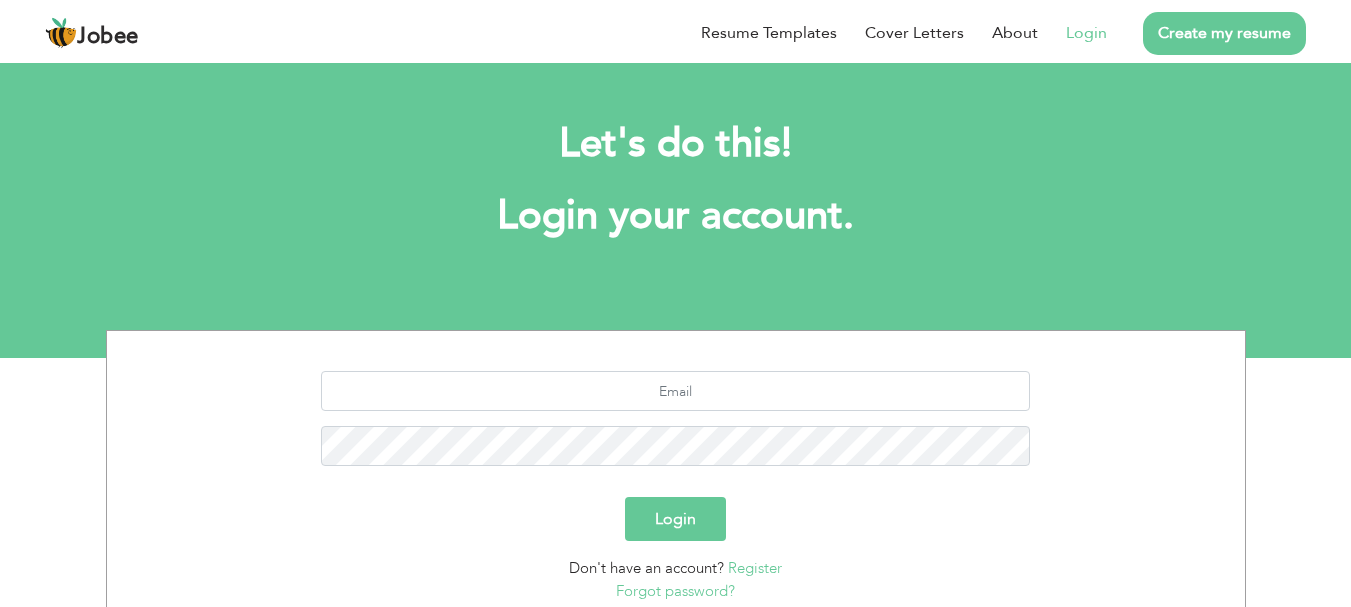 scroll, scrollTop: 0, scrollLeft: 0, axis: both 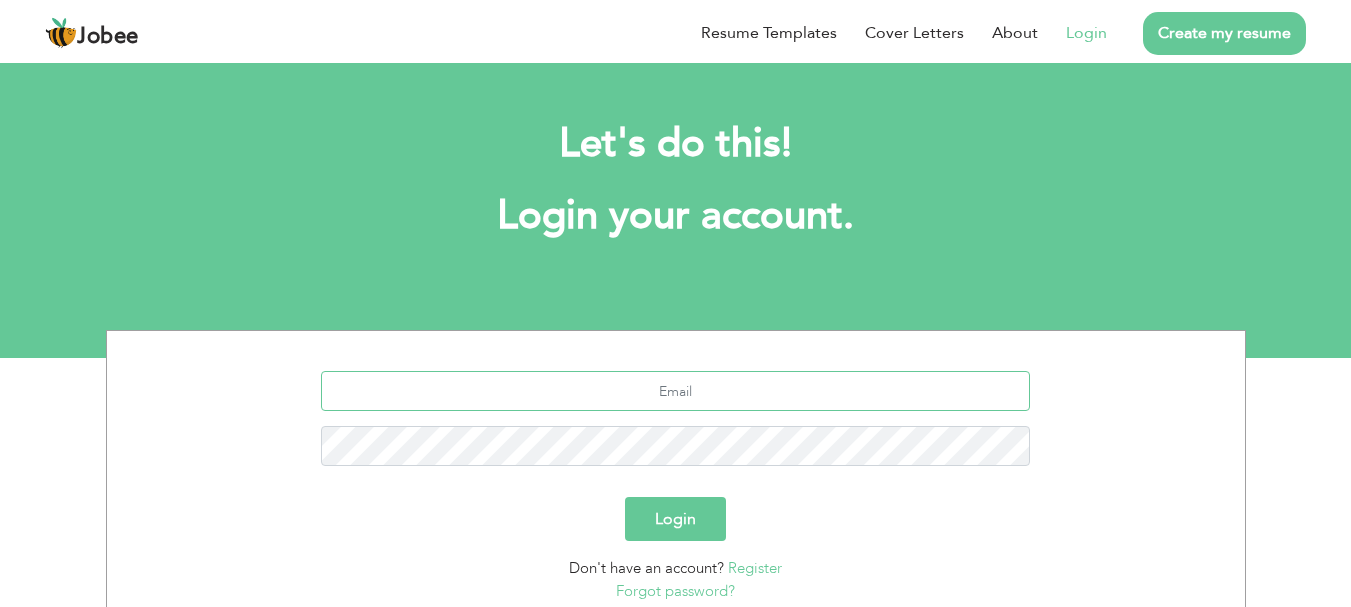 type on "[EMAIL_ADDRESS][DOMAIN_NAME]" 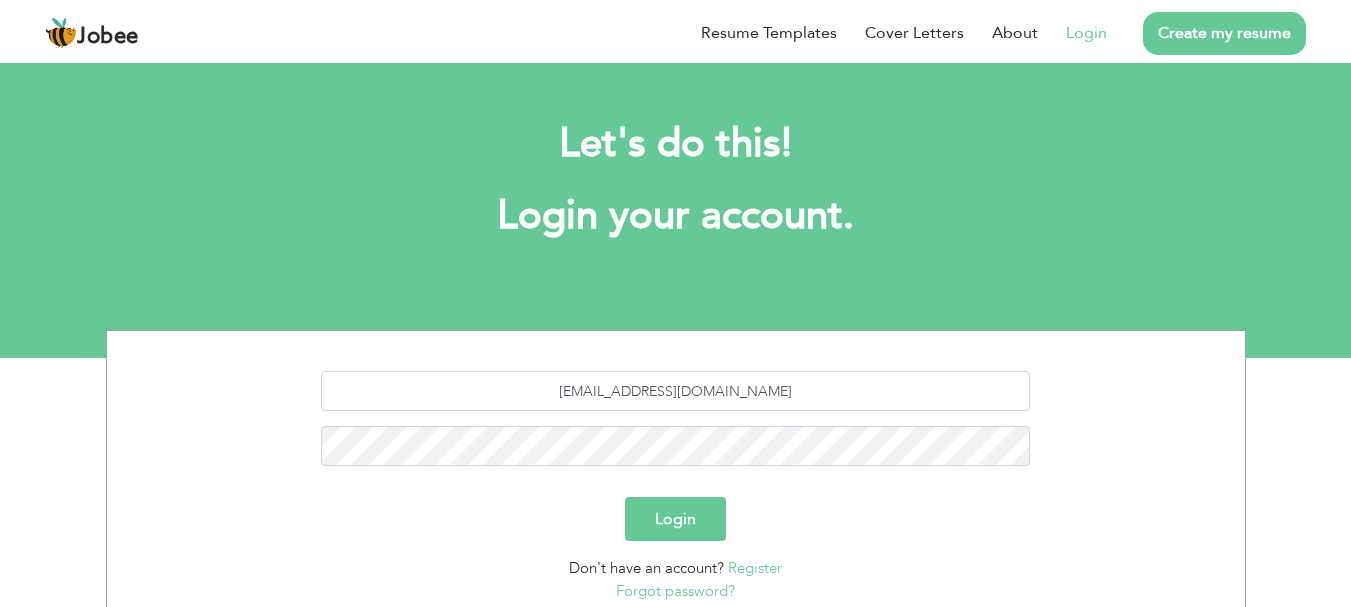 click on "Login" at bounding box center (675, 519) 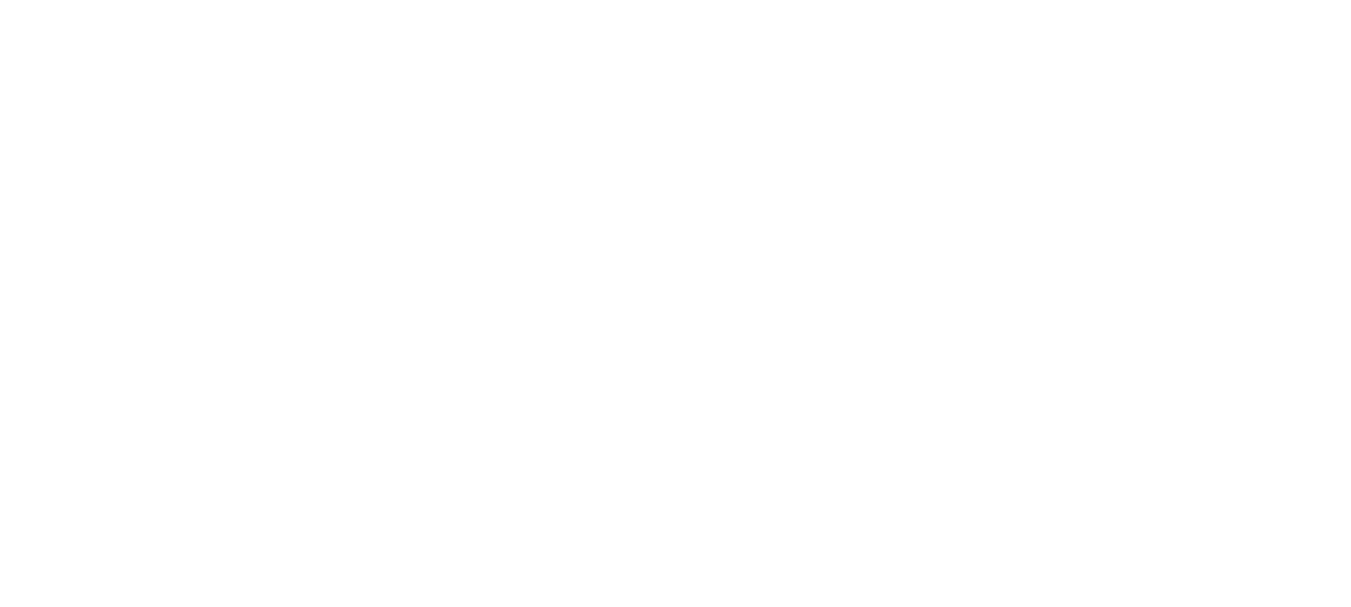 scroll, scrollTop: 0, scrollLeft: 0, axis: both 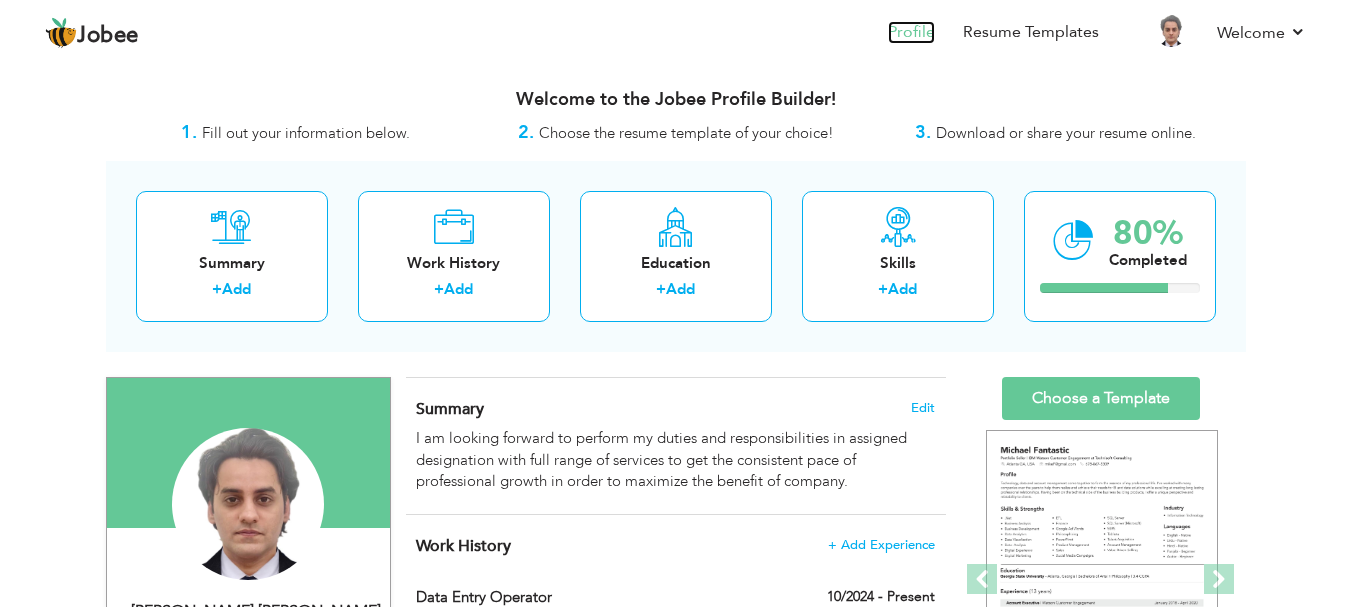 click on "Profile" at bounding box center (911, 32) 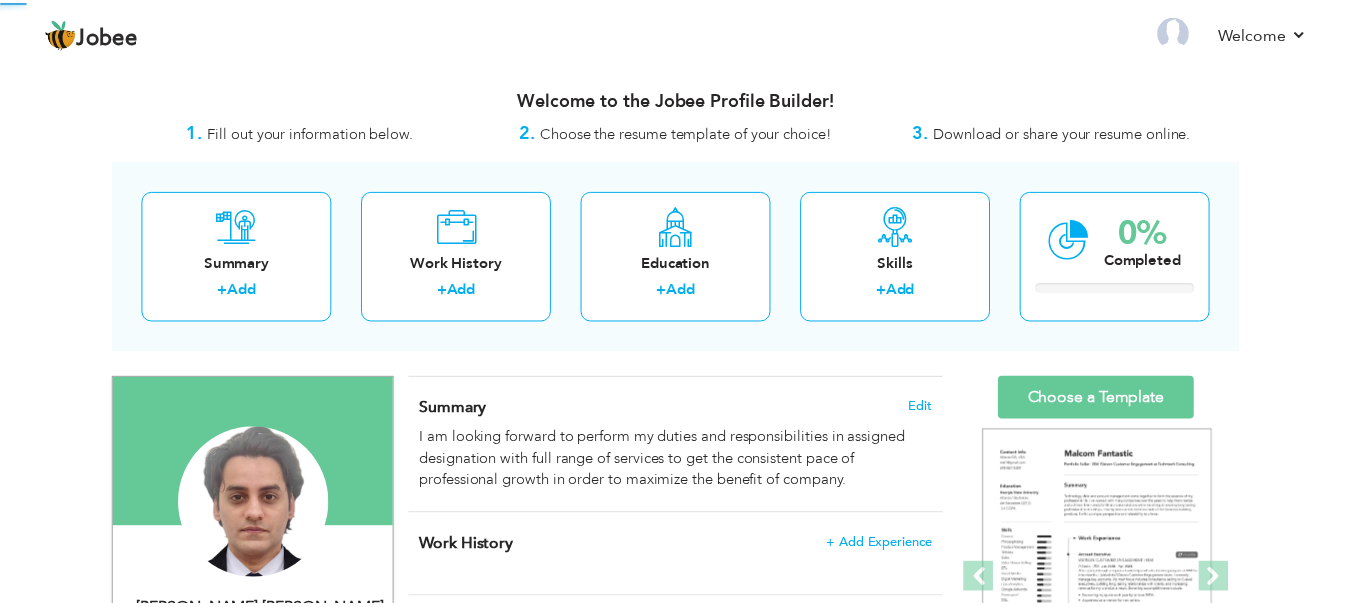 scroll, scrollTop: 0, scrollLeft: 0, axis: both 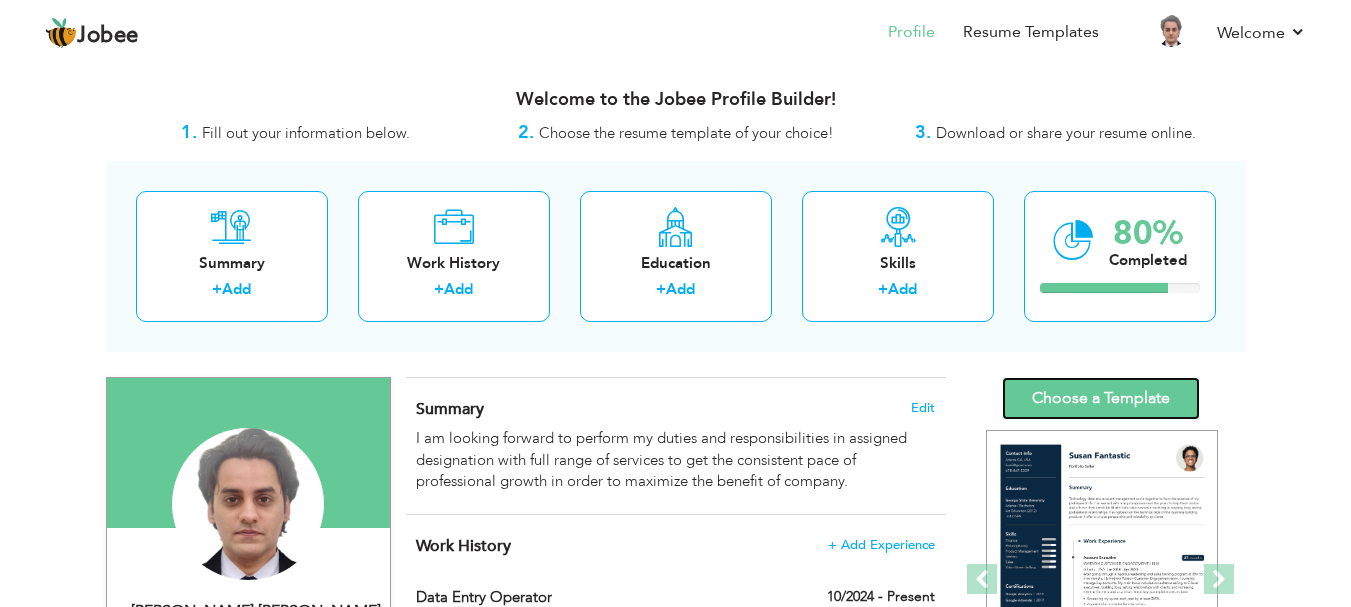 click on "Choose a Template" at bounding box center [1101, 398] 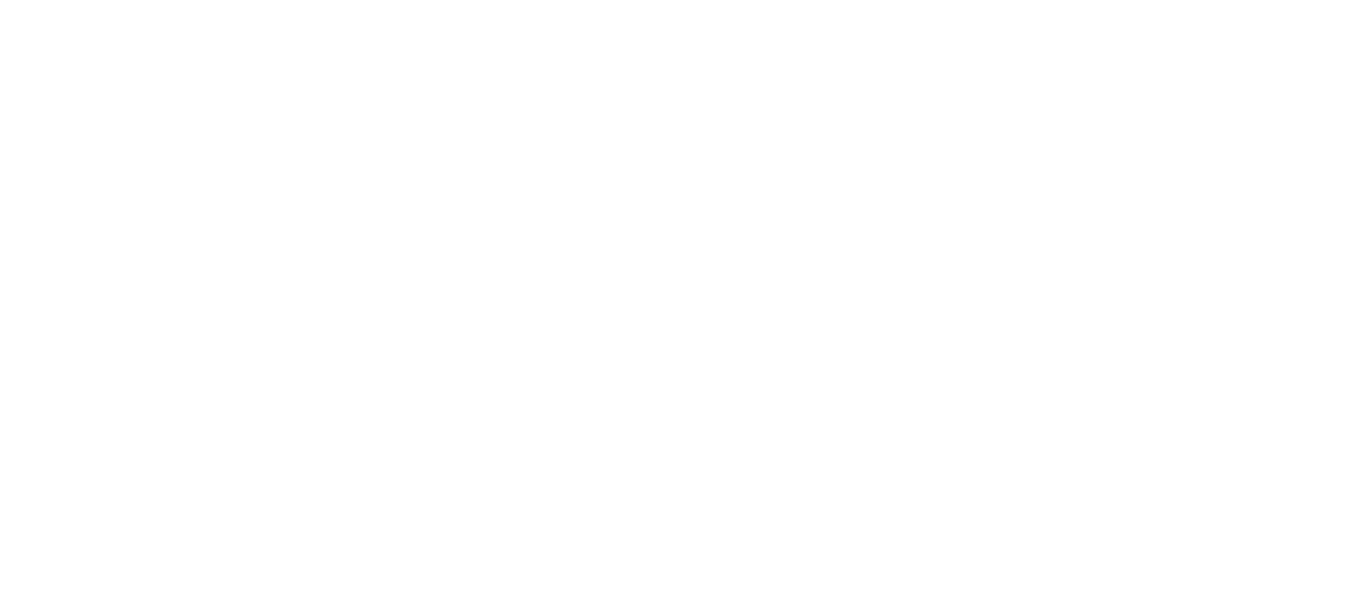 scroll, scrollTop: 0, scrollLeft: 0, axis: both 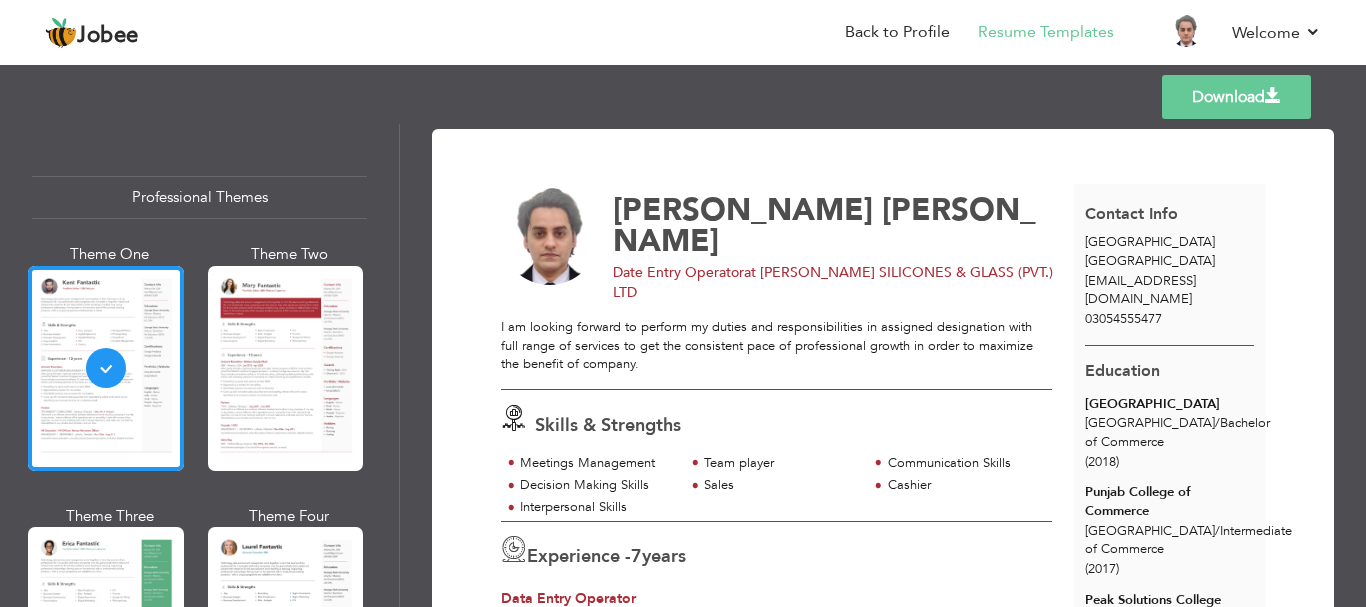 click on "Download" at bounding box center (1236, 97) 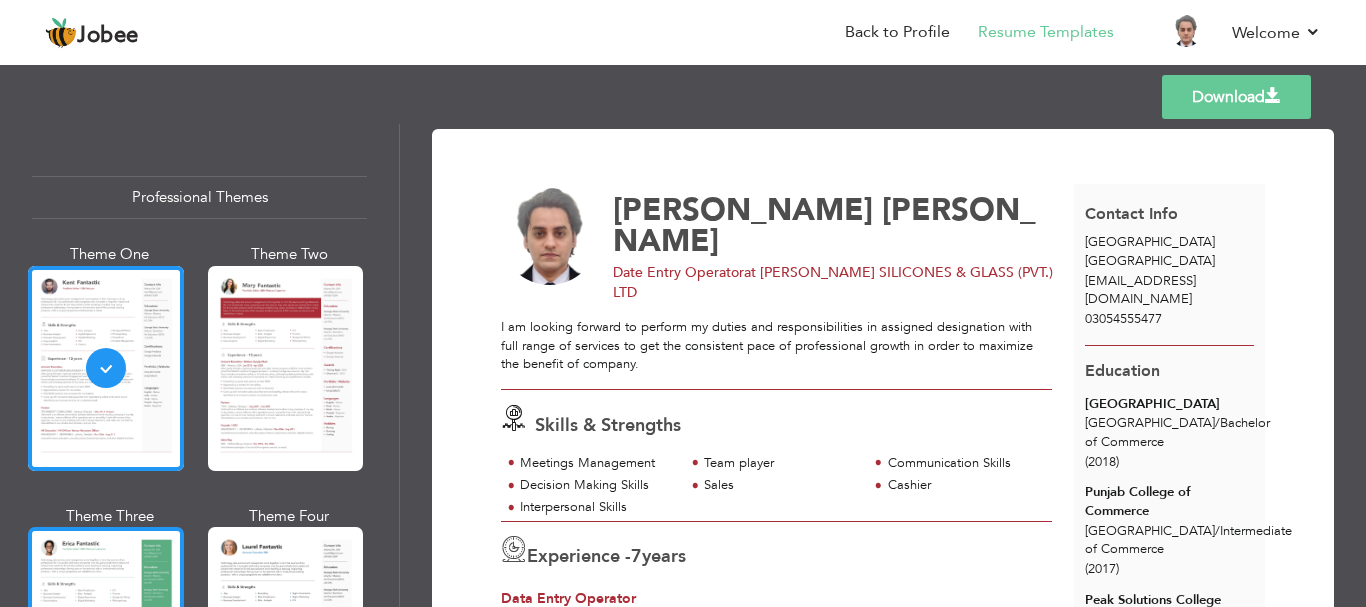 click at bounding box center [106, 629] 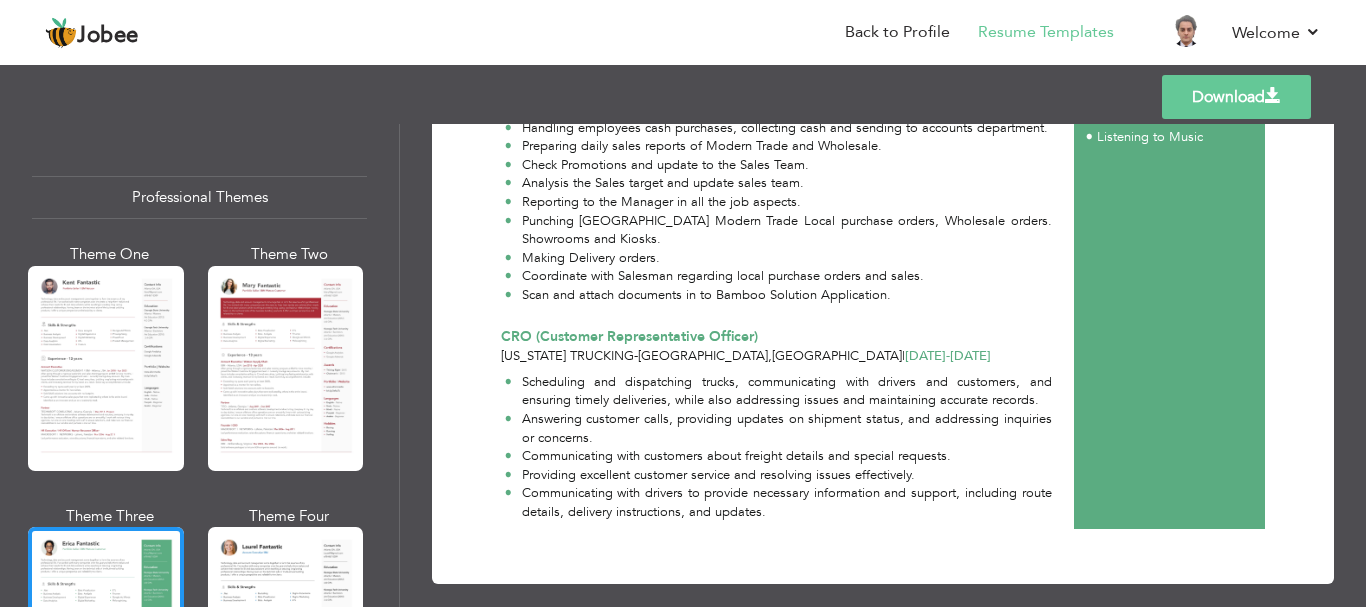 scroll, scrollTop: 827, scrollLeft: 0, axis: vertical 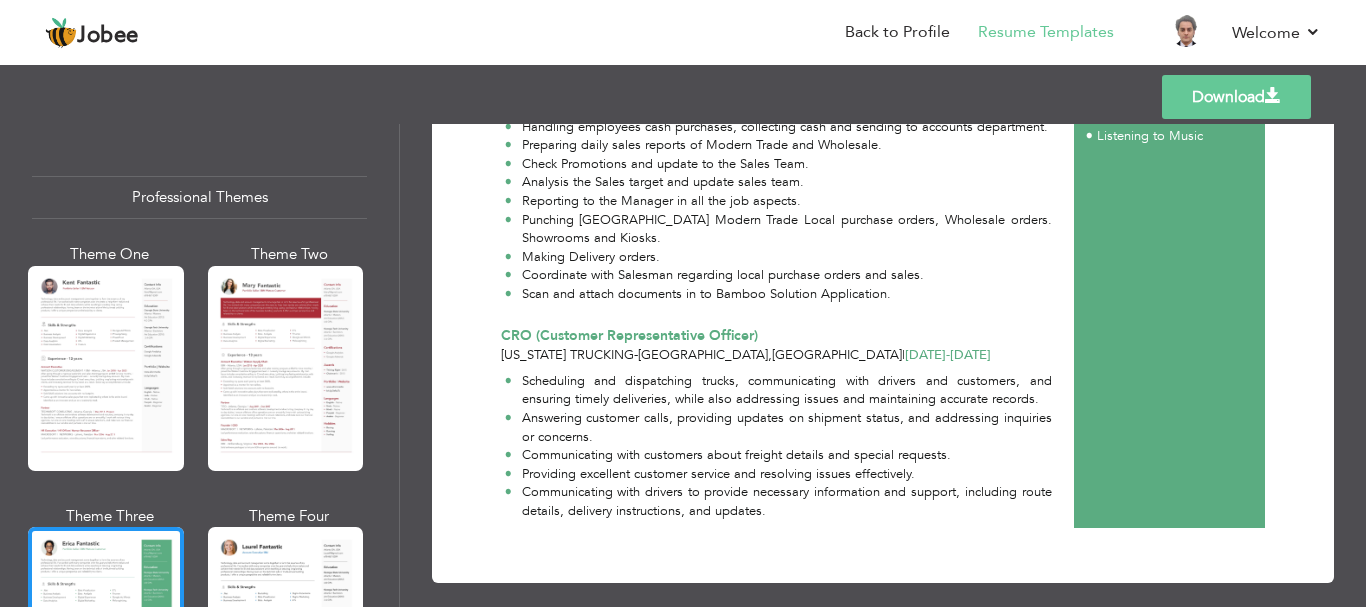 click on "Download" at bounding box center [1236, 97] 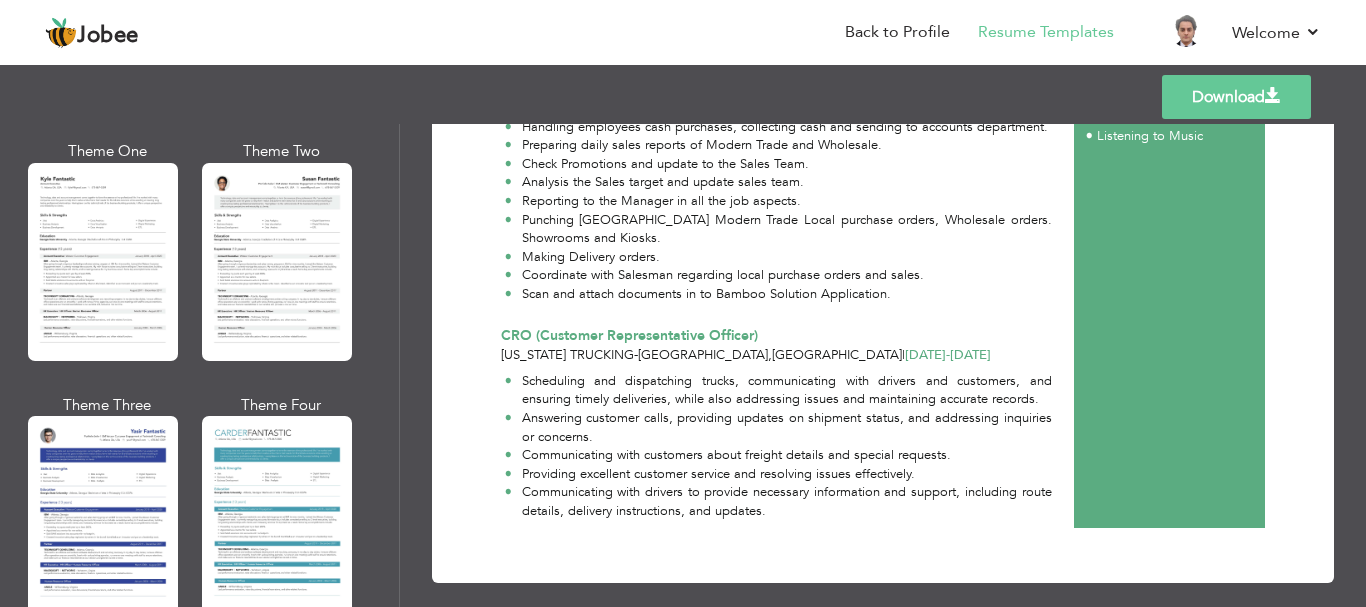 scroll, scrollTop: 3594, scrollLeft: 0, axis: vertical 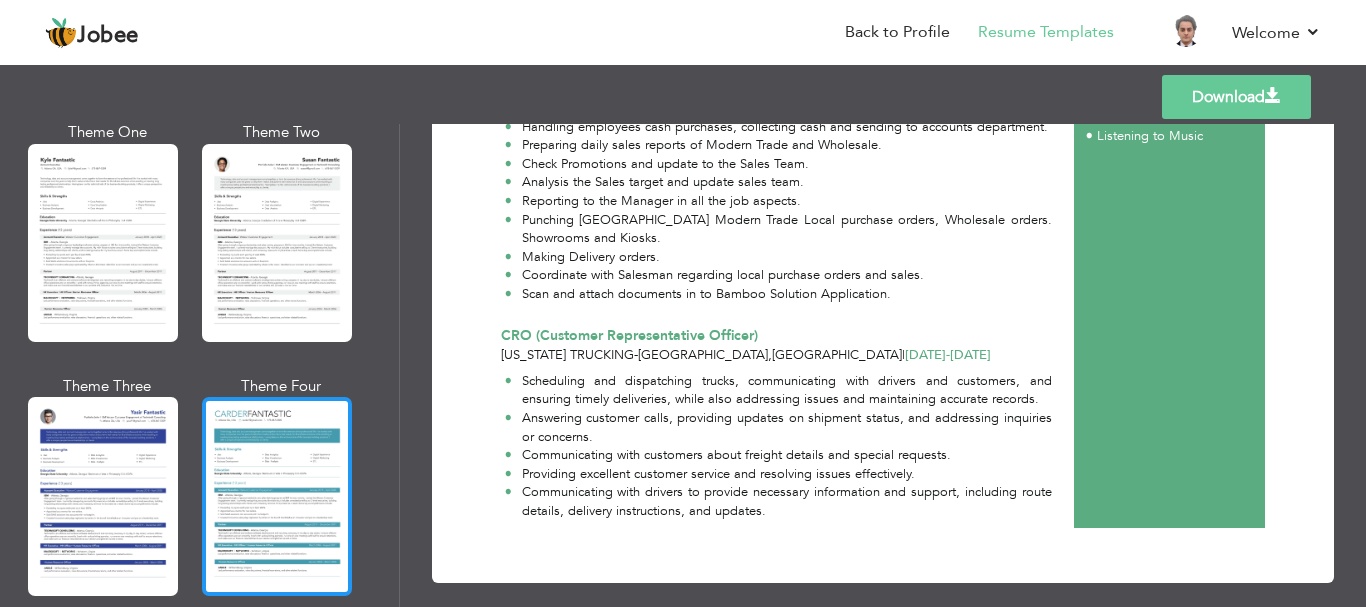 click at bounding box center [277, 496] 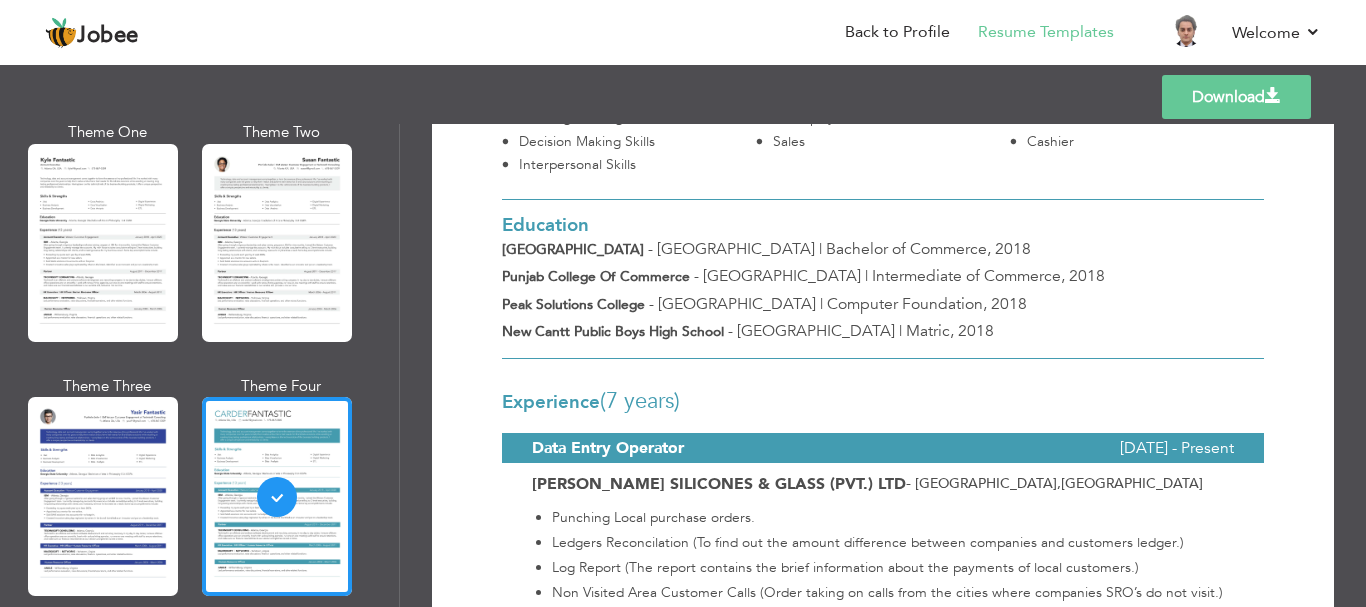 scroll, scrollTop: 400, scrollLeft: 0, axis: vertical 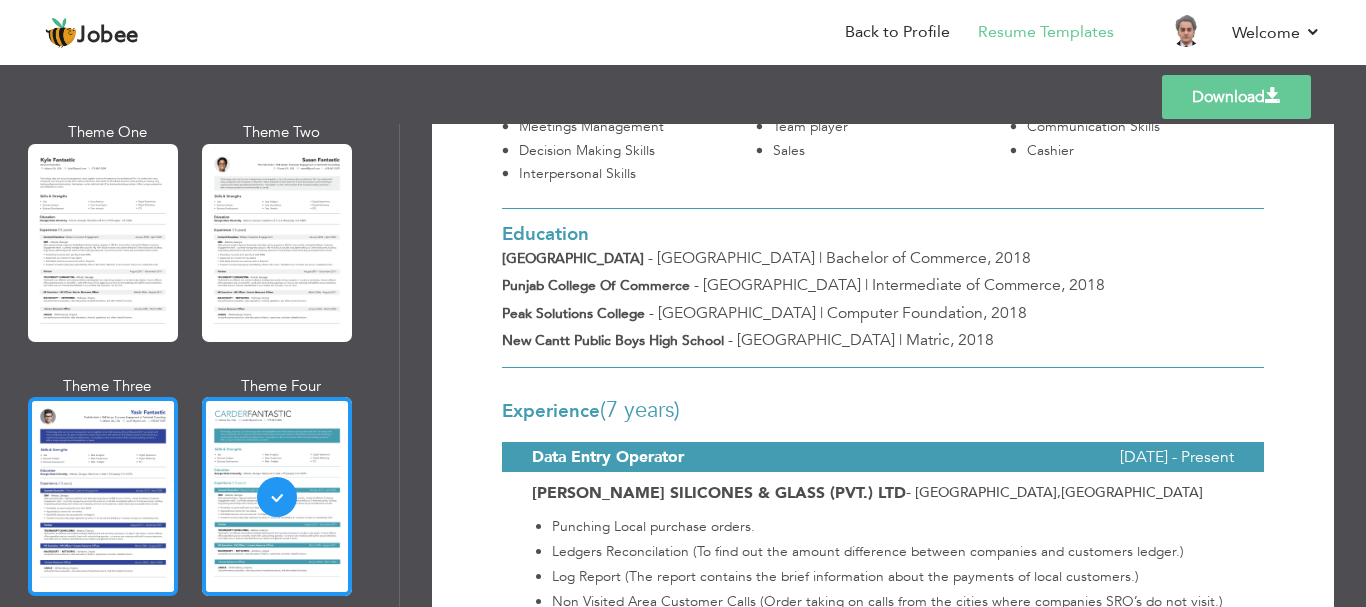 click at bounding box center (103, 496) 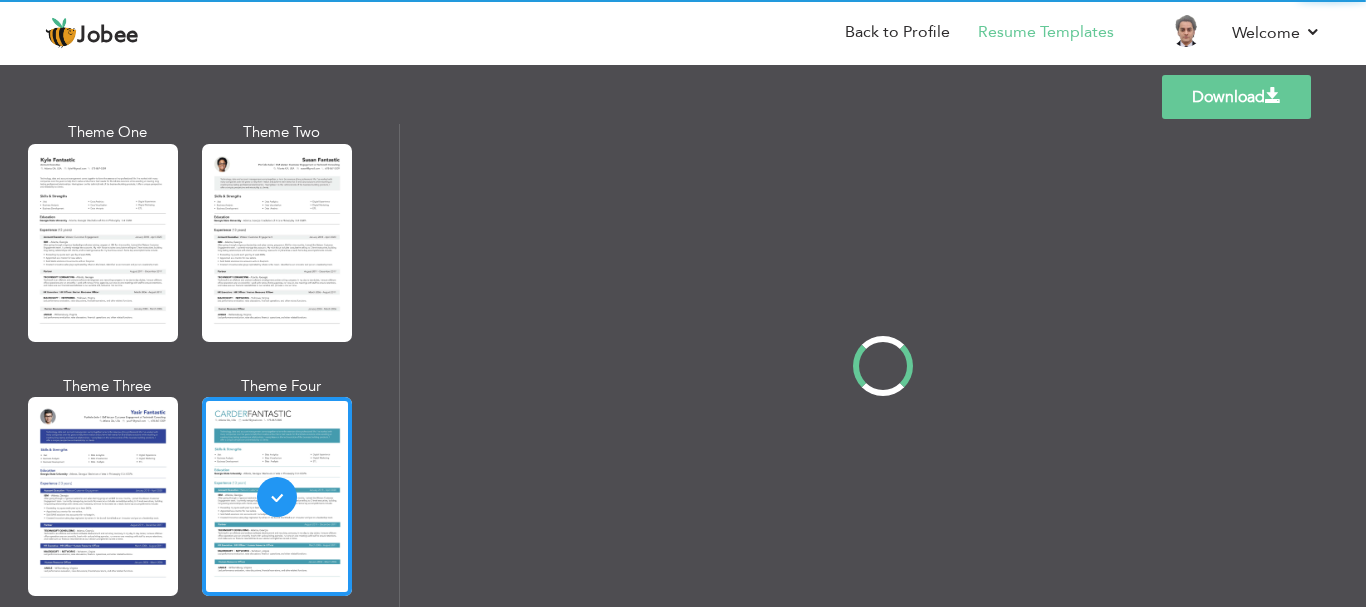 scroll, scrollTop: 0, scrollLeft: 0, axis: both 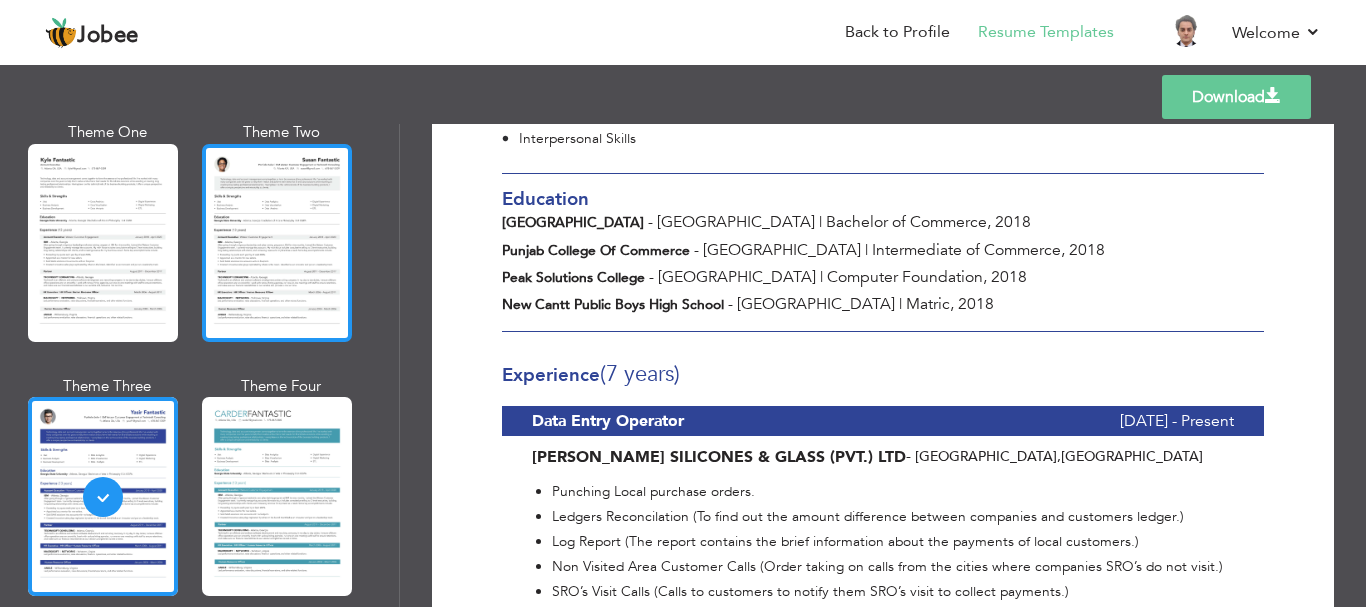 click at bounding box center (277, 243) 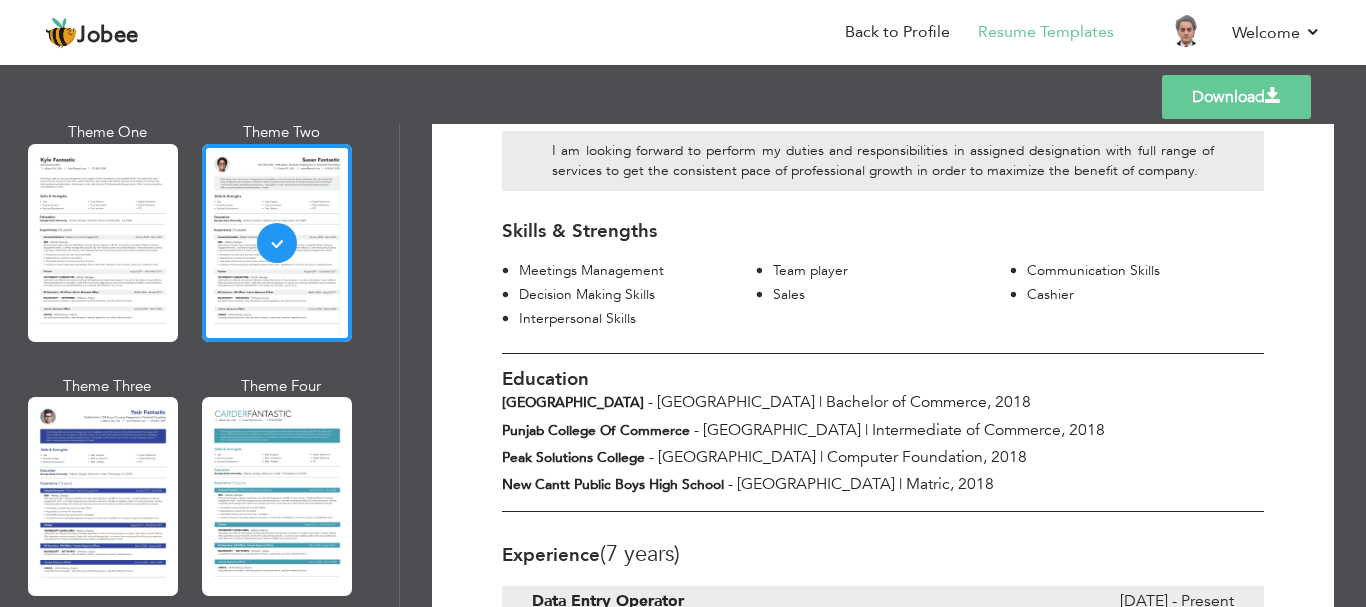 scroll, scrollTop: 0, scrollLeft: 0, axis: both 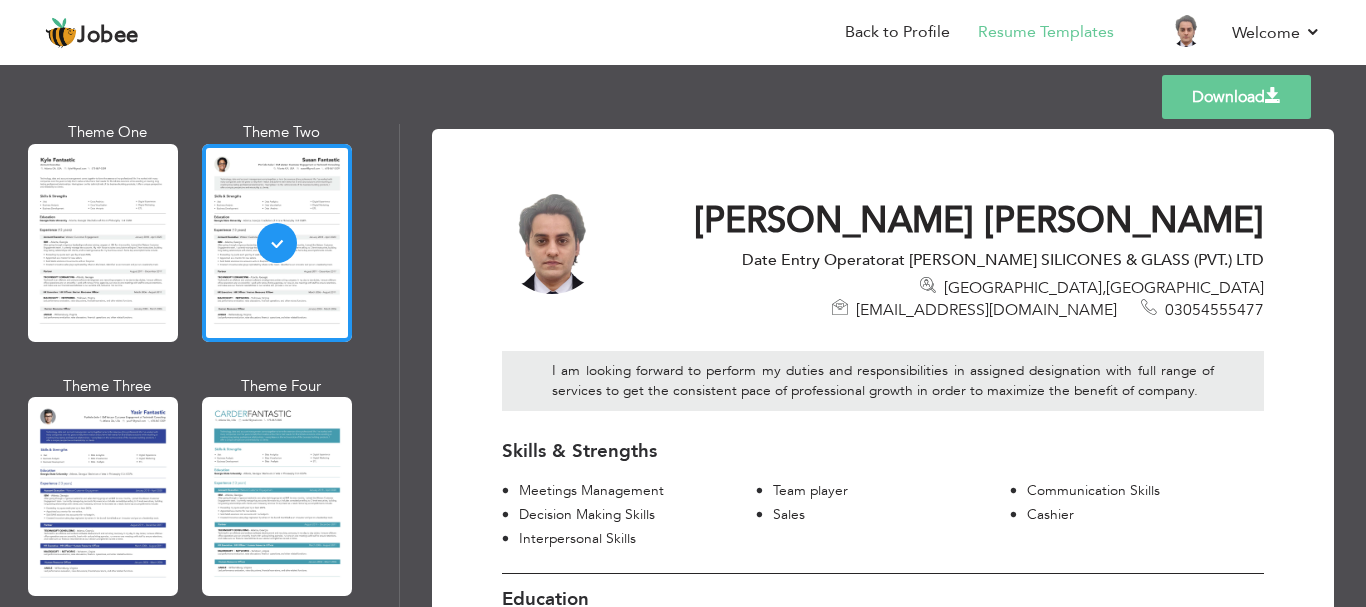 click at bounding box center [103, 243] 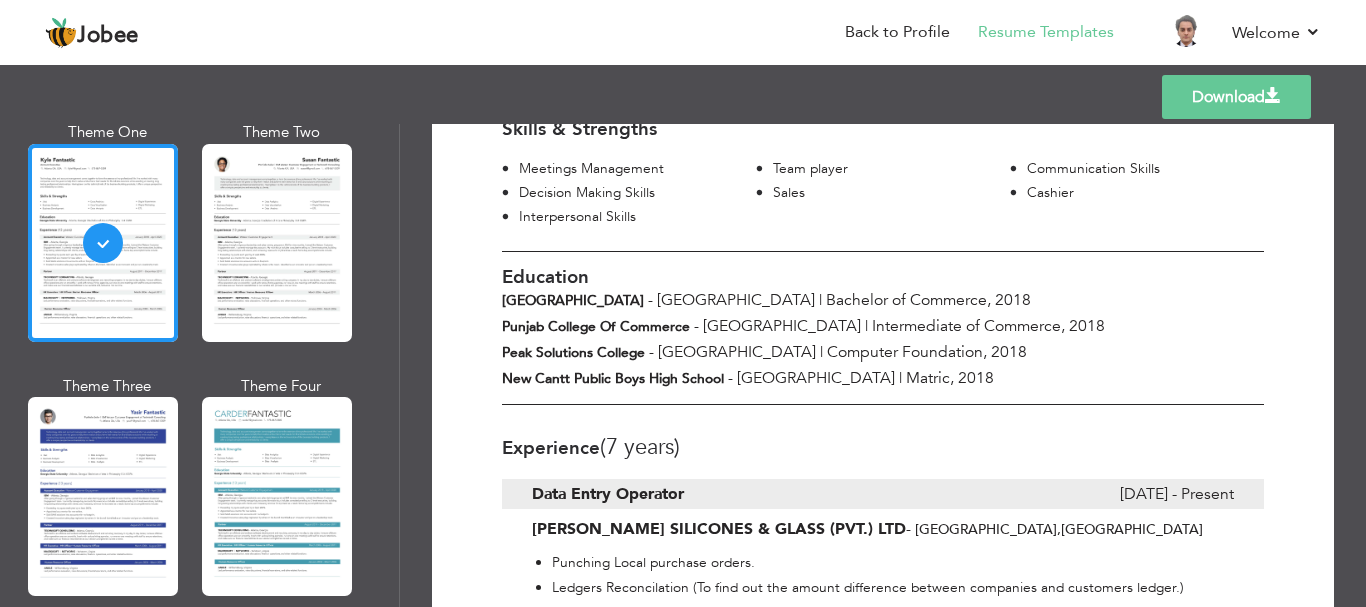 scroll, scrollTop: 0, scrollLeft: 0, axis: both 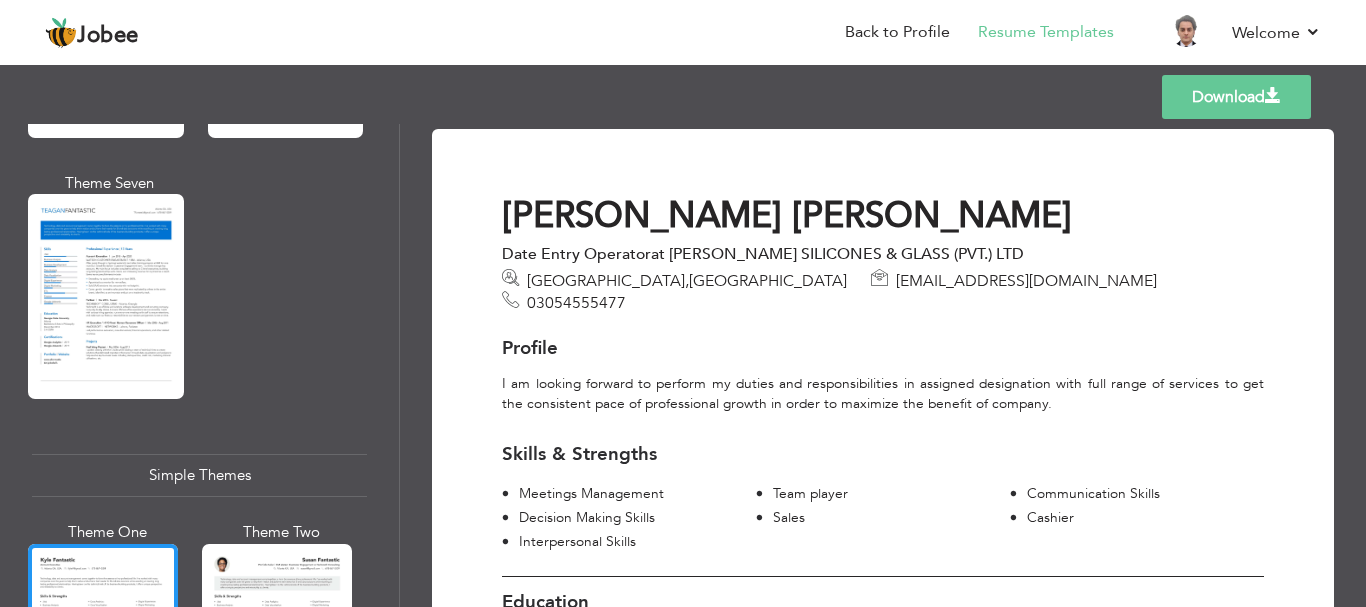 click at bounding box center [106, 296] 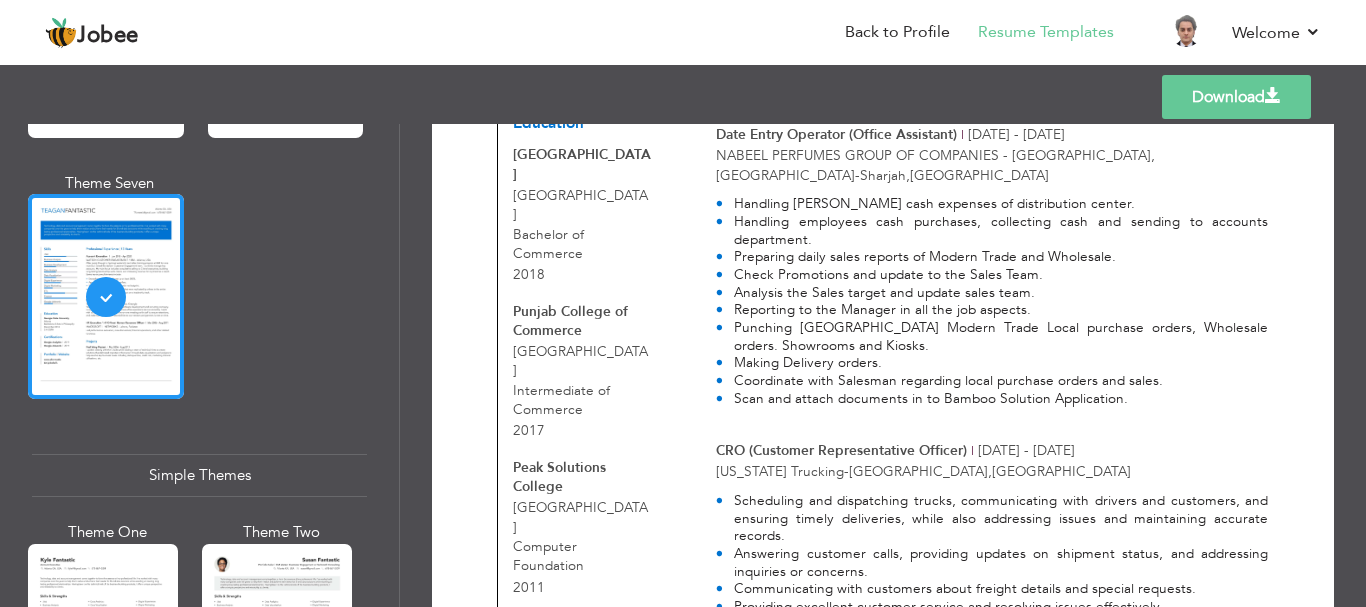 scroll, scrollTop: 100, scrollLeft: 0, axis: vertical 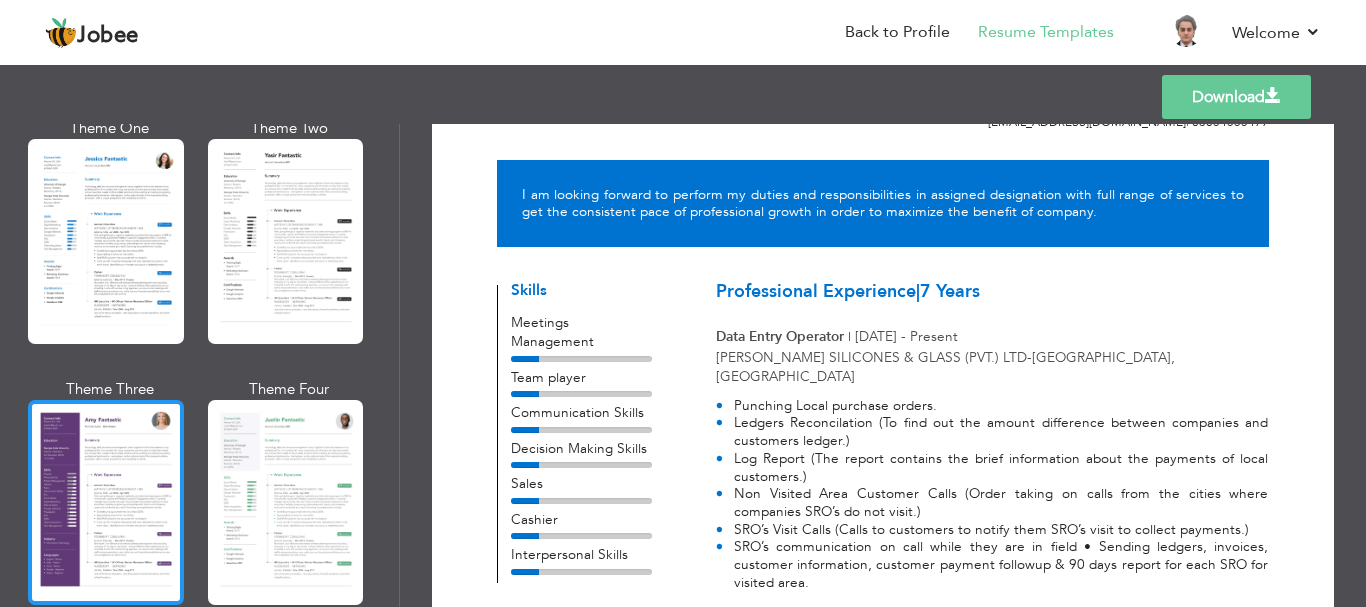 click at bounding box center (106, 502) 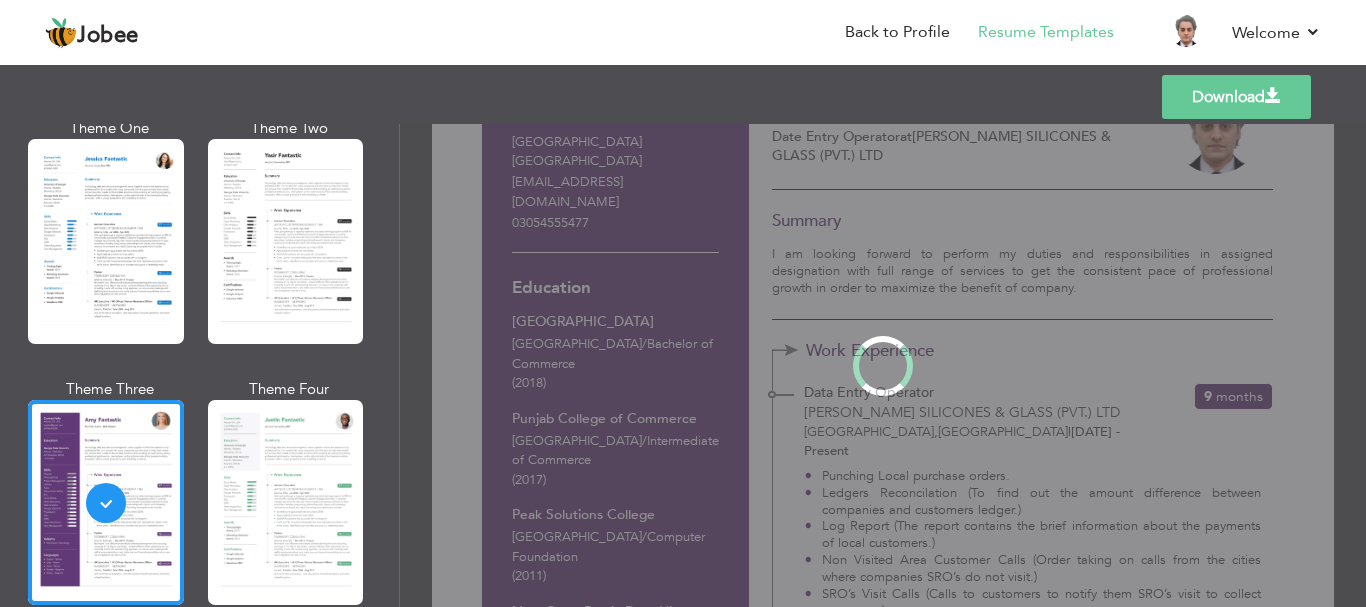 scroll, scrollTop: 0, scrollLeft: 0, axis: both 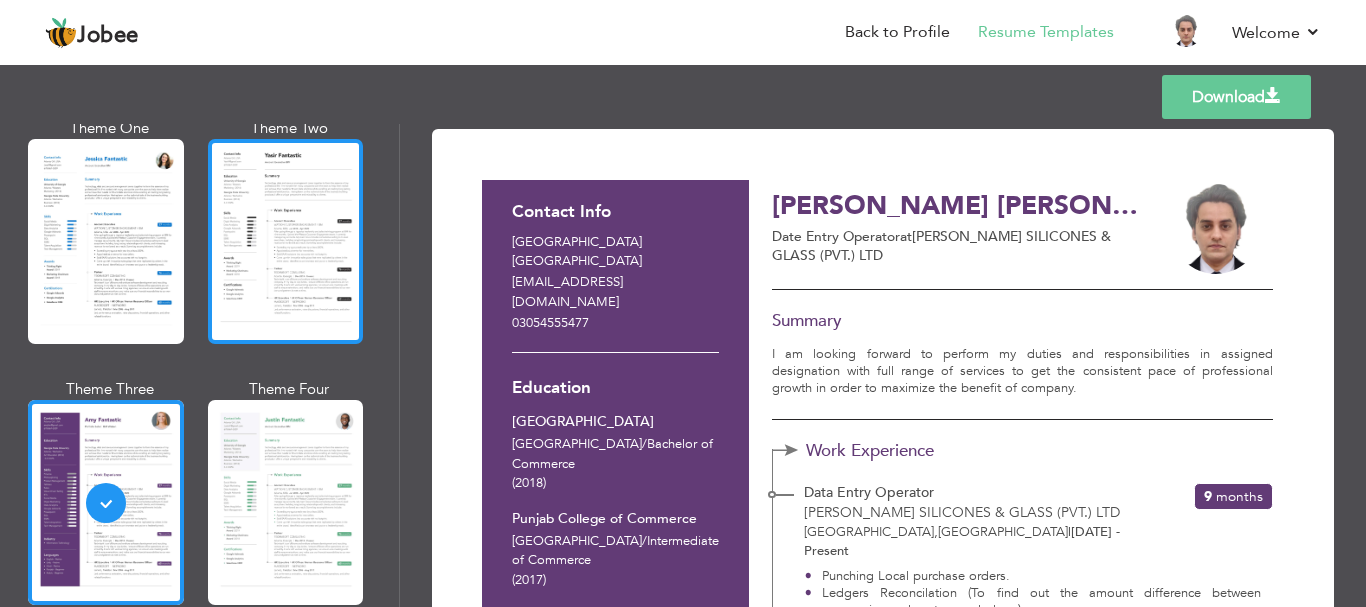 click at bounding box center [286, 241] 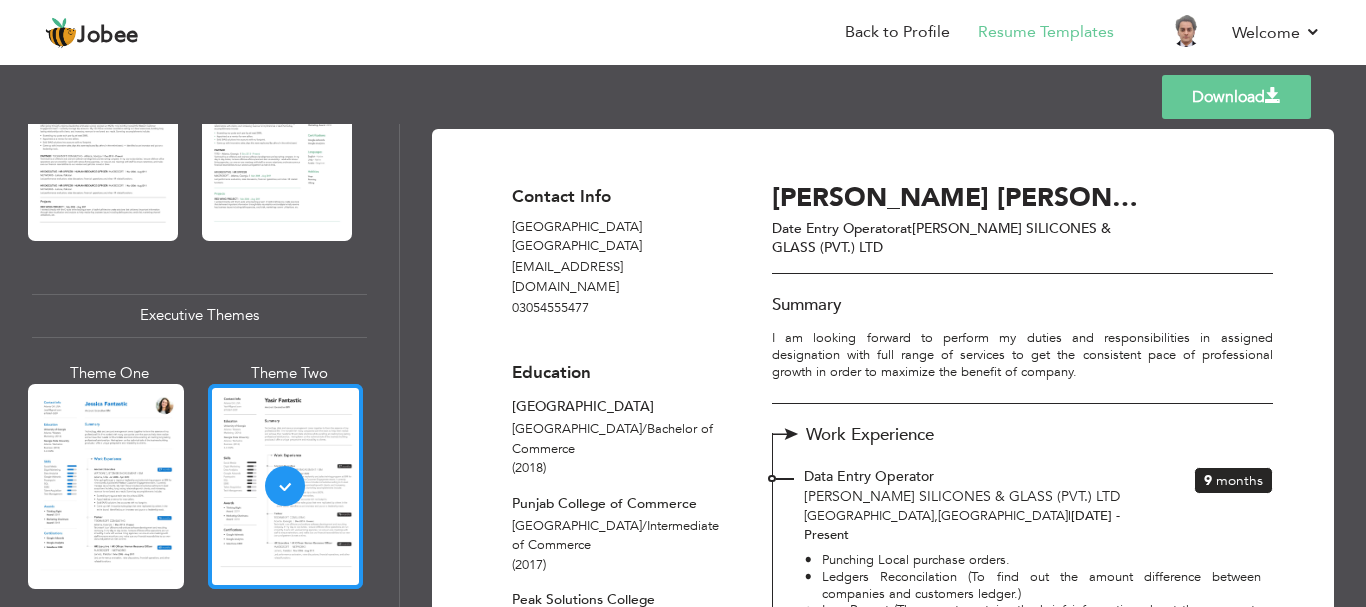 scroll, scrollTop: 1294, scrollLeft: 0, axis: vertical 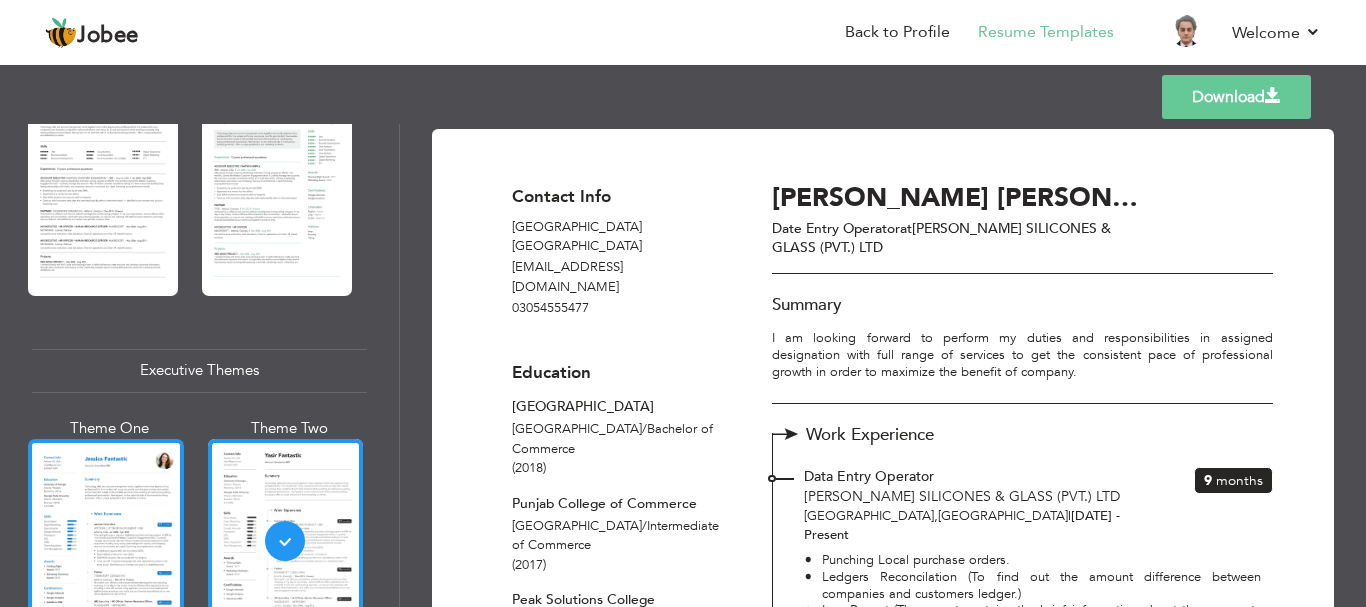 click at bounding box center (106, 541) 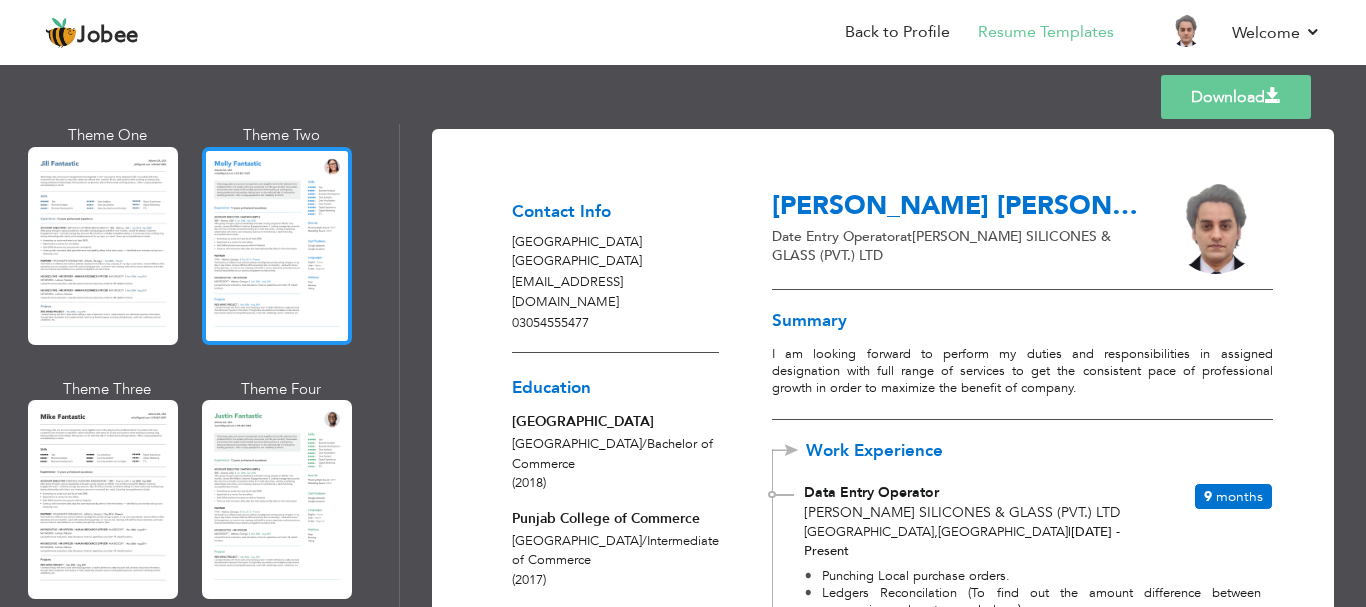 scroll, scrollTop: 993, scrollLeft: 0, axis: vertical 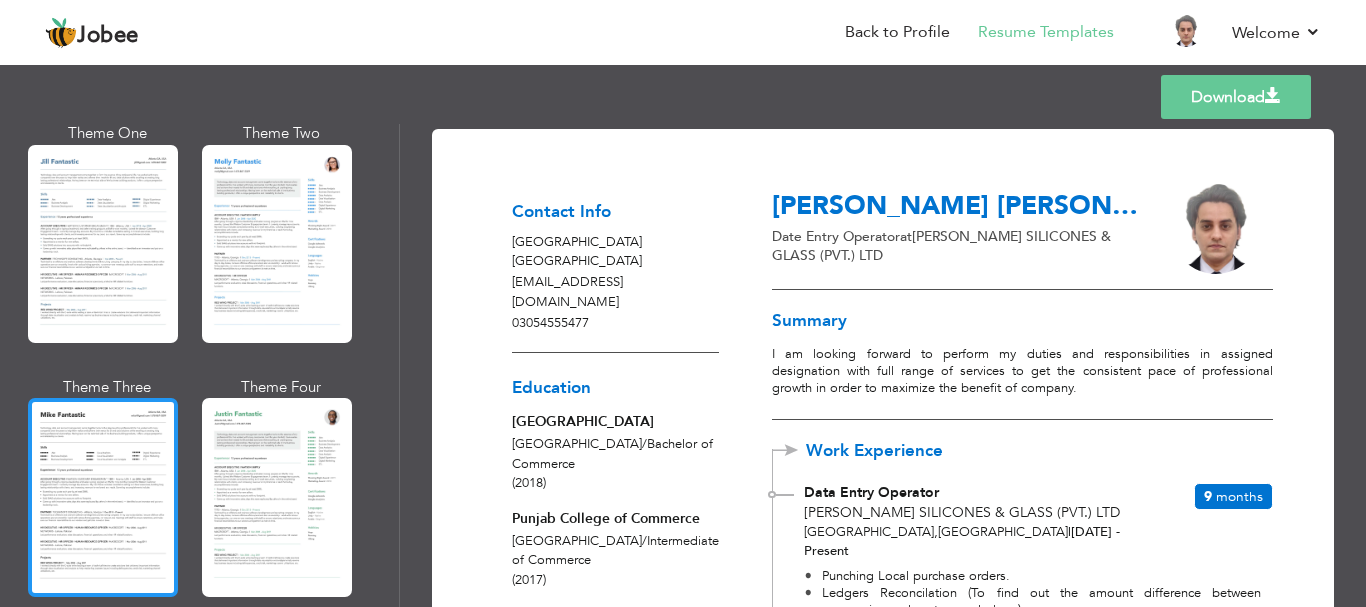 click at bounding box center [103, 497] 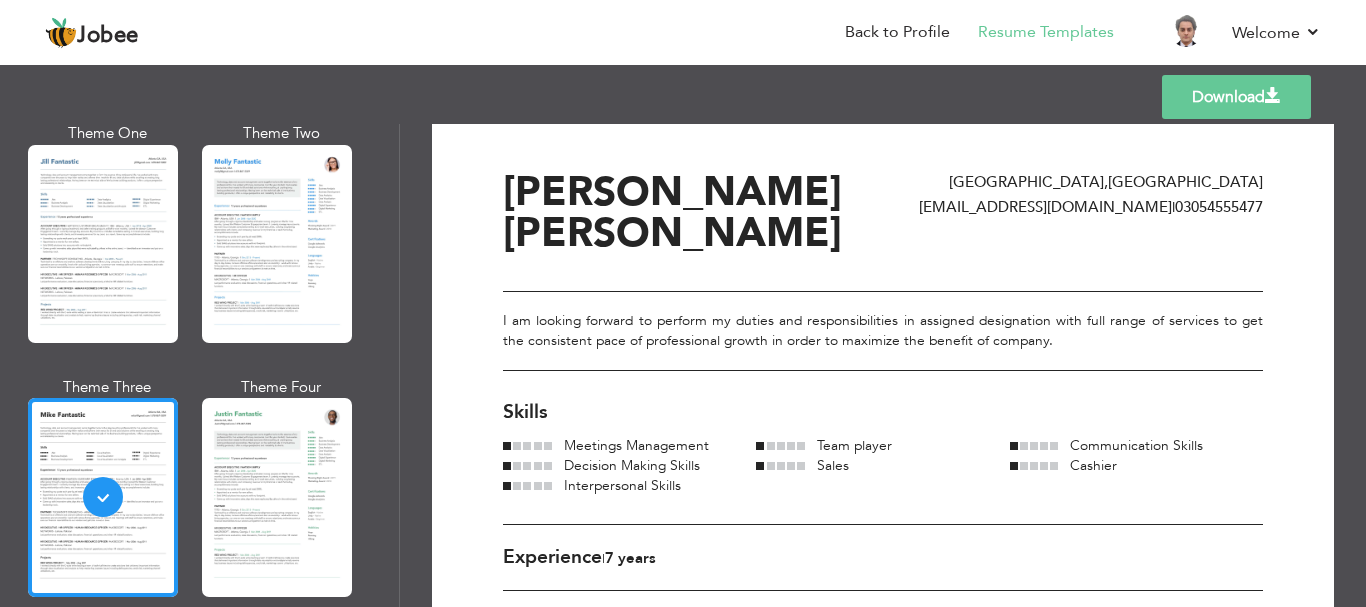 scroll, scrollTop: 0, scrollLeft: 0, axis: both 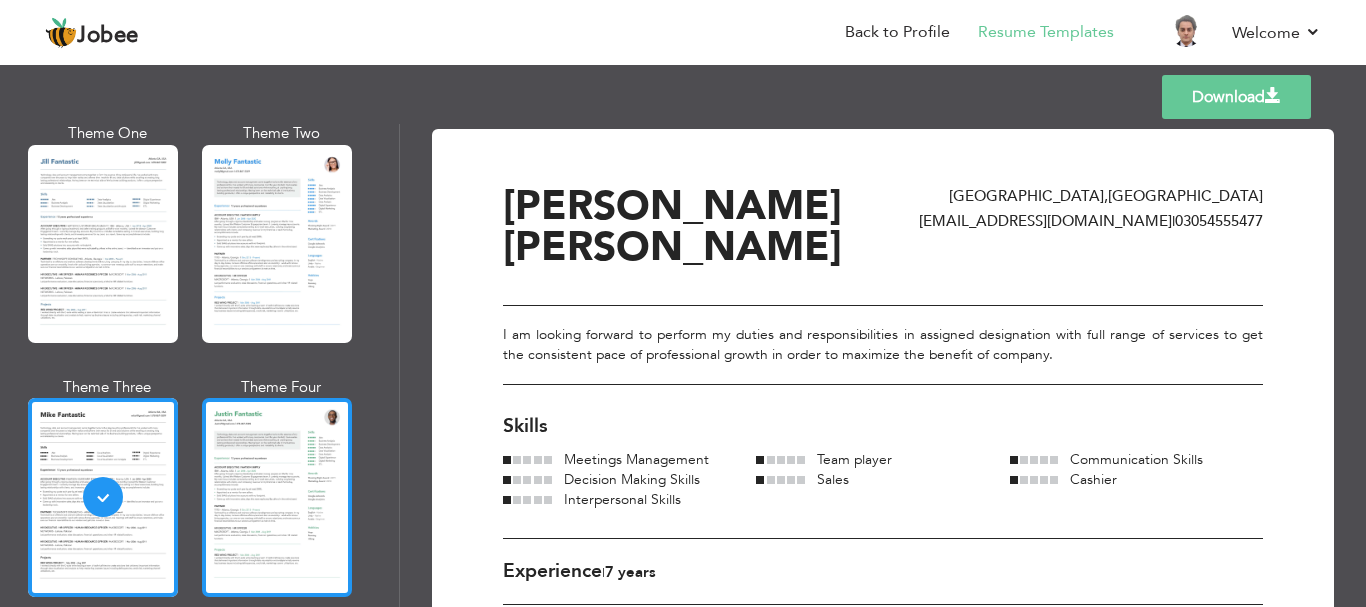 click at bounding box center [277, 497] 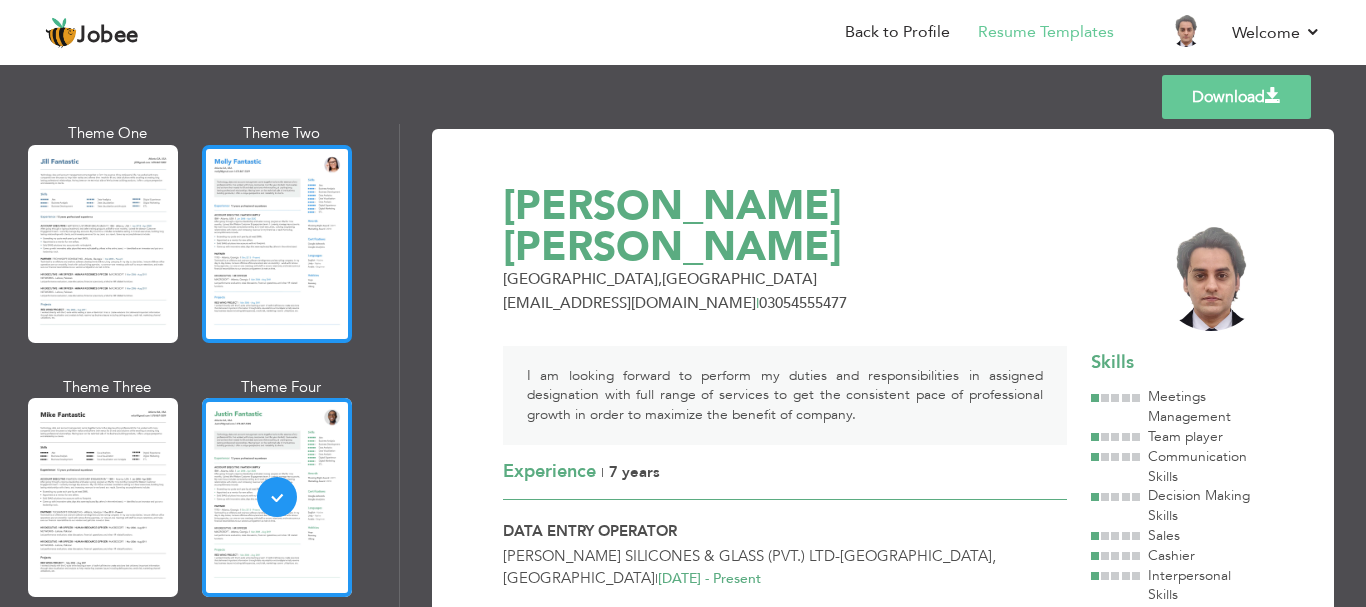 click at bounding box center [277, 244] 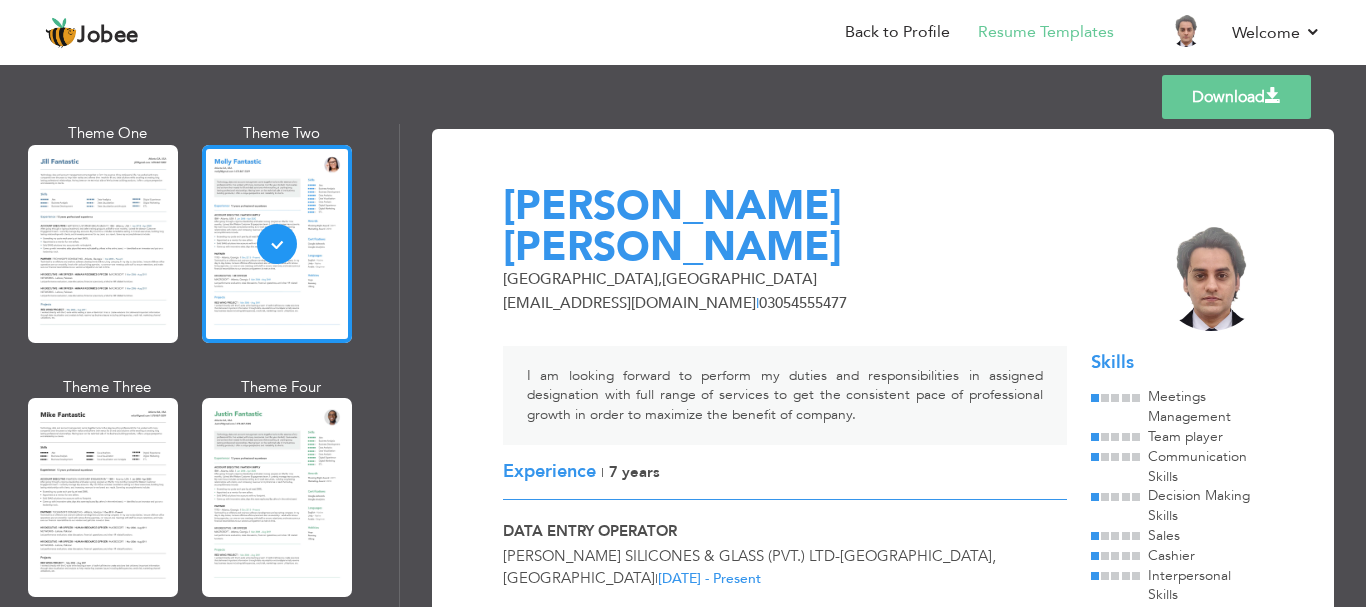 click at bounding box center (103, 244) 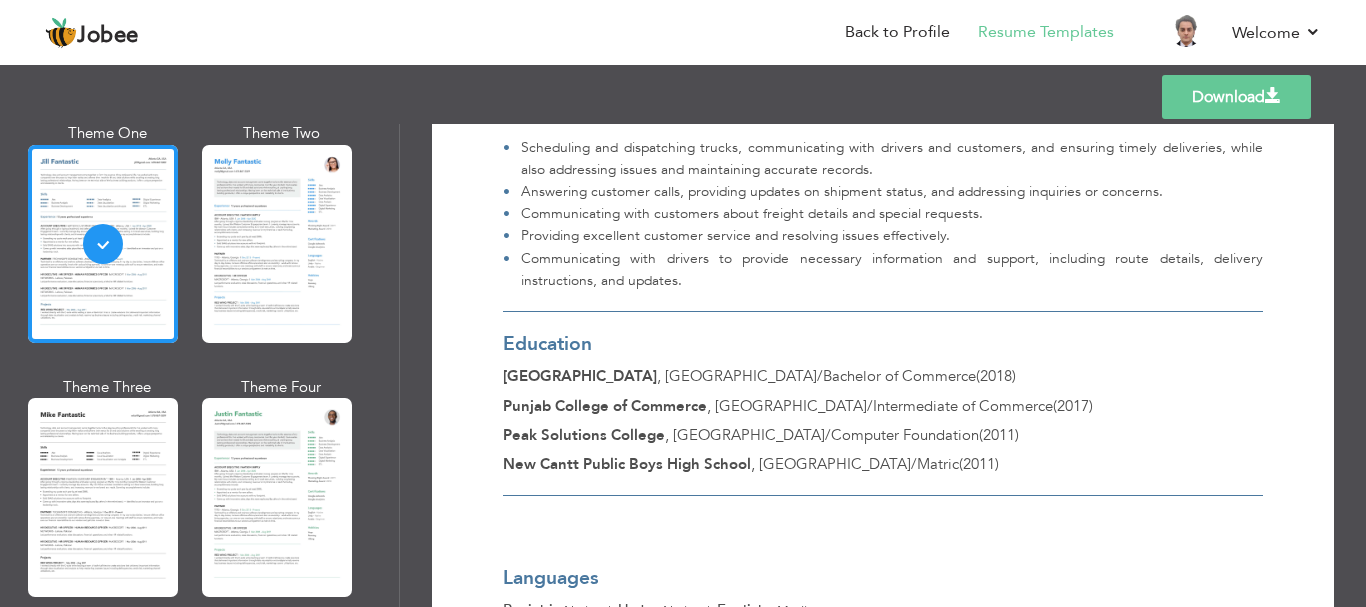 scroll, scrollTop: 1067, scrollLeft: 0, axis: vertical 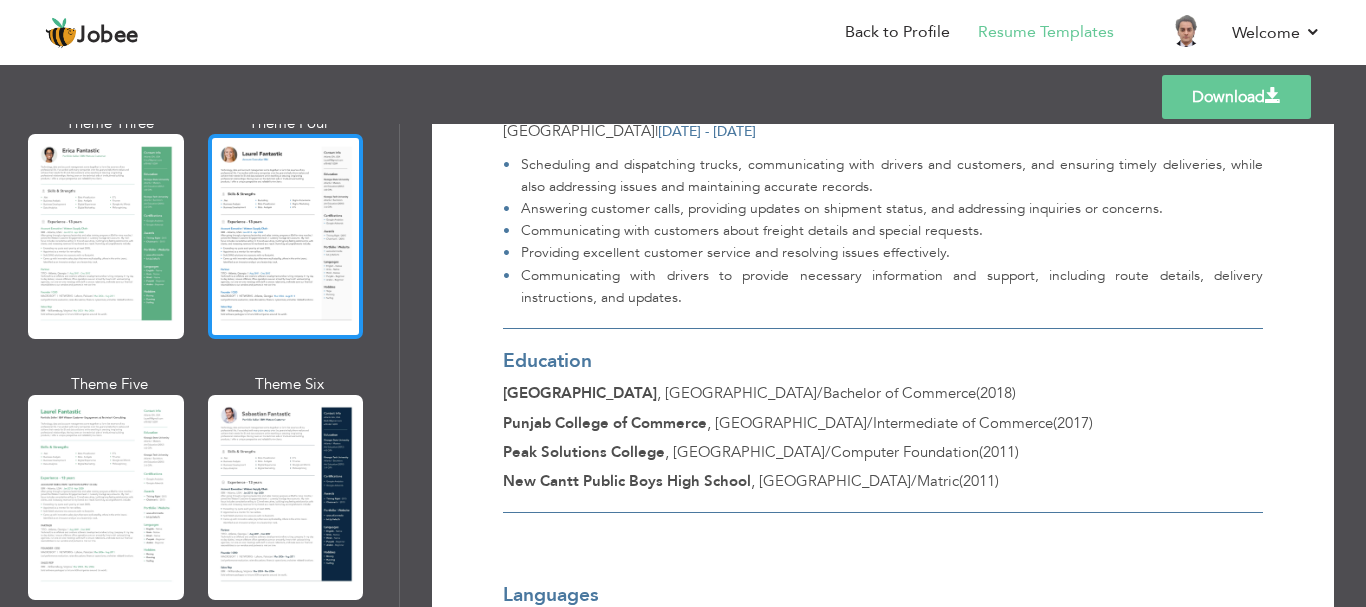 click at bounding box center (286, 236) 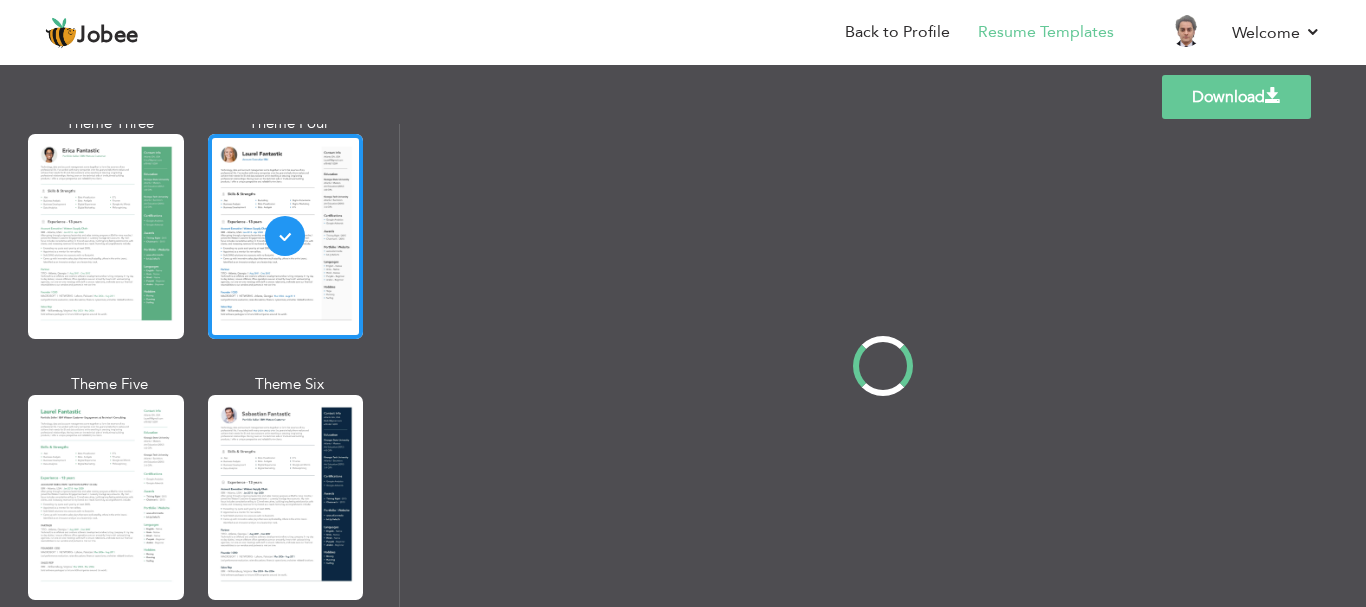 scroll, scrollTop: 0, scrollLeft: 0, axis: both 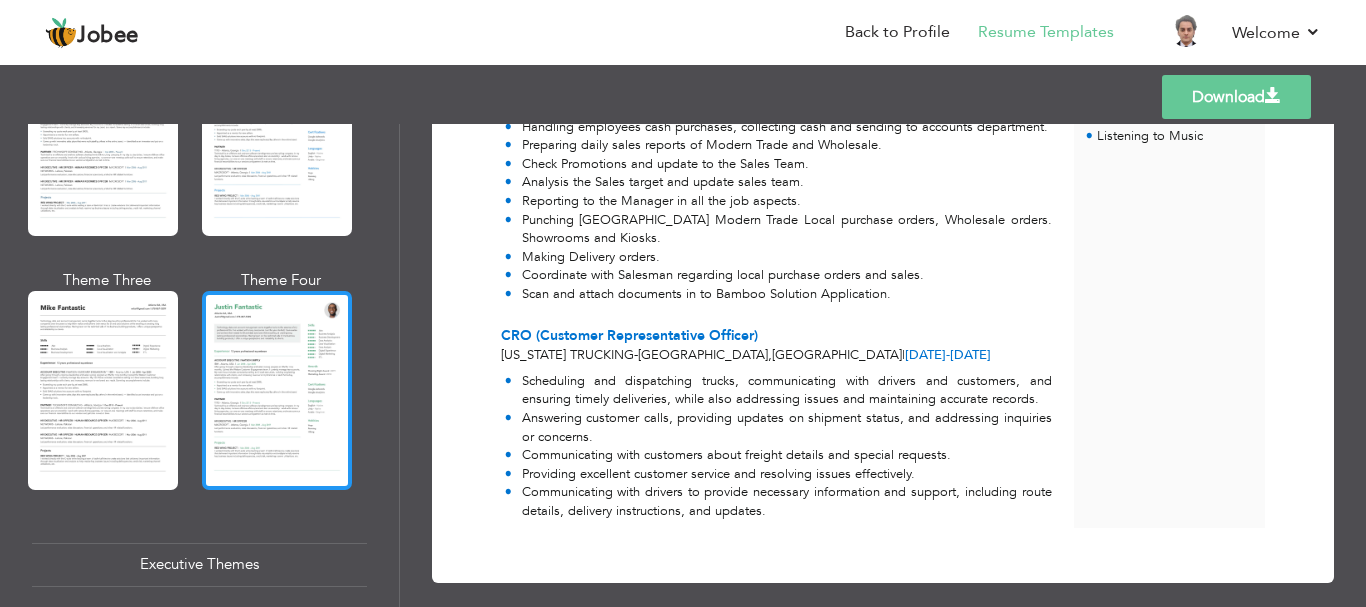 click at bounding box center (277, 390) 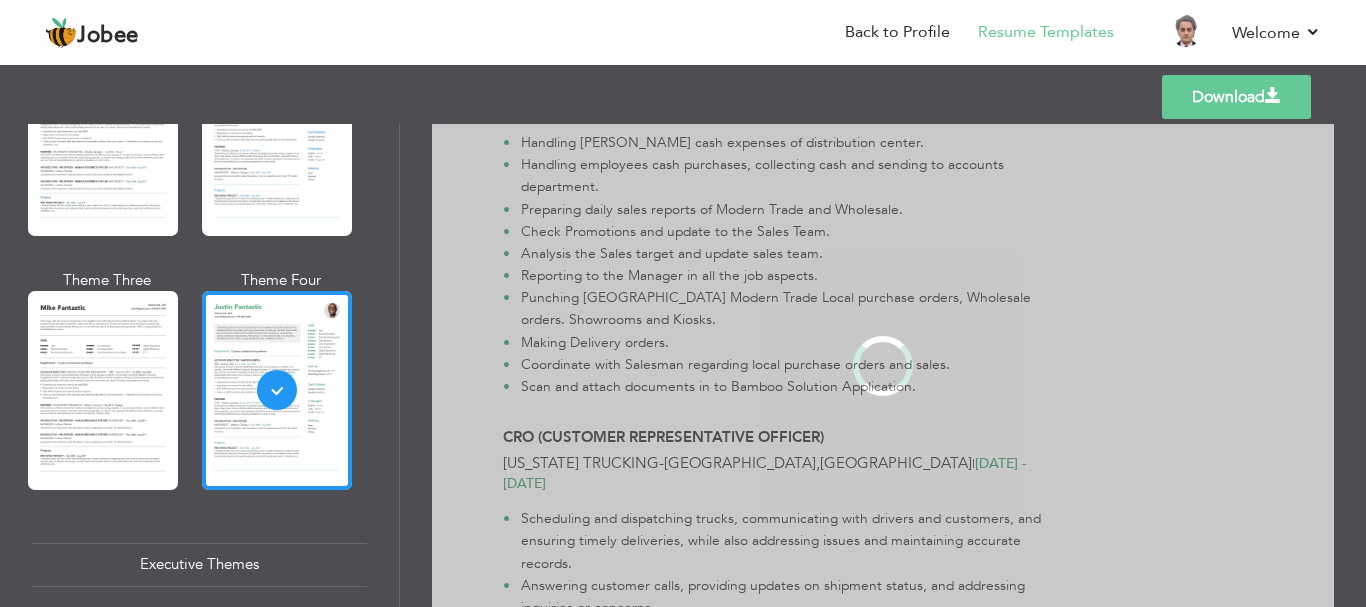 scroll, scrollTop: 0, scrollLeft: 0, axis: both 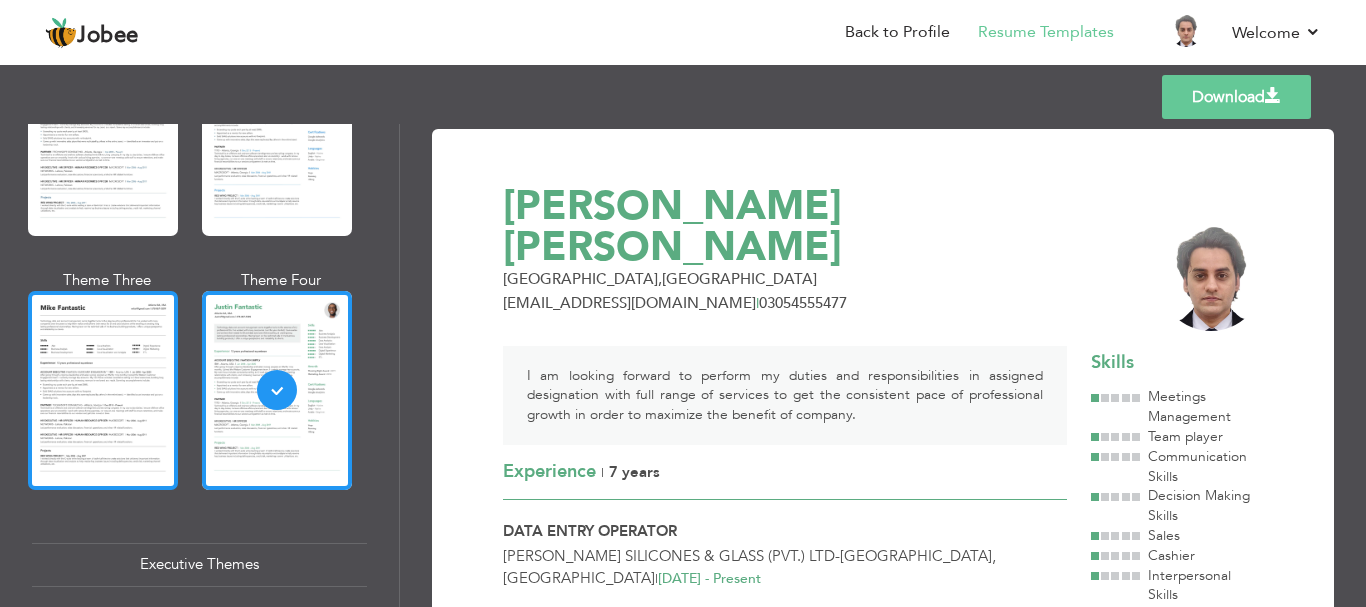 click at bounding box center [103, 390] 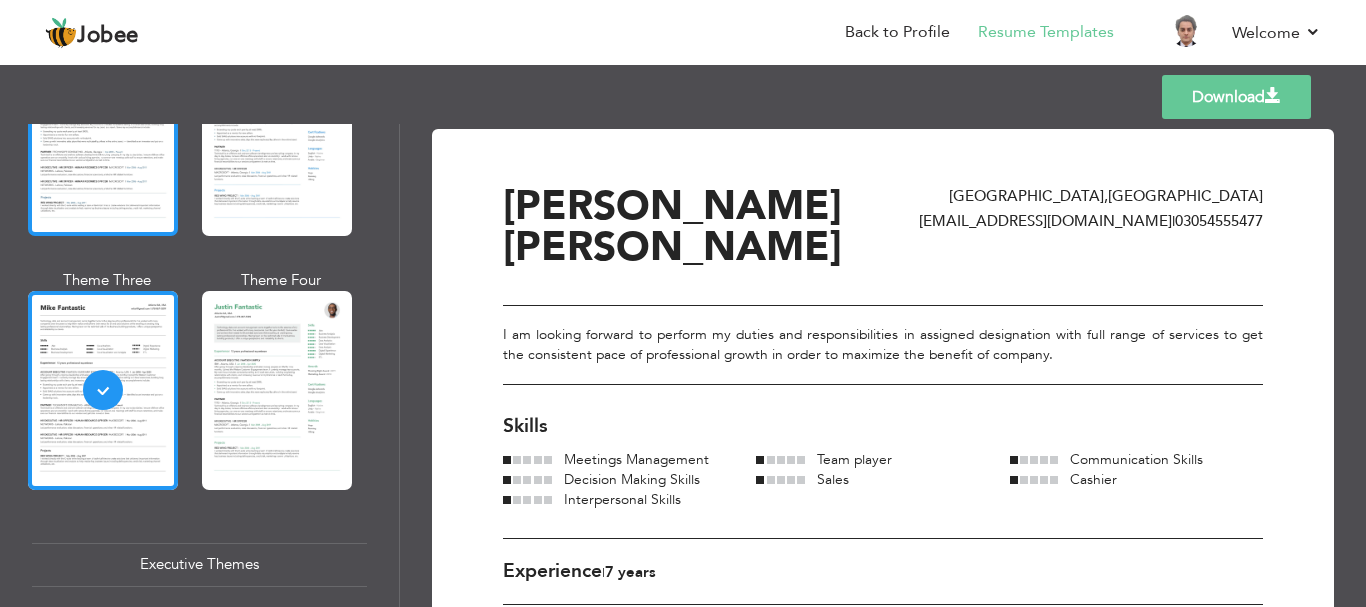 click at bounding box center (103, 137) 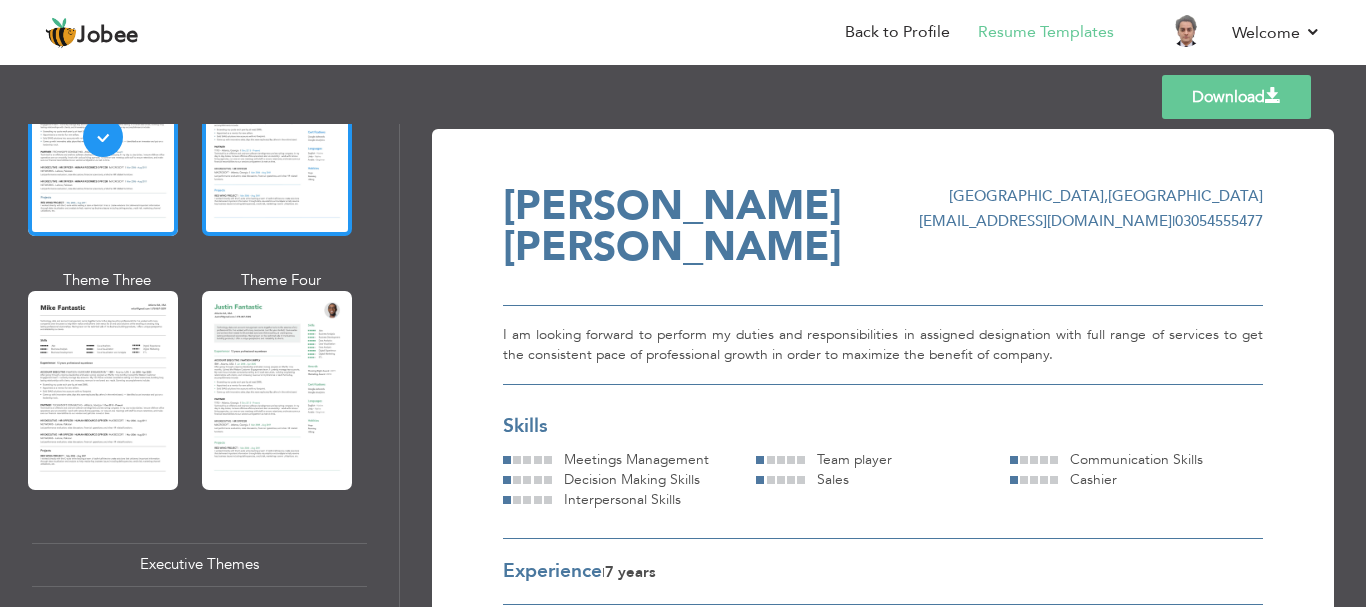 click at bounding box center (277, 137) 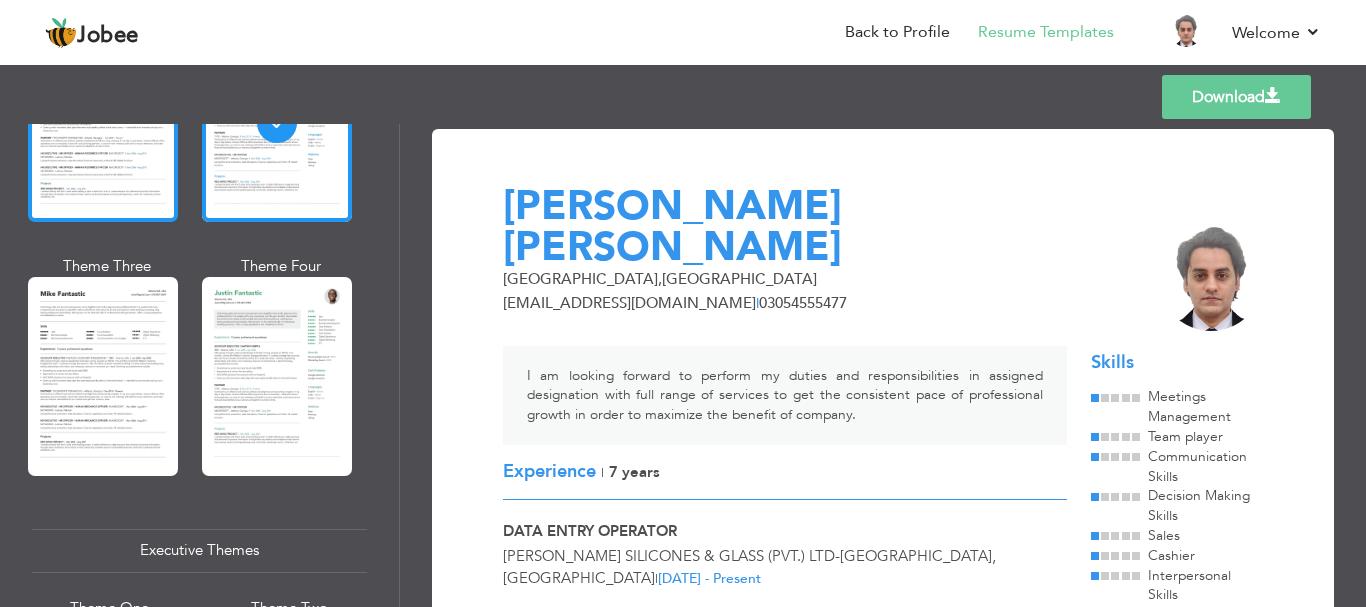 scroll, scrollTop: 1400, scrollLeft: 0, axis: vertical 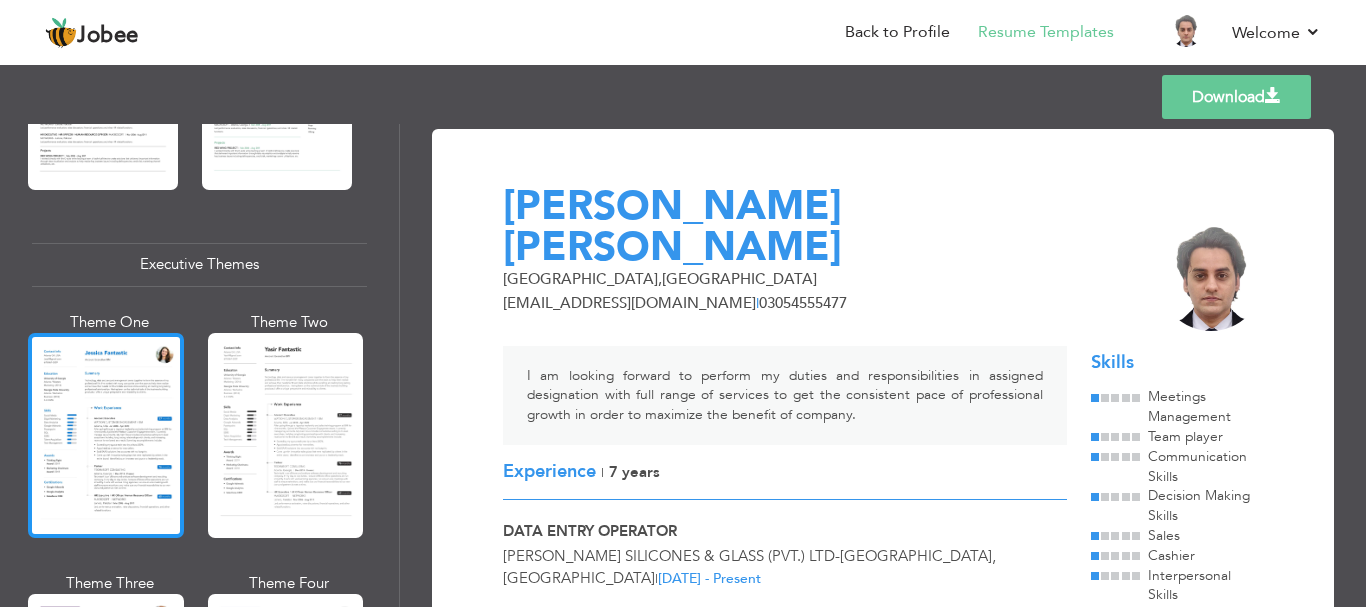 click at bounding box center [106, 435] 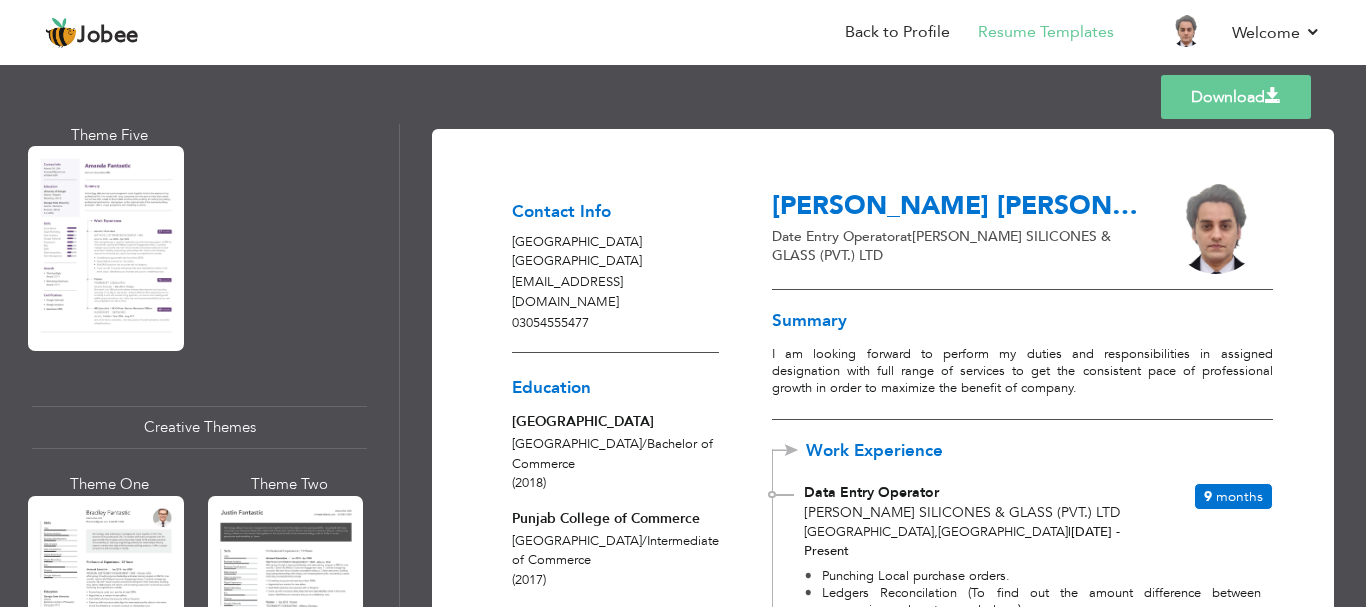 scroll, scrollTop: 2299, scrollLeft: 0, axis: vertical 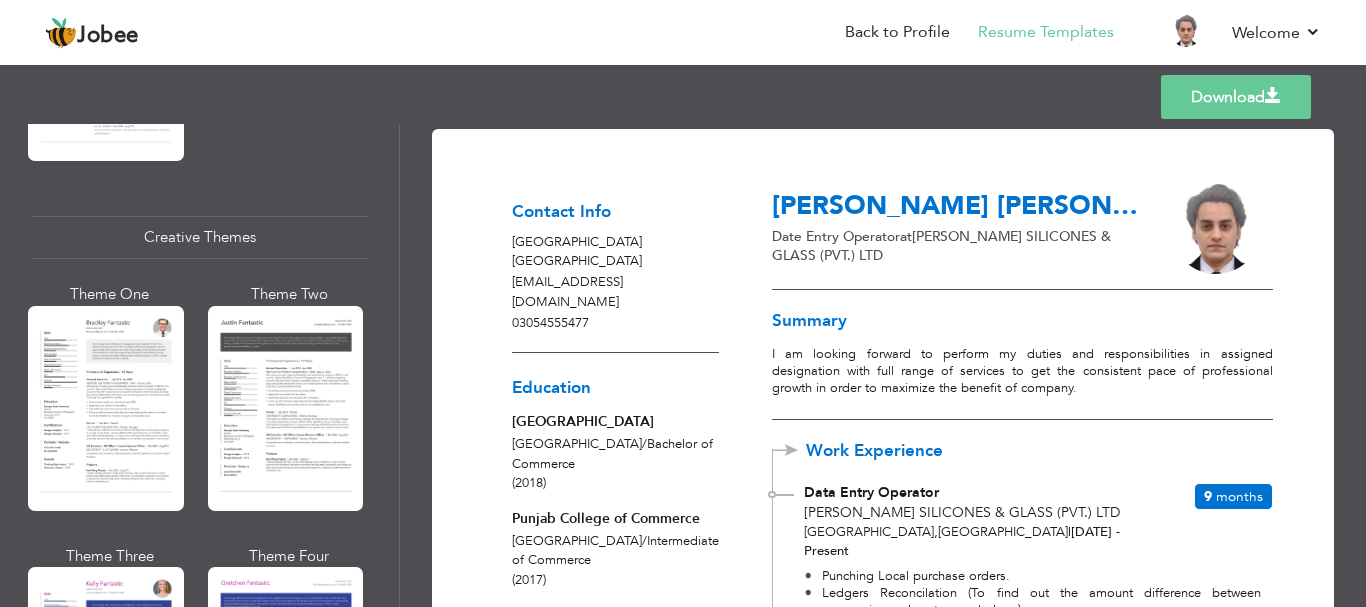 click at bounding box center (106, 408) 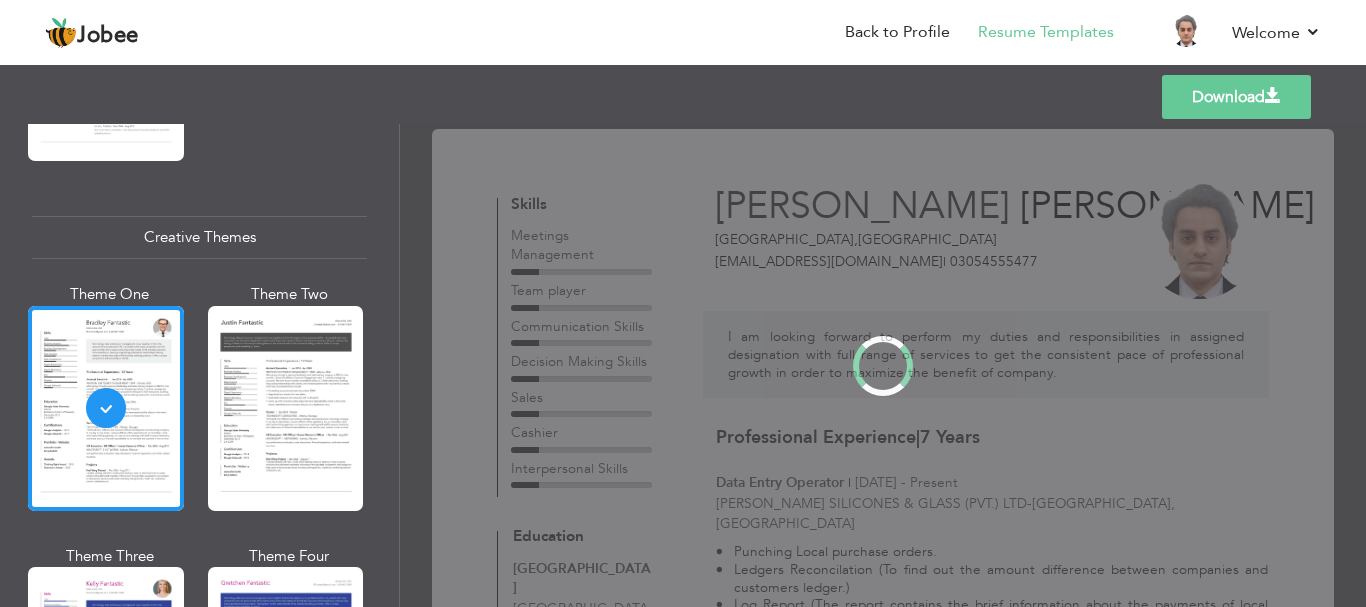 scroll, scrollTop: 2301, scrollLeft: 0, axis: vertical 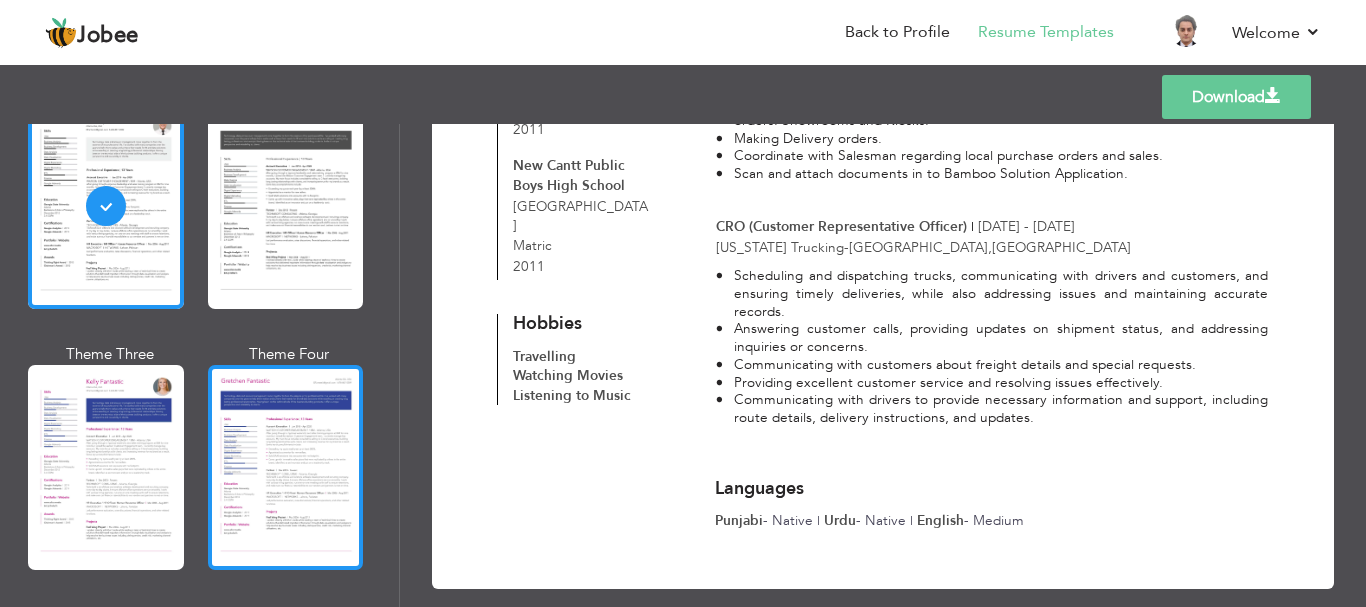 click at bounding box center [286, 467] 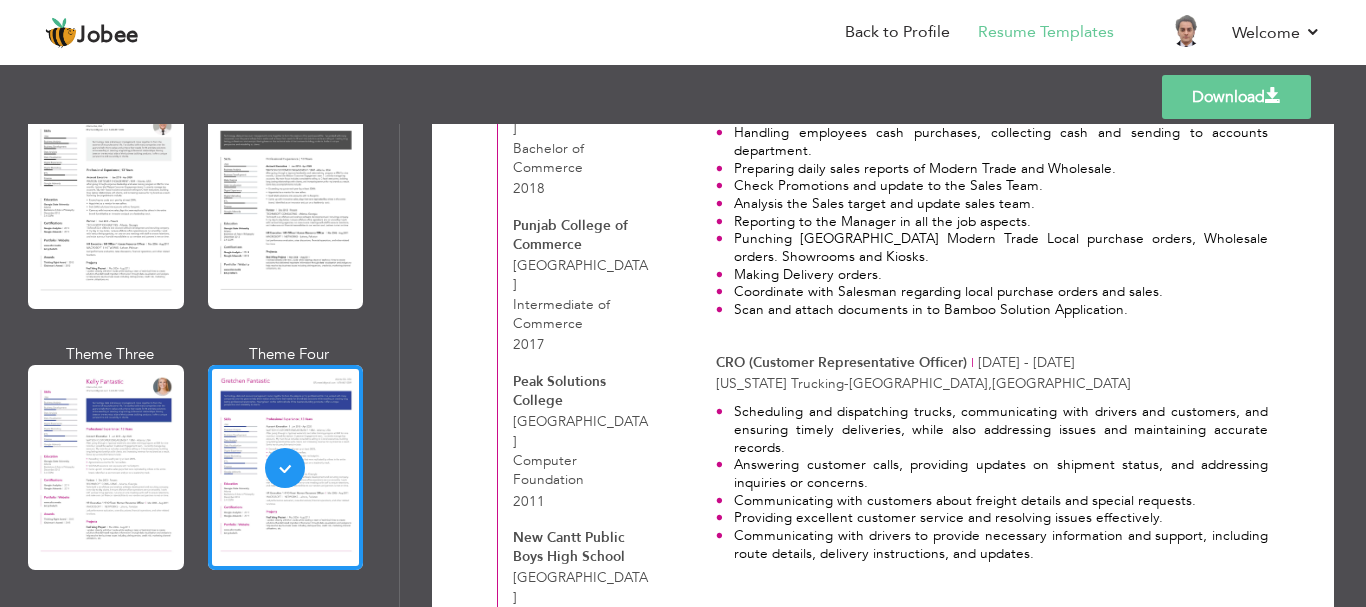 scroll, scrollTop: 700, scrollLeft: 0, axis: vertical 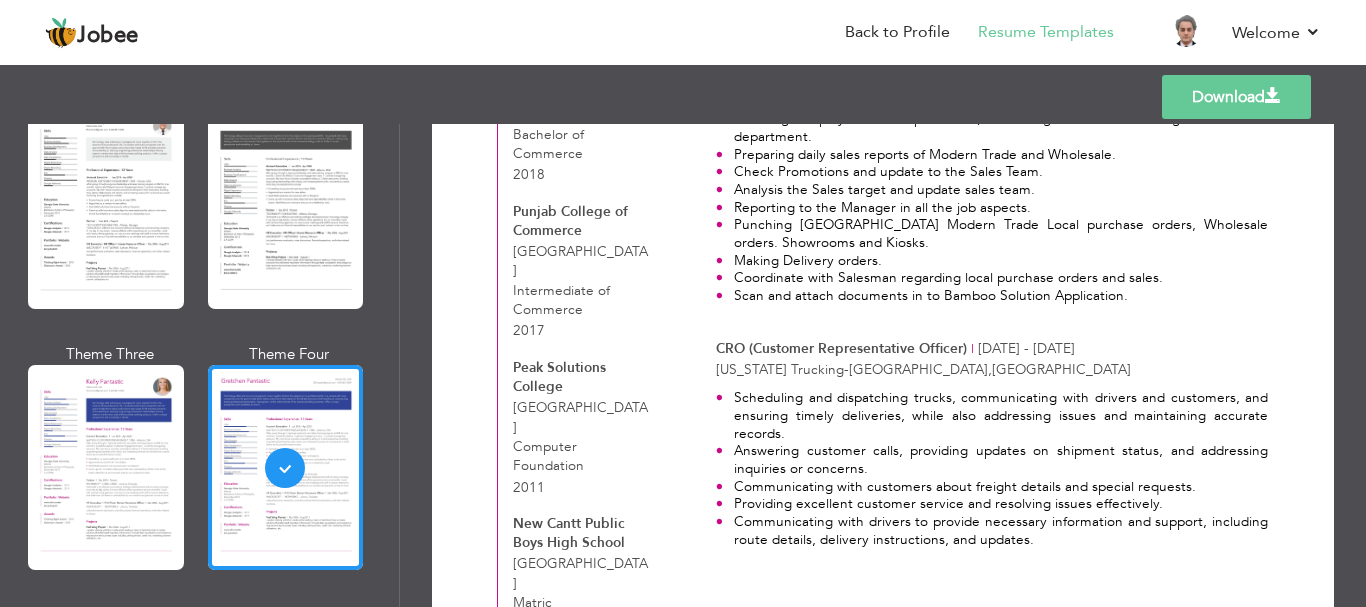 click at bounding box center (106, 467) 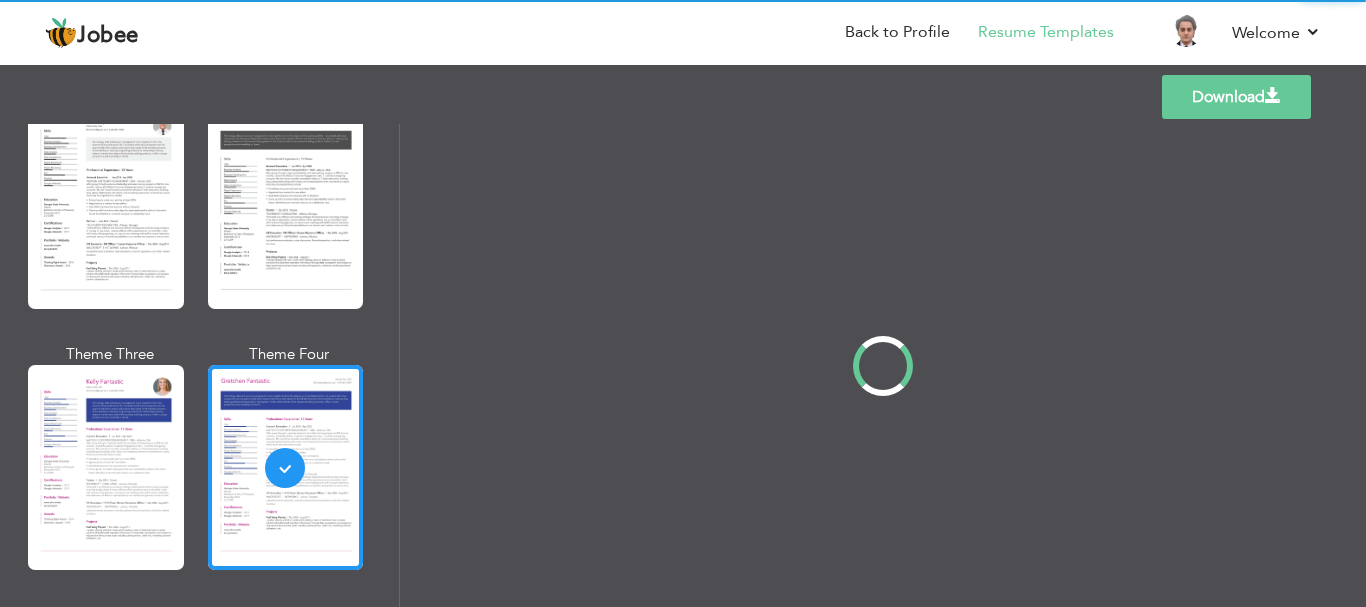 scroll, scrollTop: 0, scrollLeft: 0, axis: both 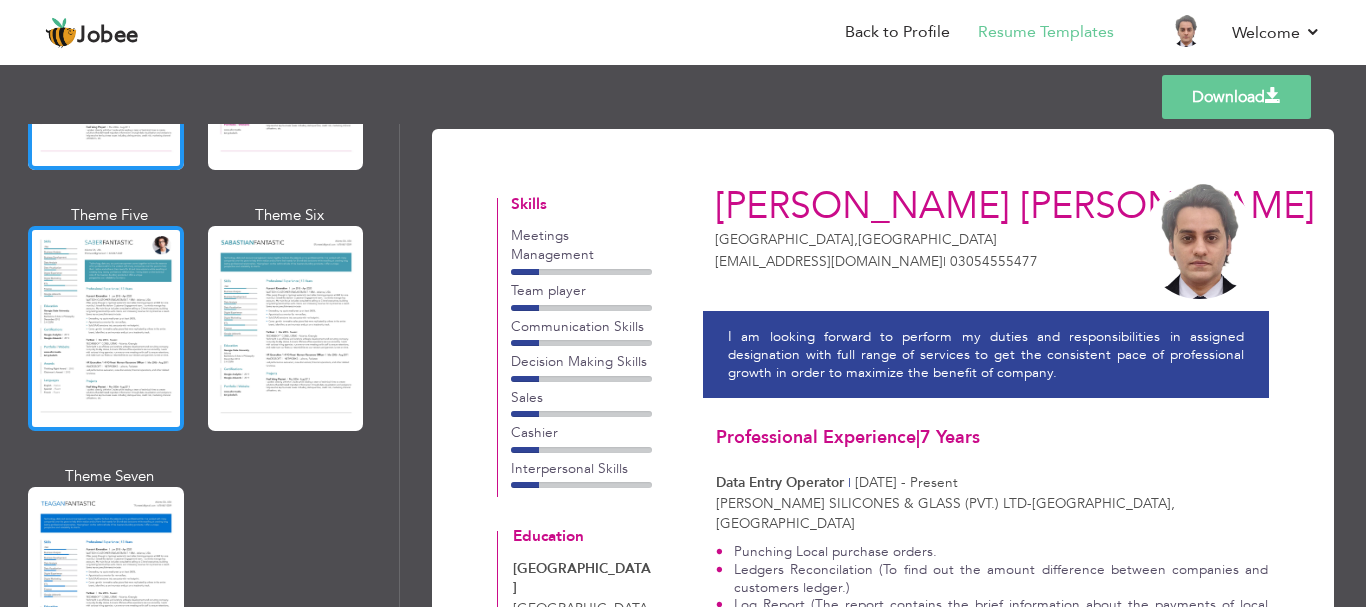 click at bounding box center (106, 328) 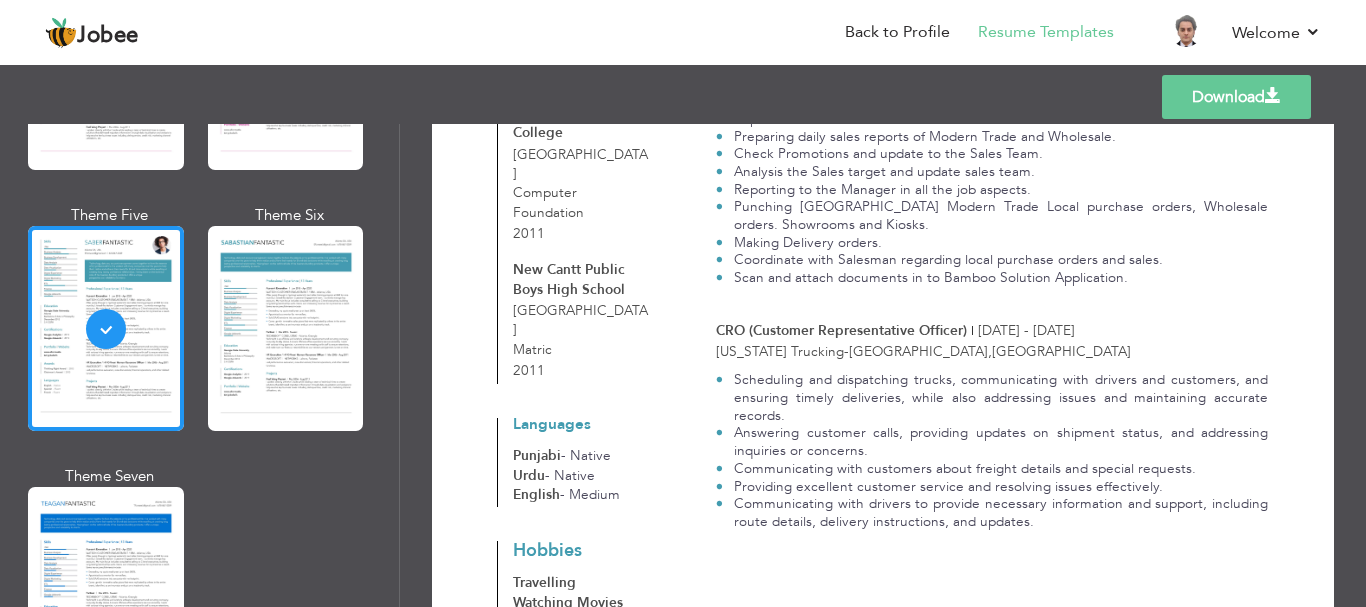 scroll, scrollTop: 796, scrollLeft: 0, axis: vertical 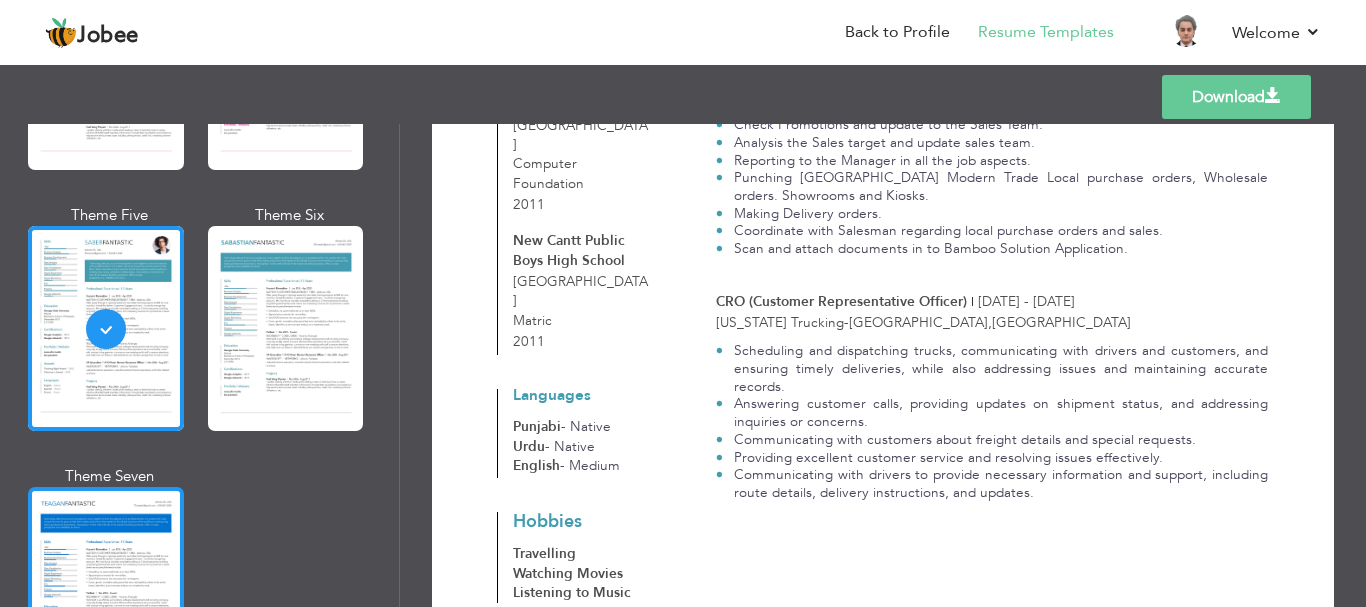 click at bounding box center (106, 589) 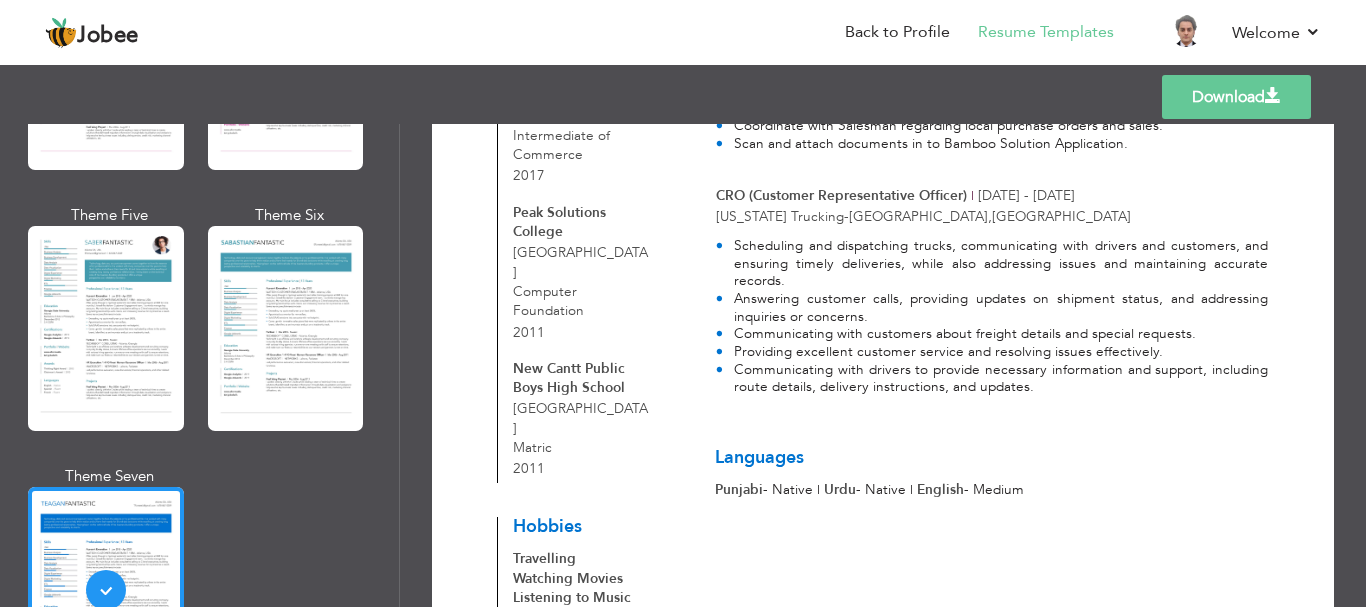 scroll, scrollTop: 885, scrollLeft: 0, axis: vertical 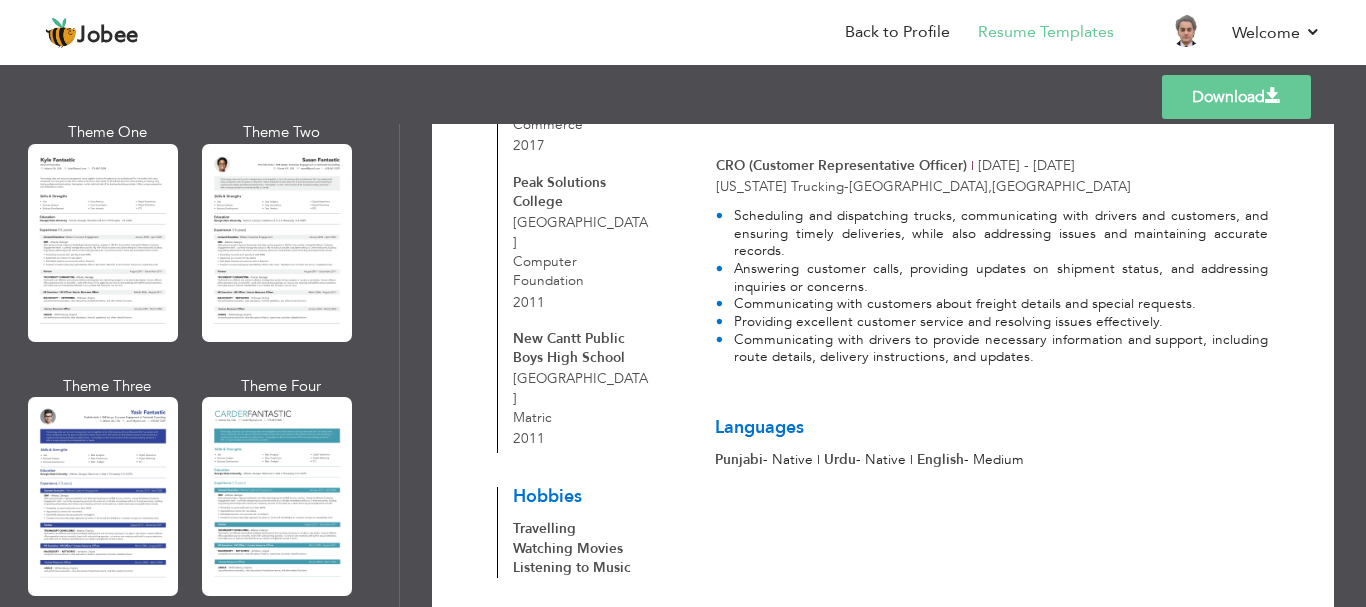 click at bounding box center (277, 496) 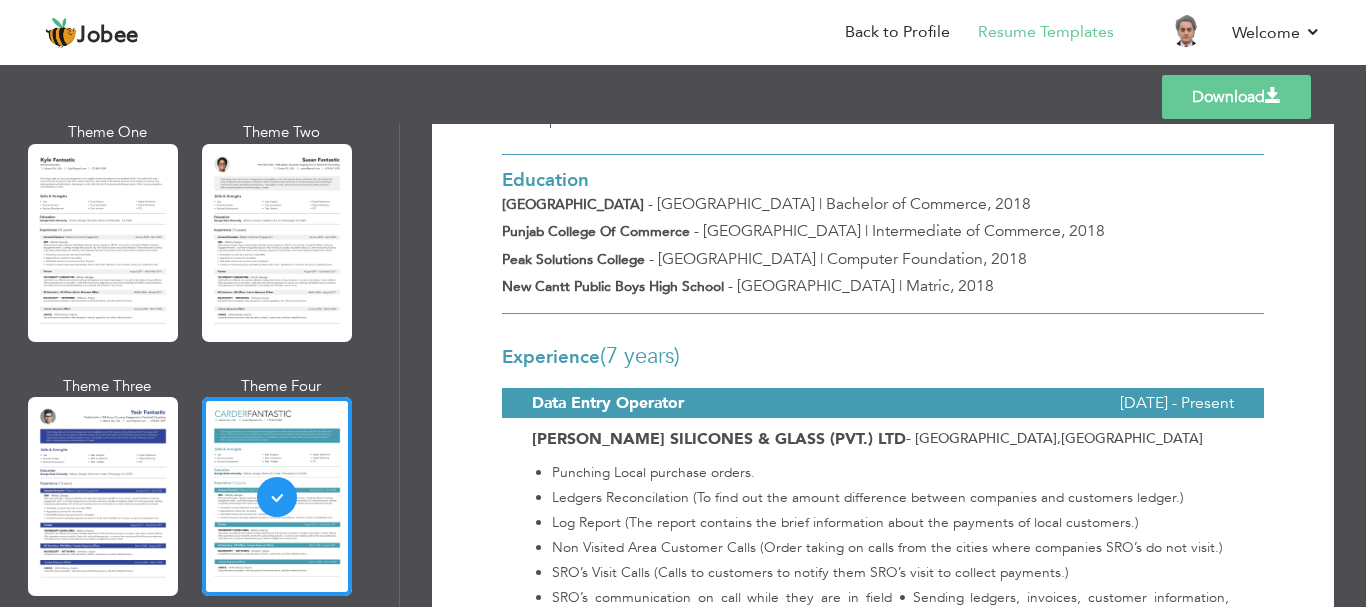 scroll, scrollTop: 400, scrollLeft: 0, axis: vertical 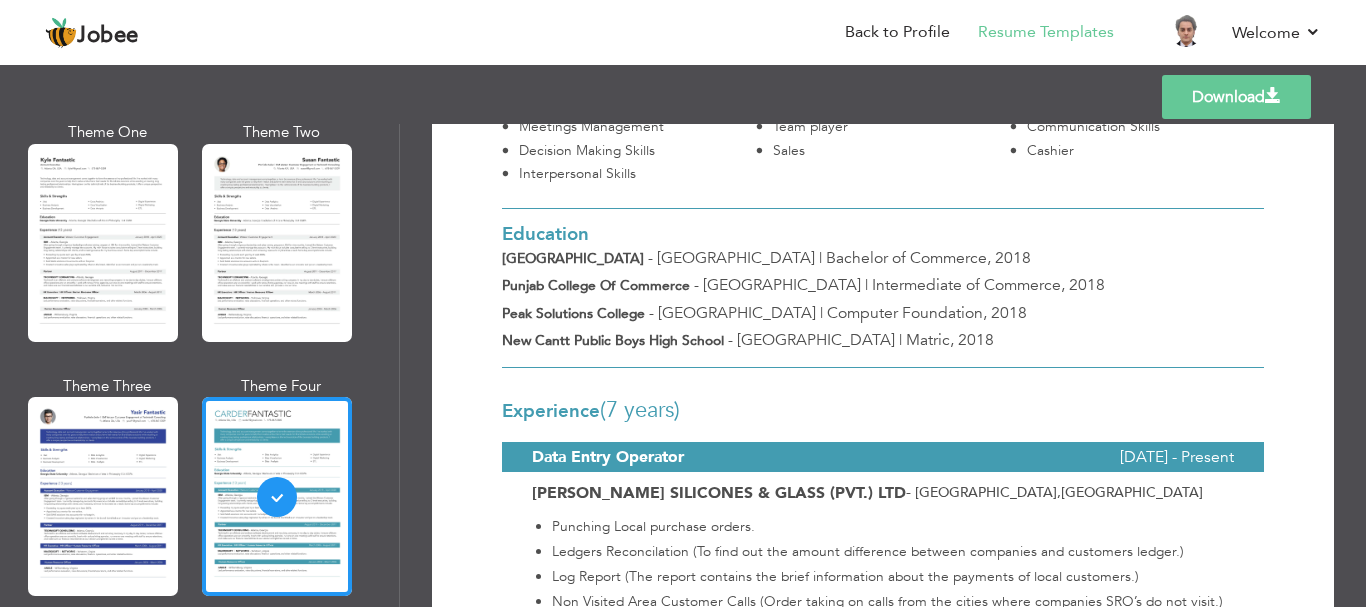 click at bounding box center [883, 288] 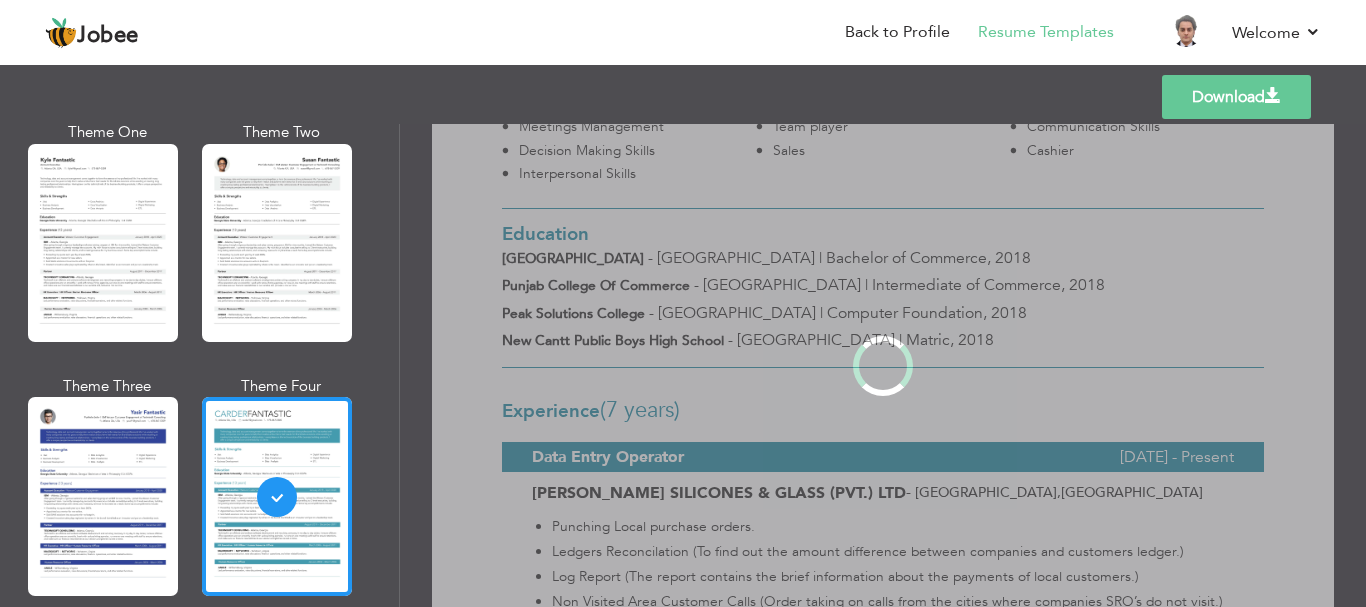scroll, scrollTop: 0, scrollLeft: 0, axis: both 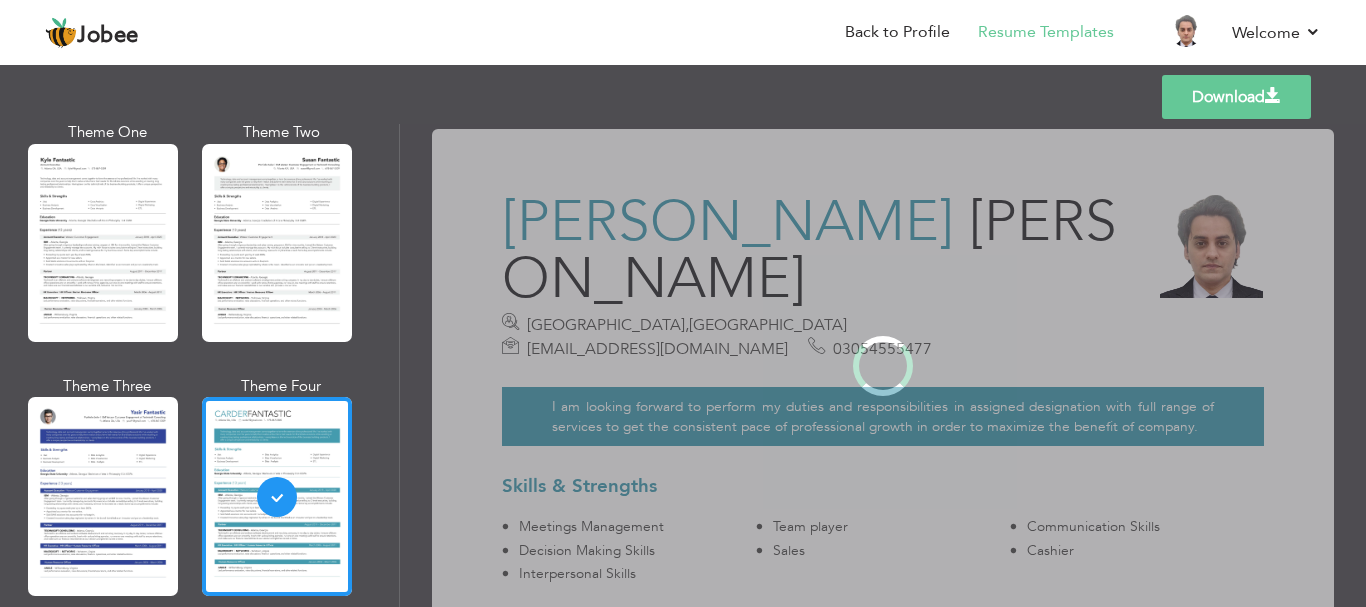 click on "Professional Themes
Theme One
Theme Two
Theme Three
Theme Four" at bounding box center (683, 365) 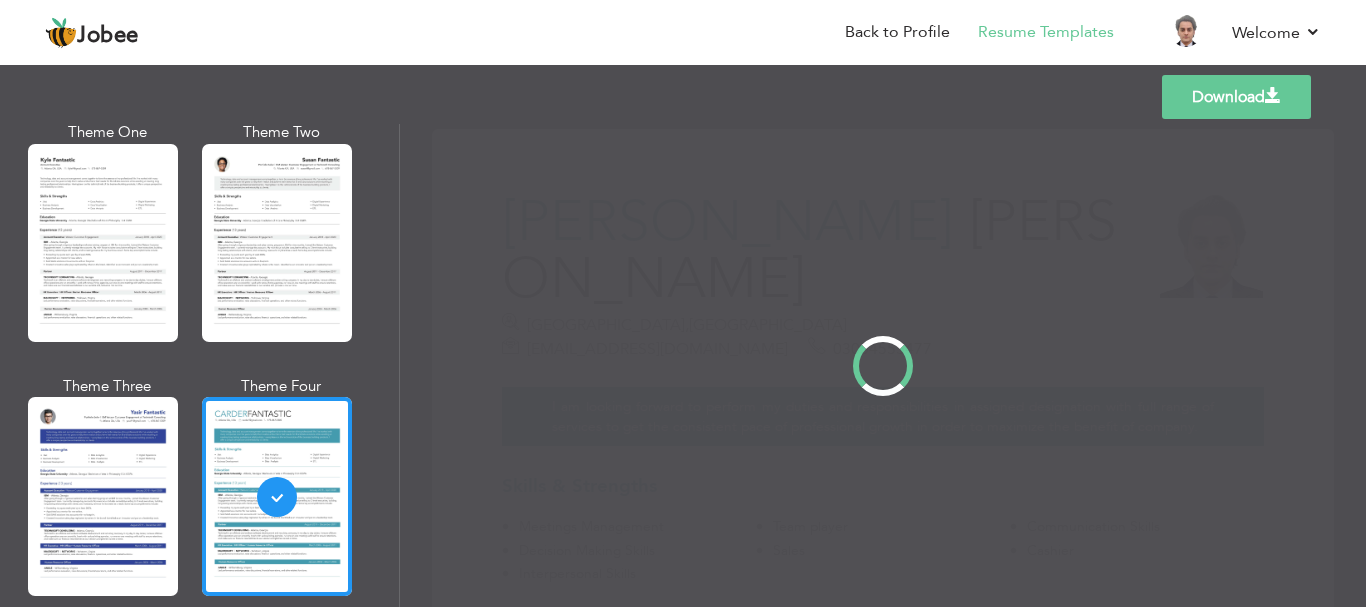 click on "Professional Themes
Theme One
Theme Two
Theme Three
Theme Four" at bounding box center [683, 365] 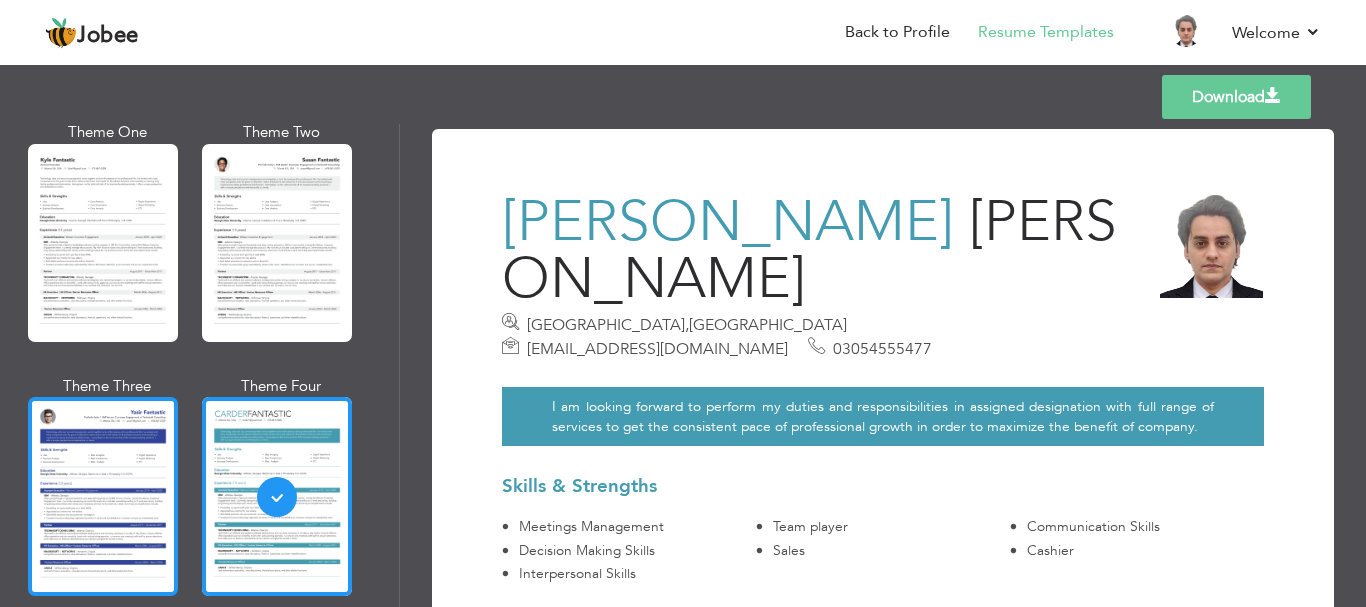 click at bounding box center [103, 496] 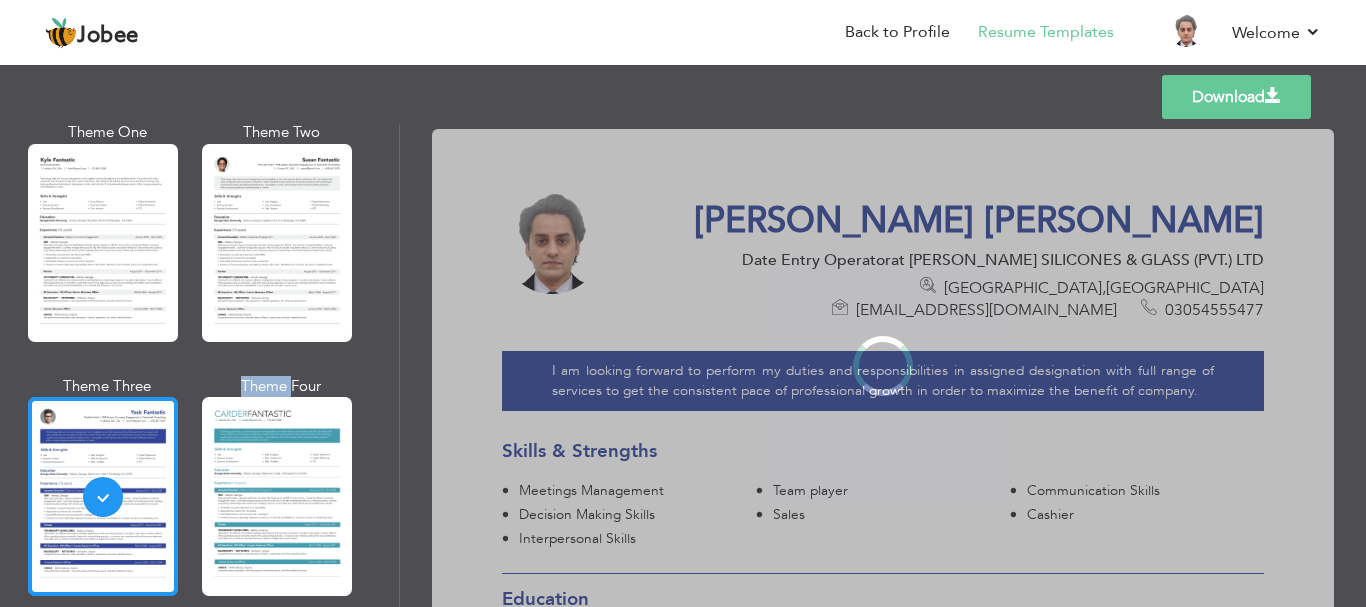 click on "Professional Themes
Theme One
Theme Two
Theme Three
Theme Four" at bounding box center [683, 365] 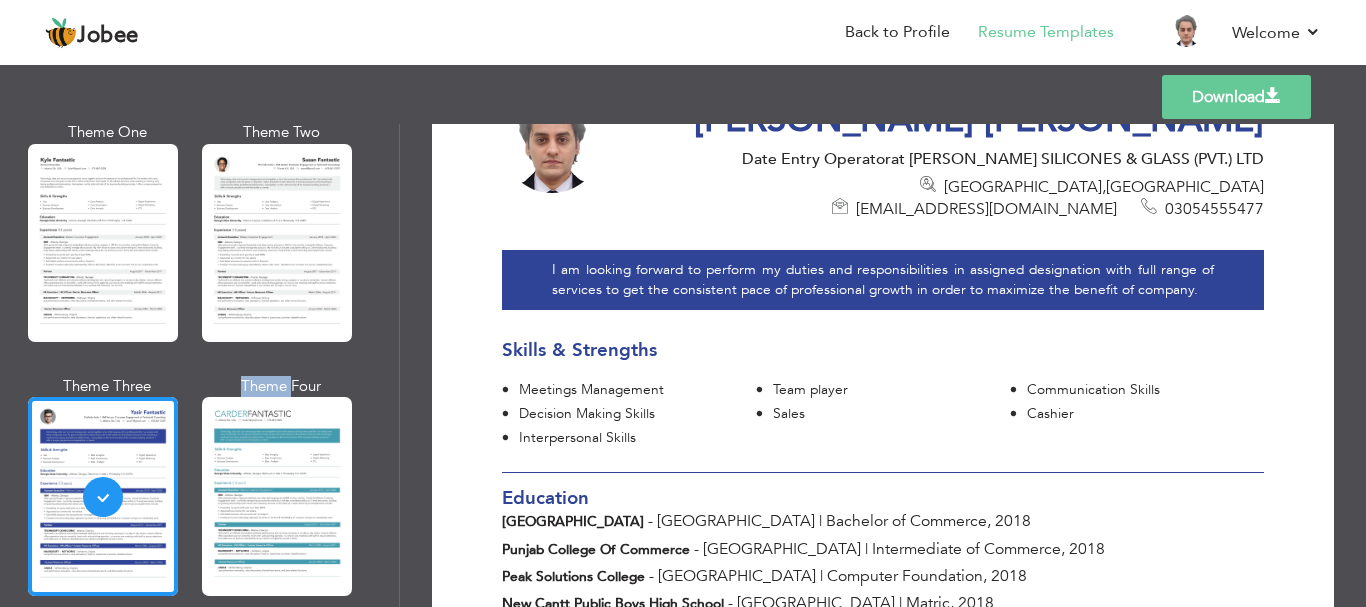 scroll, scrollTop: 400, scrollLeft: 0, axis: vertical 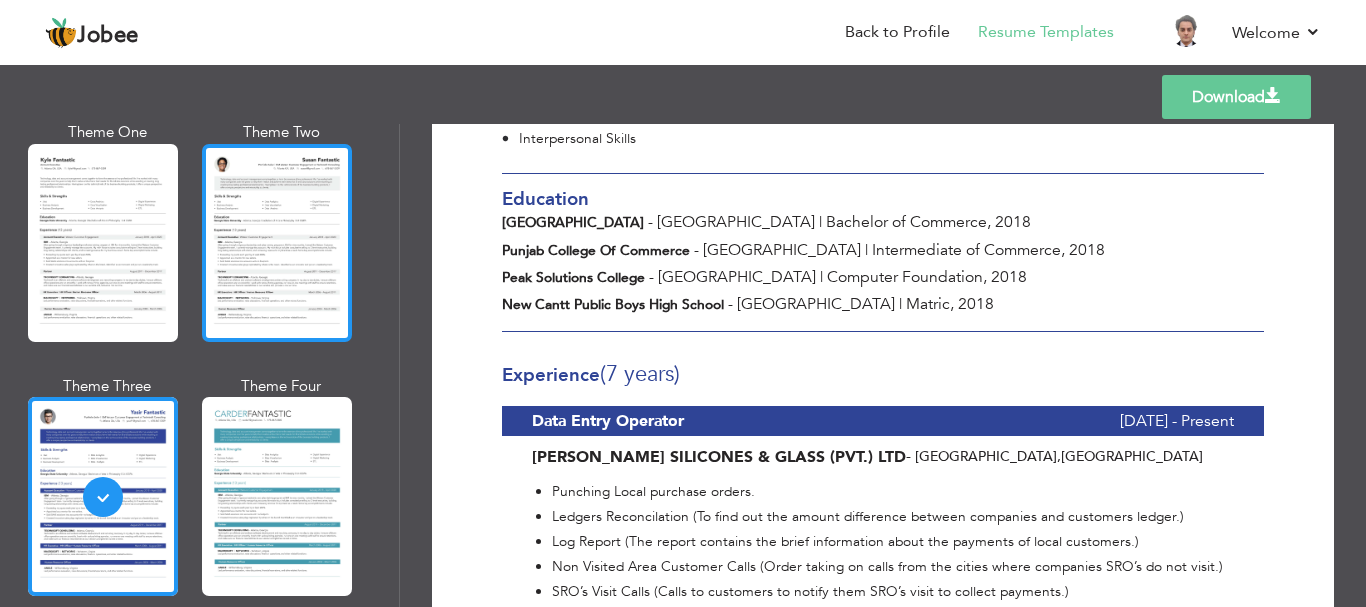 click at bounding box center [277, 243] 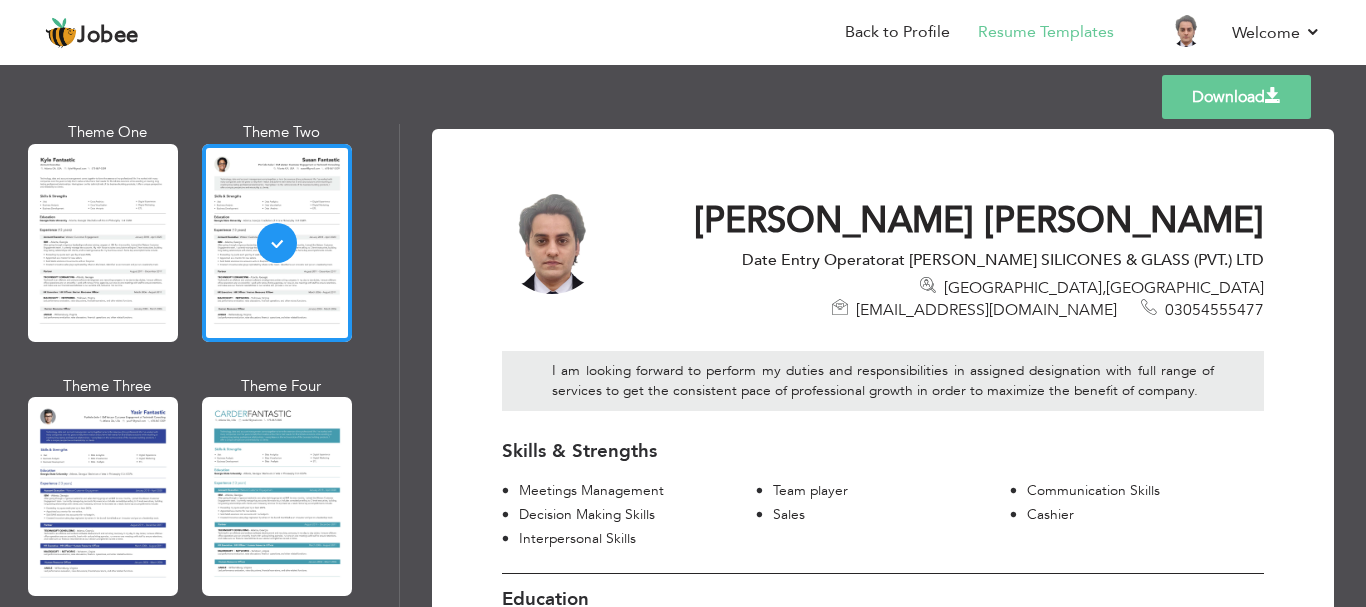 scroll, scrollTop: 300, scrollLeft: 0, axis: vertical 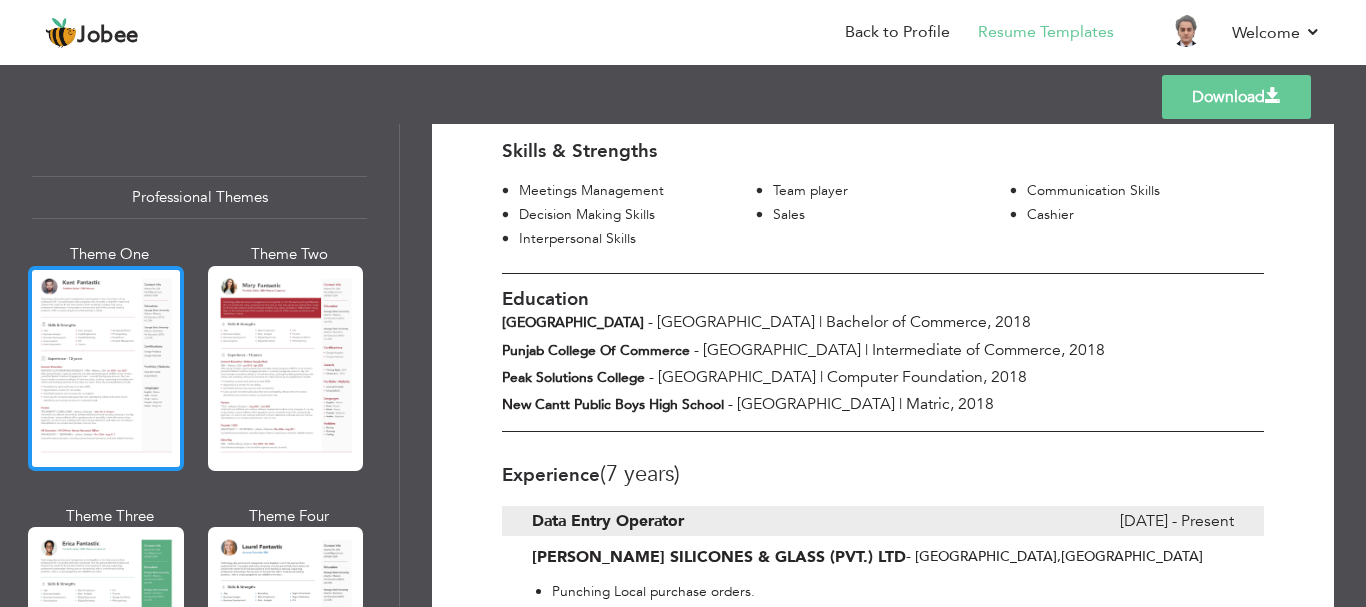 click at bounding box center (106, 368) 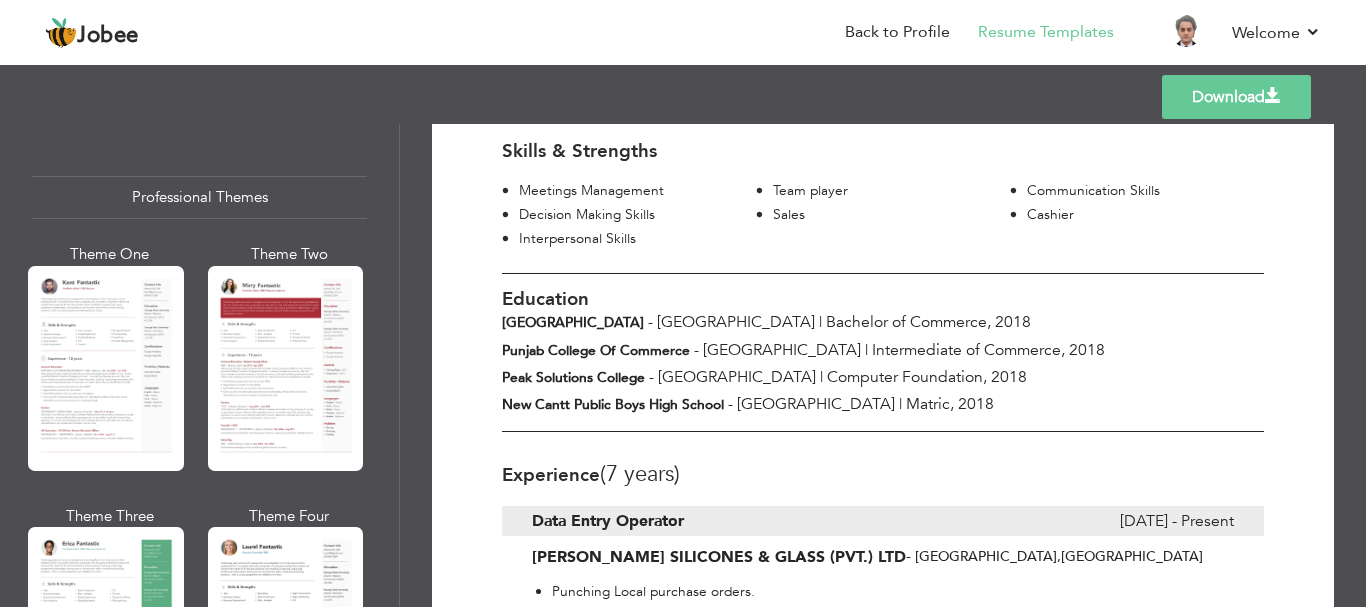 scroll, scrollTop: 0, scrollLeft: 0, axis: both 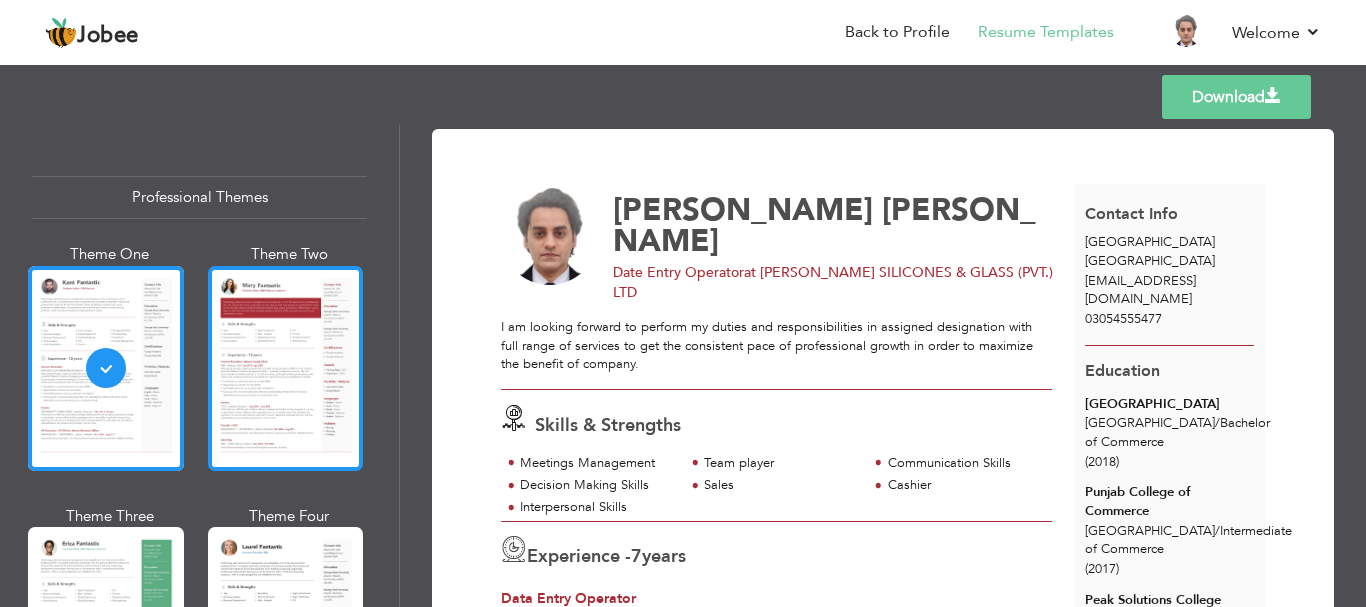 click at bounding box center [286, 368] 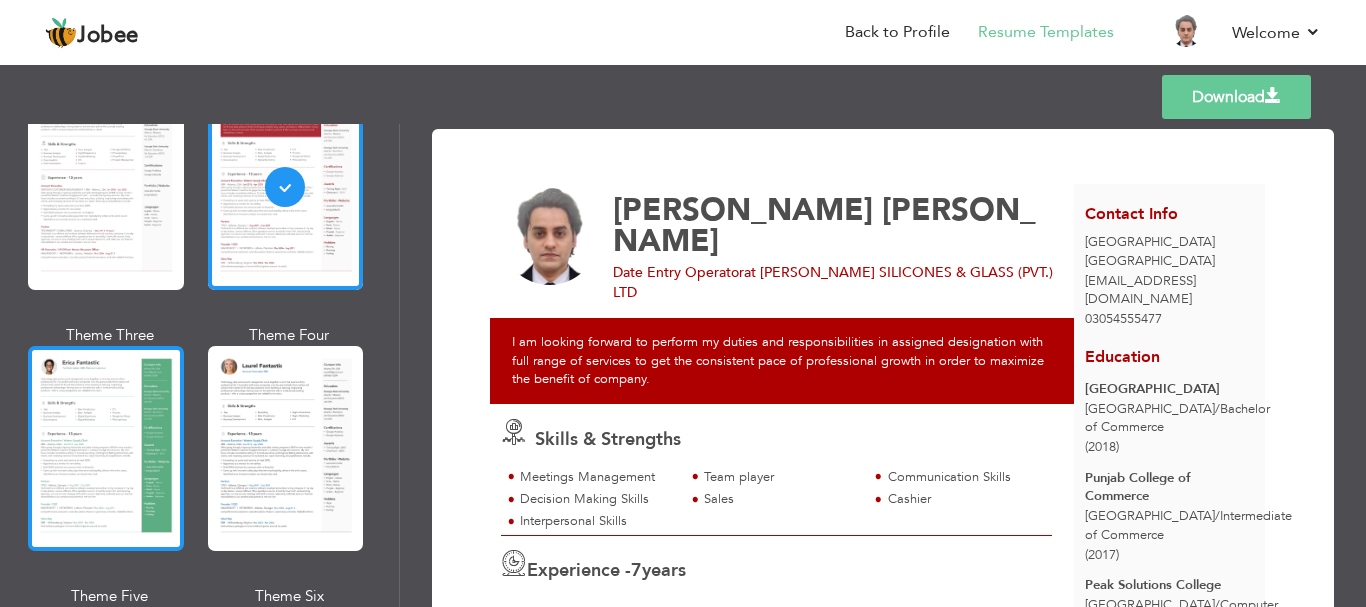 scroll, scrollTop: 200, scrollLeft: 0, axis: vertical 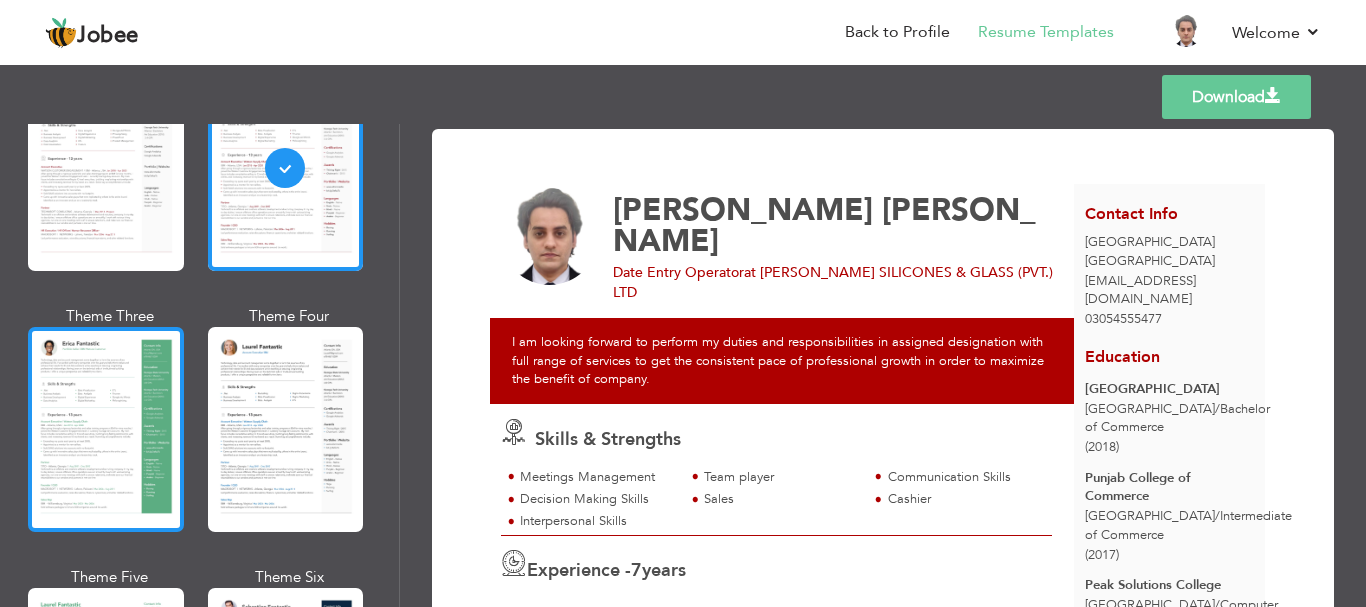 click at bounding box center [106, 429] 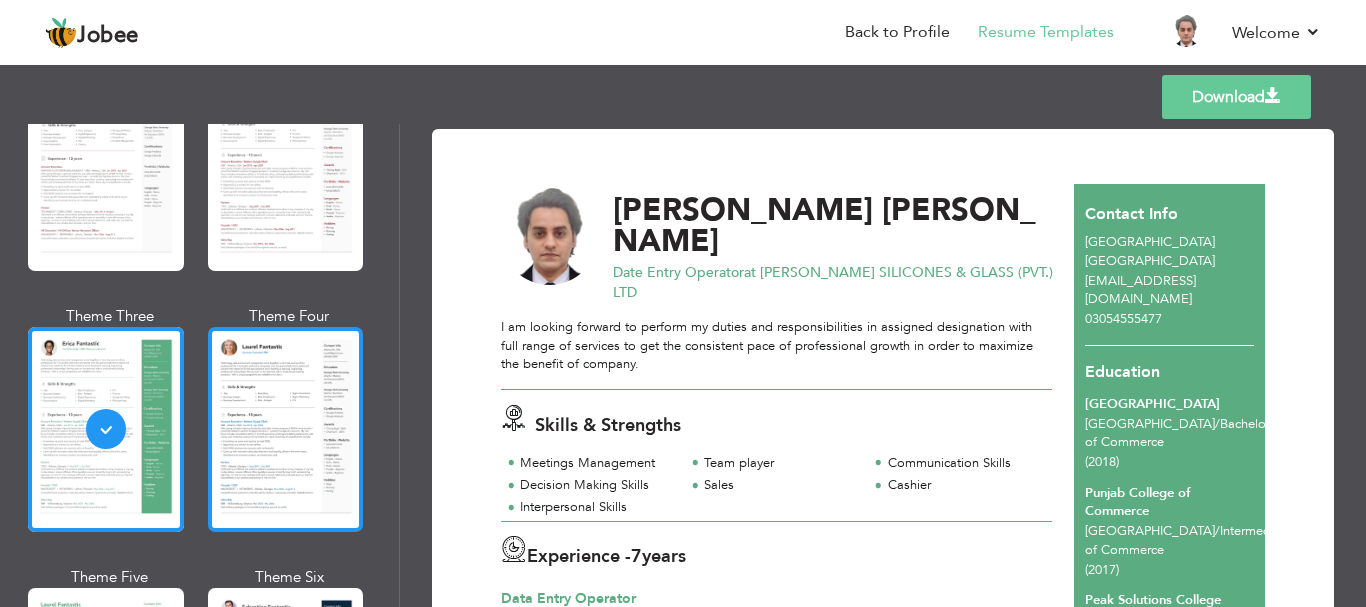 click at bounding box center [286, 429] 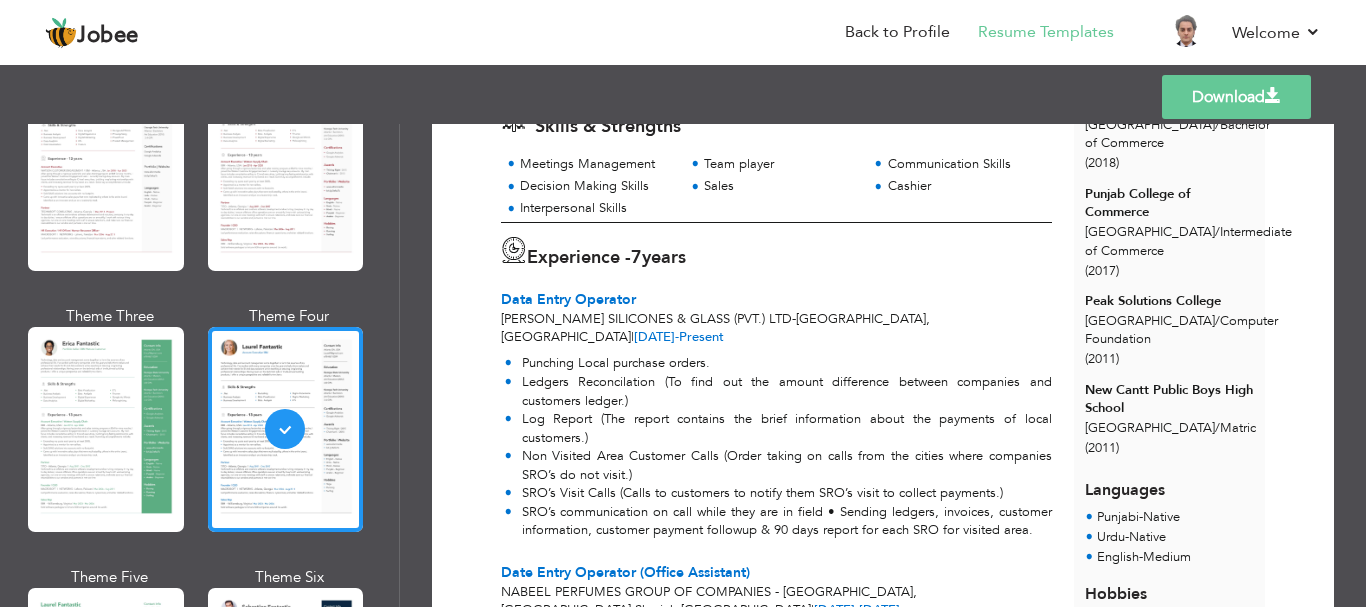 scroll, scrollTop: 300, scrollLeft: 0, axis: vertical 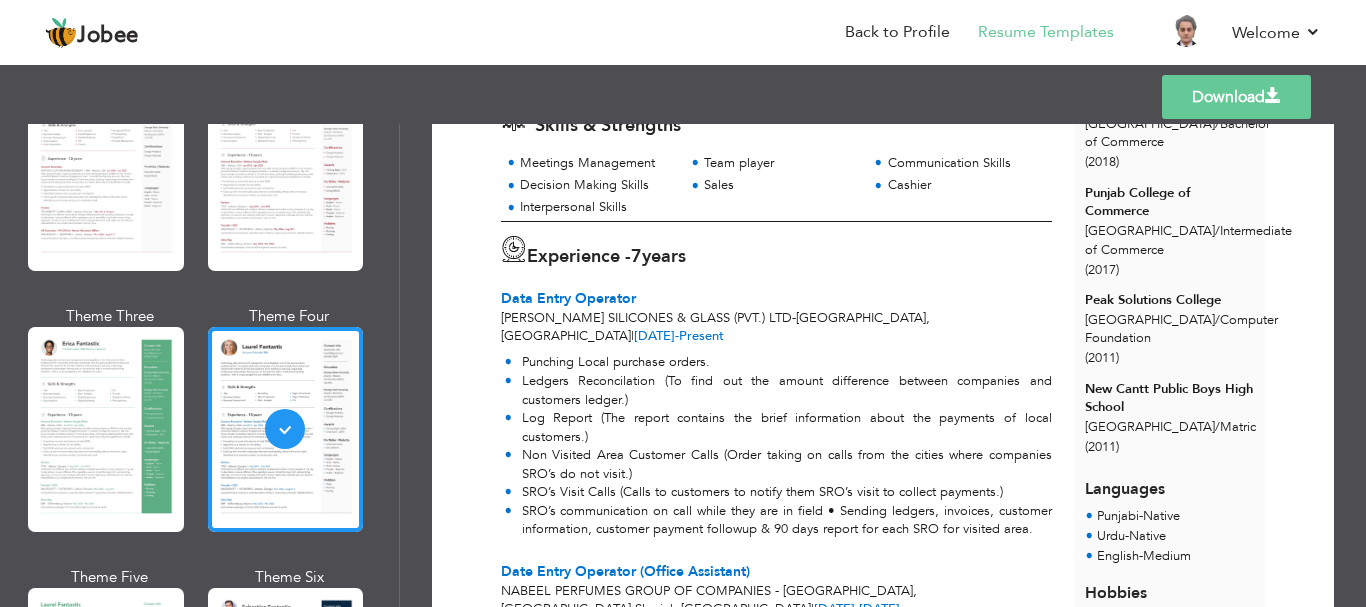 click on "Download" at bounding box center (1236, 97) 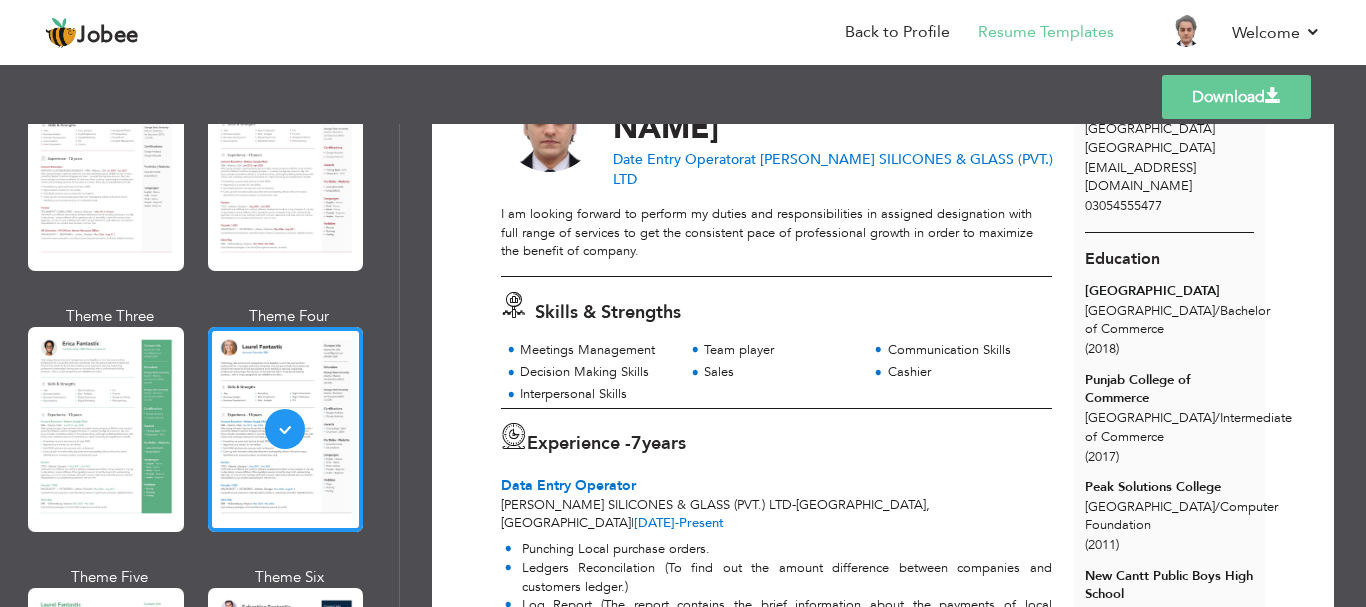 scroll, scrollTop: 0, scrollLeft: 0, axis: both 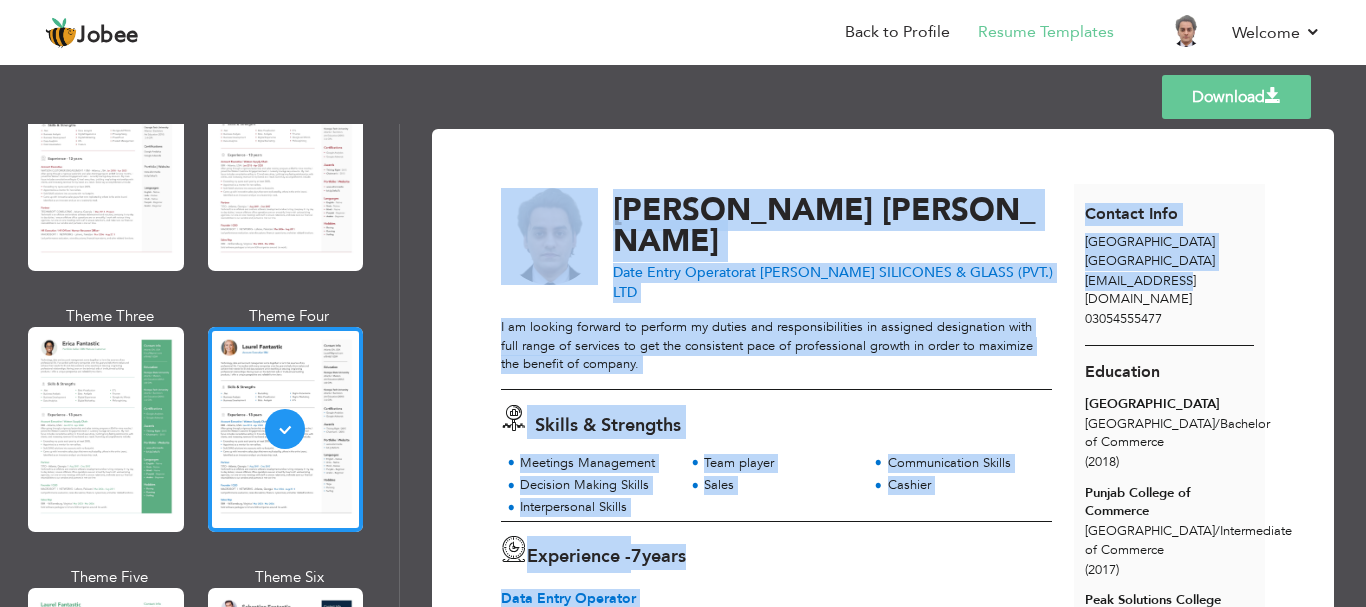 drag, startPoint x: 1181, startPoint y: 284, endPoint x: 1287, endPoint y: 279, distance: 106.11786 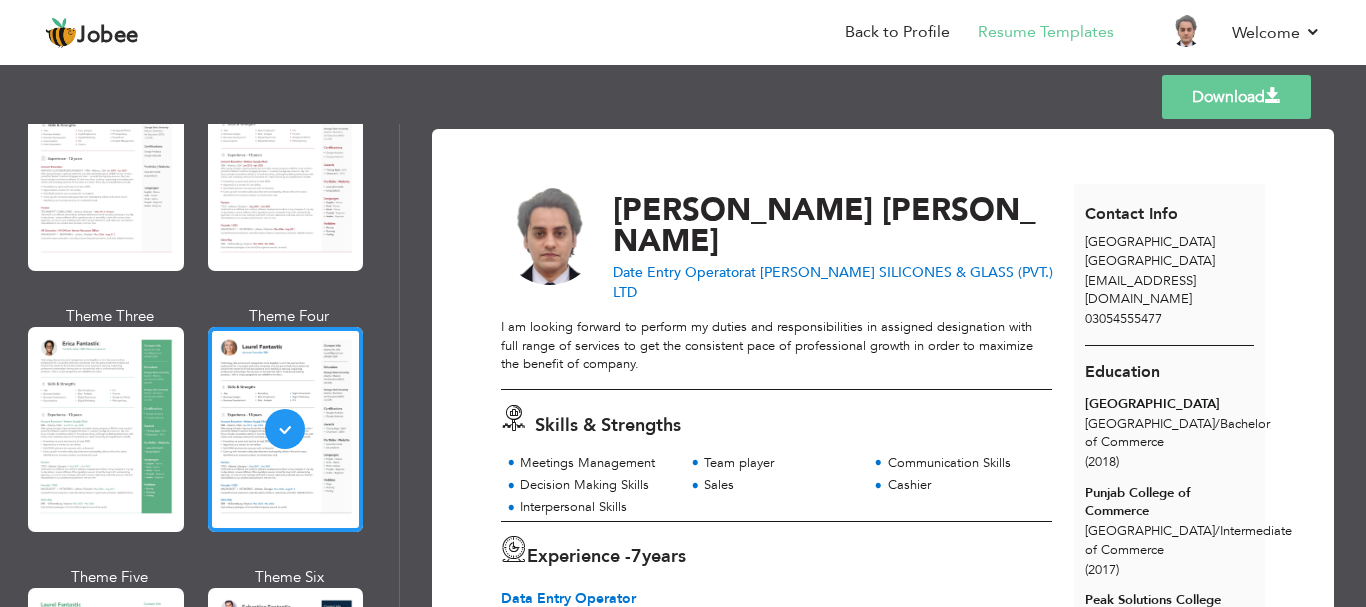 click on "Download
Malik Nouman Shabbir   Ahmed
Date Entry Operator  at HARRIS SILICONES & GLASS (PVT.) LTD
Skills & Strengths
Team player 7" at bounding box center (883, 769) 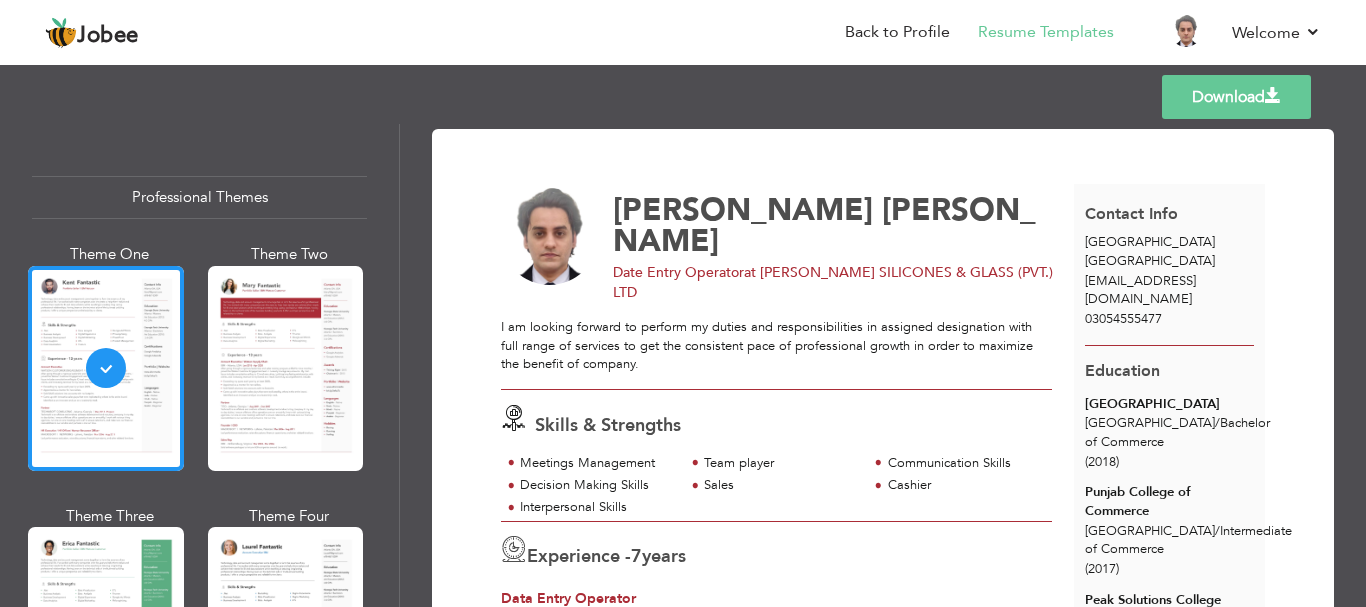 scroll, scrollTop: 0, scrollLeft: 0, axis: both 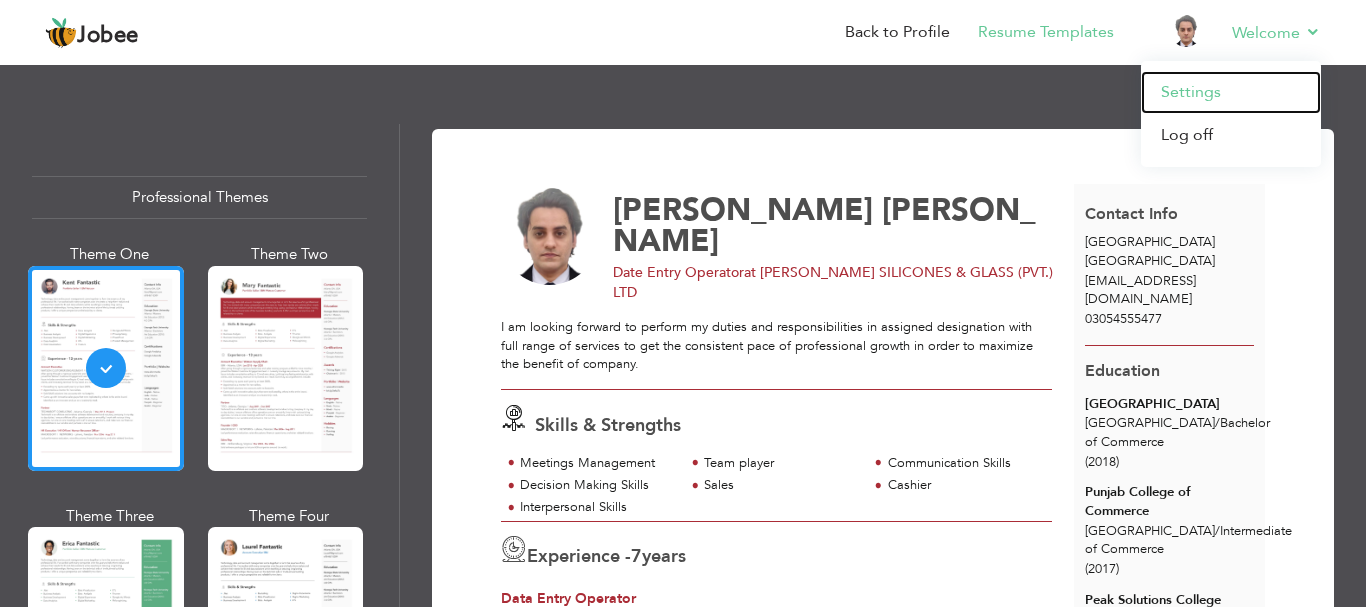 click on "Settings" at bounding box center (1231, 92) 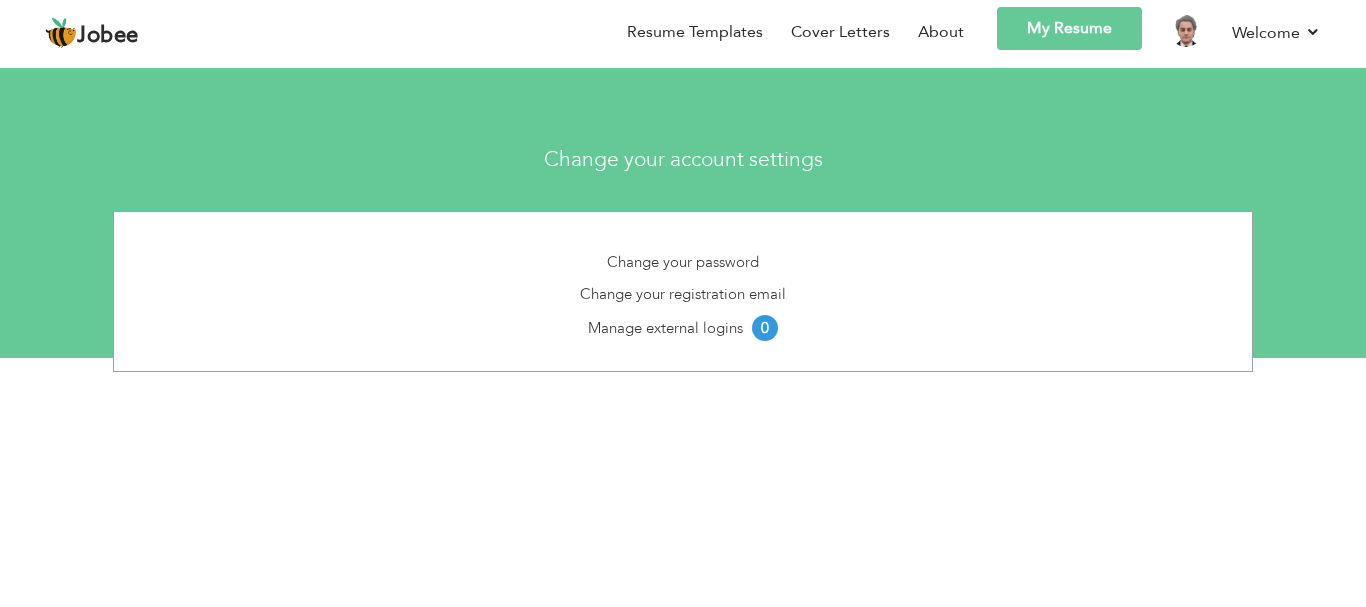 scroll, scrollTop: 0, scrollLeft: 0, axis: both 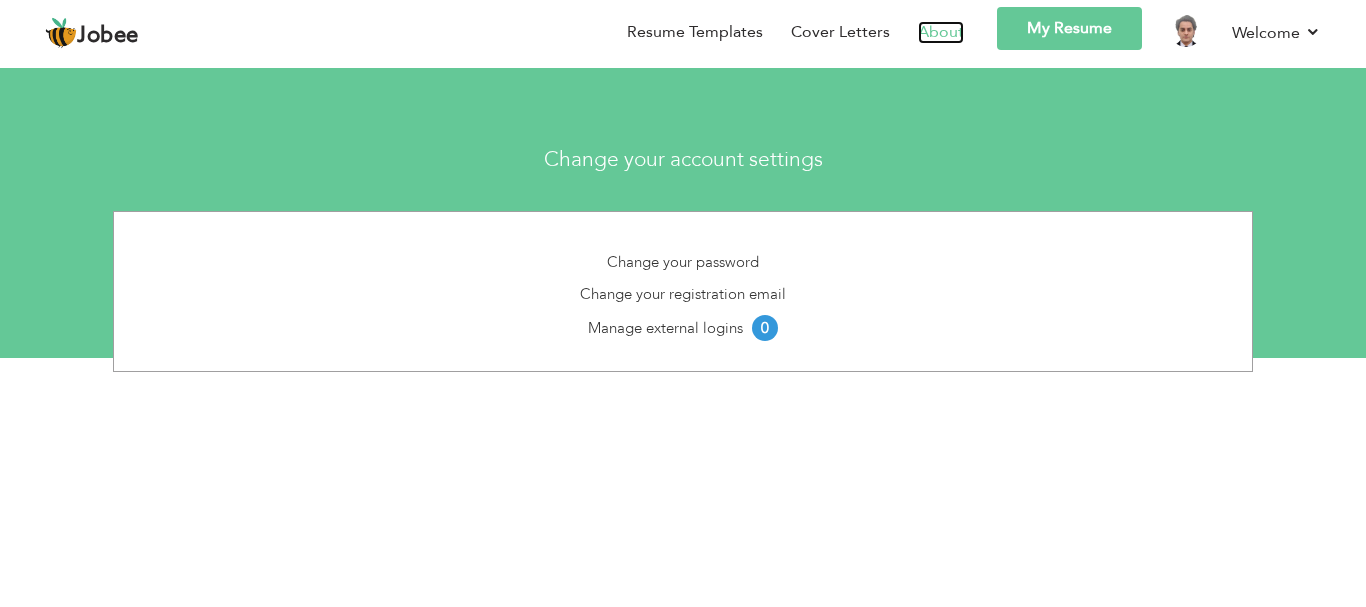 click on "About" at bounding box center (941, 32) 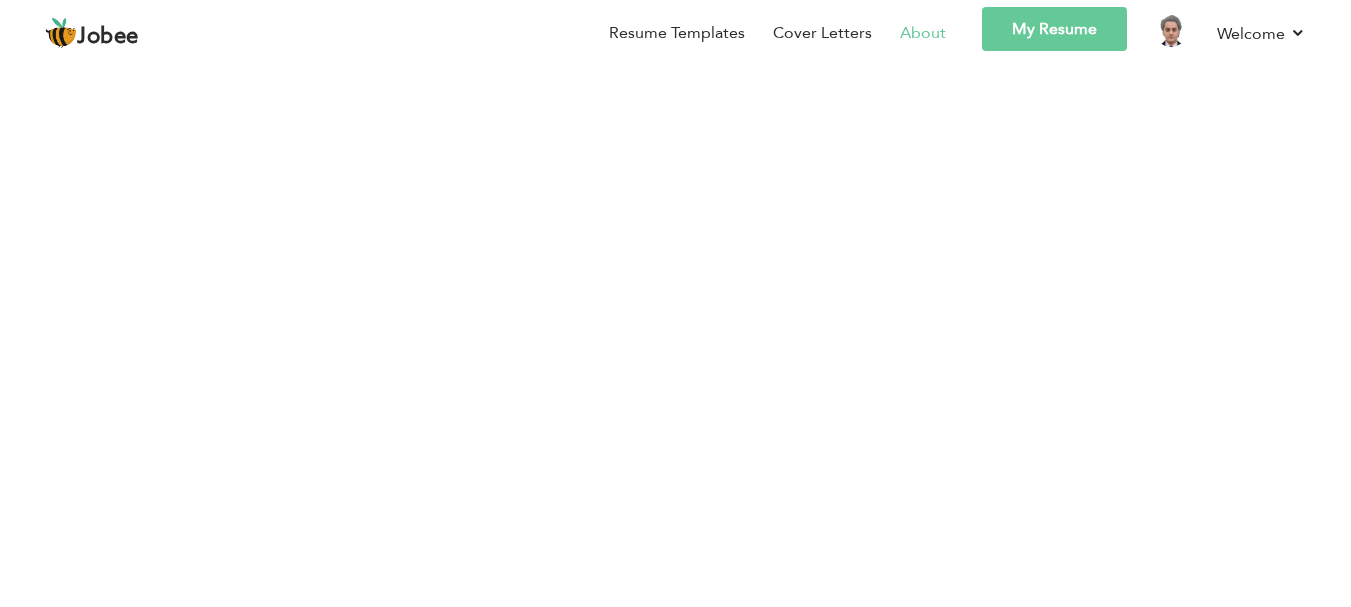 scroll, scrollTop: 0, scrollLeft: 0, axis: both 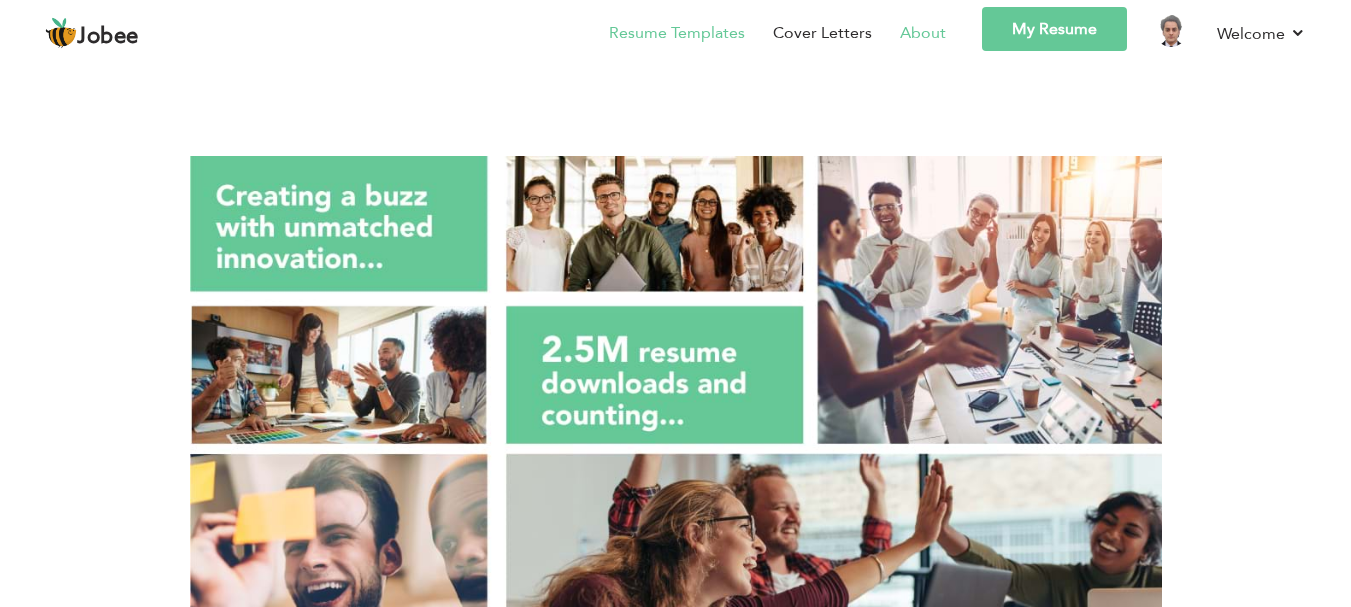 click on "Resume Templates" at bounding box center (677, 33) 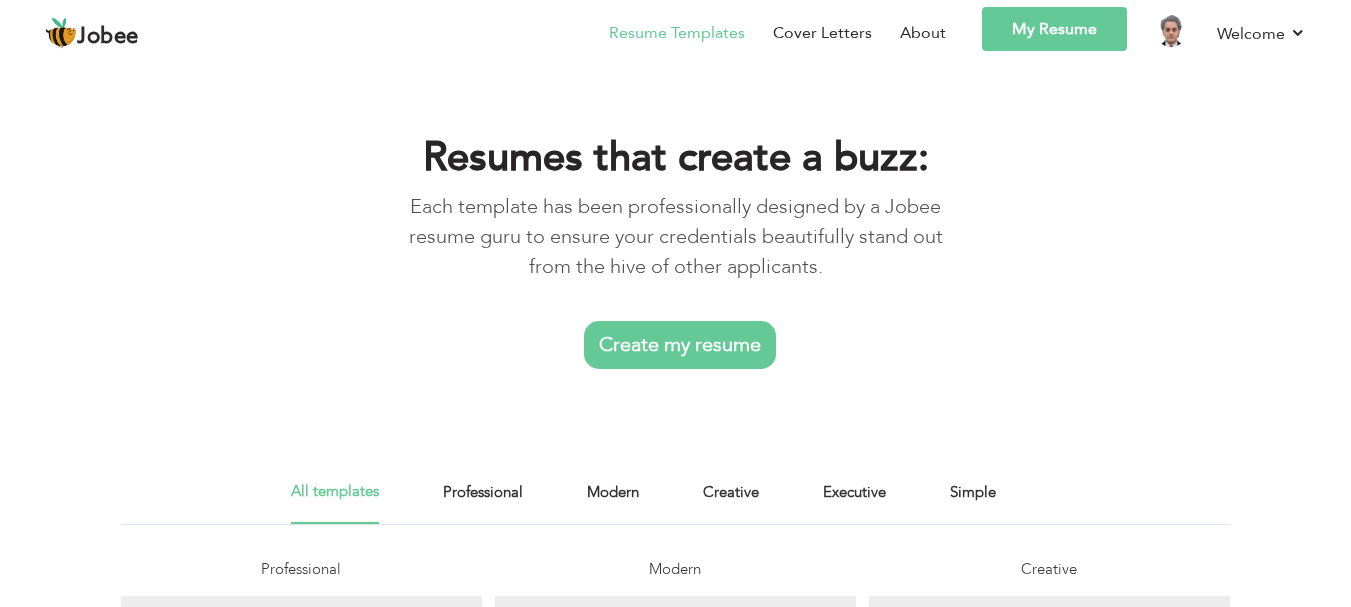 scroll, scrollTop: 0, scrollLeft: 0, axis: both 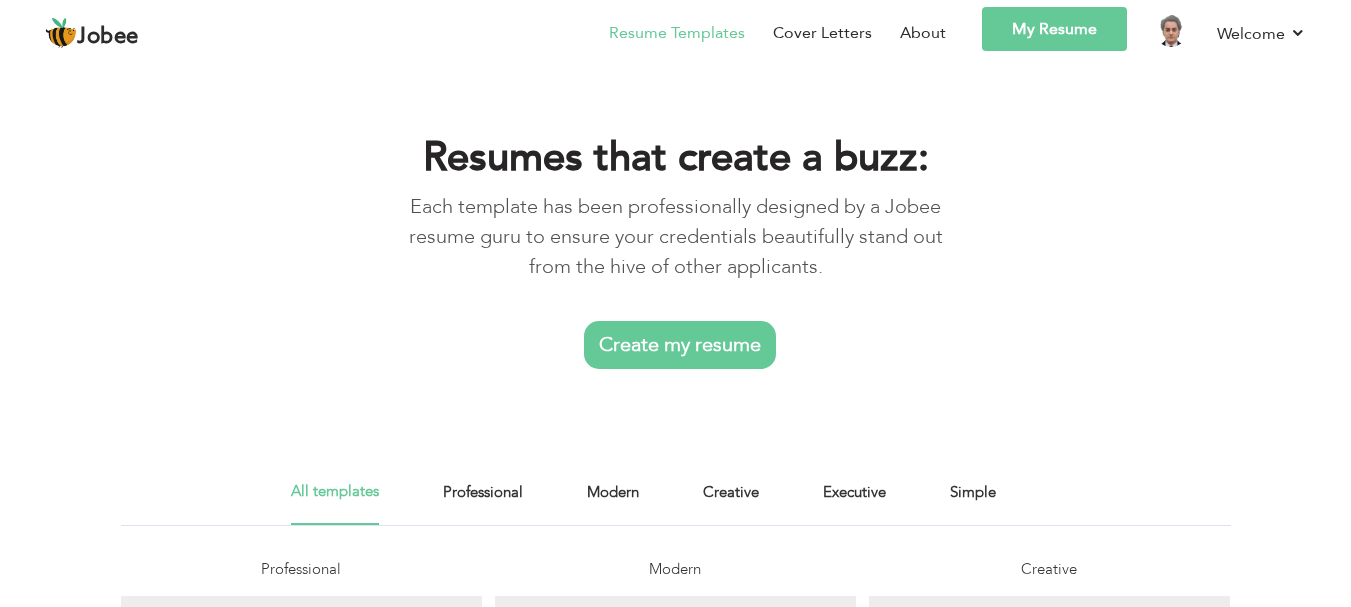 click on "Create my resume" at bounding box center (680, 345) 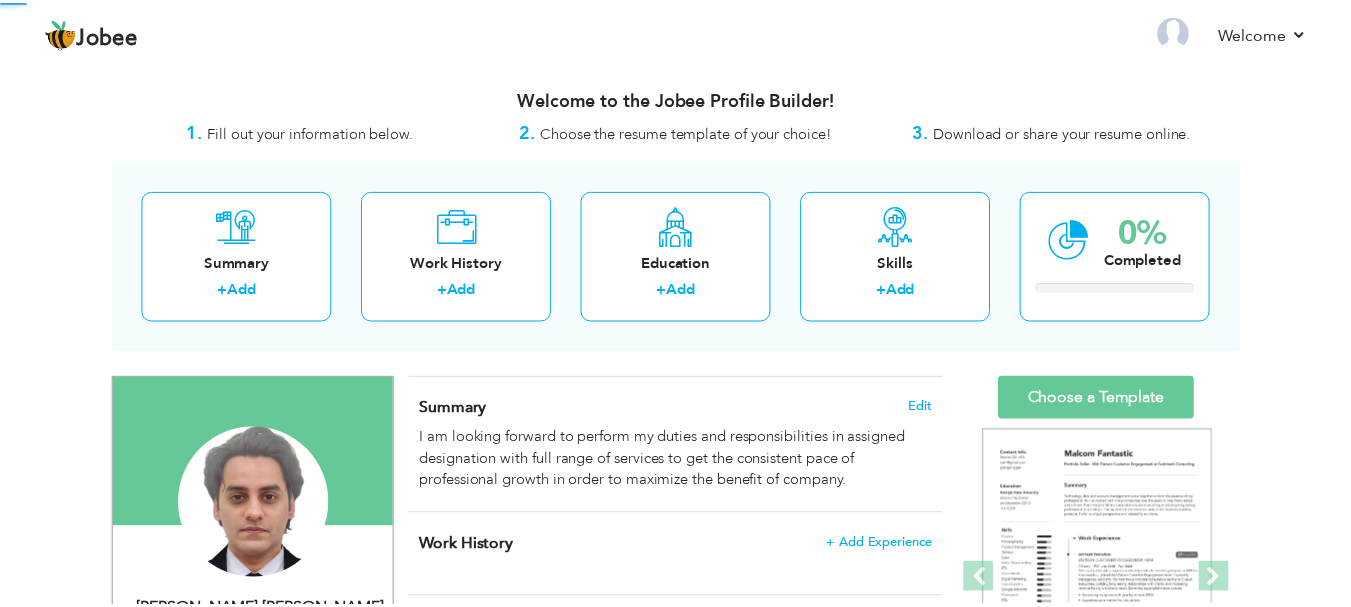 scroll, scrollTop: 0, scrollLeft: 0, axis: both 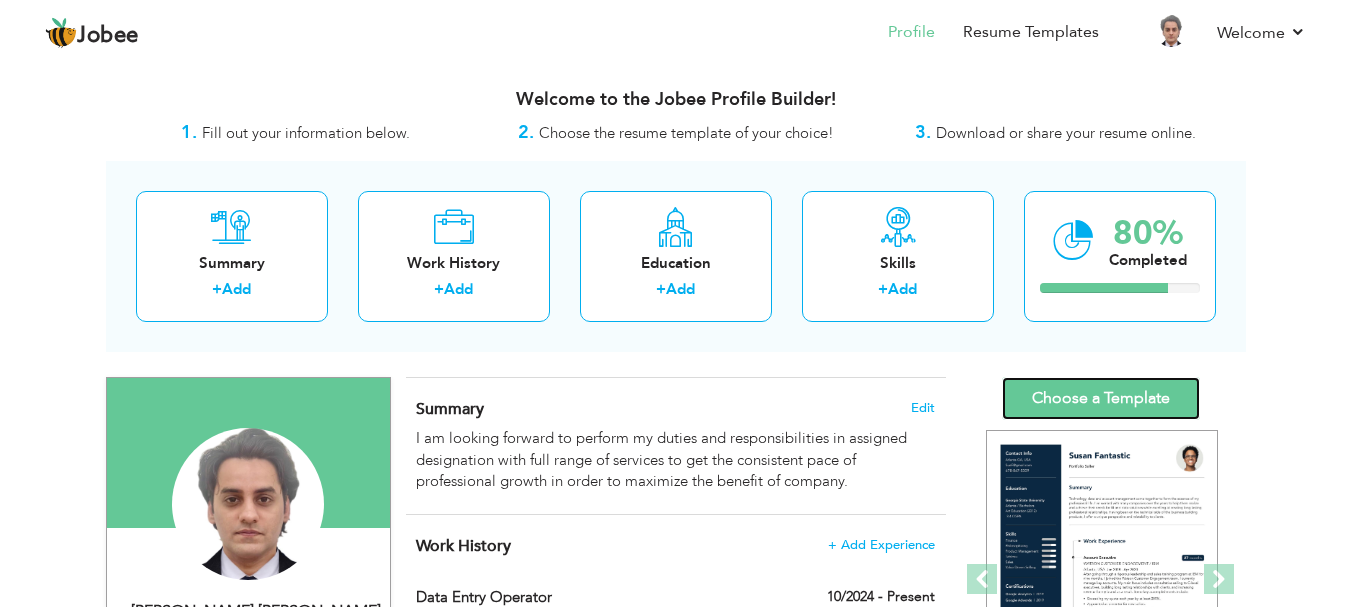 click on "Choose a Template" at bounding box center [1101, 398] 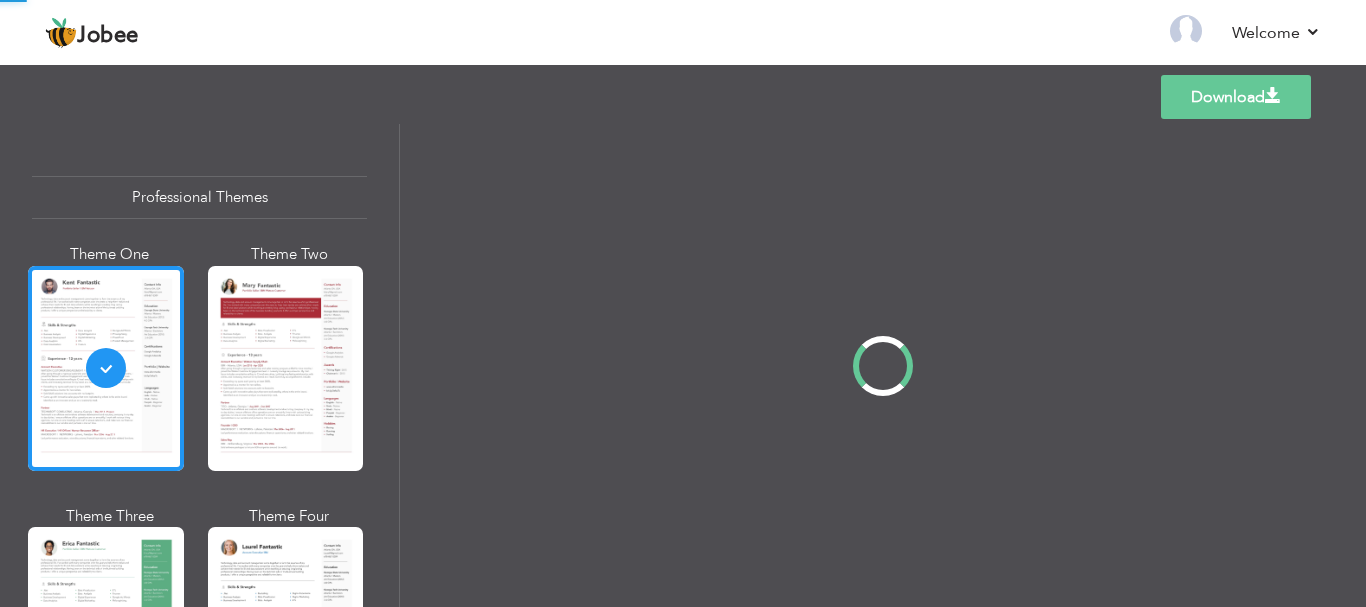 scroll, scrollTop: 0, scrollLeft: 0, axis: both 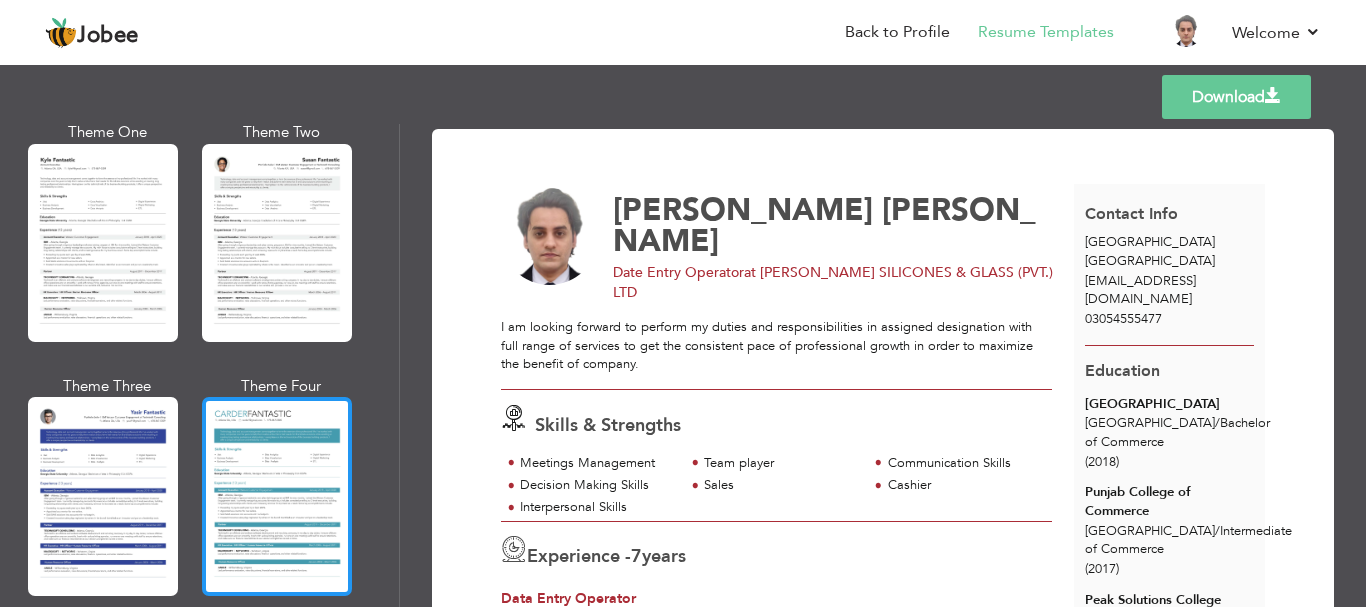 click at bounding box center (277, 496) 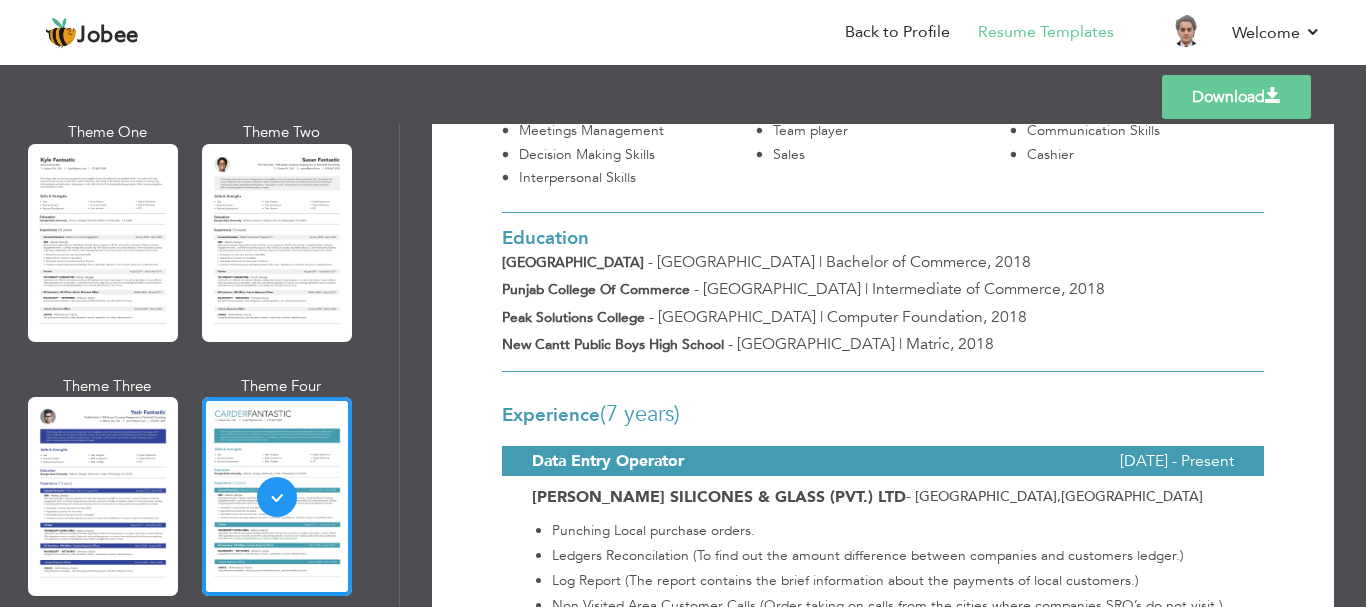 scroll, scrollTop: 400, scrollLeft: 0, axis: vertical 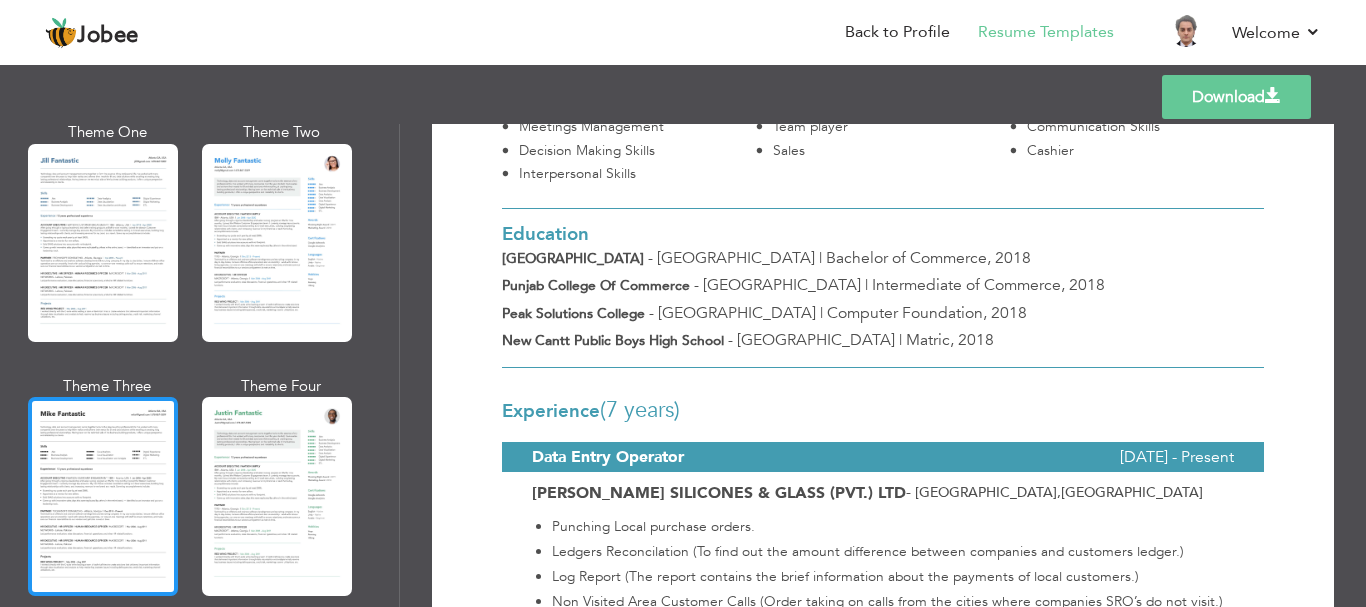 click at bounding box center (103, 496) 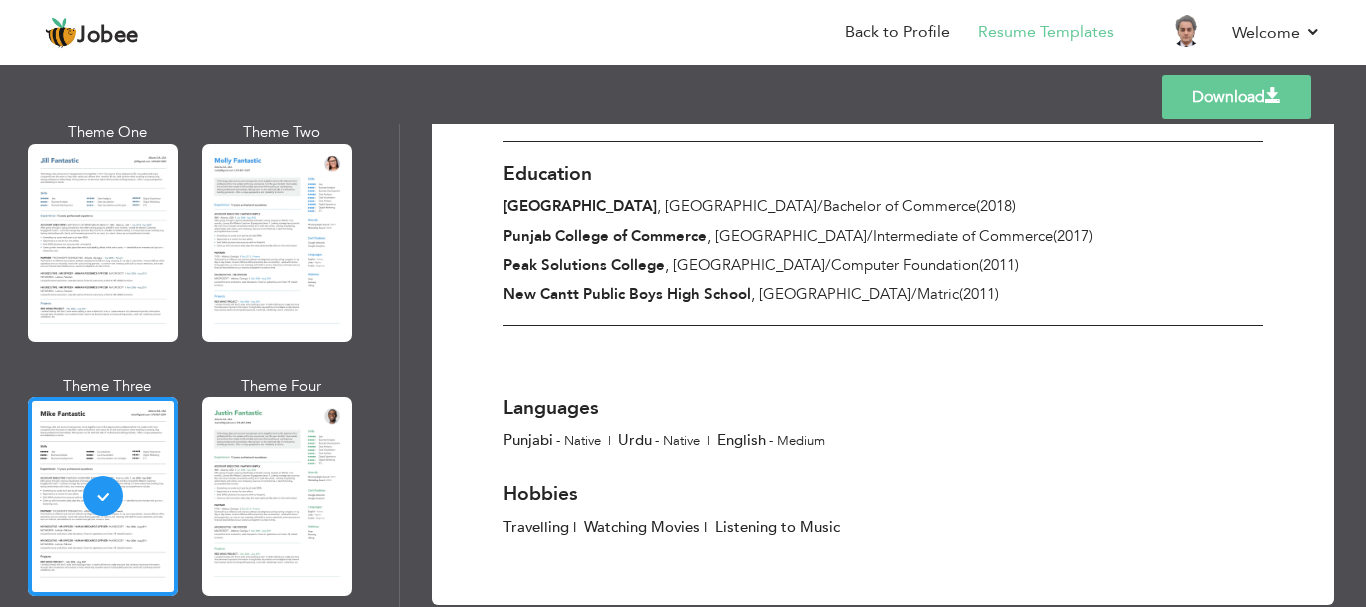 scroll, scrollTop: 1267, scrollLeft: 0, axis: vertical 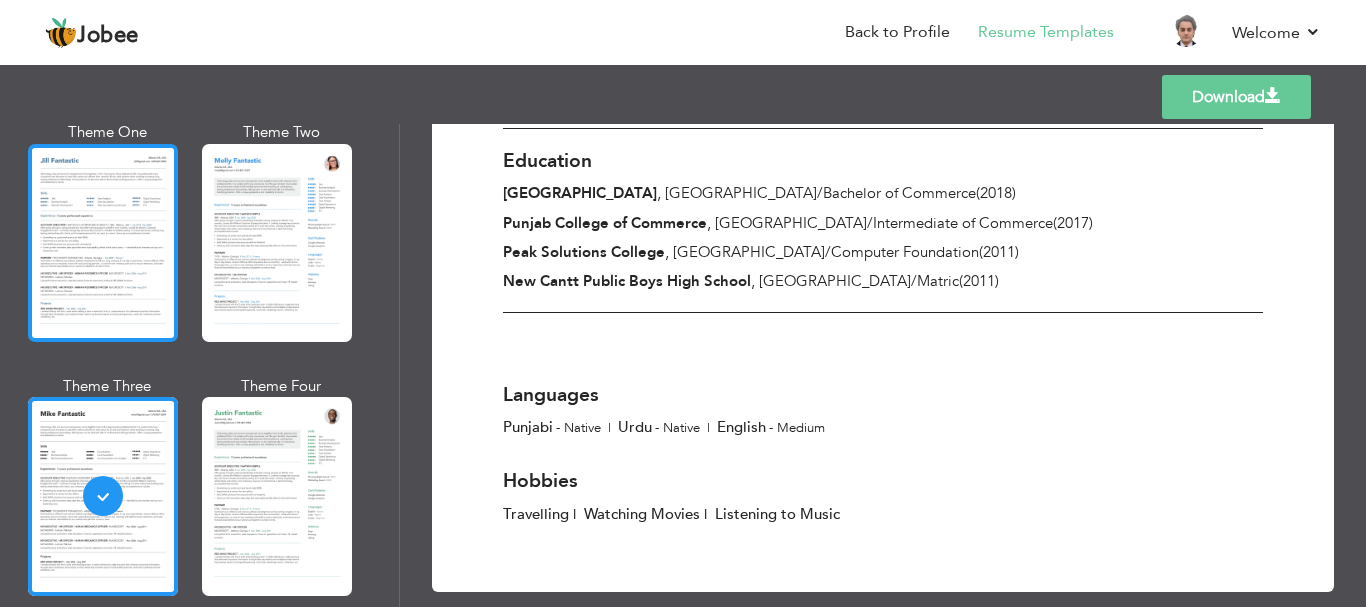 click at bounding box center [103, 243] 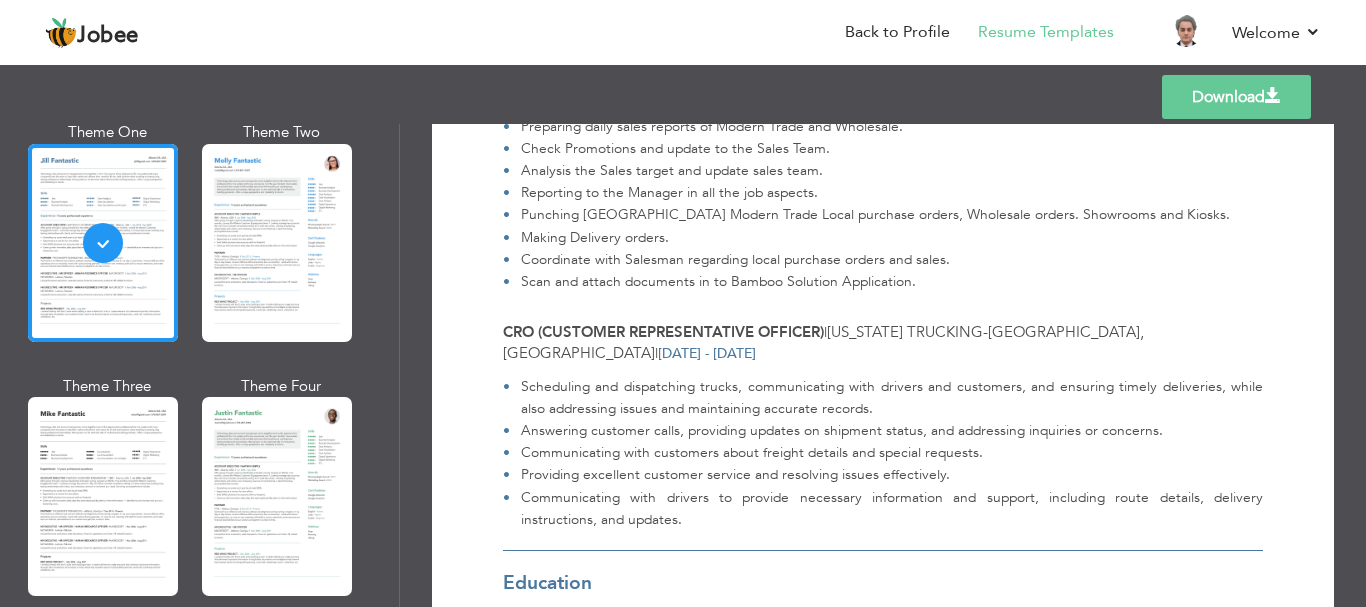 scroll, scrollTop: 1267, scrollLeft: 0, axis: vertical 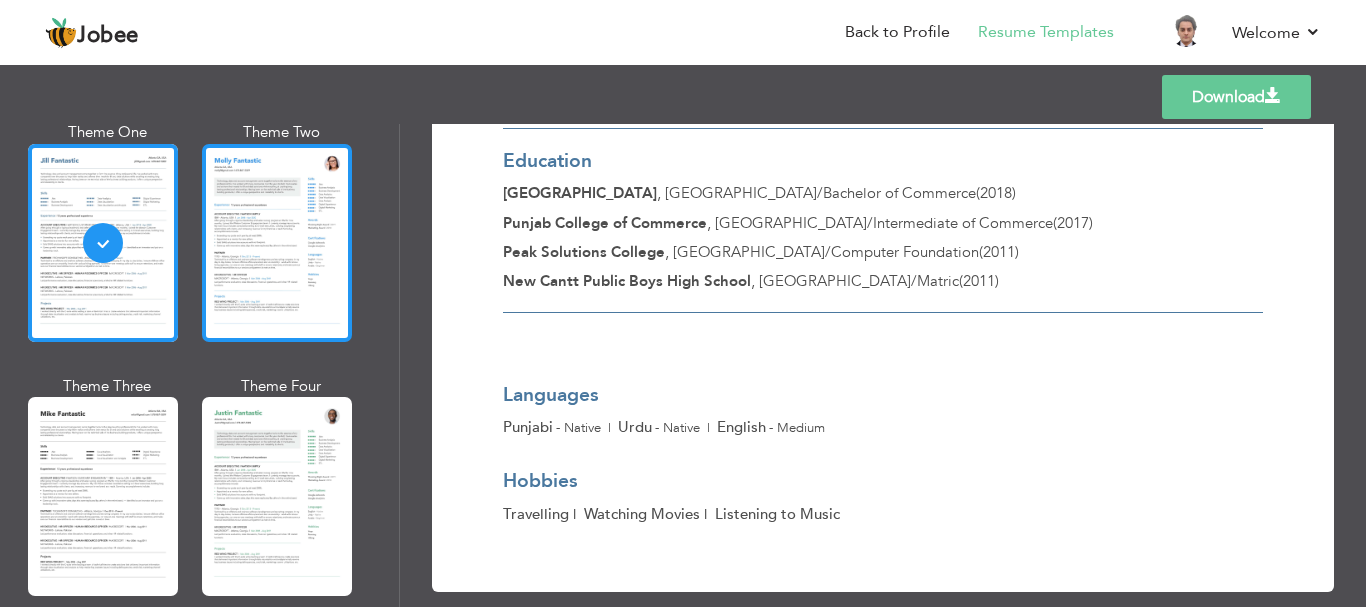 click at bounding box center [277, 243] 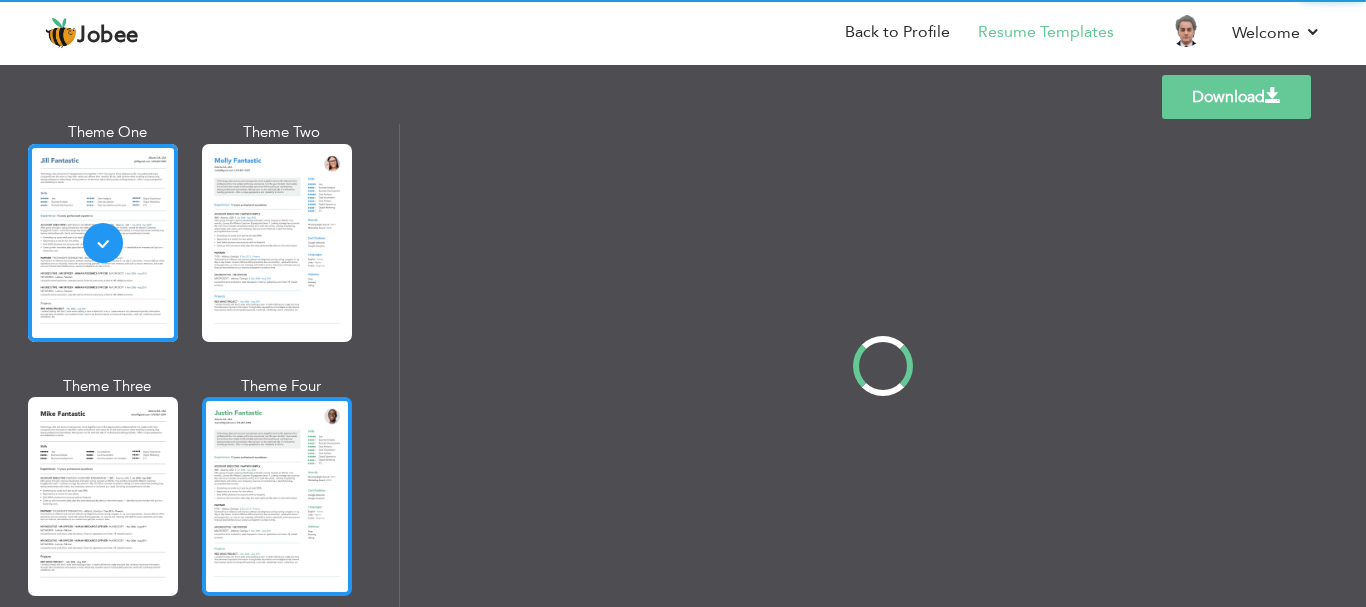 scroll, scrollTop: 0, scrollLeft: 0, axis: both 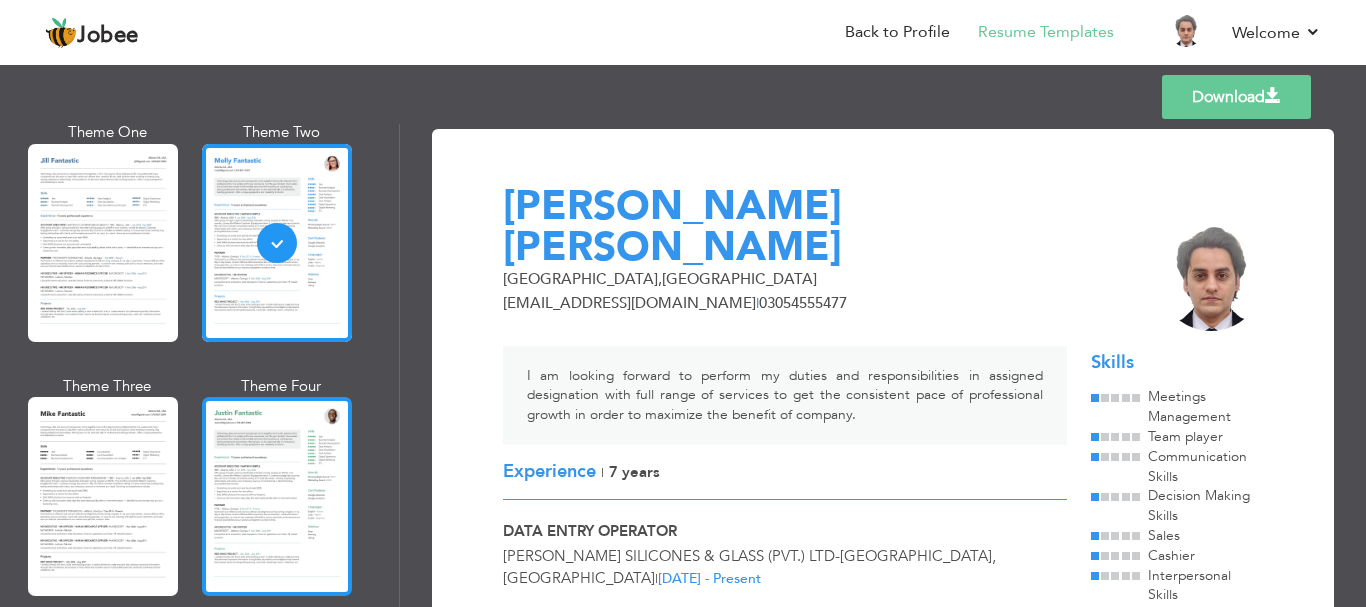 click at bounding box center (277, 496) 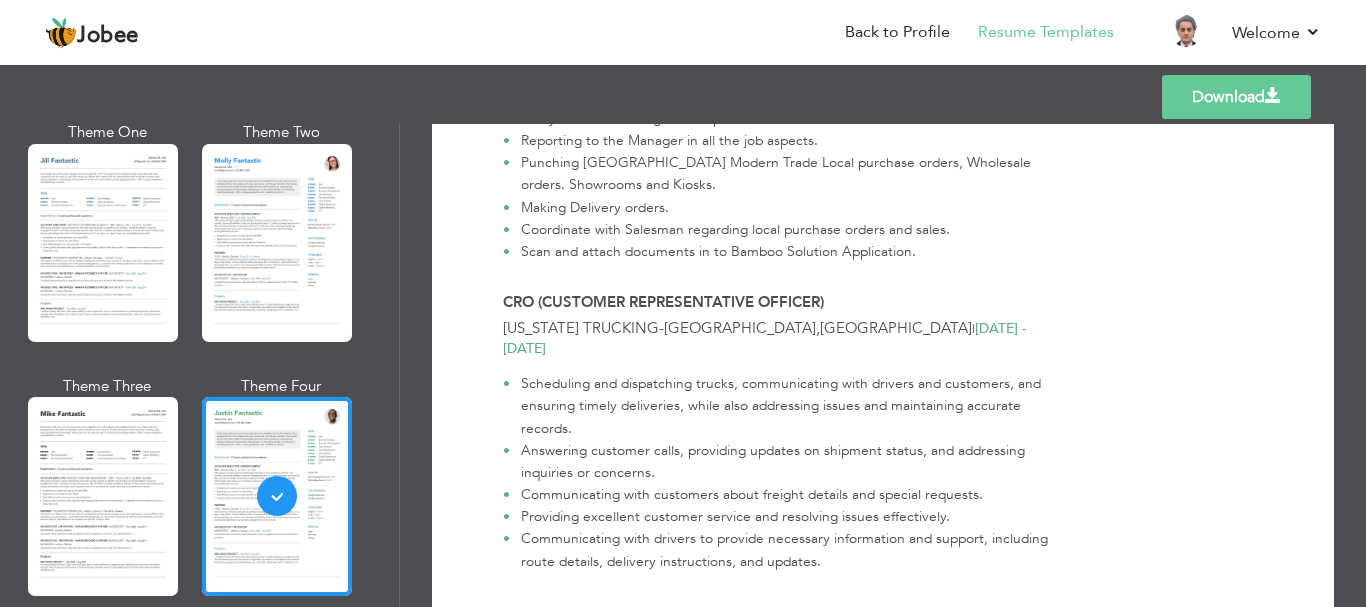 scroll, scrollTop: 1000, scrollLeft: 0, axis: vertical 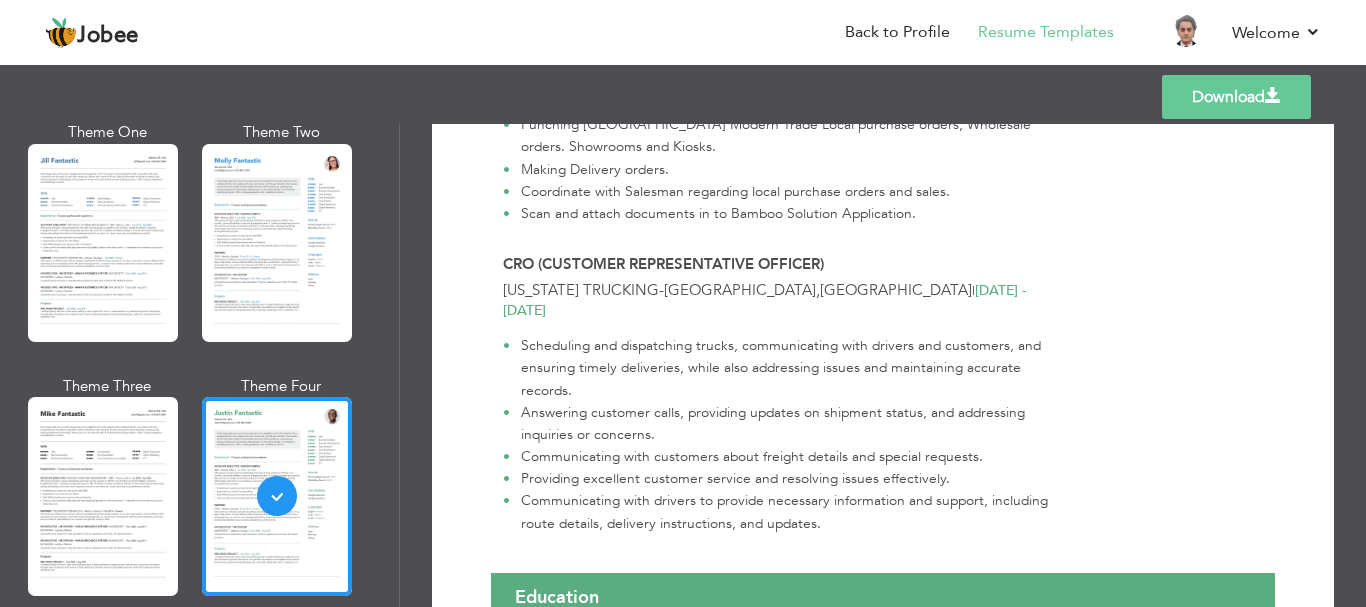 click on "Download" at bounding box center [1236, 97] 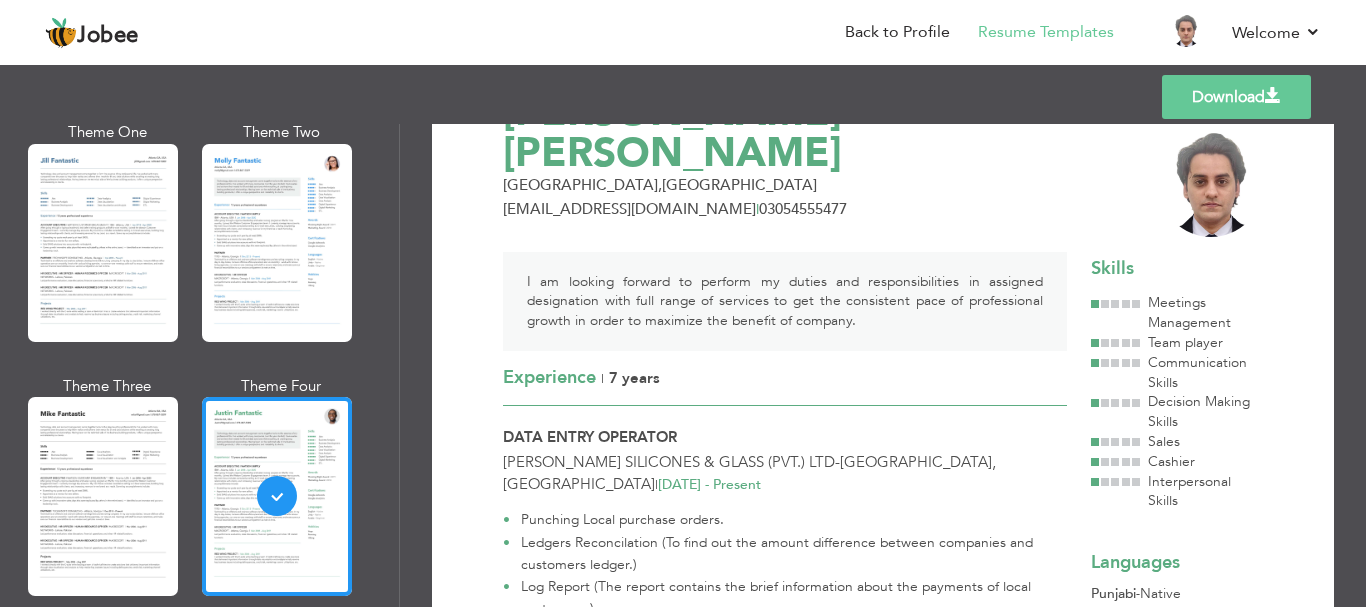 scroll, scrollTop: 0, scrollLeft: 0, axis: both 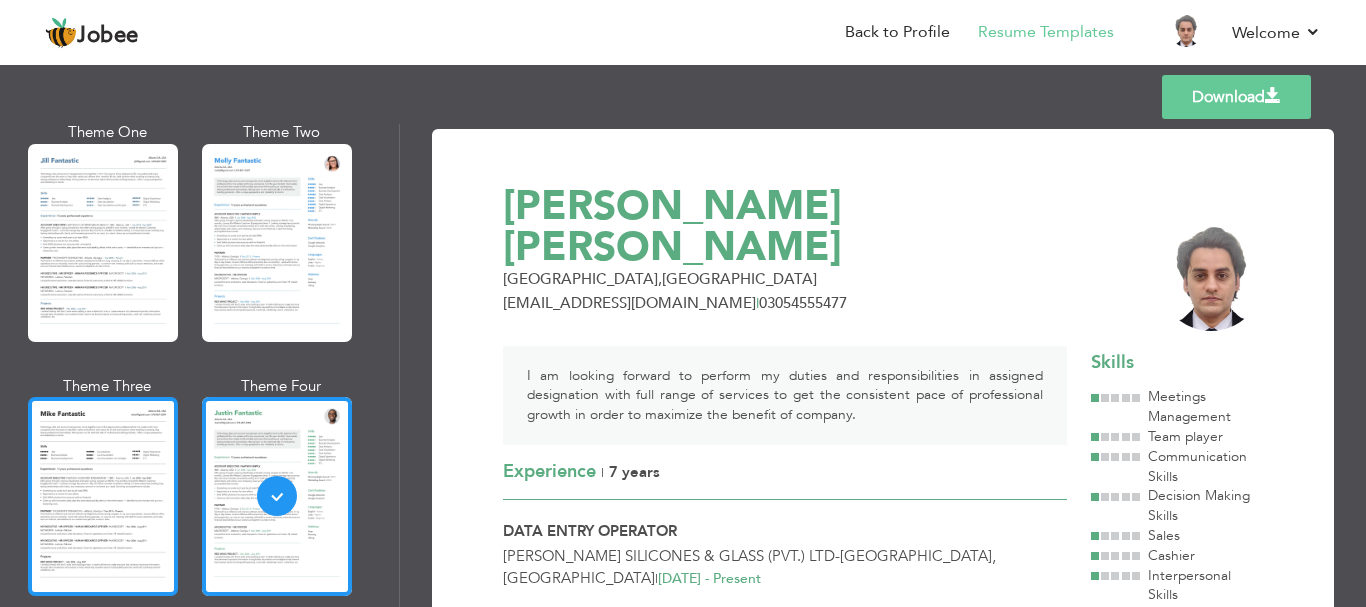 click at bounding box center (103, 496) 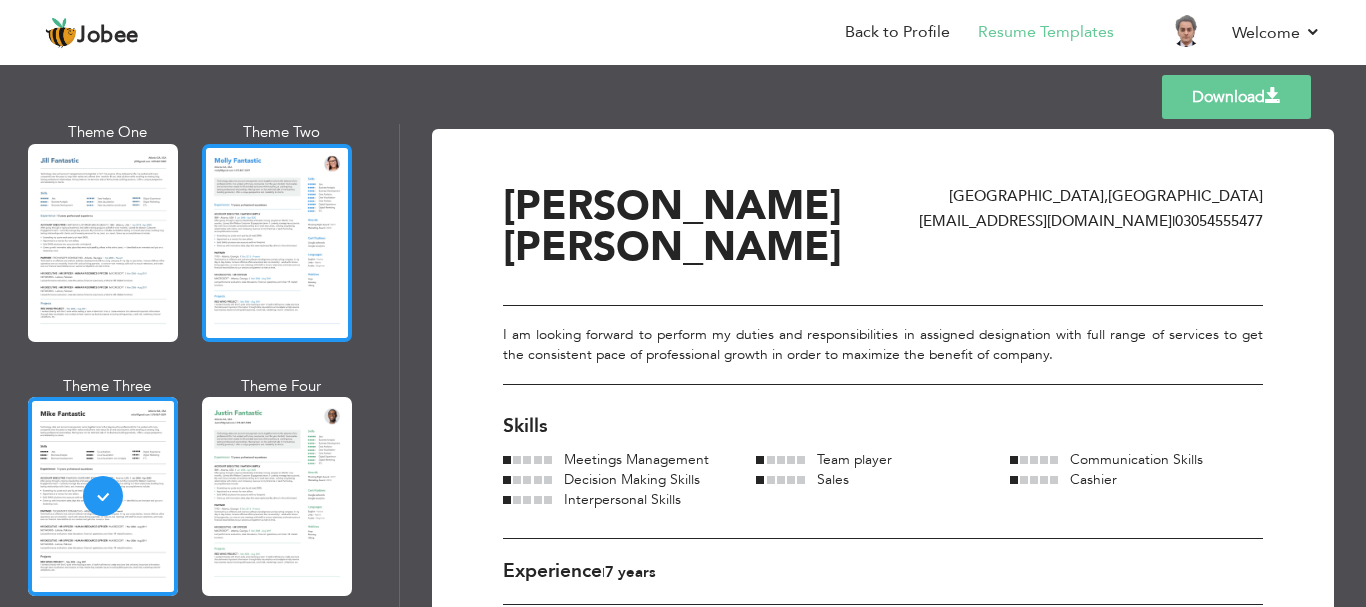 click at bounding box center [277, 243] 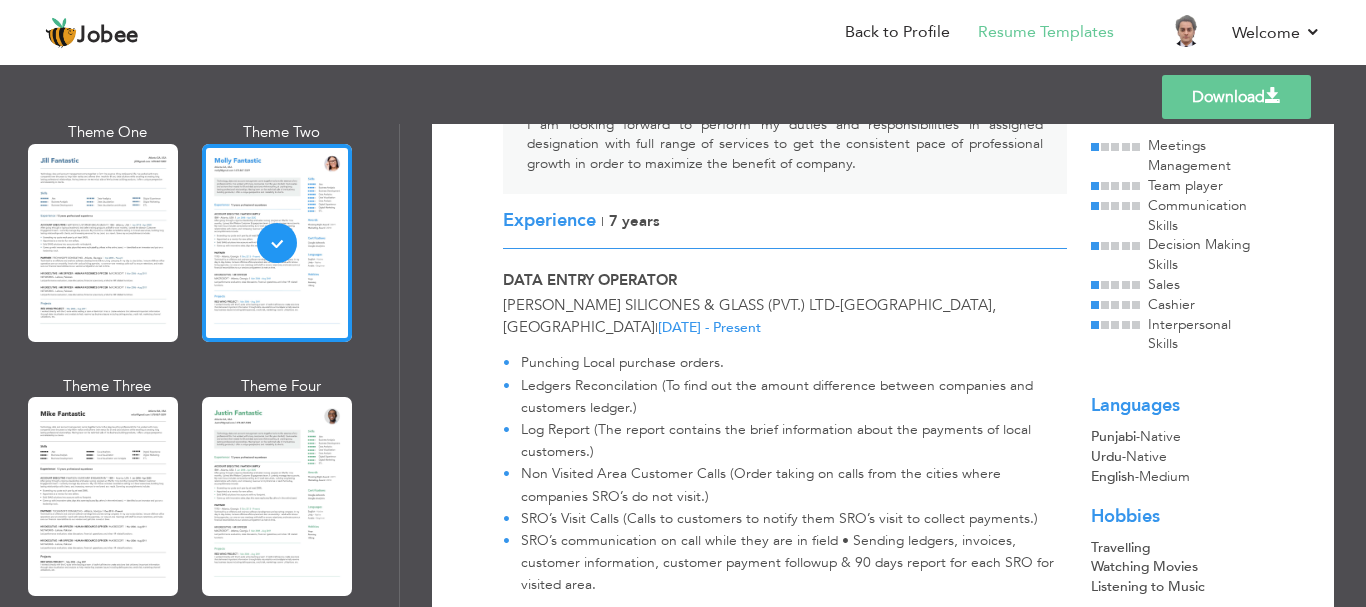 scroll, scrollTop: 0, scrollLeft: 0, axis: both 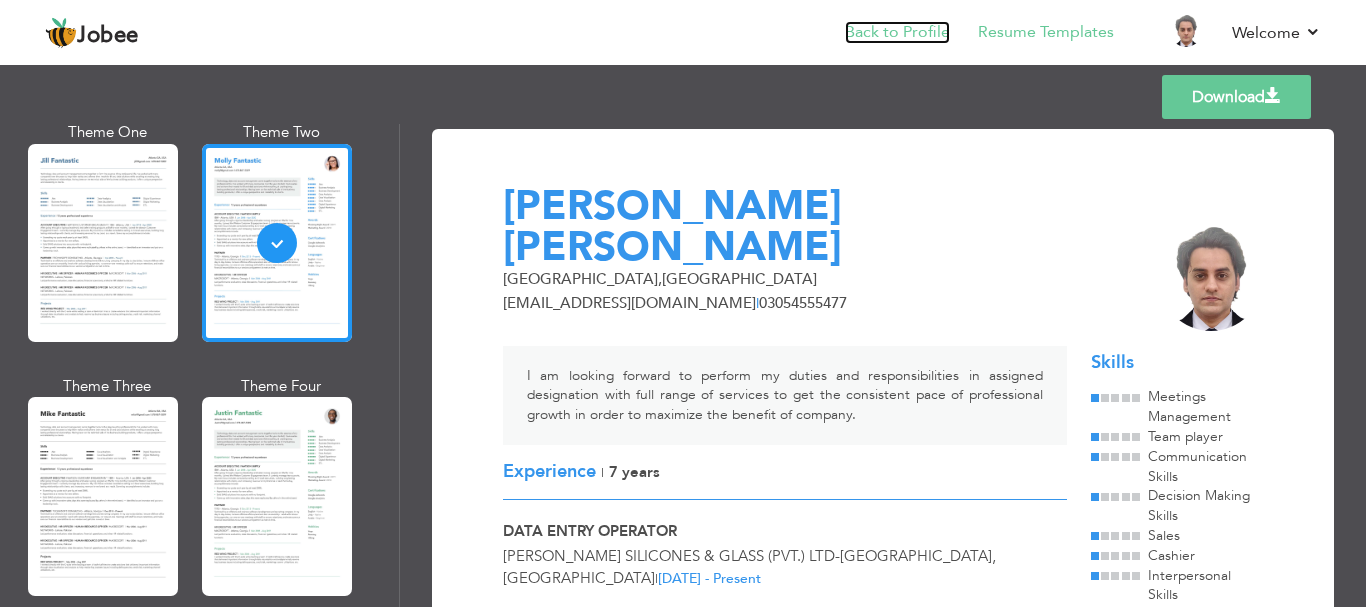 click on "Back to Profile" at bounding box center (897, 32) 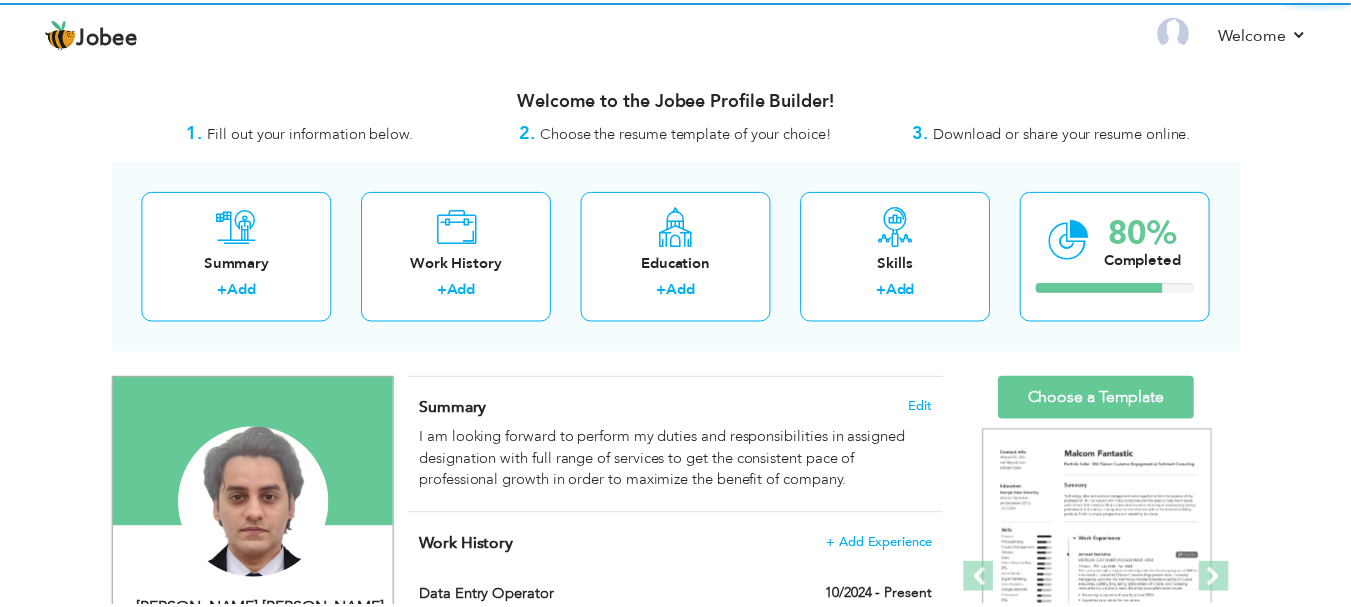 scroll, scrollTop: 0, scrollLeft: 0, axis: both 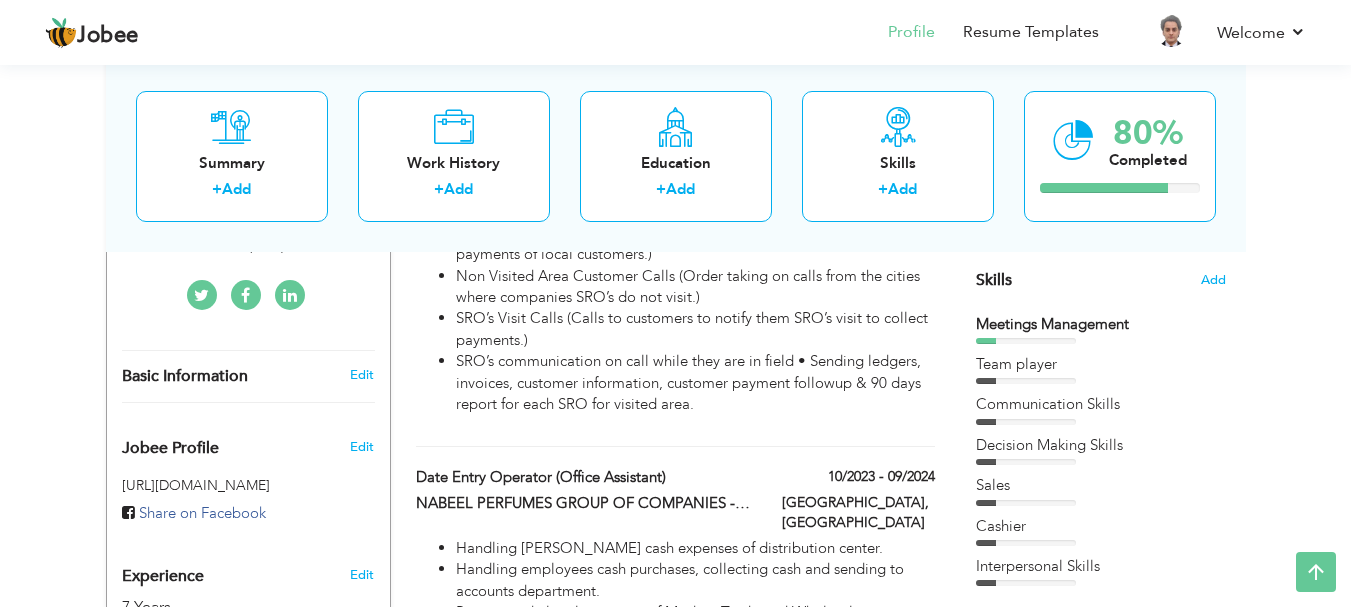 click on "Meetings Management" at bounding box center [1101, 329] 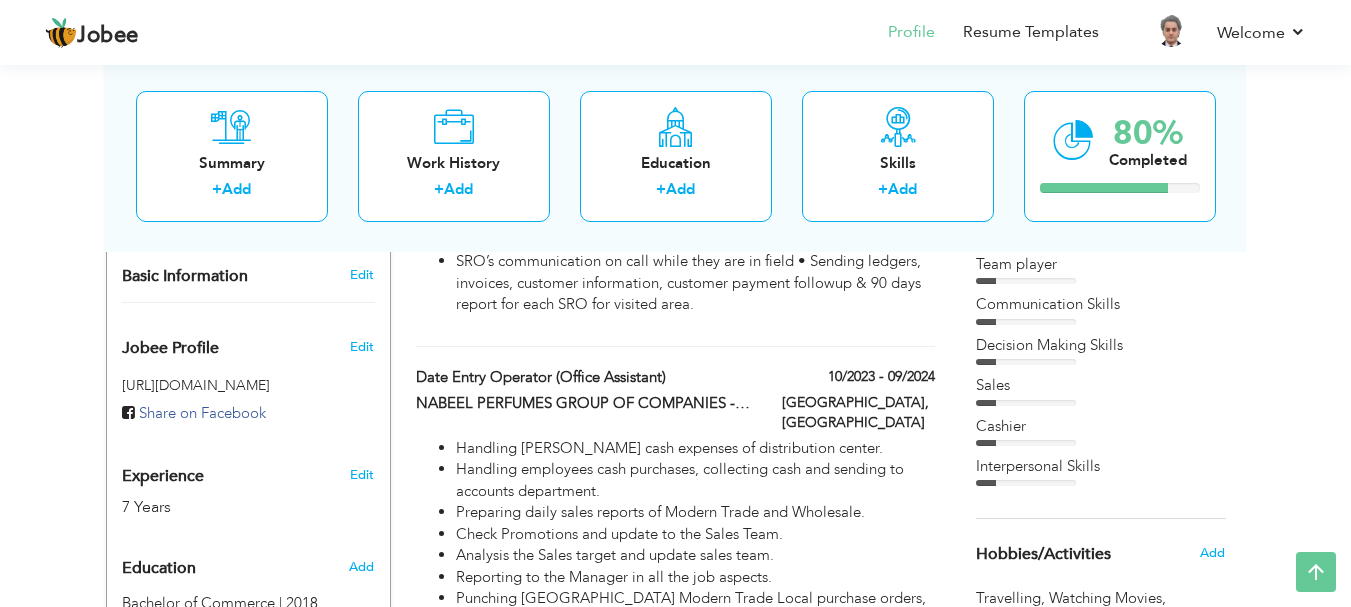 click on "Interpersonal Skills" at bounding box center [1101, 471] 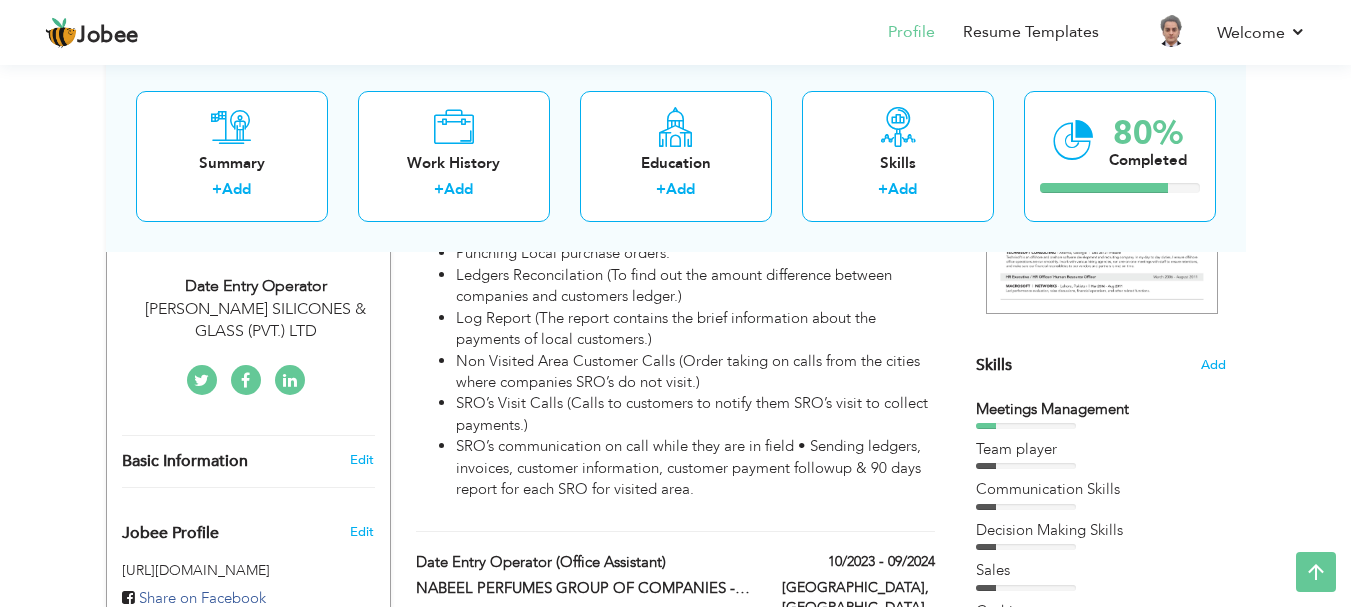 scroll, scrollTop: 400, scrollLeft: 0, axis: vertical 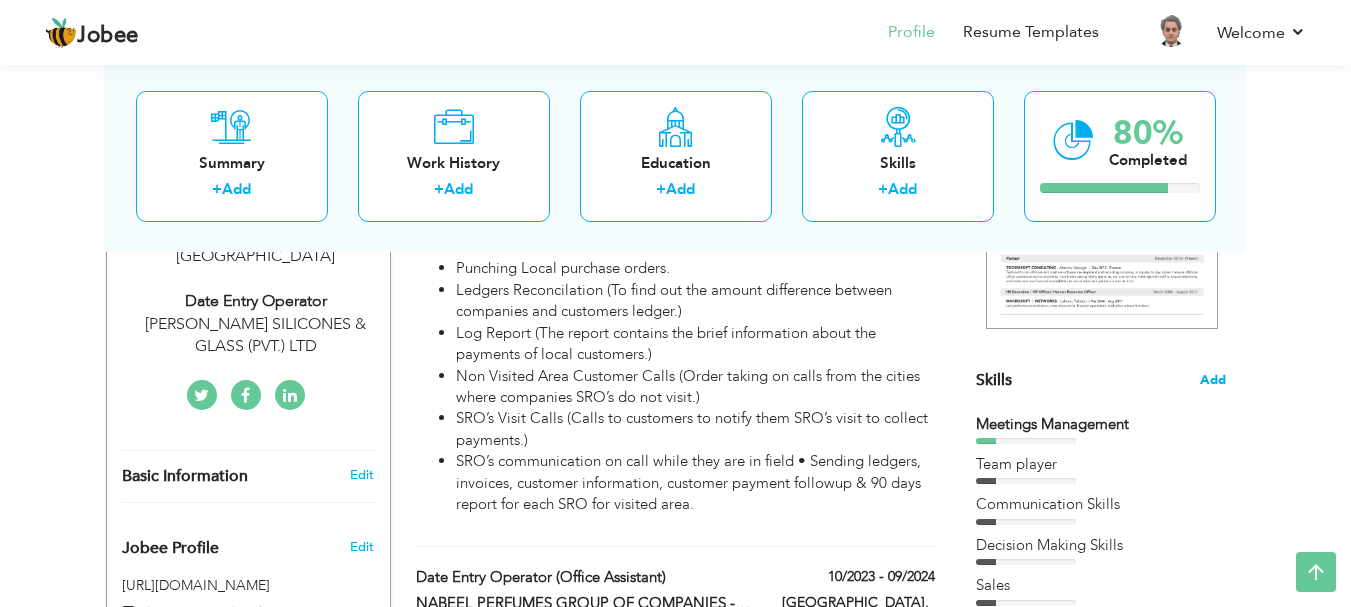 click on "Add" at bounding box center (1213, 380) 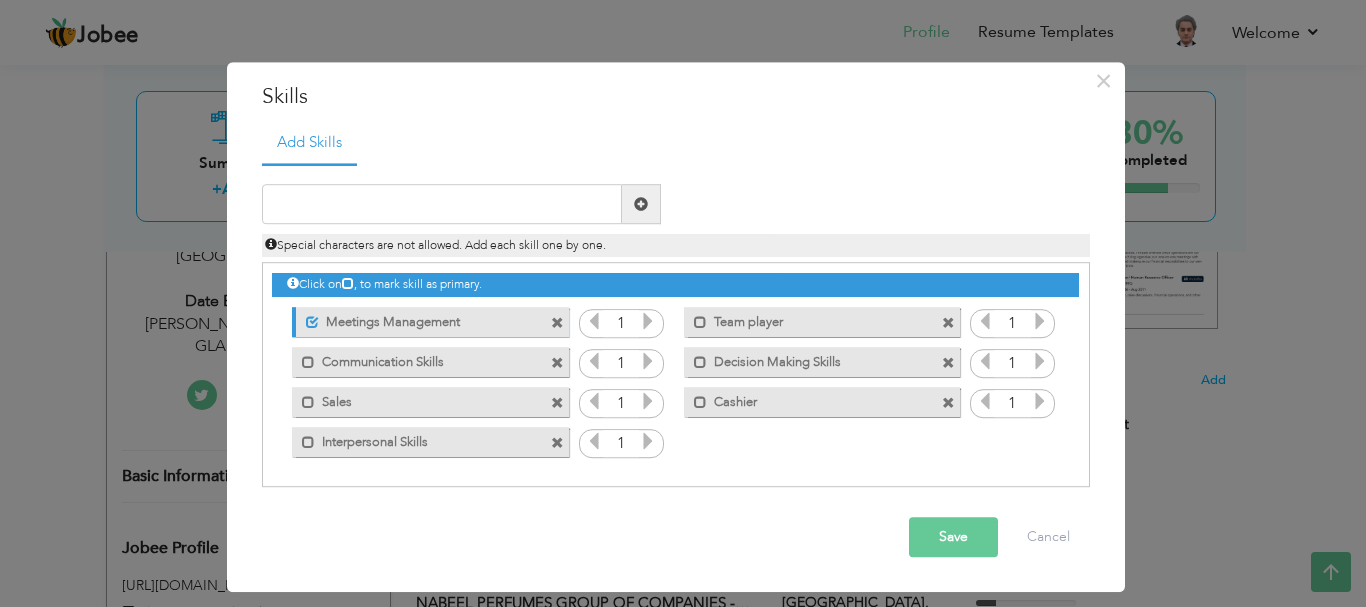 click at bounding box center (648, 322) 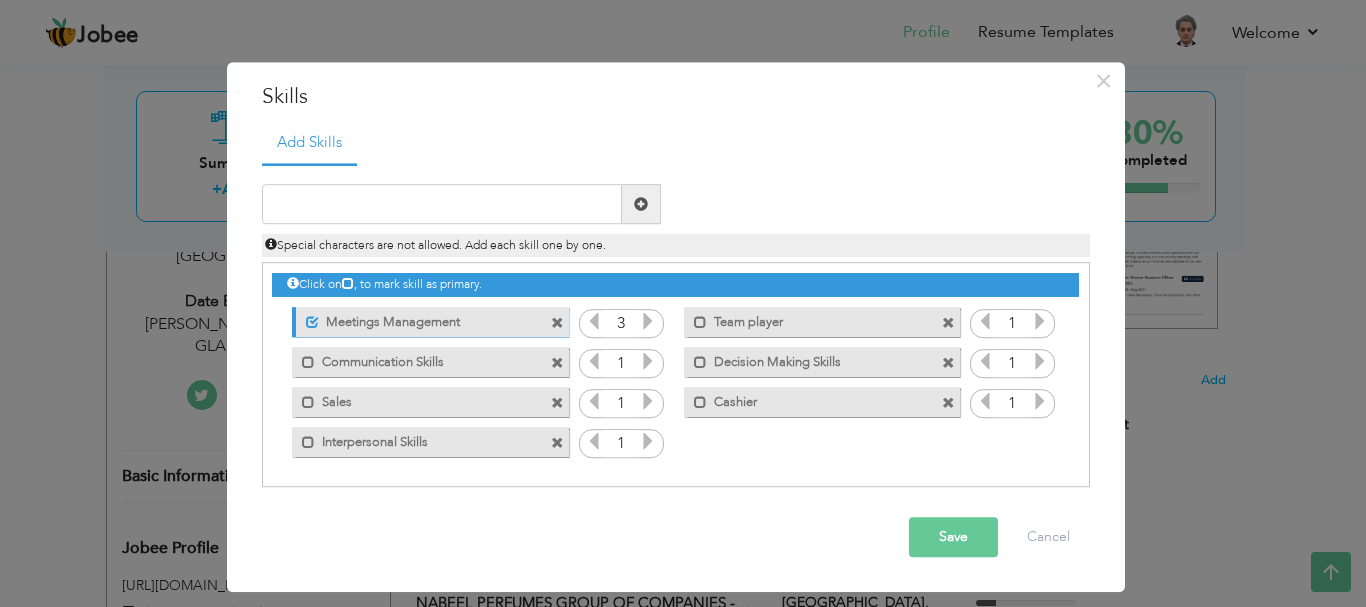 click at bounding box center (648, 322) 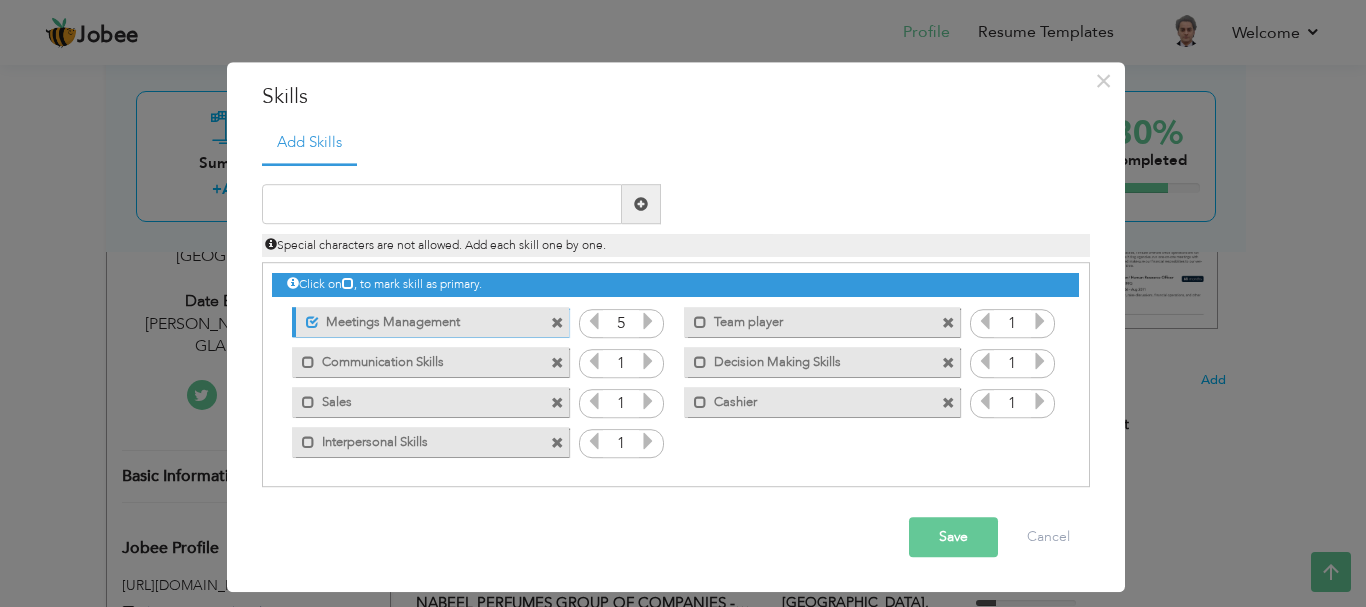 click at bounding box center (648, 322) 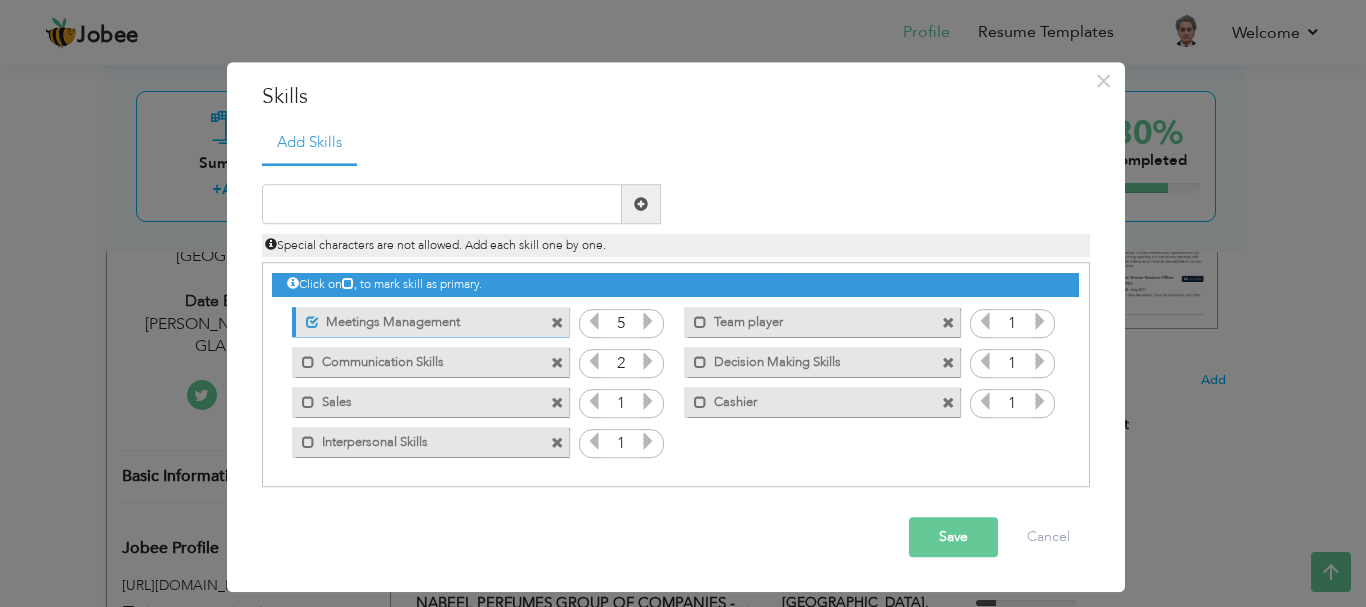 click at bounding box center (648, 362) 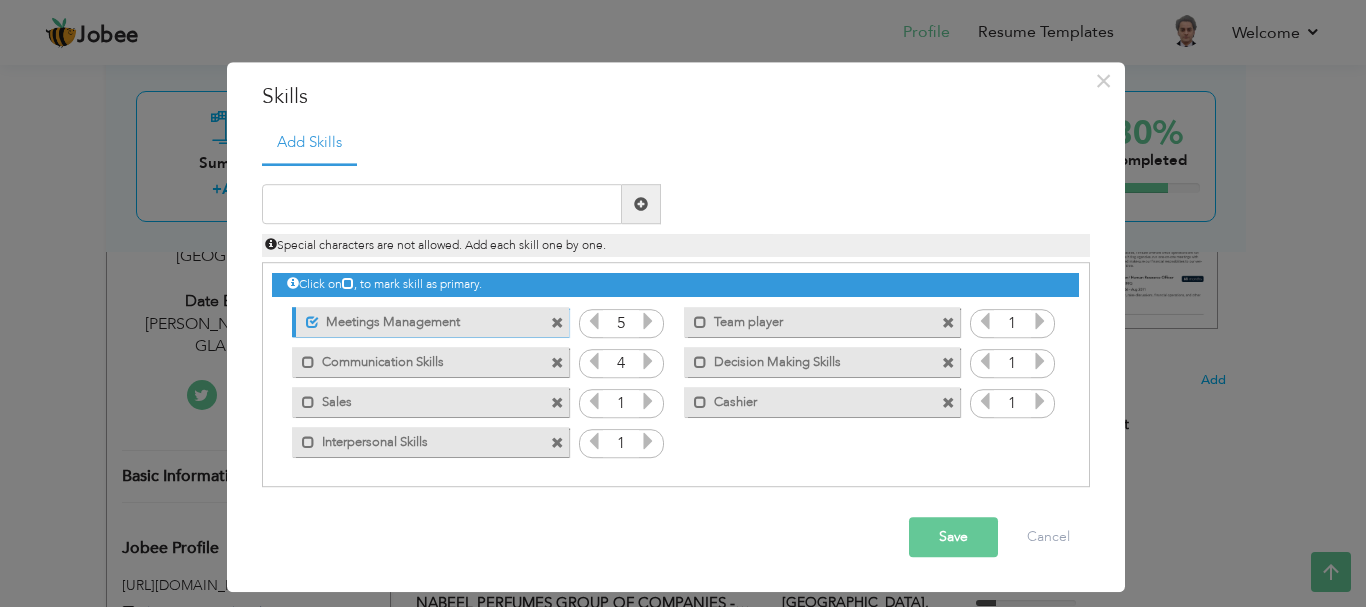 click at bounding box center (648, 362) 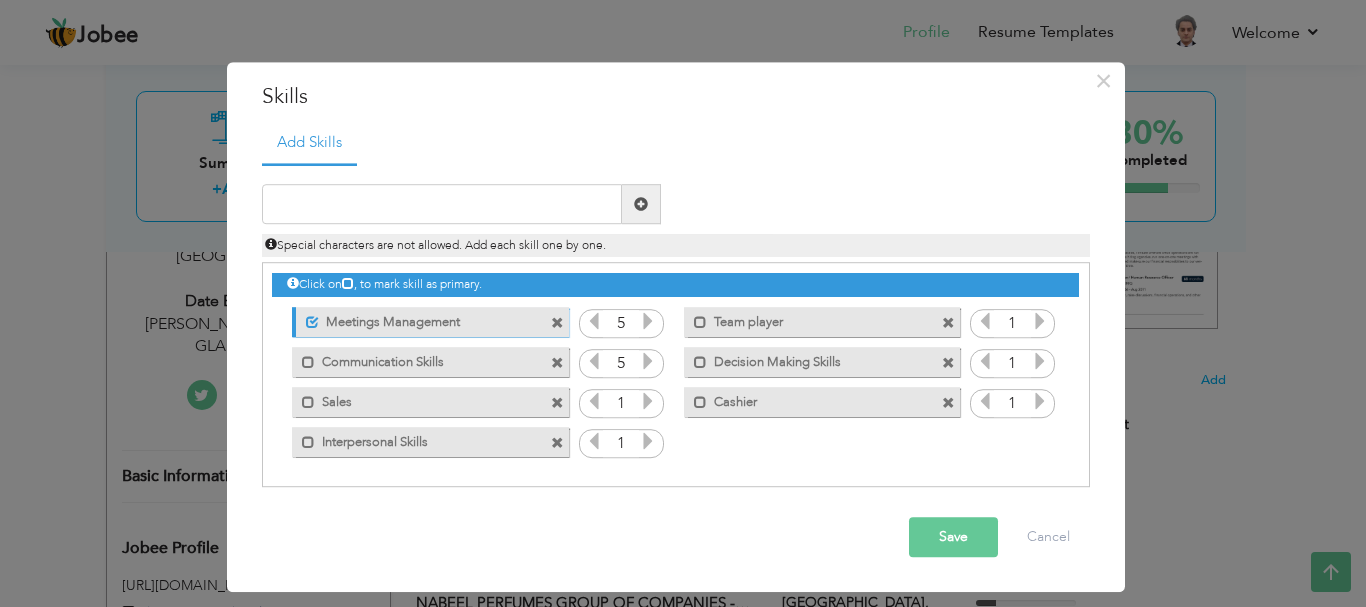click at bounding box center (648, 362) 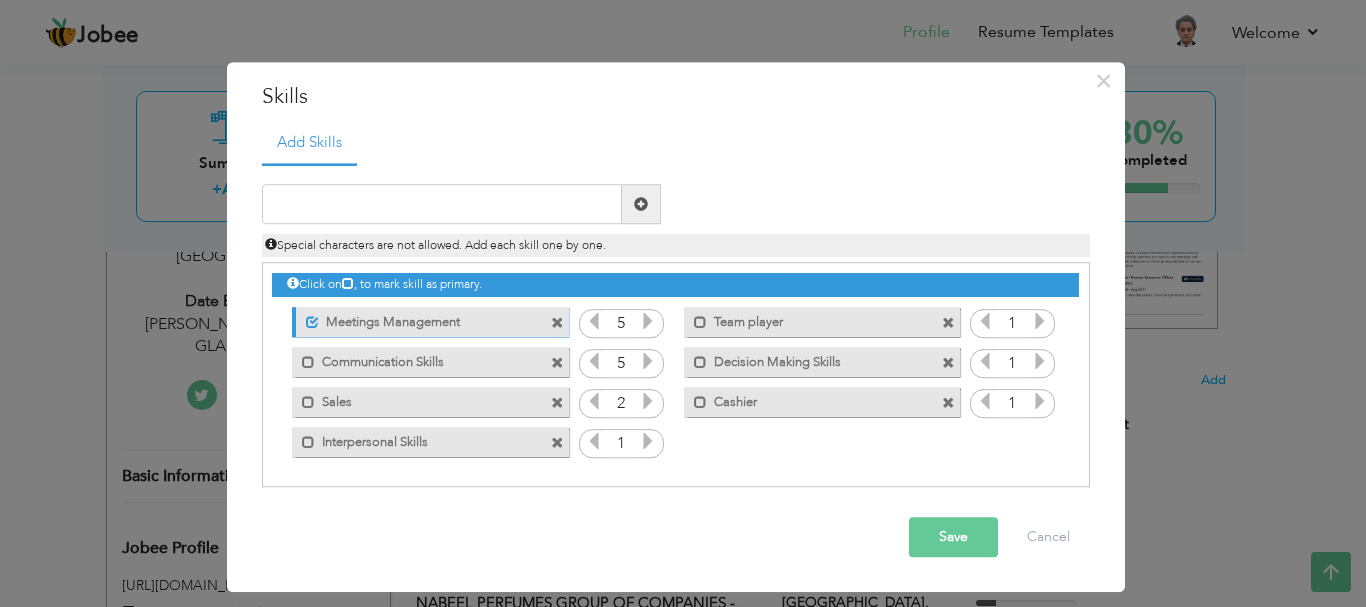 click at bounding box center (648, 402) 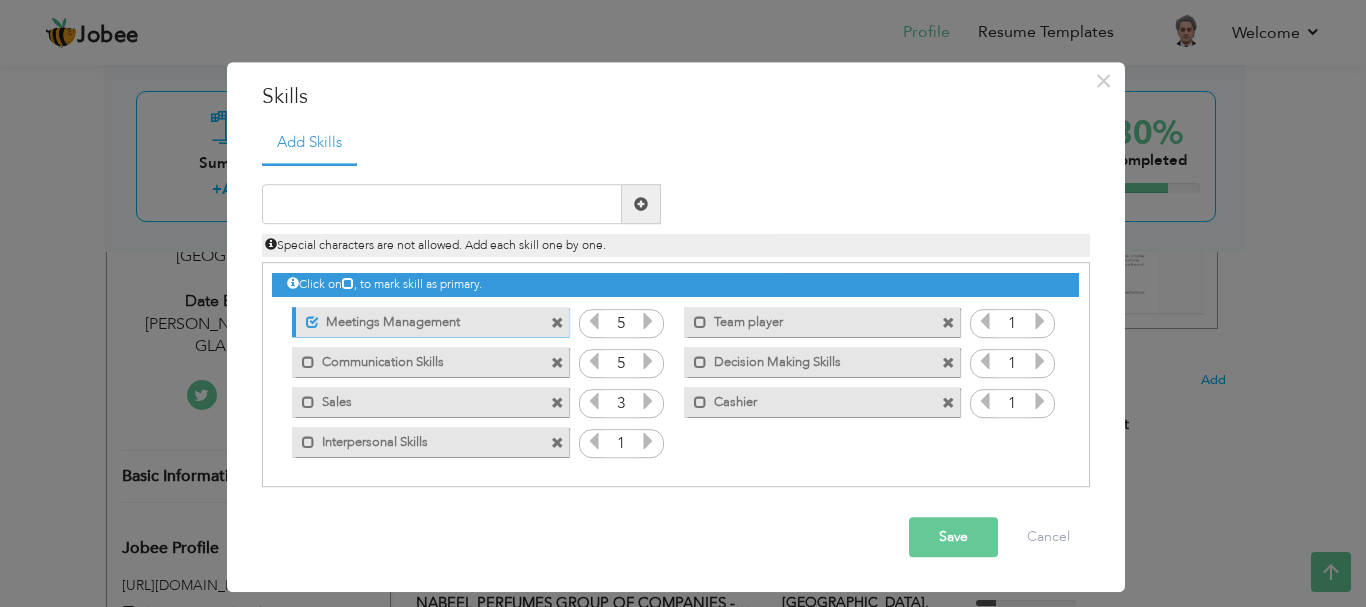 click at bounding box center [648, 402] 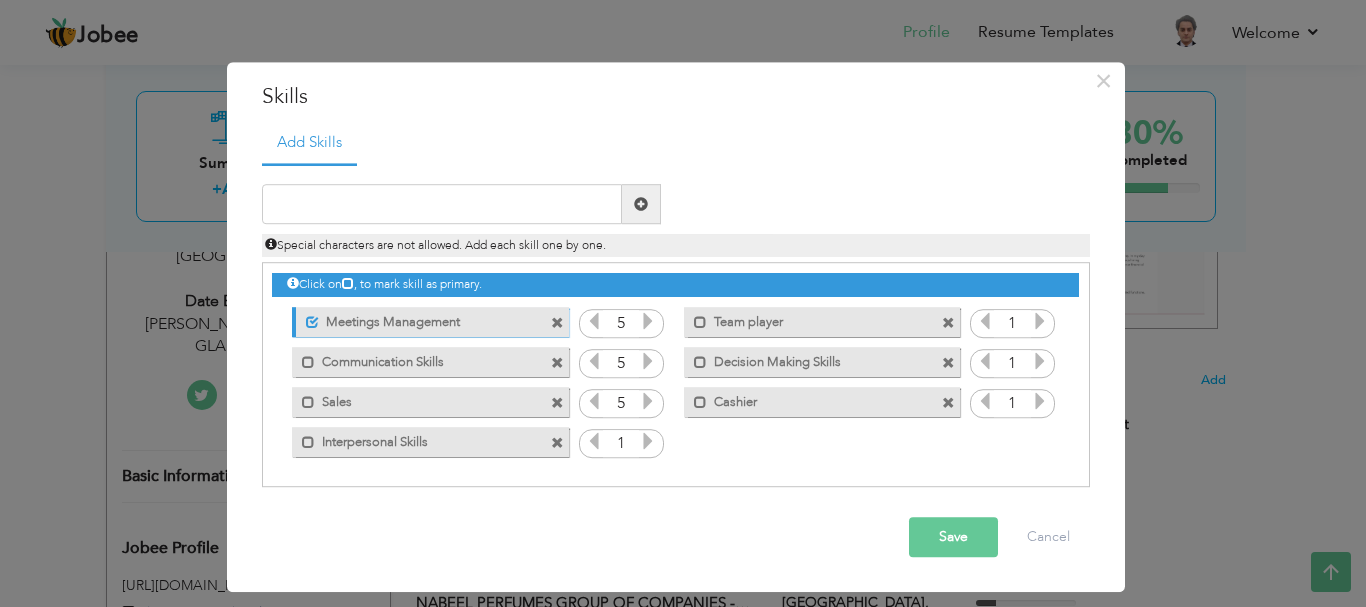 click at bounding box center (648, 402) 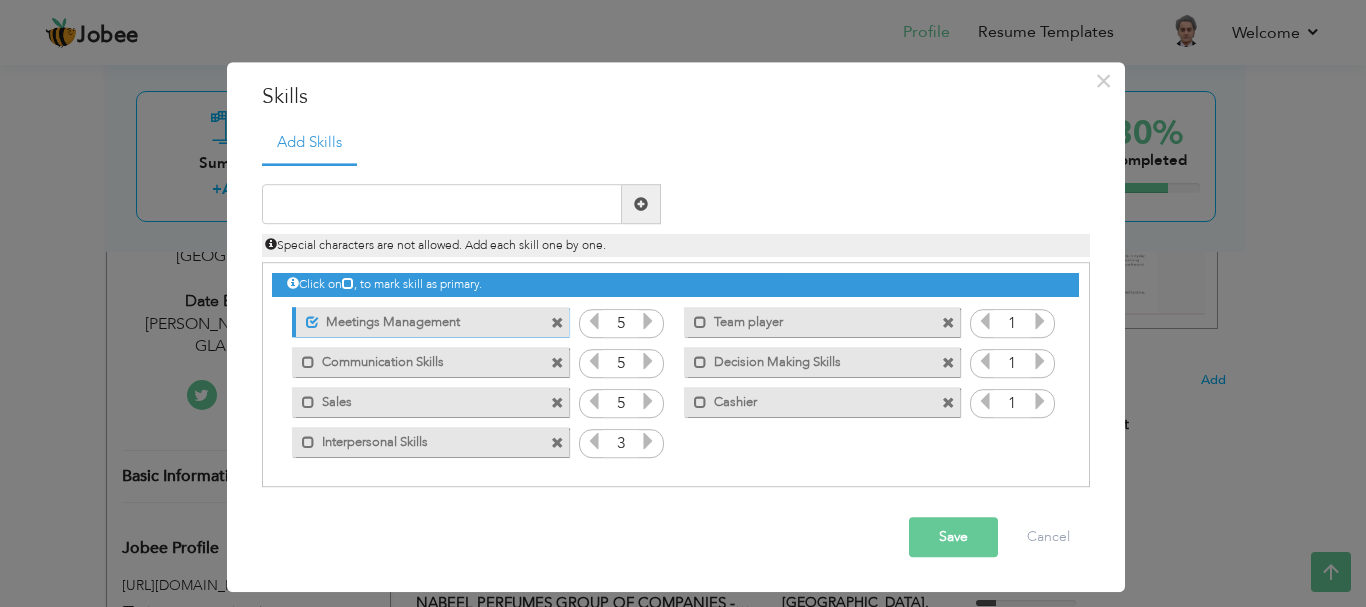 click at bounding box center [648, 442] 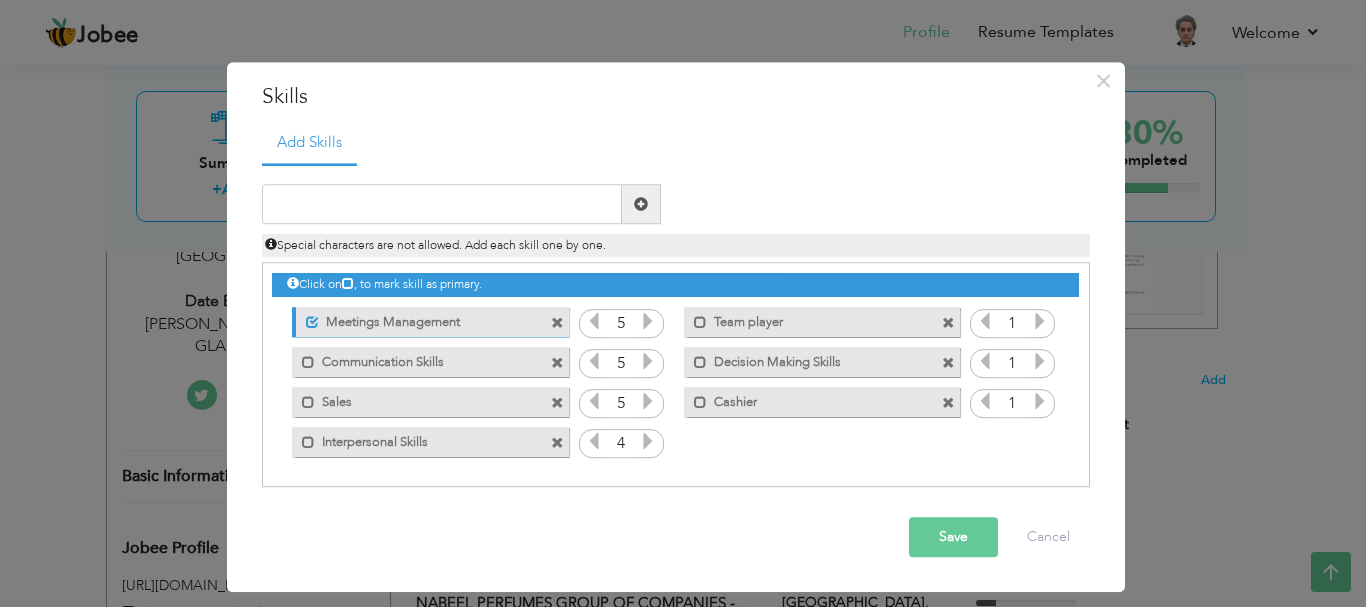 click at bounding box center [648, 442] 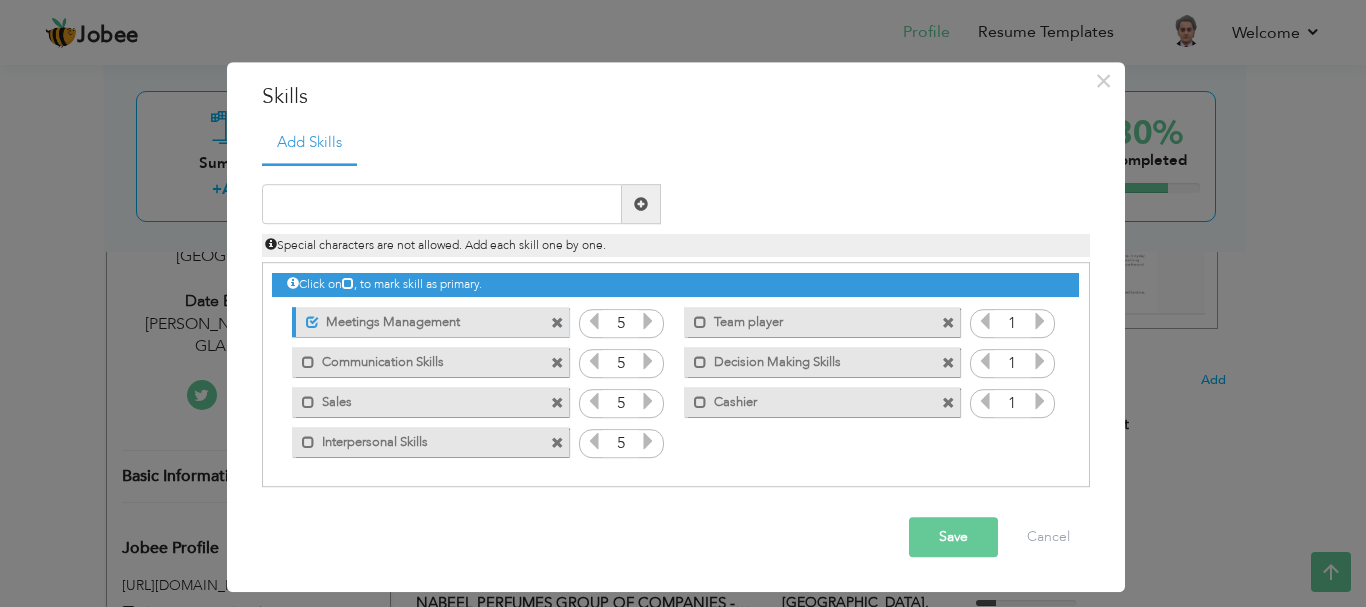 click on "1" at bounding box center [621, 444] 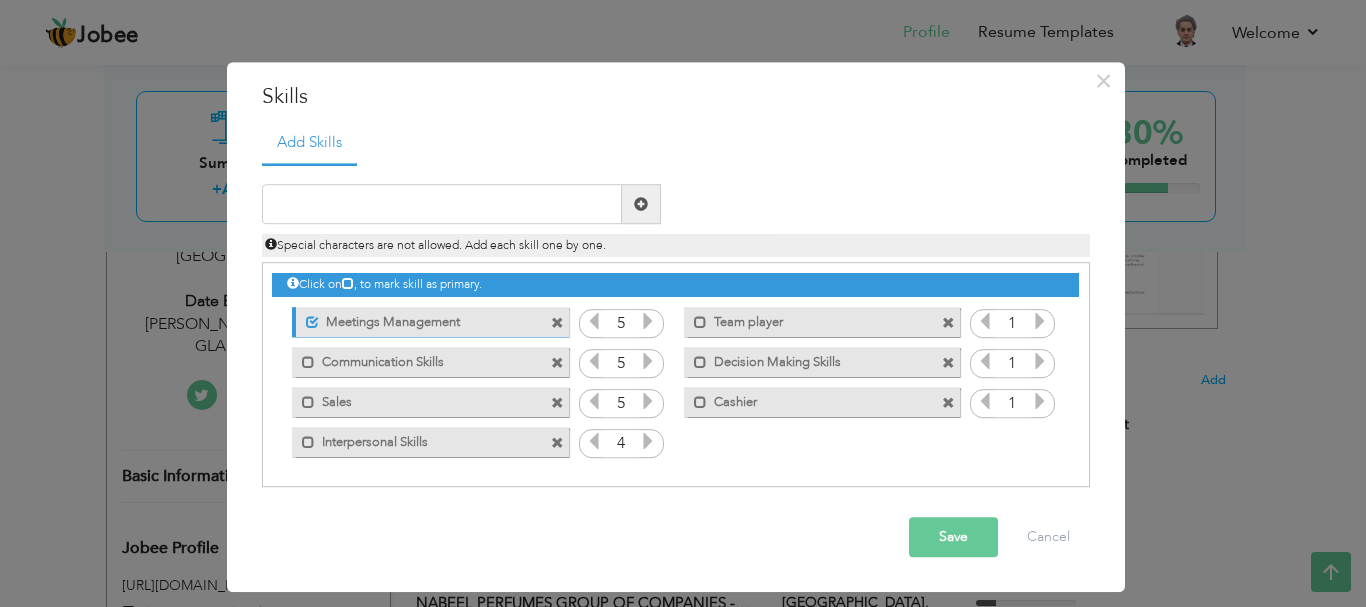 click at bounding box center (594, 402) 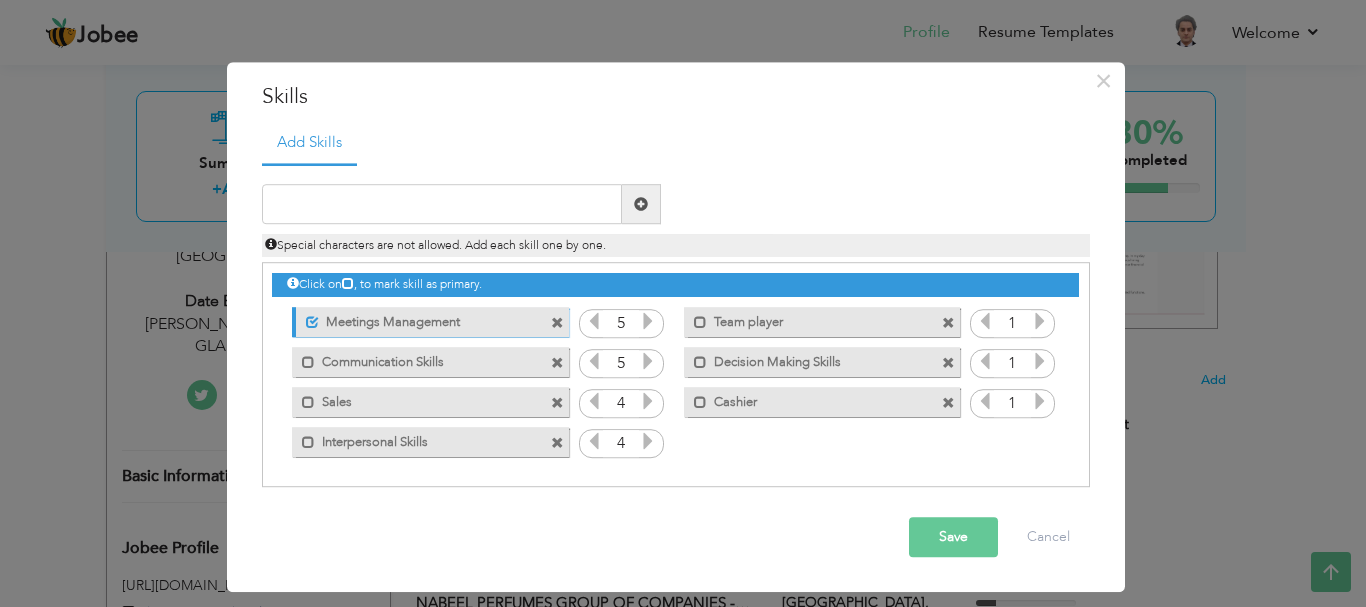 click at bounding box center [594, 362] 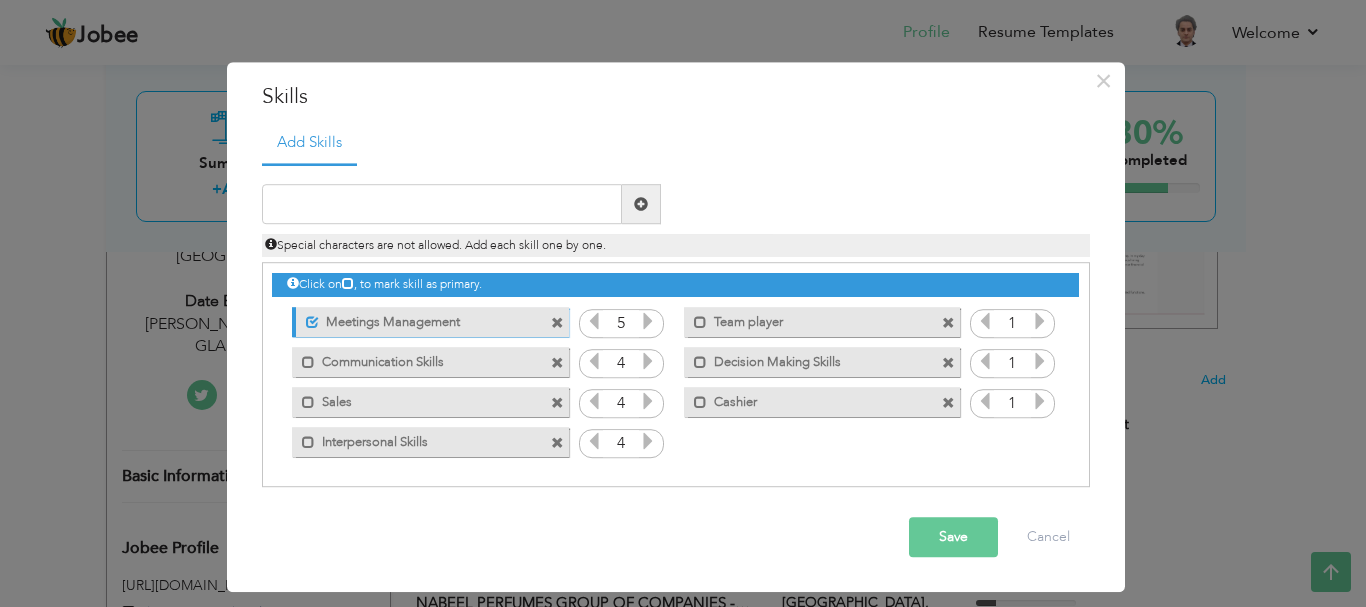 click at bounding box center [594, 322] 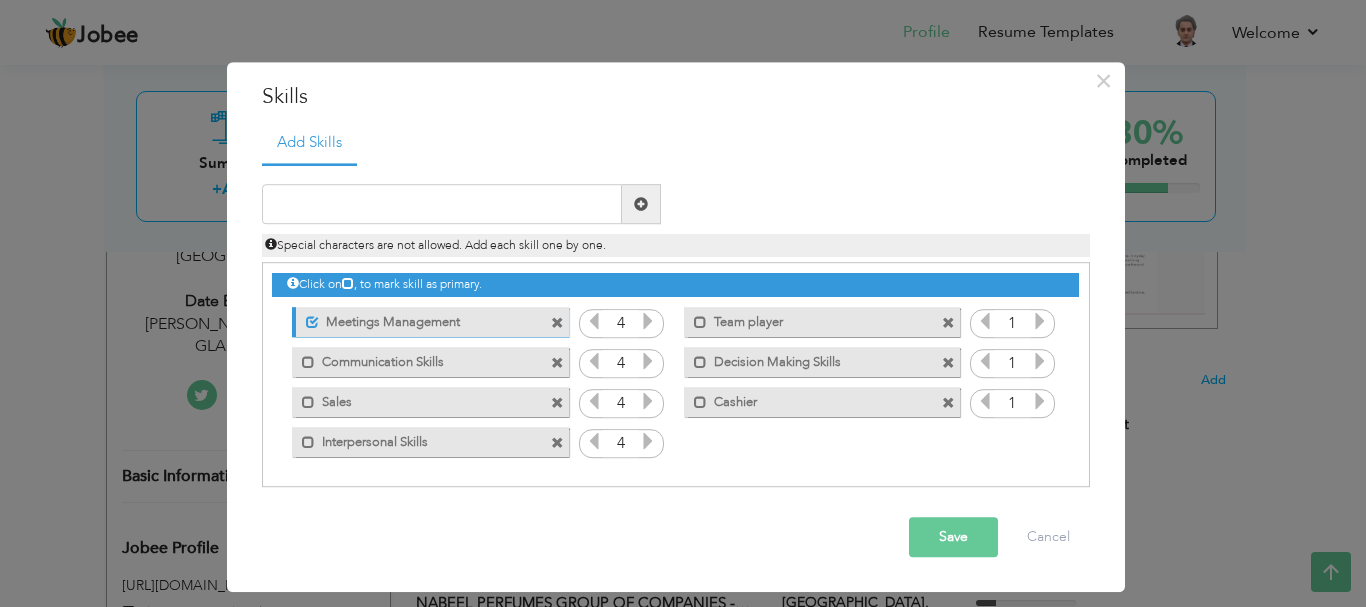 click at bounding box center (1040, 322) 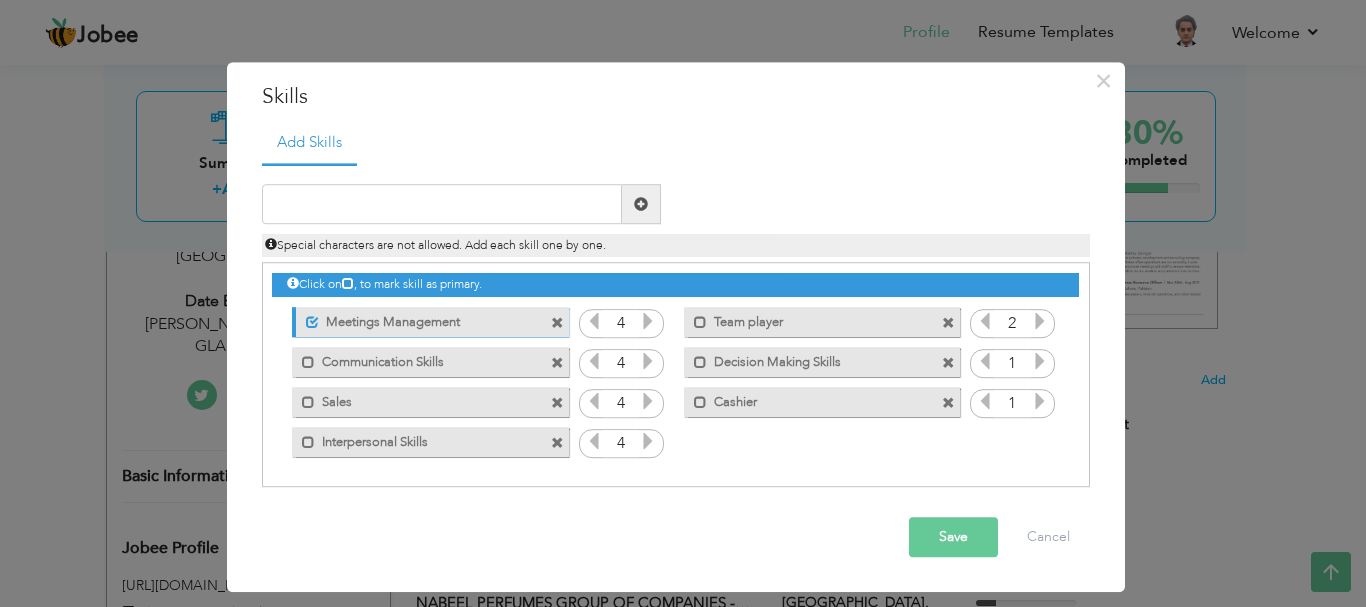 click at bounding box center (1040, 322) 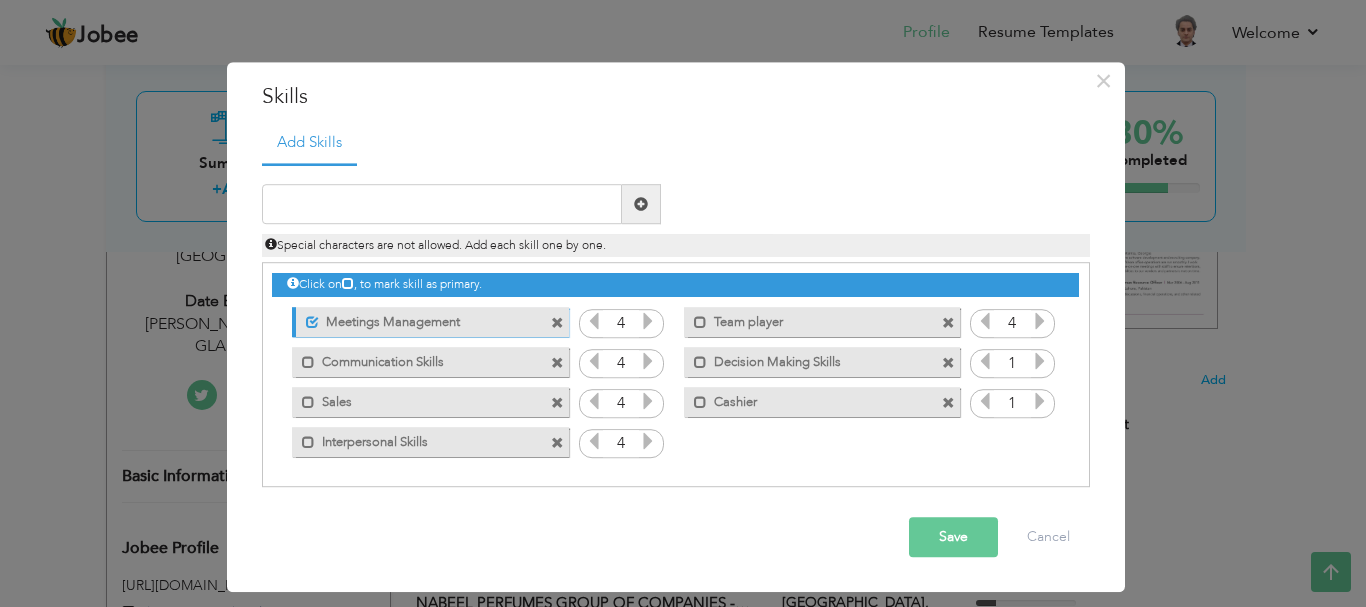 click at bounding box center [1040, 322] 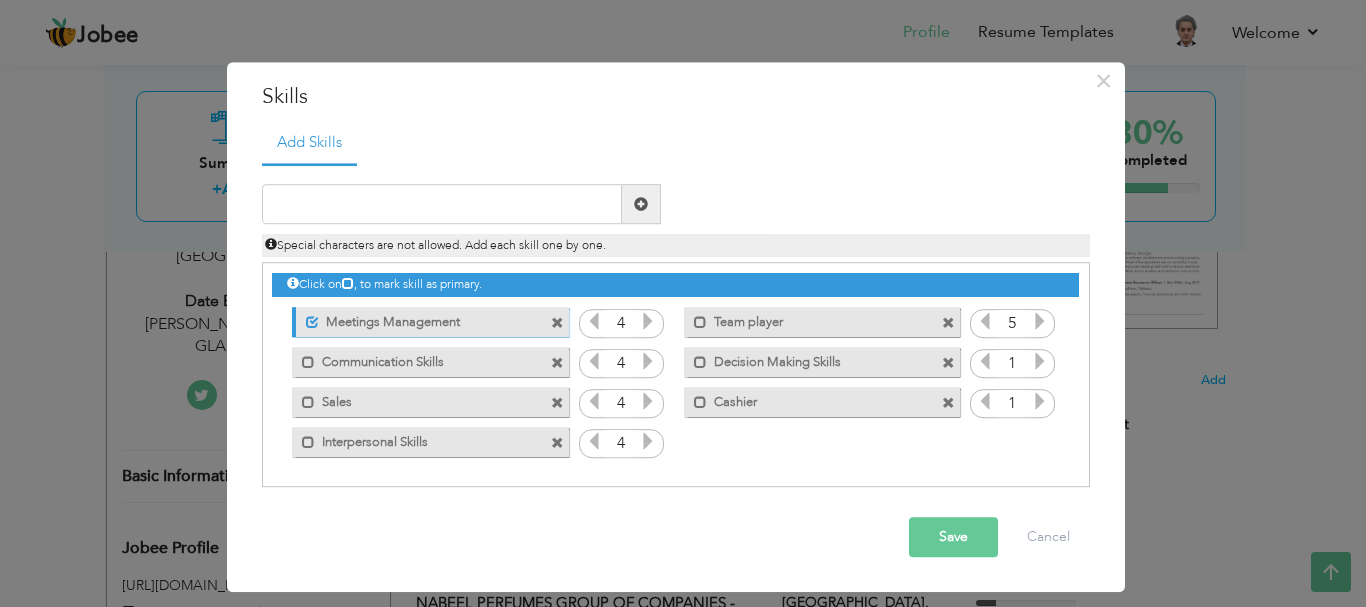 click at bounding box center (1040, 322) 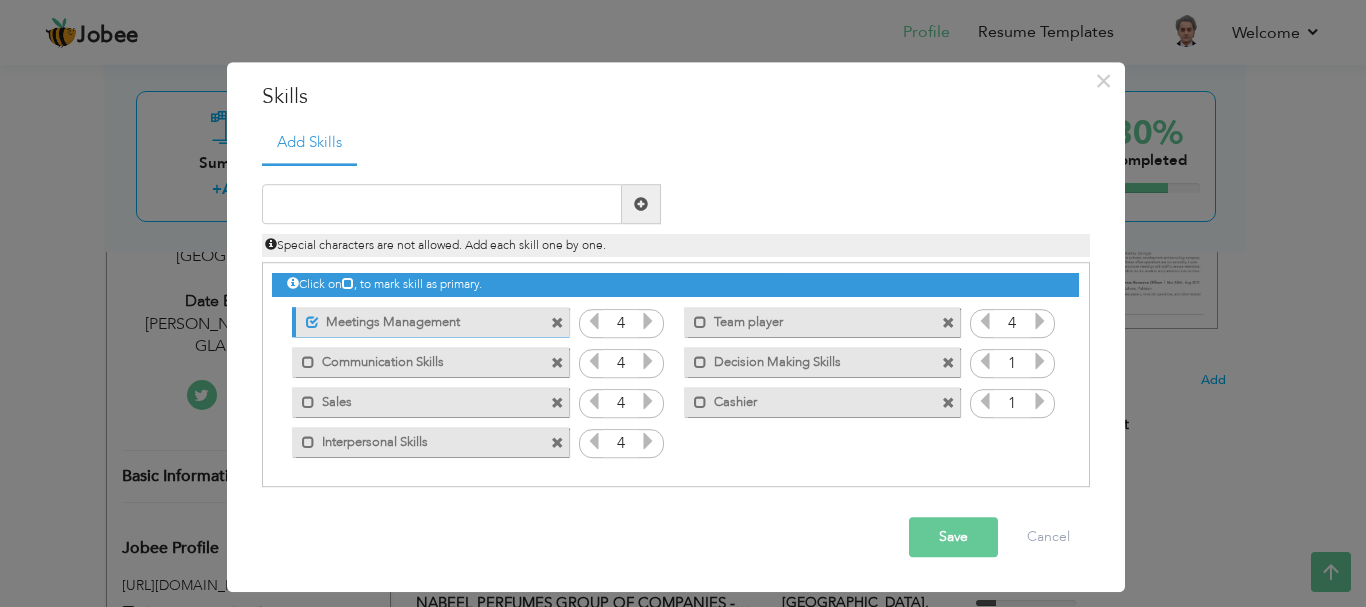 click at bounding box center (1040, 362) 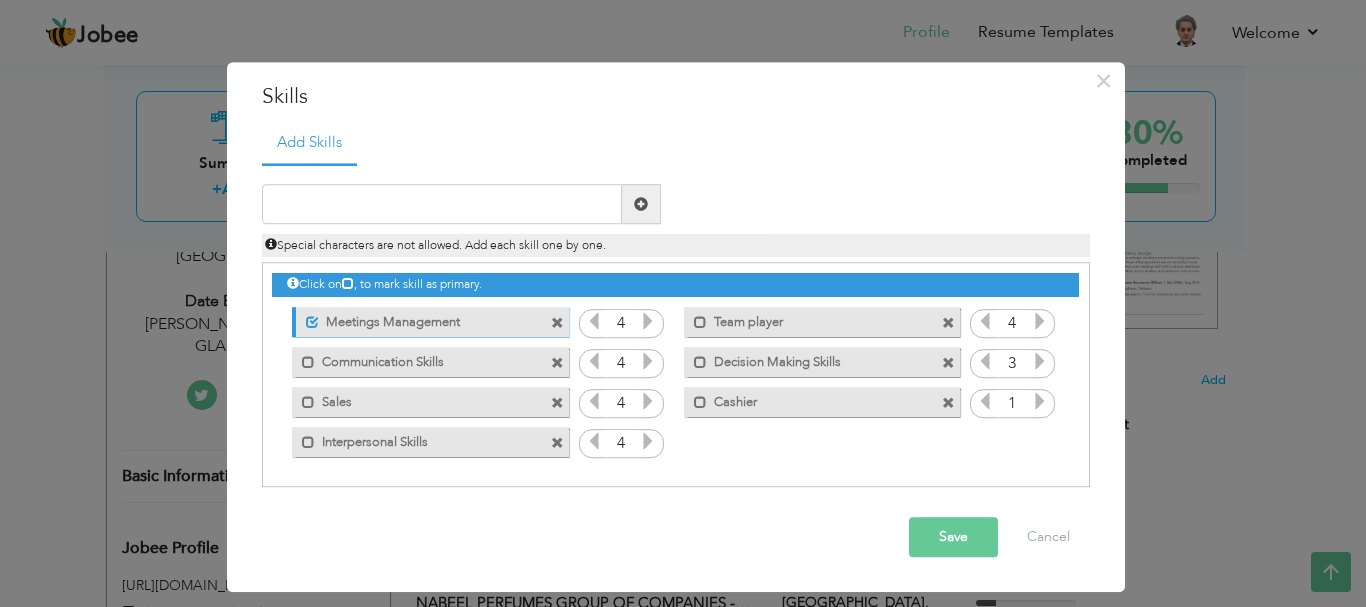 click at bounding box center (1040, 362) 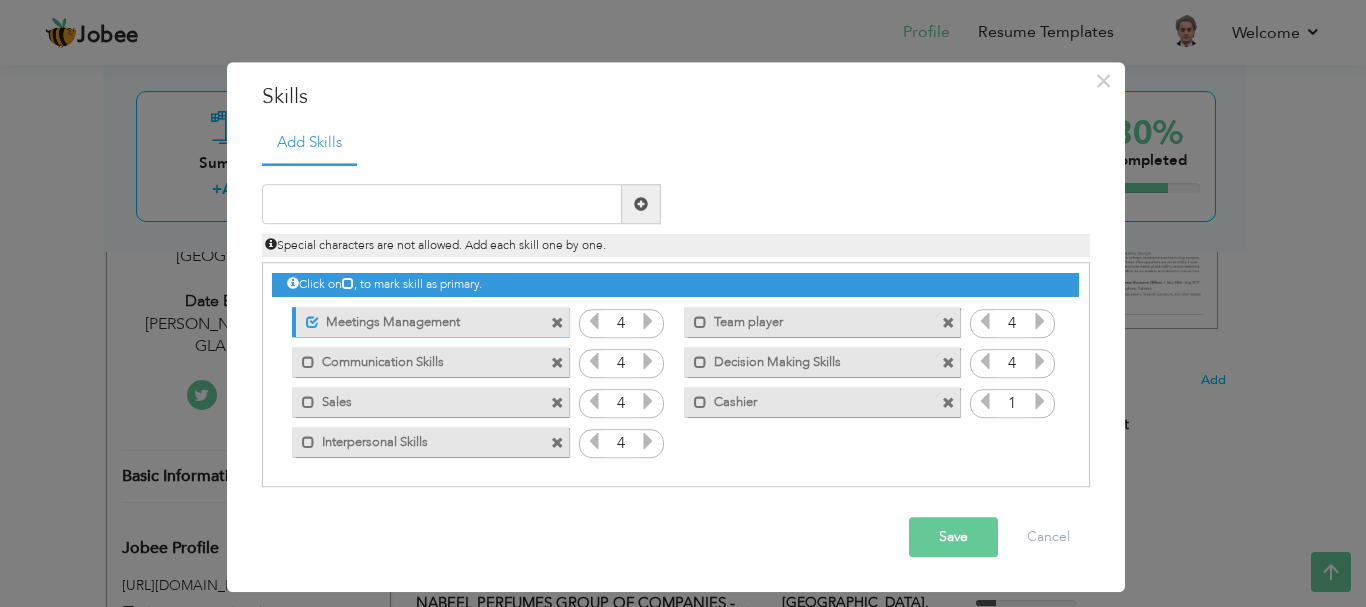 click at bounding box center (1040, 362) 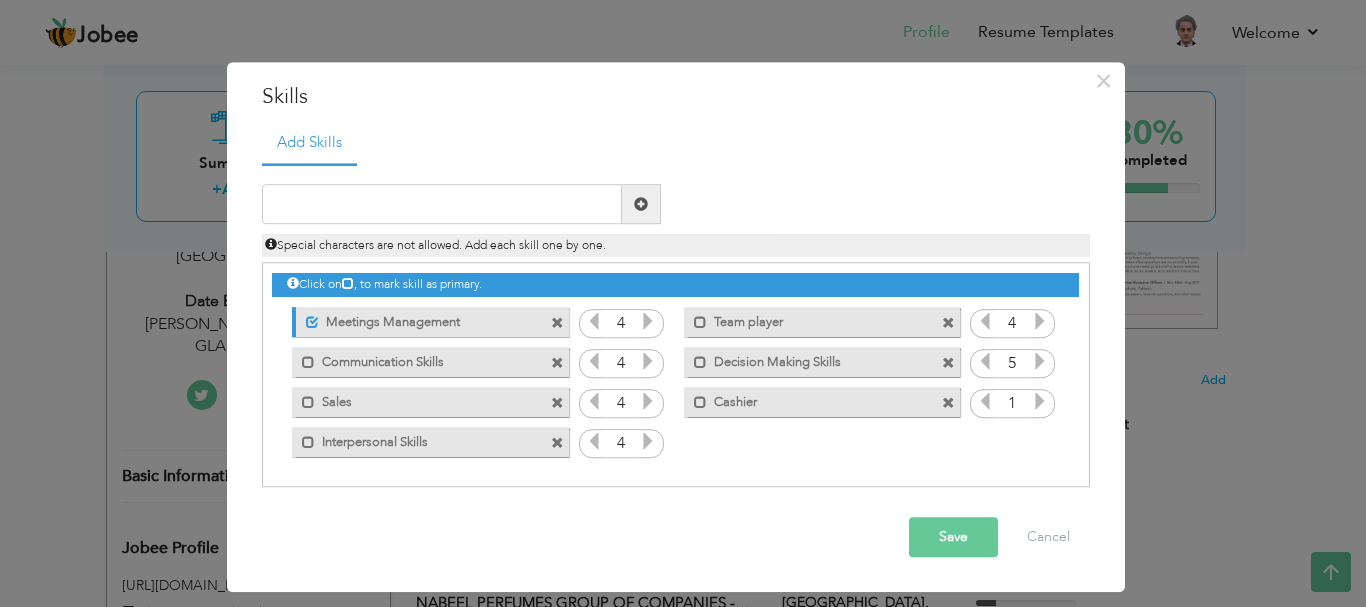 click at bounding box center [1040, 362] 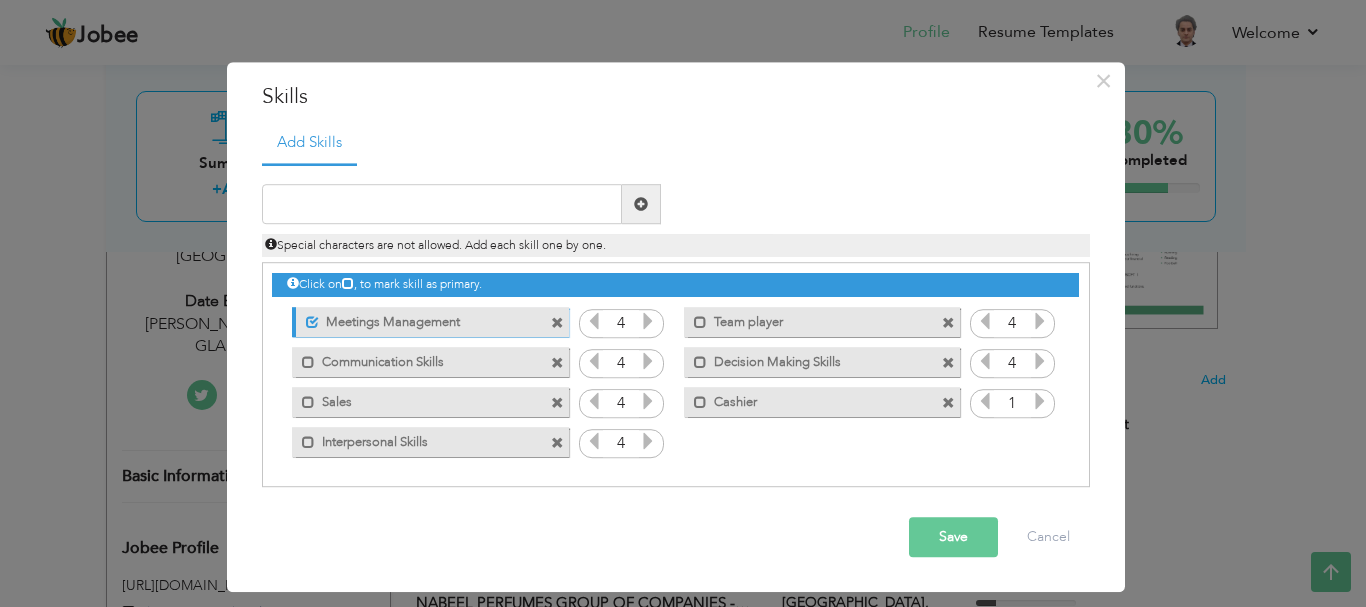 click at bounding box center [1040, 402] 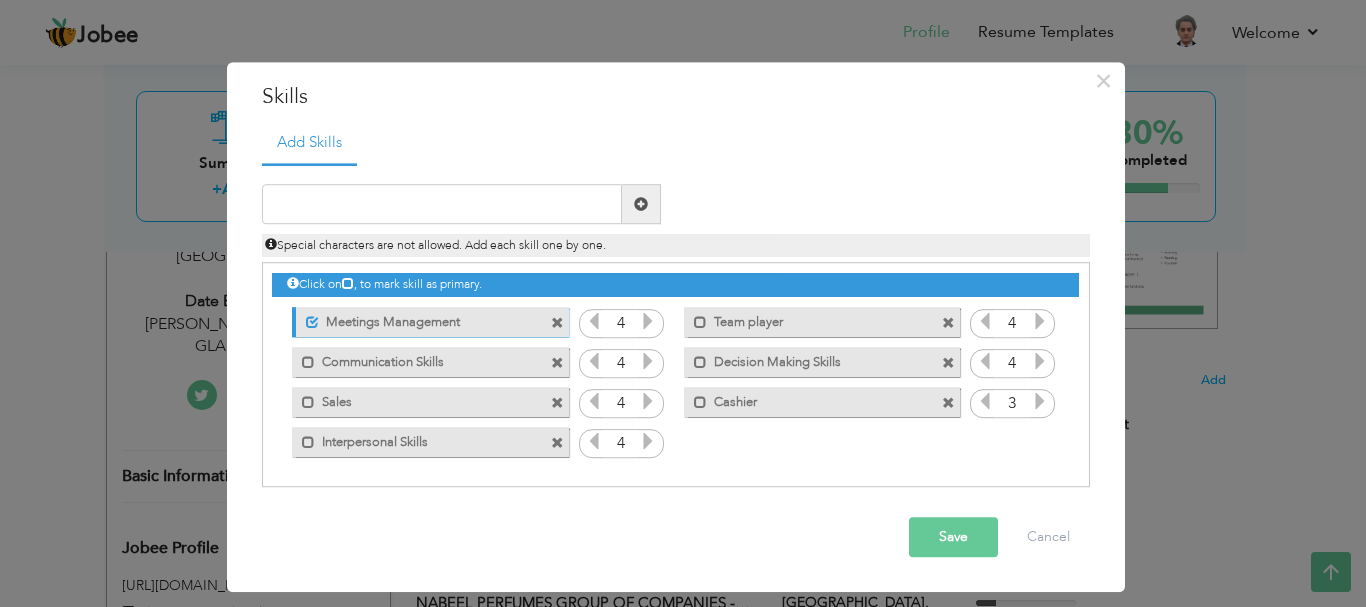 click at bounding box center [1040, 402] 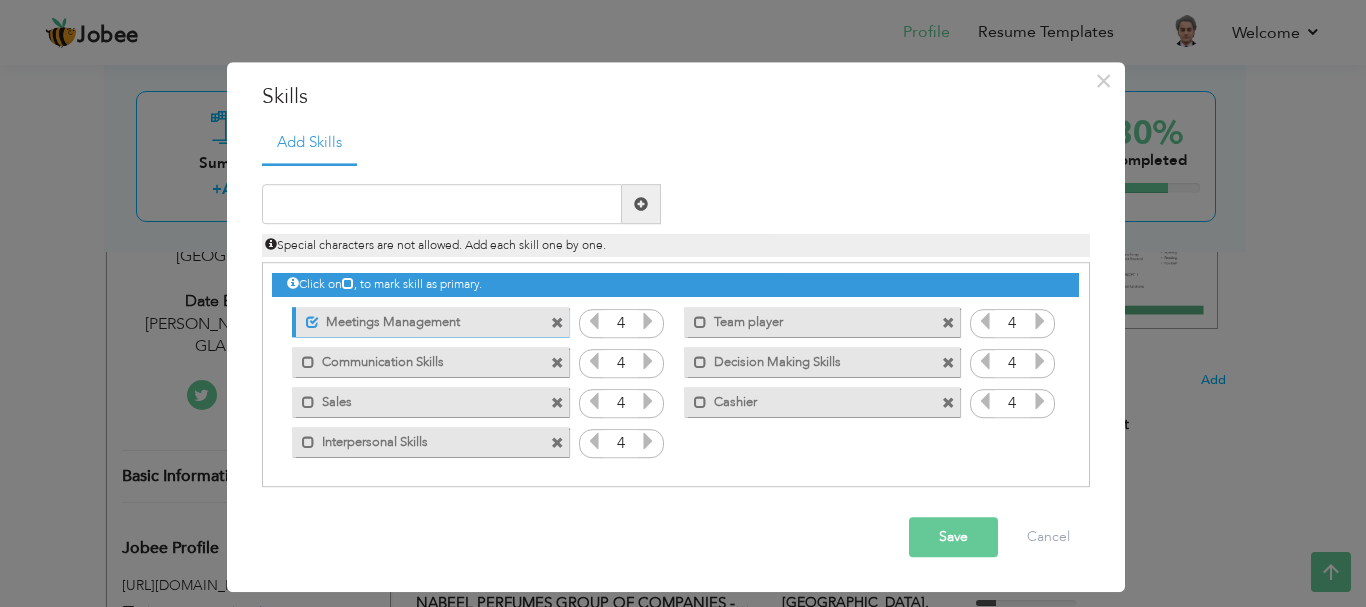 click at bounding box center [1040, 402] 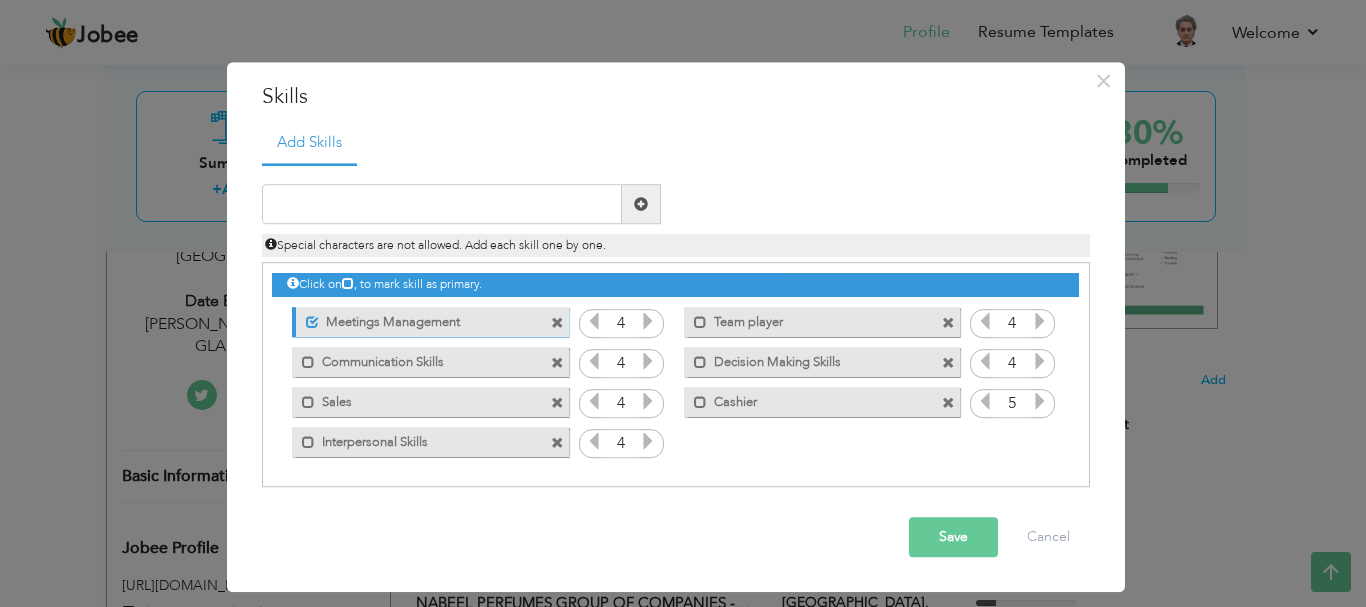 click at bounding box center (1040, 402) 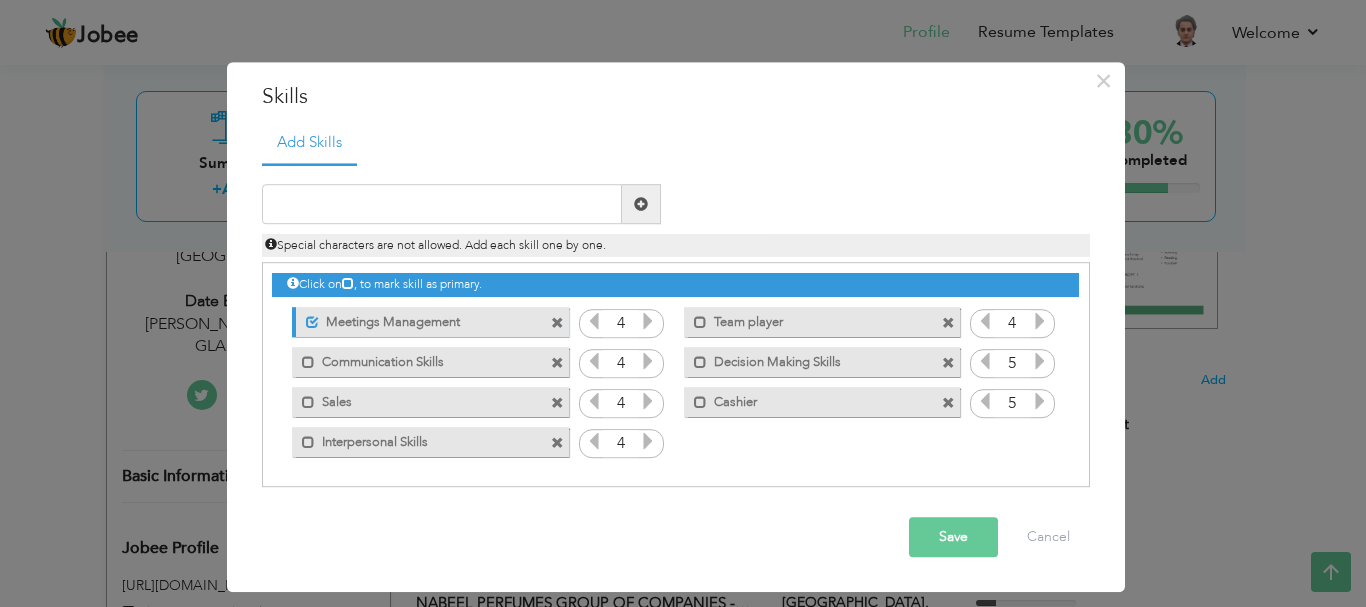 click at bounding box center (1040, 322) 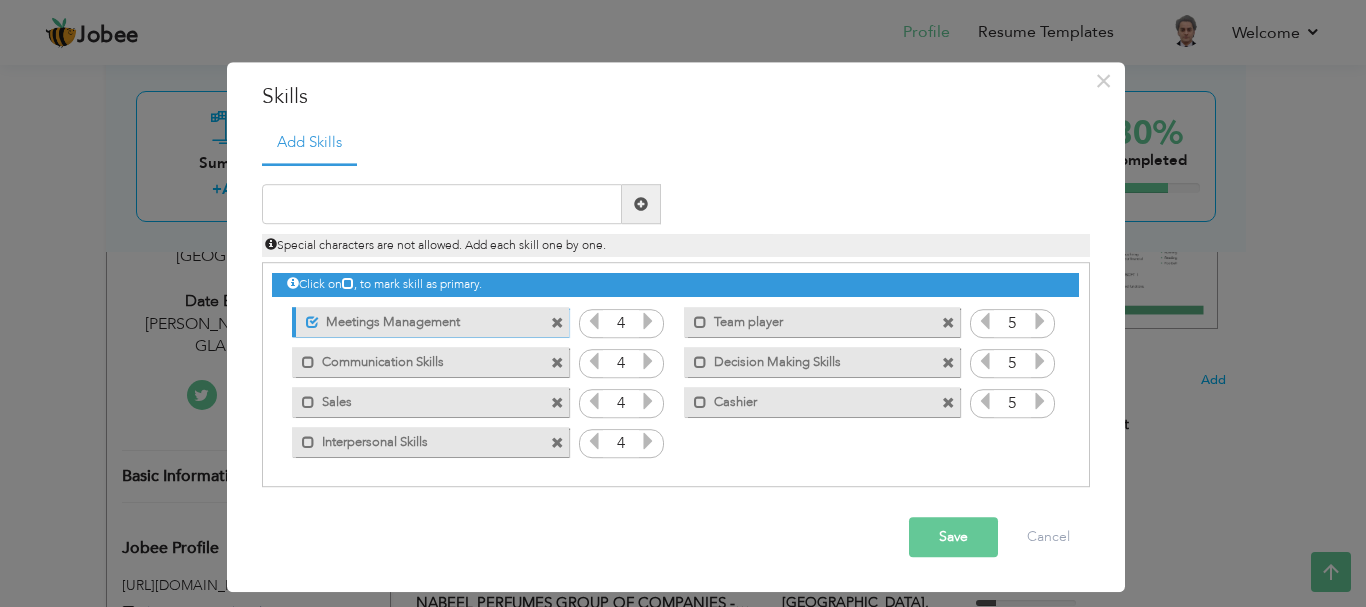 click at bounding box center (648, 322) 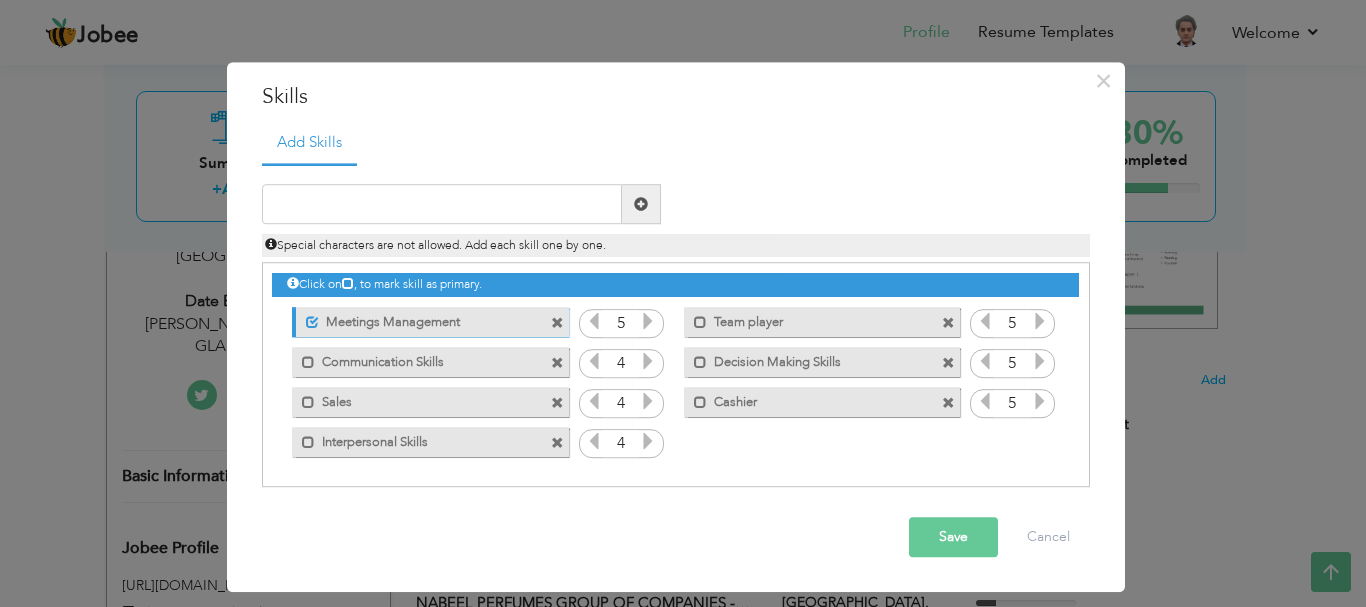 click at bounding box center (648, 362) 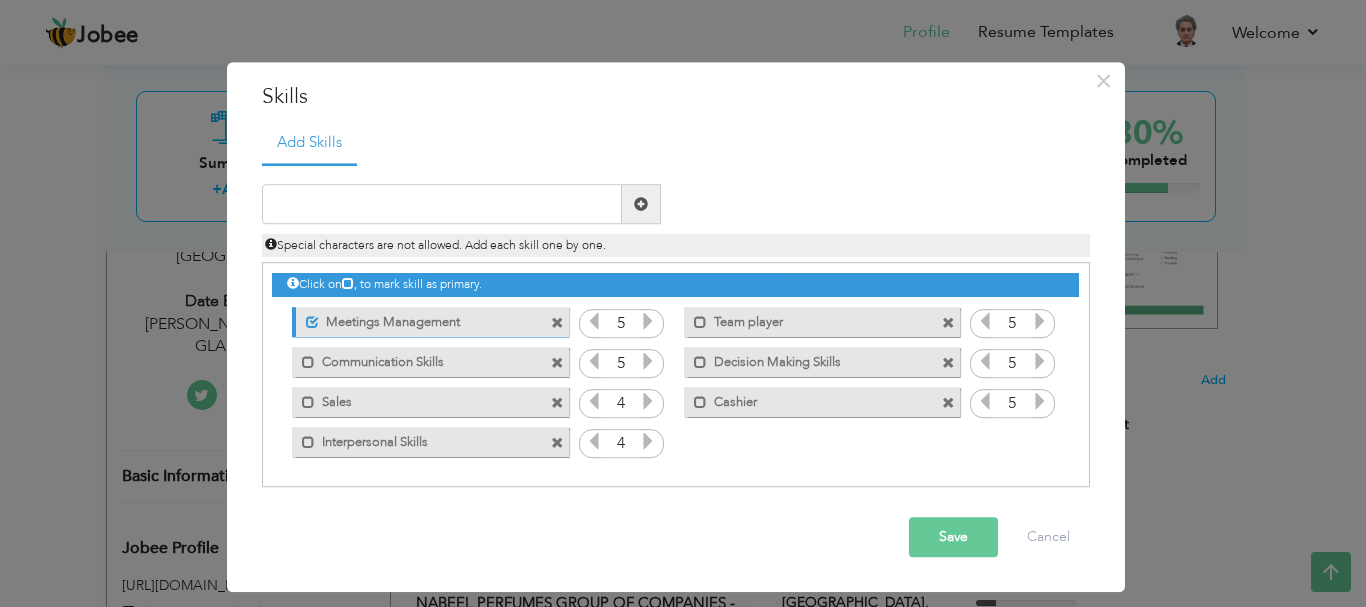 click at bounding box center [648, 402] 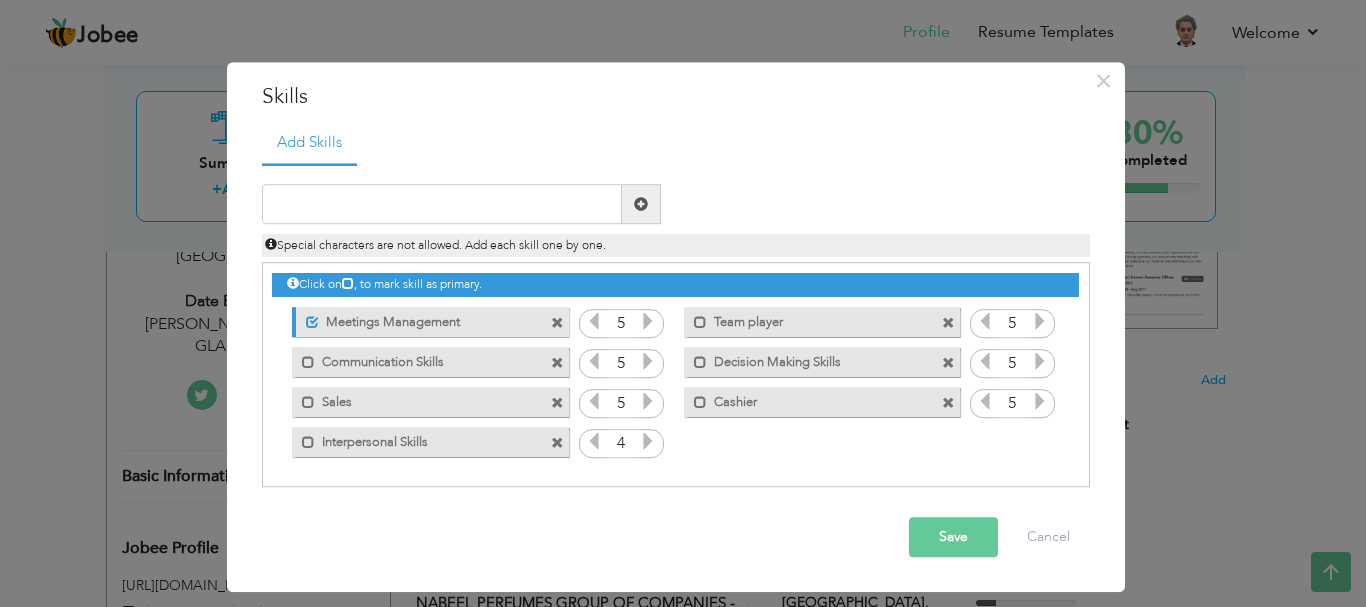 click at bounding box center [648, 442] 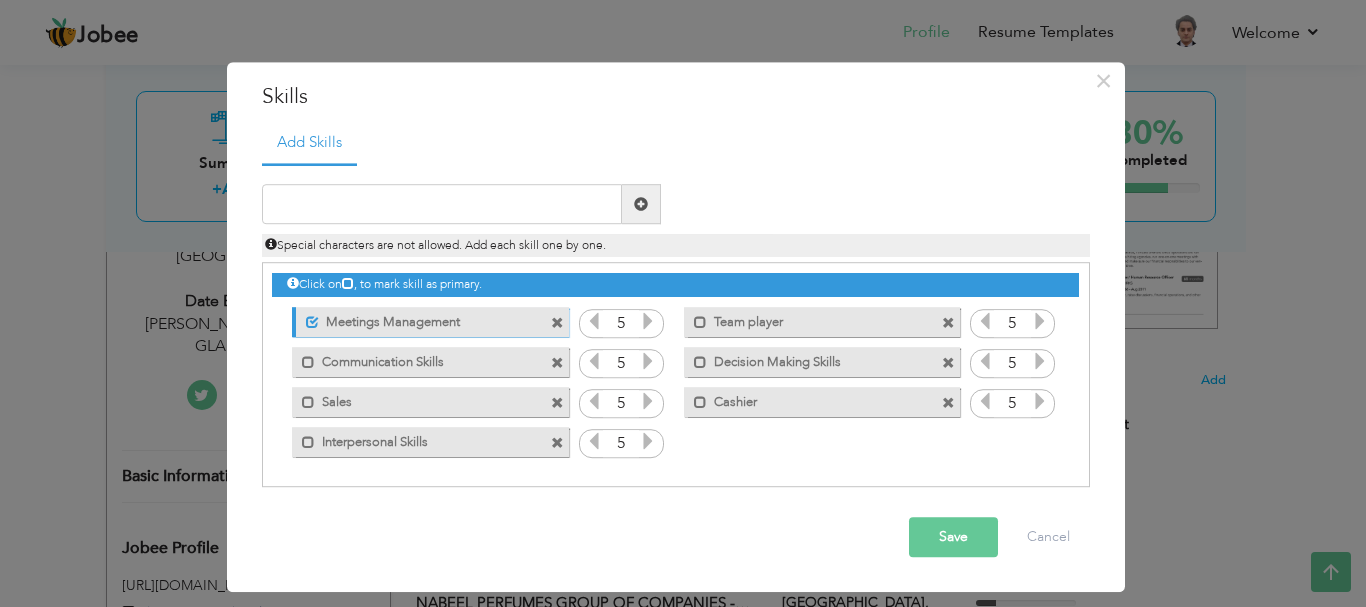 click on "Save" at bounding box center [953, 538] 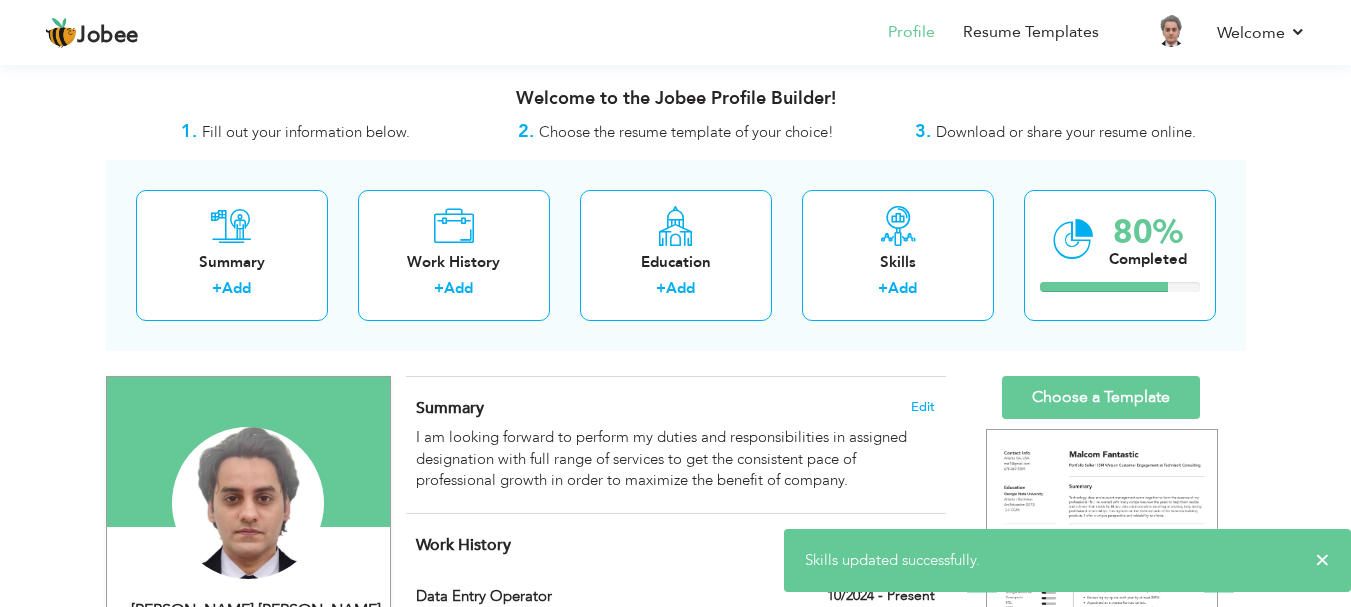 scroll, scrollTop: 0, scrollLeft: 0, axis: both 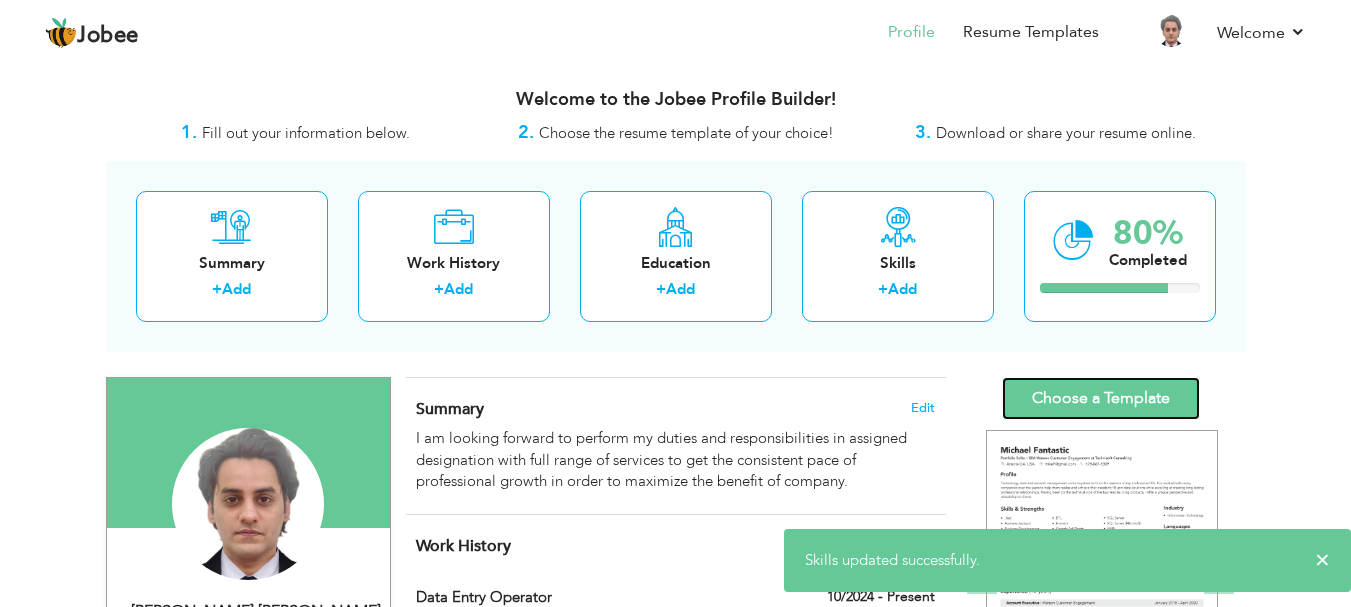 click on "Choose a Template" at bounding box center [1101, 398] 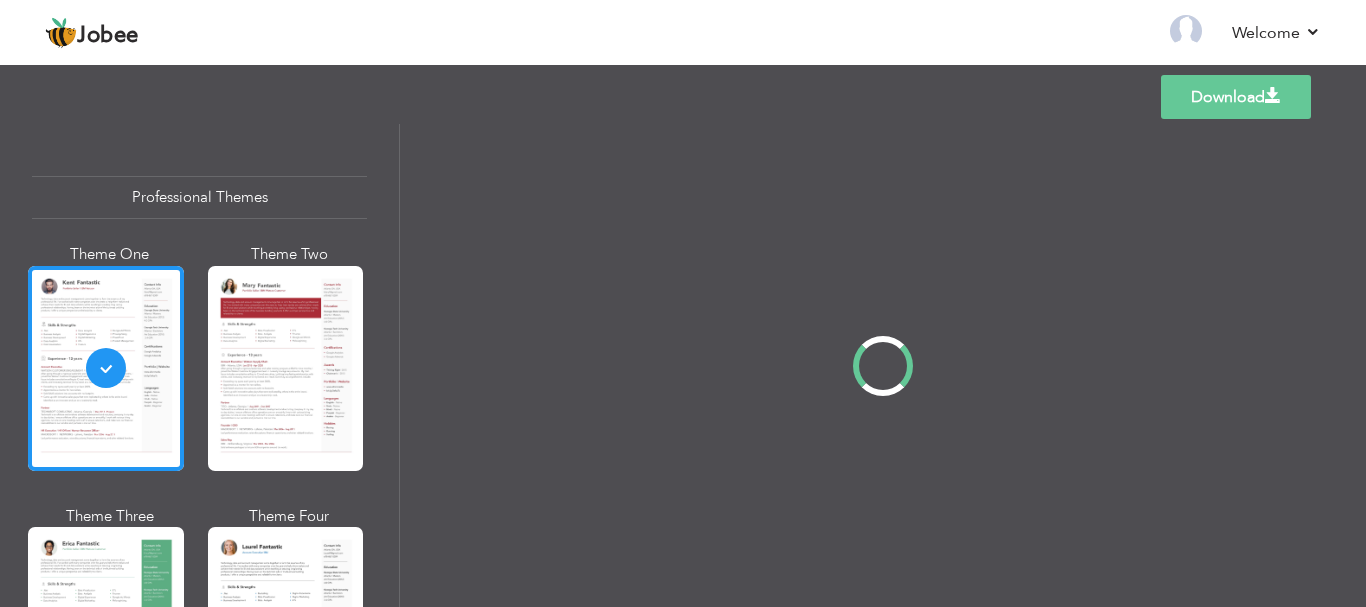 scroll, scrollTop: 0, scrollLeft: 0, axis: both 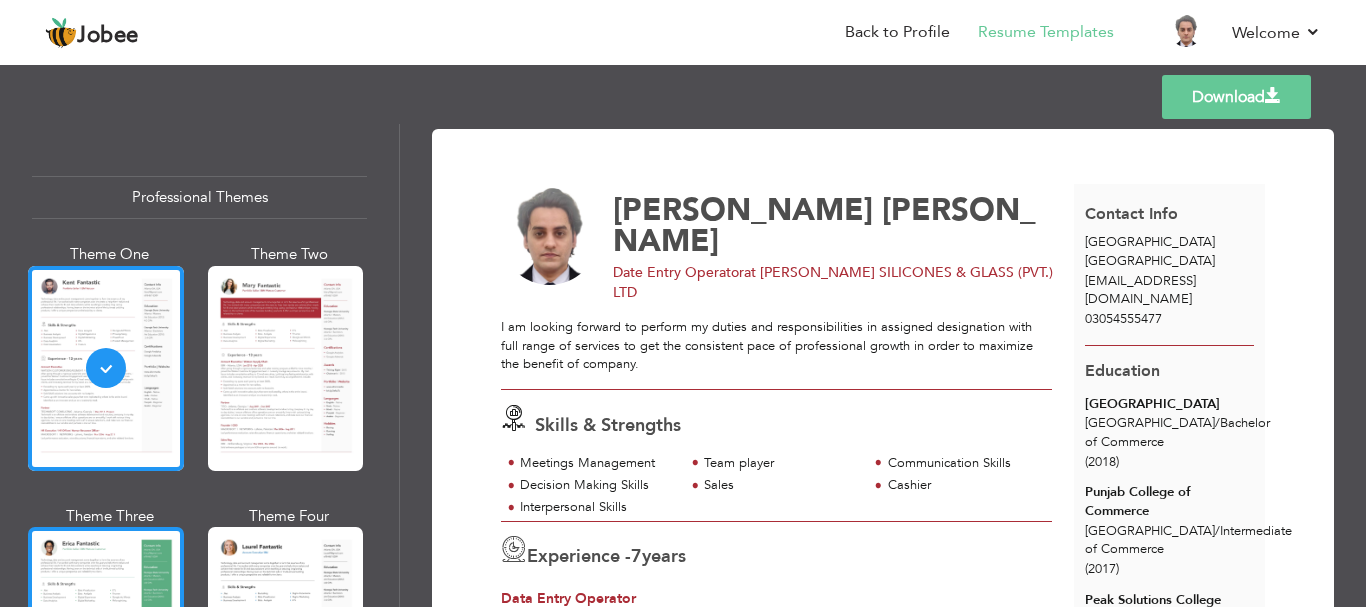 click at bounding box center (106, 629) 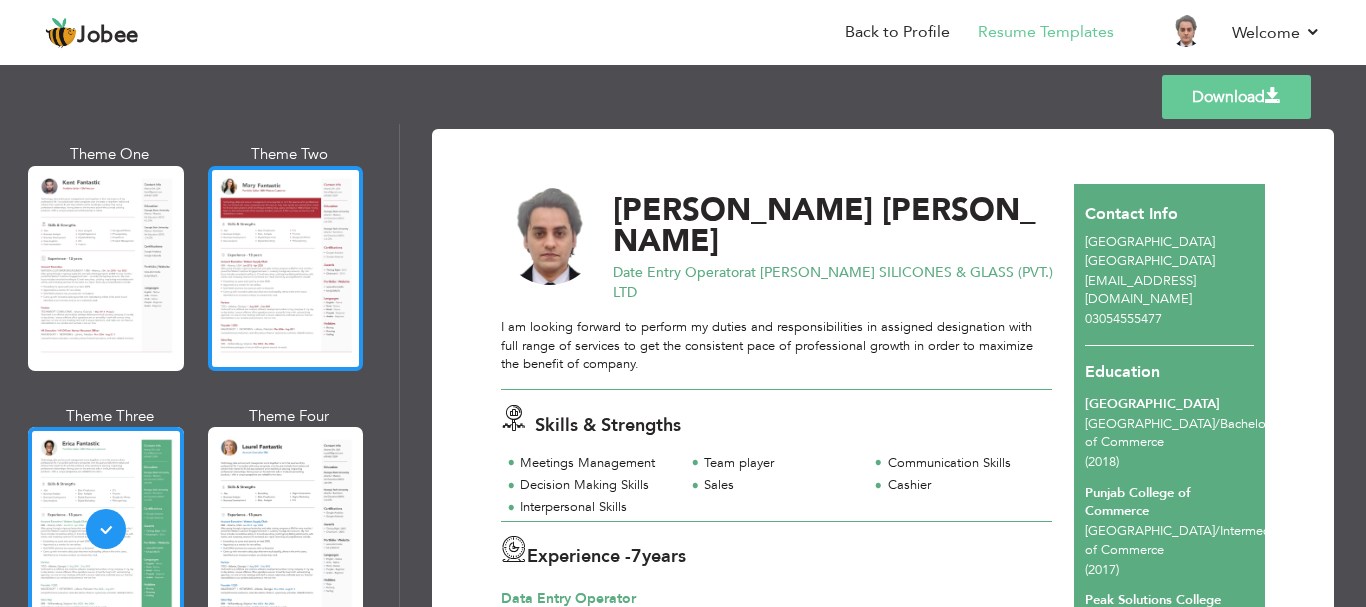 scroll, scrollTop: 200, scrollLeft: 0, axis: vertical 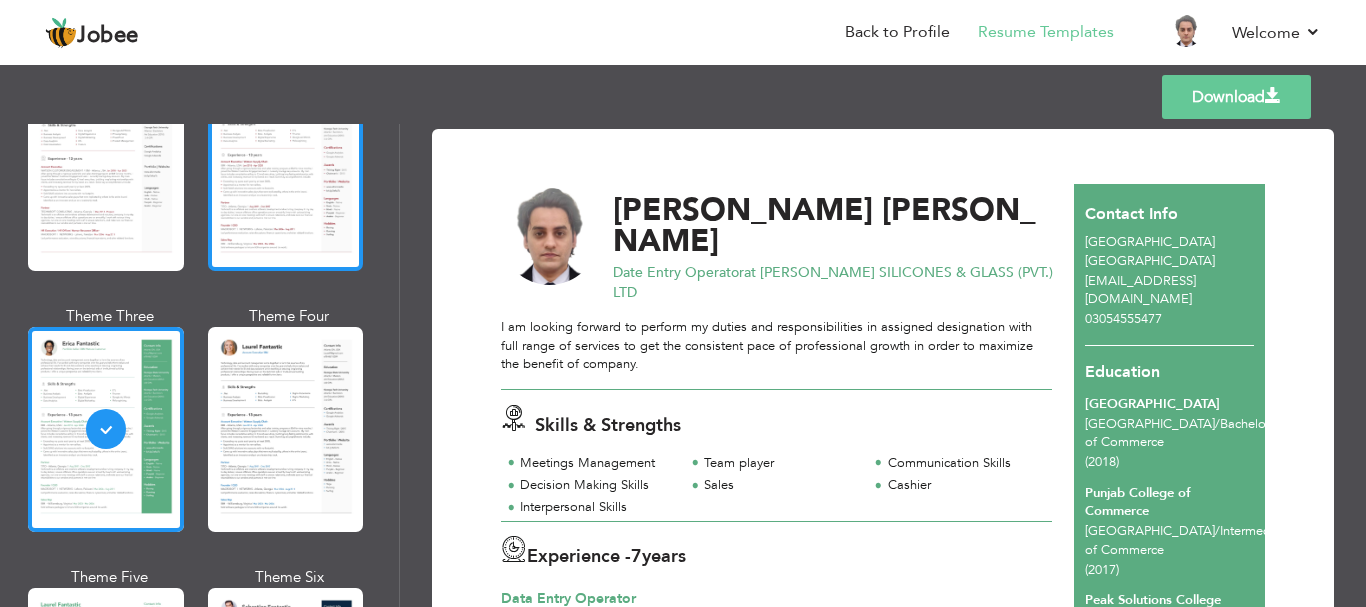 click at bounding box center [286, 429] 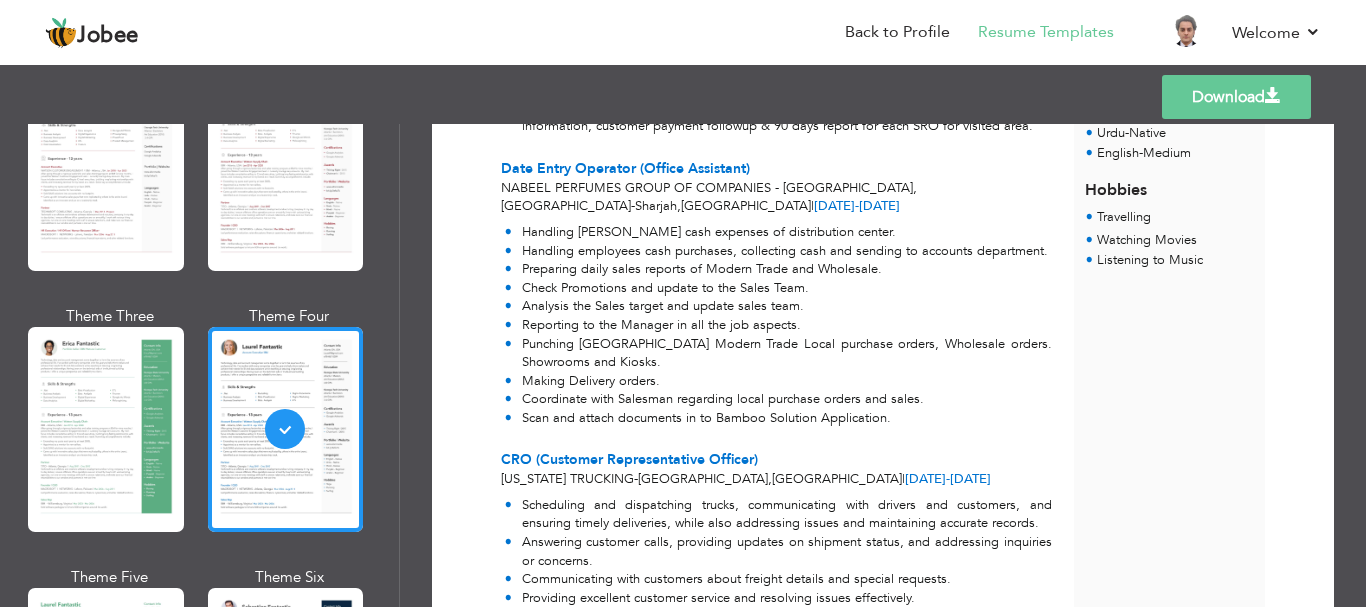 scroll, scrollTop: 827, scrollLeft: 0, axis: vertical 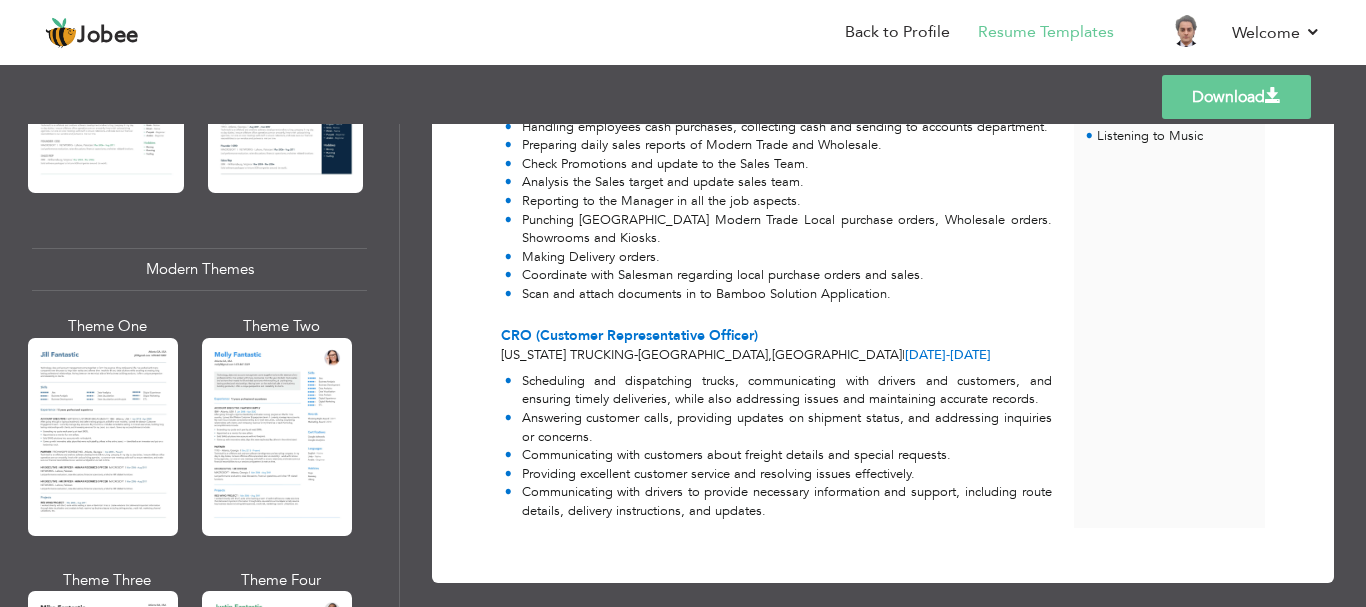 click at bounding box center [277, 437] 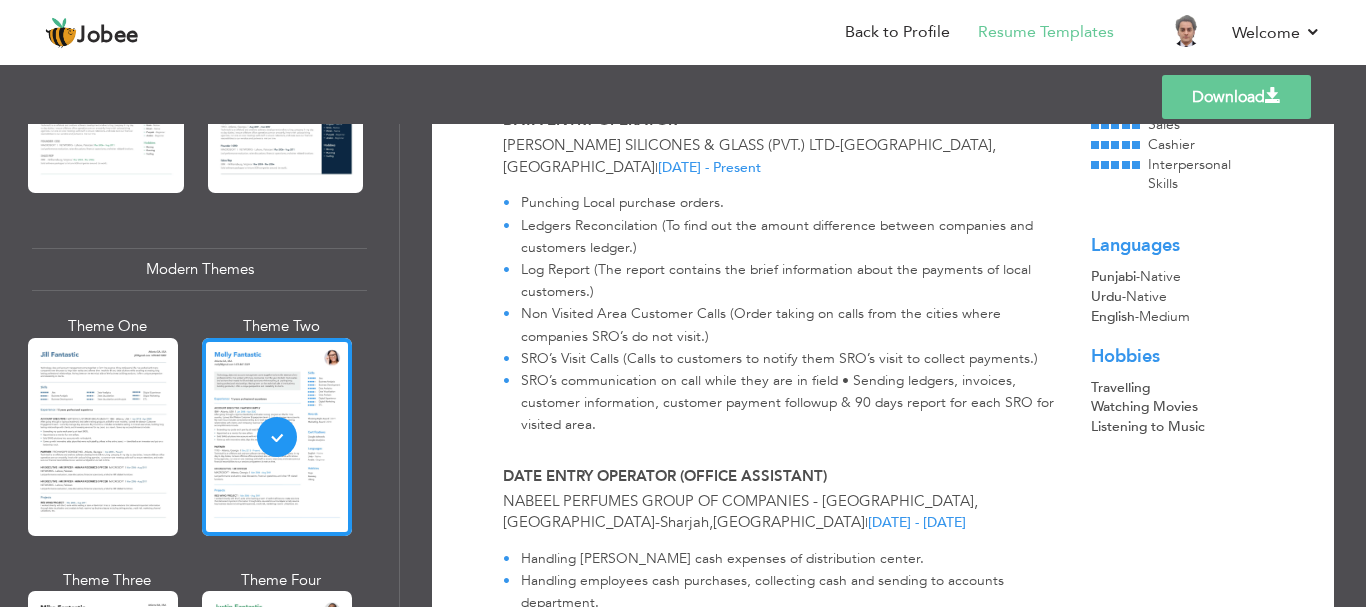 scroll, scrollTop: 0, scrollLeft: 0, axis: both 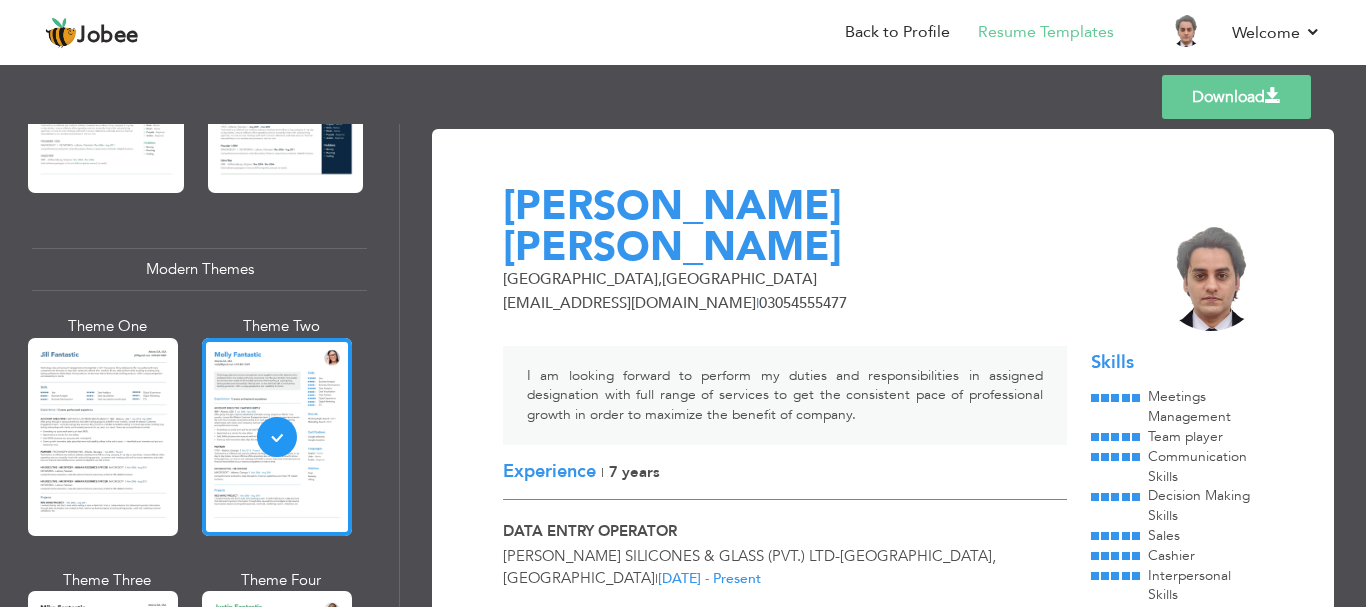 click on "Download" at bounding box center (1236, 97) 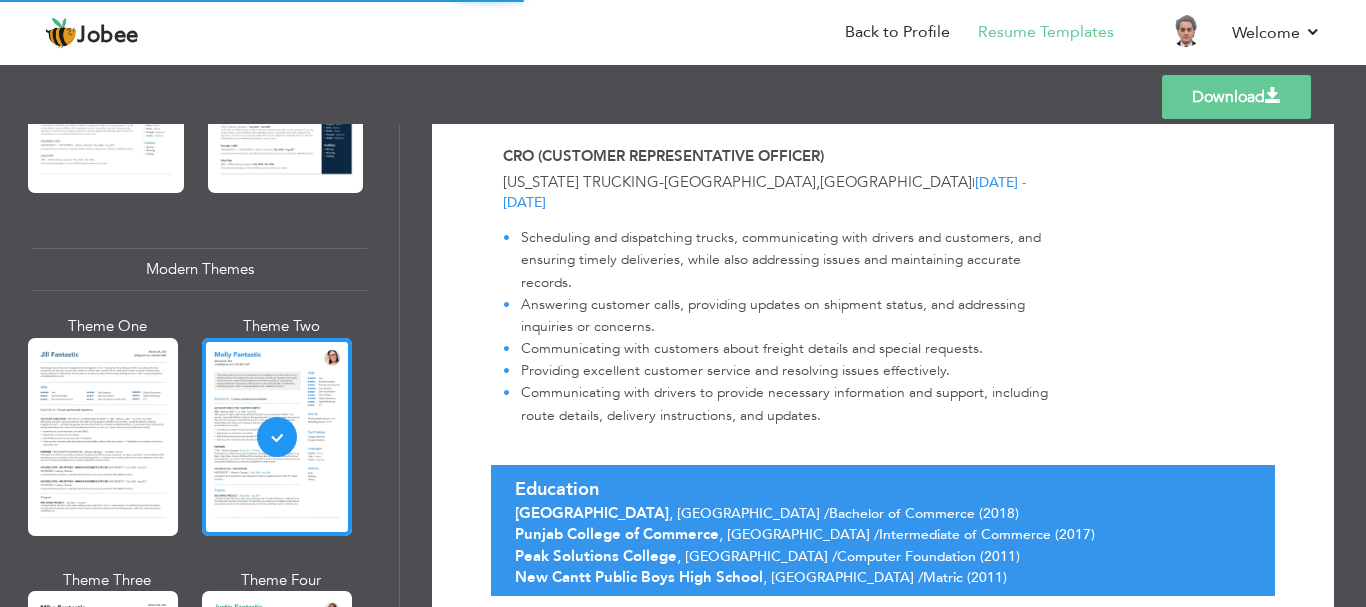 scroll, scrollTop: 1111, scrollLeft: 0, axis: vertical 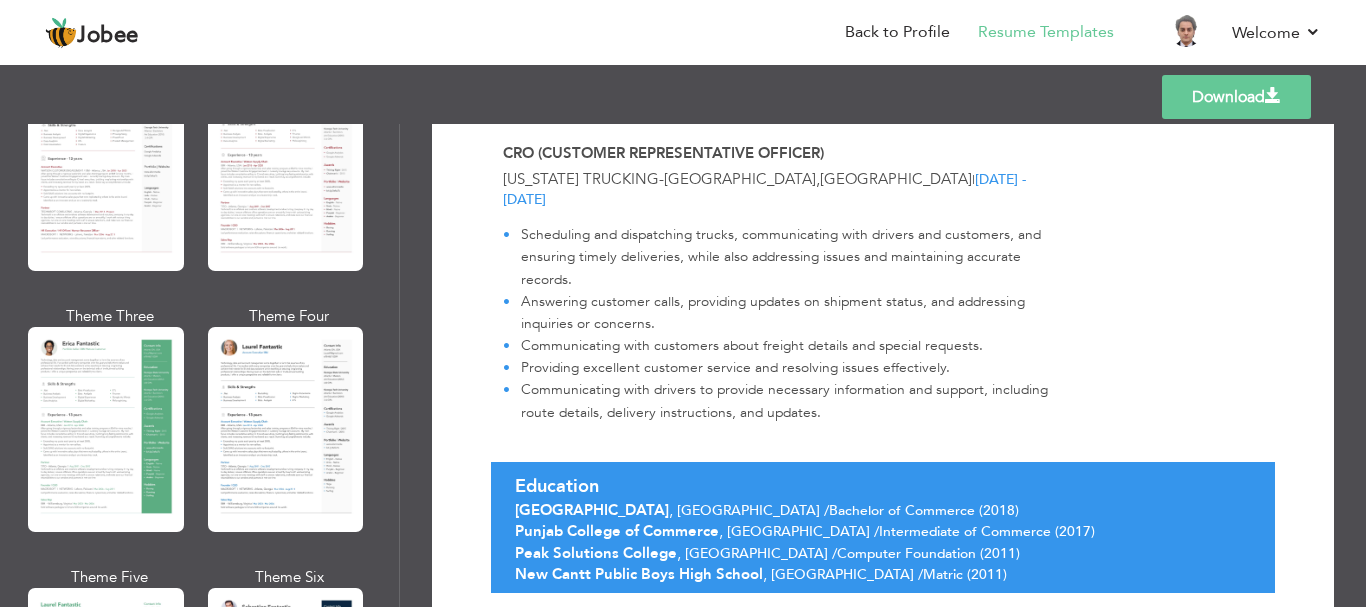 click at bounding box center (106, 429) 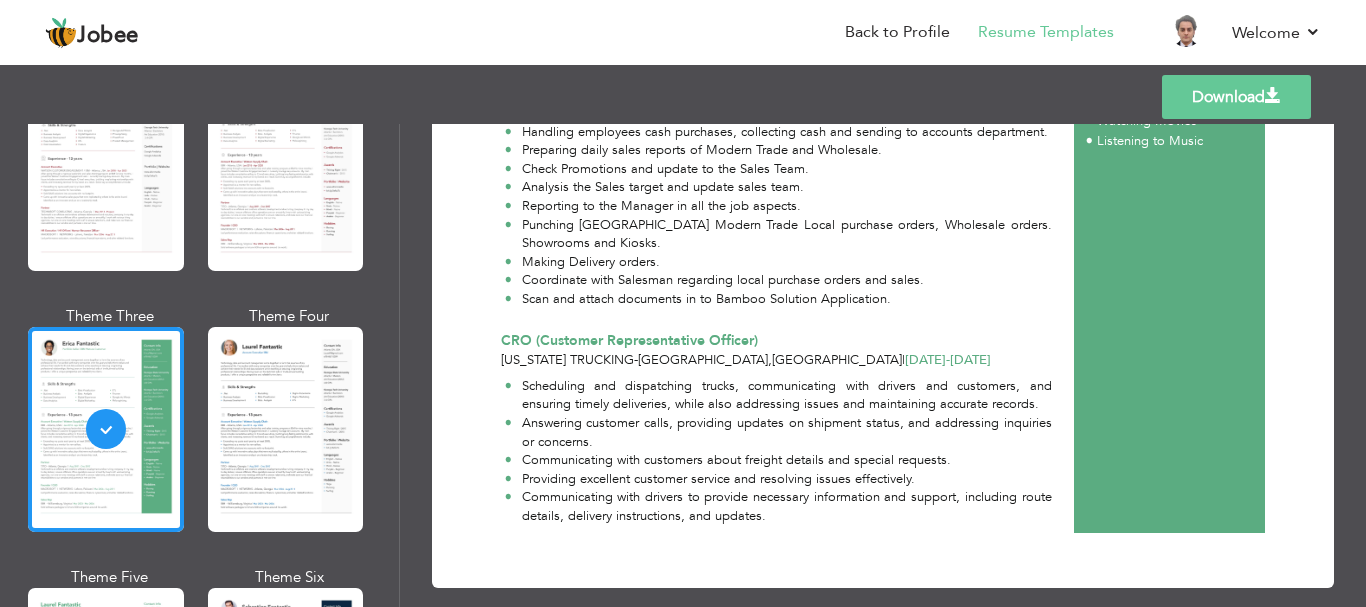 scroll, scrollTop: 827, scrollLeft: 0, axis: vertical 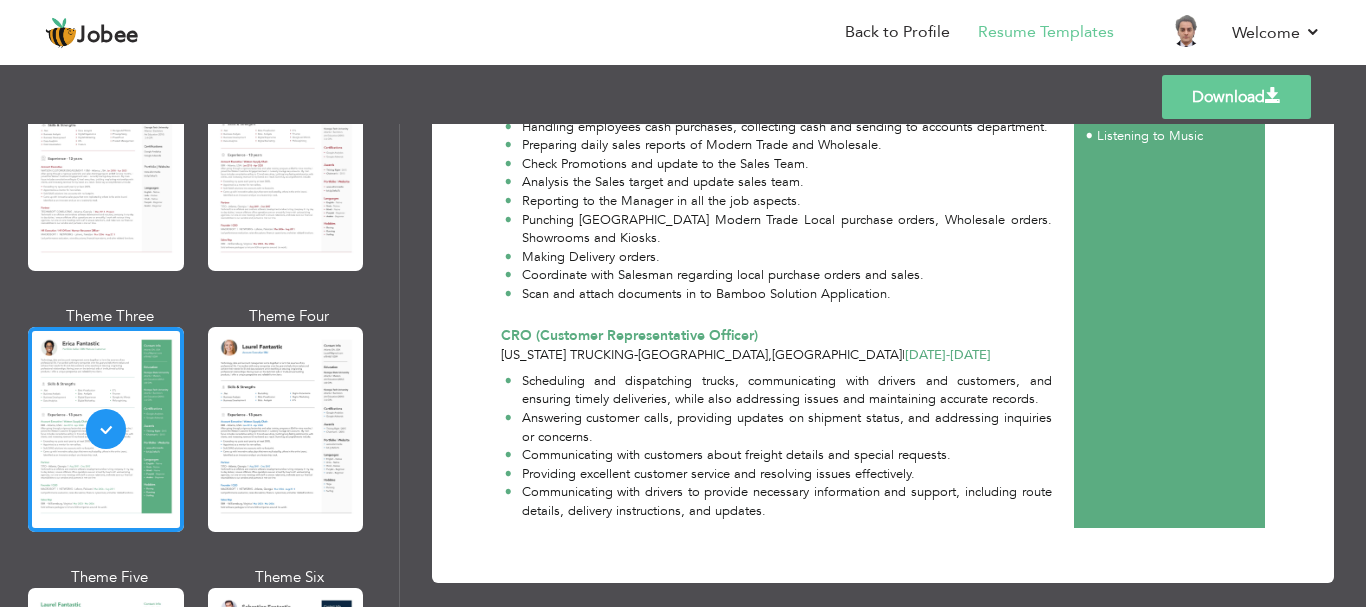 click on "Download" at bounding box center [1236, 97] 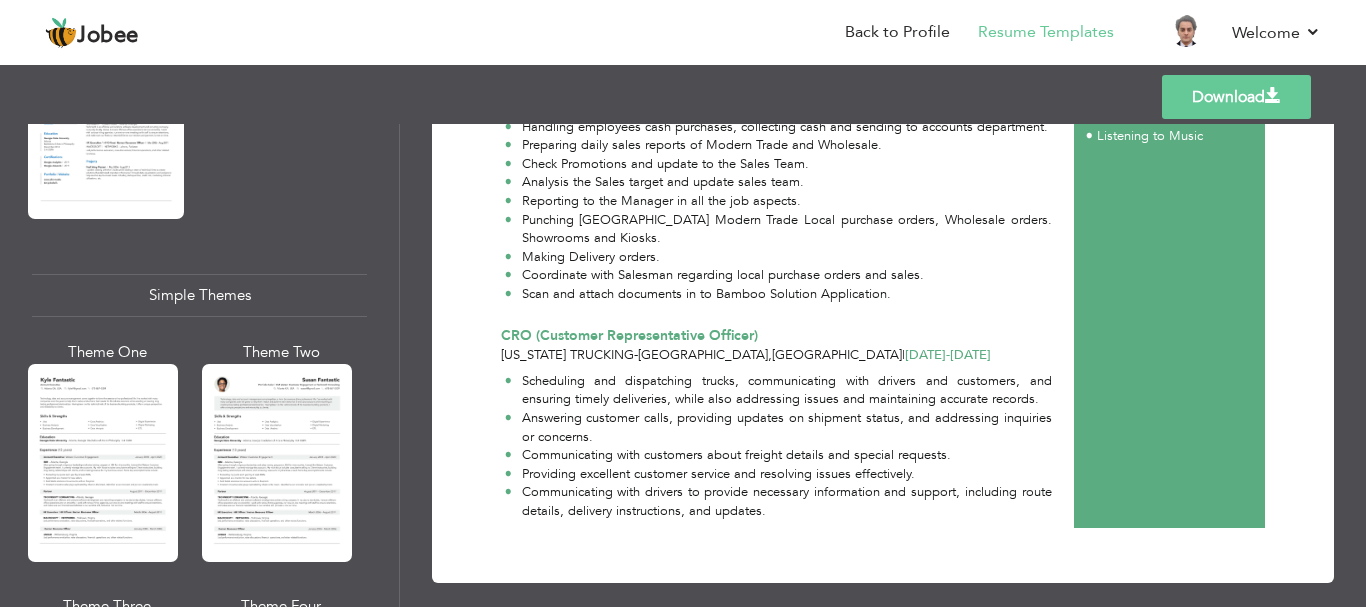 scroll, scrollTop: 3594, scrollLeft: 0, axis: vertical 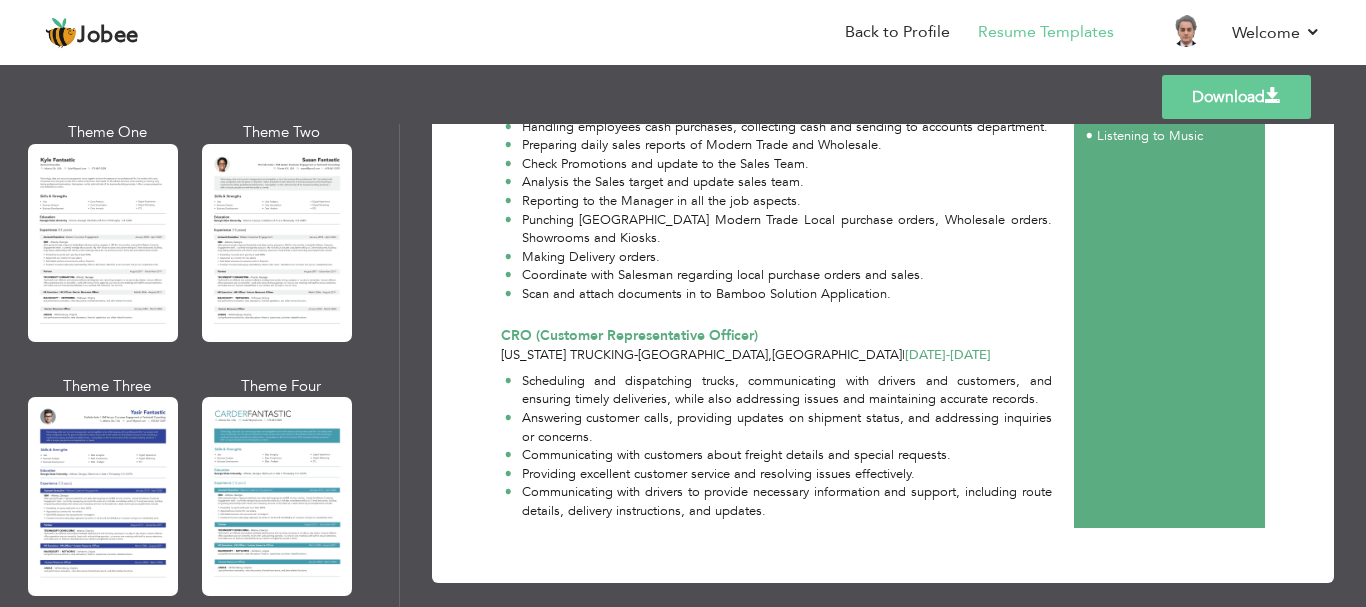 click at bounding box center [277, 496] 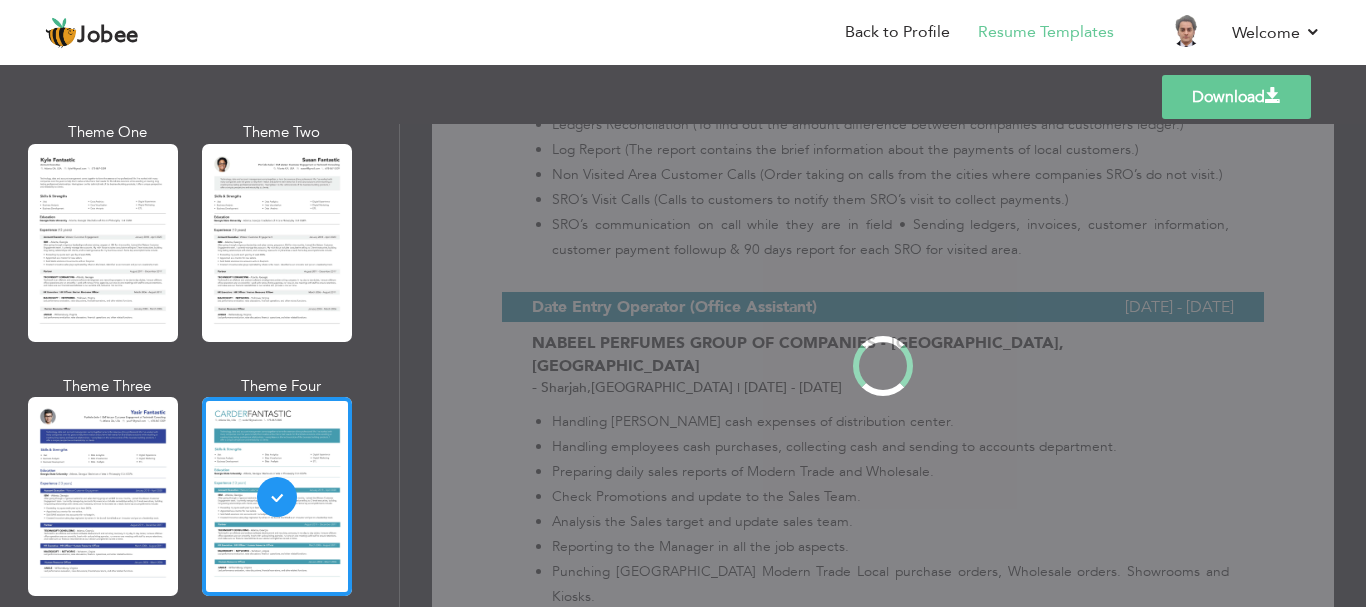 scroll, scrollTop: 0, scrollLeft: 0, axis: both 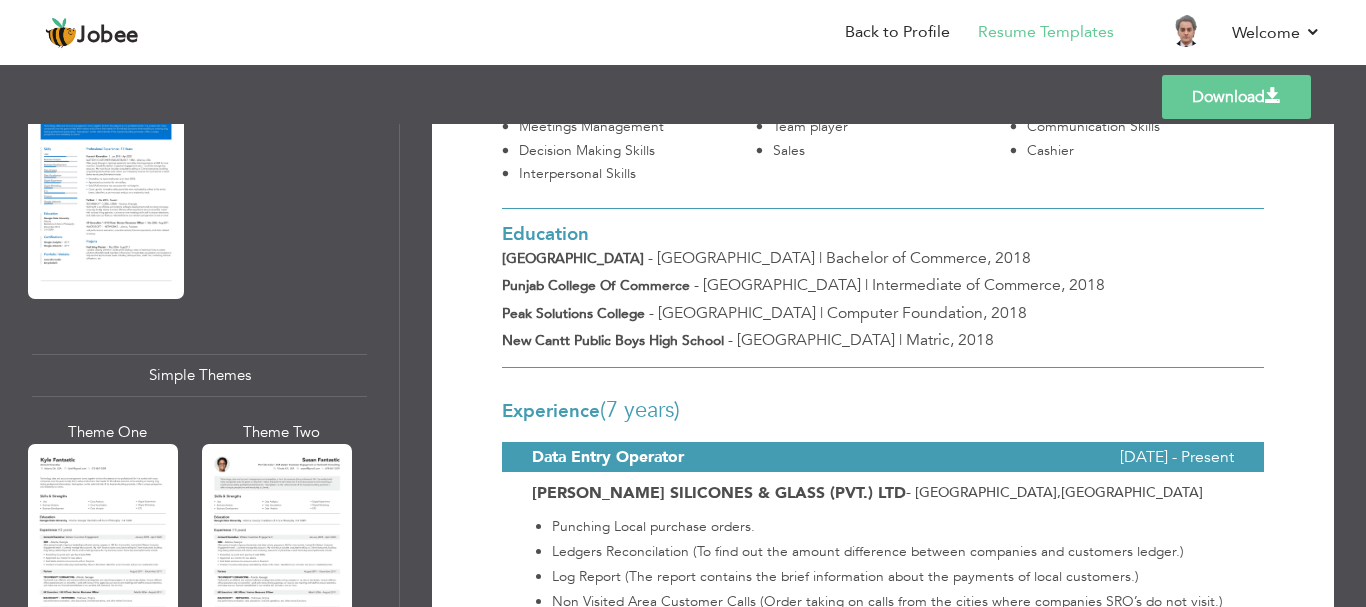click at bounding box center [103, 543] 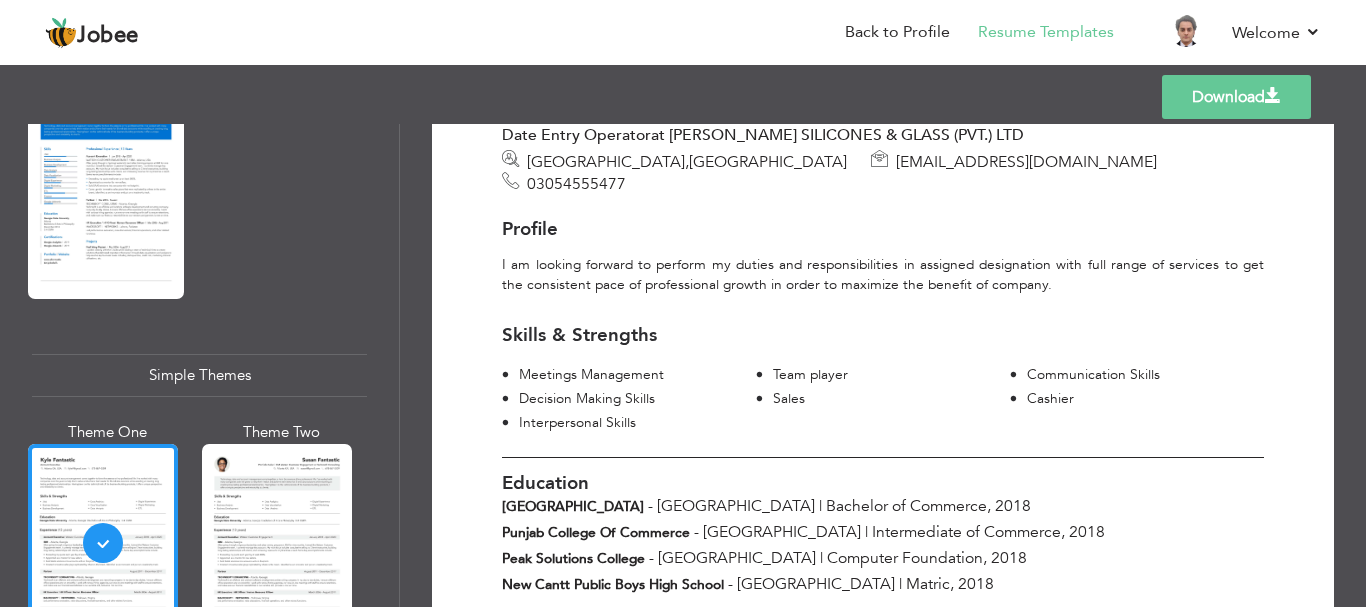 scroll, scrollTop: 0, scrollLeft: 0, axis: both 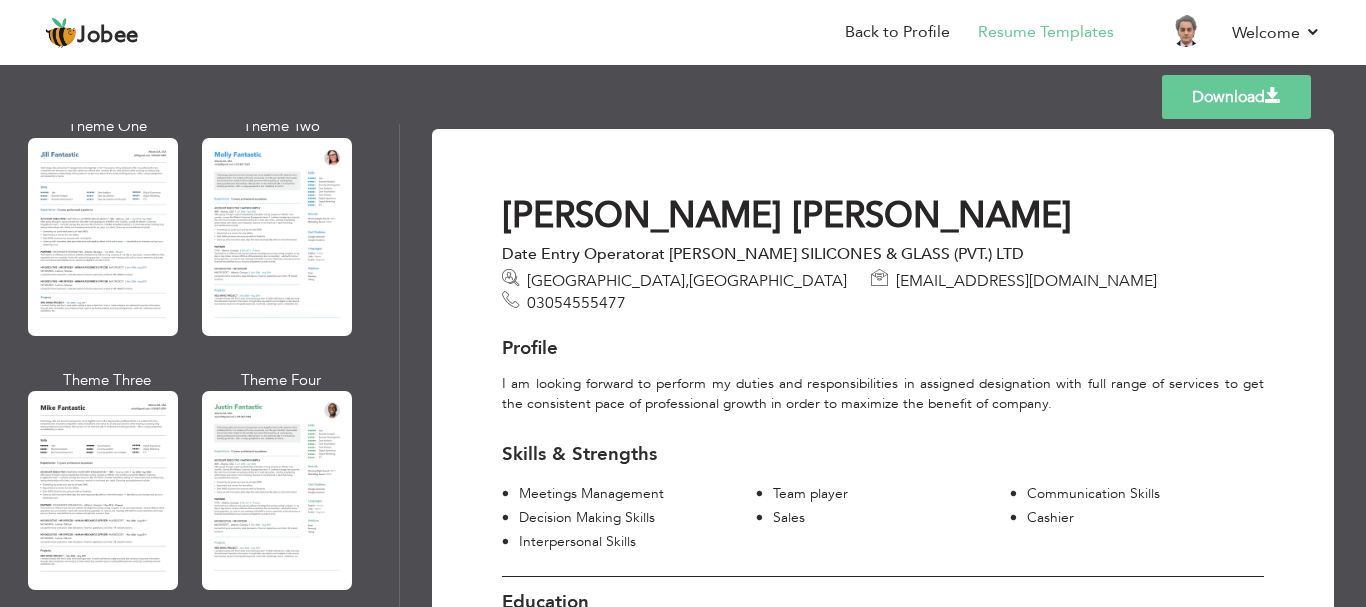 click at bounding box center (277, 490) 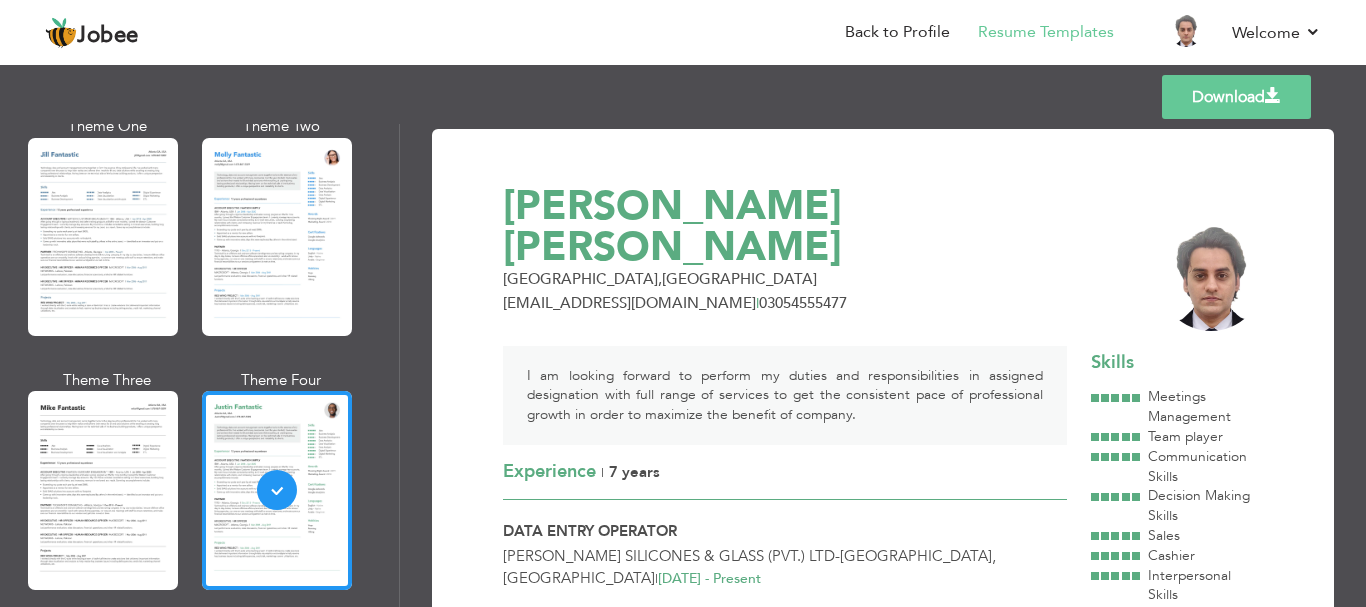 click on "Download" at bounding box center (1236, 97) 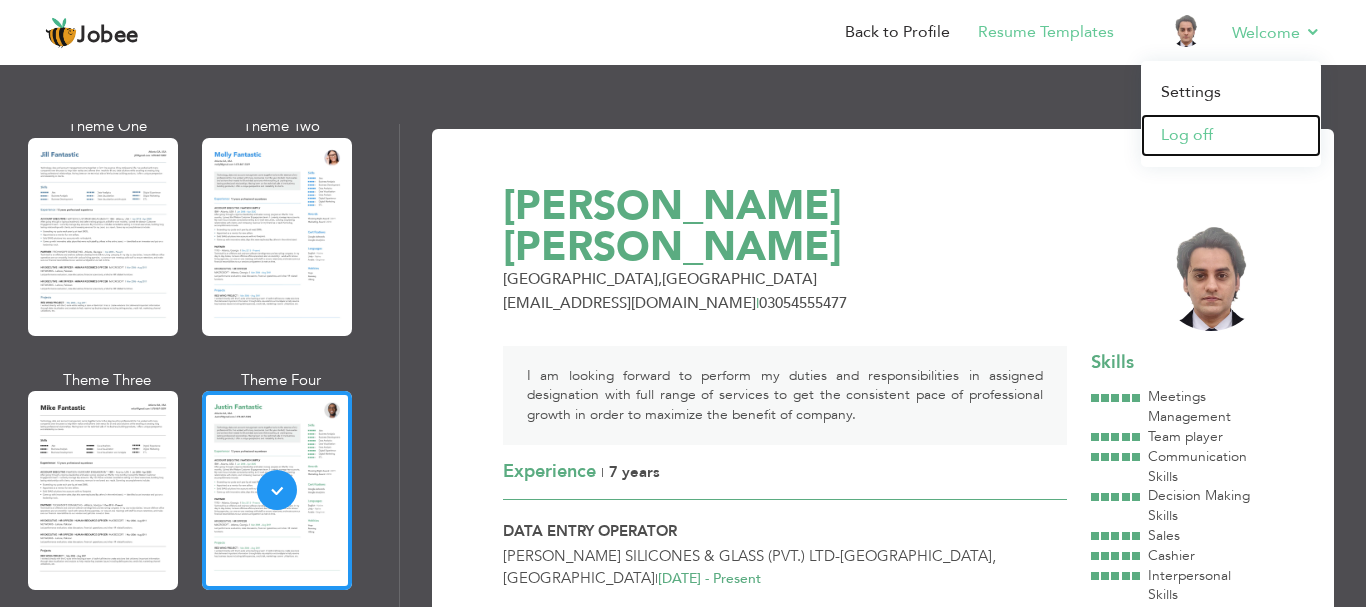 click on "Log off" at bounding box center [1231, 135] 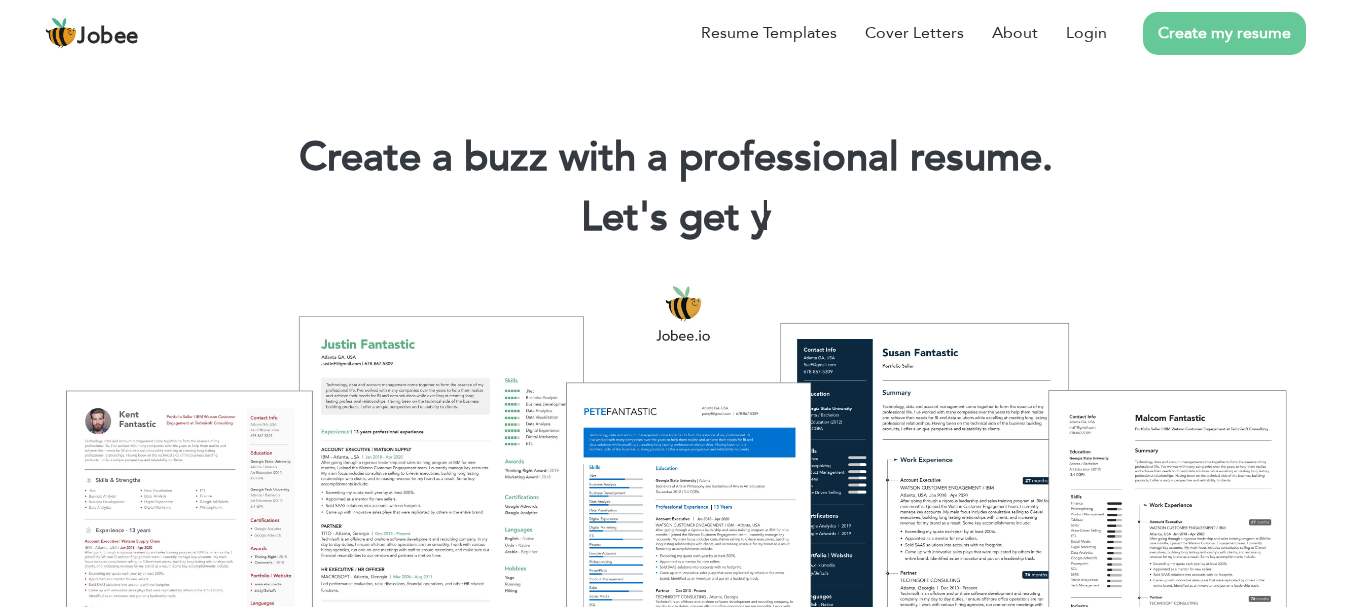 scroll, scrollTop: 0, scrollLeft: 0, axis: both 